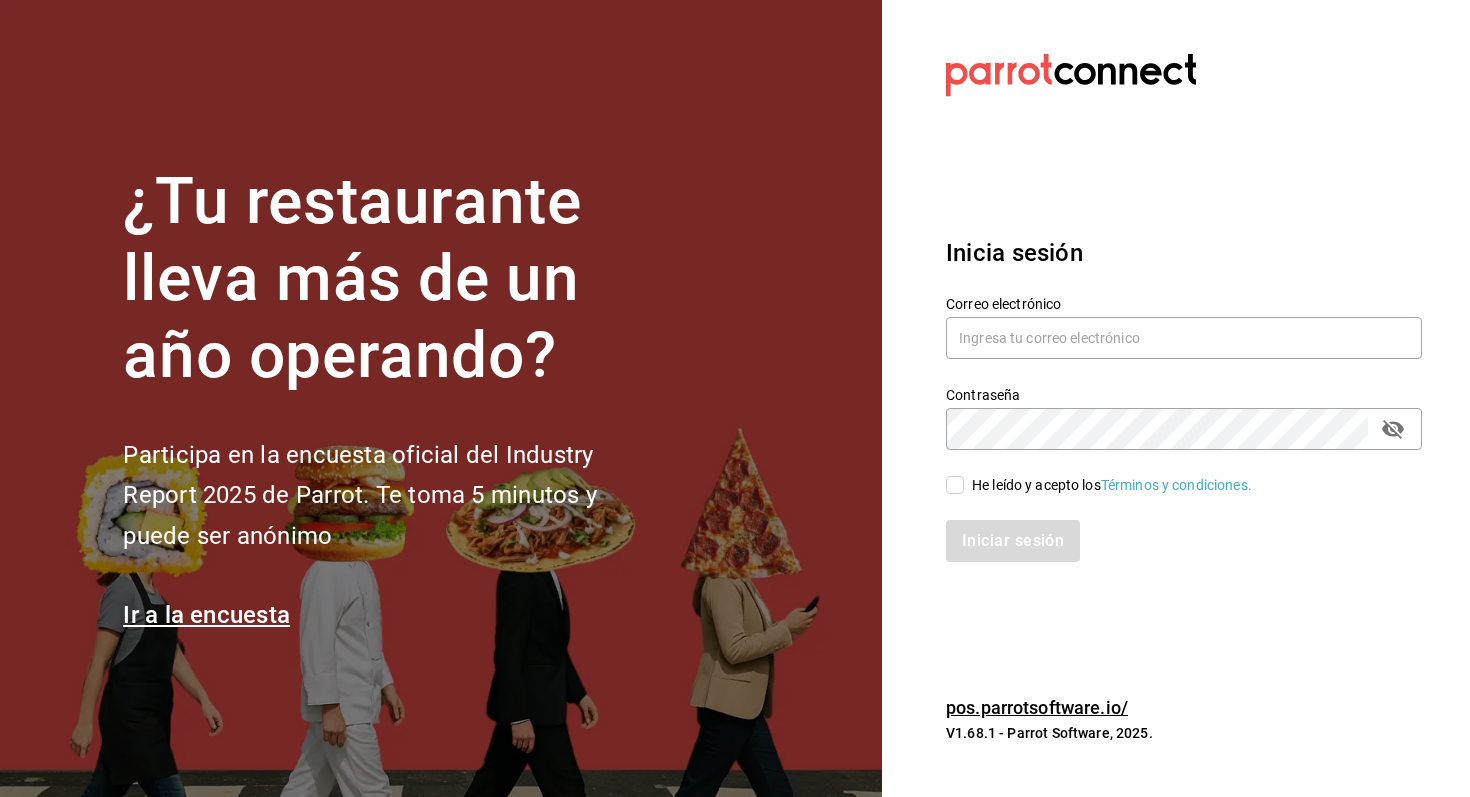 scroll, scrollTop: 0, scrollLeft: 0, axis: both 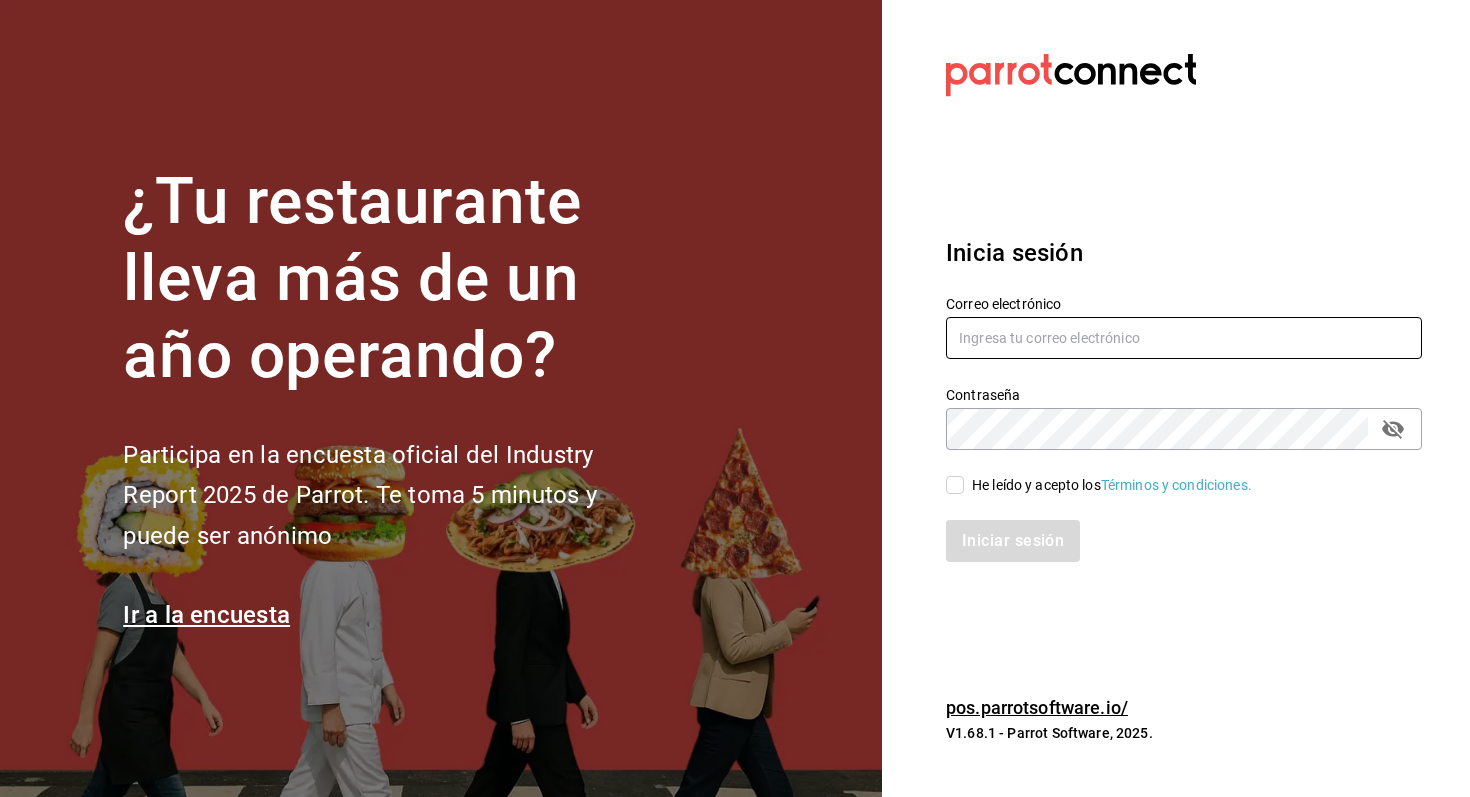 click at bounding box center (1184, 338) 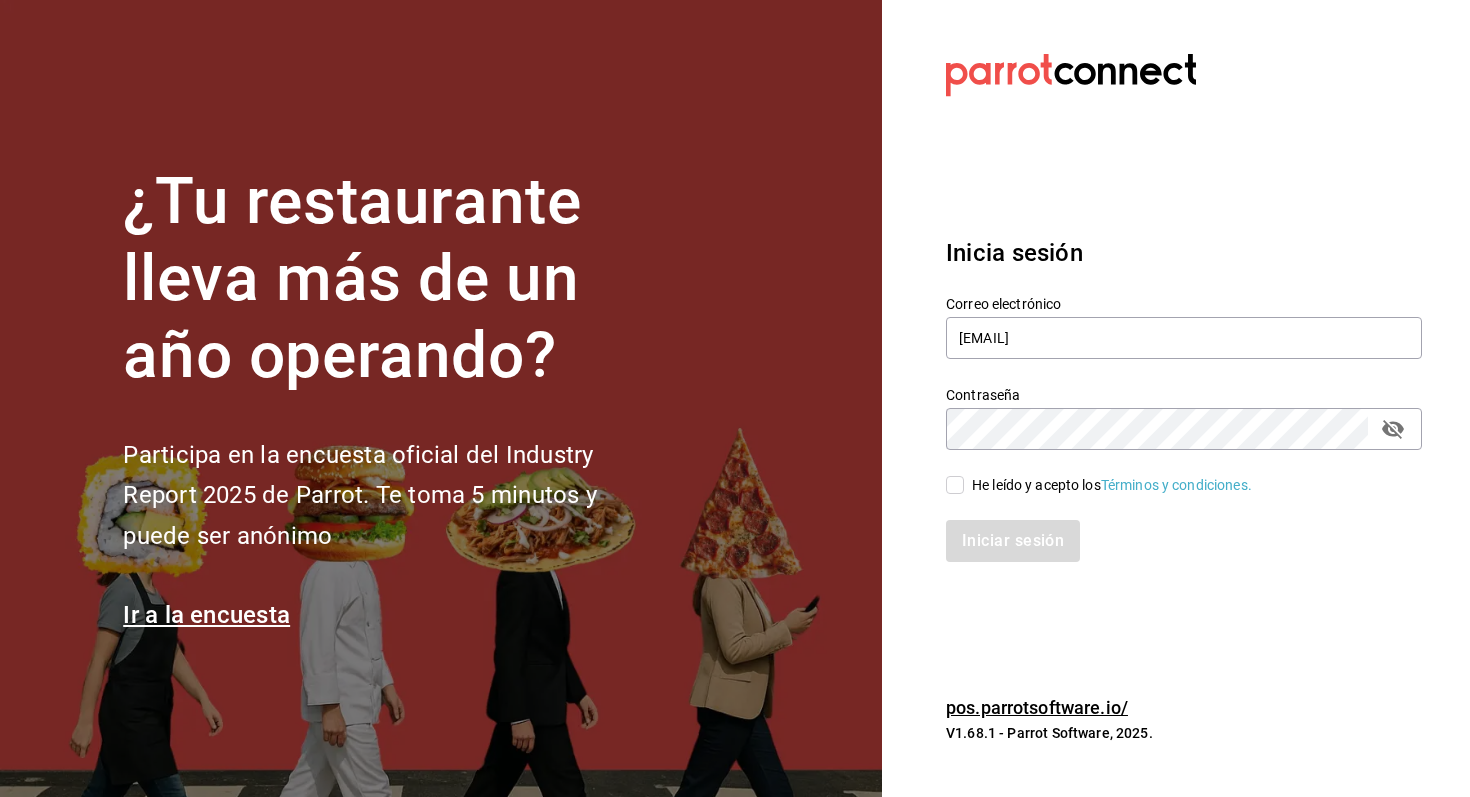 click on "He leído y acepto los  Términos y condiciones." at bounding box center [1099, 485] 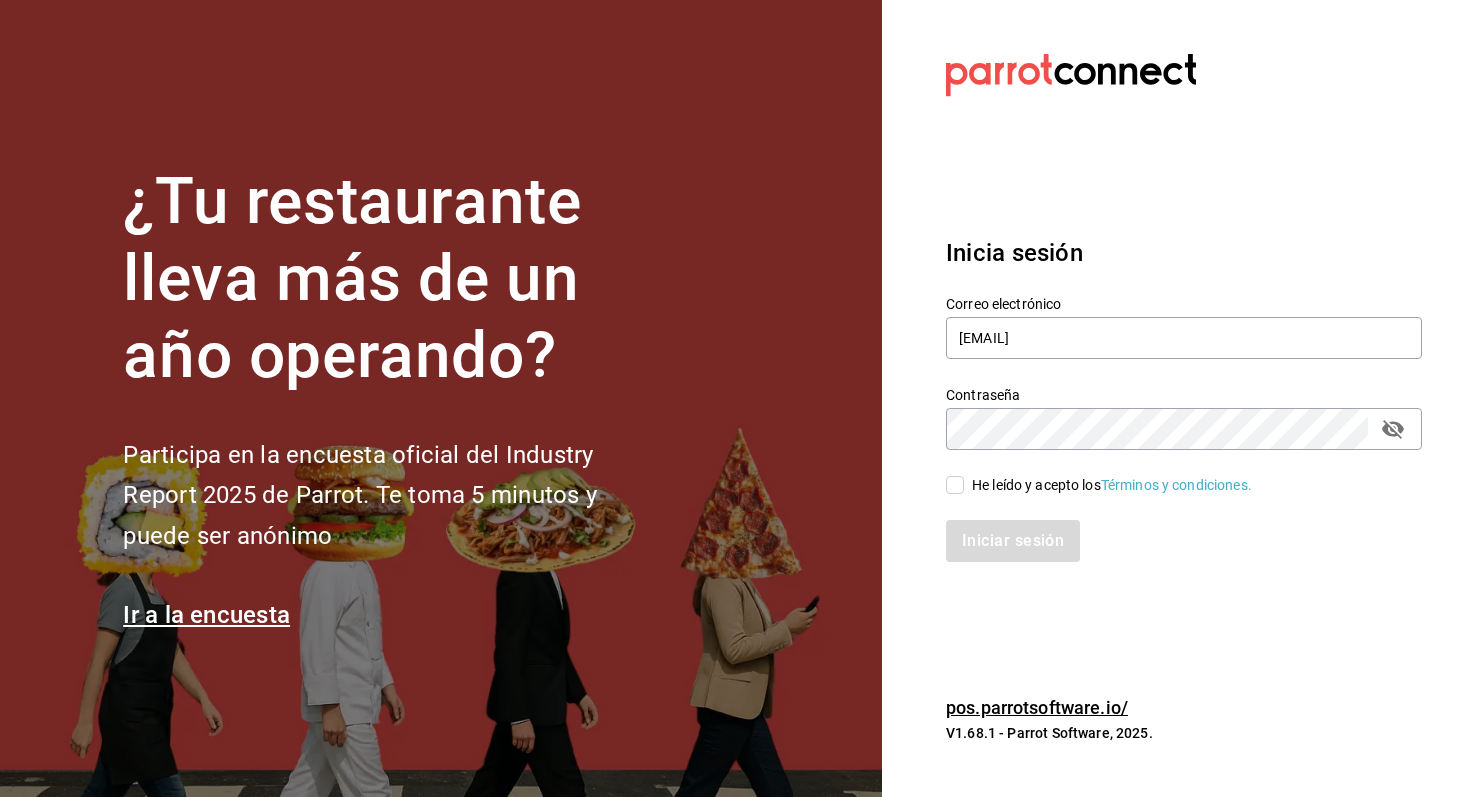 checkbox on "true" 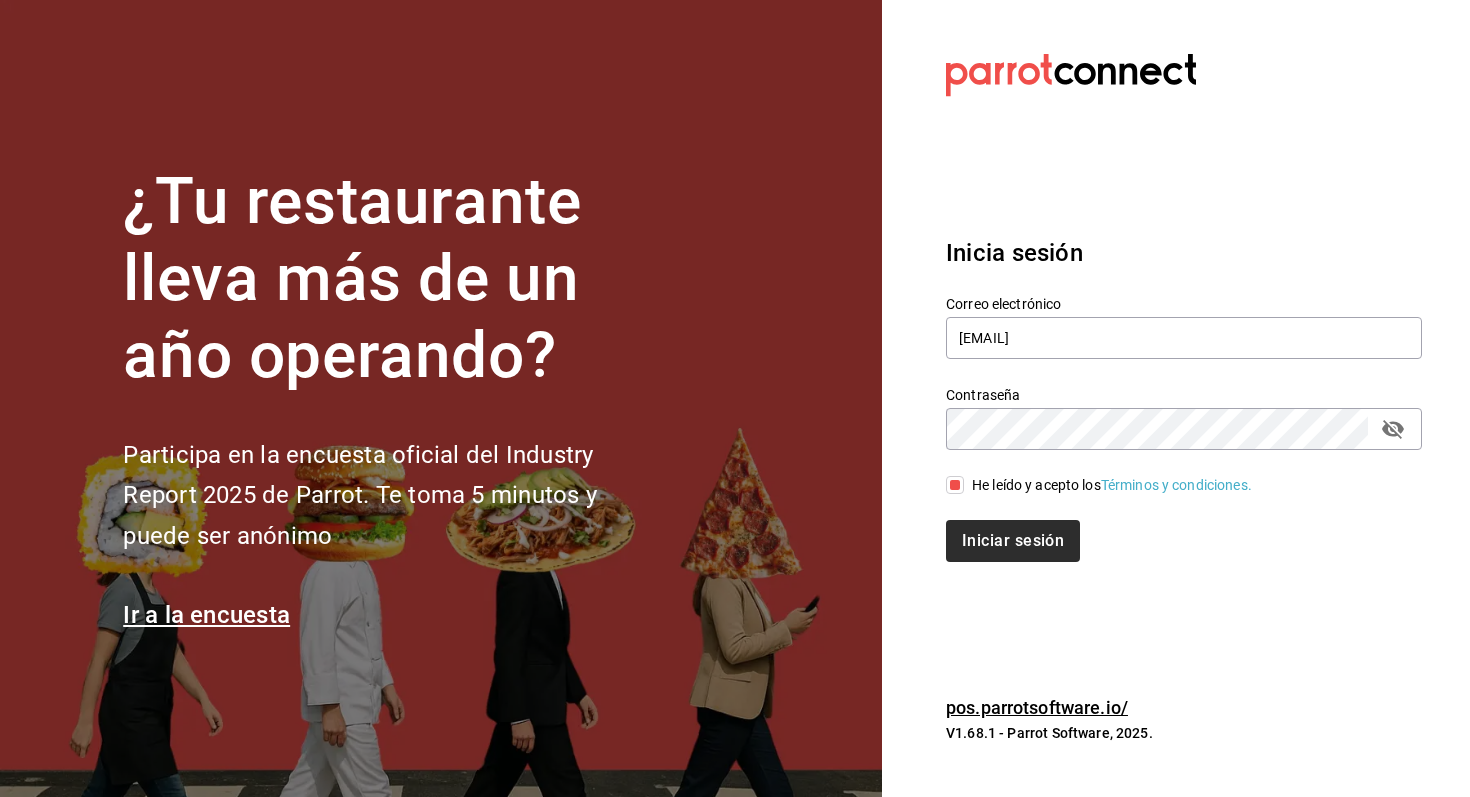 click on "Iniciar sesión" at bounding box center (1013, 541) 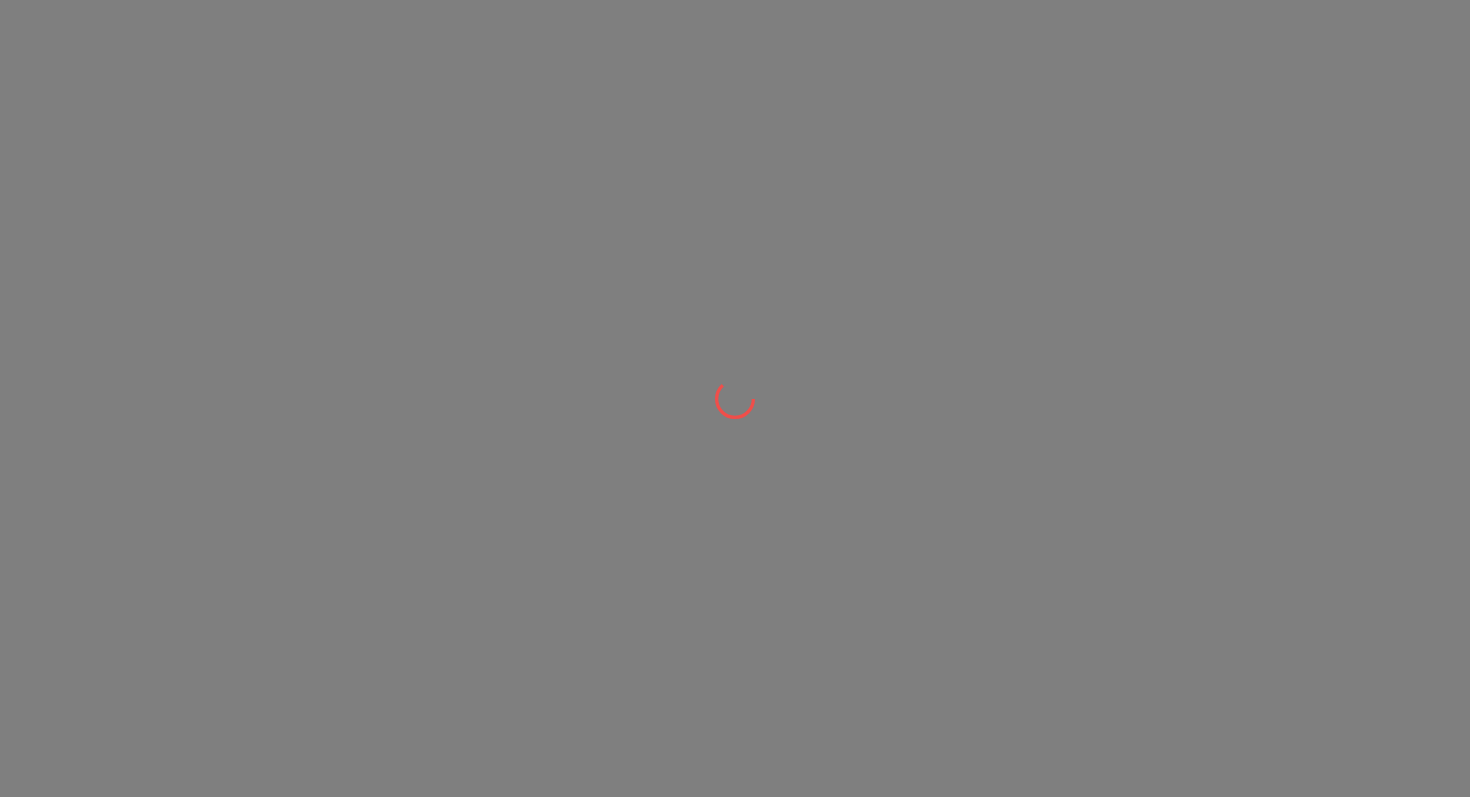 scroll, scrollTop: 0, scrollLeft: 0, axis: both 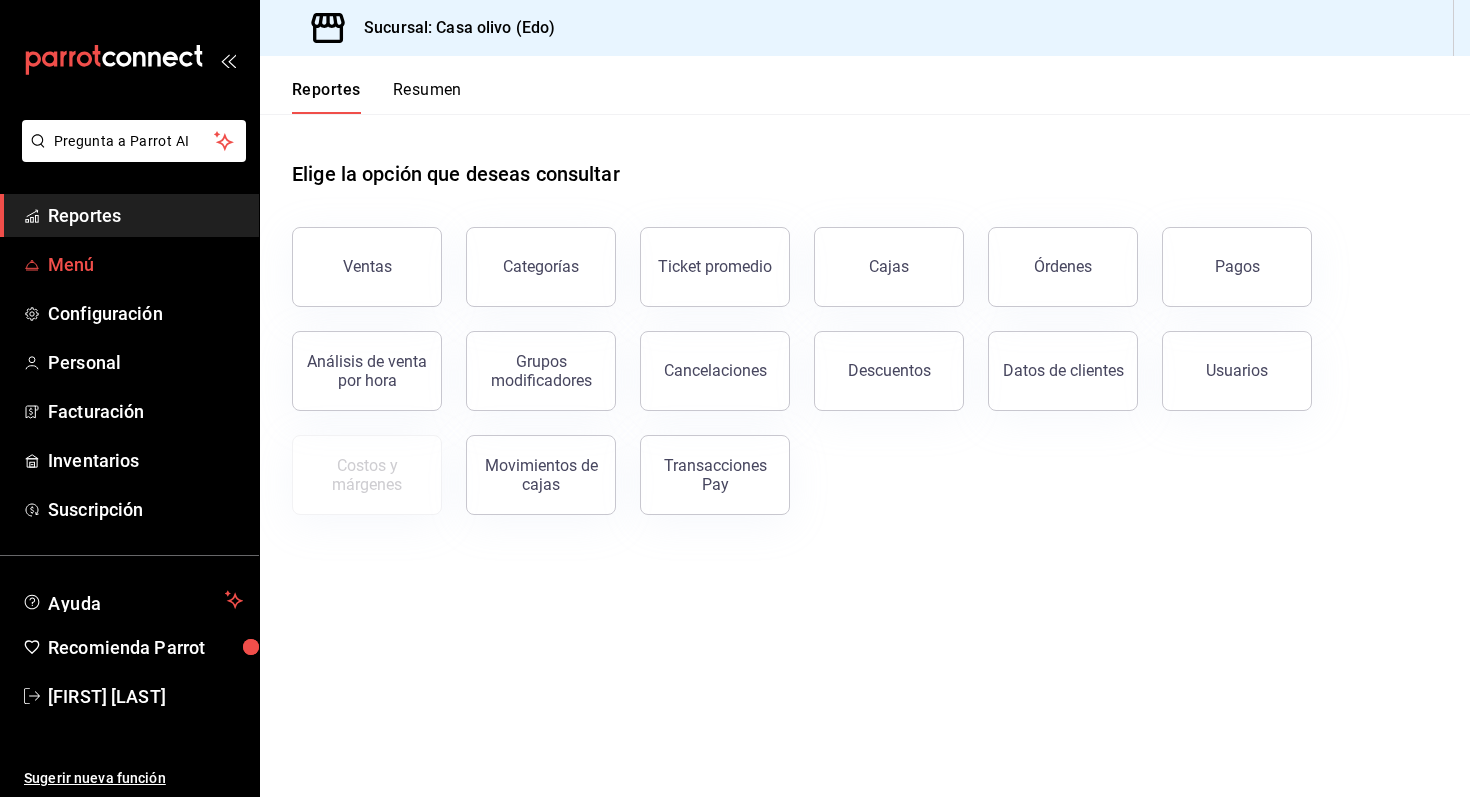 click on "Menú" at bounding box center (145, 264) 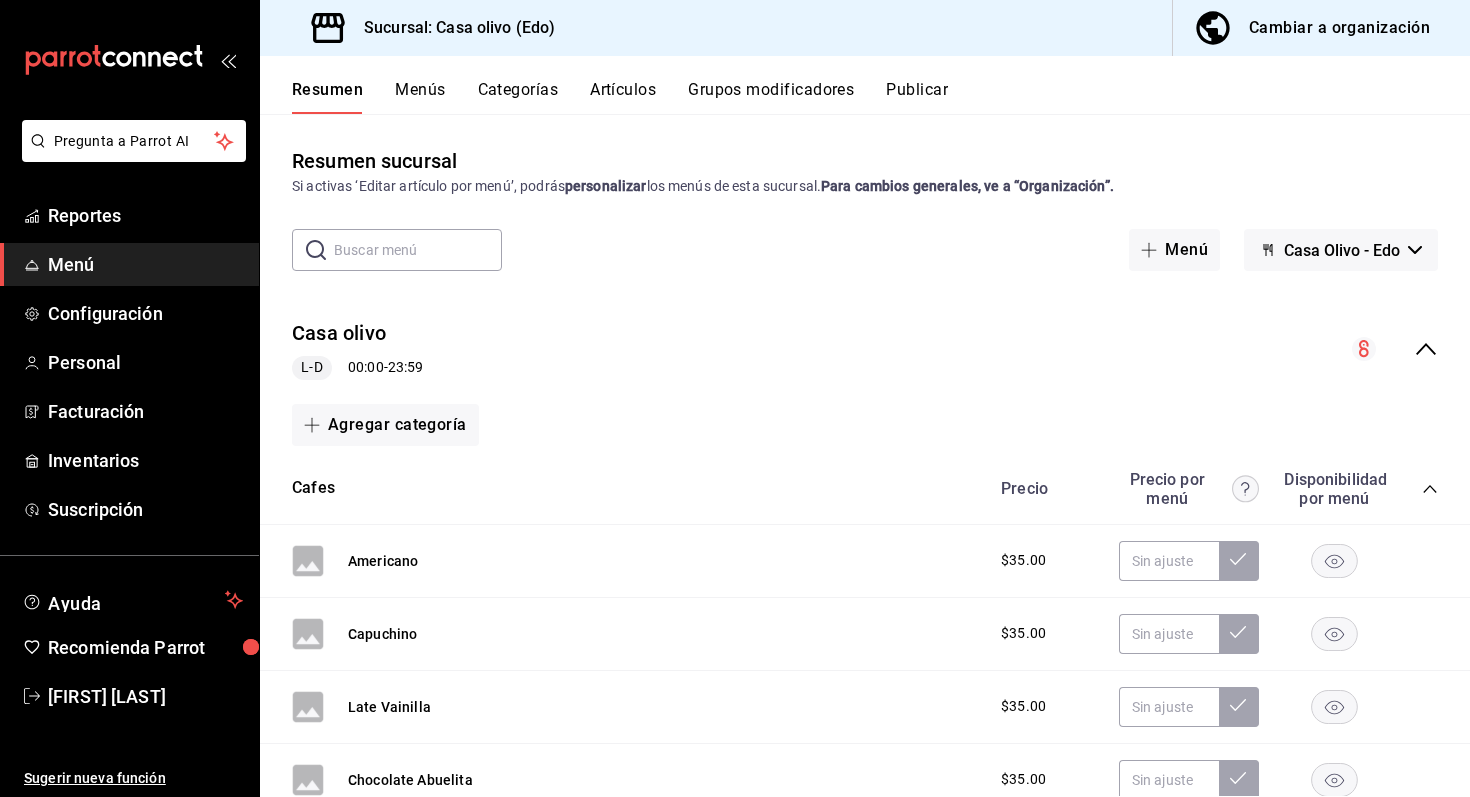 click on "Categorías" at bounding box center (518, 97) 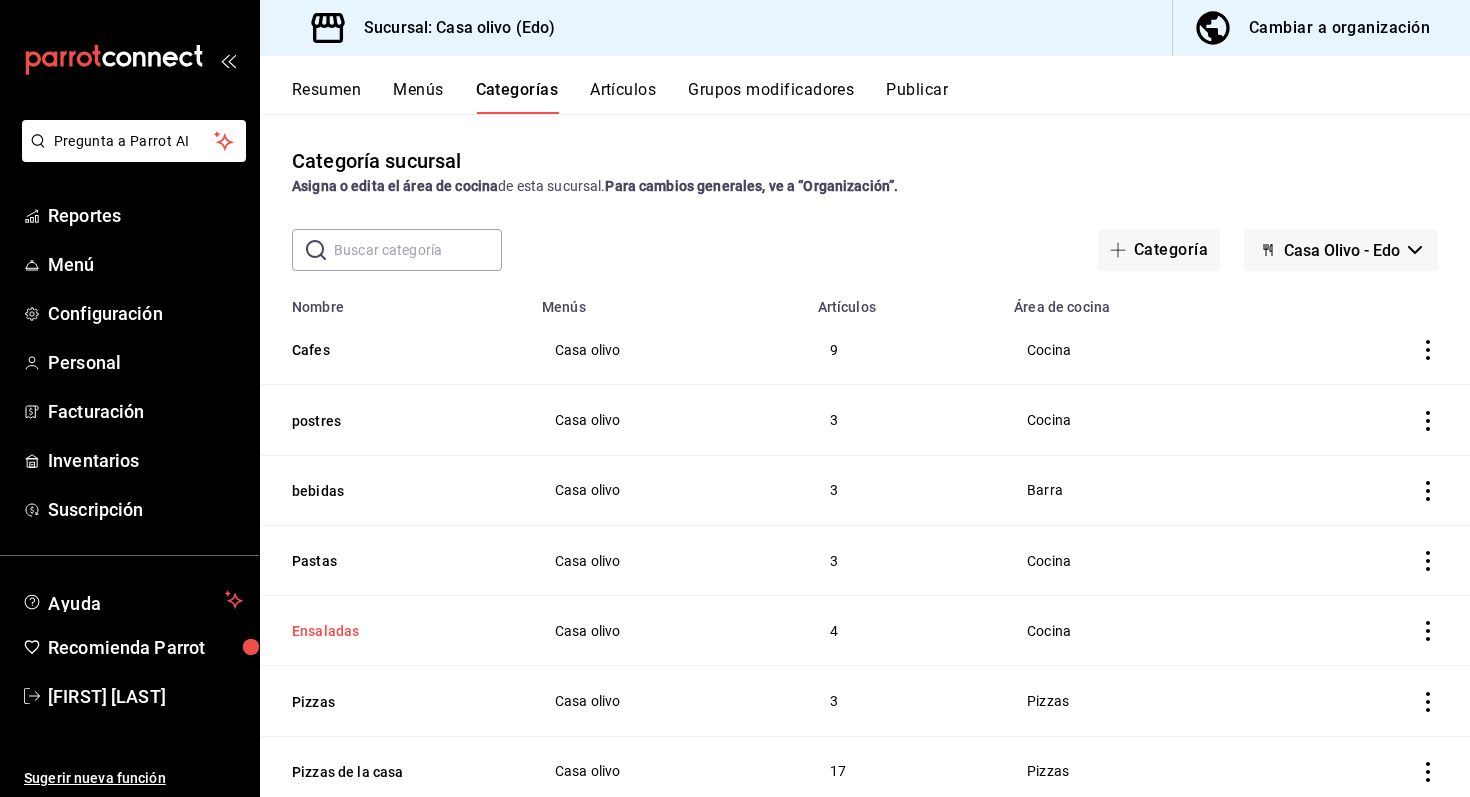 click on "Ensaladas" at bounding box center [392, 631] 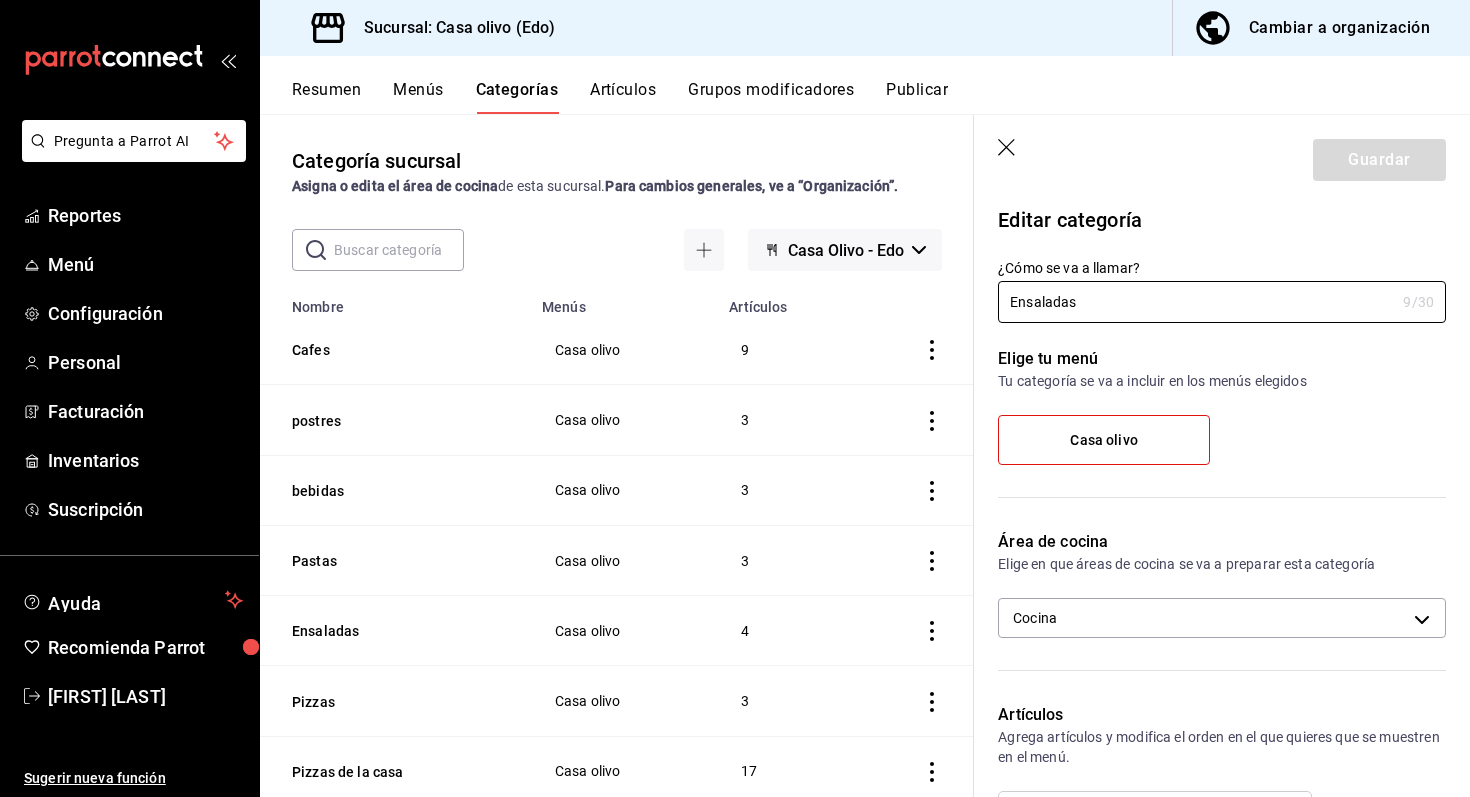 scroll, scrollTop: 55, scrollLeft: 0, axis: vertical 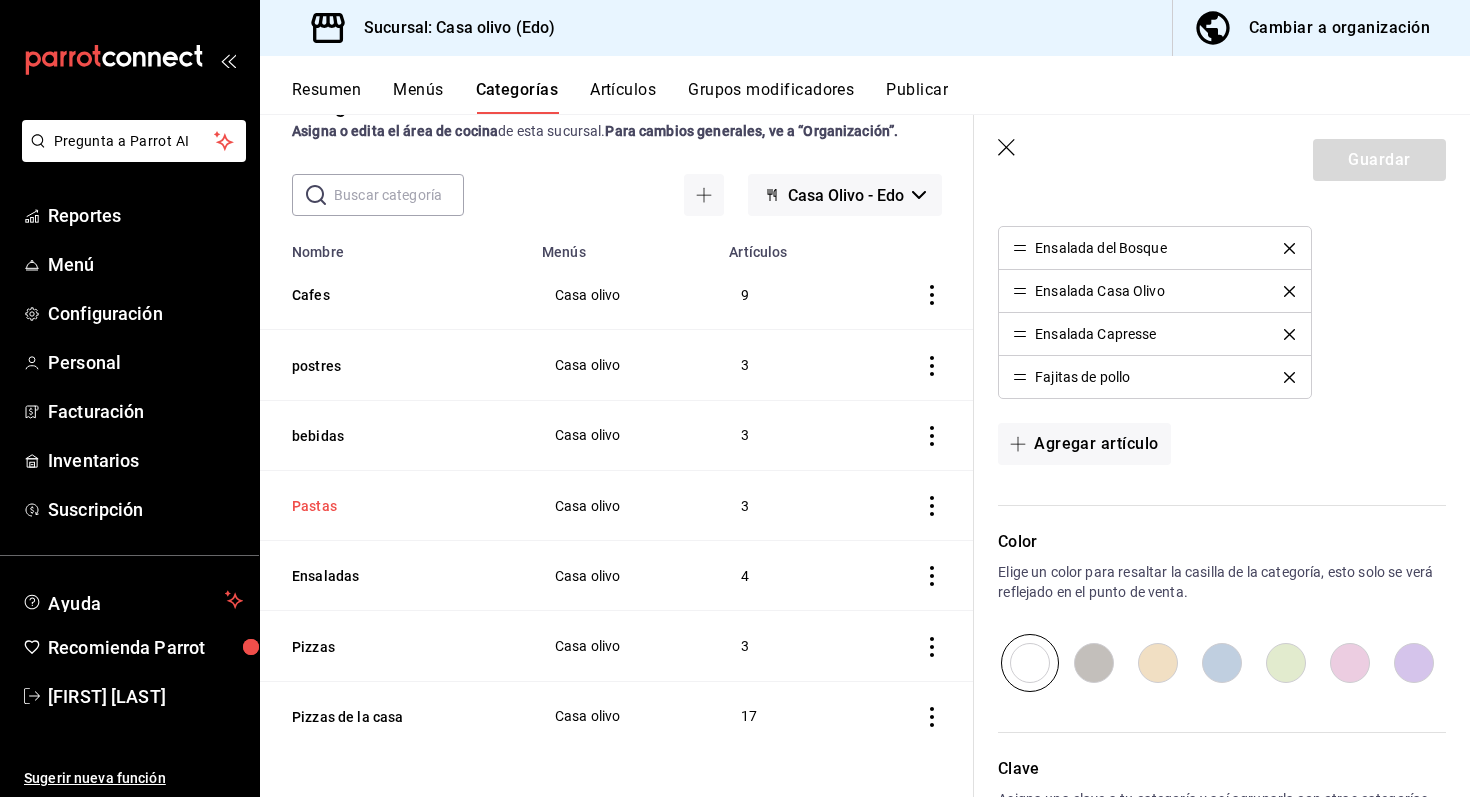 click on "Pastas" at bounding box center (392, 506) 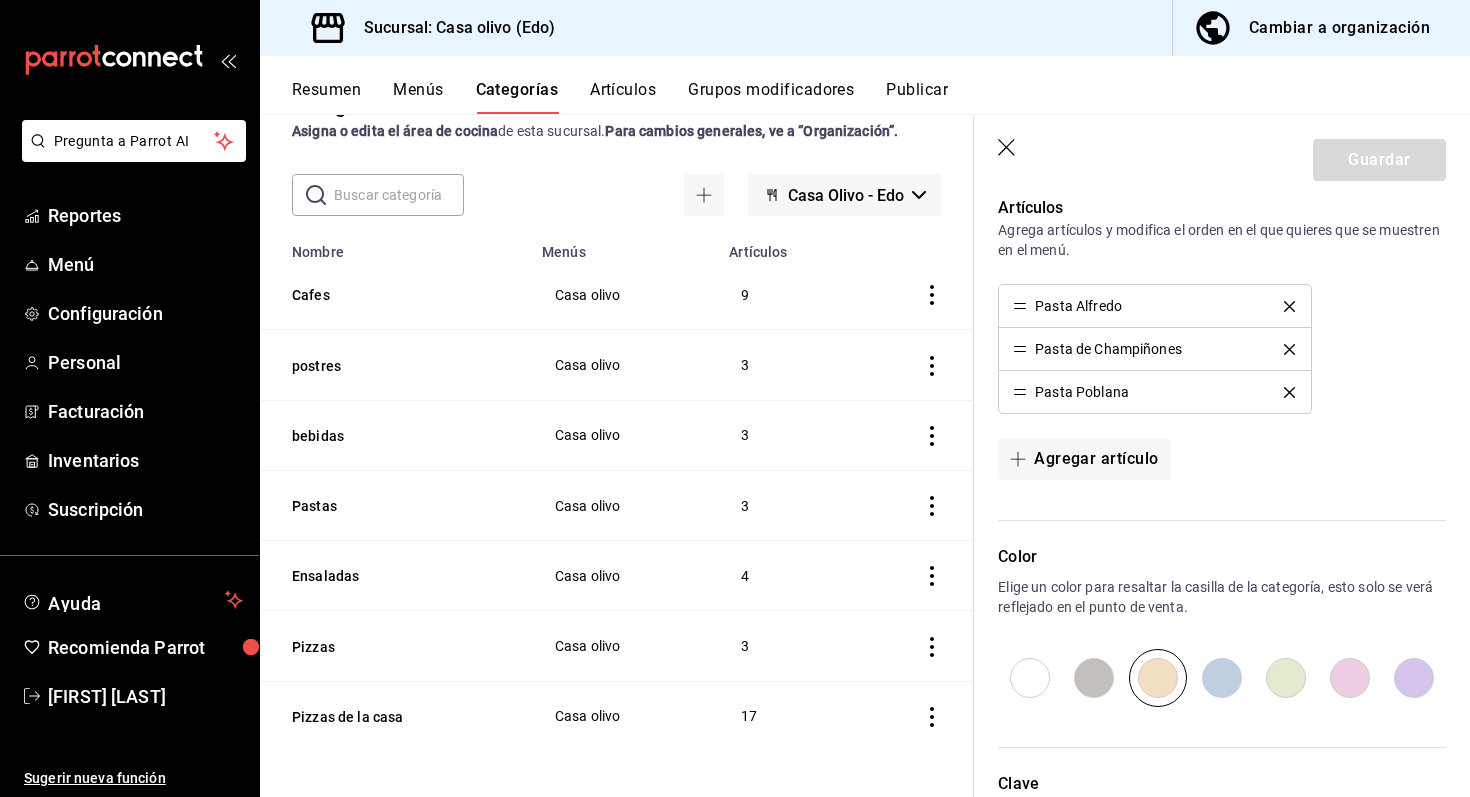 scroll, scrollTop: 508, scrollLeft: 0, axis: vertical 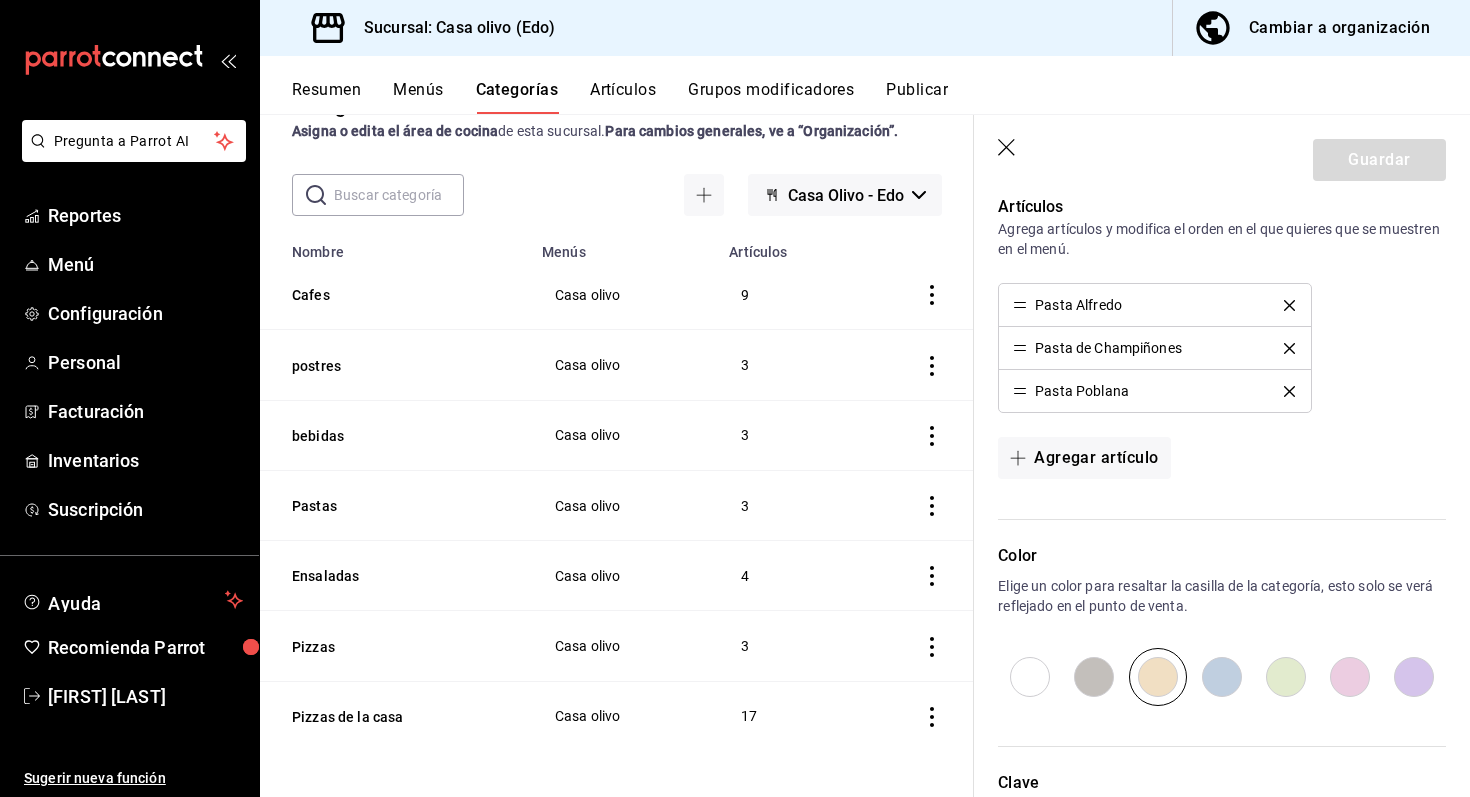 click on "Artículos" at bounding box center (623, 97) 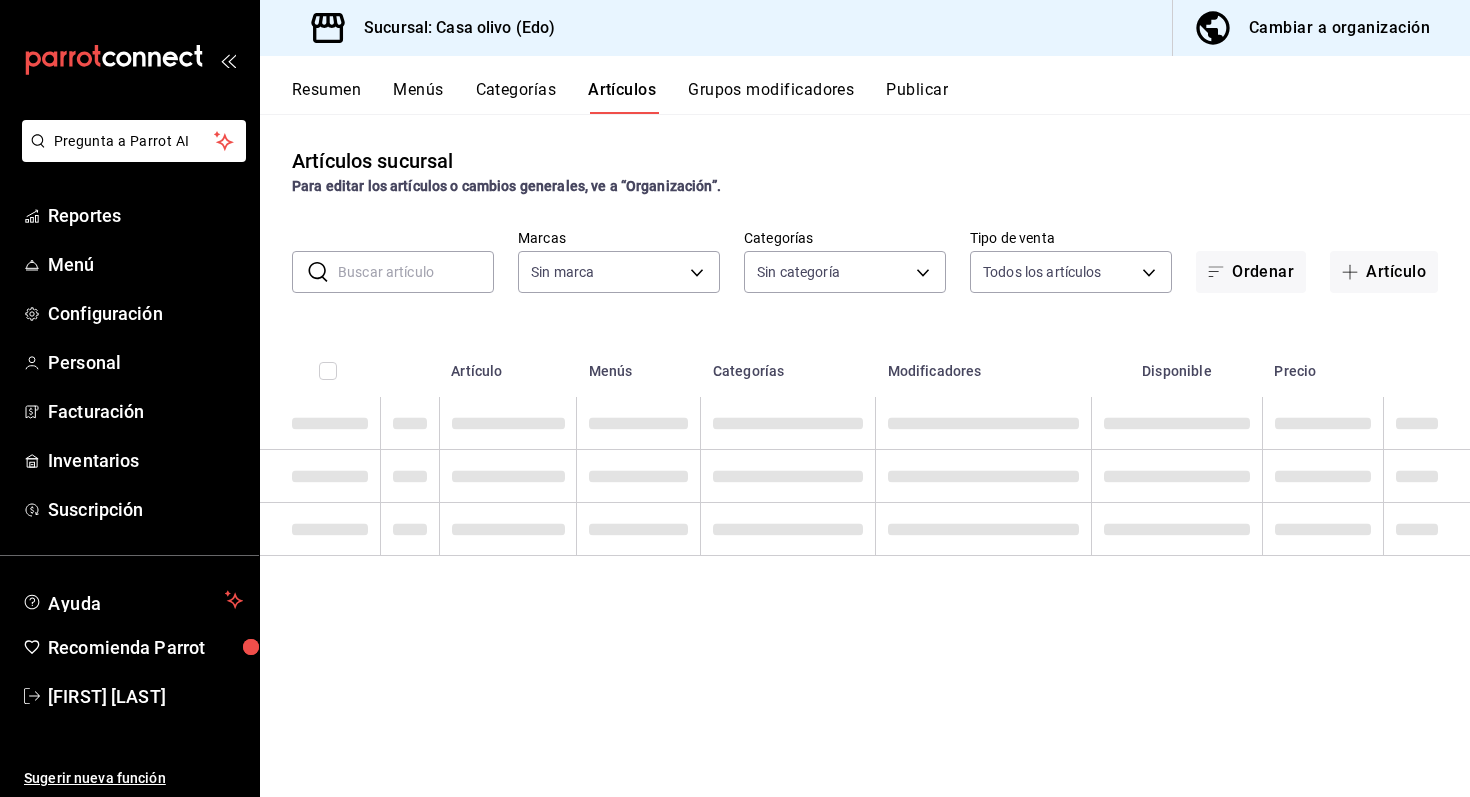 type on "09261786-2630-426b-924a-f43334cfd809" 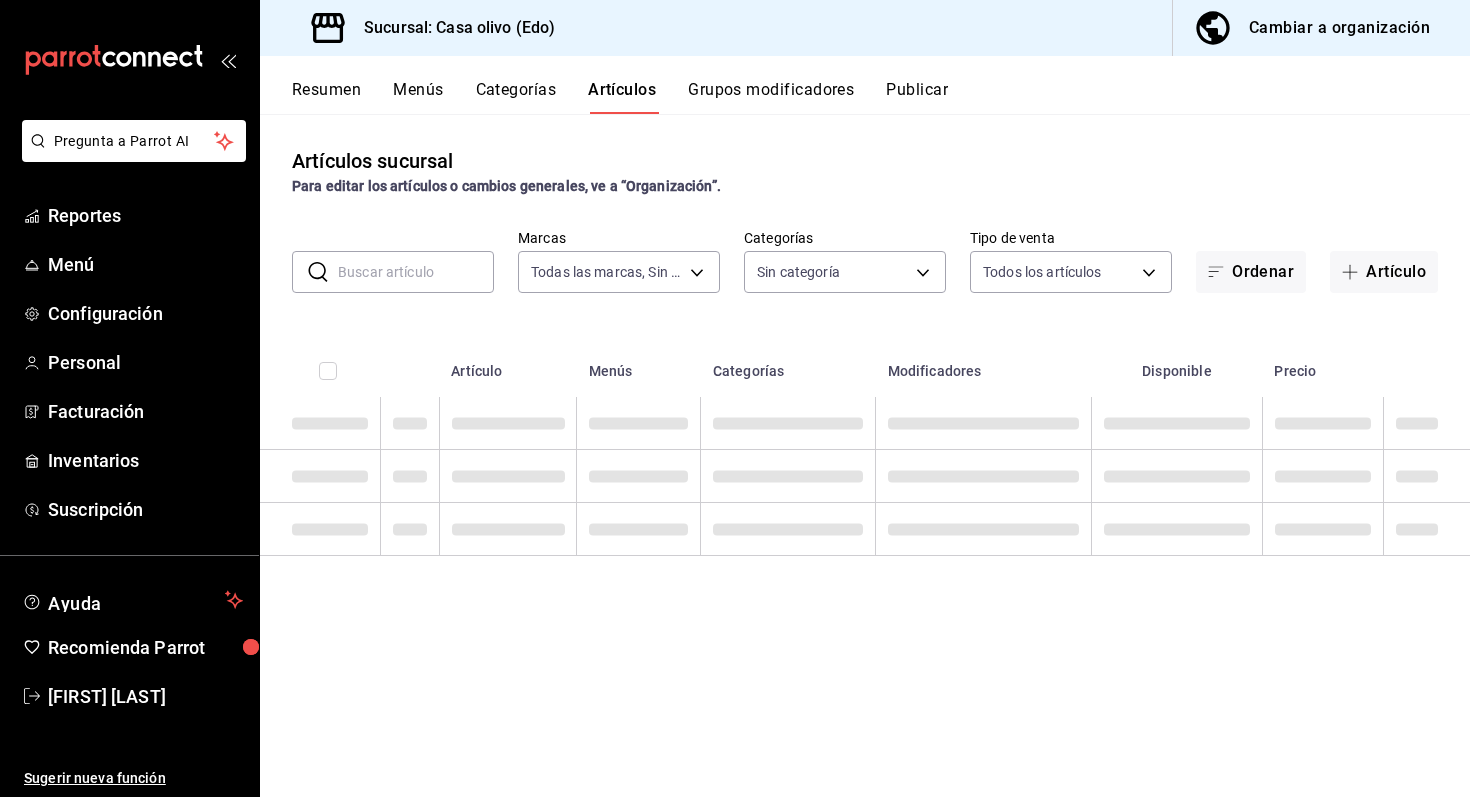 type on "b2ce73ce-ea99-4733-809e-adbc4baf4c67,cb6508e7-f668-4a20-8bff-d9580d89eb13,64376482-fbb5-4a05-8ecc-323176b49448,d44b0a3f-cece-4980-8b33-b66e48ec6426,203a5ee1-b564-419e-8587-d1cd59e3493d,279d2231-0403-4796-b457-ae73b58f7fdc,ceb712bb-0fdb-4006-8a47-ab78c7657bac" 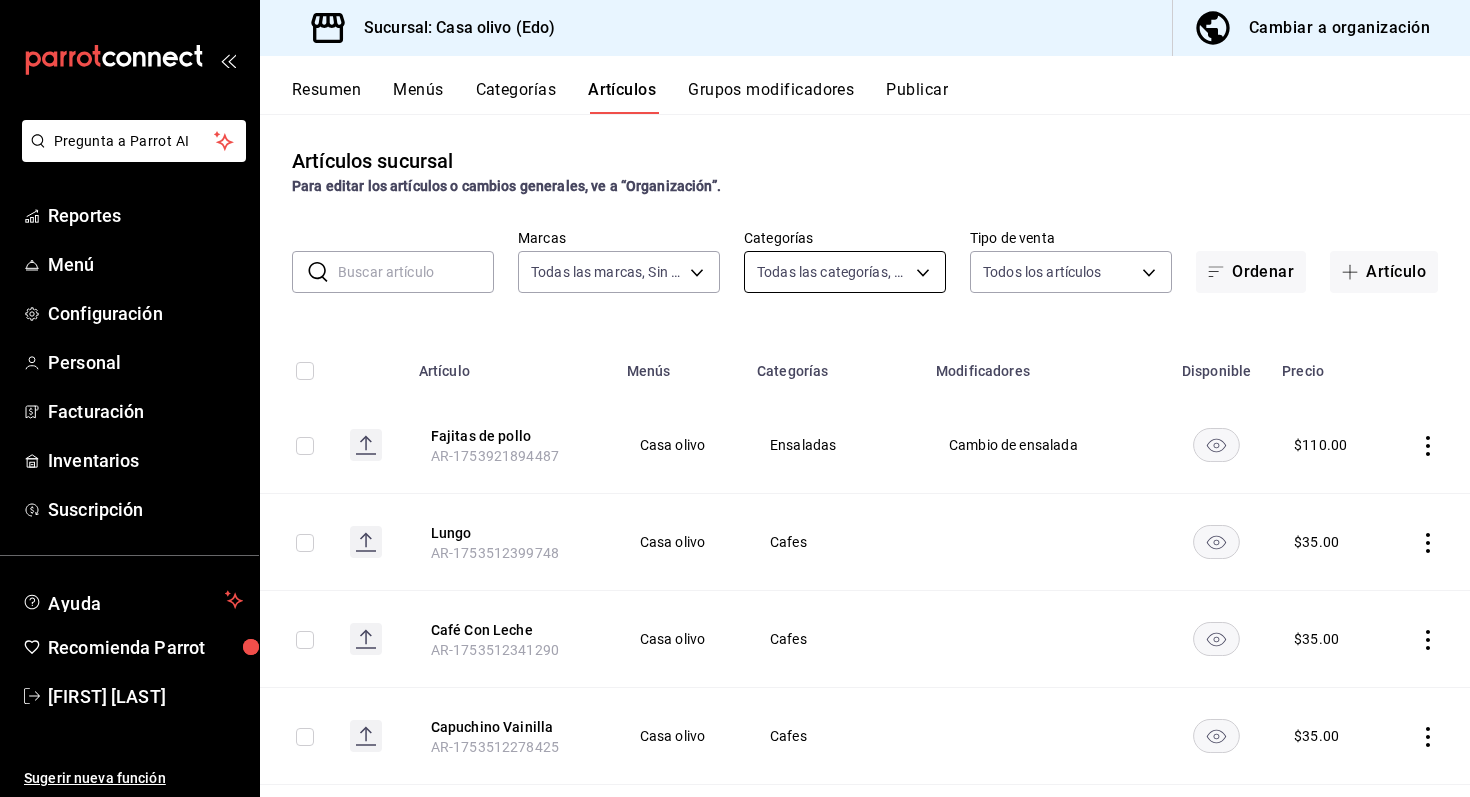 click on "Pregunta a Parrot AI Reportes   Menú   Configuración   Personal   Facturación   Inventarios   Suscripción   Ayuda Recomienda Parrot   [FIRST] [LAST]   Sugerir nueva función   Sucursal: Casa olivo (Edo) Cambiar a organización Resumen Menús Categorías Artículos Grupos modificadores Publicar Artículos sucursal Para editar los artículos o cambios generales, ve a “Organización”. ​ ​ Marcas Todas las marcas, Sin marca 09261786-2630-426b-924a-f43334cfd809 Categorías Todas las categorías, Sin categoría b2ce73ce-ea99-4733-809e-adbc4baf4c67,cb6508e7-f668-4a20-8bff-d9580d89eb13,64376482-fbb5-4a05-8ecc-323176b49448,d44b0a3f-cece-4980-8b33-b66e48ec6426,203a5ee1-b564-419e-8587-d1cd59e3493d,279d2231-0403-4796-b457-ae73b58f7fdc,ceb712bb-0fdb-4006-8a47-ab78c7657bac Tipo de venta Todos los artículos ALL Ordenar Artículo Artículo Menús Categorías Modificadores Disponible Precio Fajitas de pollo AR-1753921894487 Casa olivo Ensaladas Cambio de ensalada $ 110.00 Lungo AR-1753512399748 Casa olivo Cafes $ $" at bounding box center (735, 398) 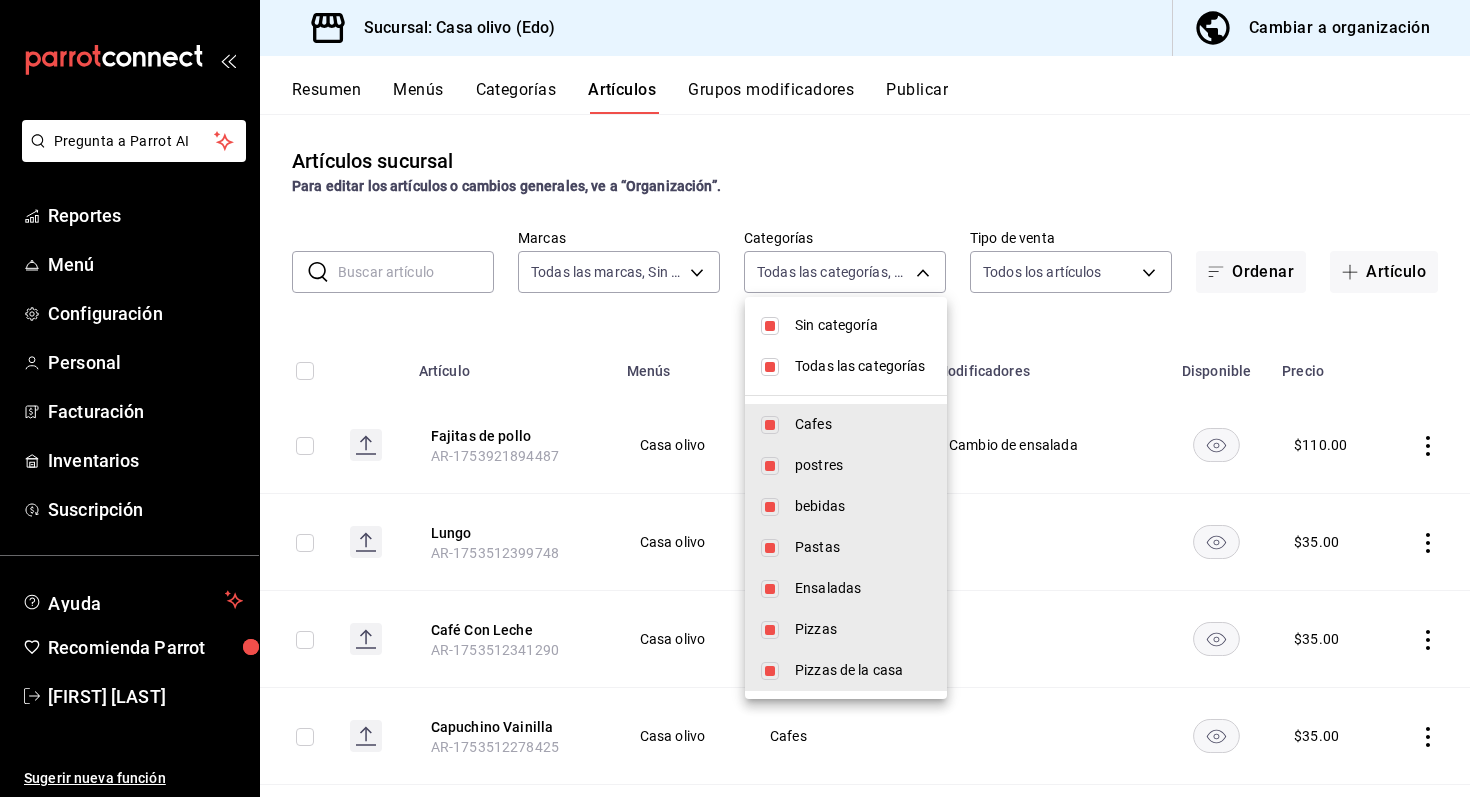 click on "Sin categoría" at bounding box center [863, 325] 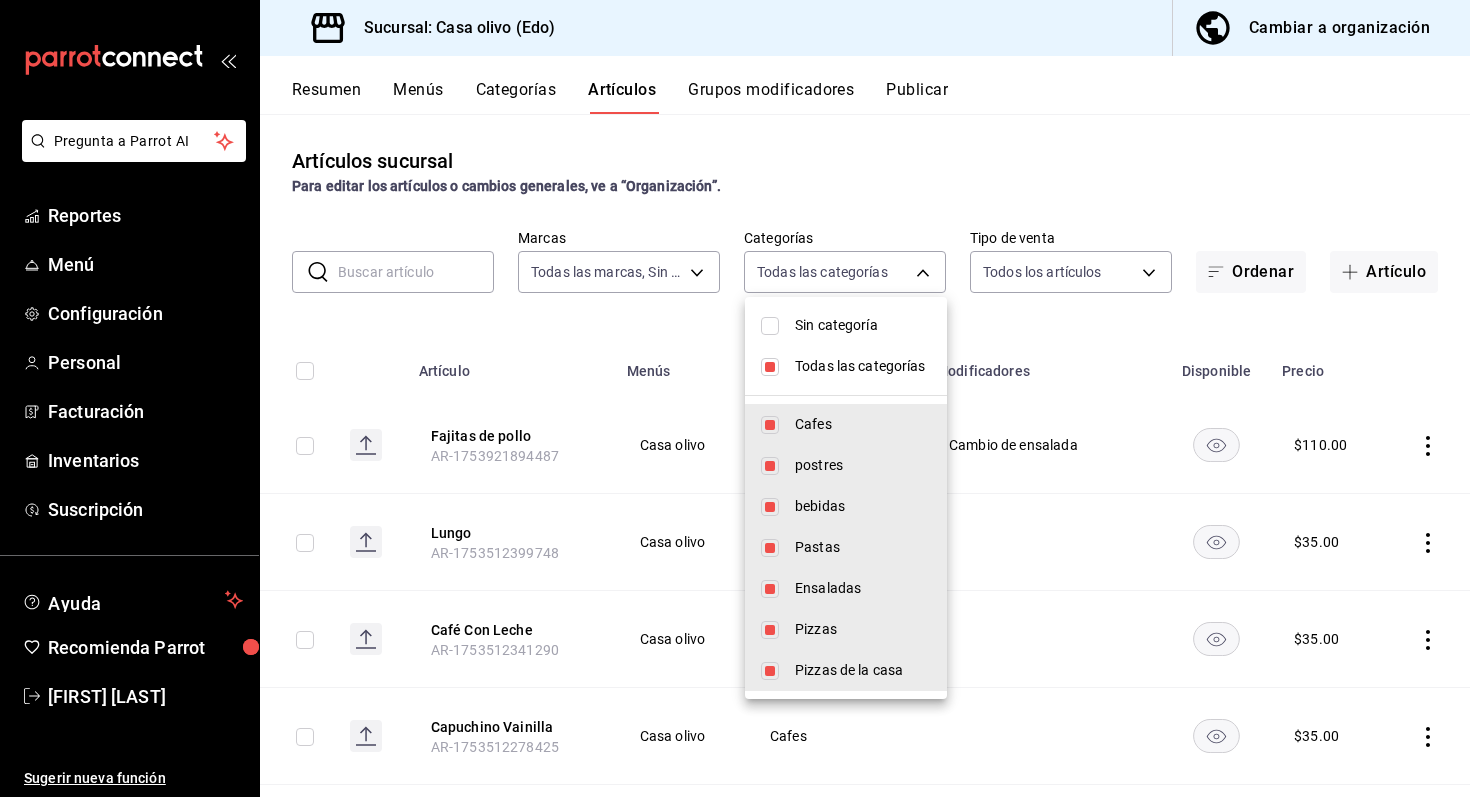 click on "Todas las categorías" at bounding box center (846, 366) 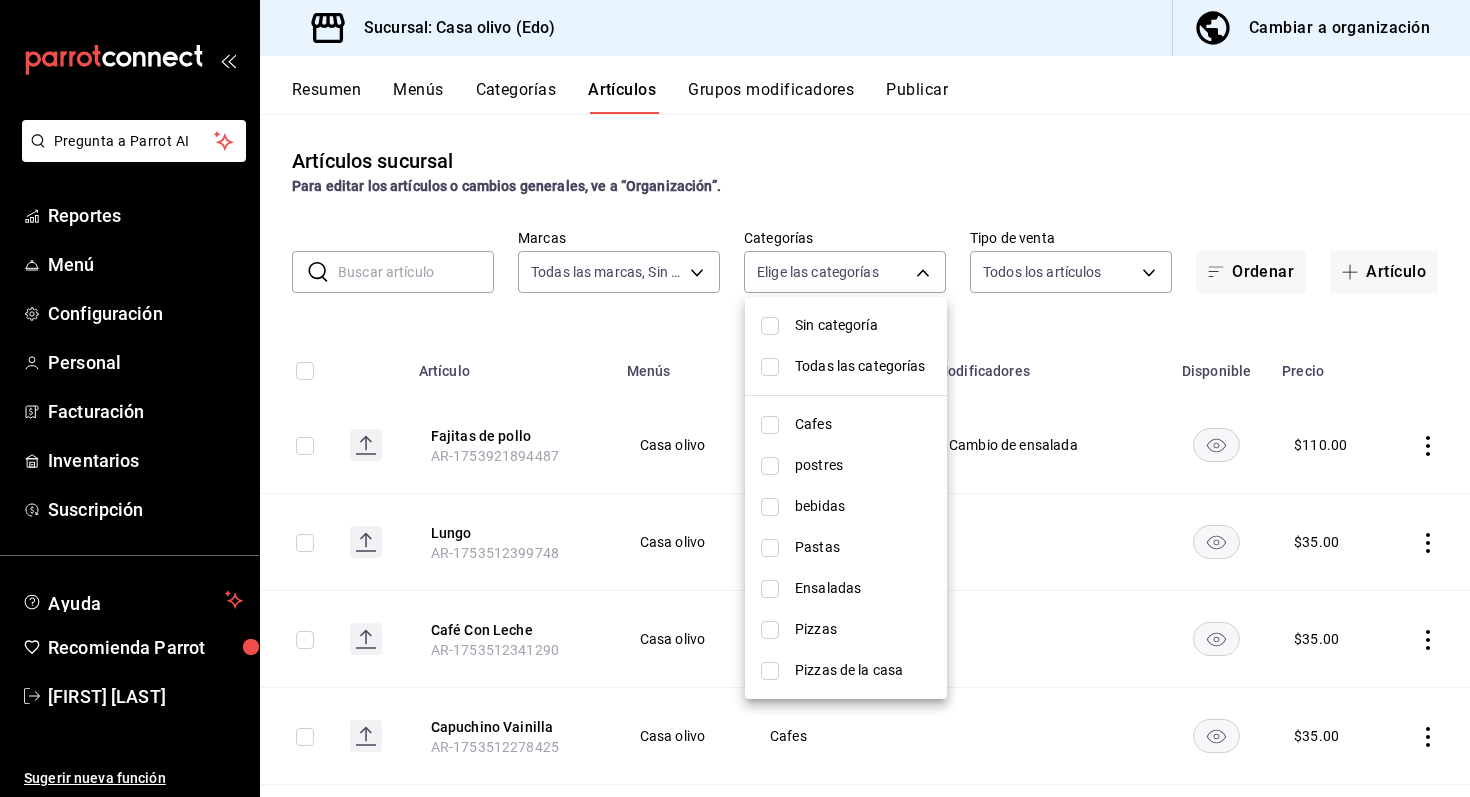 click on "Pastas" at bounding box center [863, 547] 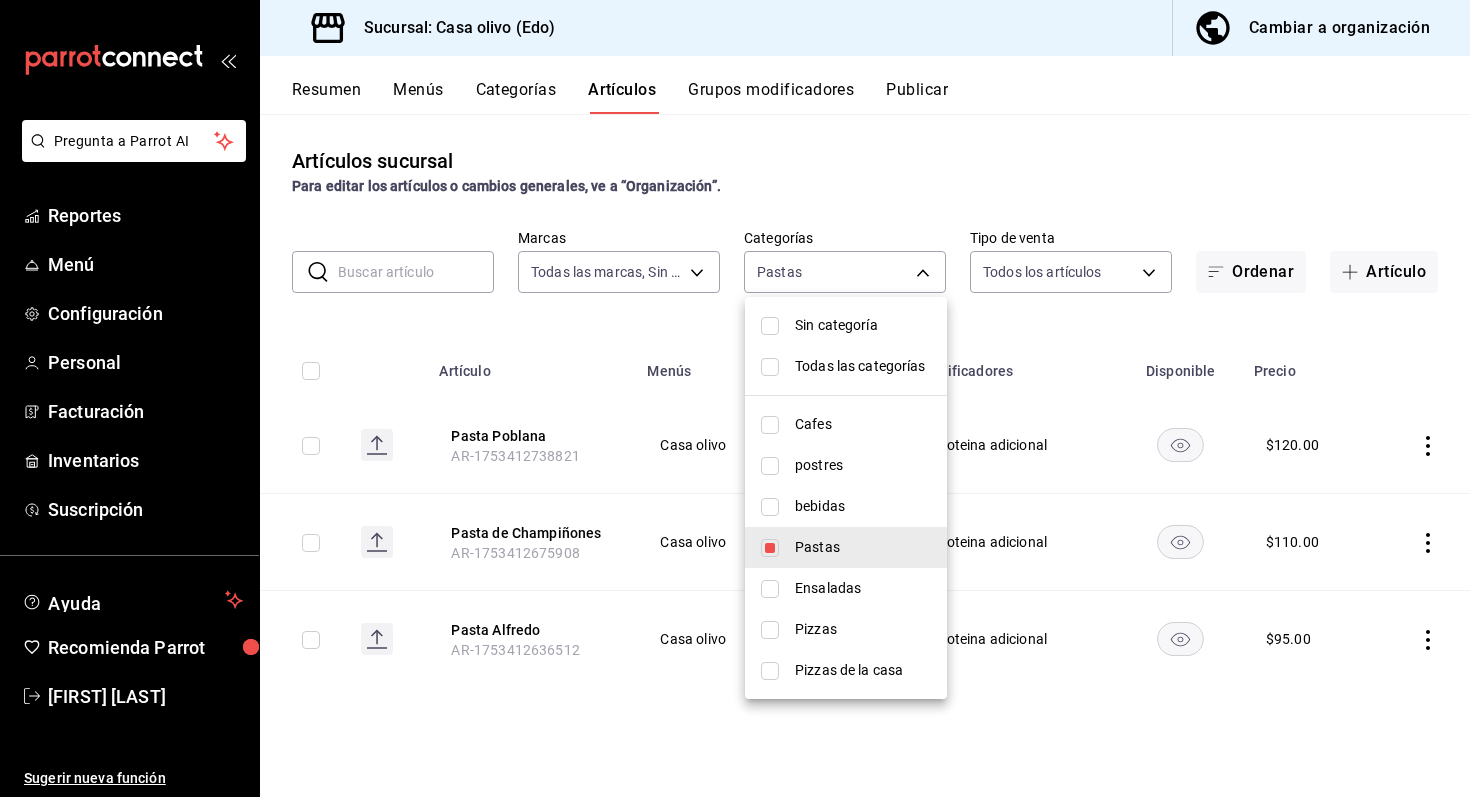 click at bounding box center [735, 398] 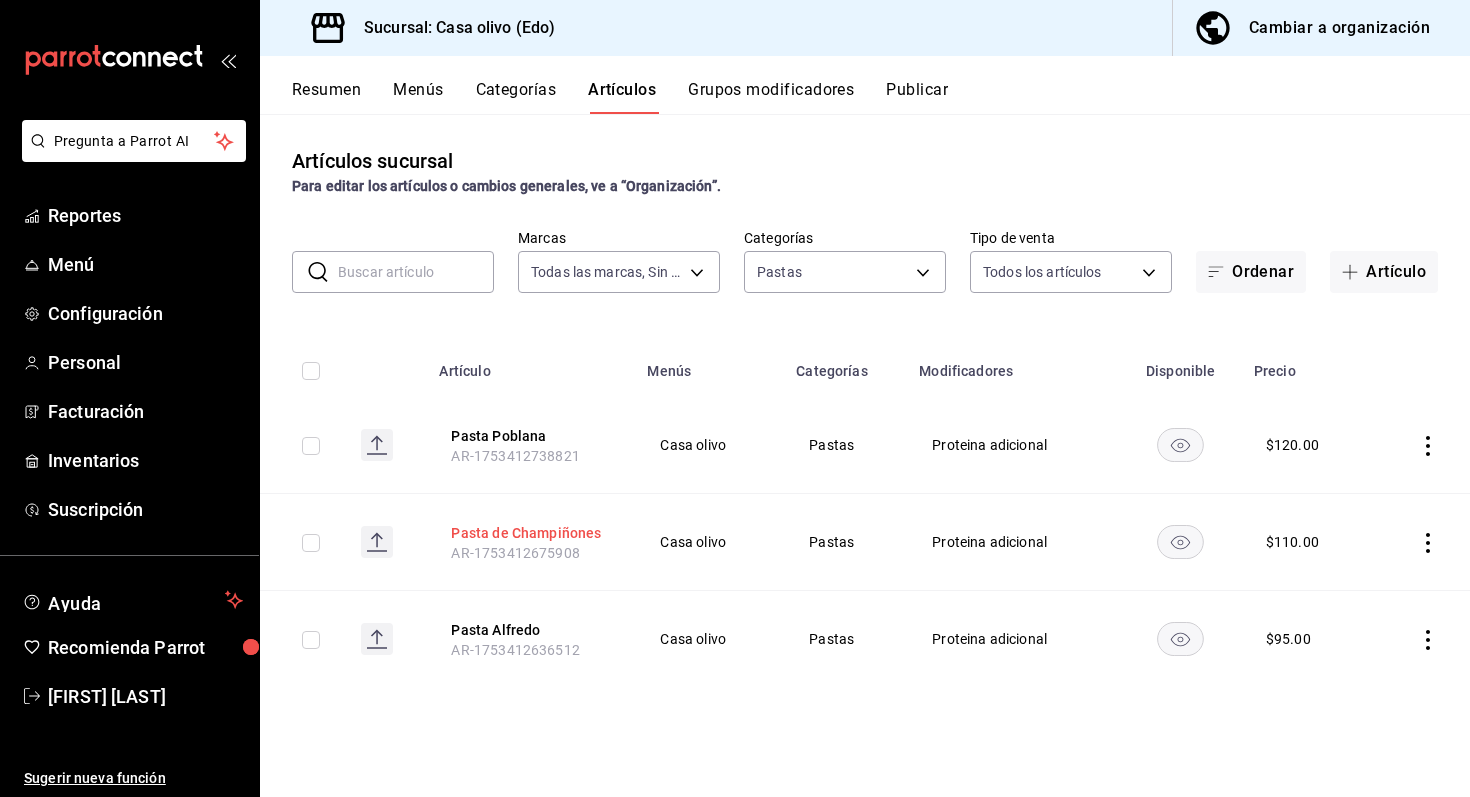 click on "Pasta de Champiñones" at bounding box center (531, 533) 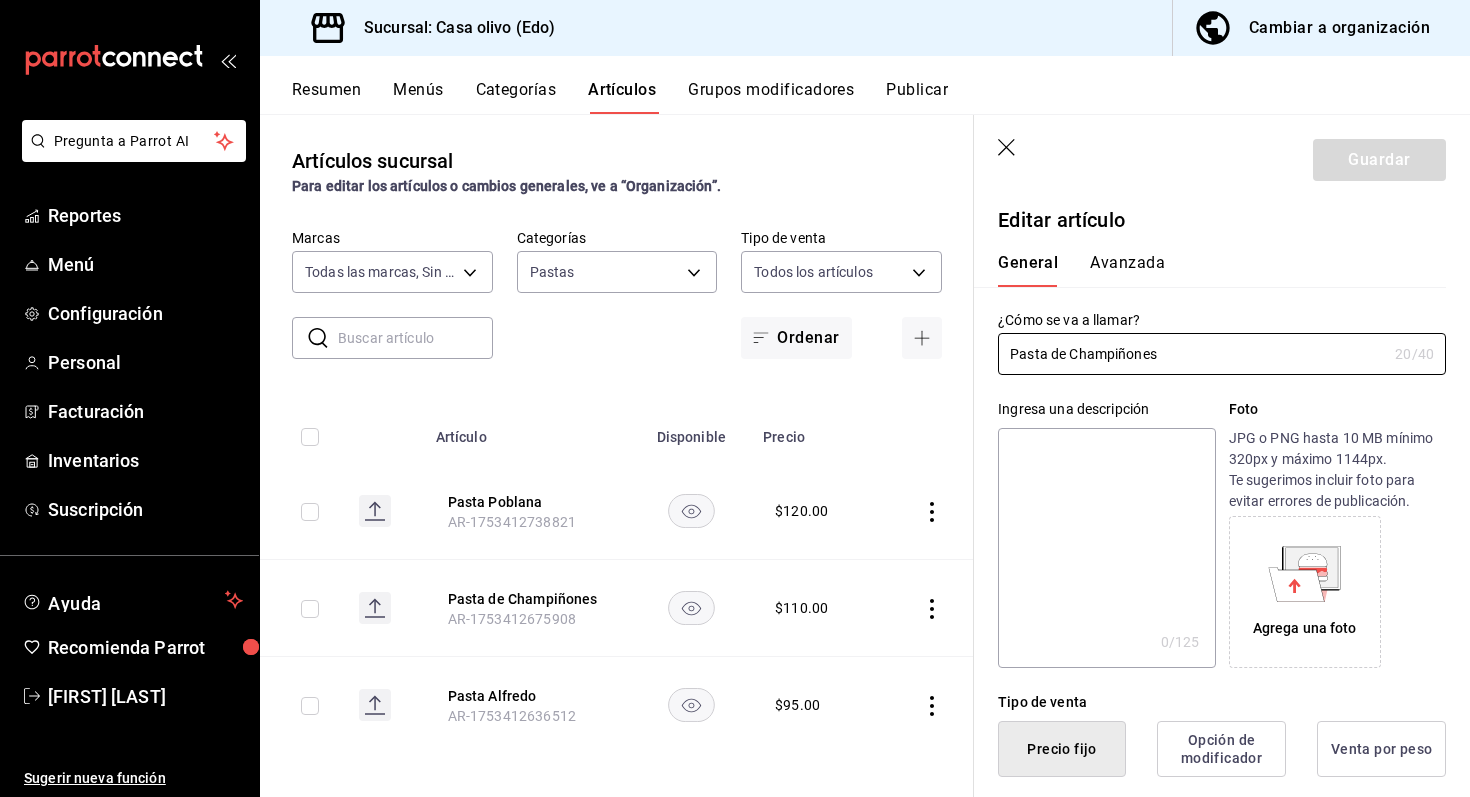 type on "$110.00" 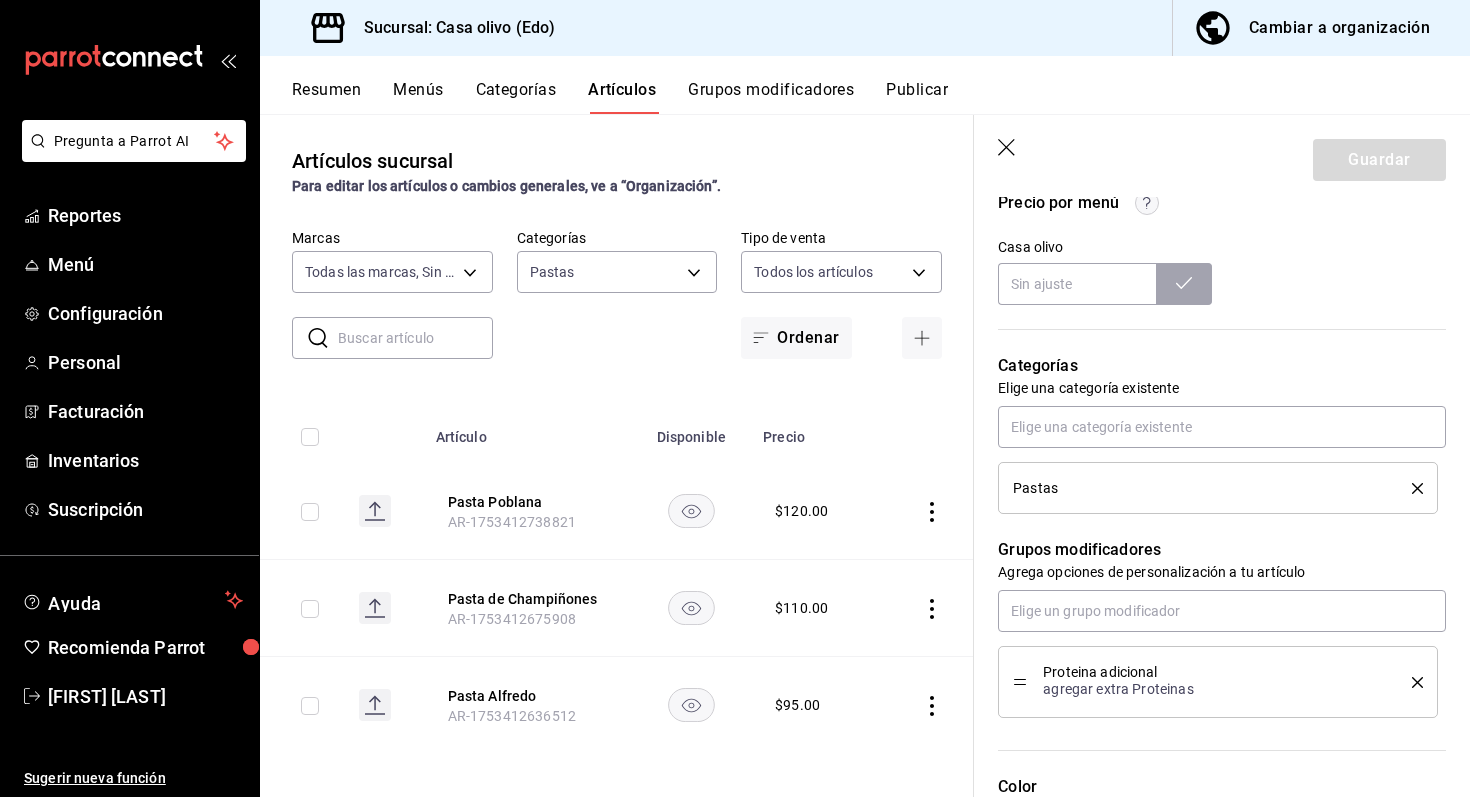 scroll, scrollTop: 707, scrollLeft: 0, axis: vertical 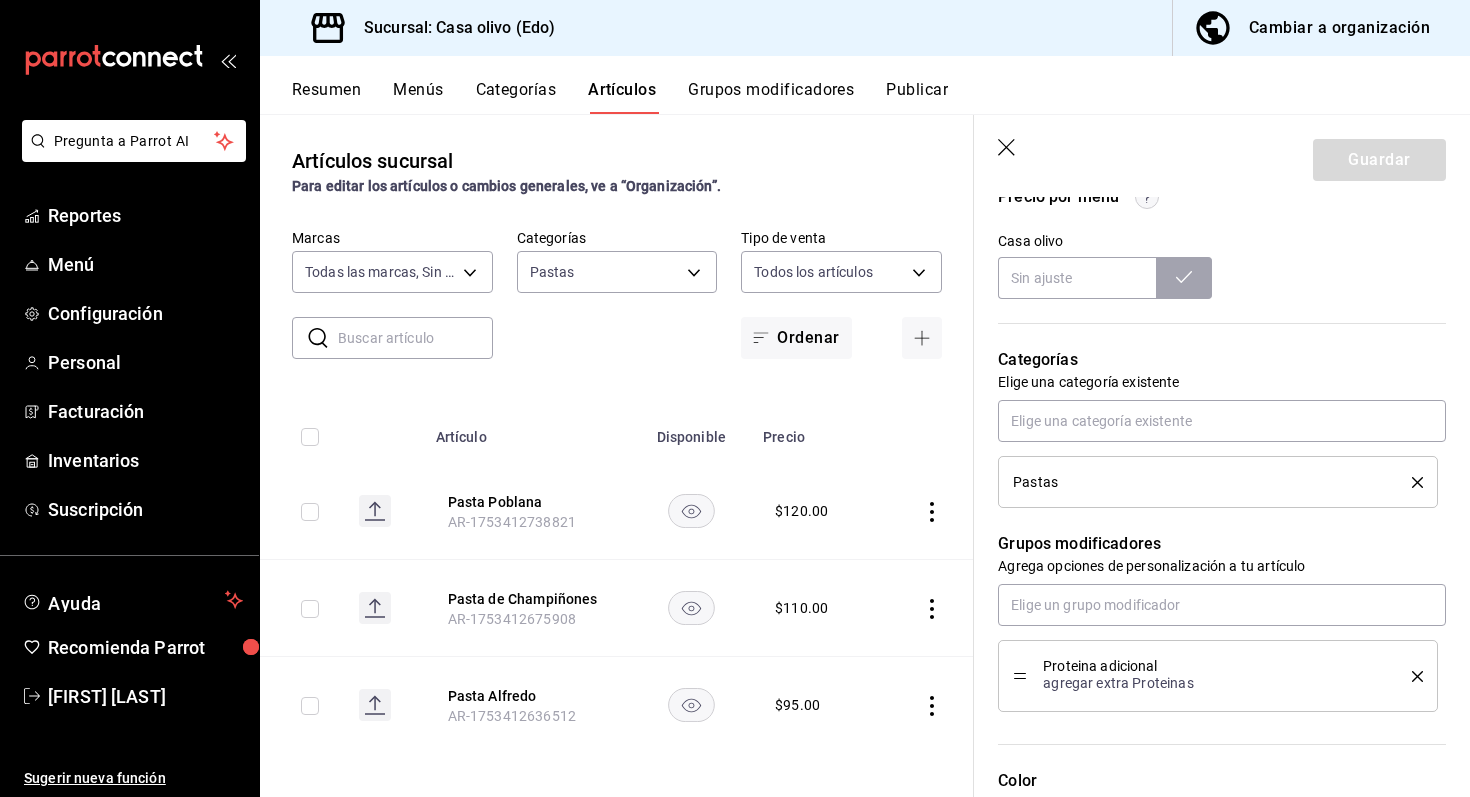 click on "Grupos modificadores" at bounding box center [771, 97] 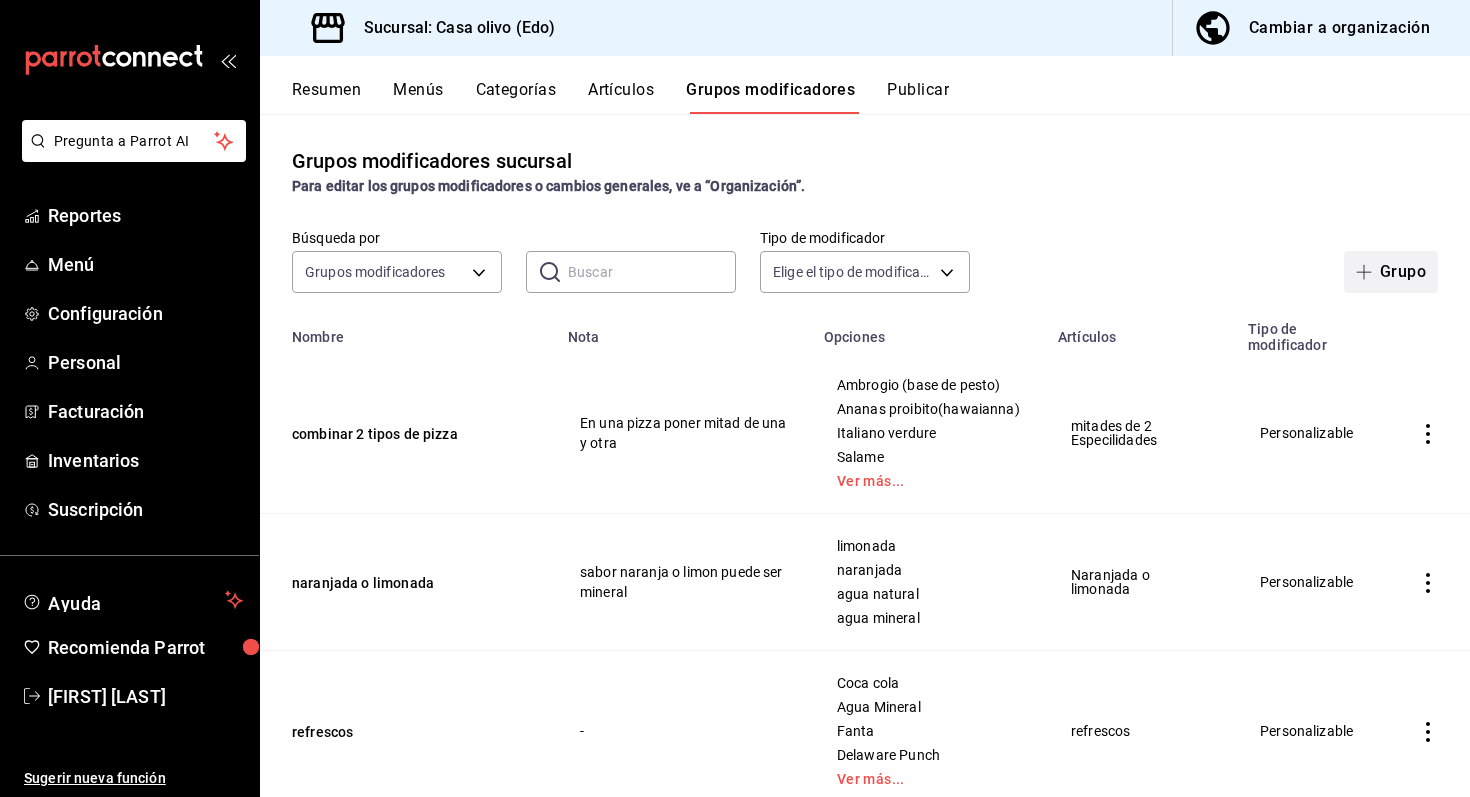 click 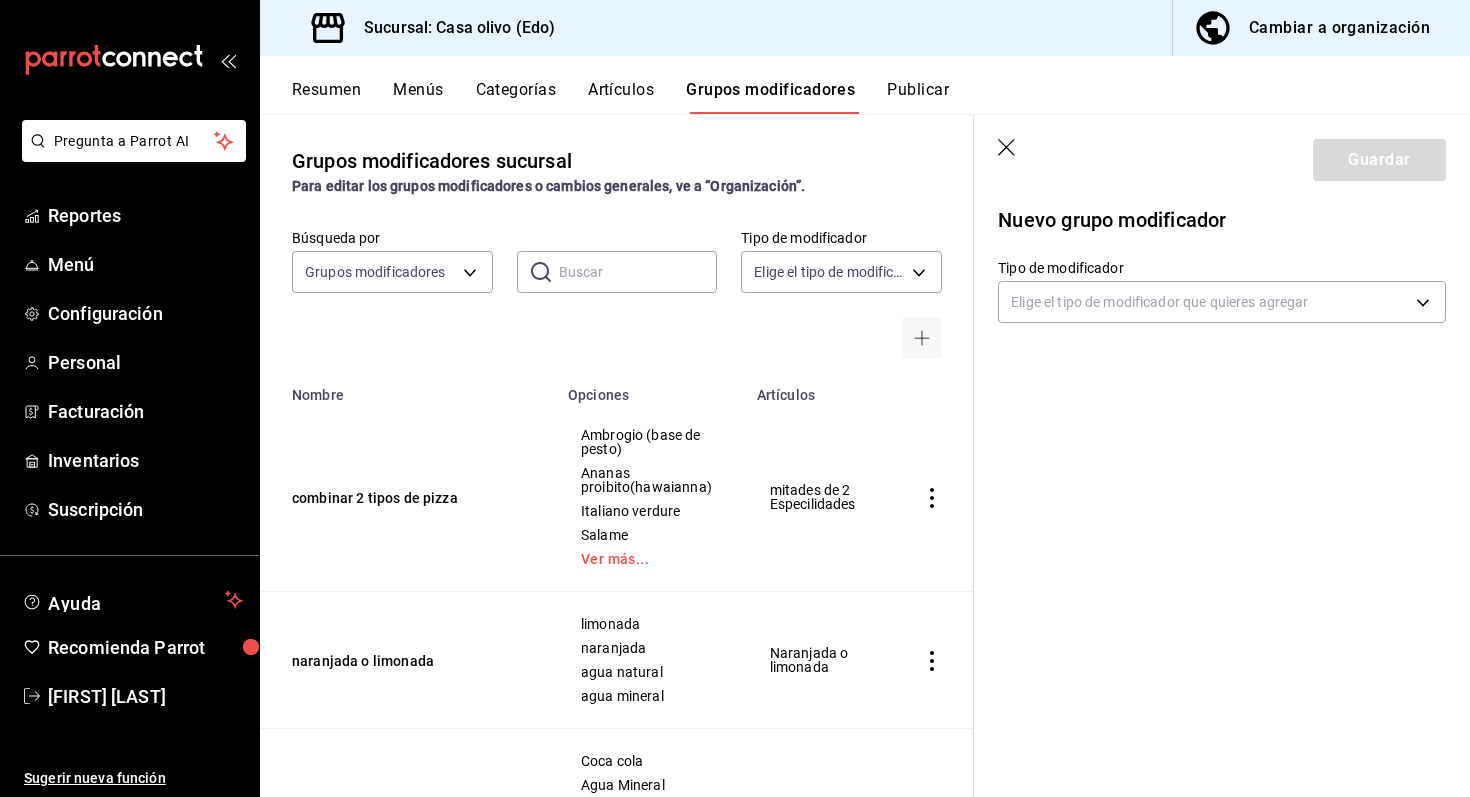click on "Artículos" at bounding box center [621, 97] 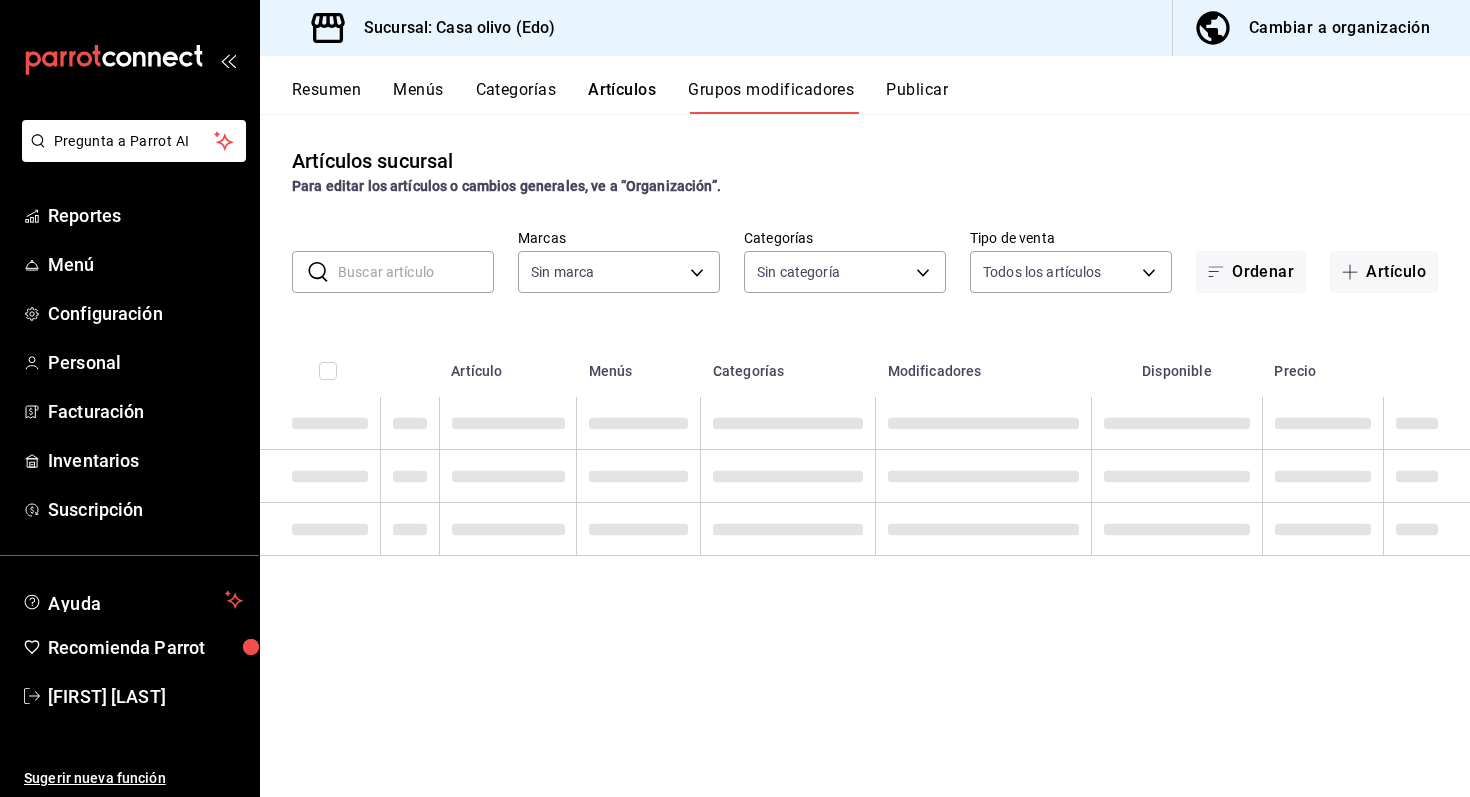 type on "09261786-2630-426b-924a-f43334cfd809" 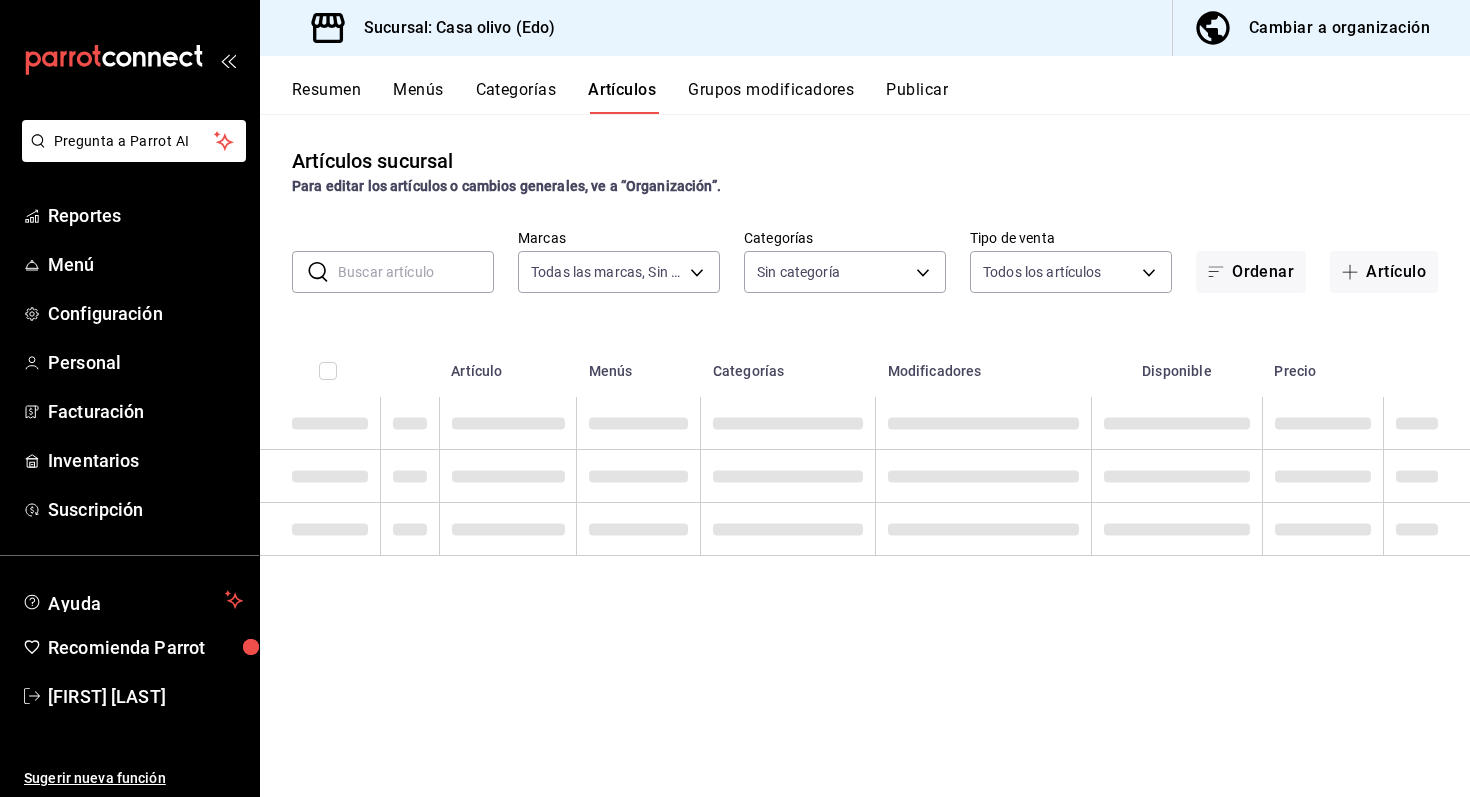 type on "09261786-2630-426b-924a-f43334cfd809" 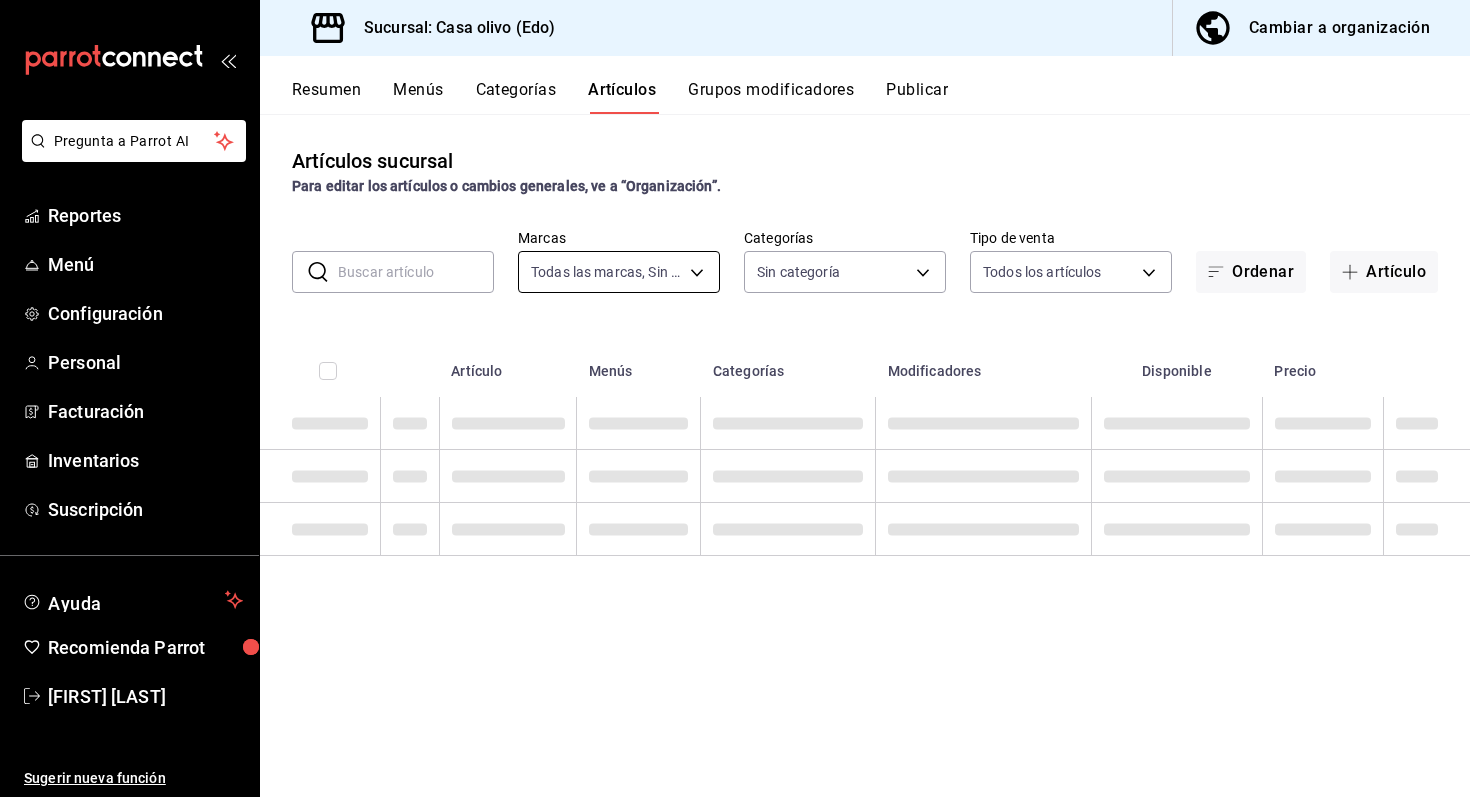 type on "b2ce73ce-ea99-4733-809e-adbc4baf4c67,cb6508e7-f668-4a20-8bff-d9580d89eb13,64376482-fbb5-4a05-8ecc-323176b49448,d44b0a3f-cece-4980-8b33-b66e48ec6426,203a5ee1-b564-419e-8587-d1cd59e3493d,279d2231-0403-4796-b457-ae73b58f7fdc,ceb712bb-0fdb-4006-8a47-ab78c7657bac" 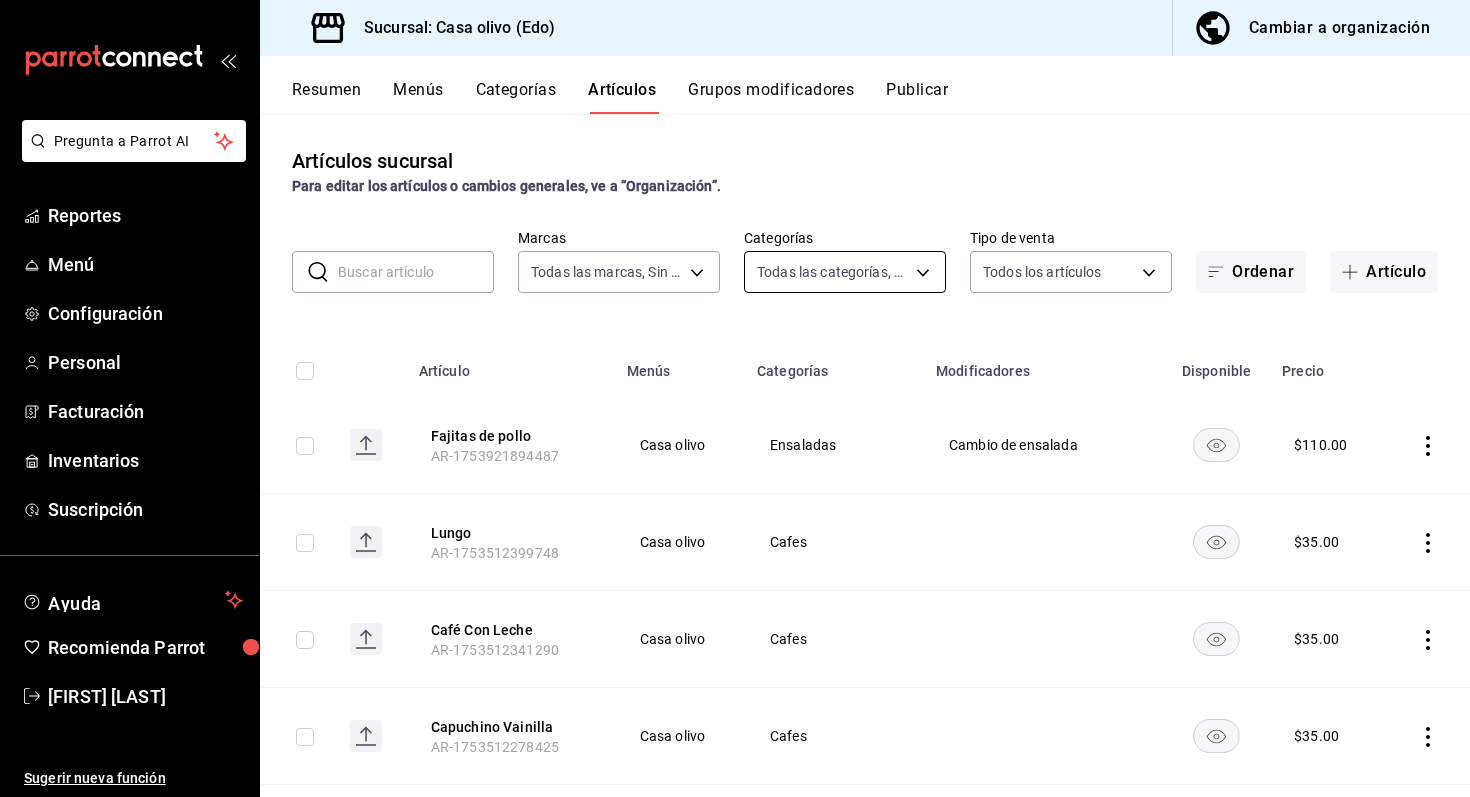 click on "Pregunta a Parrot AI Reportes   Menú   Configuración   Personal   Facturación   Inventarios   Suscripción   Ayuda Recomienda Parrot   [FIRST] [LAST]   Sugerir nueva función   Sucursal: Casa olivo (Edo) Cambiar a organización Resumen Menús Categorías Artículos Grupos modificadores Publicar Artículos sucursal Para editar los artículos o cambios generales, ve a “Organización”. ​ ​ Marcas Todas las marcas, Sin marca 09261786-2630-426b-924a-f43334cfd809 Categorías Todas las categorías, Sin categoría b2ce73ce-ea99-4733-809e-adbc4baf4c67,cb6508e7-f668-4a20-8bff-d9580d89eb13,64376482-fbb5-4a05-8ecc-323176b49448,d44b0a3f-cece-4980-8b33-b66e48ec6426,203a5ee1-b564-419e-8587-d1cd59e3493d,279d2231-0403-4796-b457-ae73b58f7fdc,ceb712bb-0fdb-4006-8a47-ab78c7657bac Tipo de venta Todos los artículos ALL Ordenar Artículo Artículo Menús Categorías Modificadores Disponible Precio Fajitas de pollo AR-1753921894487 Casa olivo Ensaladas Cambio de ensalada $ 110.00 Lungo AR-1753512399748 Casa olivo Cafes $ $" at bounding box center (735, 398) 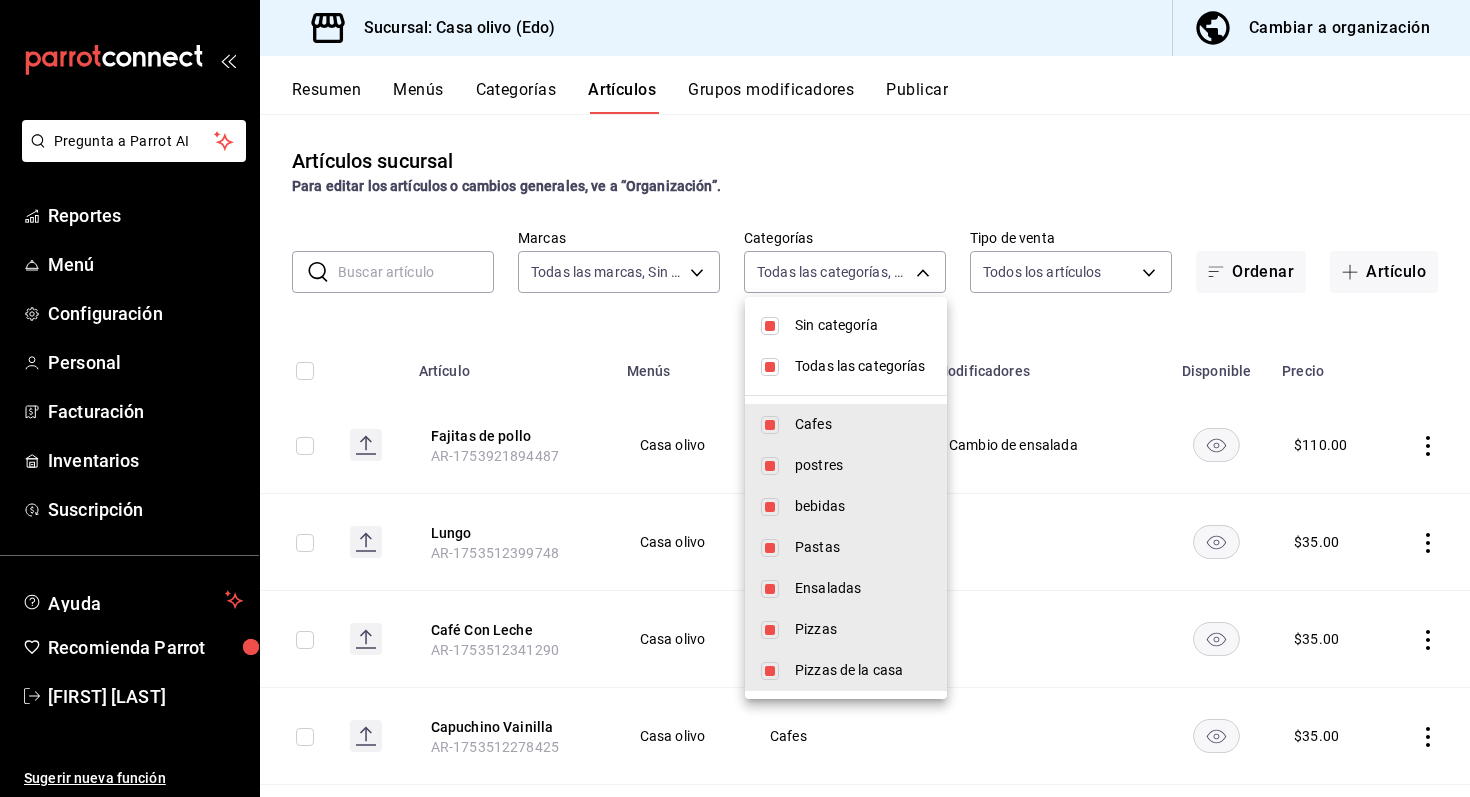 click on "Todas las categorías" at bounding box center (863, 366) 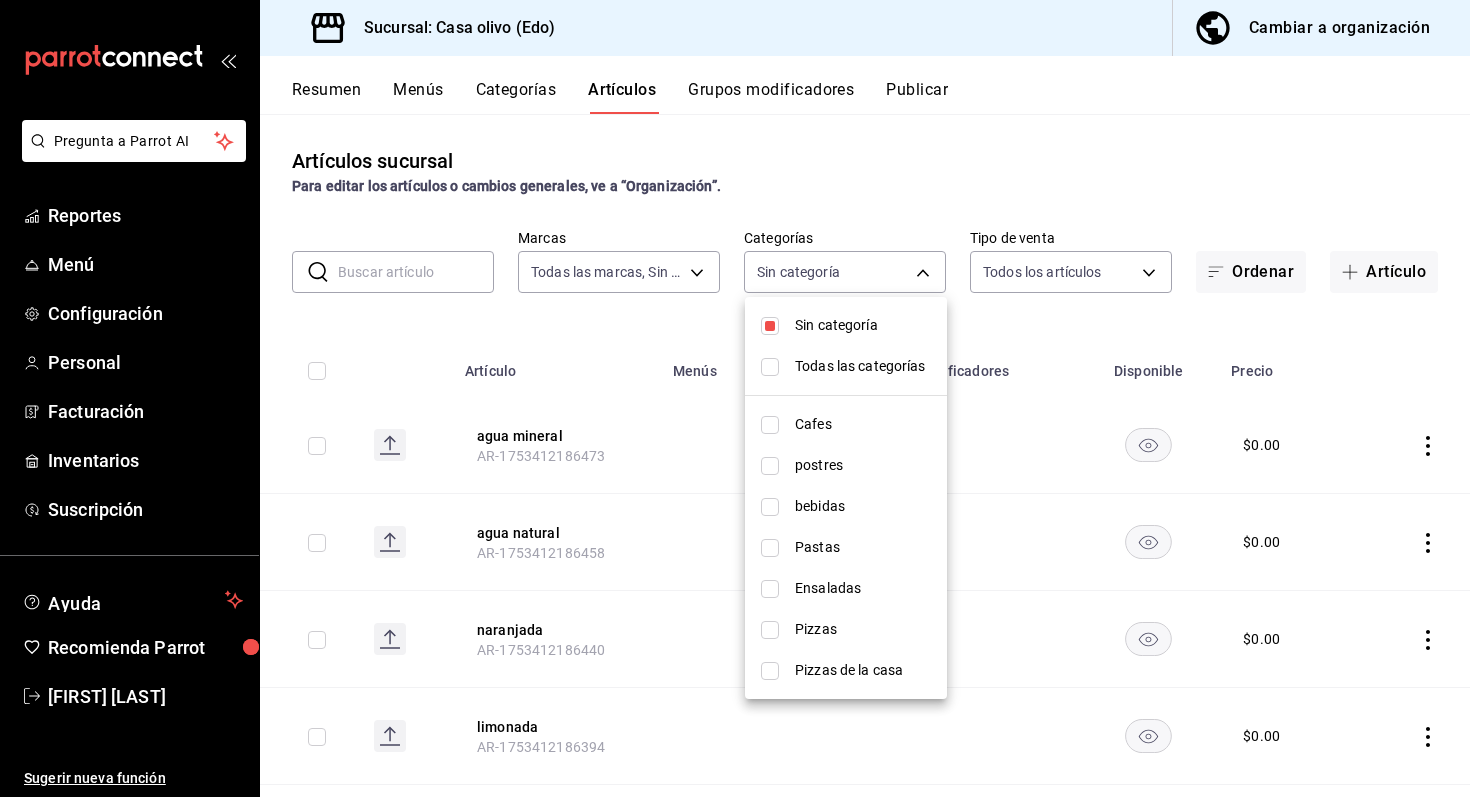 click on "Sin categoría" at bounding box center [863, 325] 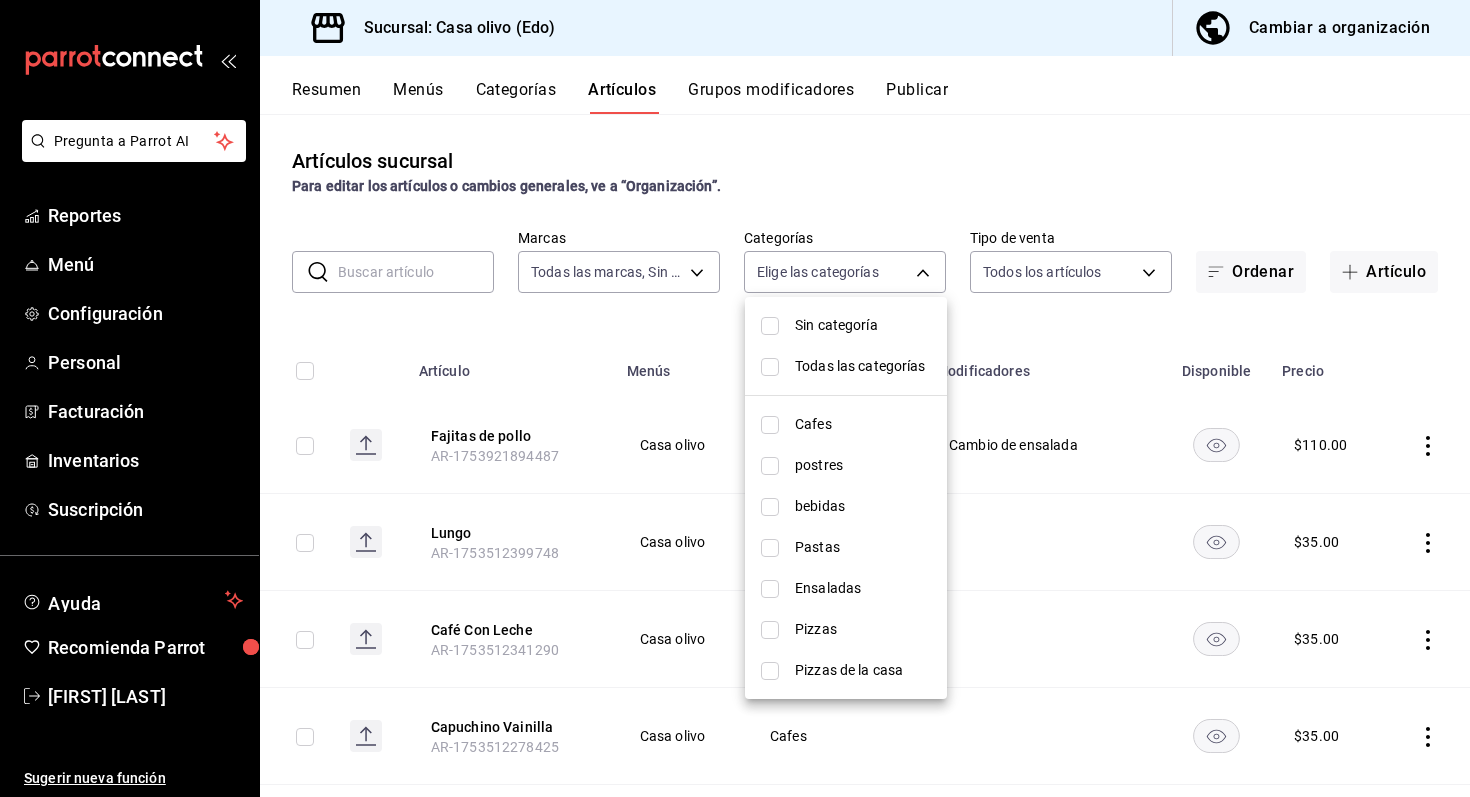 click on "Pastas" at bounding box center (863, 547) 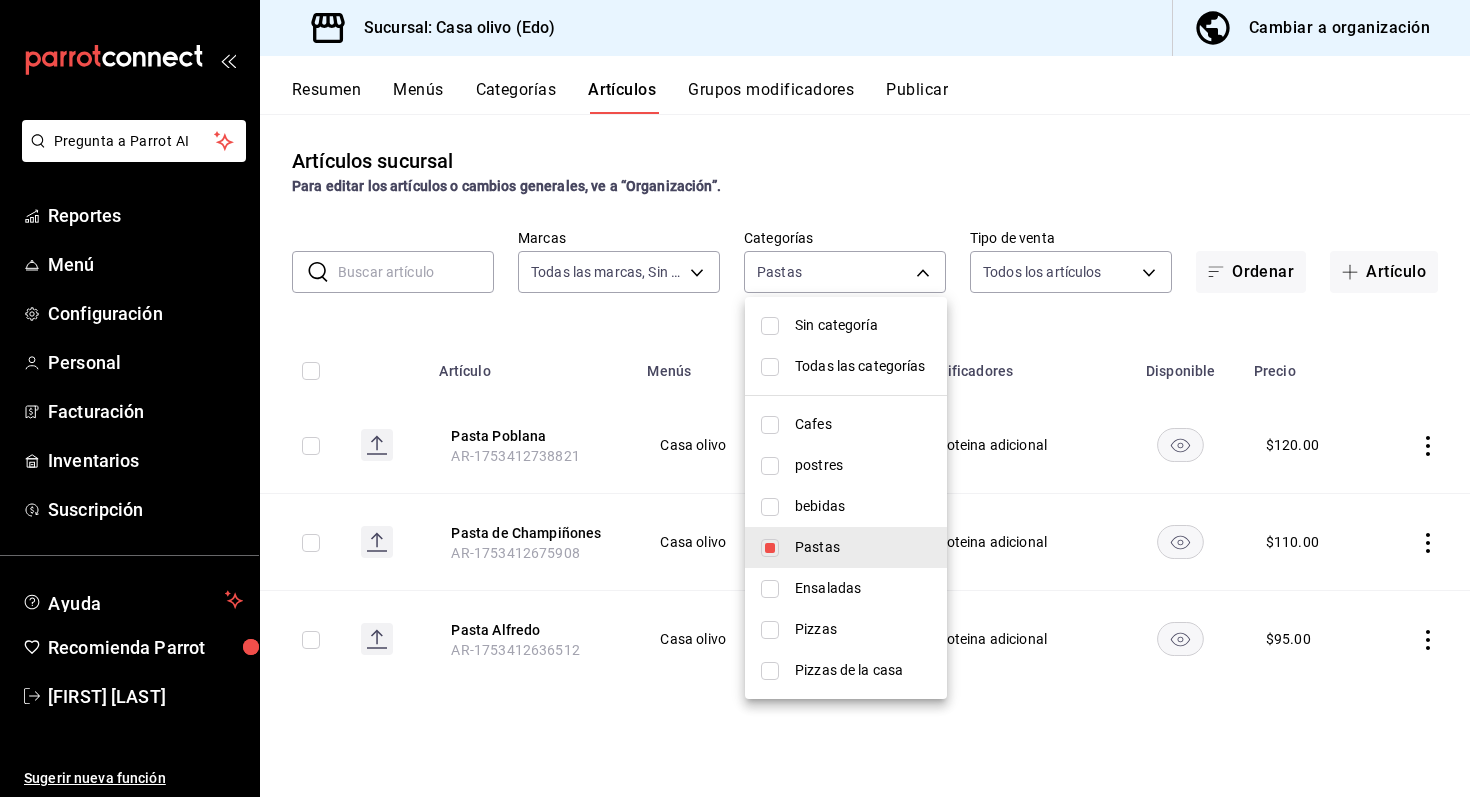 click at bounding box center (735, 398) 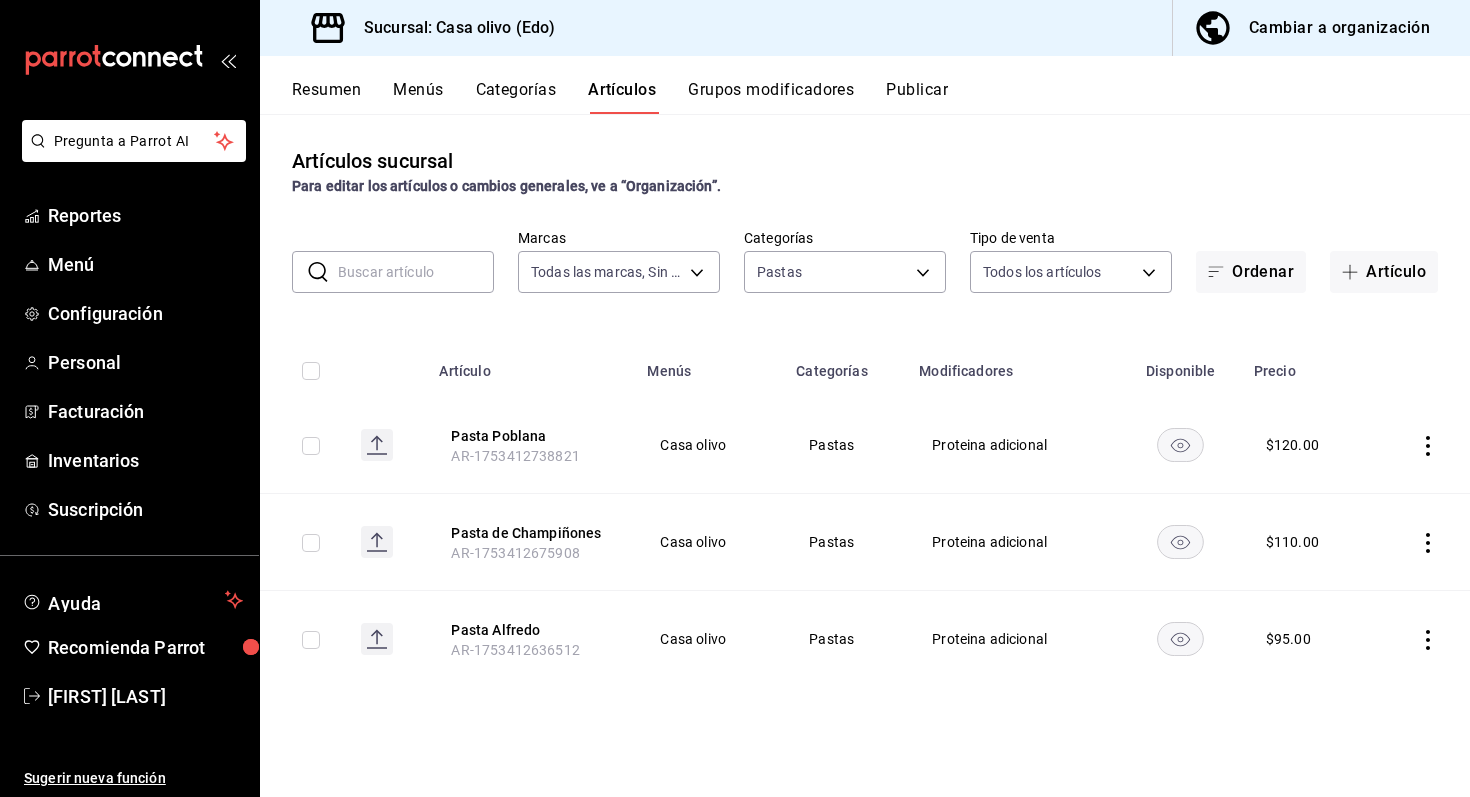 click on "Pasta de Champiñones" at bounding box center (531, 533) 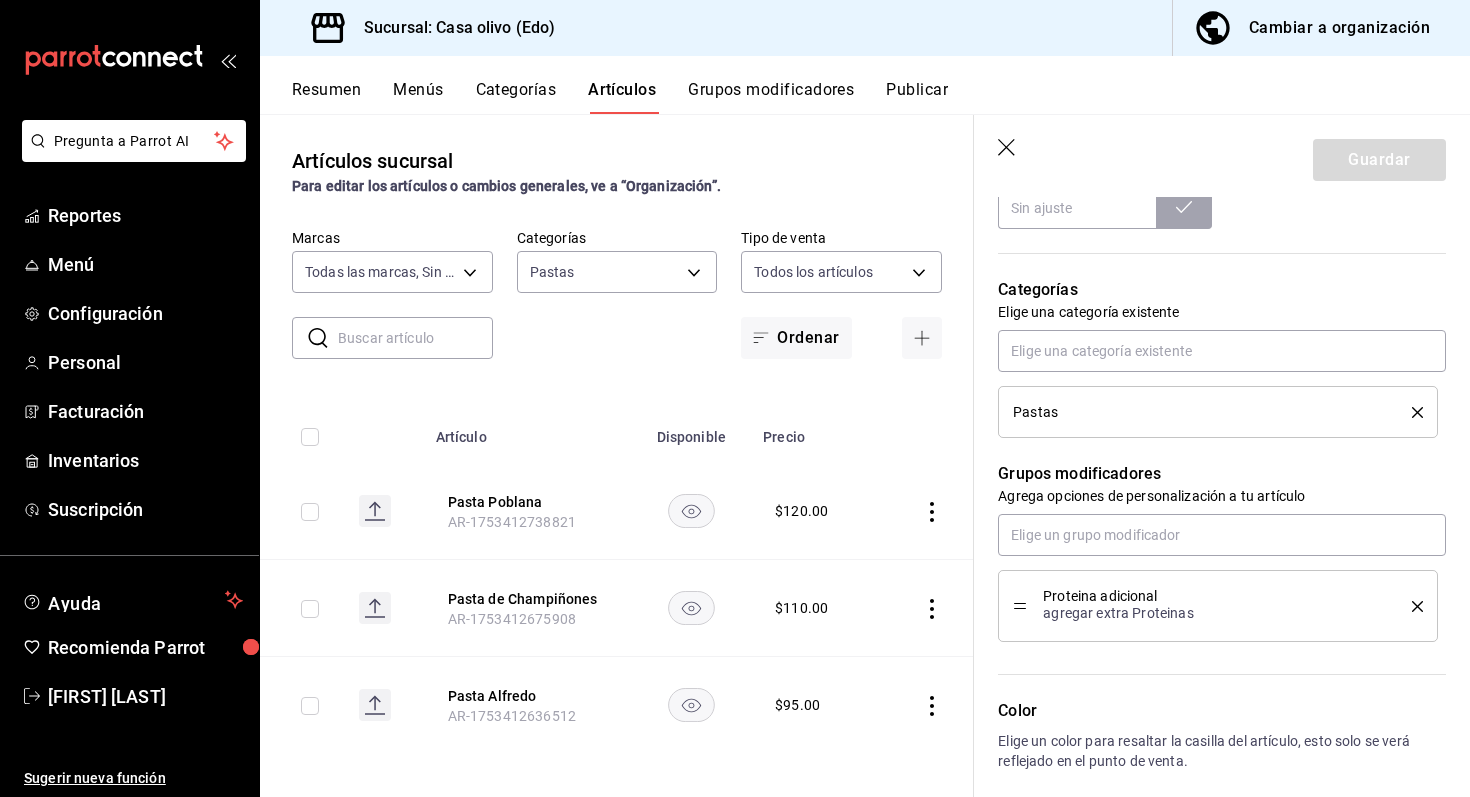 scroll, scrollTop: 783, scrollLeft: 0, axis: vertical 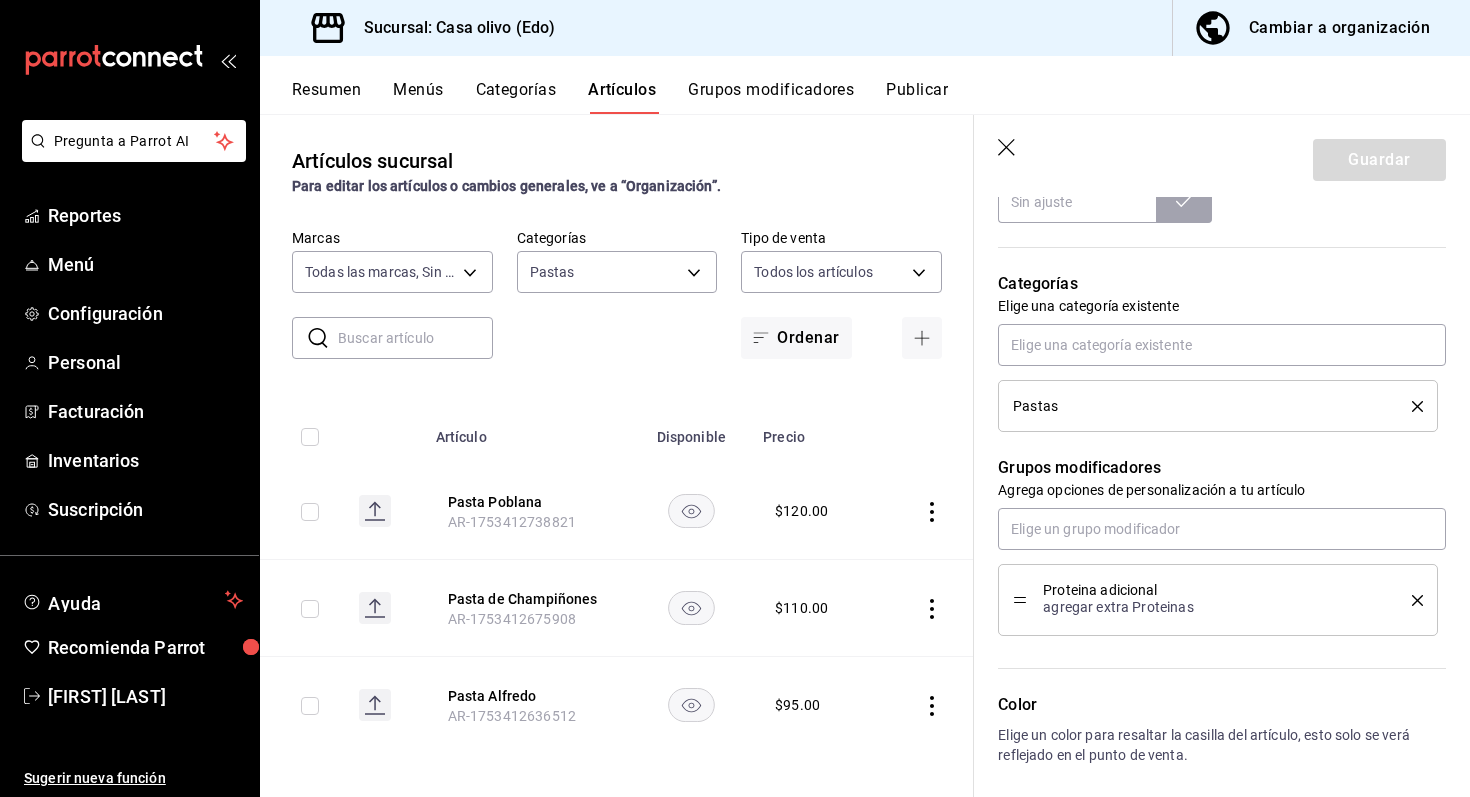click 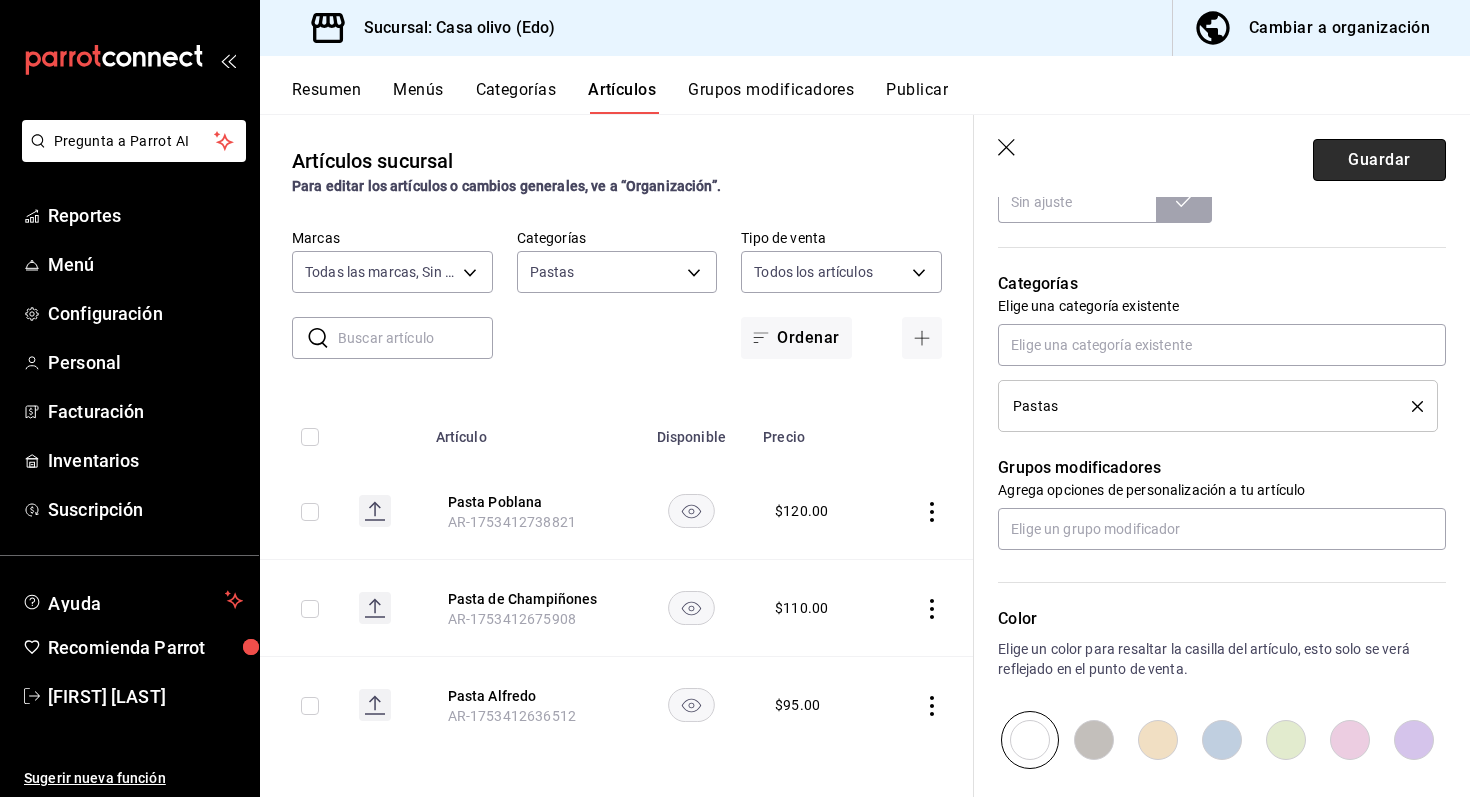 click on "Guardar" at bounding box center (1379, 160) 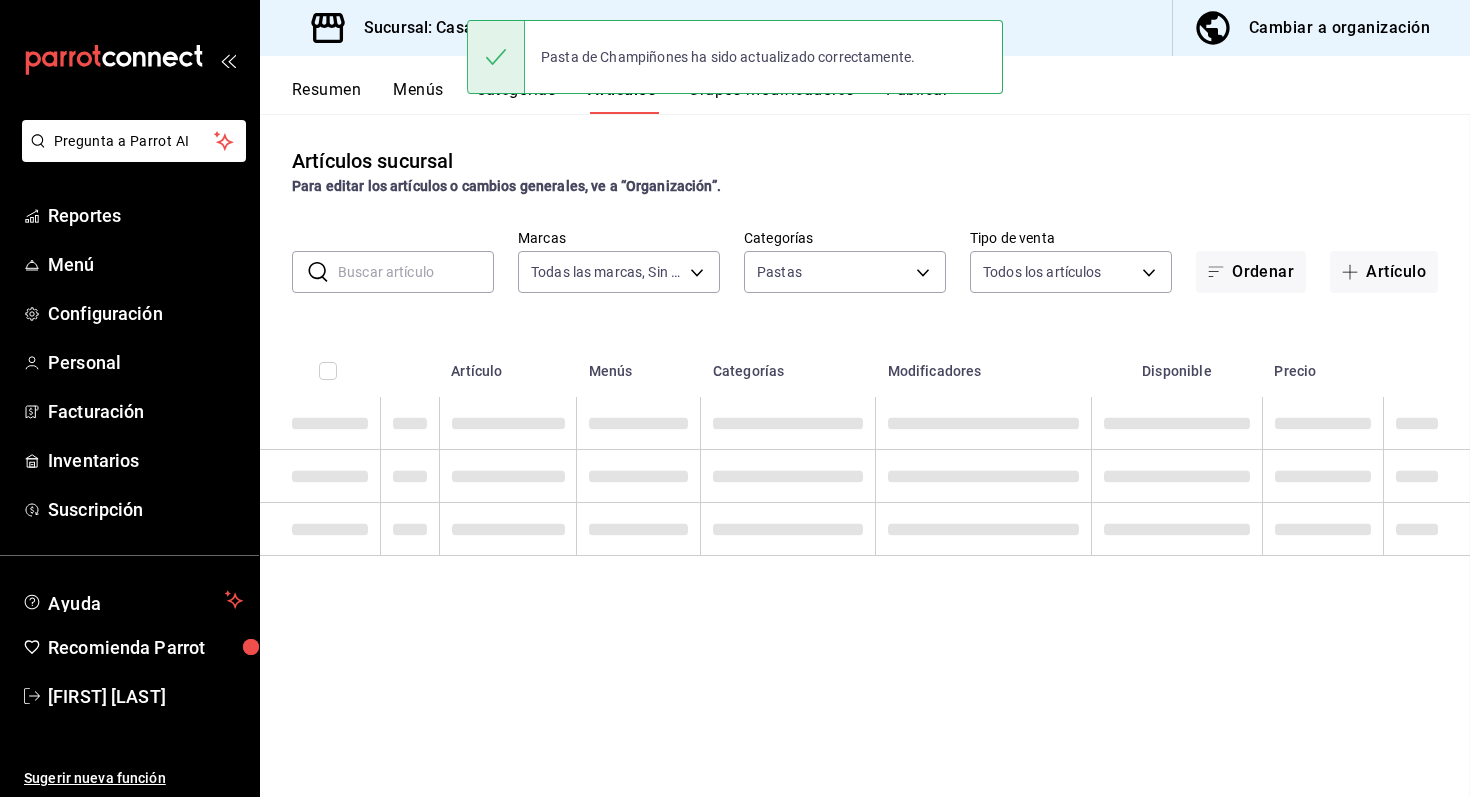 scroll, scrollTop: 0, scrollLeft: 0, axis: both 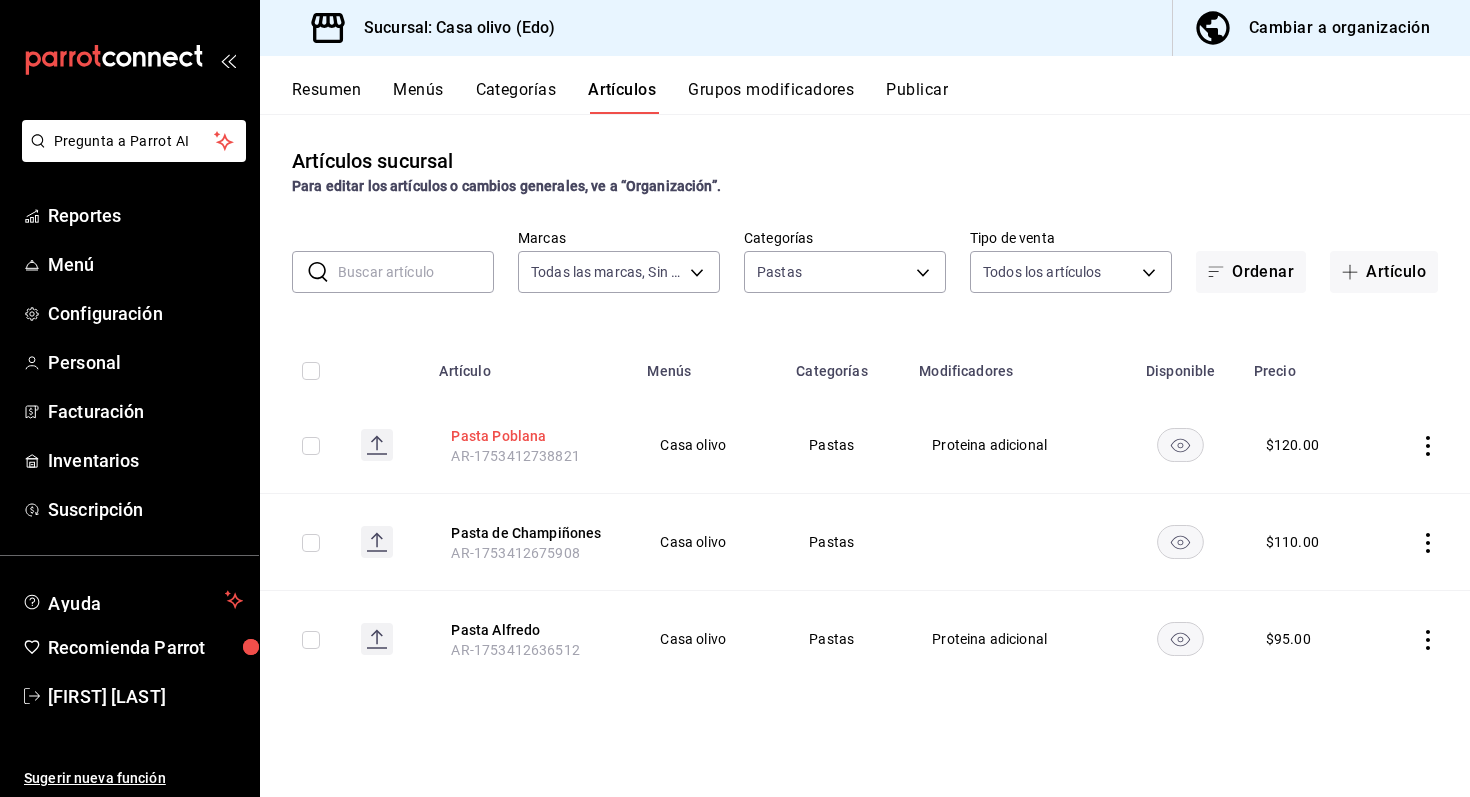 click on "Pasta Poblana" at bounding box center [531, 436] 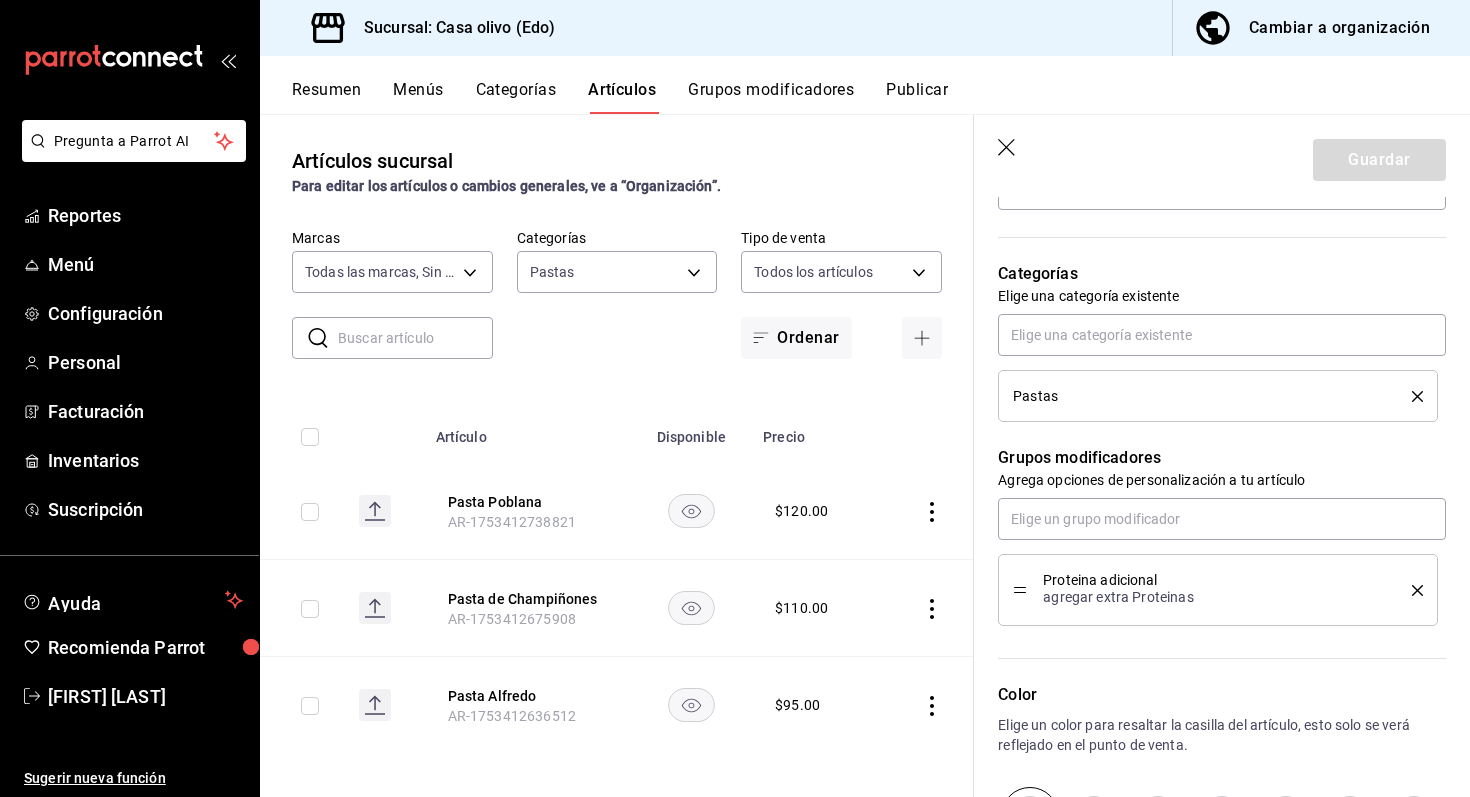 scroll, scrollTop: 666, scrollLeft: 0, axis: vertical 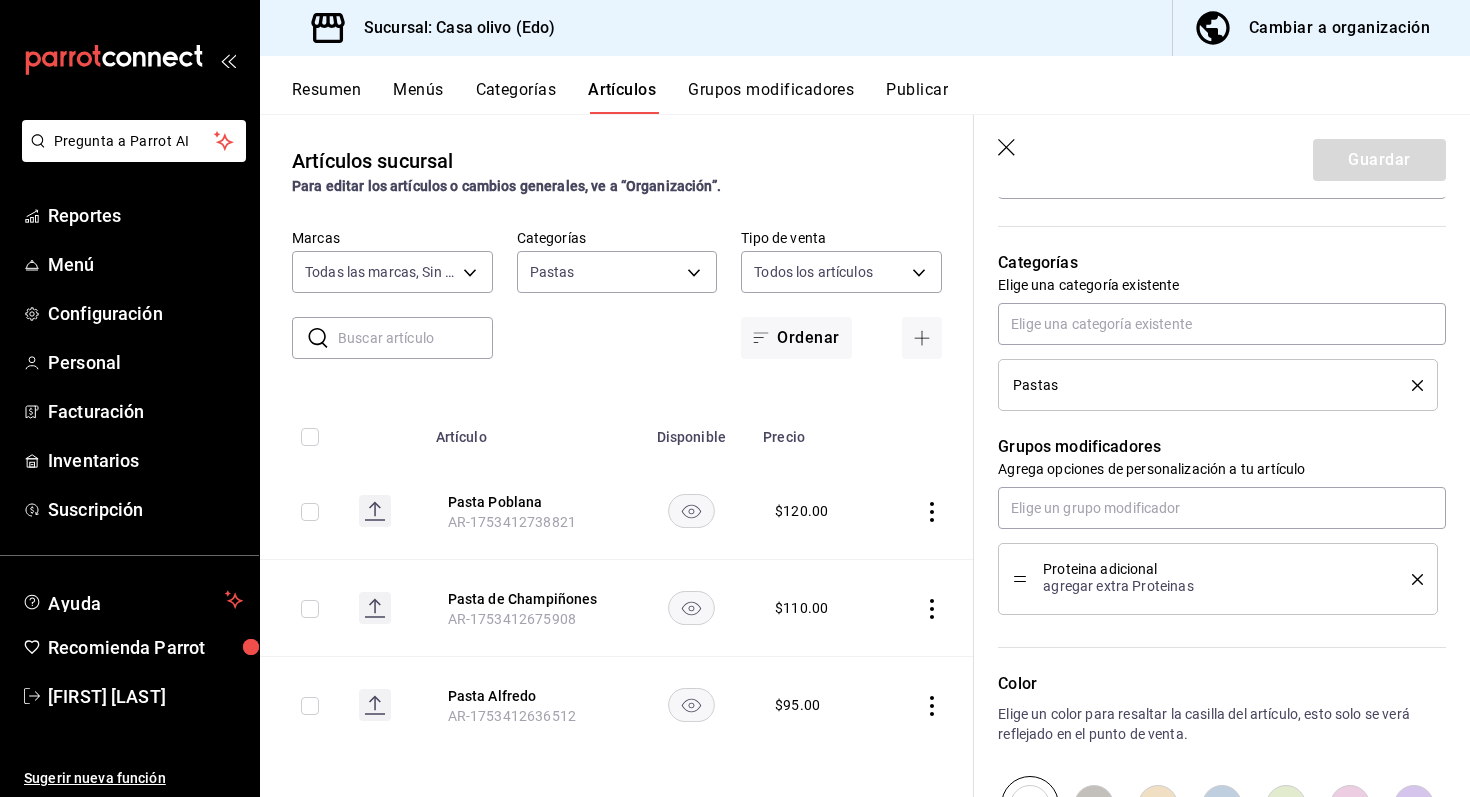 click on "Grupos modificadores" at bounding box center [771, 97] 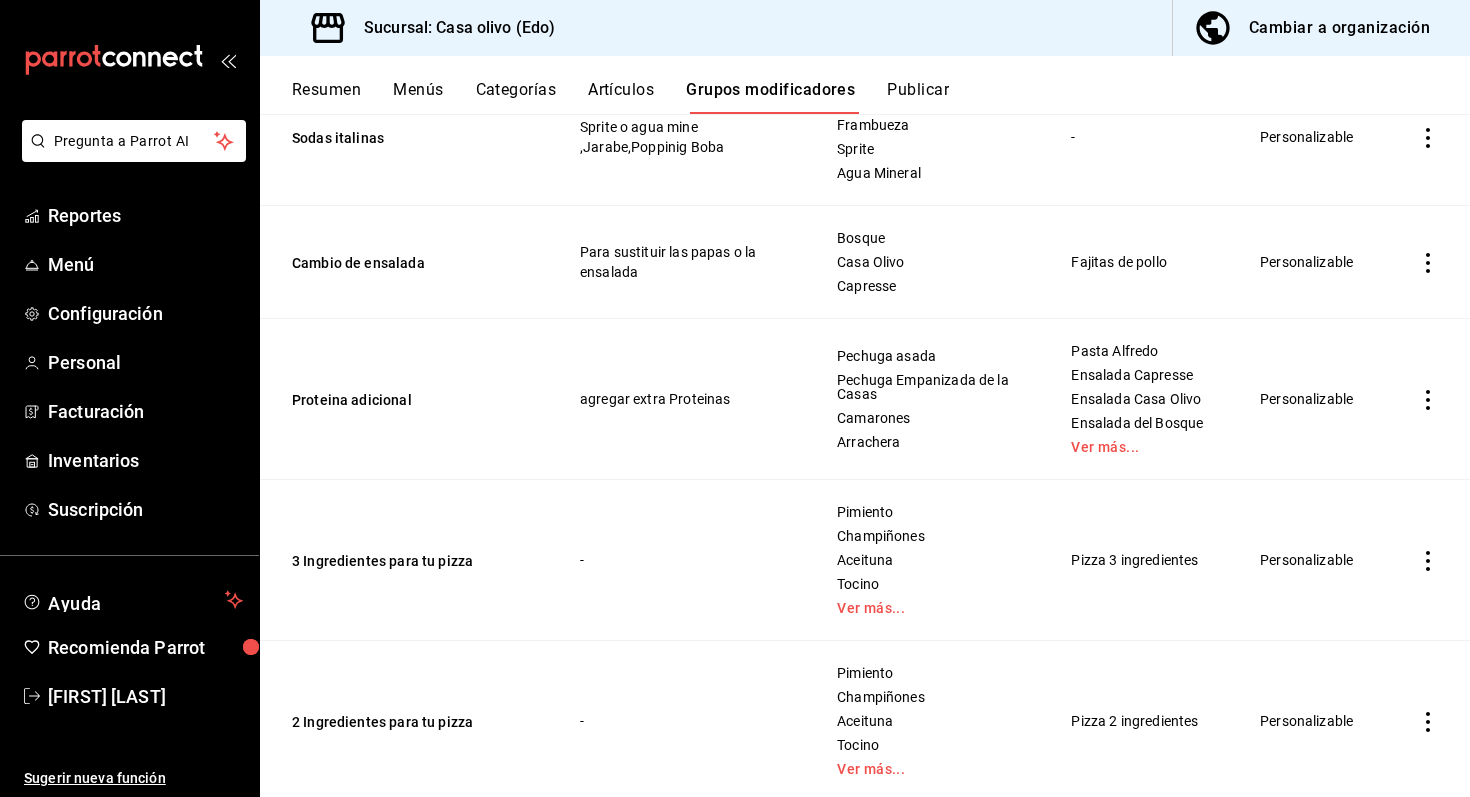 scroll, scrollTop: 958, scrollLeft: 0, axis: vertical 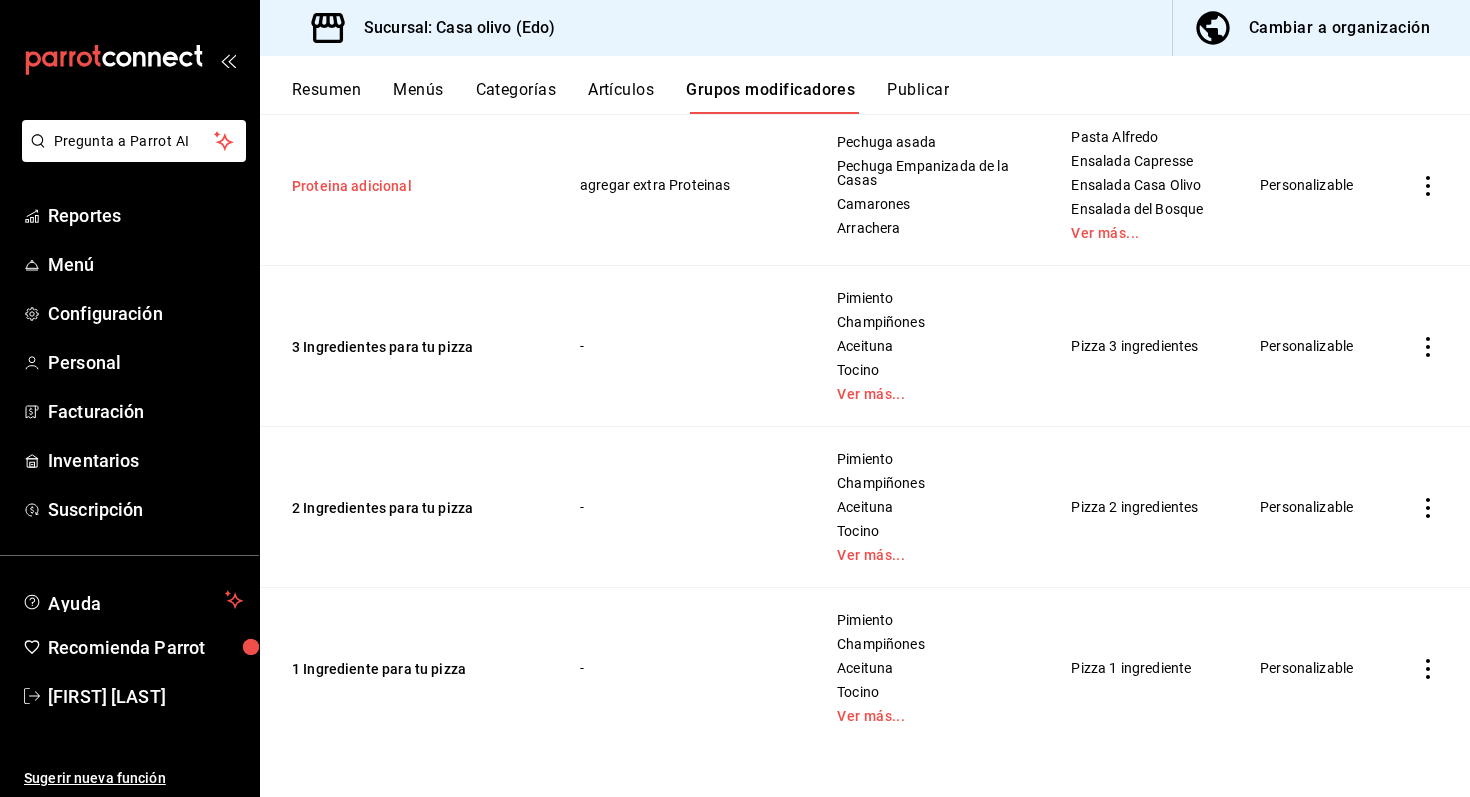 click on "Proteina adicional" at bounding box center [412, 186] 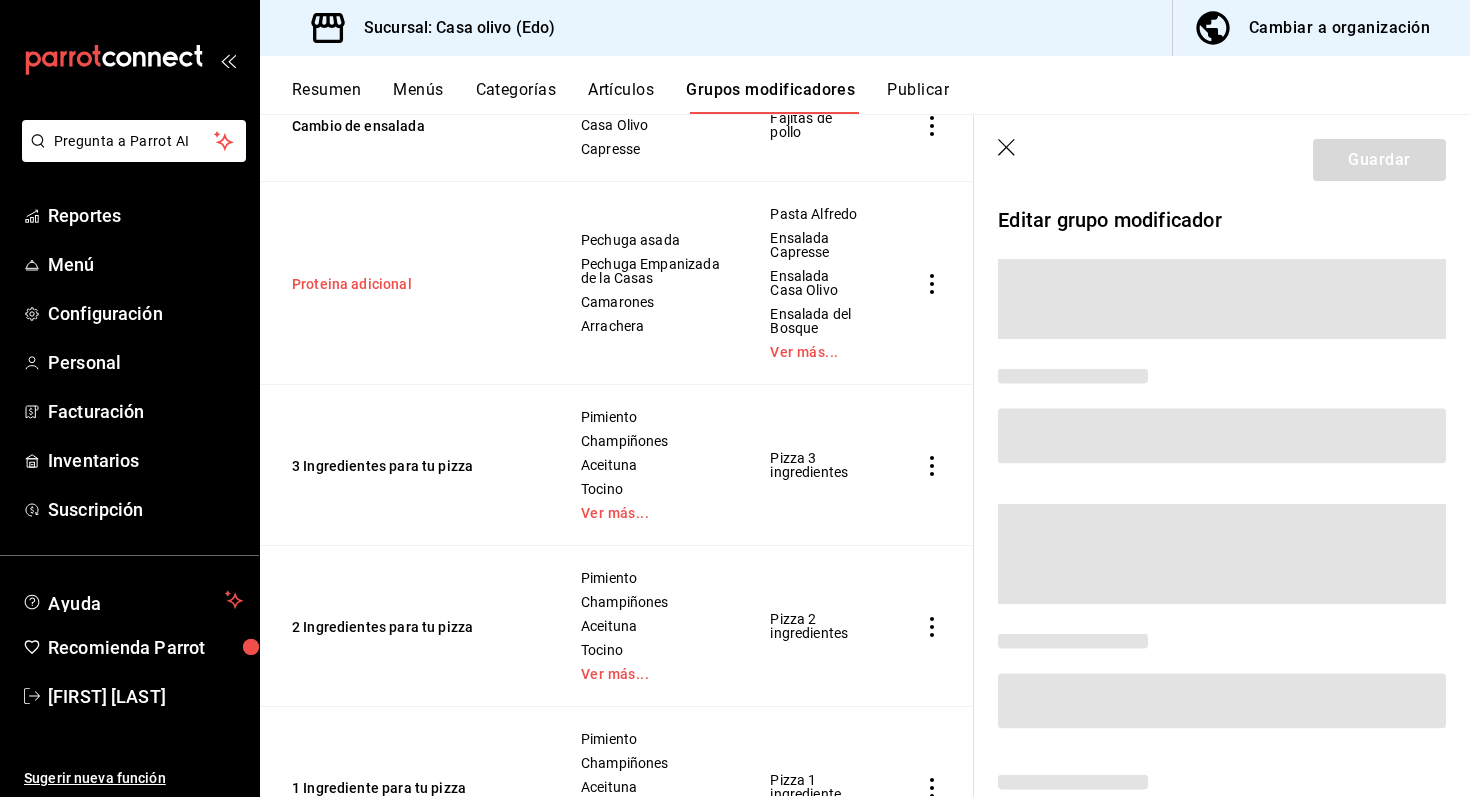 scroll, scrollTop: 941, scrollLeft: 0, axis: vertical 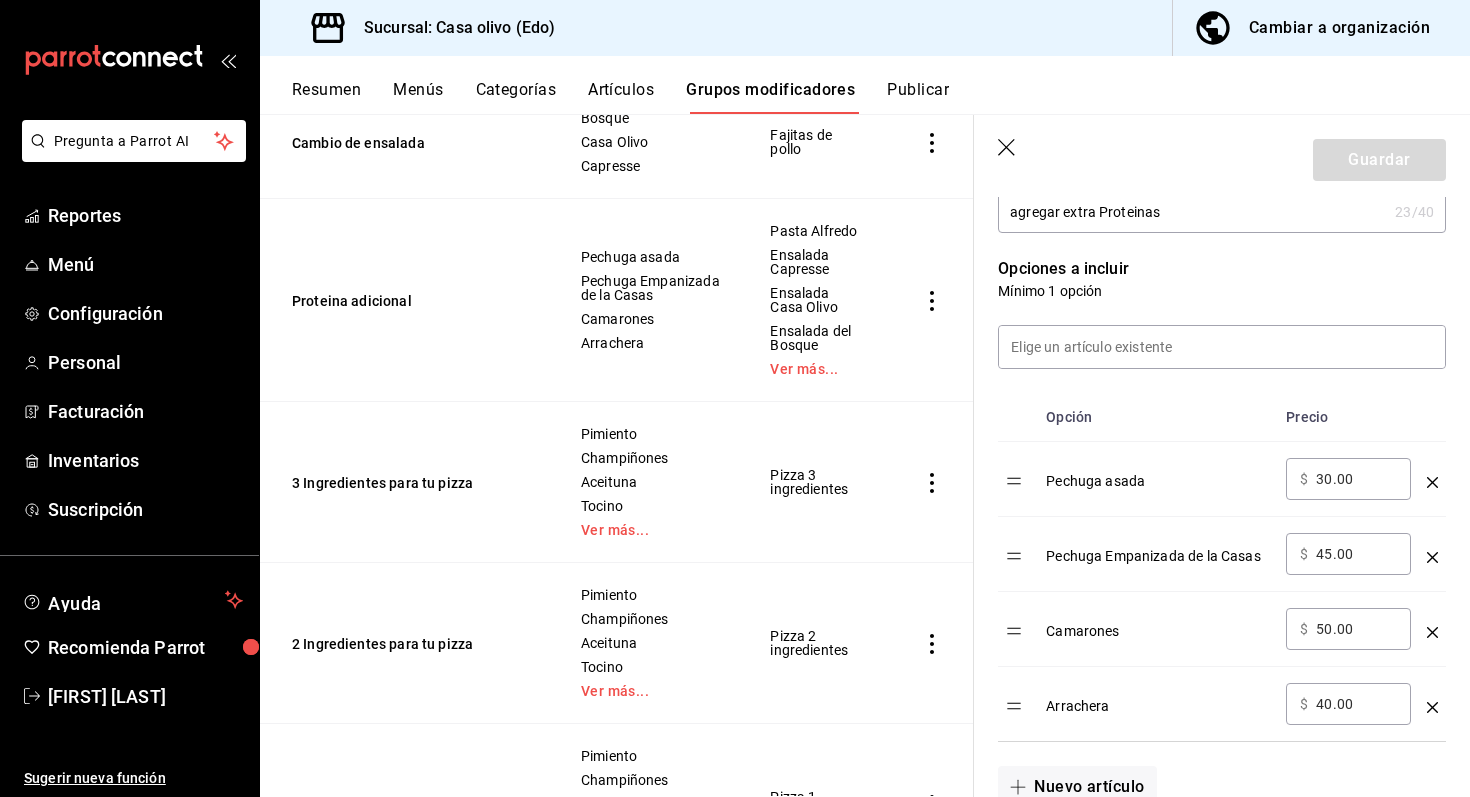 click on "45.00" at bounding box center (1356, 554) 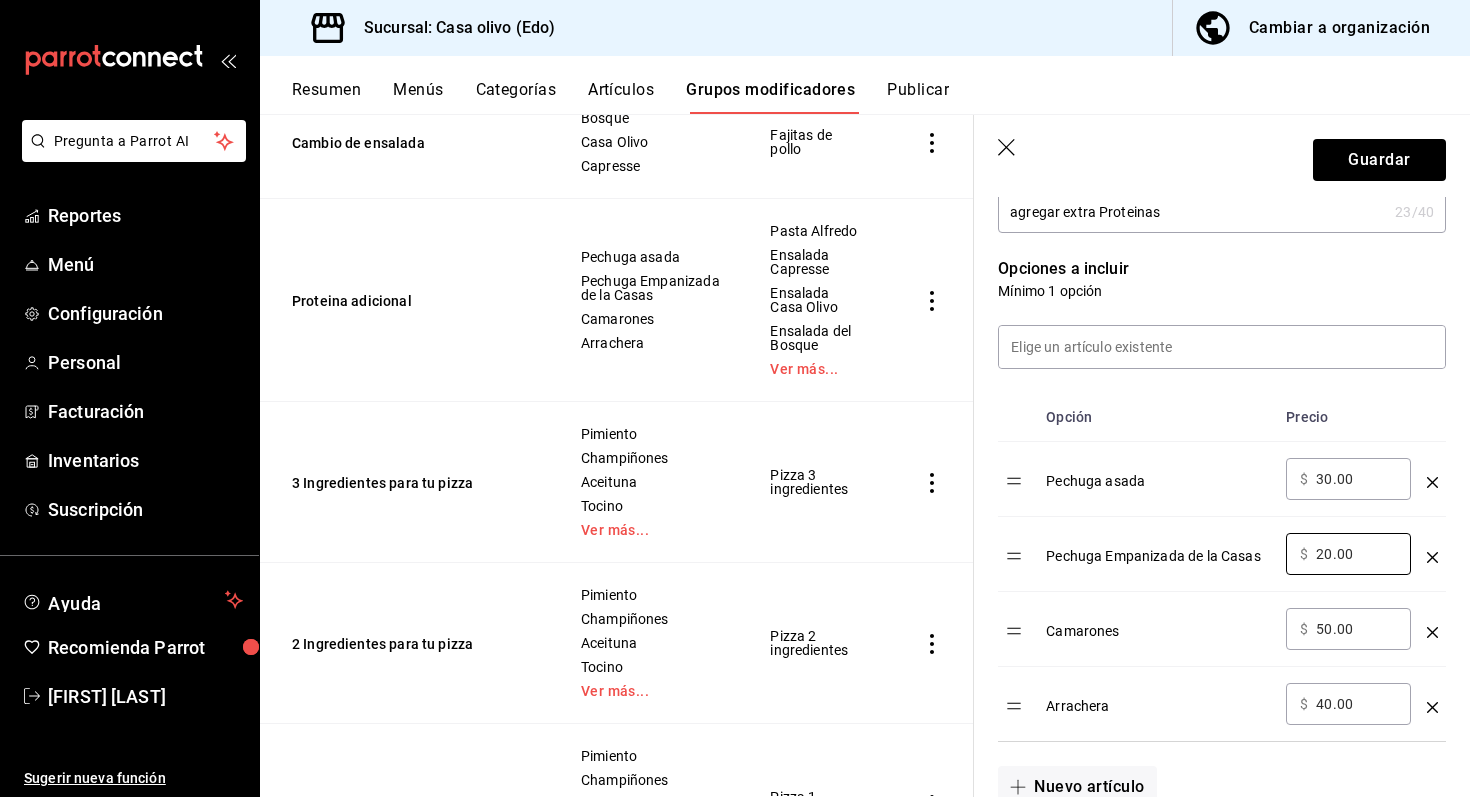 type on "20.00" 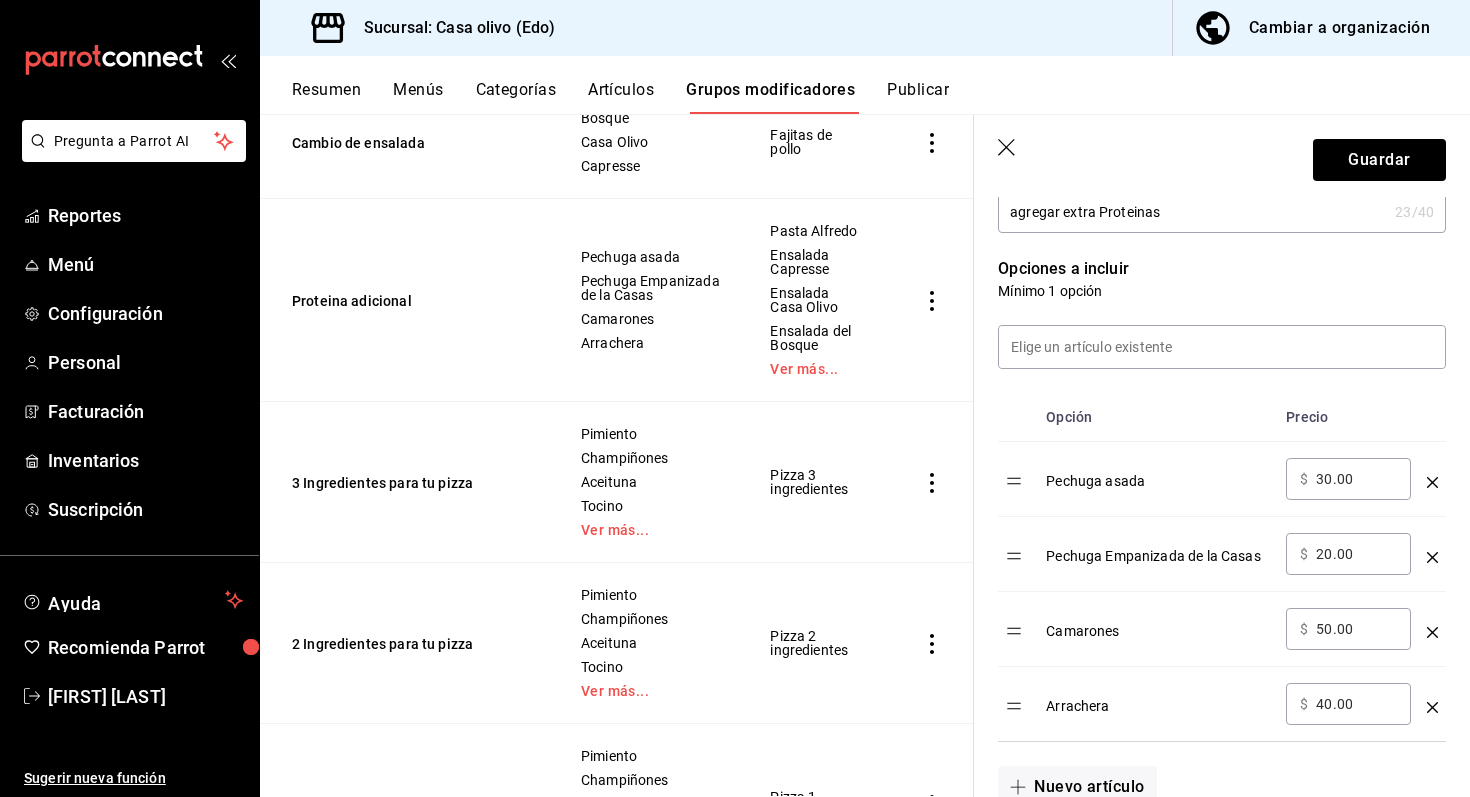 type on "3.00" 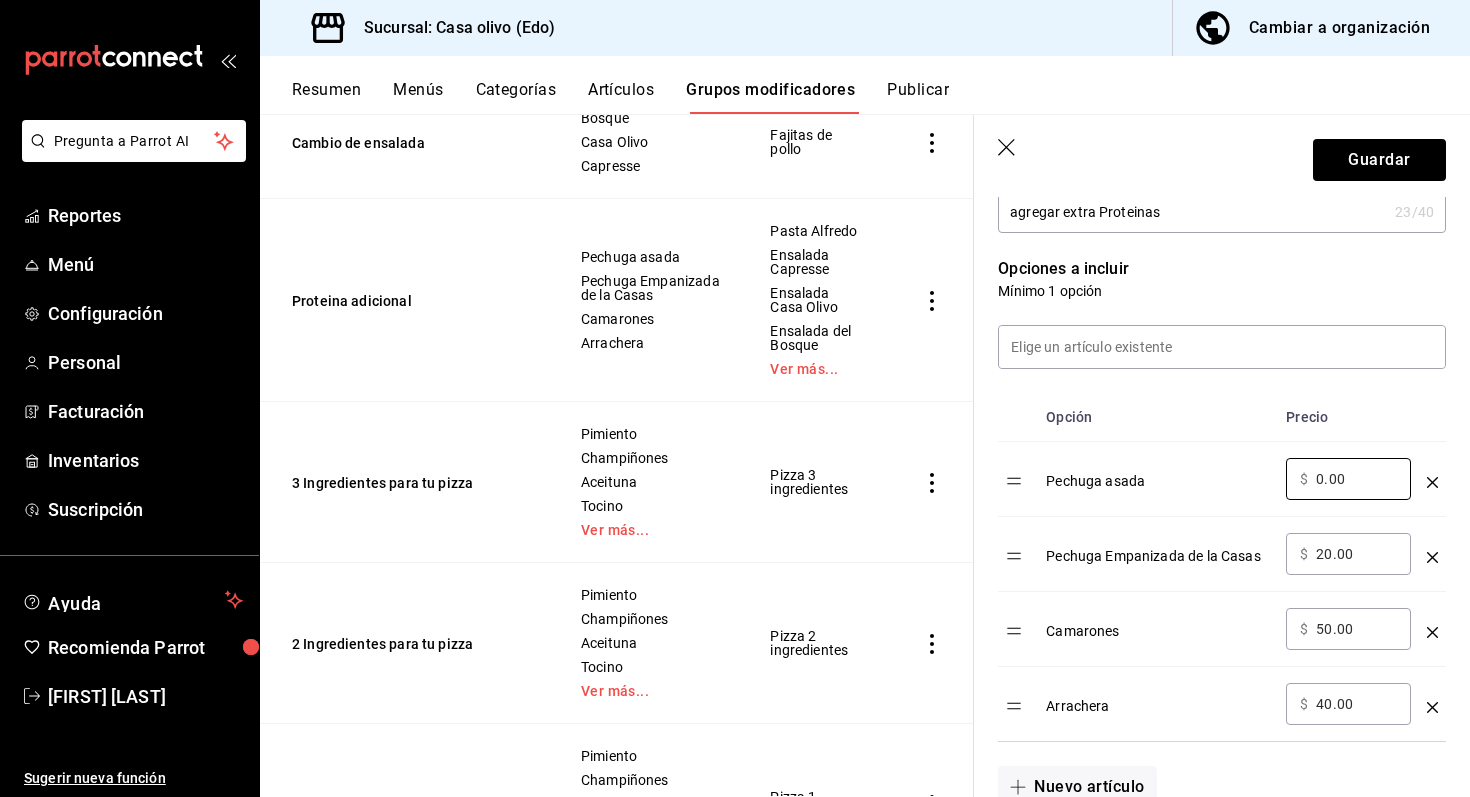 type on "0.00" 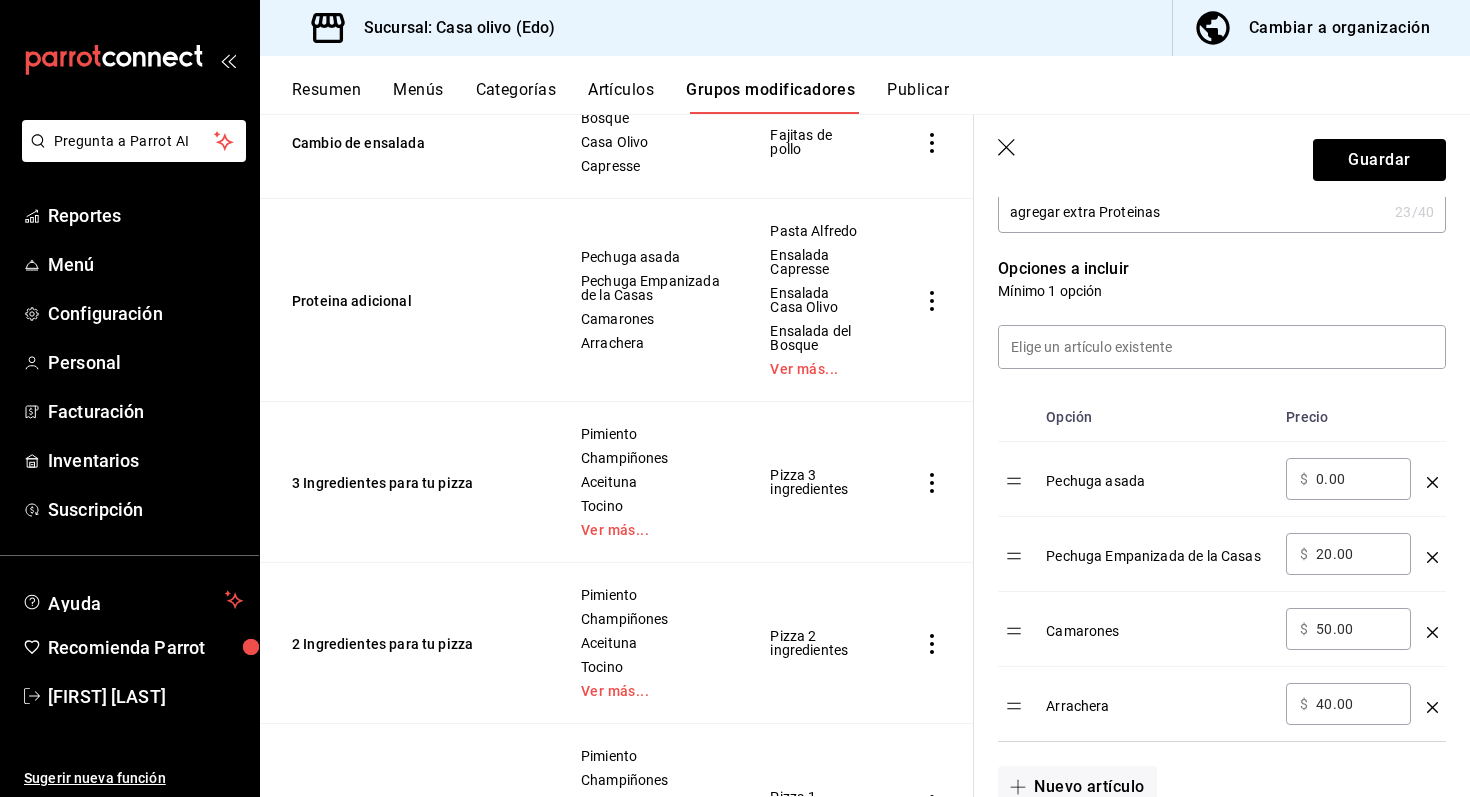 type on "5.00" 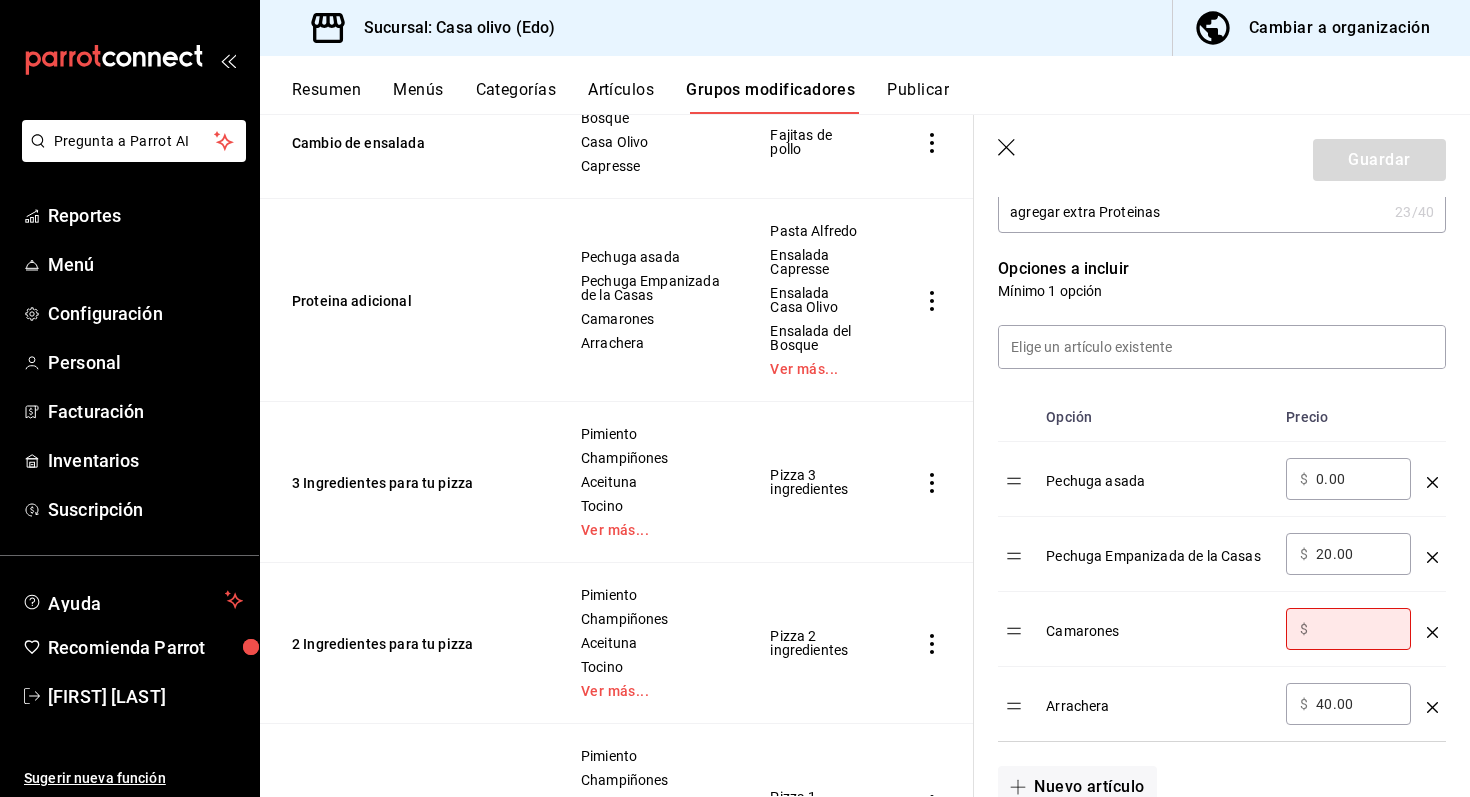 click 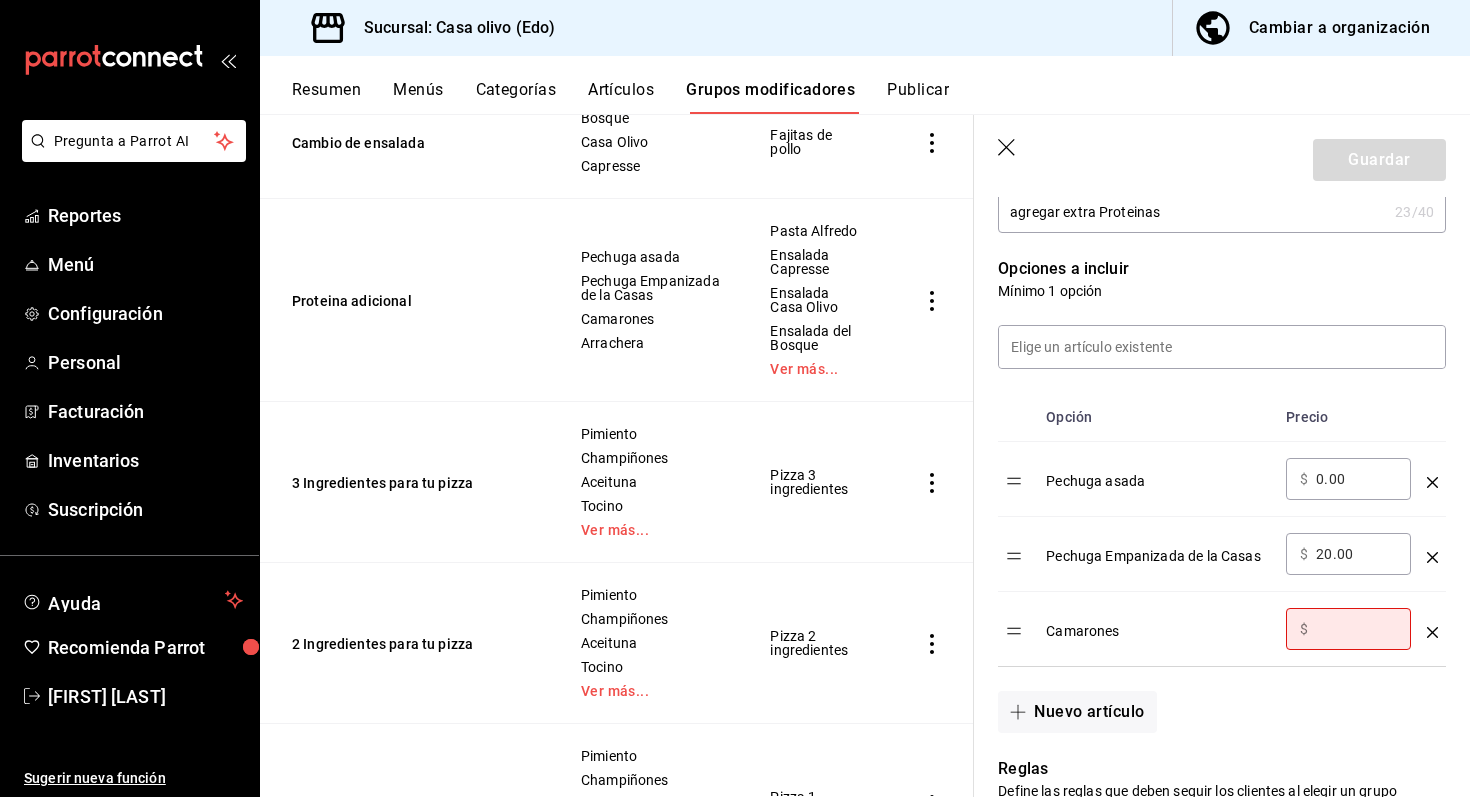 click at bounding box center [1356, 629] 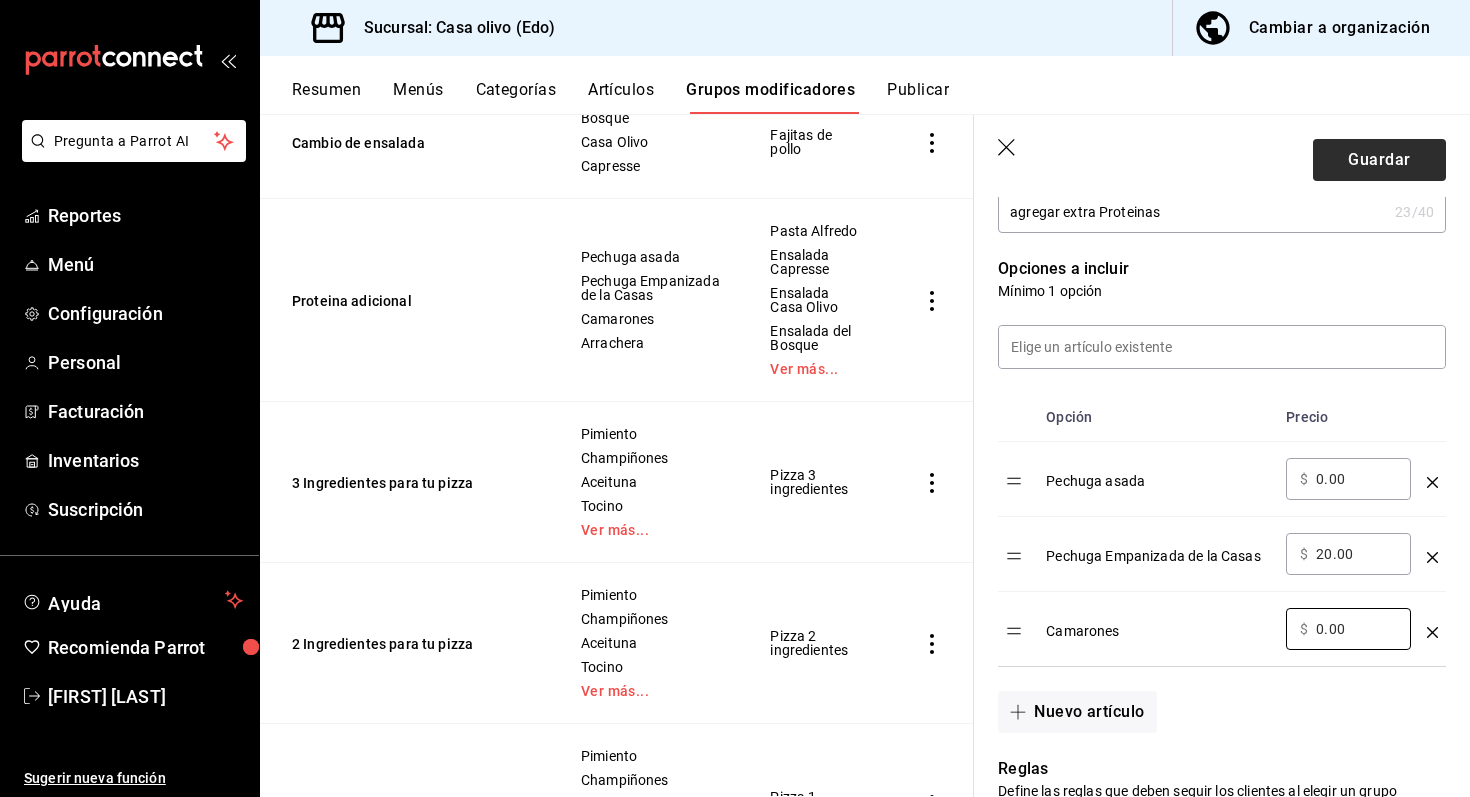 type on "0.00" 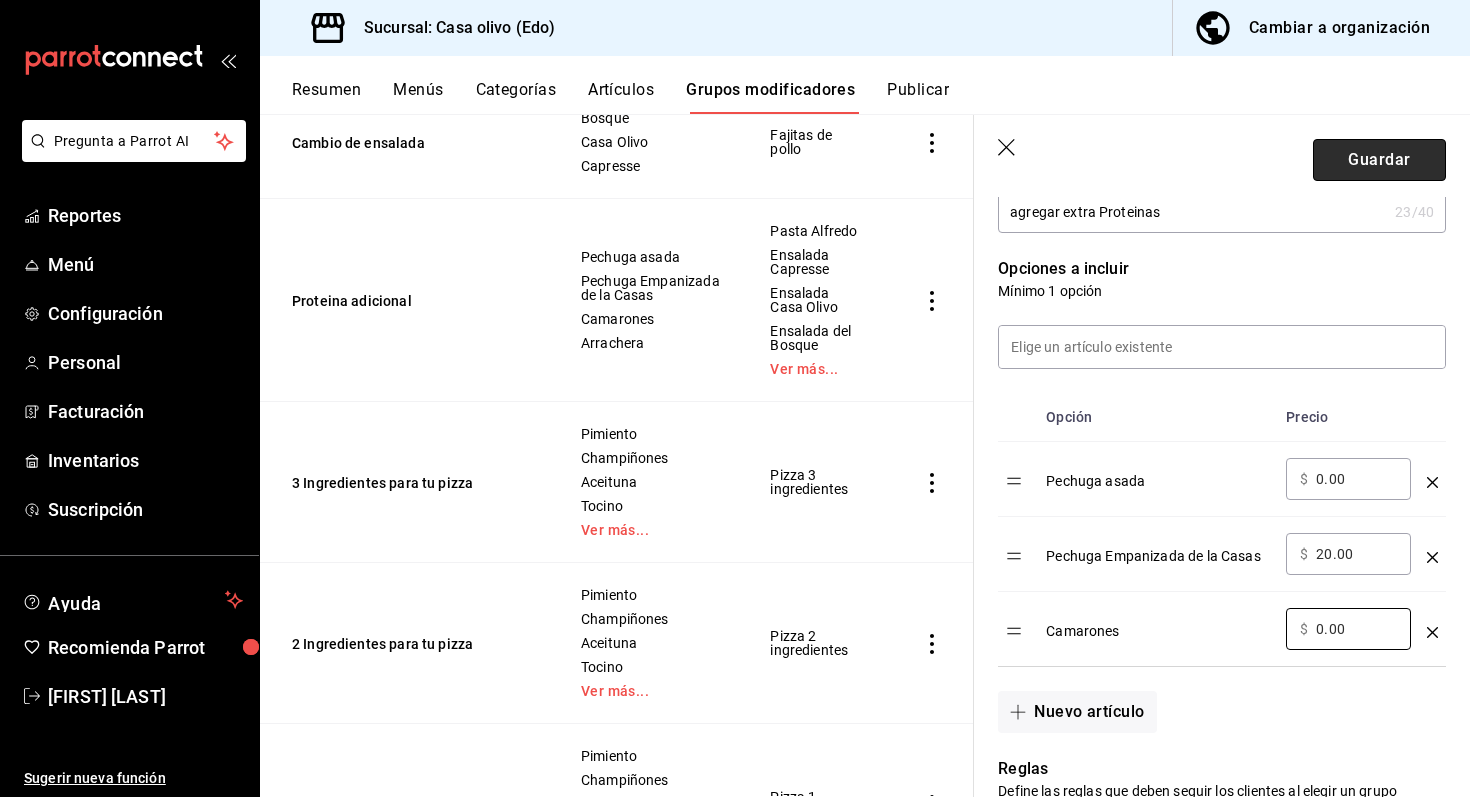 click on "Guardar" at bounding box center [1379, 160] 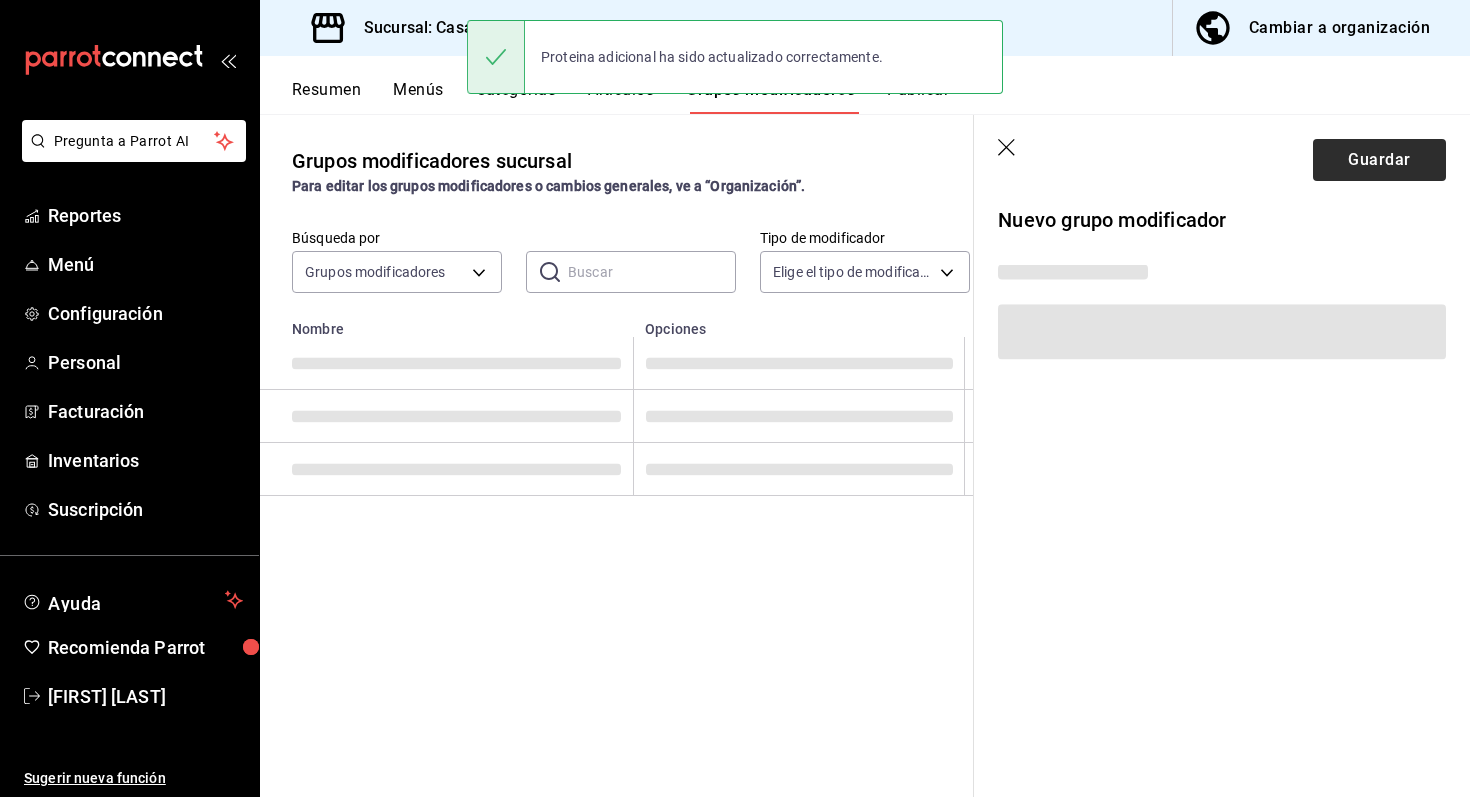 scroll, scrollTop: 0, scrollLeft: 0, axis: both 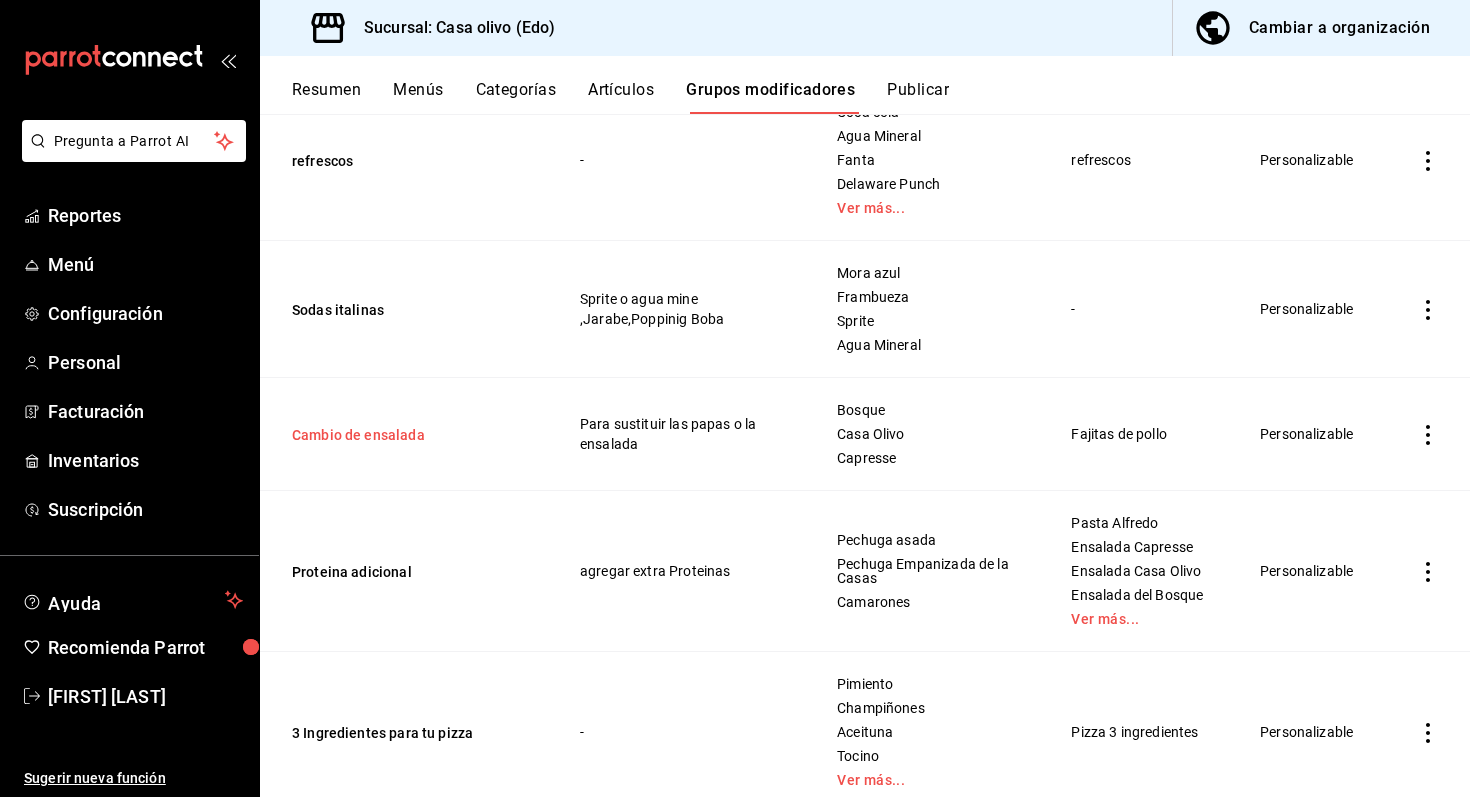 click on "Cambio de ensalada" at bounding box center [412, 435] 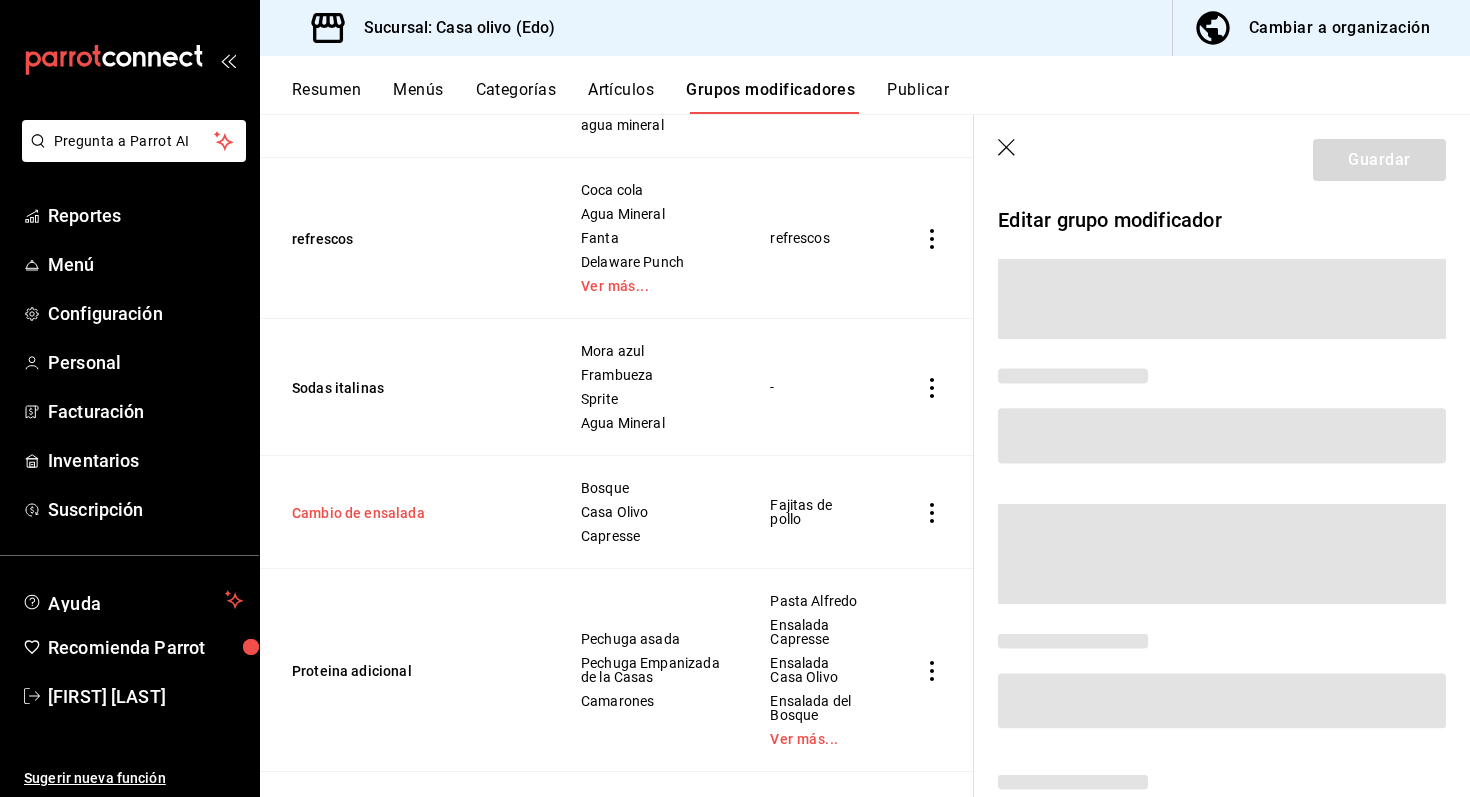 scroll, scrollTop: 554, scrollLeft: 0, axis: vertical 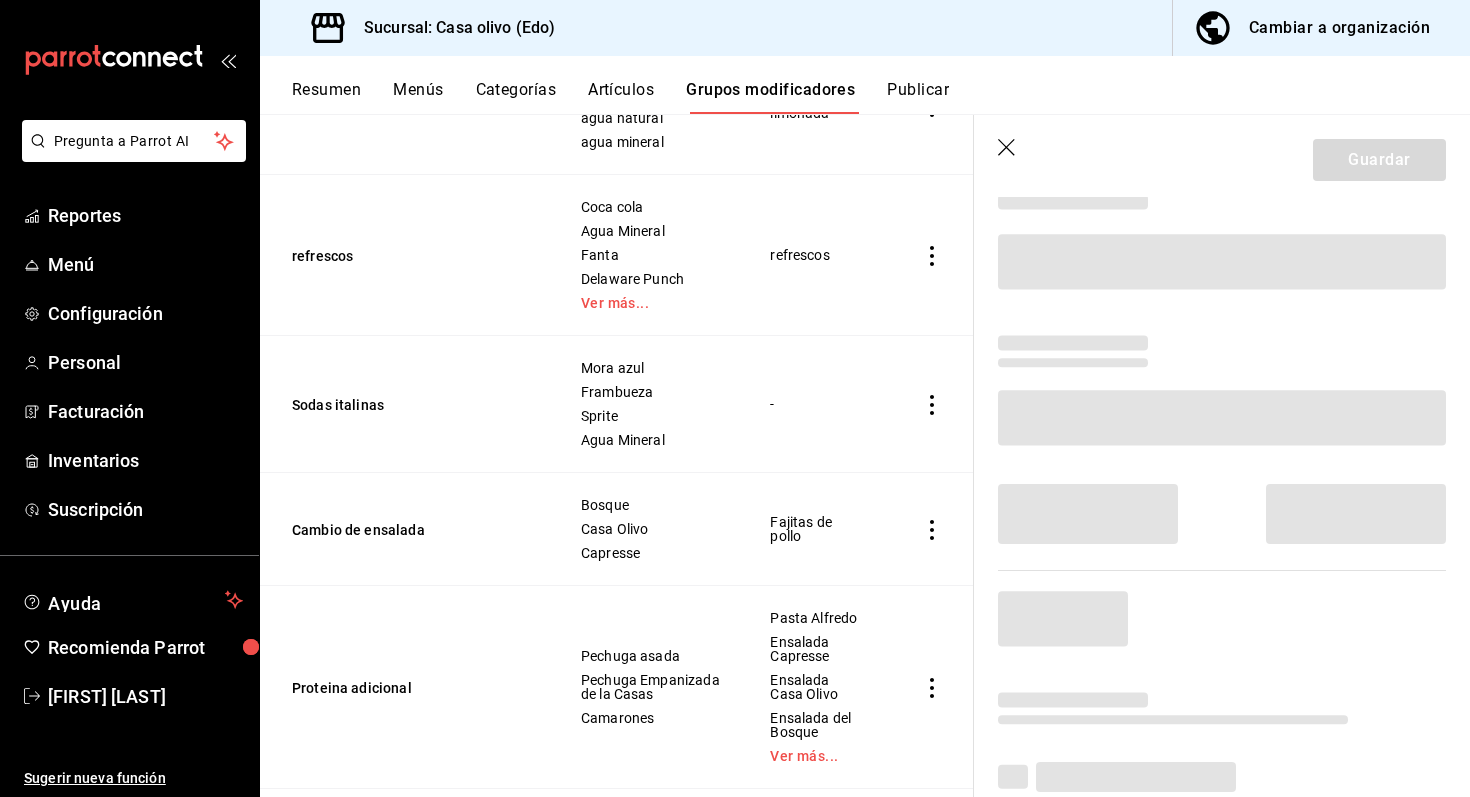 click 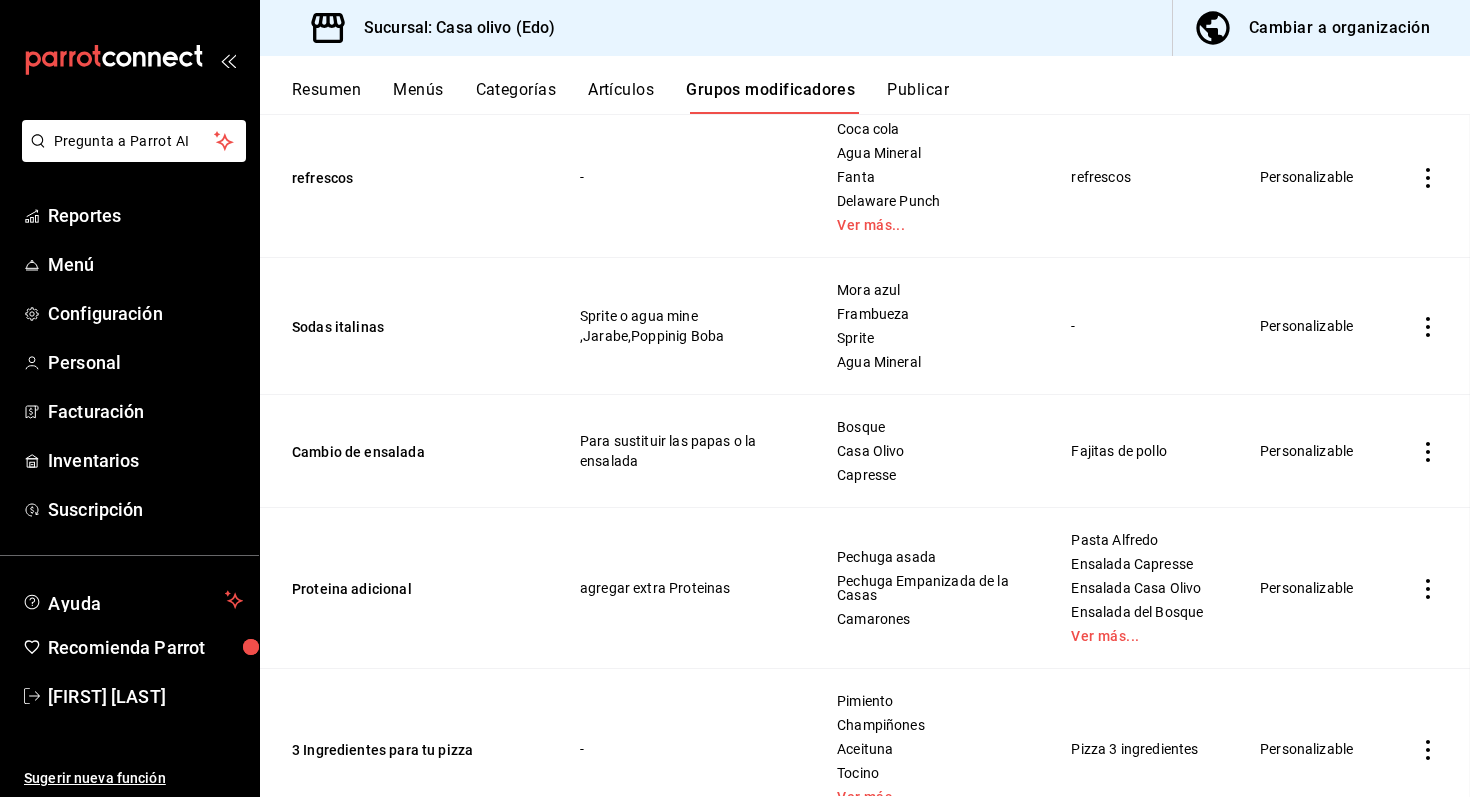 scroll, scrollTop: 0, scrollLeft: 0, axis: both 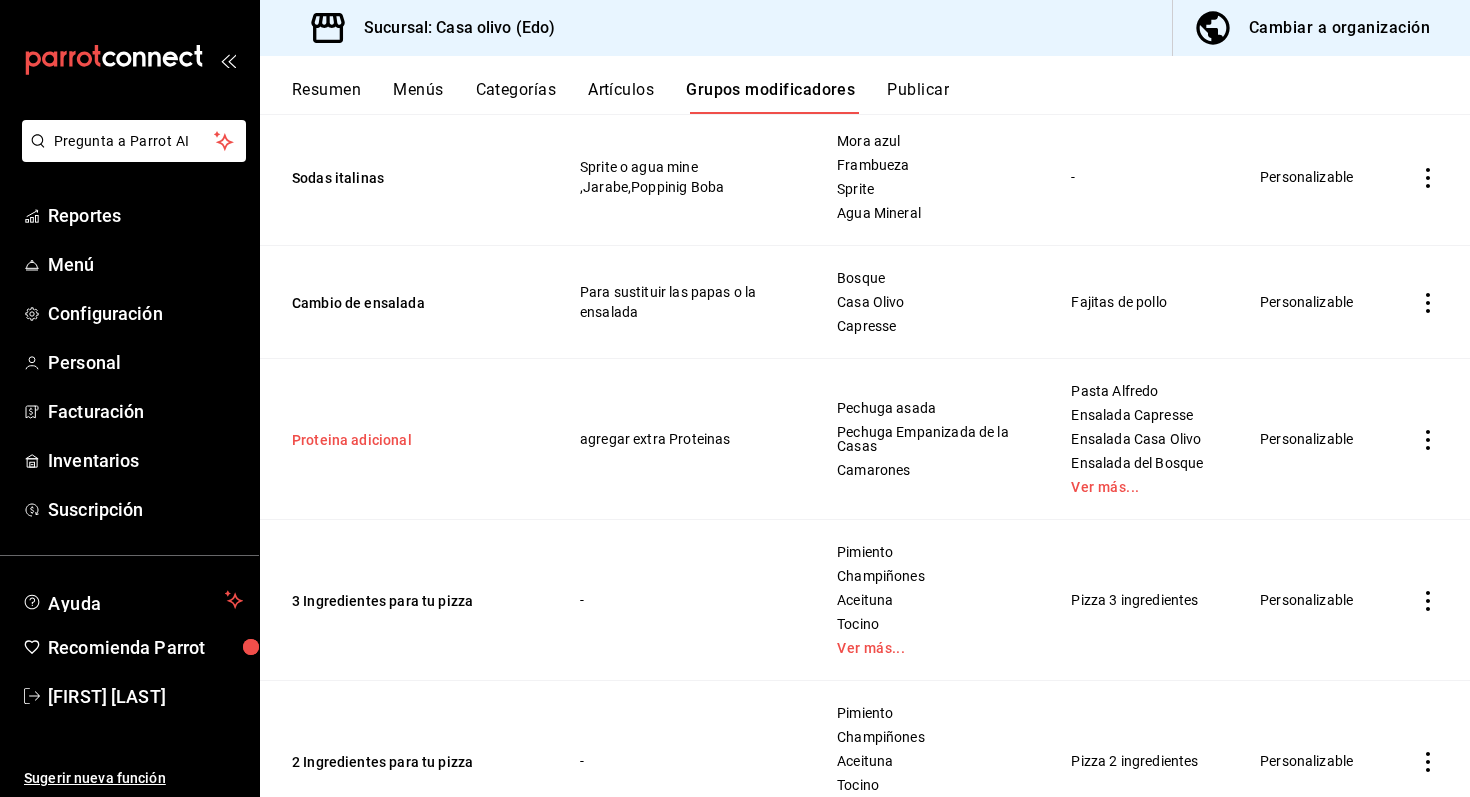 click on "Proteina adicional" at bounding box center (412, 440) 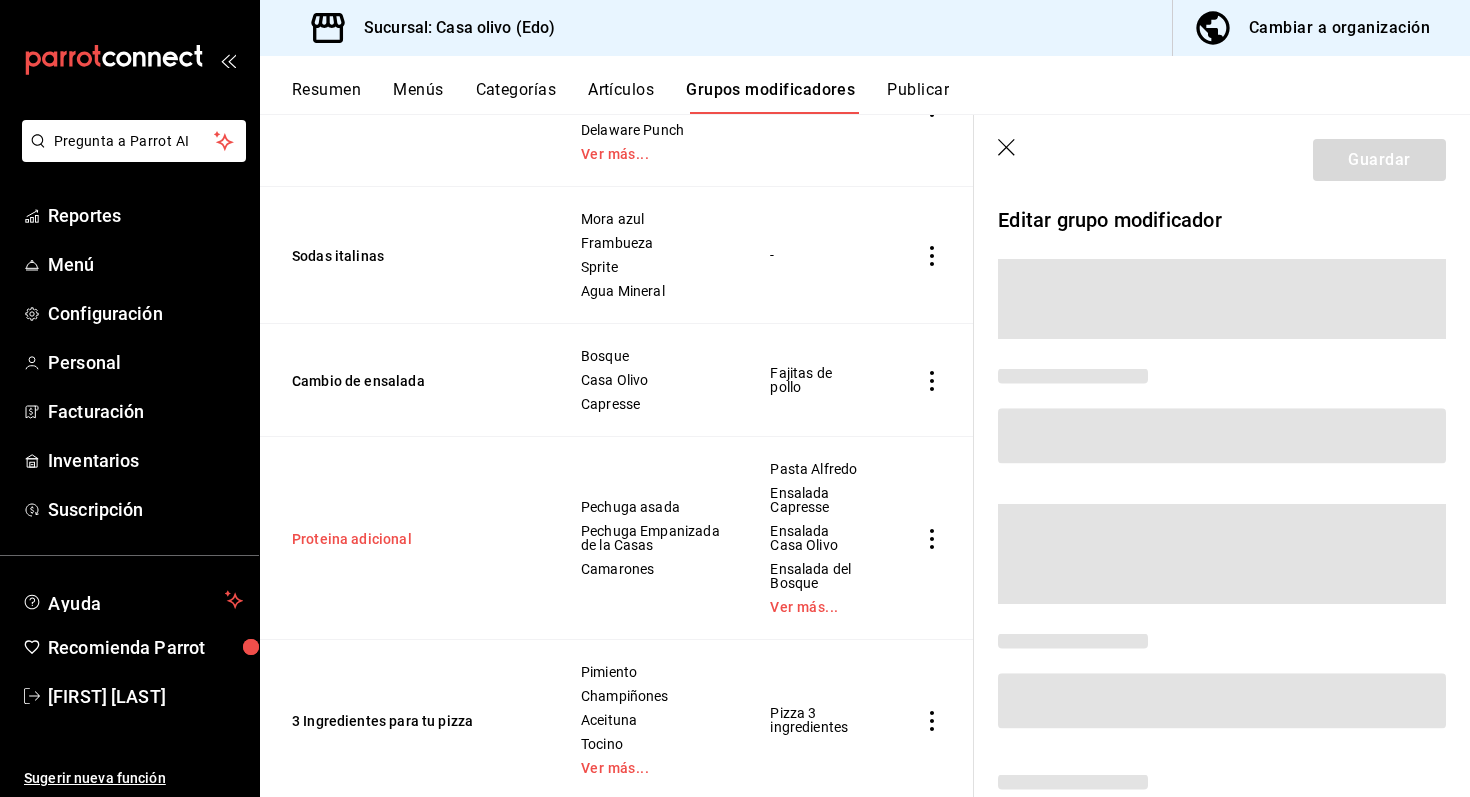 scroll, scrollTop: 686, scrollLeft: 0, axis: vertical 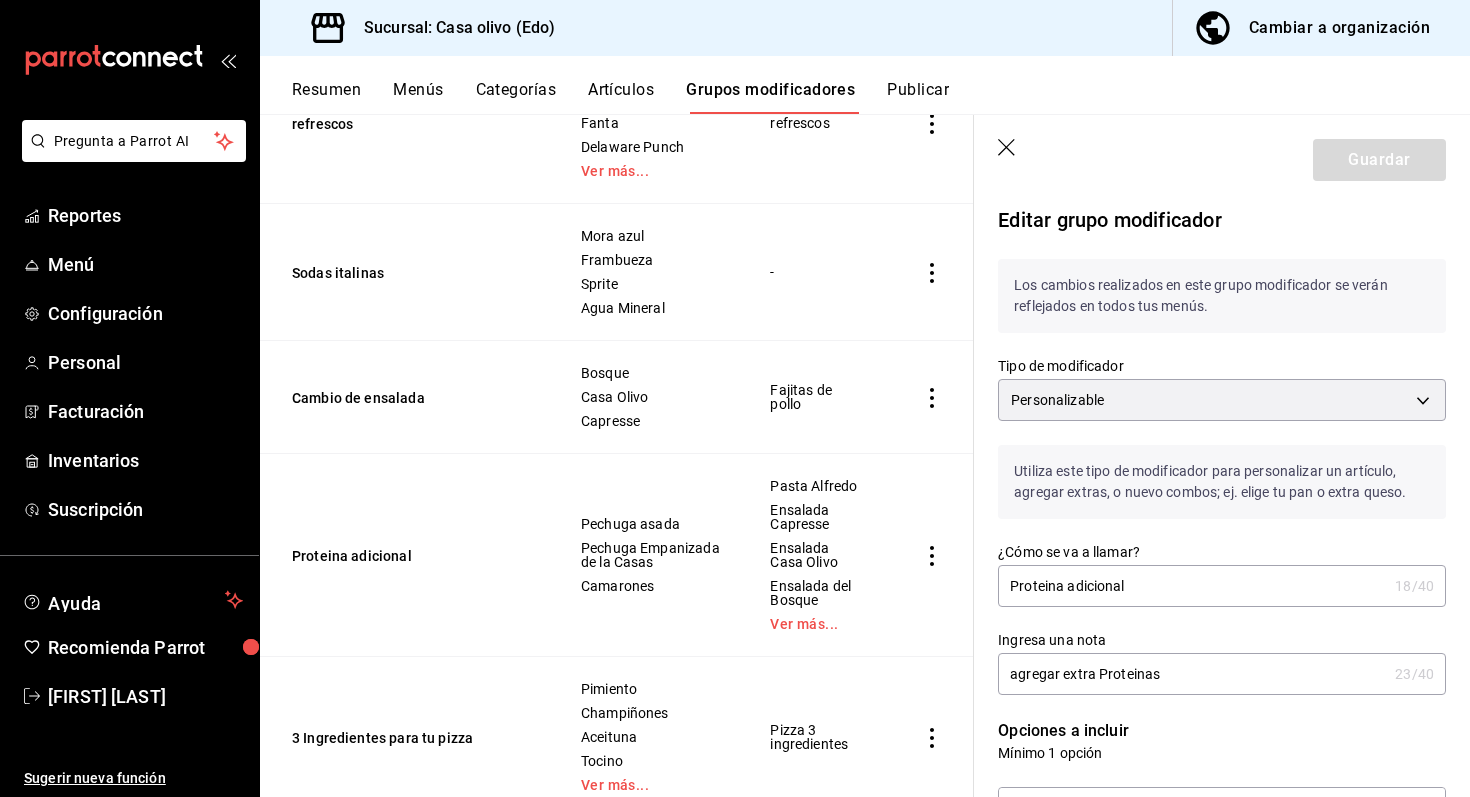 click on "Proteina adicional" at bounding box center [1192, 586] 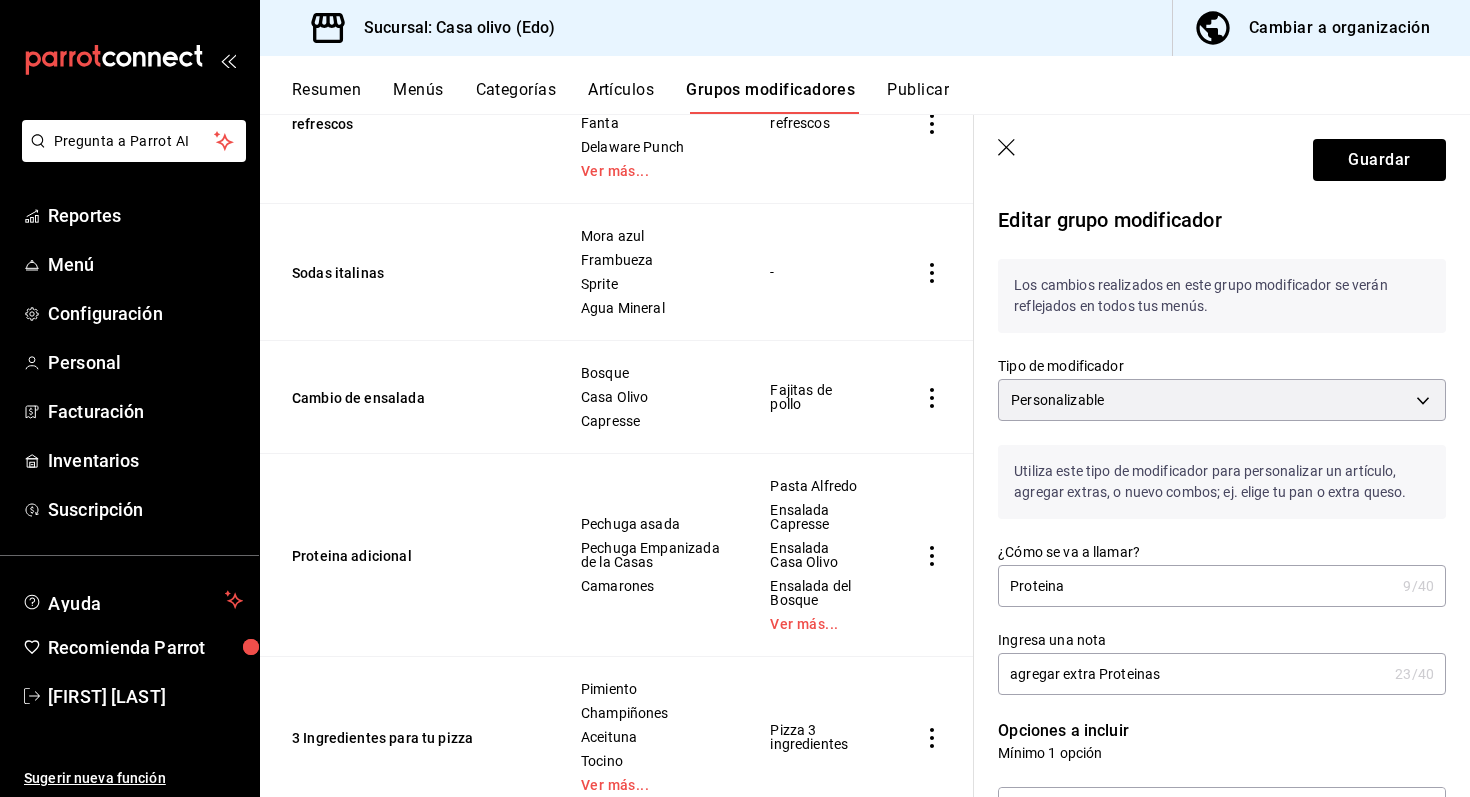 click on "Proteina" at bounding box center [1196, 586] 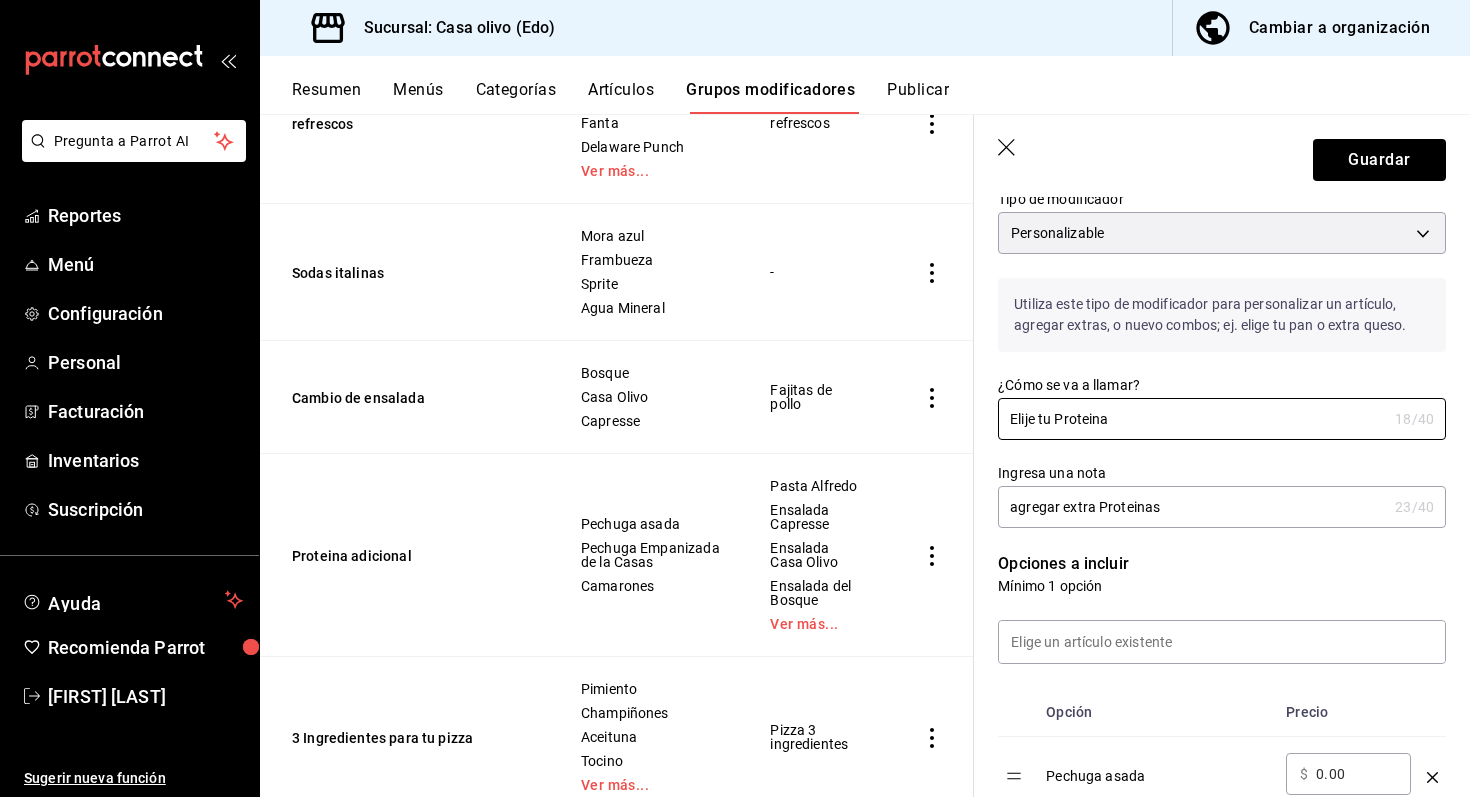 scroll, scrollTop: 171, scrollLeft: 0, axis: vertical 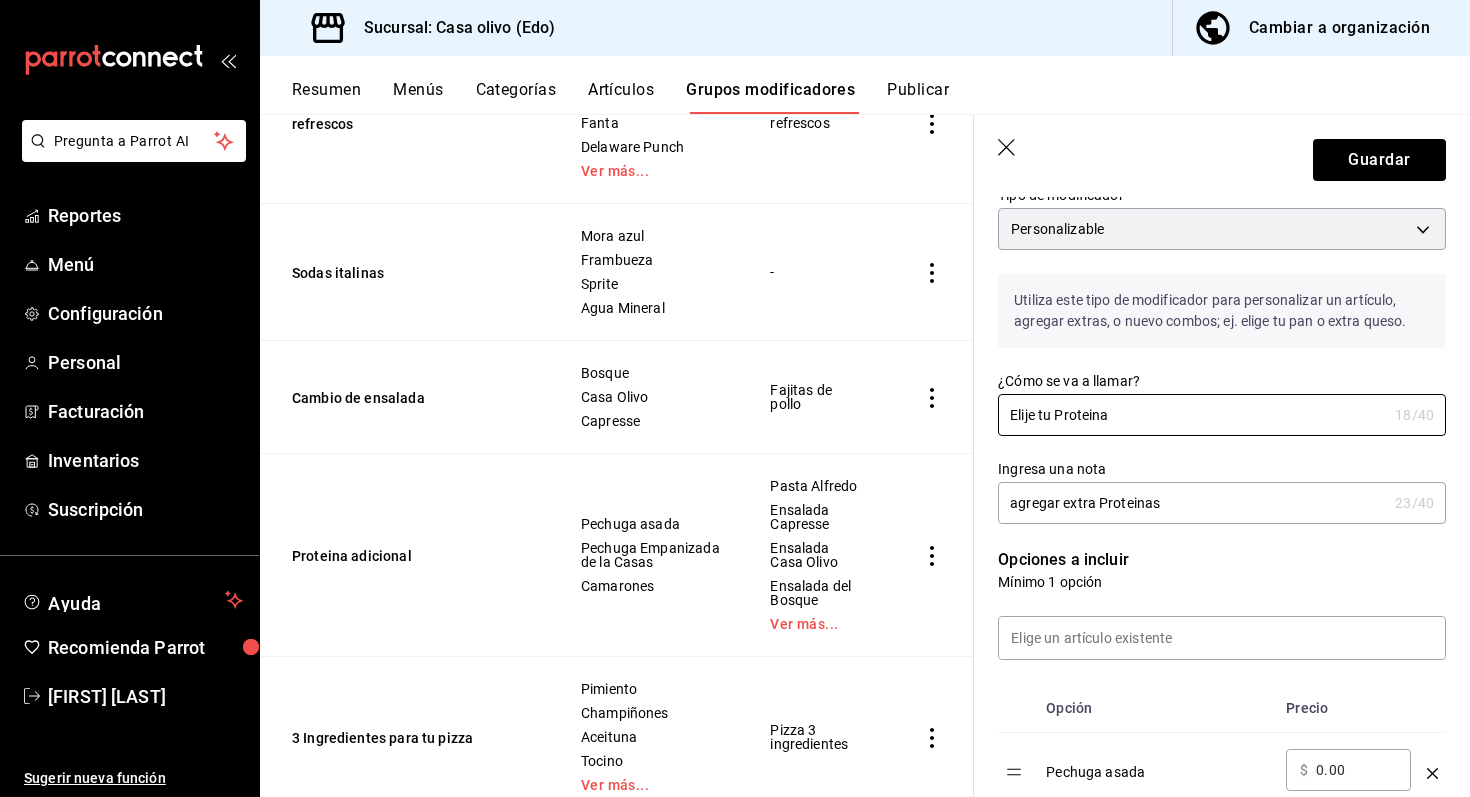 type on "Elije tu Proteina" 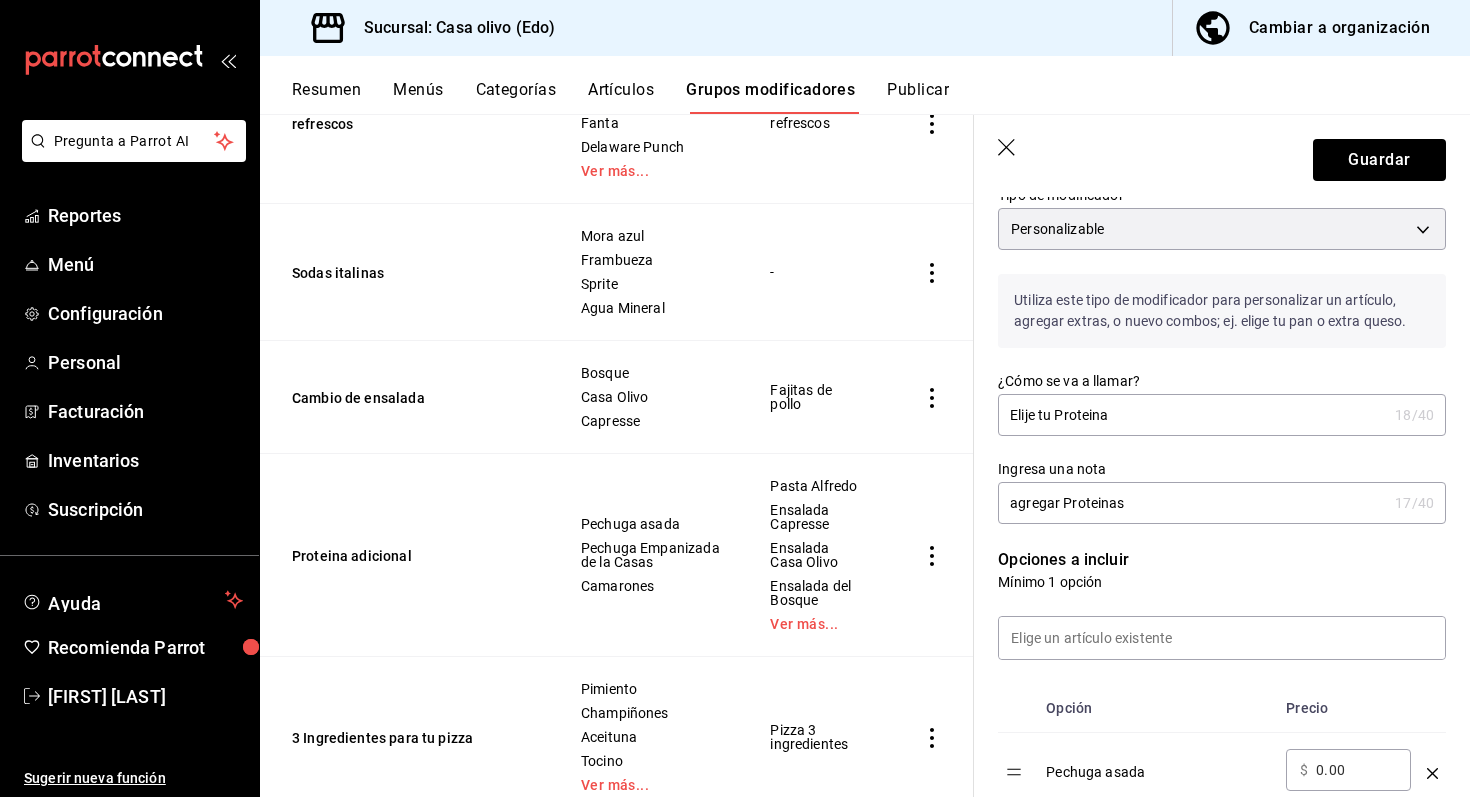 click on "agregar Proteinas" at bounding box center (1192, 503) 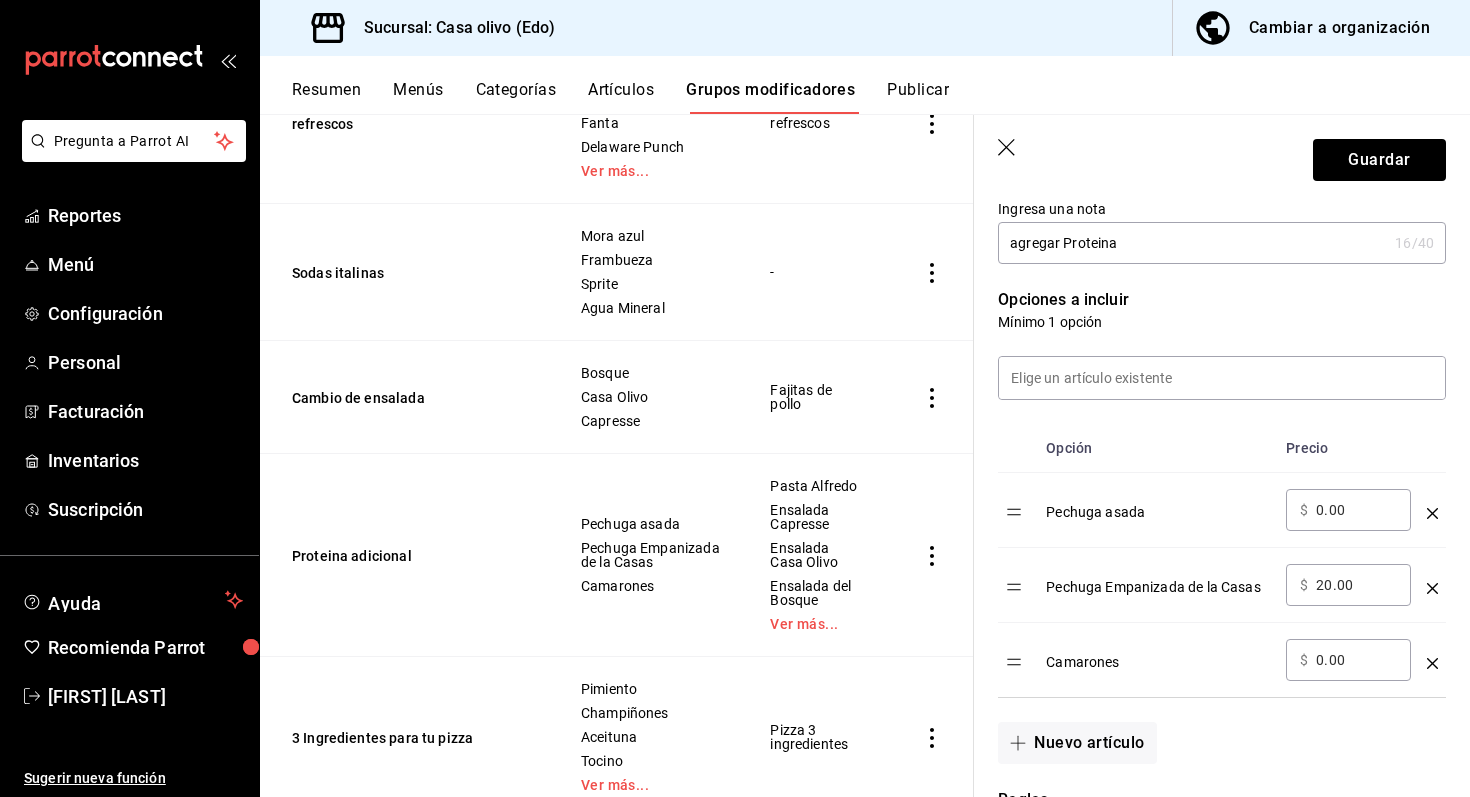 scroll, scrollTop: 435, scrollLeft: 0, axis: vertical 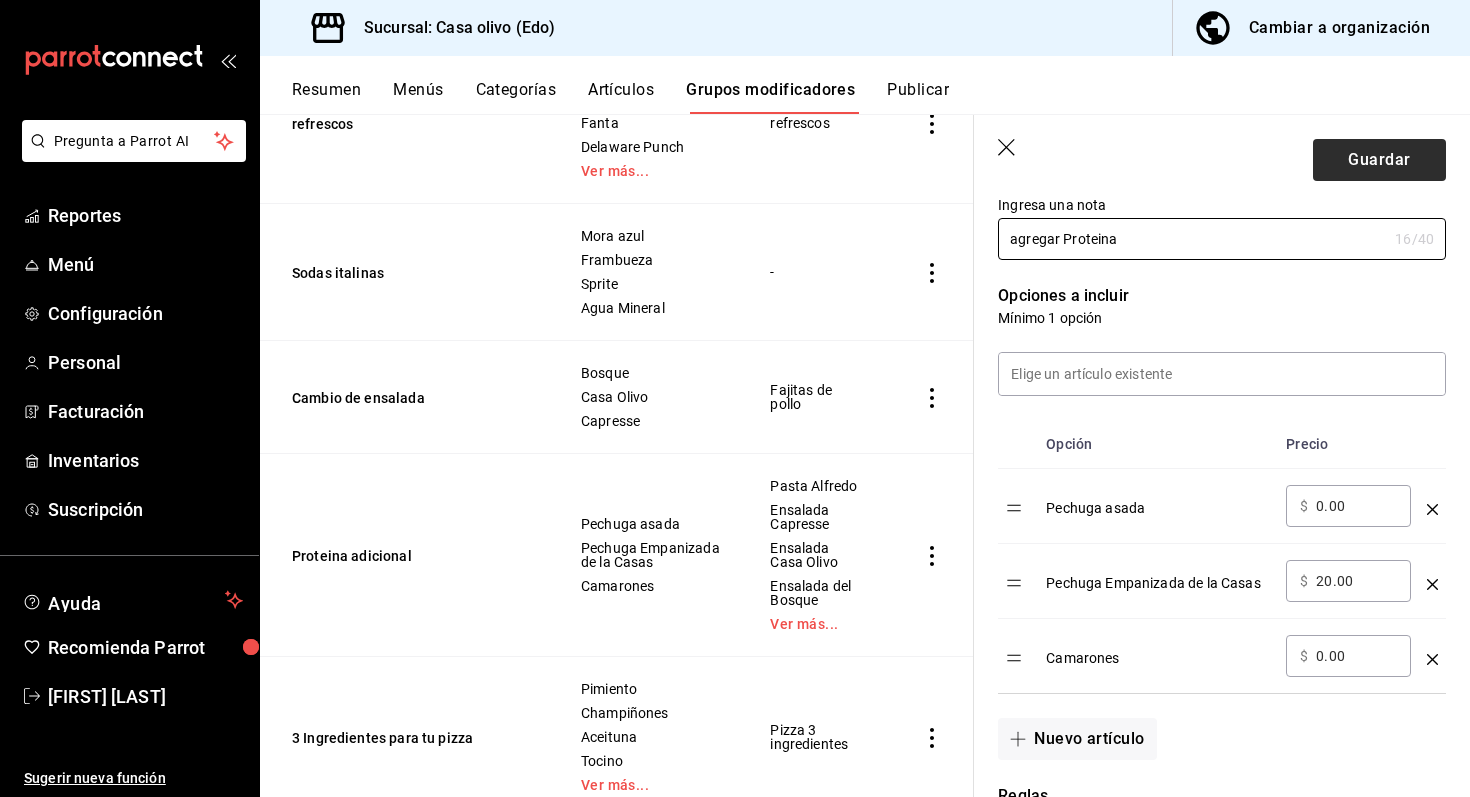 type on "agregar Proteina" 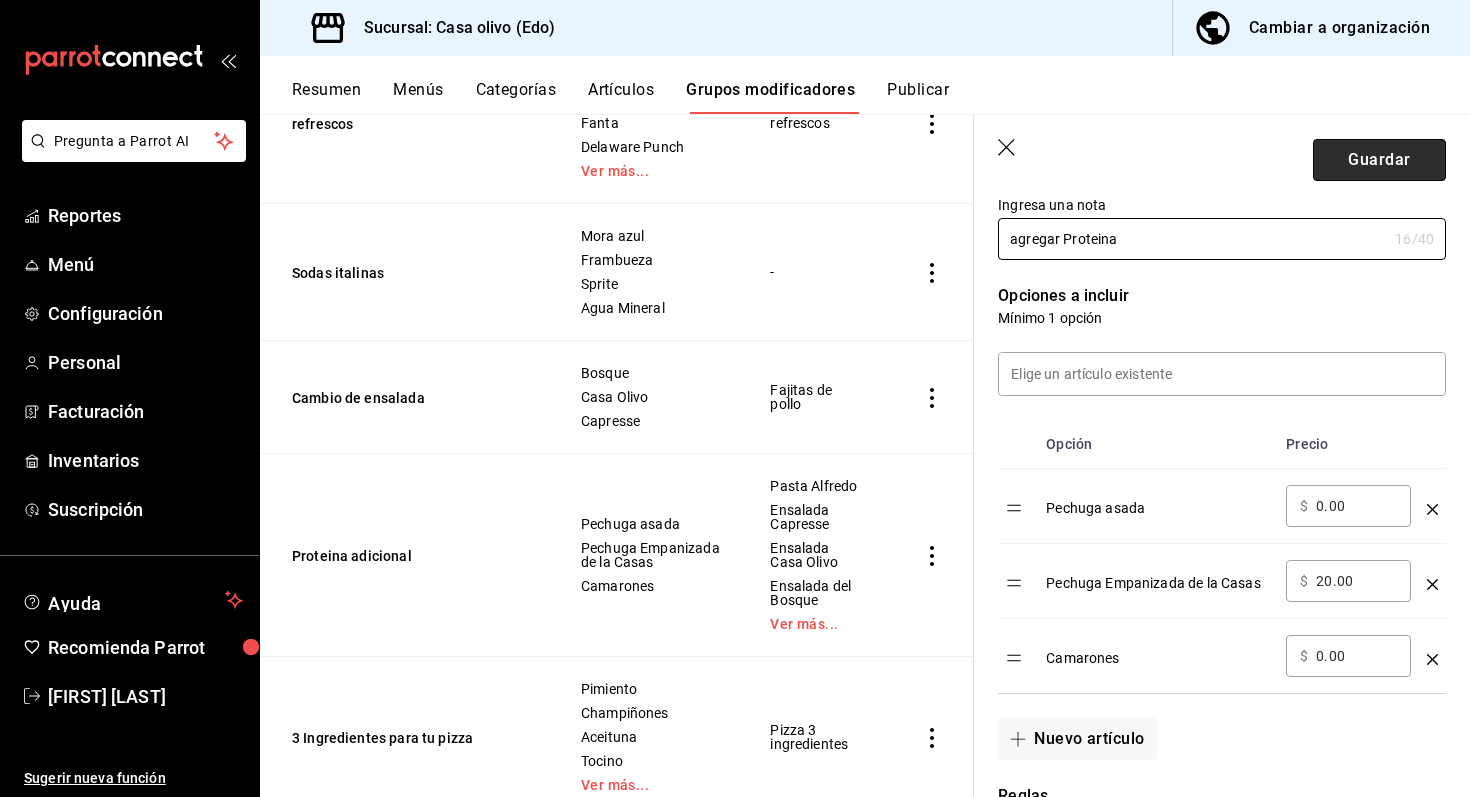 click on "Guardar" at bounding box center (1379, 160) 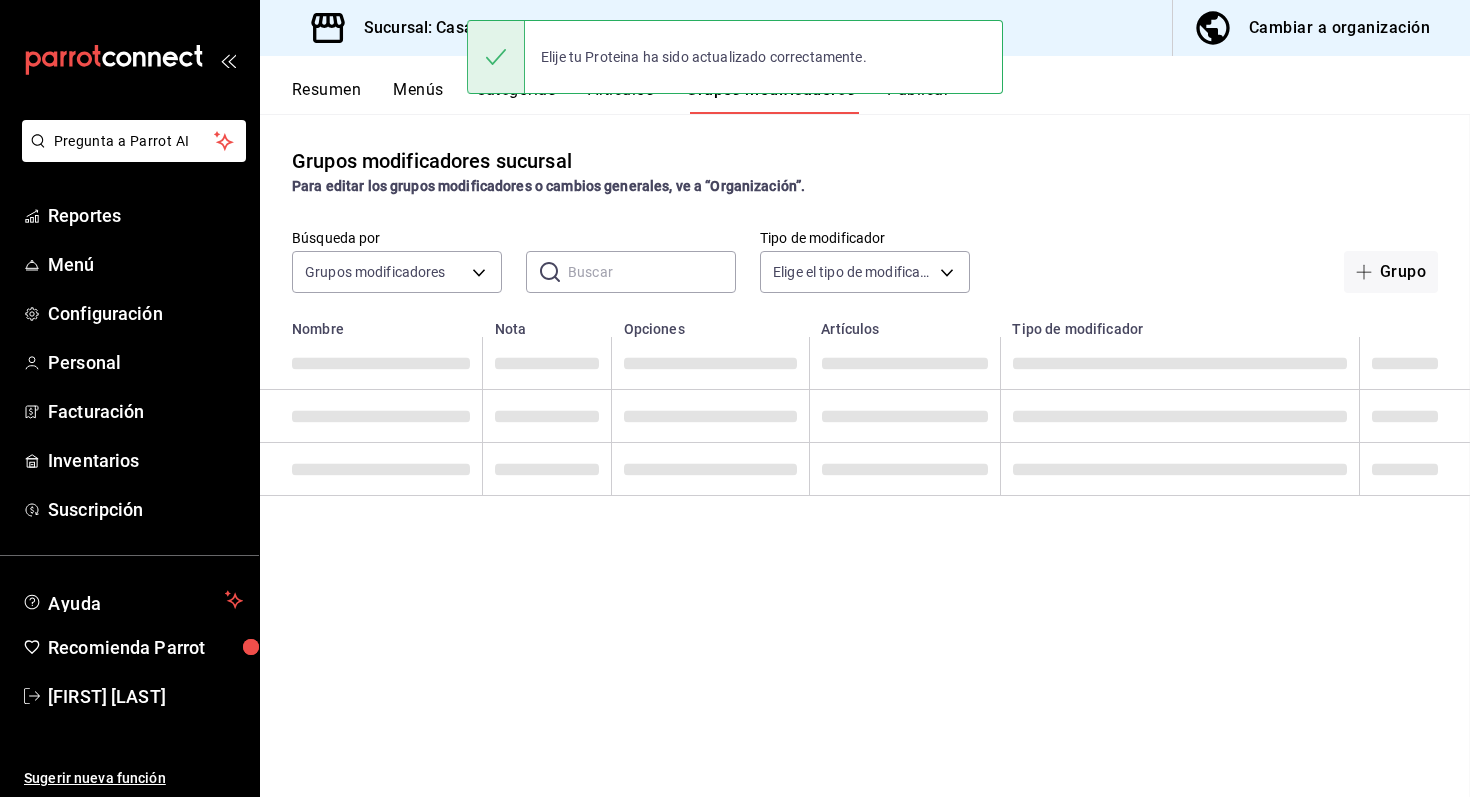 scroll, scrollTop: 0, scrollLeft: 0, axis: both 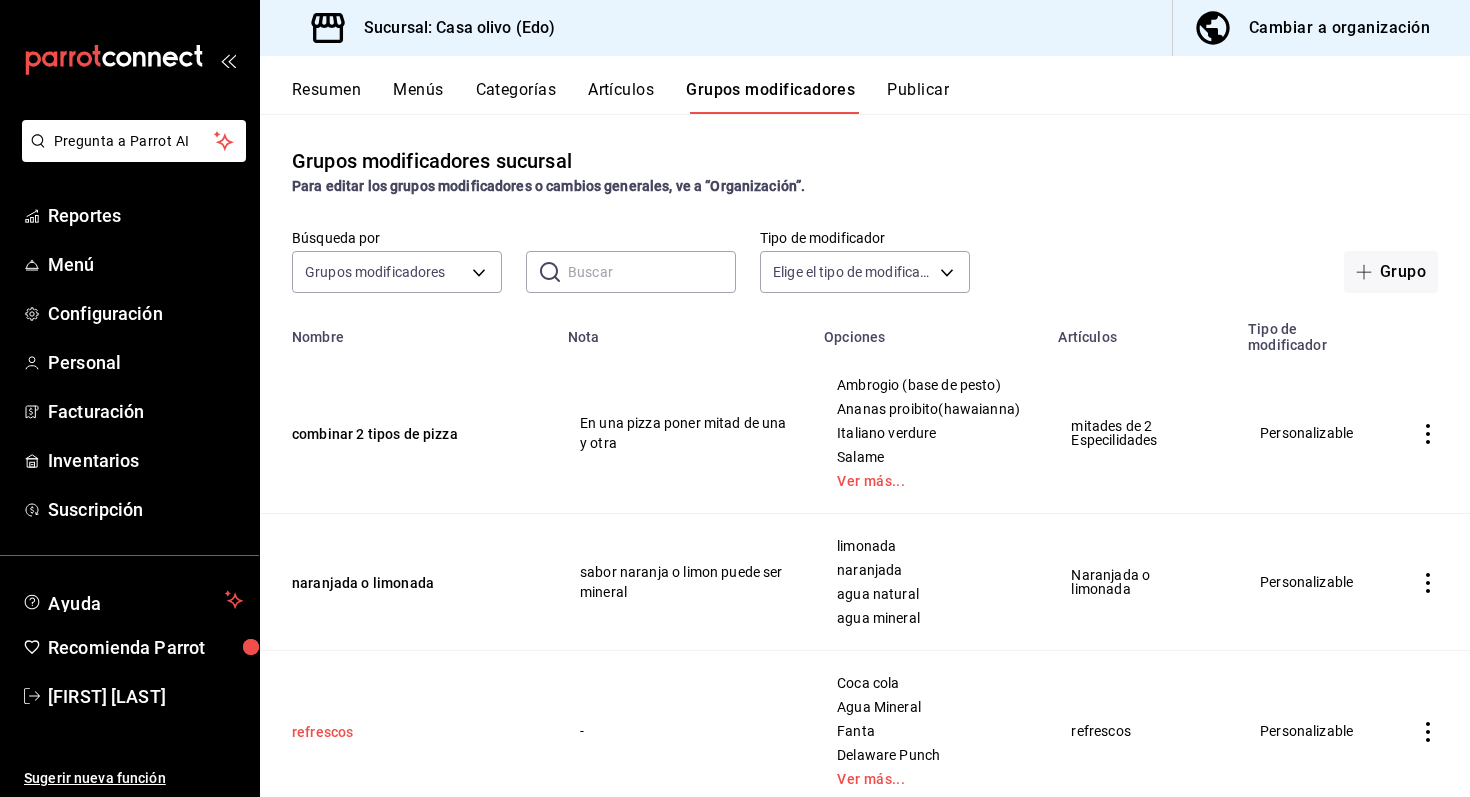 click on "refrescos" at bounding box center (412, 732) 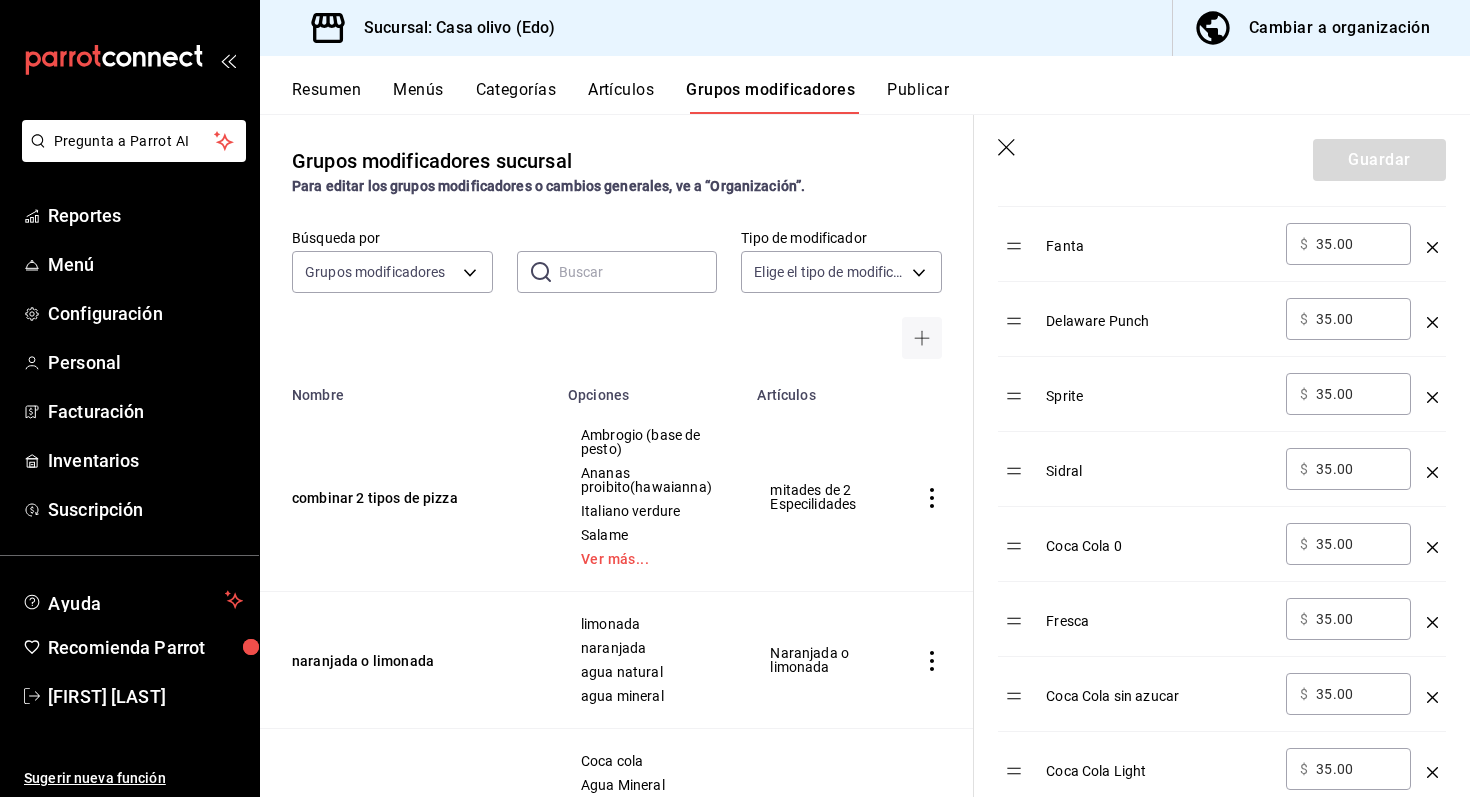 scroll, scrollTop: 959, scrollLeft: 0, axis: vertical 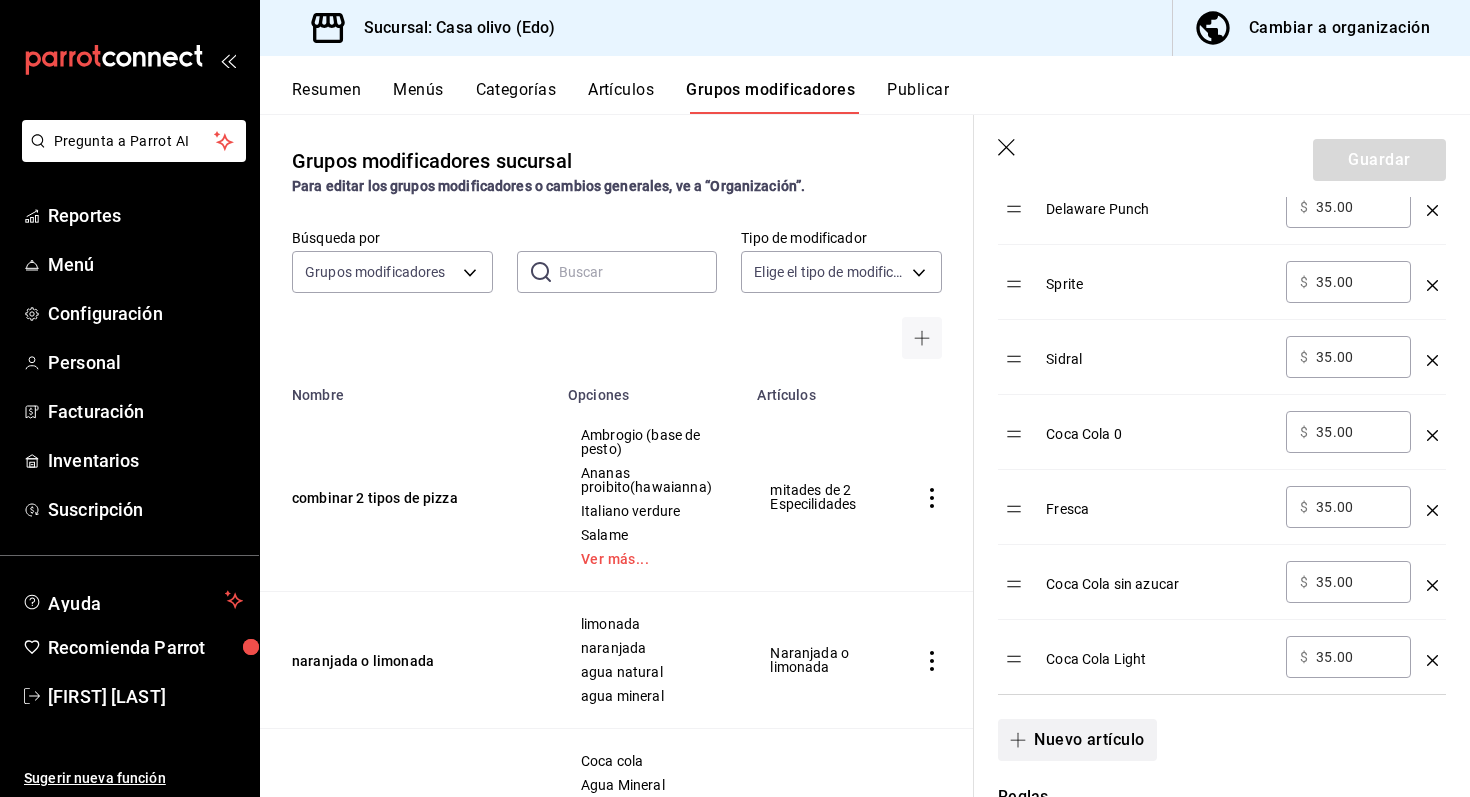 click on "Nuevo artículo" at bounding box center [1077, 740] 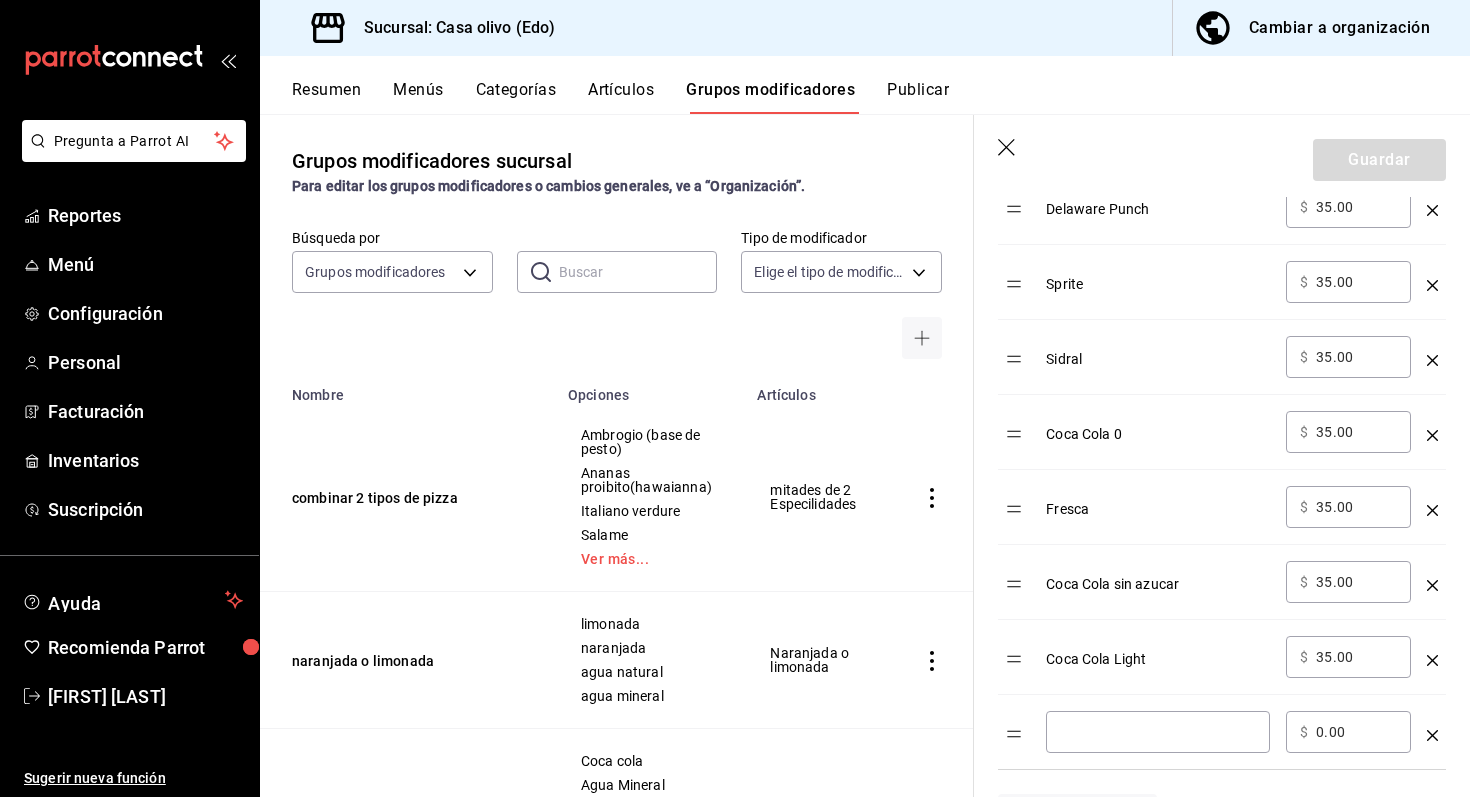 click at bounding box center [1158, 732] 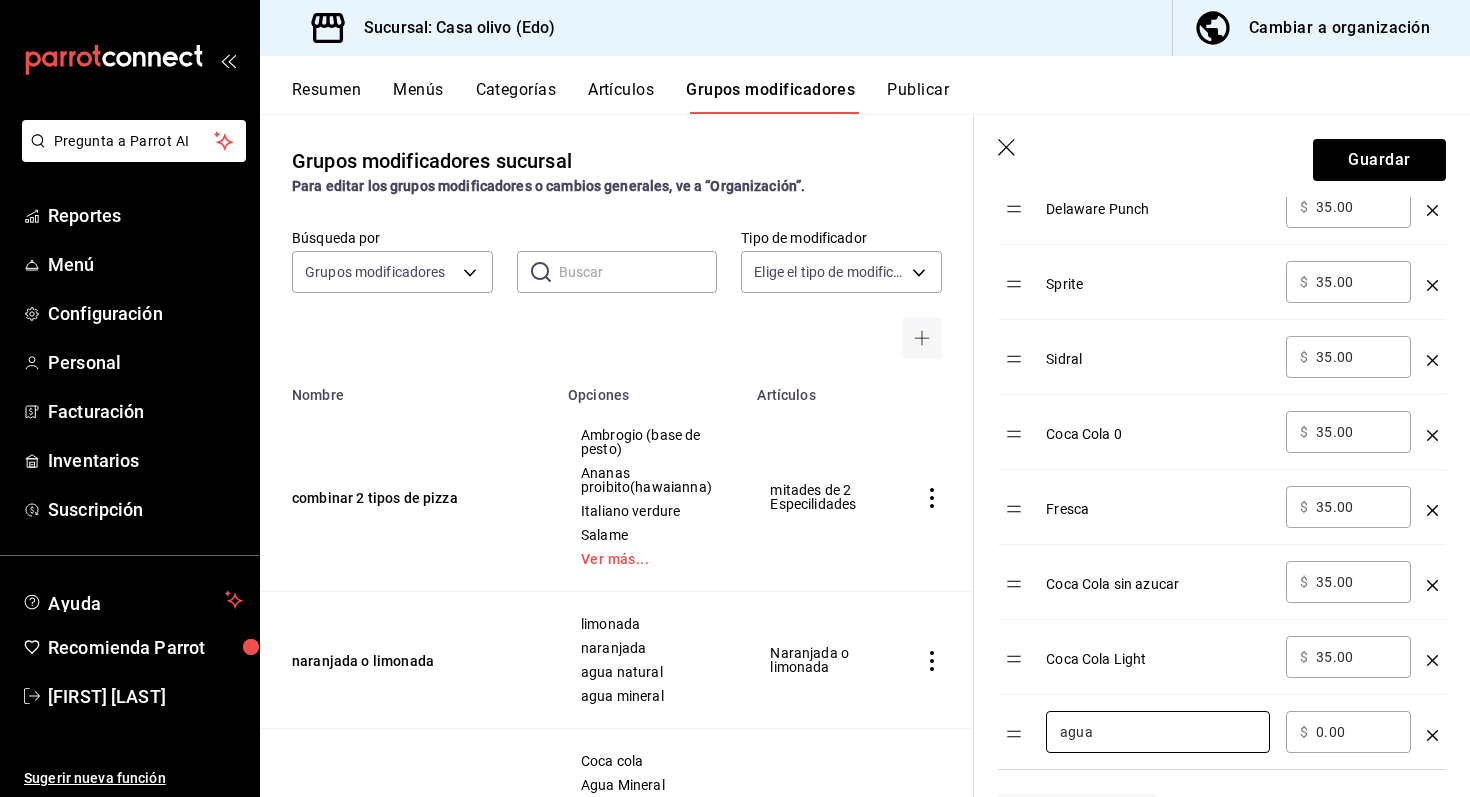 type on "agua" 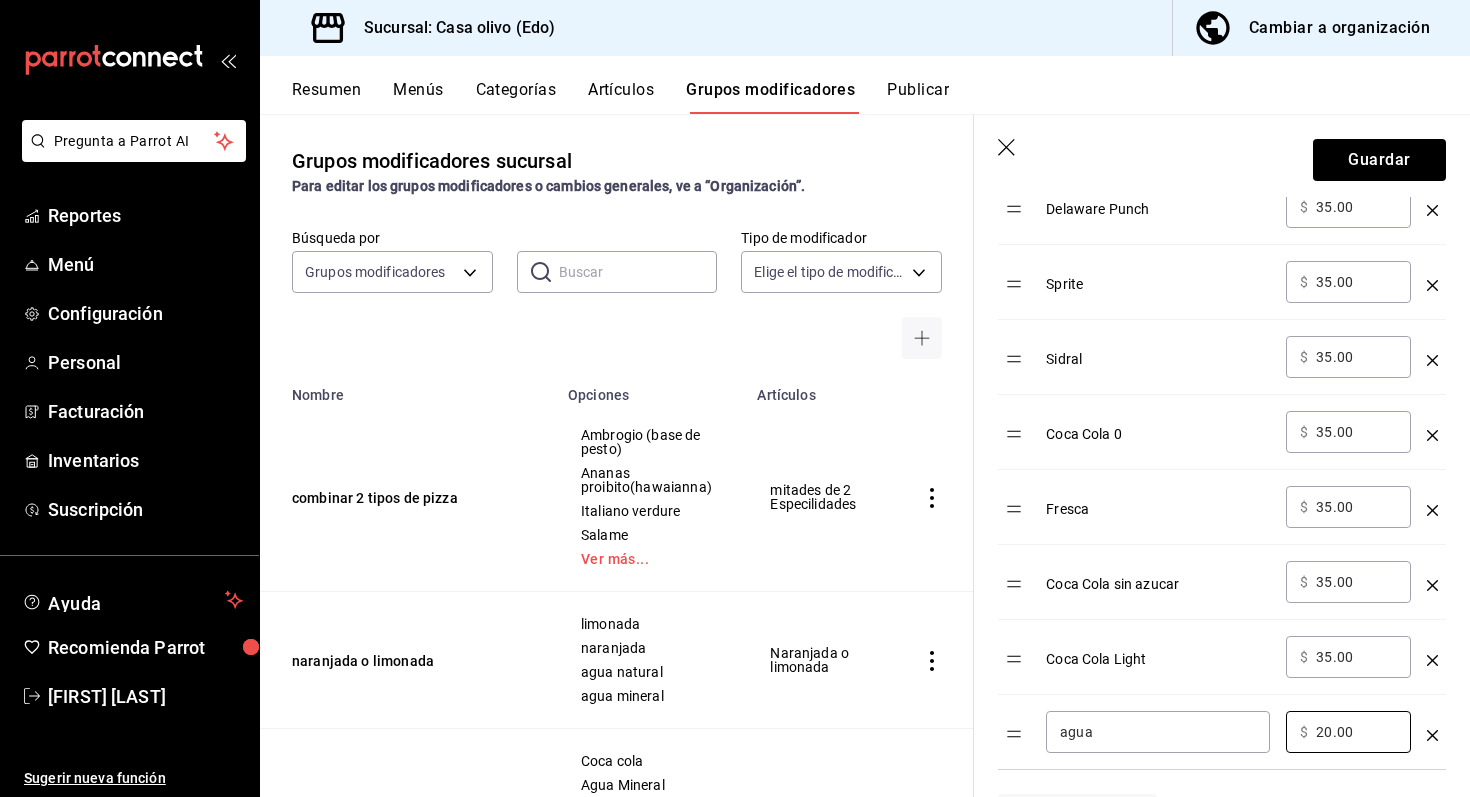 type on "20.00" 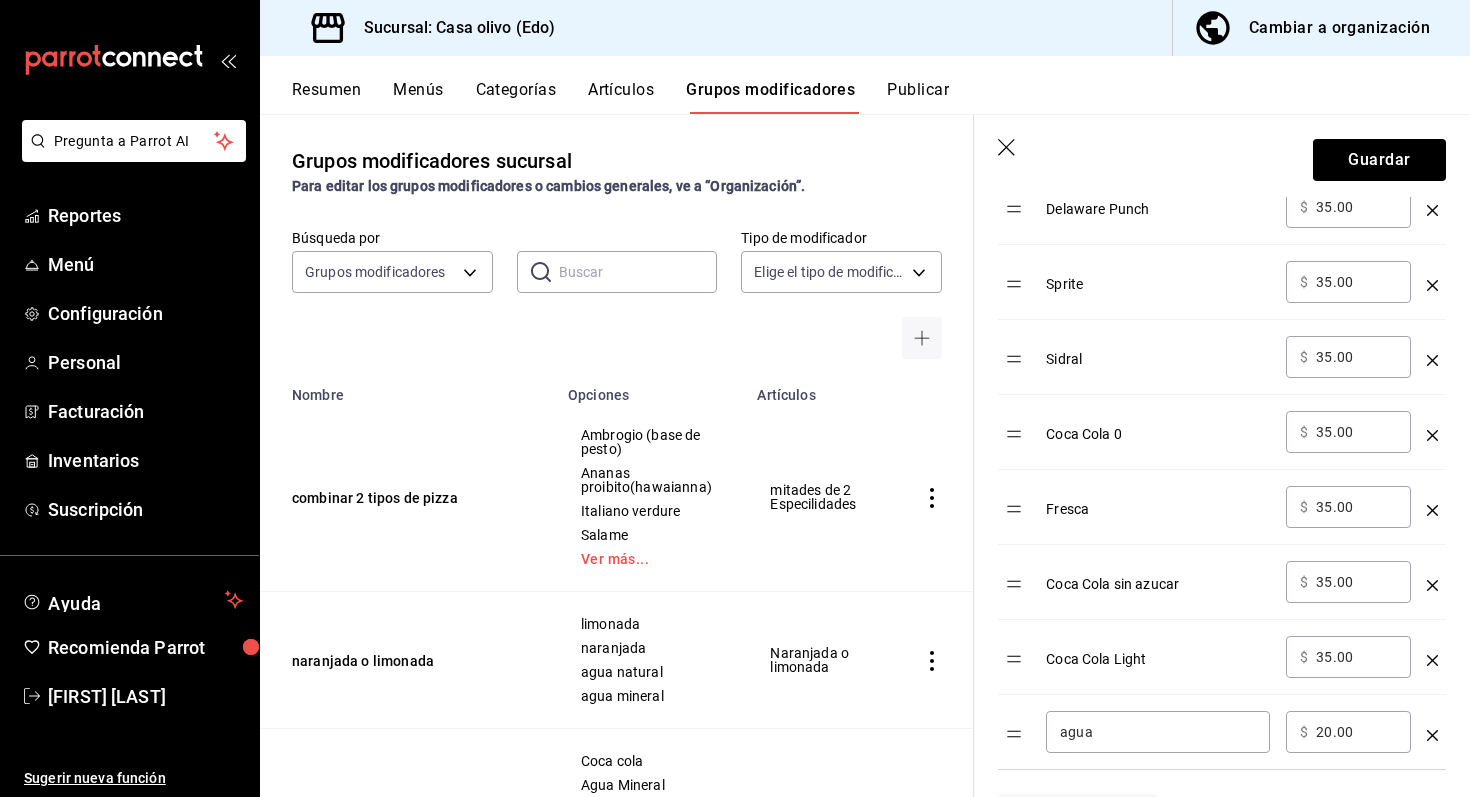 click on "agua" at bounding box center [1158, 732] 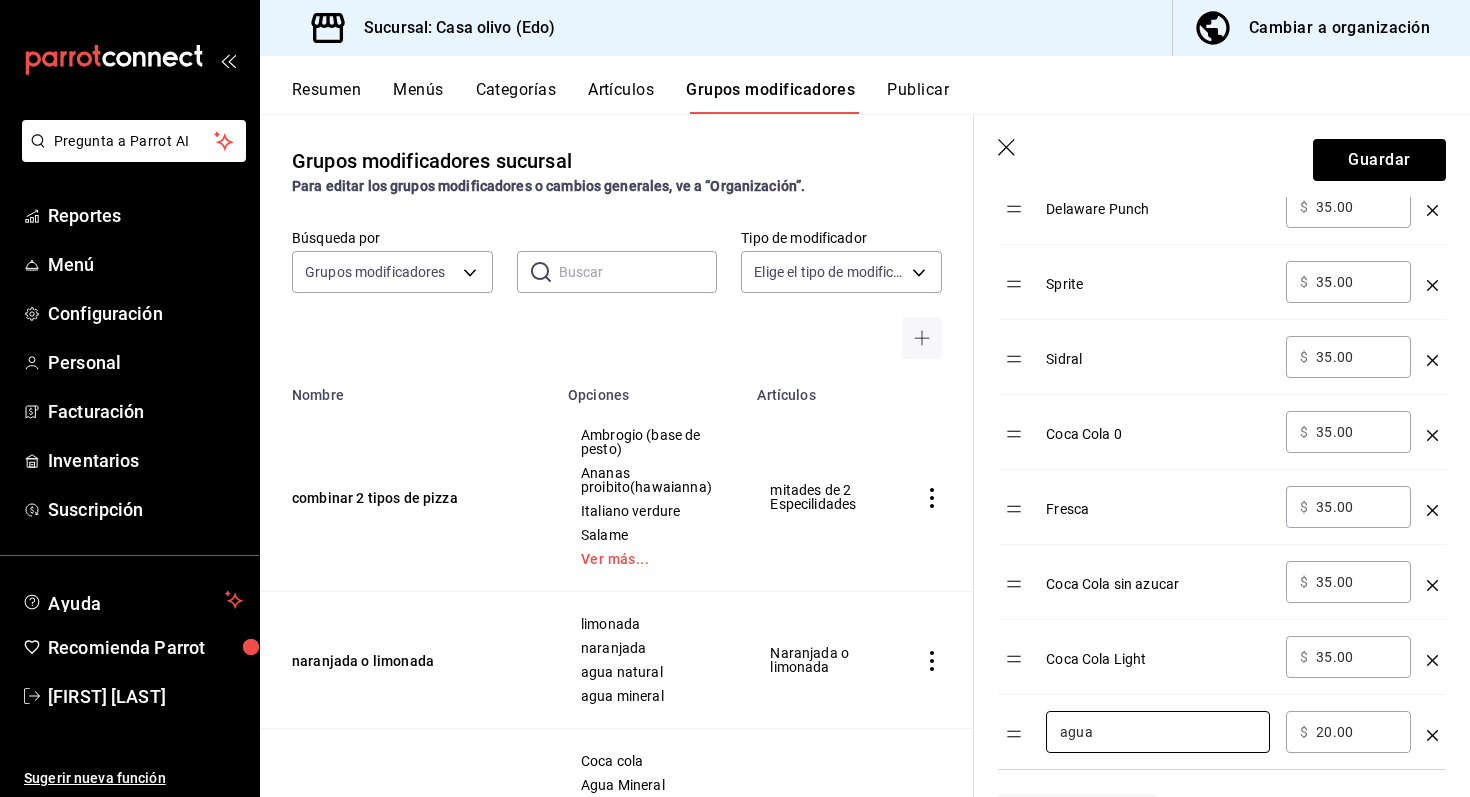 click at bounding box center (1222, 769) 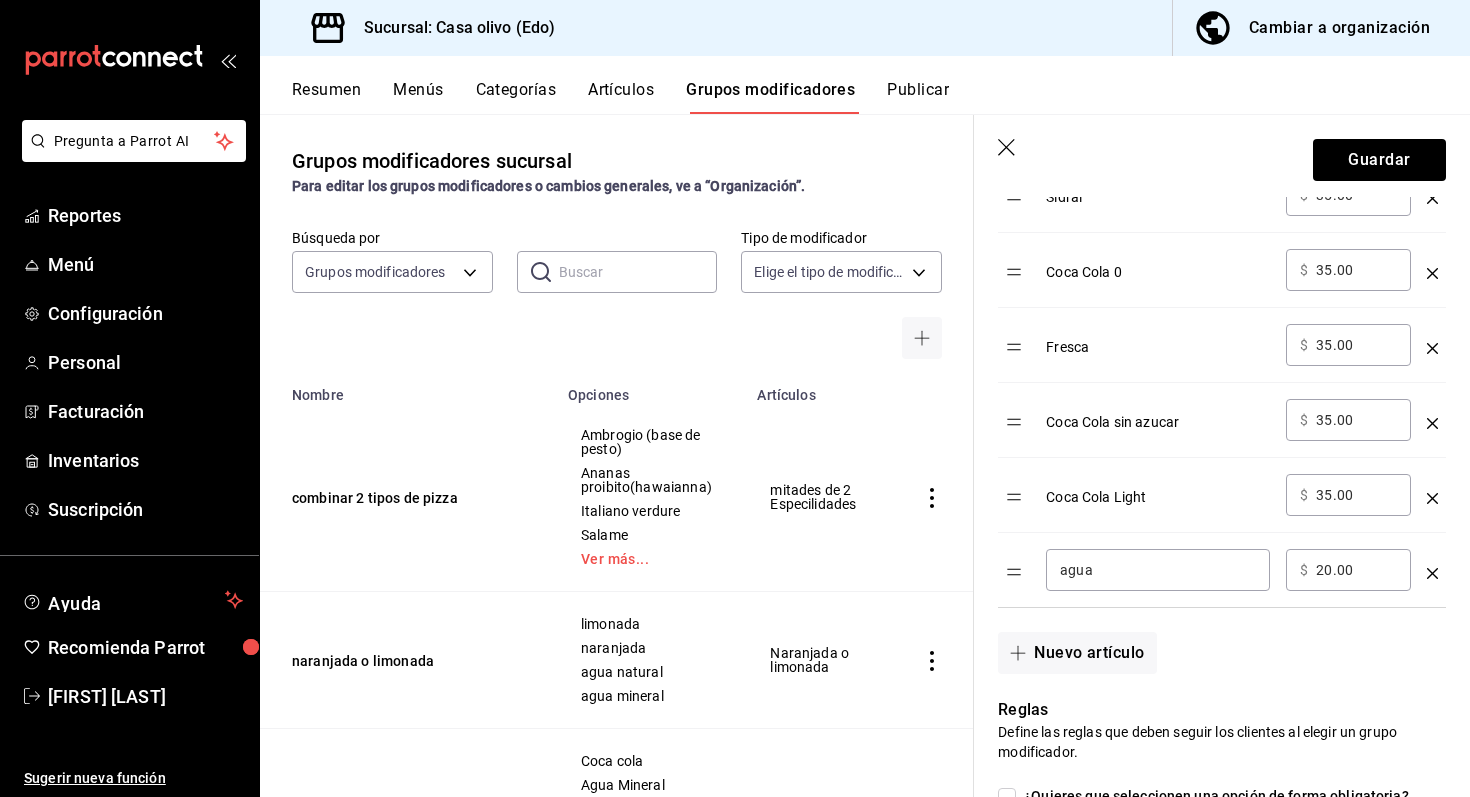 scroll, scrollTop: 1123, scrollLeft: 0, axis: vertical 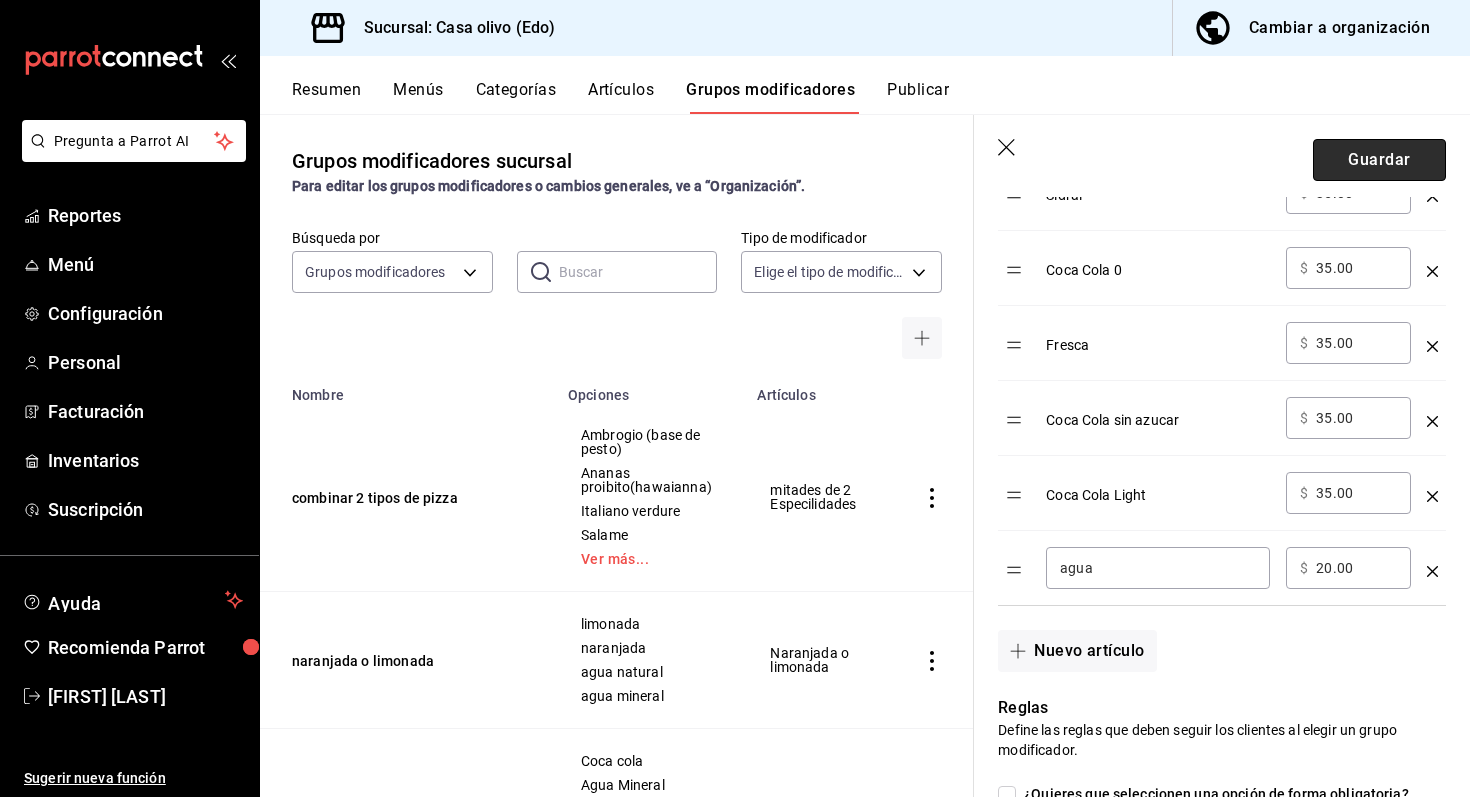 click on "Guardar" at bounding box center (1379, 160) 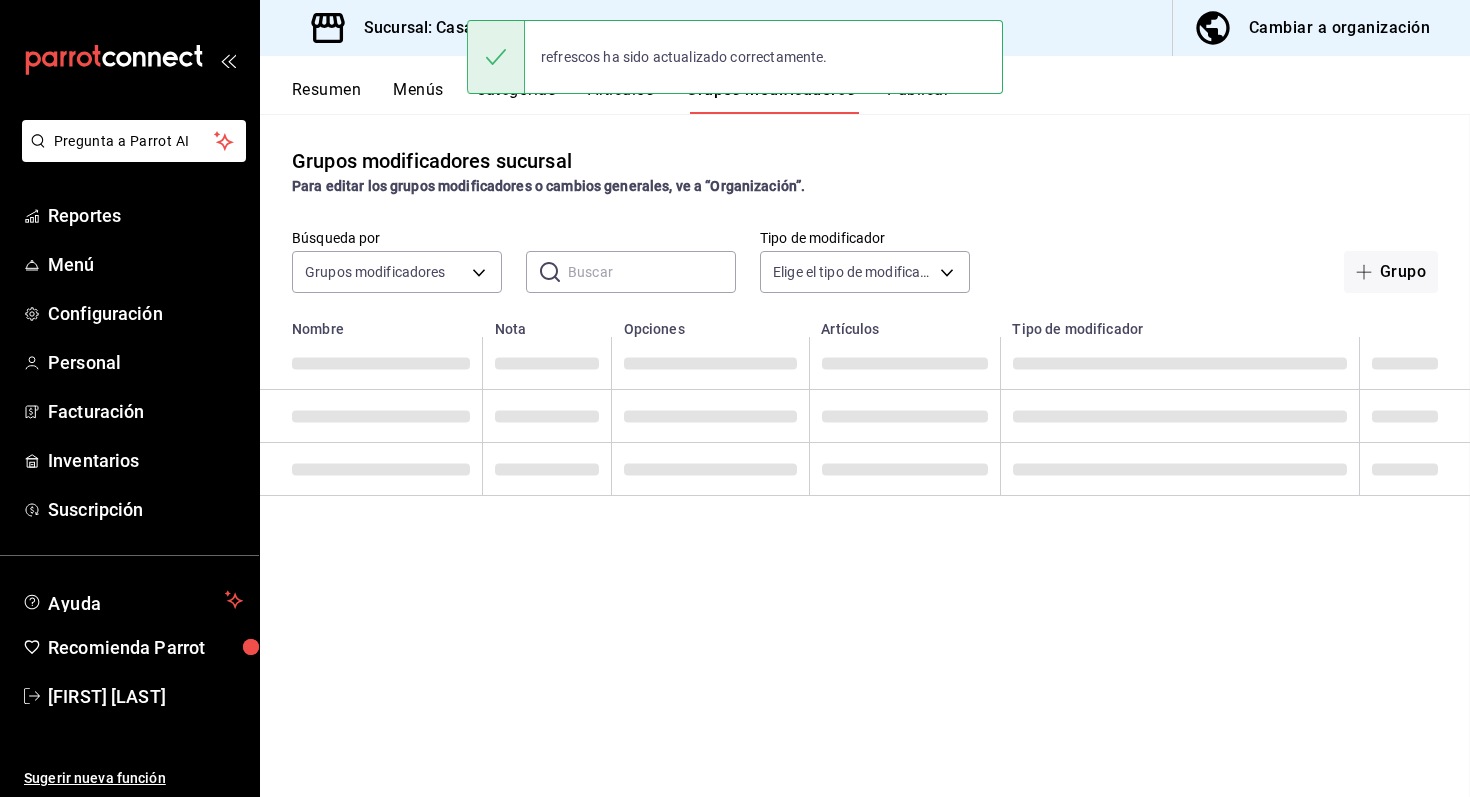 scroll, scrollTop: 0, scrollLeft: 0, axis: both 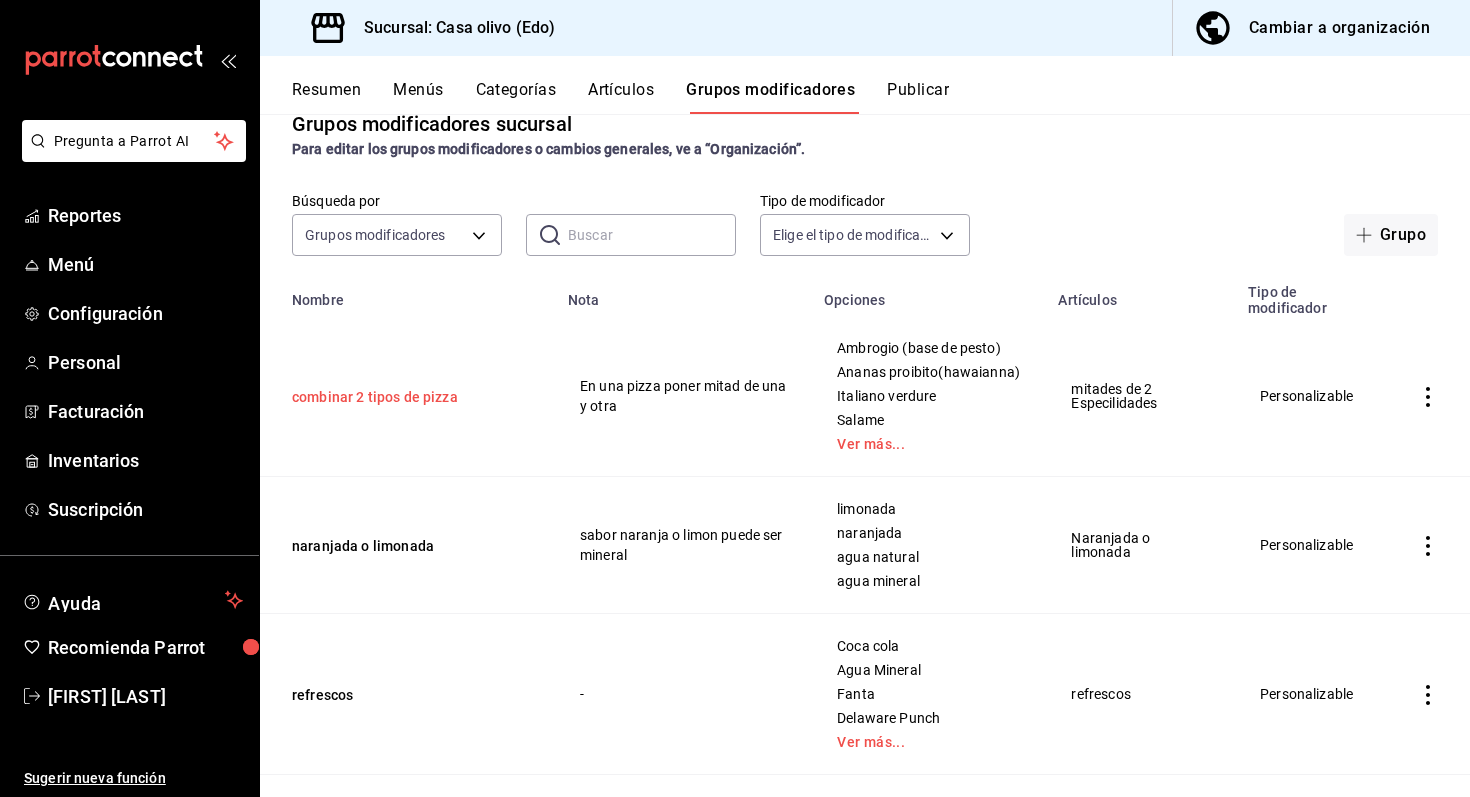 click on "combinar 2 tipos de pizza" at bounding box center [412, 397] 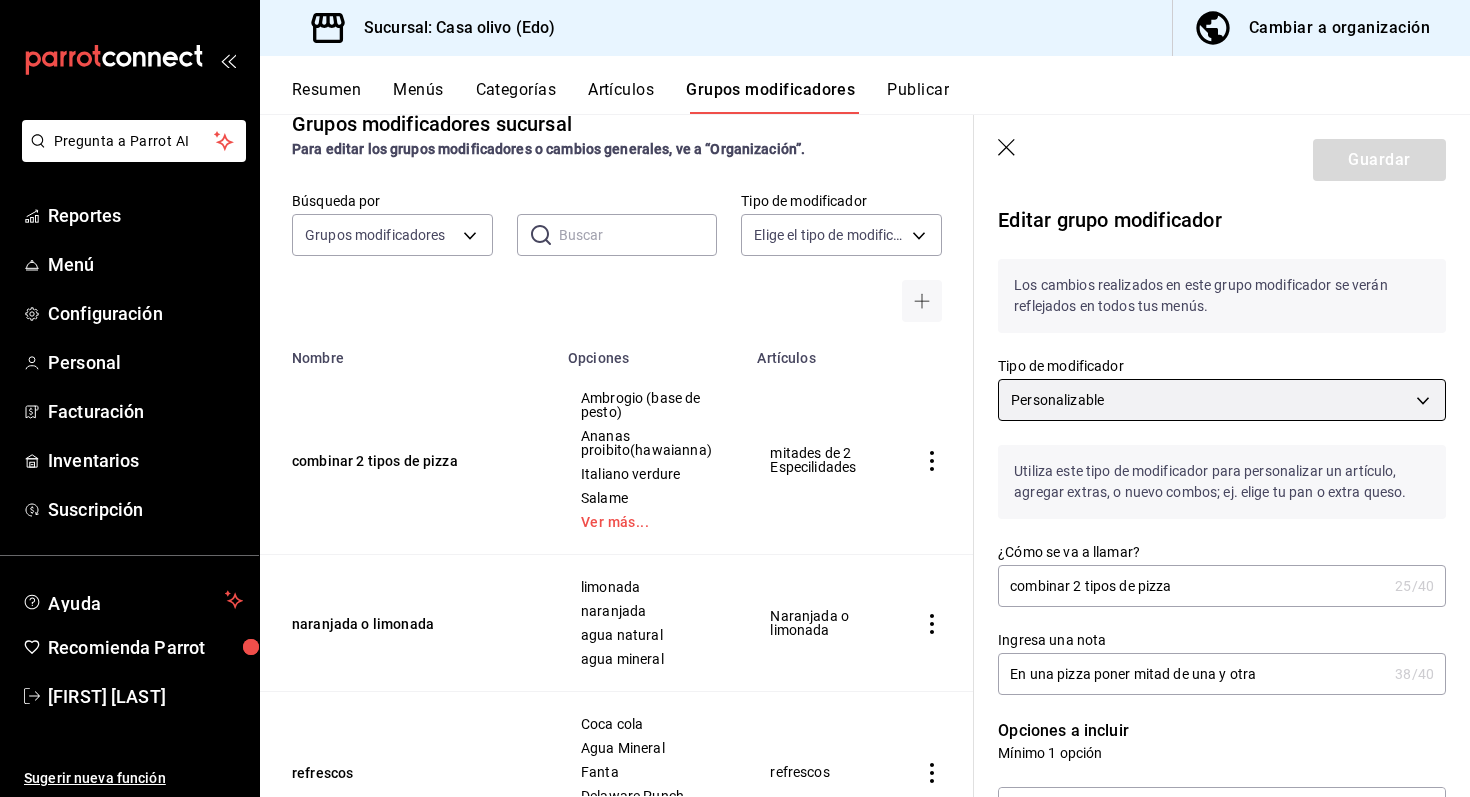 click on "Pregunta a Parrot AI Reportes   Menú   Configuración   Personal   Facturación   Inventarios   Suscripción   Ayuda Recomienda Parrot   [FIRST] [LAST]   Sugerir nueva función   Sucursal: Casa olivo (Edo) Cambiar a organización Resumen Menús Categorías Artículos Grupos modificadores Publicar Grupos modificadores sucursal Para editar los grupos modificadores o cambios generales, ve a “Organización”. Búsqueda por Grupos modificadores GROUP ​ ​ Tipo de modificador Elige el tipo de modificador Nombre Opciones Artículos combinar 2 tipos de pizza Ambrogio (base de pesto) Ananas proibito(hawaianna) Italiano verdure Salame Ver más... mitades de 2 Especilidades naranjada o limonada limonada naranjada agua natural agua mineral Naranjada o limonada refrescos Coca cola Agua Mineral Fanta Delaware Punch Ver más... refrescos Sodas italinas Mora azul Frambueza Sprite Agua Mineral - Cambio de ensalada Bosque Casa Olivo Capresse Fajitas de pollo Elije tu Proteina Pechuga asada Pechuga Empanizada de la Casas $" at bounding box center (735, 398) 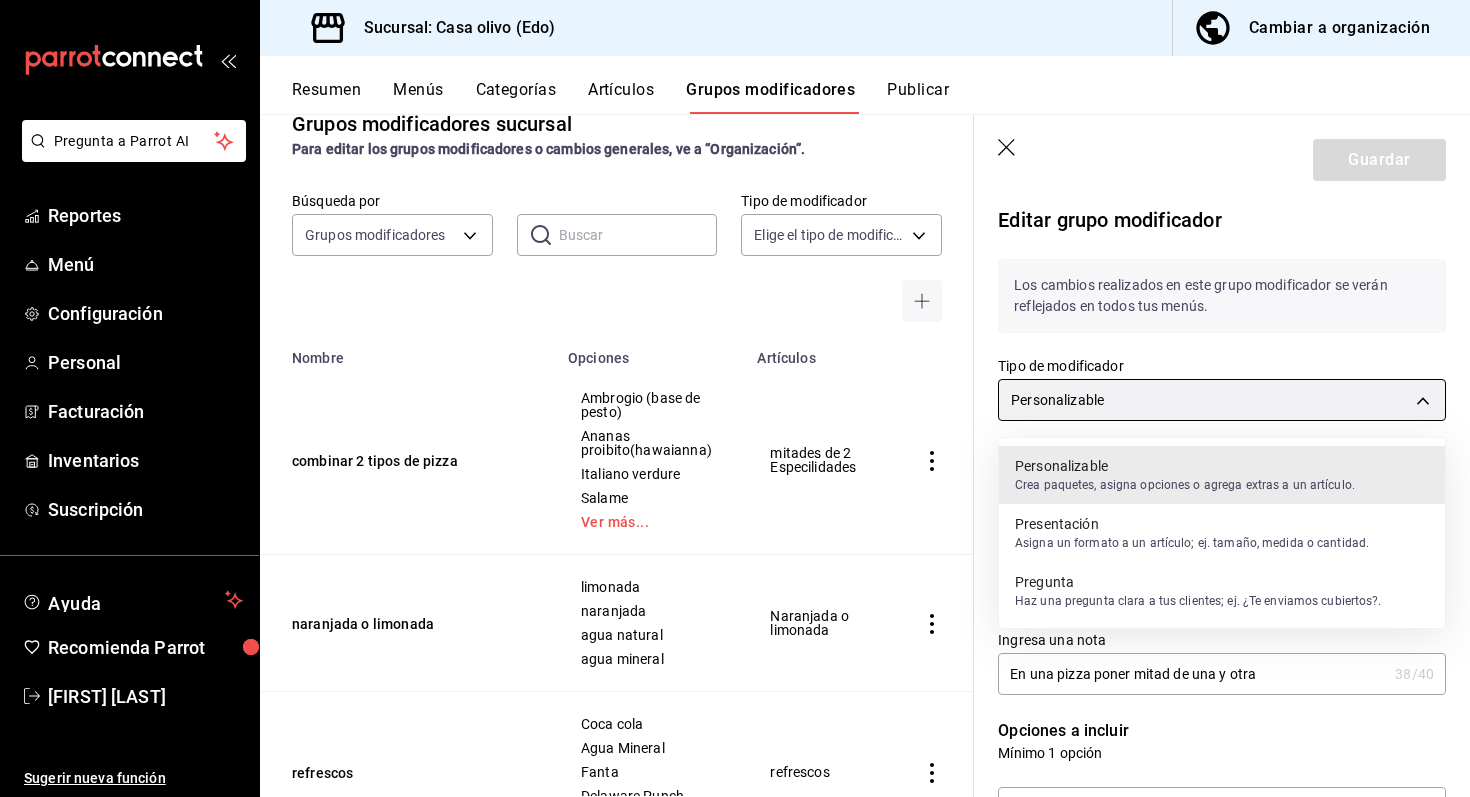click at bounding box center [735, 398] 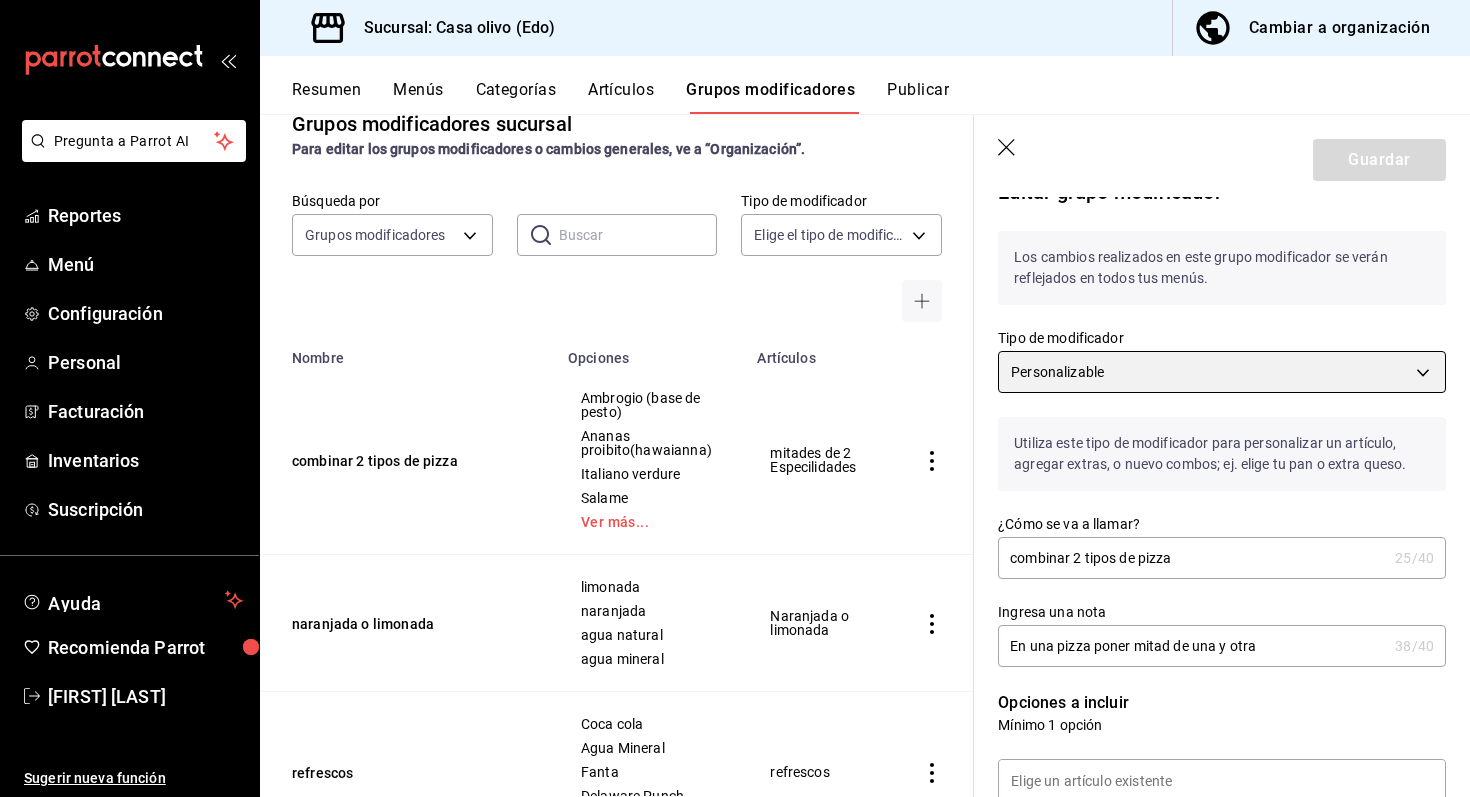 scroll, scrollTop: 34, scrollLeft: 0, axis: vertical 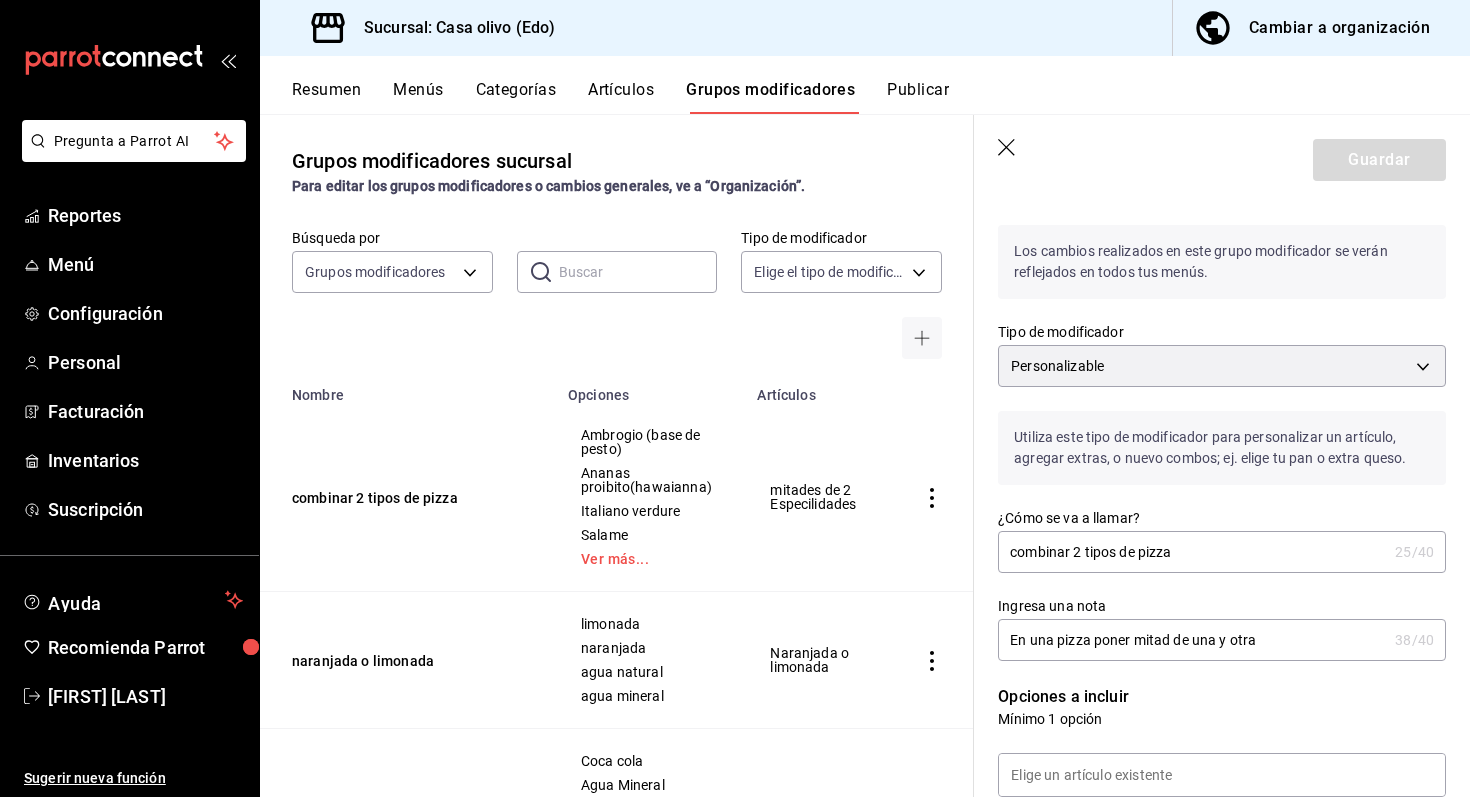 click on "Publicar" at bounding box center [918, 97] 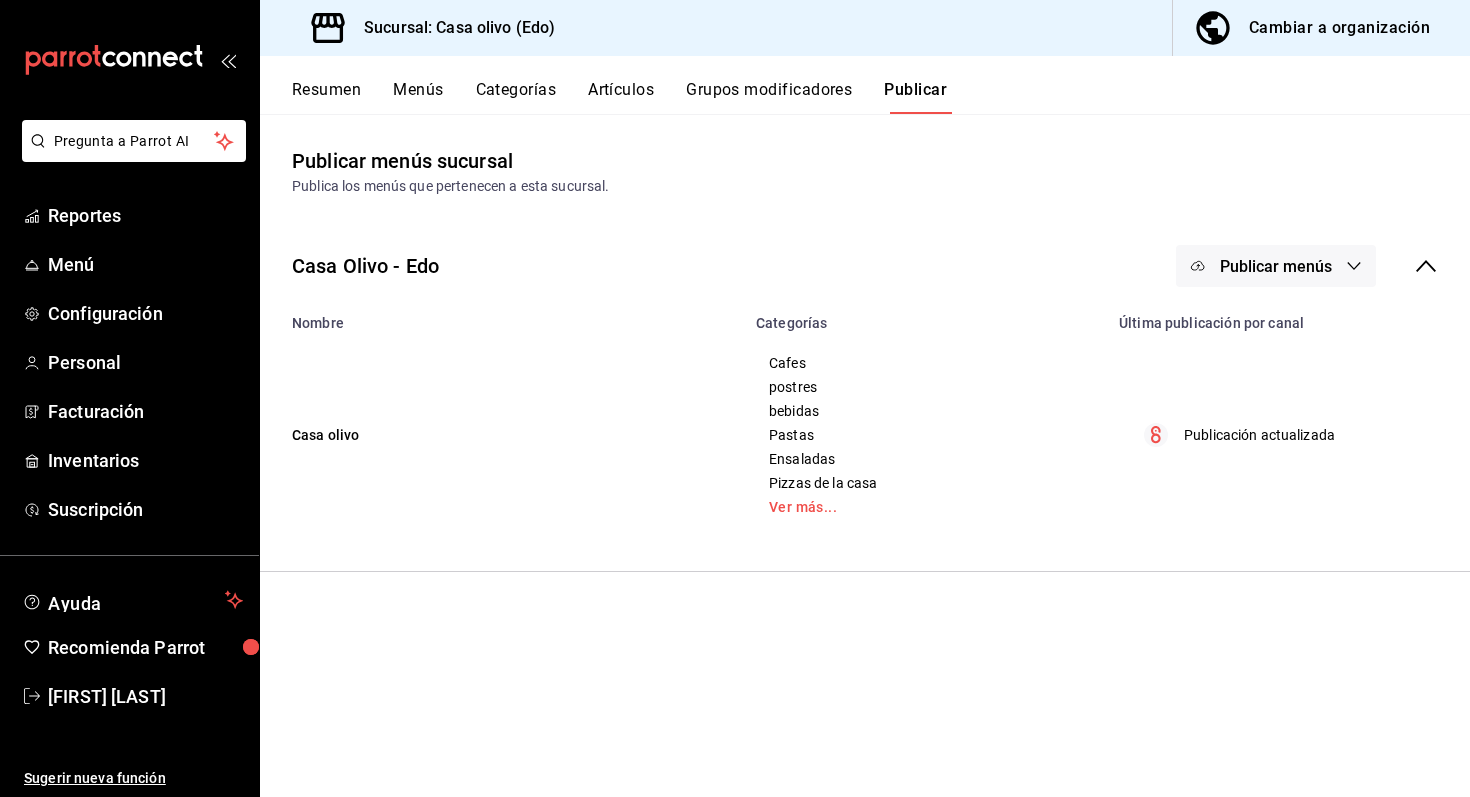 click on "Publicar menús" at bounding box center (1276, 266) 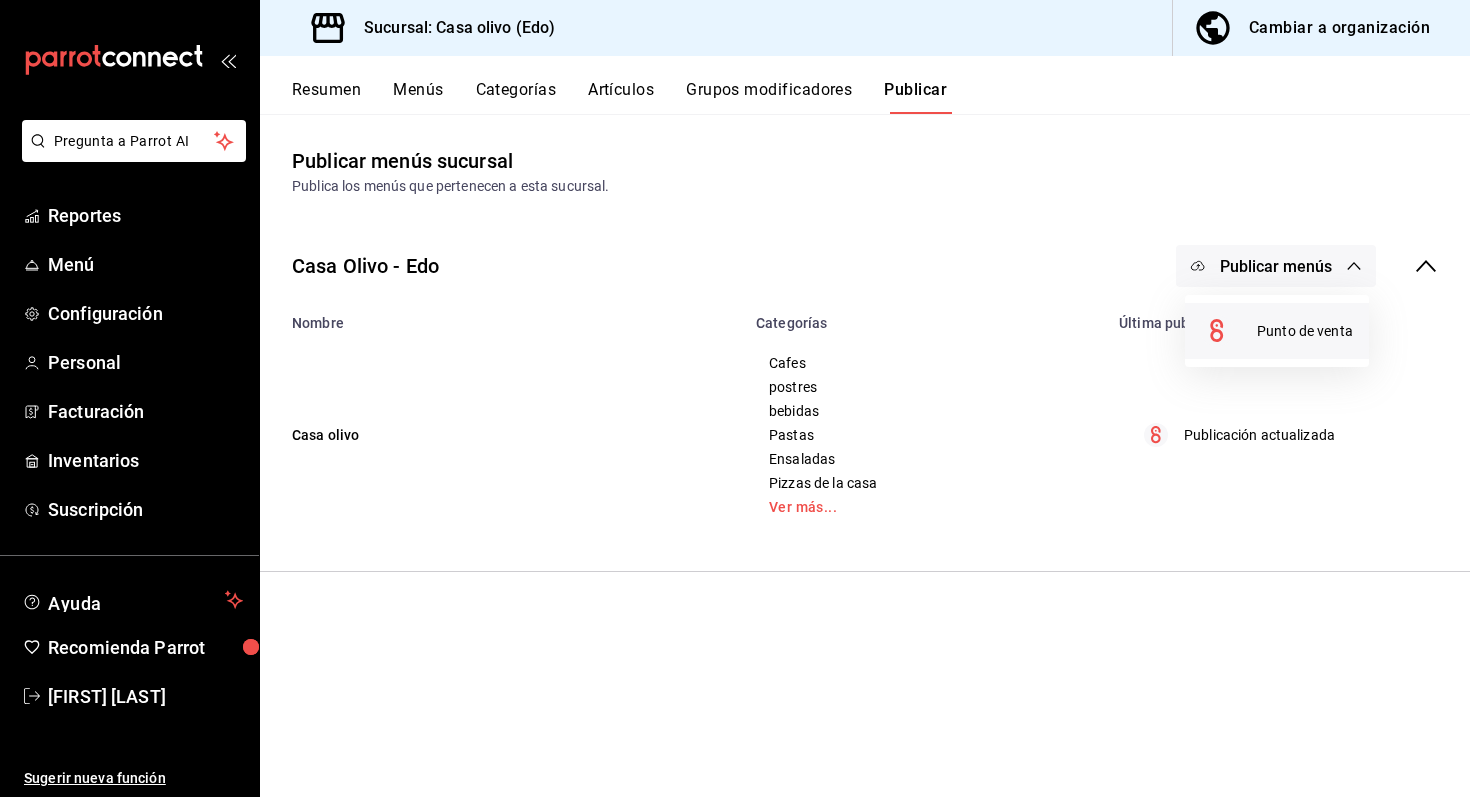 click on "Punto de venta" at bounding box center (1277, 331) 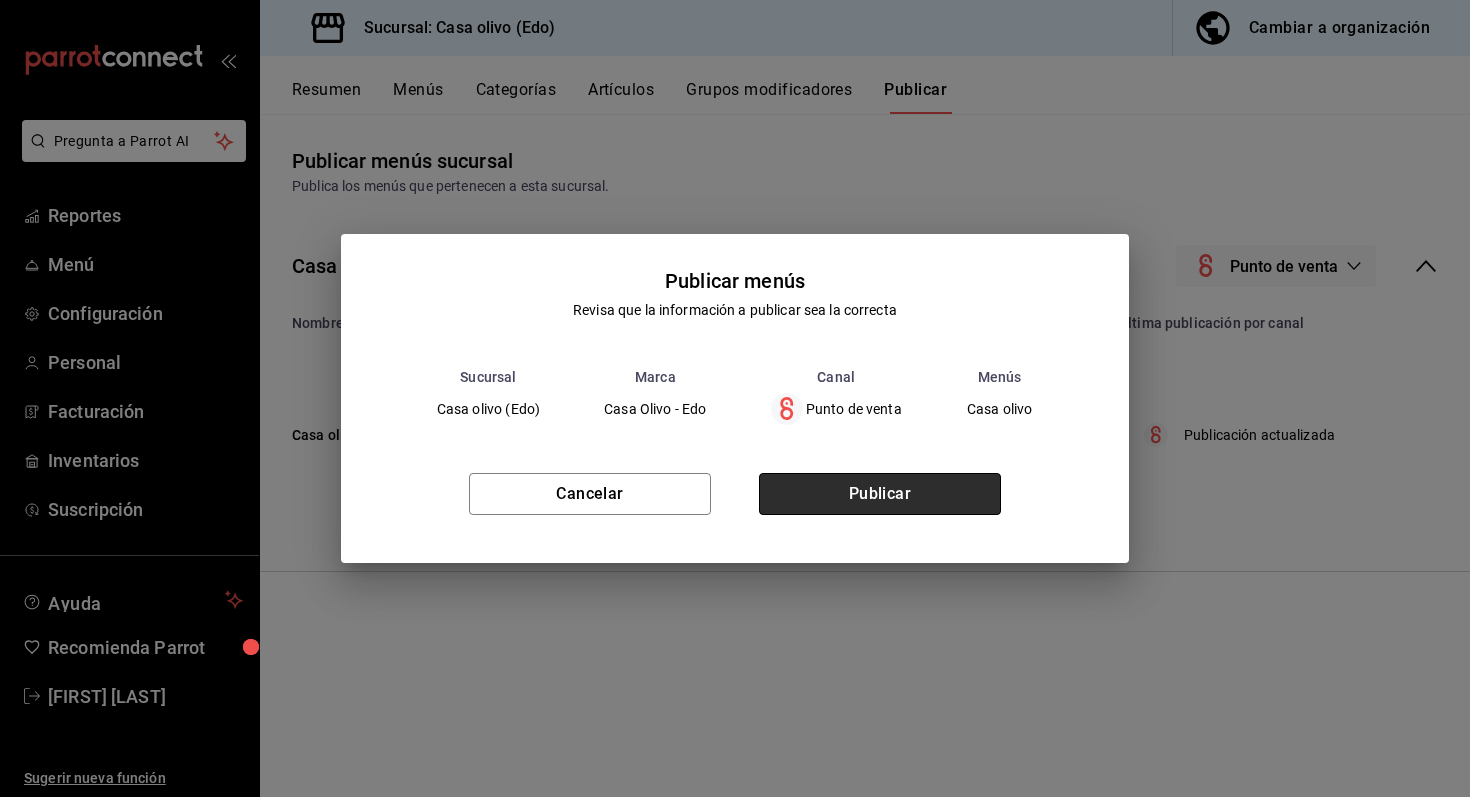 click on "Publicar" at bounding box center [880, 494] 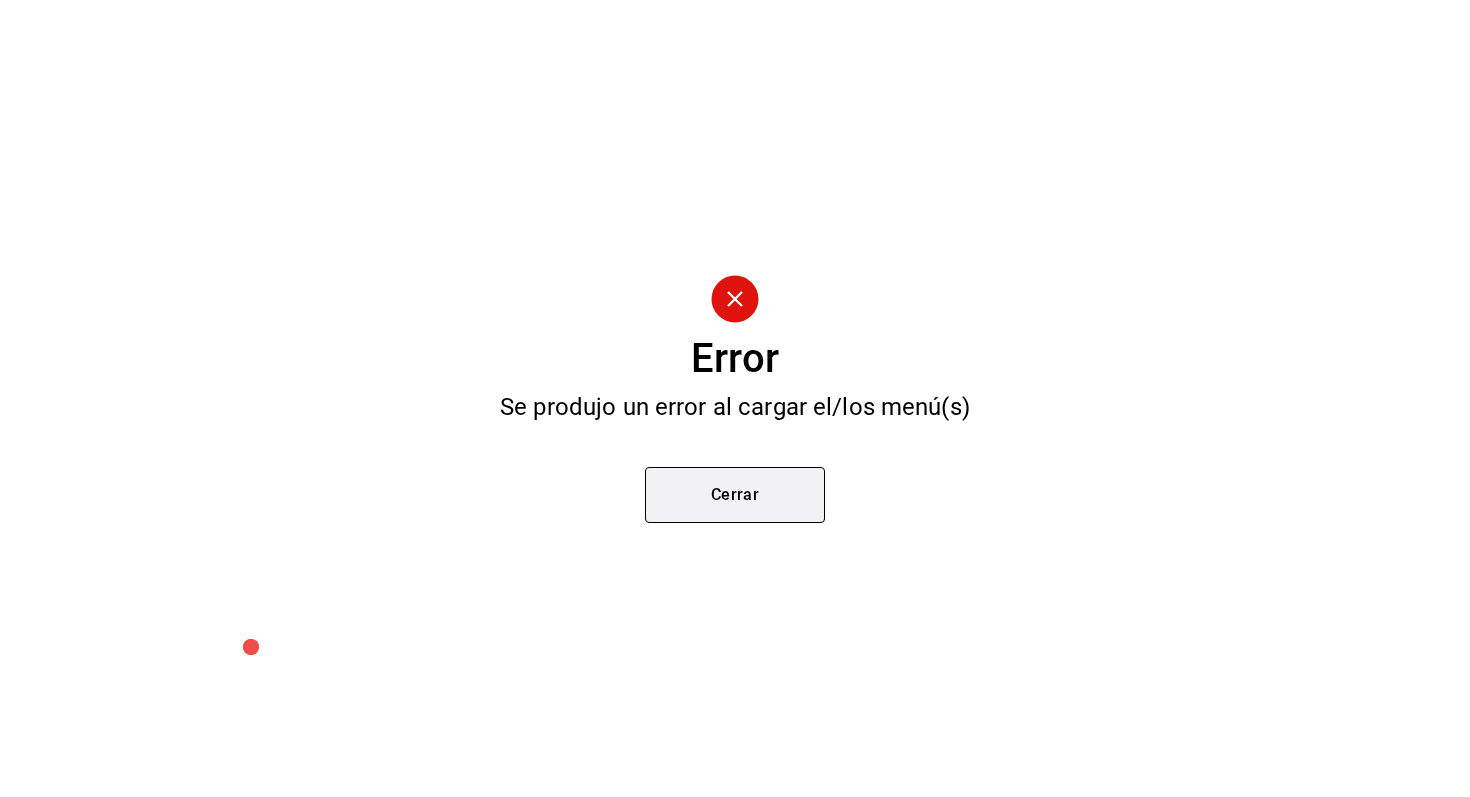 click on "Cerrar" at bounding box center (735, 495) 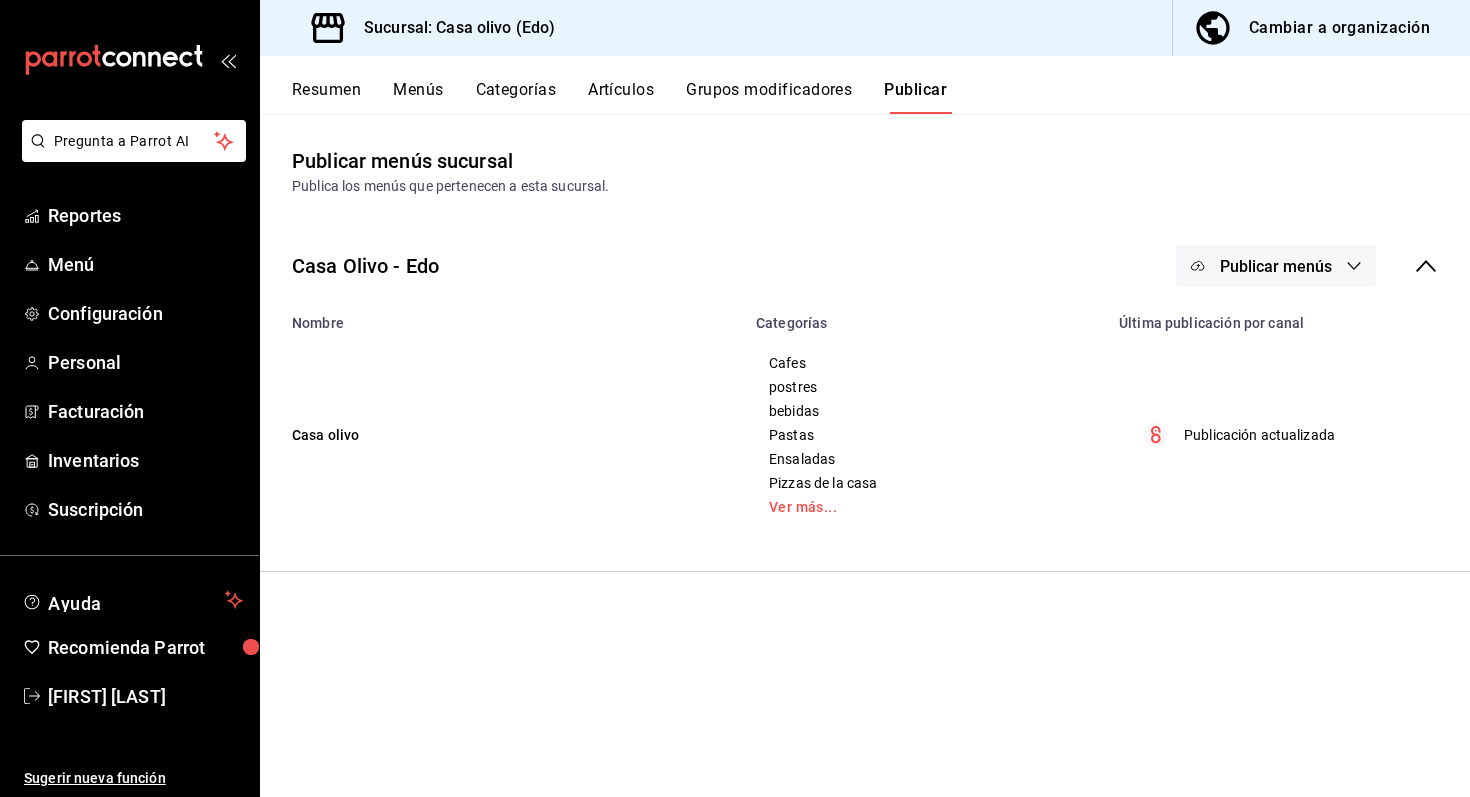 click on "Publicar menús" at bounding box center [1276, 266] 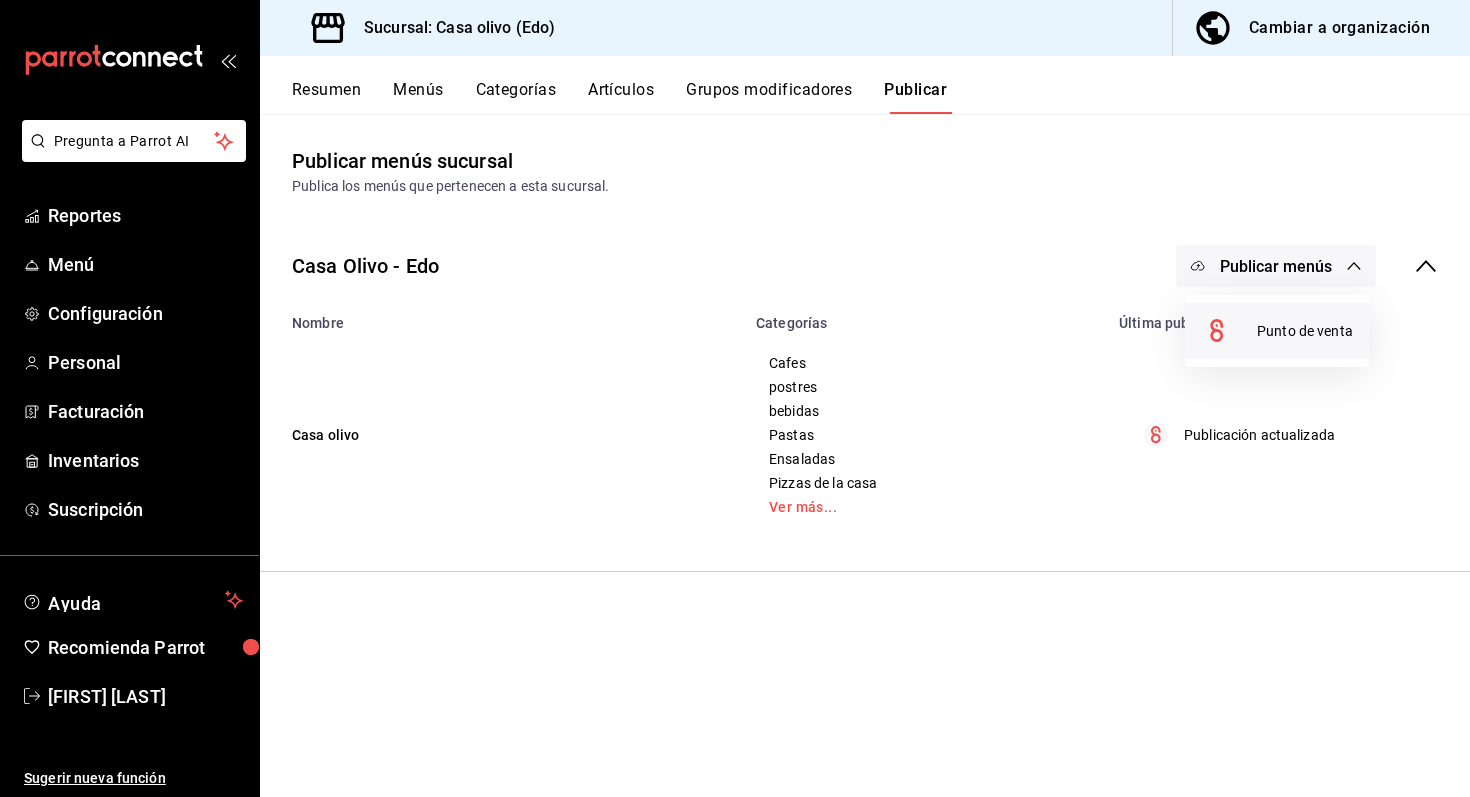 click on "Punto de venta" at bounding box center (1277, 331) 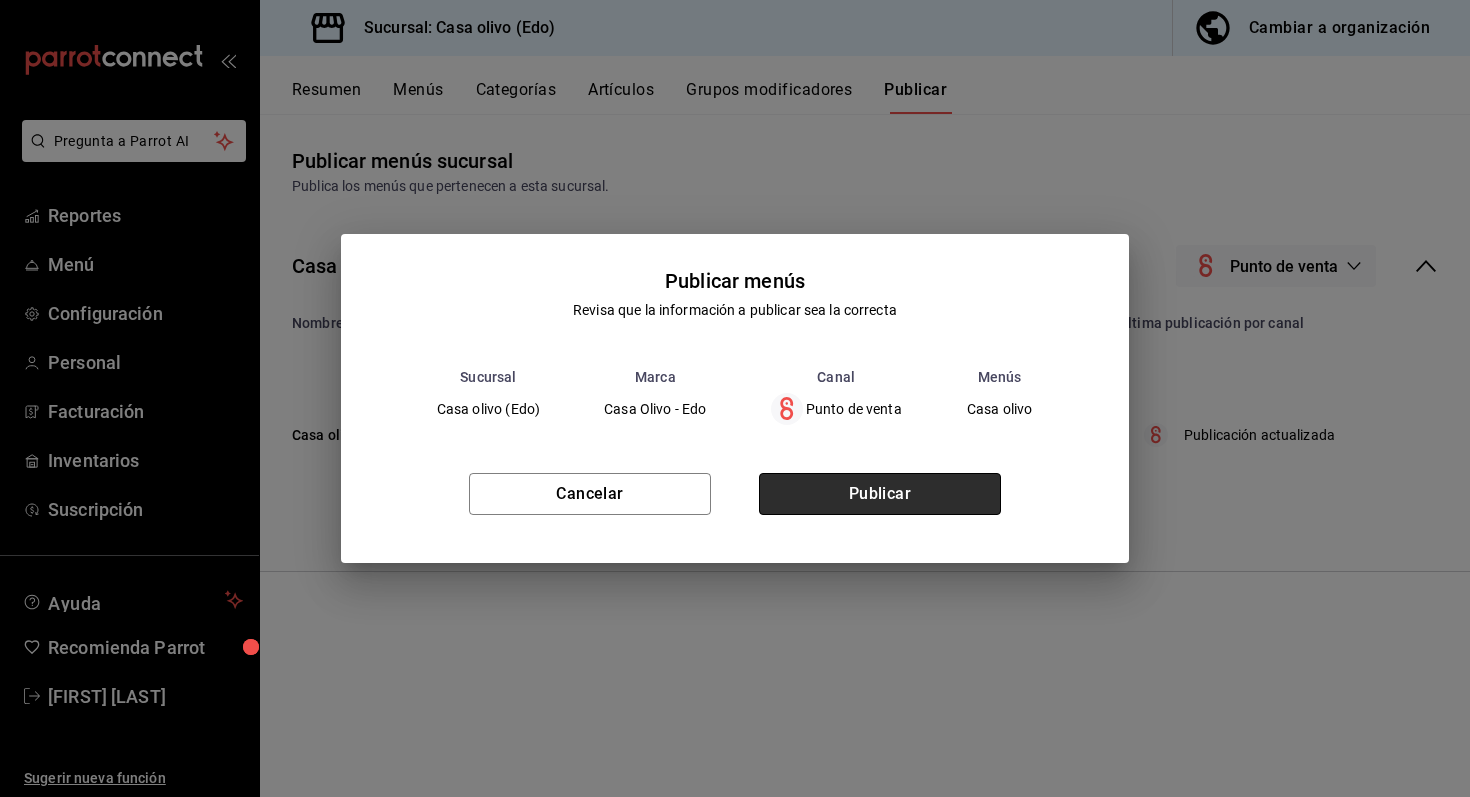 click on "Publicar" at bounding box center [880, 494] 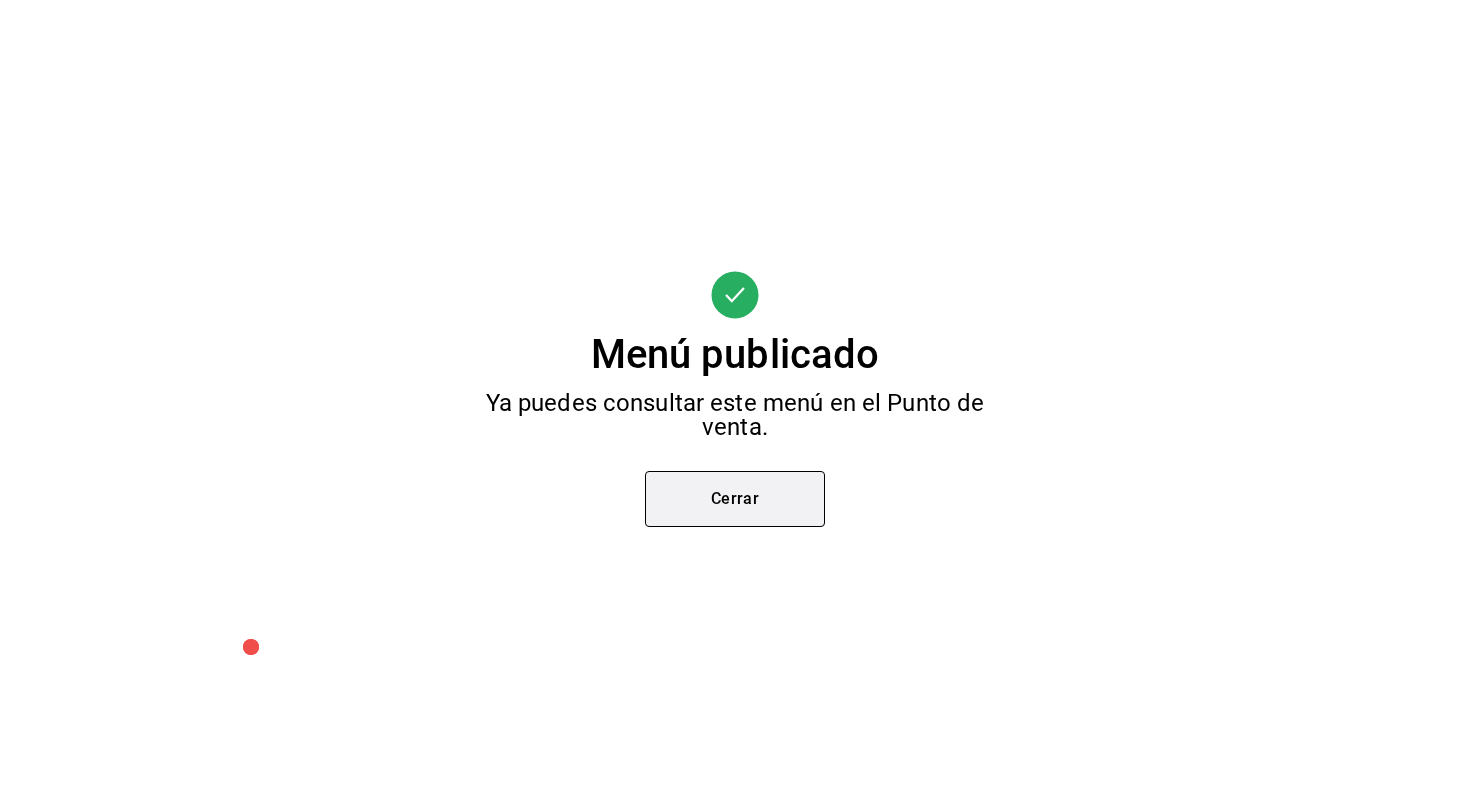 click on "Cerrar" at bounding box center (735, 499) 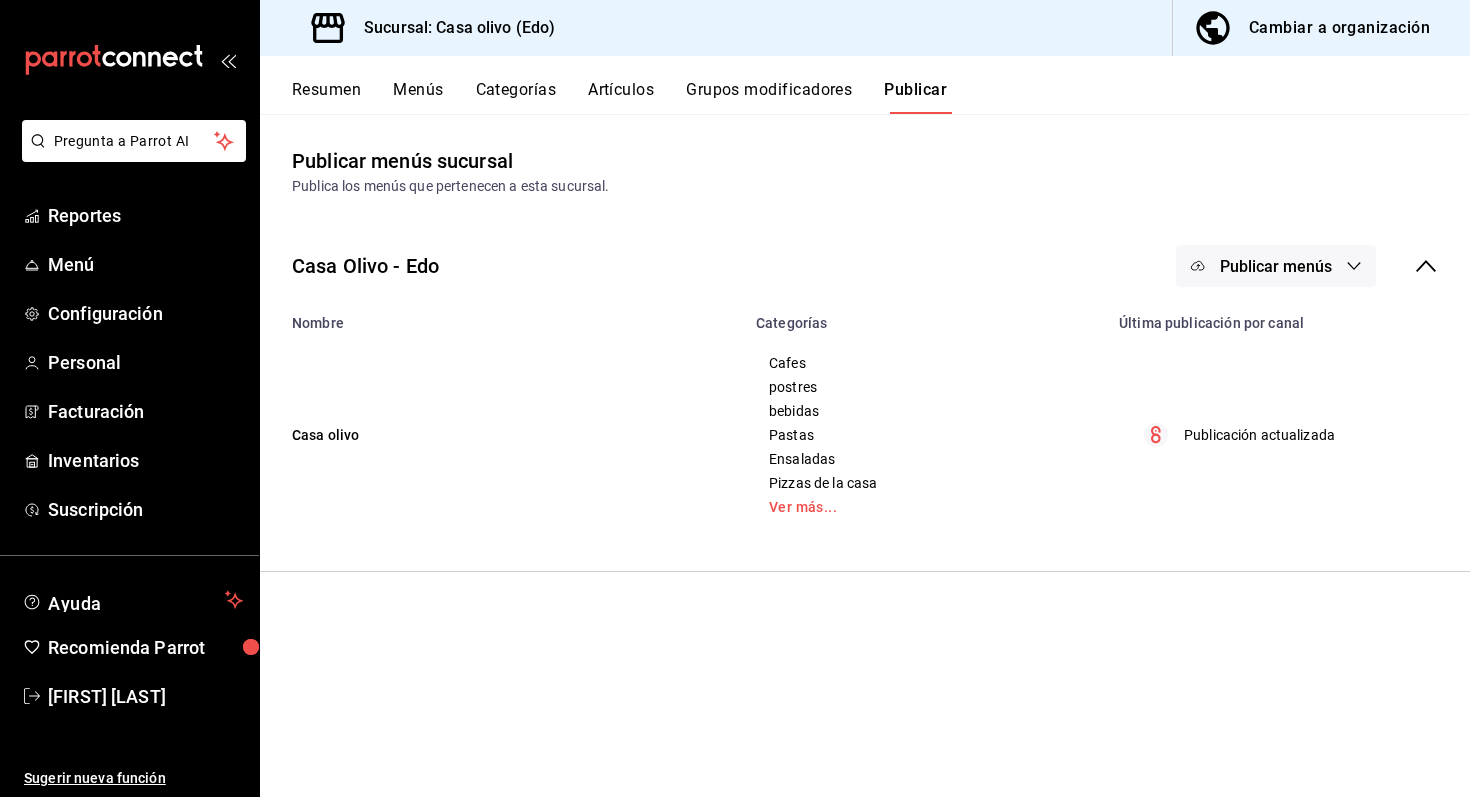 click on "Grupos modificadores" at bounding box center [769, 97] 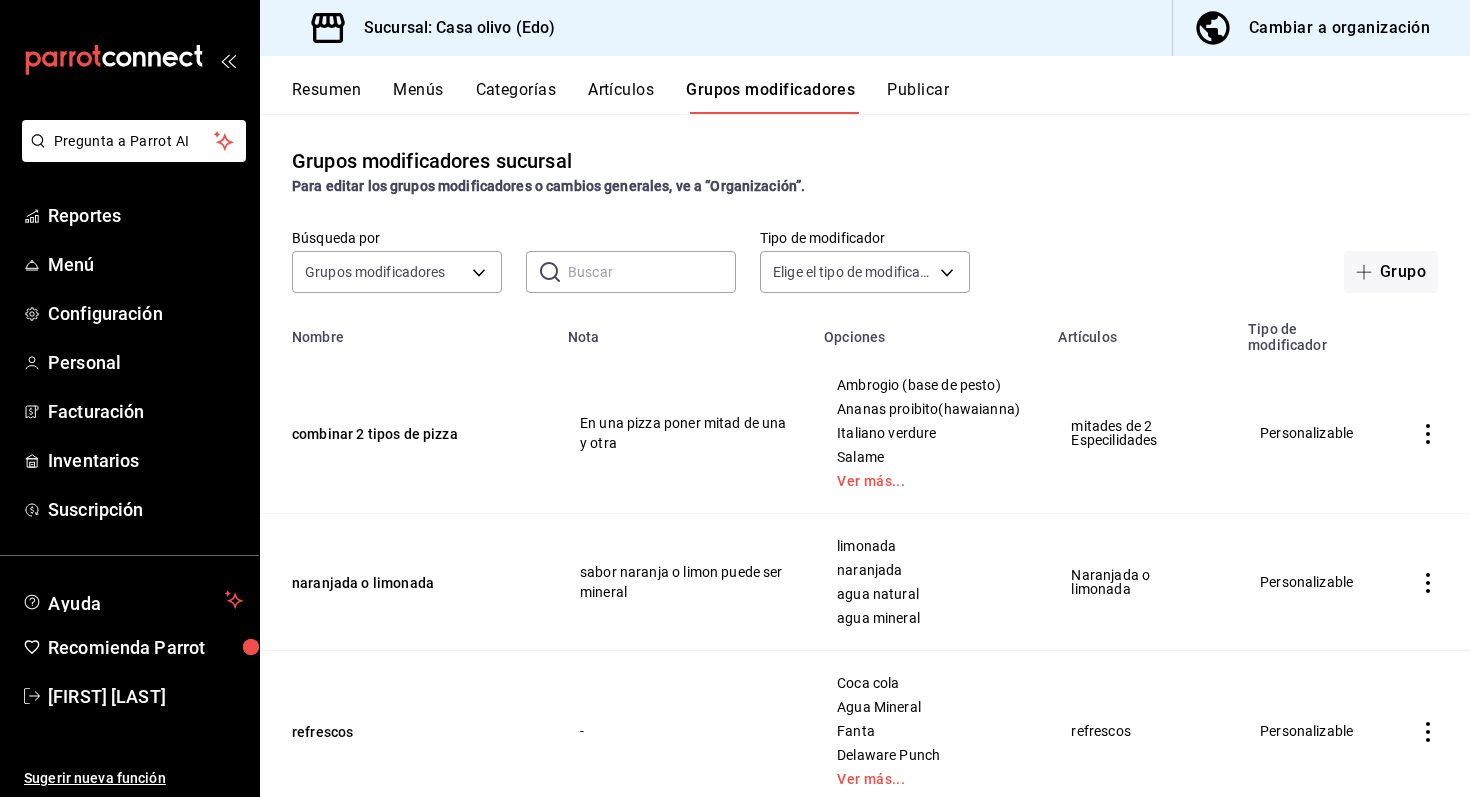 click on "Categorías" at bounding box center [516, 97] 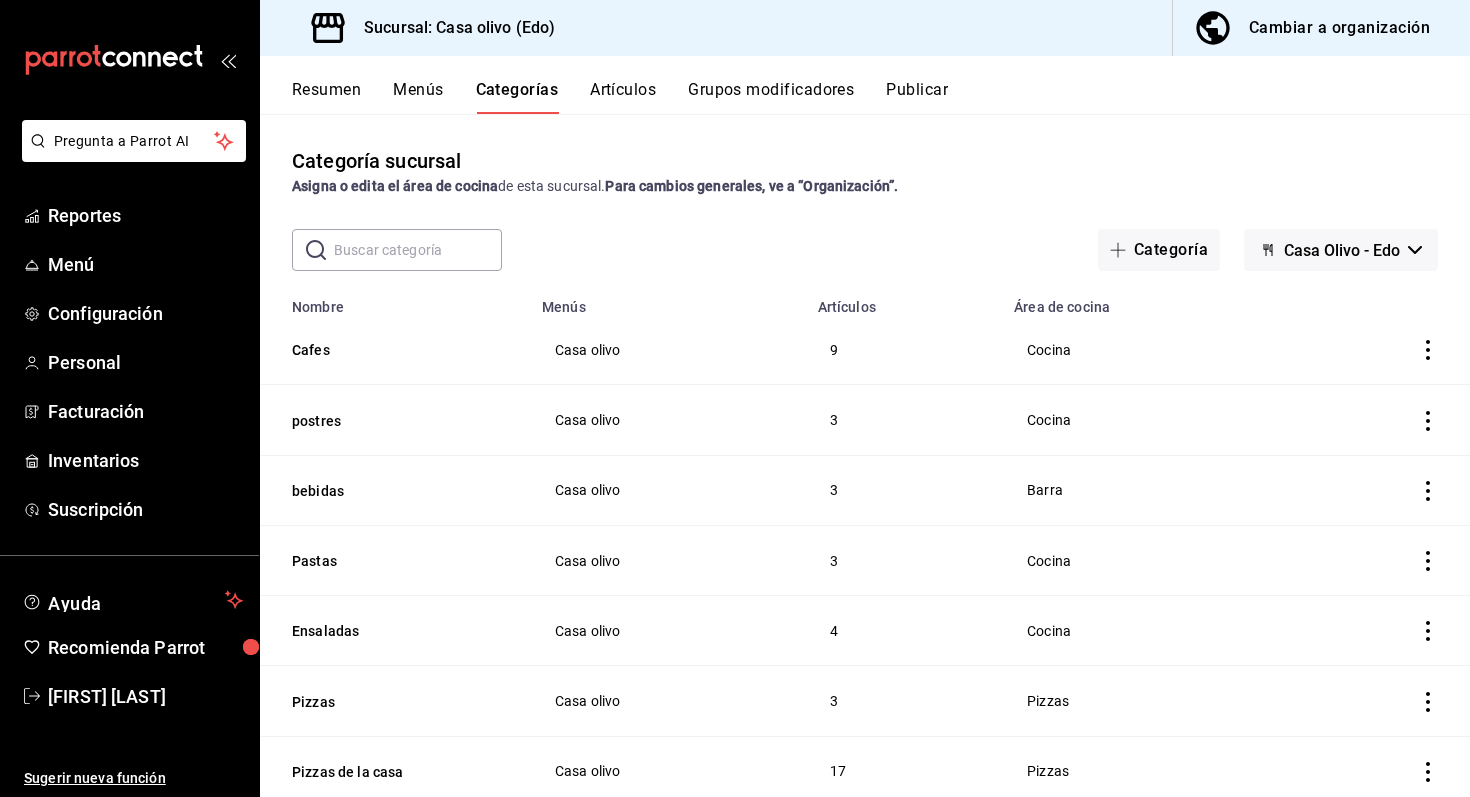 click on "Artículos" at bounding box center [623, 97] 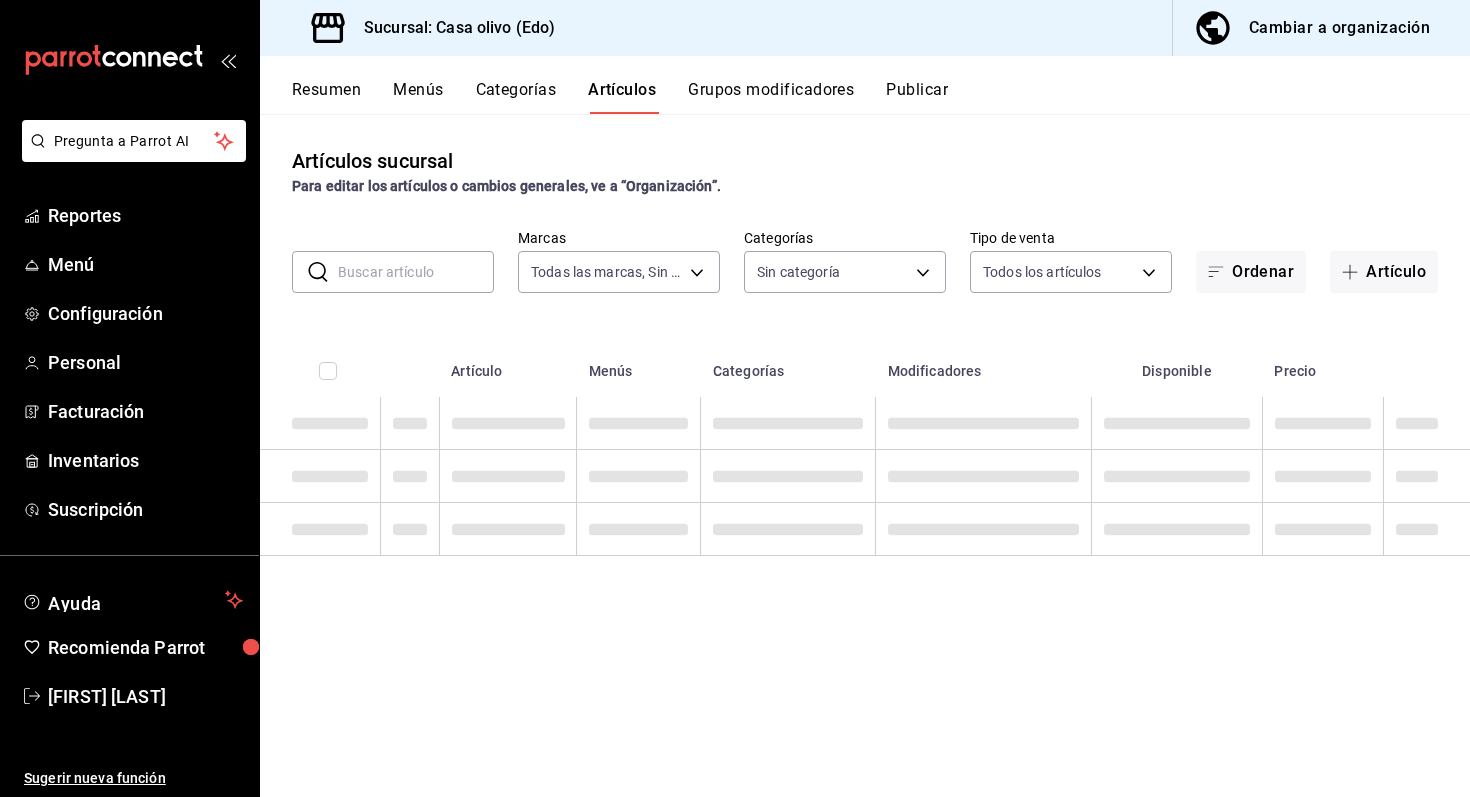 type on "09261786-2630-426b-924a-f43334cfd809" 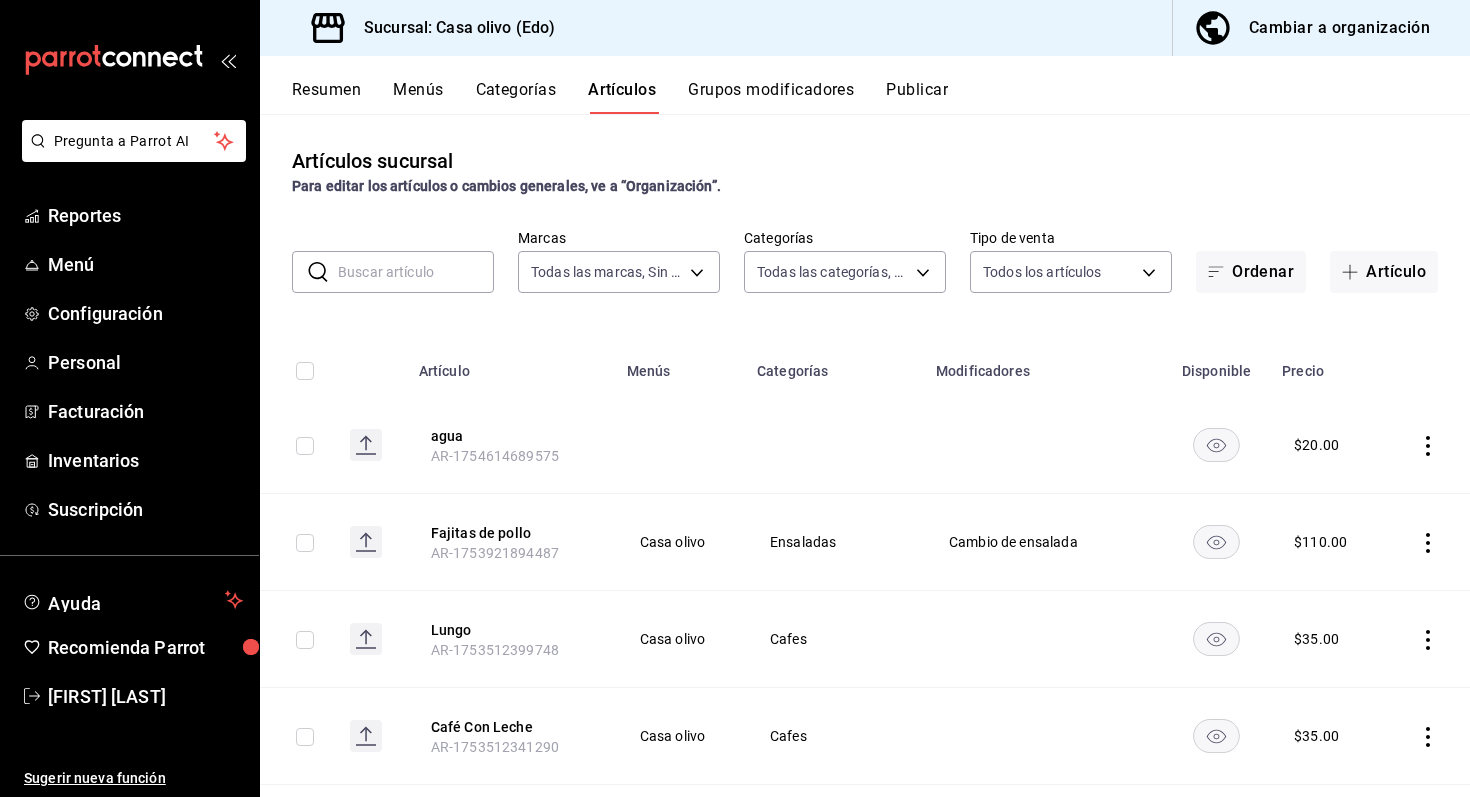 type on "b2ce73ce-ea99-4733-809e-adbc4baf4c67,cb6508e7-f668-4a20-8bff-d9580d89eb13,64376482-fbb5-4a05-8ecc-323176b49448,d44b0a3f-cece-4980-8b33-b66e48ec6426,203a5ee1-b564-419e-8587-d1cd59e3493d,279d2231-0403-4796-b457-ae73b58f7fdc,ceb712bb-0fdb-4006-8a47-ab78c7657bac" 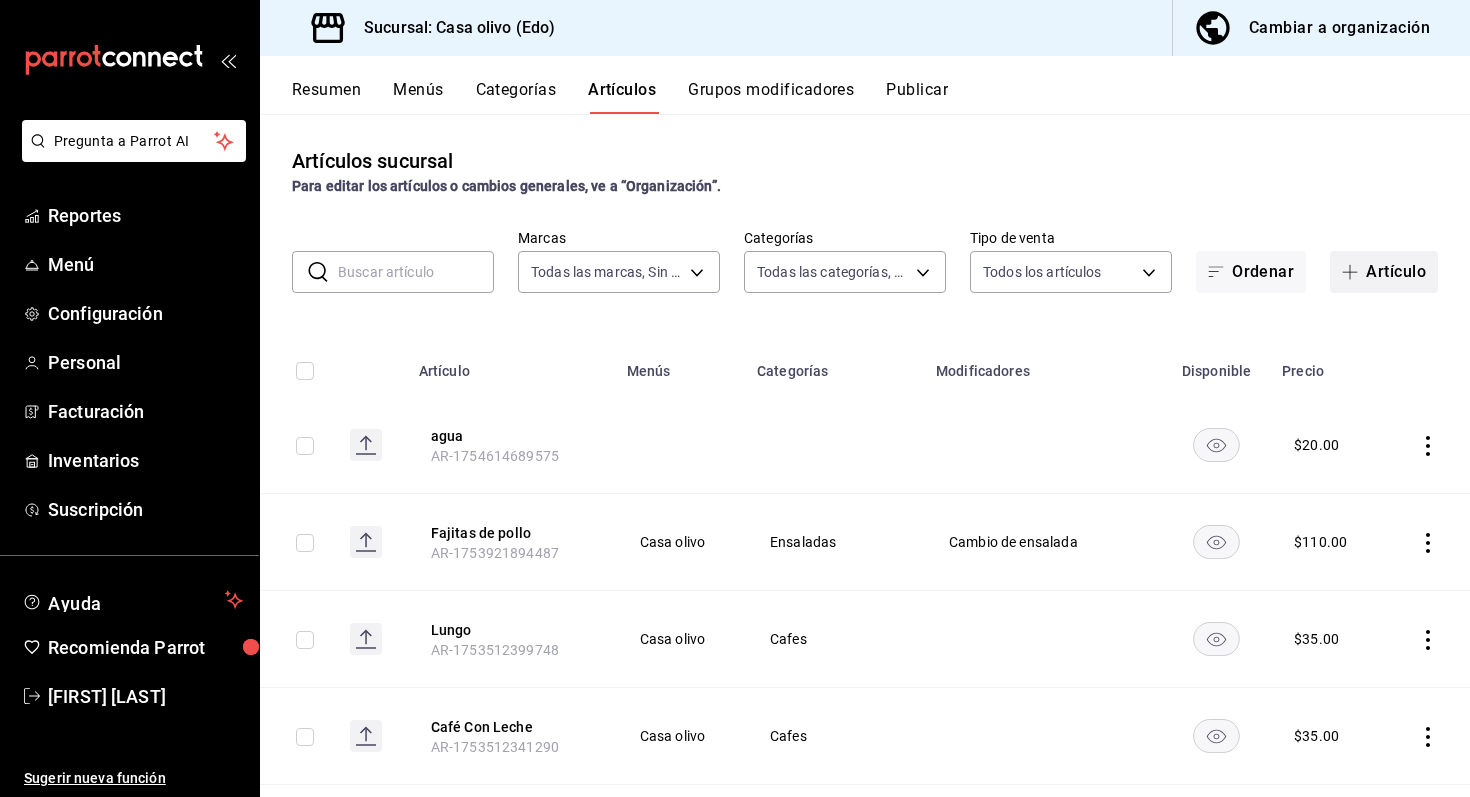 click on "Artículo" at bounding box center [1384, 272] 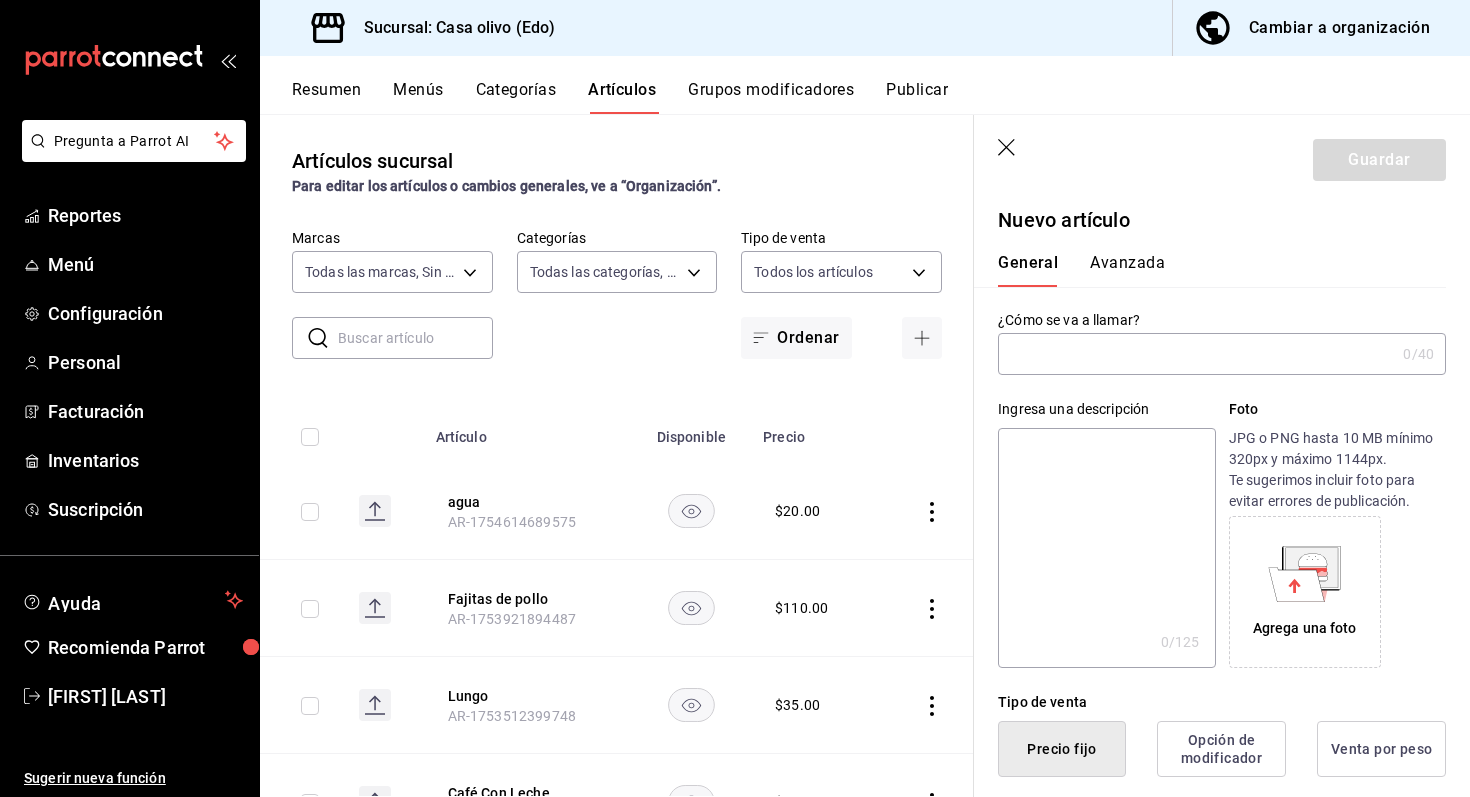 click at bounding box center (1196, 354) 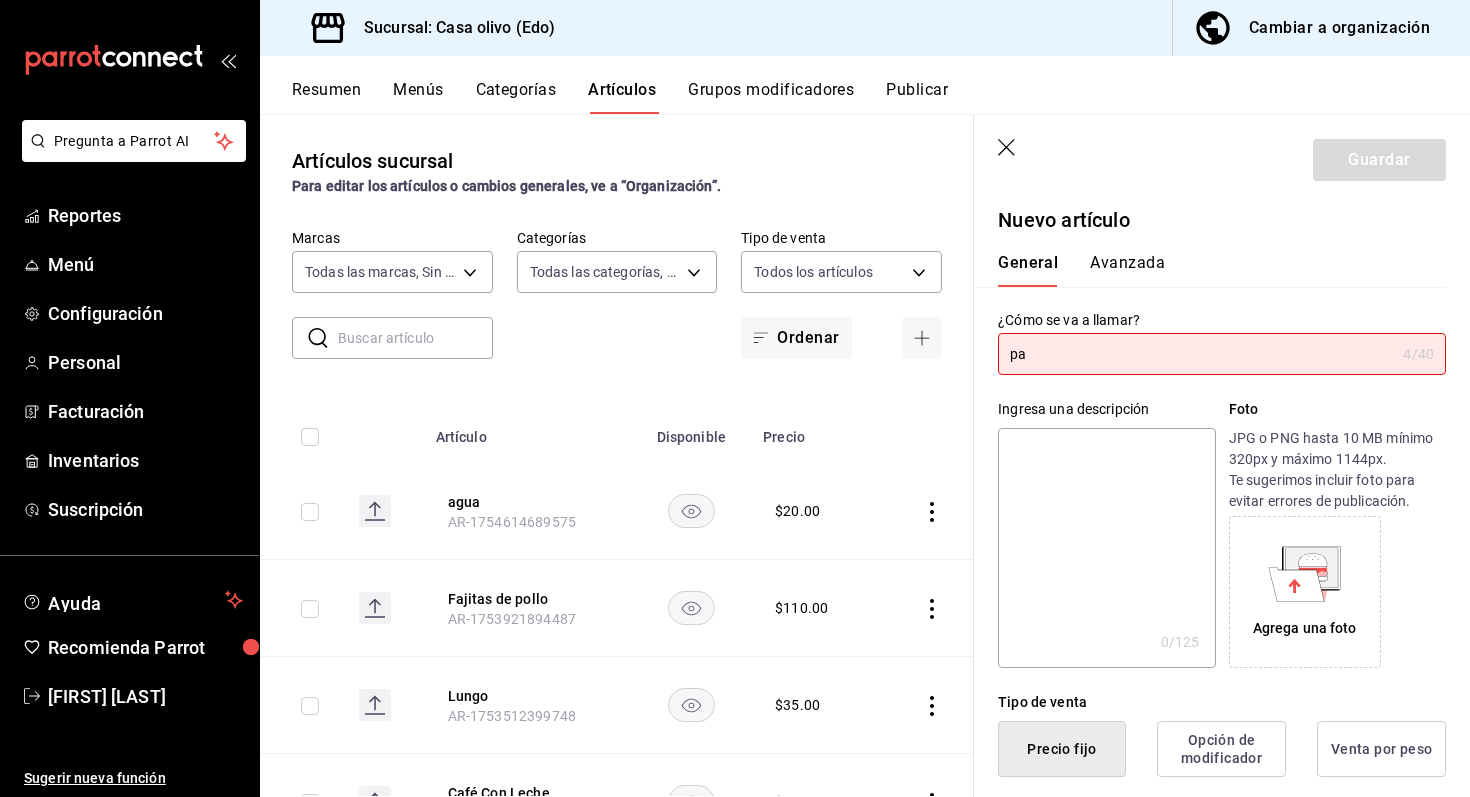 type on "p" 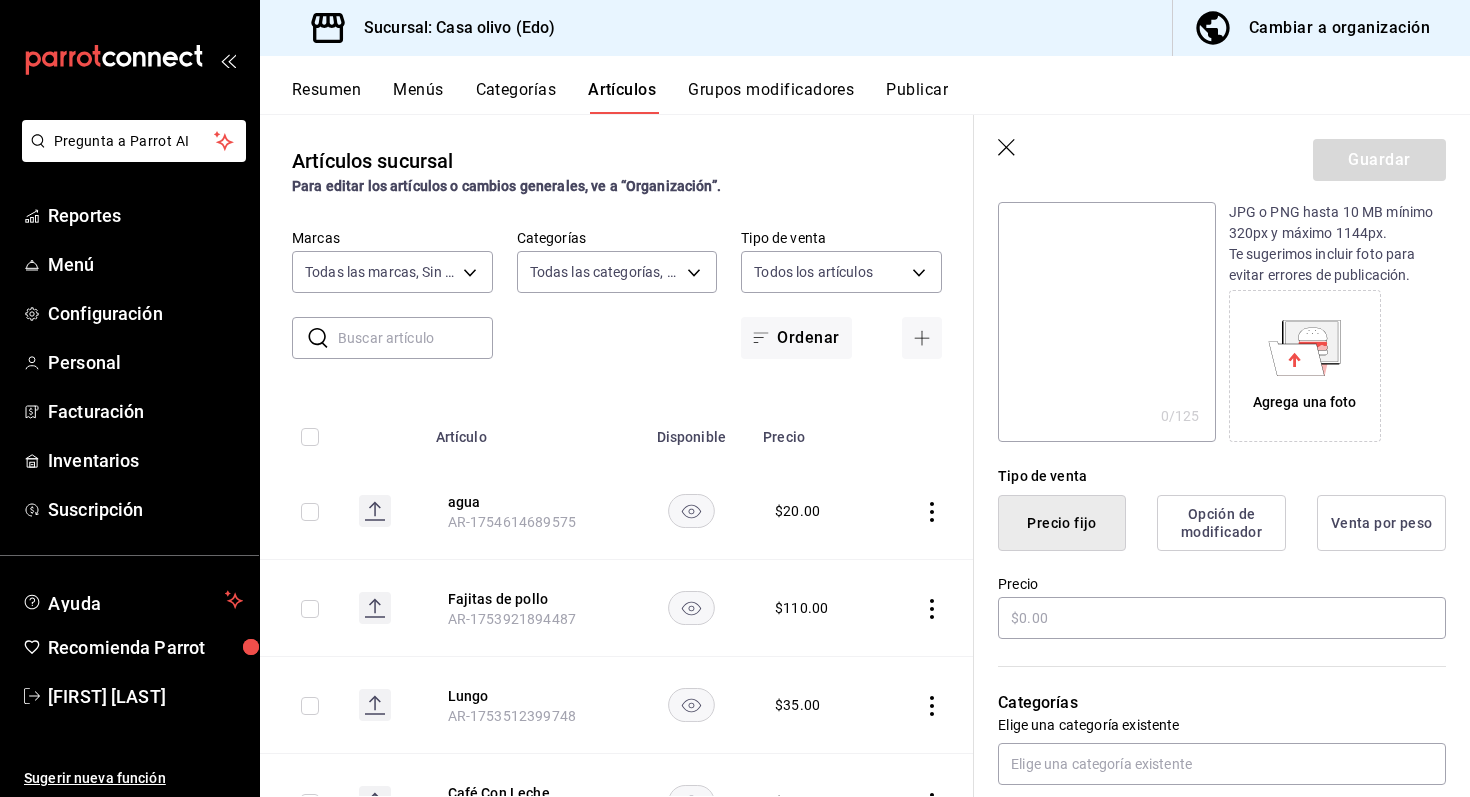 scroll, scrollTop: 237, scrollLeft: 0, axis: vertical 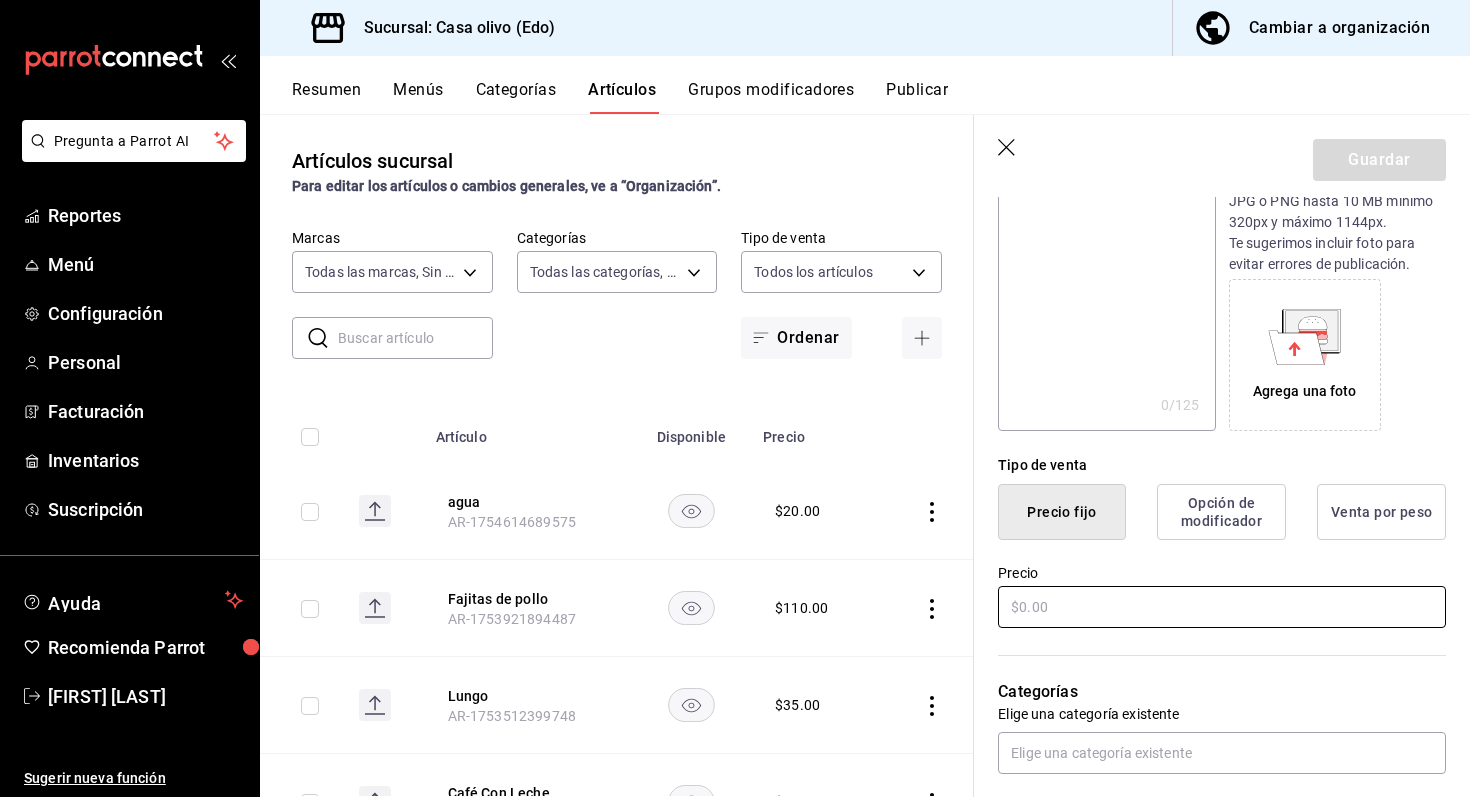 type on "Papas Fritas" 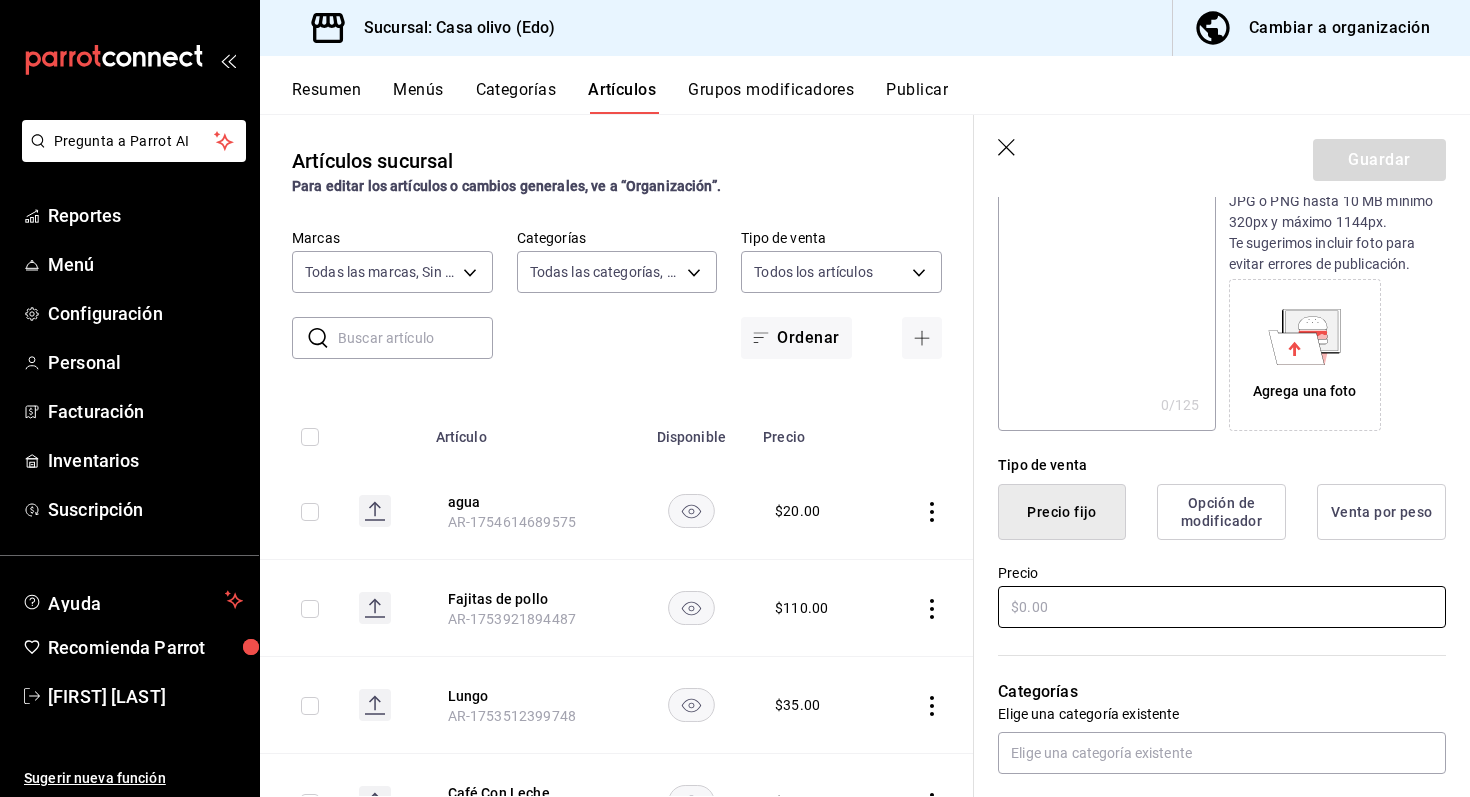 click at bounding box center [1222, 607] 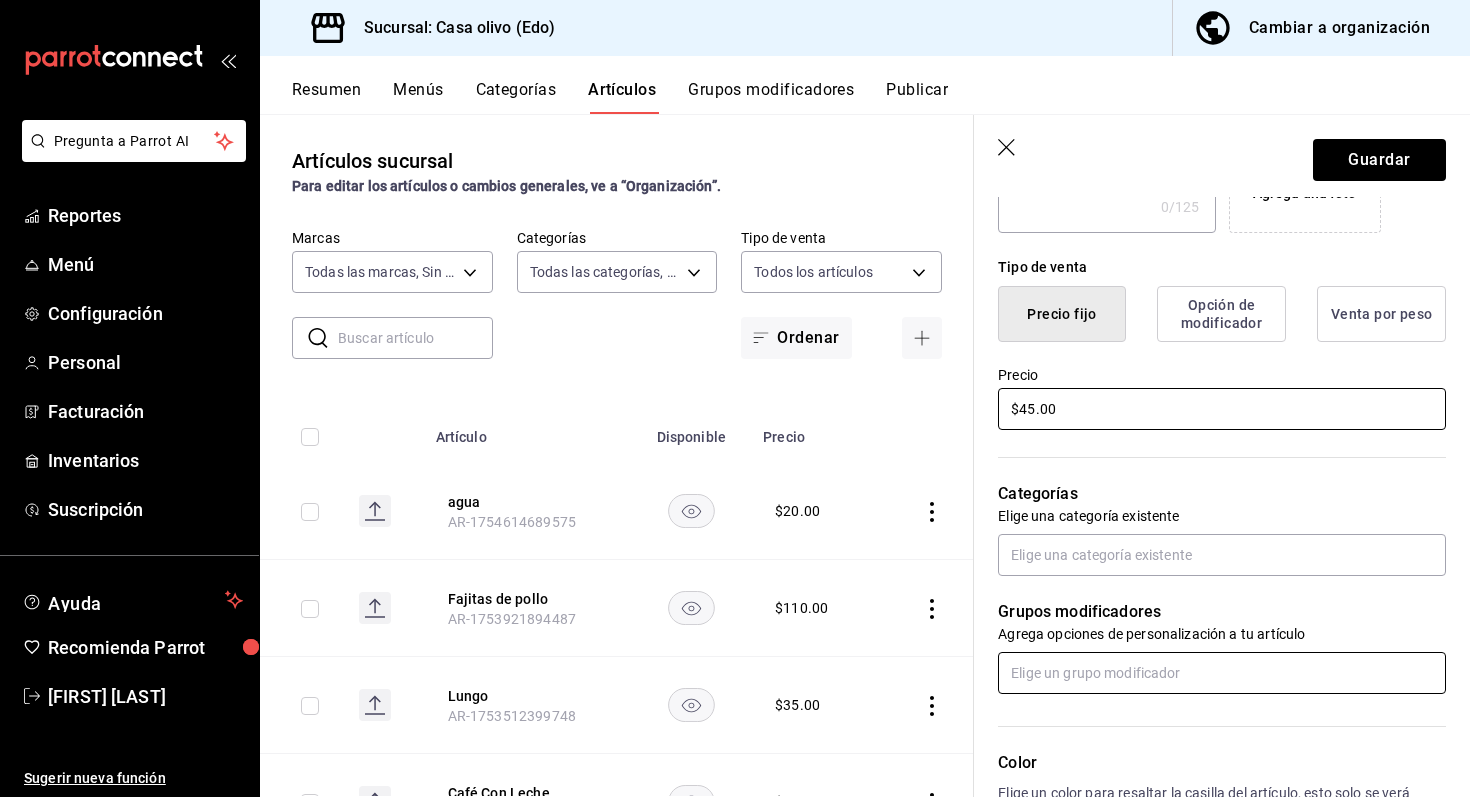 scroll, scrollTop: 445, scrollLeft: 0, axis: vertical 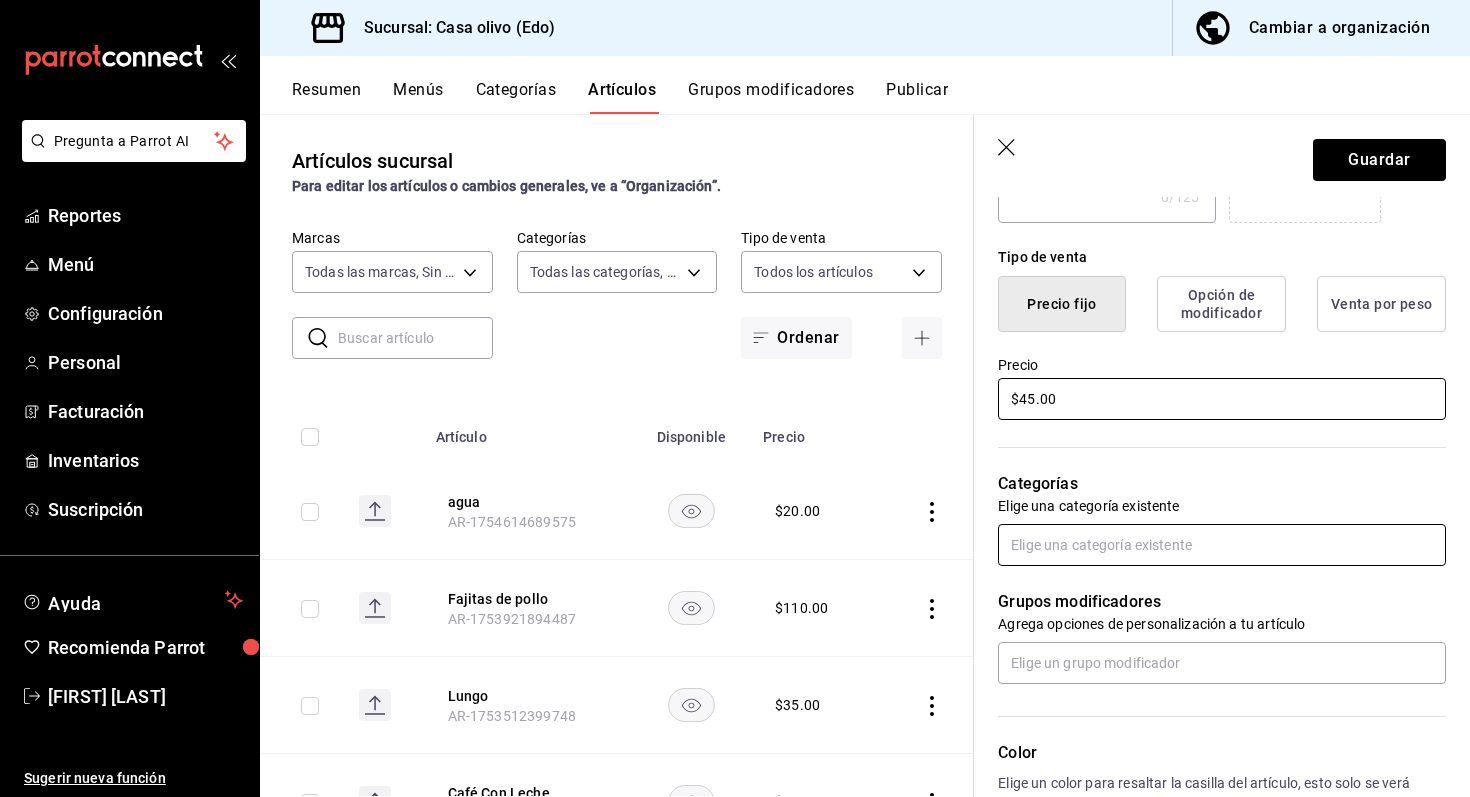 type on "$45.00" 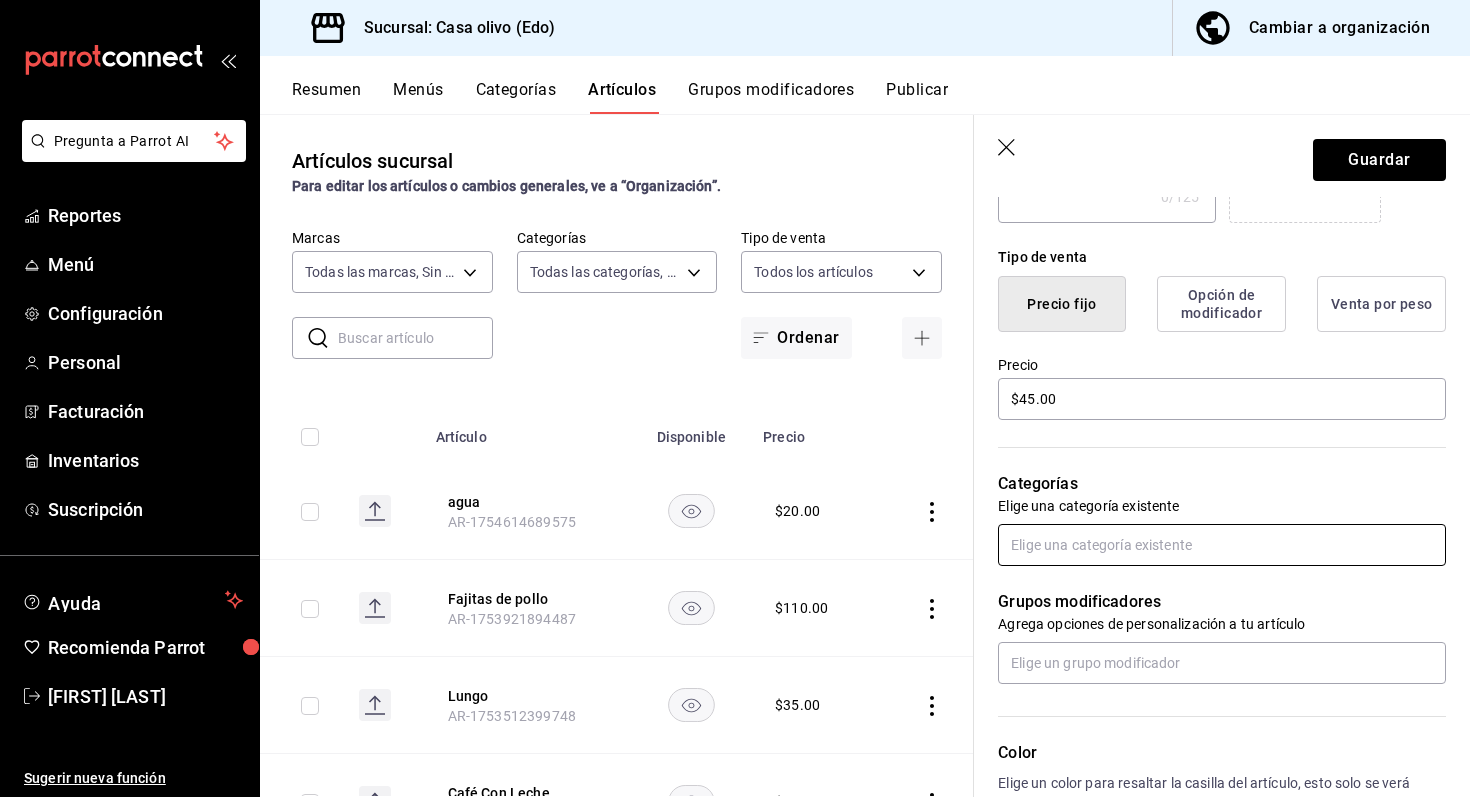 click at bounding box center (1222, 545) 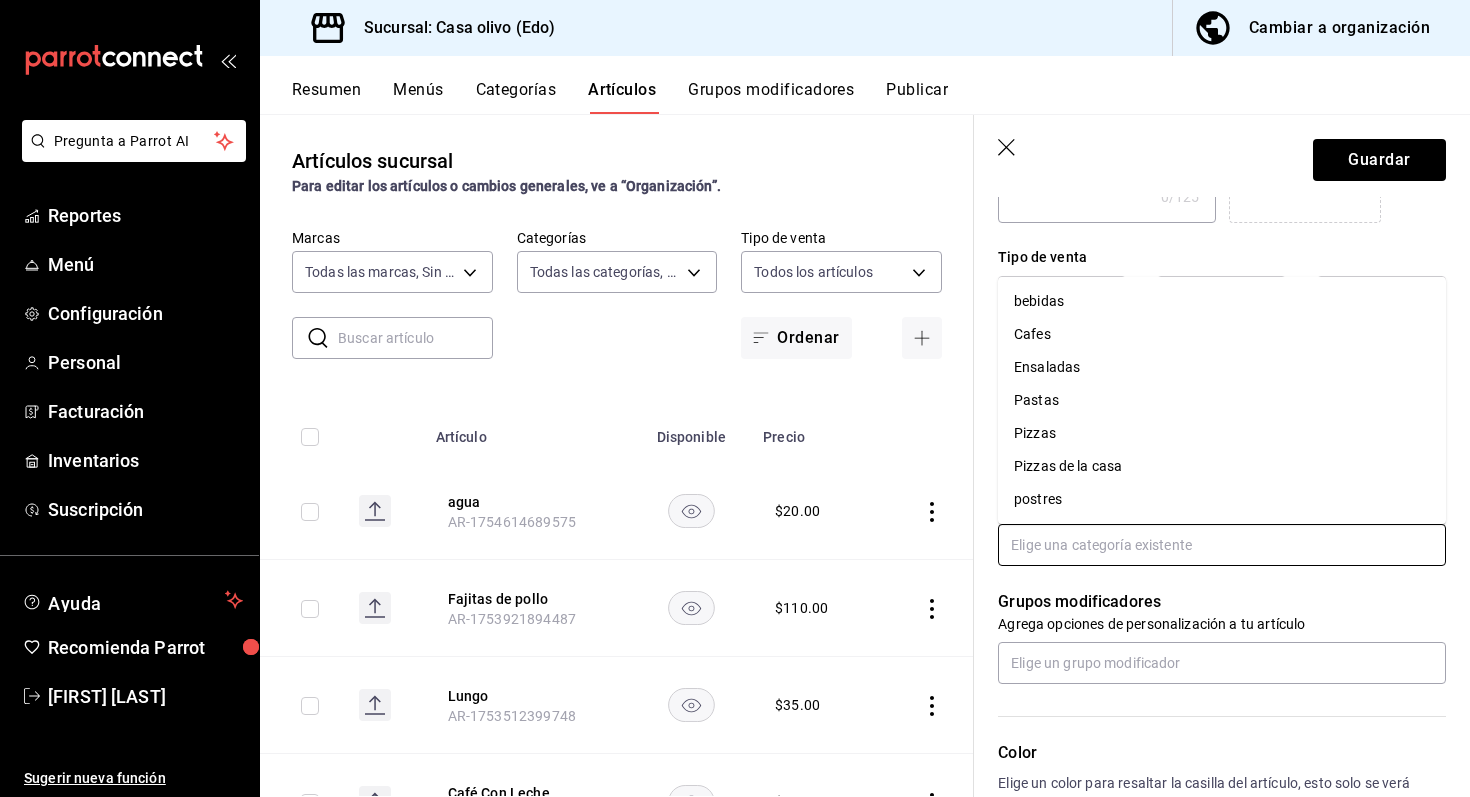 click on "Ensaladas" at bounding box center (1222, 367) 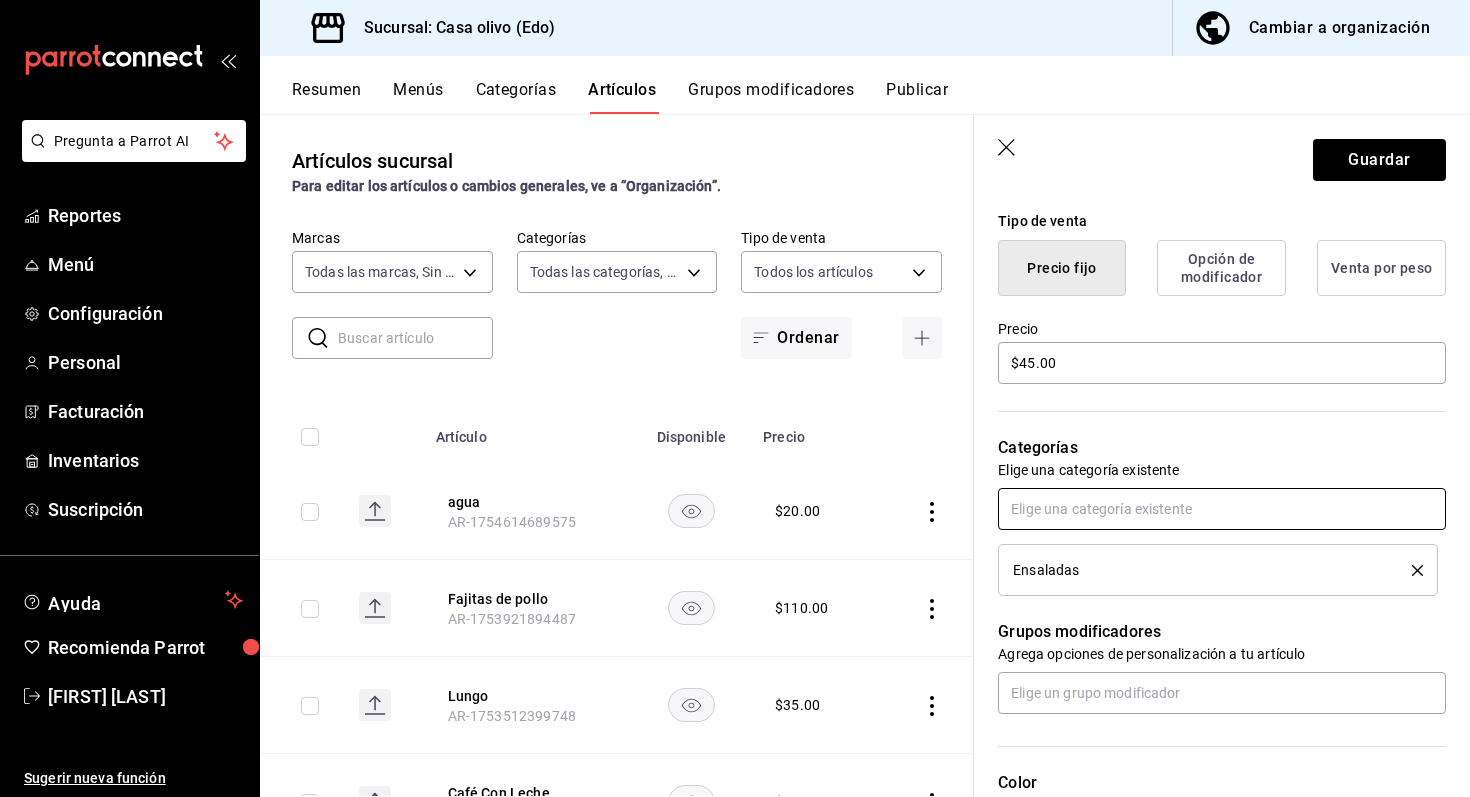 scroll, scrollTop: 487, scrollLeft: 0, axis: vertical 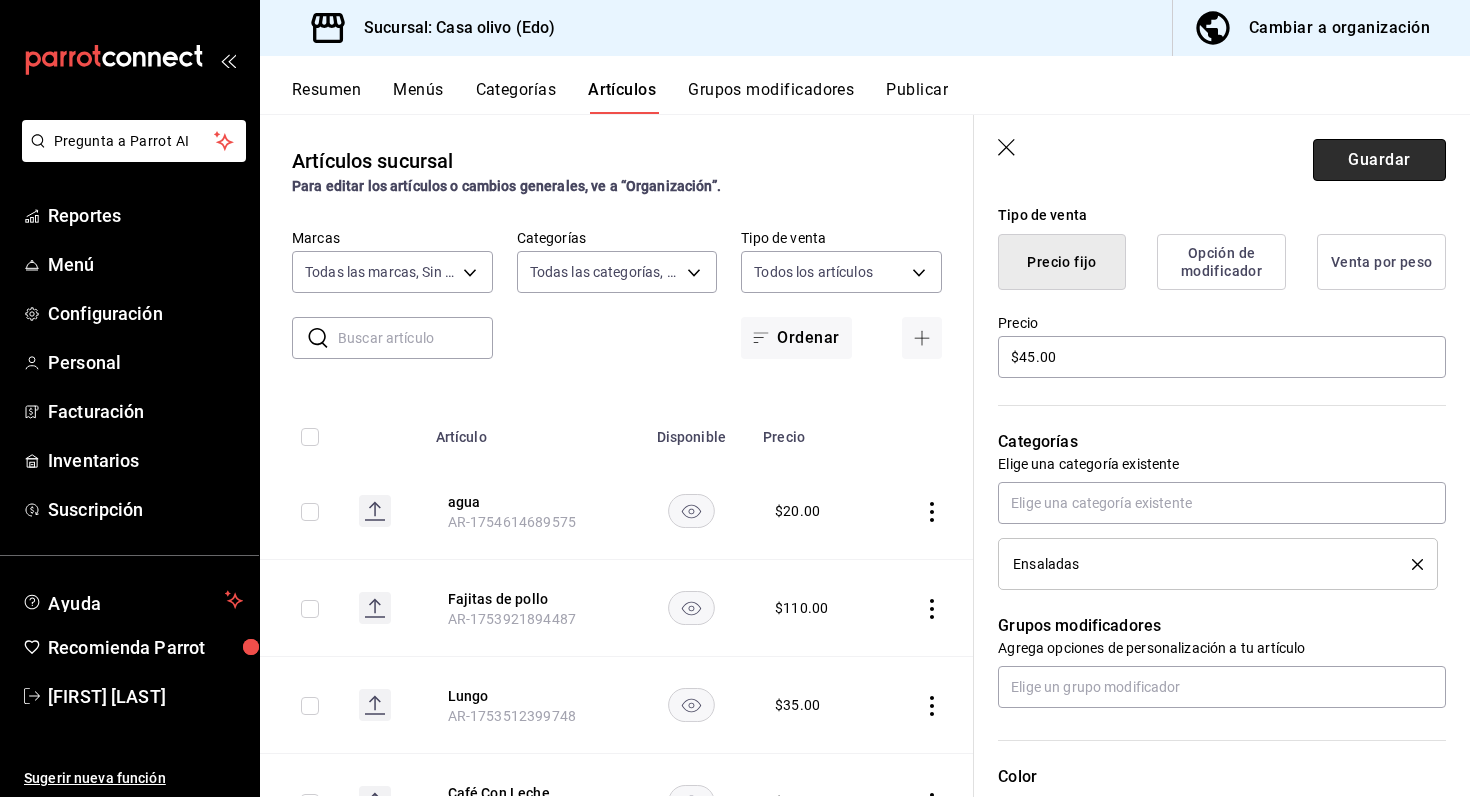 click on "Guardar" at bounding box center [1379, 160] 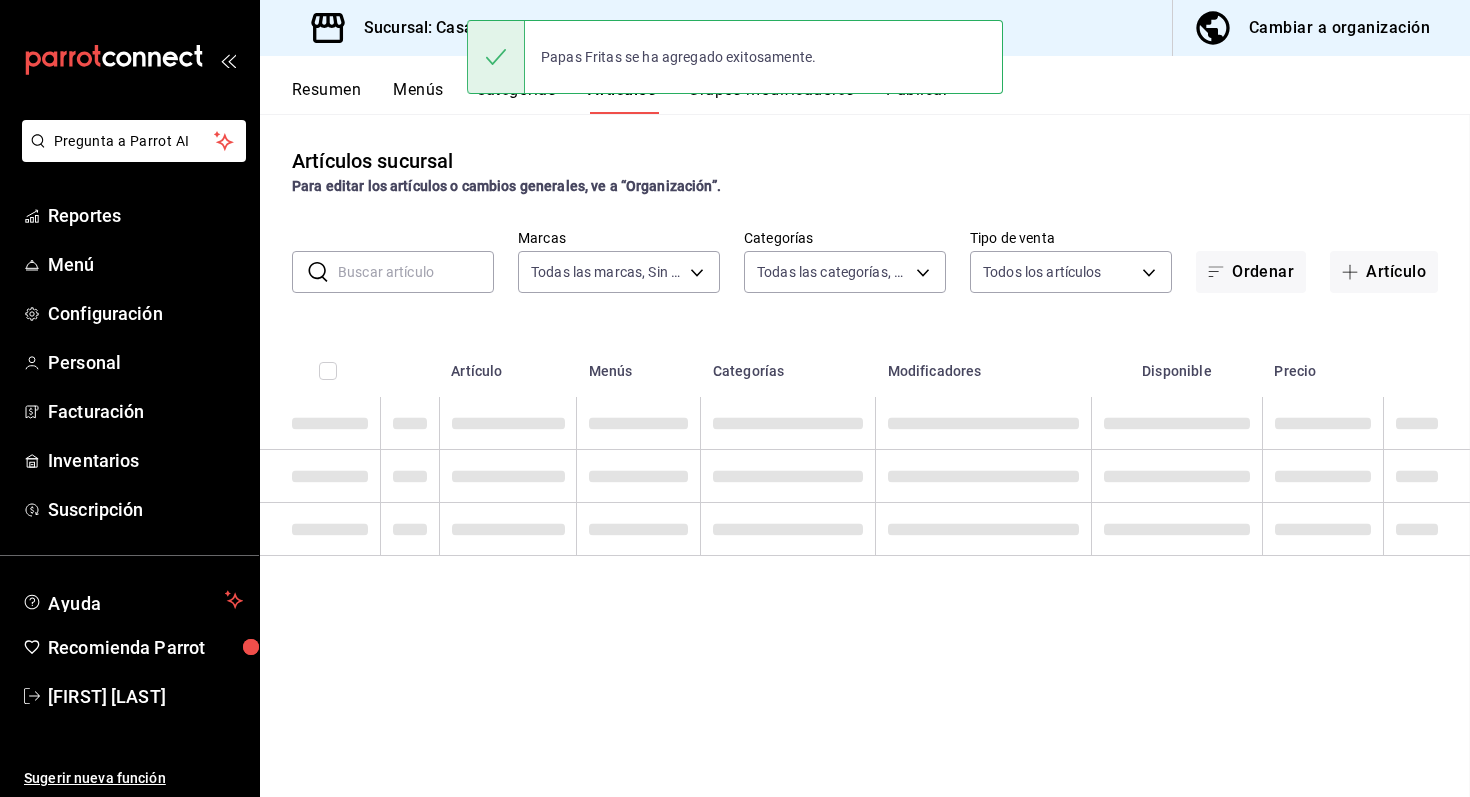scroll, scrollTop: 0, scrollLeft: 0, axis: both 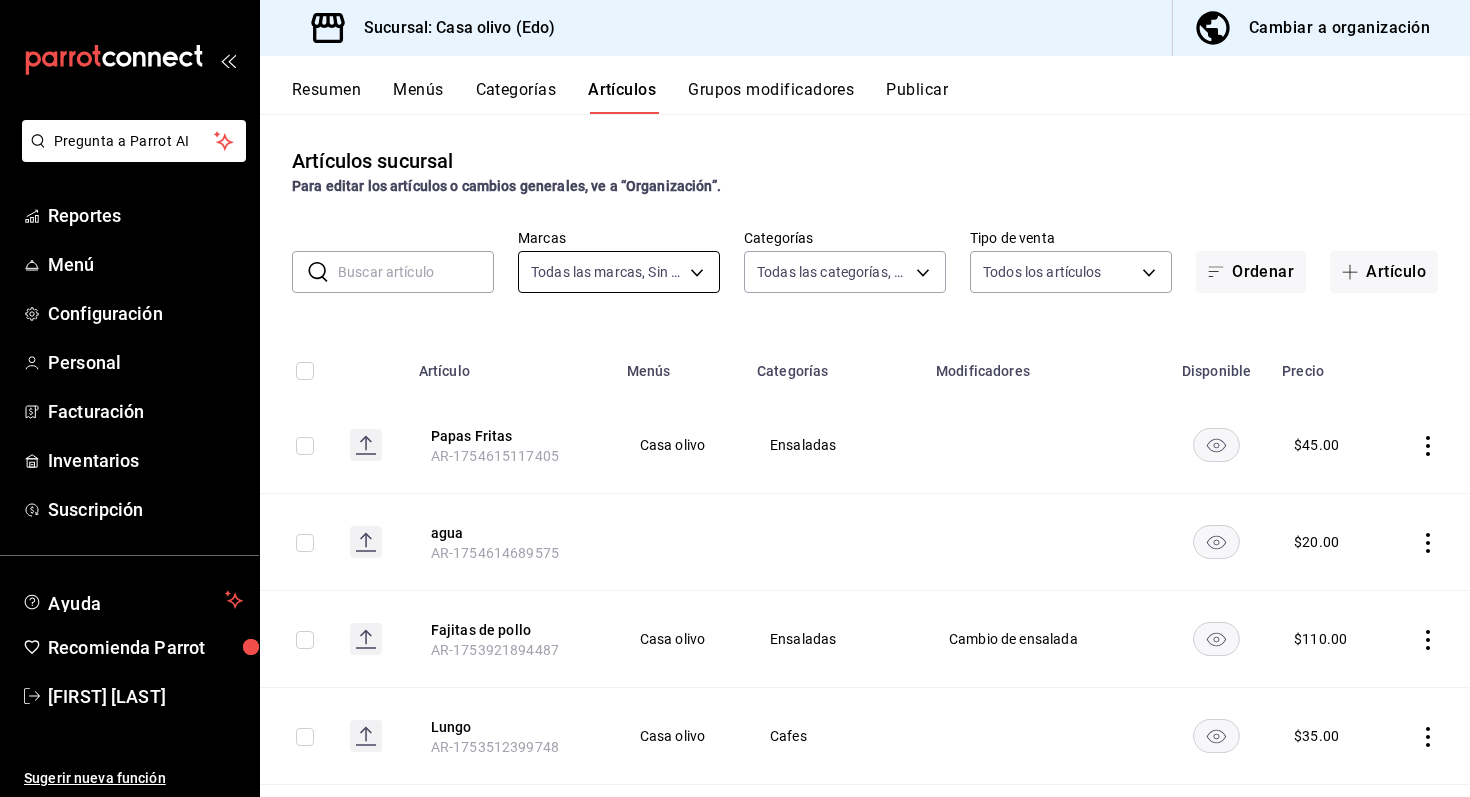 click on "Pregunta a Parrot AI Reportes   Menú   Configuración   Personal   Facturación   Inventarios   Suscripción   Ayuda Recomienda Parrot   [FIRST] [LAST]   Sugerir nueva función   Sucursal: Casa olivo (Edo) Cambiar a organización Resumen Menús Categorías Artículos Grupos modificadores Publicar Artículos sucursal Para editar los artículos o cambios generales, ve a “Organización”. ​ ​ Marcas Todas las marcas, Sin marca 09261786-2630-426b-924a-f43334cfd809 Categorías Todas las categorías, Sin categoría b2ce73ce-ea99-4733-809e-adbc4baf4c67,cb6508e7-f668-4a20-8bff-d9580d89eb13,64376482-fbb5-4a05-8ecc-323176b49448,d44b0a3f-cece-4980-8b33-b66e48ec6426,203a5ee1-b564-419e-8587-d1cd59e3493d,279d2231-0403-4796-b457-ae73b58f7fdc,ceb712bb-0fdb-4006-8a47-ab78c7657bac Tipo de venta Todos los artículos ALL Ordenar Artículo Artículo Menús Categorías Modificadores Disponible Precio Papas Fritas AR-1754615117405 Casa olivo Ensaladas $ 45.00 agua AR-1754614689575 $ 20.00 Fajitas de pollo AR-1753921894487 $ $" at bounding box center [735, 398] 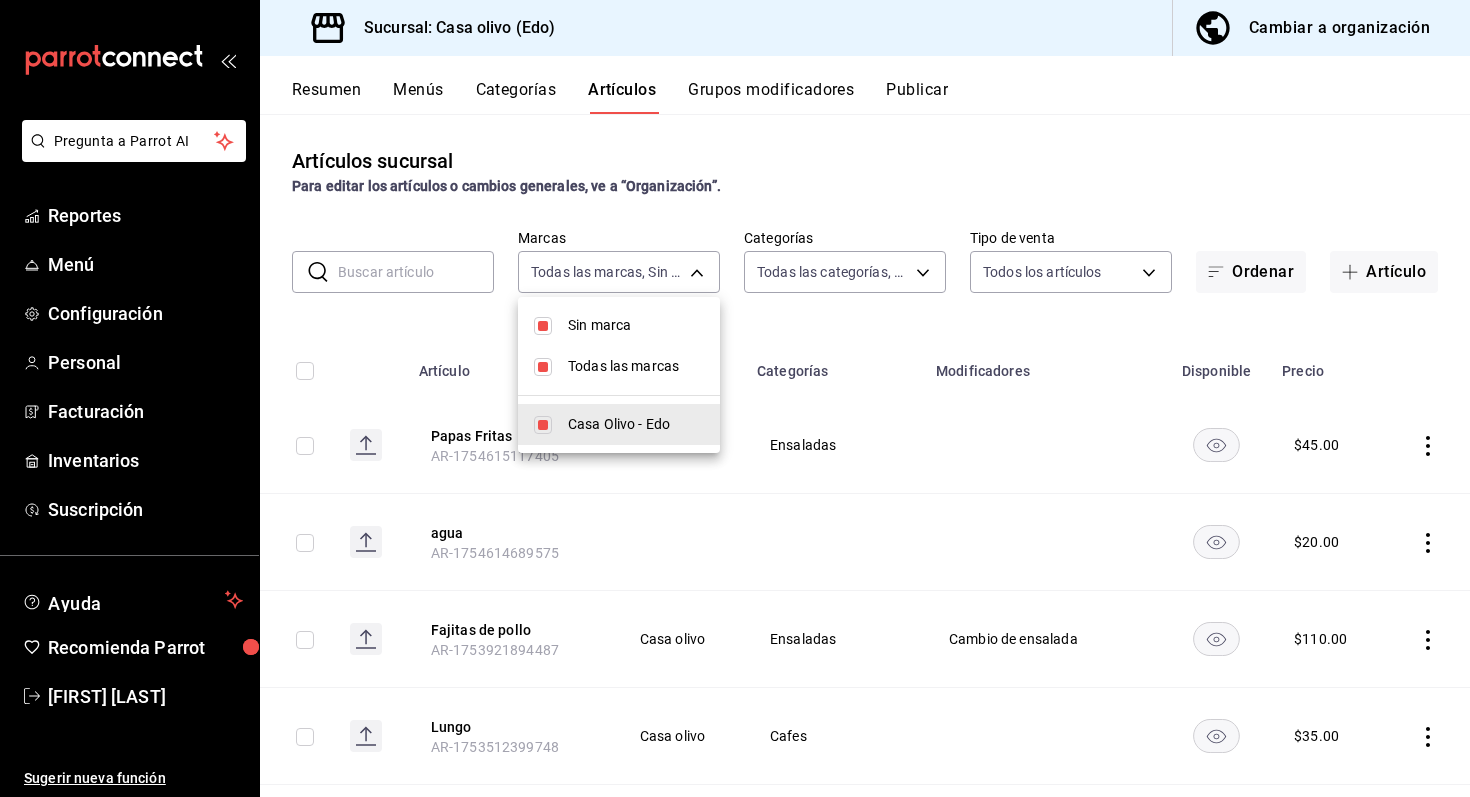 click at bounding box center [735, 398] 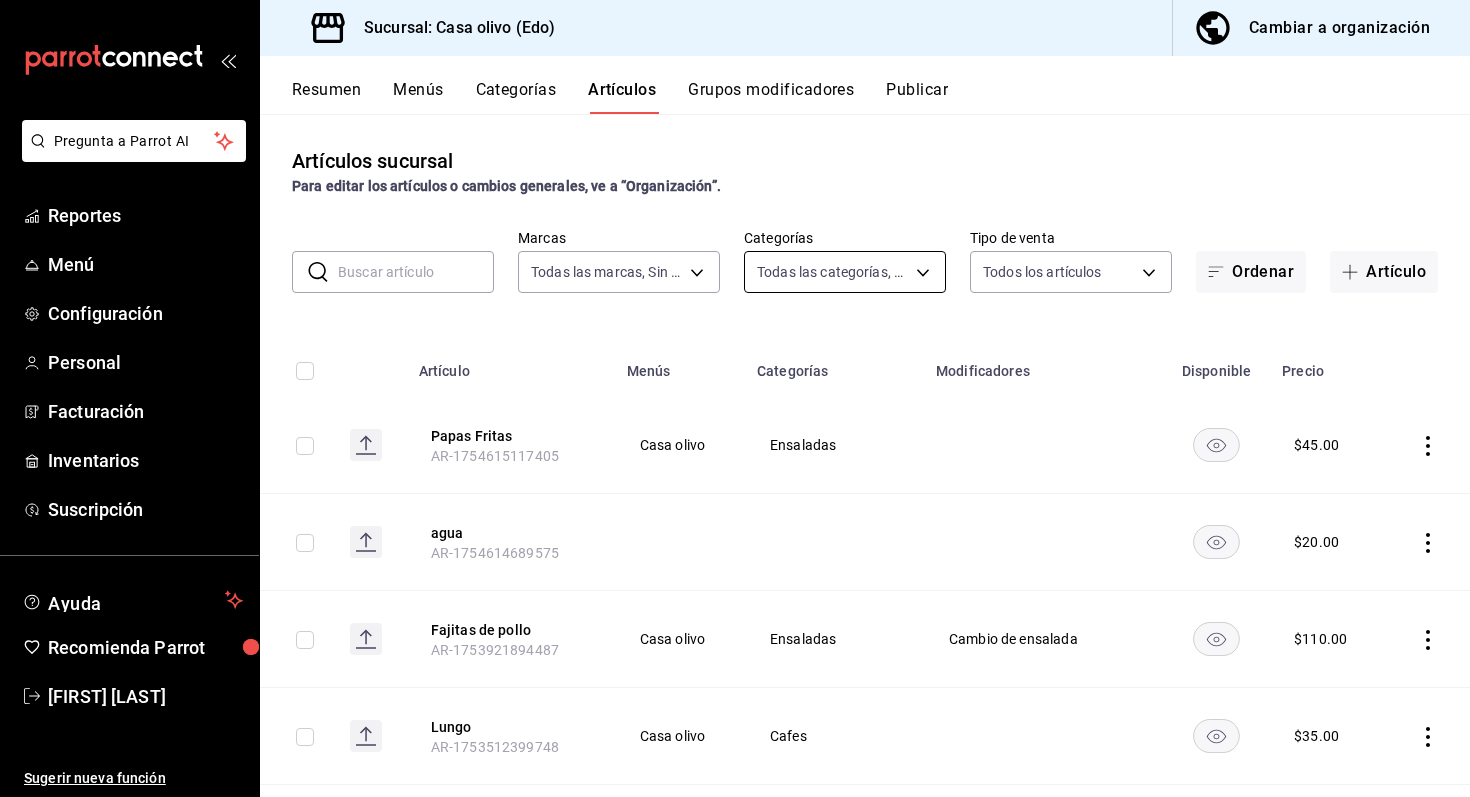 click on "Pregunta a Parrot AI Reportes   Menú   Configuración   Personal   Facturación   Inventarios   Suscripción   Ayuda Recomienda Parrot   [FIRST] [LAST]   Sugerir nueva función   Sucursal: Casa olivo (Edo) Cambiar a organización Resumen Menús Categorías Artículos Grupos modificadores Publicar Artículos sucursal Para editar los artículos o cambios generales, ve a “Organización”. ​ ​ Marcas Todas las marcas, Sin marca 09261786-2630-426b-924a-f43334cfd809 Categorías Todas las categorías, Sin categoría b2ce73ce-ea99-4733-809e-adbc4baf4c67,cb6508e7-f668-4a20-8bff-d9580d89eb13,64376482-fbb5-4a05-8ecc-323176b49448,d44b0a3f-cece-4980-8b33-b66e48ec6426,203a5ee1-b564-419e-8587-d1cd59e3493d,279d2231-0403-4796-b457-ae73b58f7fdc,ceb712bb-0fdb-4006-8a47-ab78c7657bac Tipo de venta Todos los artículos ALL Ordenar Artículo Artículo Menús Categorías Modificadores Disponible Precio Papas Fritas AR-1754615117405 Casa olivo Ensaladas $ 45.00 agua AR-1754614689575 $ 20.00 Fajitas de pollo AR-1753921894487 $ $" at bounding box center (735, 398) 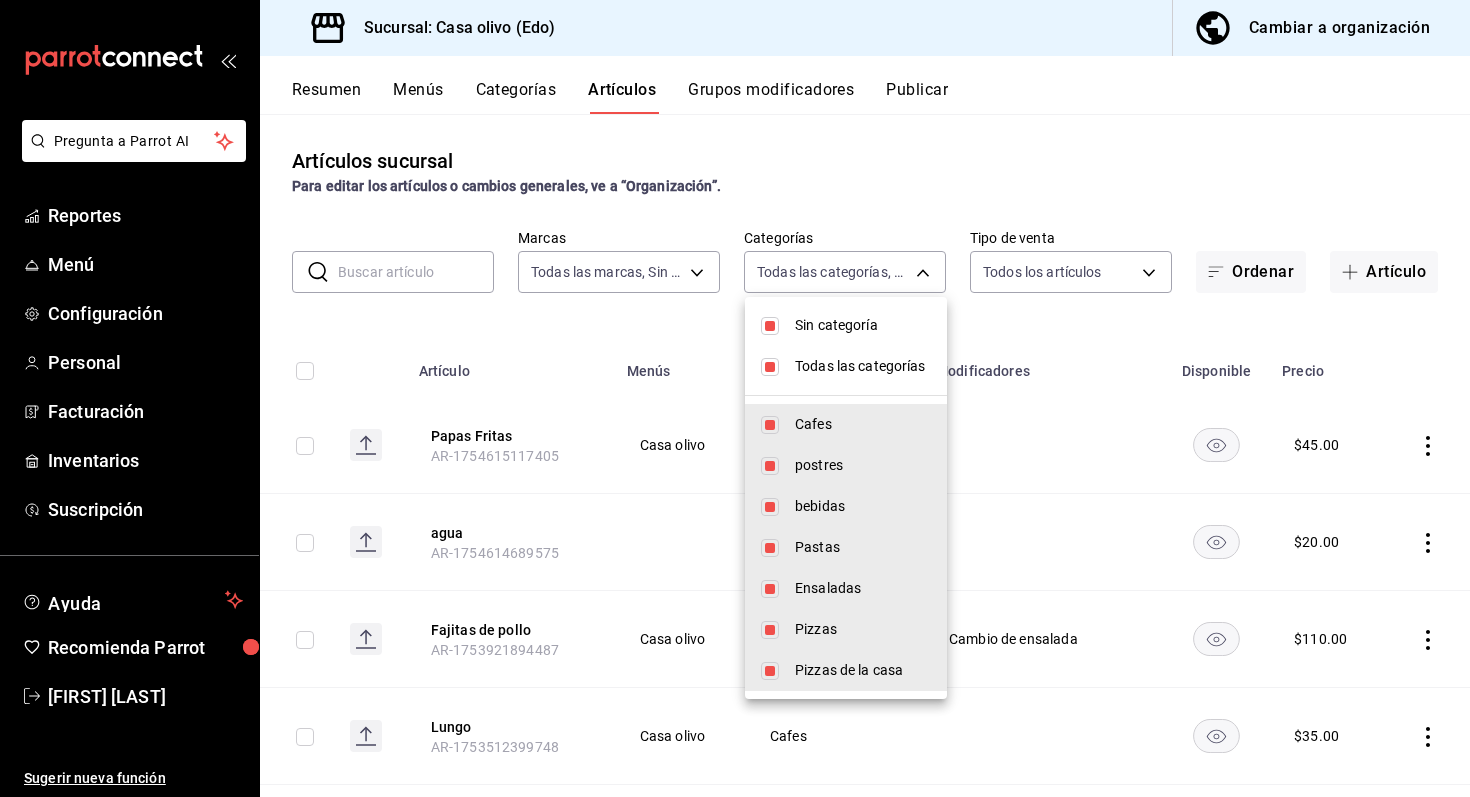 click on "Todas las categorías" at bounding box center (863, 366) 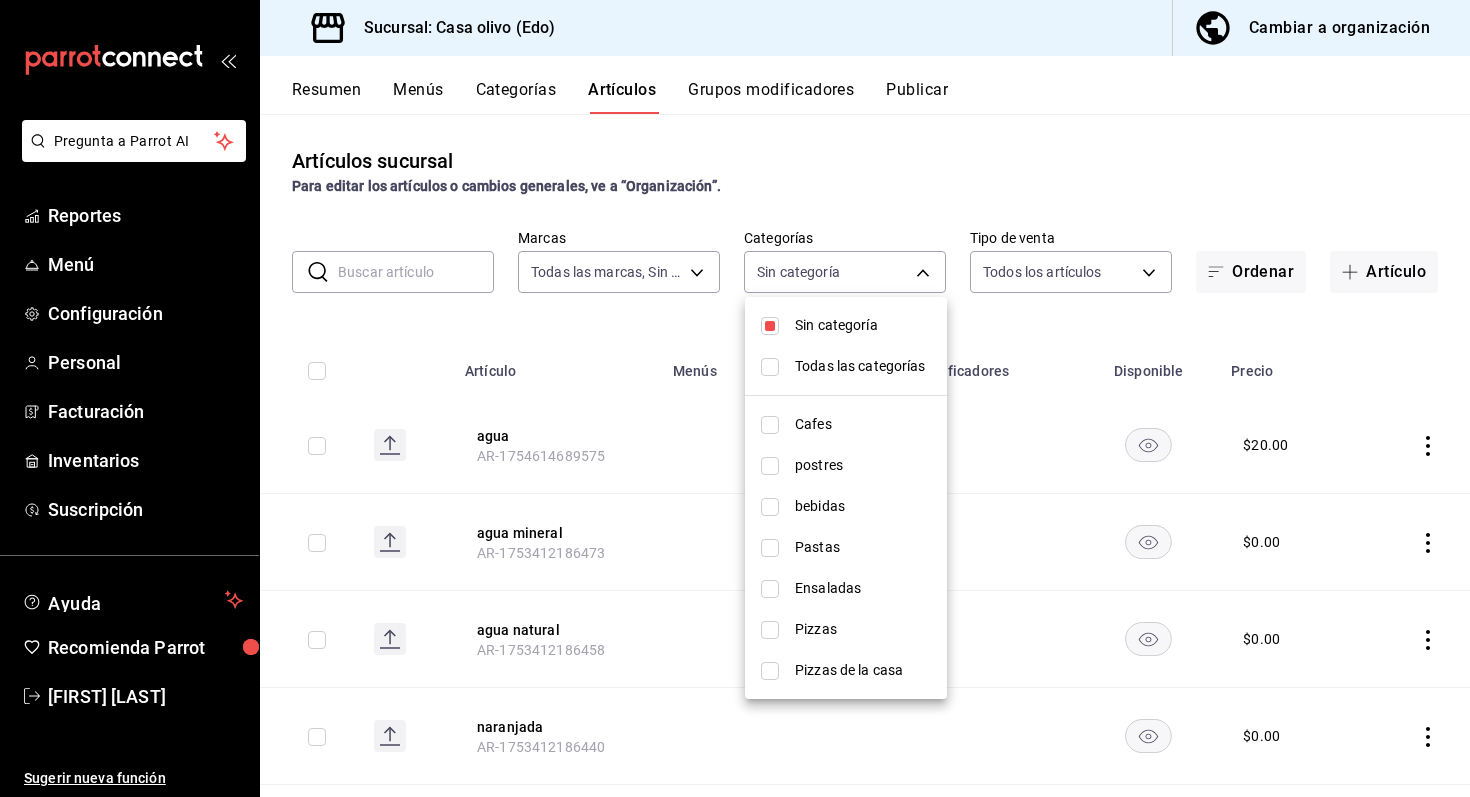 click on "bebidas" at bounding box center (846, 506) 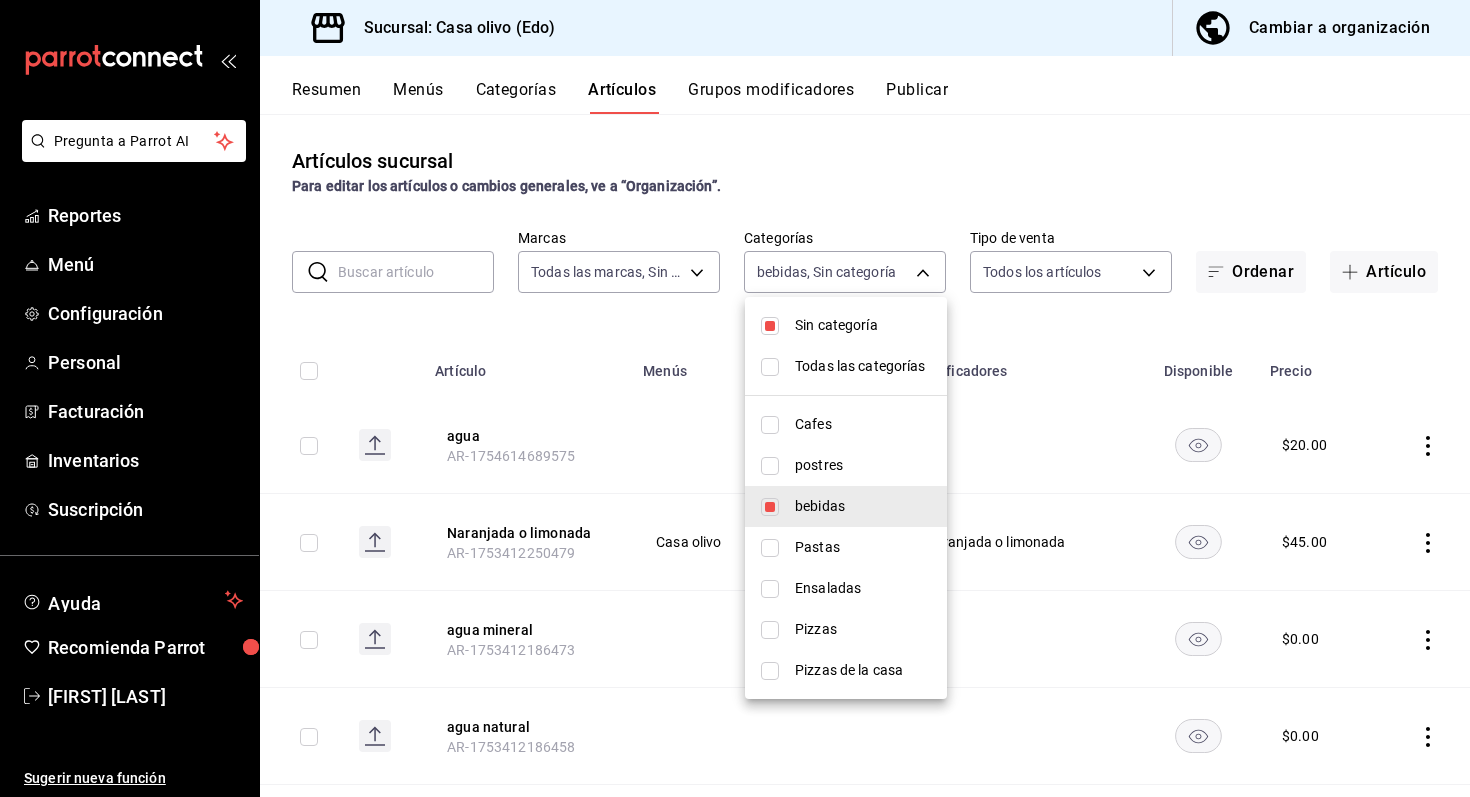 click at bounding box center [735, 398] 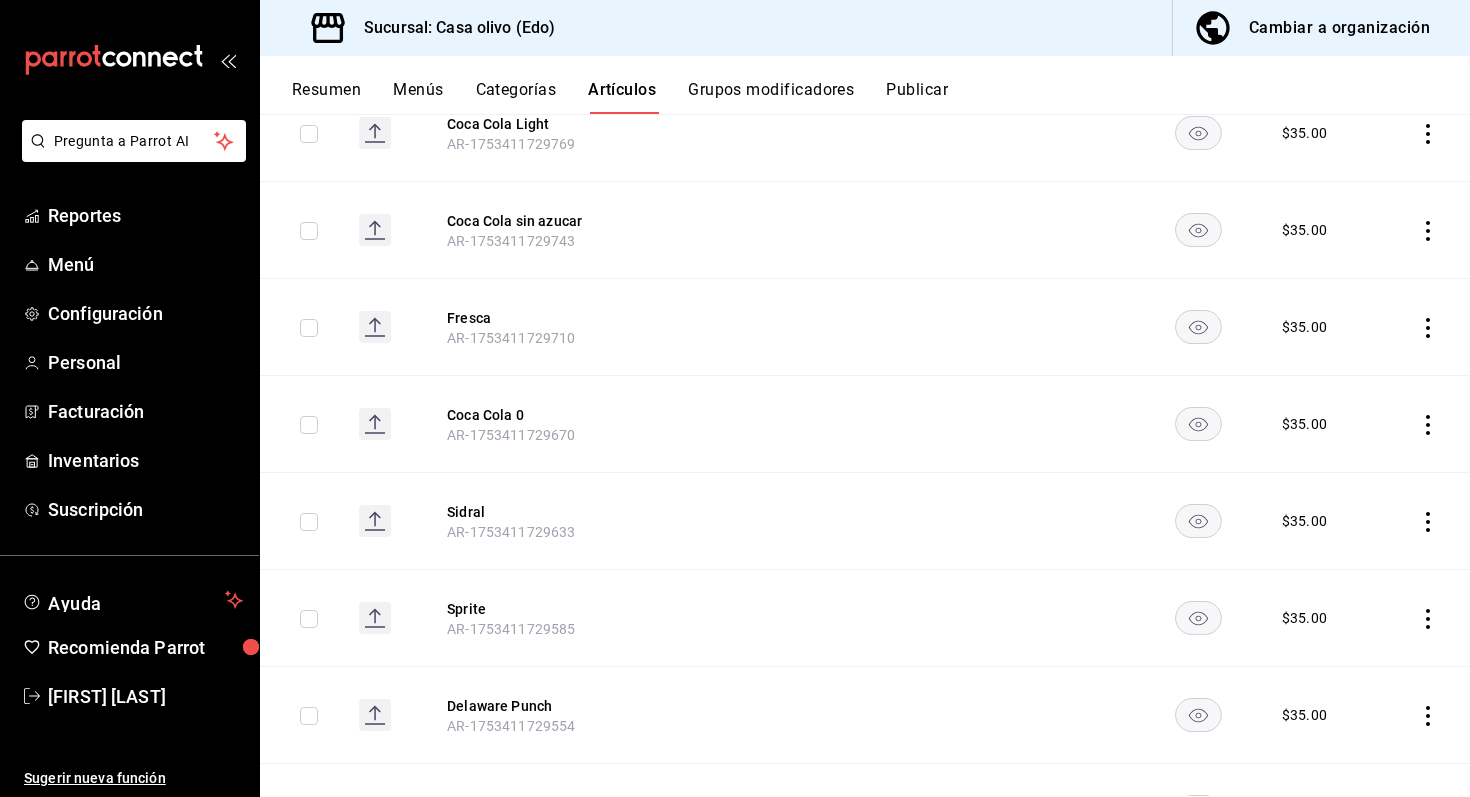 scroll, scrollTop: 1026, scrollLeft: 0, axis: vertical 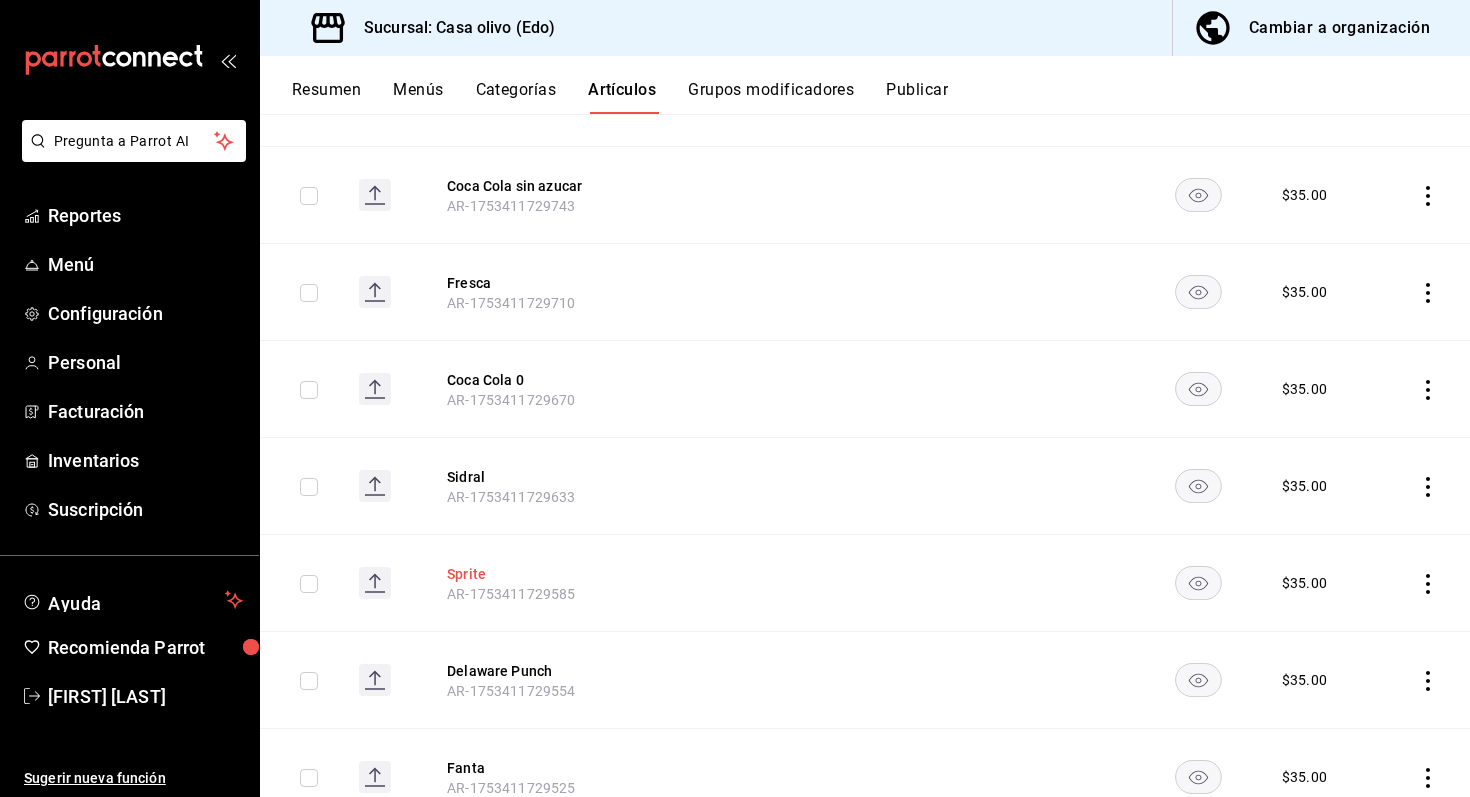 click on "Sprite" at bounding box center [527, 574] 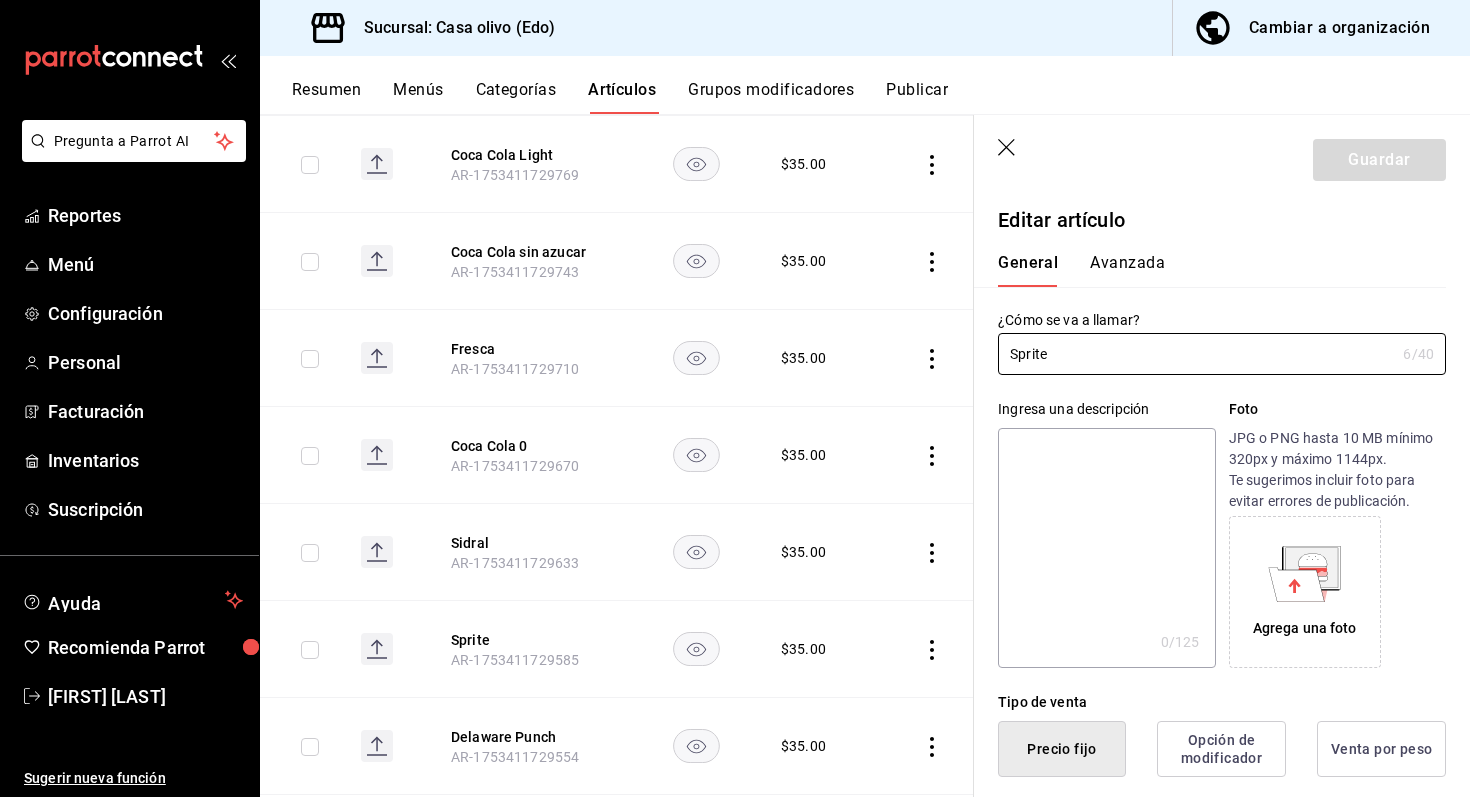 type on "$35.00" 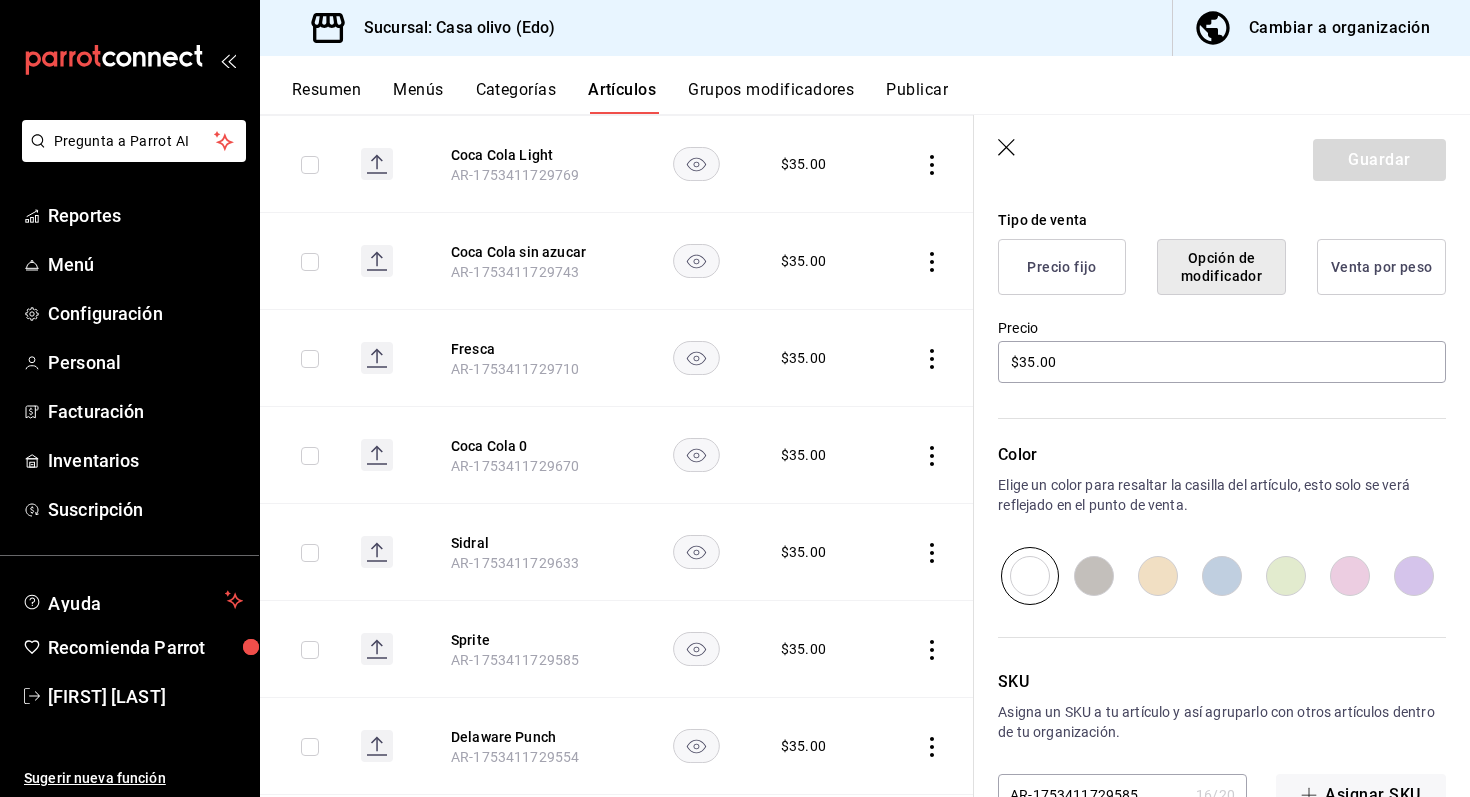 scroll, scrollTop: 479, scrollLeft: 0, axis: vertical 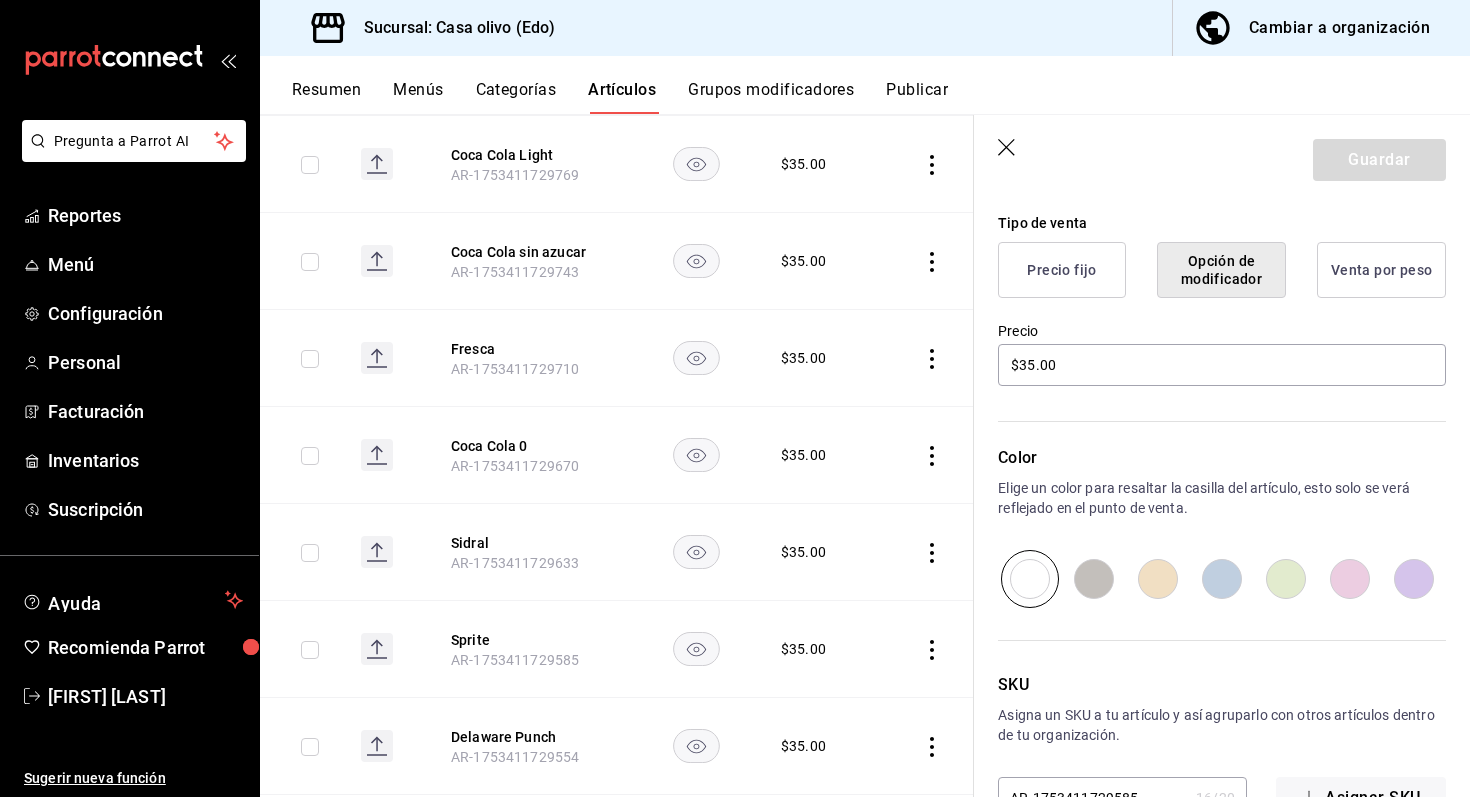 click on "Precio fijo" at bounding box center (1062, 270) 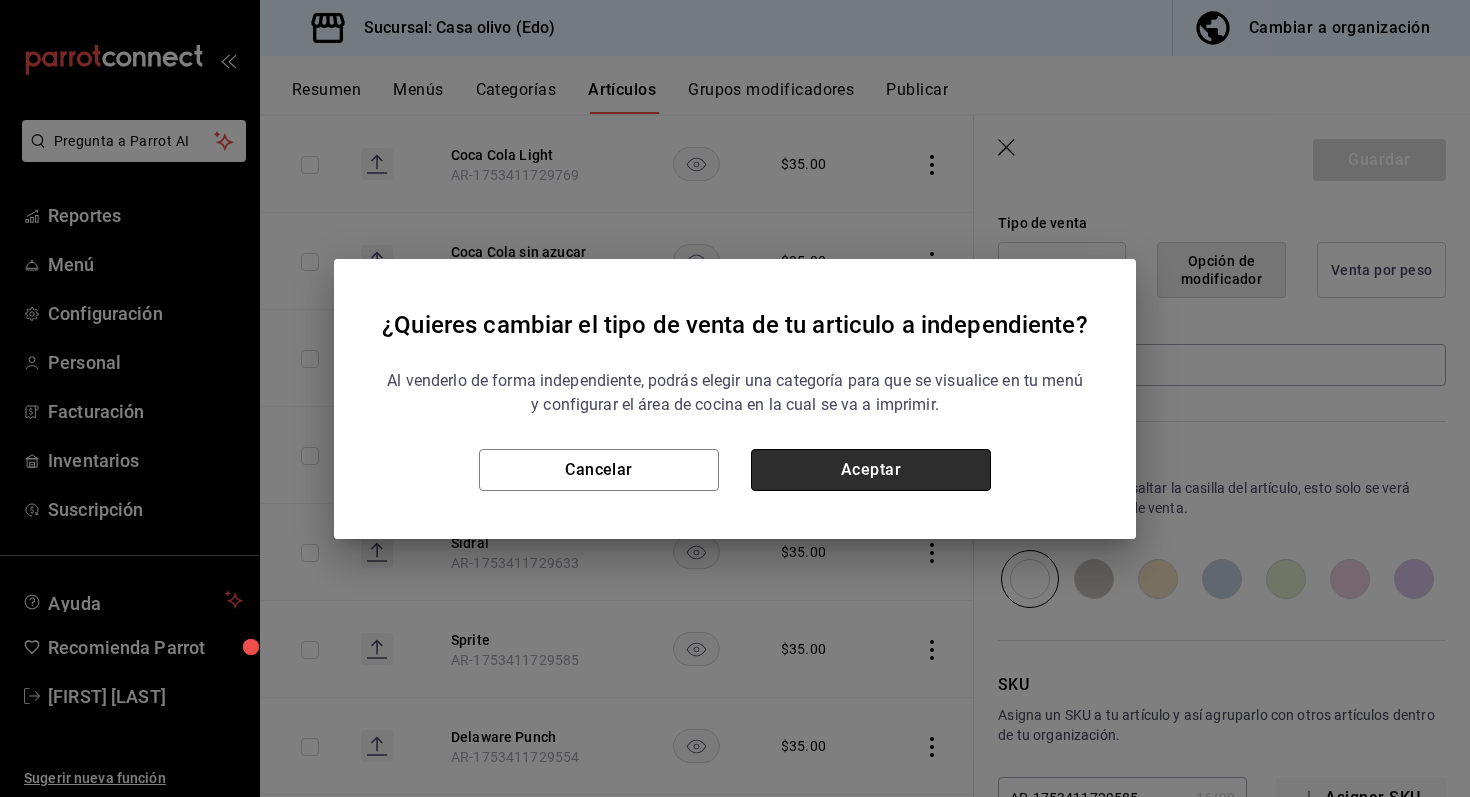 click on "Aceptar" at bounding box center (871, 470) 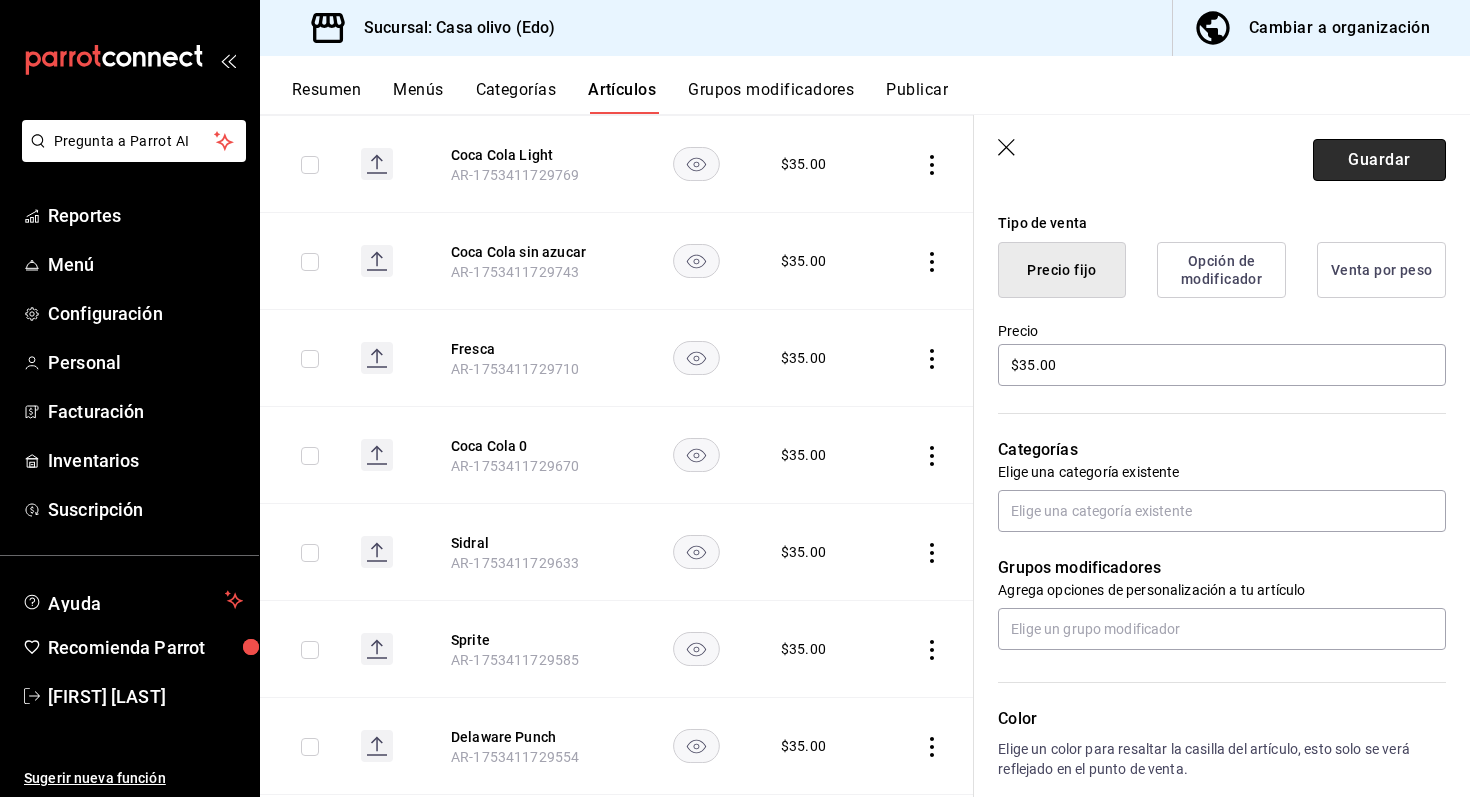 click on "Guardar" at bounding box center [1379, 160] 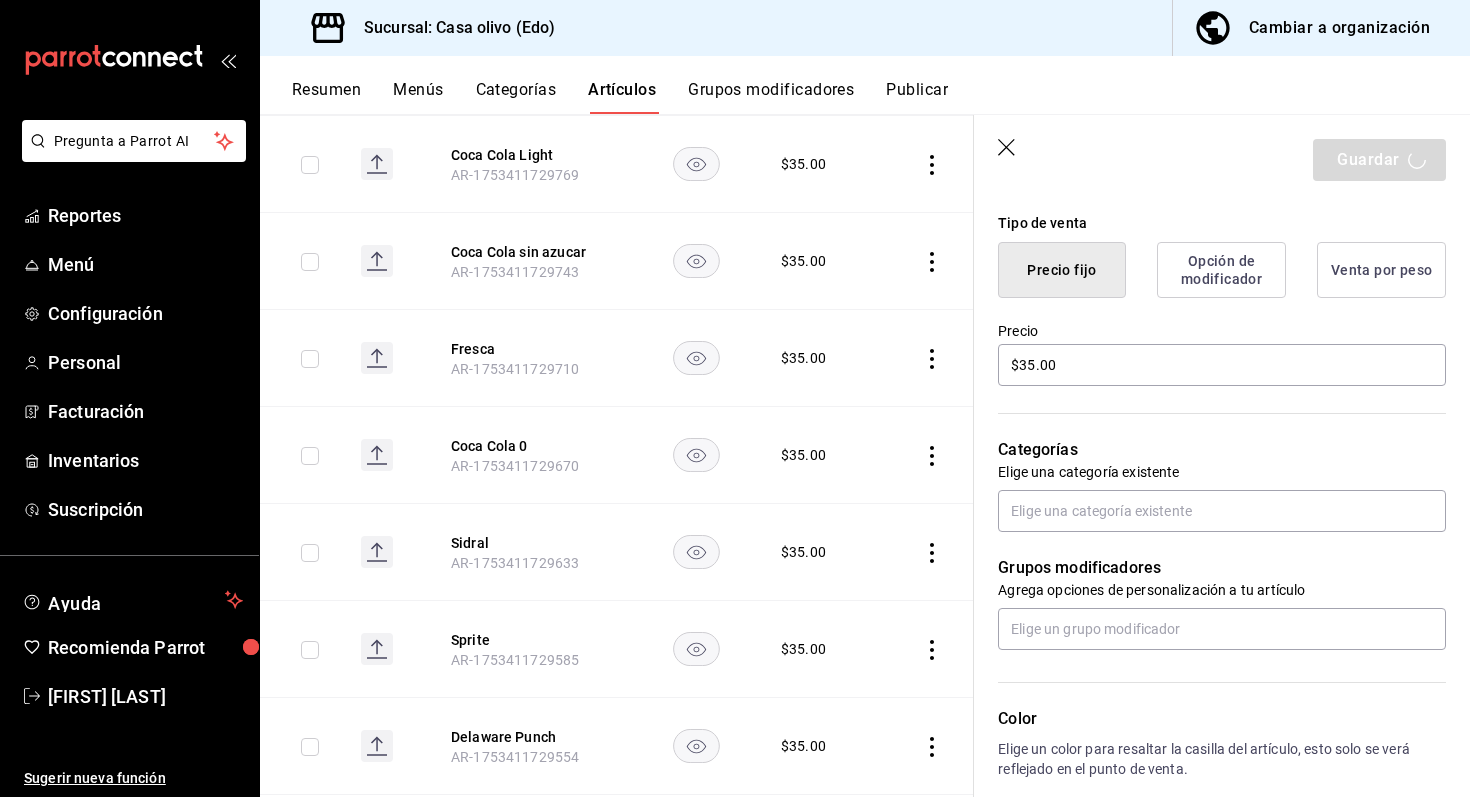 scroll, scrollTop: 0, scrollLeft: 0, axis: both 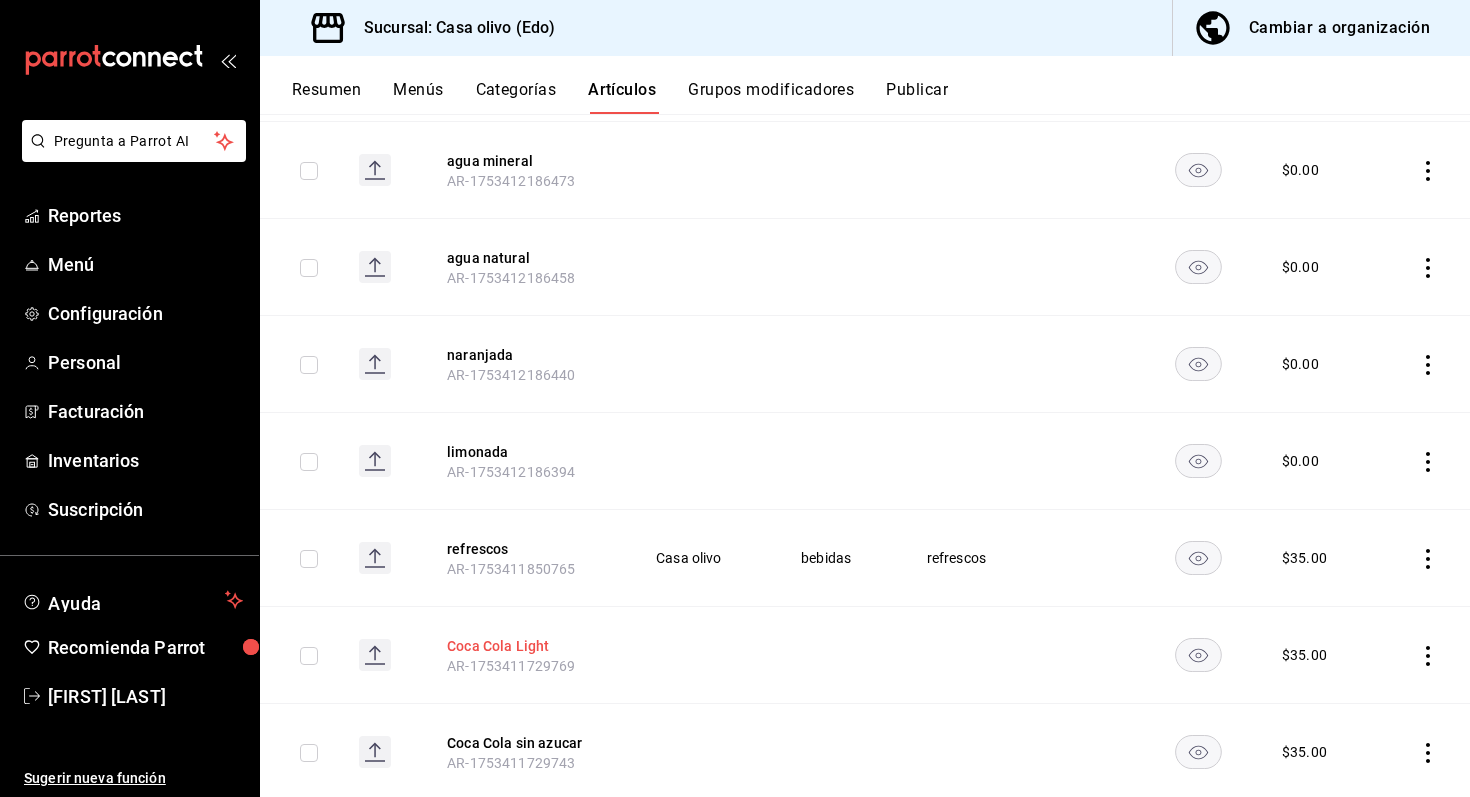 click on "Coca Cola Light" at bounding box center (527, 646) 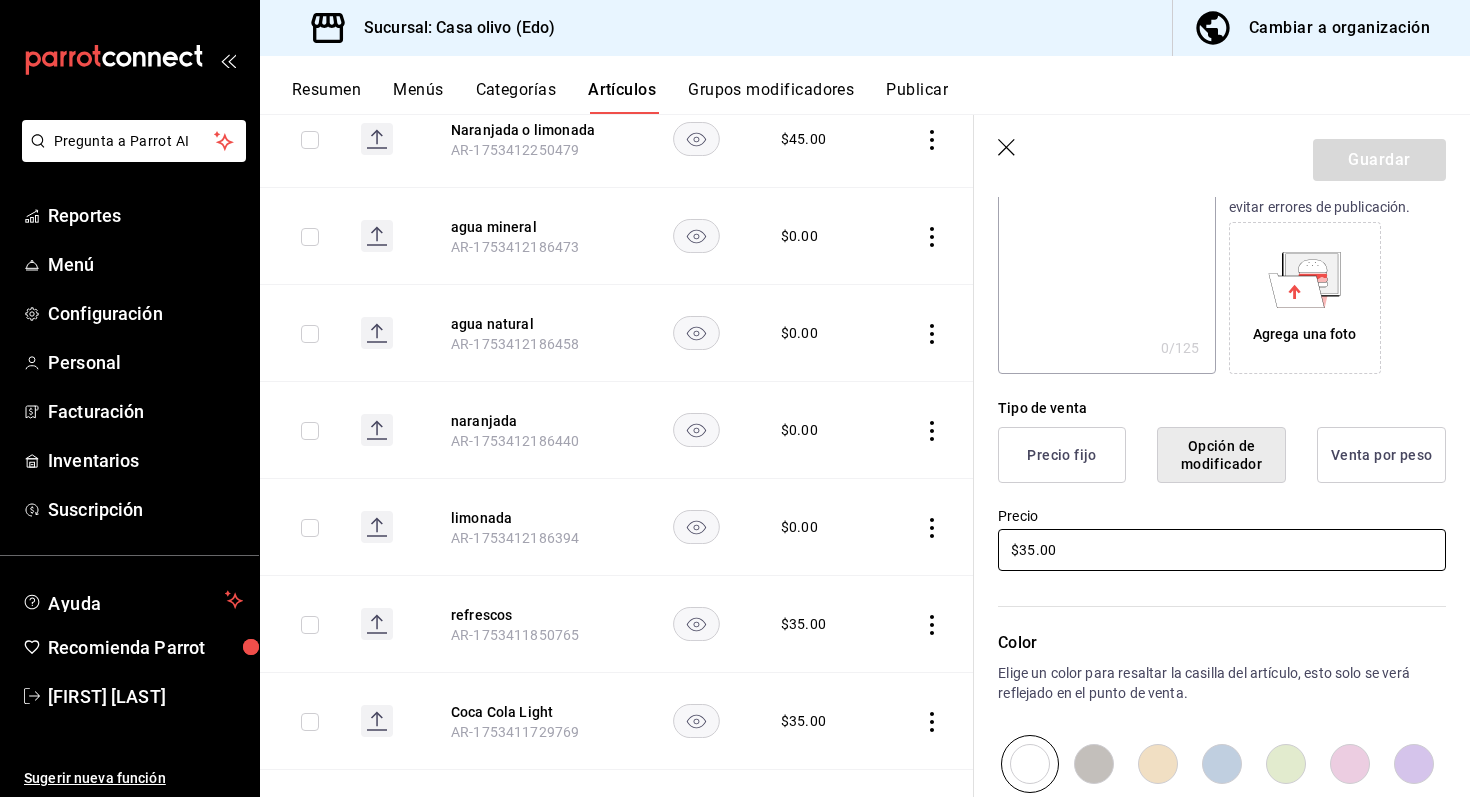 scroll, scrollTop: 317, scrollLeft: 0, axis: vertical 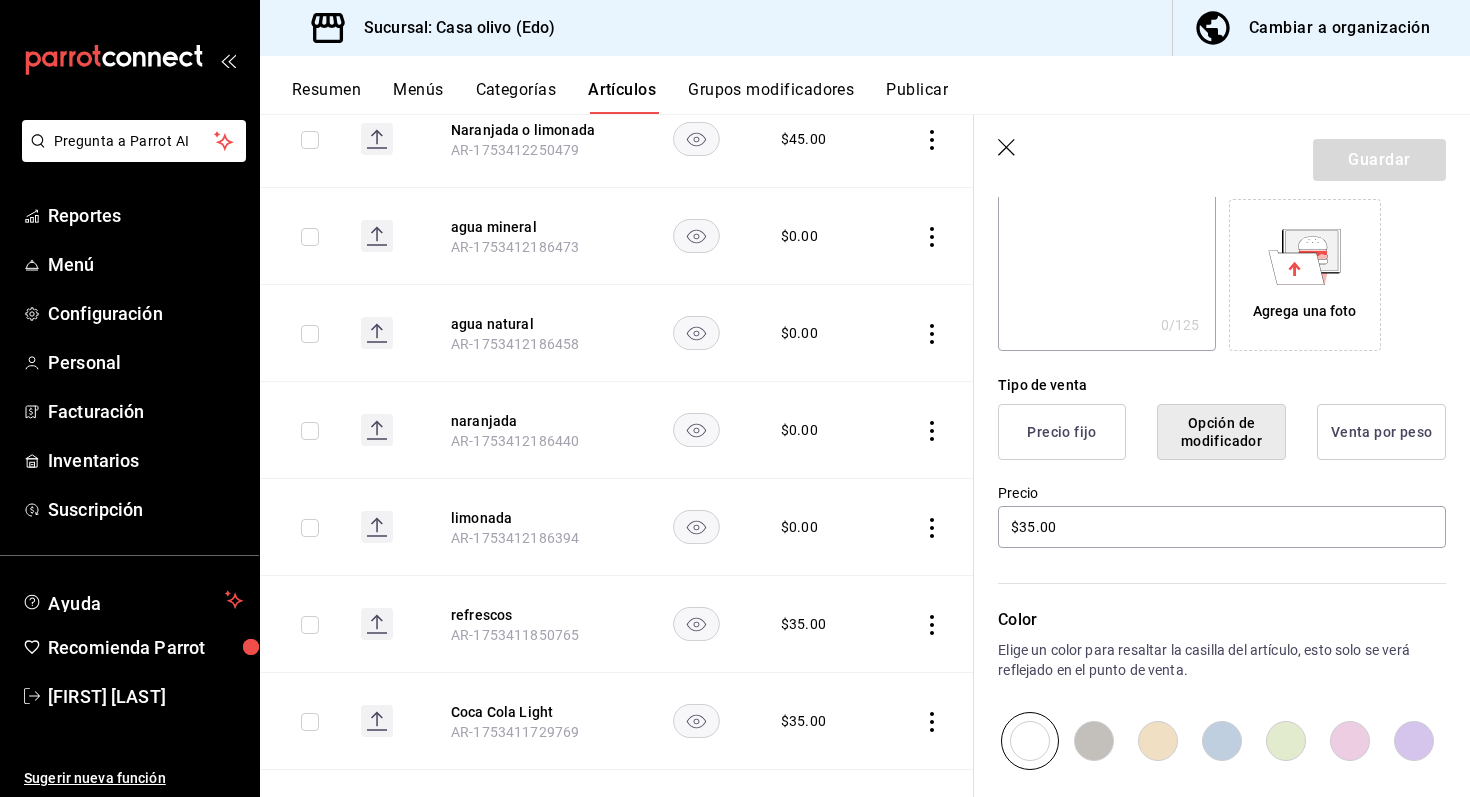 click on "Precio fijo" at bounding box center (1062, 432) 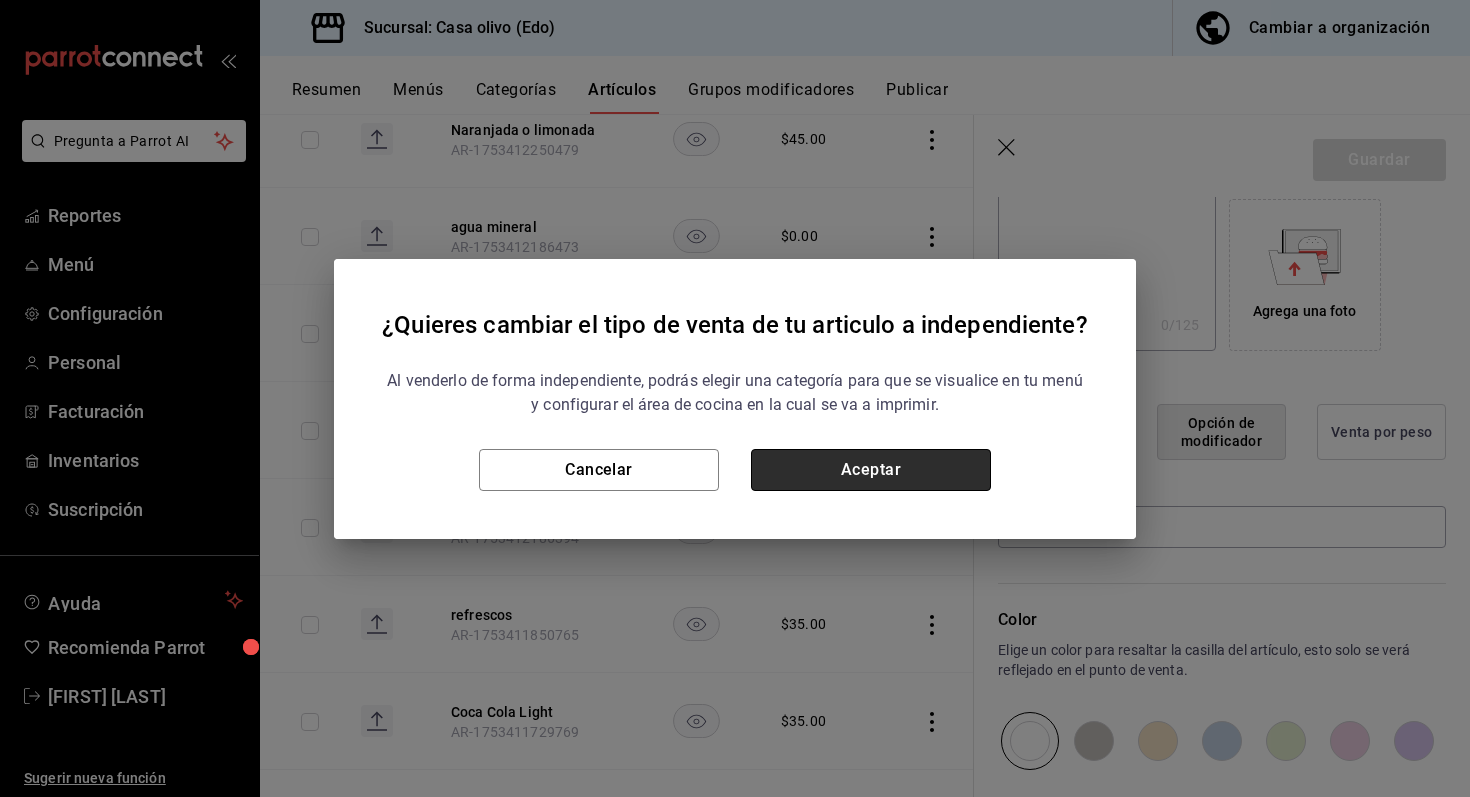click on "Aceptar" at bounding box center (871, 470) 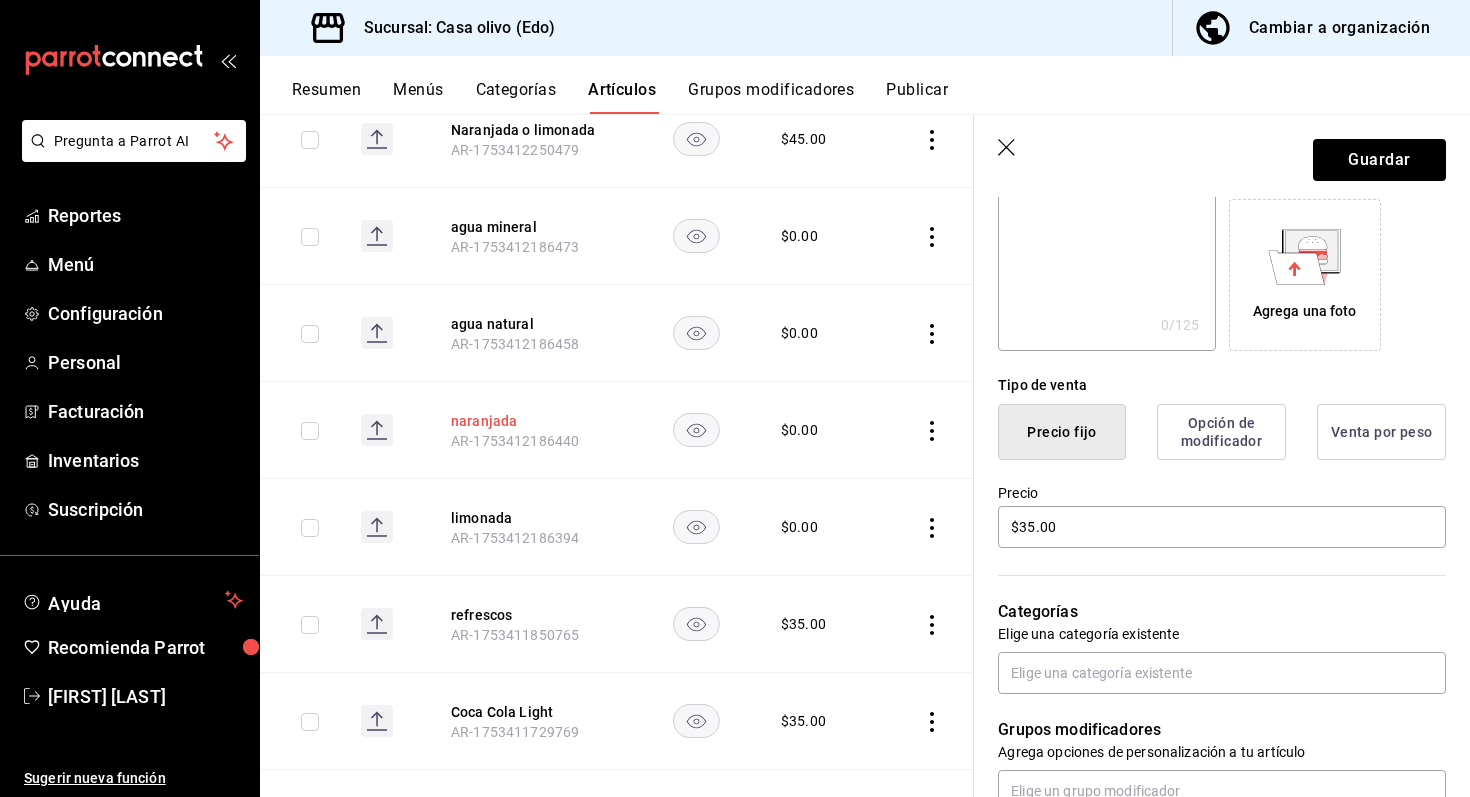 click on "naranjada" at bounding box center (531, 421) 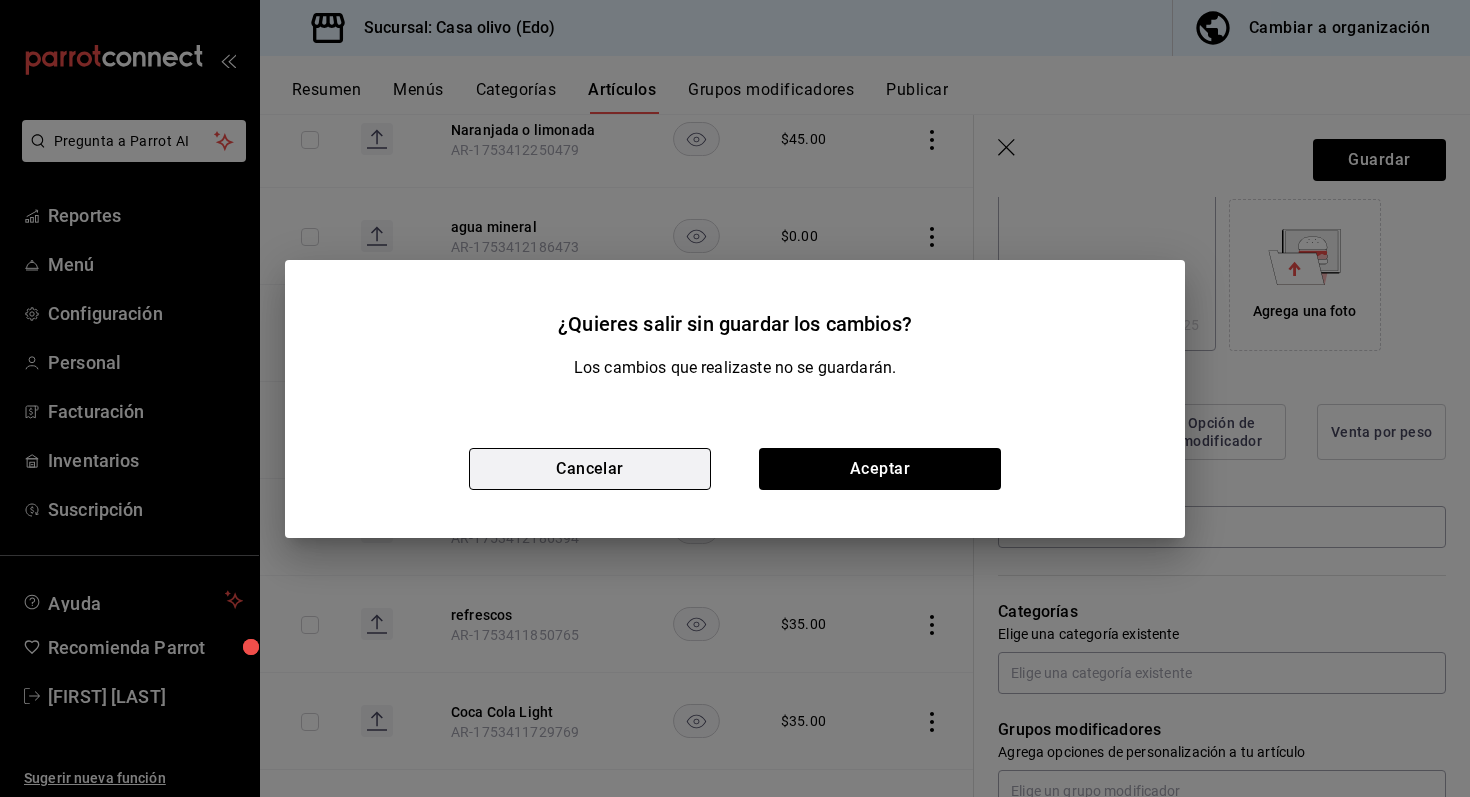 click on "Cancelar" at bounding box center [590, 469] 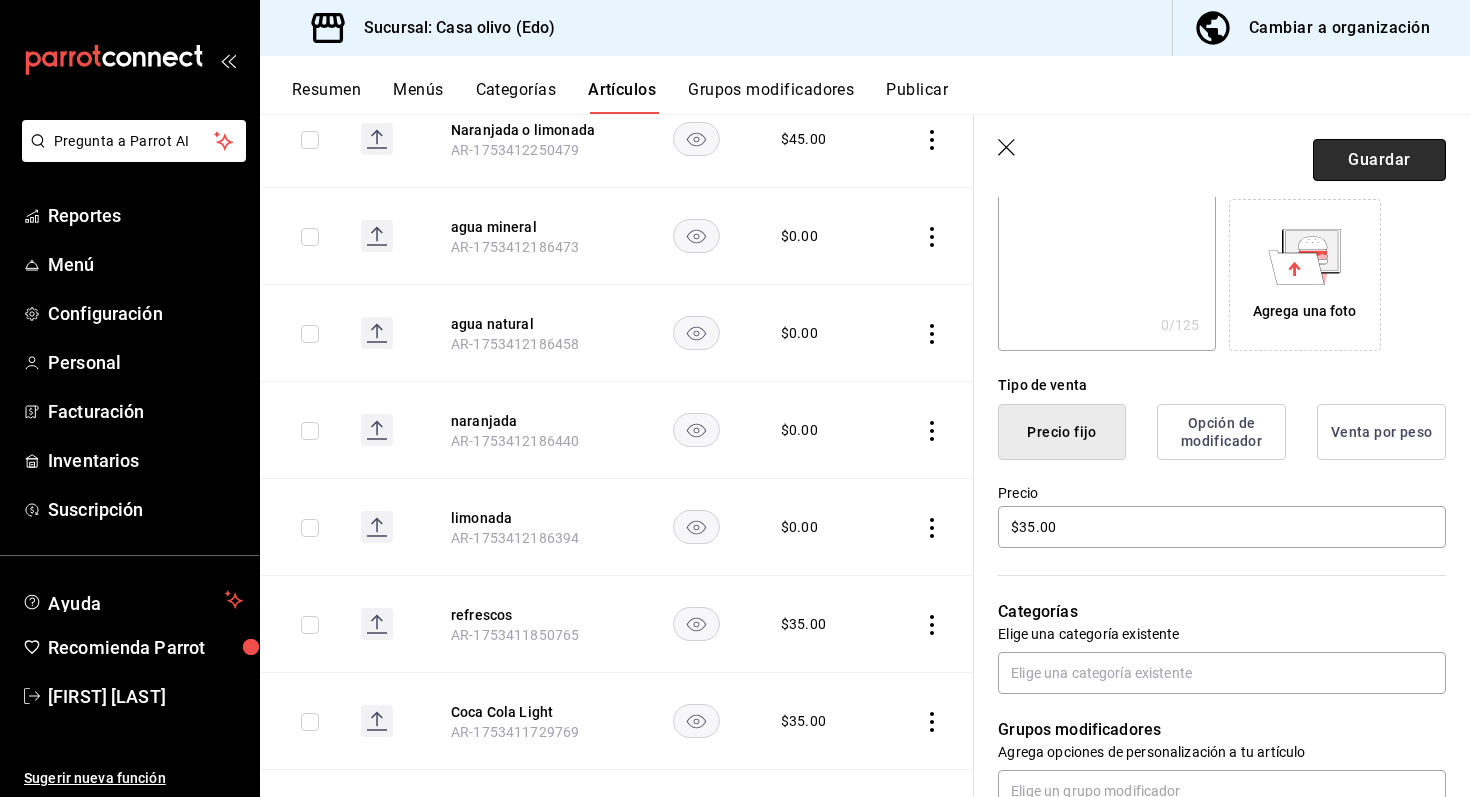 click on "Guardar" at bounding box center [1379, 160] 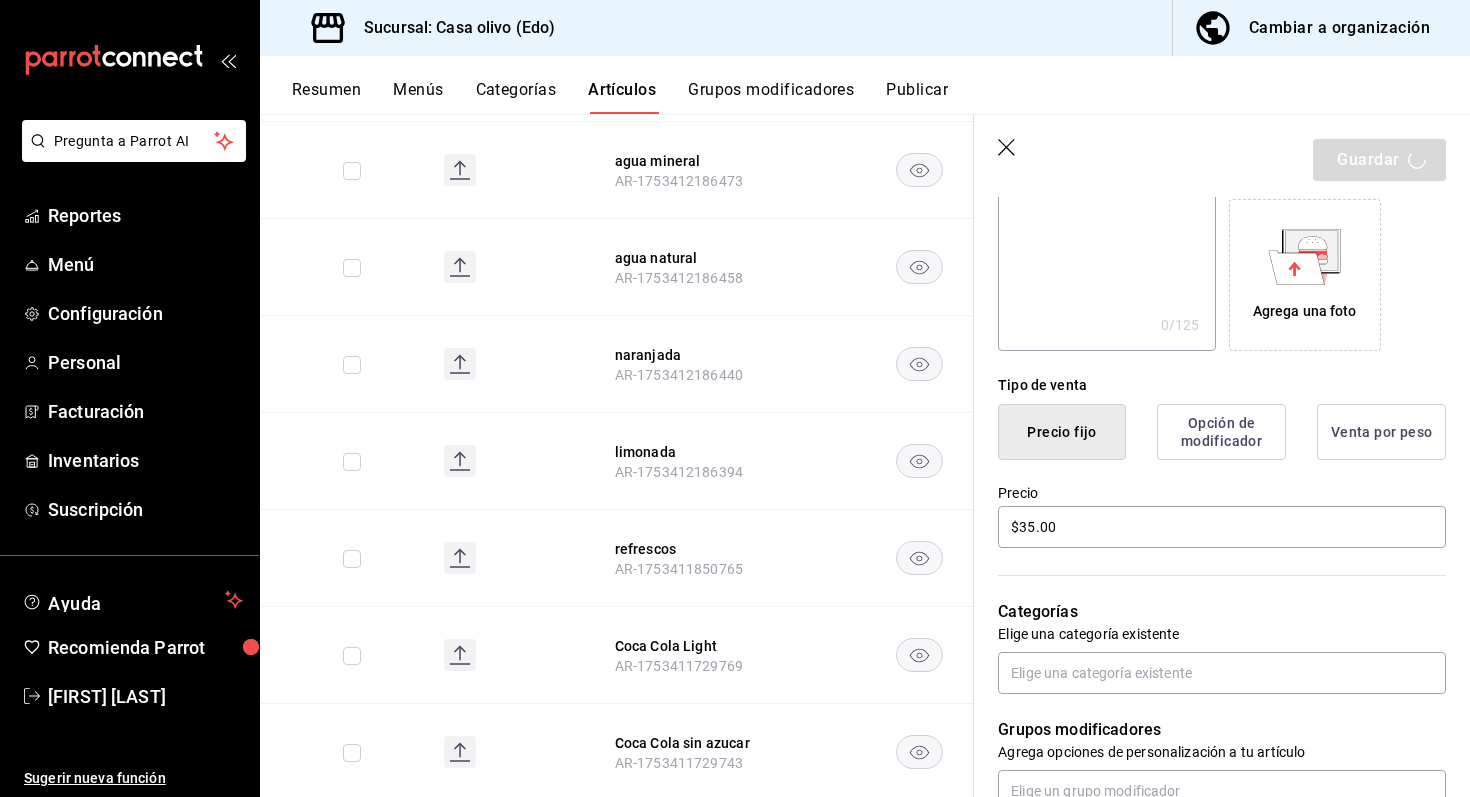 scroll, scrollTop: 0, scrollLeft: 0, axis: both 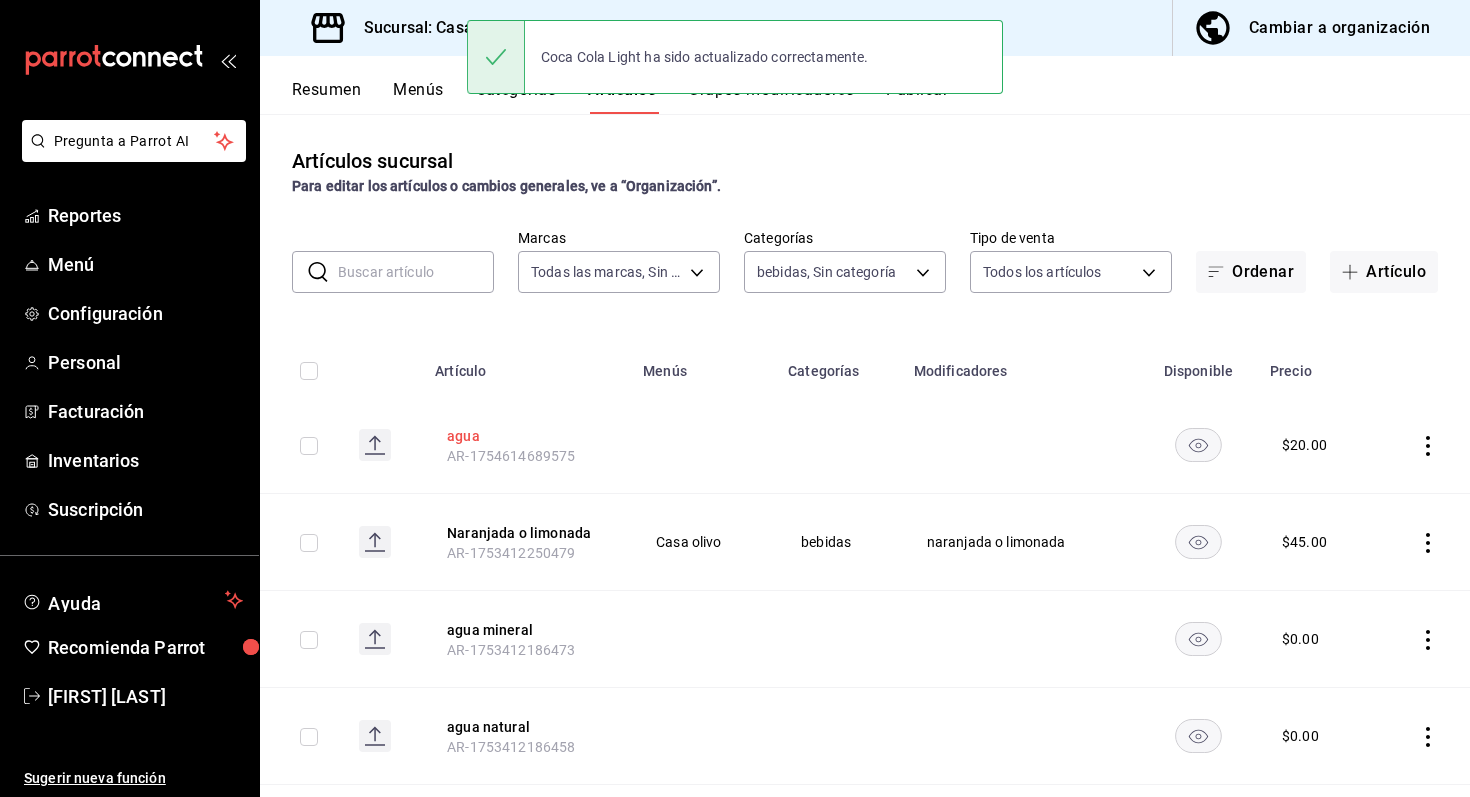 click on "agua" at bounding box center (527, 436) 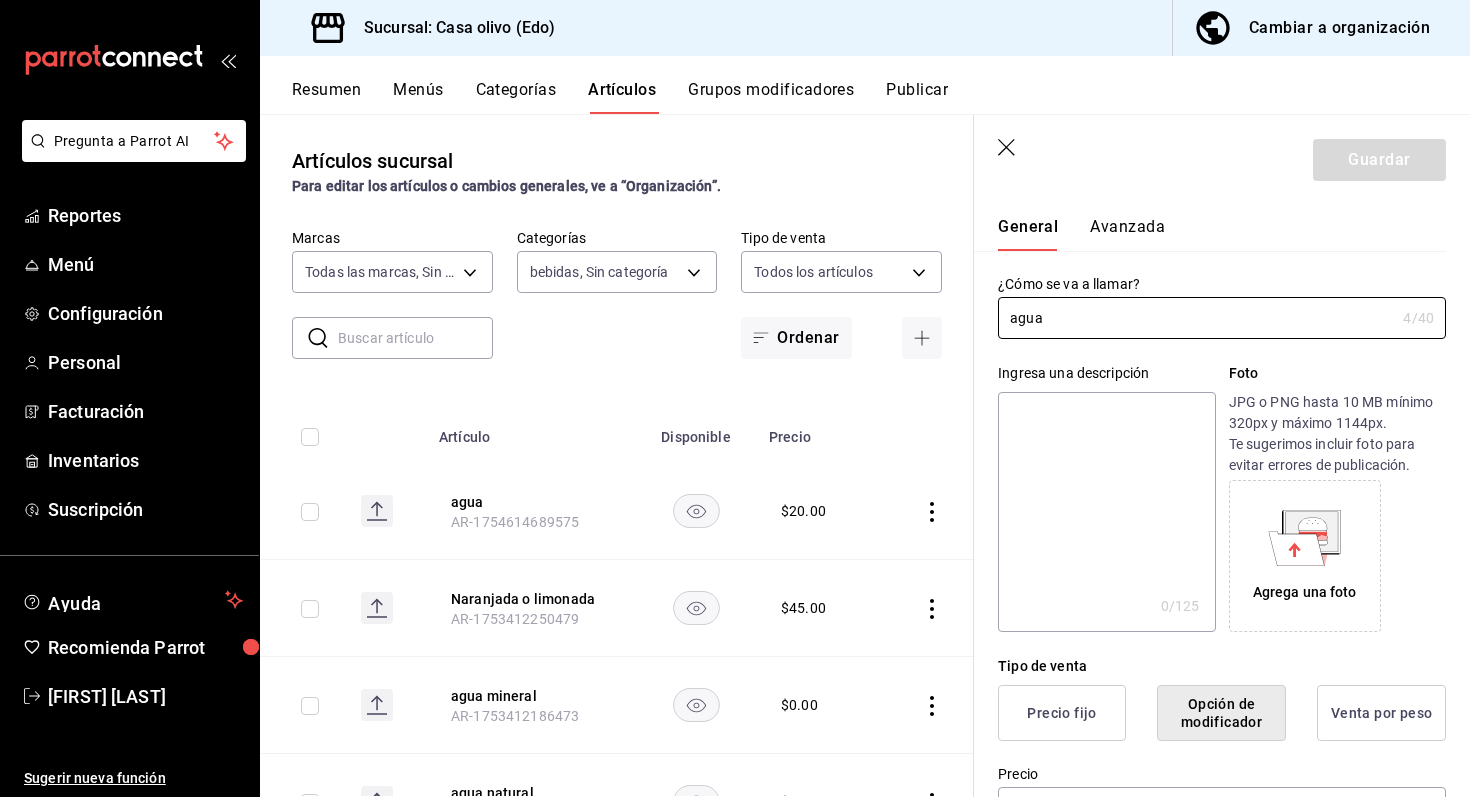 scroll, scrollTop: 84, scrollLeft: 0, axis: vertical 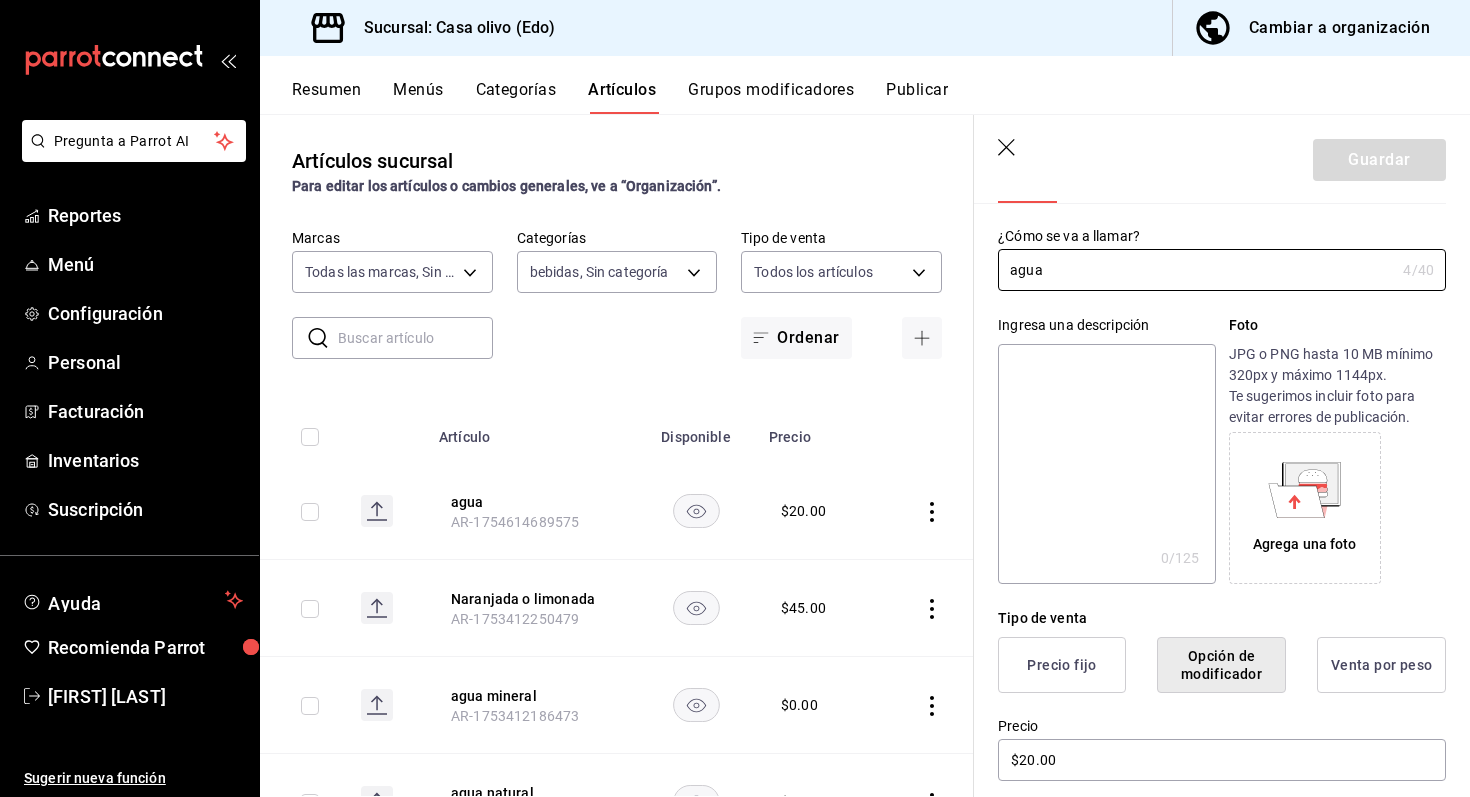 click on "Precio fijo" at bounding box center [1062, 665] 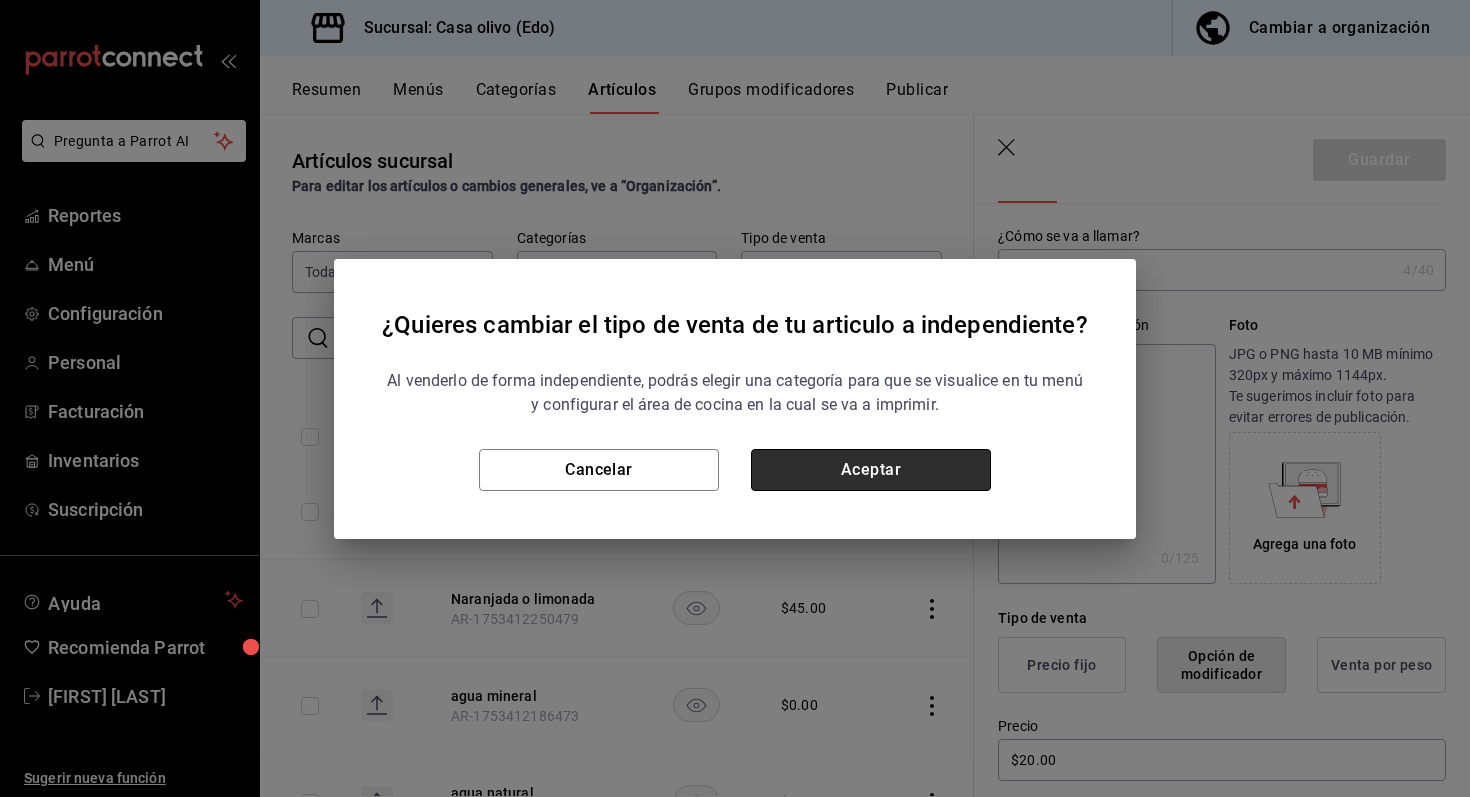 click on "Aceptar" at bounding box center [871, 470] 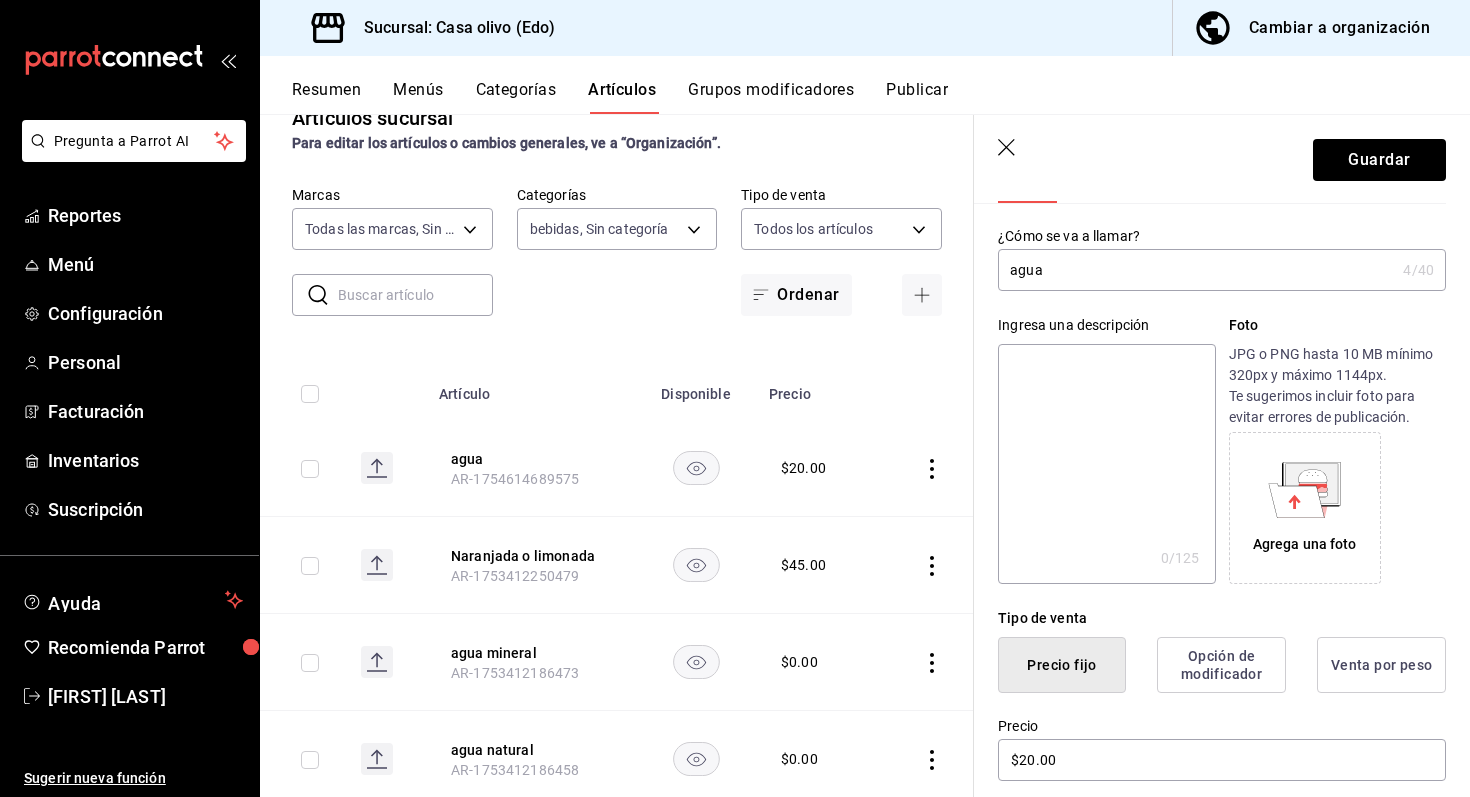 scroll, scrollTop: 44, scrollLeft: 0, axis: vertical 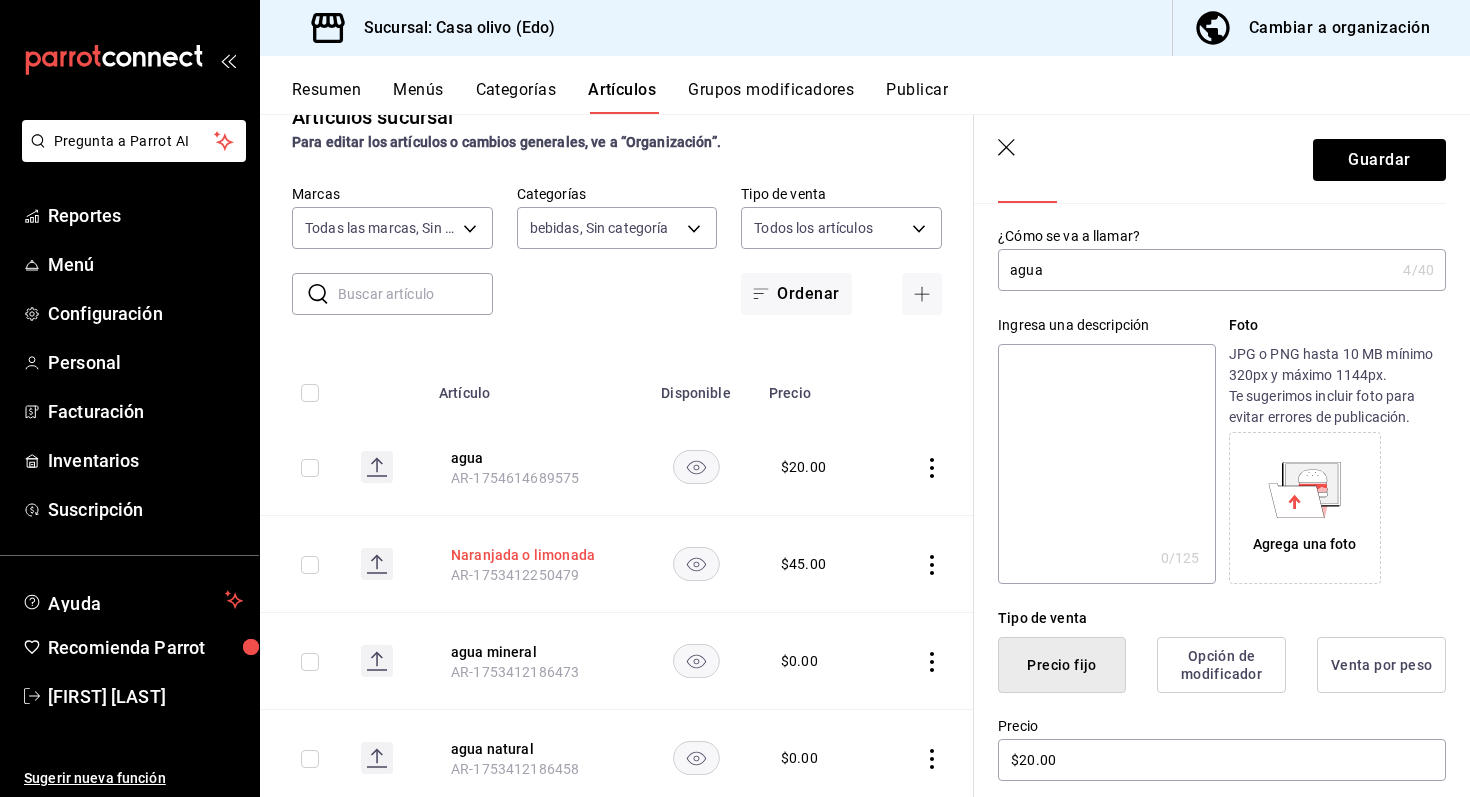 click on "Naranjada o limonada" at bounding box center [531, 555] 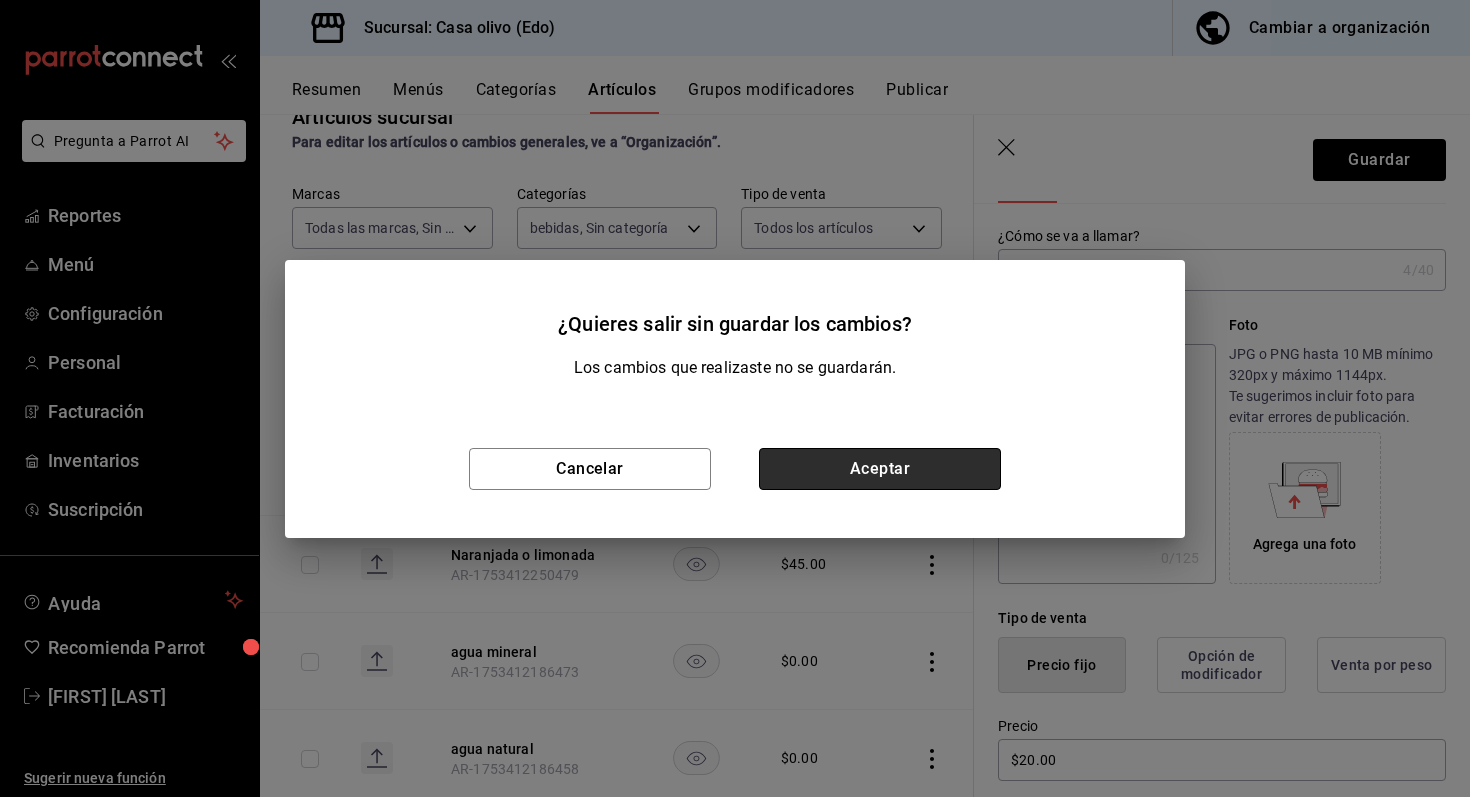 click on "Aceptar" at bounding box center [880, 469] 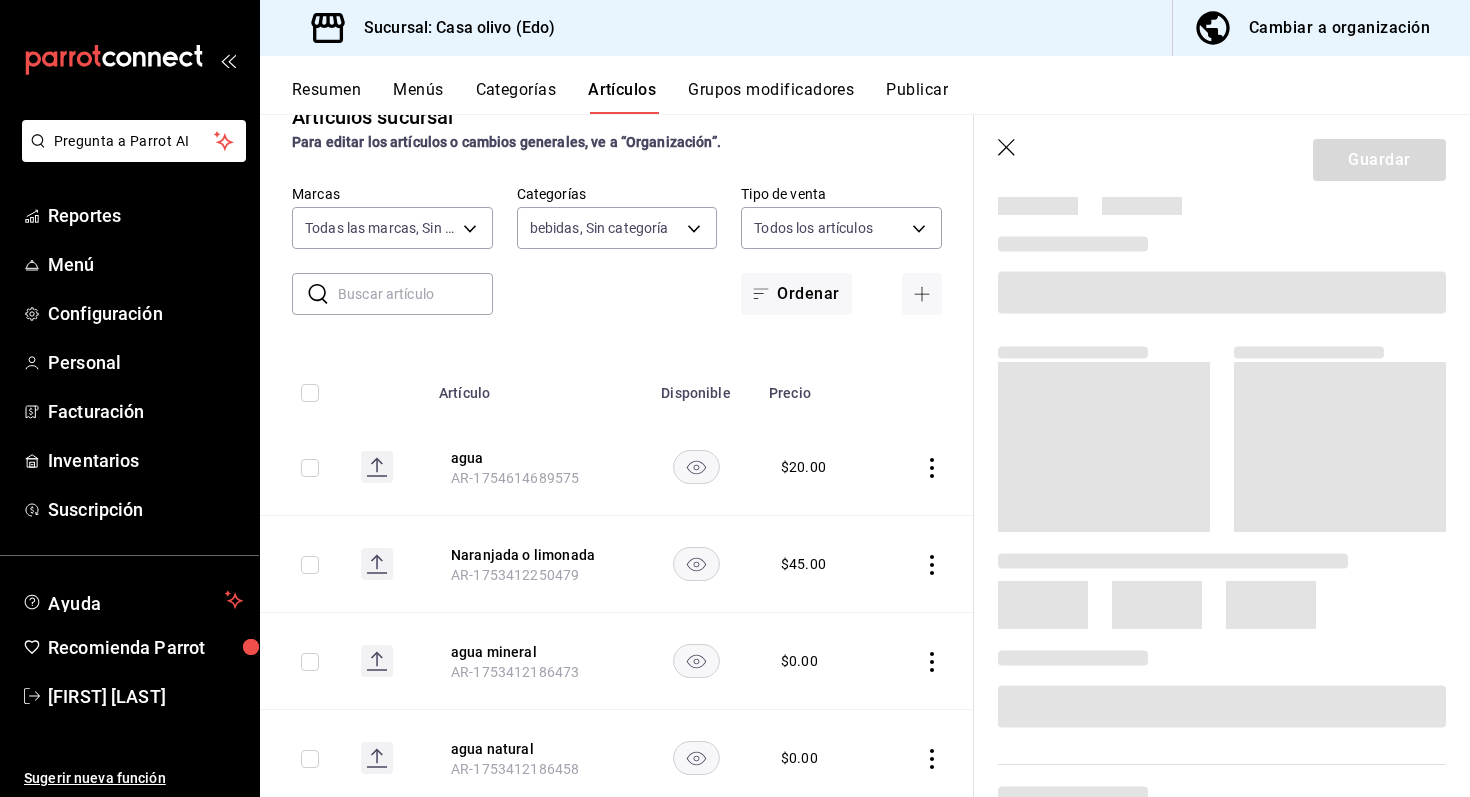 scroll, scrollTop: 0, scrollLeft: 0, axis: both 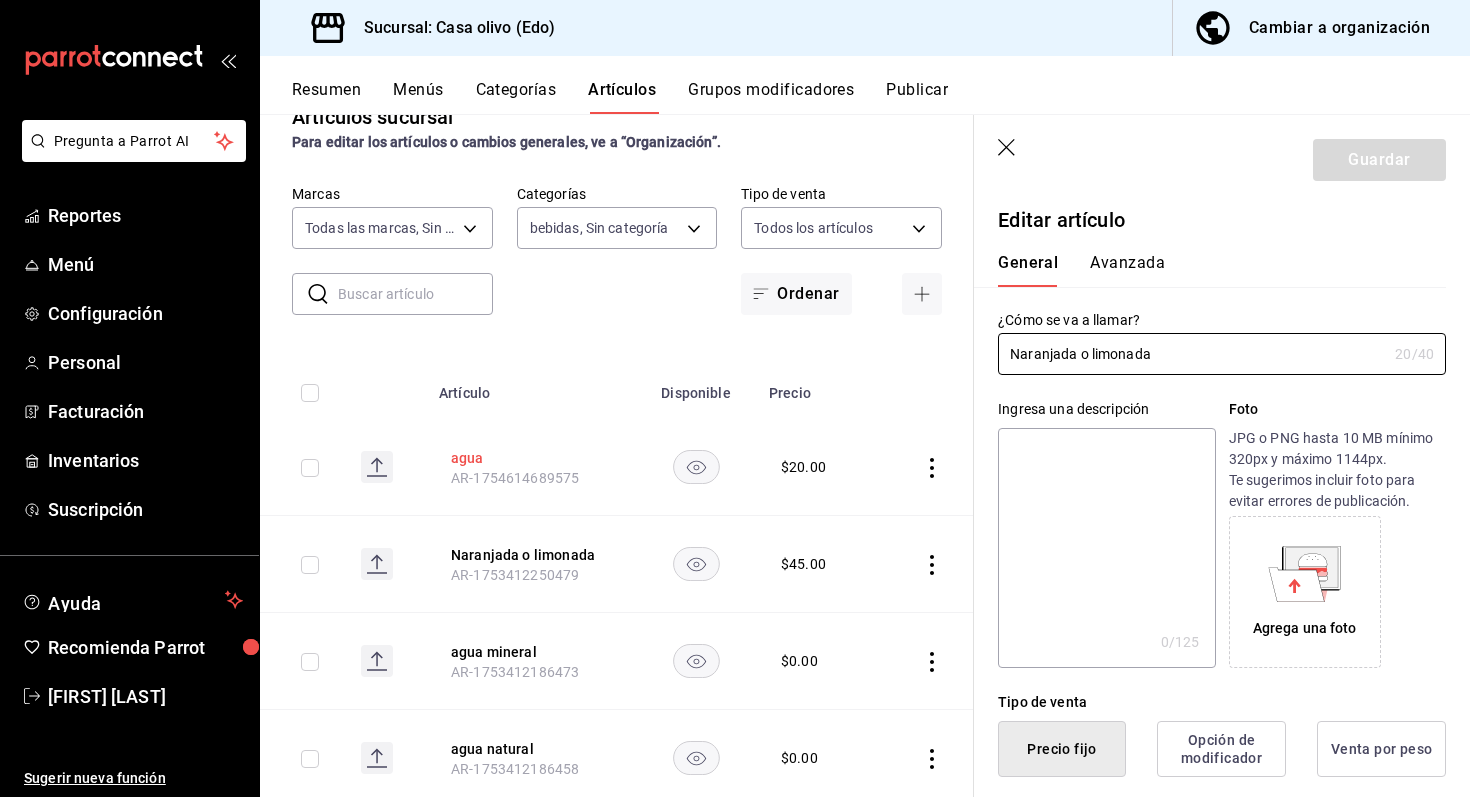 click on "agua" at bounding box center [531, 458] 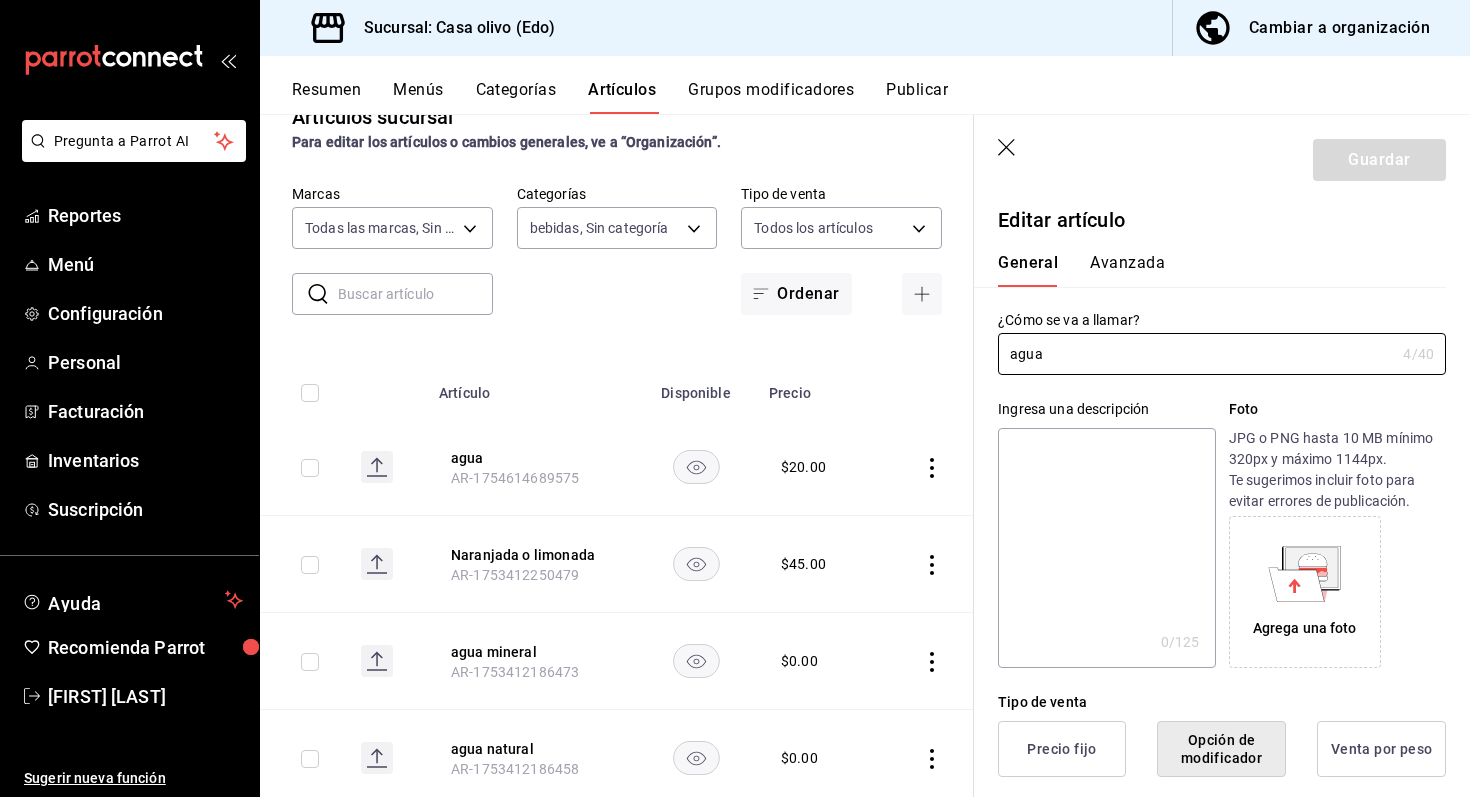 click on "Precio fijo" at bounding box center [1062, 749] 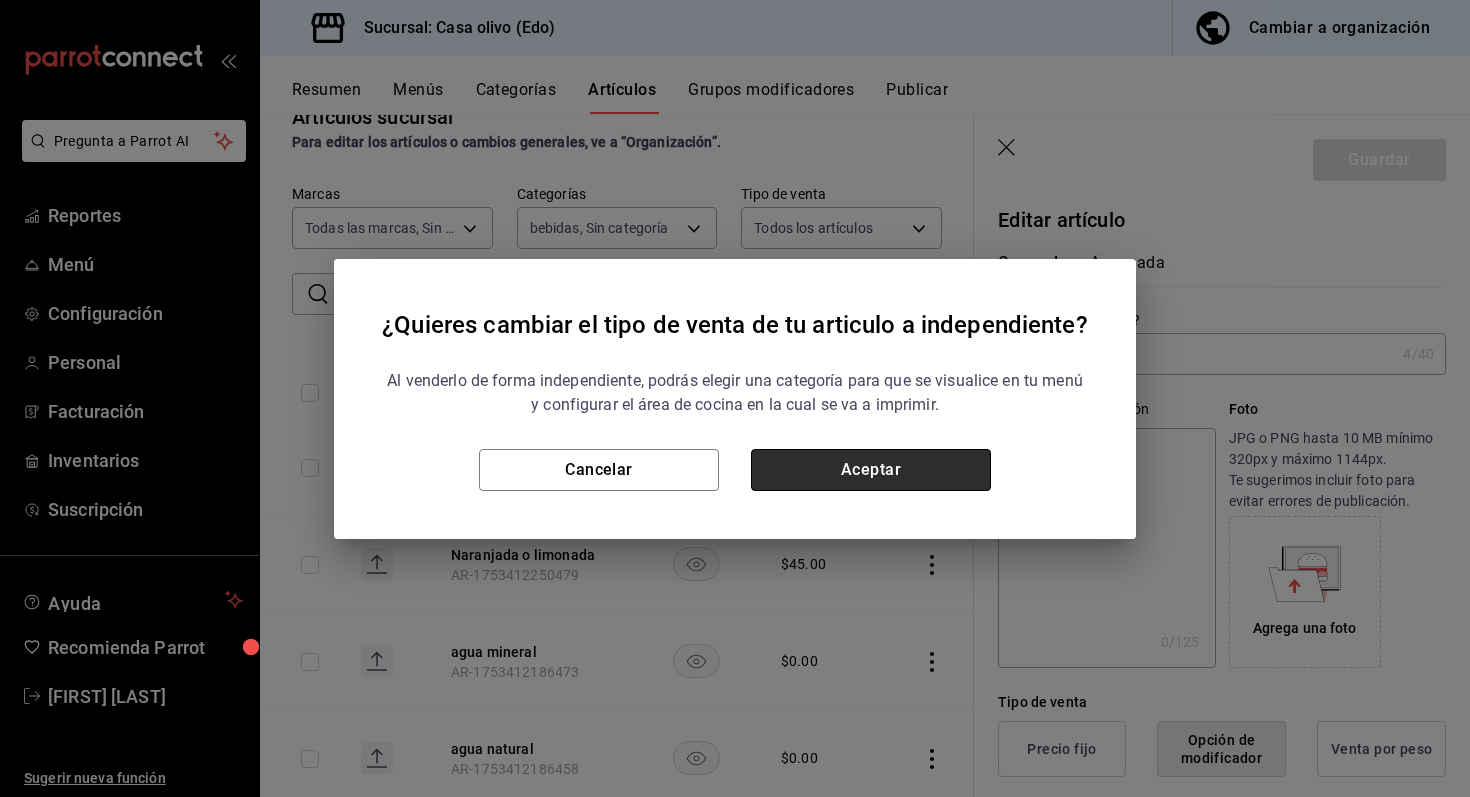 click on "Aceptar" at bounding box center [871, 470] 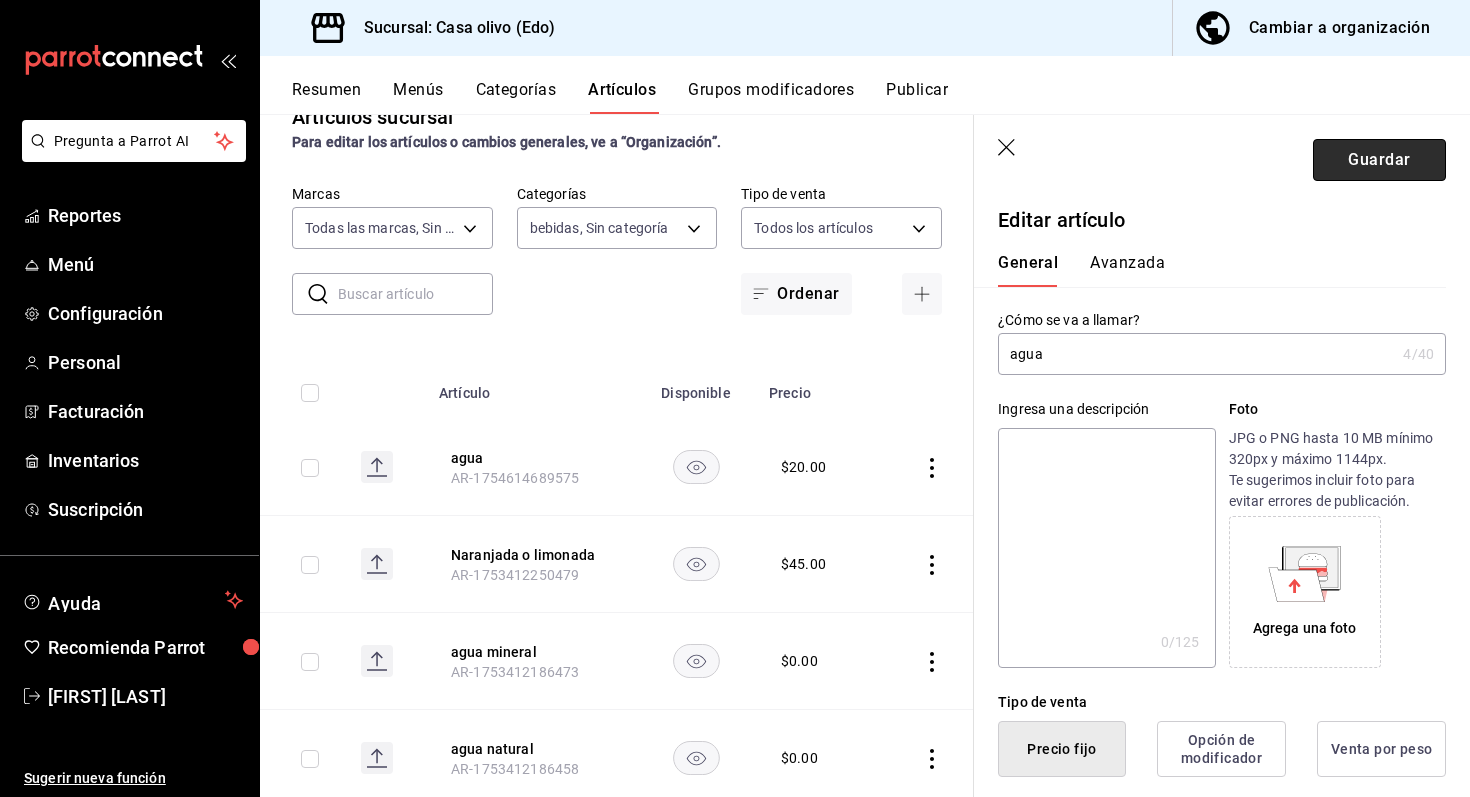 click on "Guardar" at bounding box center [1379, 160] 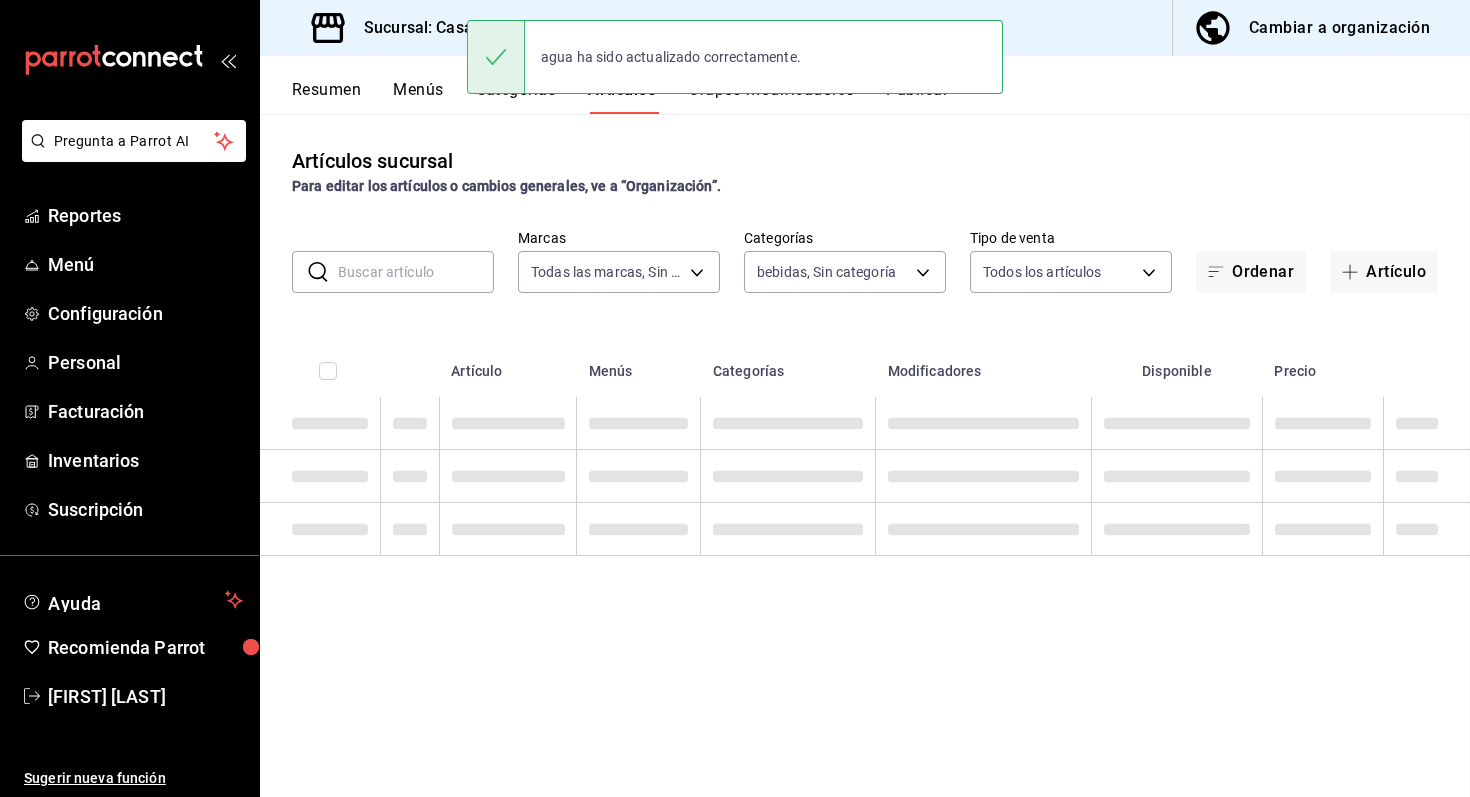 scroll, scrollTop: 0, scrollLeft: 0, axis: both 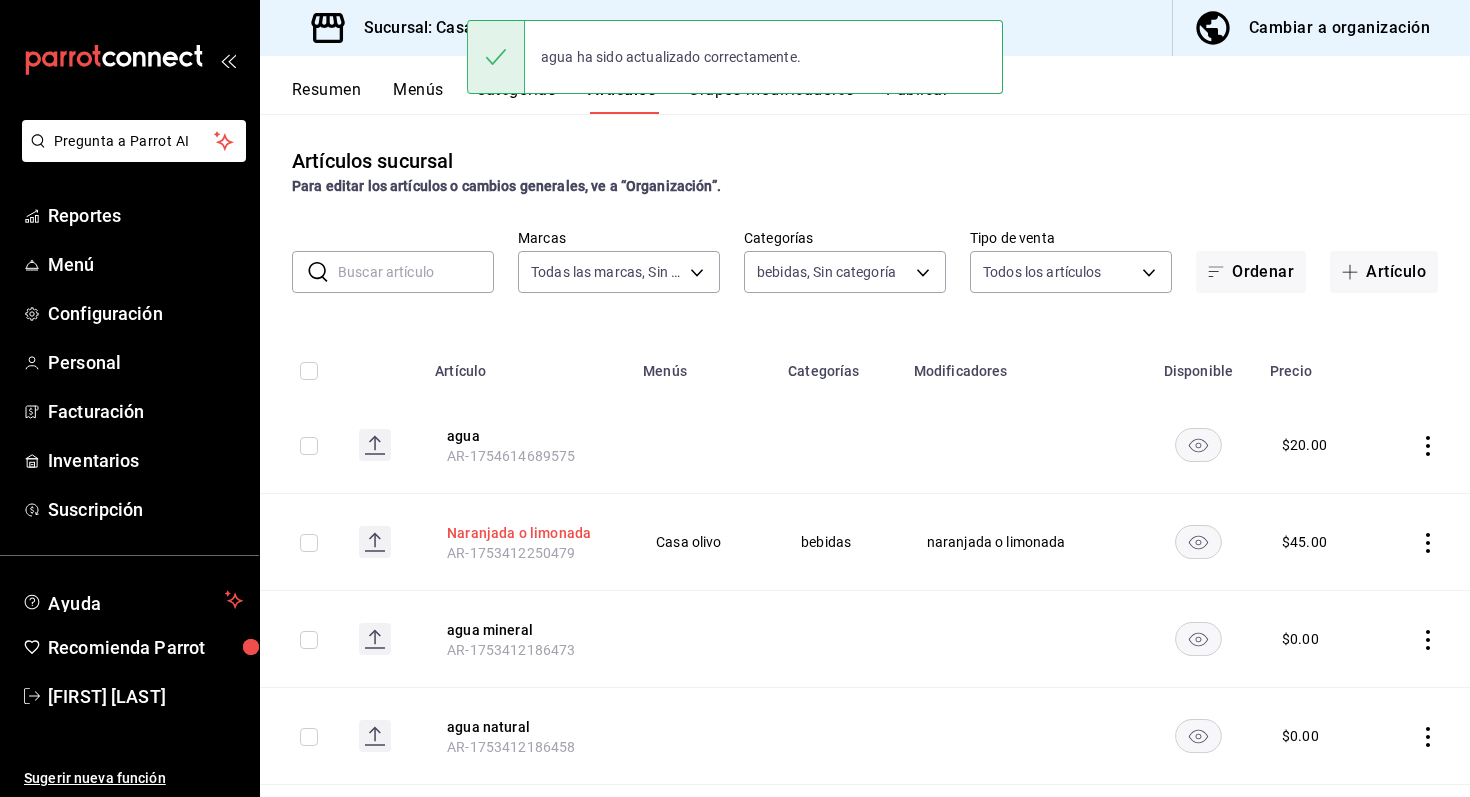 click on "Naranjada o limonada" at bounding box center (527, 533) 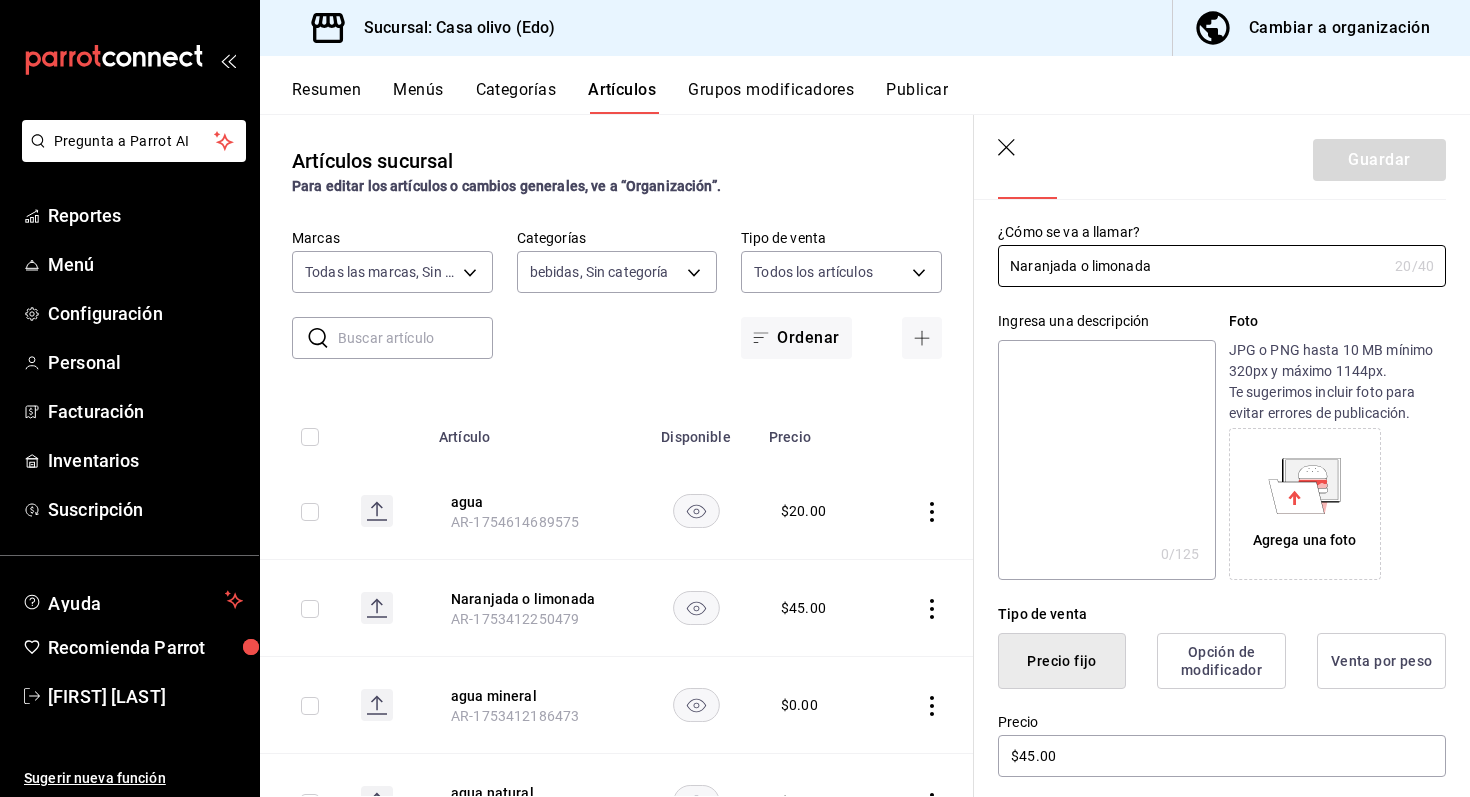scroll, scrollTop: 98, scrollLeft: 0, axis: vertical 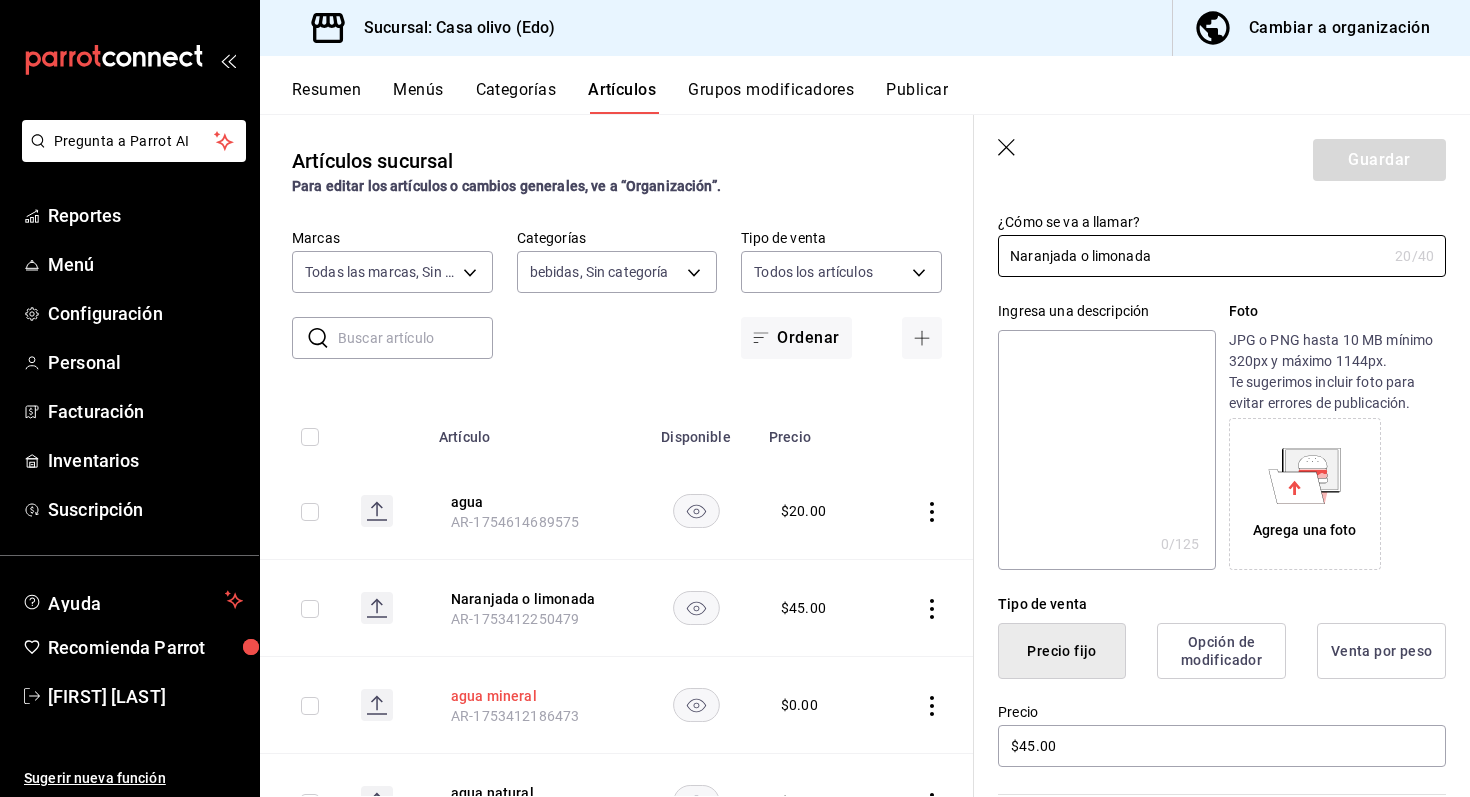 click on "agua mineral" at bounding box center [531, 696] 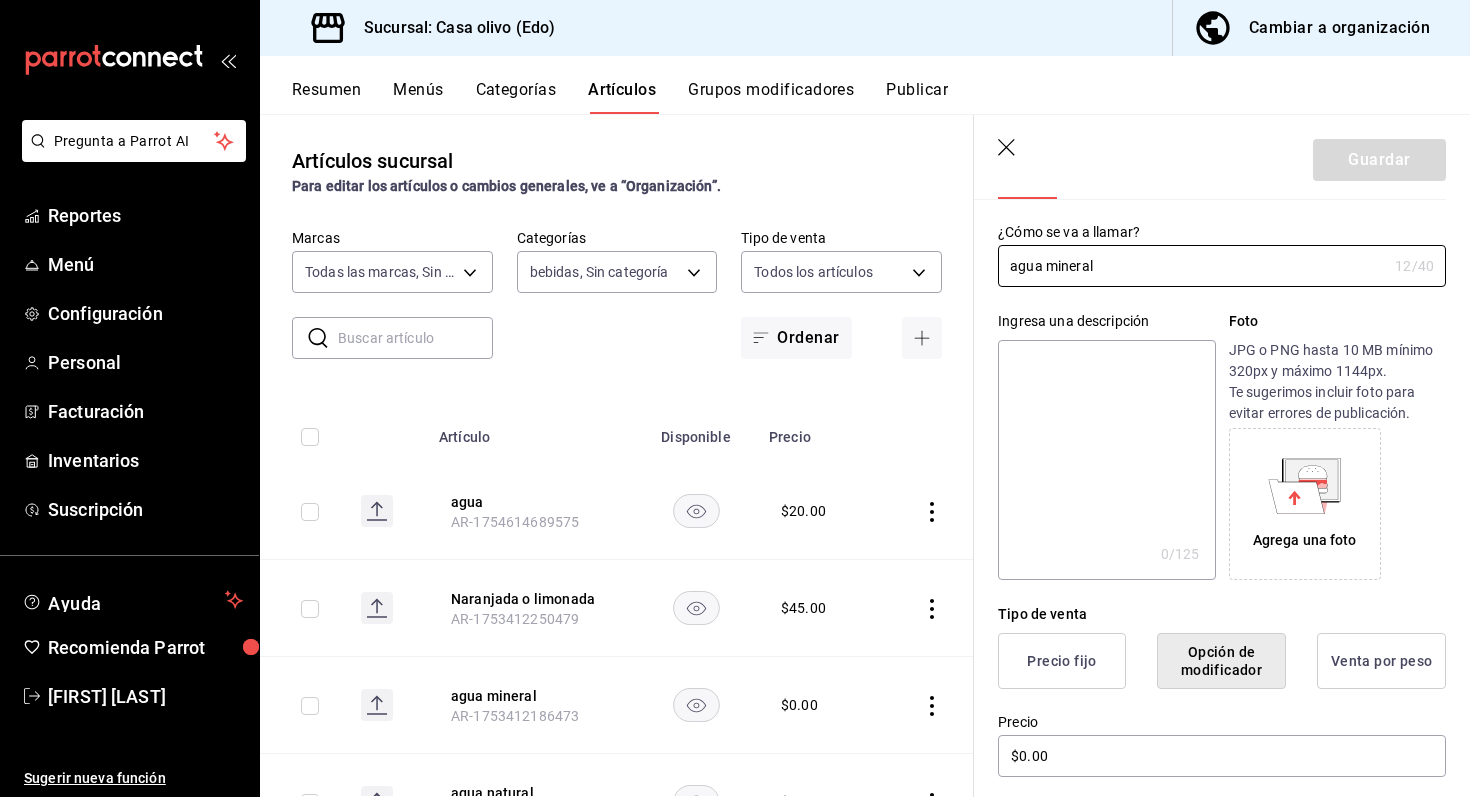scroll, scrollTop: 91, scrollLeft: 0, axis: vertical 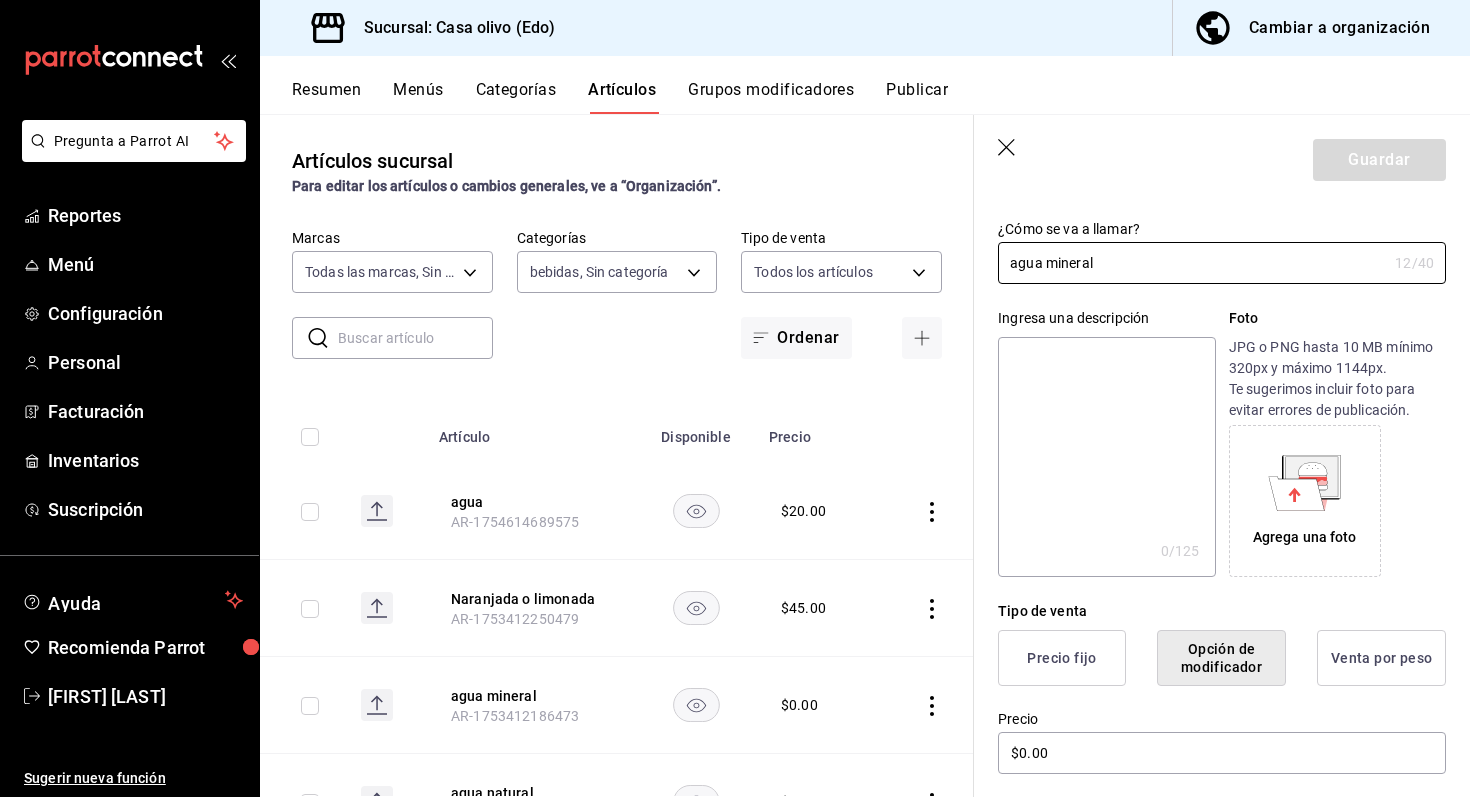 click on "Precio fijo" at bounding box center [1062, 658] 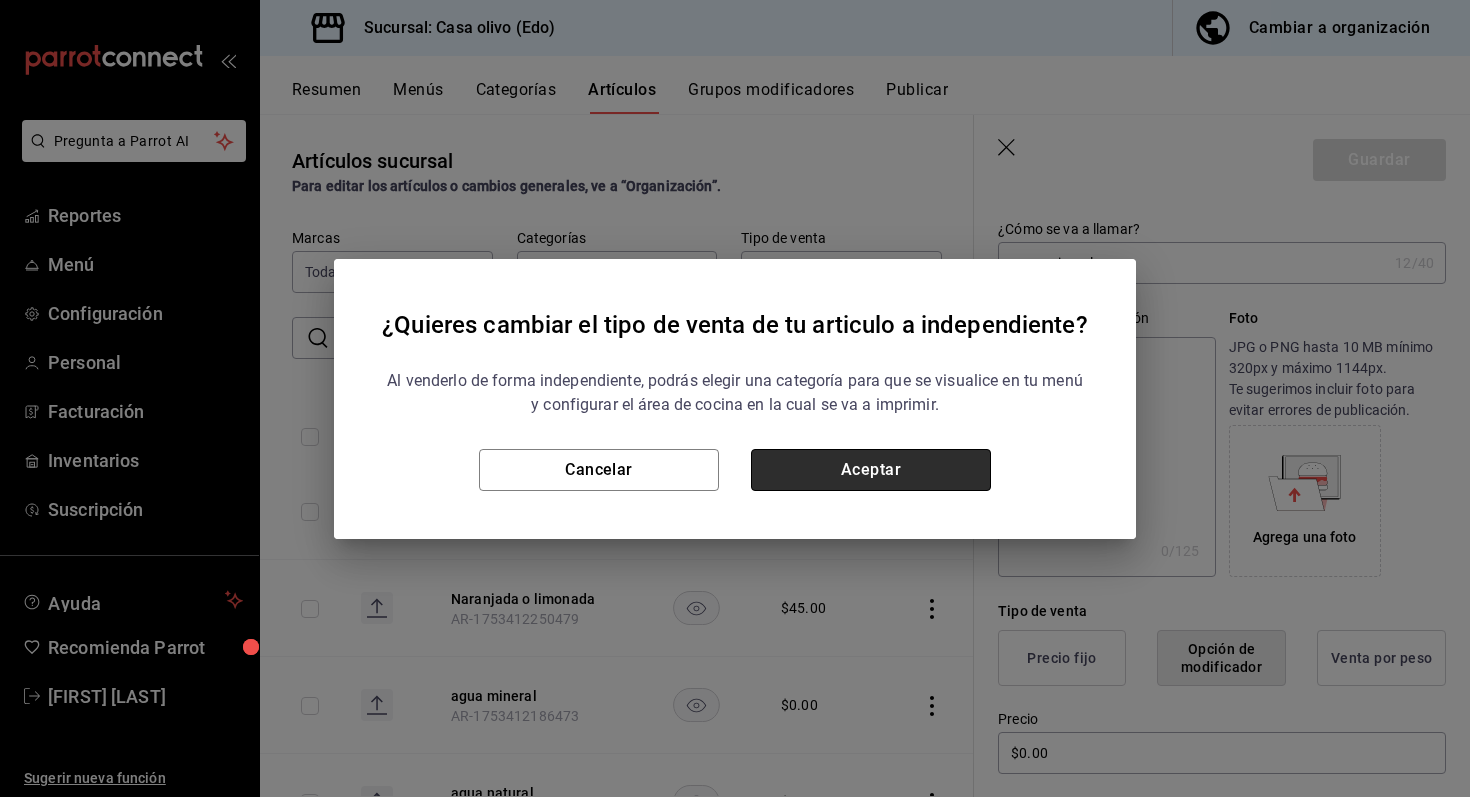 click on "Aceptar" at bounding box center (871, 470) 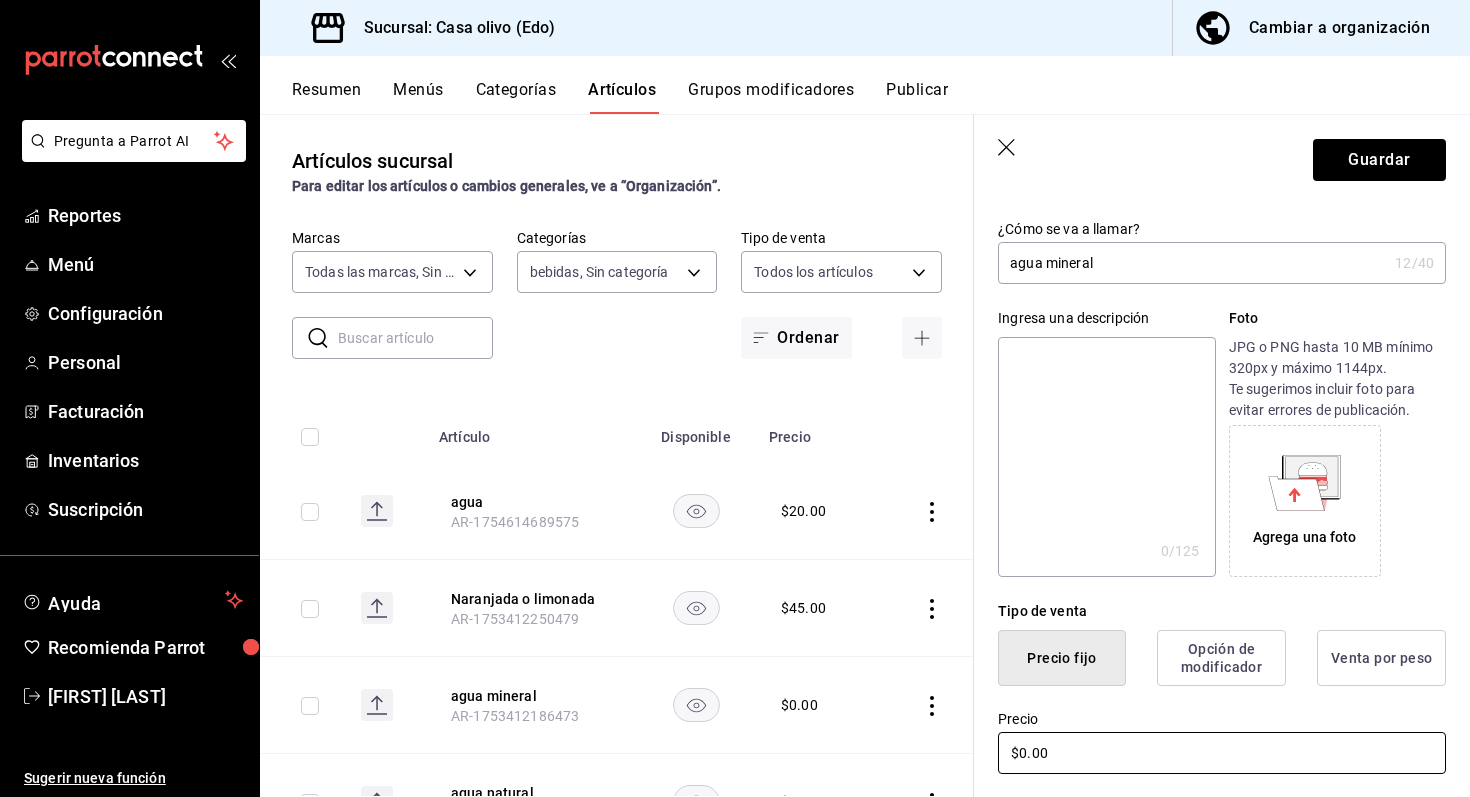 click on "$0.00" at bounding box center (1222, 753) 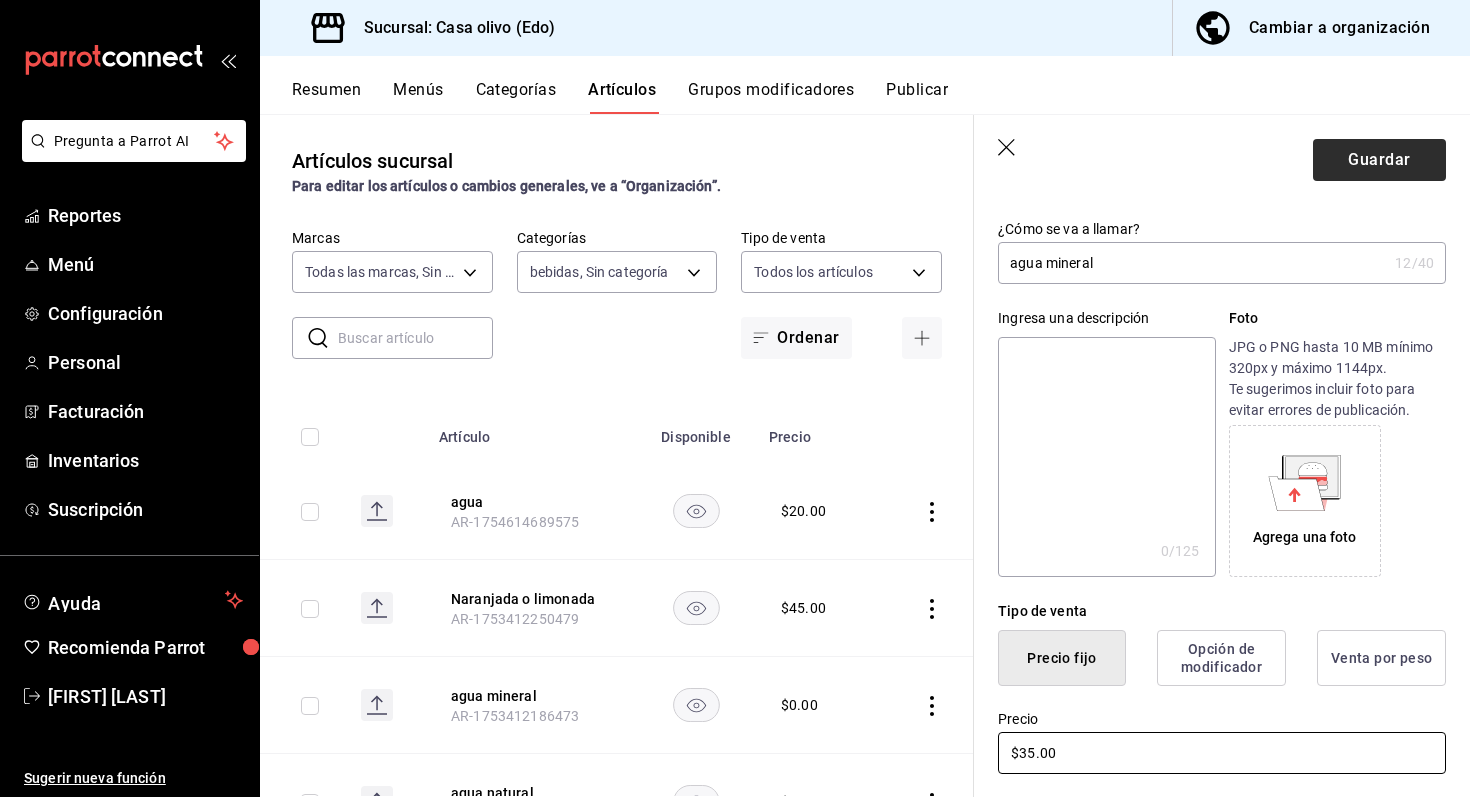 type on "$35.00" 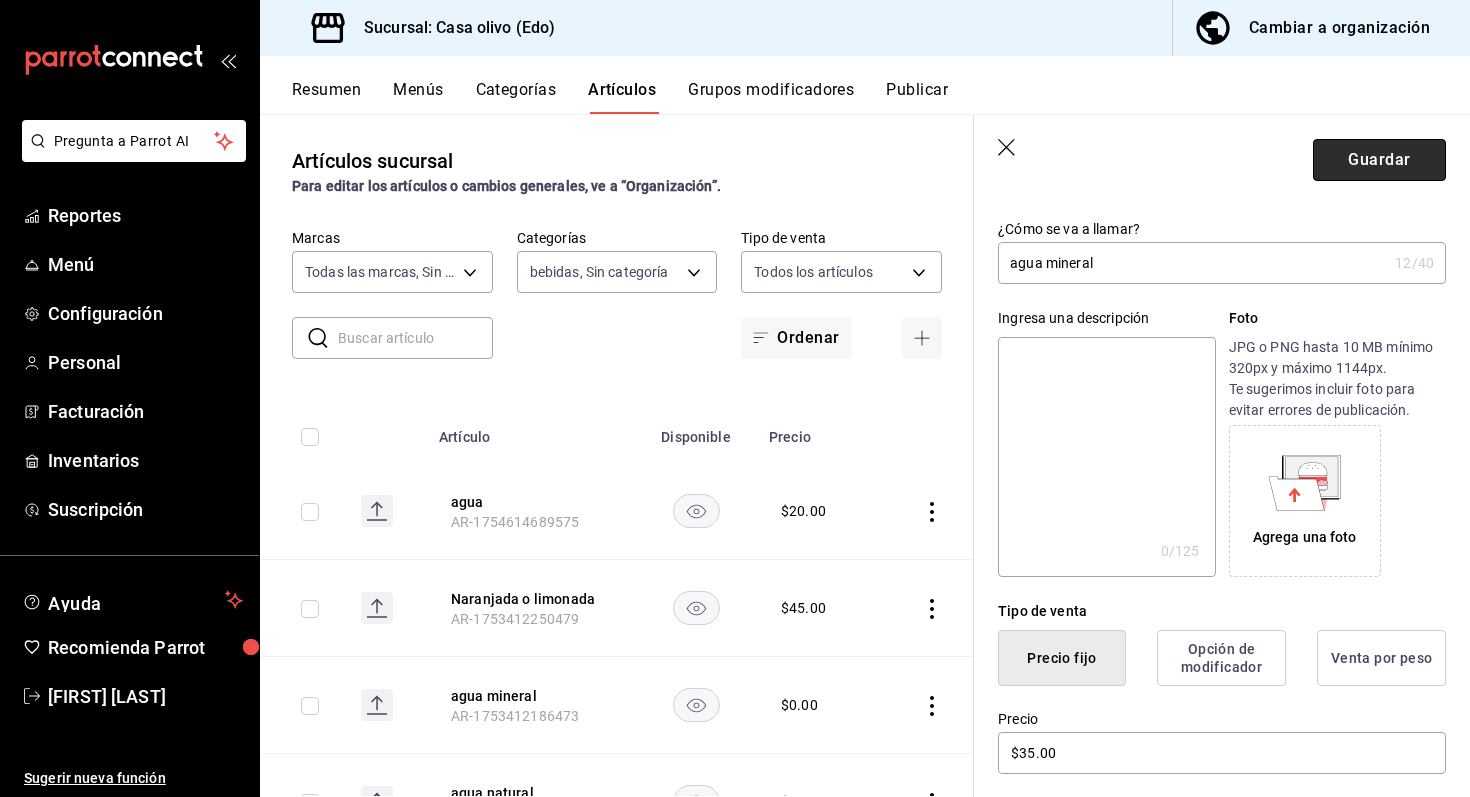 click on "Guardar" at bounding box center [1379, 160] 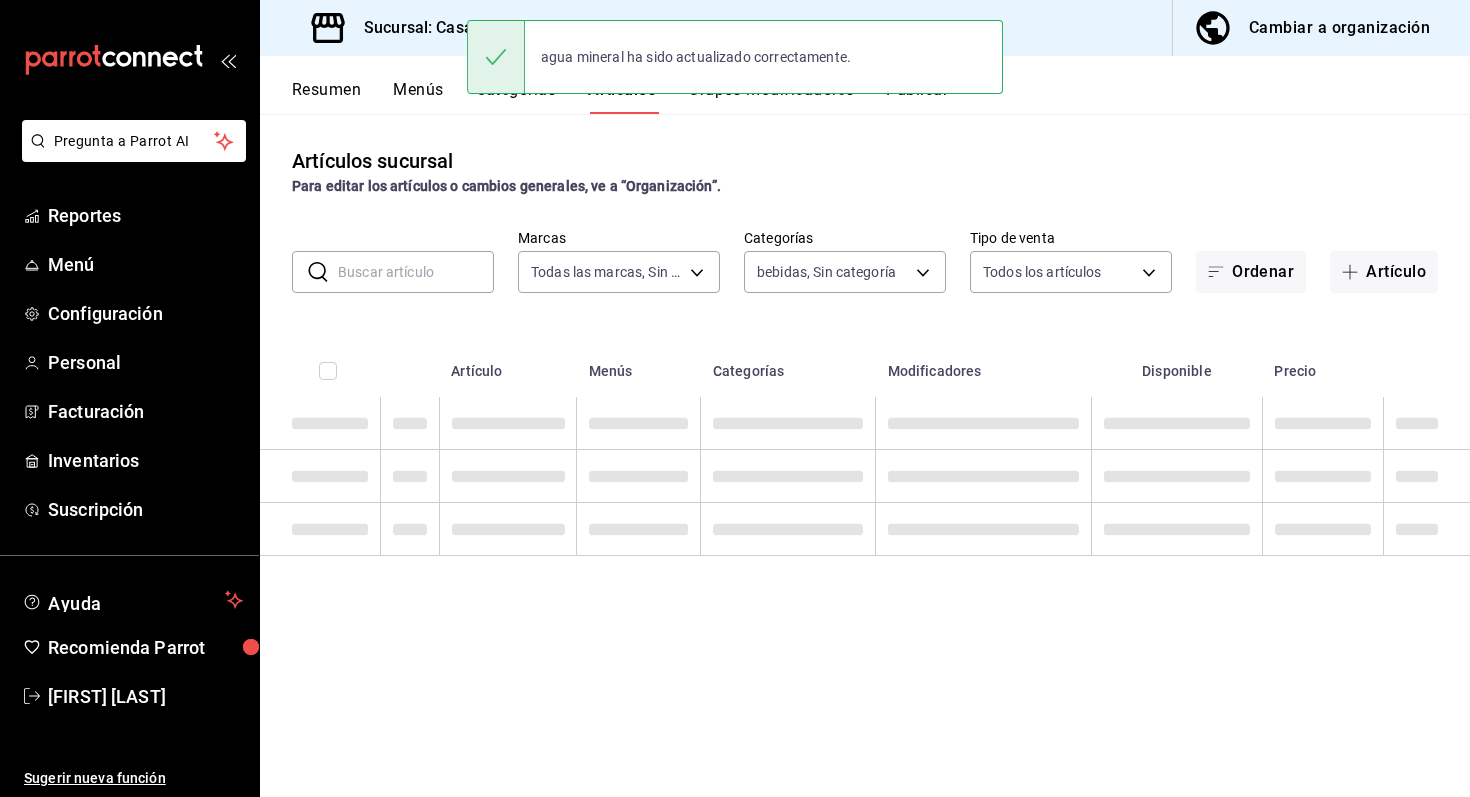 scroll, scrollTop: 0, scrollLeft: 0, axis: both 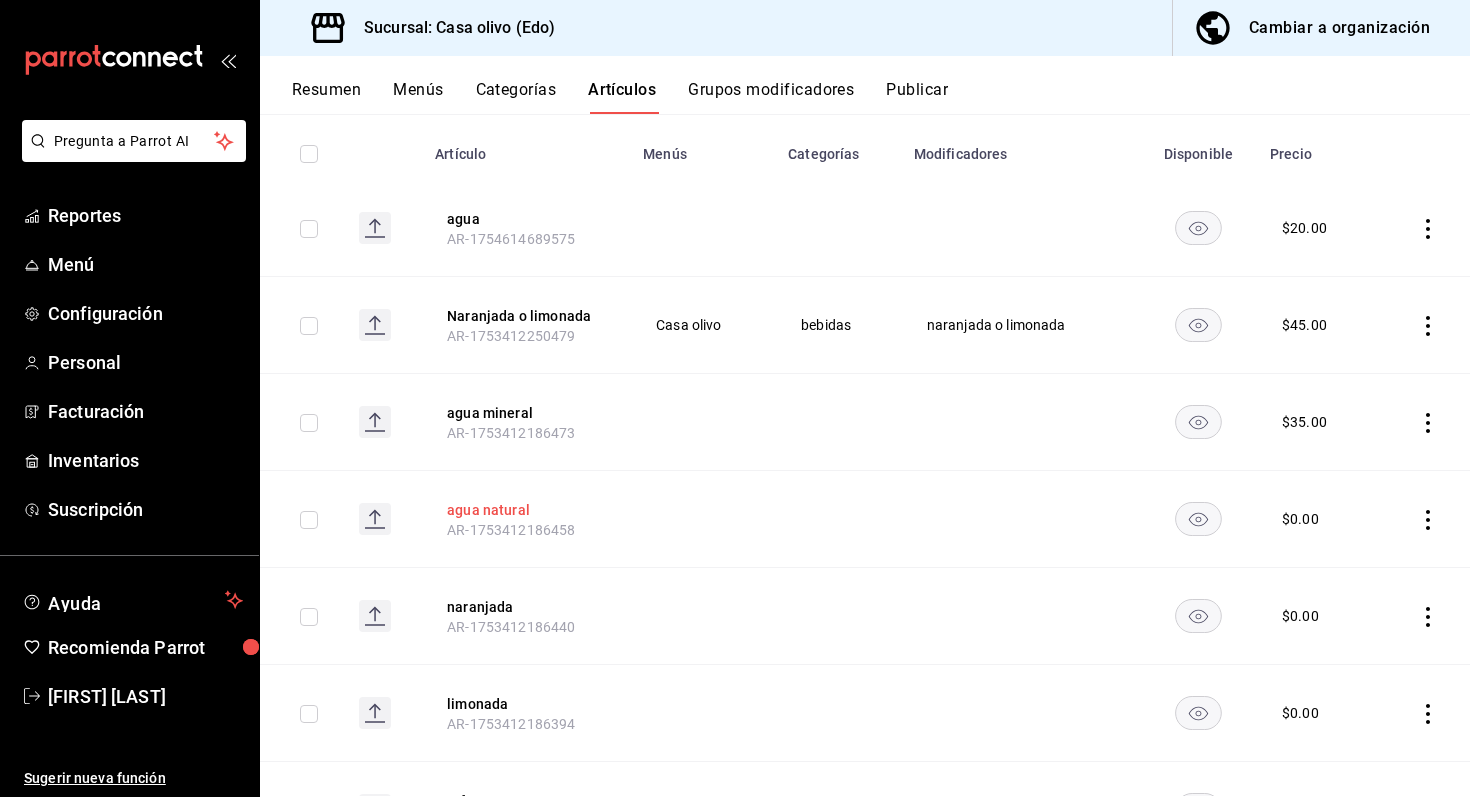 click on "agua natural" at bounding box center (527, 510) 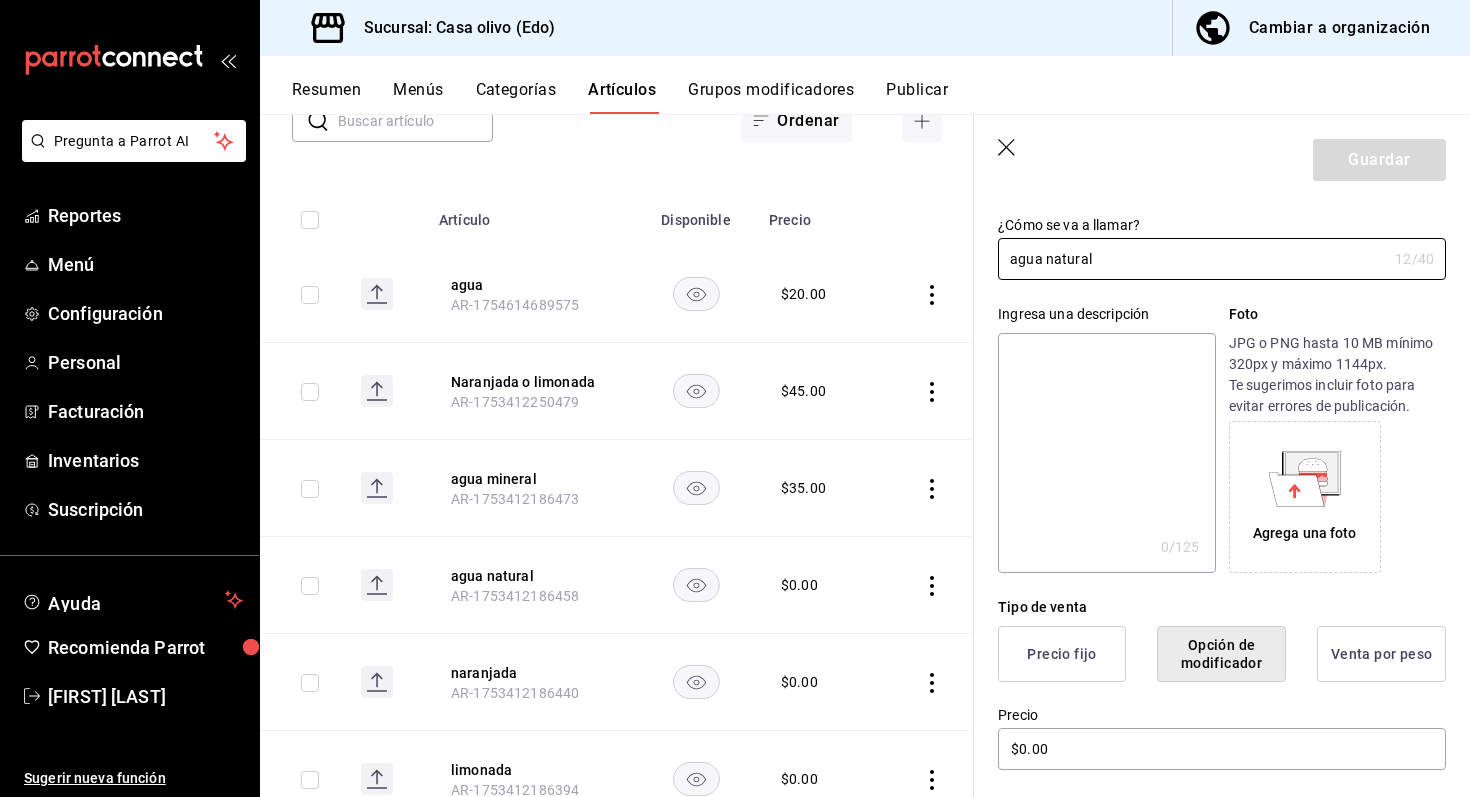 scroll, scrollTop: 98, scrollLeft: 0, axis: vertical 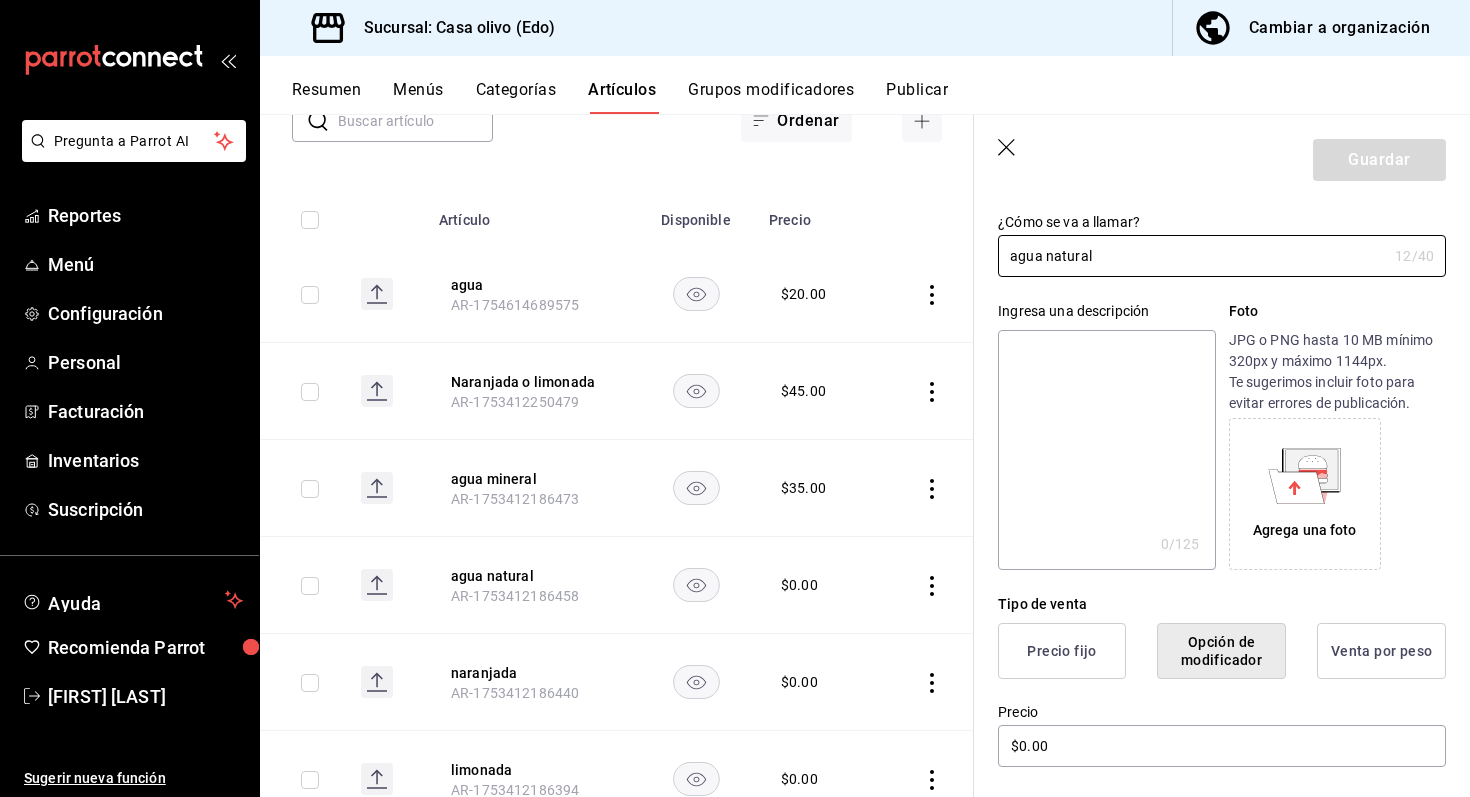 click on "Precio fijo" at bounding box center (1062, 651) 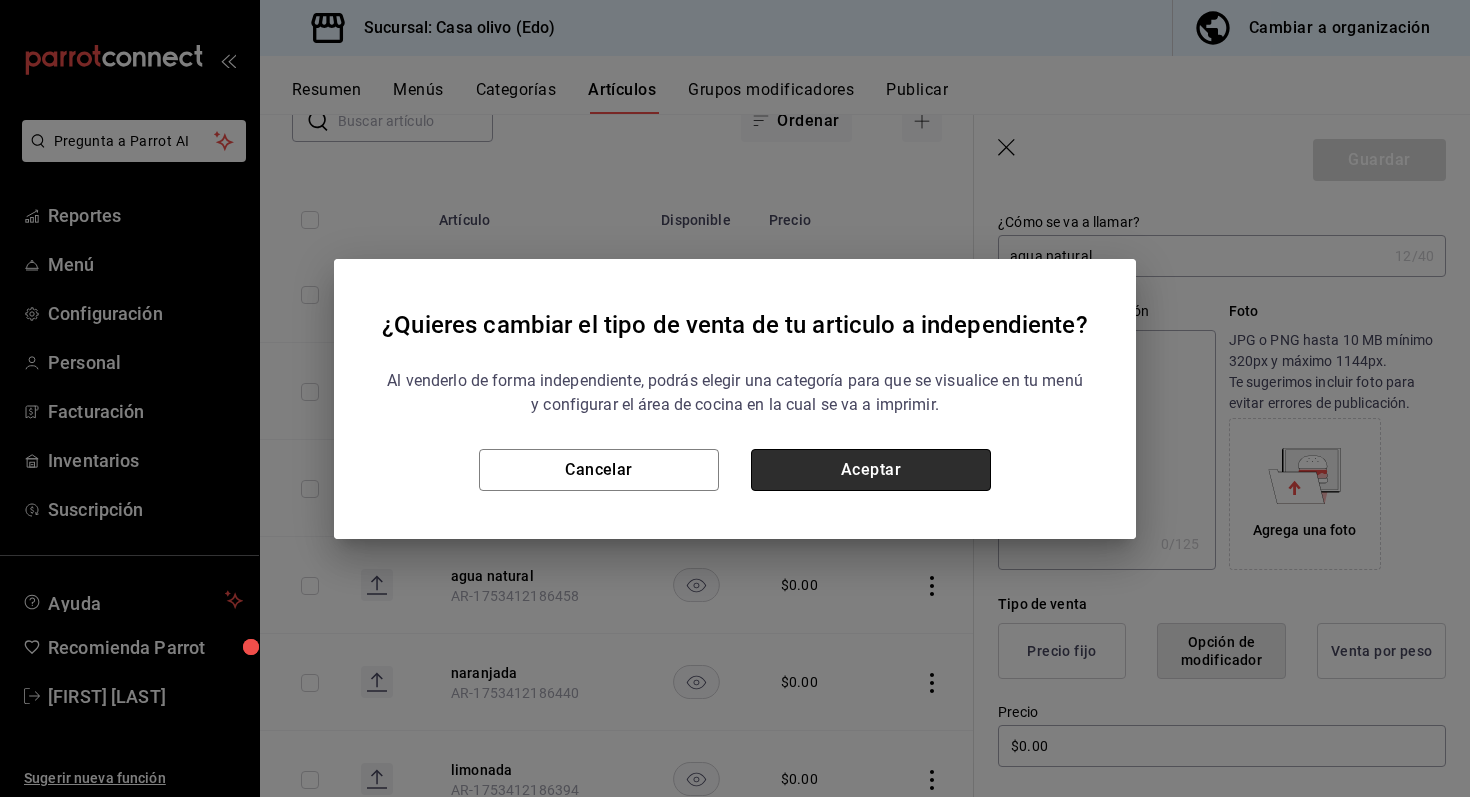 click on "Aceptar" at bounding box center [871, 470] 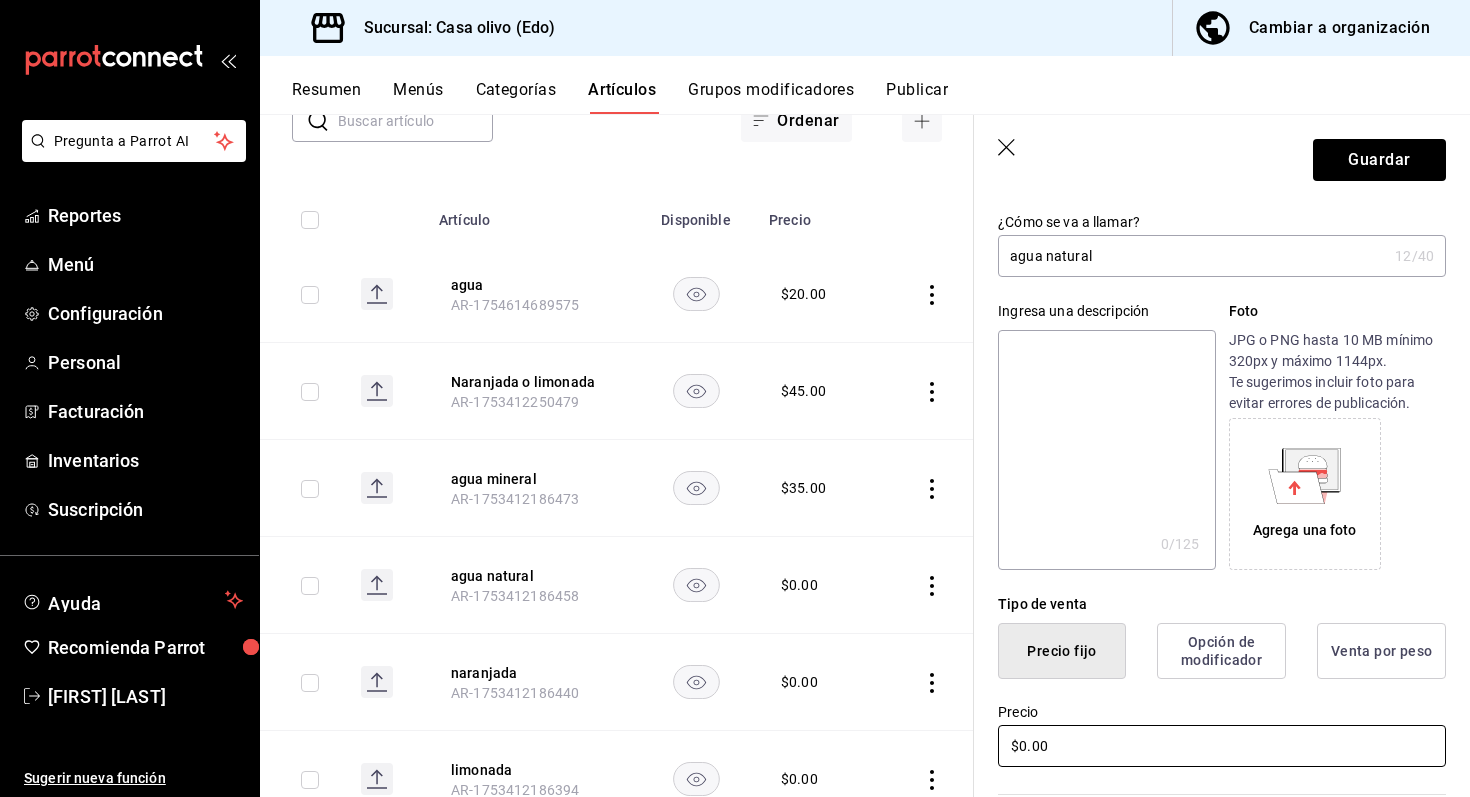 click on "$0.00" at bounding box center (1222, 746) 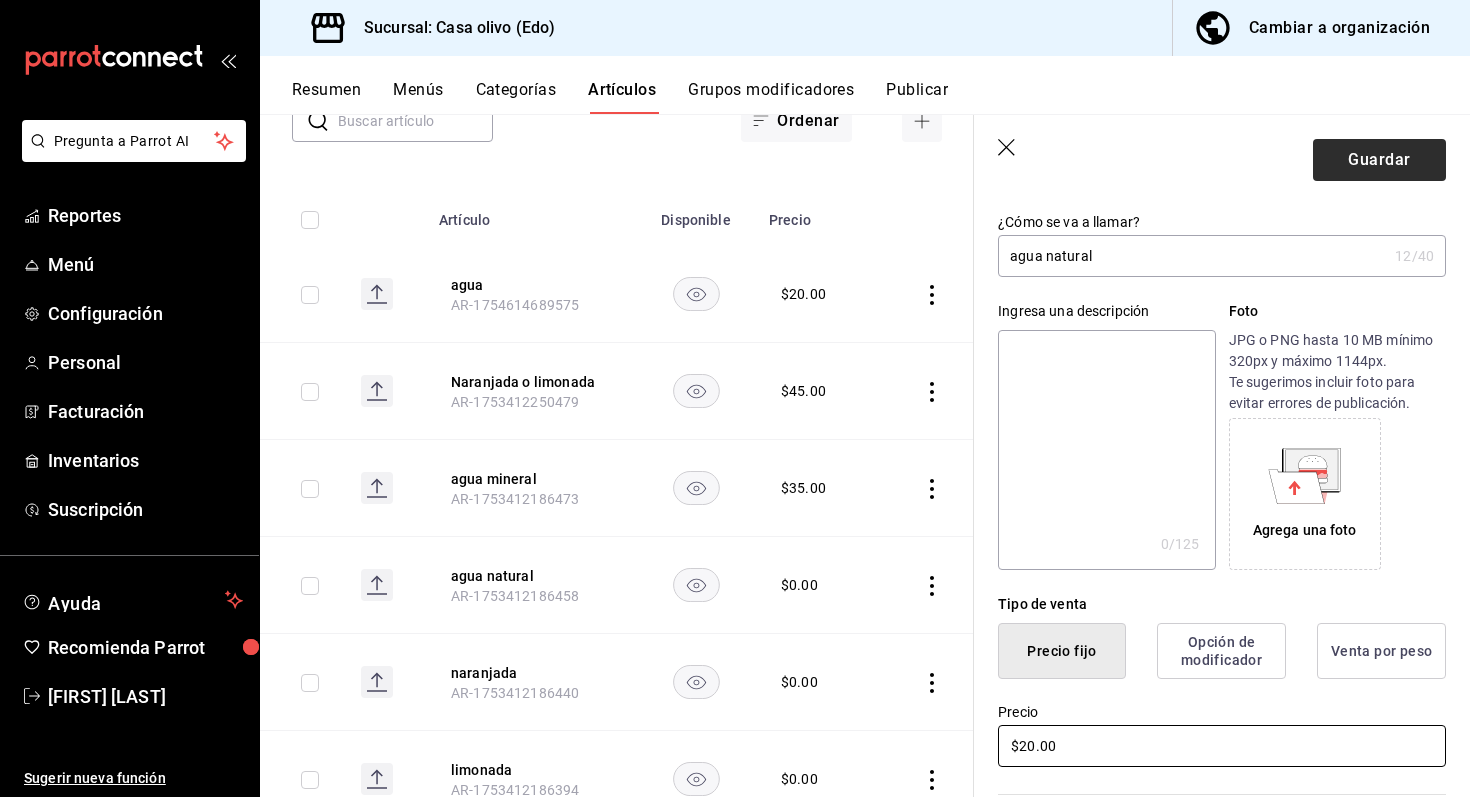 type on "$20.00" 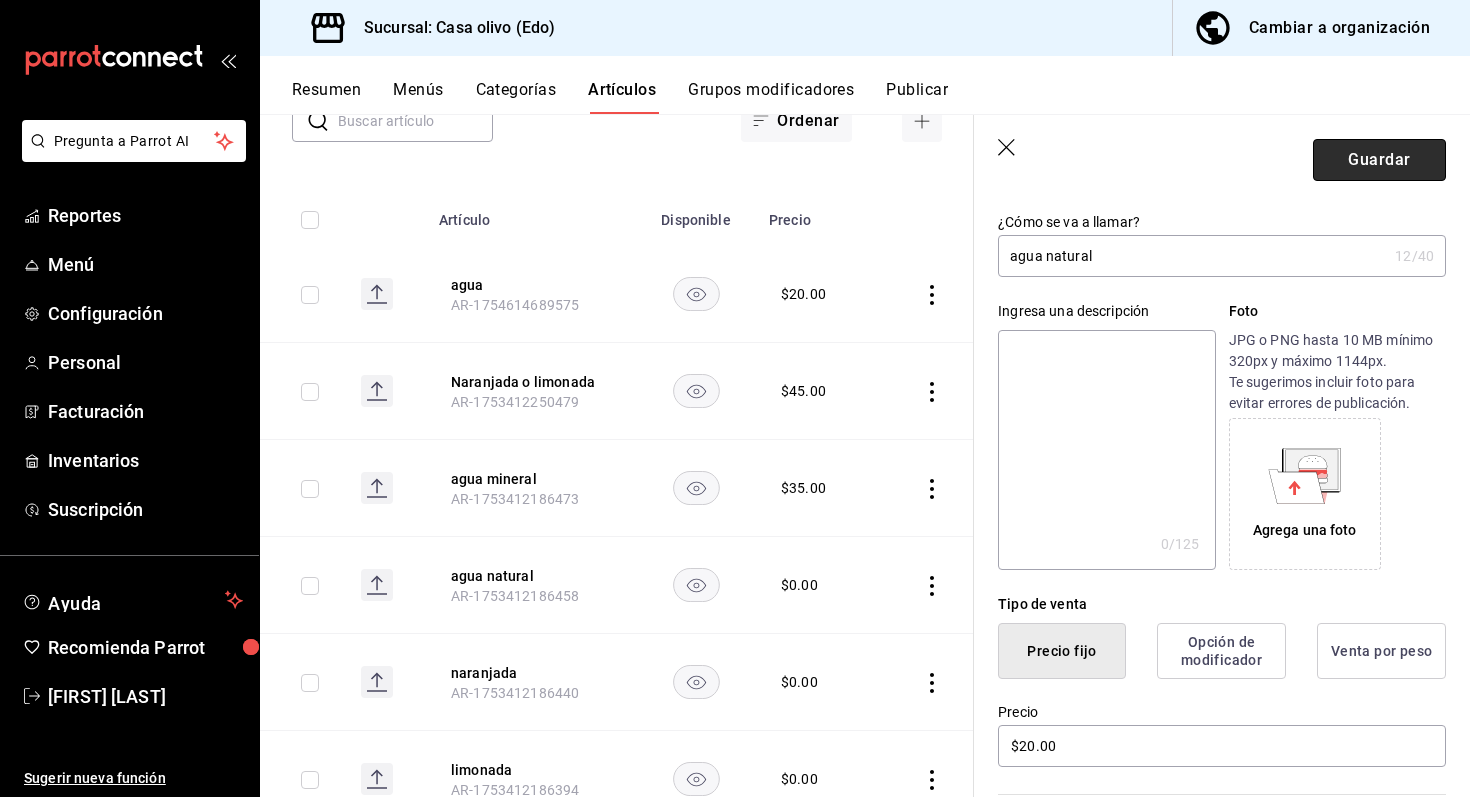click on "Guardar" at bounding box center [1379, 160] 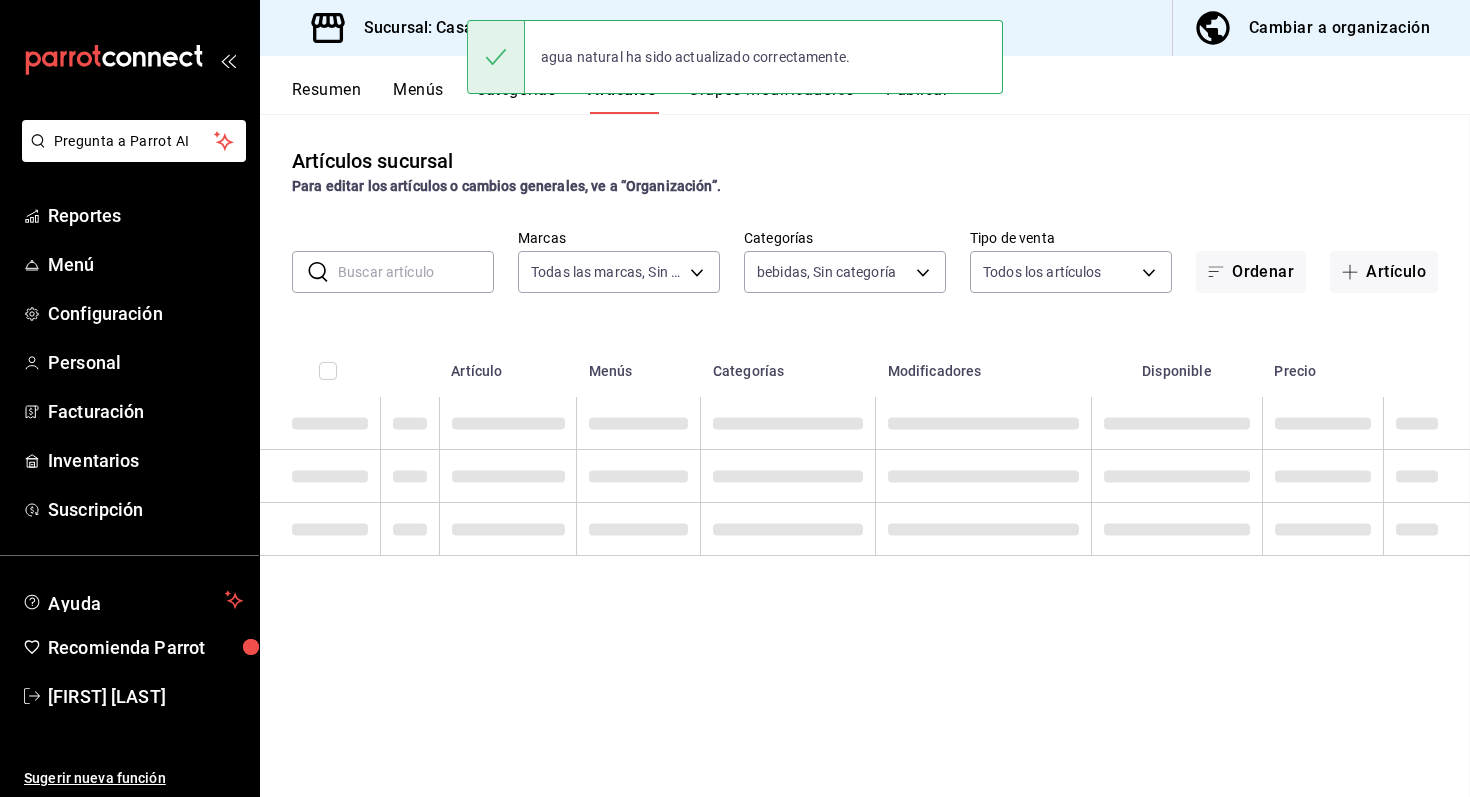 scroll, scrollTop: 0, scrollLeft: 0, axis: both 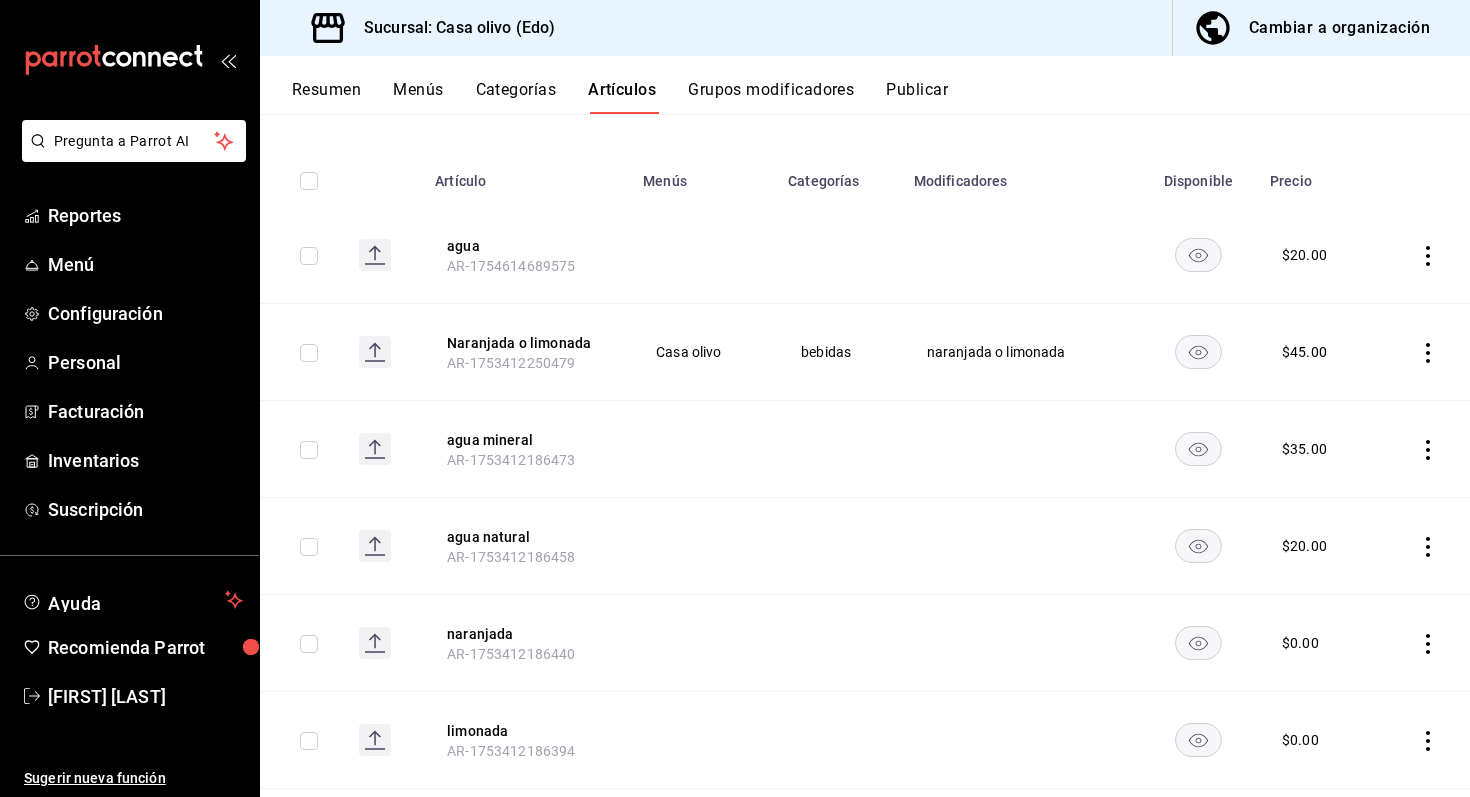 click at bounding box center [703, 643] 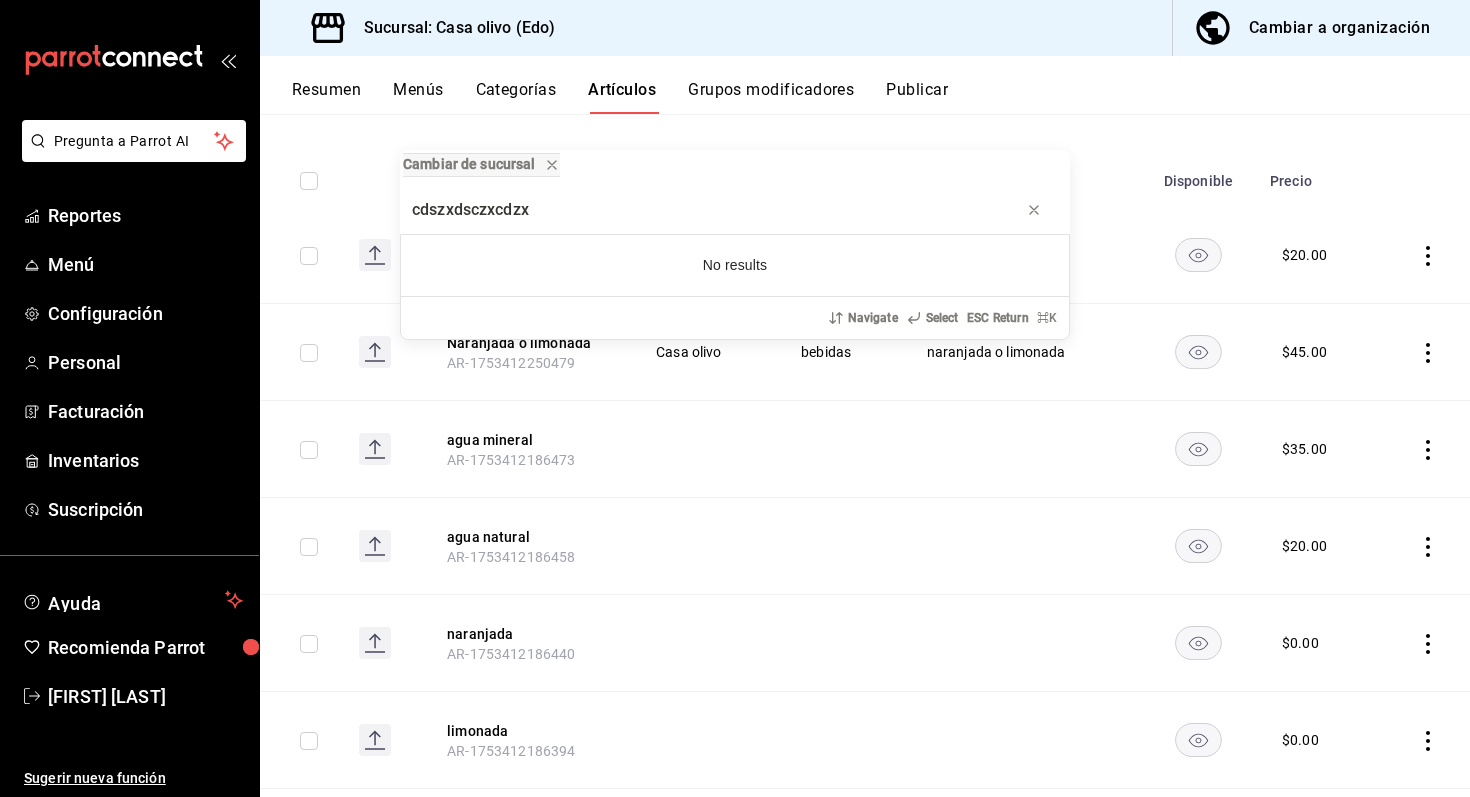 type on "cdszxdsczxcdzx" 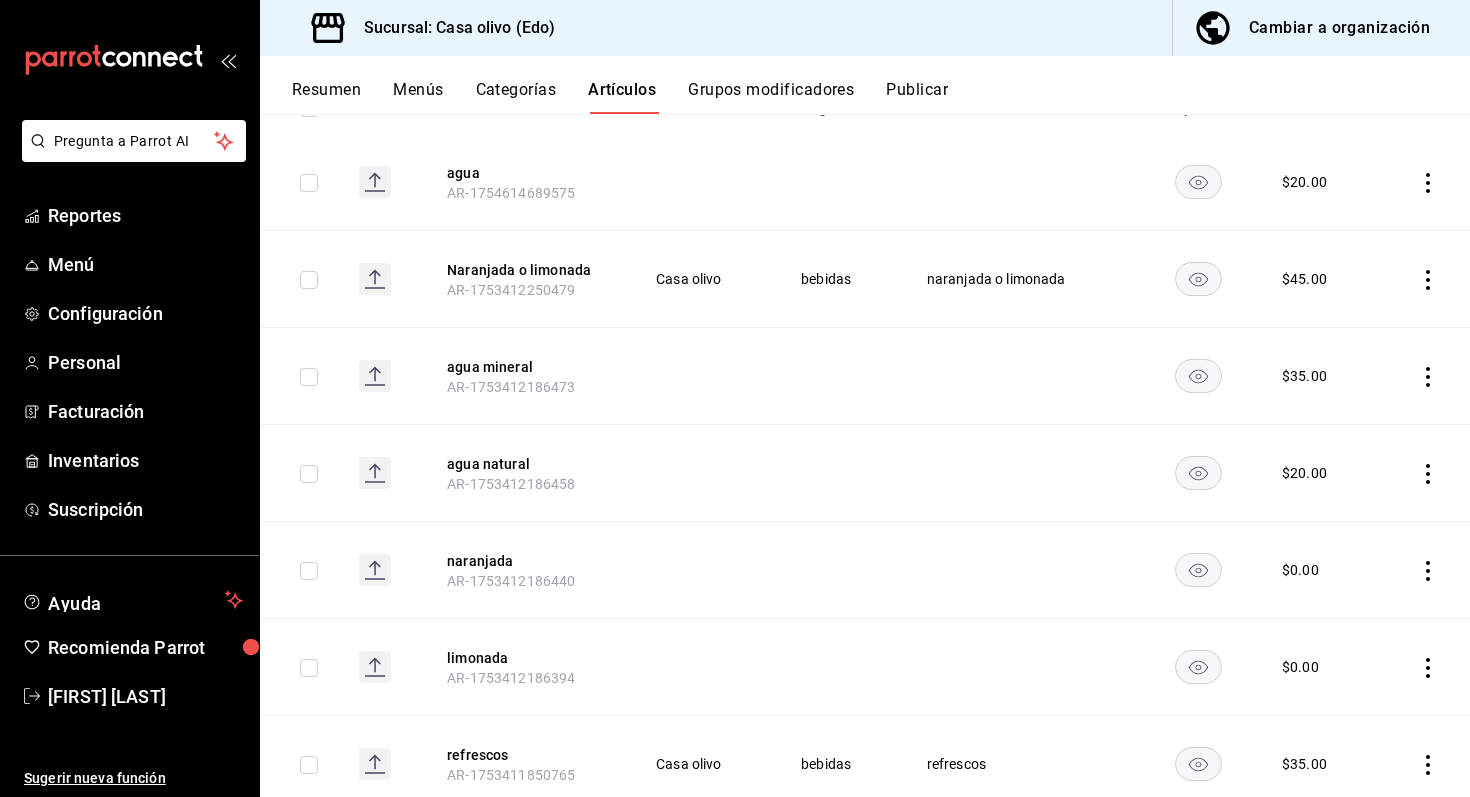 scroll, scrollTop: 292, scrollLeft: 0, axis: vertical 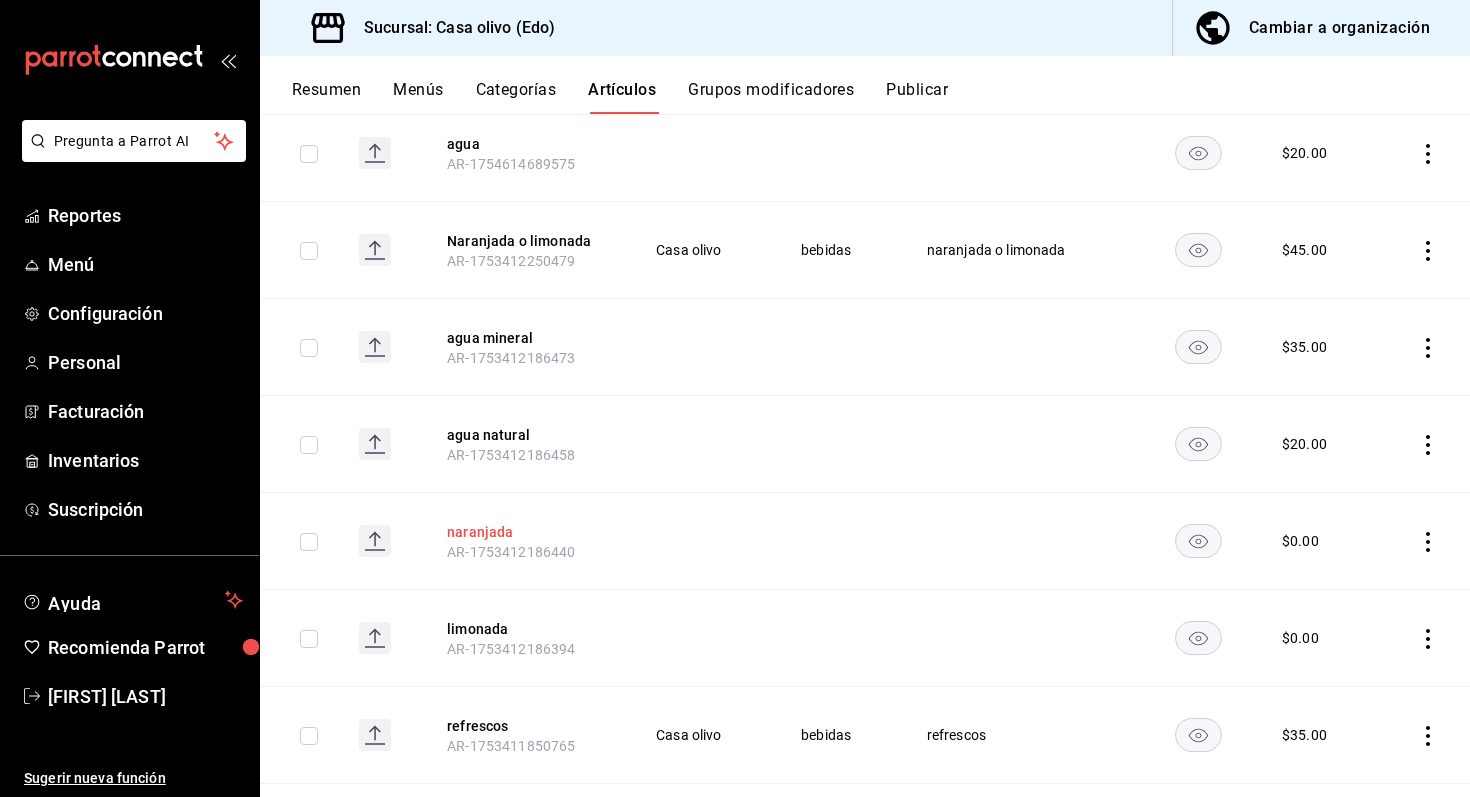 click on "naranjada" at bounding box center [527, 532] 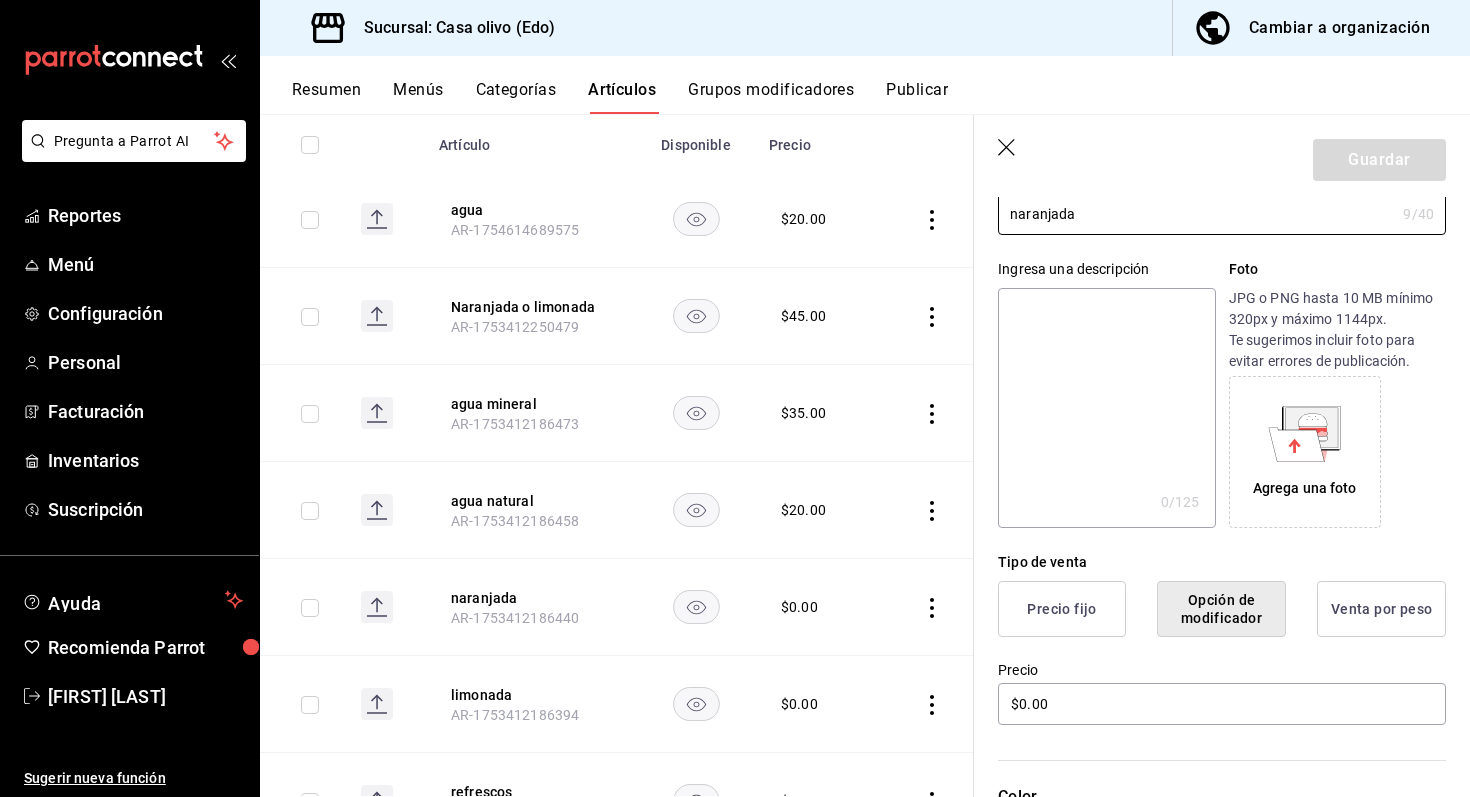 scroll, scrollTop: 143, scrollLeft: 0, axis: vertical 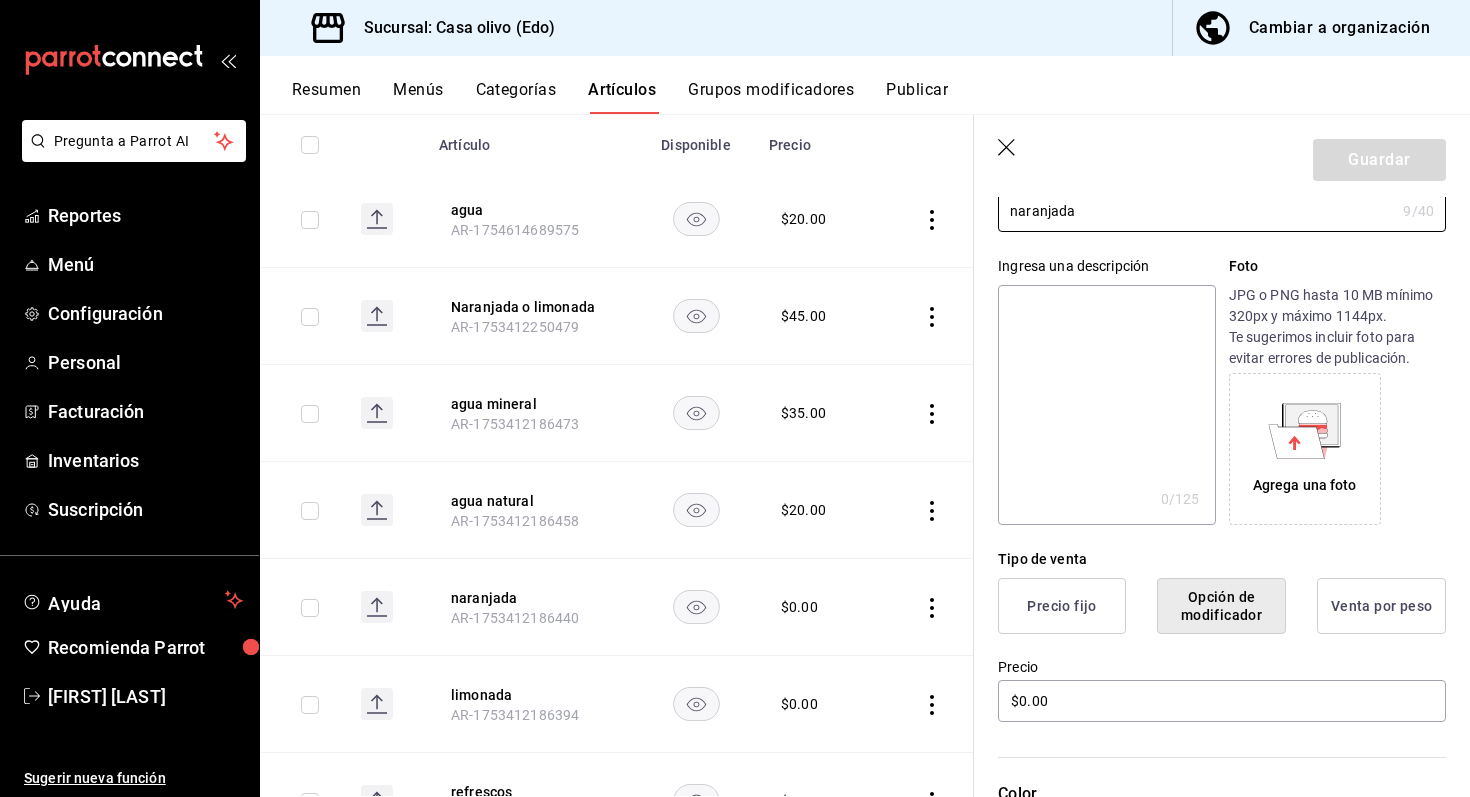 click on "Precio fijo" at bounding box center (1062, 606) 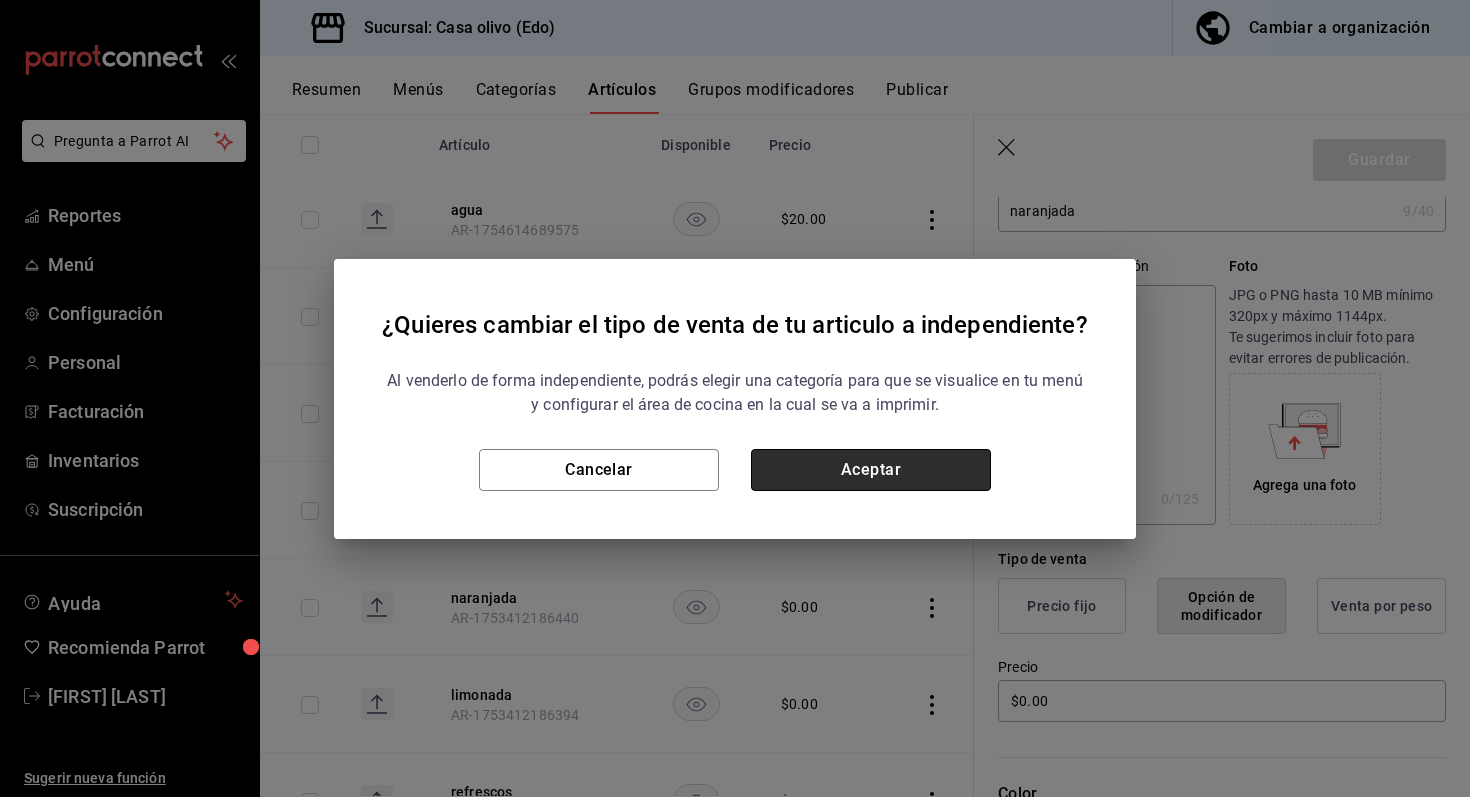 click on "Aceptar" at bounding box center (871, 470) 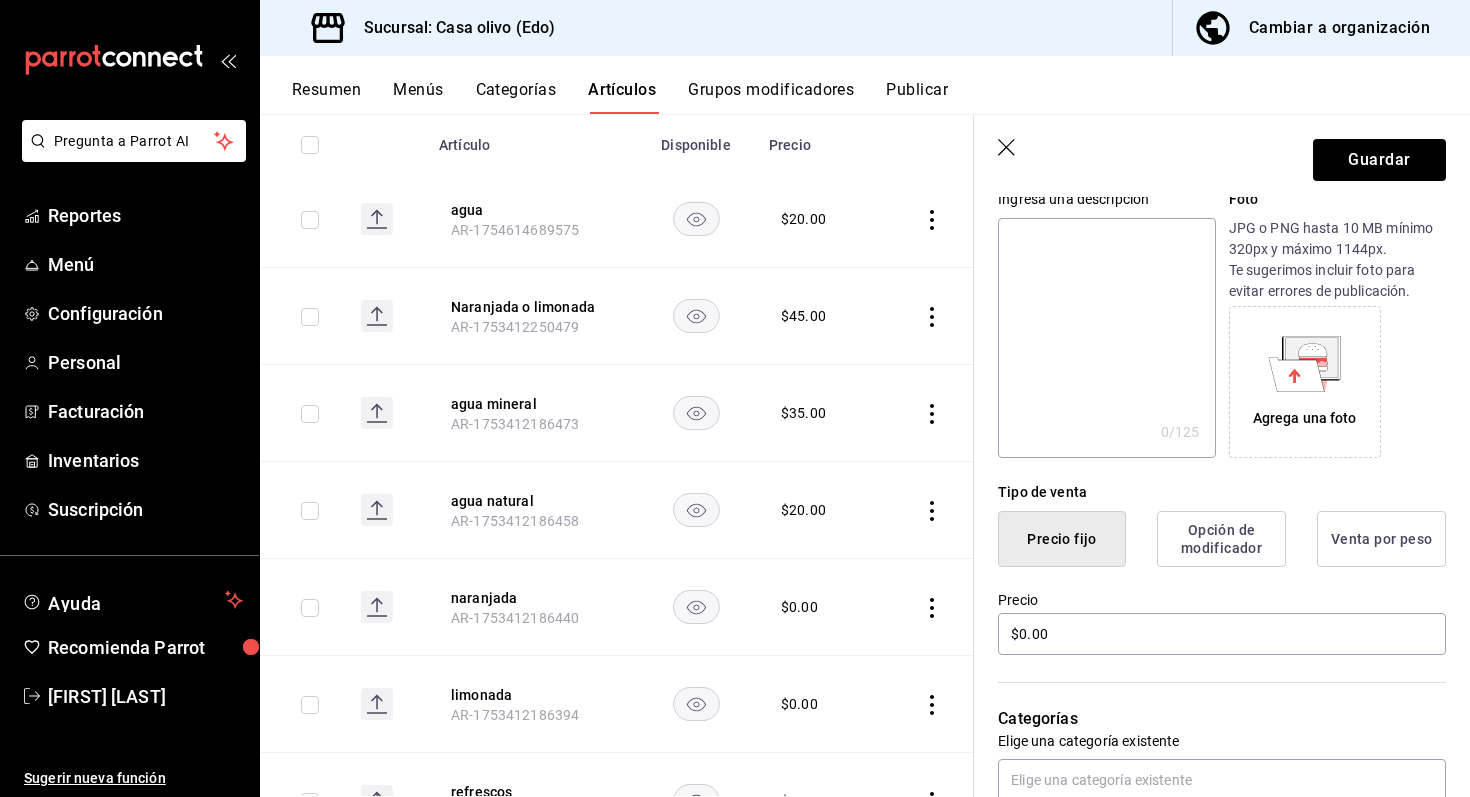 scroll, scrollTop: 215, scrollLeft: 0, axis: vertical 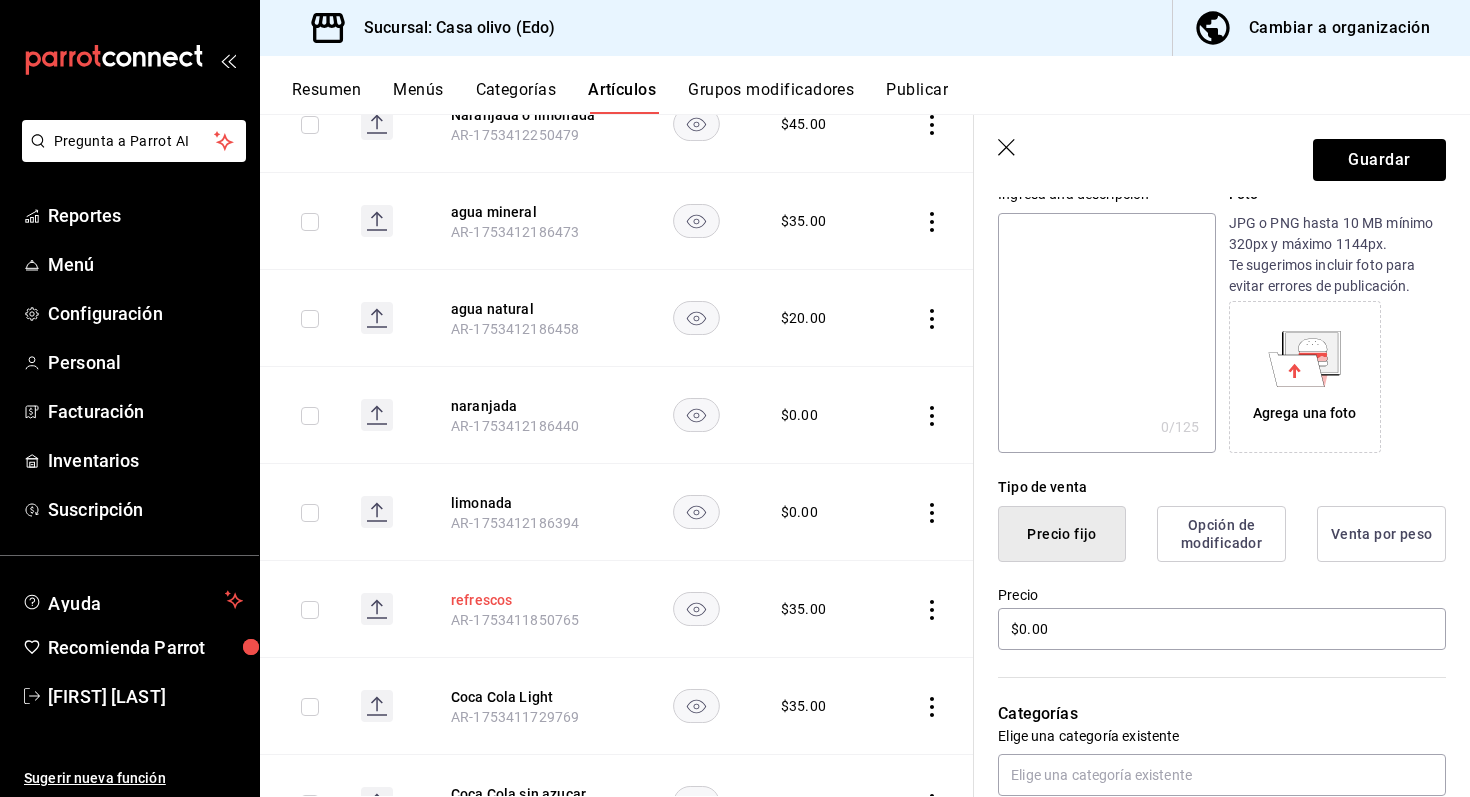 click on "refrescos" at bounding box center (531, 600) 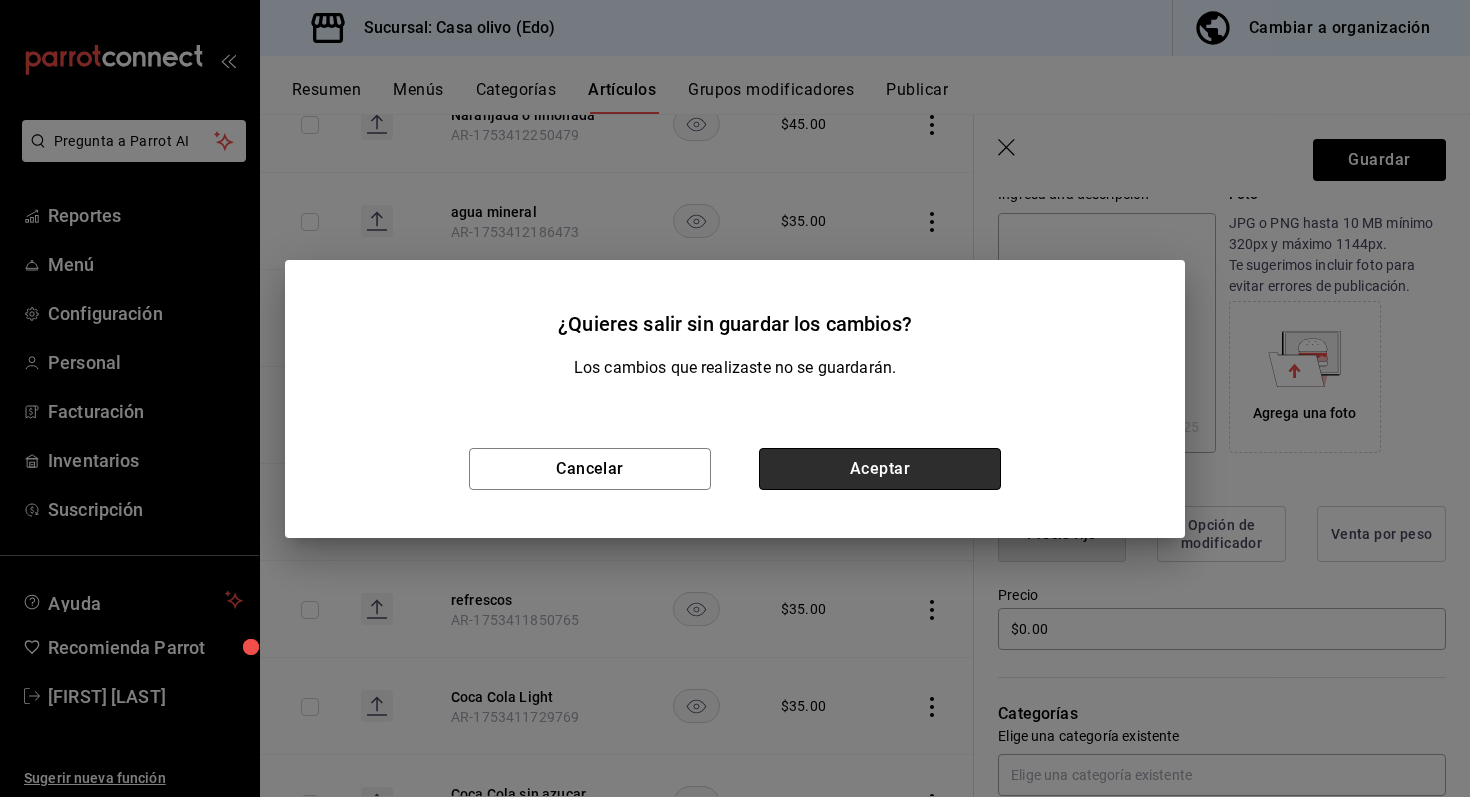 click on "Aceptar" at bounding box center [880, 469] 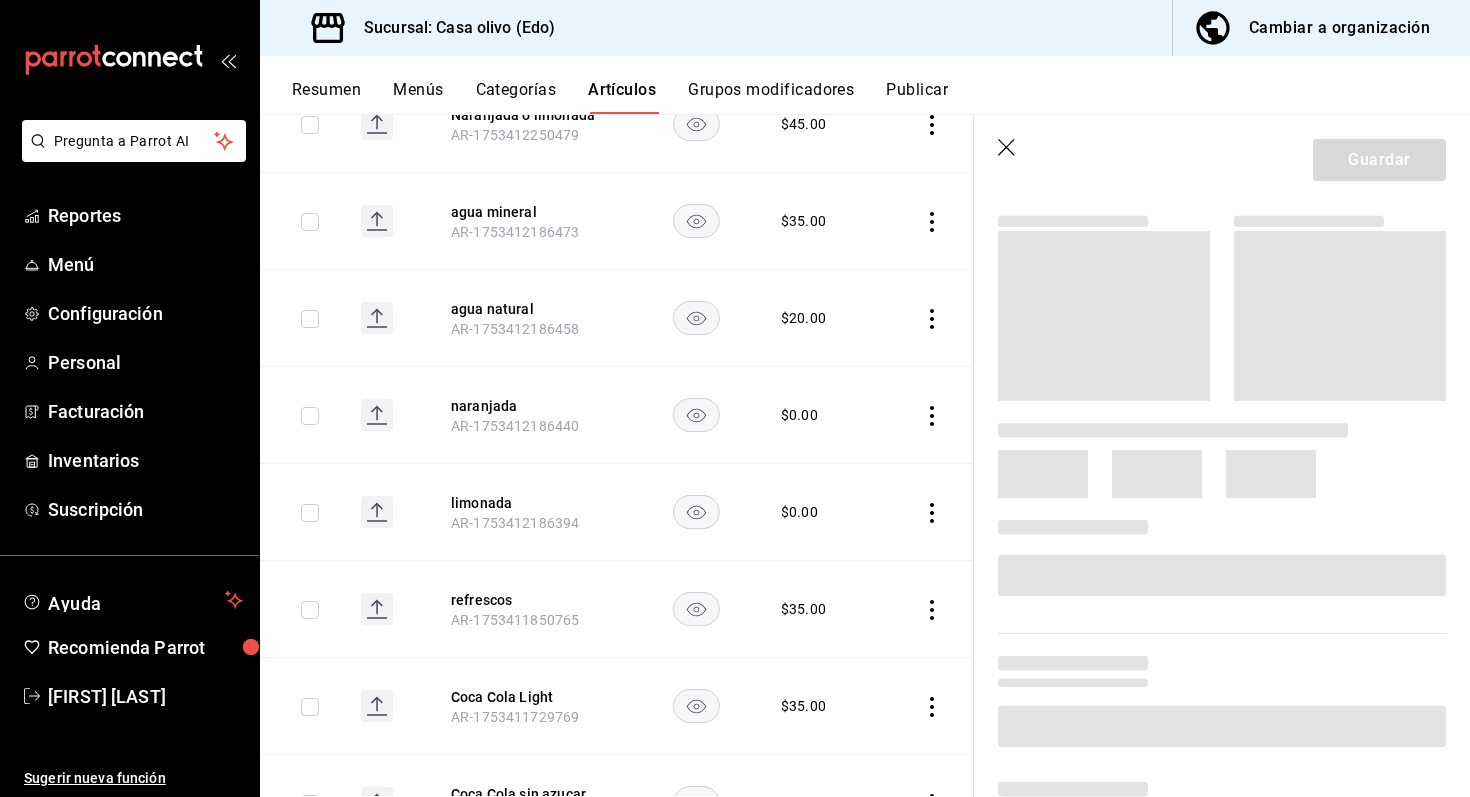 scroll, scrollTop: 0, scrollLeft: 0, axis: both 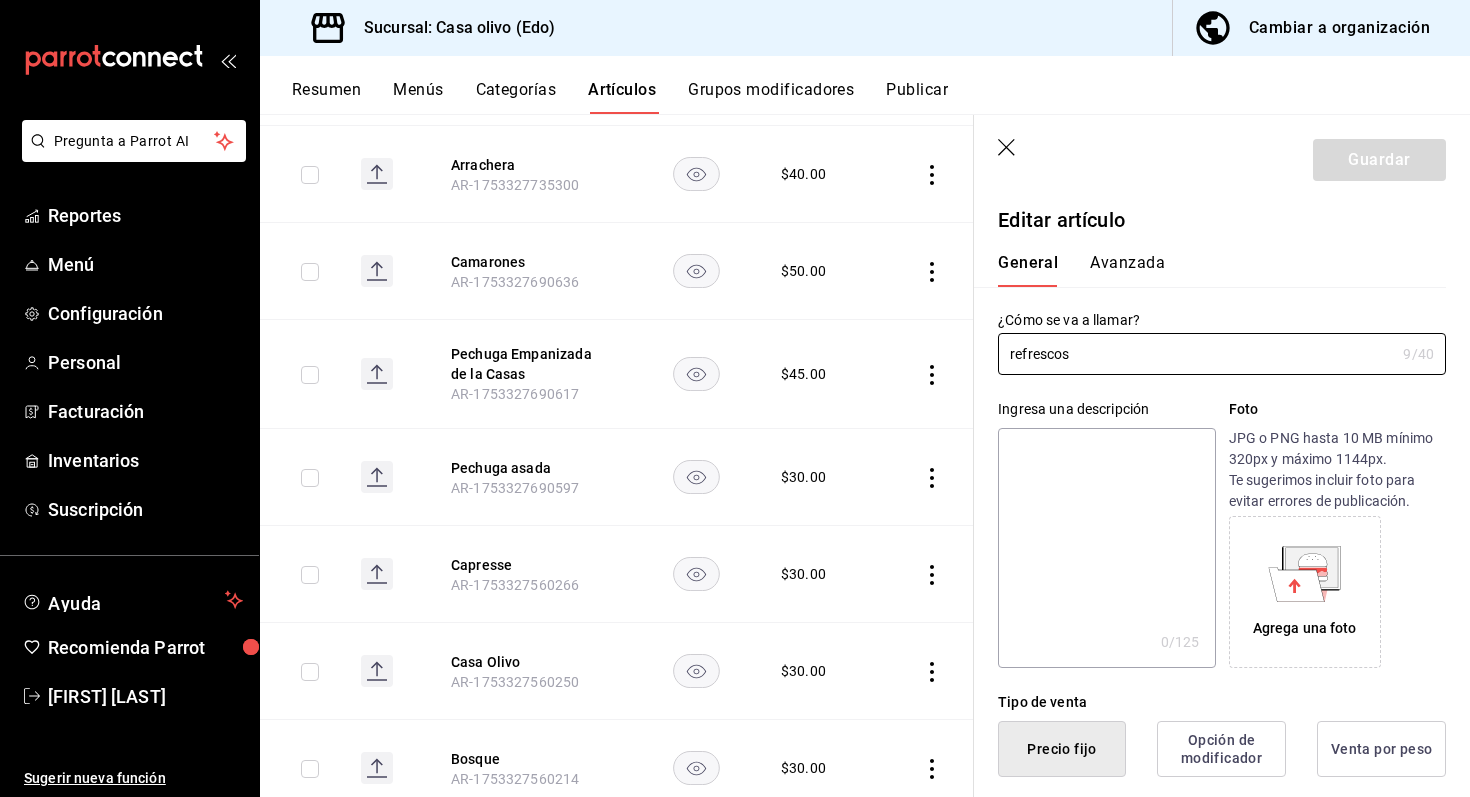 click 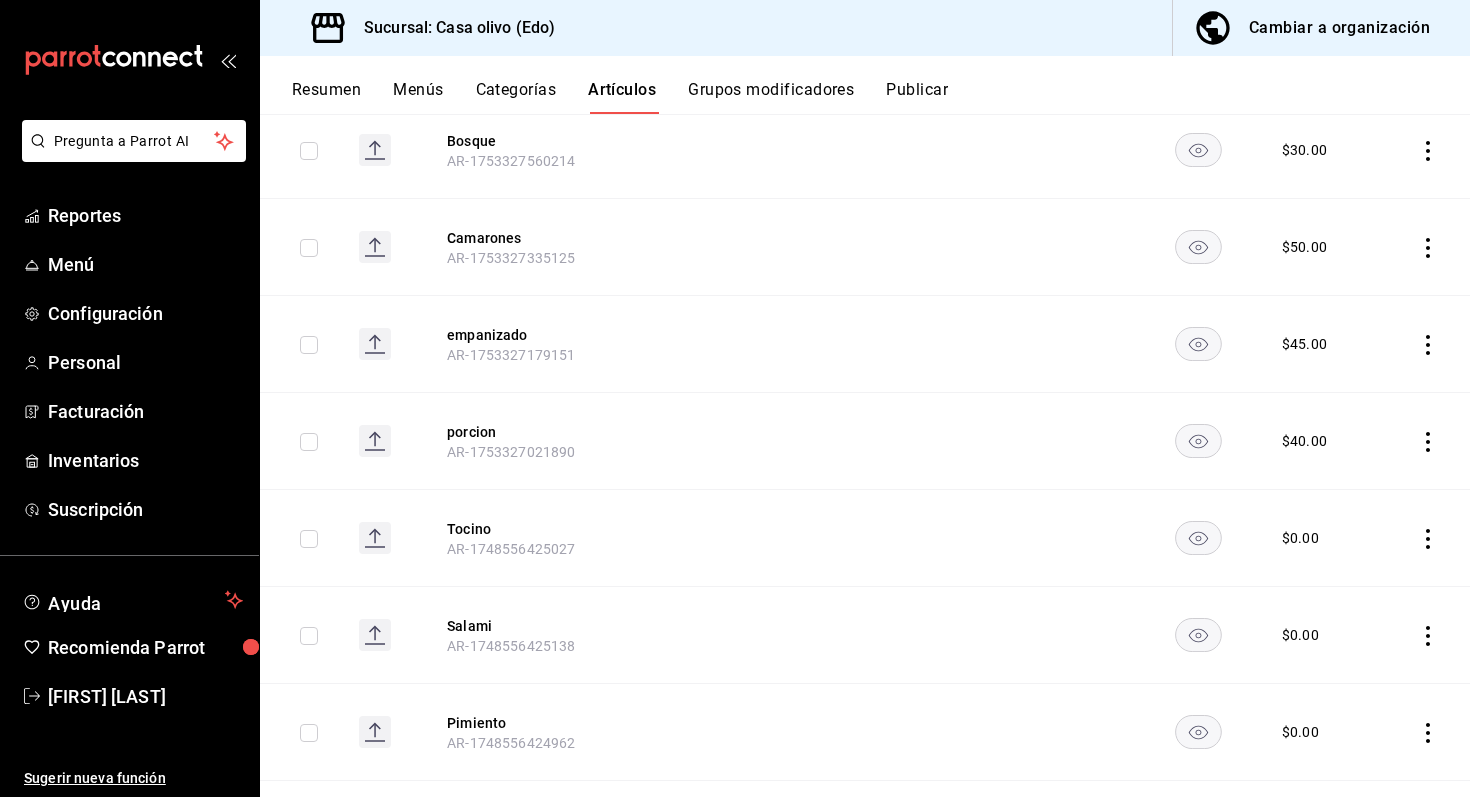 scroll, scrollTop: 3031, scrollLeft: 0, axis: vertical 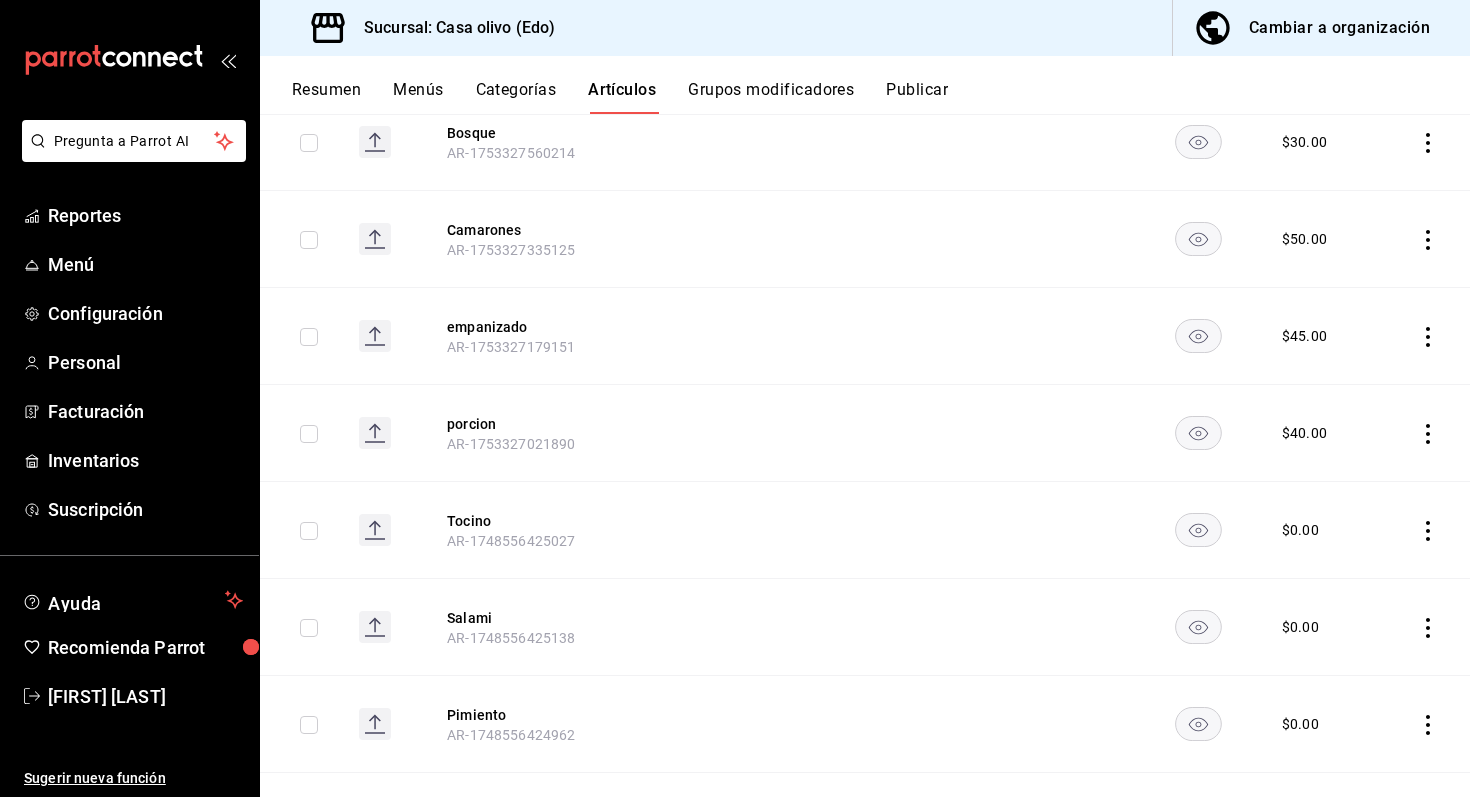 click on "Grupos modificadores" at bounding box center (771, 97) 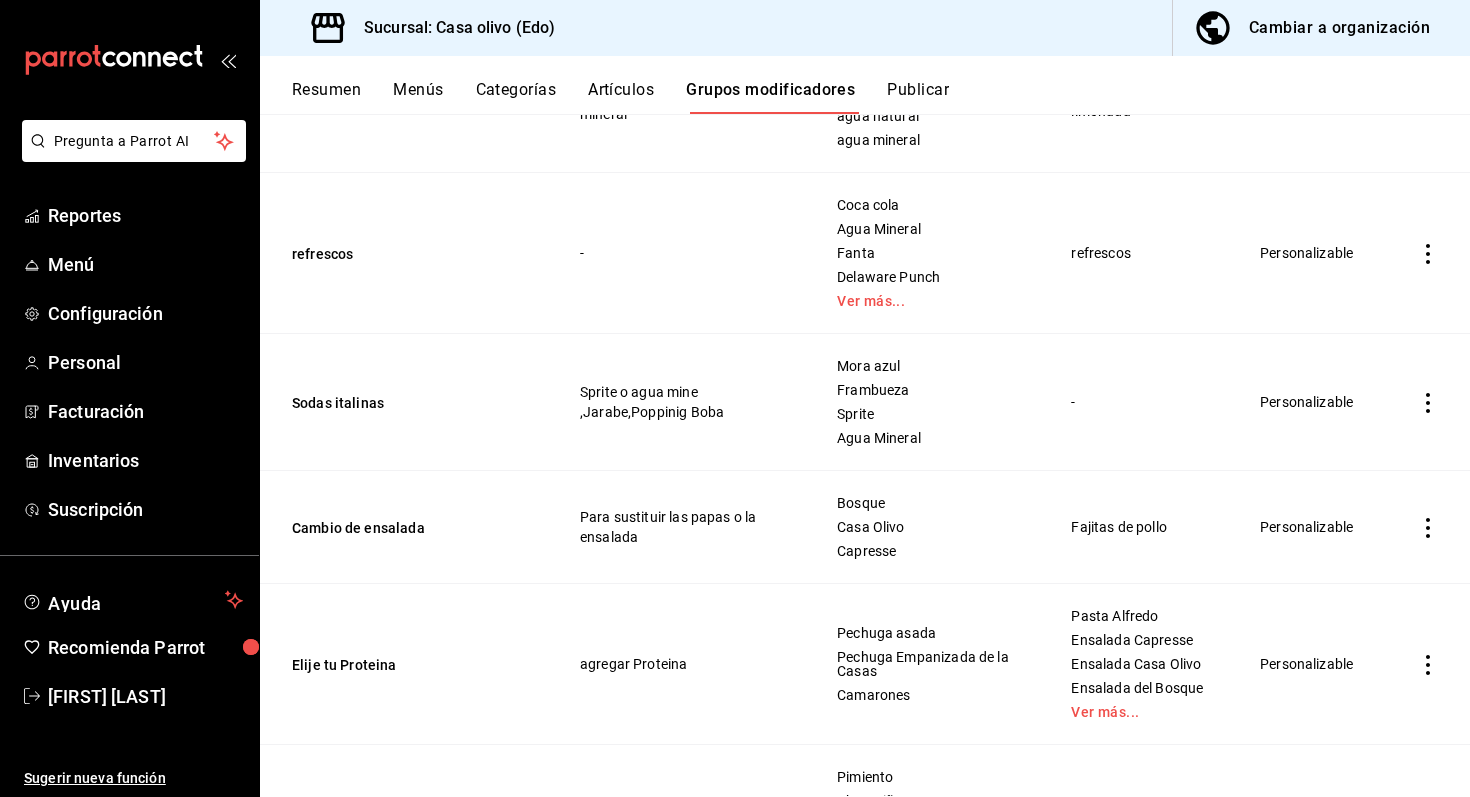 scroll, scrollTop: 485, scrollLeft: 0, axis: vertical 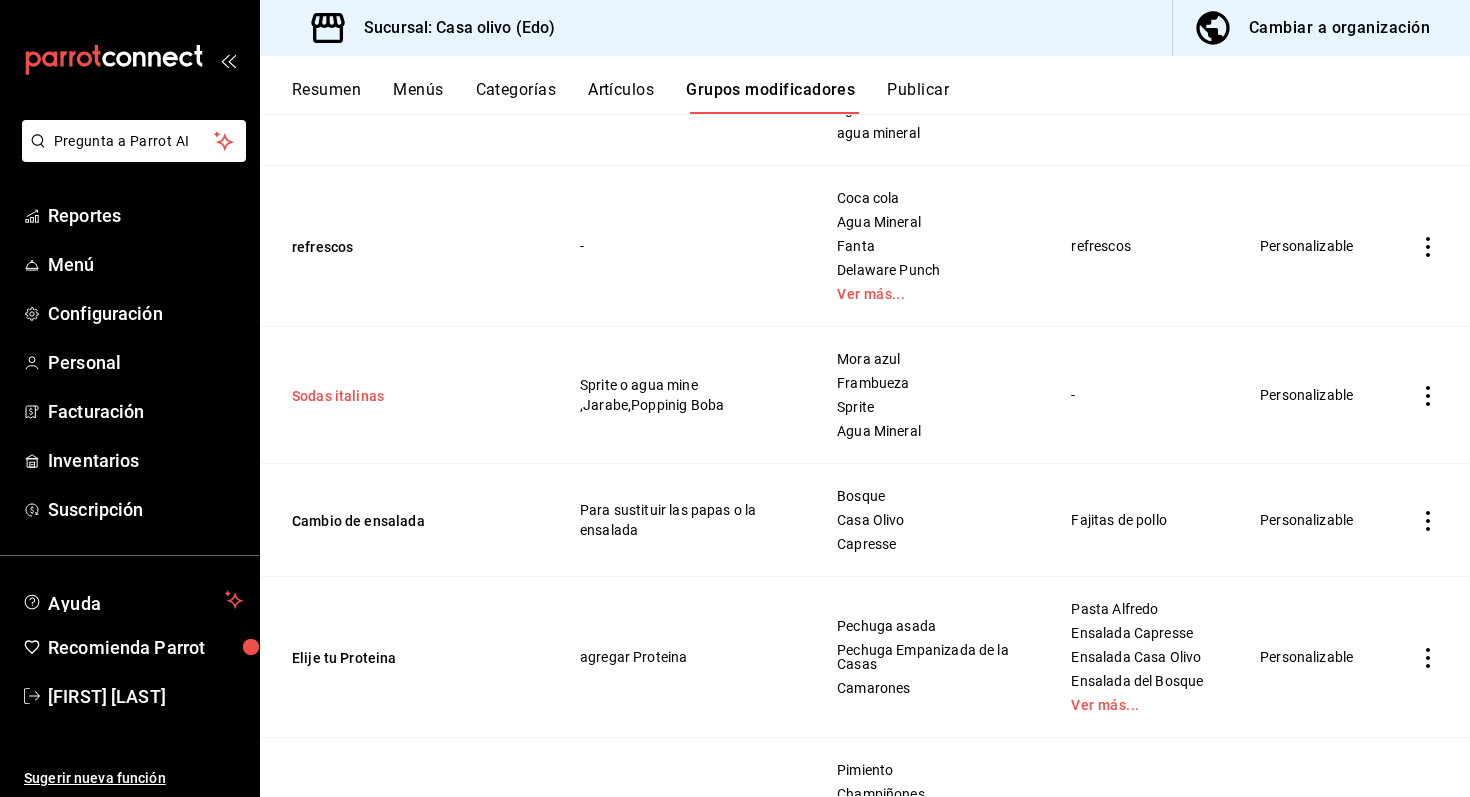 click on "Sodas italinas" at bounding box center [412, 396] 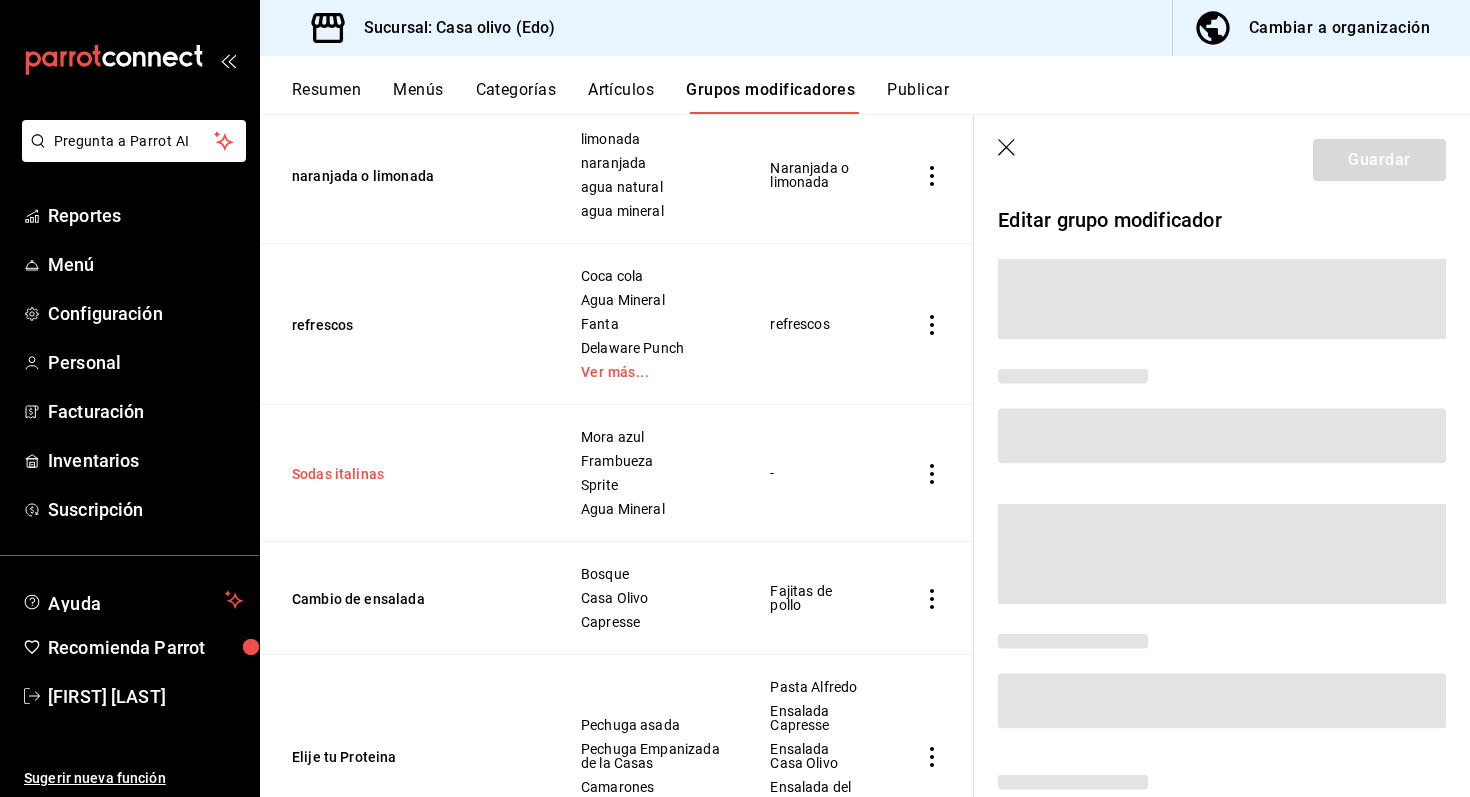 scroll, scrollTop: 468, scrollLeft: 0, axis: vertical 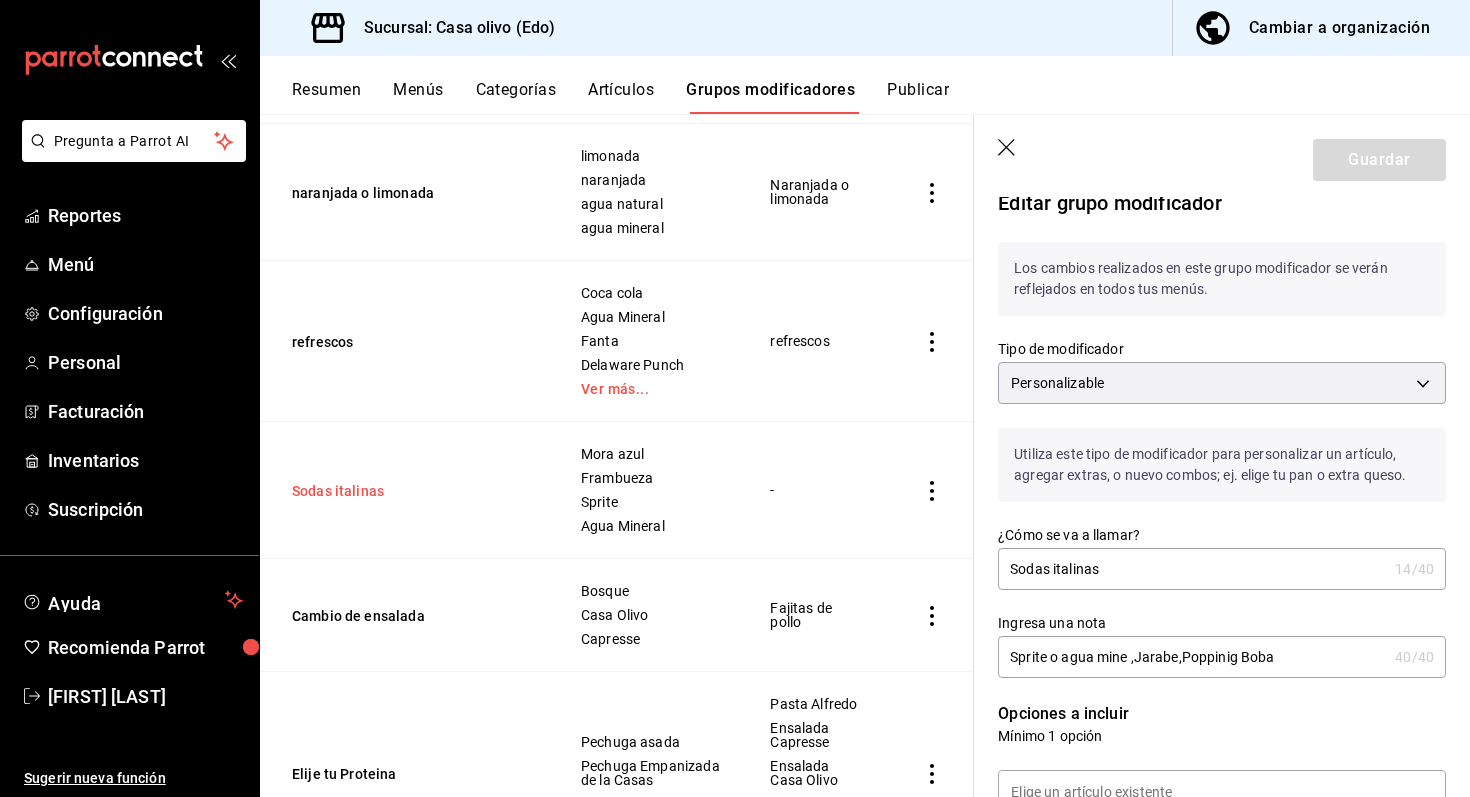 click on "Sodas italinas" at bounding box center (412, 491) 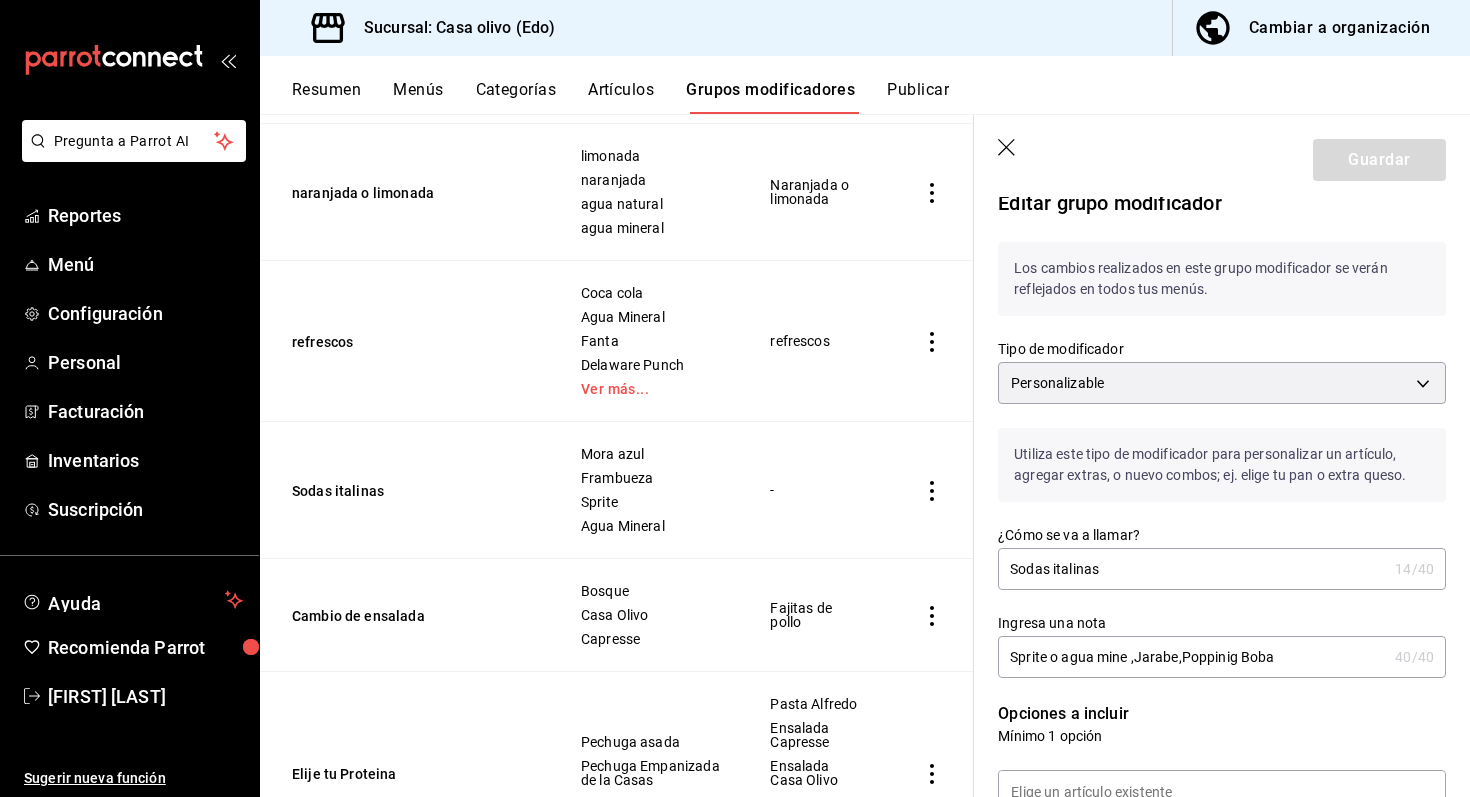 scroll, scrollTop: 0, scrollLeft: 0, axis: both 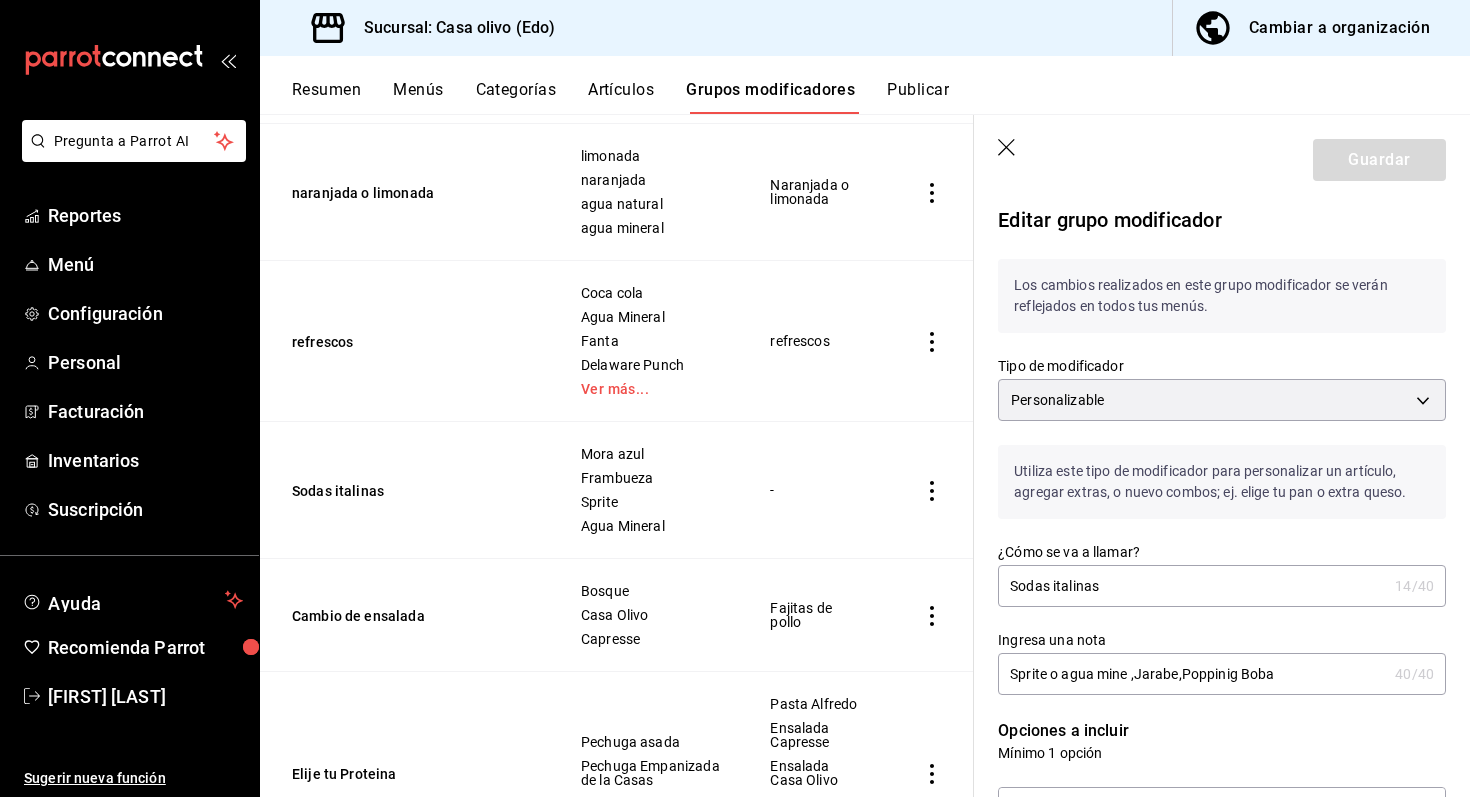 click 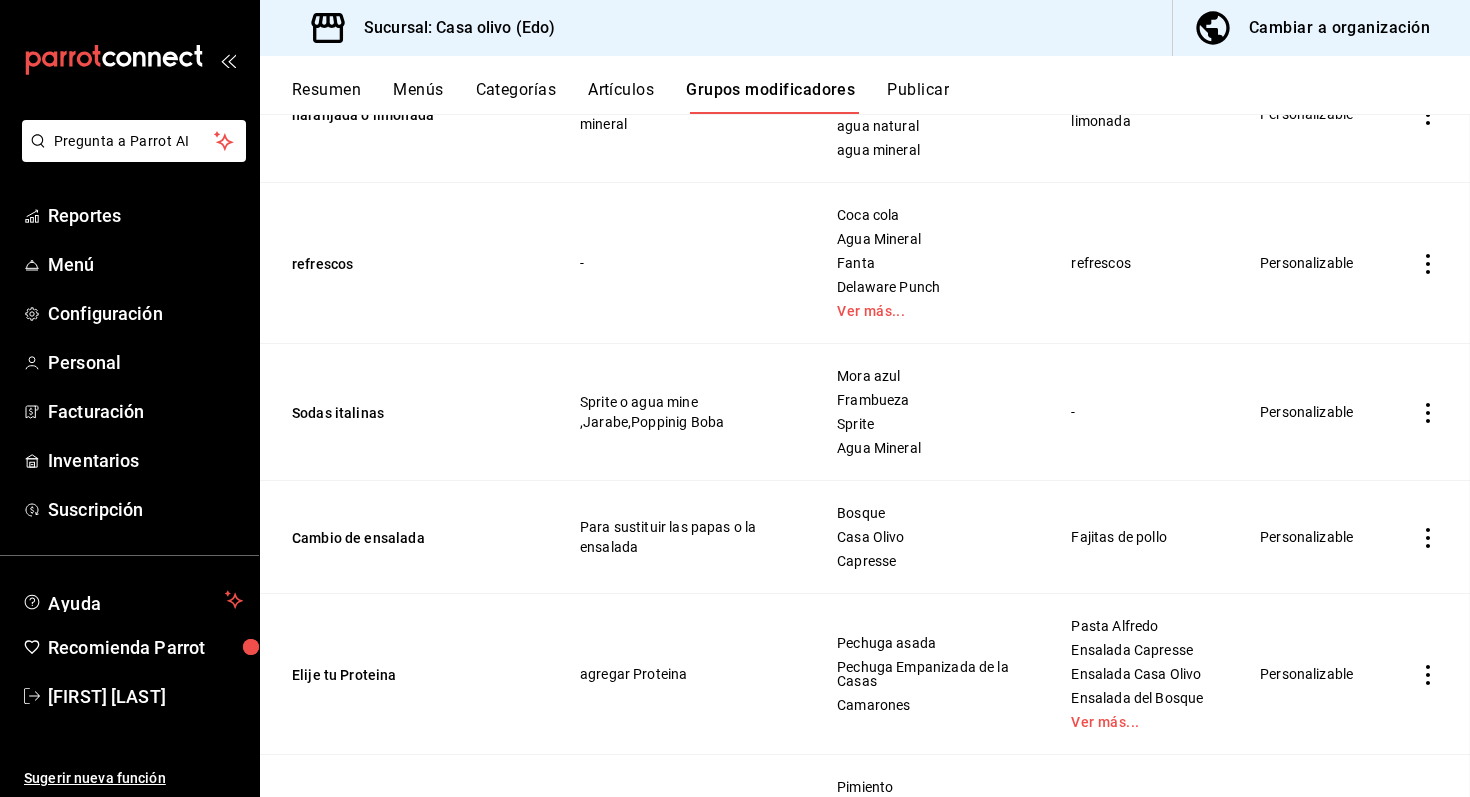 scroll, scrollTop: 0, scrollLeft: 0, axis: both 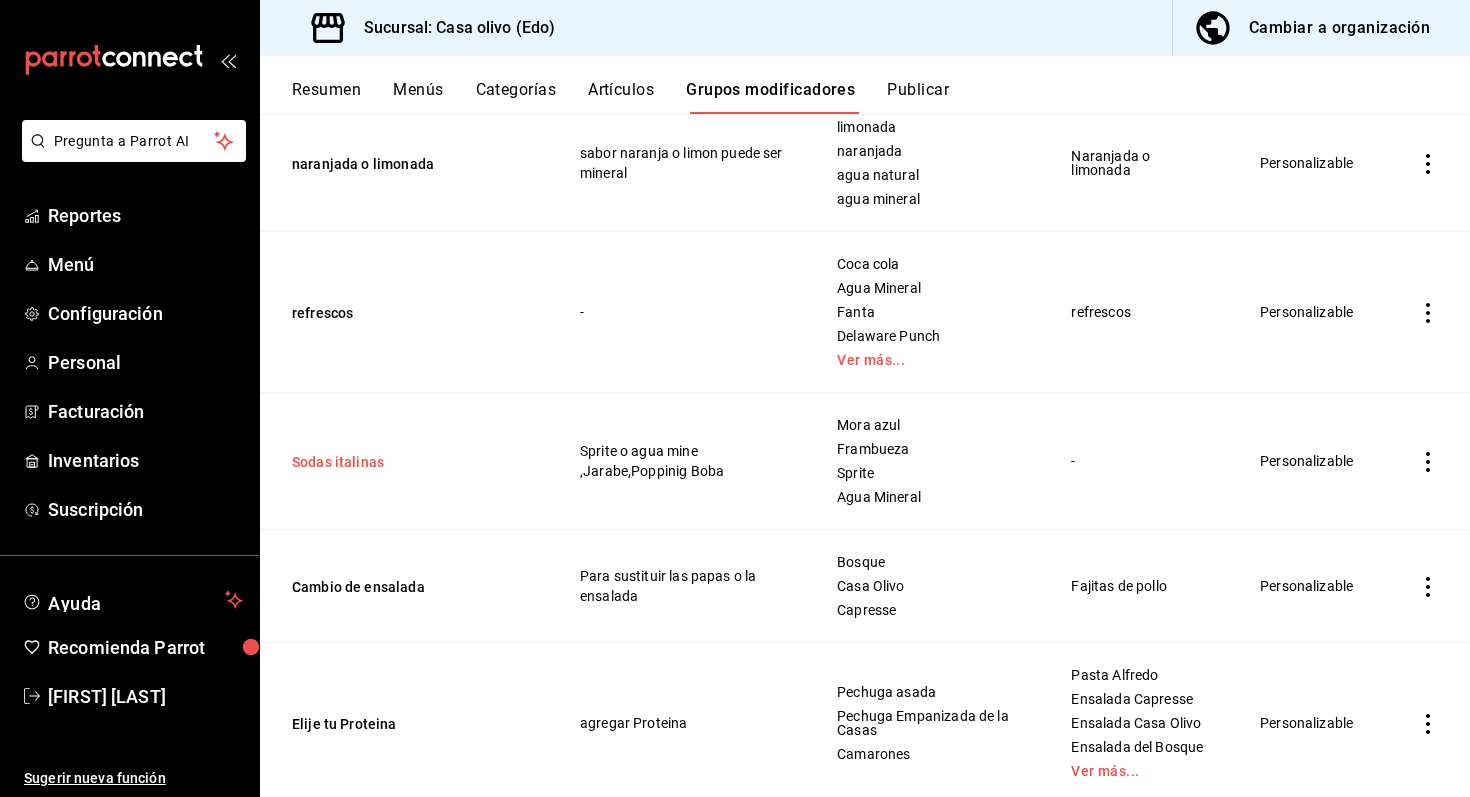 click on "Sodas italinas" at bounding box center (412, 462) 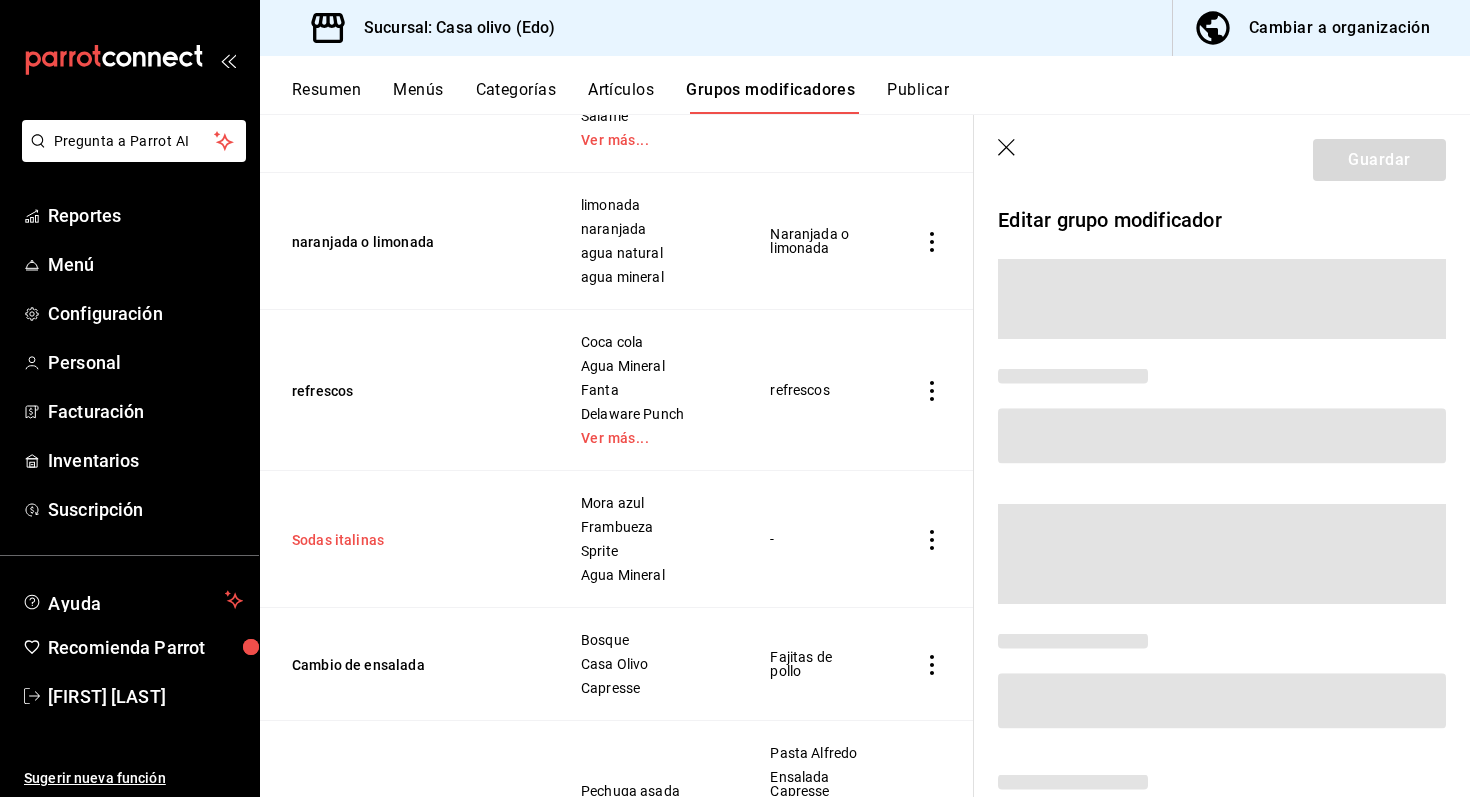 scroll, scrollTop: 402, scrollLeft: 0, axis: vertical 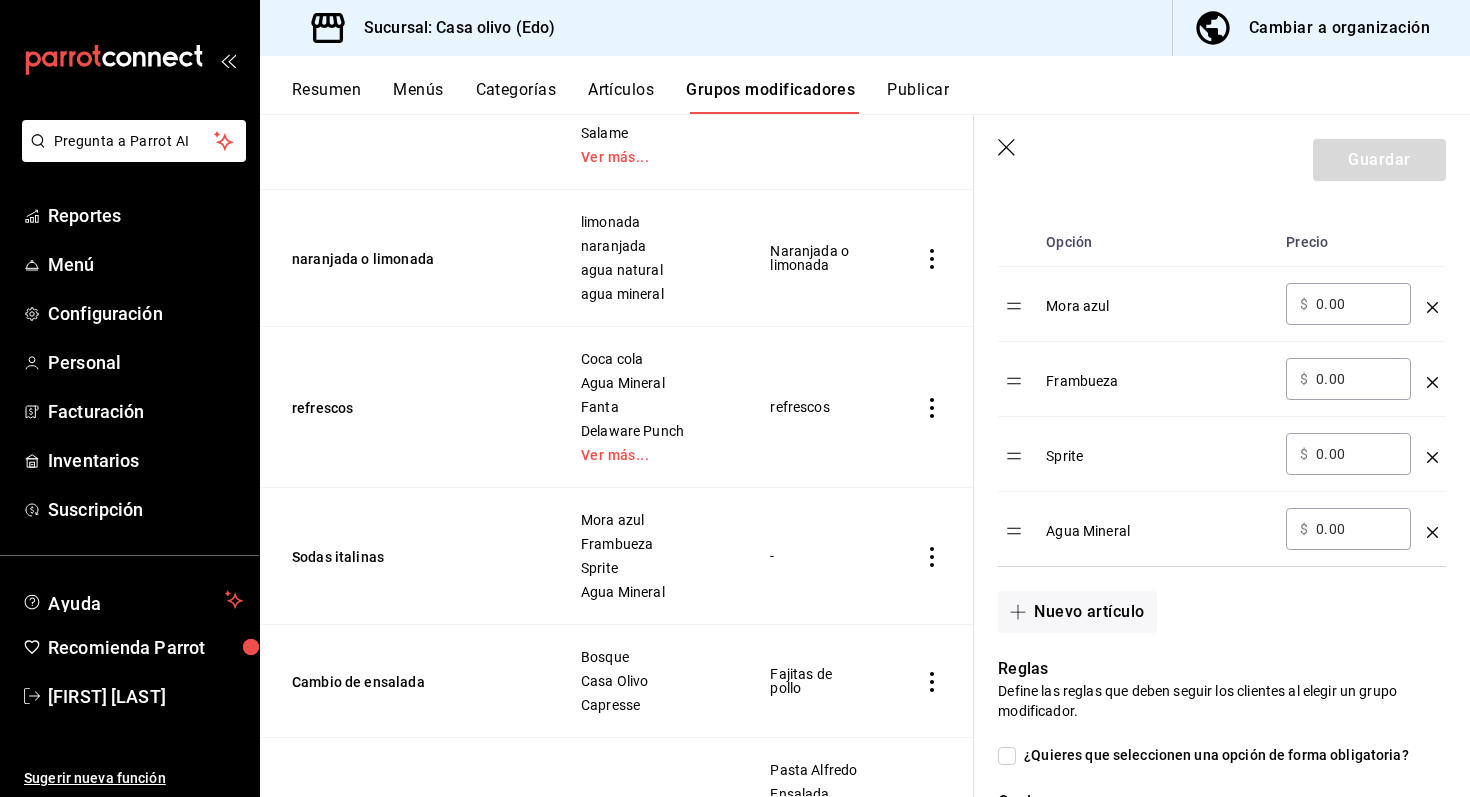 click on "0.00" at bounding box center (1356, 304) 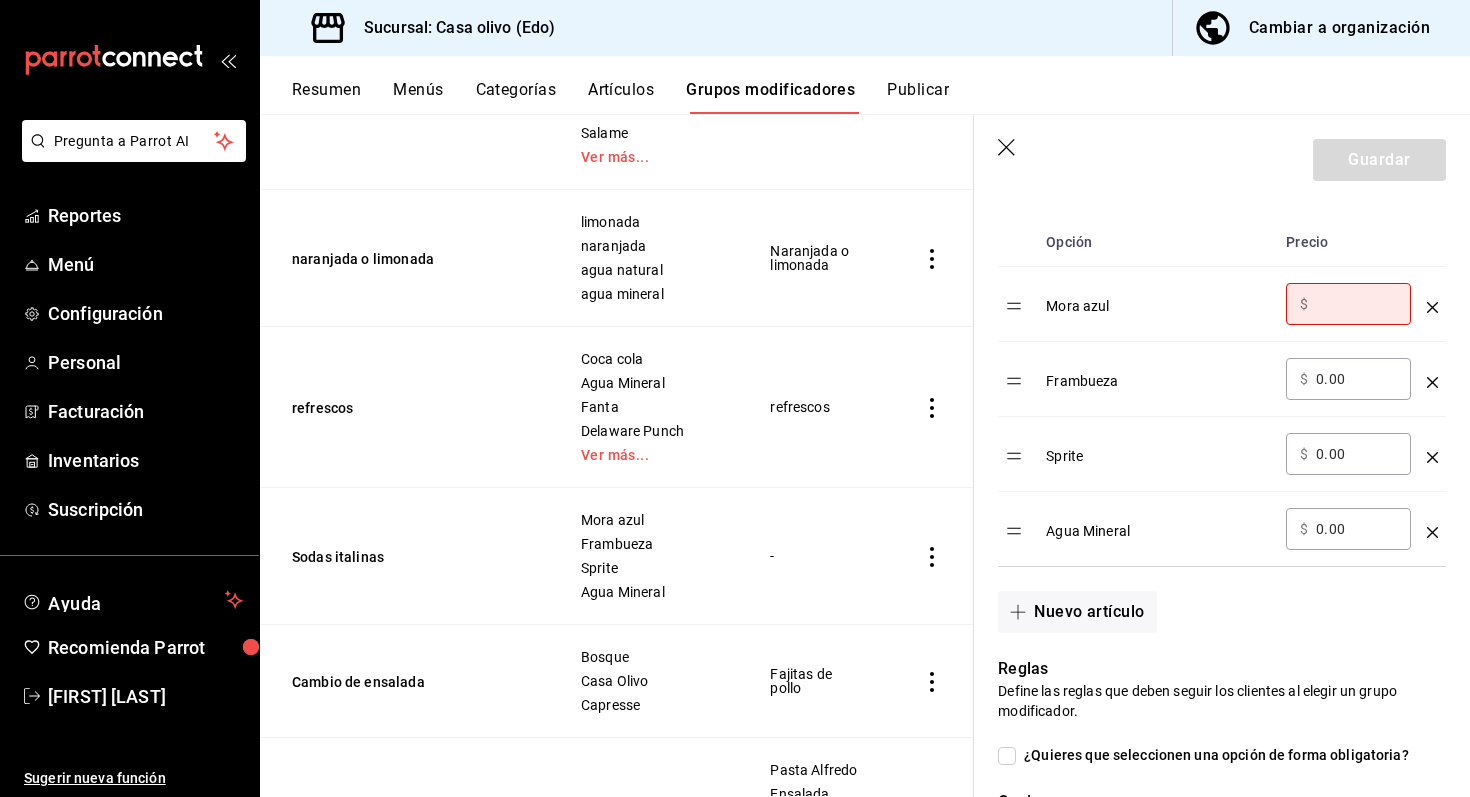 type 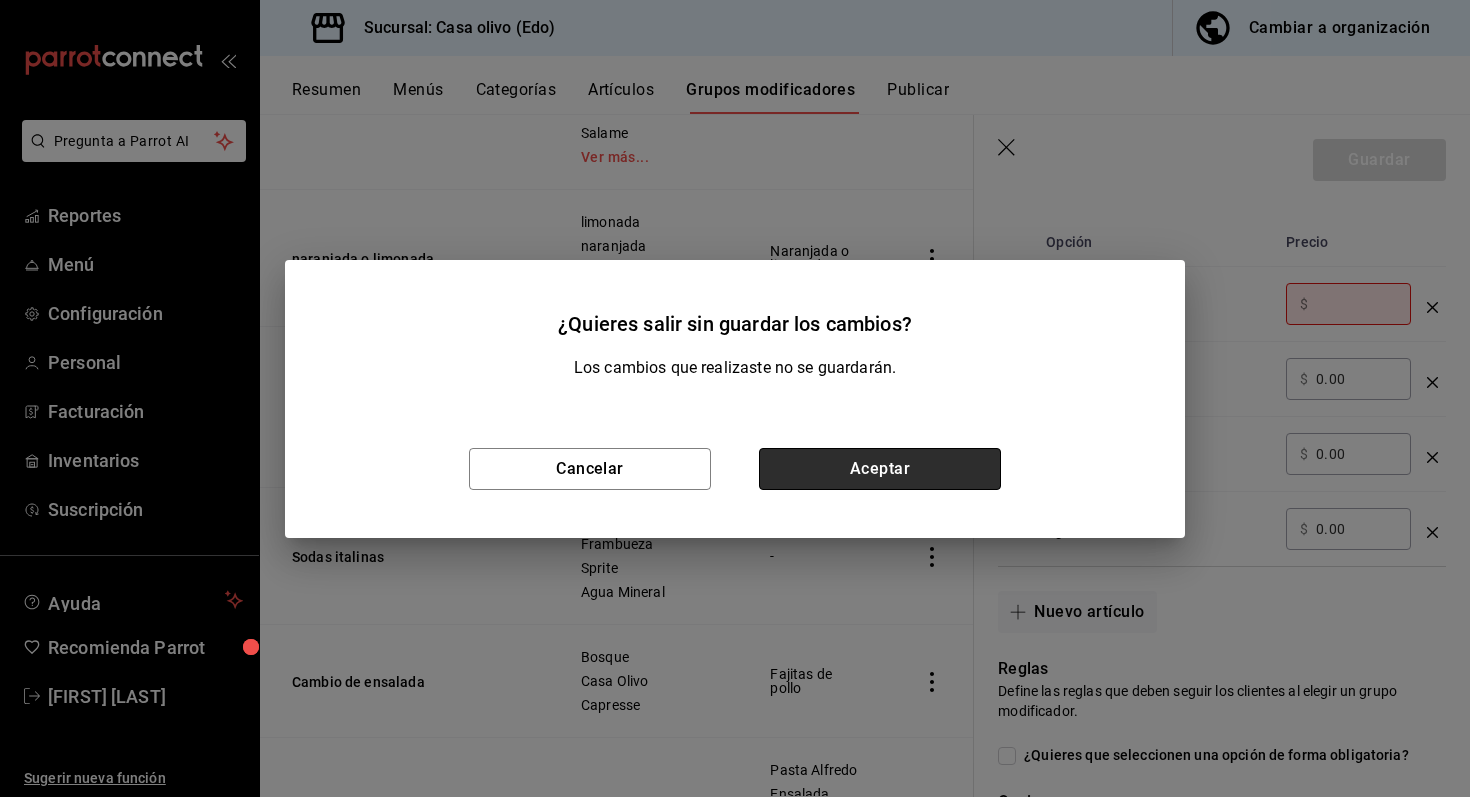 click on "Aceptar" at bounding box center (880, 469) 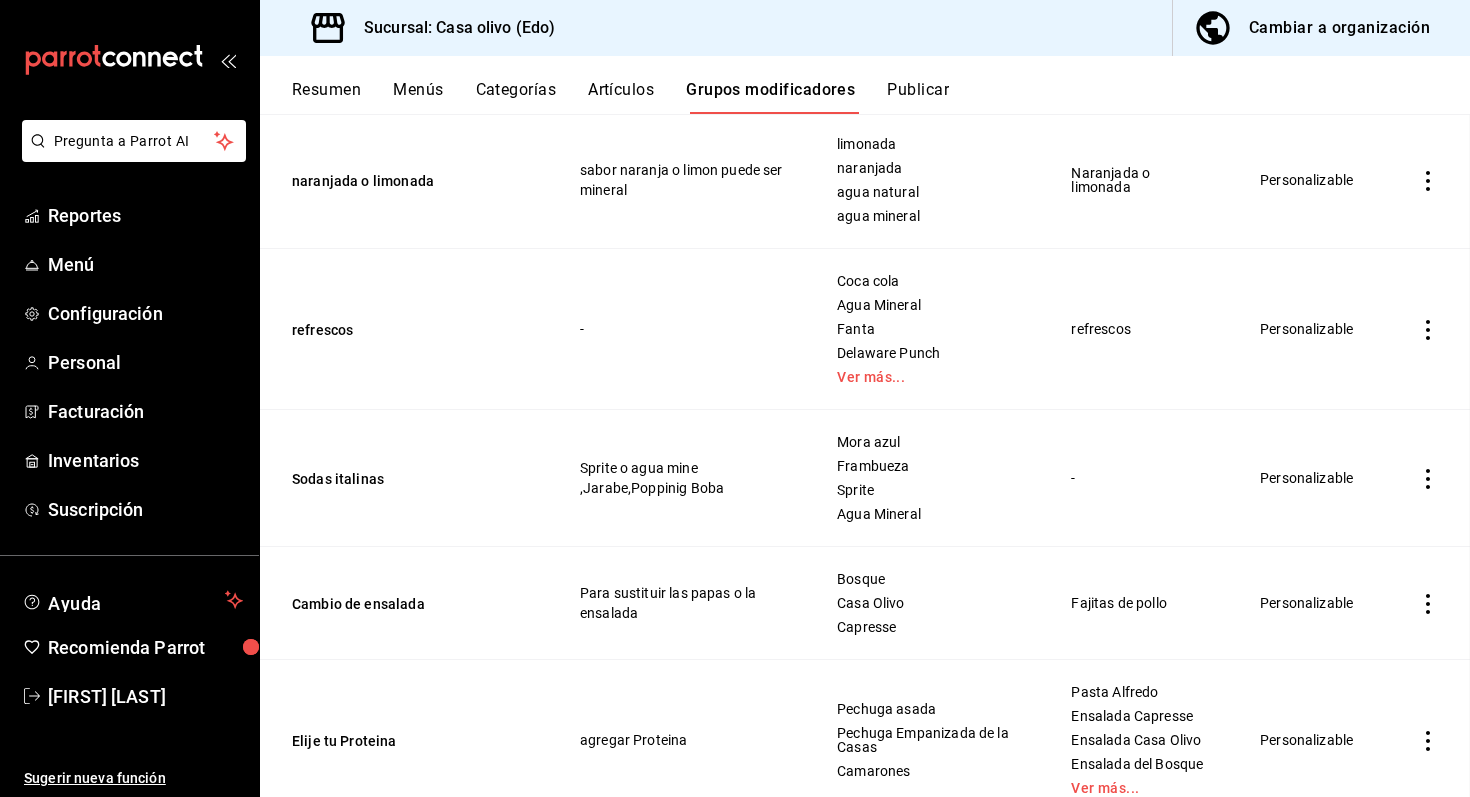 scroll, scrollTop: 0, scrollLeft: 0, axis: both 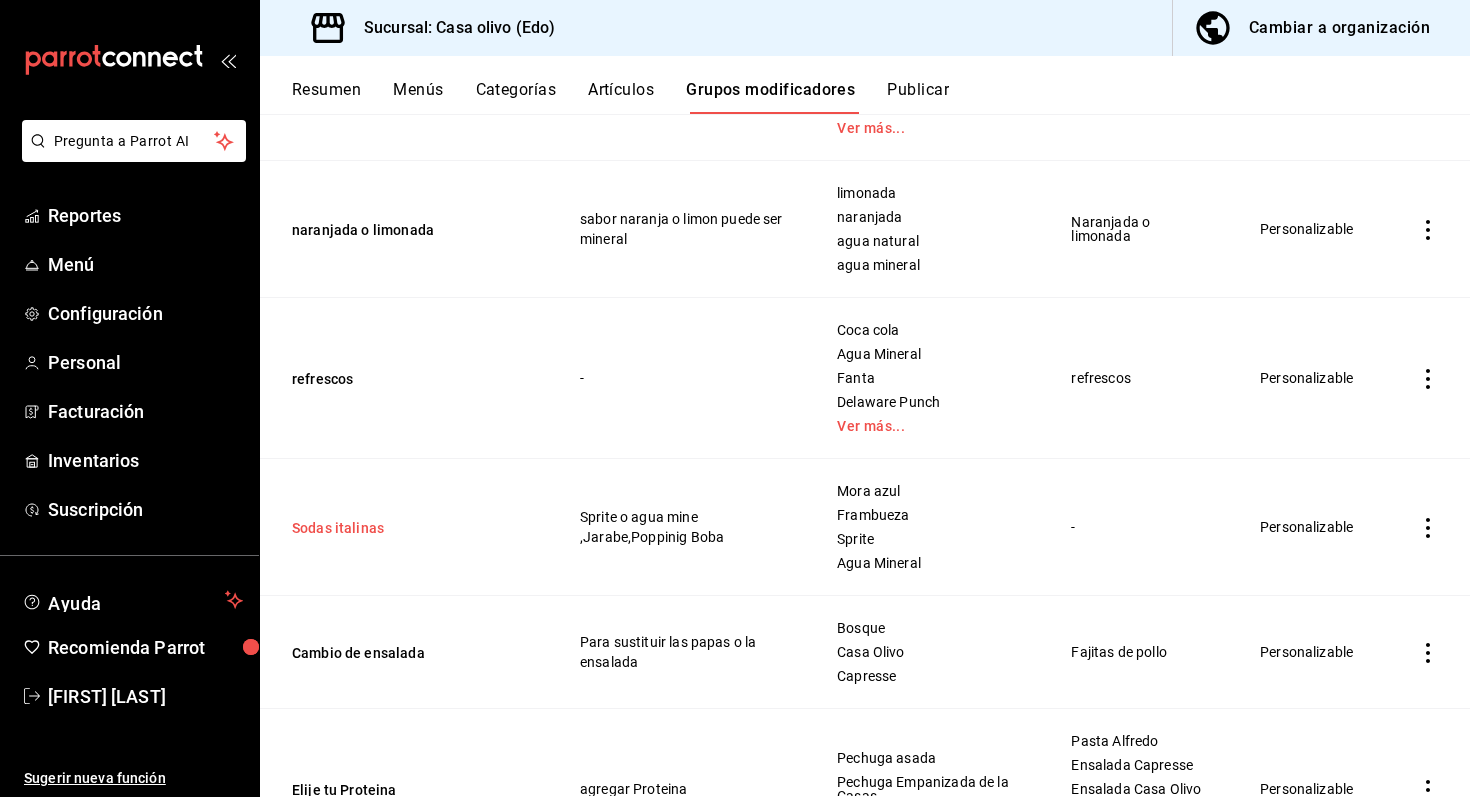click on "Sodas italinas" at bounding box center [412, 528] 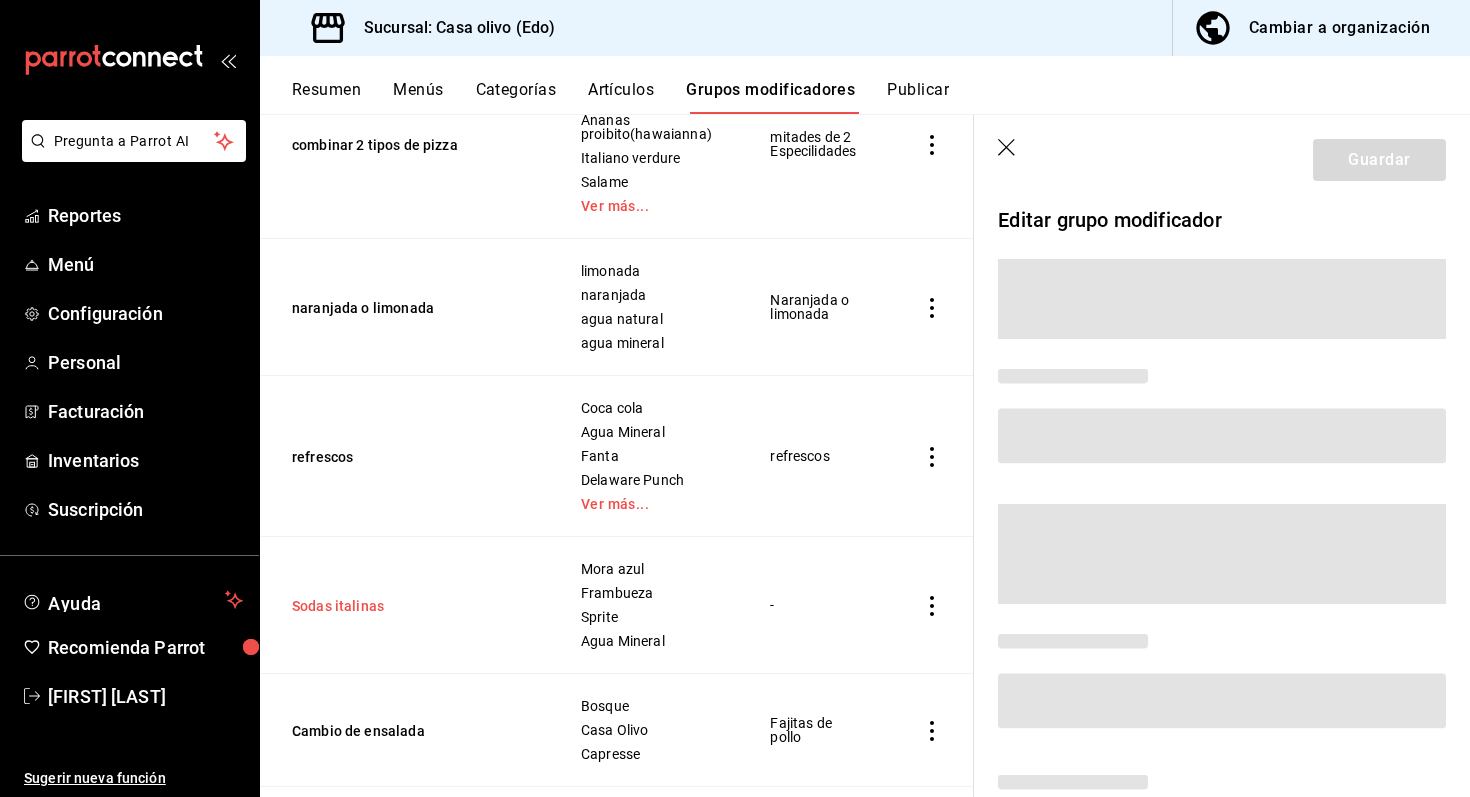 scroll, scrollTop: 336, scrollLeft: 0, axis: vertical 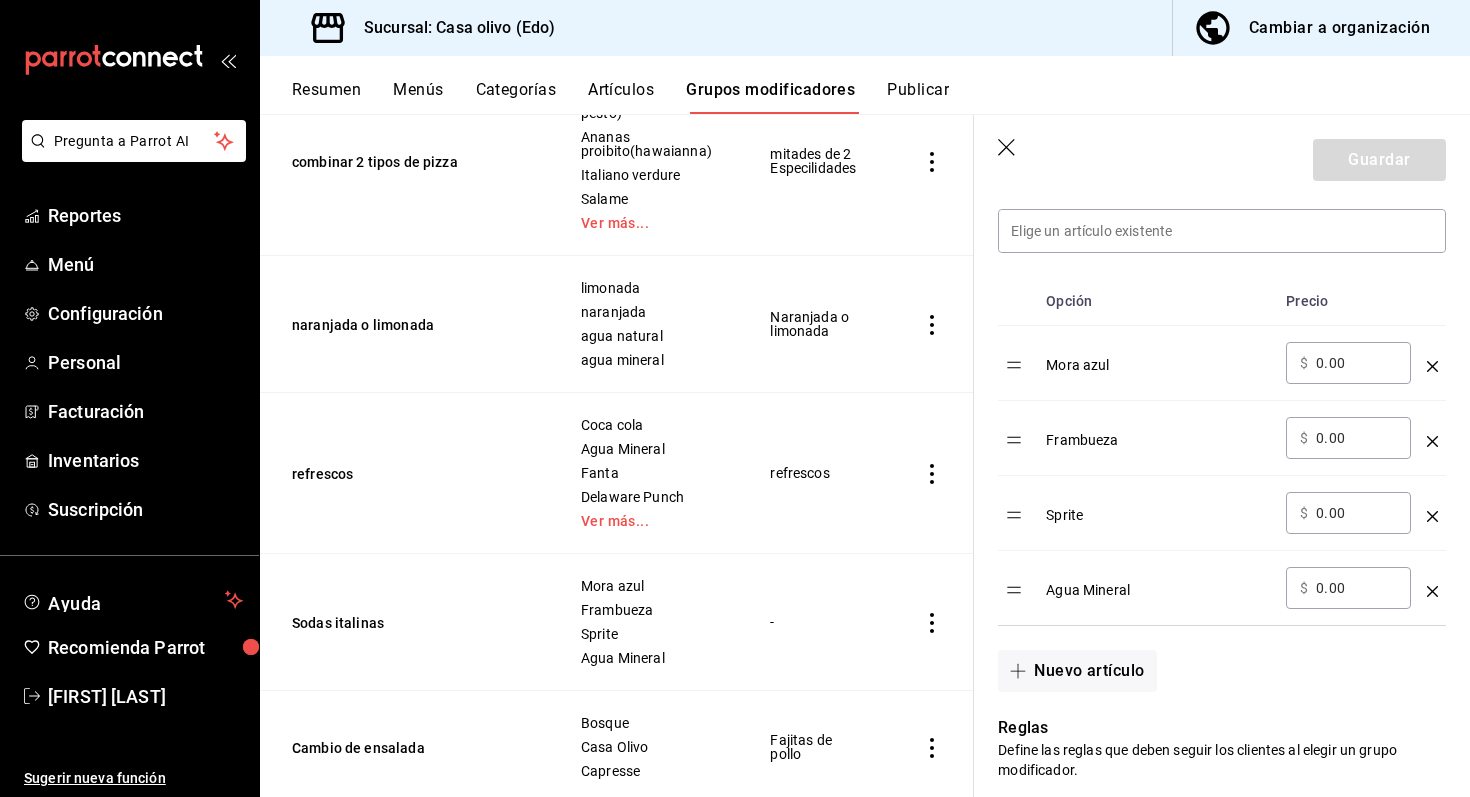 click 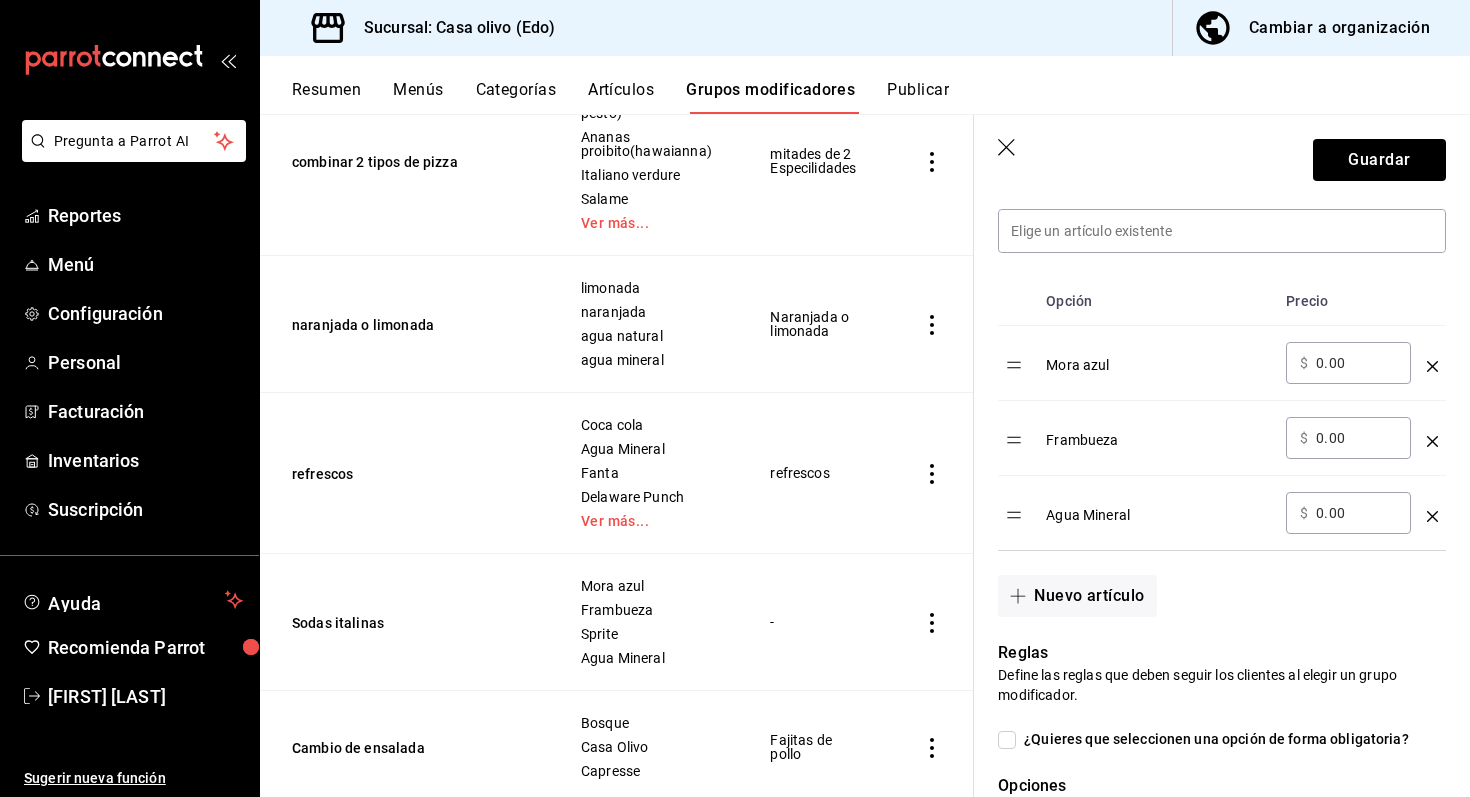 click 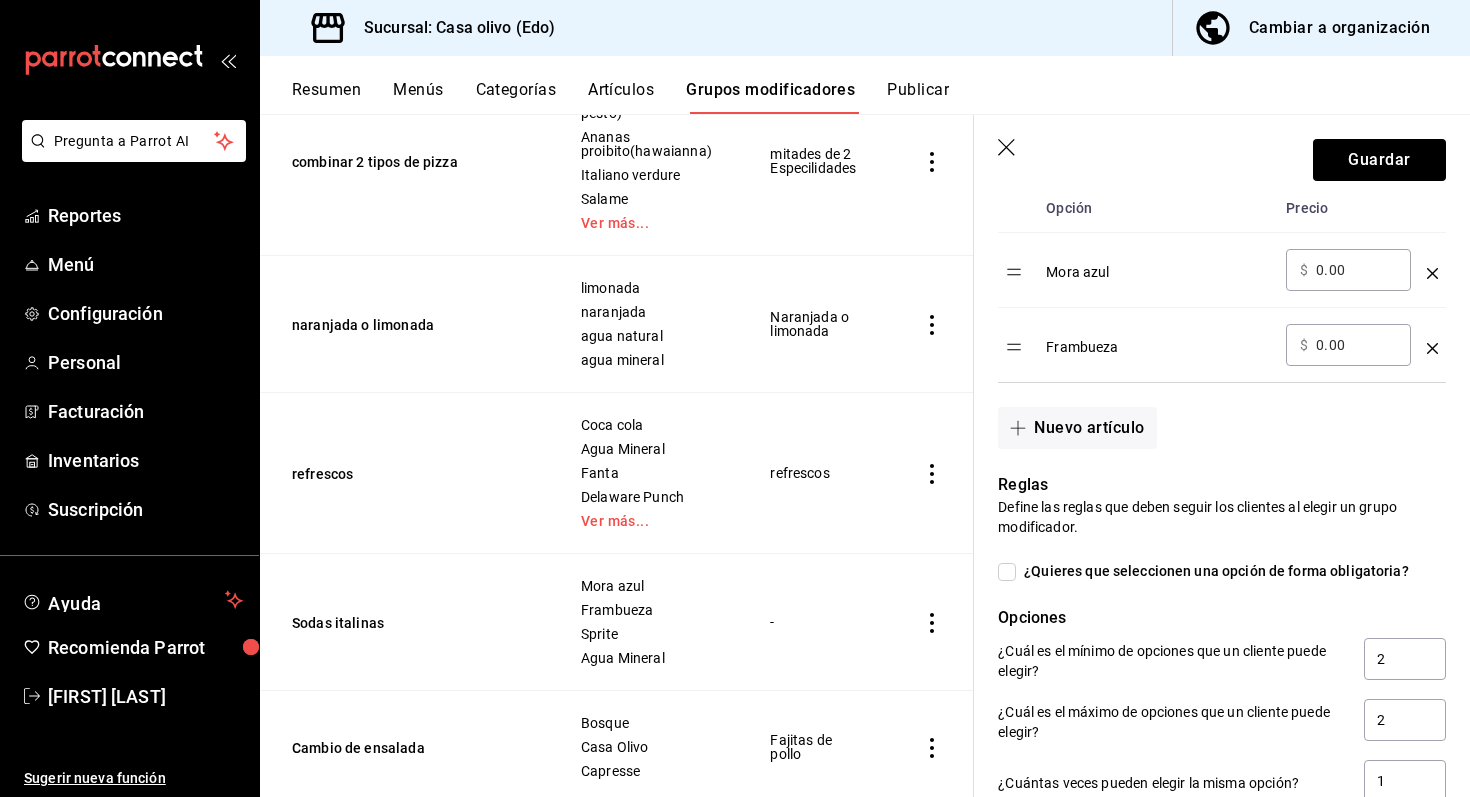 scroll, scrollTop: 676, scrollLeft: 0, axis: vertical 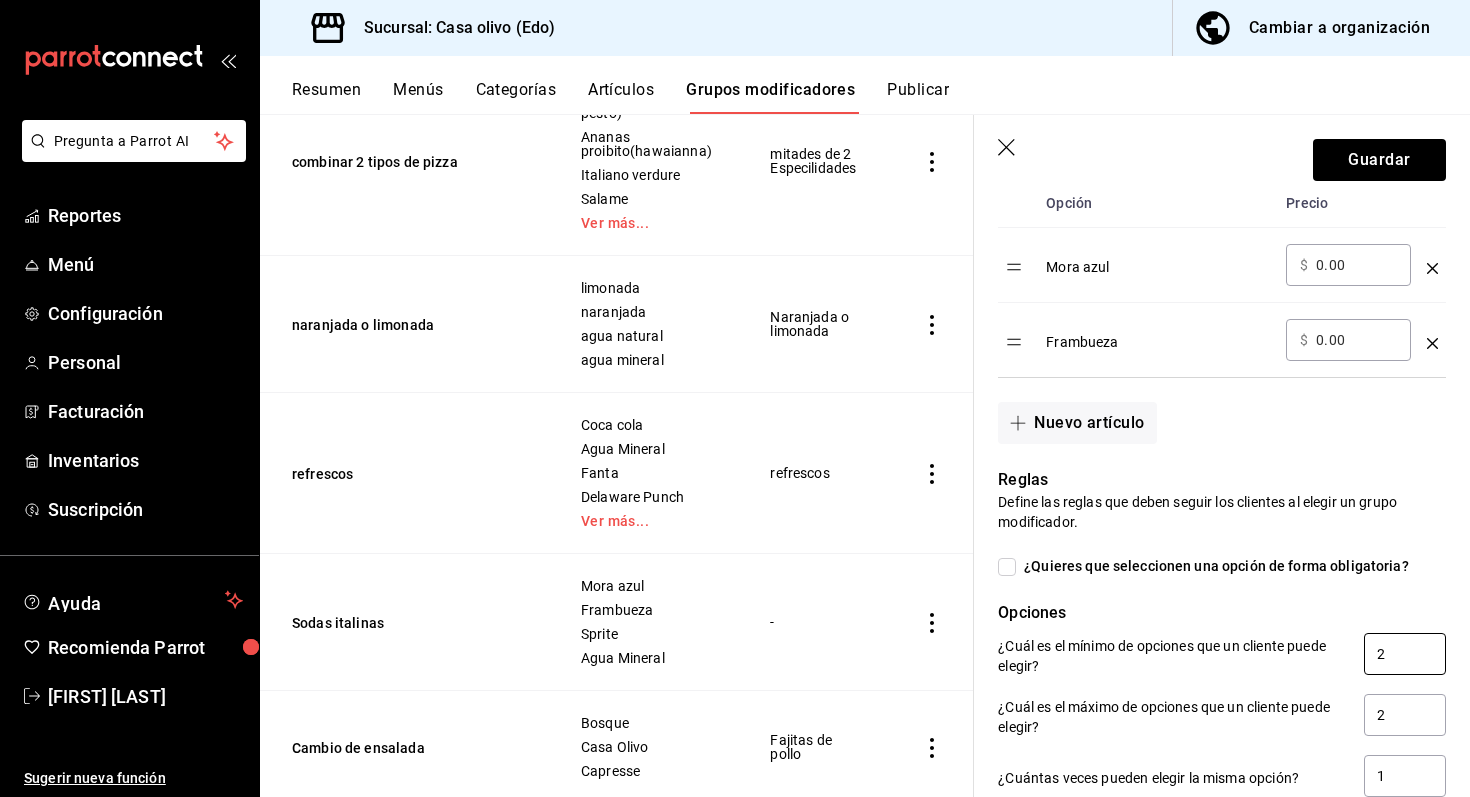click on "2" at bounding box center [1405, 654] 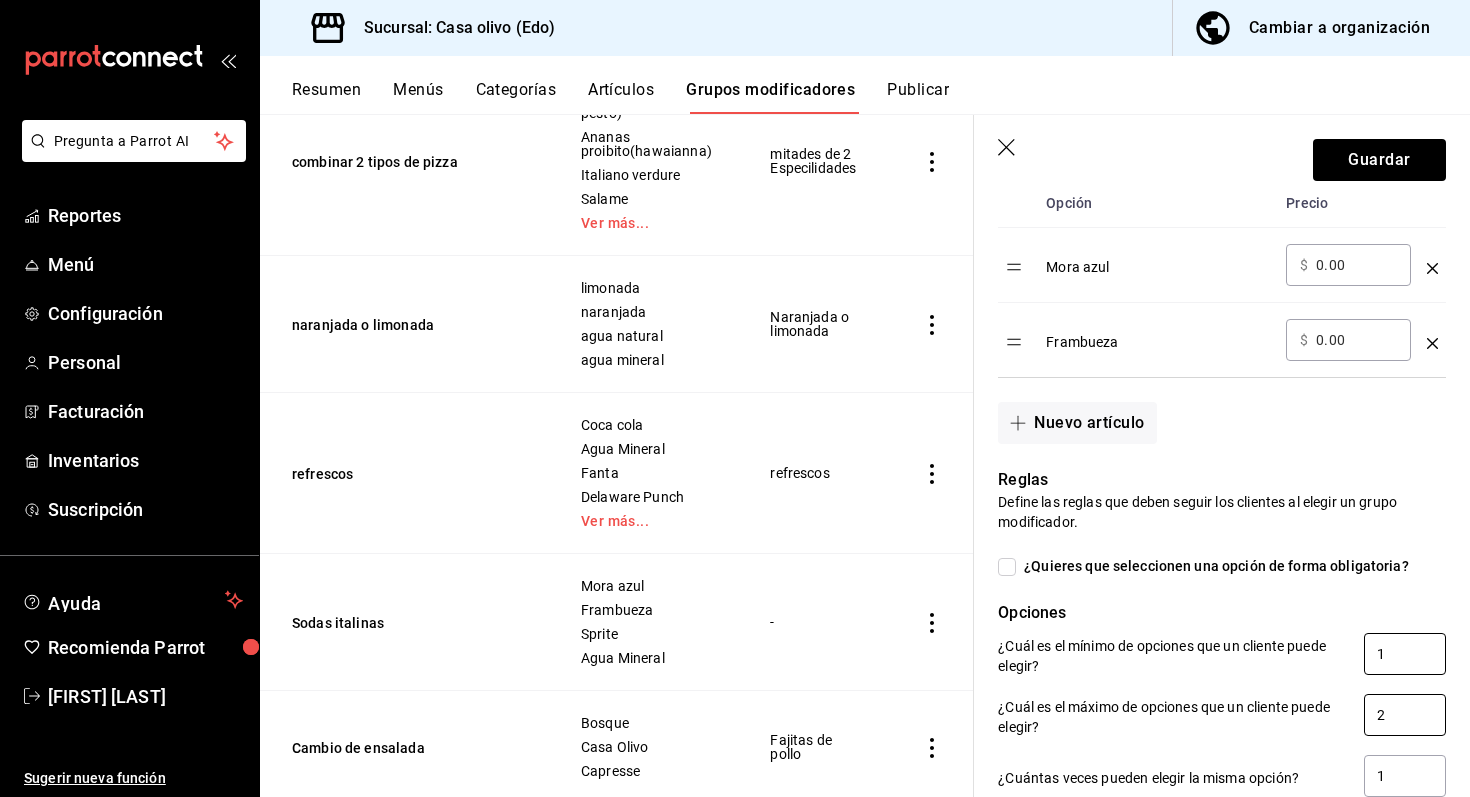 type on "1" 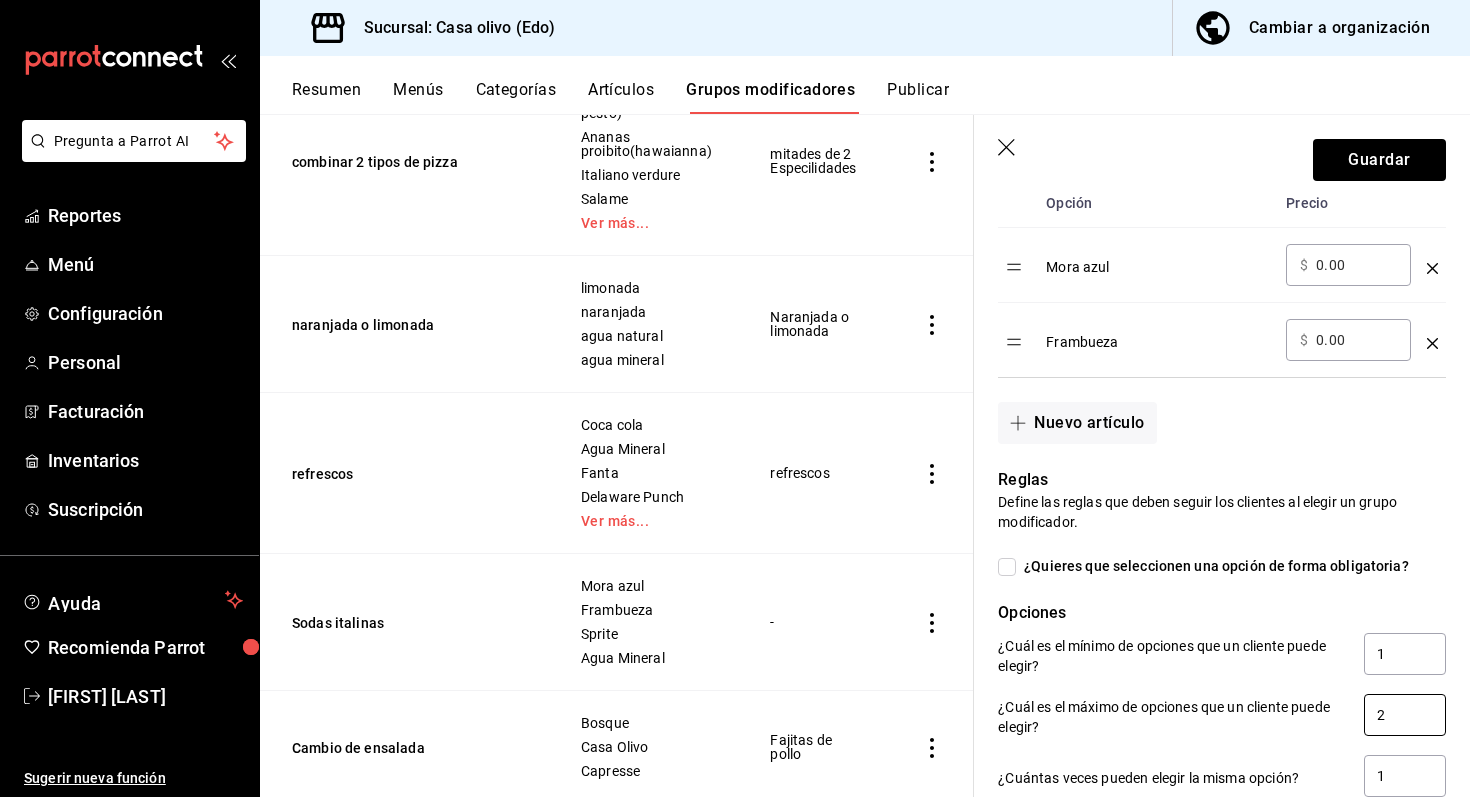click on "2" at bounding box center (1405, 715) 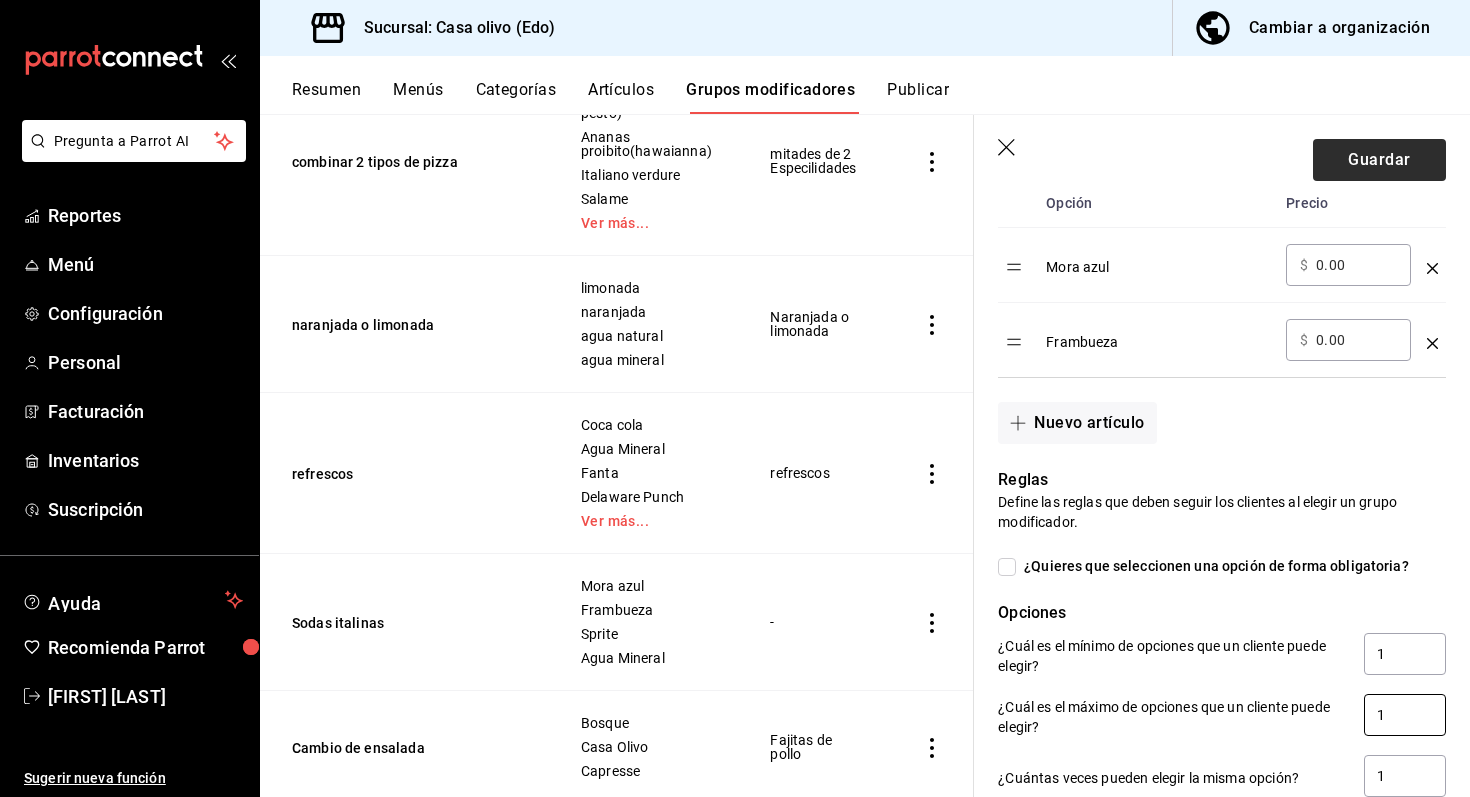 type on "1" 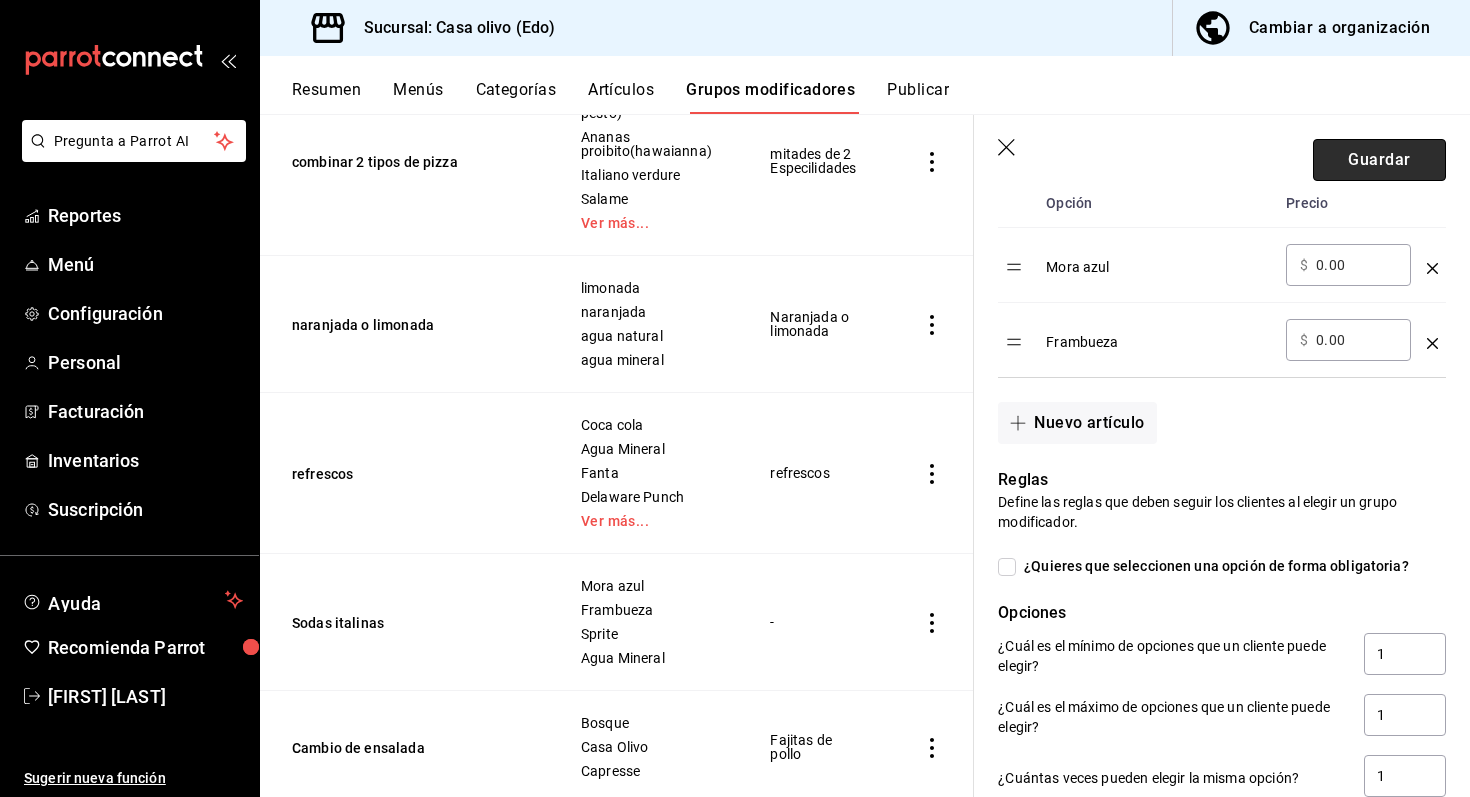 click on "Guardar" at bounding box center (1379, 160) 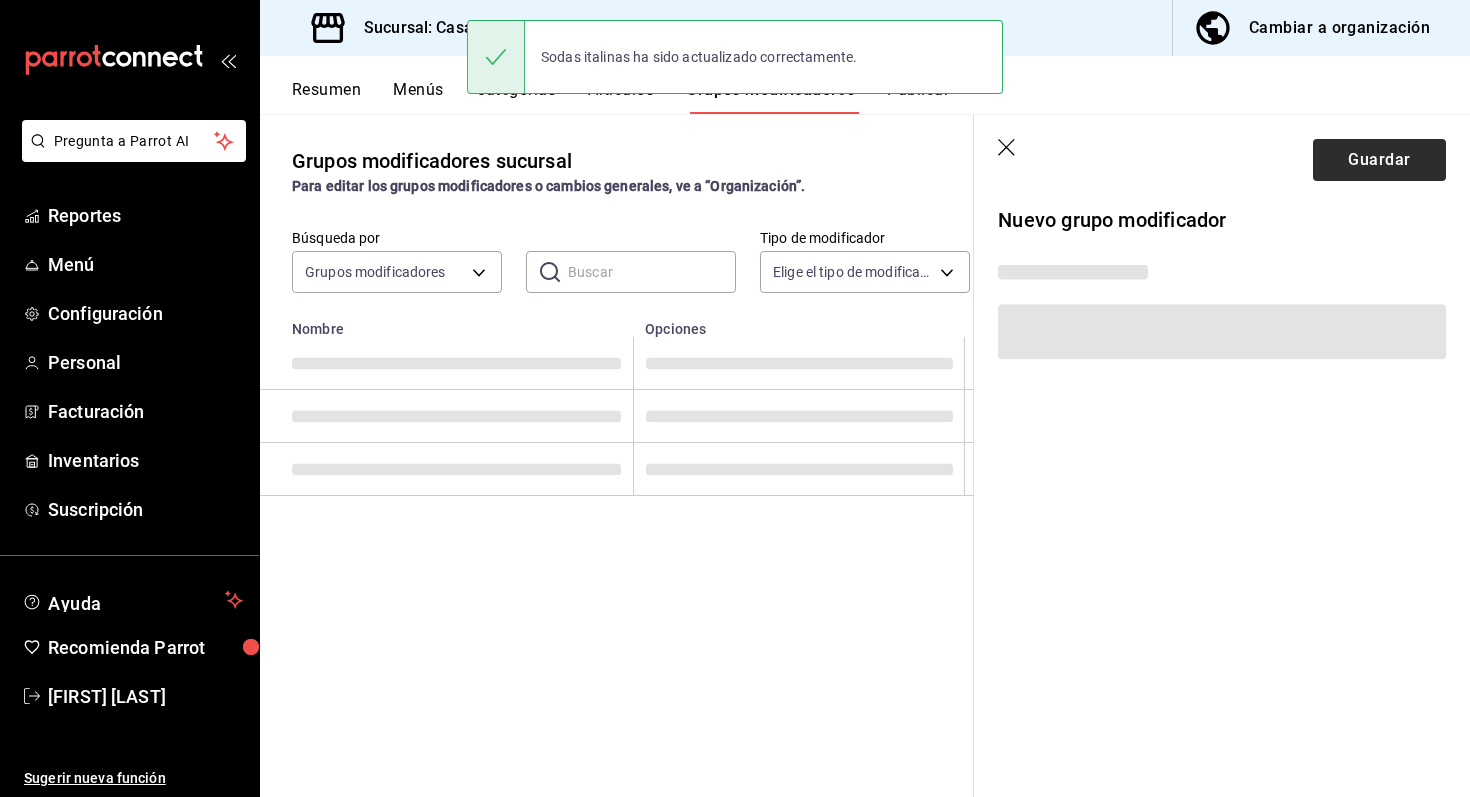 scroll, scrollTop: 0, scrollLeft: 0, axis: both 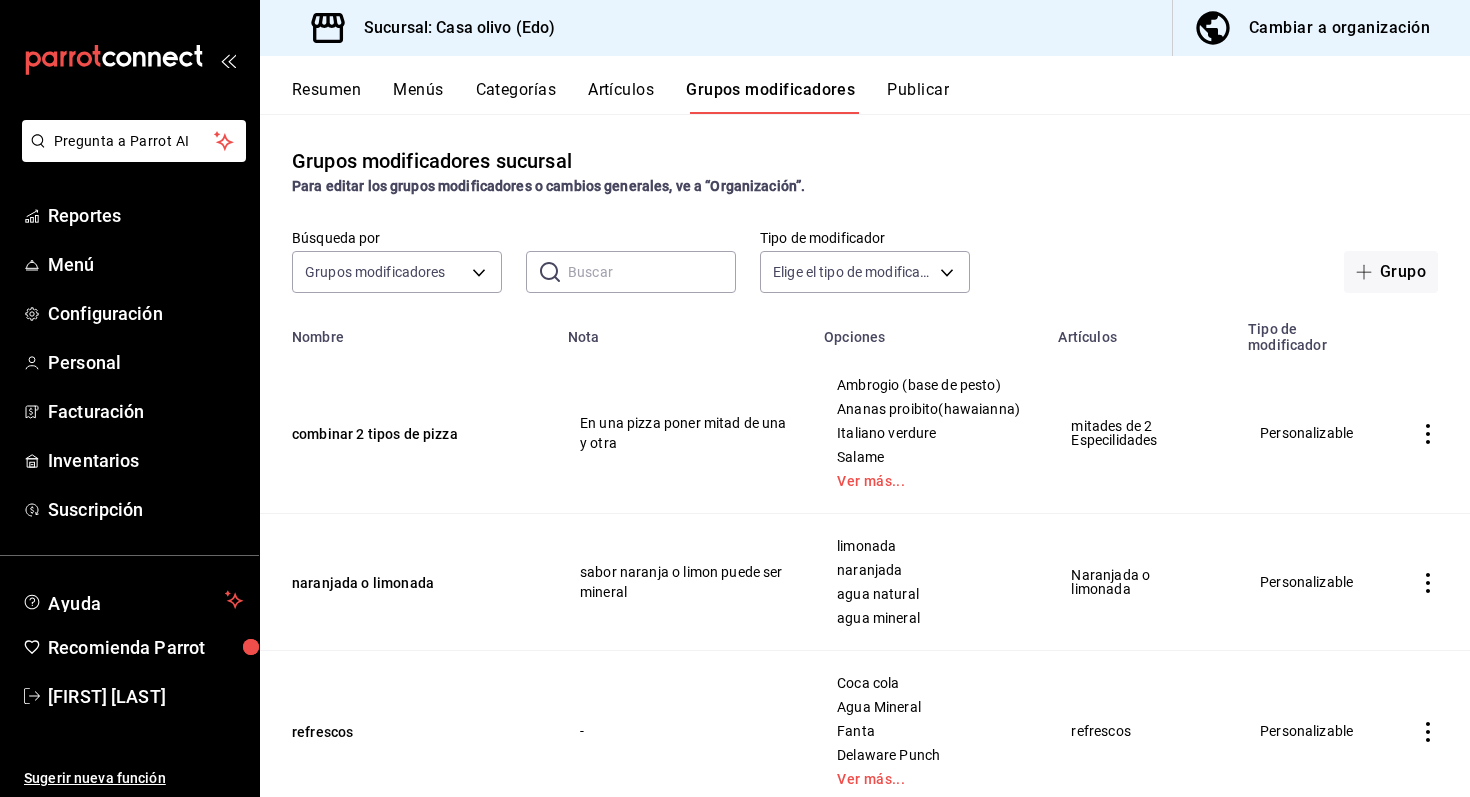 click on "Artículos" at bounding box center [621, 97] 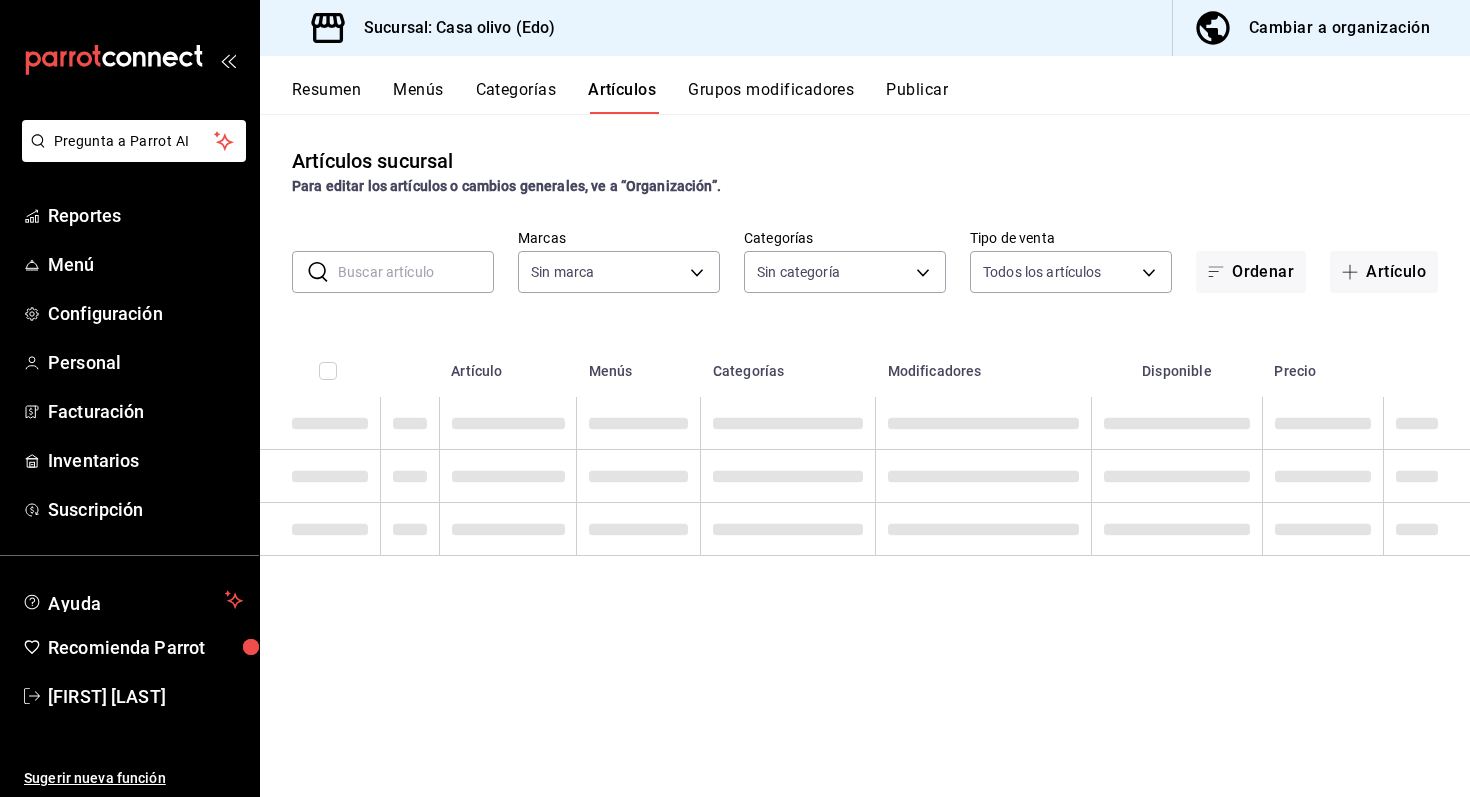 type on "09261786-2630-426b-924a-f43334cfd809" 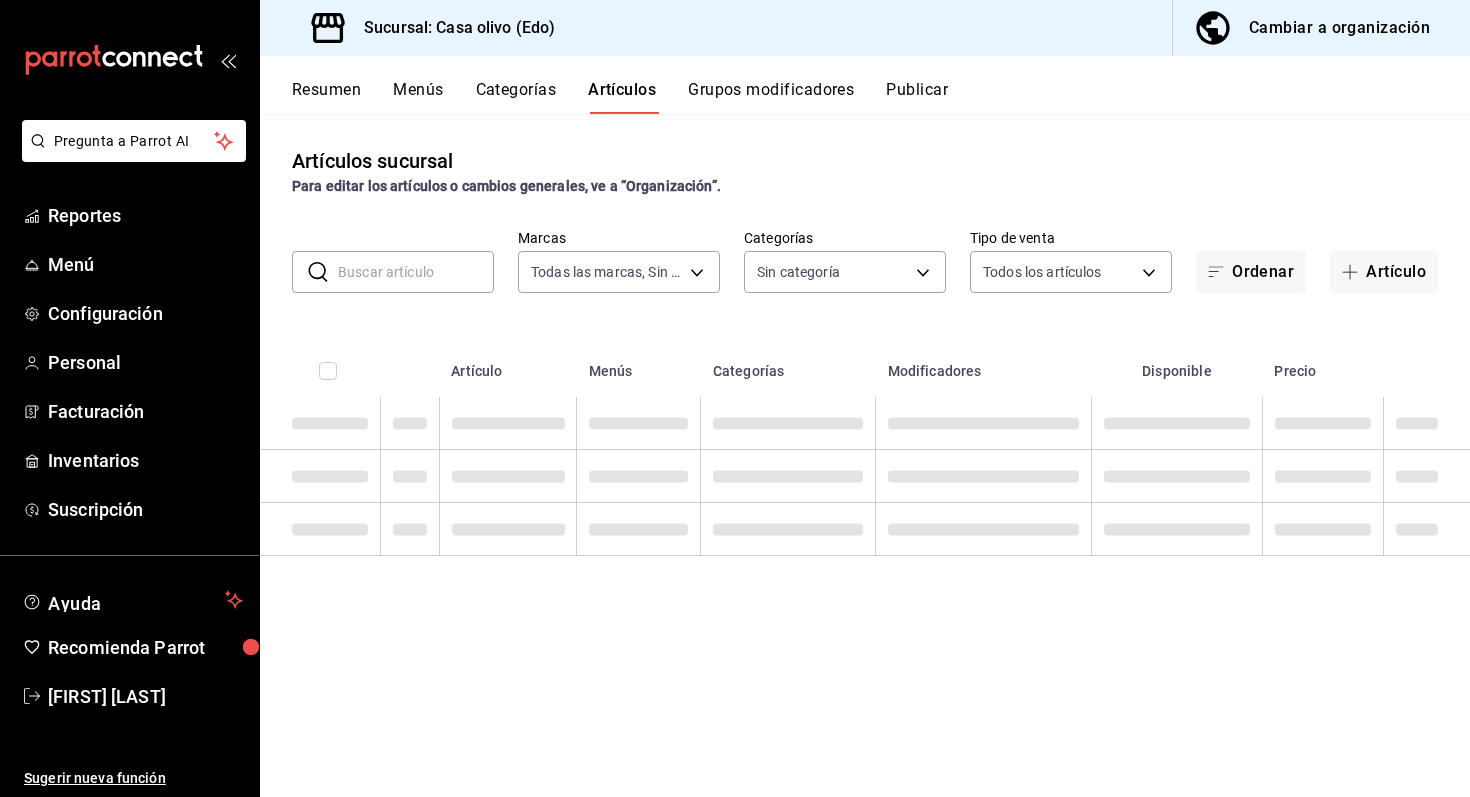 type on "b2ce73ce-ea99-4733-809e-adbc4baf4c67,cb6508e7-f668-4a20-8bff-d9580d89eb13,64376482-fbb5-4a05-8ecc-323176b49448,d44b0a3f-cece-4980-8b33-b66e48ec6426,203a5ee1-b564-419e-8587-d1cd59e3493d,279d2231-0403-4796-b457-ae73b58f7fdc,ceb712bb-0fdb-4006-8a47-ab78c7657bac" 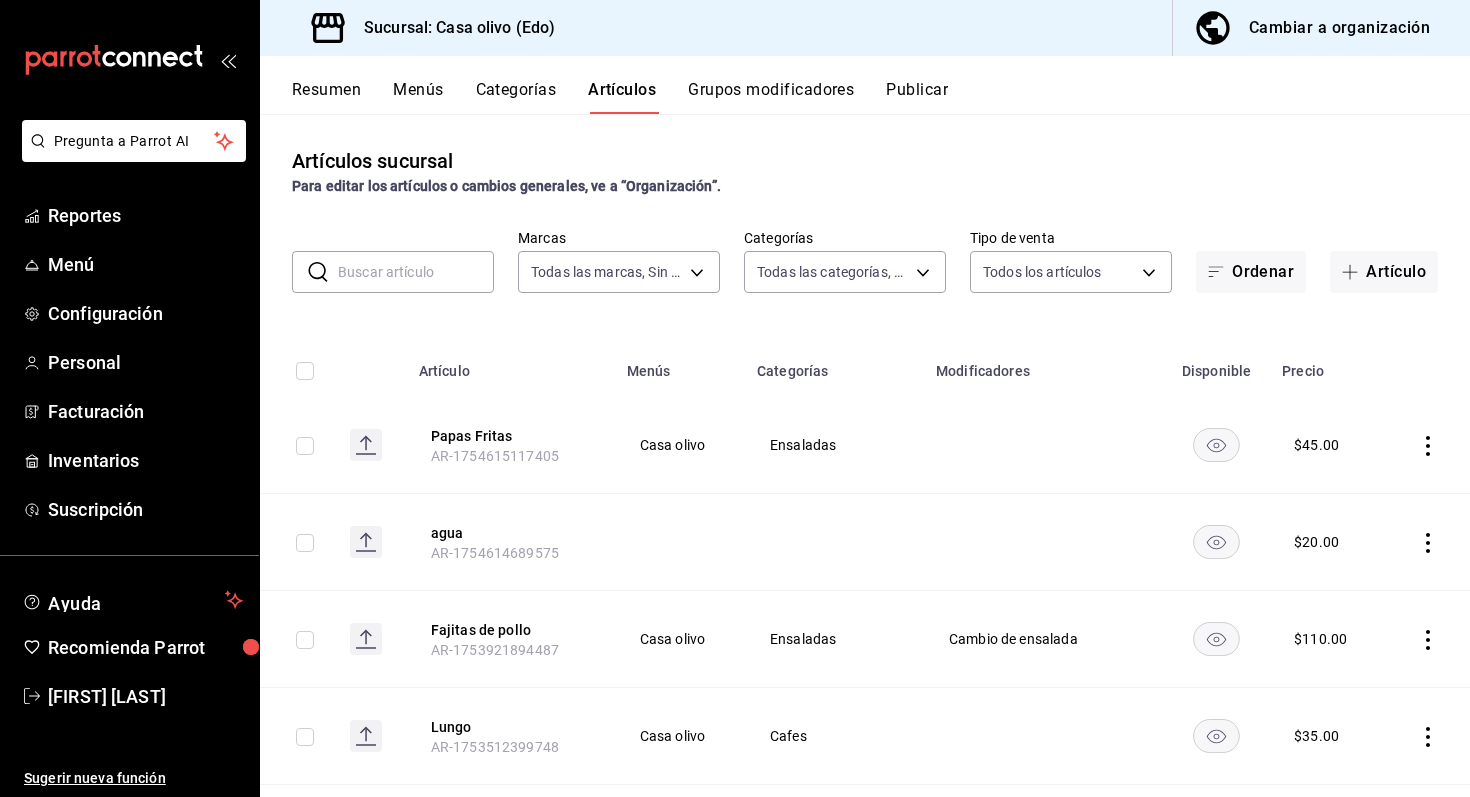 click on "Publicar" at bounding box center (917, 97) 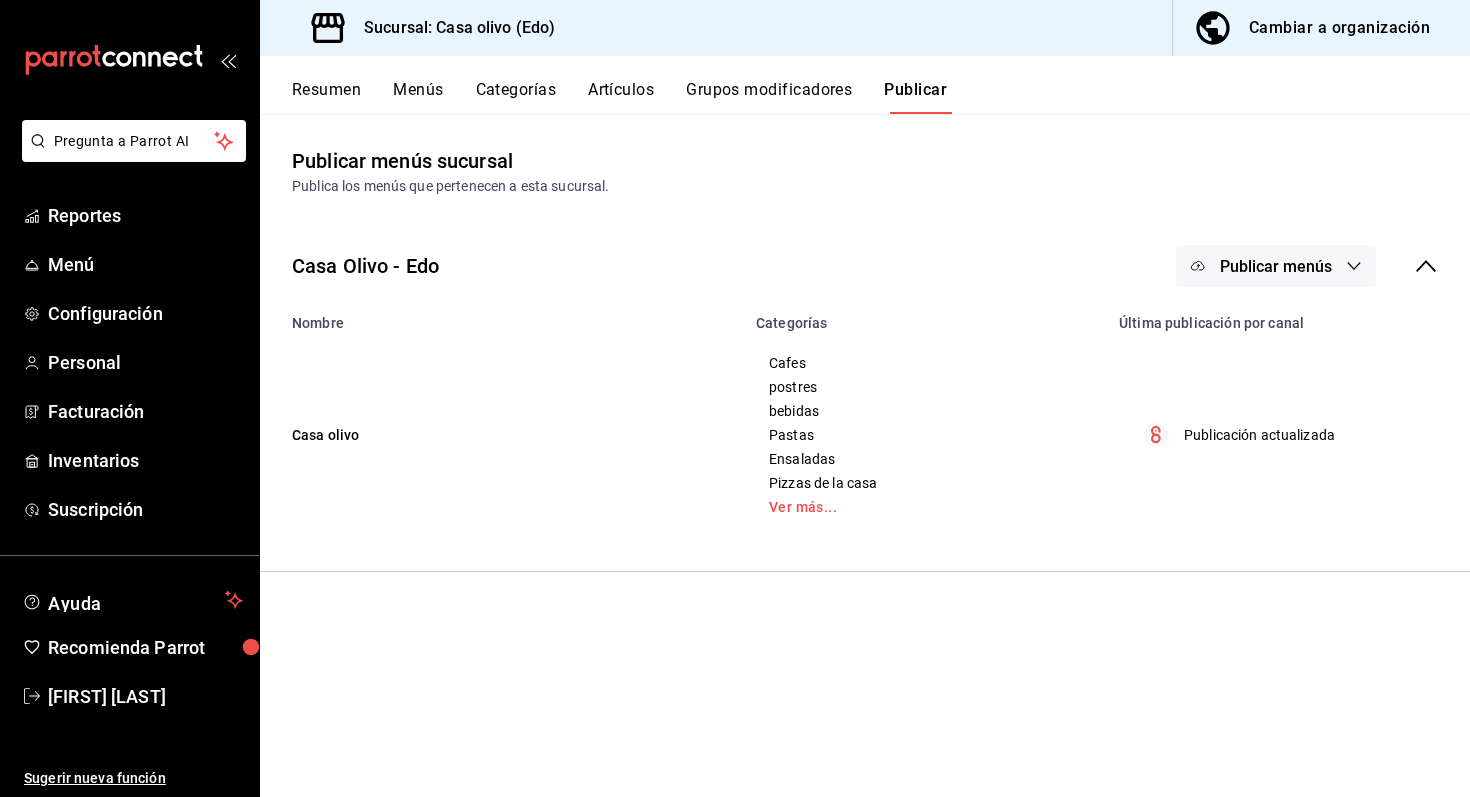 click on "Publicar menús" at bounding box center [1276, 266] 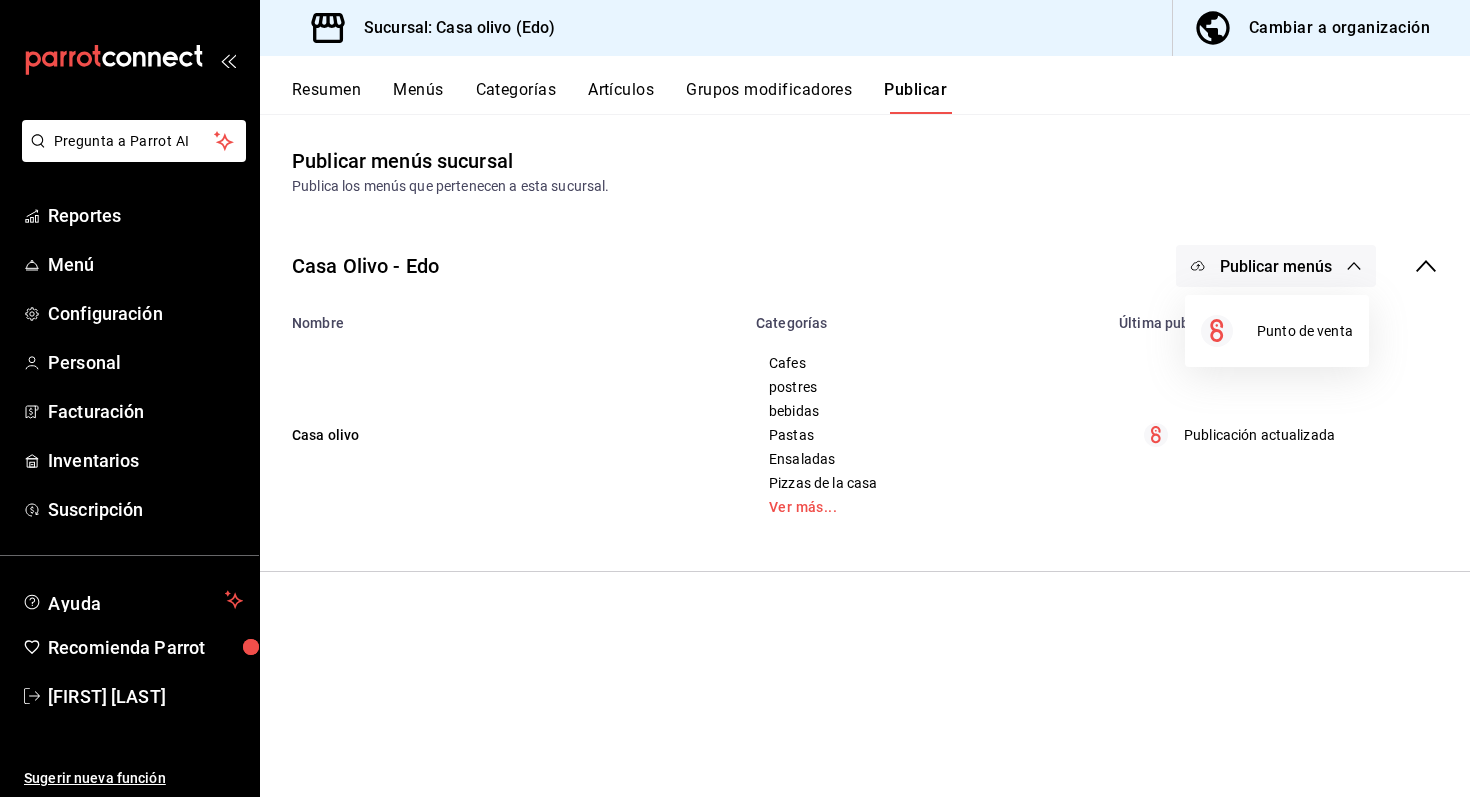 click at bounding box center [735, 398] 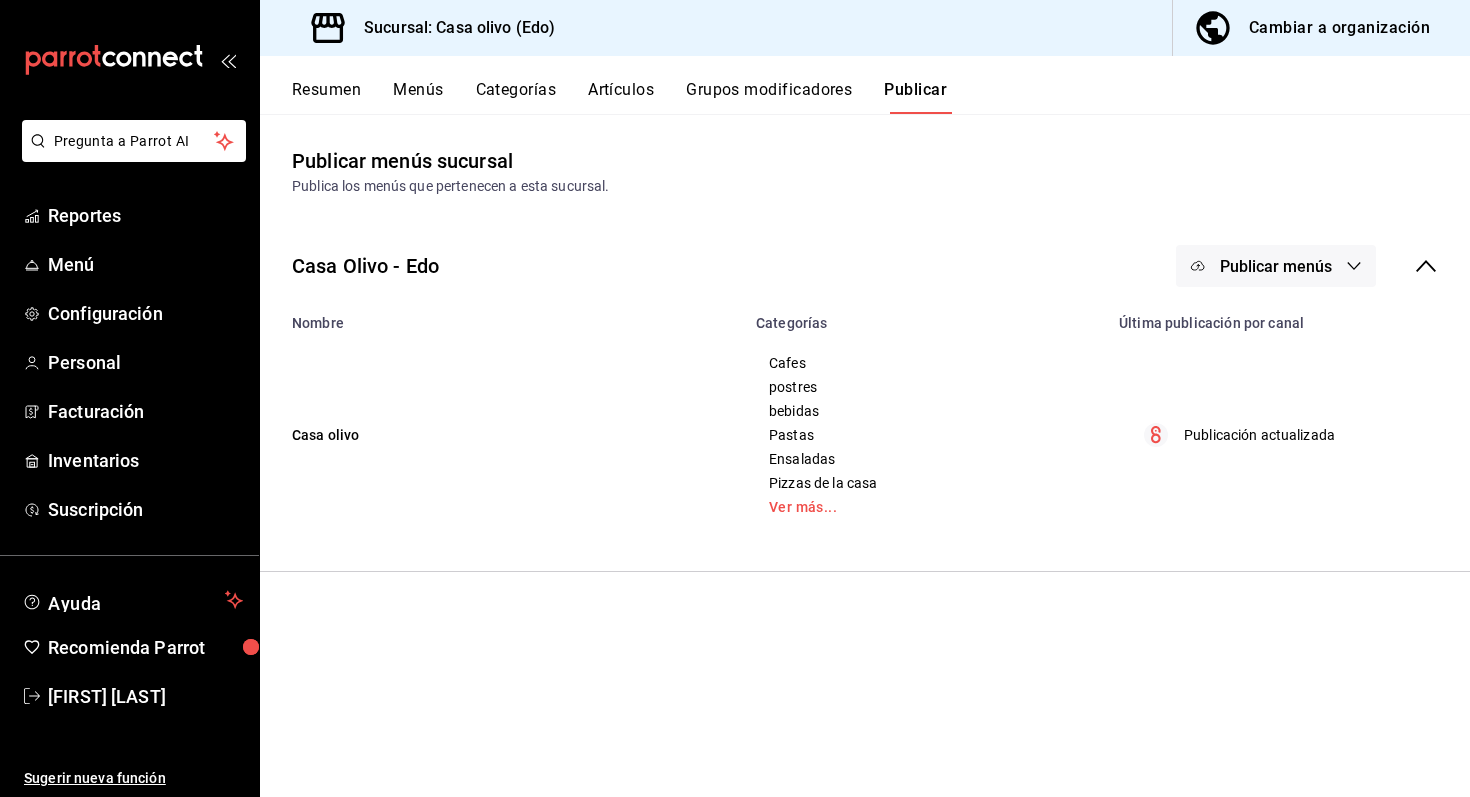 click on "Publicar menús" at bounding box center (1276, 266) 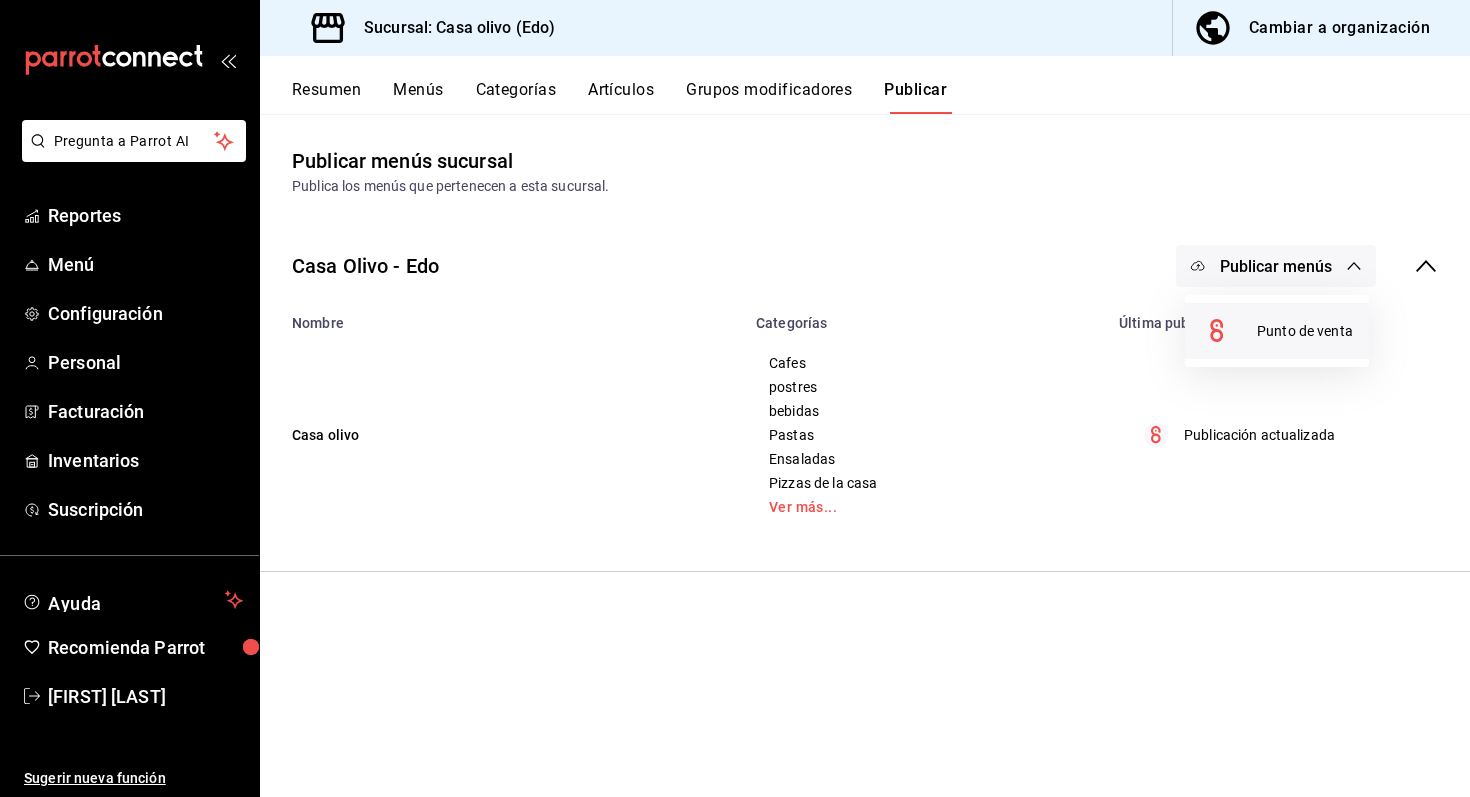 click on "Punto de venta" at bounding box center (1305, 331) 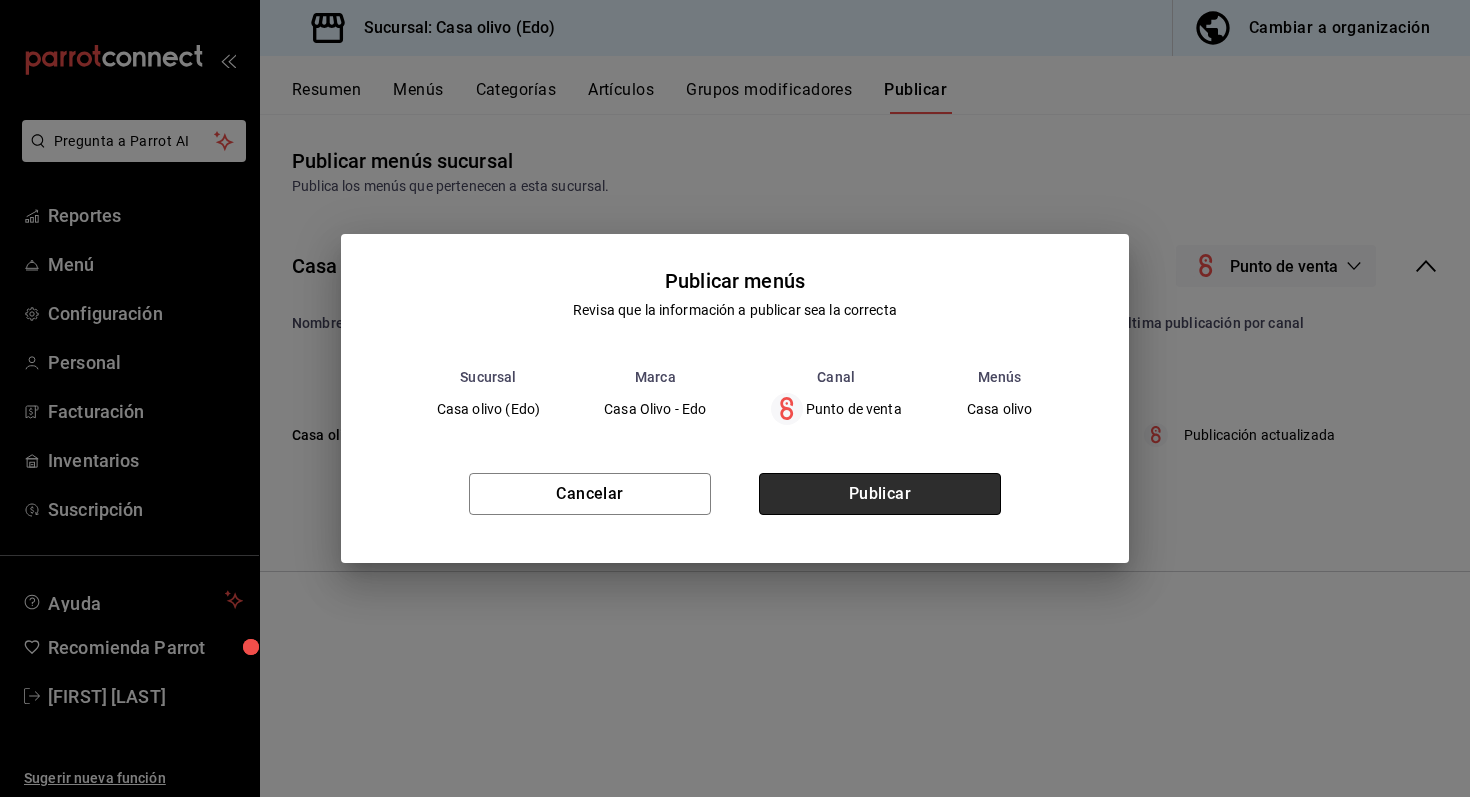 click on "Publicar" at bounding box center [880, 494] 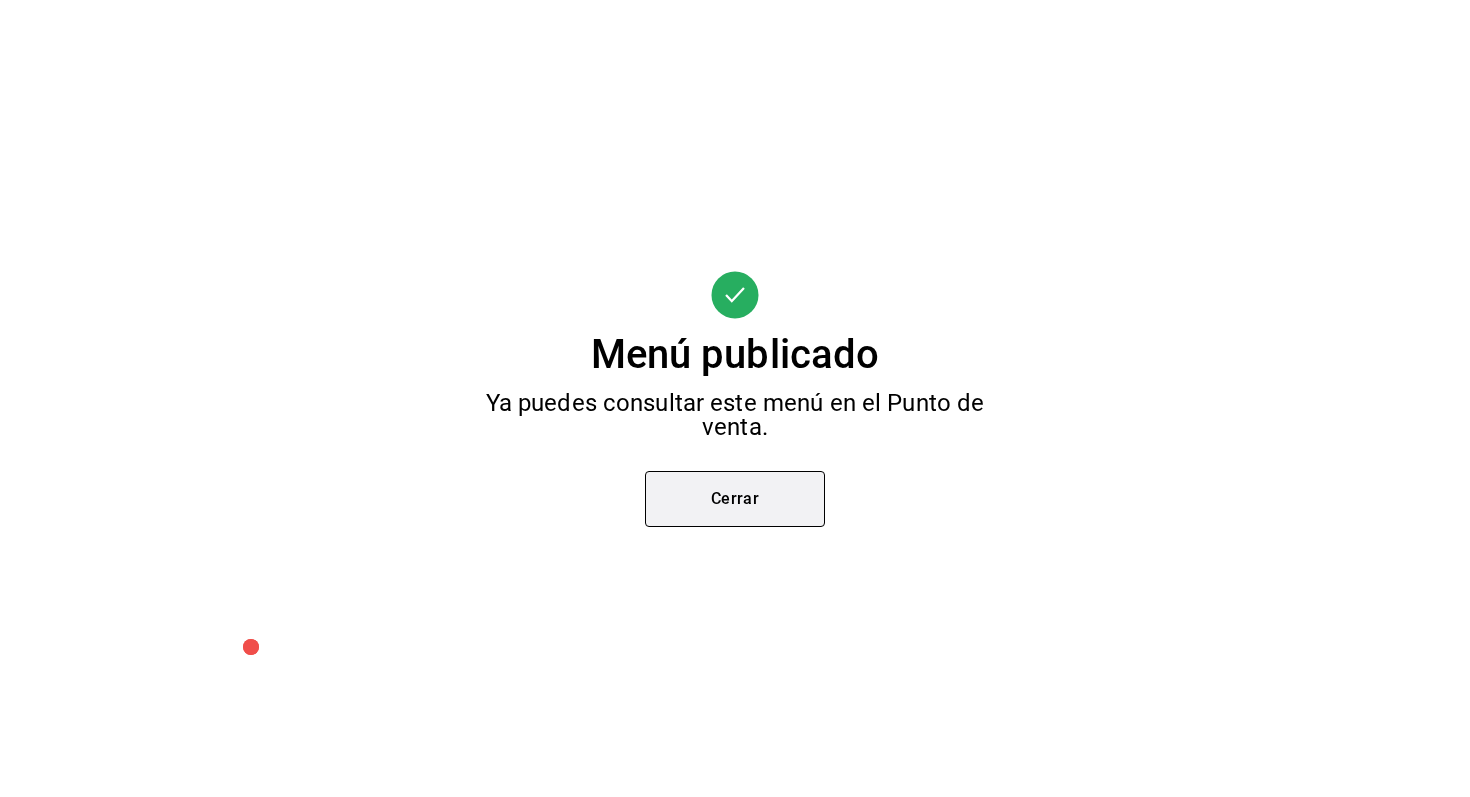 click on "Cerrar" at bounding box center (735, 499) 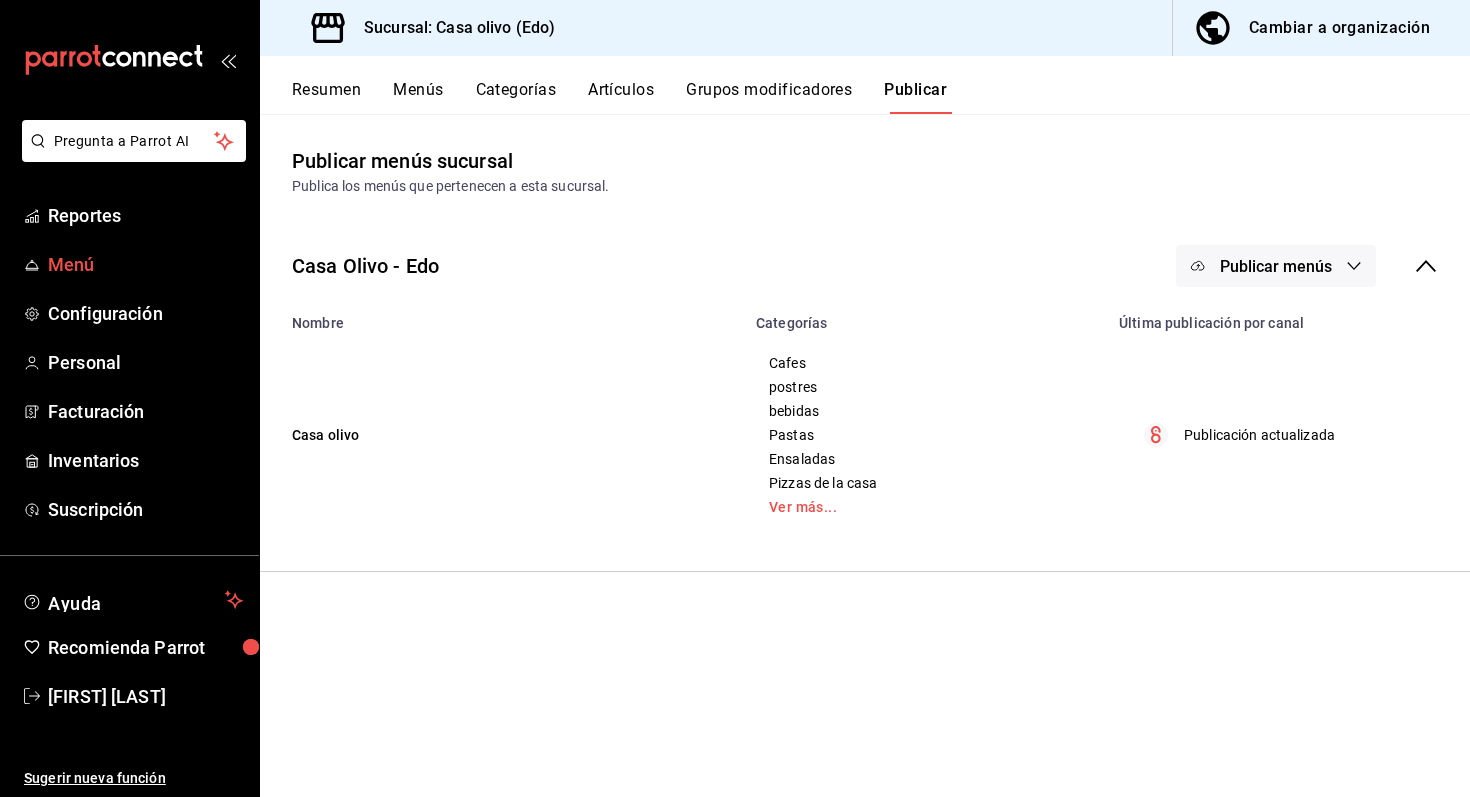 click on "Menú" at bounding box center (145, 264) 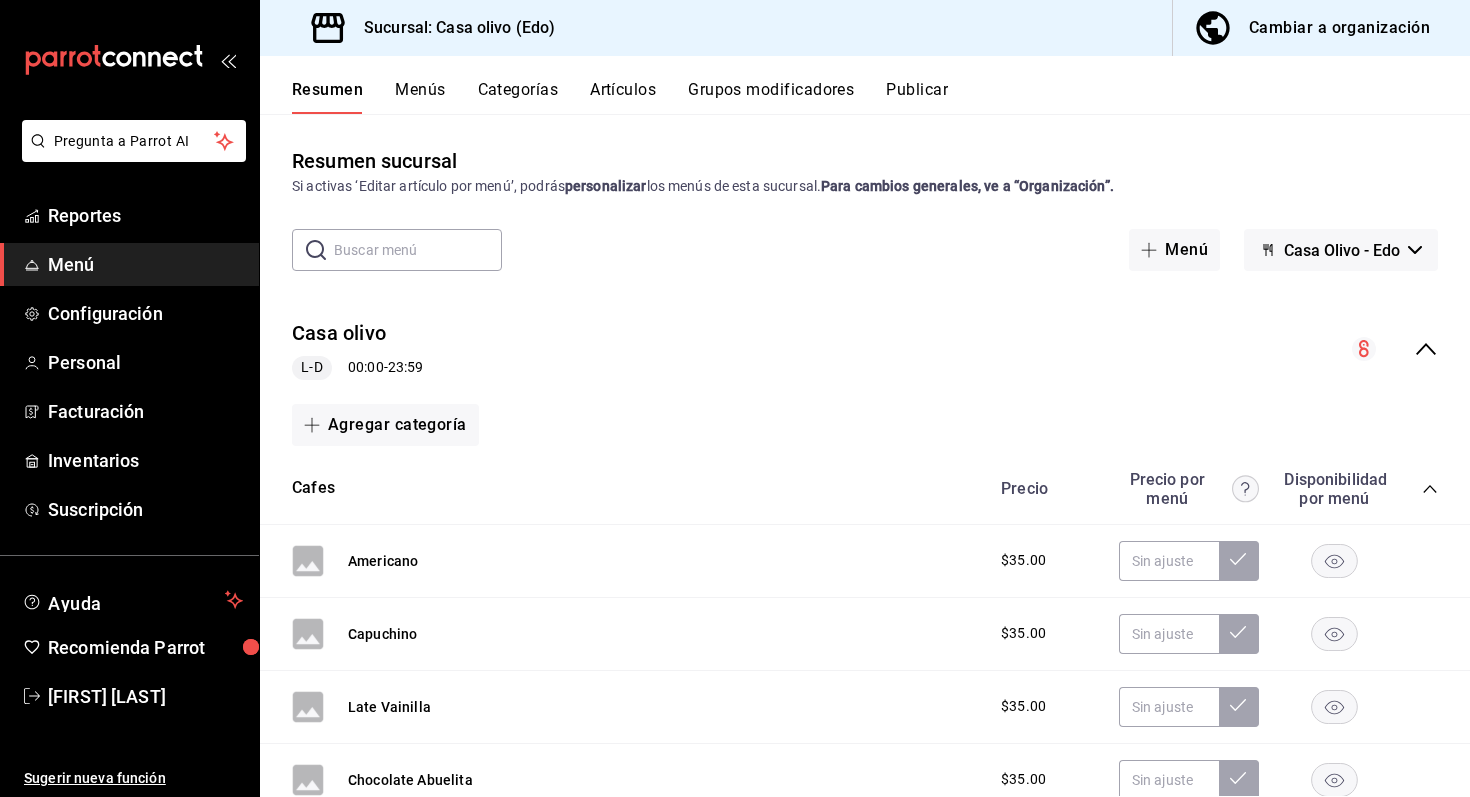 click on "Menús" at bounding box center [420, 97] 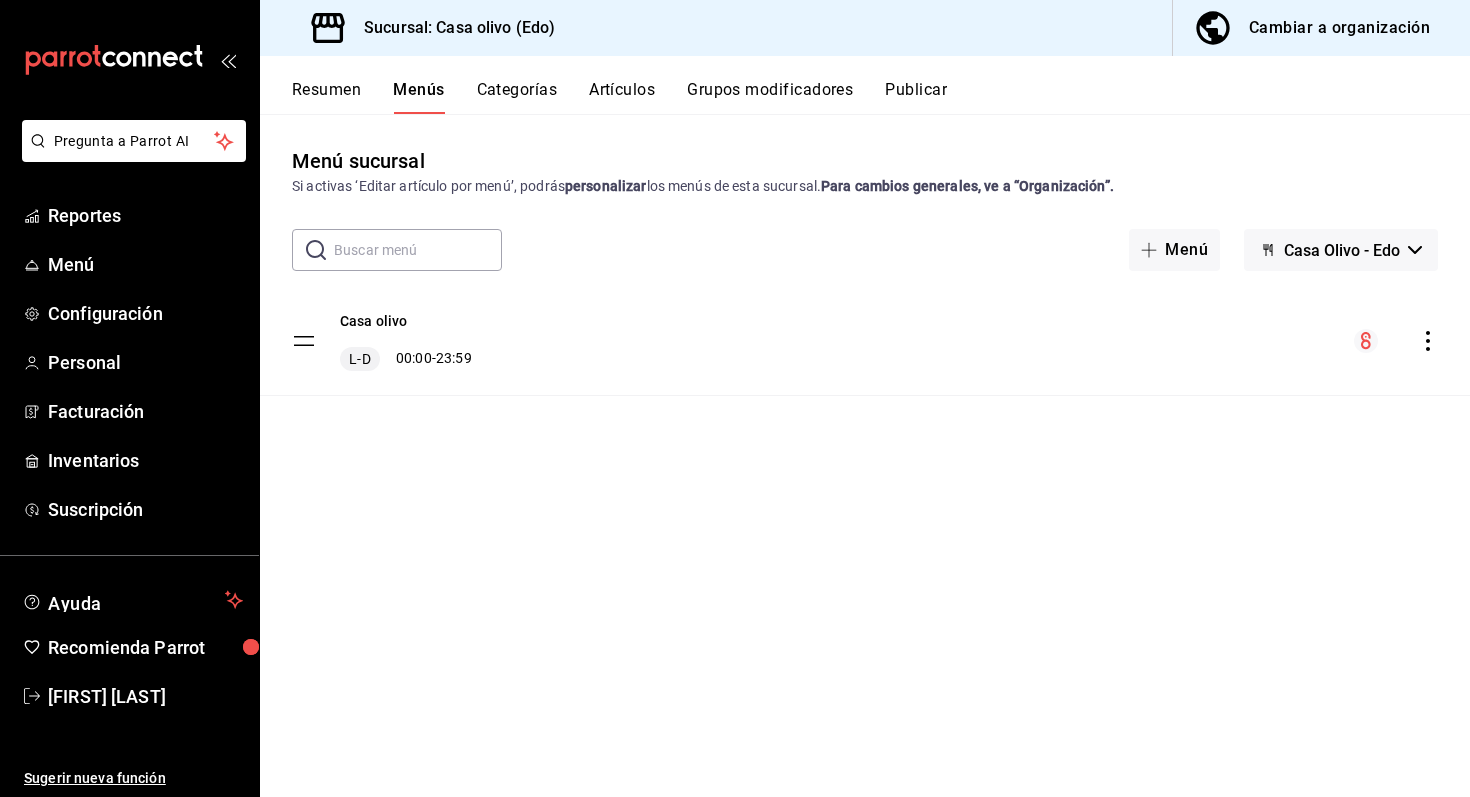 click on "Categorías" at bounding box center [517, 97] 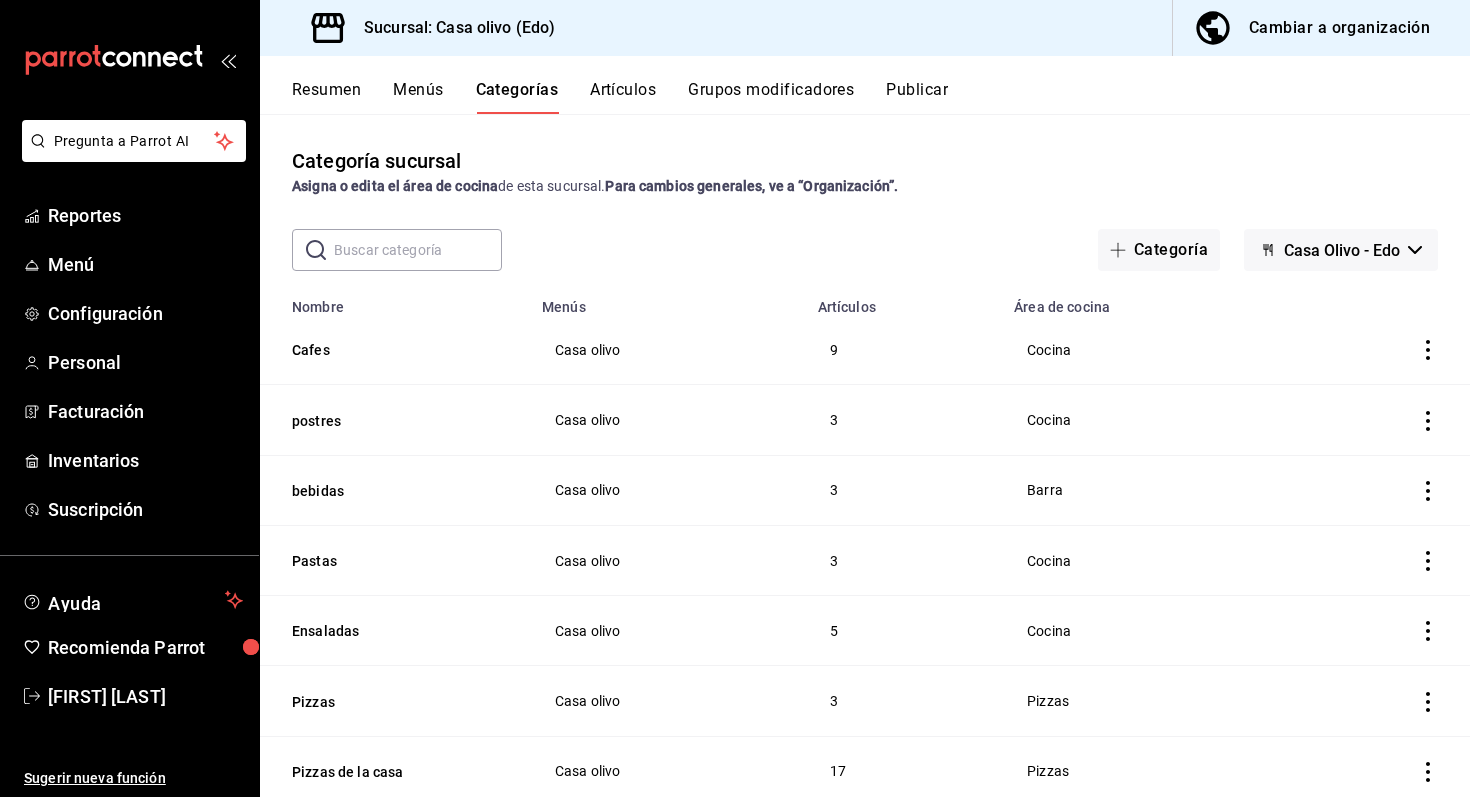 click on "Artículos" at bounding box center [623, 97] 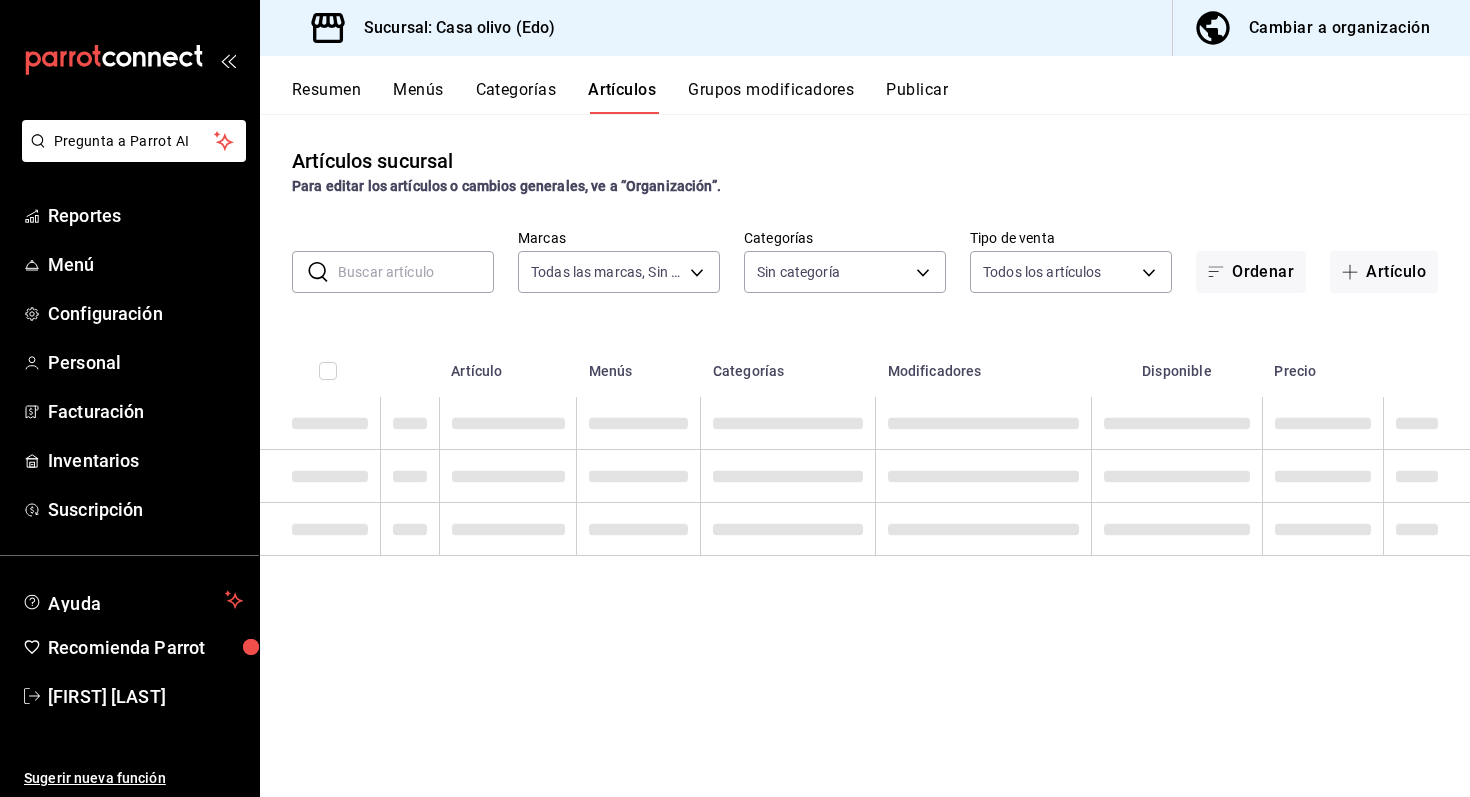 type on "09261786-2630-426b-924a-f43334cfd809" 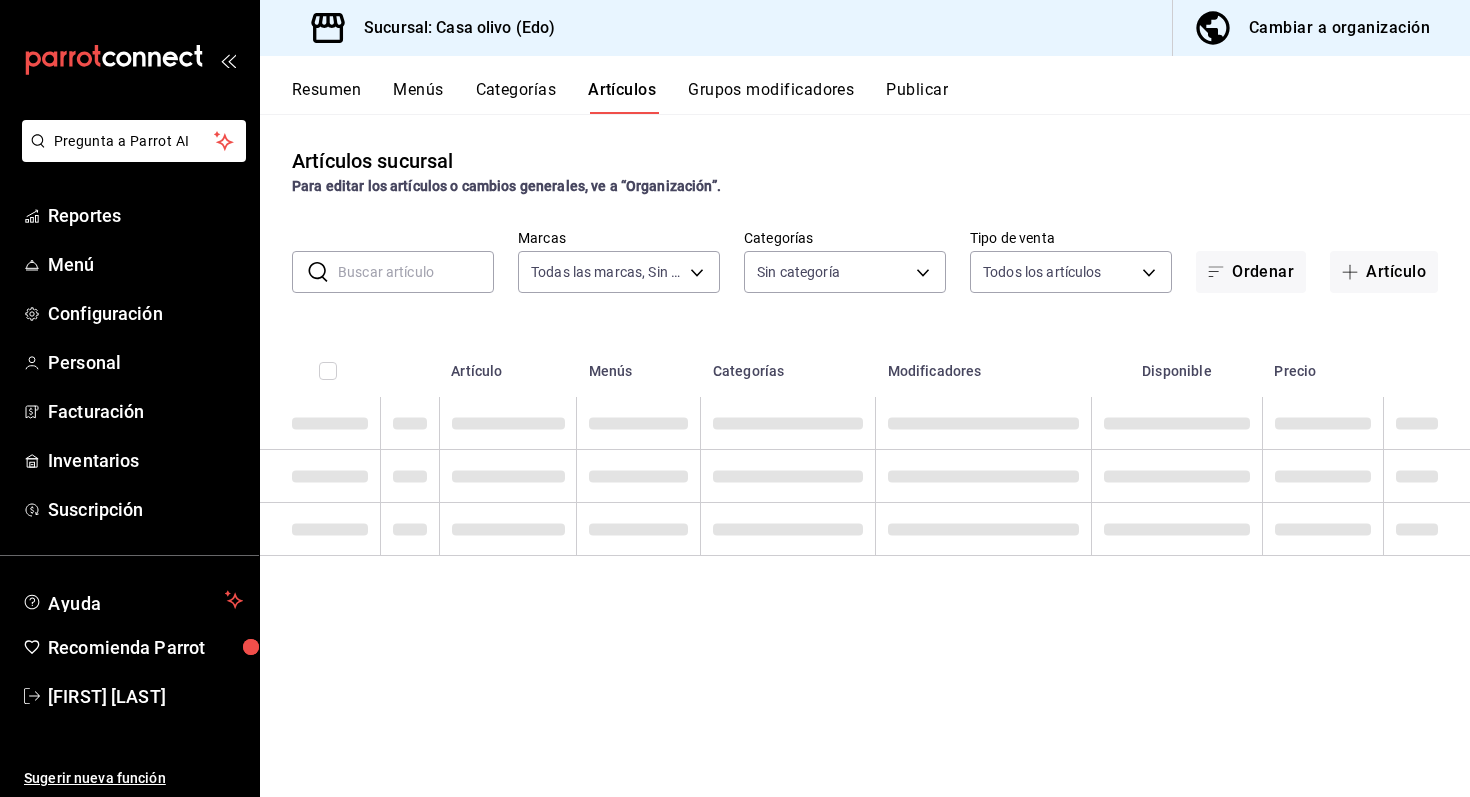 type on "b2ce73ce-ea99-4733-809e-adbc4baf4c67,cb6508e7-f668-4a20-8bff-d9580d89eb13,64376482-fbb5-4a05-8ecc-323176b49448,d44b0a3f-cece-4980-8b33-b66e48ec6426,203a5ee1-b564-419e-8587-d1cd59e3493d,279d2231-0403-4796-b457-ae73b58f7fdc,ceb712bb-0fdb-4006-8a47-ab78c7657bac" 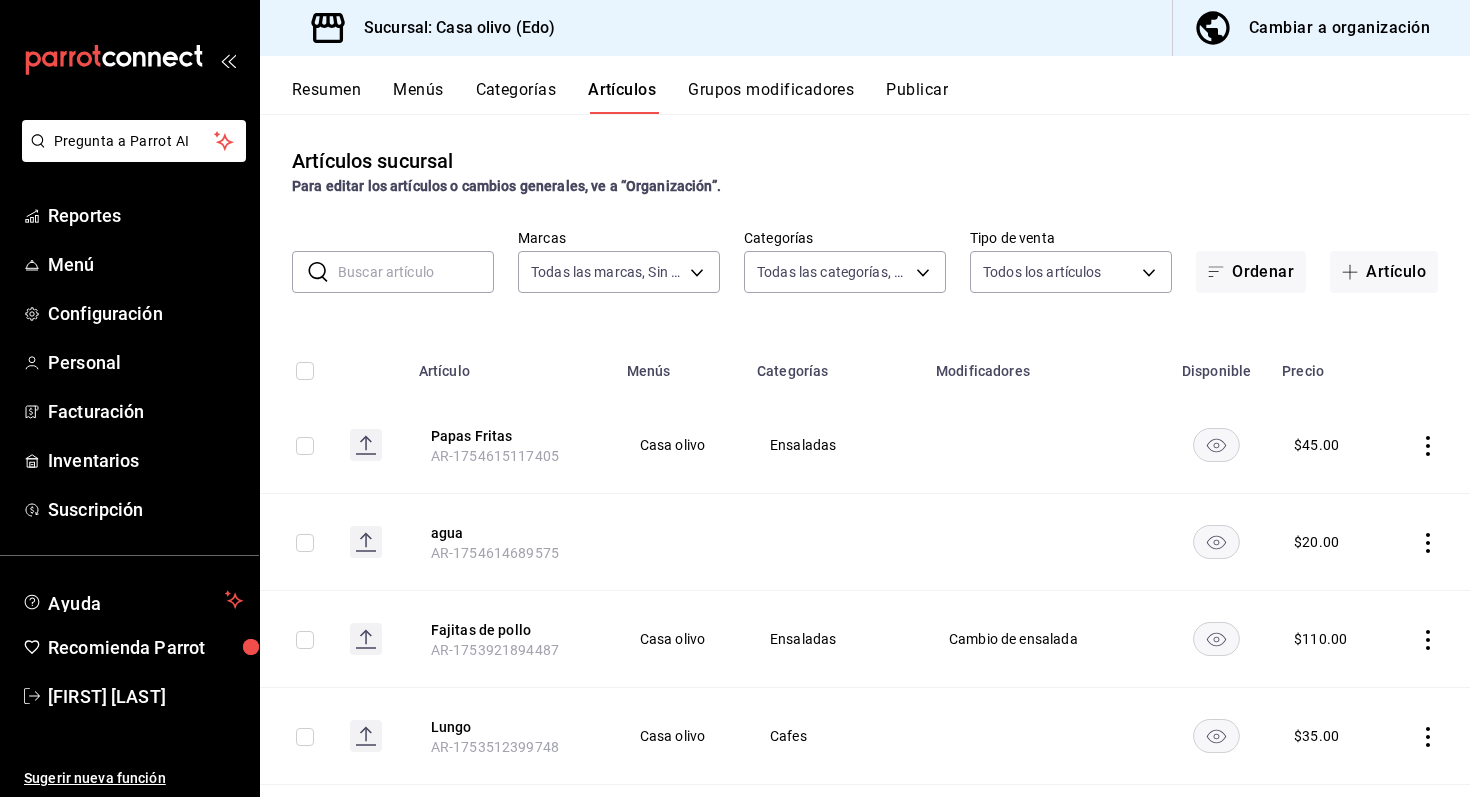 click on "Grupos modificadores" at bounding box center [771, 97] 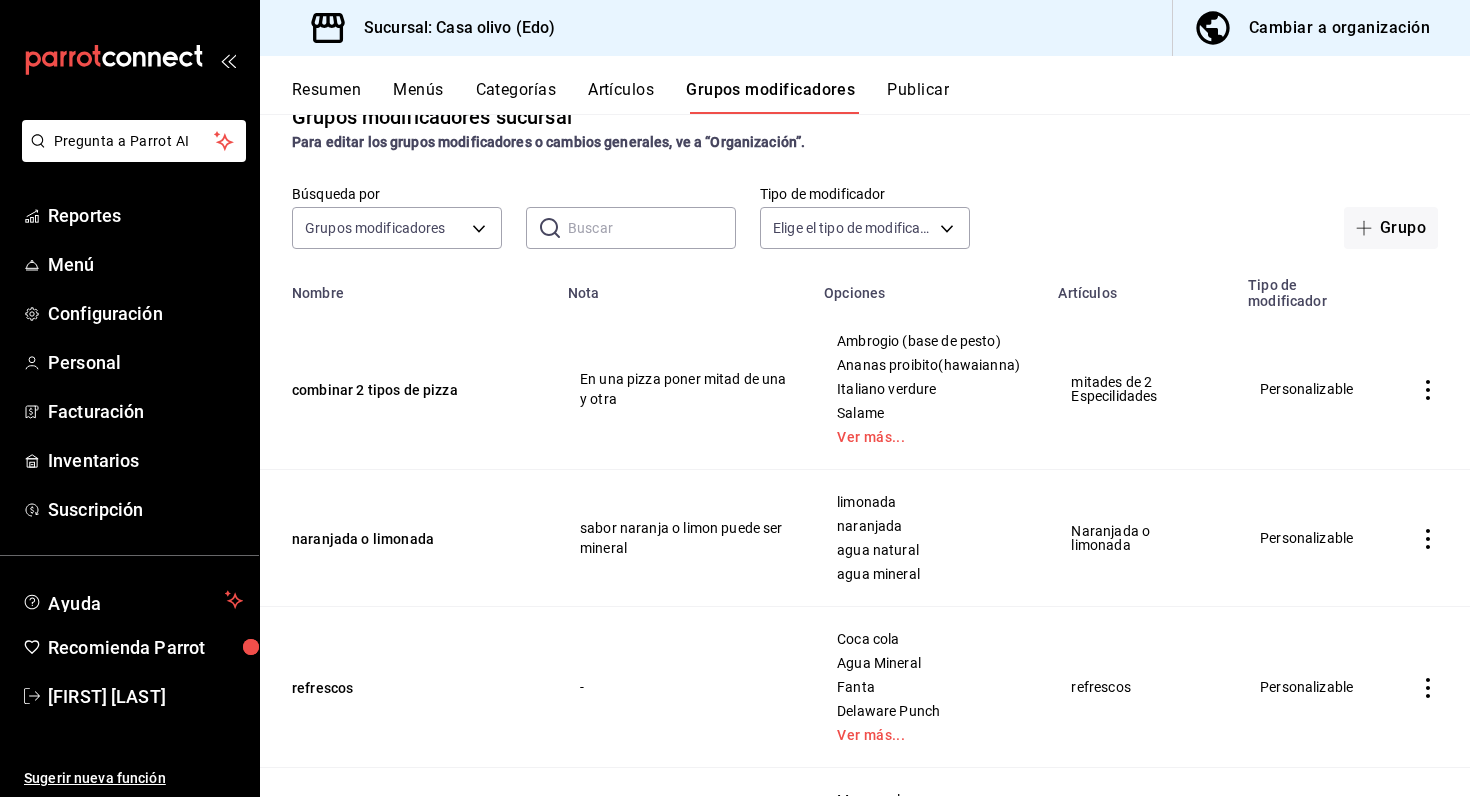 scroll, scrollTop: 0, scrollLeft: 0, axis: both 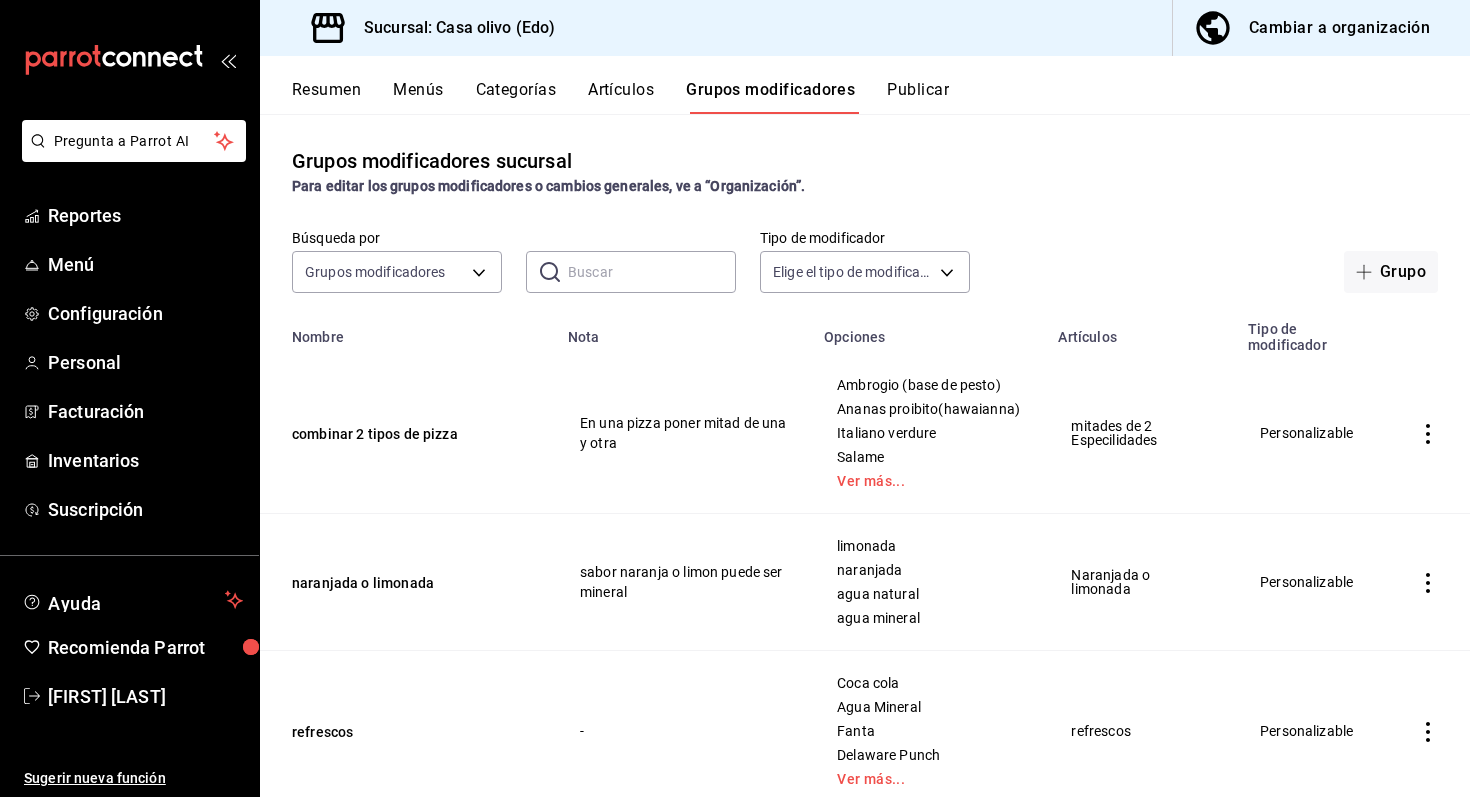 click on "Artículos" at bounding box center [621, 97] 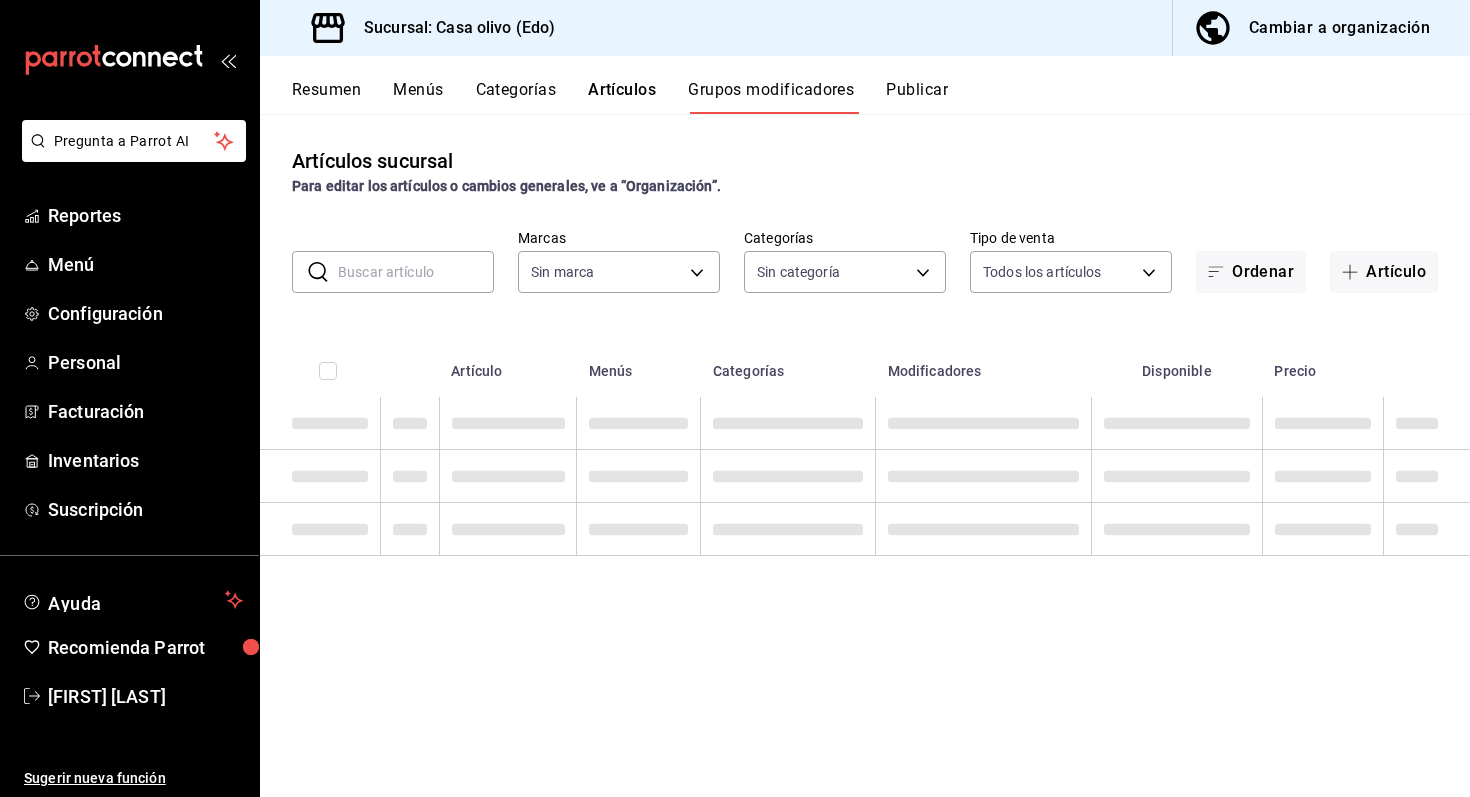 type on "09261786-2630-426b-924a-f43334cfd809" 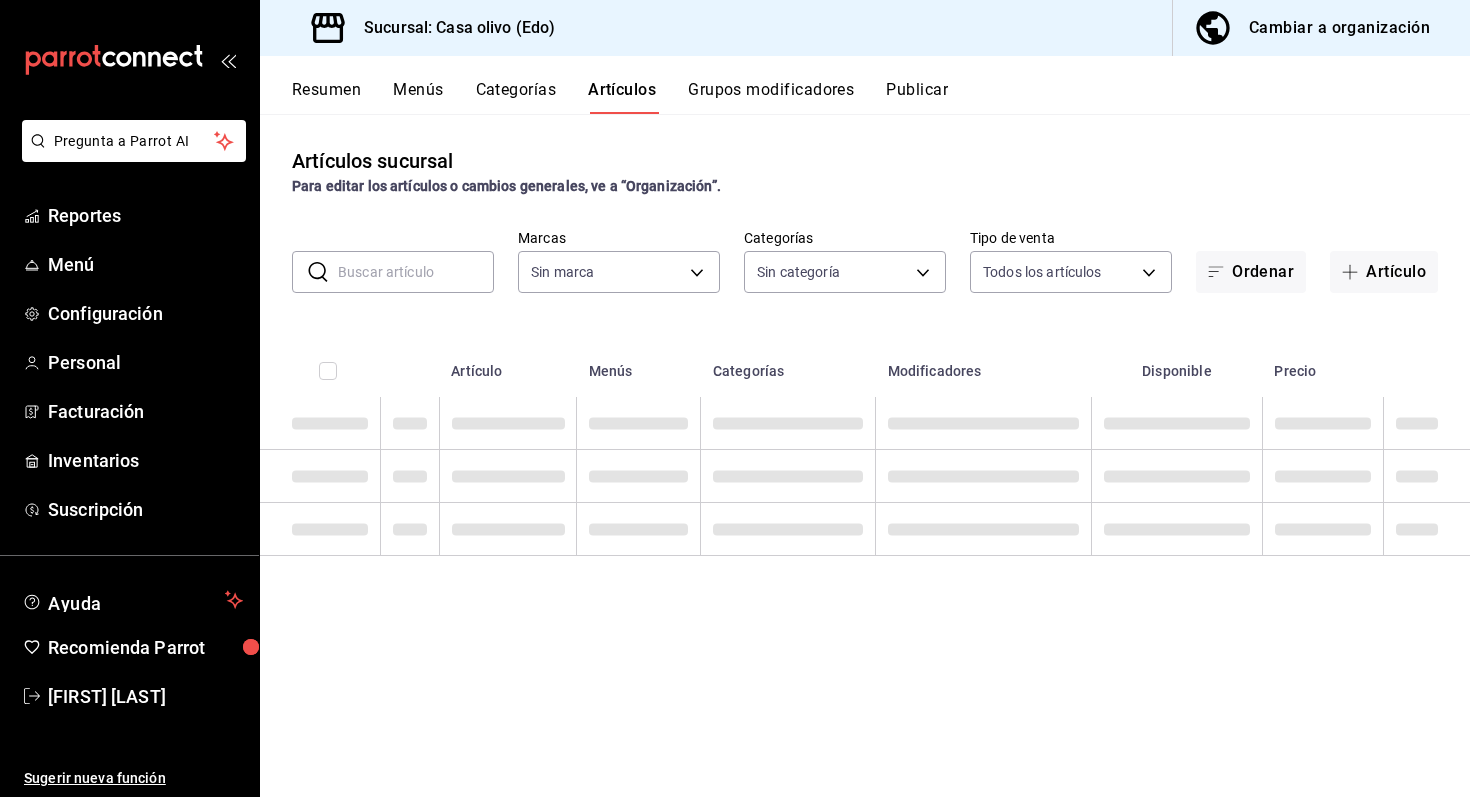 type on "09261786-2630-426b-924a-f43334cfd809" 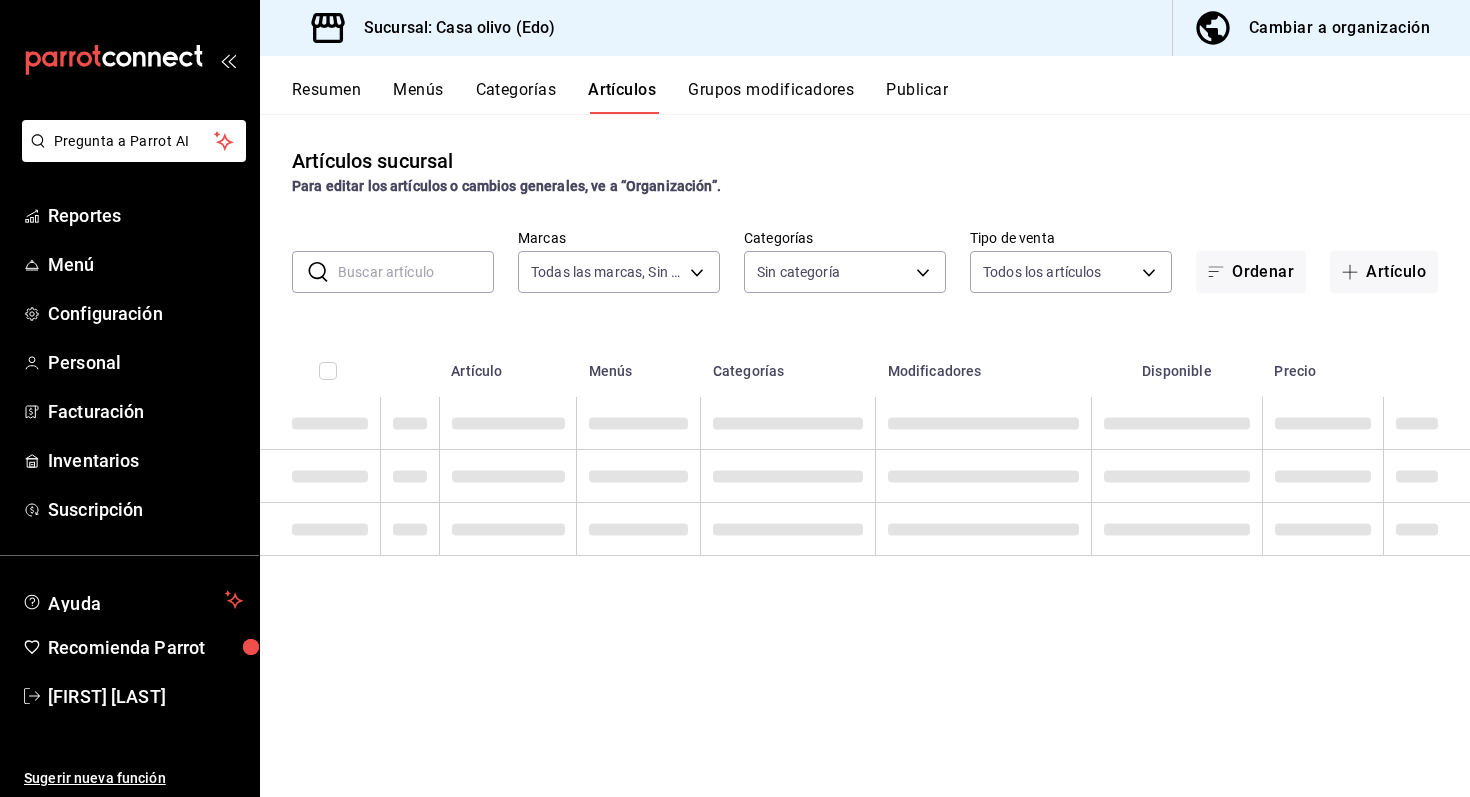 type on "b2ce73ce-ea99-4733-809e-adbc4baf4c67,cb6508e7-f668-4a20-8bff-d9580d89eb13,64376482-fbb5-4a05-8ecc-323176b49448,d44b0a3f-cece-4980-8b33-b66e48ec6426,203a5ee1-b564-419e-8587-d1cd59e3493d,279d2231-0403-4796-b457-ae73b58f7fdc,ceb712bb-0fdb-4006-8a47-ab78c7657bac" 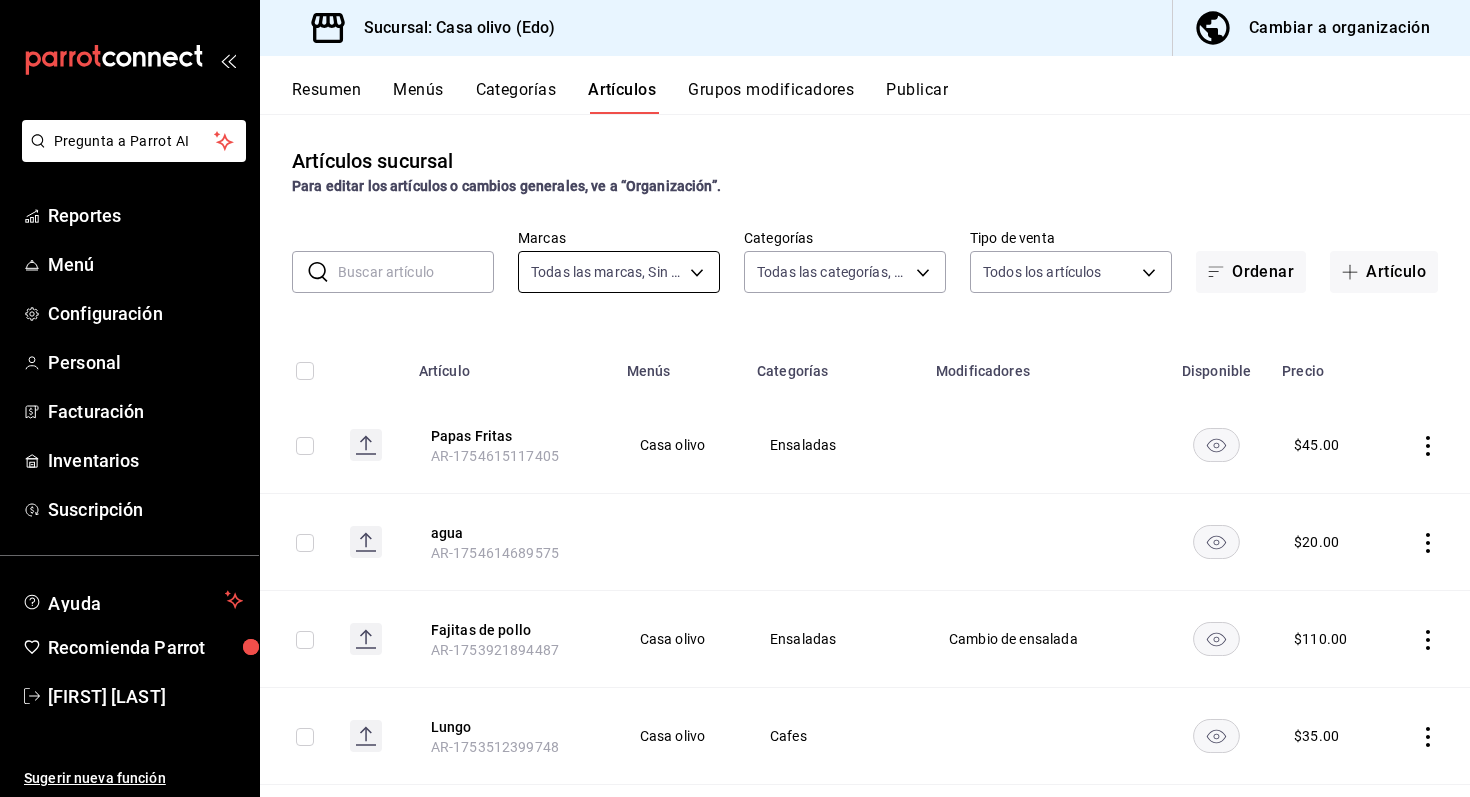 click on "Pregunta a Parrot AI Reportes   Menú   Configuración   Personal   Facturación   Inventarios   Suscripción   Ayuda Recomienda Parrot   [FIRST] [LAST]   Sugerir nueva función   Sucursal: Casa olivo (Edo) Cambiar a organización Resumen Menús Categorías Artículos Grupos modificadores Publicar Artículos sucursal Para editar los artículos o cambios generales, ve a “Organización”. ​ ​ Marcas Todas las marcas, Sin marca 09261786-2630-426b-924a-f43334cfd809 Categorías Todas las categorías, Sin categoría b2ce73ce-ea99-4733-809e-adbc4baf4c67,cb6508e7-f668-4a20-8bff-d9580d89eb13,64376482-fbb5-4a05-8ecc-323176b49448,d44b0a3f-cece-4980-8b33-b66e48ec6426,203a5ee1-b564-419e-8587-d1cd59e3493d,279d2231-0403-4796-b457-ae73b58f7fdc,ceb712bb-0fdb-4006-8a47-ab78c7657bac Tipo de venta Todos los artículos ALL Ordenar Artículo Artículo Menús Categorías Modificadores Disponible Precio Papas Fritas AR-1754615117405 Casa olivo Ensaladas $ 45.00 agua AR-1754614689575 $ 20.00 Fajitas de pollo AR-1753921894487 $ $" at bounding box center [735, 398] 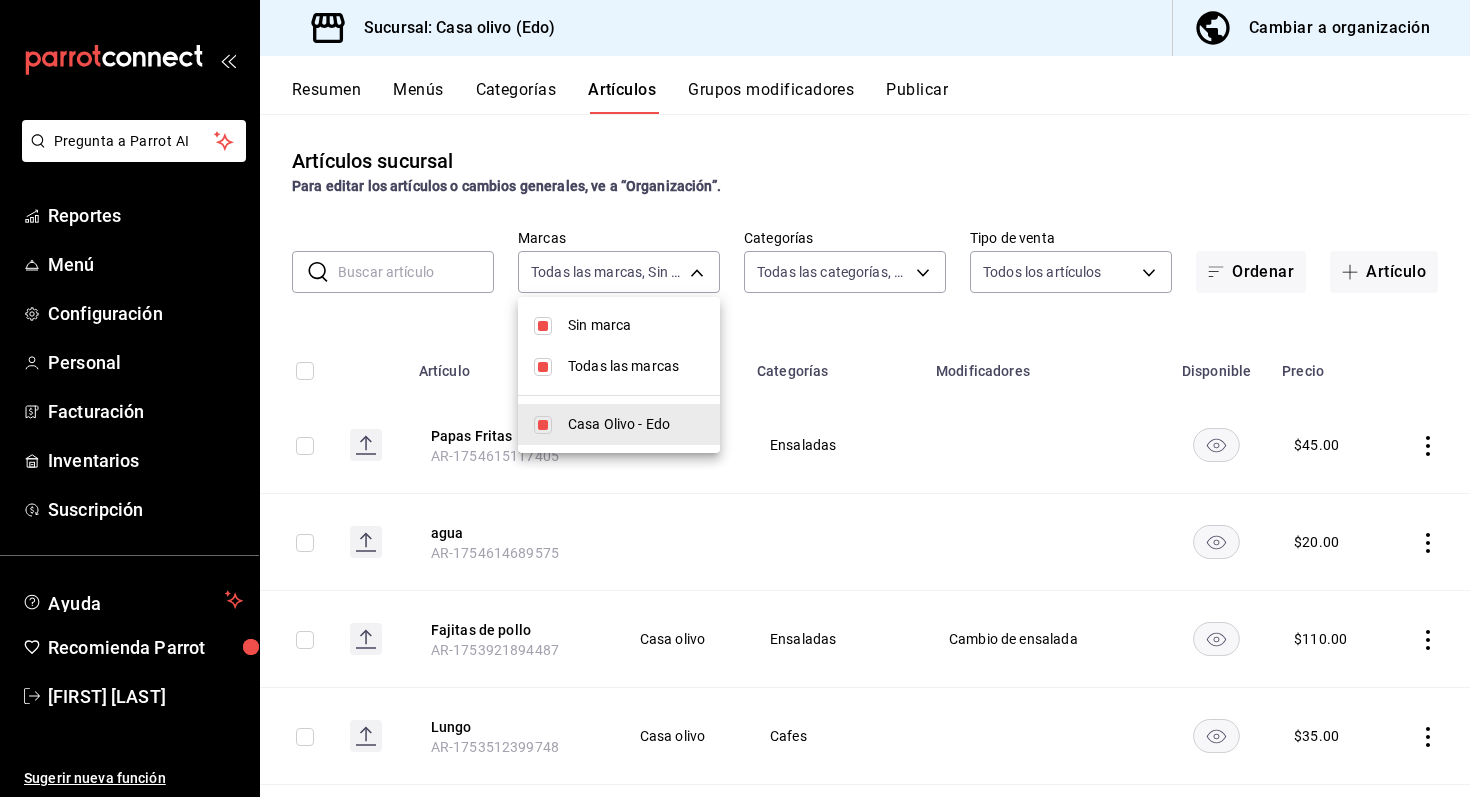click at bounding box center [735, 398] 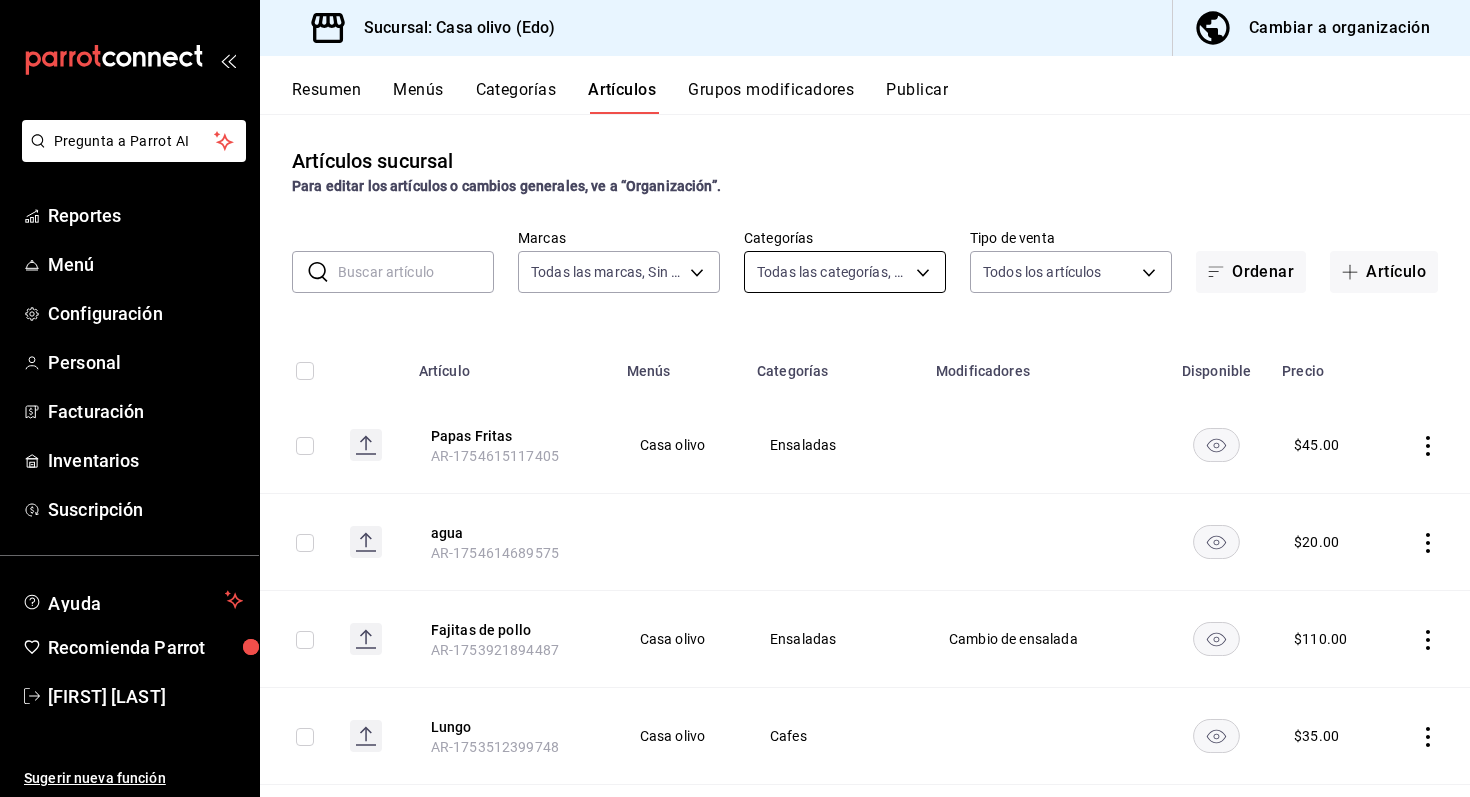 click on "Pregunta a Parrot AI Reportes   Menú   Configuración   Personal   Facturación   Inventarios   Suscripción   Ayuda Recomienda Parrot   [FIRST] [LAST]   Sugerir nueva función   Sucursal: Casa olivo (Edo) Cambiar a organización Resumen Menús Categorías Artículos Grupos modificadores Publicar Artículos sucursal Para editar los artículos o cambios generales, ve a “Organización”. ​ ​ Marcas Todas las marcas, Sin marca 09261786-2630-426b-924a-f43334cfd809 Categorías Todas las categorías, Sin categoría b2ce73ce-ea99-4733-809e-adbc4baf4c67,cb6508e7-f668-4a20-8bff-d9580d89eb13,64376482-fbb5-4a05-8ecc-323176b49448,d44b0a3f-cece-4980-8b33-b66e48ec6426,203a5ee1-b564-419e-8587-d1cd59e3493d,279d2231-0403-4796-b457-ae73b58f7fdc,ceb712bb-0fdb-4006-8a47-ab78c7657bac Tipo de venta Todos los artículos ALL Ordenar Artículo Artículo Menús Categorías Modificadores Disponible Precio Papas Fritas AR-1754615117405 Casa olivo Ensaladas $ 45.00 agua AR-1754614689575 $ 20.00 Fajitas de pollo AR-1753921894487 $ $" at bounding box center [735, 398] 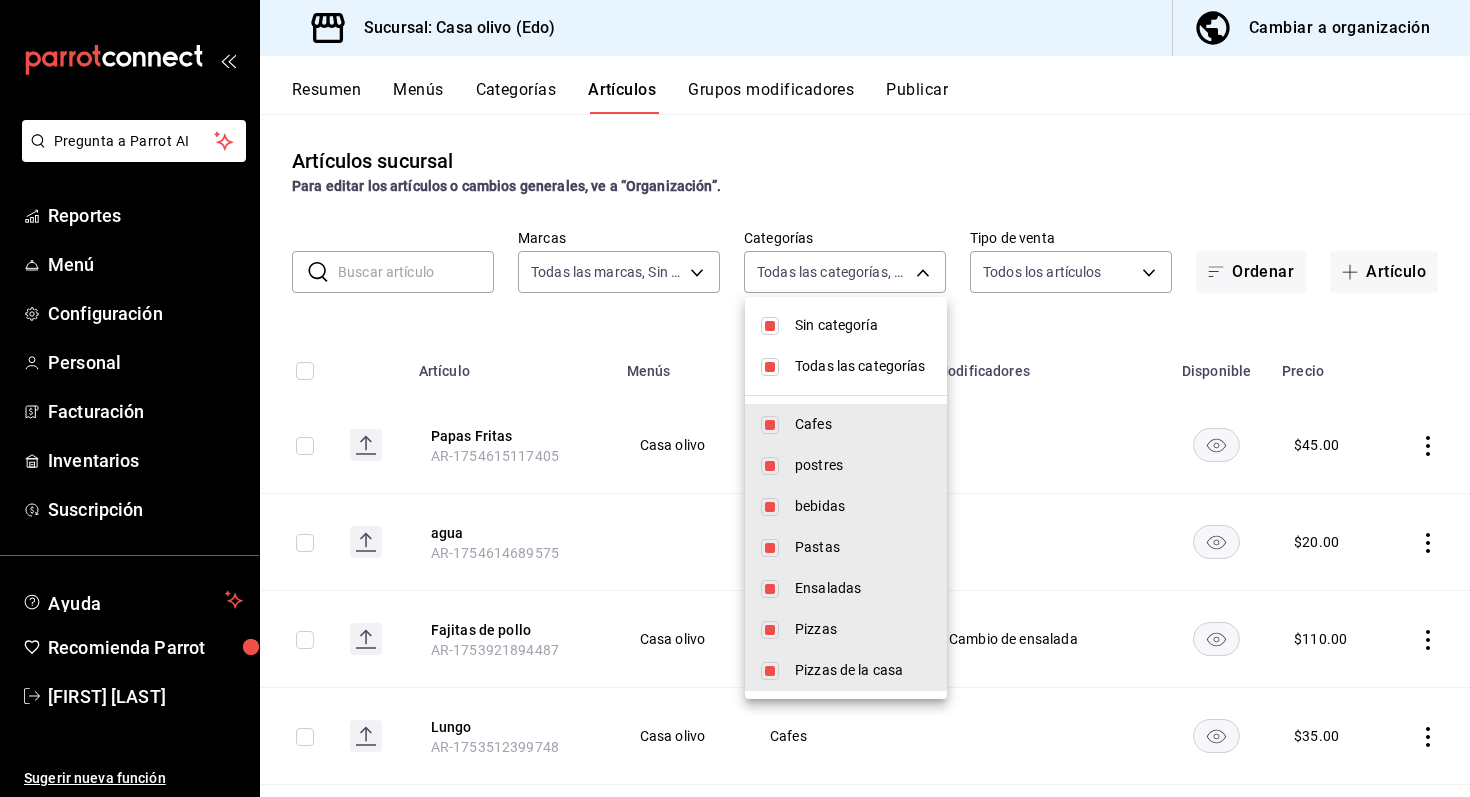 click on "Todas las categorías" at bounding box center [846, 366] 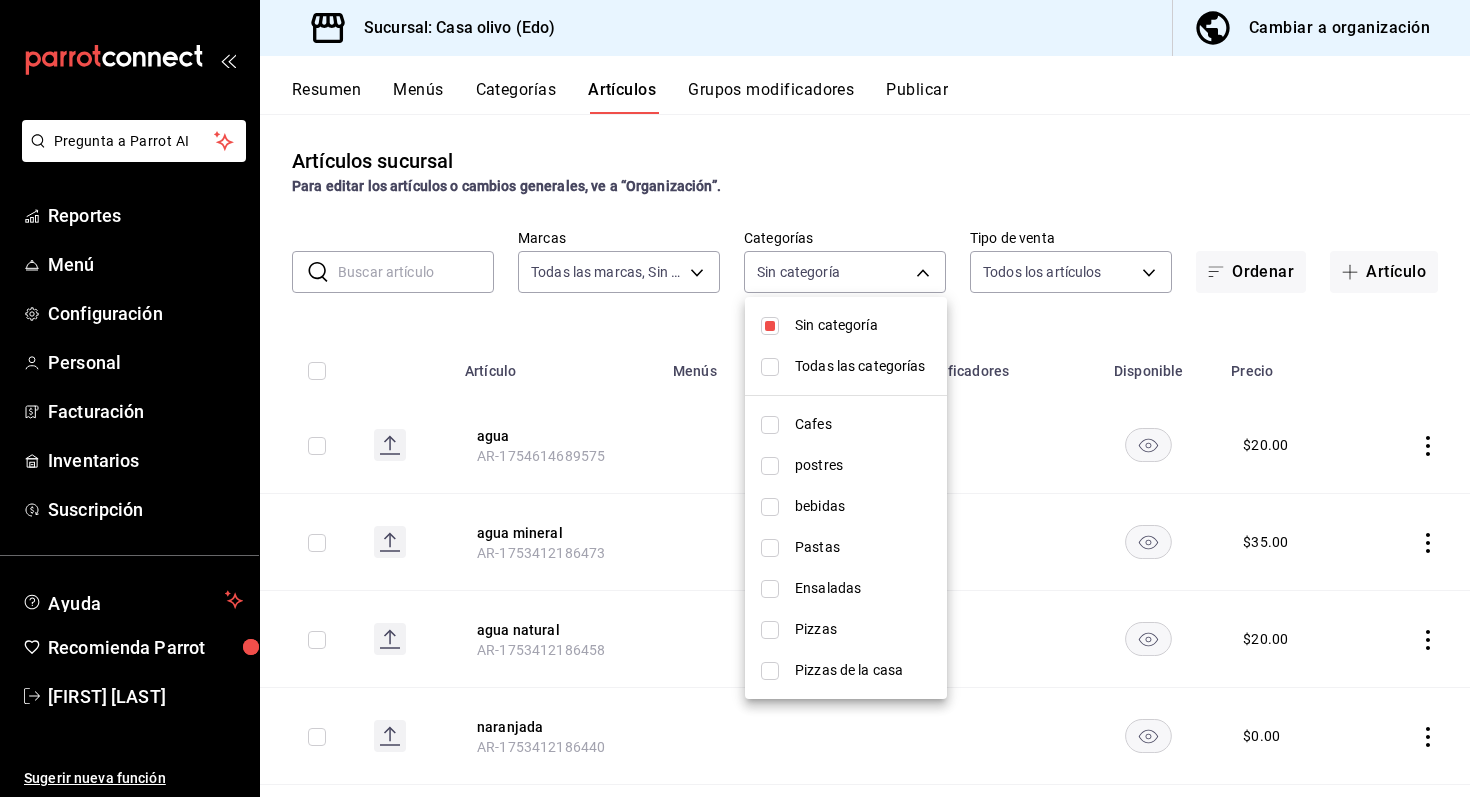 click on "Sin categoría" at bounding box center [863, 325] 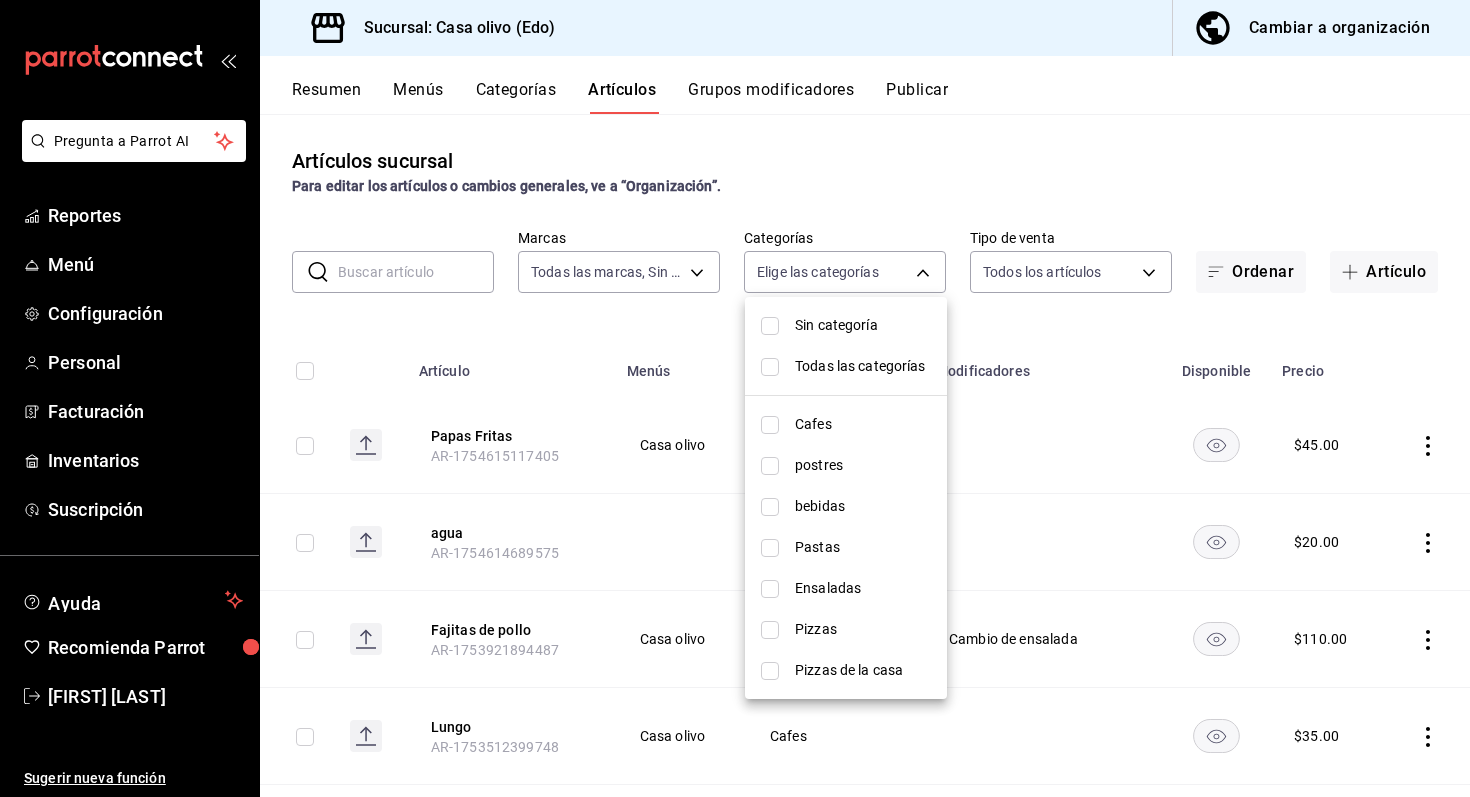 click on "Pastas" at bounding box center (863, 547) 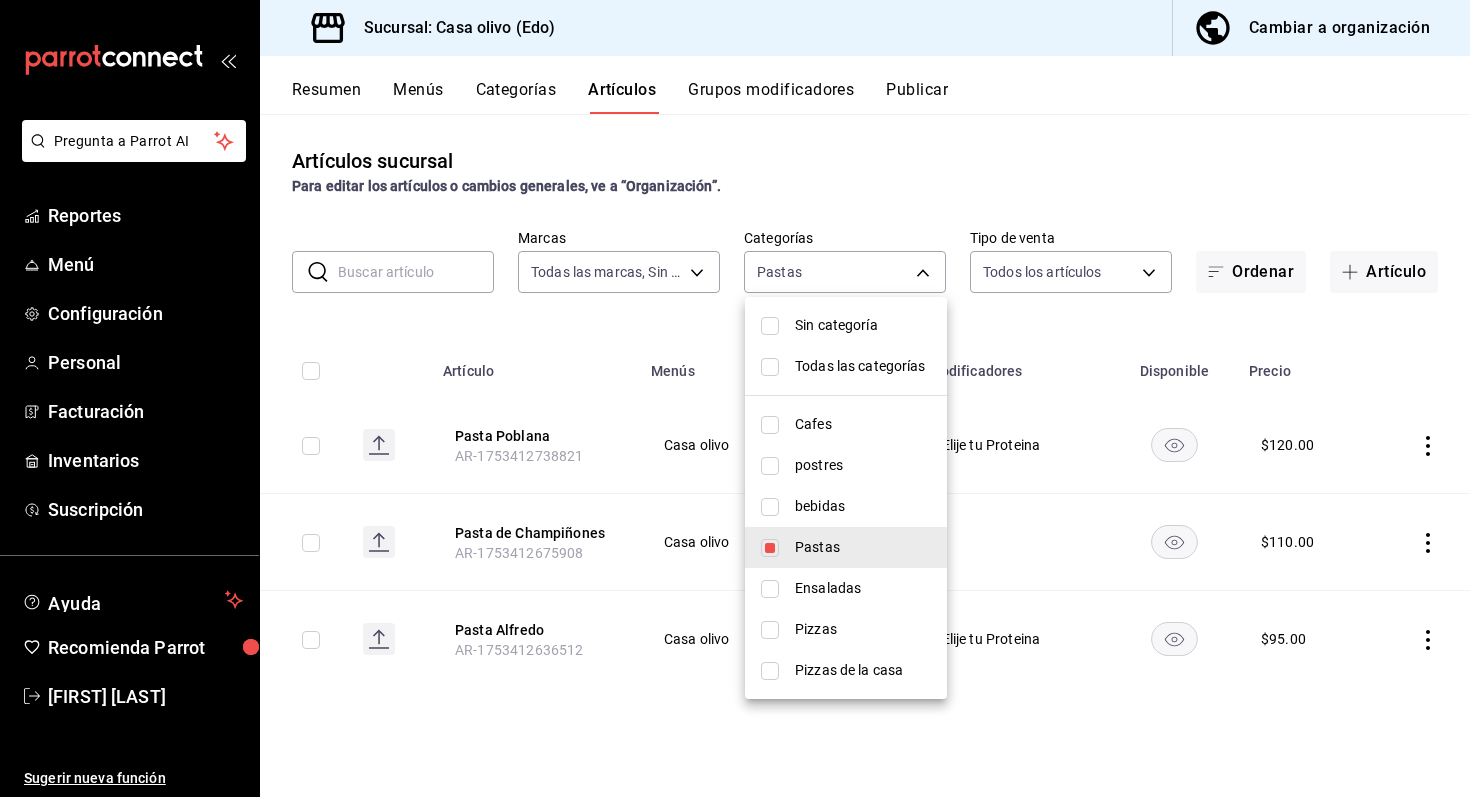 click at bounding box center (735, 398) 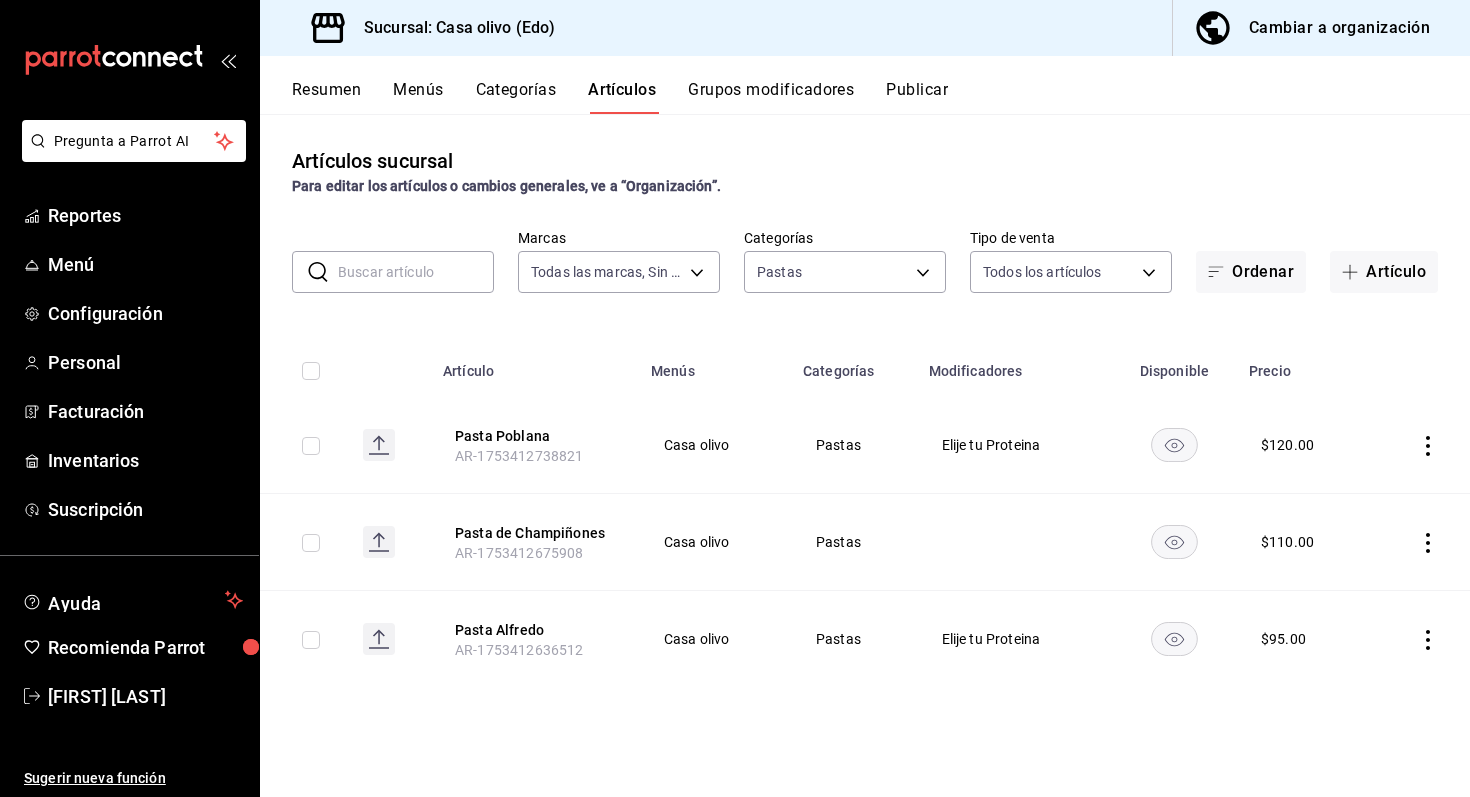 click on "Pasta Alfredo" at bounding box center [535, 630] 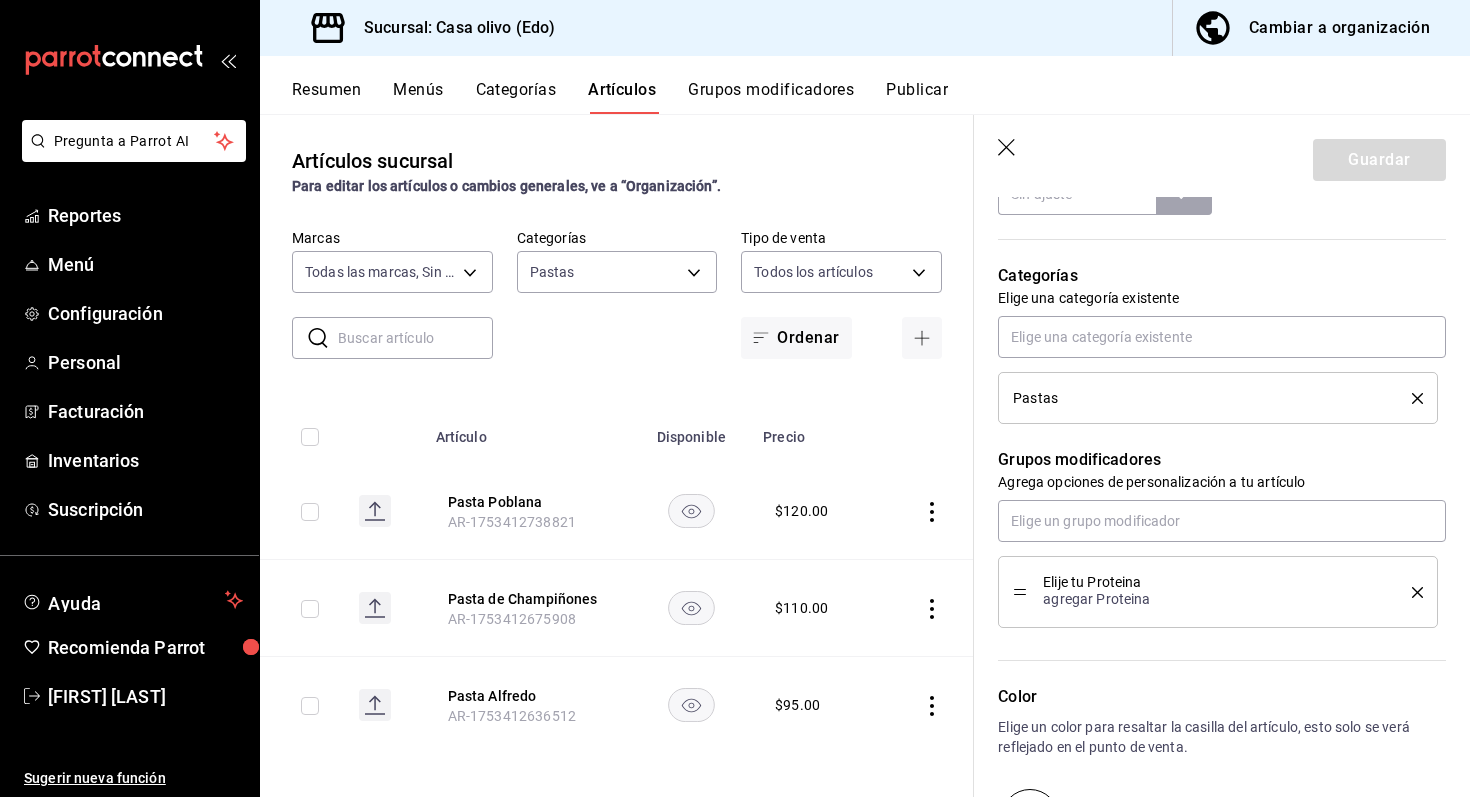 scroll, scrollTop: 804, scrollLeft: 0, axis: vertical 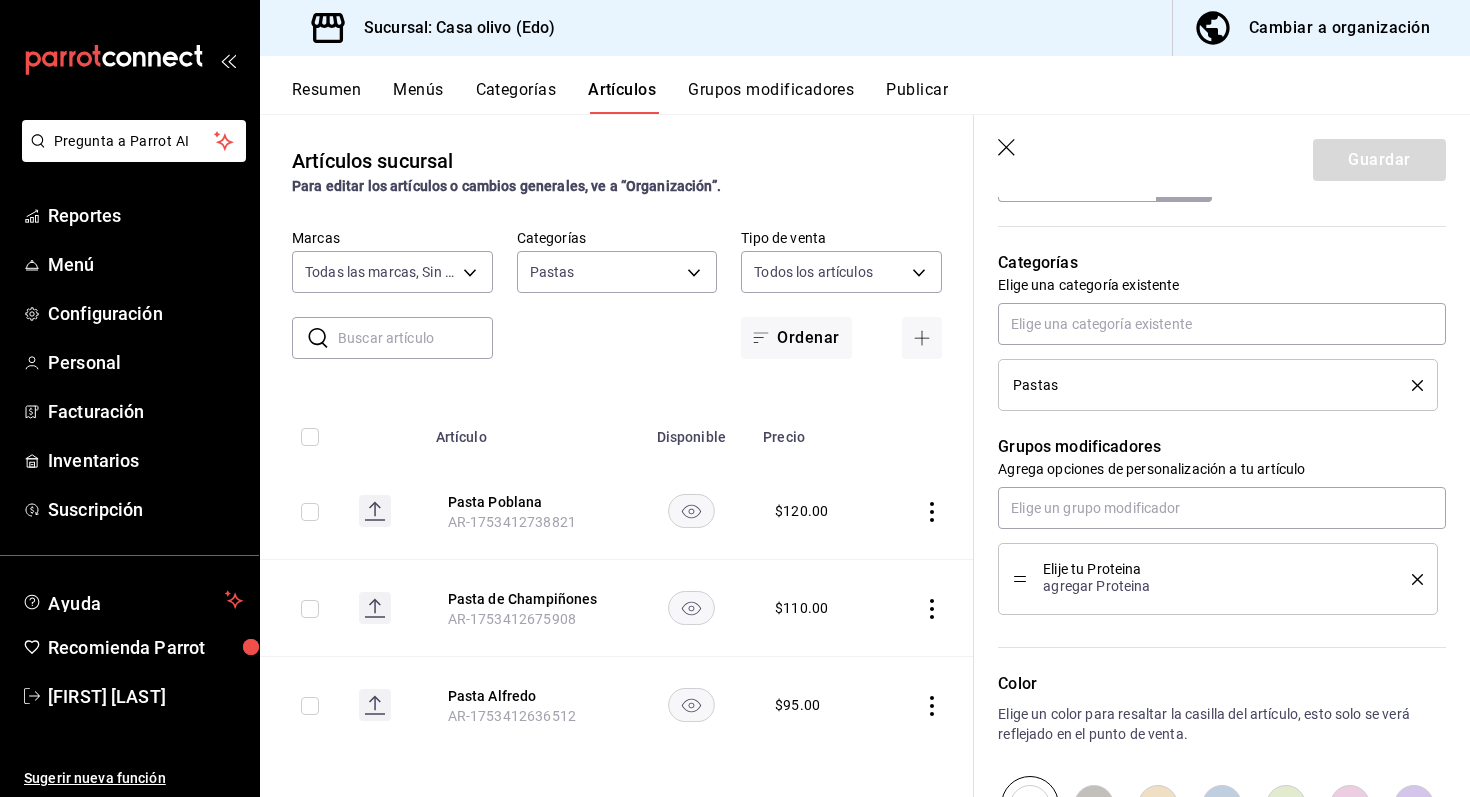 click on "Elije tu Proteina" at bounding box center [1212, 569] 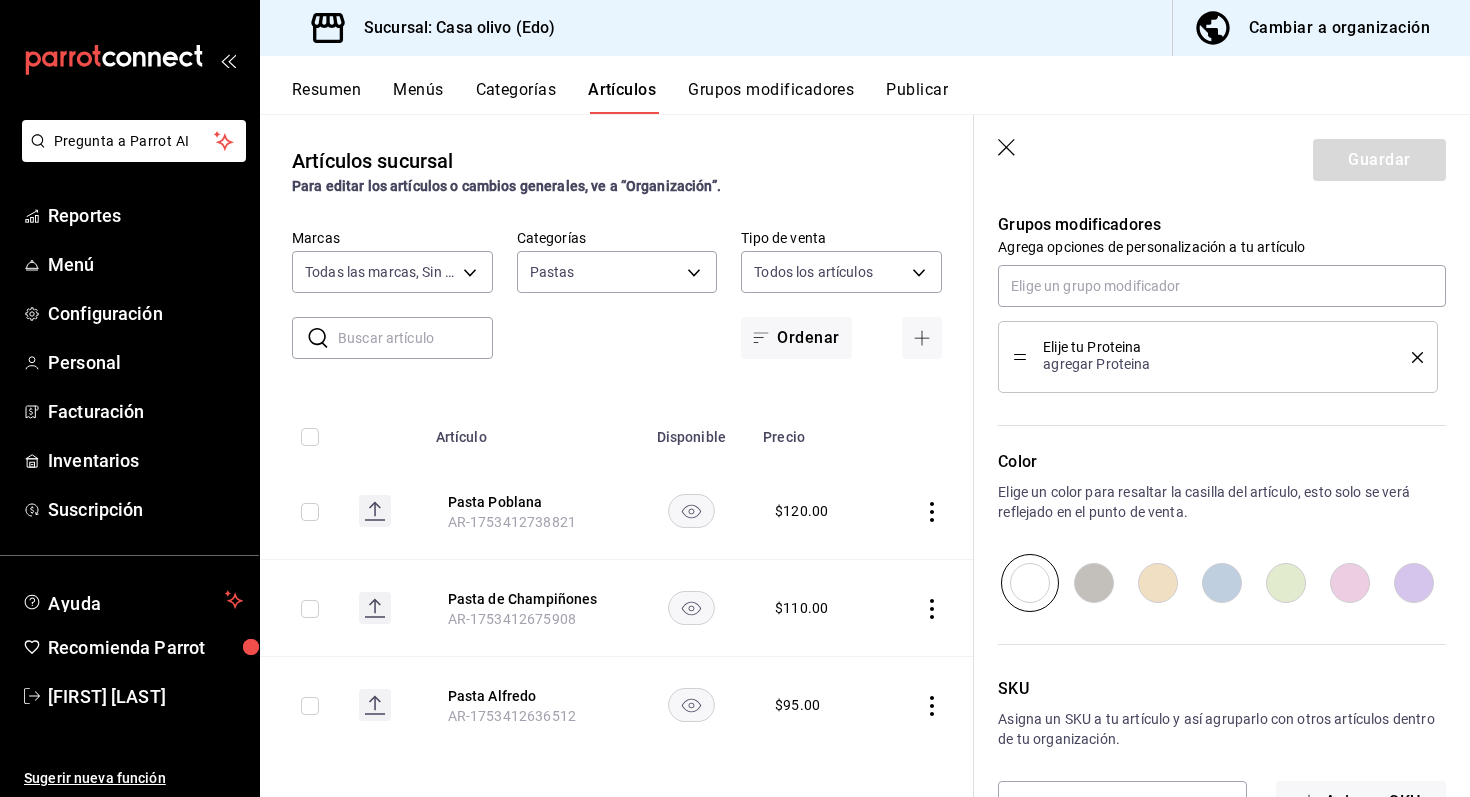 scroll, scrollTop: 1015, scrollLeft: 0, axis: vertical 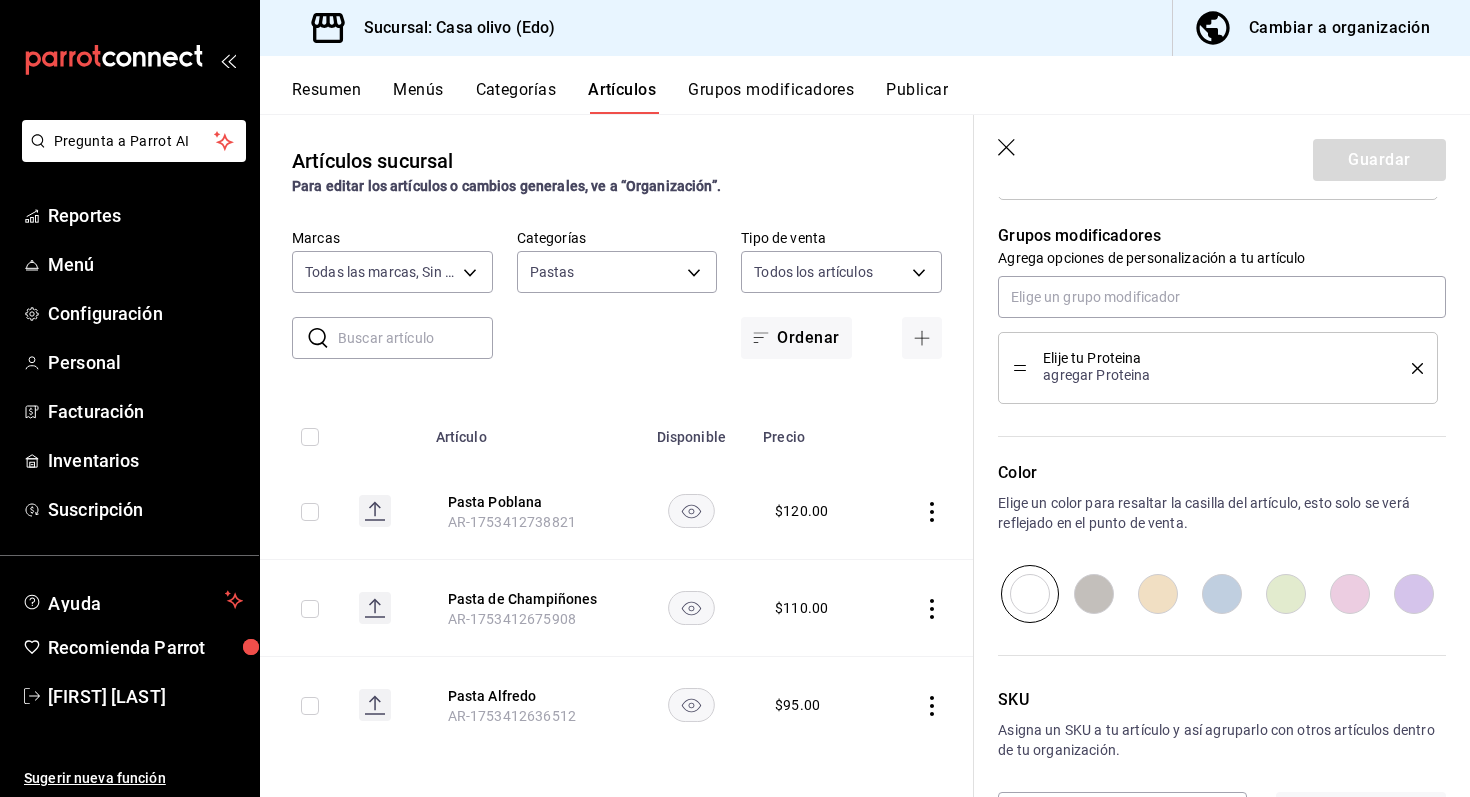 click on "Grupos modificadores" at bounding box center [771, 97] 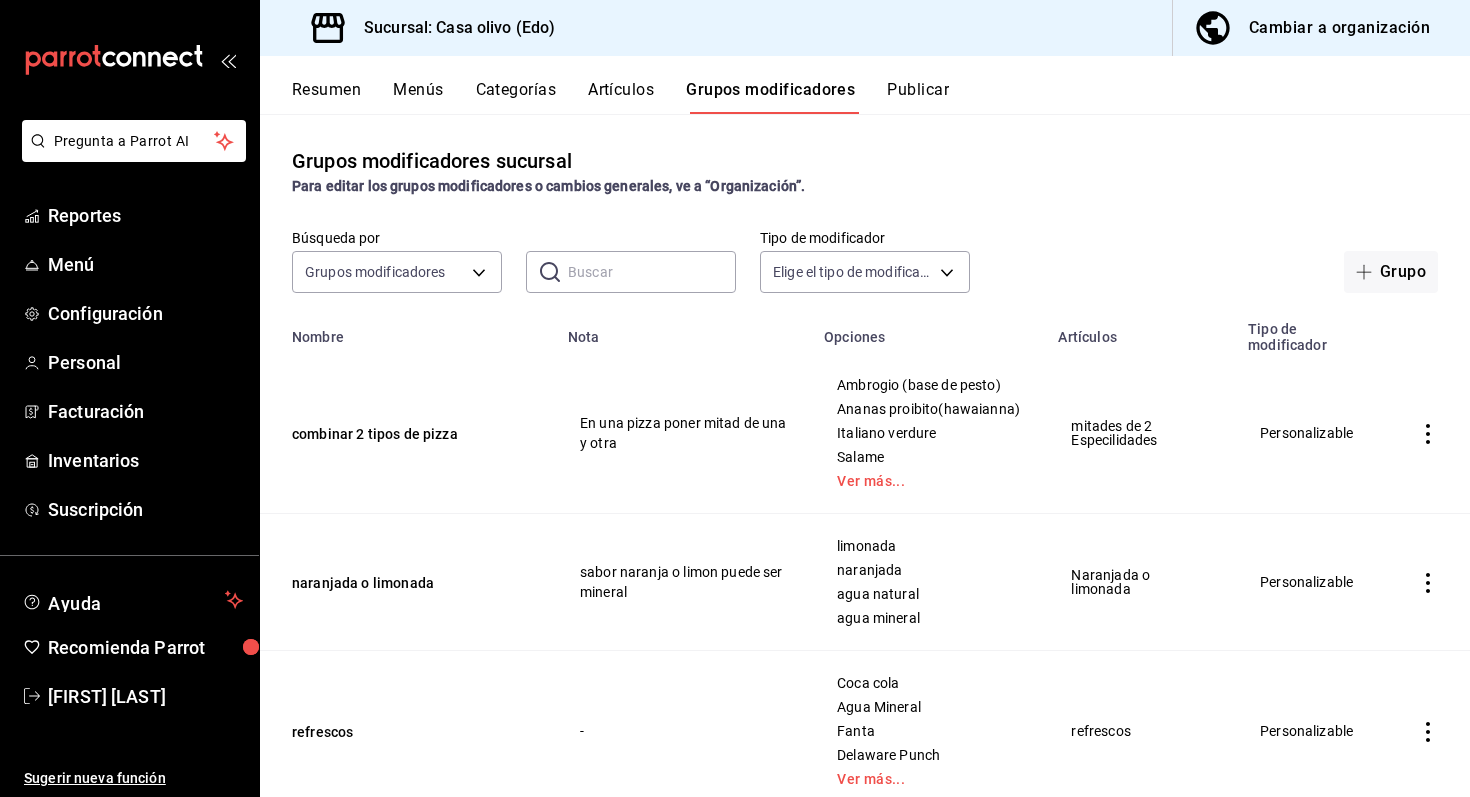 scroll, scrollTop: 20, scrollLeft: 0, axis: vertical 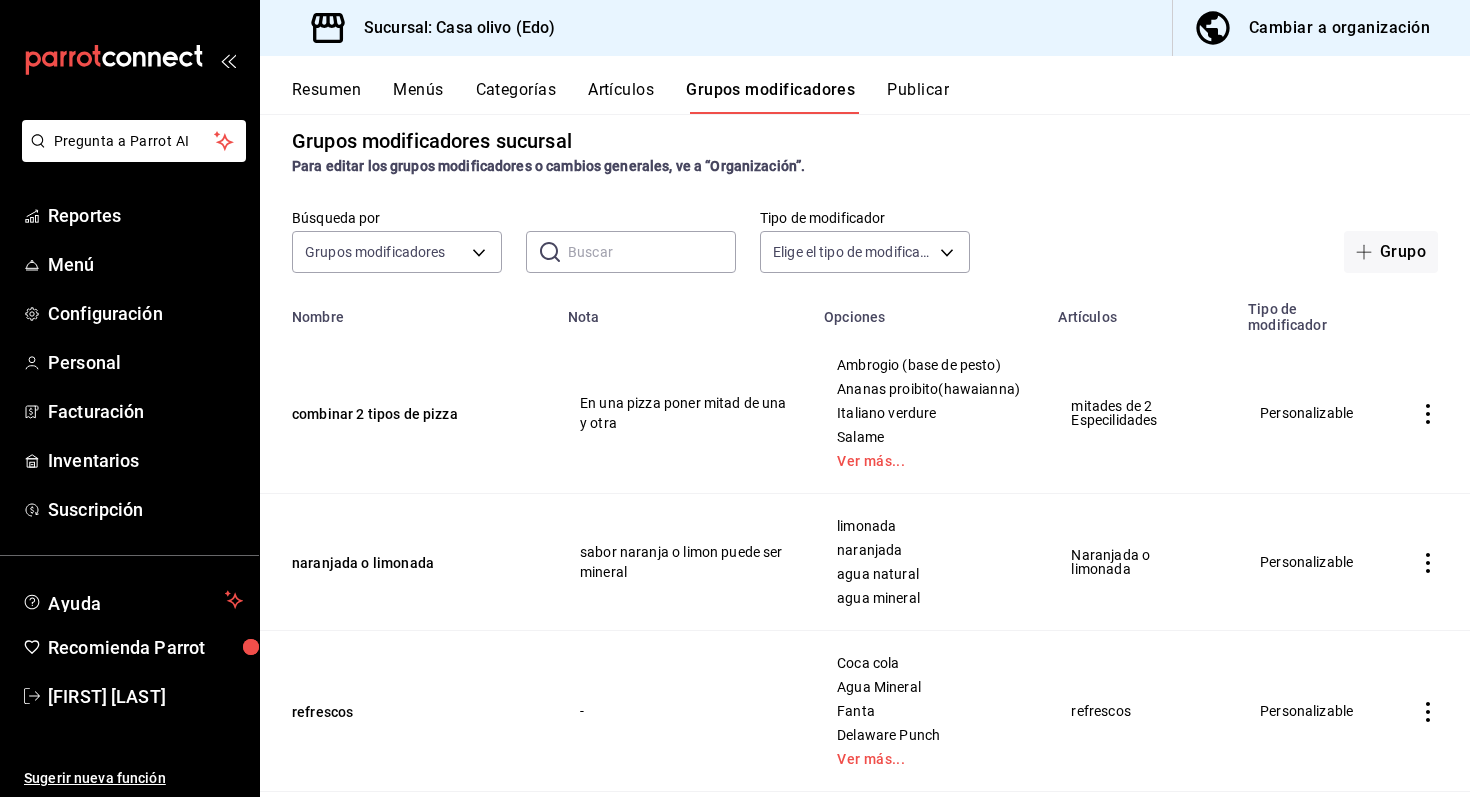 click on "Artículos" at bounding box center (621, 97) 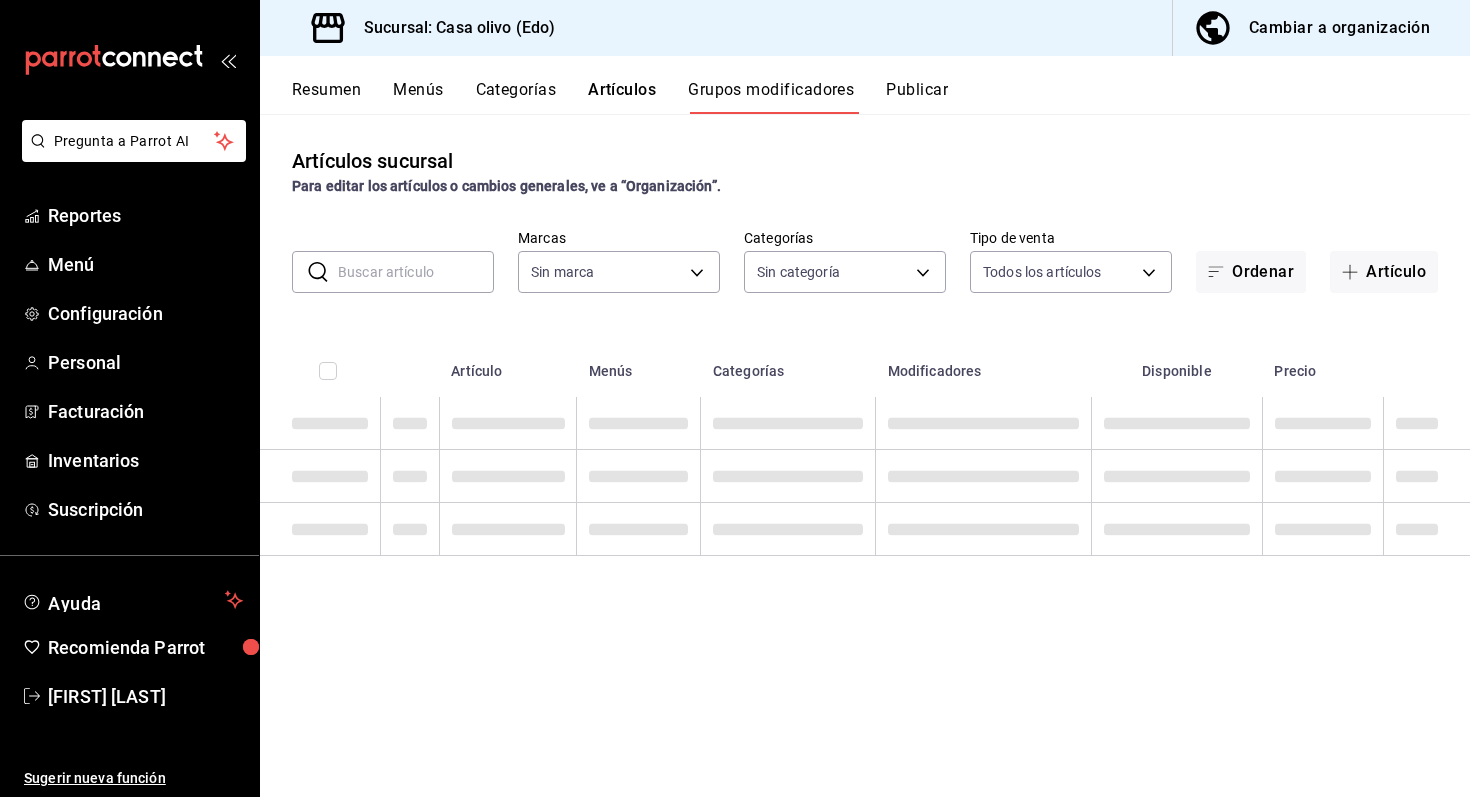 type on "09261786-2630-426b-924a-f43334cfd809" 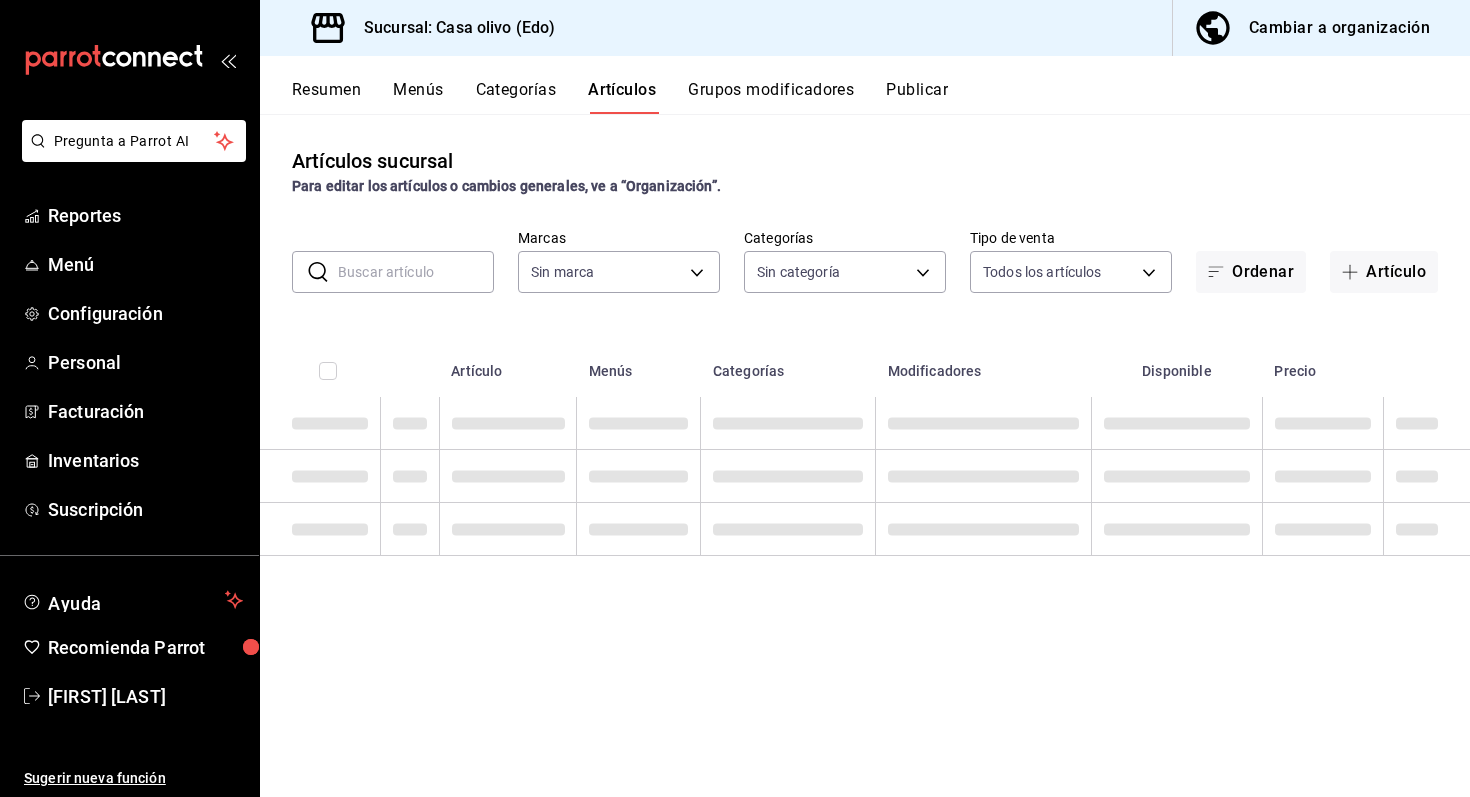 type on "09261786-2630-426b-924a-f43334cfd809" 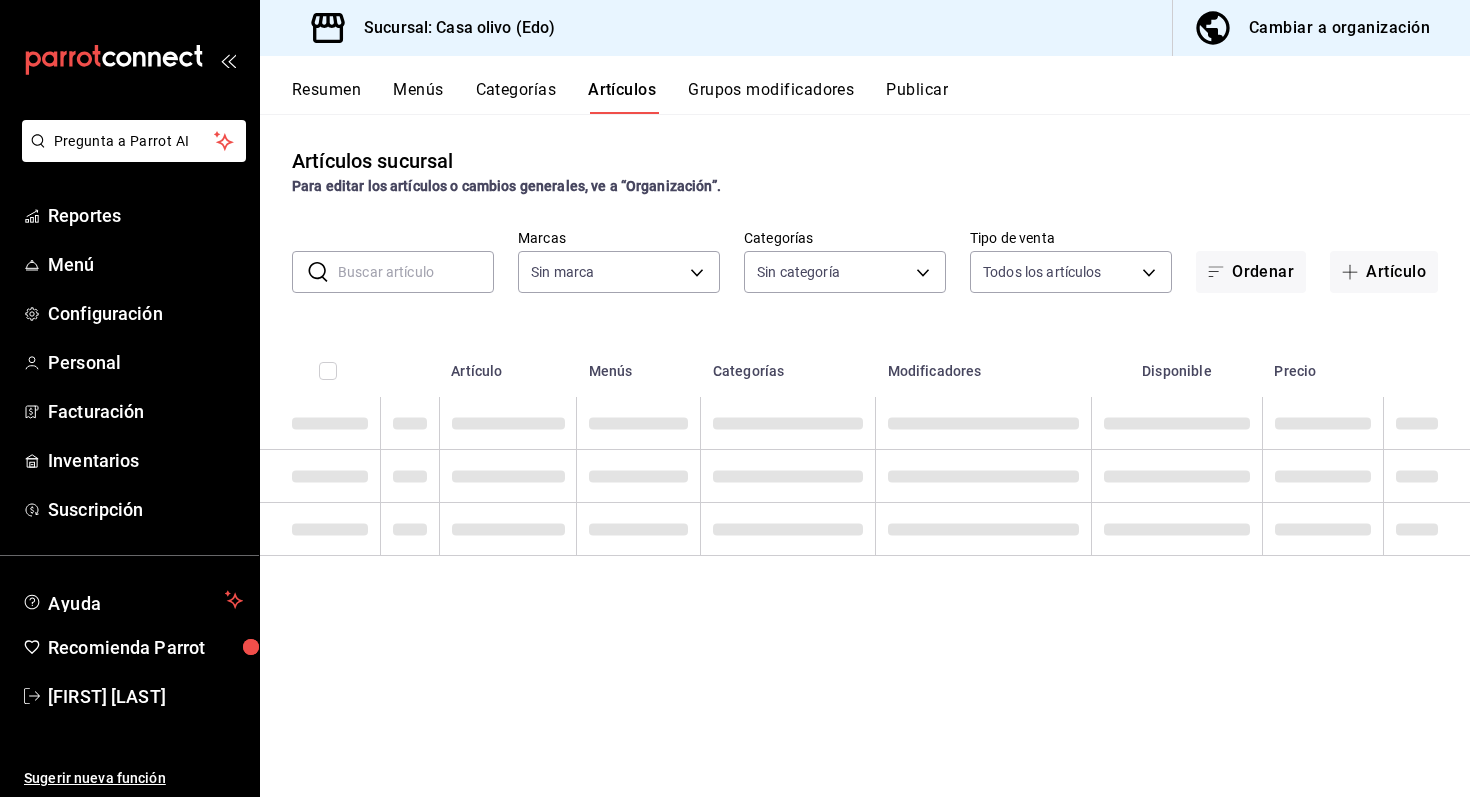type on "b2ce73ce-ea99-4733-809e-adbc4baf4c67,cb6508e7-f668-4a20-8bff-d9580d89eb13,64376482-fbb5-4a05-8ecc-323176b49448,d44b0a3f-cece-4980-8b33-b66e48ec6426,203a5ee1-b564-419e-8587-d1cd59e3493d,279d2231-0403-4796-b457-ae73b58f7fdc,ceb712bb-0fdb-4006-8a47-ab78c7657bac" 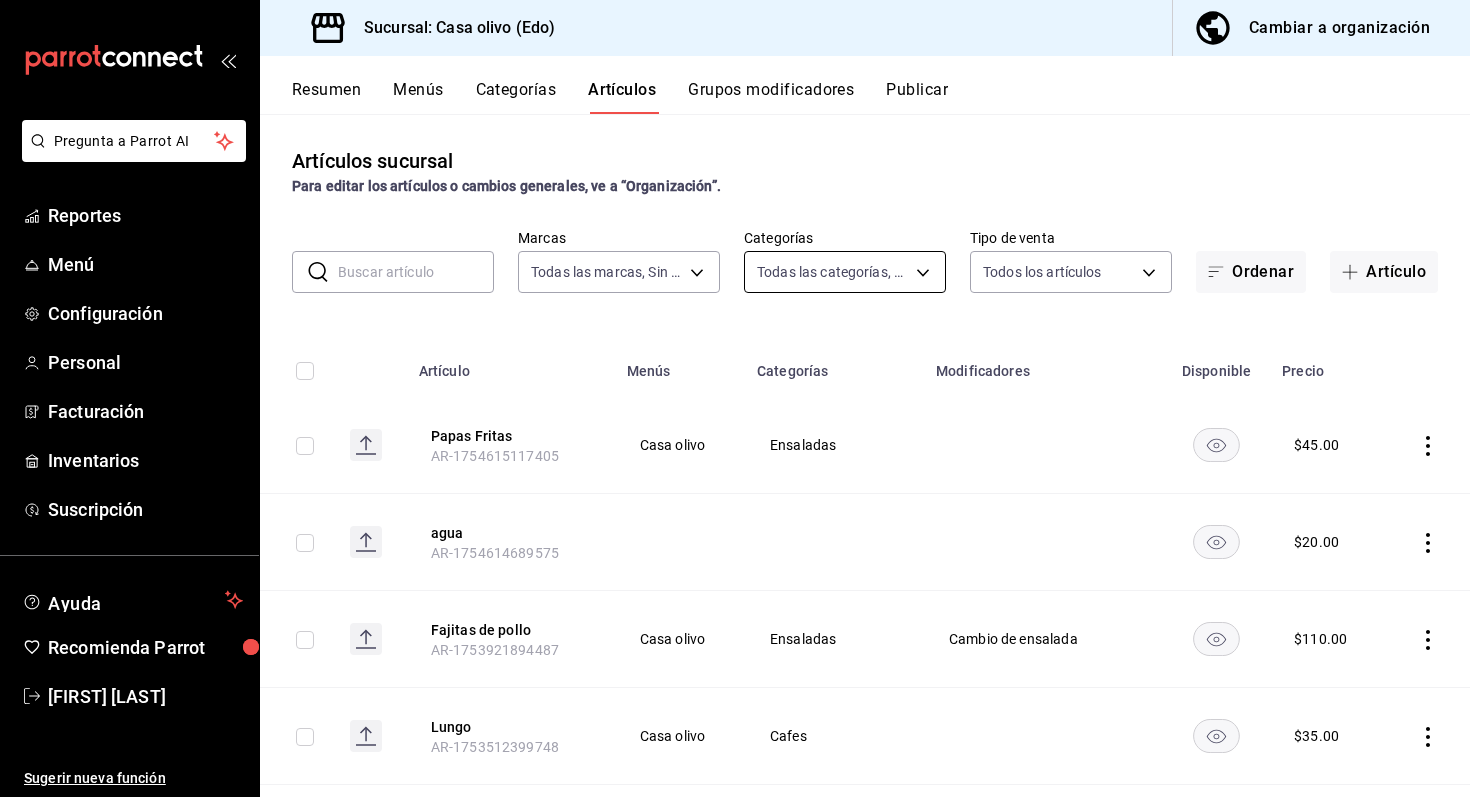 click on "Pregunta a Parrot AI Reportes   Menú   Configuración   Personal   Facturación   Inventarios   Suscripción   Ayuda Recomienda Parrot   [FIRST] [LAST]   Sugerir nueva función   Sucursal: Casa olivo (Edo) Cambiar a organización Resumen Menús Categorías Artículos Grupos modificadores Publicar Artículos sucursal Para editar los artículos o cambios generales, ve a “Organización”. ​ ​ Marcas Todas las marcas, Sin marca 09261786-2630-426b-924a-f43334cfd809 Categorías Todas las categorías, Sin categoría b2ce73ce-ea99-4733-809e-adbc4baf4c67,cb6508e7-f668-4a20-8bff-d9580d89eb13,64376482-fbb5-4a05-8ecc-323176b49448,d44b0a3f-cece-4980-8b33-b66e48ec6426,203a5ee1-b564-419e-8587-d1cd59e3493d,279d2231-0403-4796-b457-ae73b58f7fdc,ceb712bb-0fdb-4006-8a47-ab78c7657bac Tipo de venta Todos los artículos ALL Ordenar Artículo Artículo Menús Categorías Modificadores Disponible Precio Papas Fritas AR-1754615117405 Casa olivo Ensaladas $ 45.00 agua AR-1754614689575 $ 20.00 Fajitas de pollo AR-1753921894487 $ $" at bounding box center [735, 398] 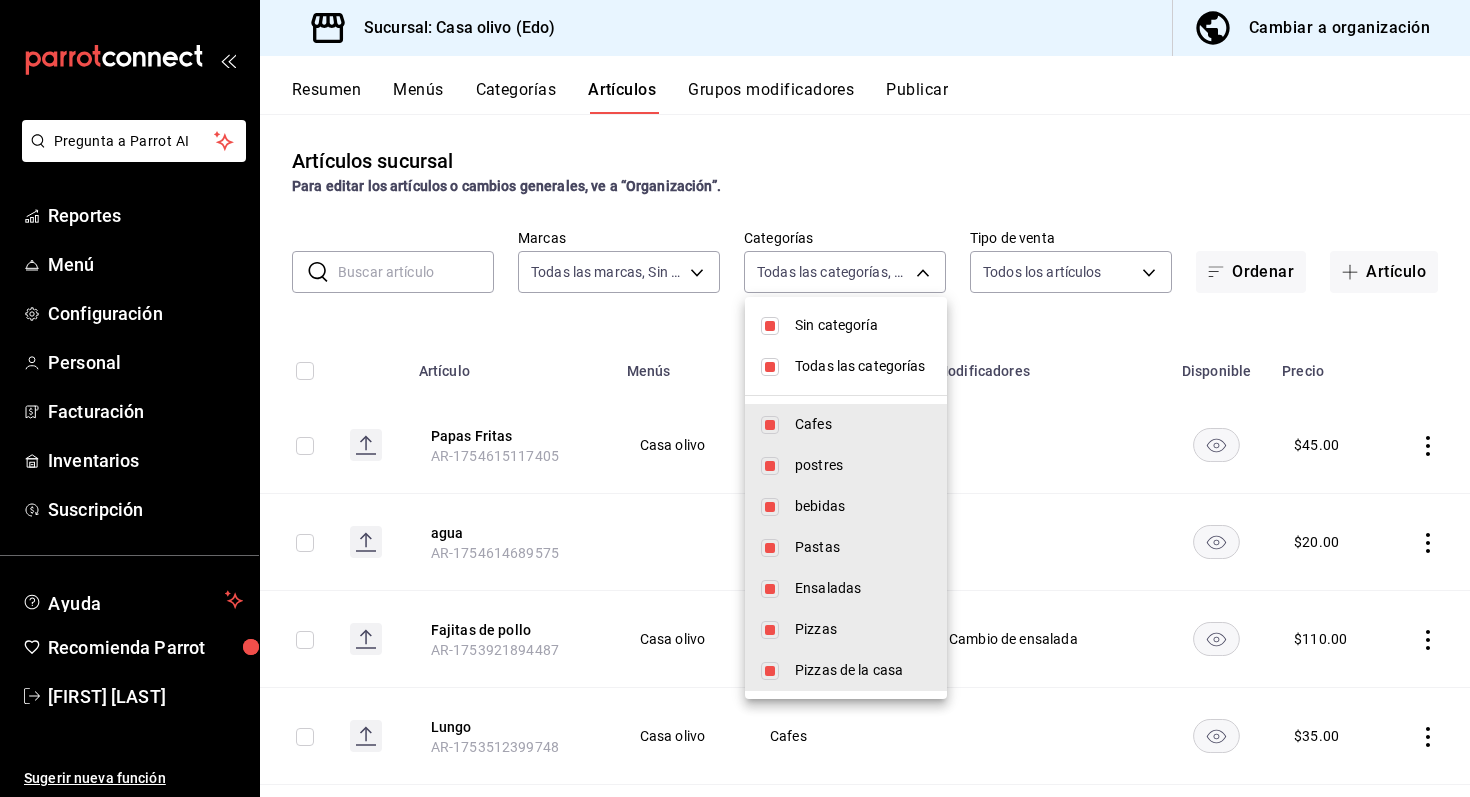 click on "Sin categoría" at bounding box center (863, 325) 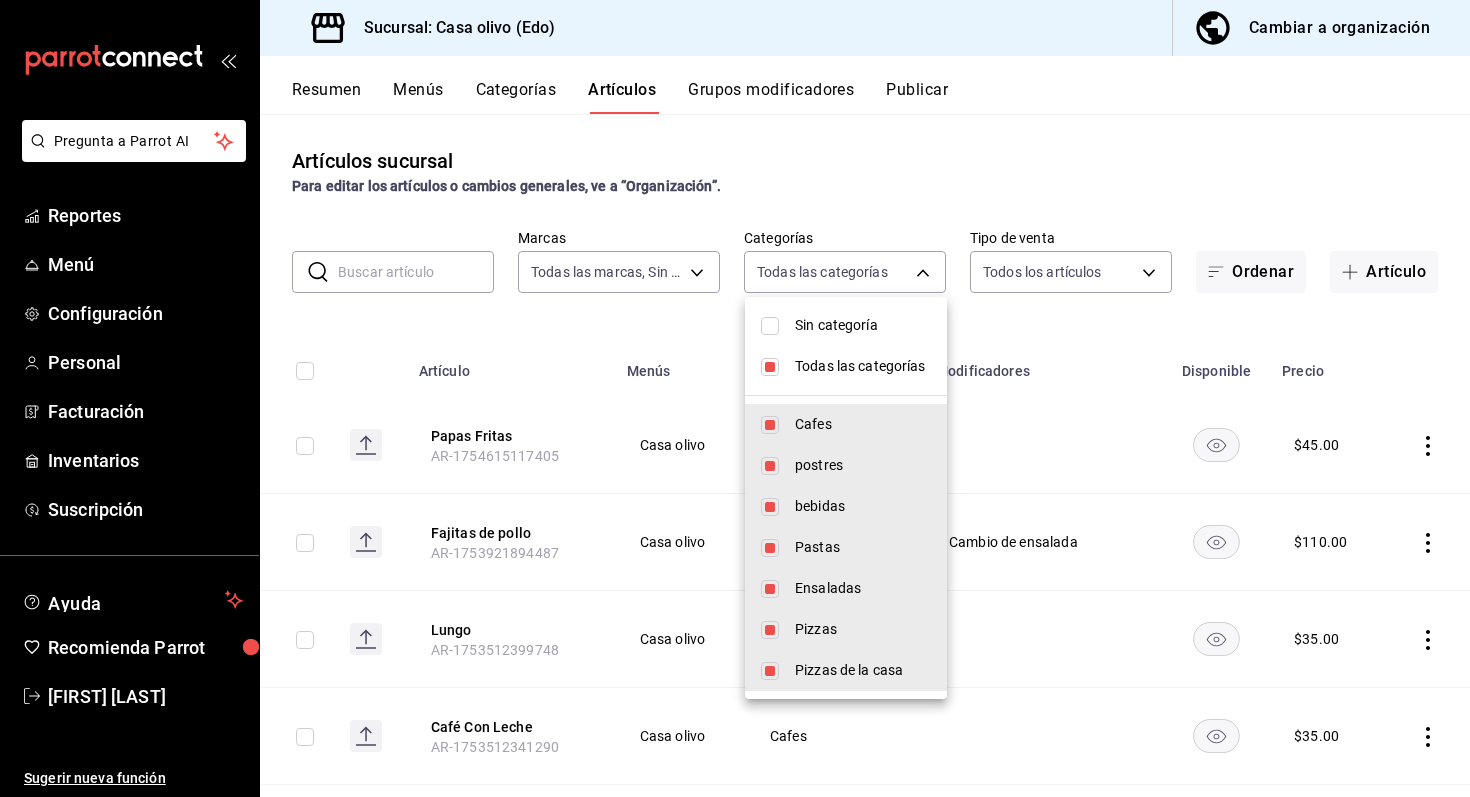 click at bounding box center (735, 398) 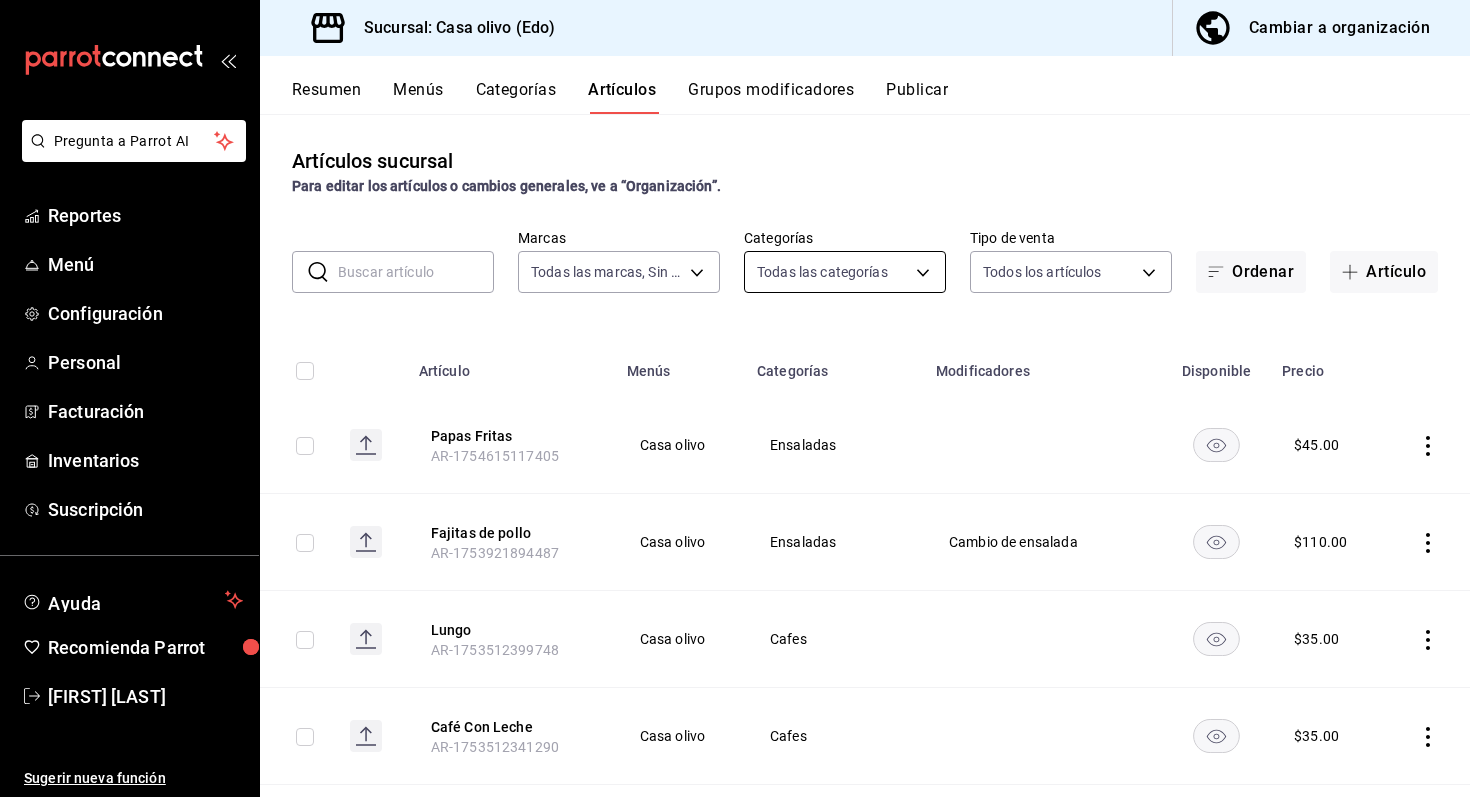 click on "Pregunta a Parrot AI Reportes   Menú   Configuración   Personal   Facturación   Inventarios   Suscripción   Ayuda Recomienda Parrot   [FIRST] [LAST]   Sugerir nueva función   Sucursal: Casa olivo (Edo) Cambiar a organización Resumen Menús Categorías Artículos Grupos modificadores Publicar Artículos sucursal Para editar los artículos o cambios generales, ve a “Organización”. ​ ​ Marcas Todas las marcas, Sin marca 09261786-2630-426b-924a-f43334cfd809 Categorías Todas las categorías, Sin categoría b2ce73ce-ea99-4733-809e-adbc4baf4c67,cb6508e7-f668-4a20-8bff-d9580d89eb13,64376482-fbb5-4a05-8ecc-323176b49448,d44b0a3f-cece-4980-8b33-b66e48ec6426,203a5ee1-b564-419e-8587-d1cd59e3493d,279d2231-0403-4796-b457-ae73b58f7fdc,ceb712bb-0fdb-4006-8a47-ab78c7657bac Tipo de venta Todos los artículos ALL Ordenar Artículo Artículo Menús Categorías Modificadores Disponible Precio Papas Fritas AR-1754615117405 Casa olivo Ensaladas $ 45.00 Fajitas de pollo AR-1753921894487 Casa olivo Ensaladas Cambio de ensalada $ 110.00" at bounding box center (735, 398) 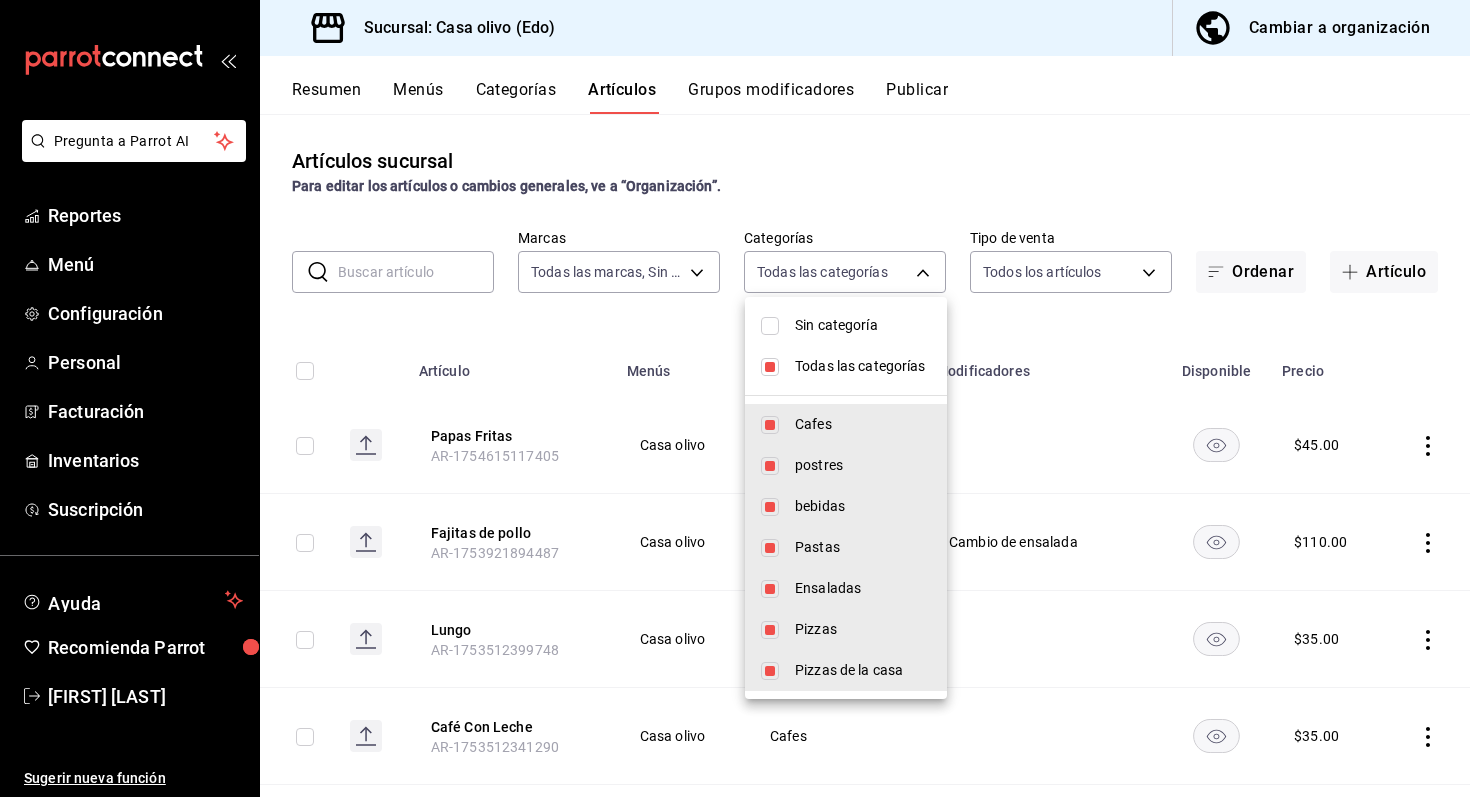 click on "Todas las categorías" at bounding box center (863, 366) 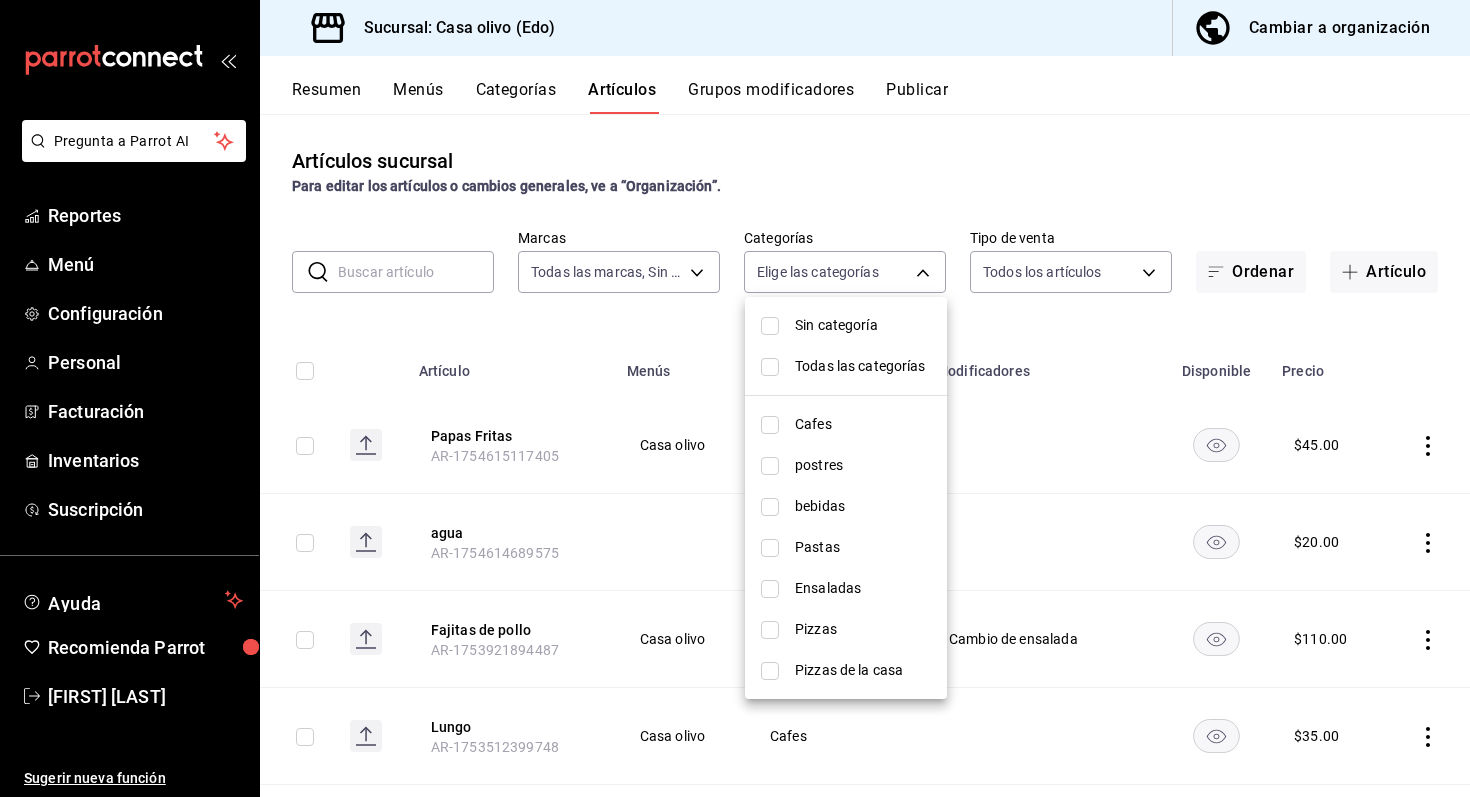 click at bounding box center (735, 398) 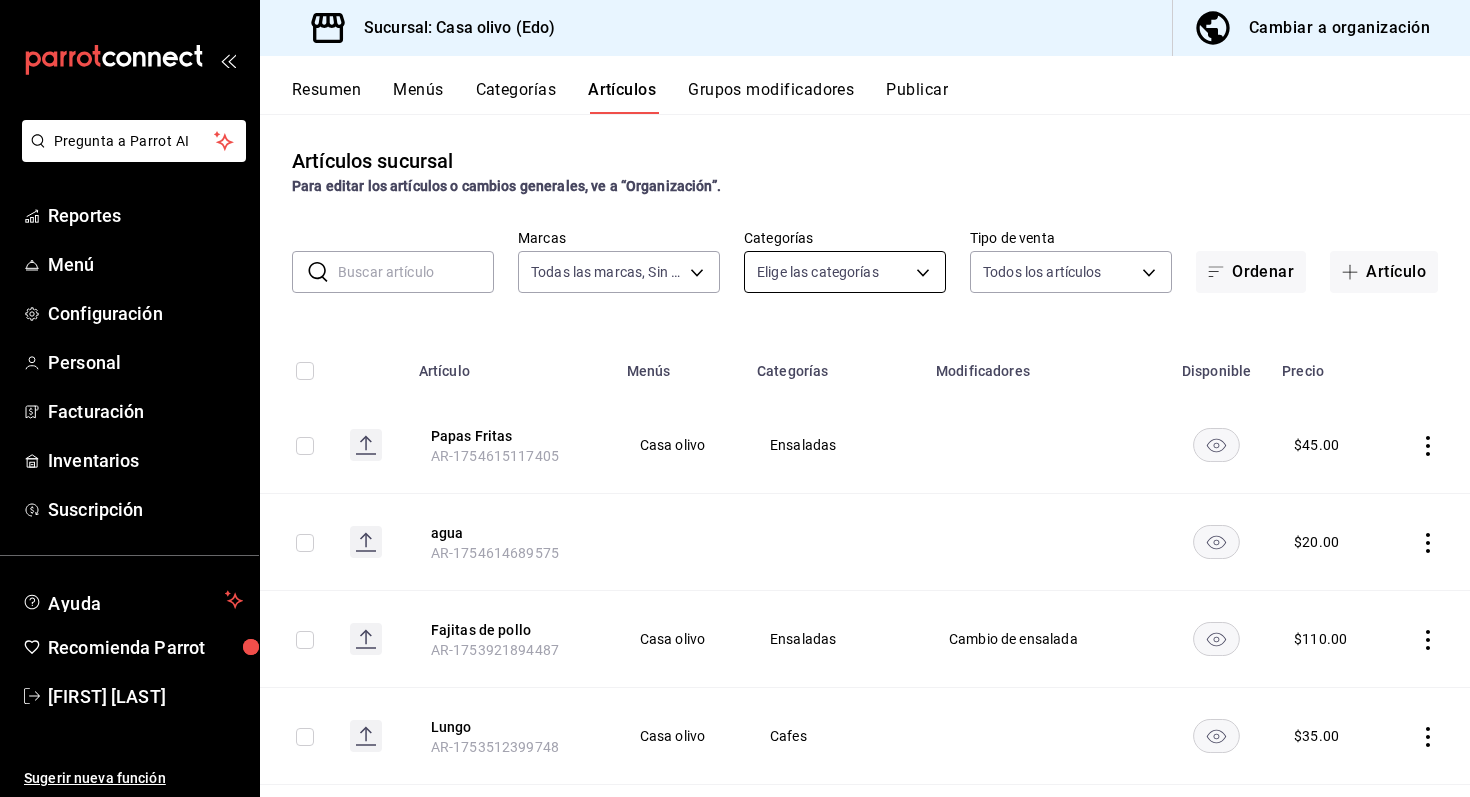 click on "Pregunta a Parrot AI Reportes   Menú   Configuración   Personal   Facturación   Inventarios   Suscripción   Ayuda Recomienda Parrot   [FIRST] [LAST]   Sugerir nueva función   Sucursal: Casa olivo (Edo) Cambiar a organización Resumen Menús Categorías Artículos Grupos modificadores Publicar Artículos sucursal Para editar los artículos o cambios generales, ve a “Organización”. ​ ​ Marcas Todas las marcas, Sin marca 09261786-2630-426b-924a-f43334cfd809 Categorías Elige las categorías Tipo de venta Todos los artículos ALL Ordenar Artículo Artículo Menús Categorías Modificadores Disponible Precio Papas Fritas AR-1754615117405 Casa olivo Ensaladas $ 45.00 agua AR-1754614689575 $ 20.00 Fajitas de pollo AR-1753921894487 Casa olivo Ensaladas Cambio de ensalada $ 110.00 Lungo AR-1753512399748 Casa olivo Cafes $ 35.00 Café Con Leche AR-1753512341290 Casa olivo Cafes $ 35.00 Capuchino Vainilla AR-1753512278425 Casa olivo Cafes $ 35.00 Chocolate Vainilla AR-1753512251222 Casa olivo Cafes $ 35.00 $" at bounding box center (735, 398) 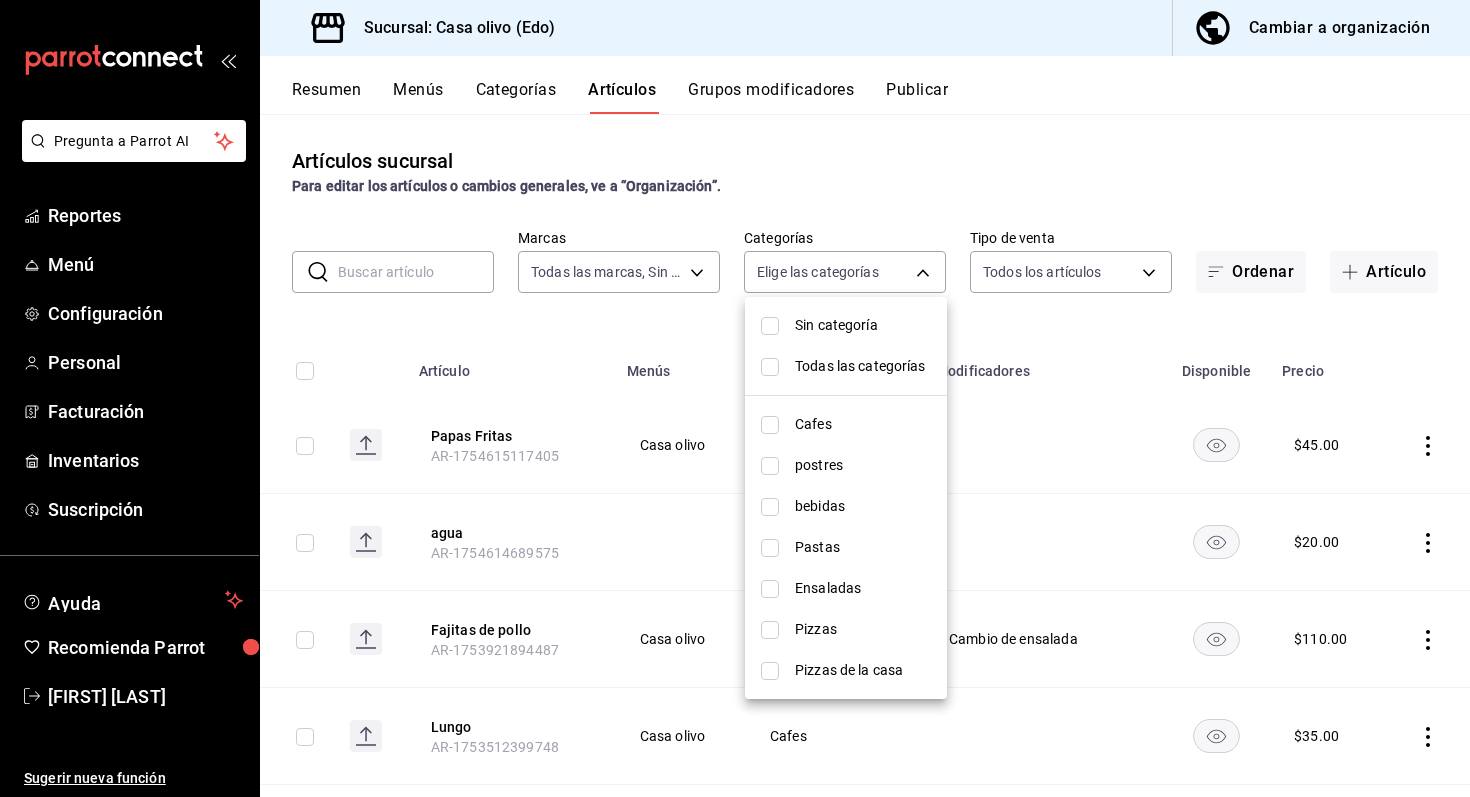 click on "Pastas" at bounding box center [863, 547] 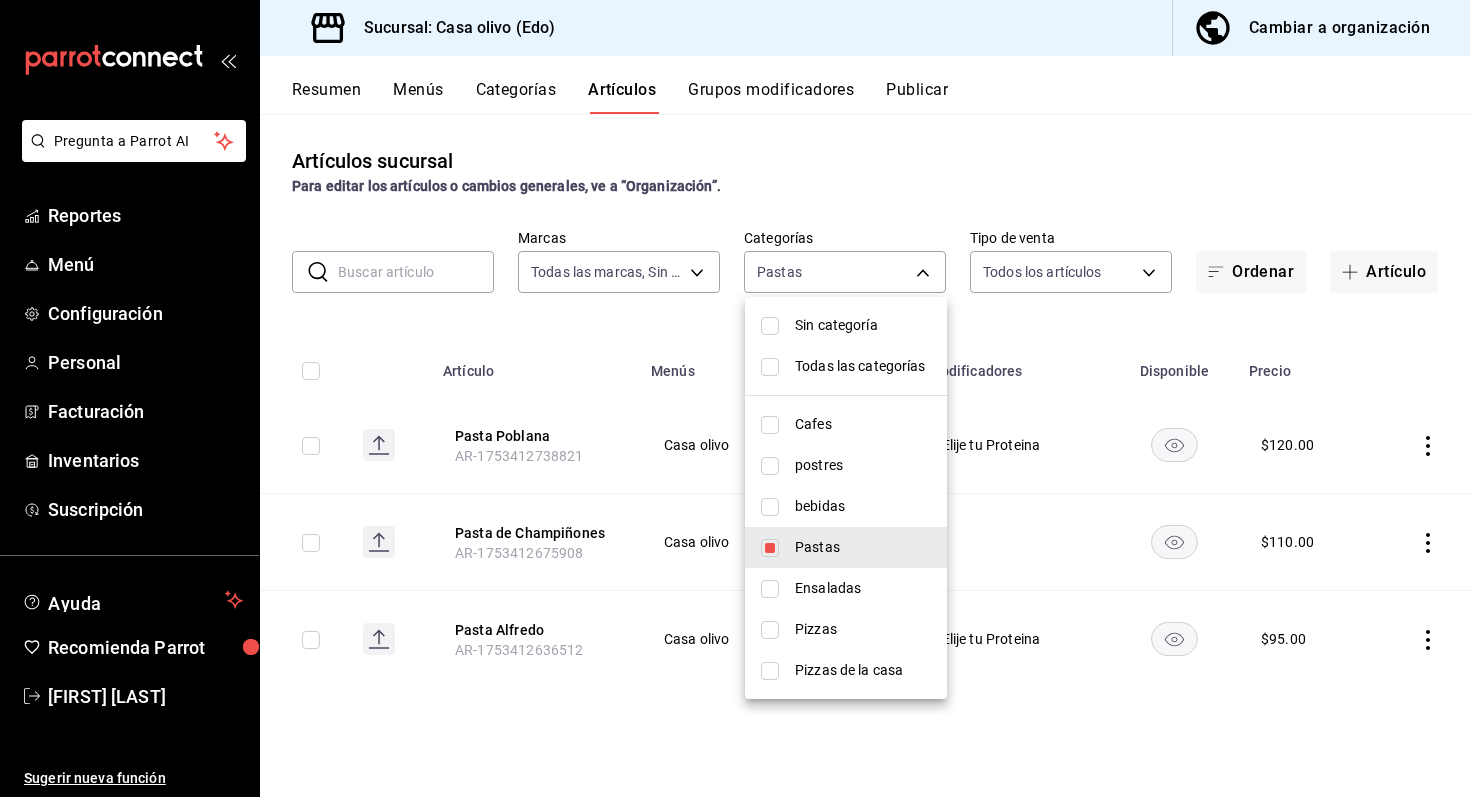 click at bounding box center (735, 398) 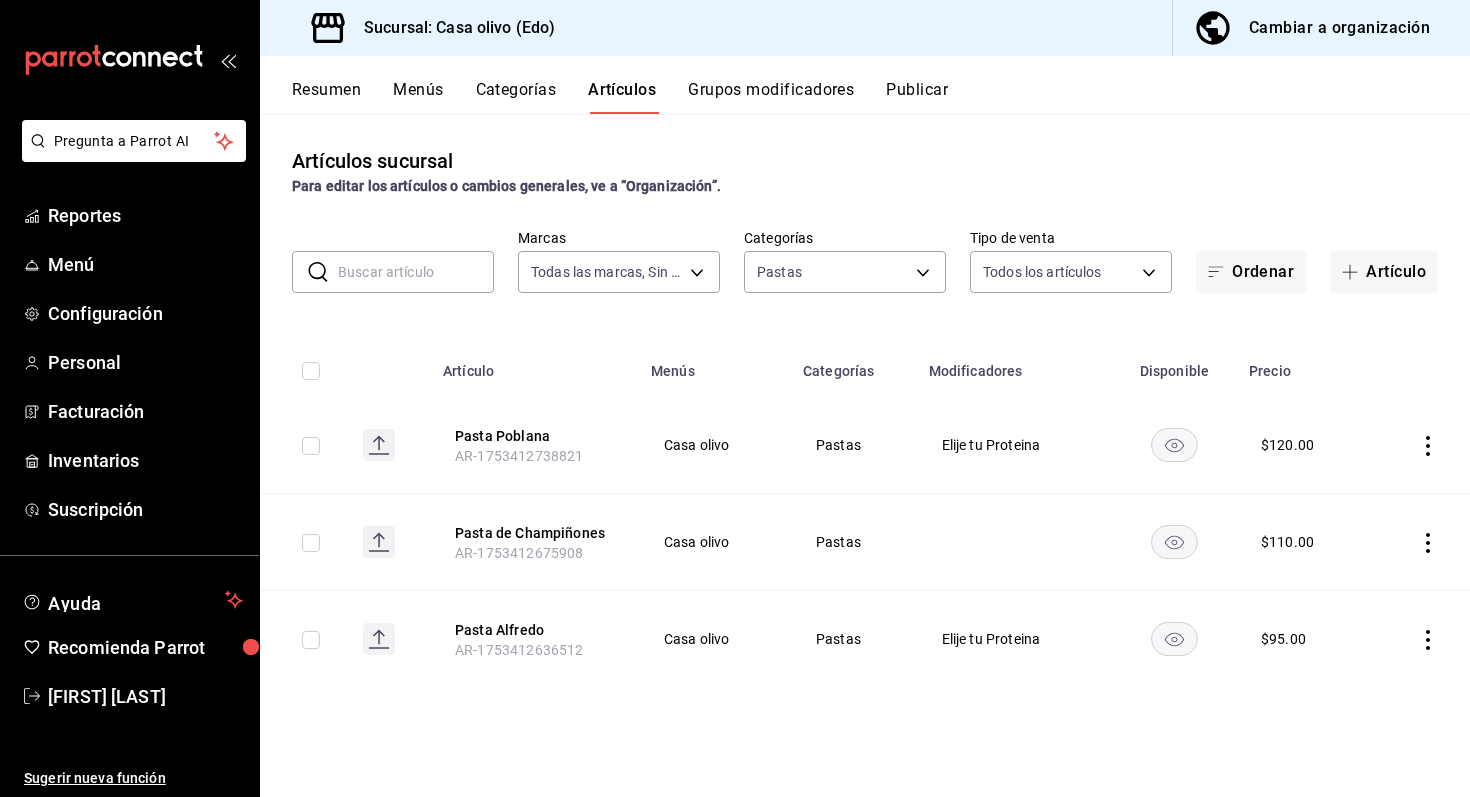 click on "Pasta Alfredo" at bounding box center (535, 630) 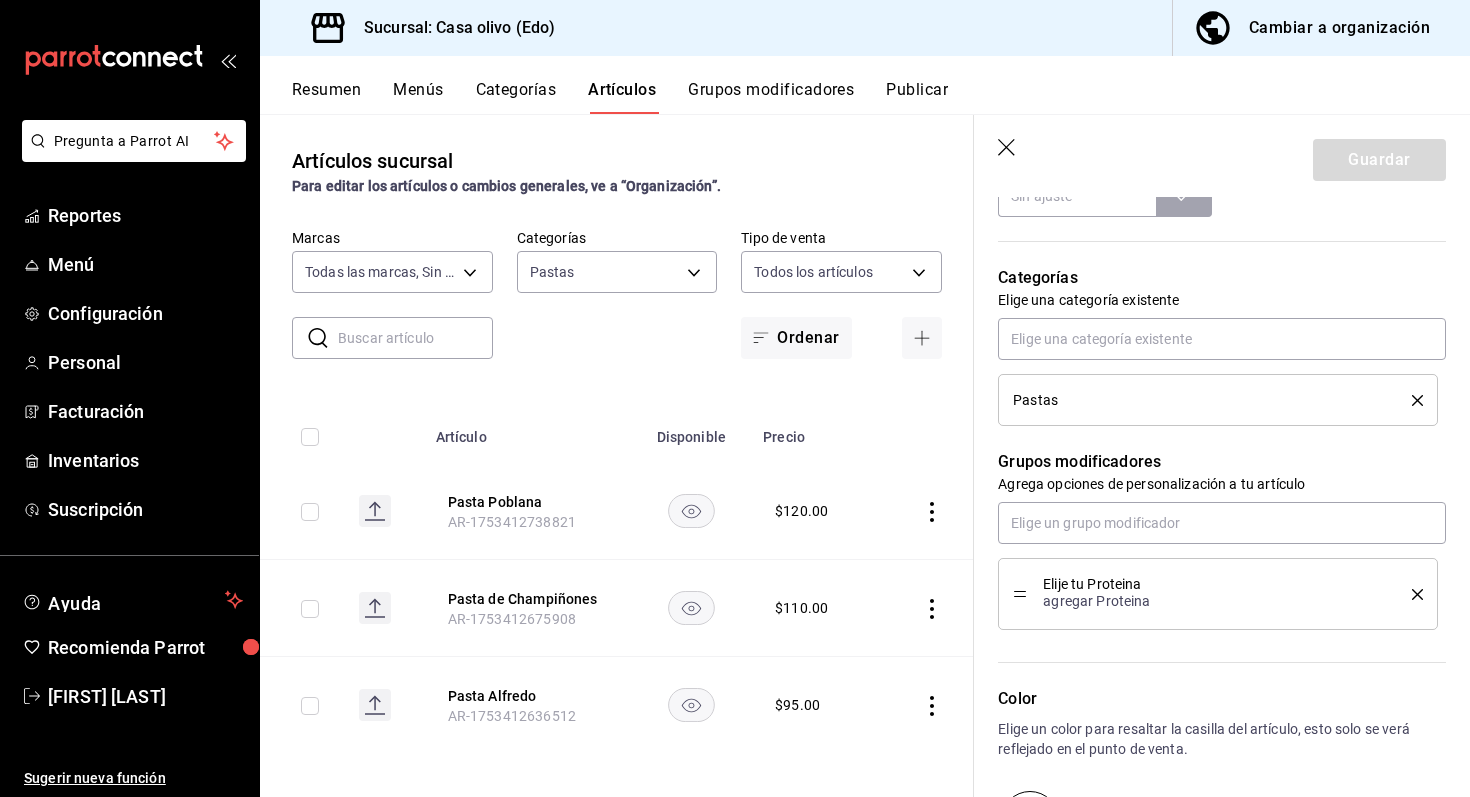 scroll, scrollTop: 790, scrollLeft: 0, axis: vertical 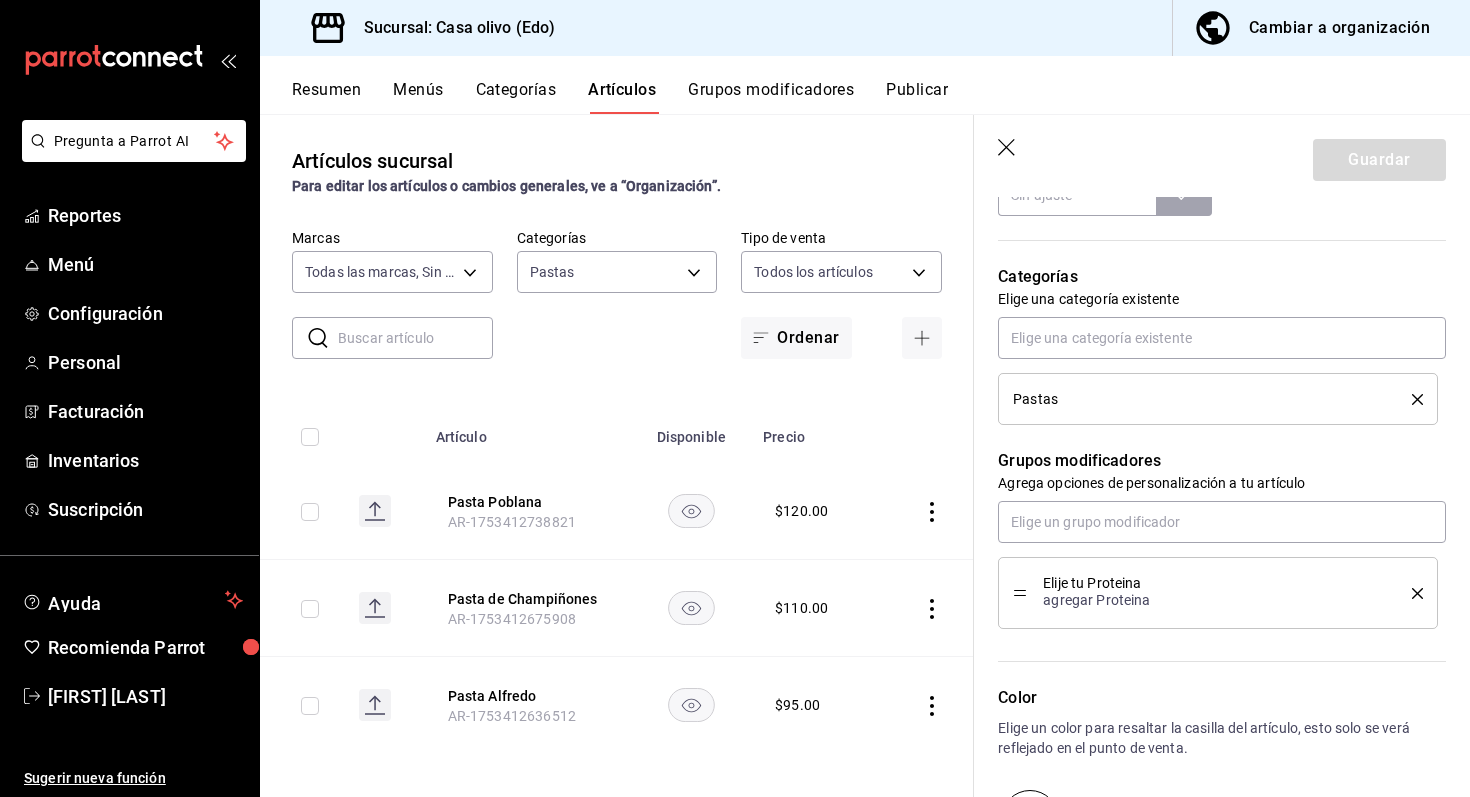 click 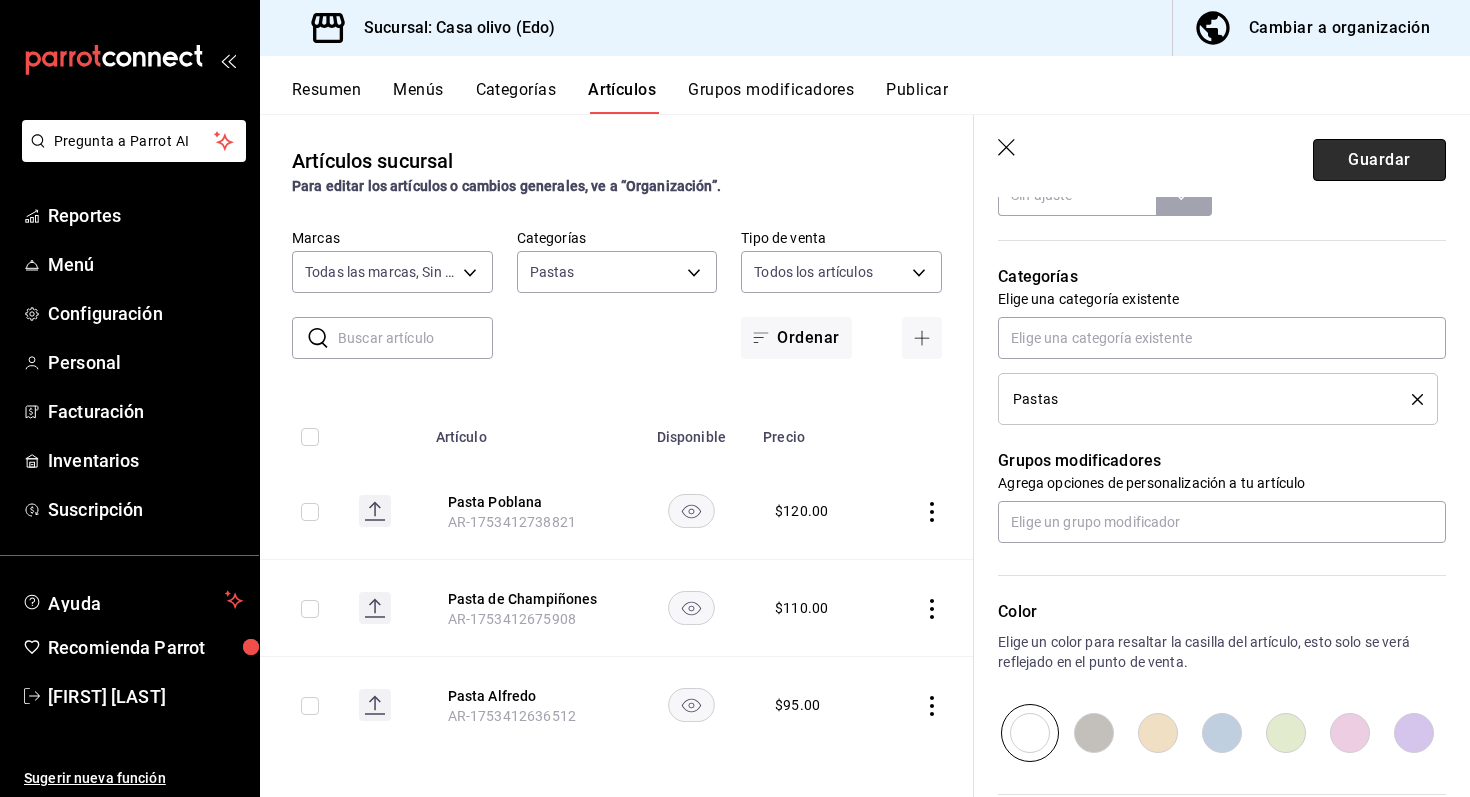 click on "Guardar" at bounding box center (1379, 160) 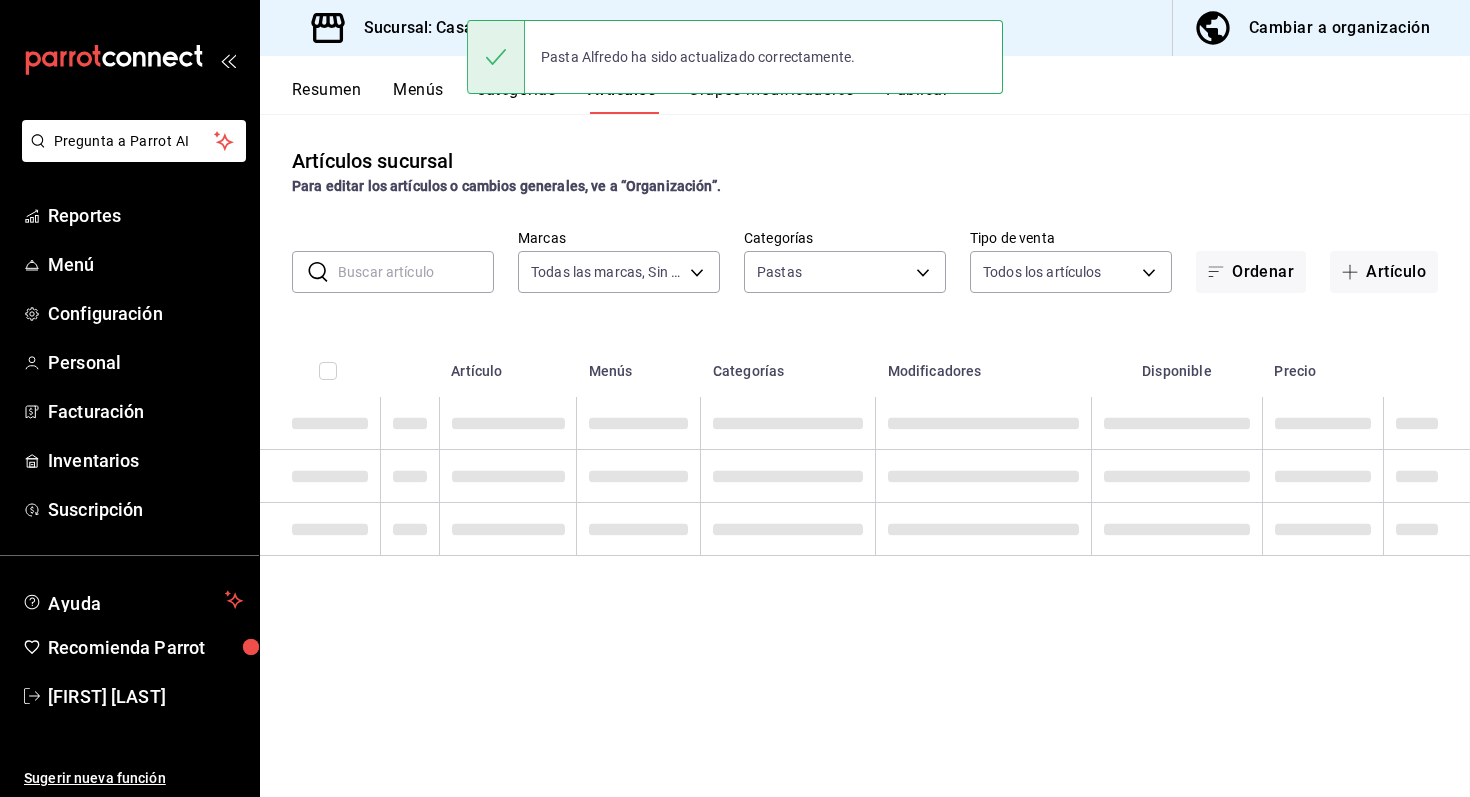 scroll, scrollTop: 0, scrollLeft: 0, axis: both 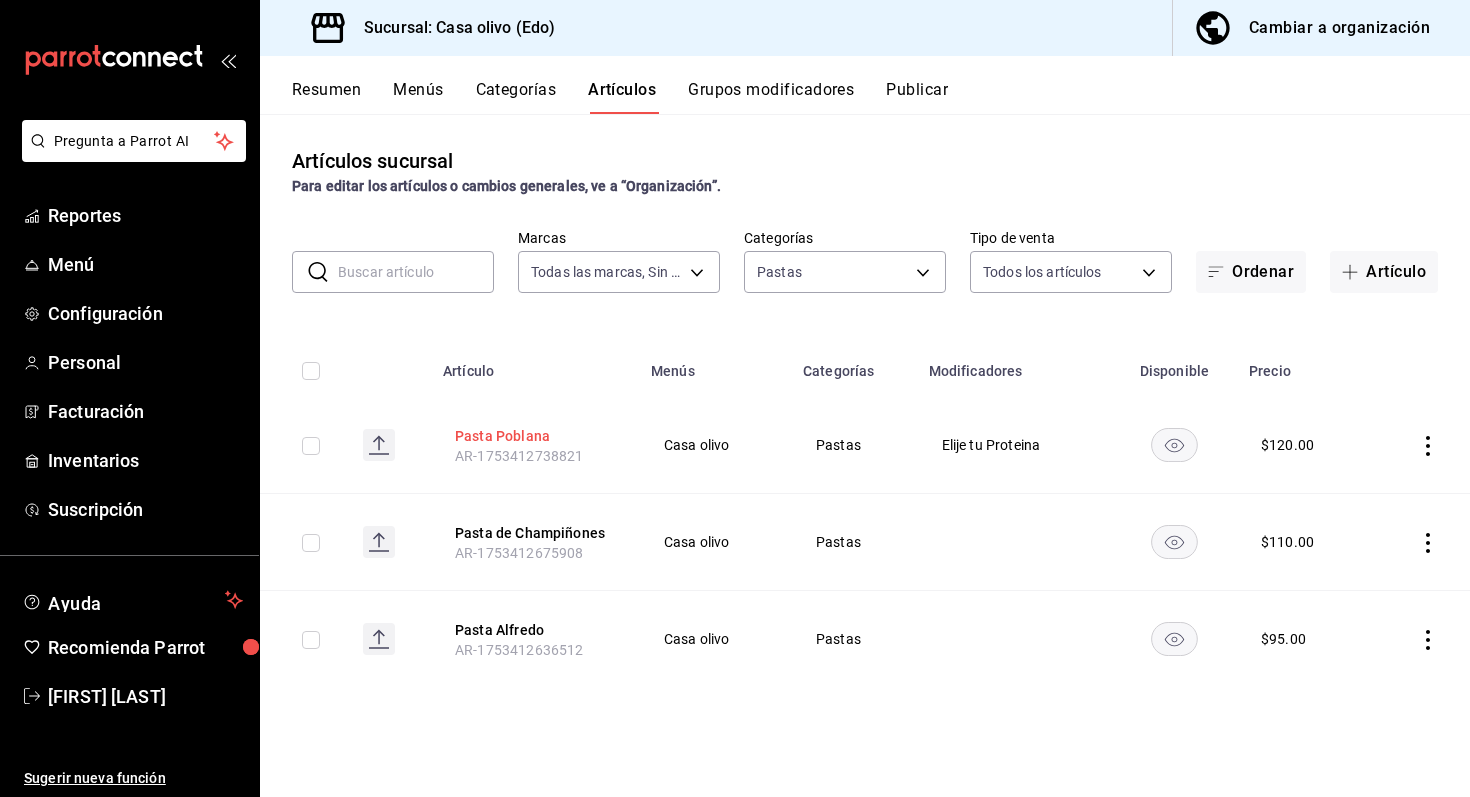 click on "Pasta Poblana" at bounding box center [535, 436] 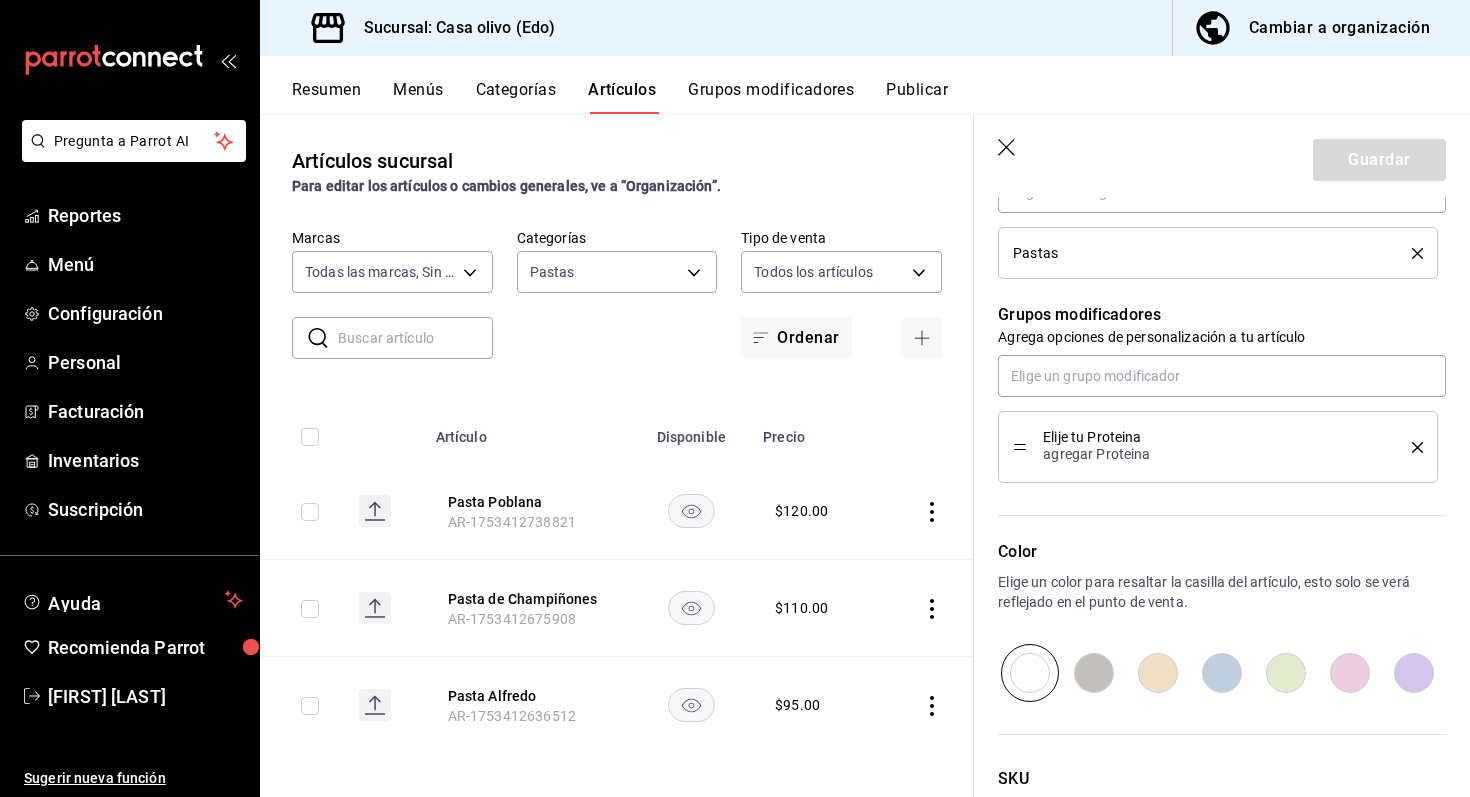 scroll, scrollTop: 801, scrollLeft: 0, axis: vertical 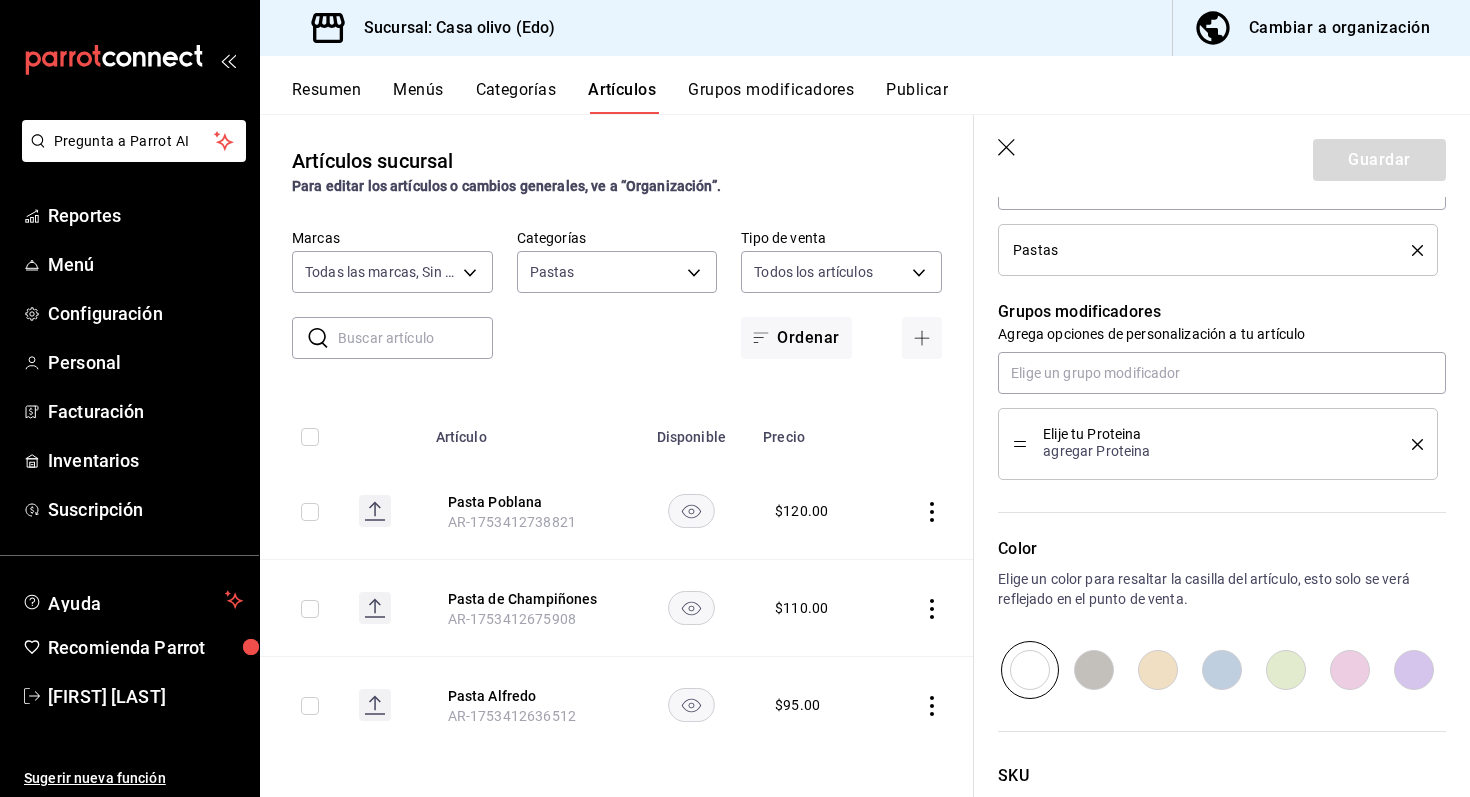 click on "Grupos modificadores" at bounding box center (771, 97) 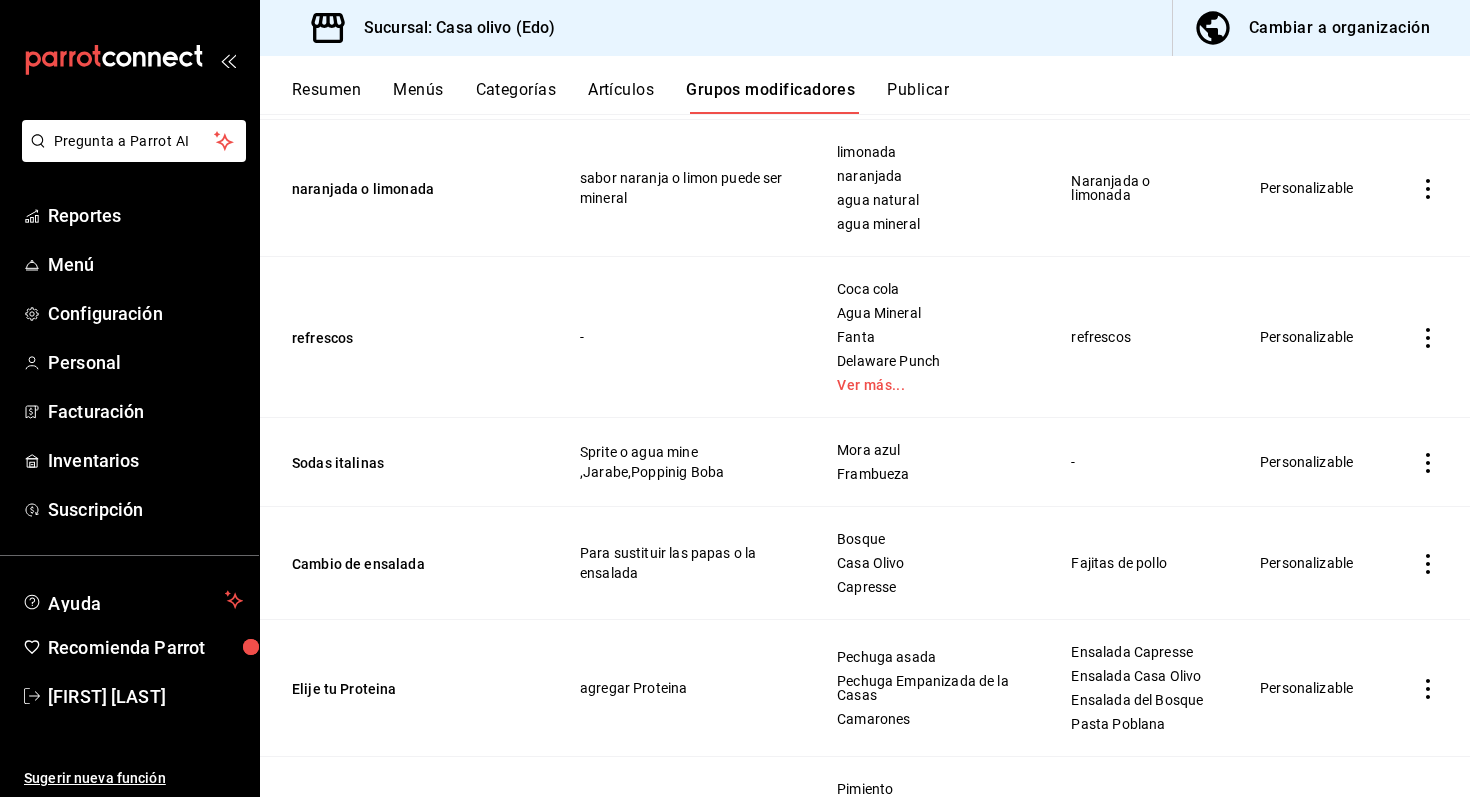 scroll, scrollTop: 581, scrollLeft: 0, axis: vertical 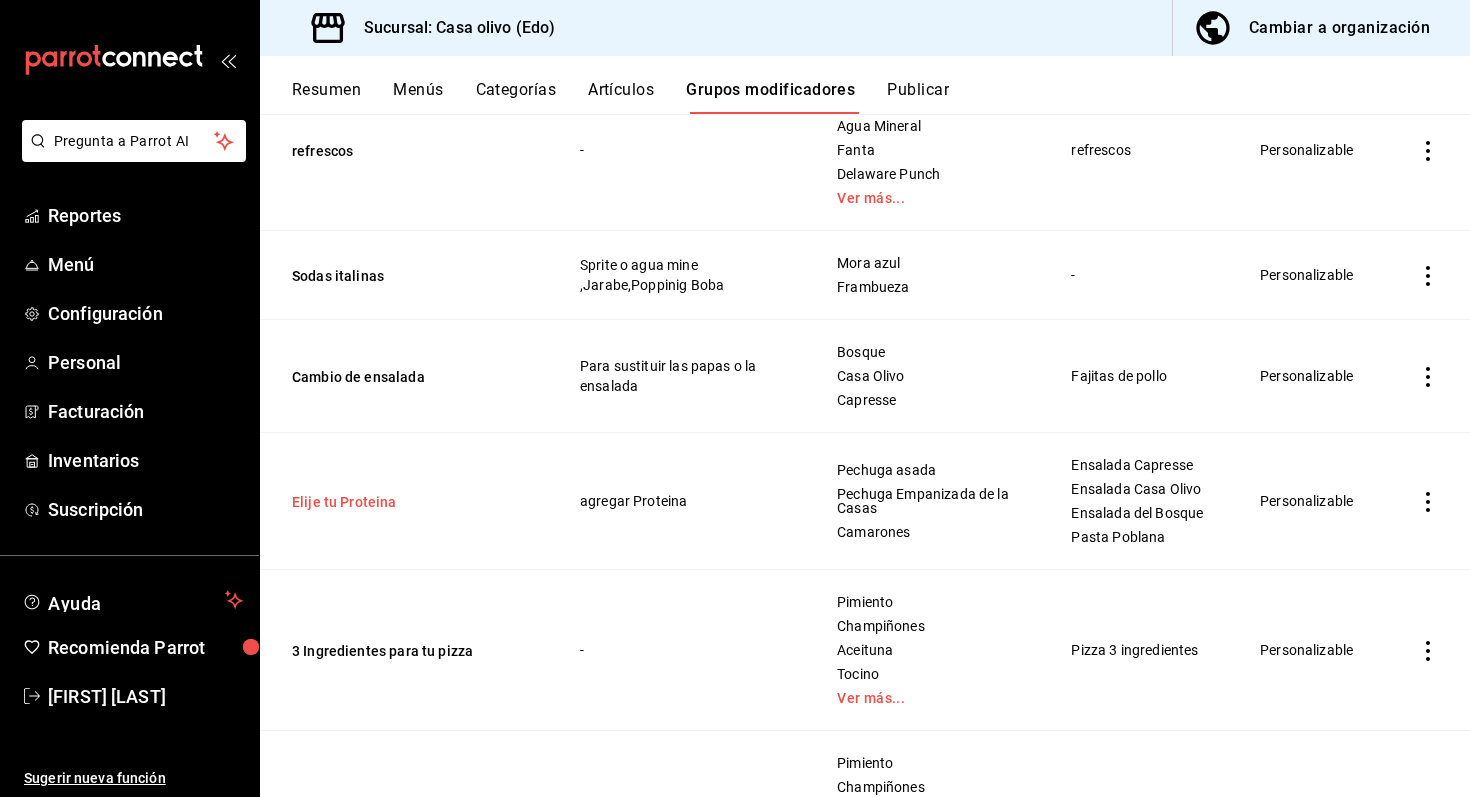 click on "Elije tu Proteina" at bounding box center [412, 502] 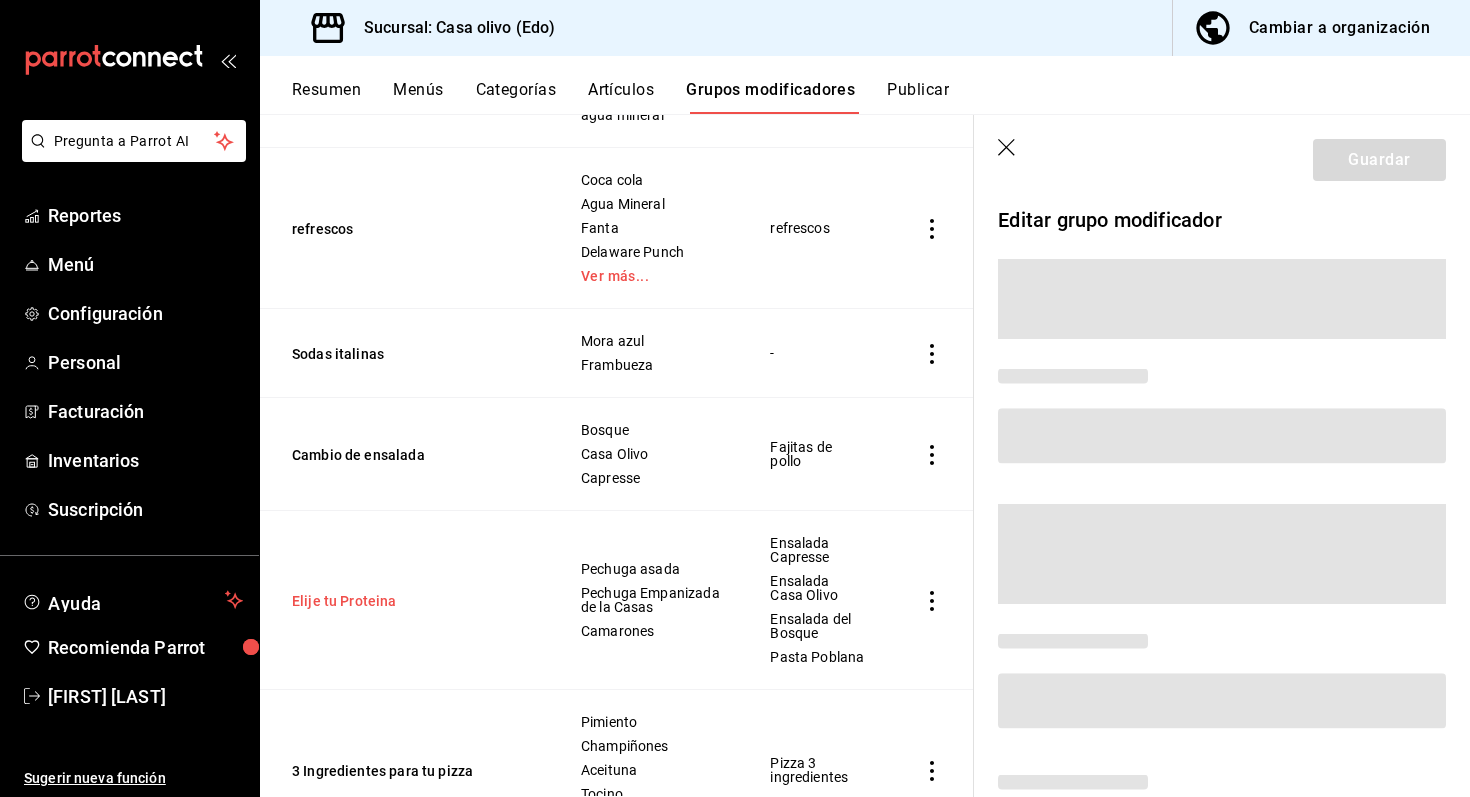 scroll, scrollTop: 564, scrollLeft: 0, axis: vertical 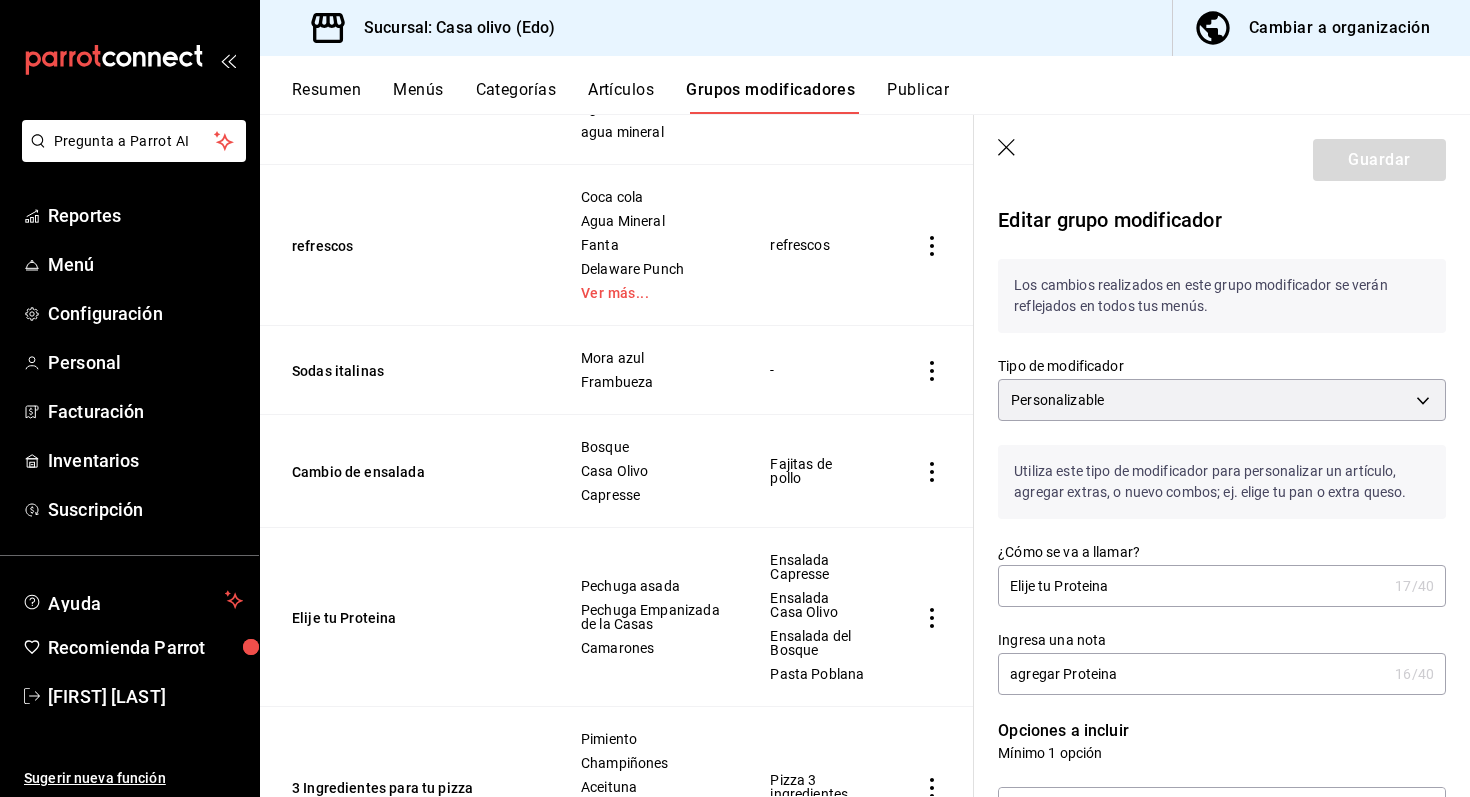 click 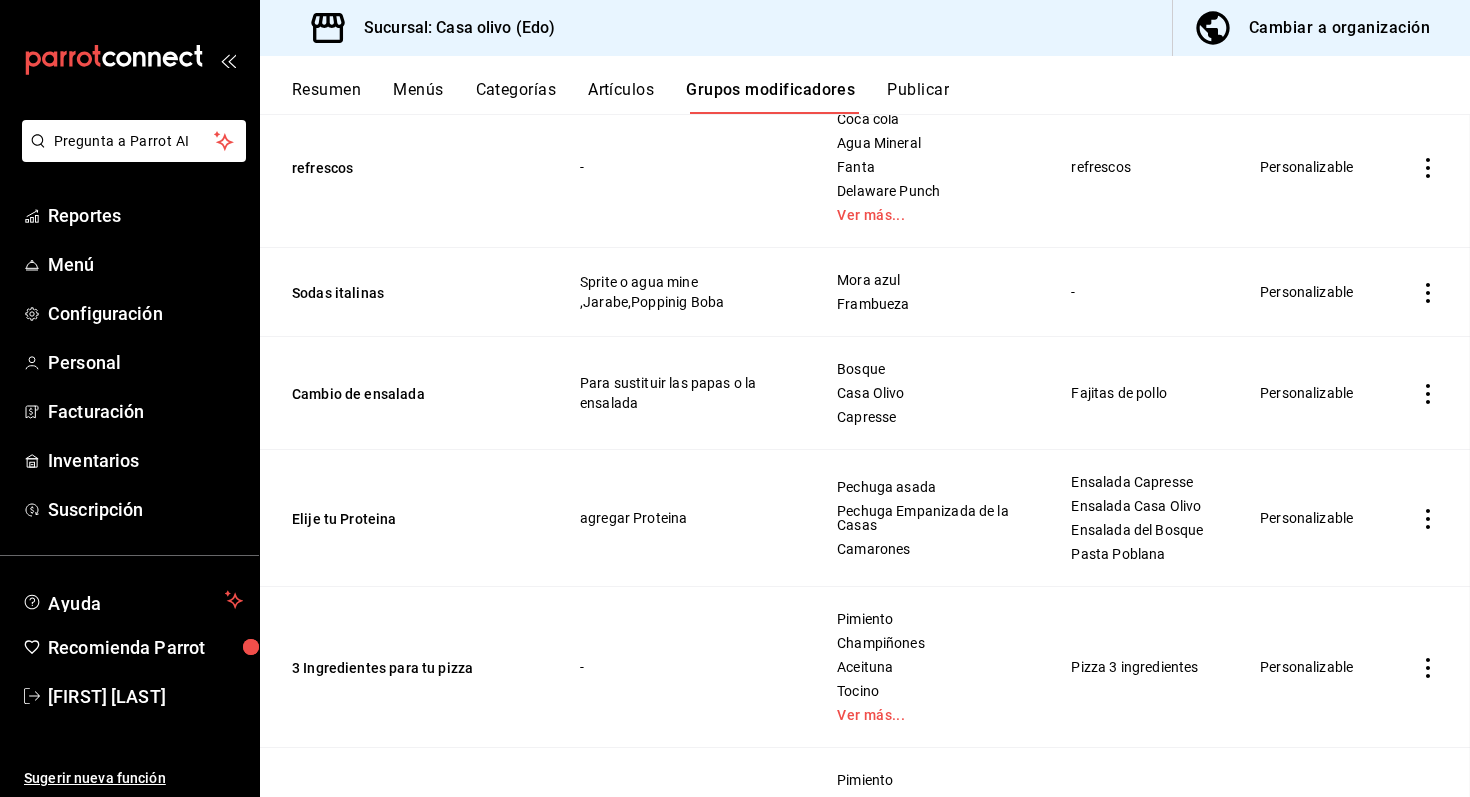 scroll, scrollTop: 0, scrollLeft: 0, axis: both 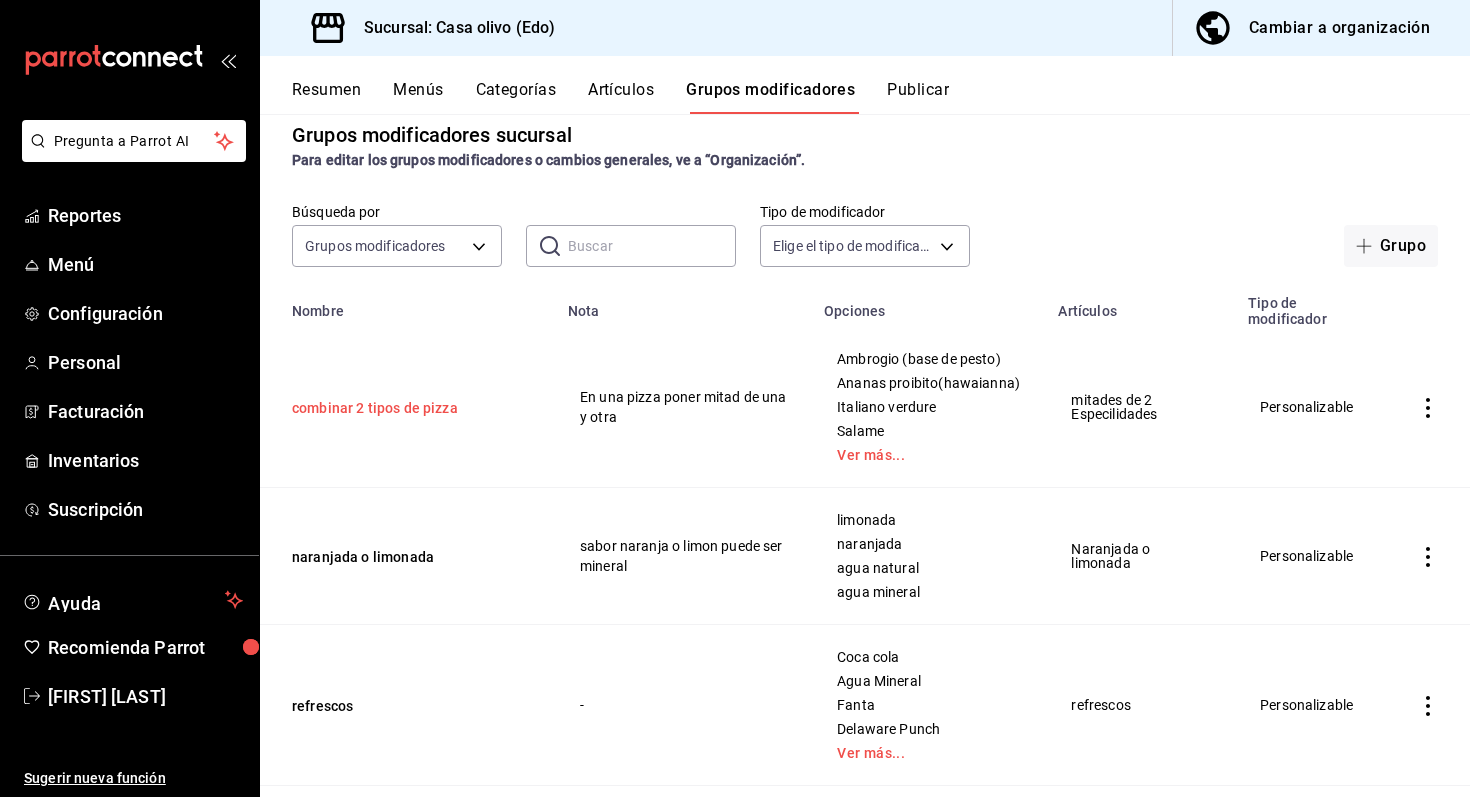 click on "combinar 2 tipos de pizza" at bounding box center [412, 408] 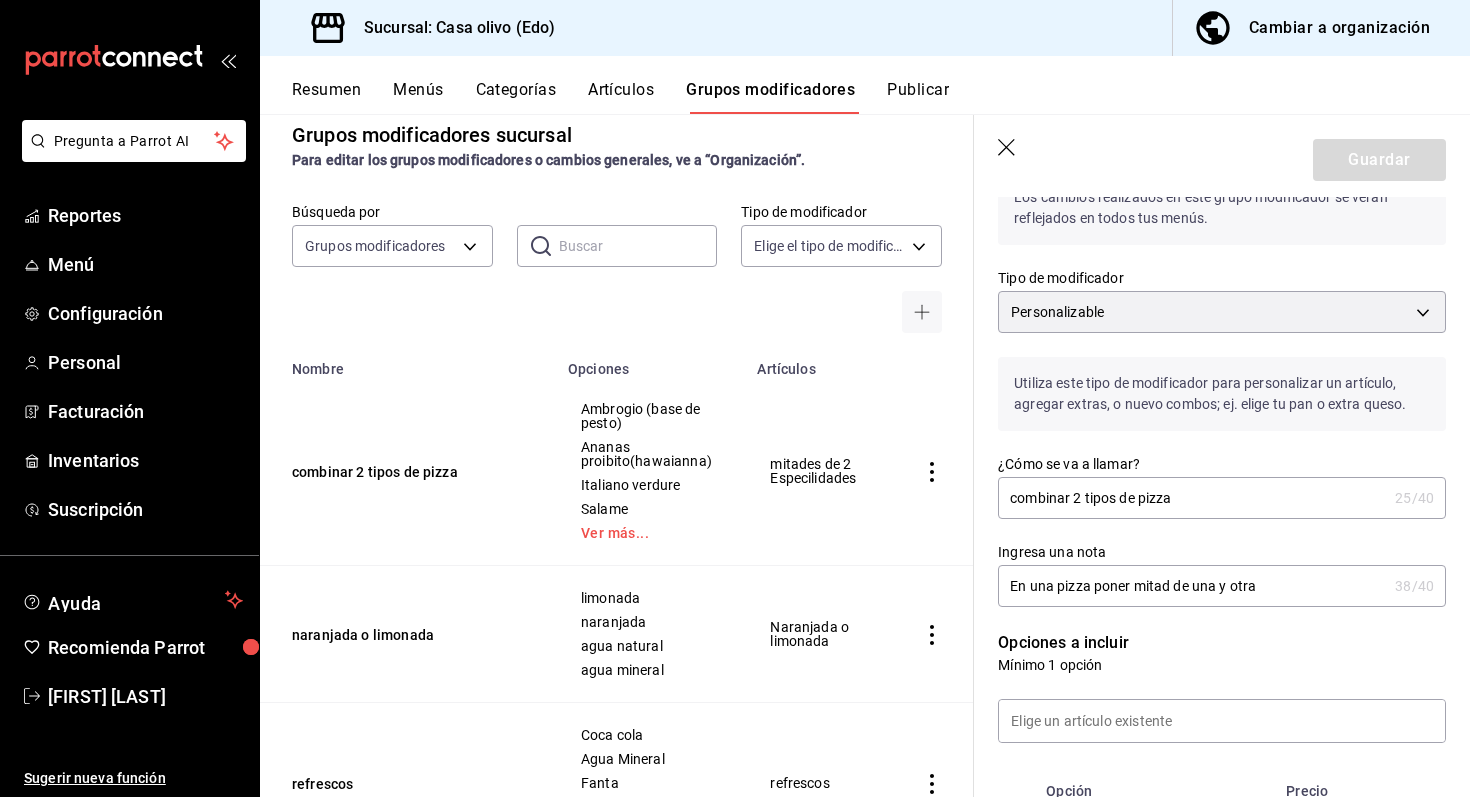 scroll, scrollTop: 89, scrollLeft: 0, axis: vertical 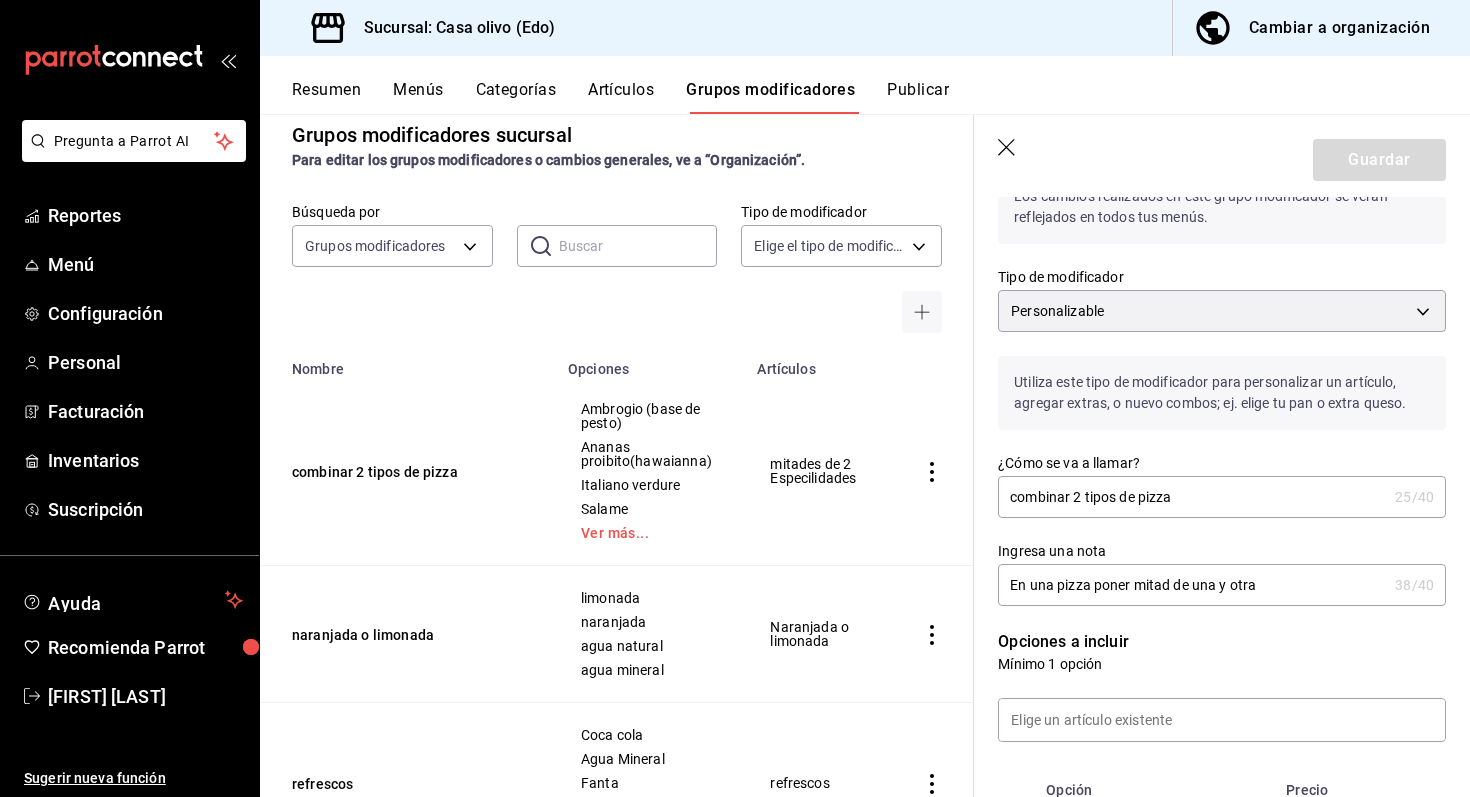 click 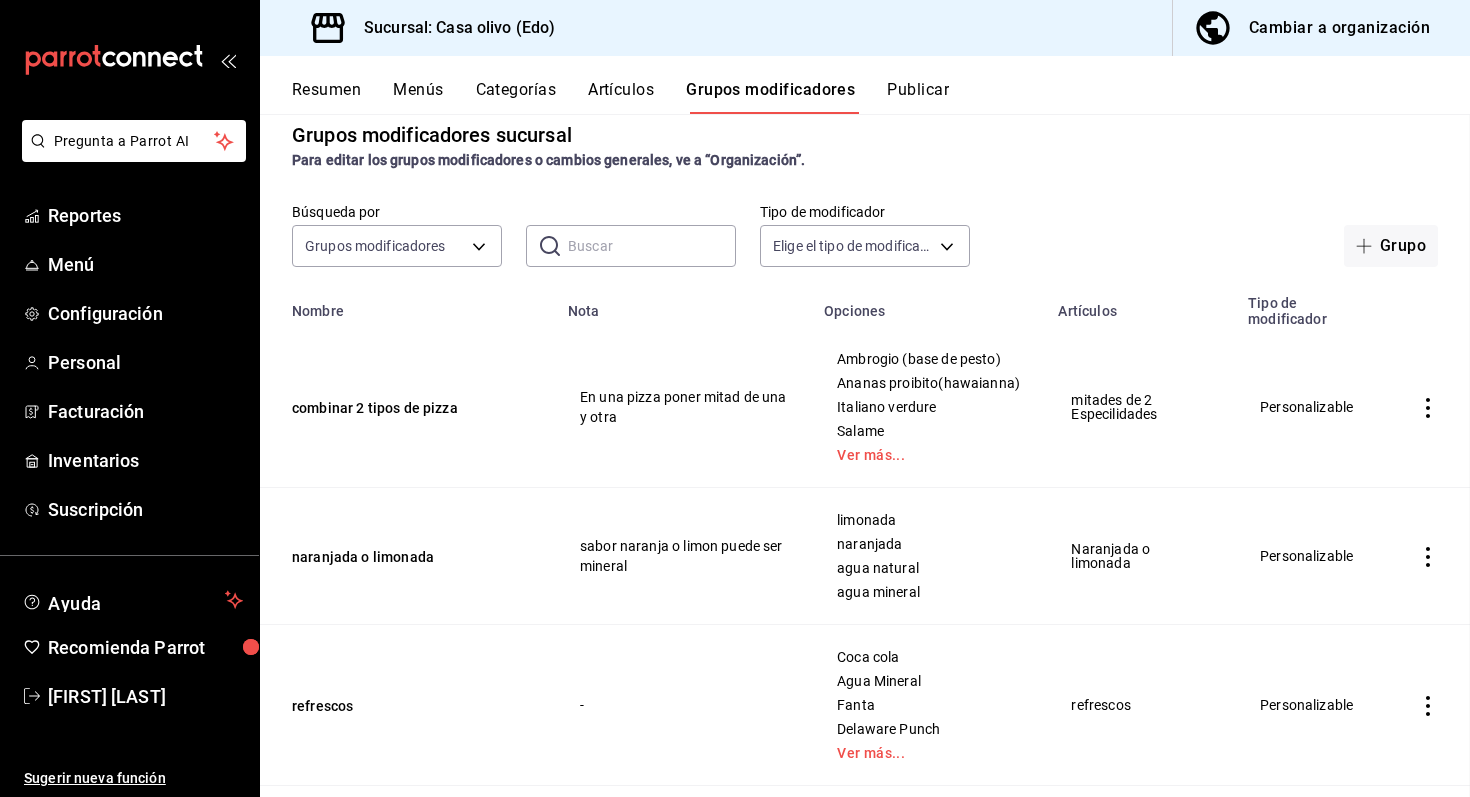scroll, scrollTop: 0, scrollLeft: 0, axis: both 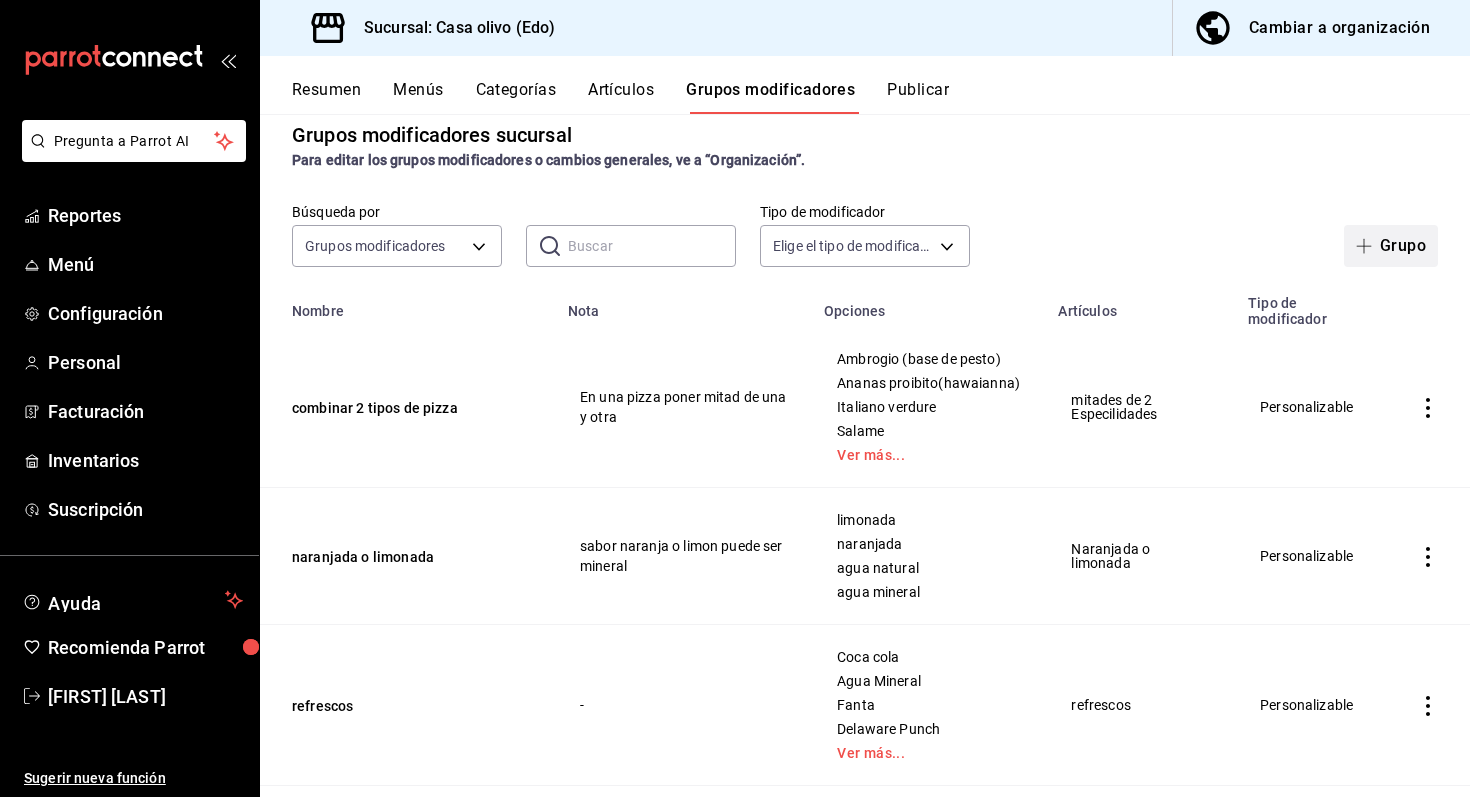 click on "Grupo" at bounding box center [1391, 246] 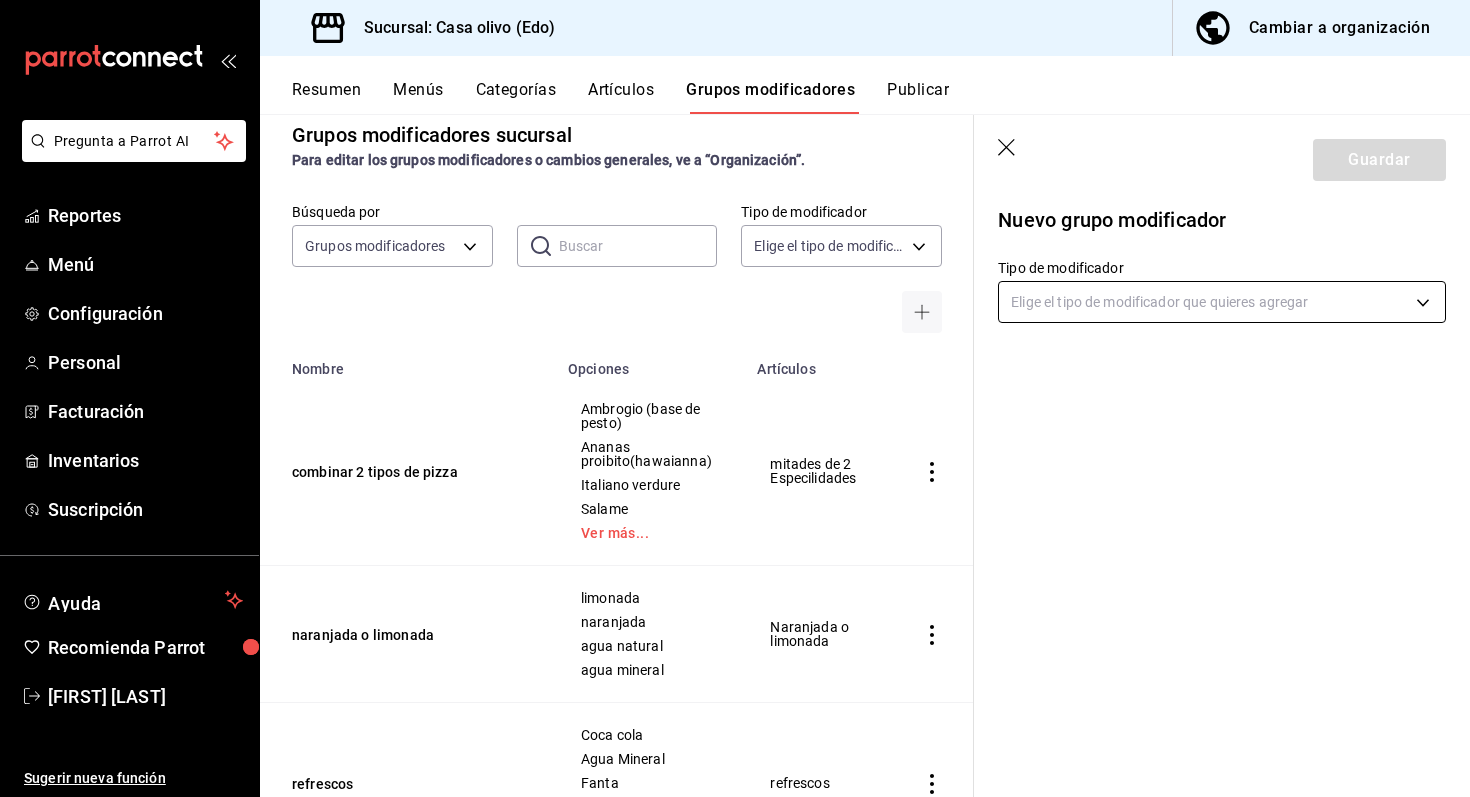 click on "Pregunta a Parrot AI Reportes   Menú   Configuración   Personal   Facturación   Inventarios   Suscripción   Ayuda Recomienda Parrot   [FIRST] [LAST]   Sugerir nueva función   Sucursal: Casa olivo (Edo) Cambiar a organización Resumen Menús Categorías Artículos Grupos modificadores Publicar Grupos modificadores sucursal Para editar los grupos modificadores o cambios generales, ve a “Organización”. Búsqueda por Grupos modificadores GROUP ​ ​ Tipo de modificador Elige el tipo de modificador Nombre Opciones Artículos combinar 2 tipos de pizza Ambrogio (base de pesto) Ananas proibito(hawaianna) Italiano verdure Salame Ver más... mitades de 2 Especilidades naranjada o limonada limonada naranjada agua natural agua mineral Naranjada o limonada refrescos Coca cola Agua Mineral Fanta Delaware Punch Ver más... refrescos Sodas italinas Mora azul Frambueza - Cambio de ensalada Bosque Casa Olivo Capresse Fajitas de pollo Elije tu Proteina Pechuga asada Pechuga Empanizada de la Casas Camarones Pimiento" at bounding box center [735, 398] 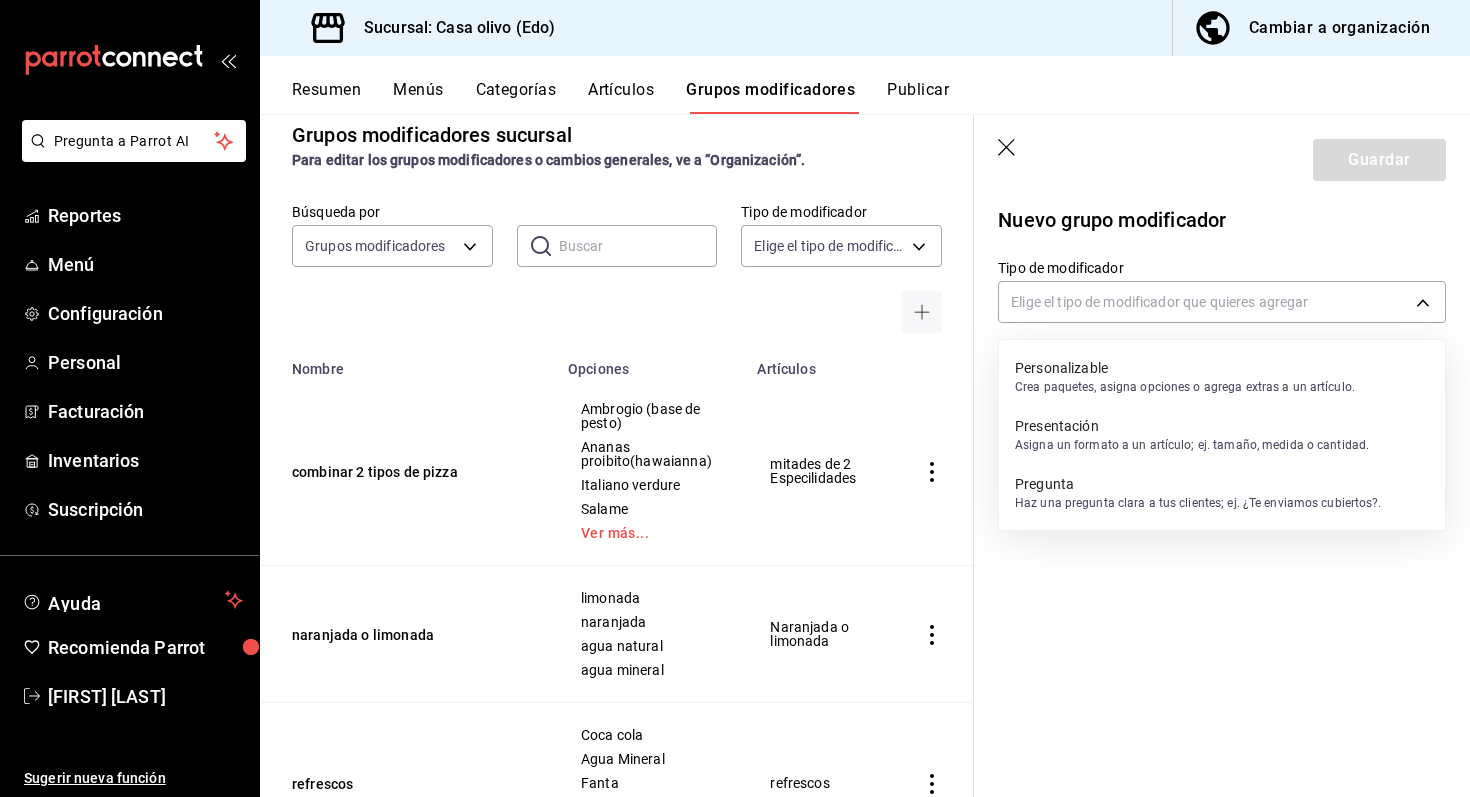 click at bounding box center [735, 398] 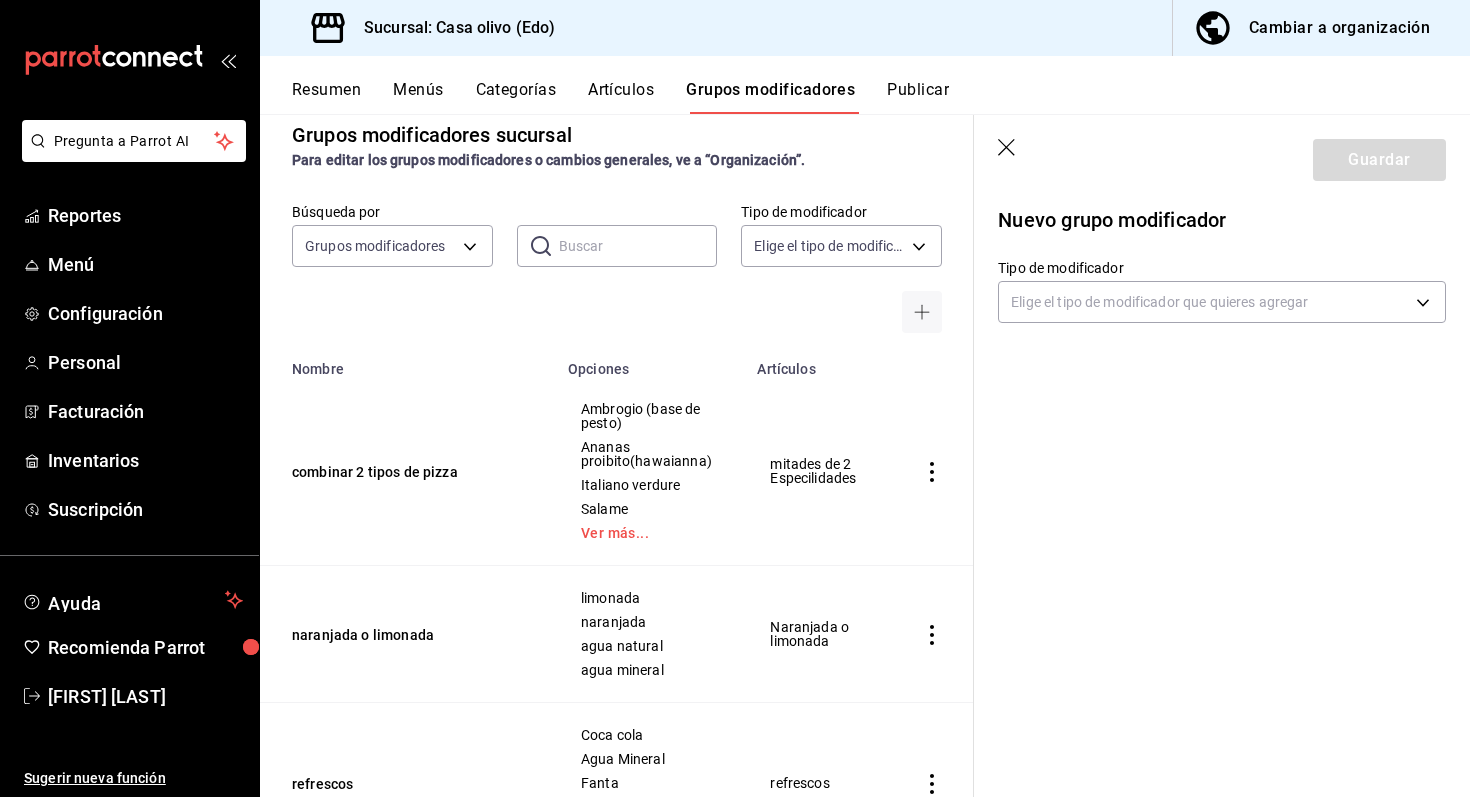 click on "Artículos" at bounding box center [621, 97] 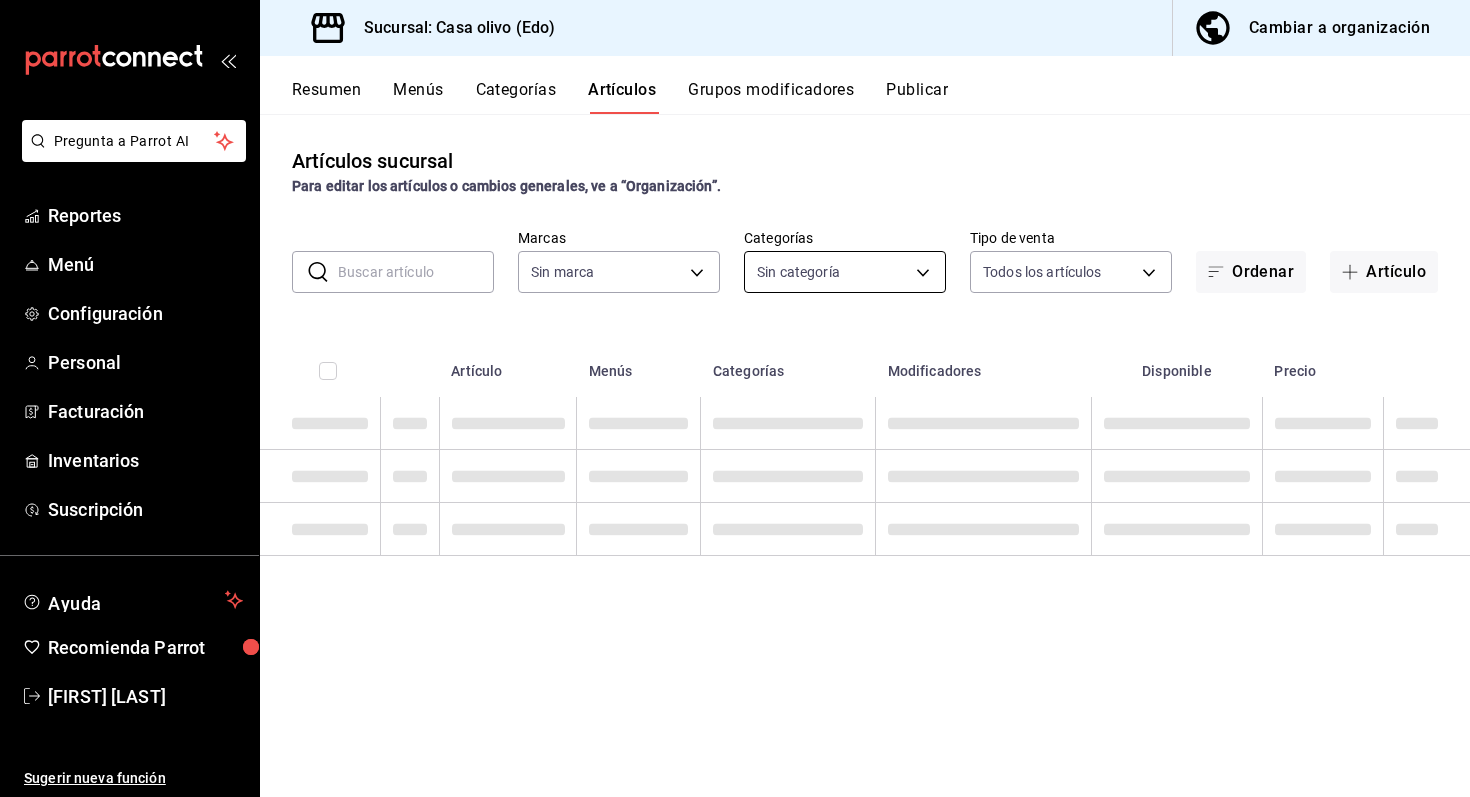 type on "09261786-2630-426b-924a-f43334cfd809" 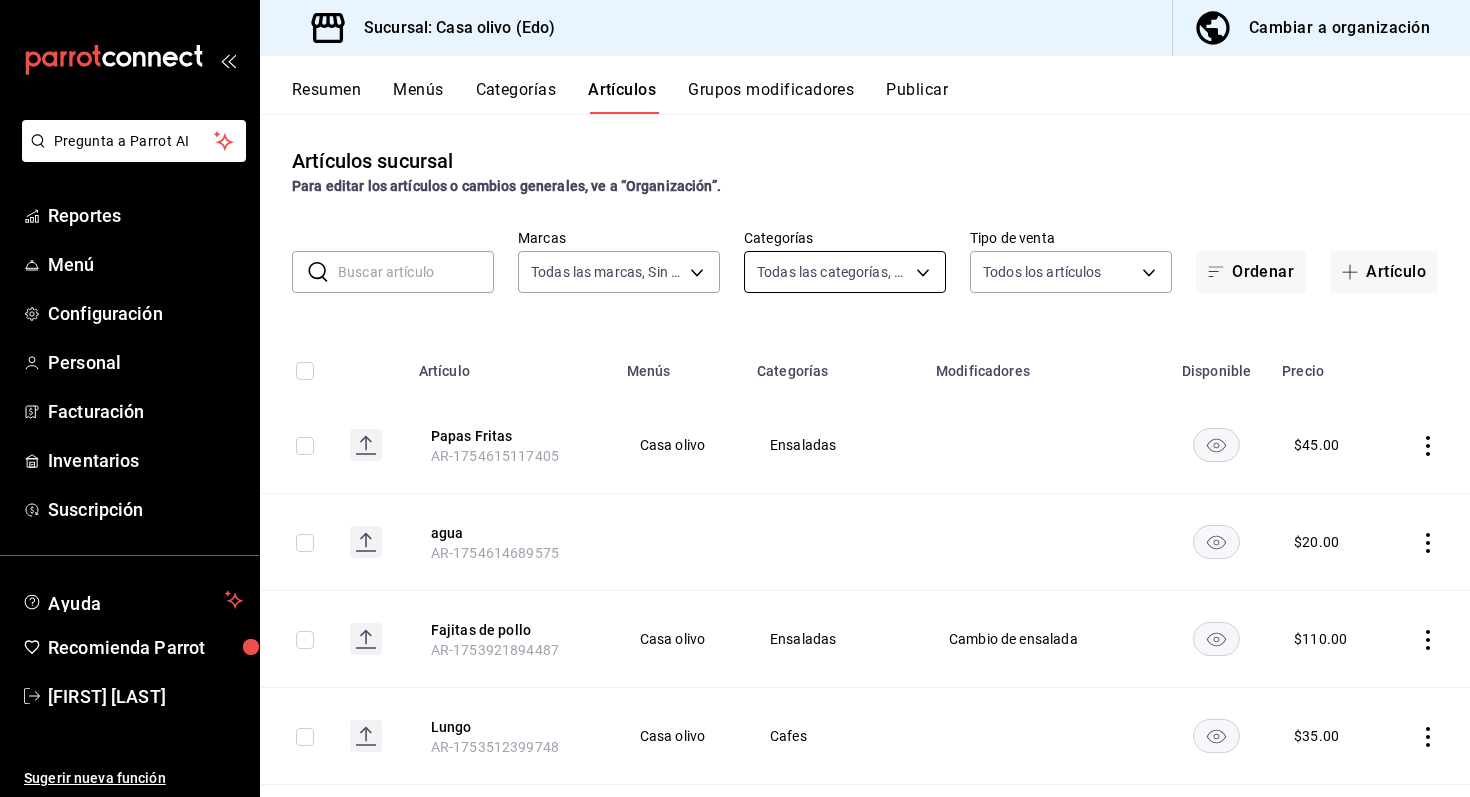 type on "b2ce73ce-ea99-4733-809e-adbc4baf4c67,cb6508e7-f668-4a20-8bff-d9580d89eb13,64376482-fbb5-4a05-8ecc-323176b49448,d44b0a3f-cece-4980-8b33-b66e48ec6426,203a5ee1-b564-419e-8587-d1cd59e3493d,279d2231-0403-4796-b457-ae73b58f7fdc,ceb712bb-0fdb-4006-8a47-ab78c7657bac" 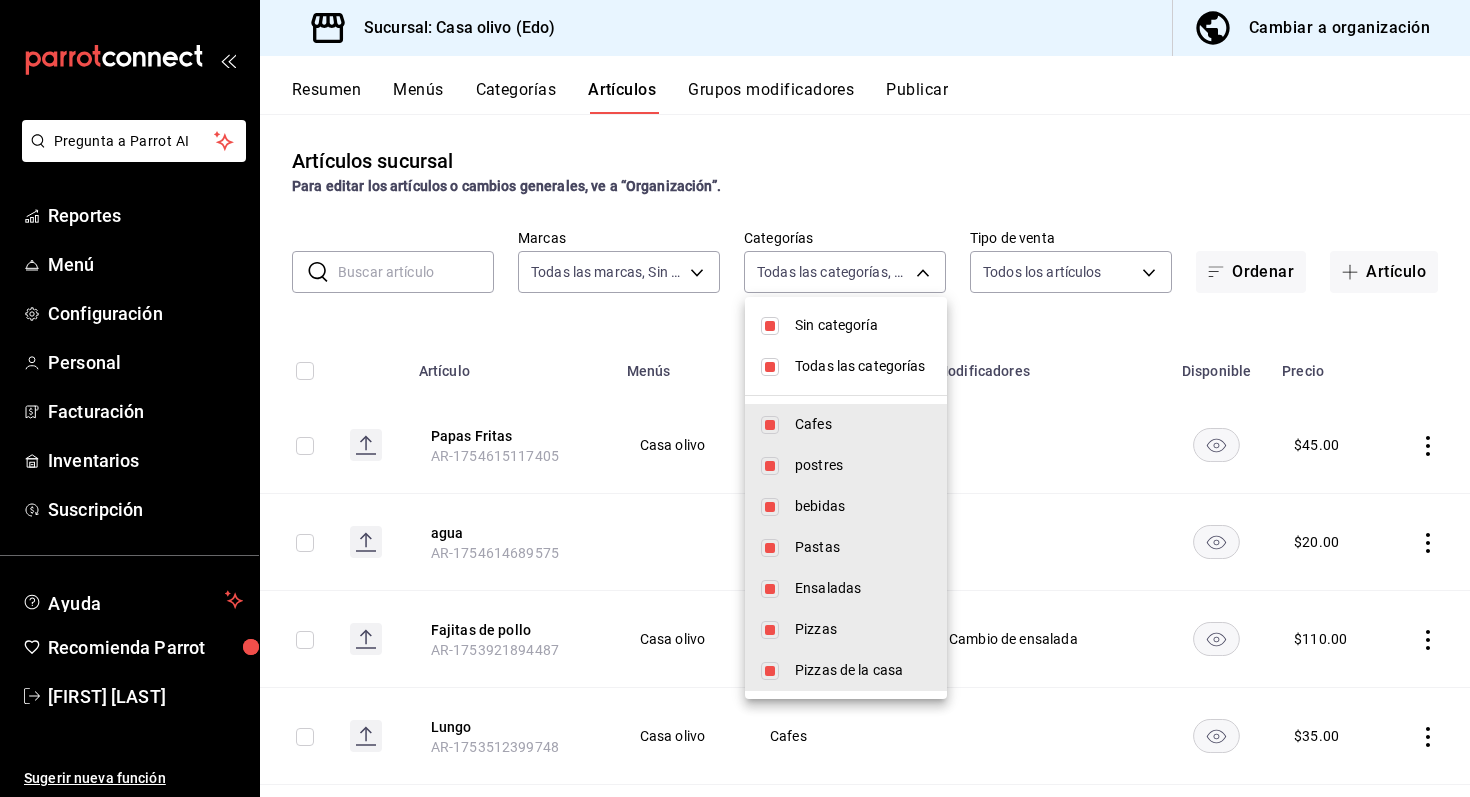 click on "Todas las categorías" at bounding box center (863, 366) 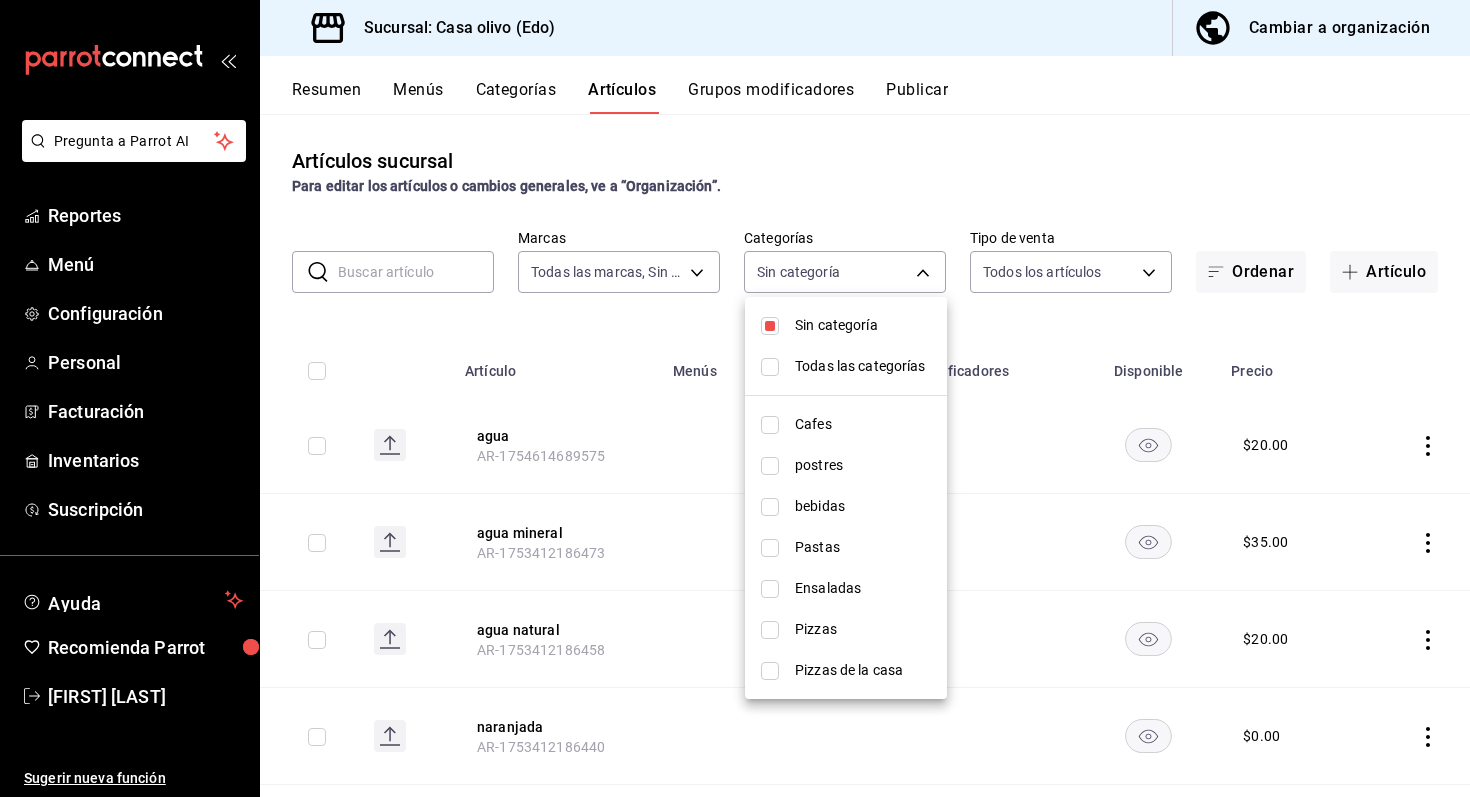 click on "Pizzas de la casa" at bounding box center (863, 670) 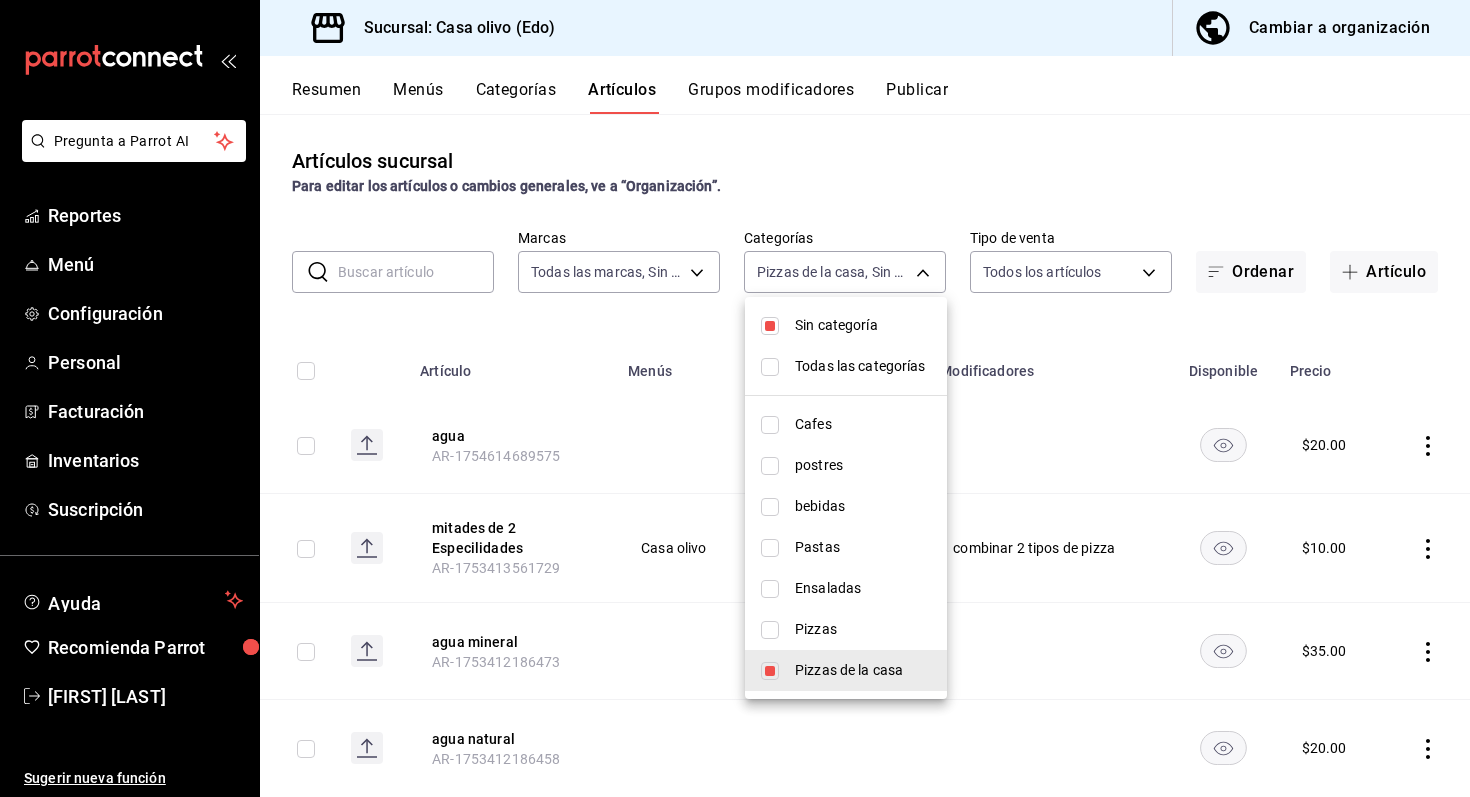 click on "Sin categoría" at bounding box center (846, 325) 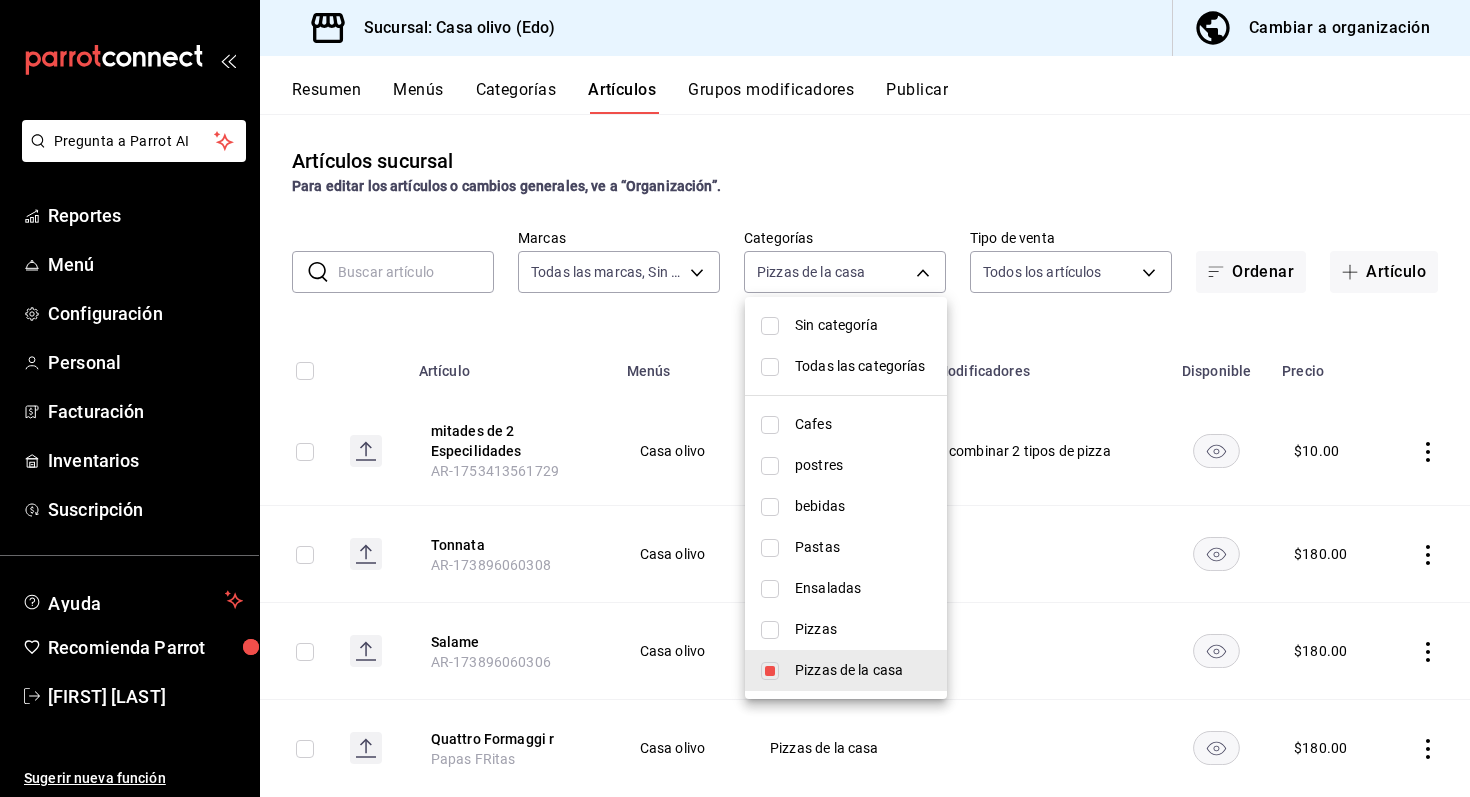 click at bounding box center (735, 398) 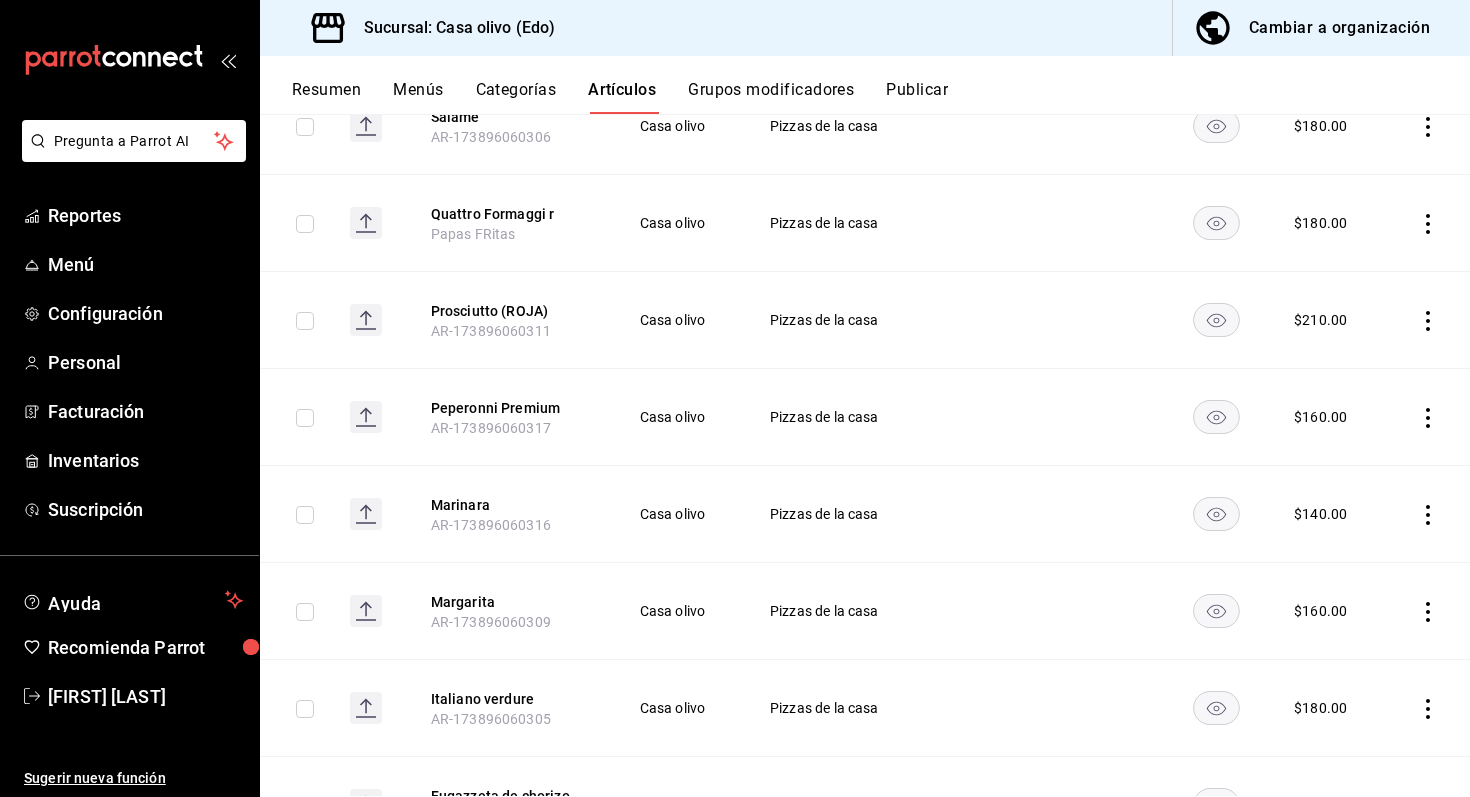 scroll, scrollTop: 533, scrollLeft: 0, axis: vertical 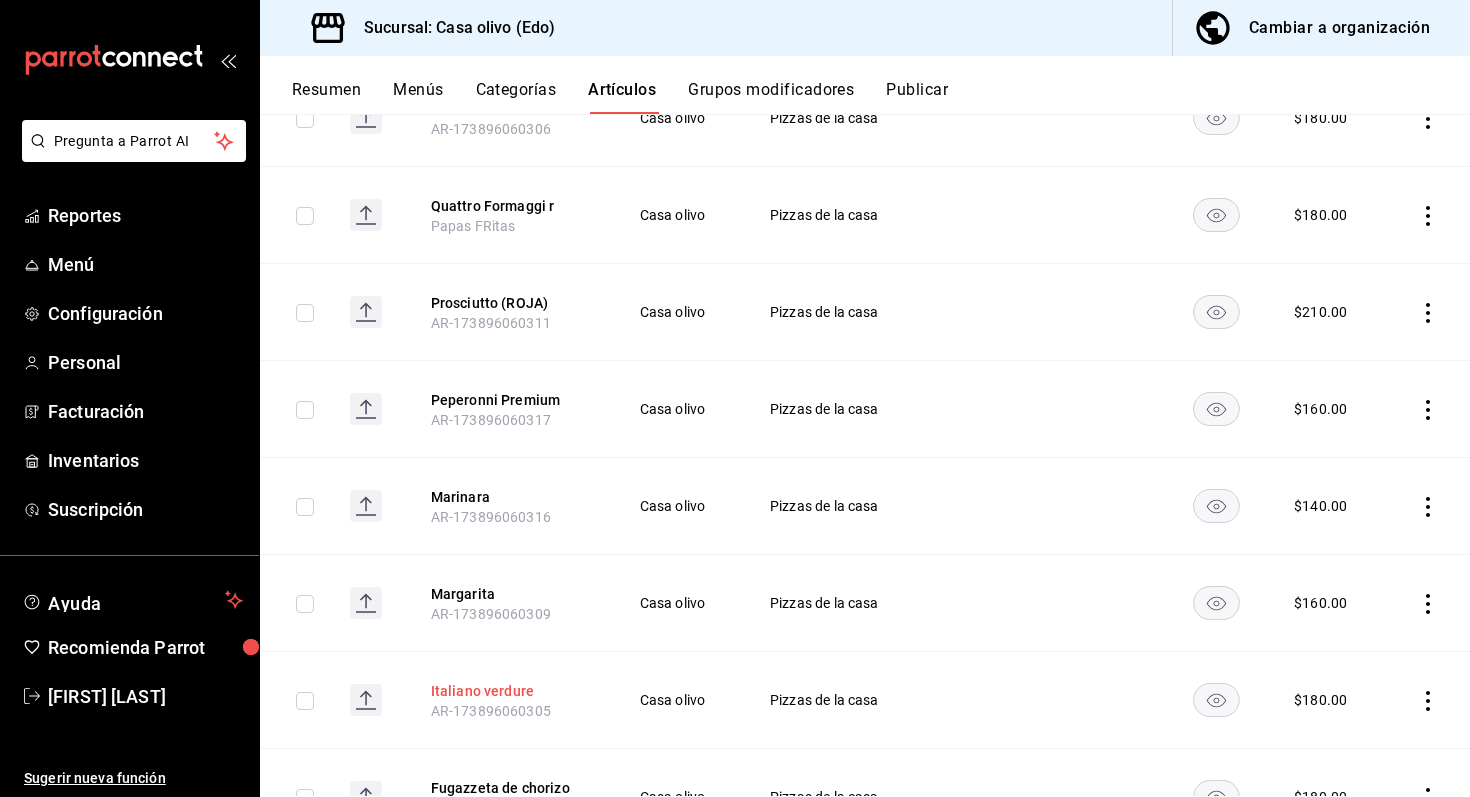 click on "Italiano verdure" at bounding box center [511, 691] 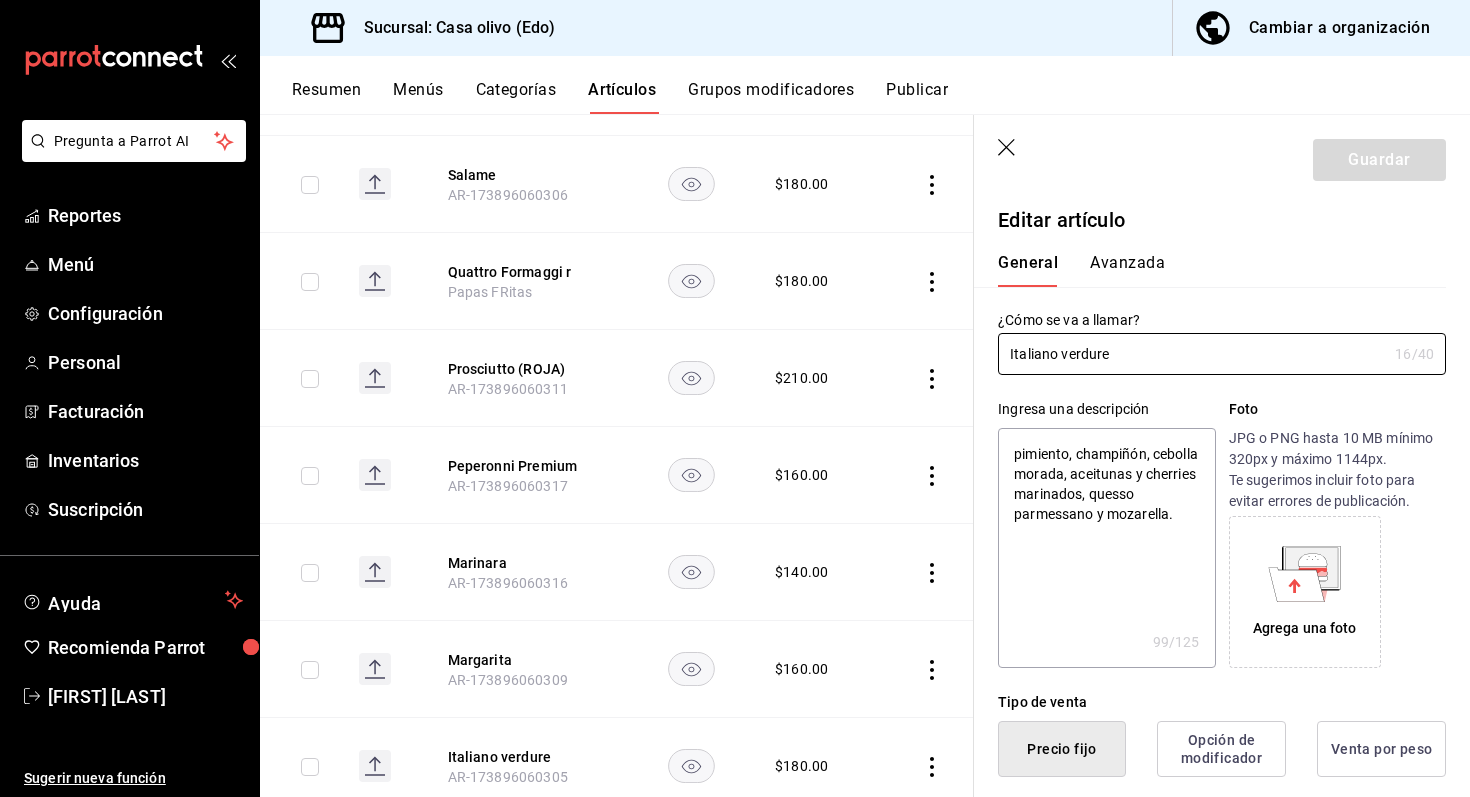 type on "x" 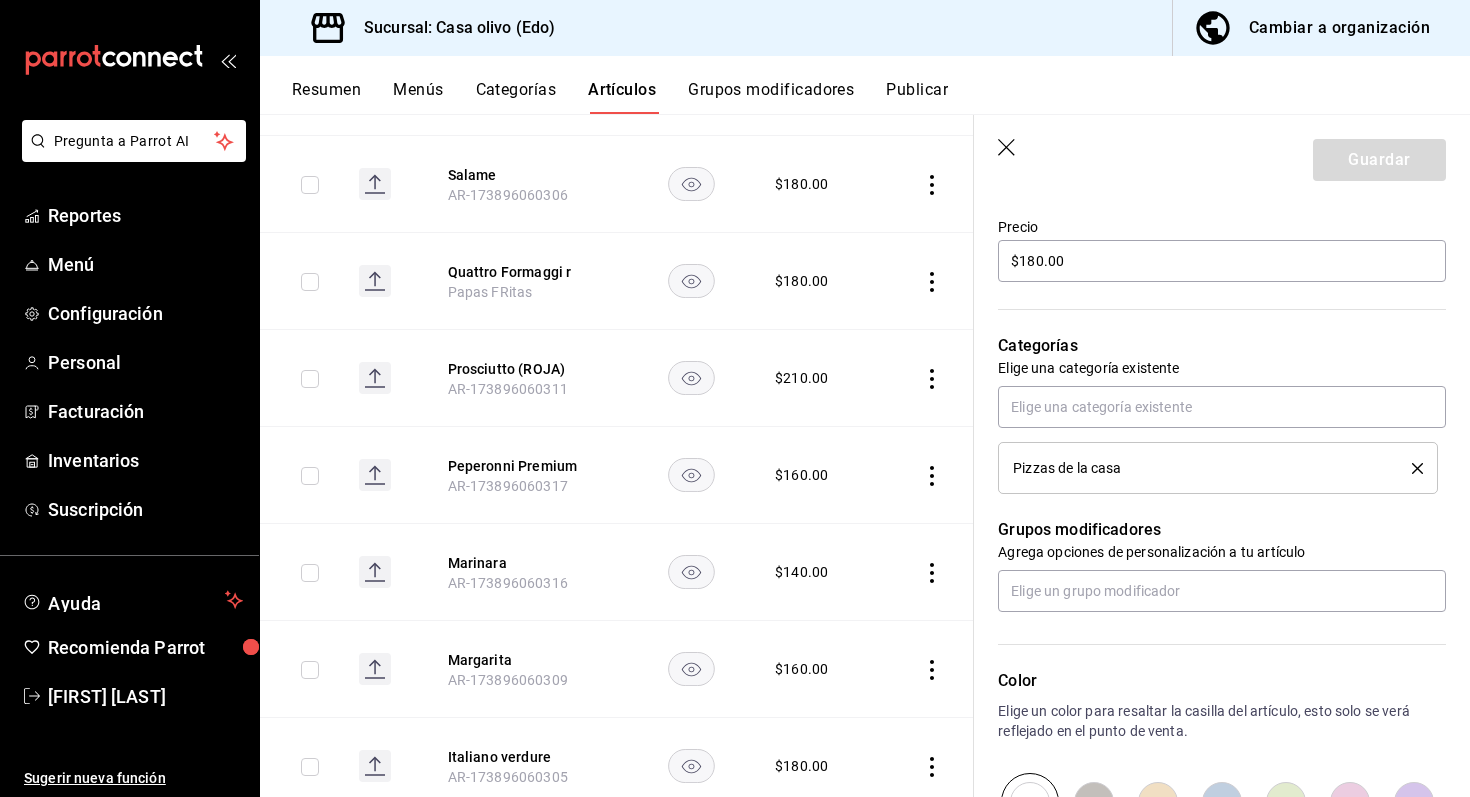 scroll, scrollTop: 587, scrollLeft: 0, axis: vertical 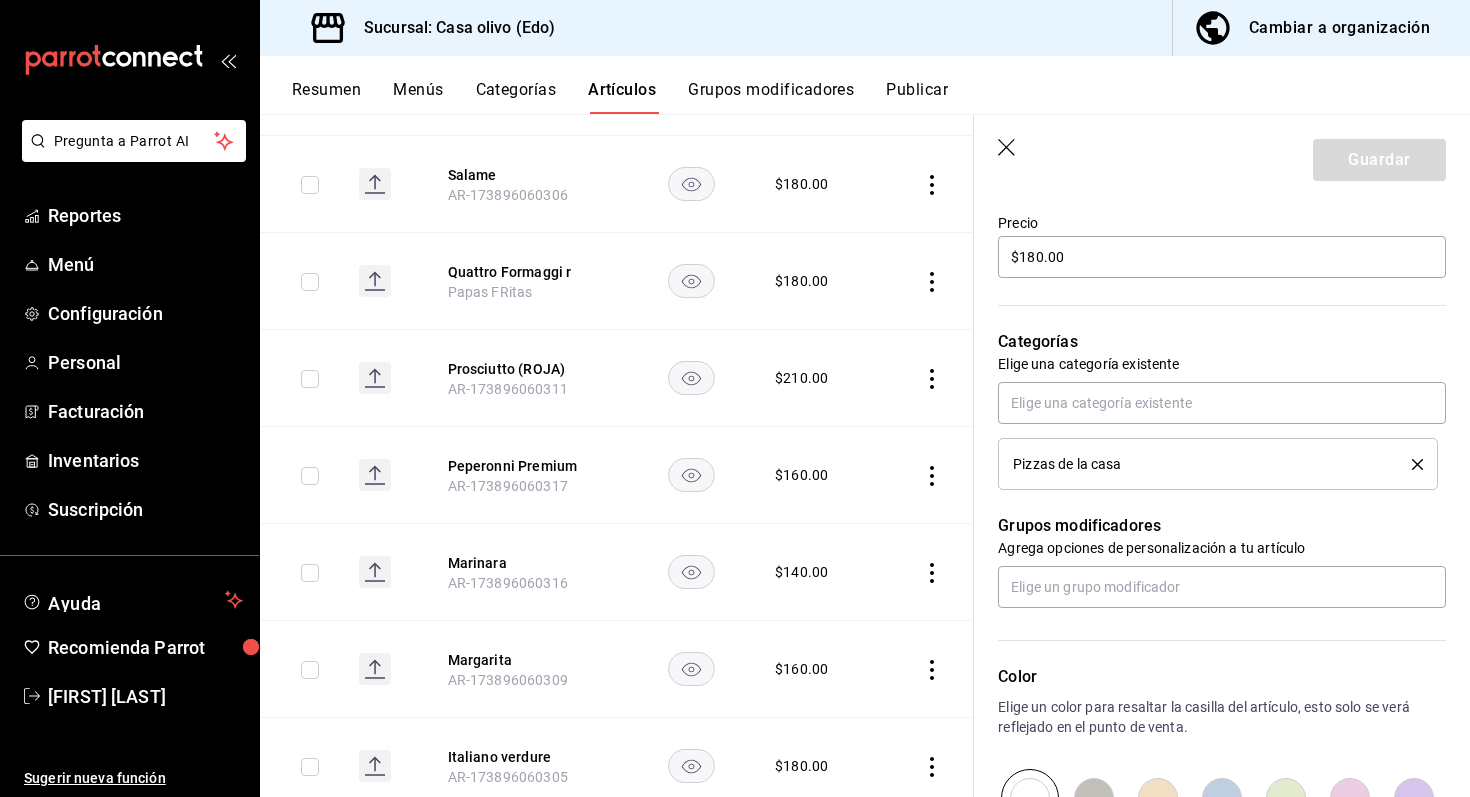 click on "Grupos modificadores" at bounding box center (771, 97) 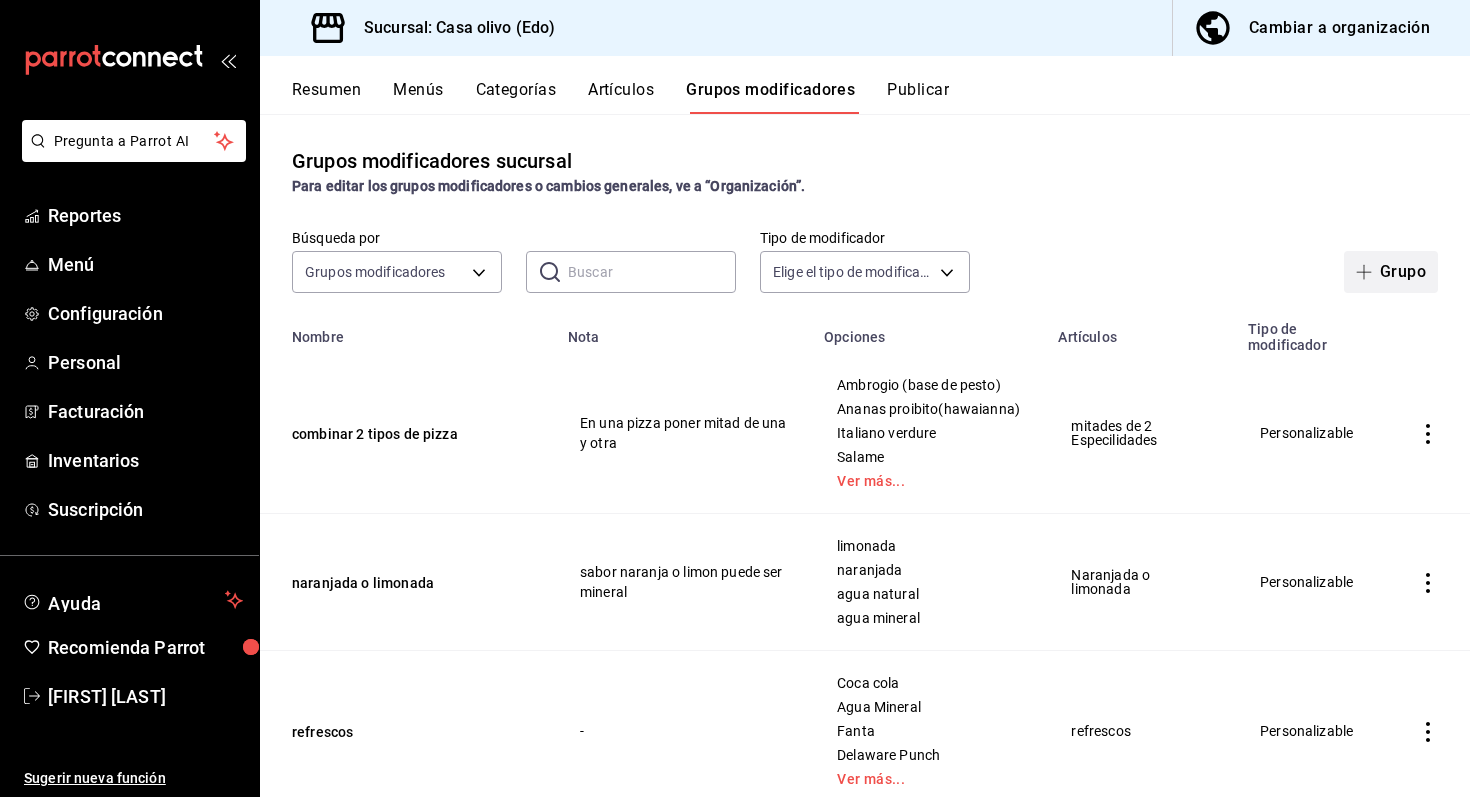 click on "Grupo" at bounding box center (1391, 272) 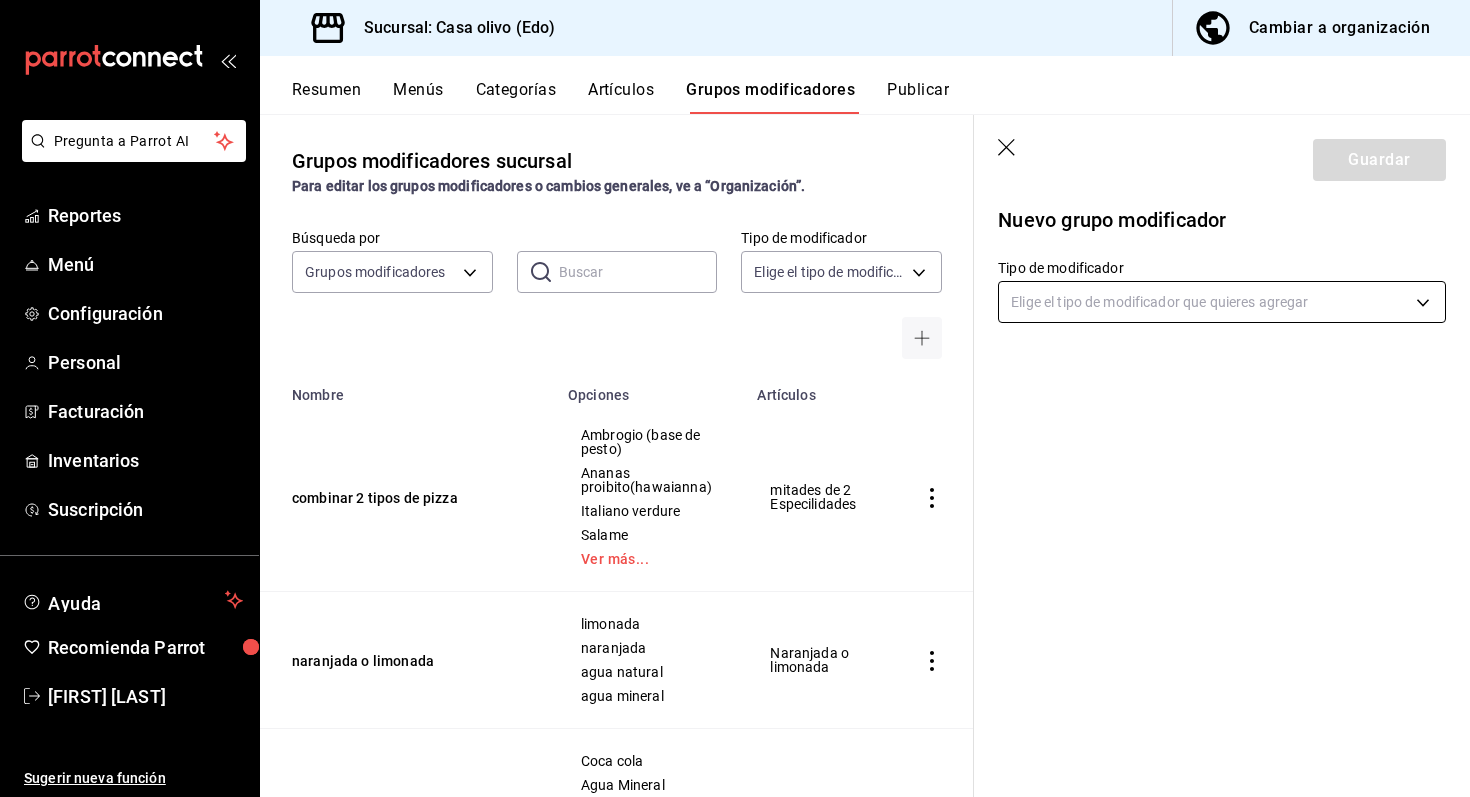 click on "Pregunta a Parrot AI Reportes   Menú   Configuración   Personal   Facturación   Inventarios   Suscripción   Ayuda Recomienda Parrot   [FIRST] [LAST]   Sugerir nueva función   Sucursal: Casa olivo (Edo) Cambiar a organización Resumen Menús Categorías Artículos Grupos modificadores Publicar Grupos modificadores sucursal Para editar los grupos modificadores o cambios generales, ve a “Organización”. Búsqueda por Grupos modificadores GROUP ​ ​ Tipo de modificador Elige el tipo de modificador Nombre Opciones Artículos combinar 2 tipos de pizza Ambrogio (base de pesto) Ananas proibito(hawaianna) Italiano verdure Salame Ver más... mitades de 2 Especilidades naranjada o limonada limonada naranjada agua natural agua mineral Naranjada o limonada refrescos Coca cola Agua Mineral Fanta Delaware Punch Ver más... refrescos Sodas italinas Mora azul Frambueza - Cambio de ensalada Bosque Casa Olivo Capresse Fajitas de pollo Elije tu Proteina Pechuga asada Pechuga Empanizada de la Casas Camarones Pimiento" at bounding box center (735, 398) 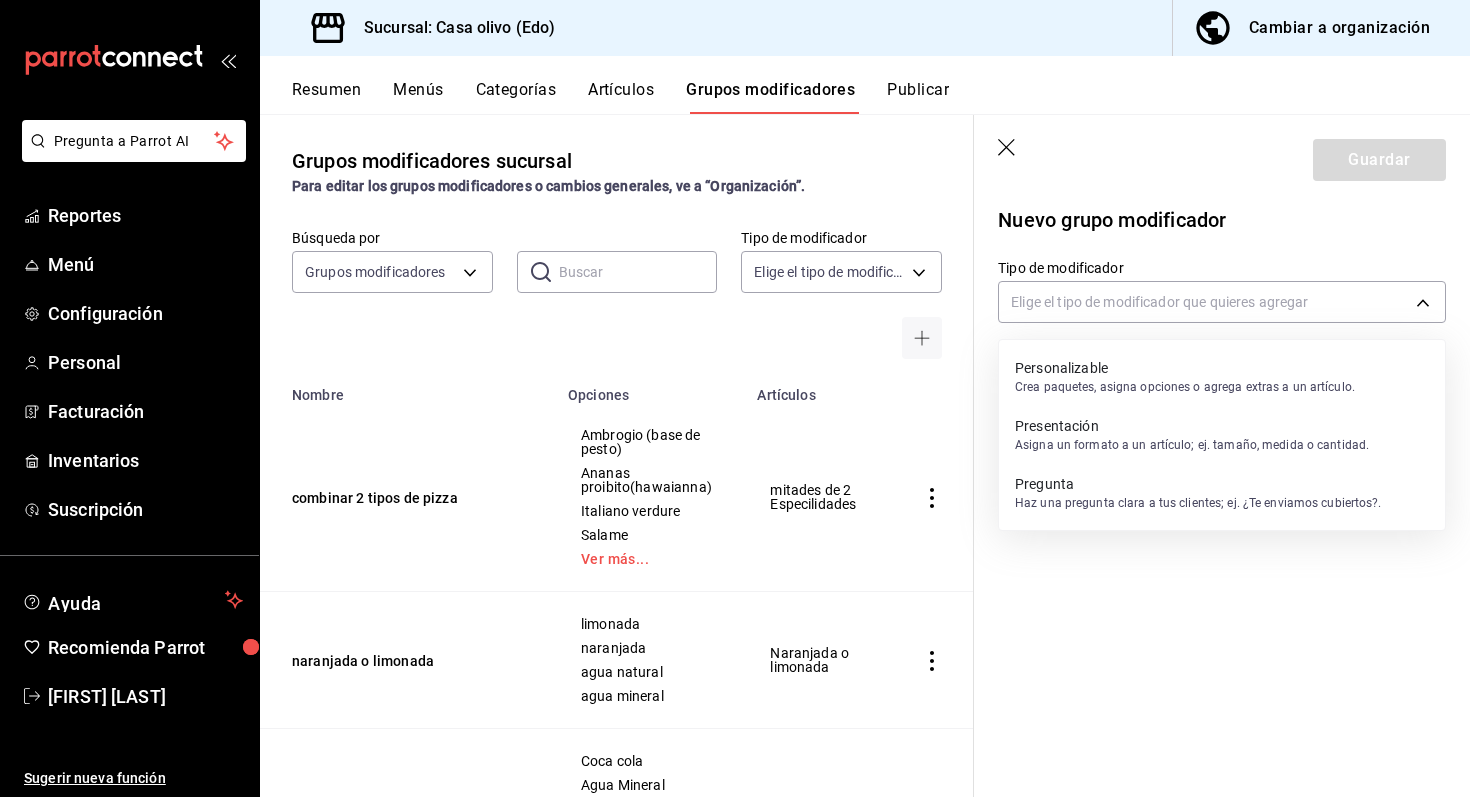 click on "Crea paquetes, asigna opciones o agrega extras a un artículo." at bounding box center [1185, 387] 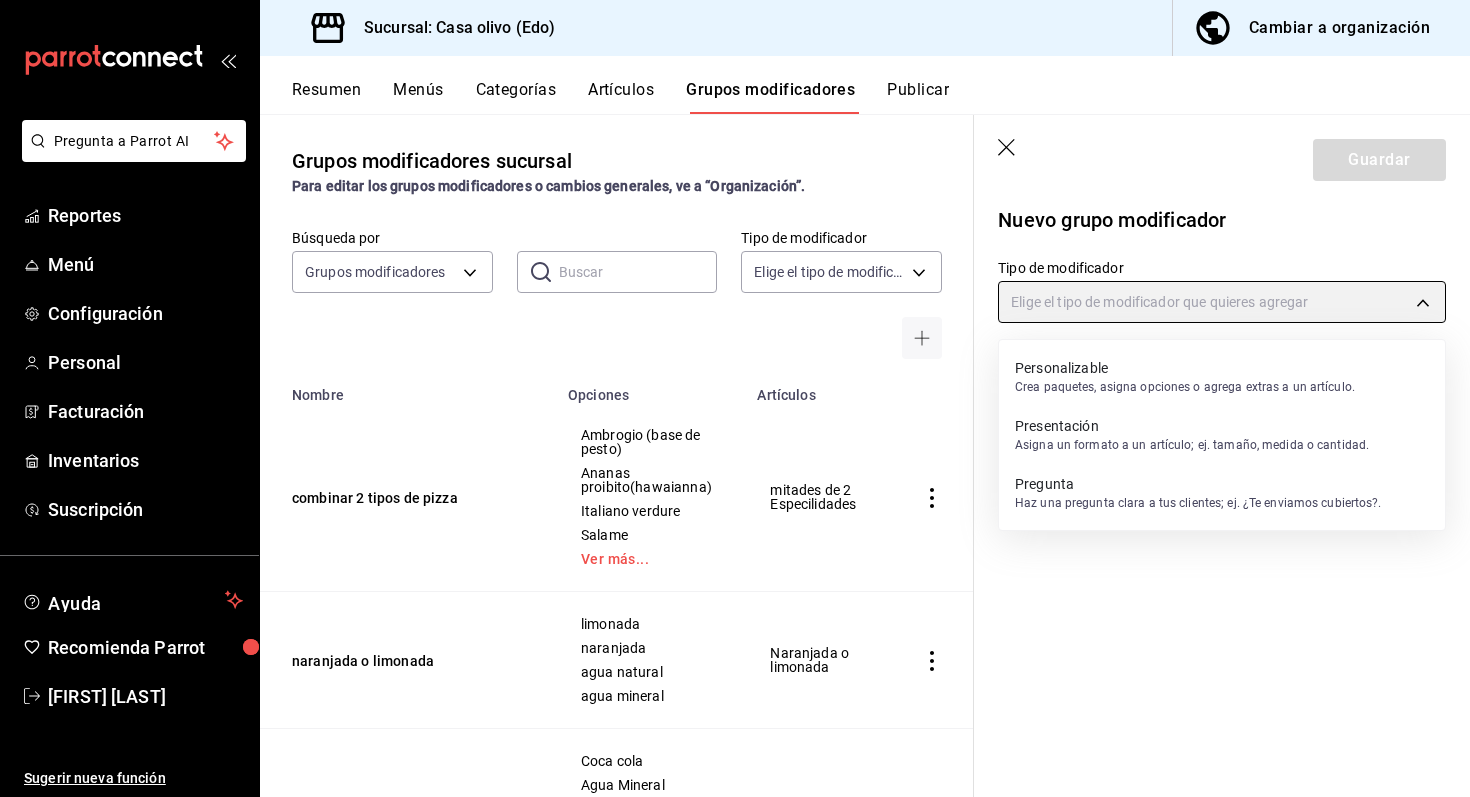 type on "CUSTOMIZABLE" 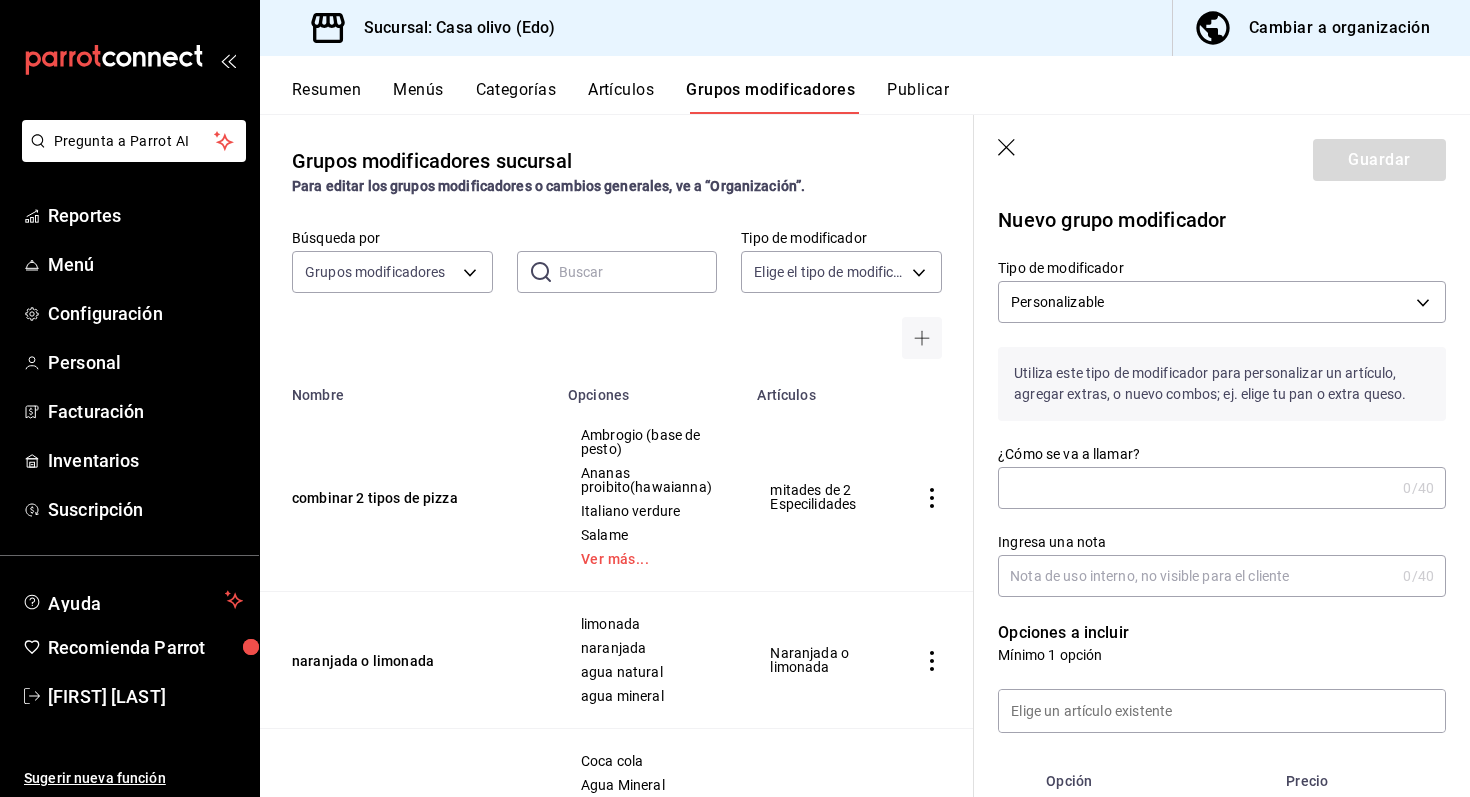 click on "¿Cómo se va a llamar?" at bounding box center (1196, 488) 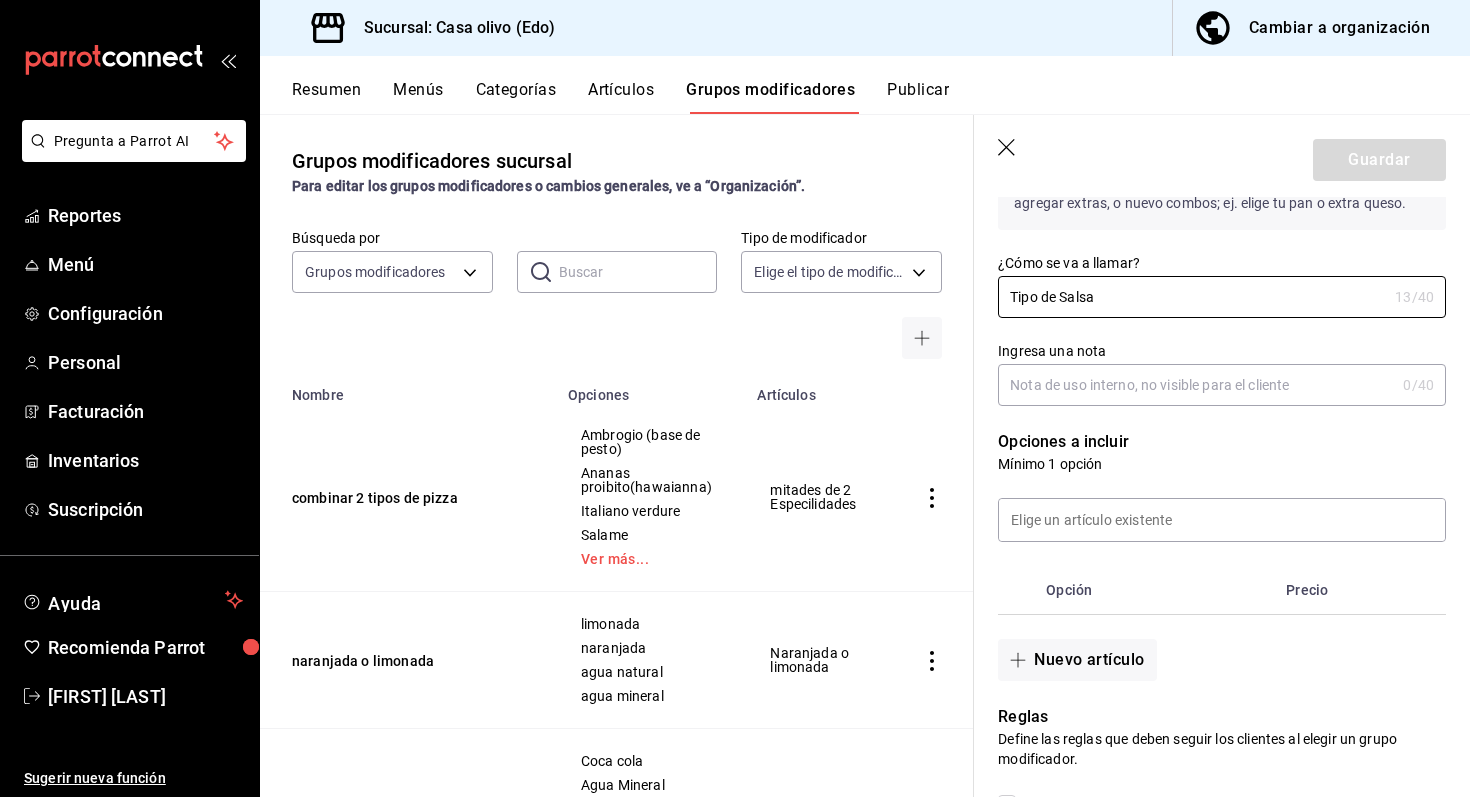 scroll, scrollTop: 199, scrollLeft: 0, axis: vertical 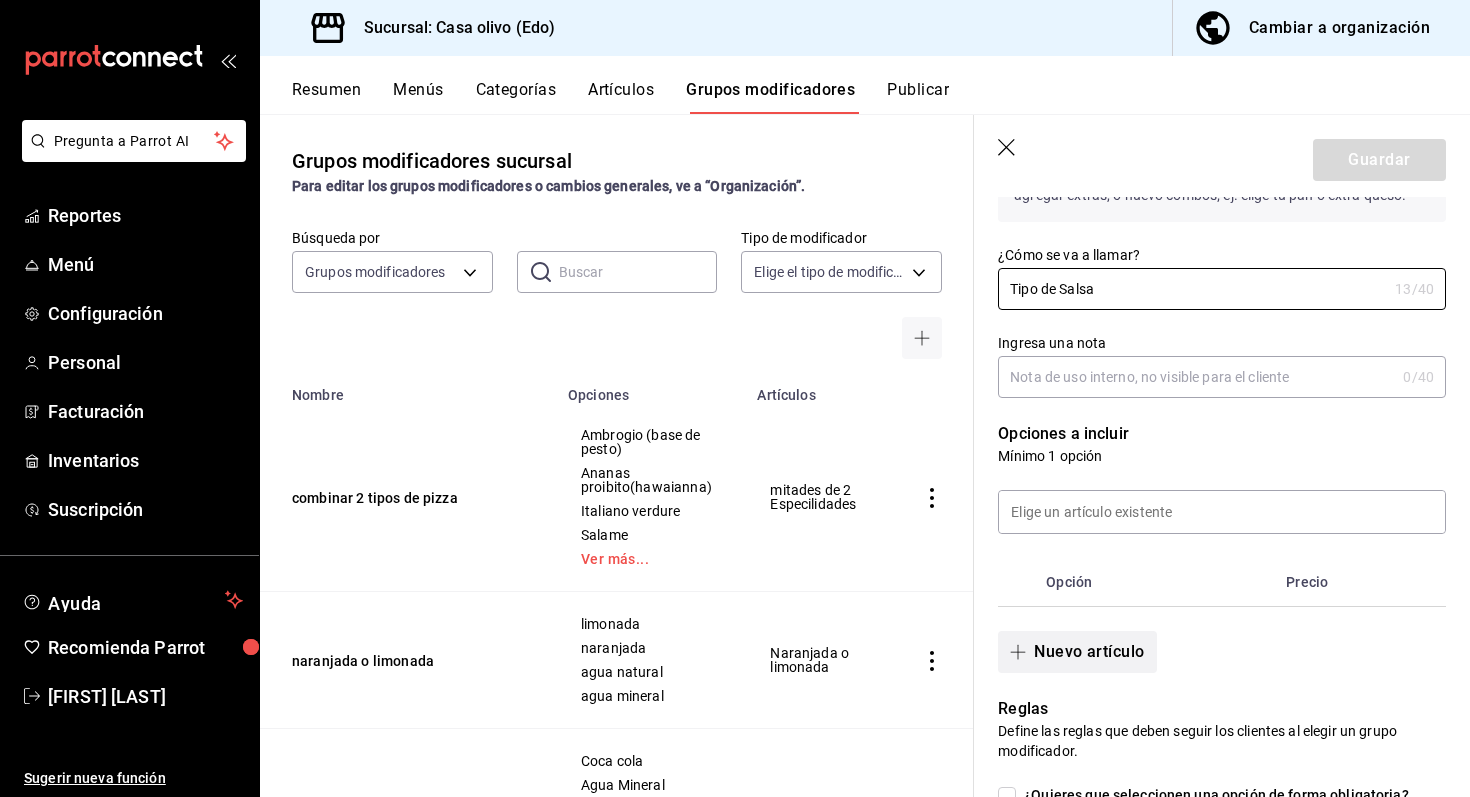type on "Tipo de Salsa" 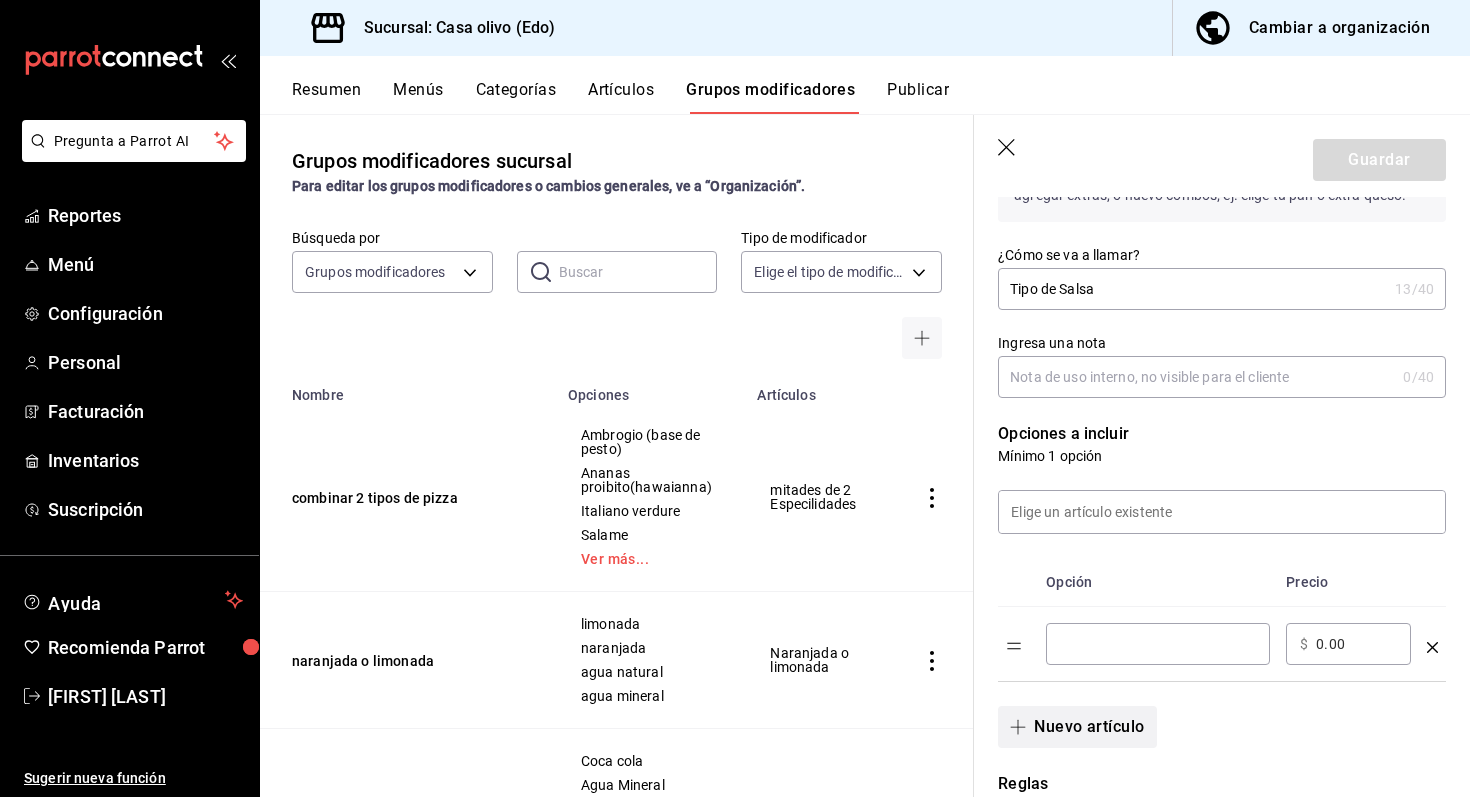 click at bounding box center [1158, 644] 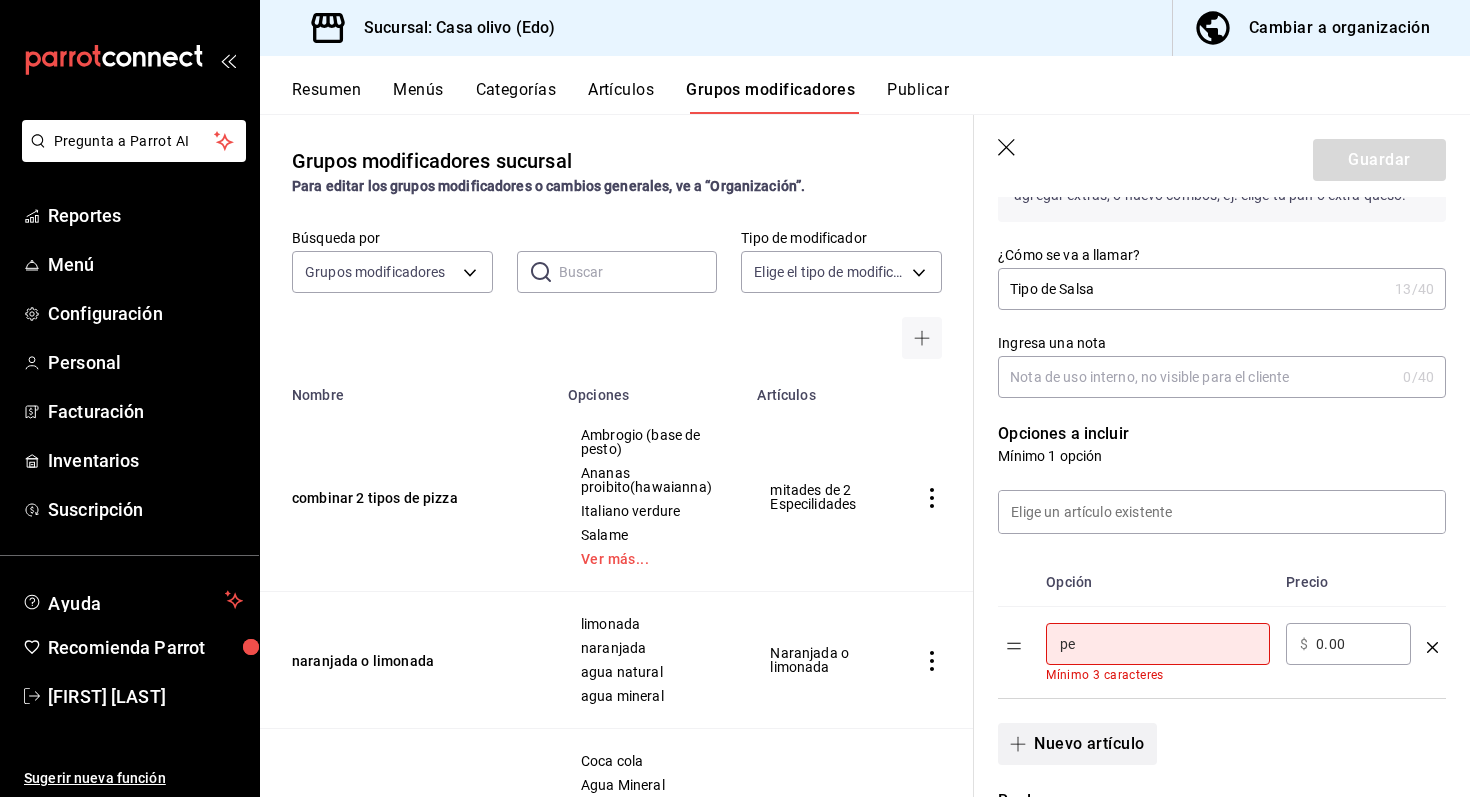 type on "p" 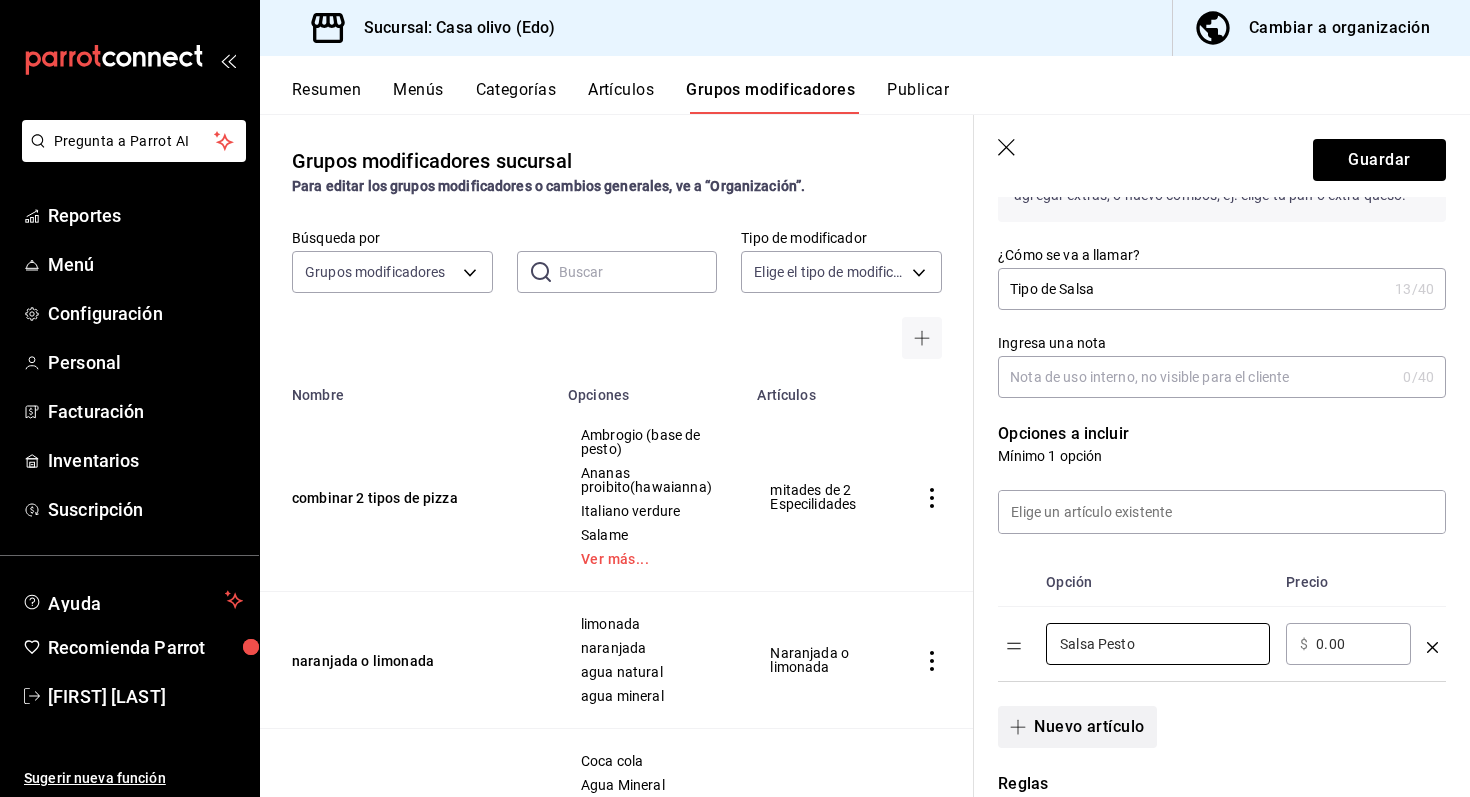 type on "Salsa Pesto" 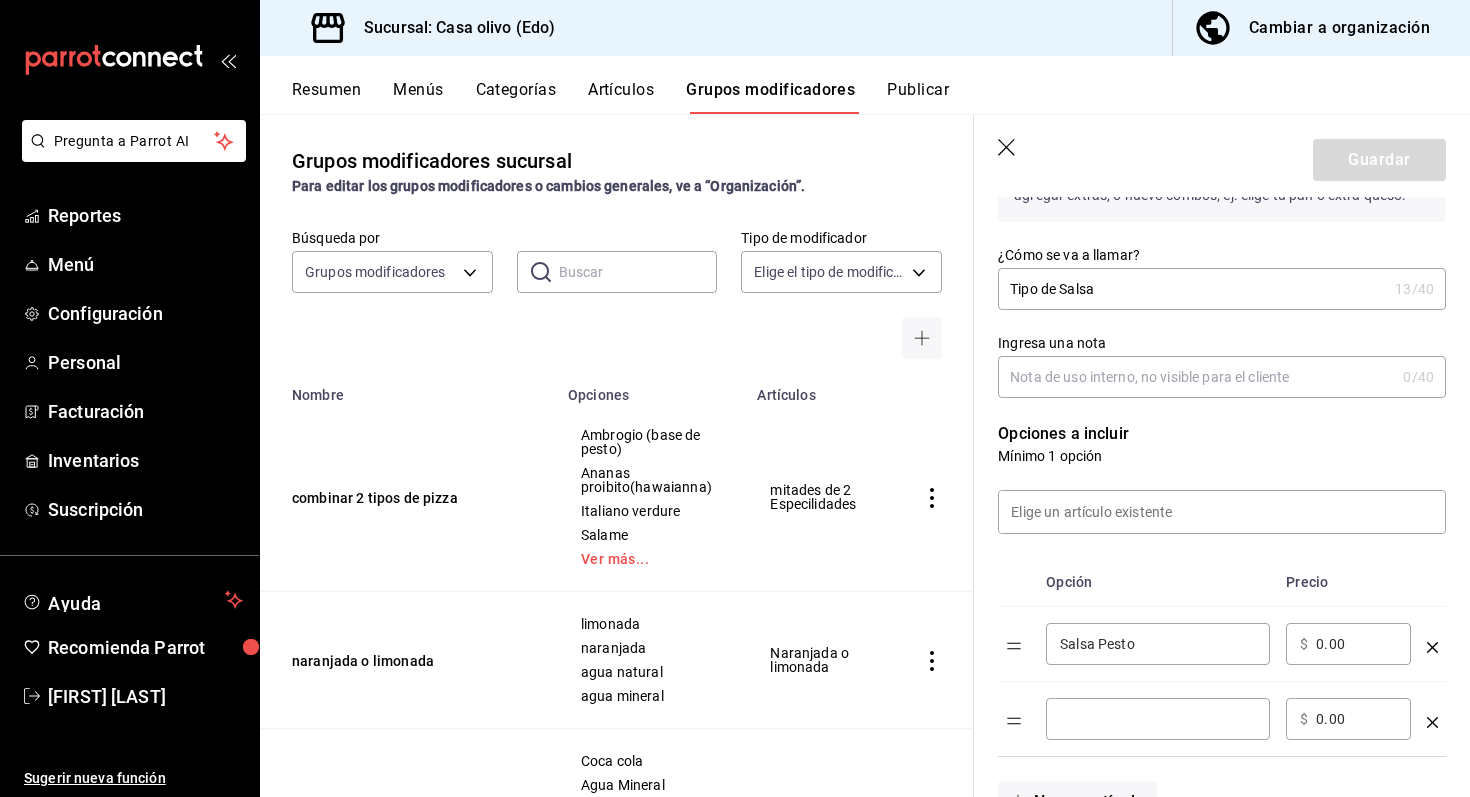 click at bounding box center [1158, 719] 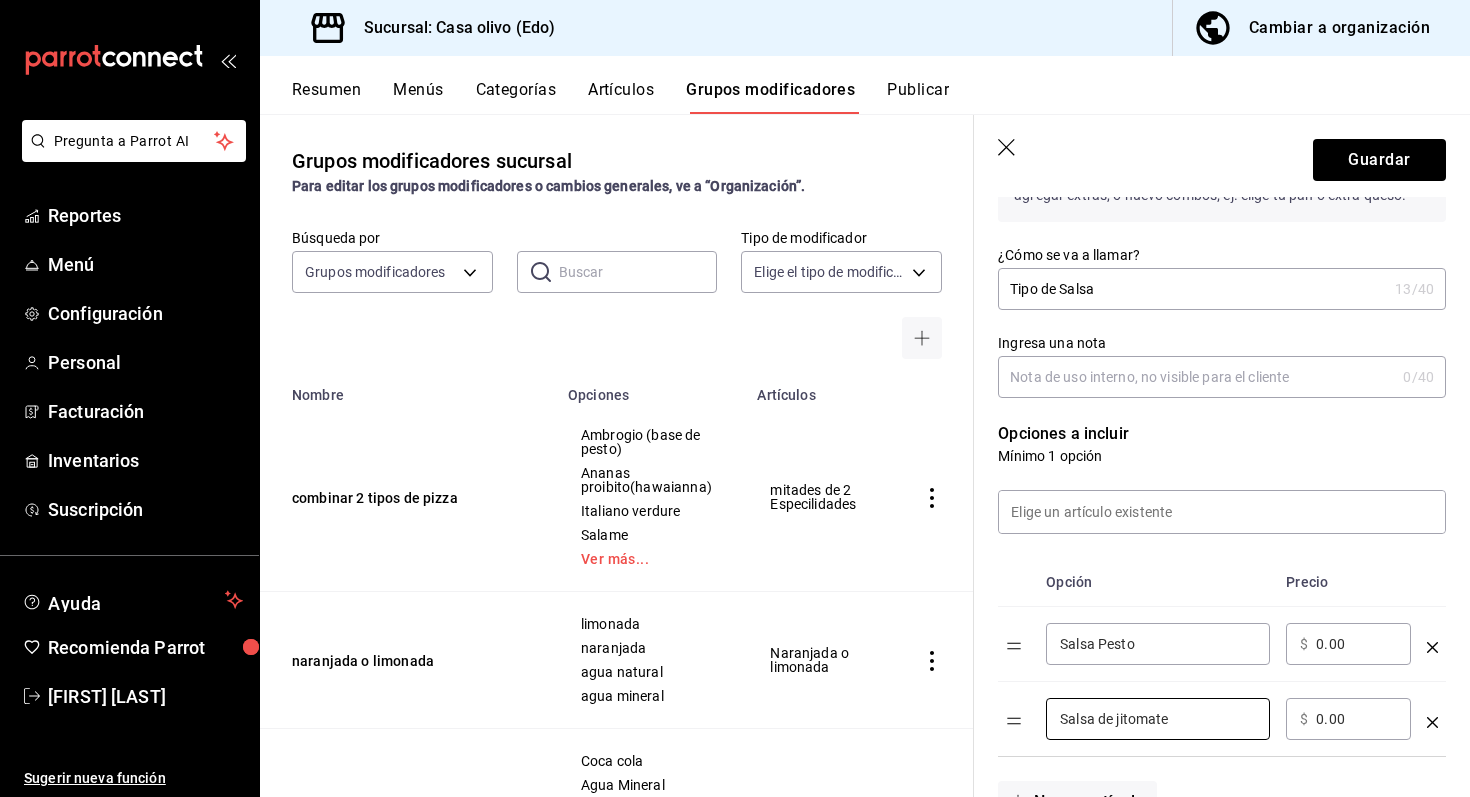 type on "Salsa de jitomate" 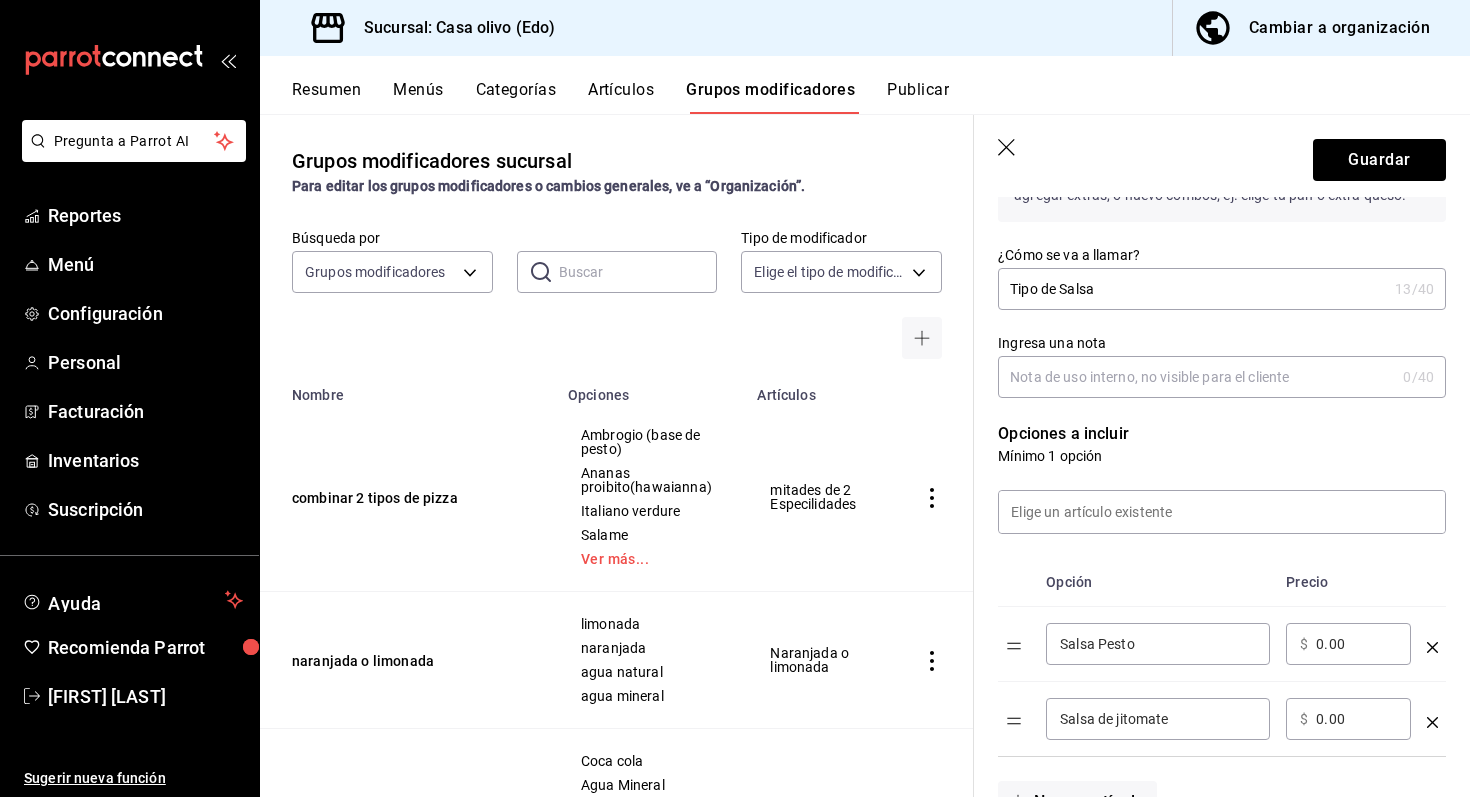 click on "salsa Pesto ​" at bounding box center [1158, 644] 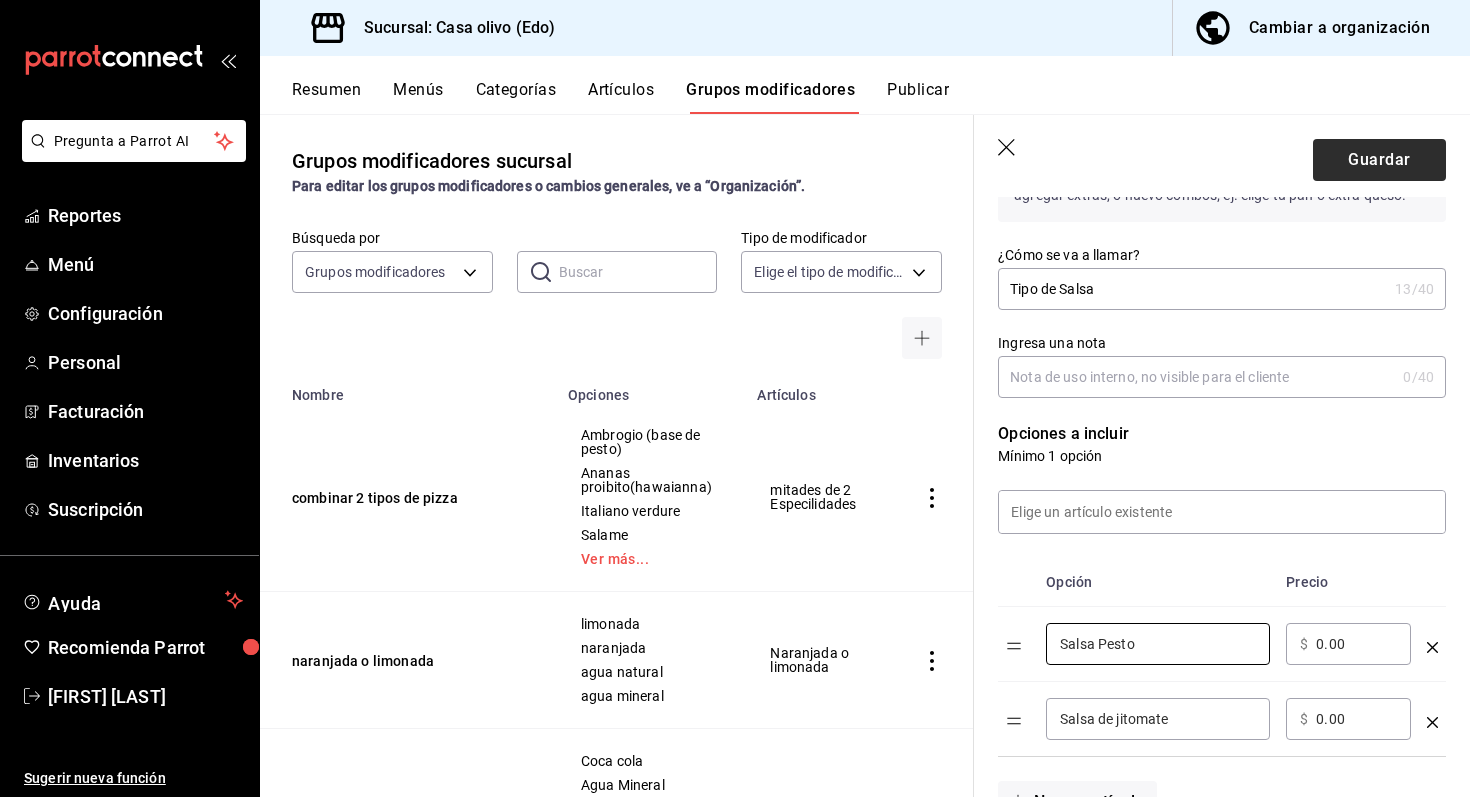 type on "Salsa Pesto" 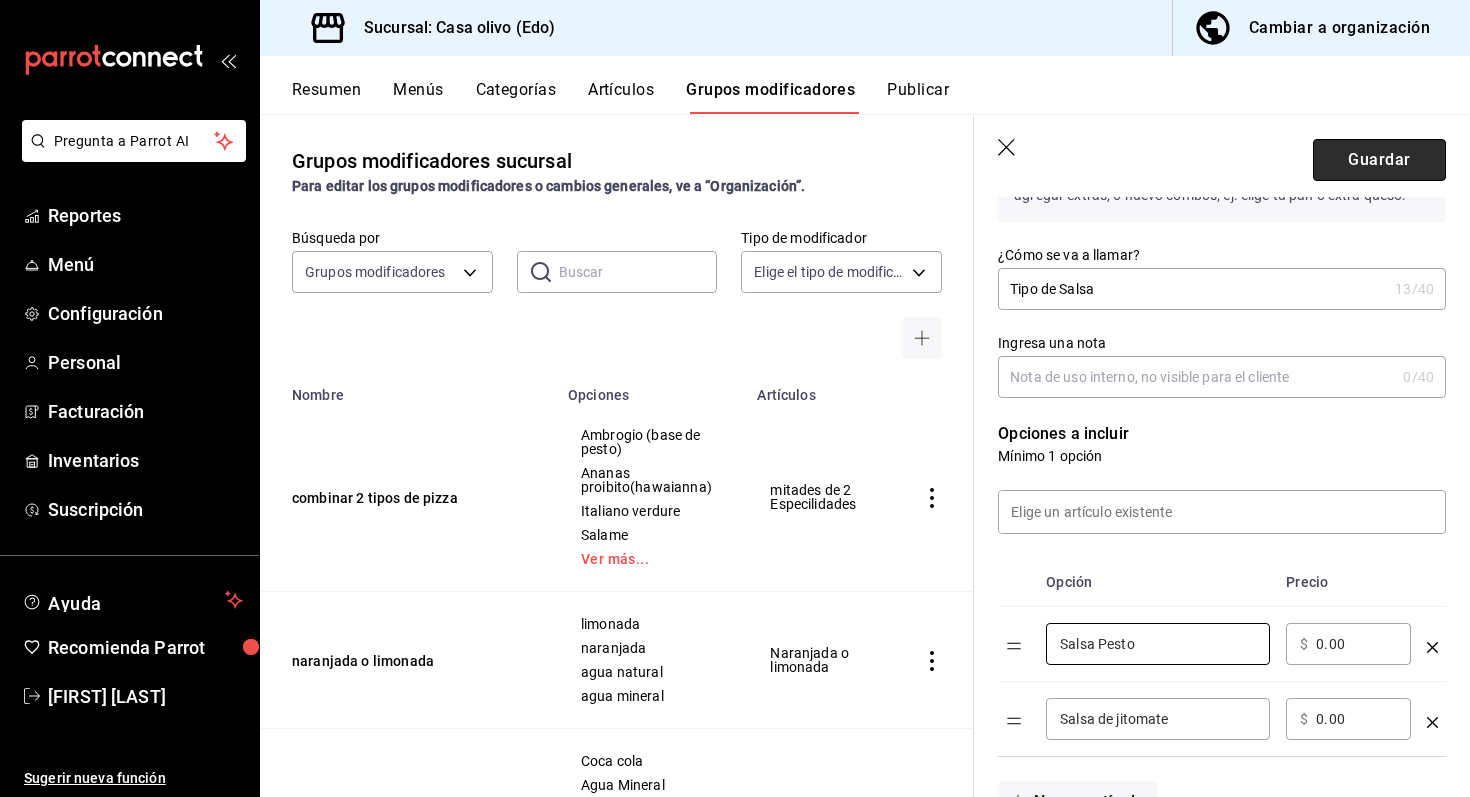click on "Guardar" at bounding box center [1379, 160] 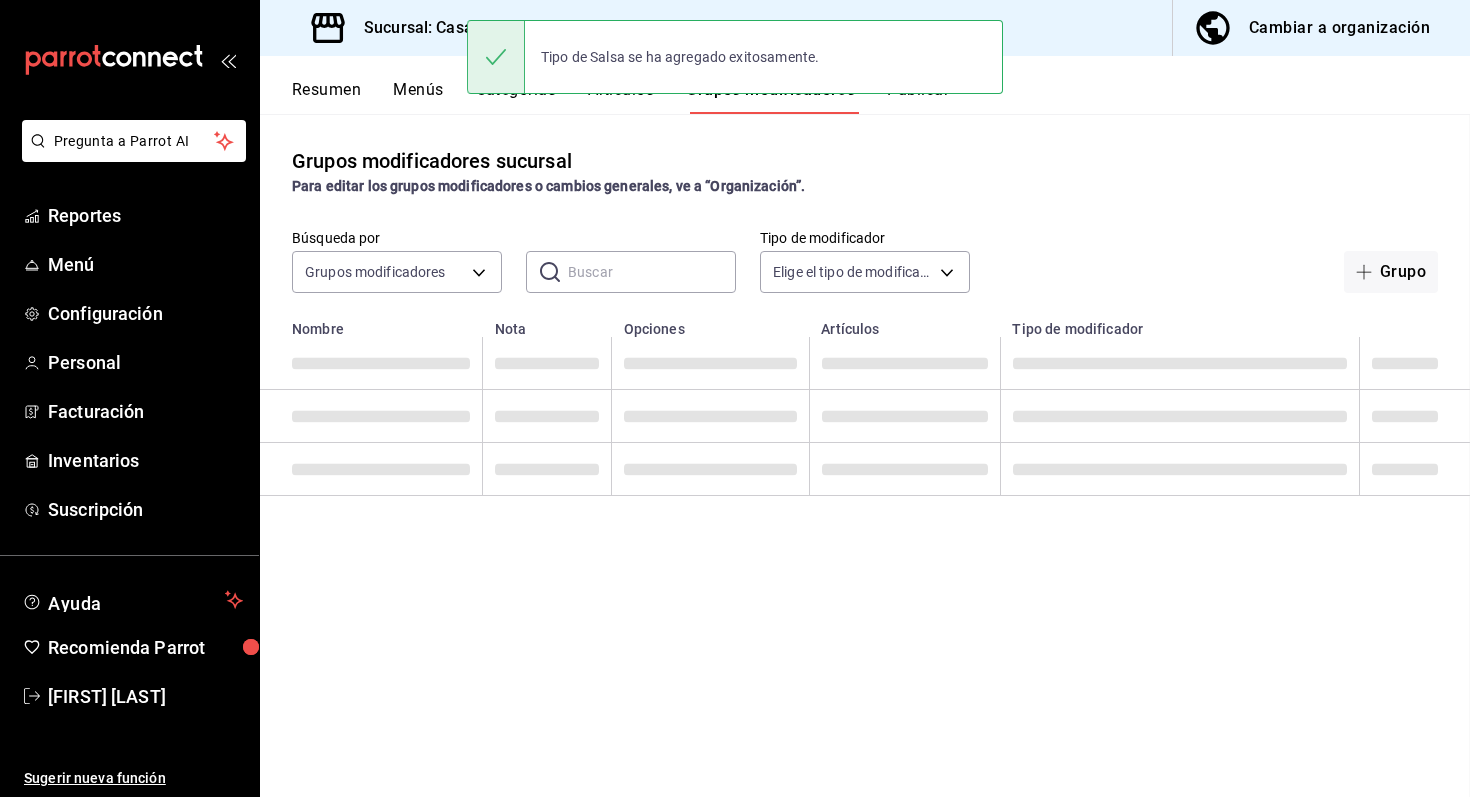 scroll, scrollTop: 0, scrollLeft: 0, axis: both 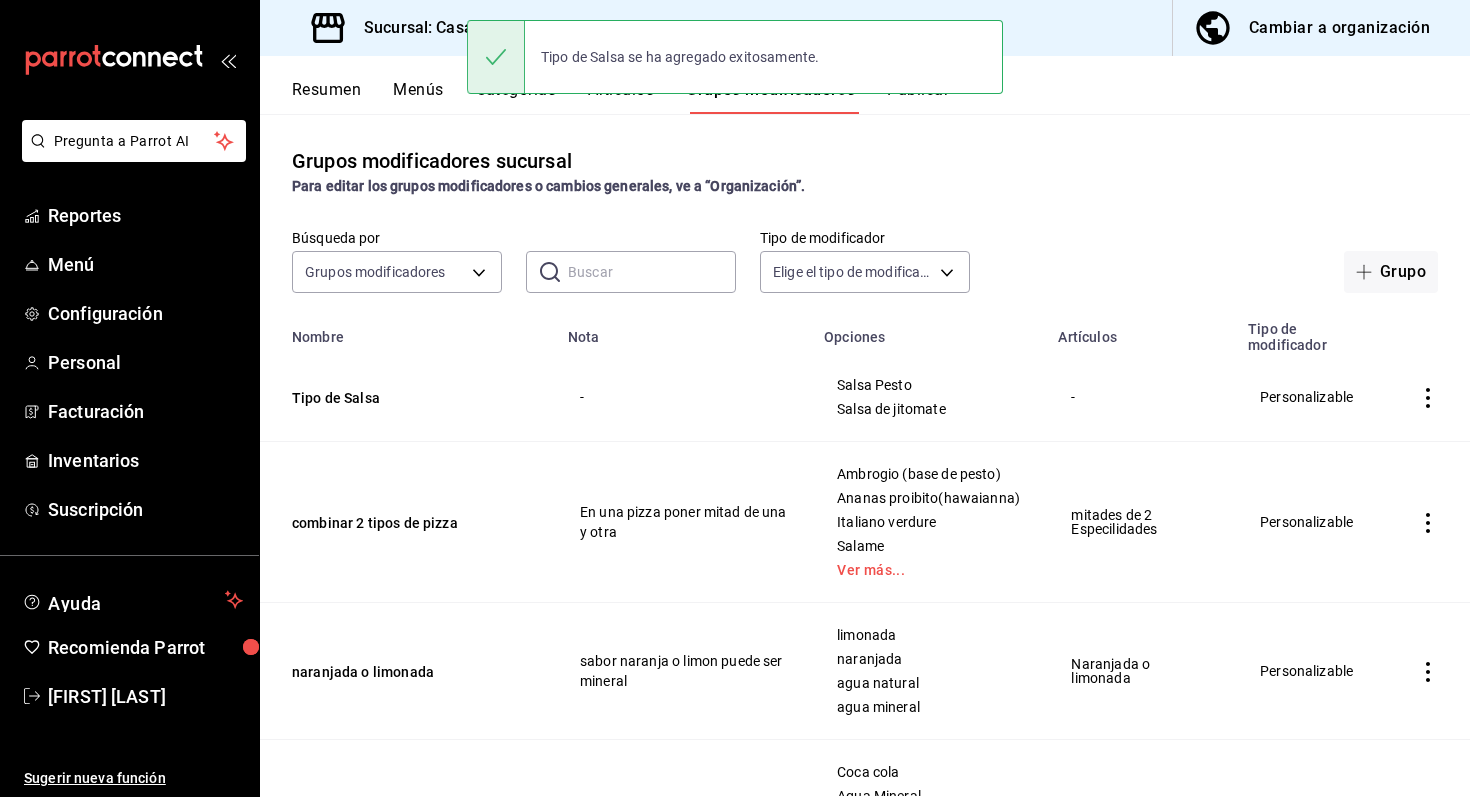 click on "Tipo de Salsa se ha agregado exitosamente." at bounding box center [735, 57] 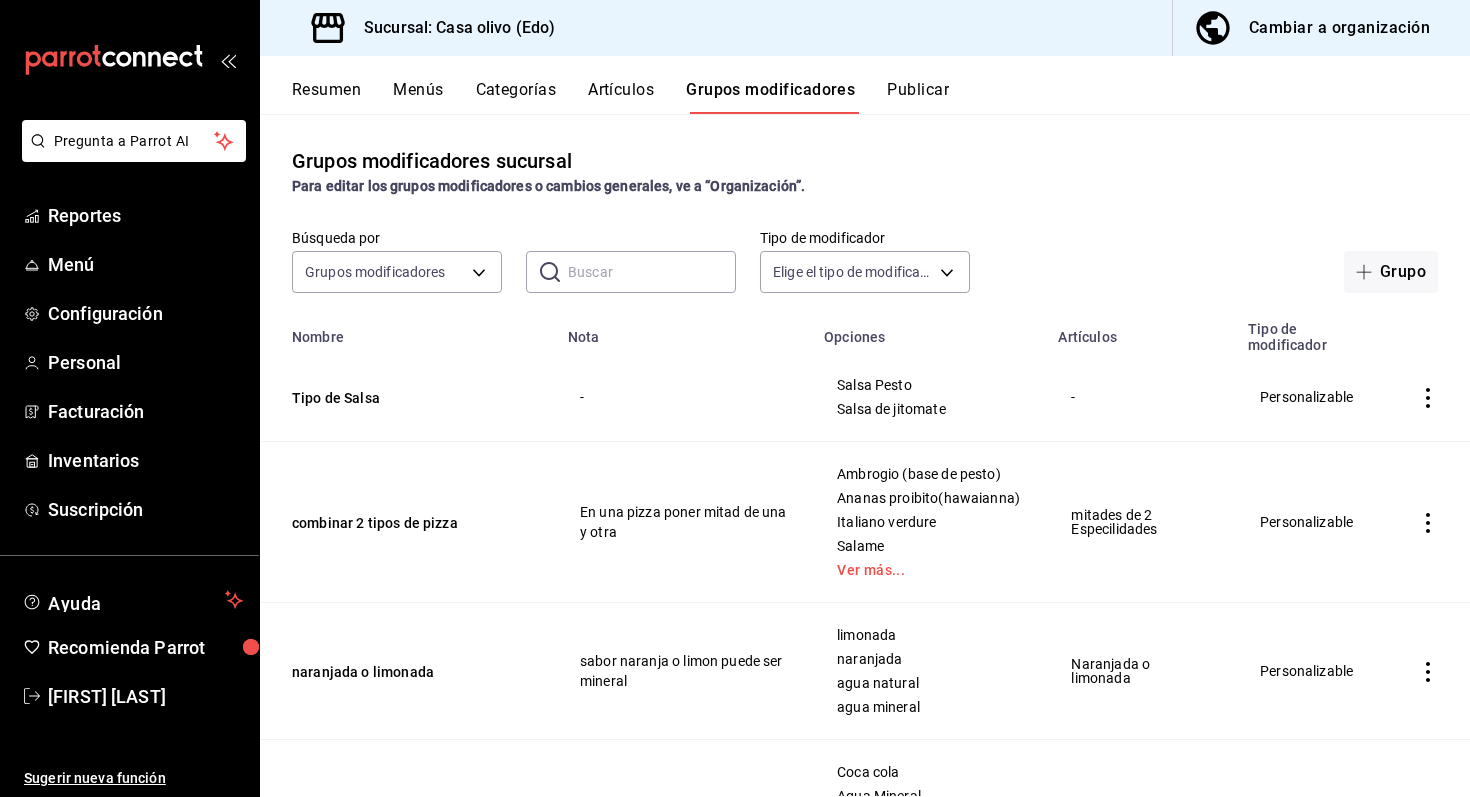 click on "Tipo de Salsa se ha agregado exitosamente." at bounding box center [735, 57] 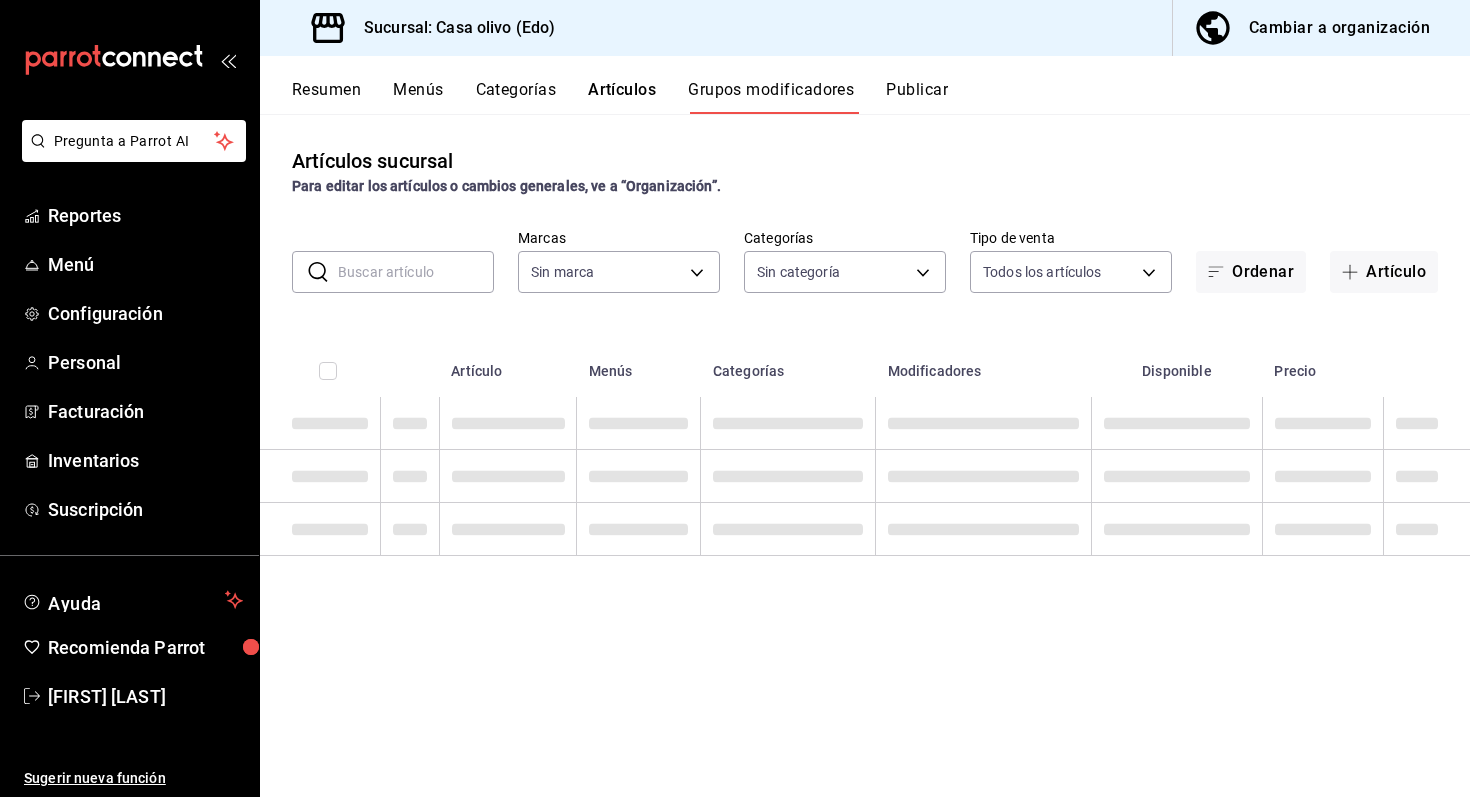 type on "09261786-2630-426b-924a-f43334cfd809" 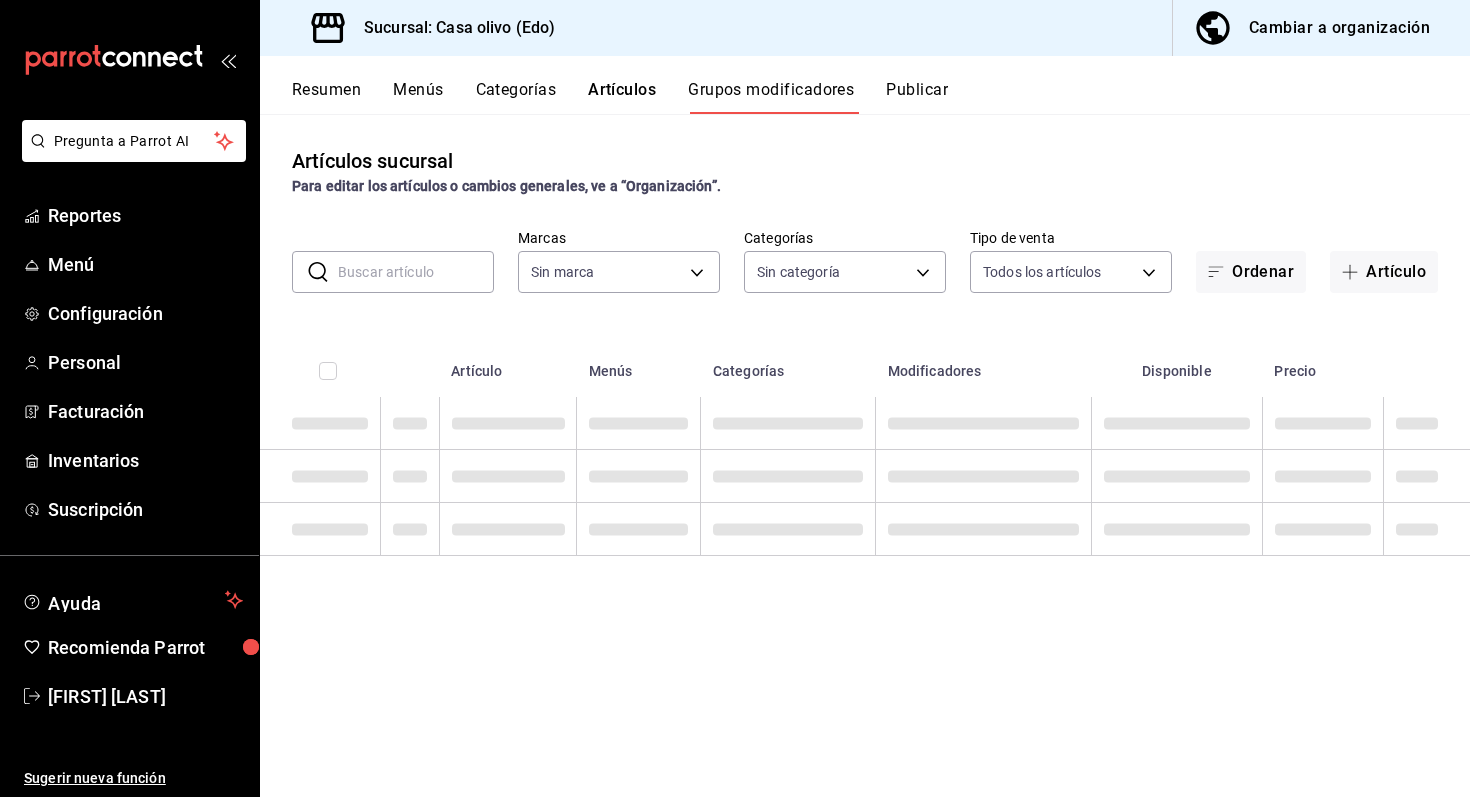 click on "Artículos" at bounding box center [622, 97] 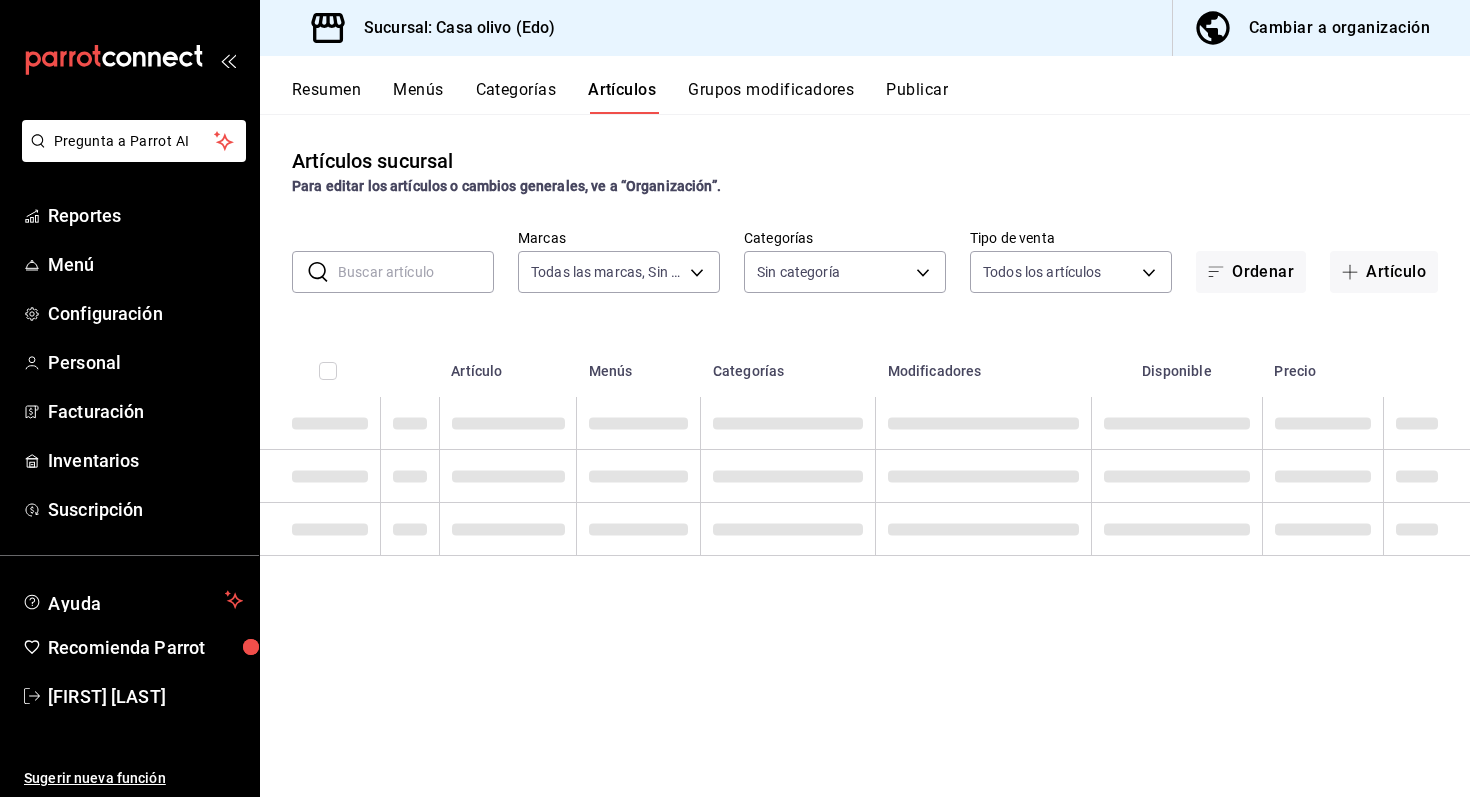 type on "09261786-2630-426b-924a-f43334cfd809" 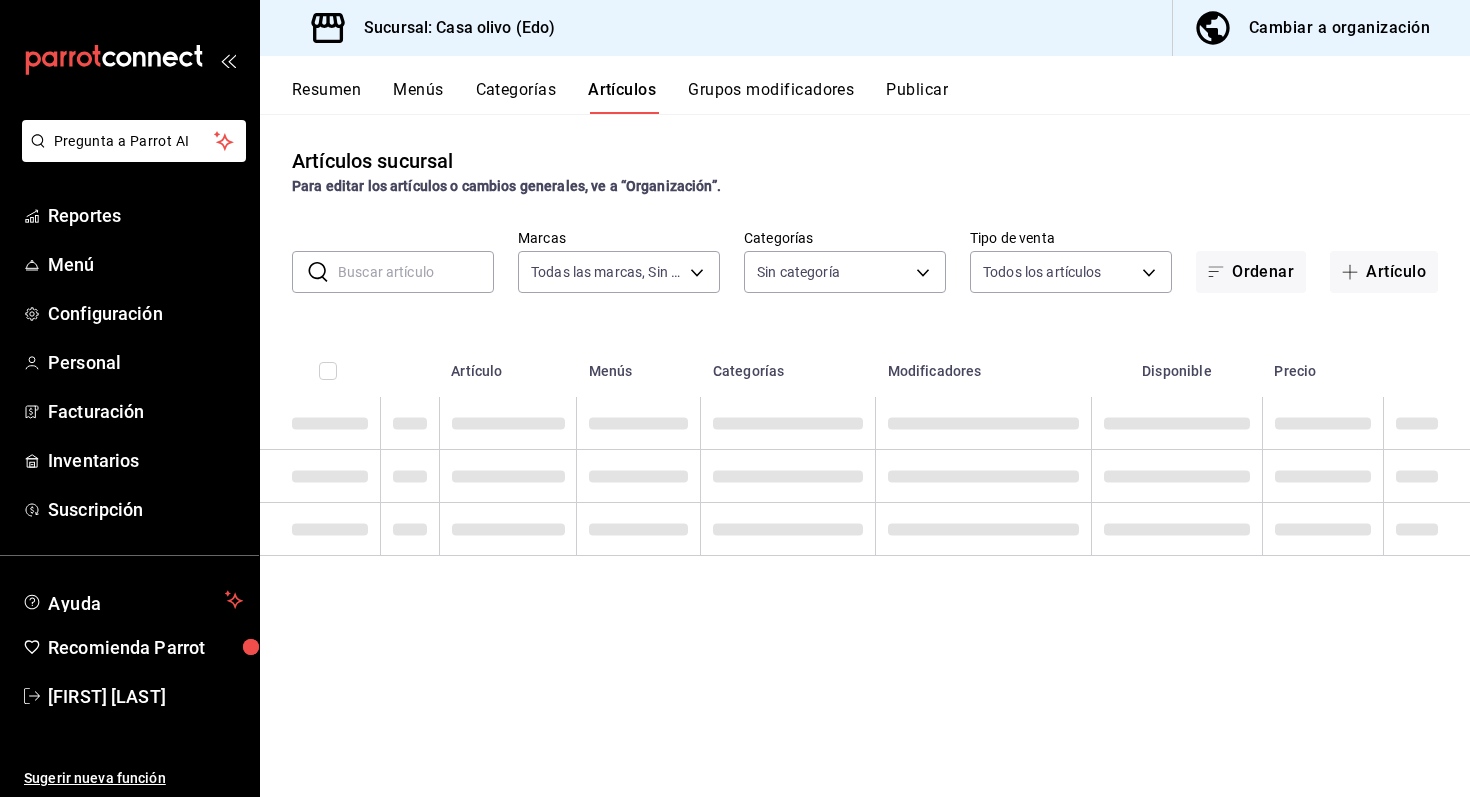 type on "b2ce73ce-ea99-4733-809e-adbc4baf4c67,cb6508e7-f668-4a20-8bff-d9580d89eb13,64376482-fbb5-4a05-8ecc-323176b49448,d44b0a3f-cece-4980-8b33-b66e48ec6426,203a5ee1-b564-419e-8587-d1cd59e3493d,279d2231-0403-4796-b457-ae73b58f7fdc,ceb712bb-0fdb-4006-8a47-ab78c7657bac" 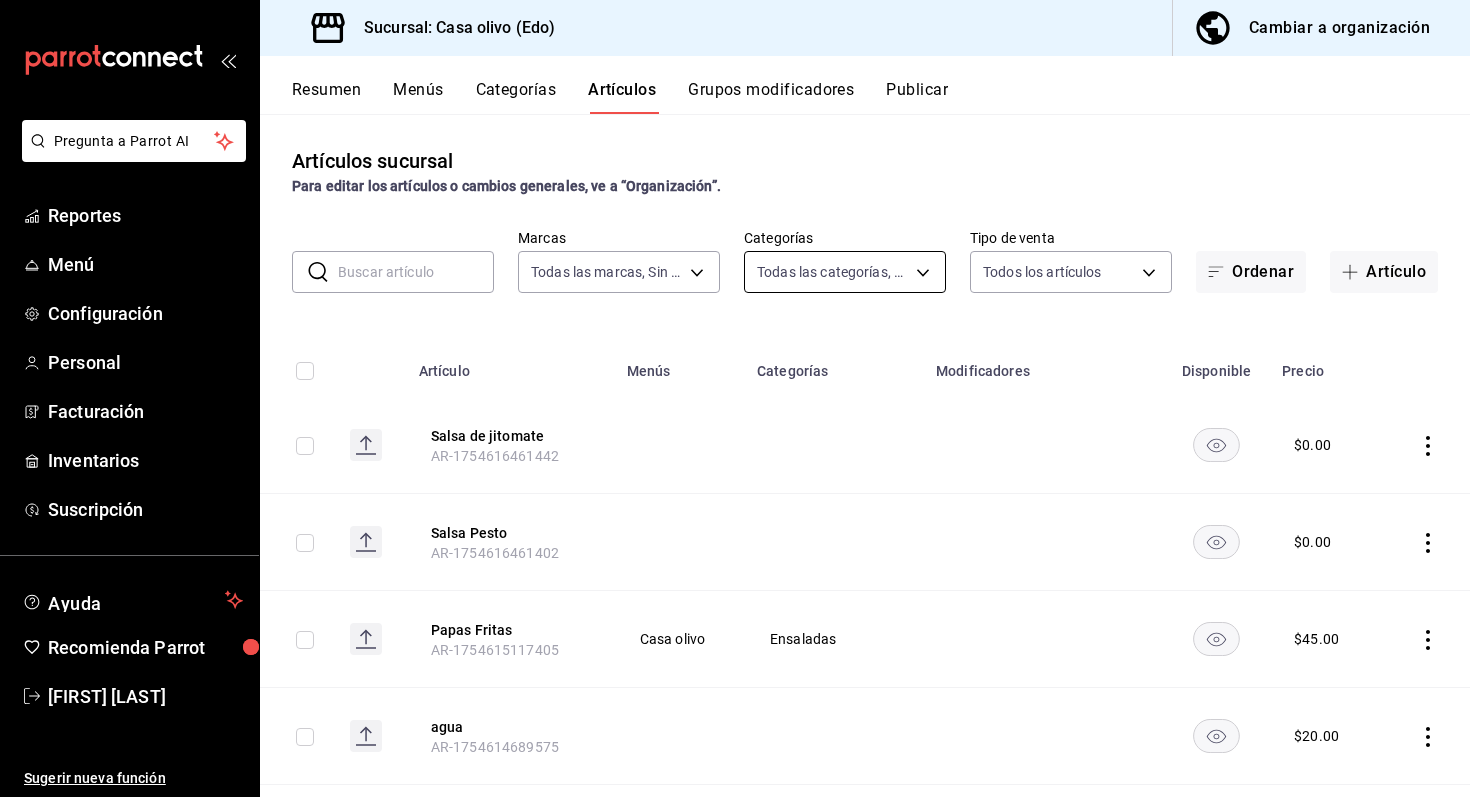 click on "Pregunta a Parrot AI Reportes   Menú   Configuración   Personal   Facturación   Inventarios   Suscripción   Ayuda Recomienda Parrot   [FIRST] [LAST]   Sugerir nueva función   Sucursal: Casa olivo (Edo) Cambiar a organización Resumen Menús Categorías Artículos Grupos modificadores Publicar Artículos sucursal Para editar los artículos o cambios generales, ve a “Organización”. ​ ​ Marcas Todas las marcas, Sin marca 09261786-2630-426b-924a-f43334cfd809 Categorías Todas las categorías, Sin categoría b2ce73ce-ea99-4733-809e-adbc4baf4c67,cb6508e7-f668-4a20-8bff-d9580d89eb13,64376482-fbb5-4a05-8ecc-323176b49448,d44b0a3f-cece-4980-8b33-b66e48ec6426,203a5ee1-b564-419e-8587-d1cd59e3493d,279d2231-0403-4796-b457-ae73b58f7fdc,ceb712bb-0fdb-4006-8a47-ab78c7657bac Tipo de venta Todos los artículos ALL Ordenar Artículo Artículo Menús Categorías Modificadores Disponible Precio Salsa de jitomate AR-1754616461442 $ 0.00 Salsa Pesto AR-1754616461402 $ 0.00 Papas Fritas AR-1754615117405 Casa olivo $ 45.00" at bounding box center [735, 398] 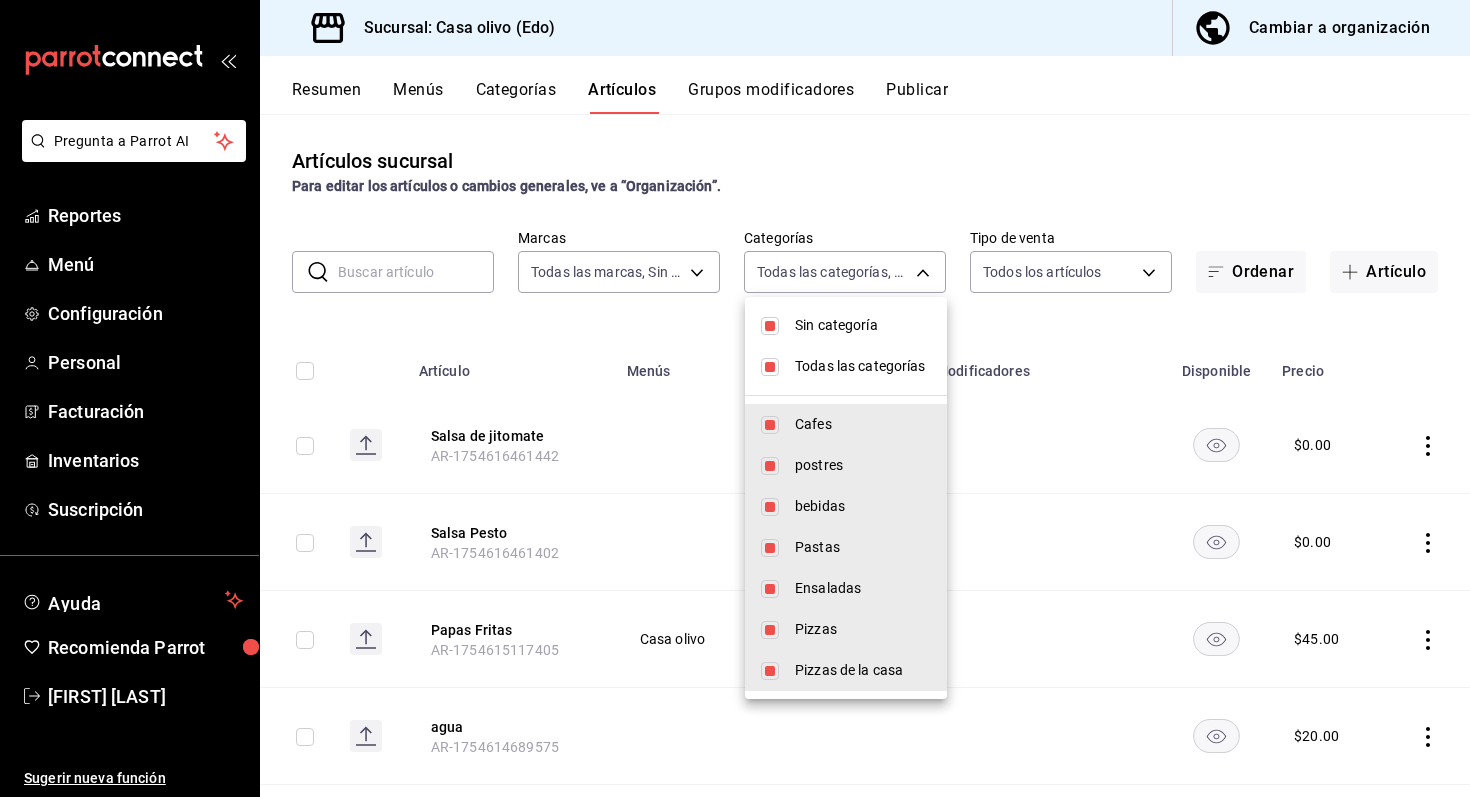 click on "Sin categoría" at bounding box center [863, 325] 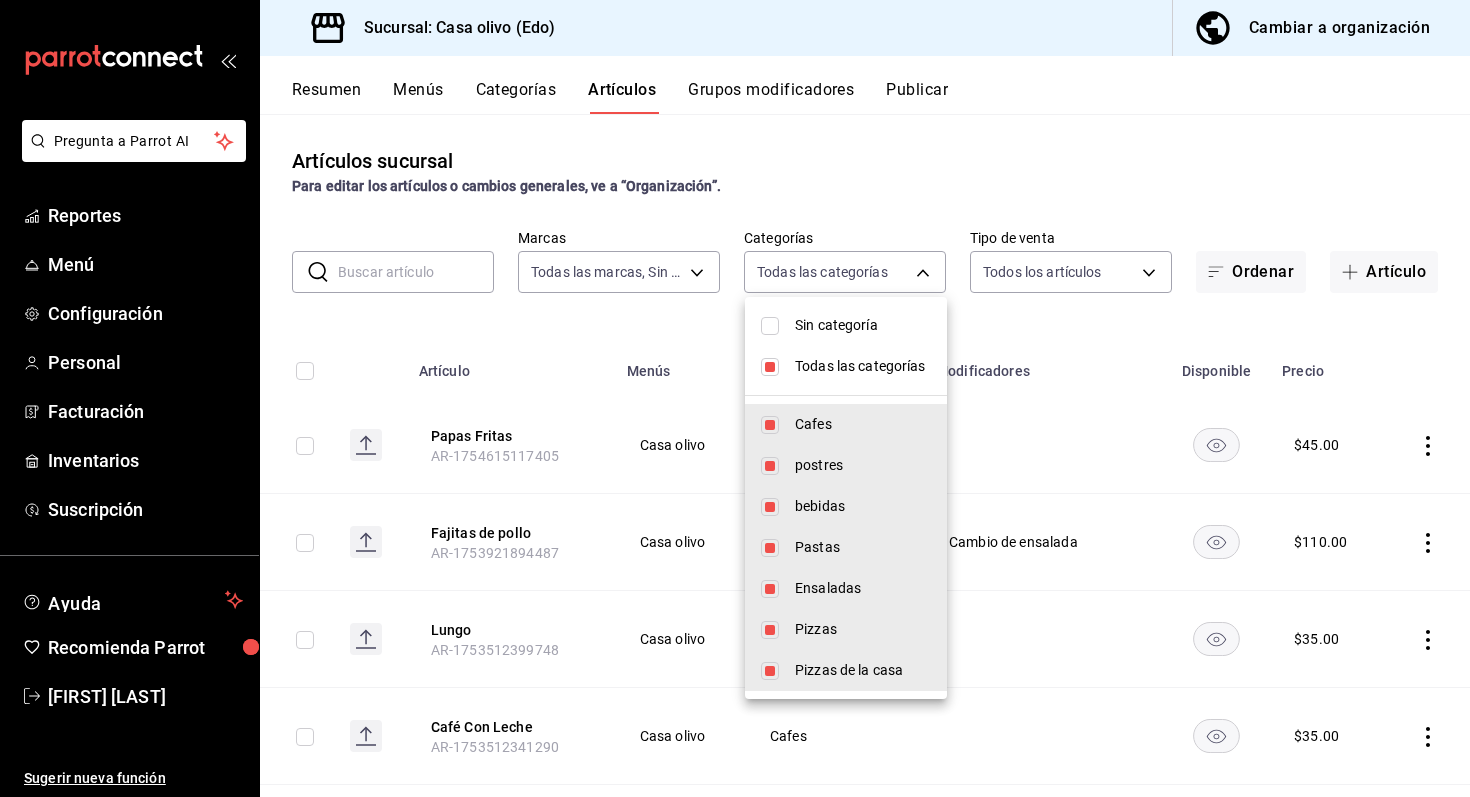 click on "Todas las categorías" at bounding box center [863, 366] 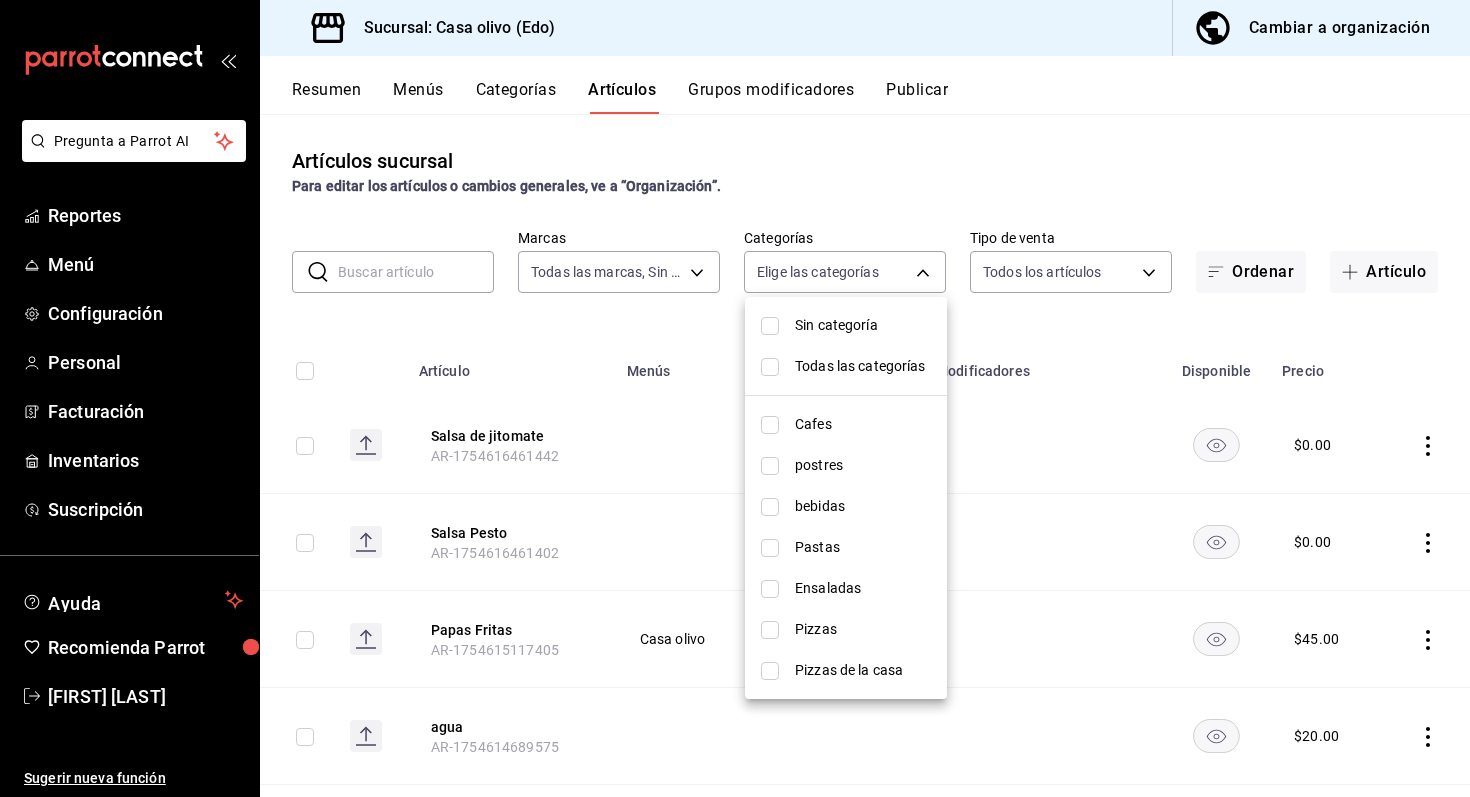 click on "Pizzas de la casa" at bounding box center (863, 670) 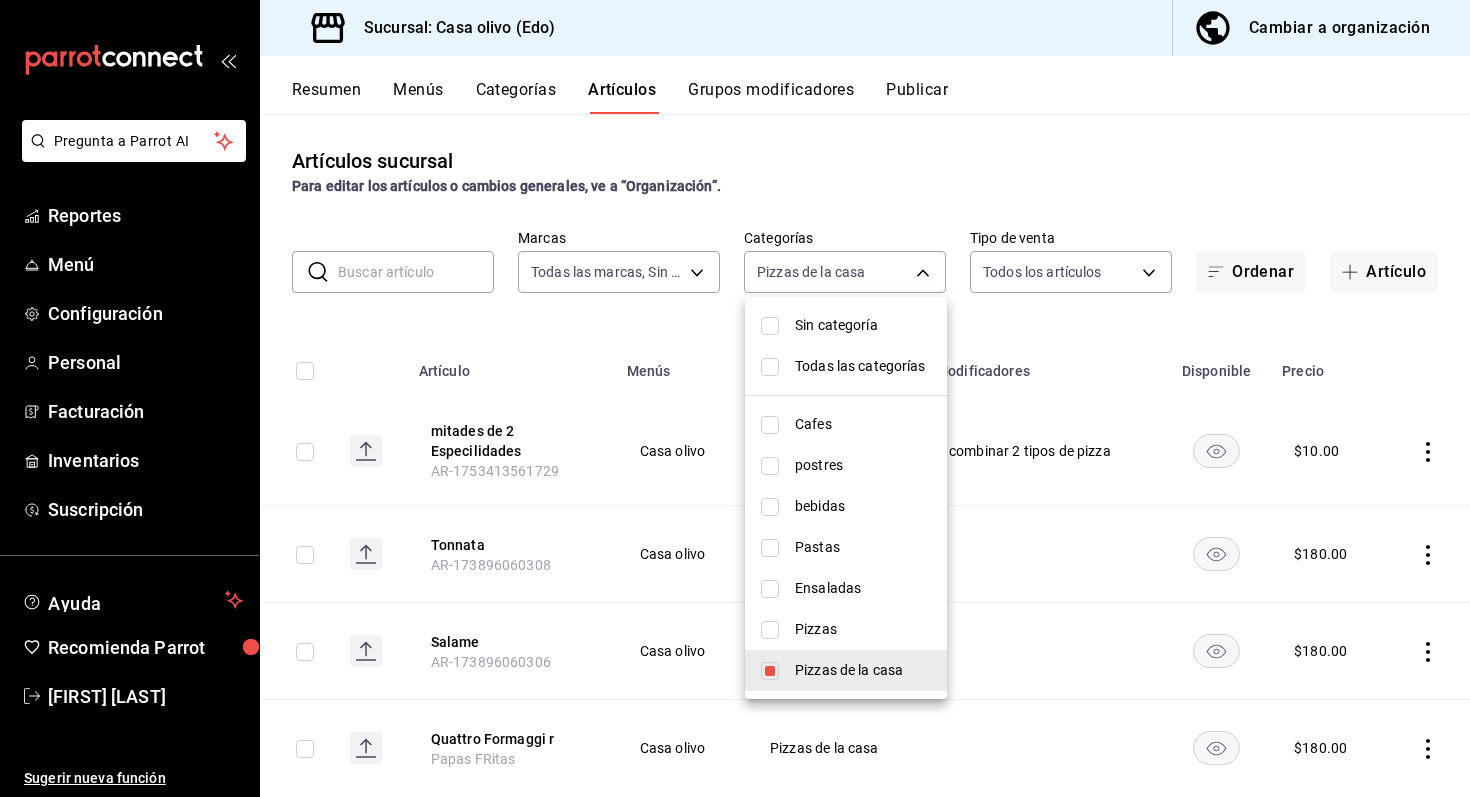 click at bounding box center (735, 398) 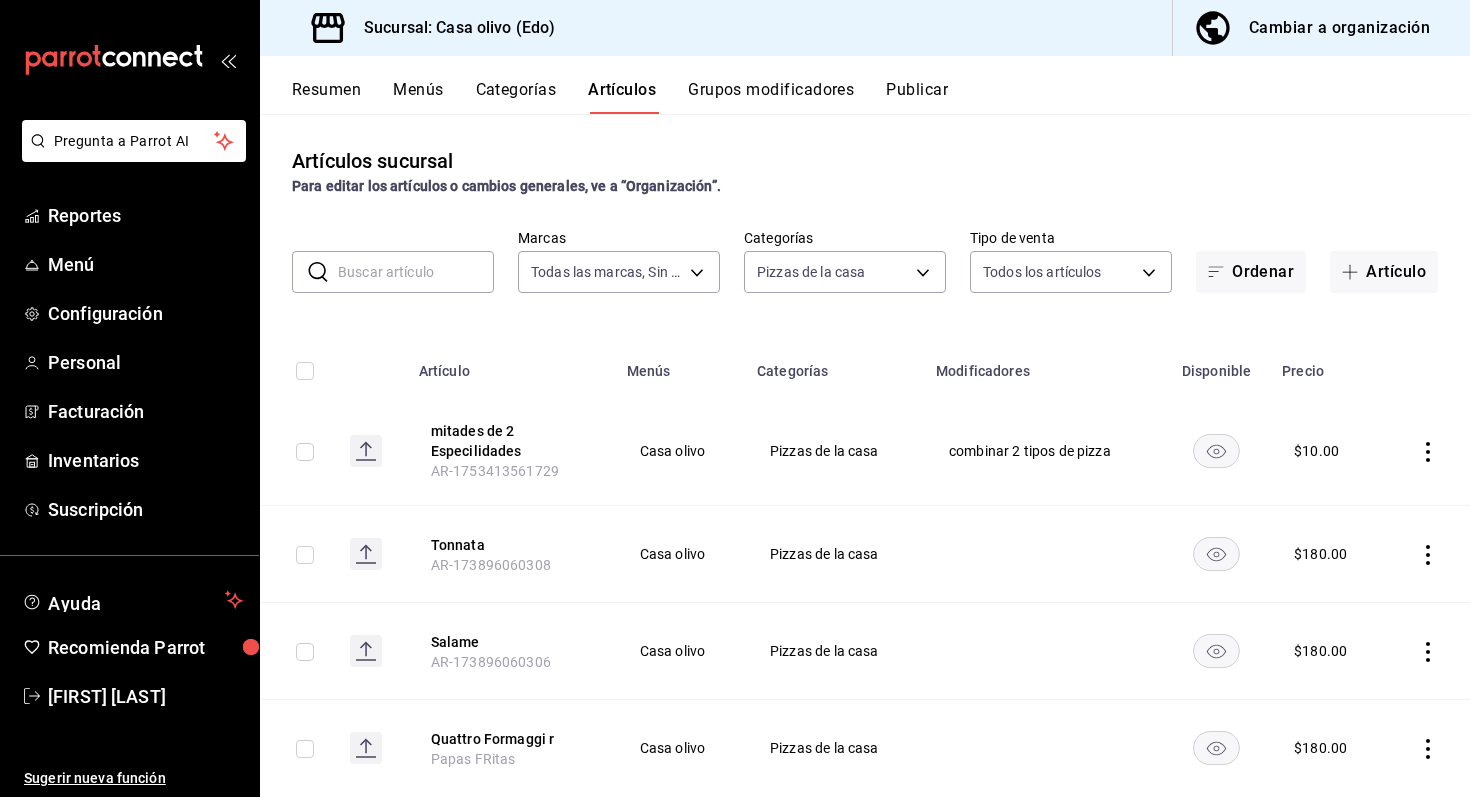 click on "Tonnata" at bounding box center (511, 545) 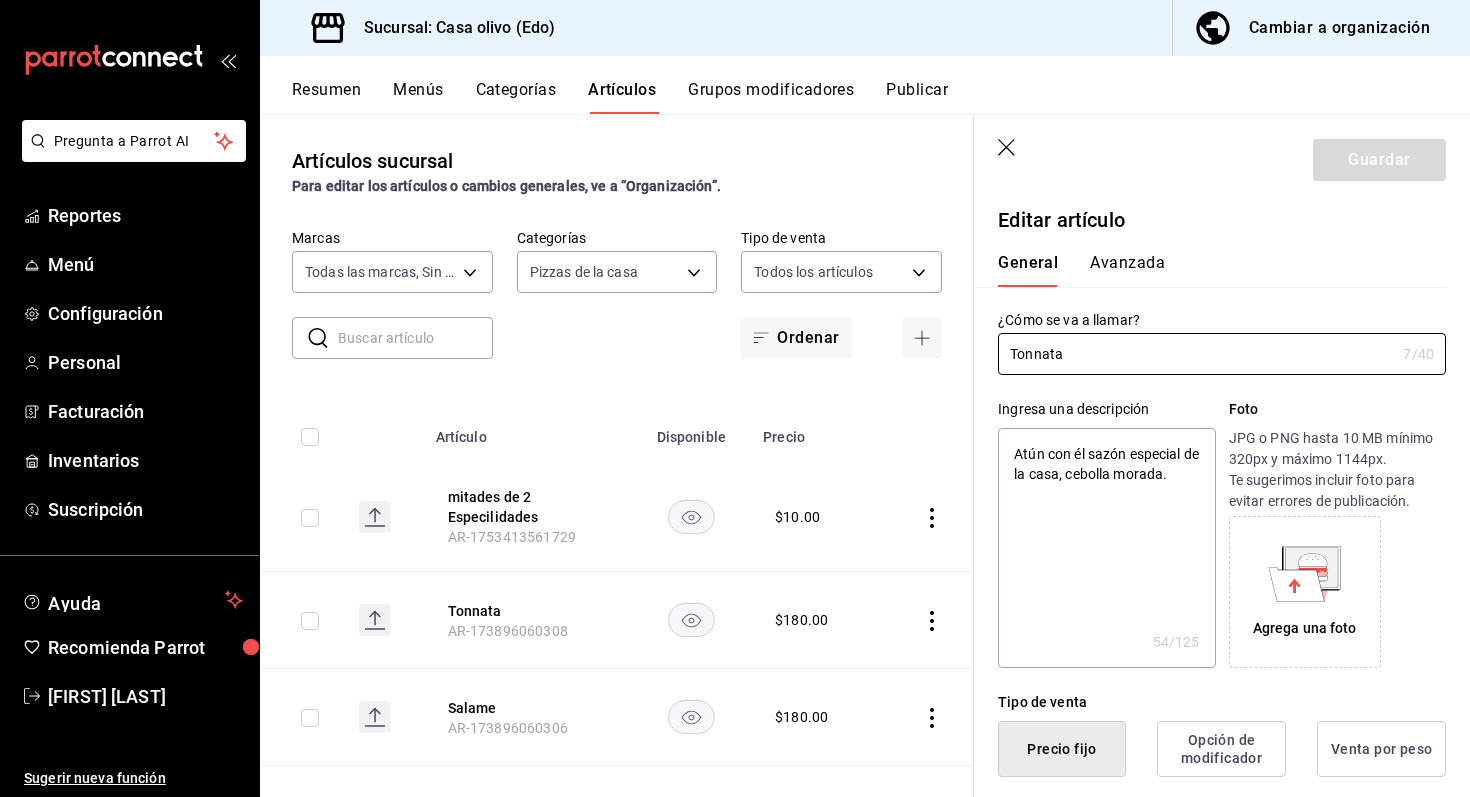 scroll, scrollTop: 0, scrollLeft: 0, axis: both 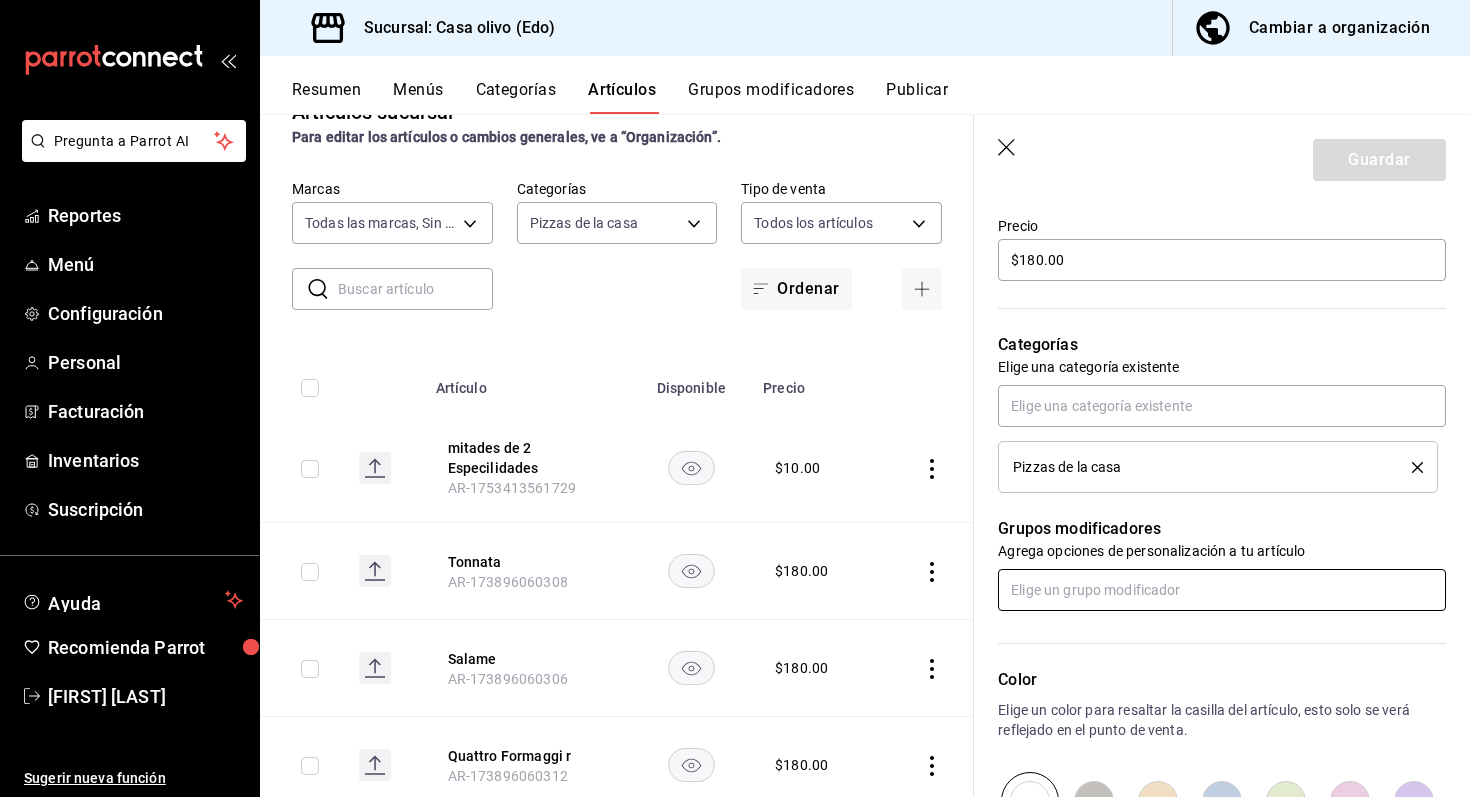 click at bounding box center [1222, 590] 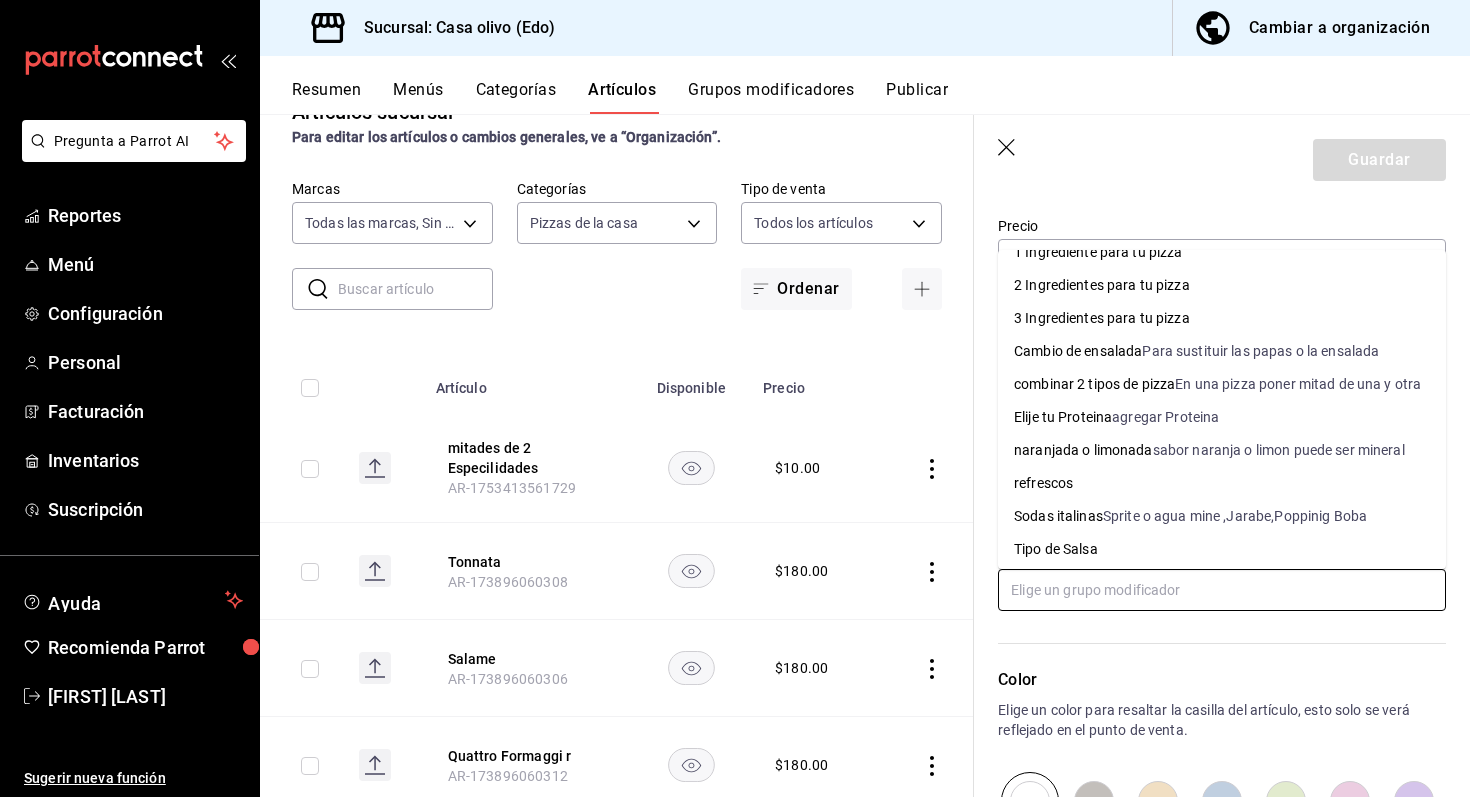 scroll, scrollTop: 27, scrollLeft: 0, axis: vertical 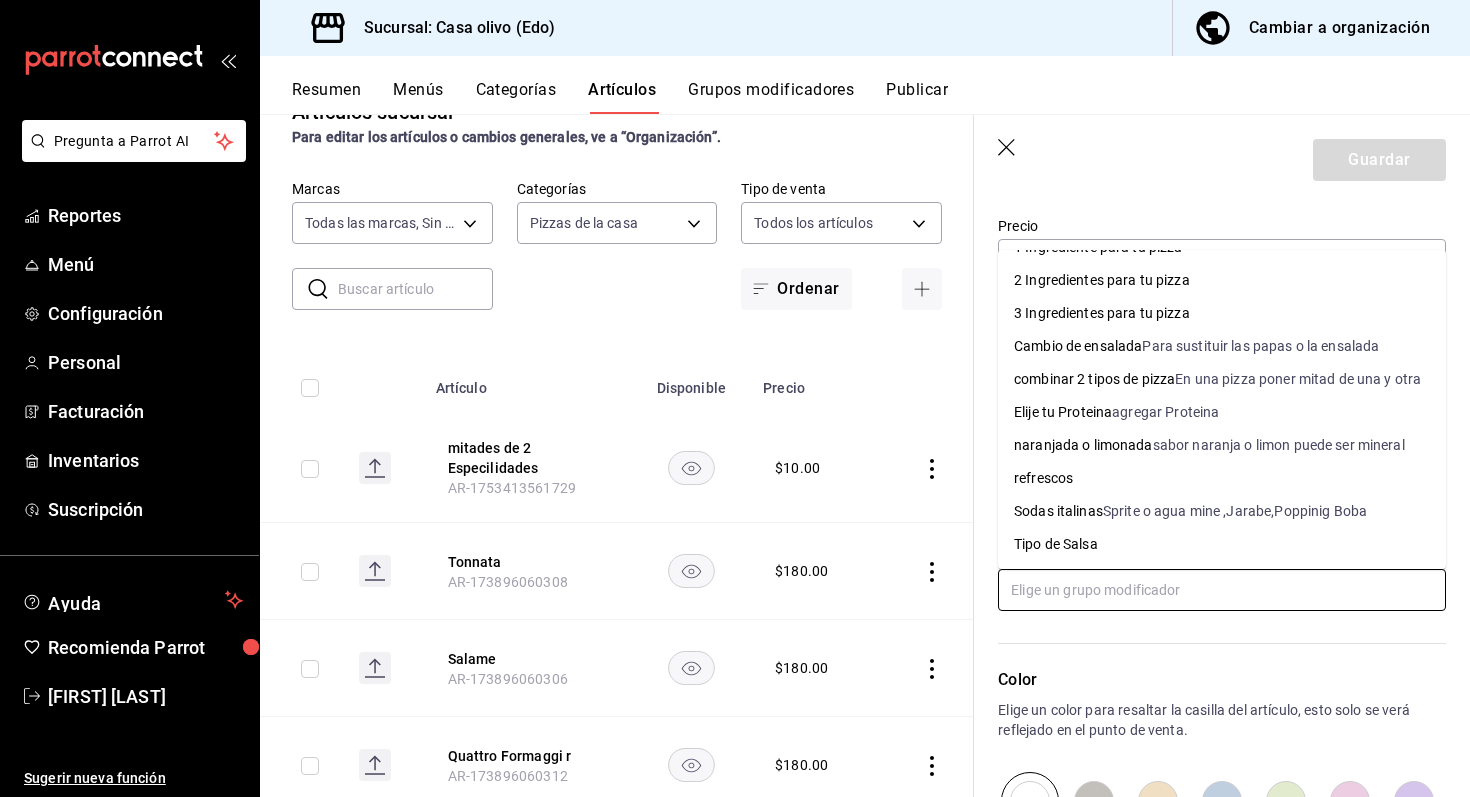 click on "Tipo de Salsa" at bounding box center (1222, 544) 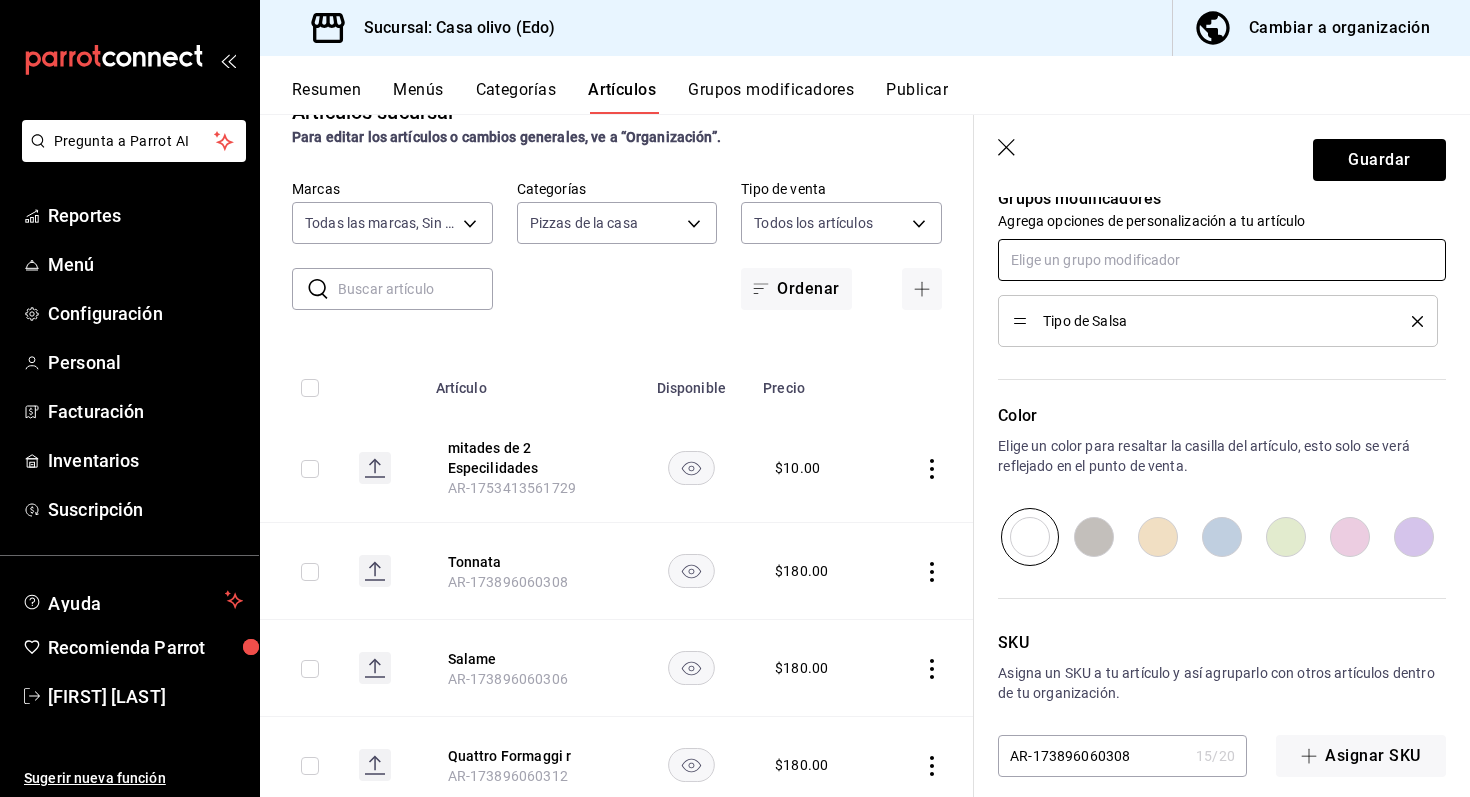 scroll, scrollTop: 927, scrollLeft: 0, axis: vertical 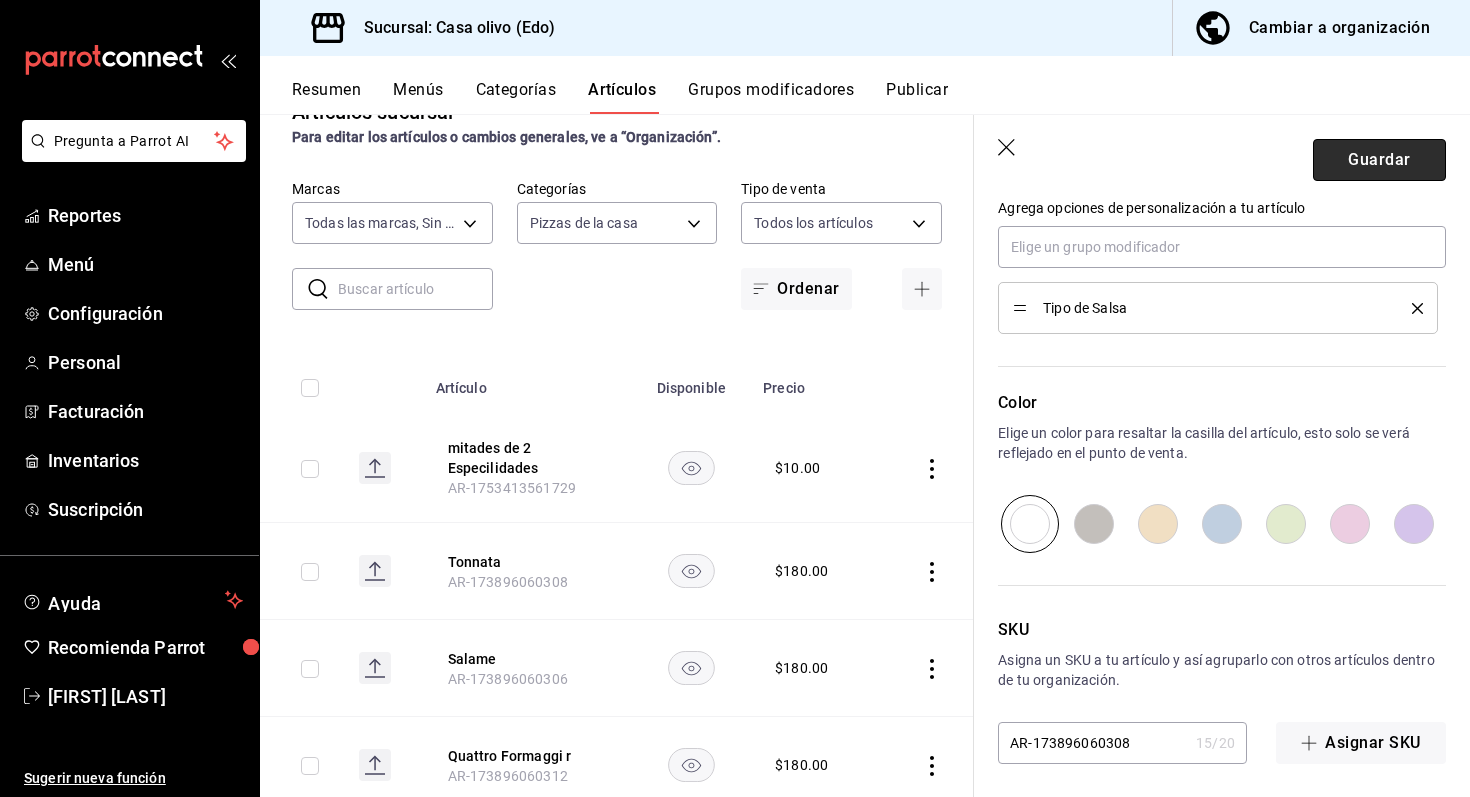 click on "Guardar" at bounding box center [1379, 160] 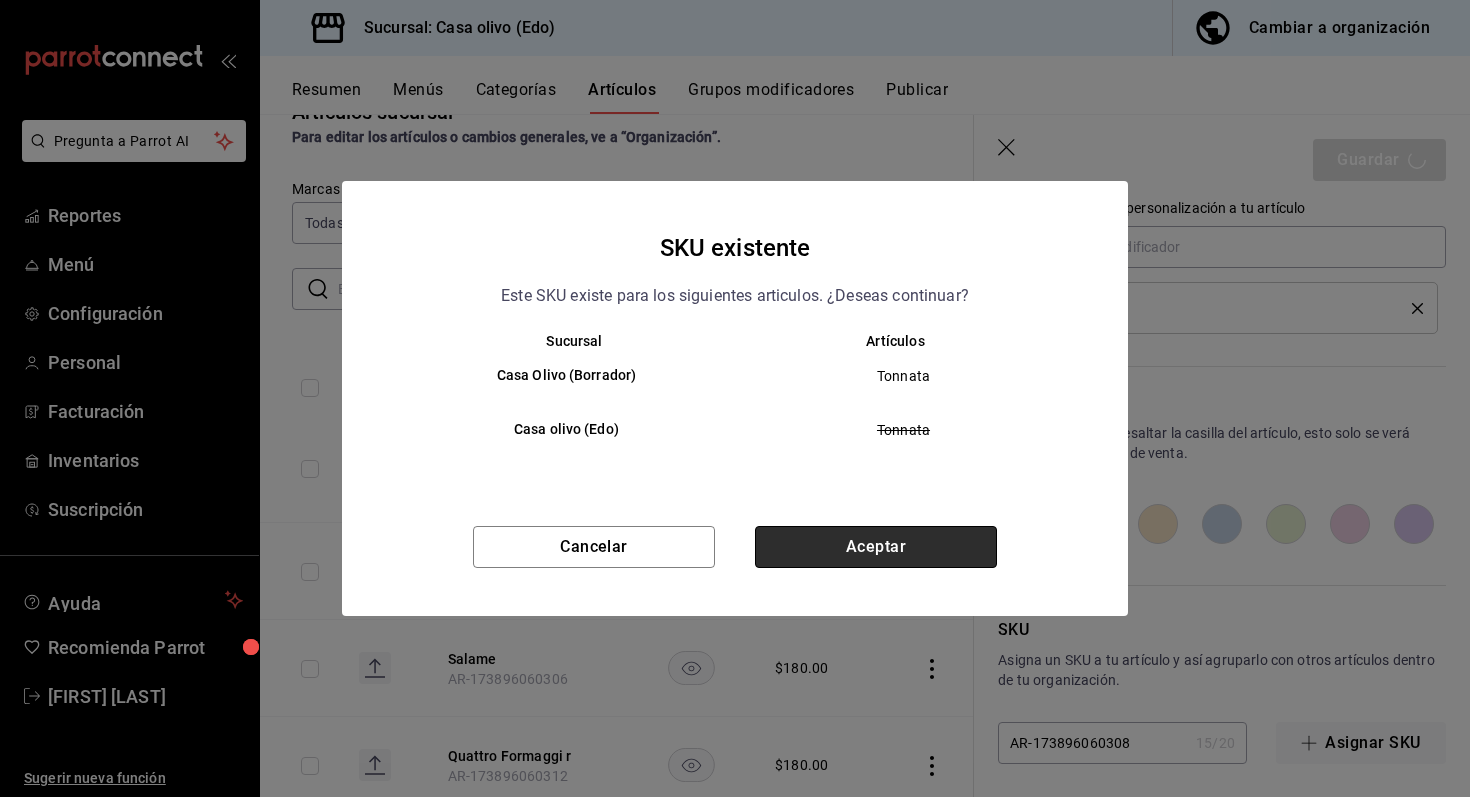 click on "Aceptar" at bounding box center [876, 547] 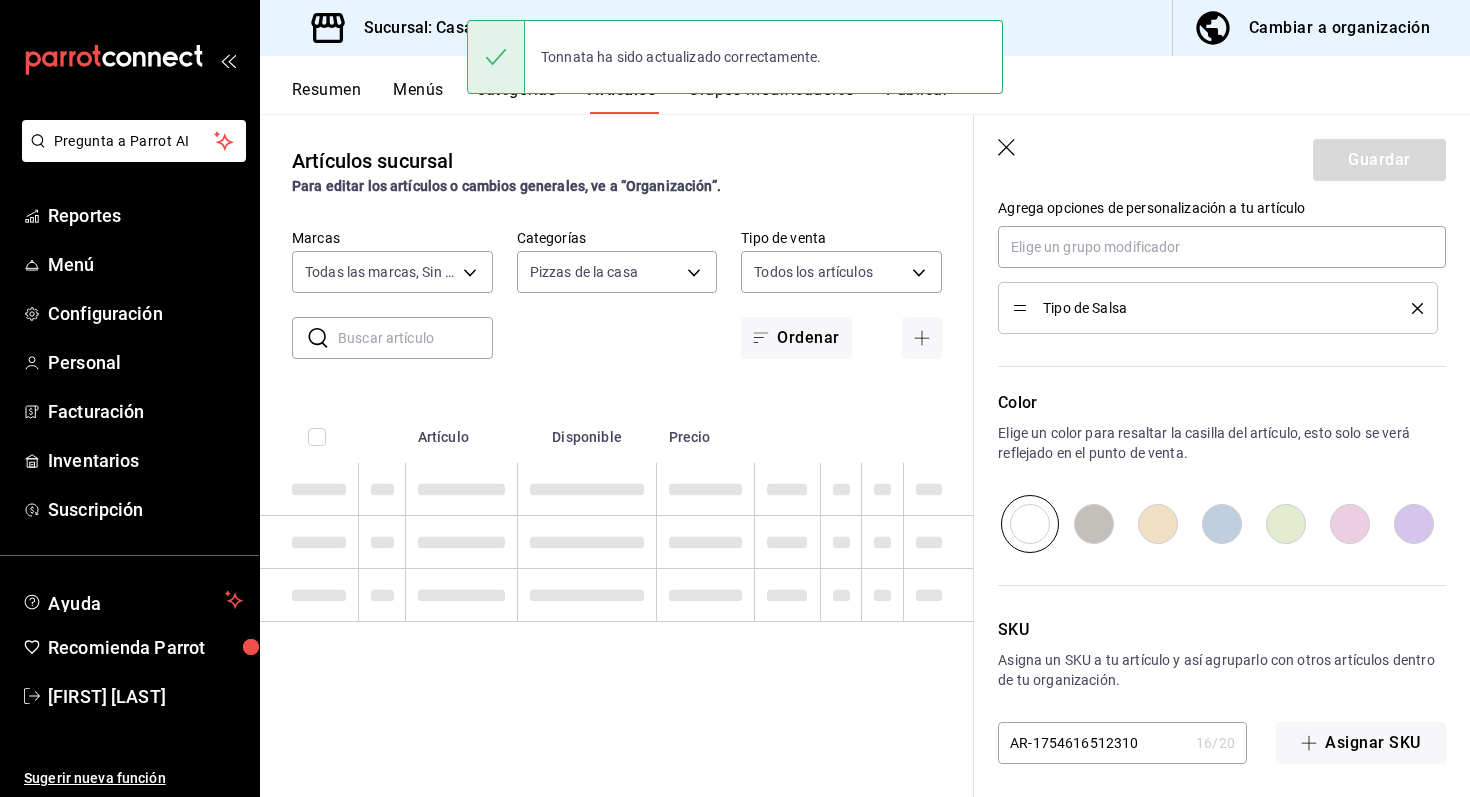 scroll, scrollTop: 0, scrollLeft: 0, axis: both 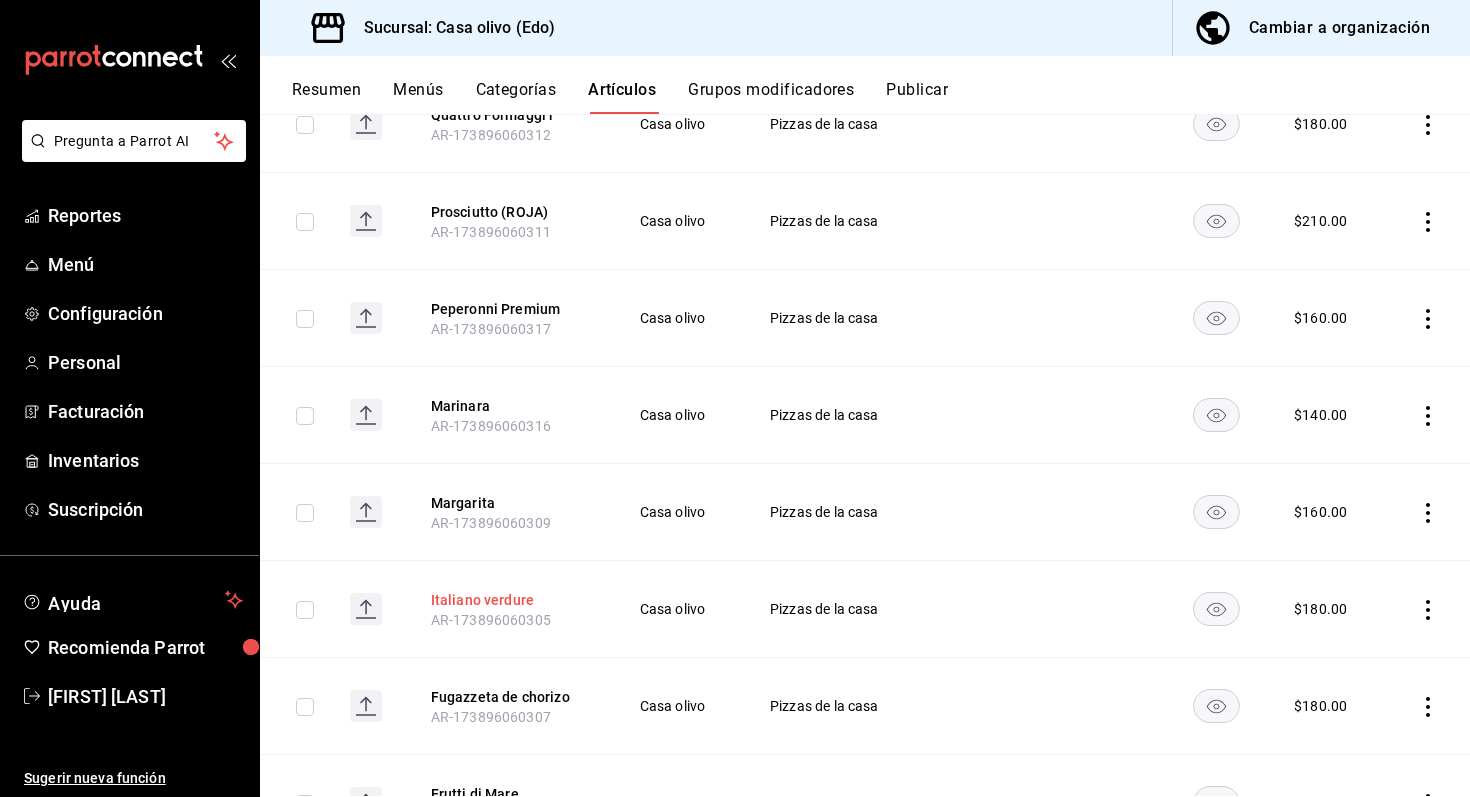 click on "Italiano verdure" at bounding box center (511, 600) 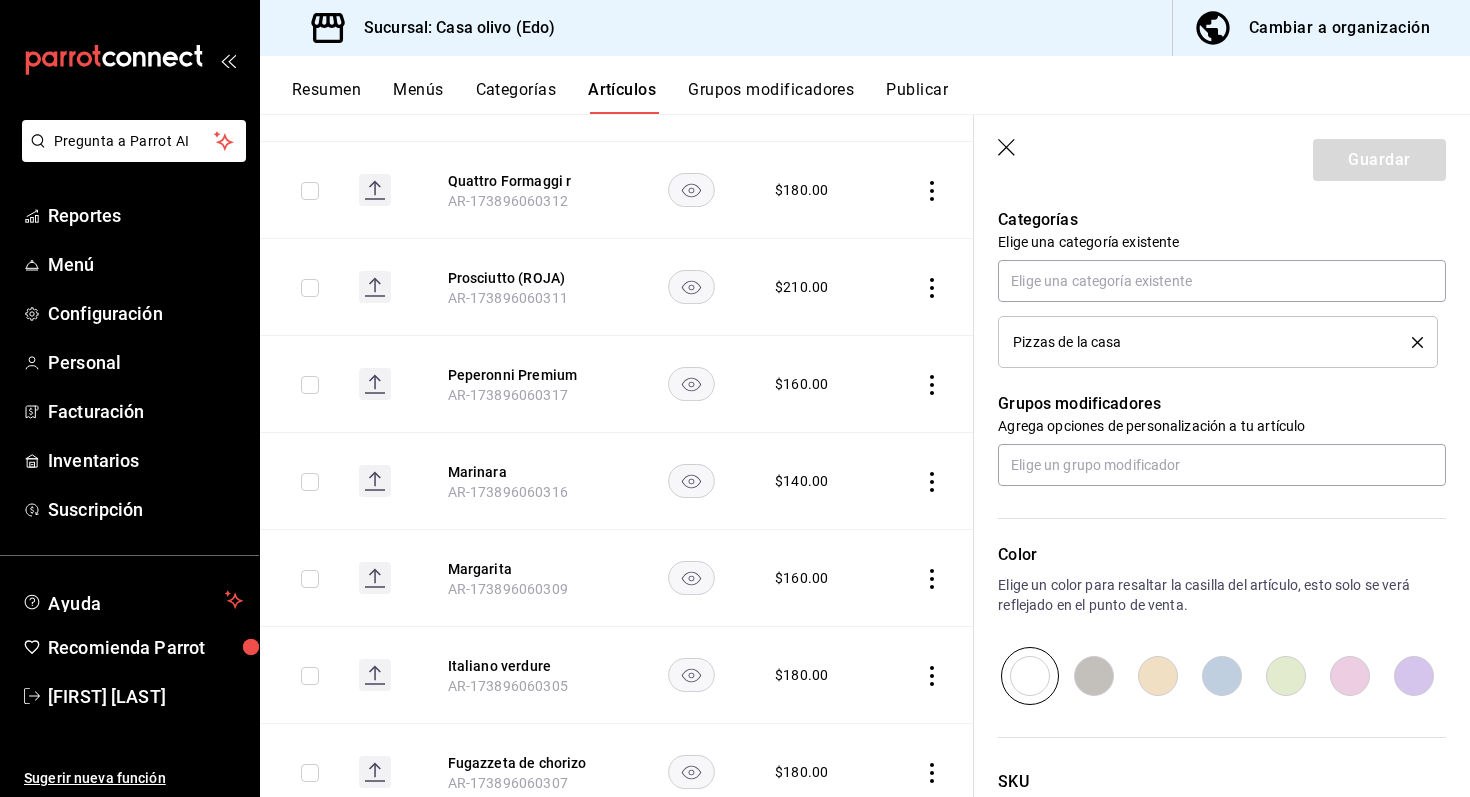 scroll, scrollTop: 711, scrollLeft: 0, axis: vertical 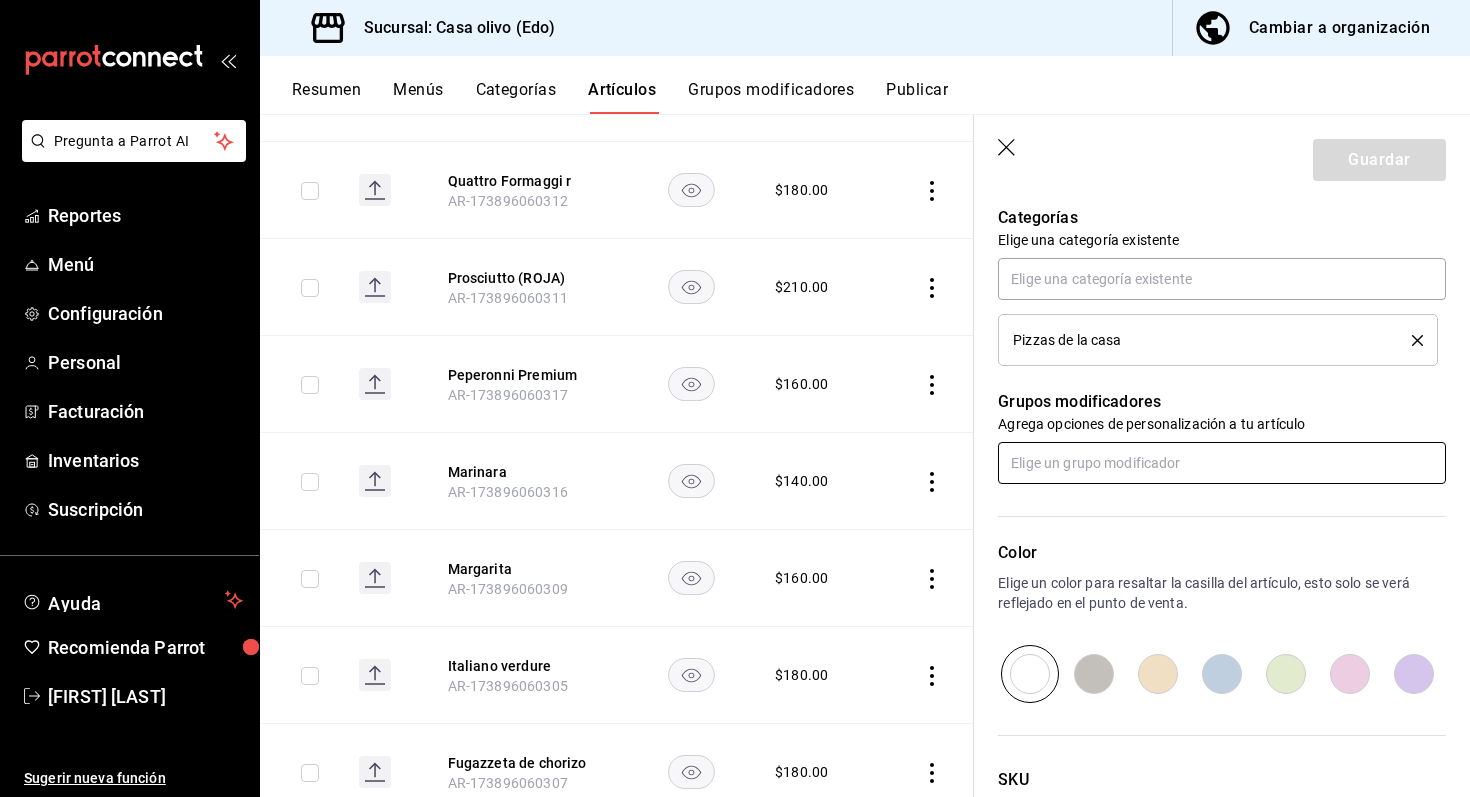 click at bounding box center [1222, 463] 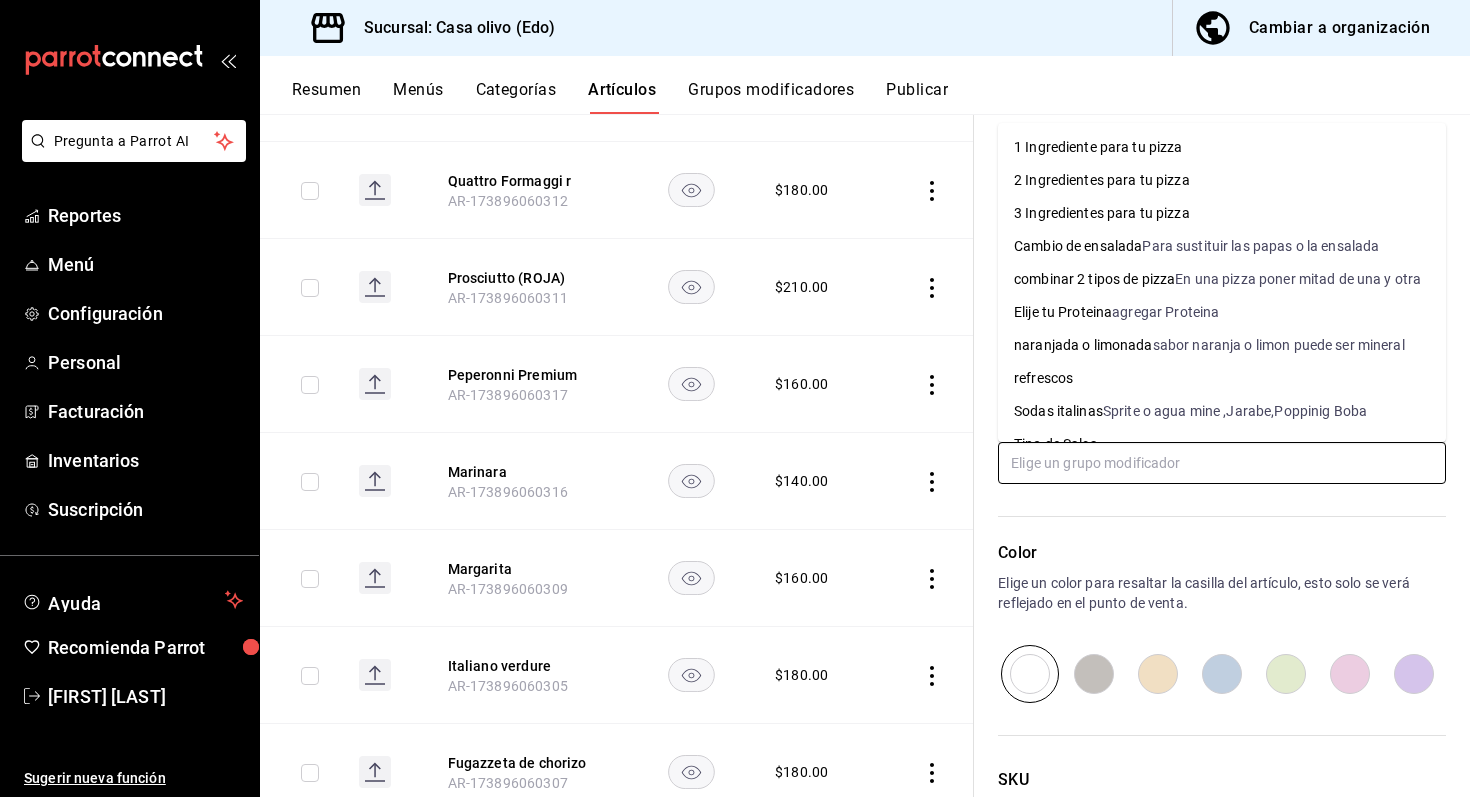 scroll, scrollTop: 27, scrollLeft: 0, axis: vertical 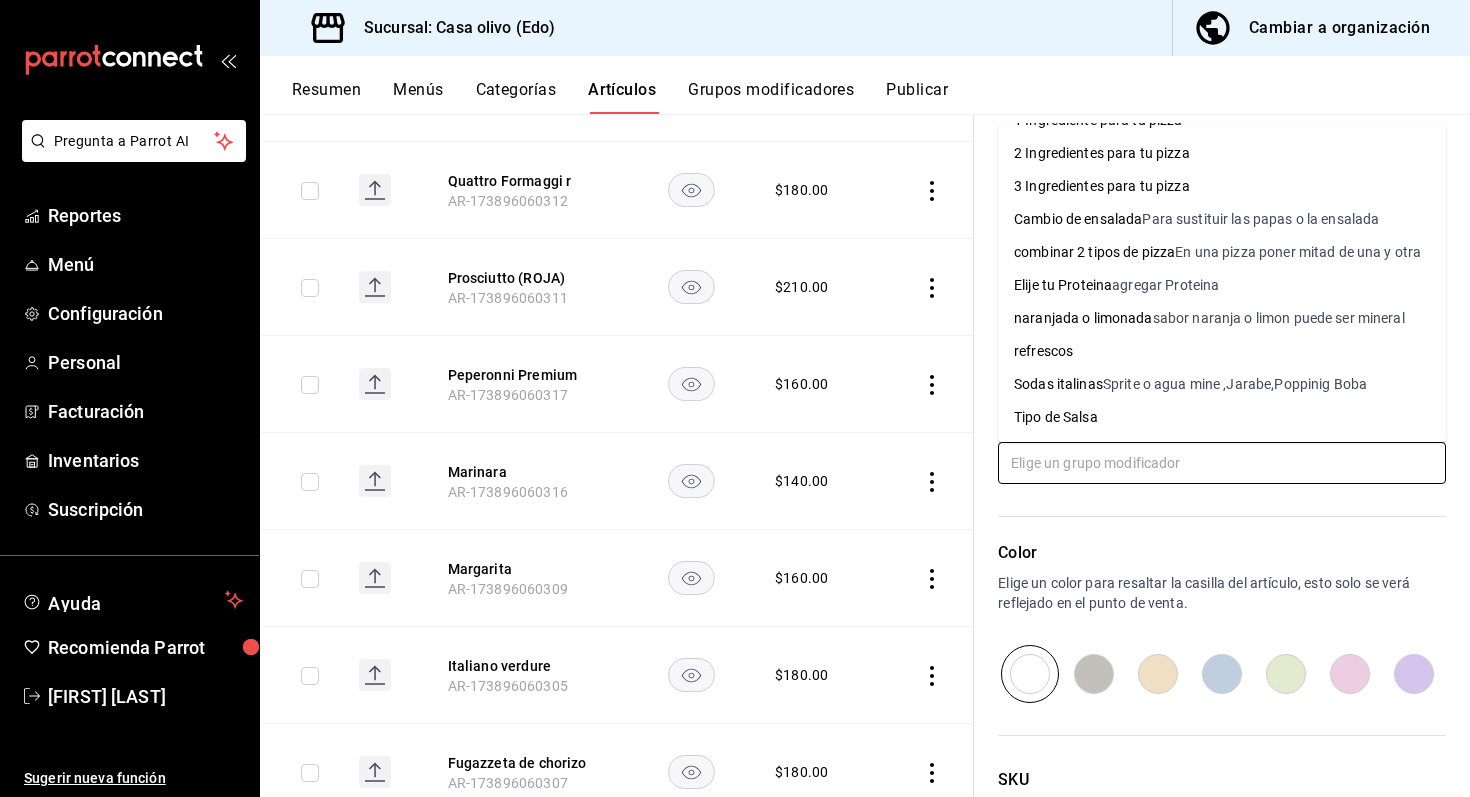 click on "Tipo de Salsa" at bounding box center (1056, 417) 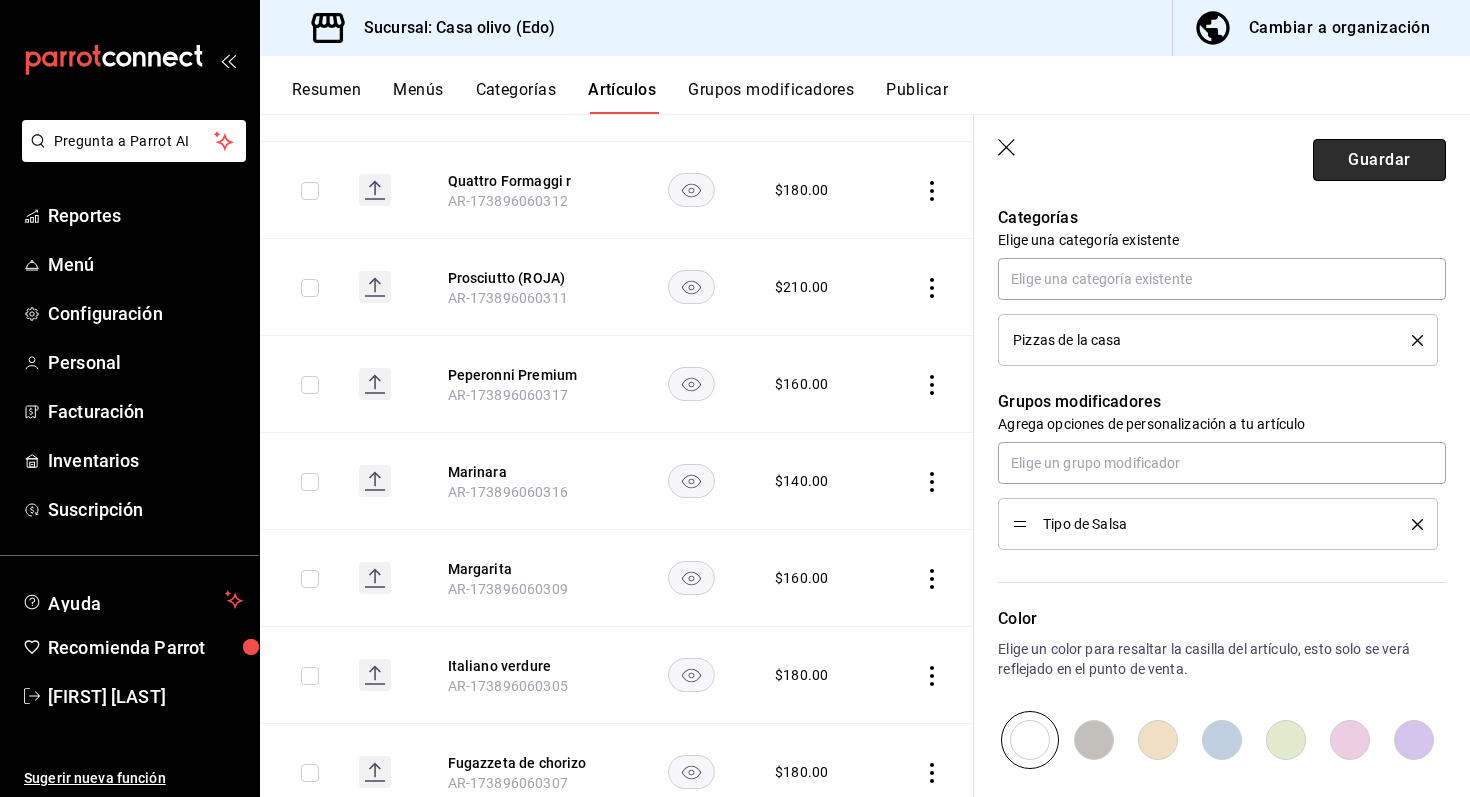 click on "Guardar" at bounding box center (1379, 160) 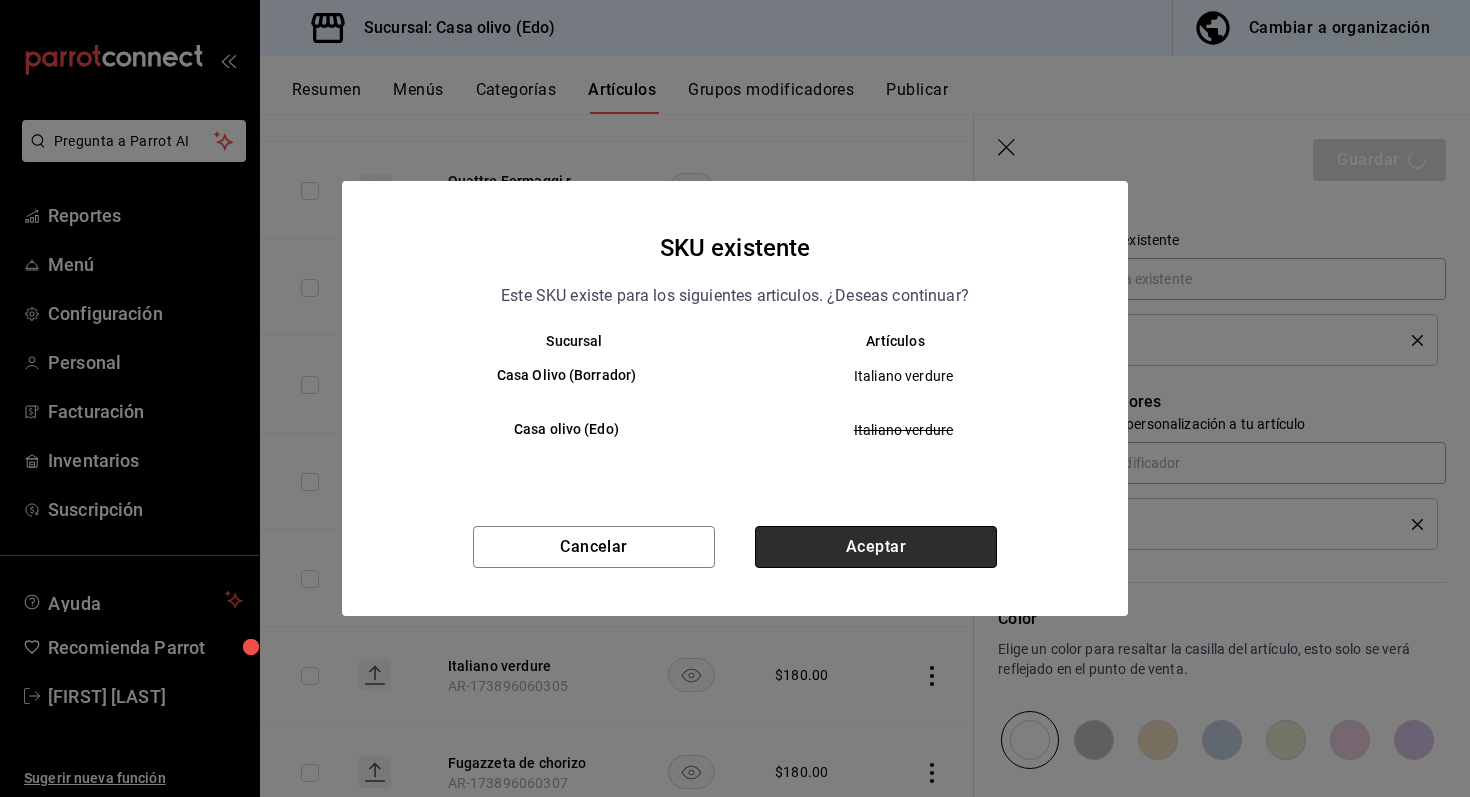 click on "Aceptar" at bounding box center (876, 547) 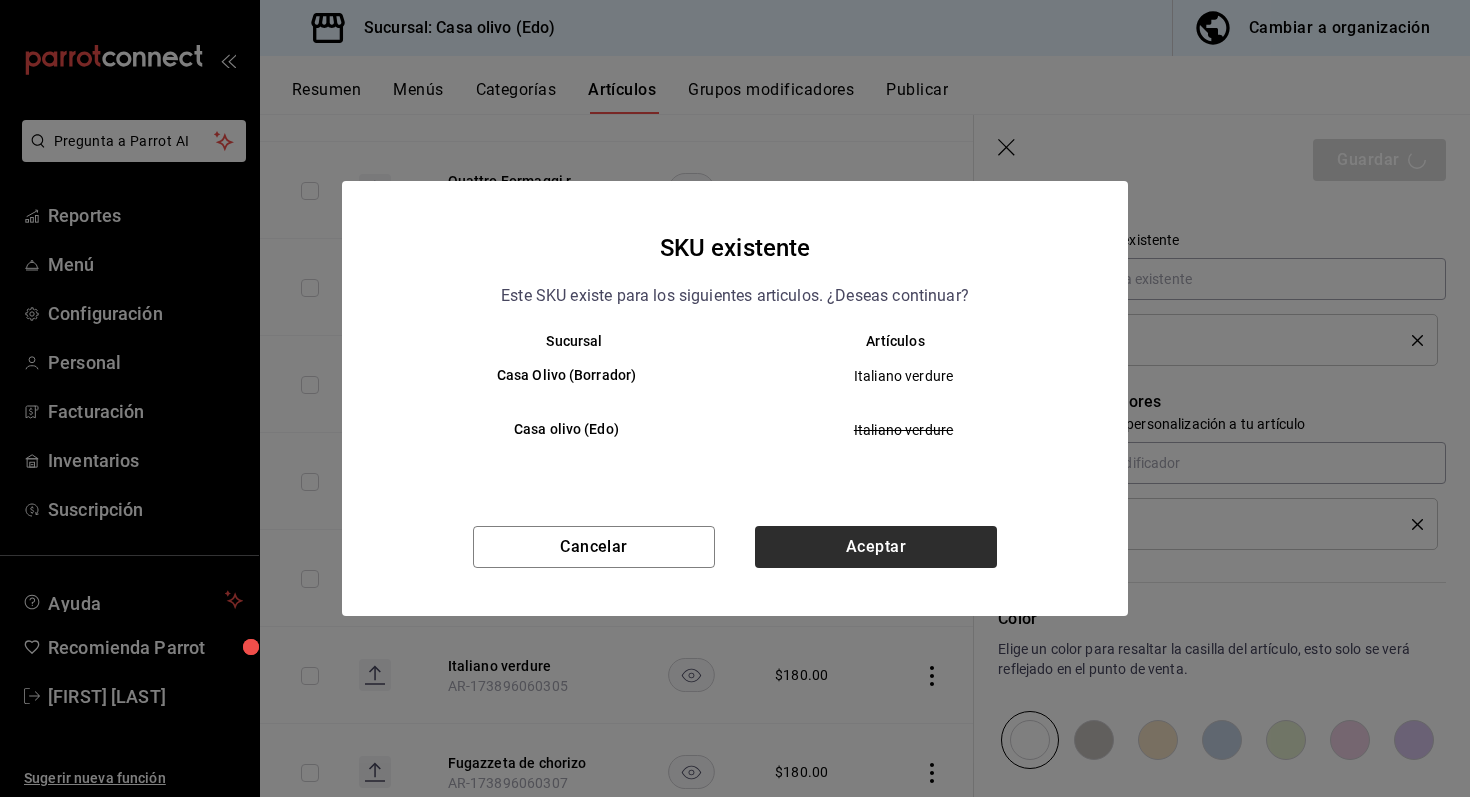 type on "x" 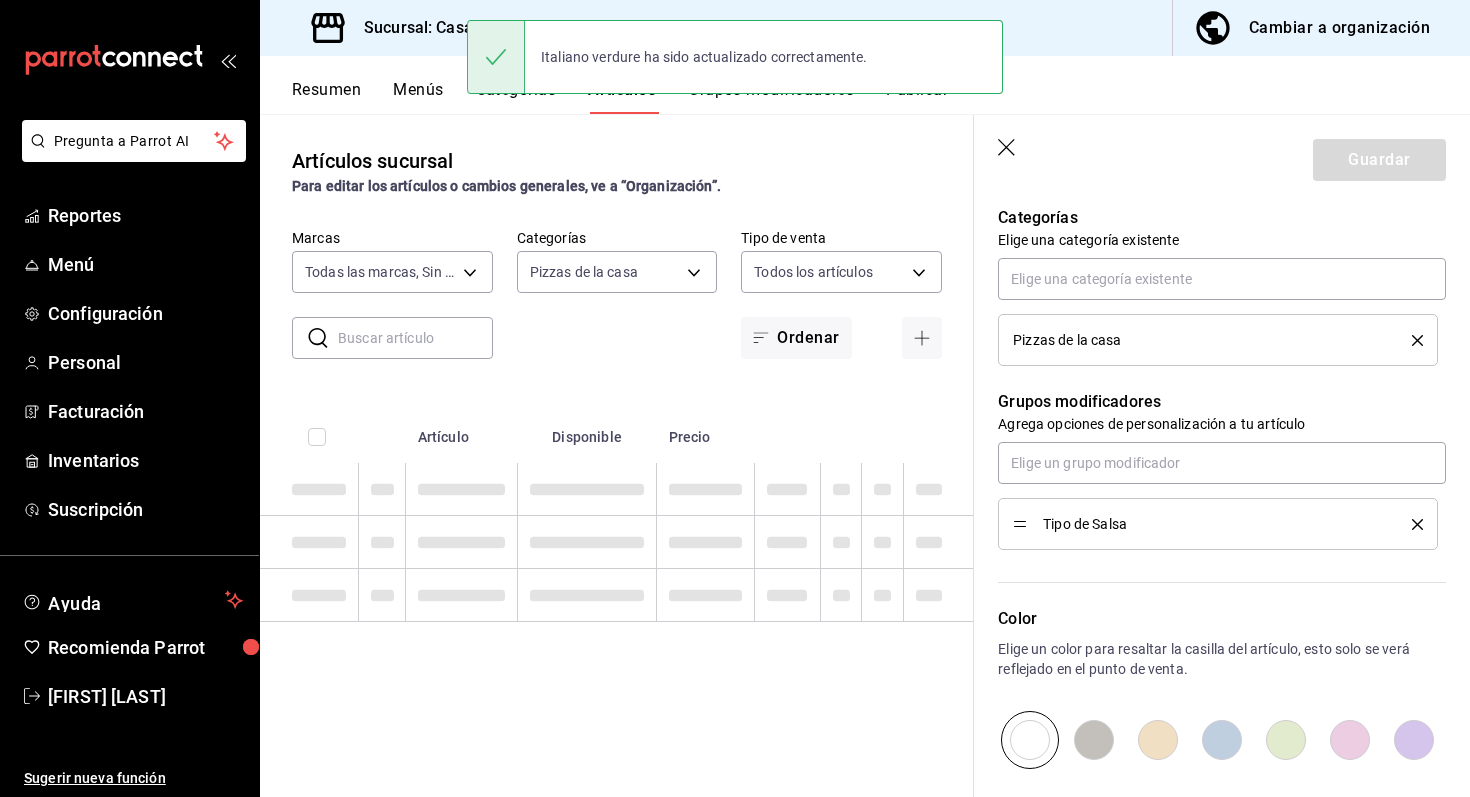 scroll, scrollTop: 0, scrollLeft: 0, axis: both 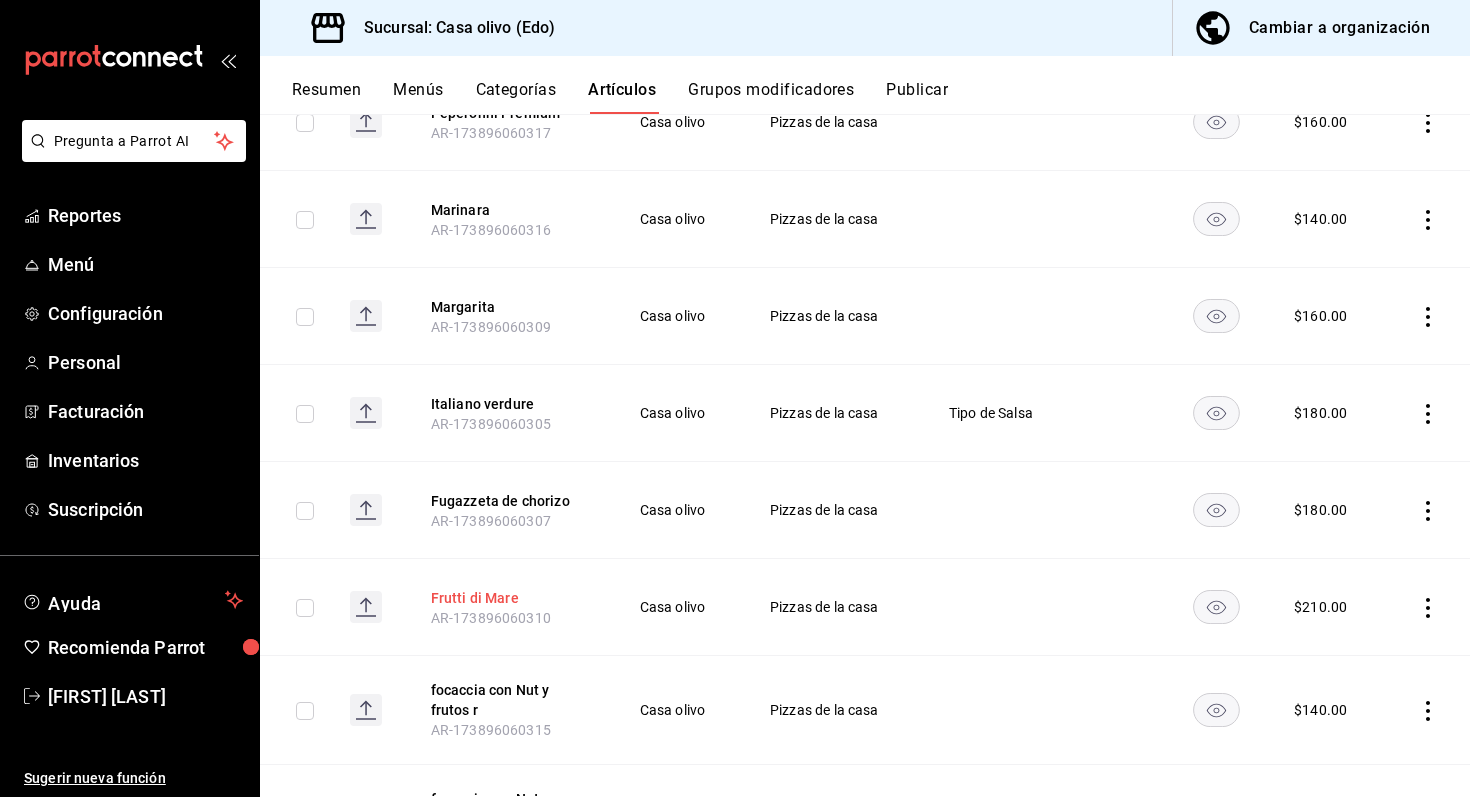 click on "Frutti di Mare" at bounding box center [511, 598] 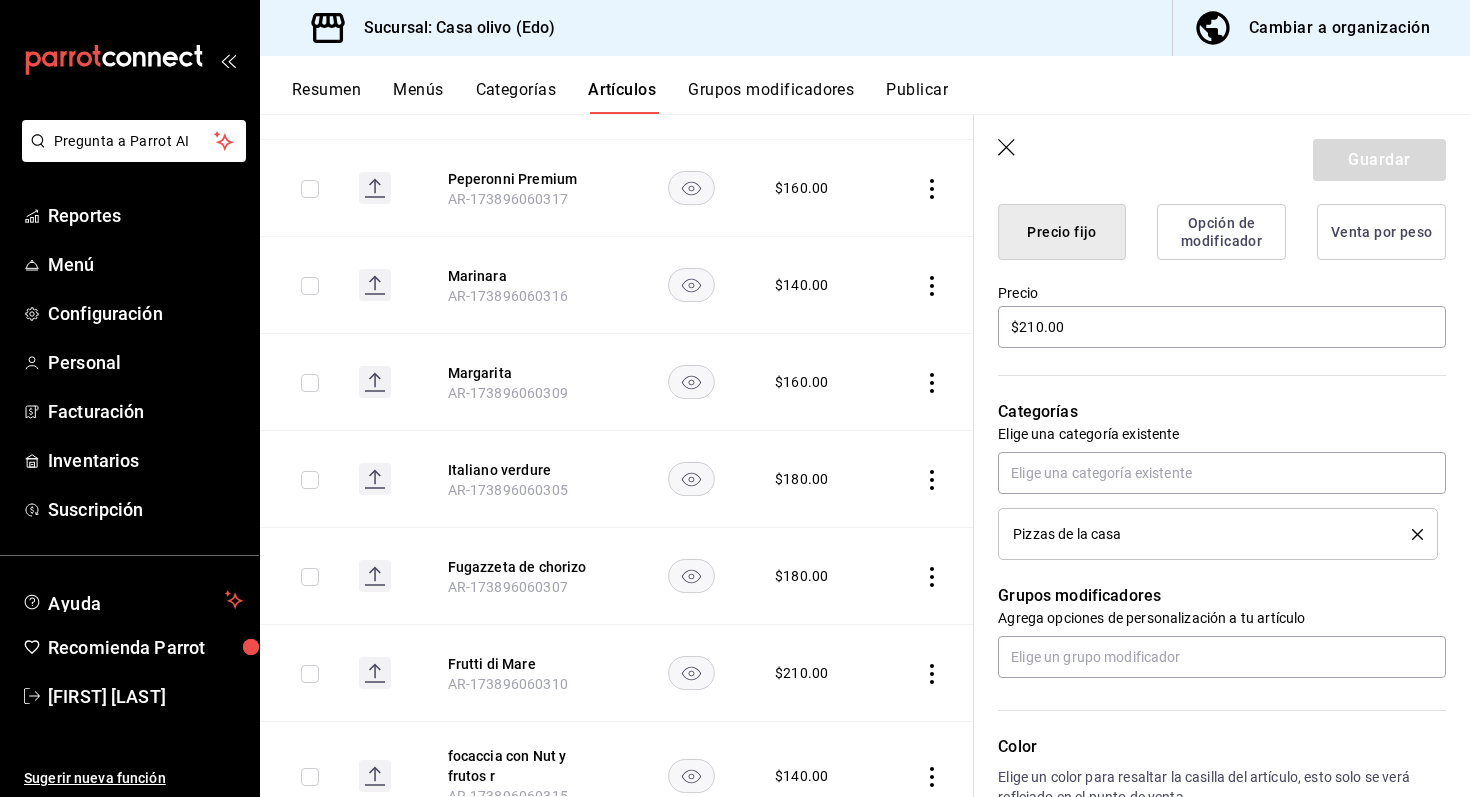 scroll, scrollTop: 518, scrollLeft: 0, axis: vertical 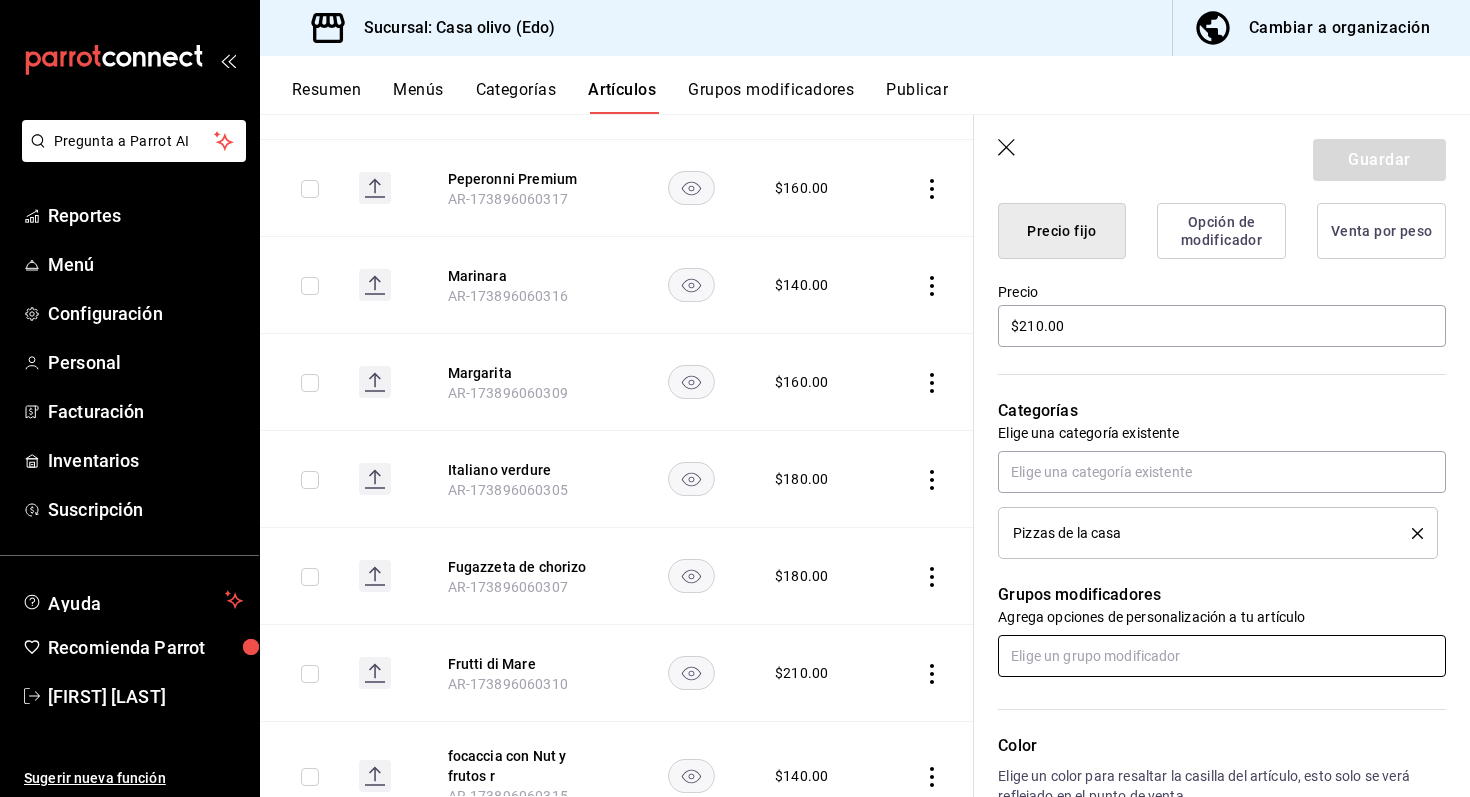 click at bounding box center (1222, 656) 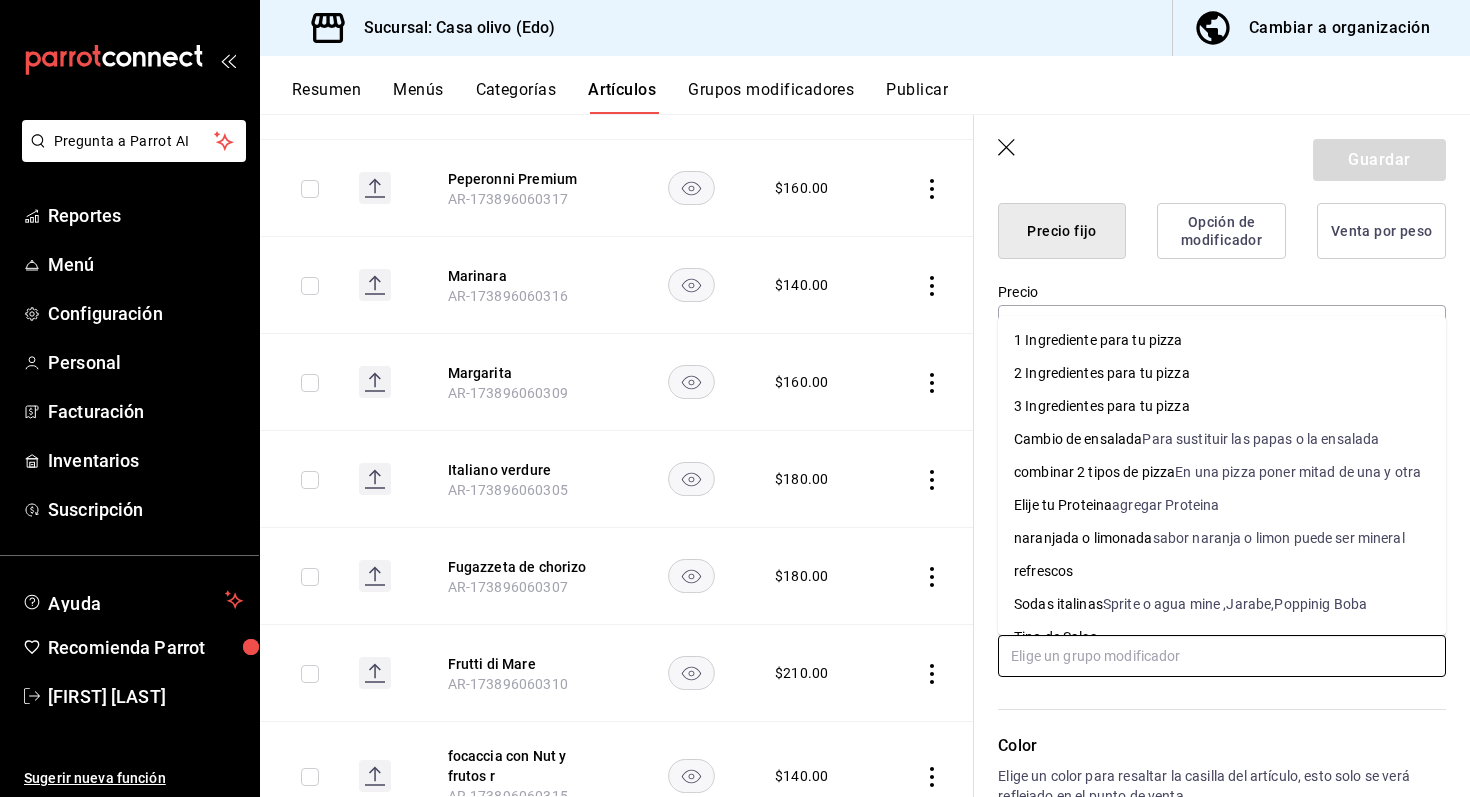 scroll, scrollTop: 27, scrollLeft: 0, axis: vertical 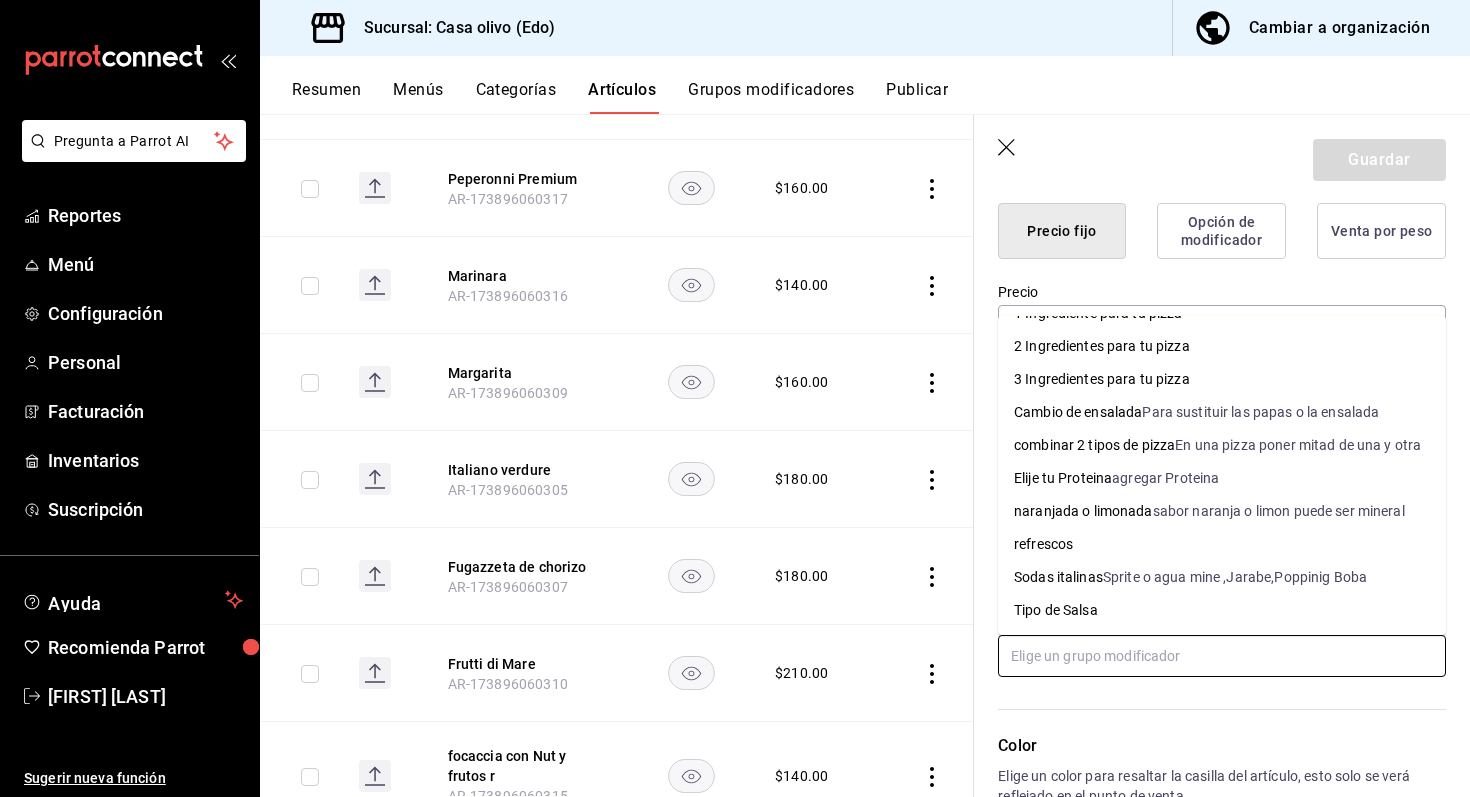 click on "Tipo de Salsa" at bounding box center (1222, 610) 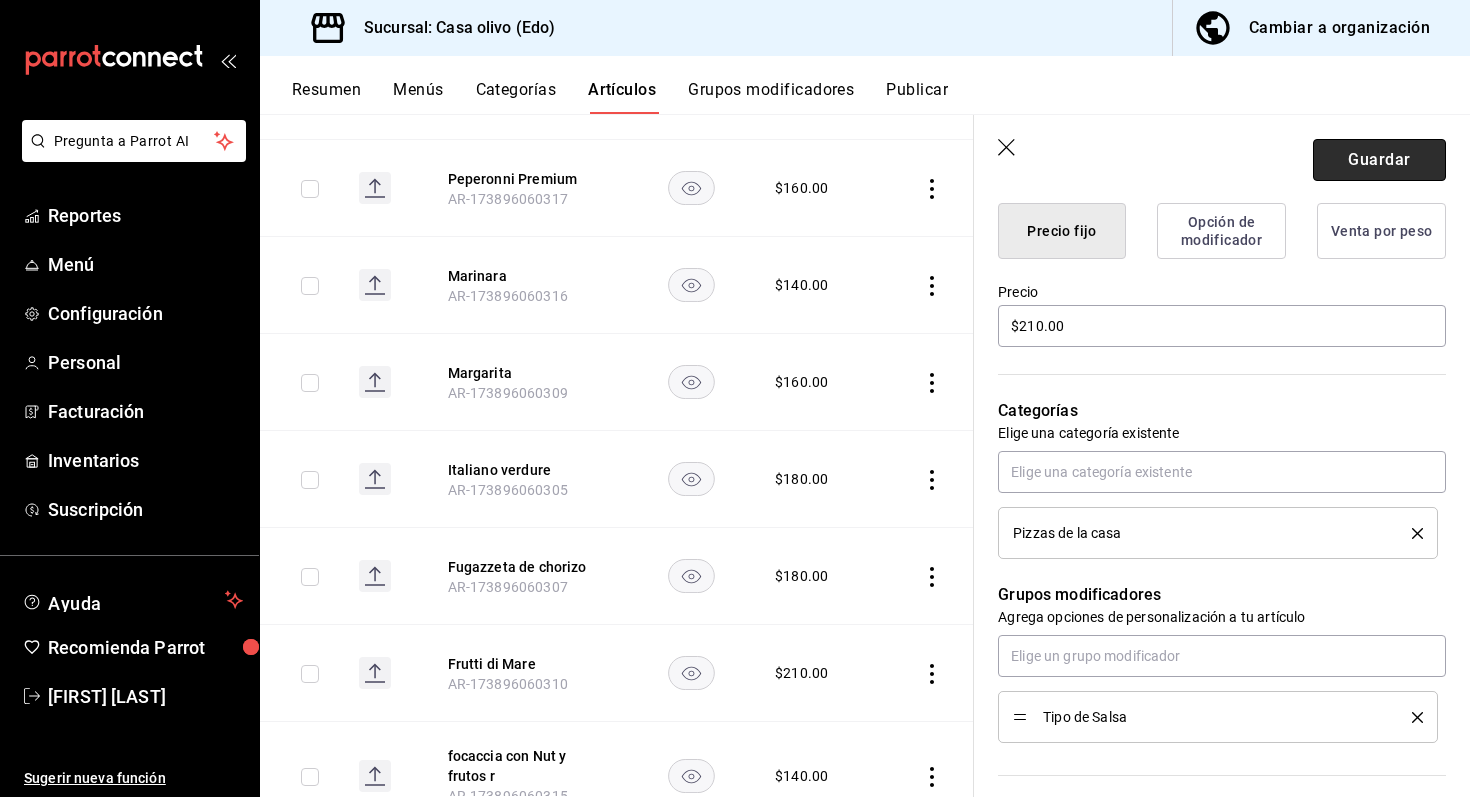 click on "Guardar" at bounding box center [1379, 160] 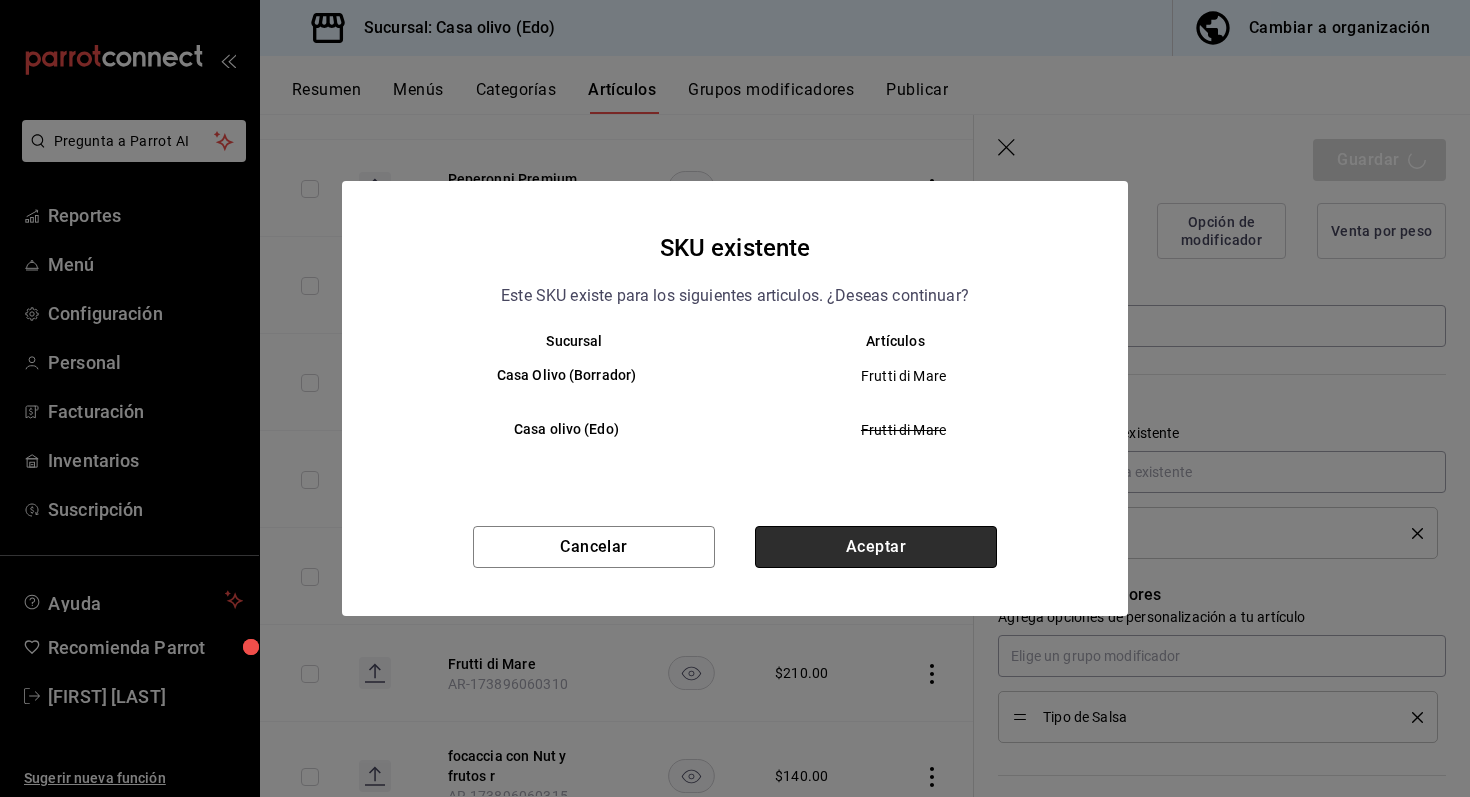 click on "Aceptar" at bounding box center [876, 547] 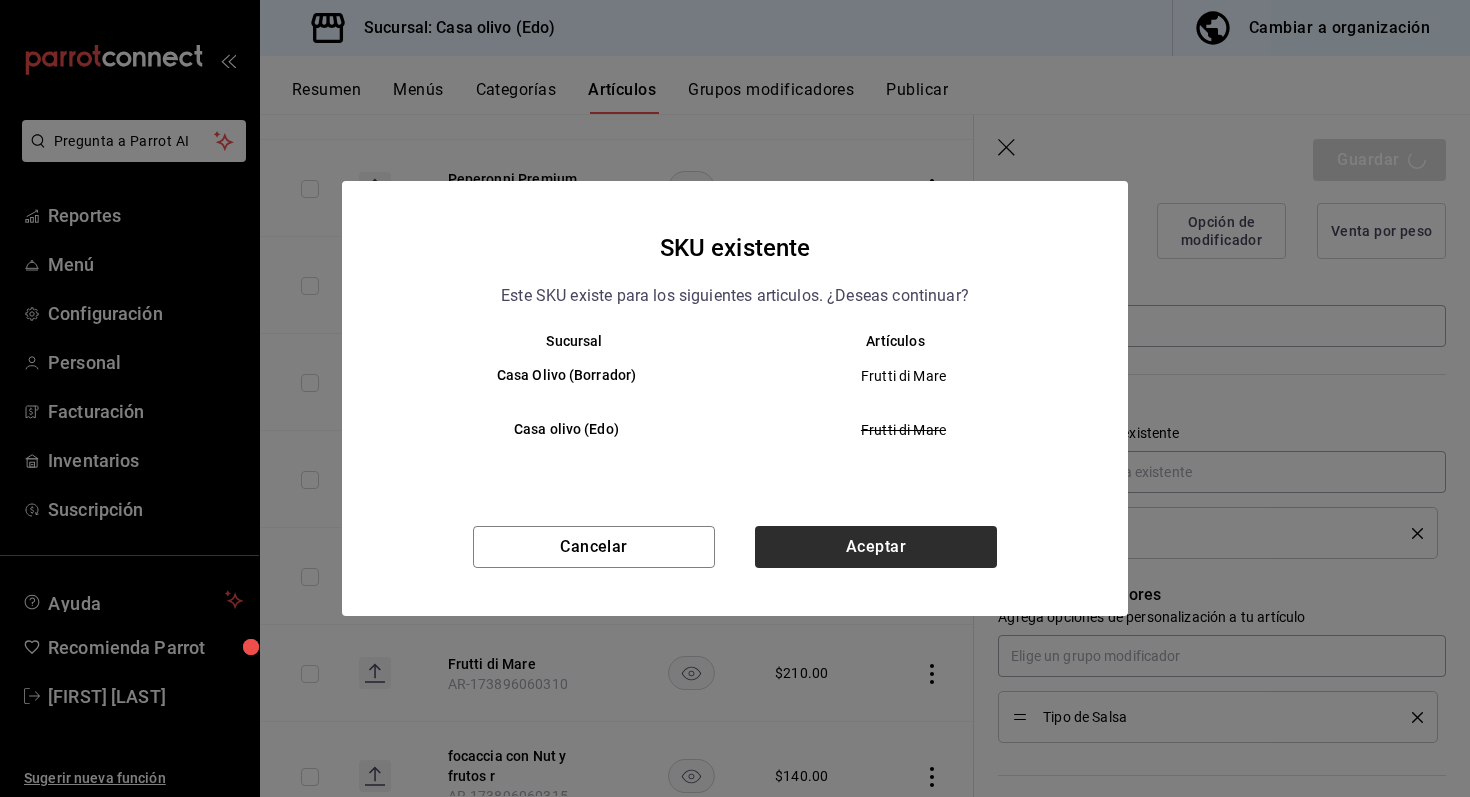 type on "x" 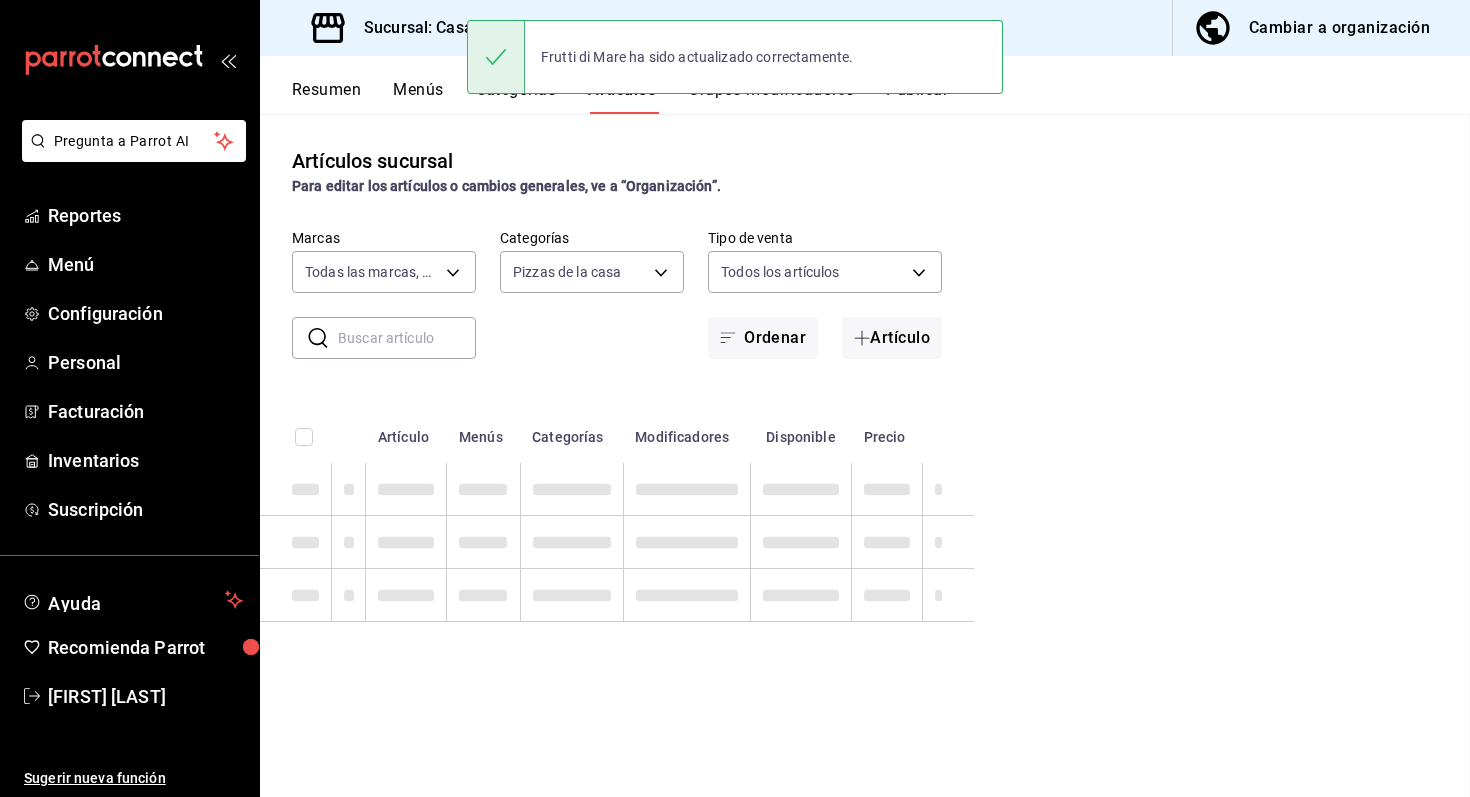 scroll, scrollTop: 0, scrollLeft: 0, axis: both 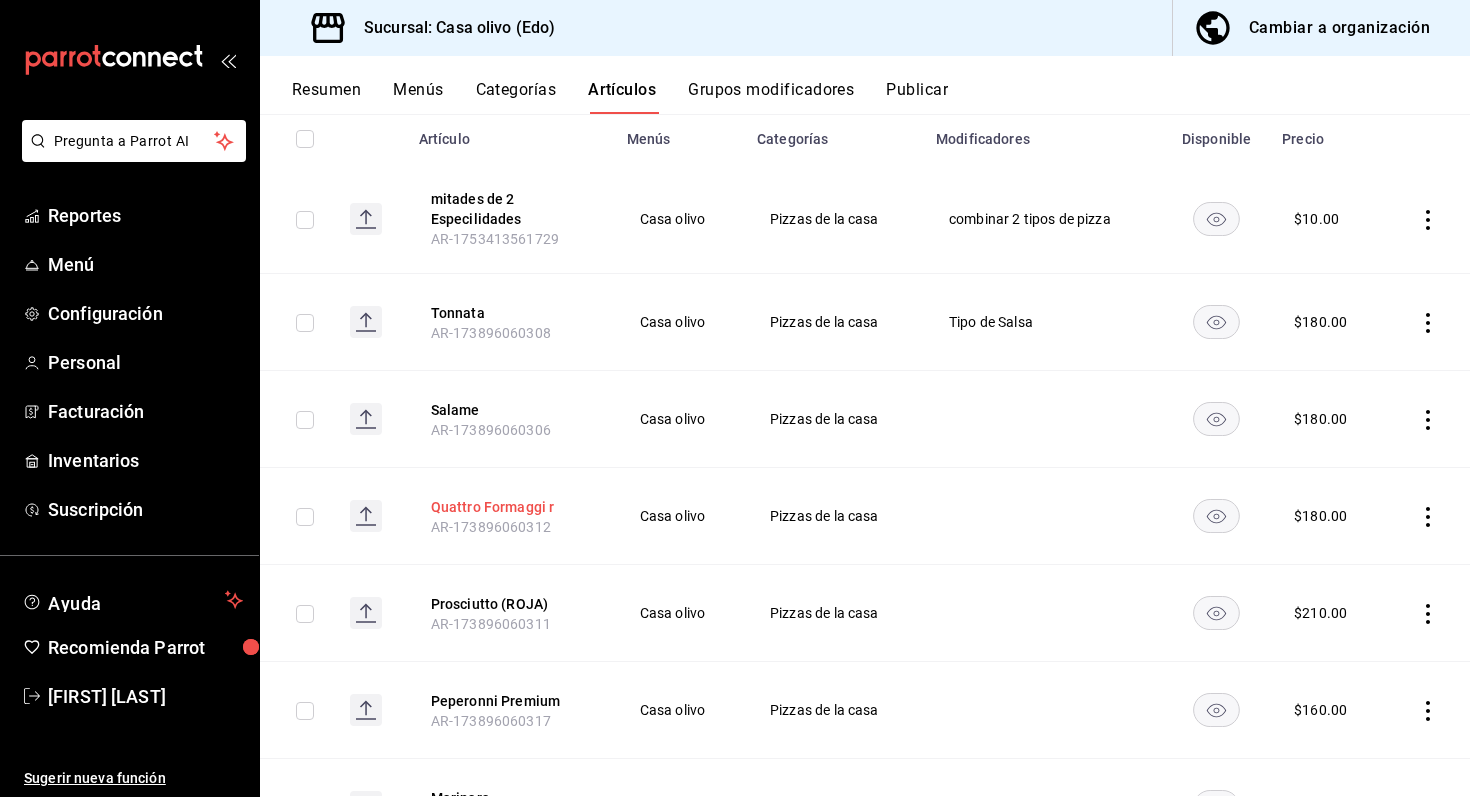 click on "Quattro Formaggi r" at bounding box center [511, 507] 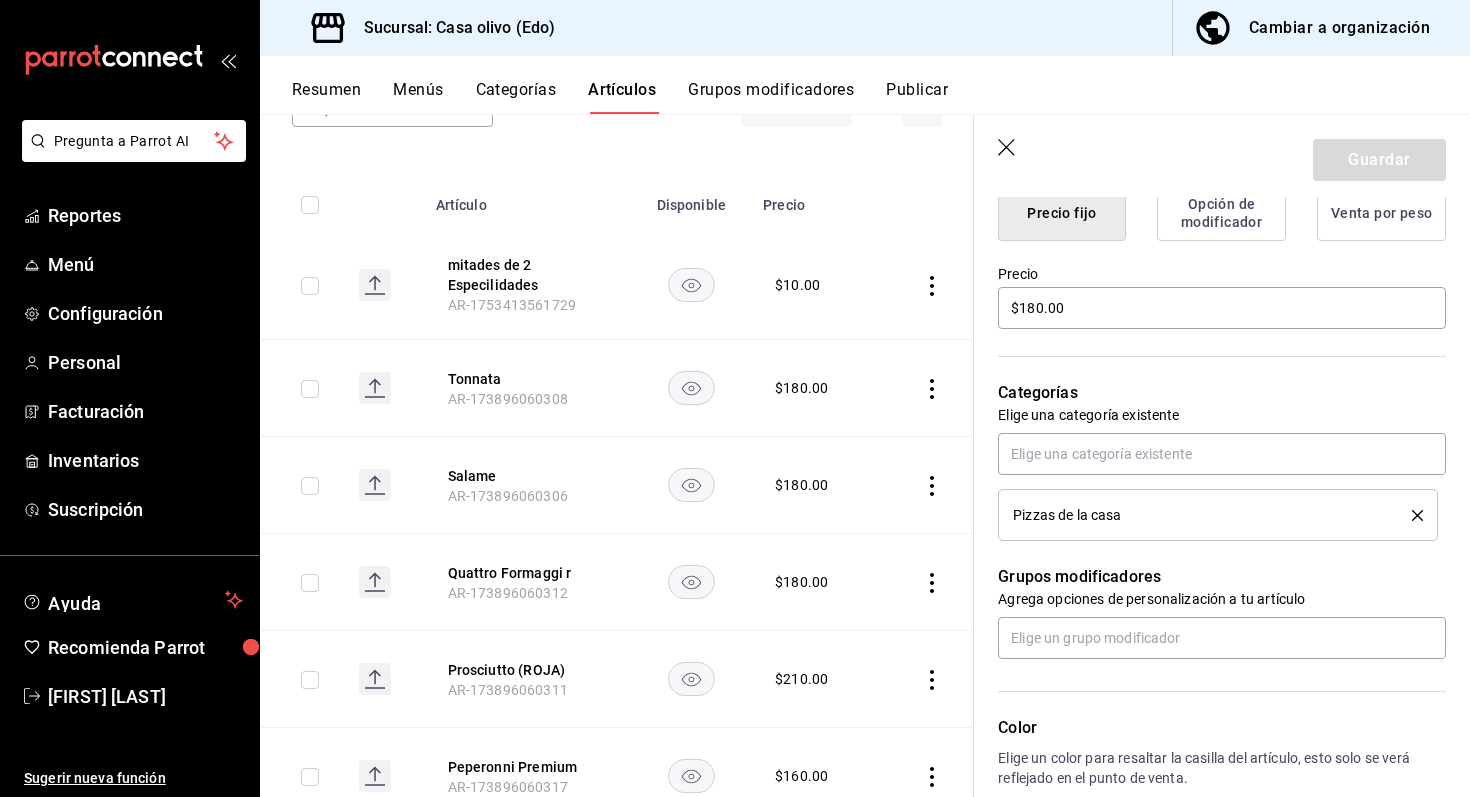 scroll, scrollTop: 560, scrollLeft: 0, axis: vertical 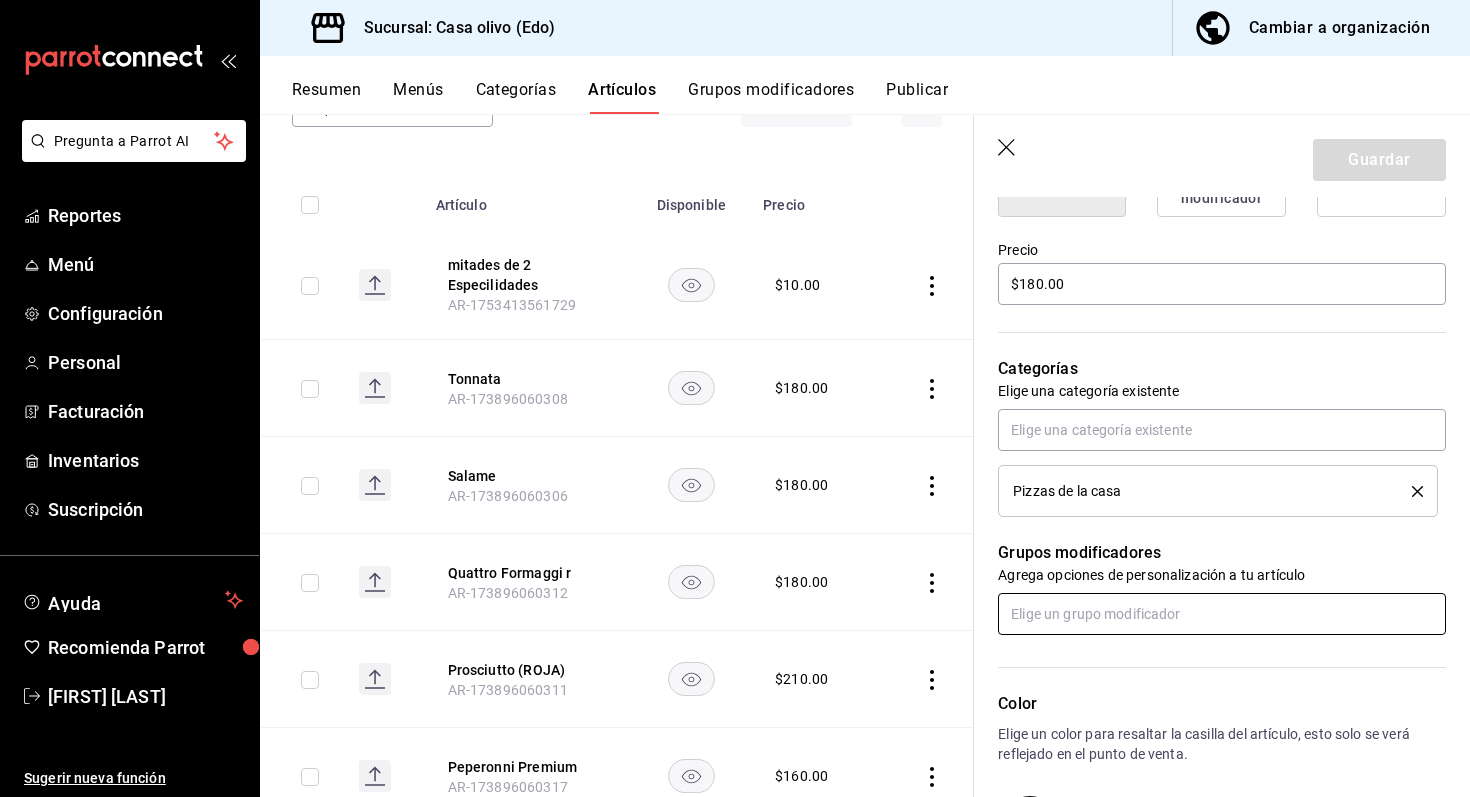 click at bounding box center [1222, 614] 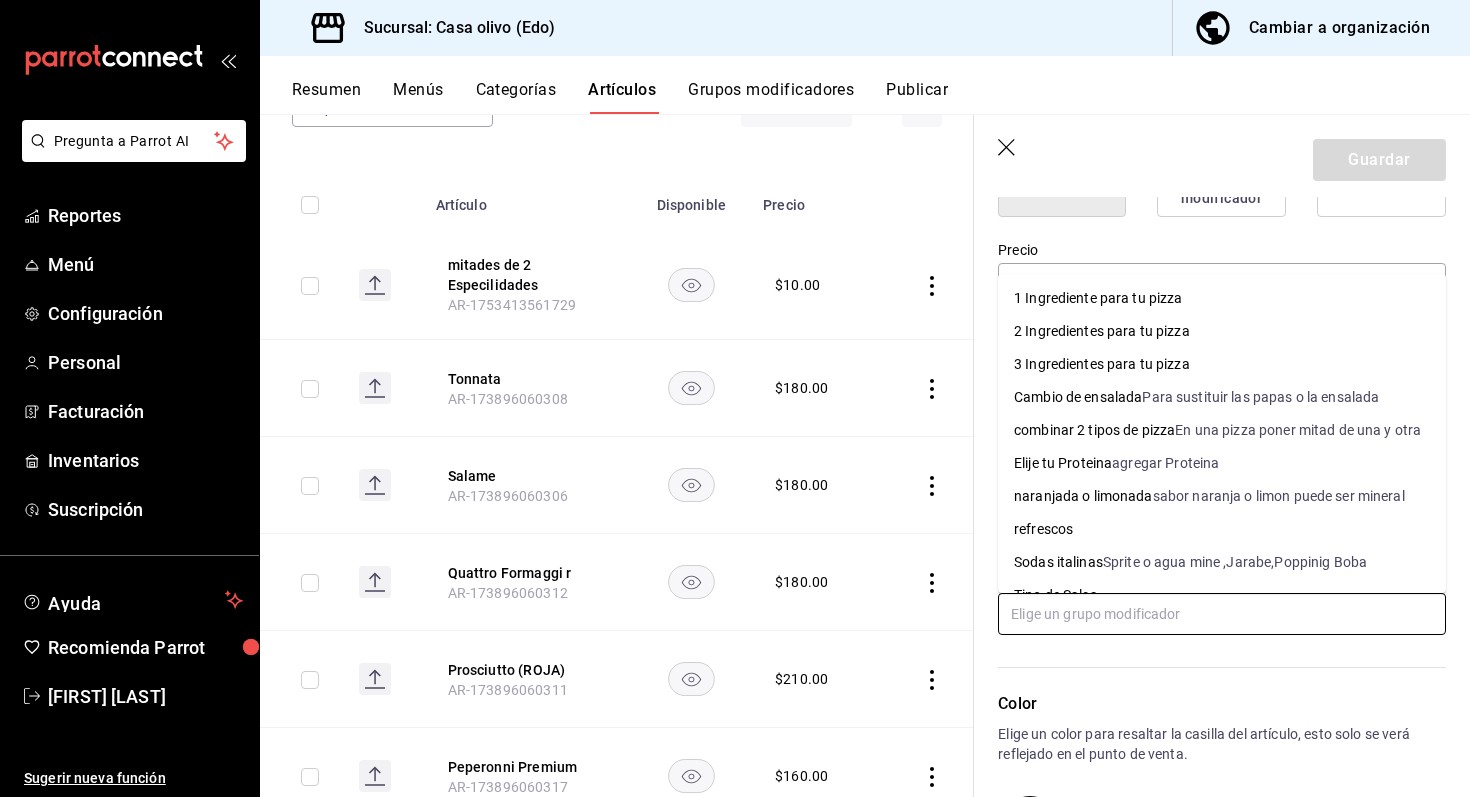 scroll, scrollTop: 27, scrollLeft: 0, axis: vertical 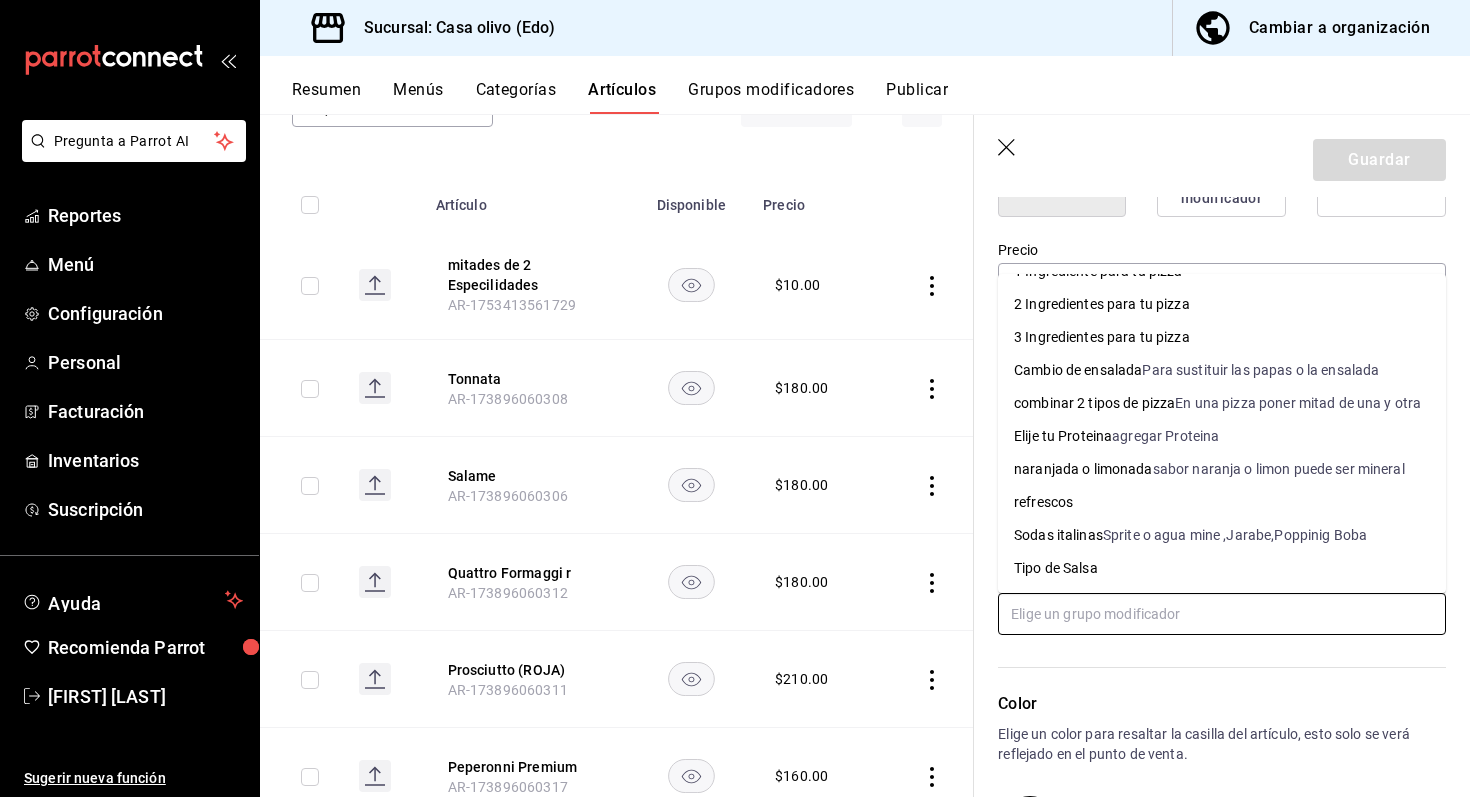 click on "Tipo de Salsa" at bounding box center (1056, 568) 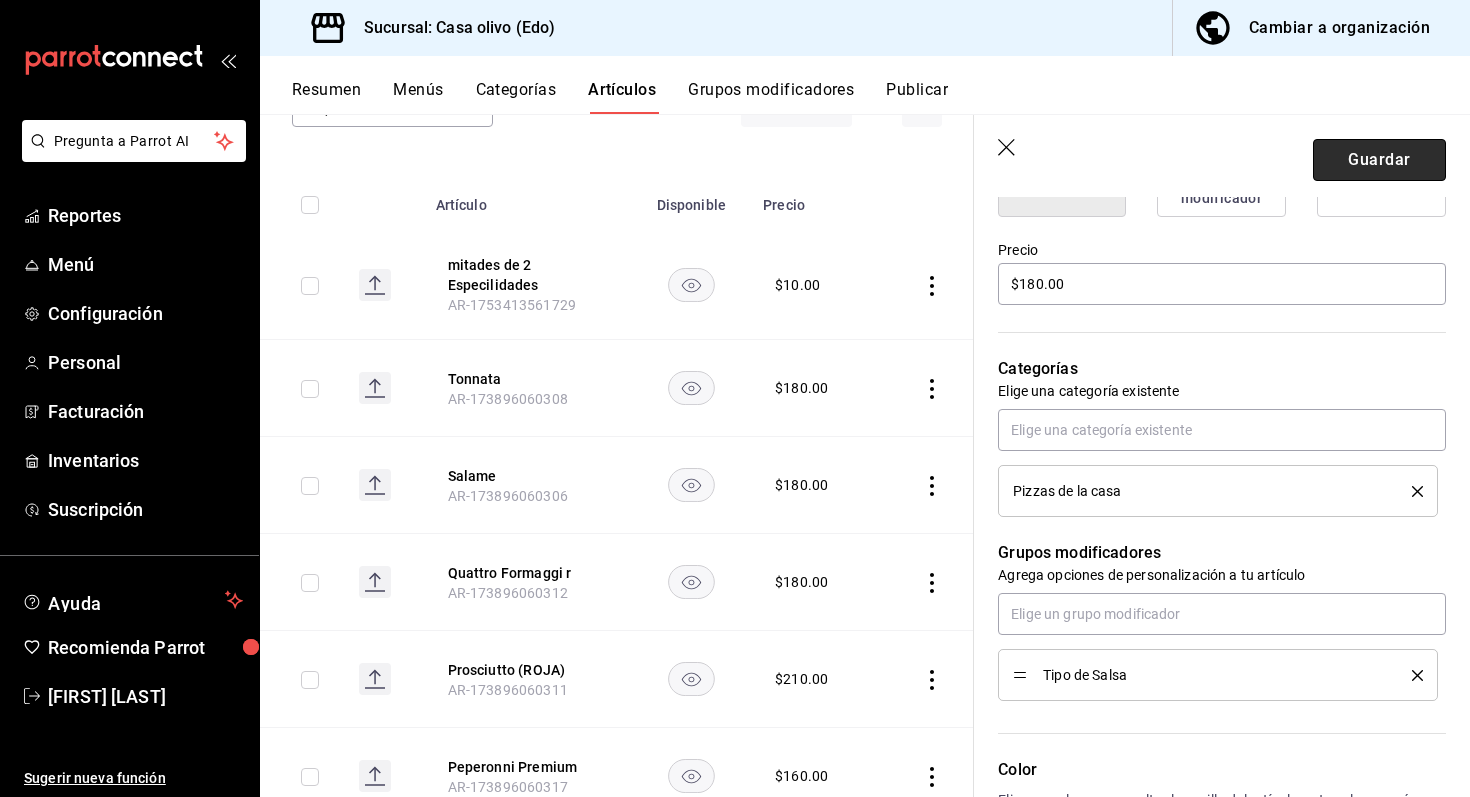 click on "Guardar" at bounding box center (1379, 160) 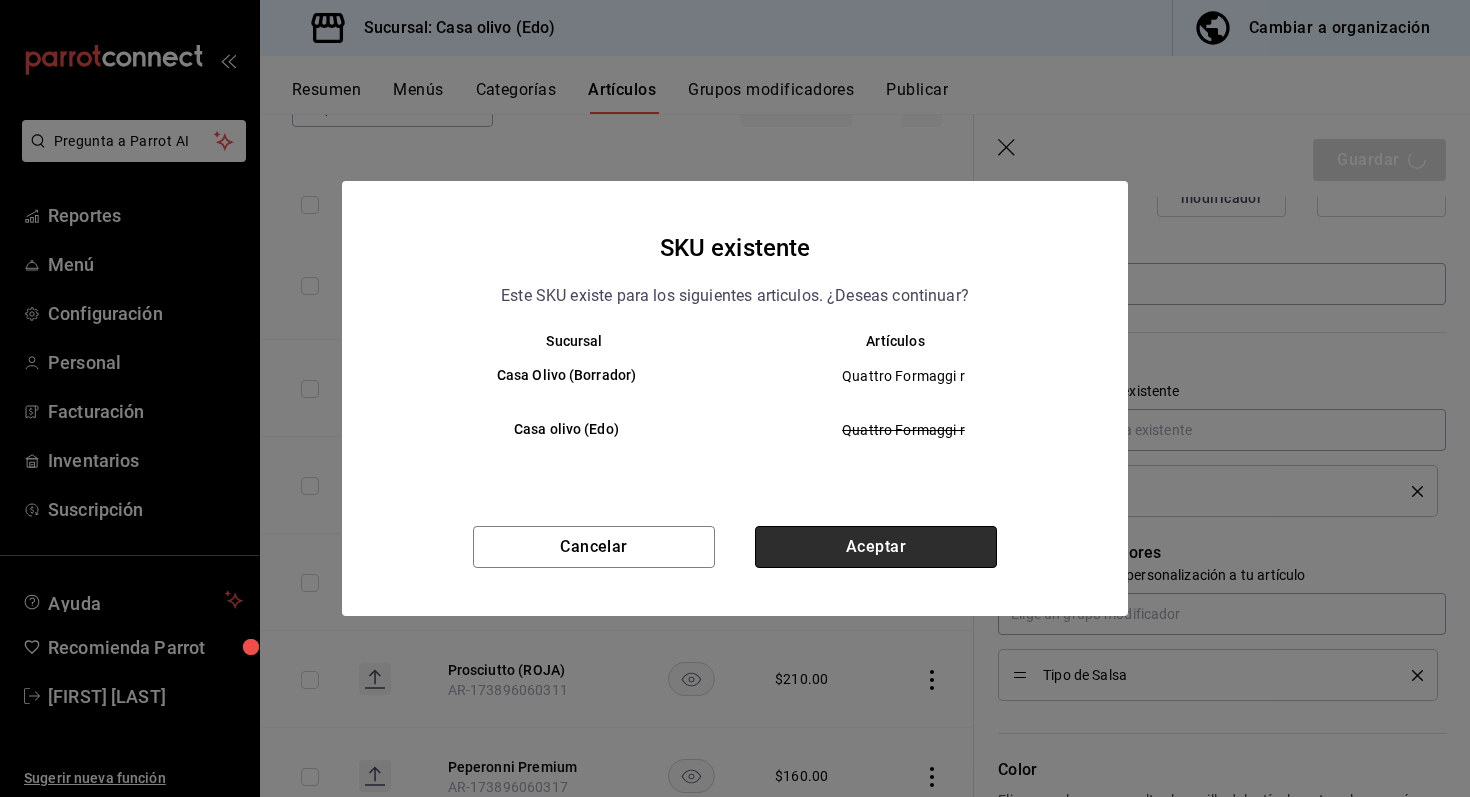 click on "Aceptar" at bounding box center [876, 547] 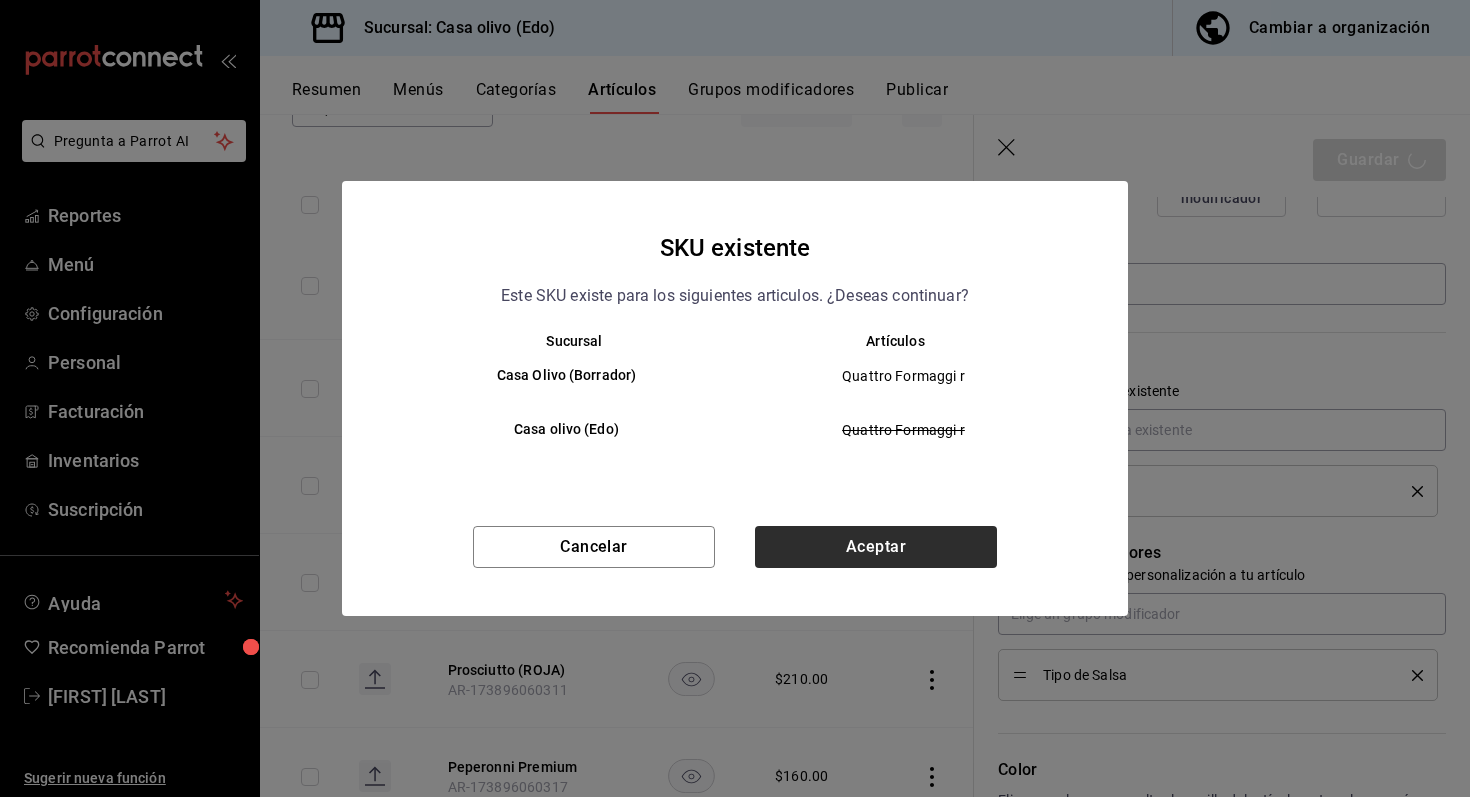 type on "x" 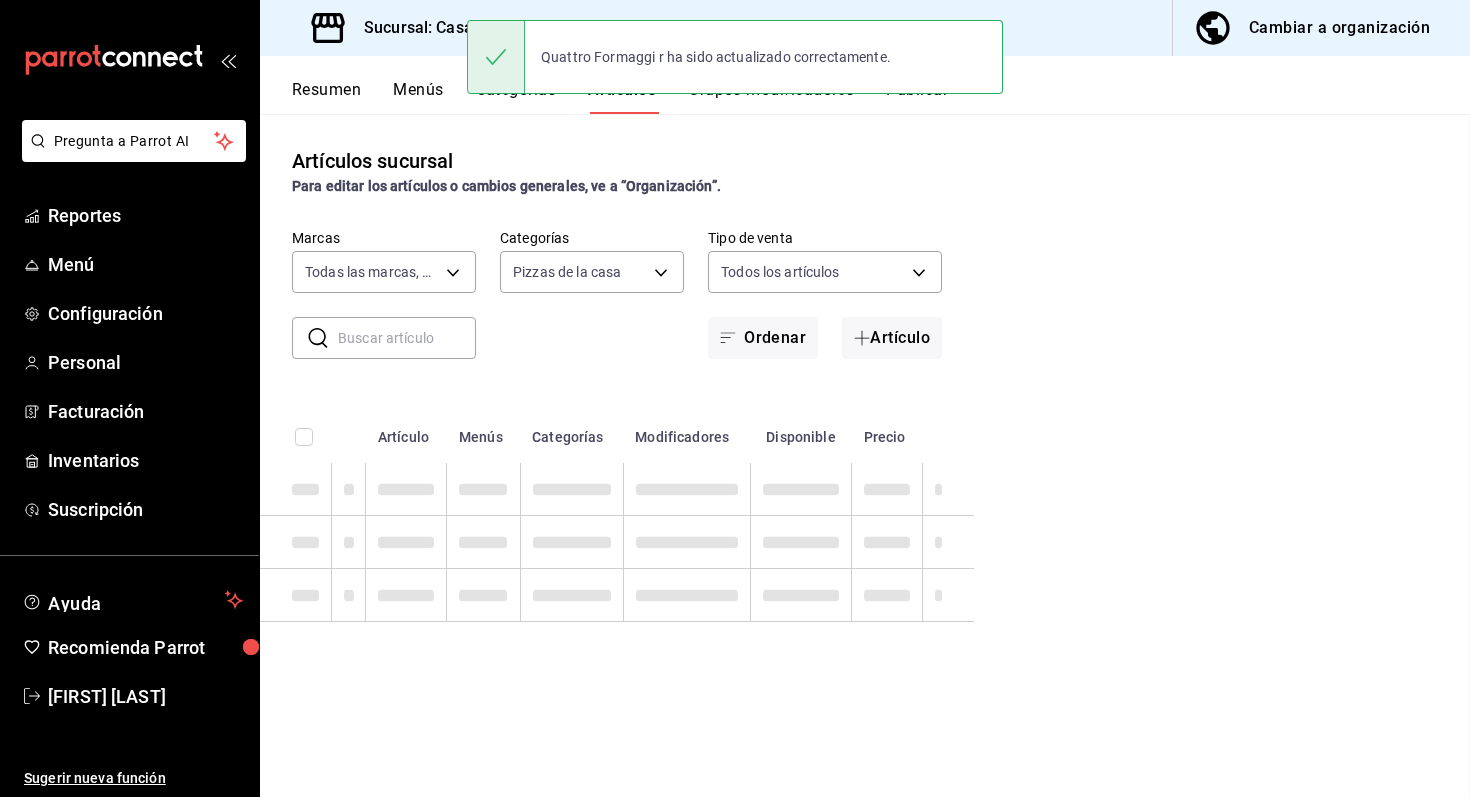 scroll, scrollTop: 0, scrollLeft: 0, axis: both 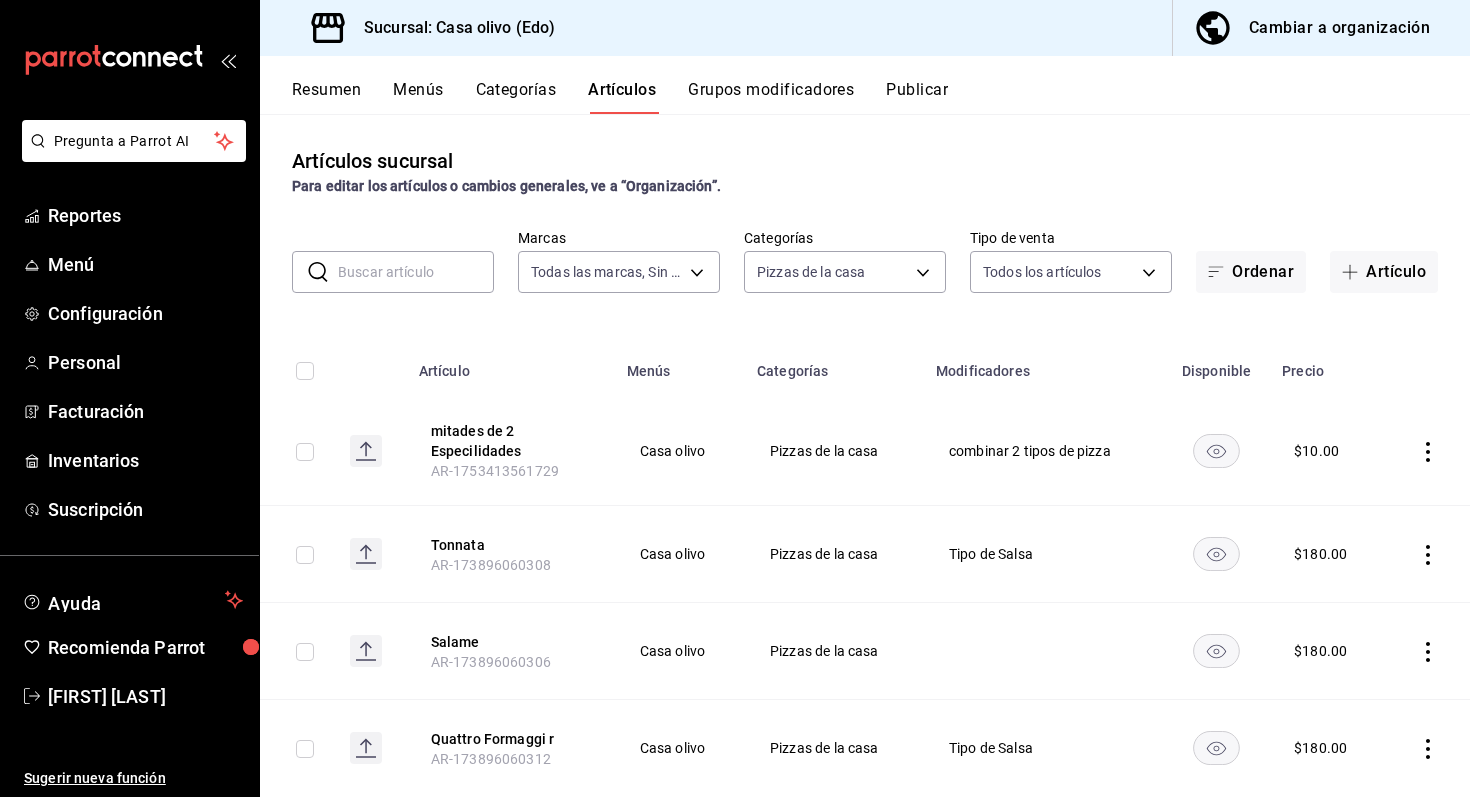 click on "Categorías" at bounding box center (516, 97) 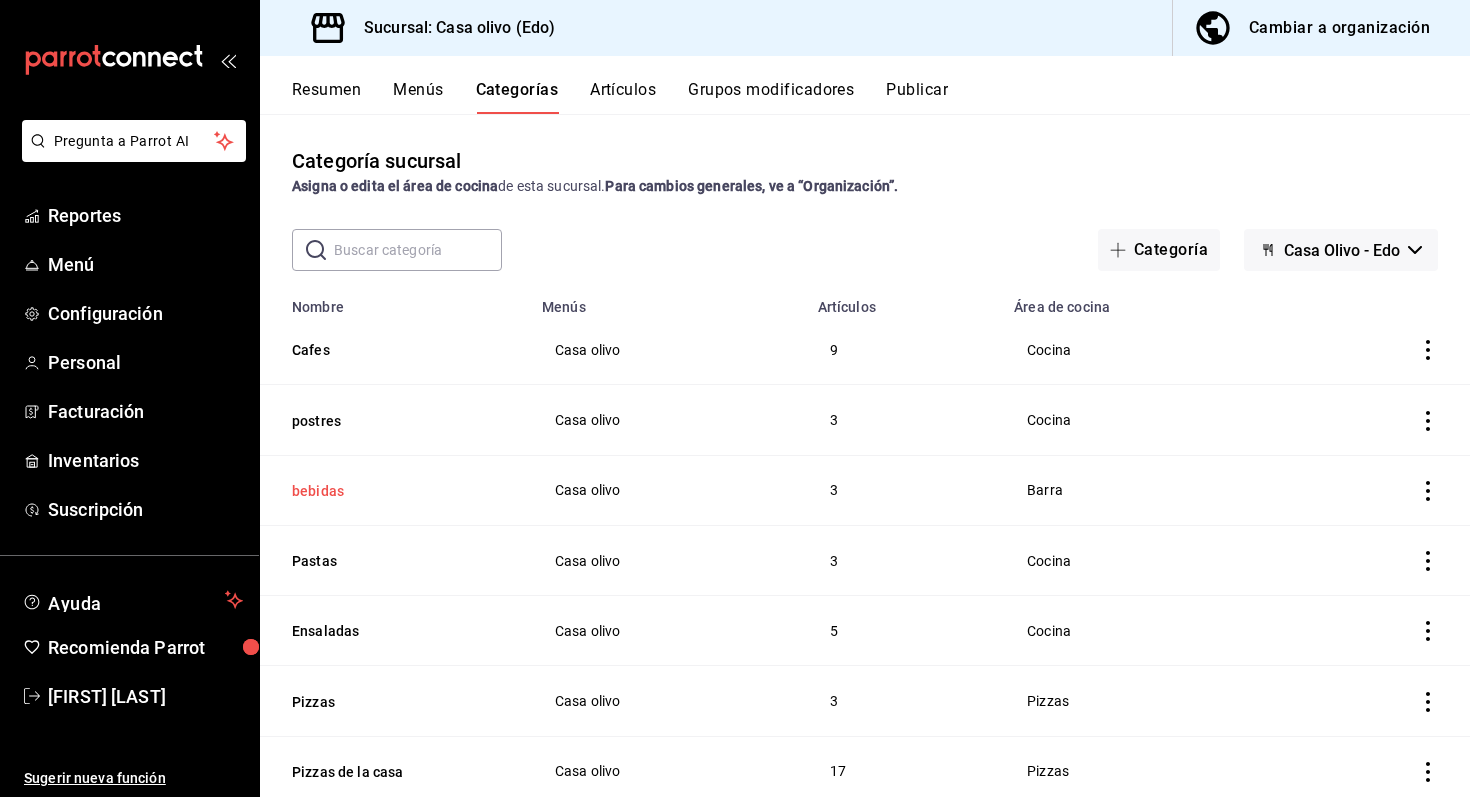 click on "bebidas" at bounding box center [392, 491] 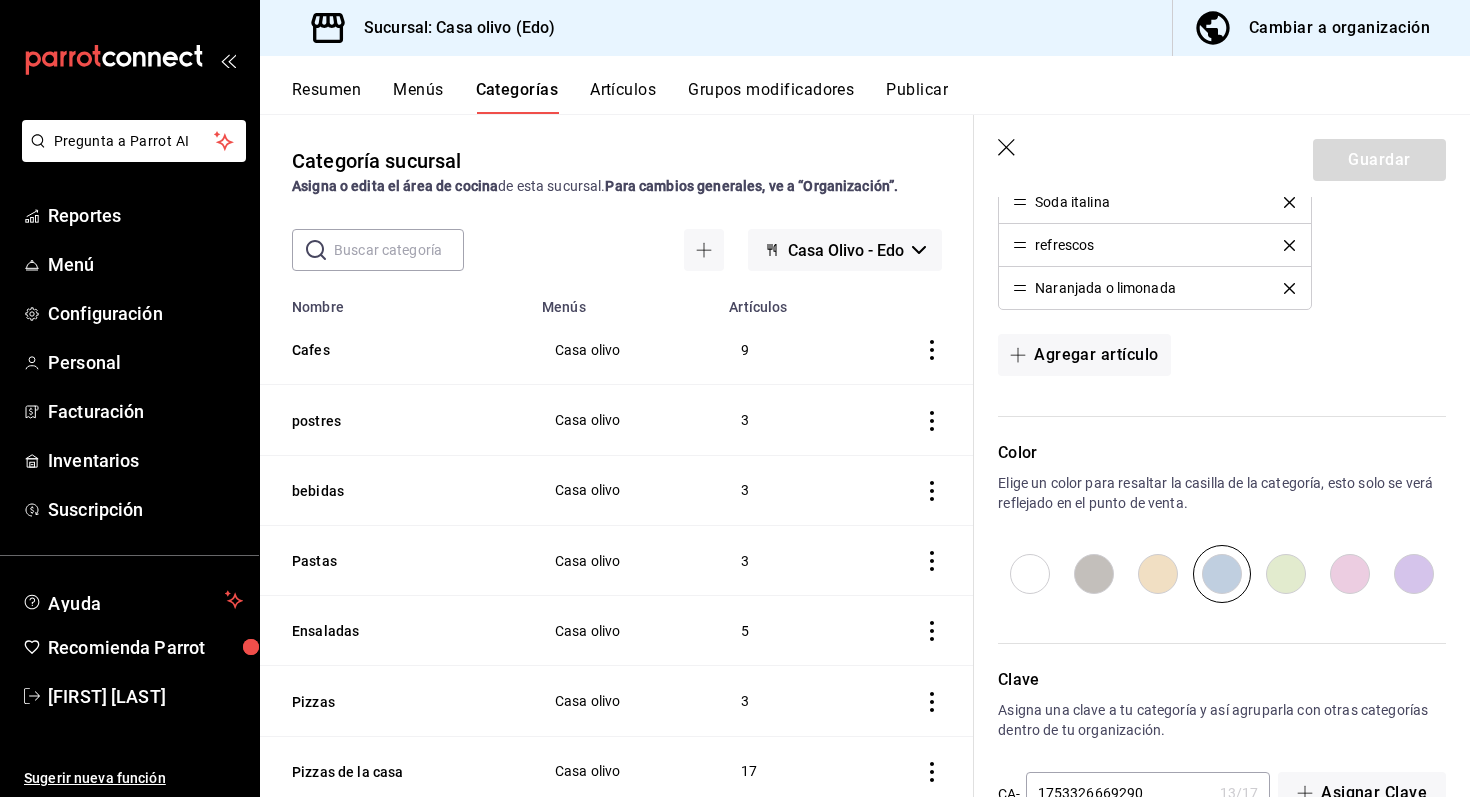 scroll, scrollTop: 670, scrollLeft: 0, axis: vertical 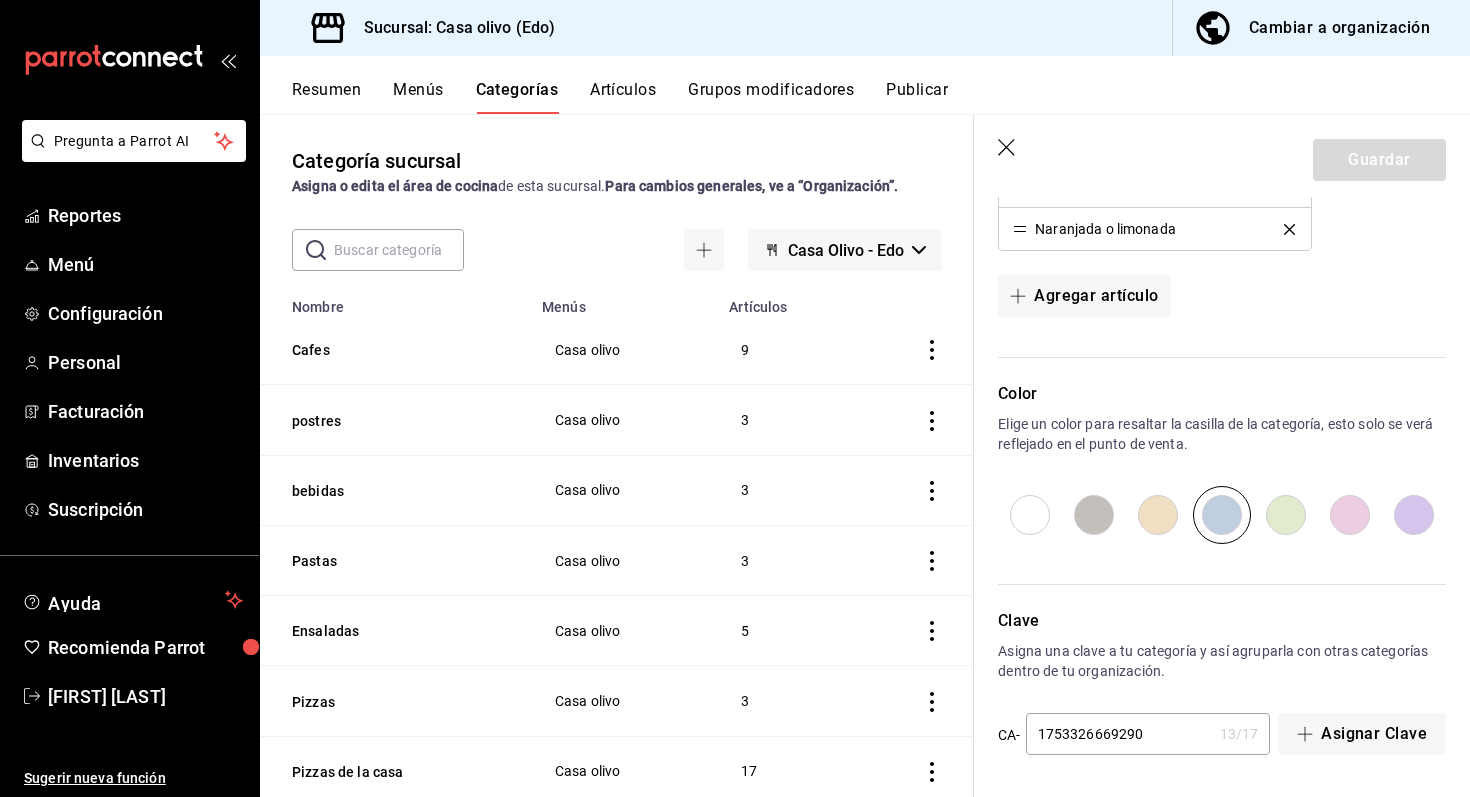 click on "Menús" at bounding box center [418, 97] 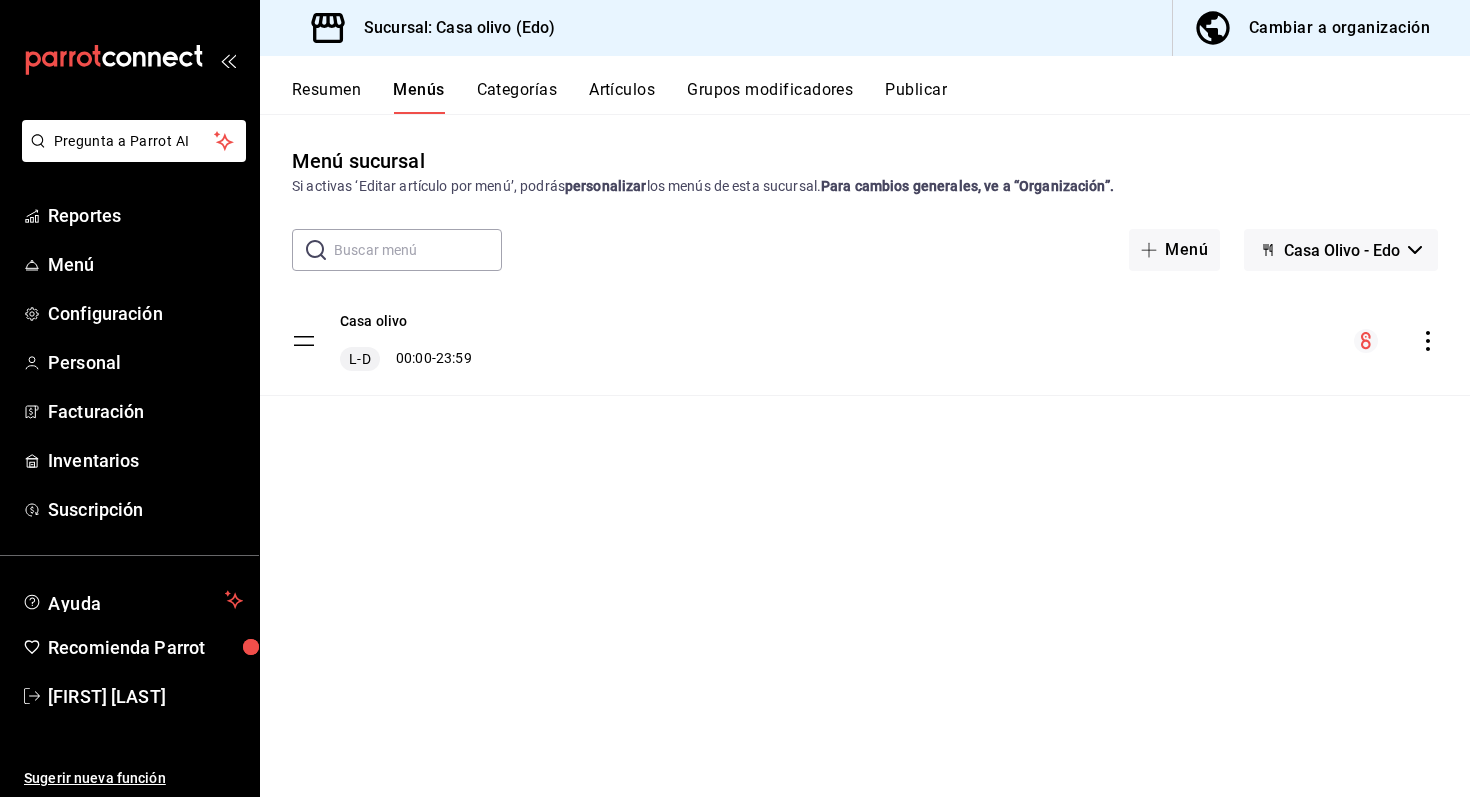click on "Artículos" at bounding box center [622, 97] 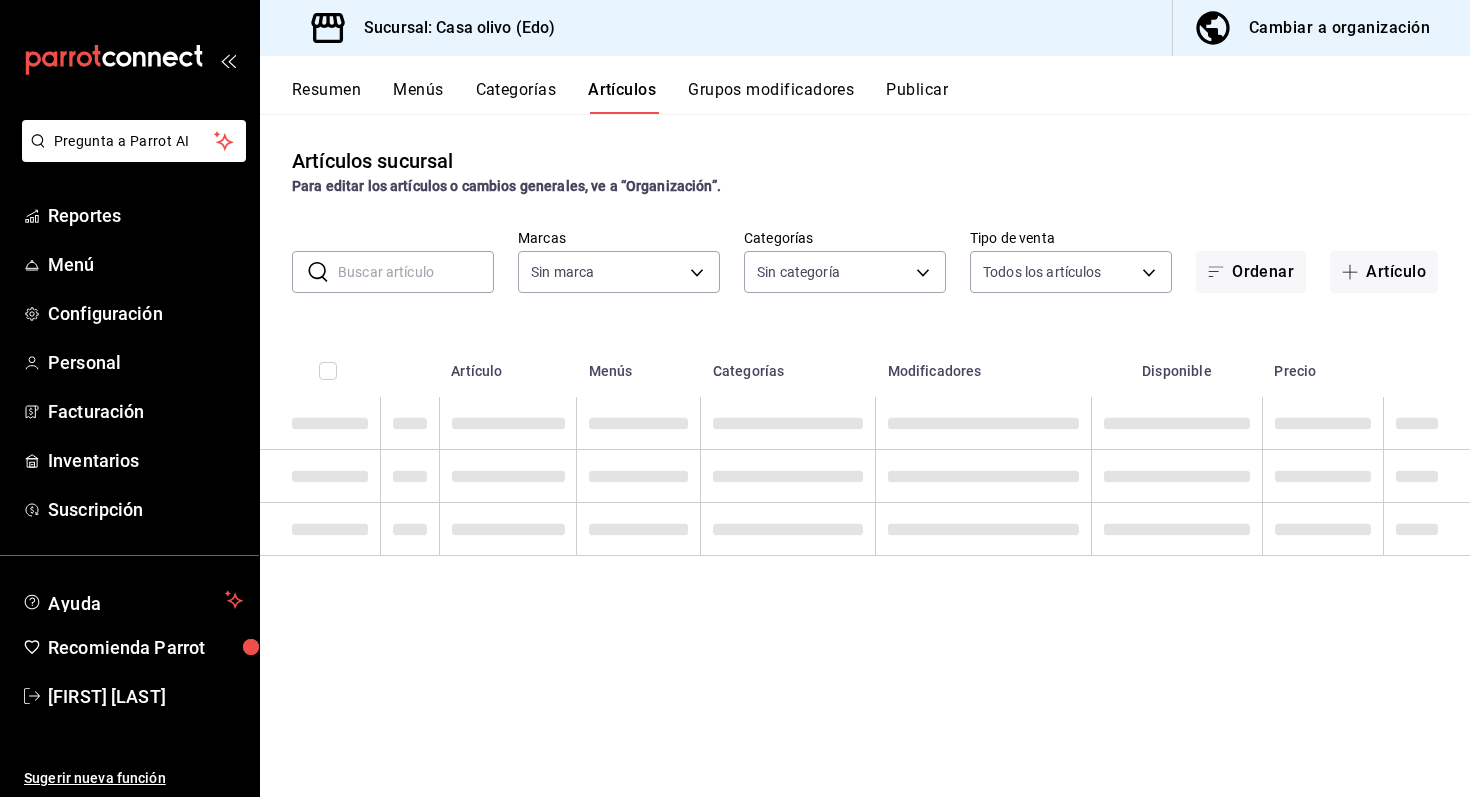 type on "09261786-2630-426b-924a-f43334cfd809" 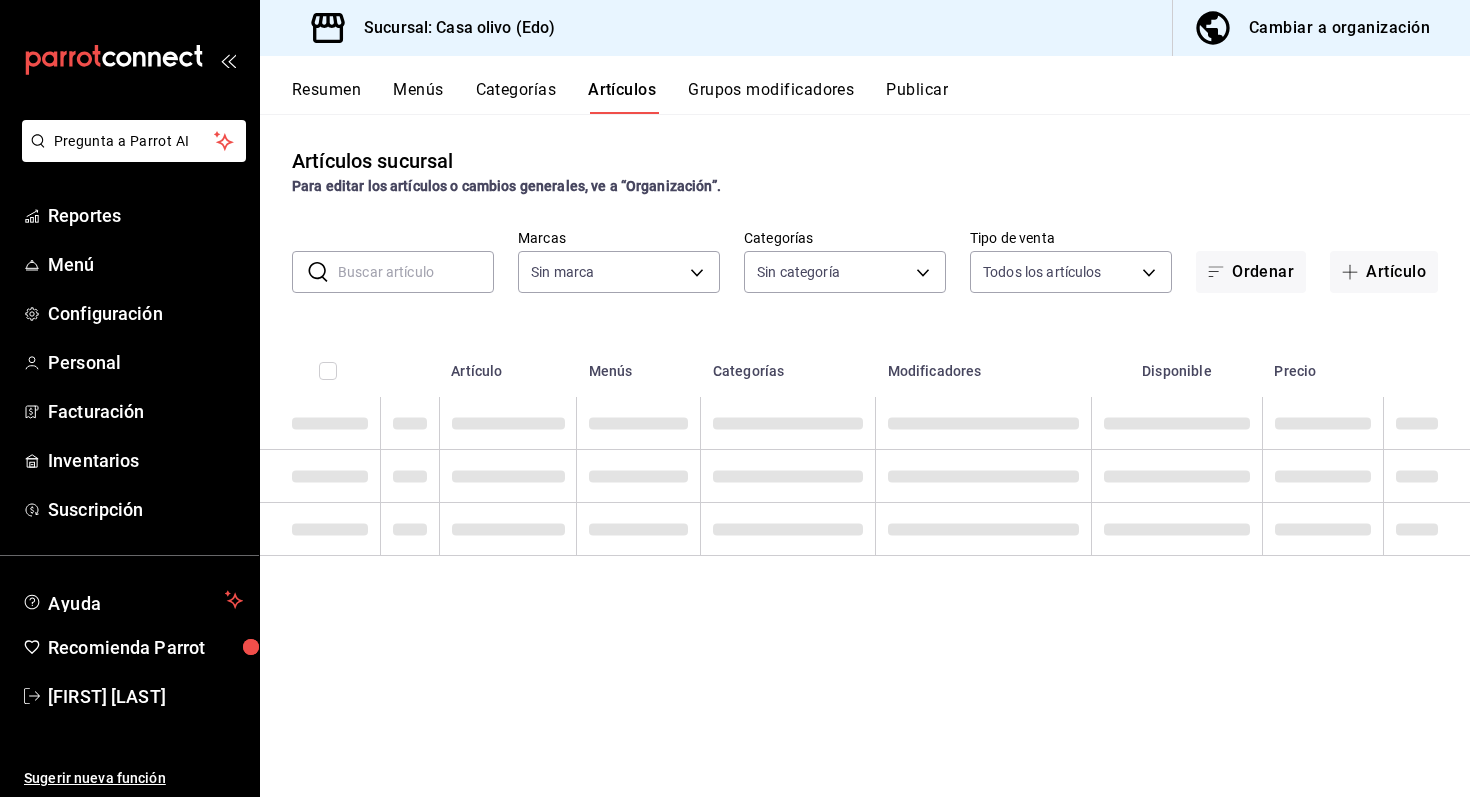 type on "b2ce73ce-ea99-4733-809e-adbc4baf4c67,cb6508e7-f668-4a20-8bff-d9580d89eb13,64376482-fbb5-4a05-8ecc-323176b49448,d44b0a3f-cece-4980-8b33-b66e48ec6426,203a5ee1-b564-419e-8587-d1cd59e3493d,279d2231-0403-4796-b457-ae73b58f7fdc,ceb712bb-0fdb-4006-8a47-ab78c7657bac" 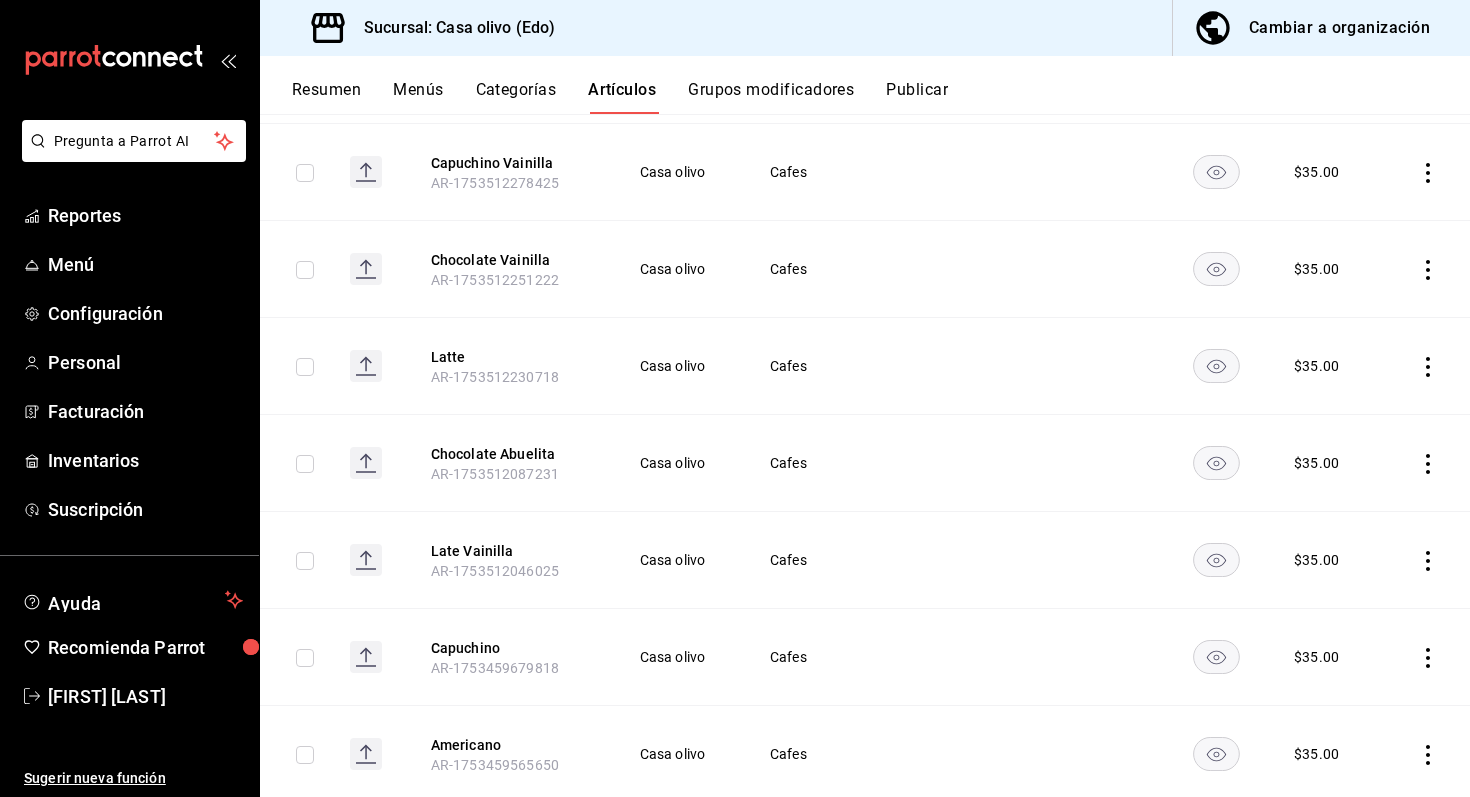 scroll, scrollTop: 0, scrollLeft: 0, axis: both 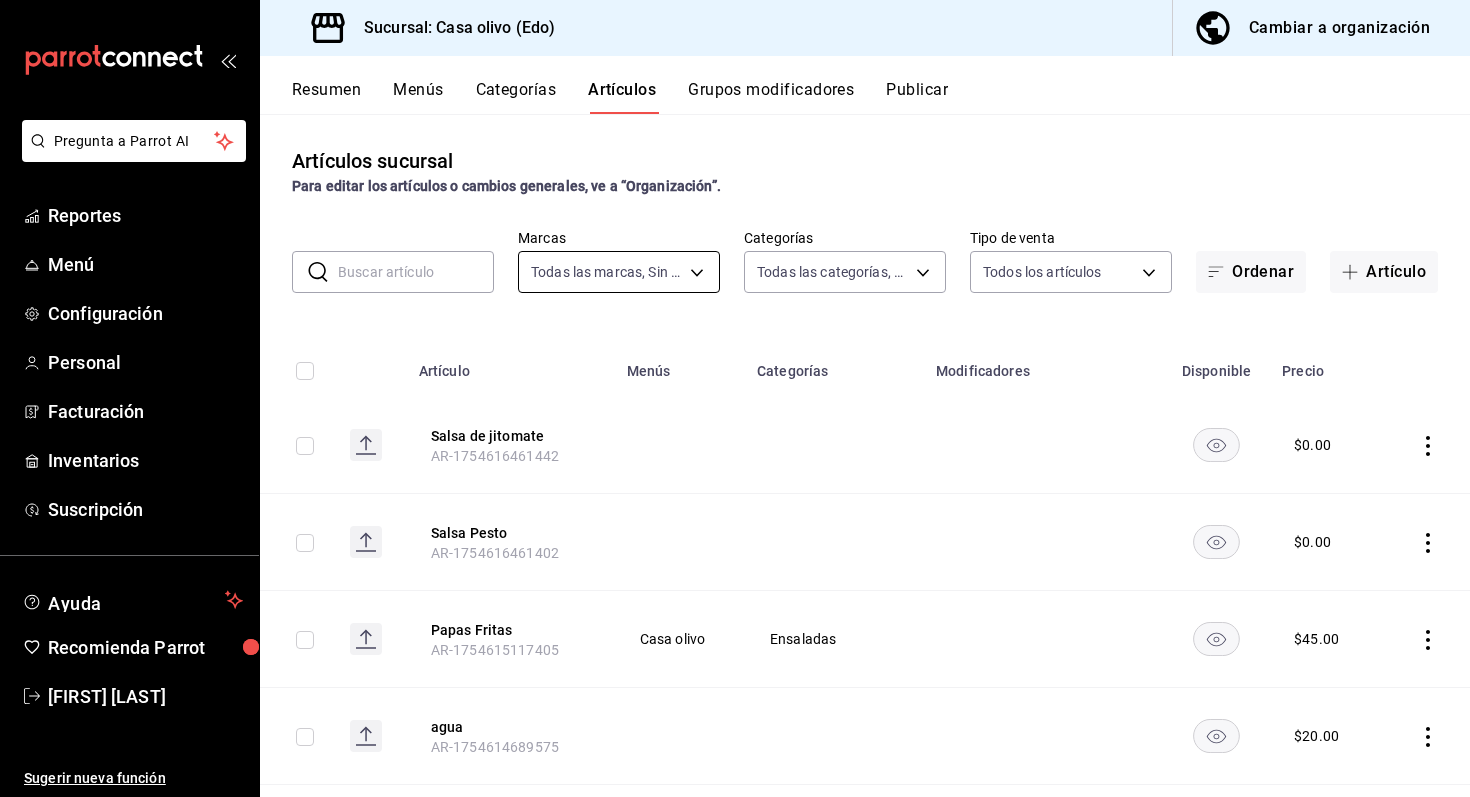 click on "Pregunta a Parrot AI Reportes   Menú   Configuración   Personal   Facturación   Inventarios   Suscripción   Ayuda Recomienda Parrot   [FIRST] [LAST]   Sugerir nueva función   Sucursal: Casa olivo (Edo) Cambiar a organización Resumen Menús Categorías Artículos Grupos modificadores Publicar Artículos sucursal Para editar los artículos o cambios generales, ve a “Organización”. ​ ​ Marcas Todas las marcas, Sin marca 09261786-2630-426b-924a-f43334cfd809 Categorías Todas las categorías, Sin categoría b2ce73ce-ea99-4733-809e-adbc4baf4c67,cb6508e7-f668-4a20-8bff-d9580d89eb13,64376482-fbb5-4a05-8ecc-323176b49448,d44b0a3f-cece-4980-8b33-b66e48ec6426,203a5ee1-b564-419e-8587-d1cd59e3493d,279d2231-0403-4796-b457-ae73b58f7fdc,ceb712bb-0fdb-4006-8a47-ab78c7657bac Tipo de venta Todos los artículos ALL Ordenar Artículo Artículo Menús Categorías Modificadores Disponible Precio Salsa de jitomate AR-1754616461442 $ 0.00 Salsa Pesto AR-1754616461402 $ 0.00 Papas Fritas AR-1754615117405 Casa olivo $ 45.00" at bounding box center (735, 398) 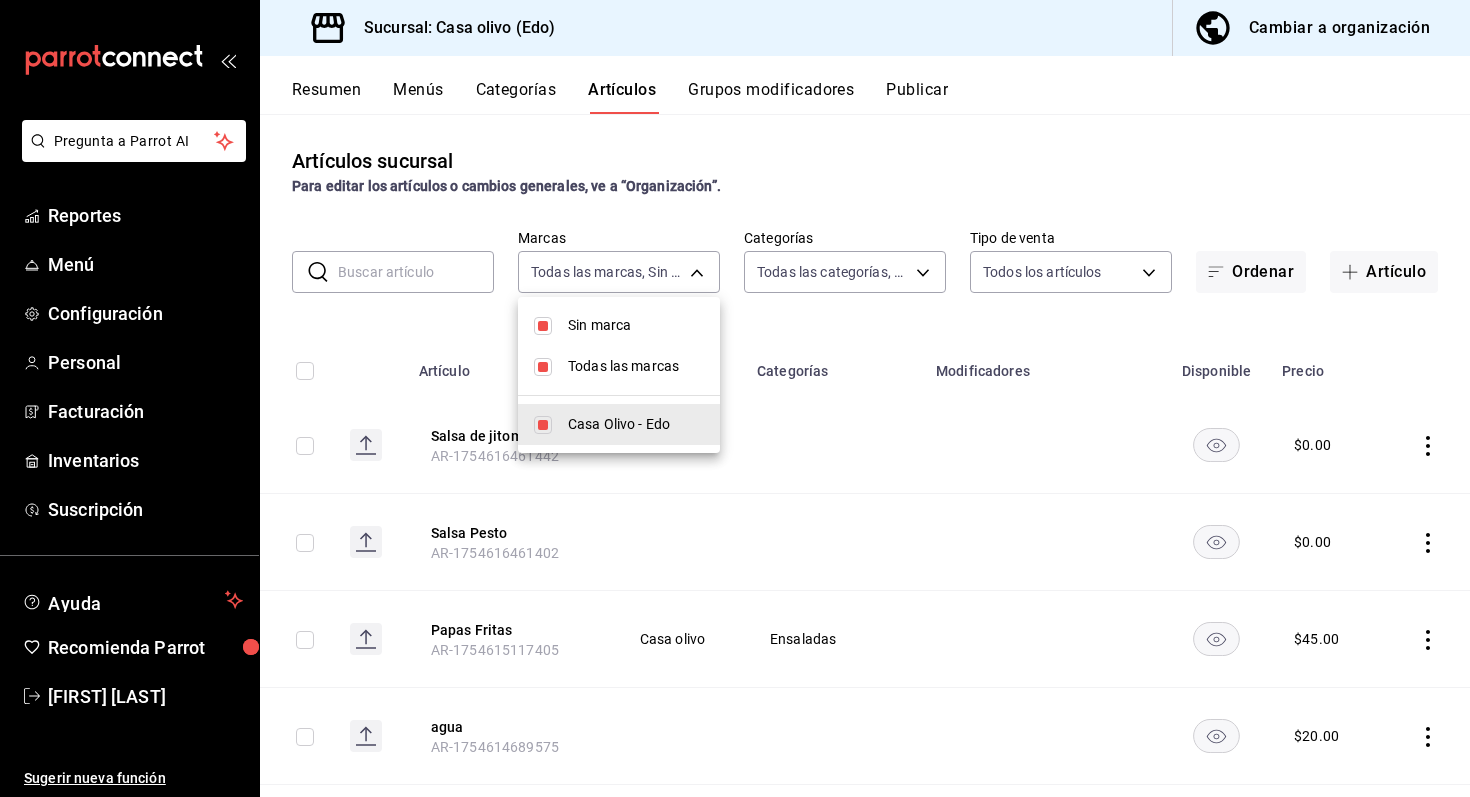 click at bounding box center (735, 398) 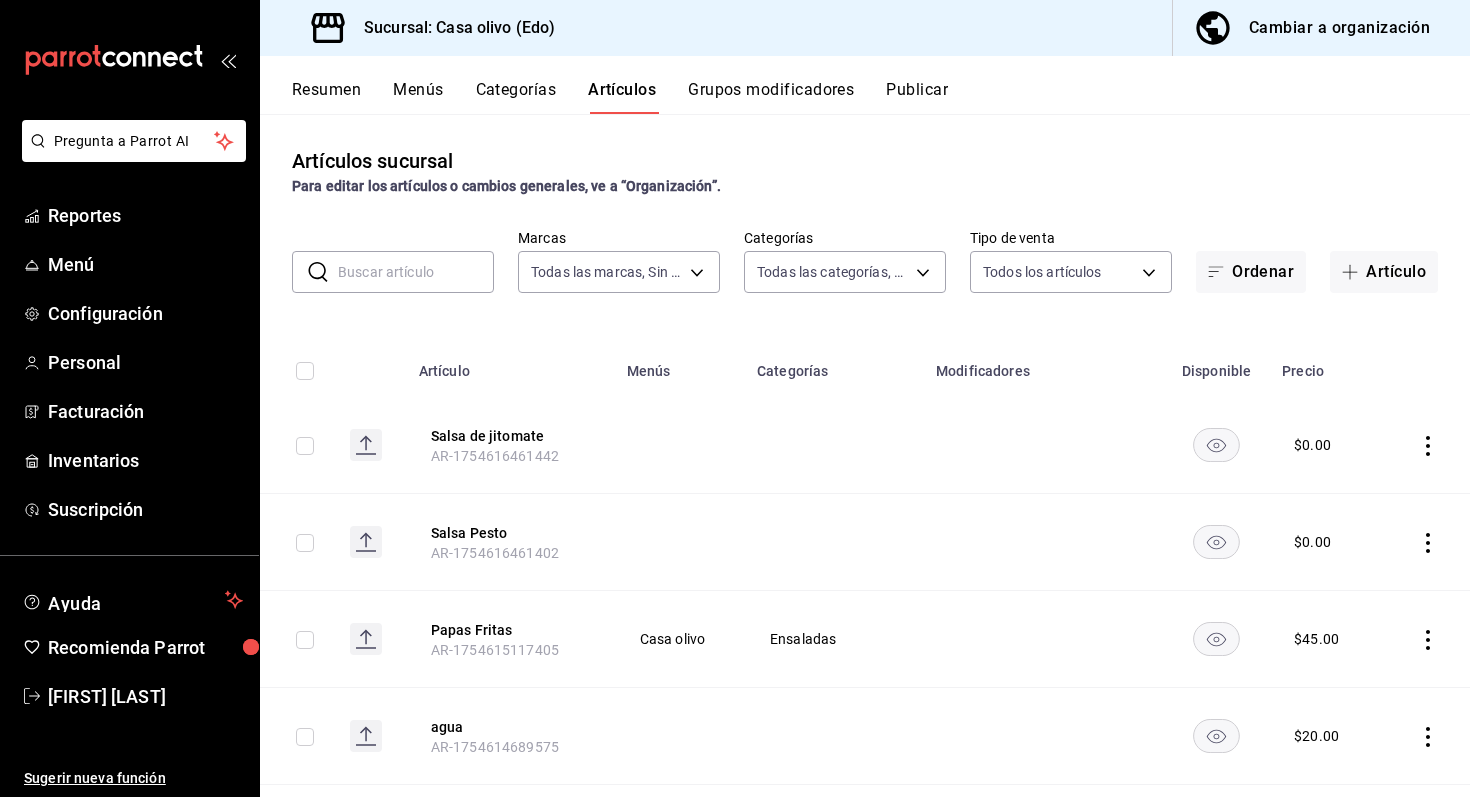 click on "Pregunta a Parrot AI Reportes   Menú   Configuración   Personal   Facturación   Inventarios   Suscripción   Ayuda Recomienda Parrot   [FIRST] [LAST]   Sugerir nueva función   Sucursal: Casa olivo (Edo) Cambiar a organización Resumen Menús Categorías Artículos Grupos modificadores Publicar Artículos sucursal Para editar los artículos o cambios generales, ve a “Organización”. ​ ​ Marcas Todas las marcas, Sin marca 09261786-2630-426b-924a-f43334cfd809 Categorías Todas las categorías, Sin categoría b2ce73ce-ea99-4733-809e-adbc4baf4c67,cb6508e7-f668-4a20-8bff-d9580d89eb13,64376482-fbb5-4a05-8ecc-323176b49448,d44b0a3f-cece-4980-8b33-b66e48ec6426,203a5ee1-b564-419e-8587-d1cd59e3493d,279d2231-0403-4796-b457-ae73b58f7fdc,ceb712bb-0fdb-4006-8a47-ab78c7657bac Tipo de venta Todos los artículos ALL Ordenar Artículo Artículo Menús Categorías Modificadores Disponible Precio Salsa de jitomate AR-1754616461442 $ 0.00 Salsa Pesto AR-1754616461402 $ 0.00 Papas Fritas AR-1754615117405 Casa olivo $ 45.00" at bounding box center [735, 398] 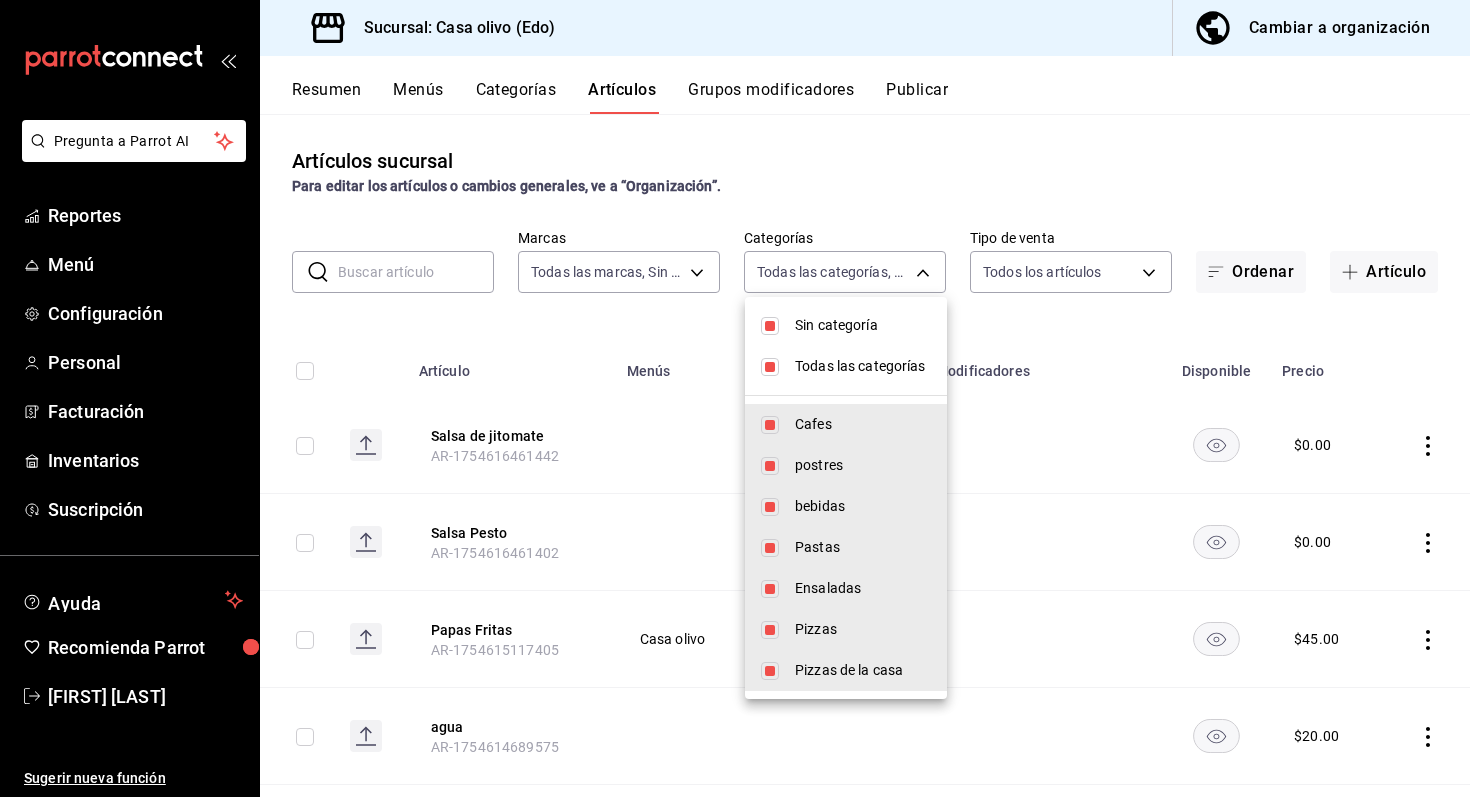 click on "Sin categoría" at bounding box center (863, 325) 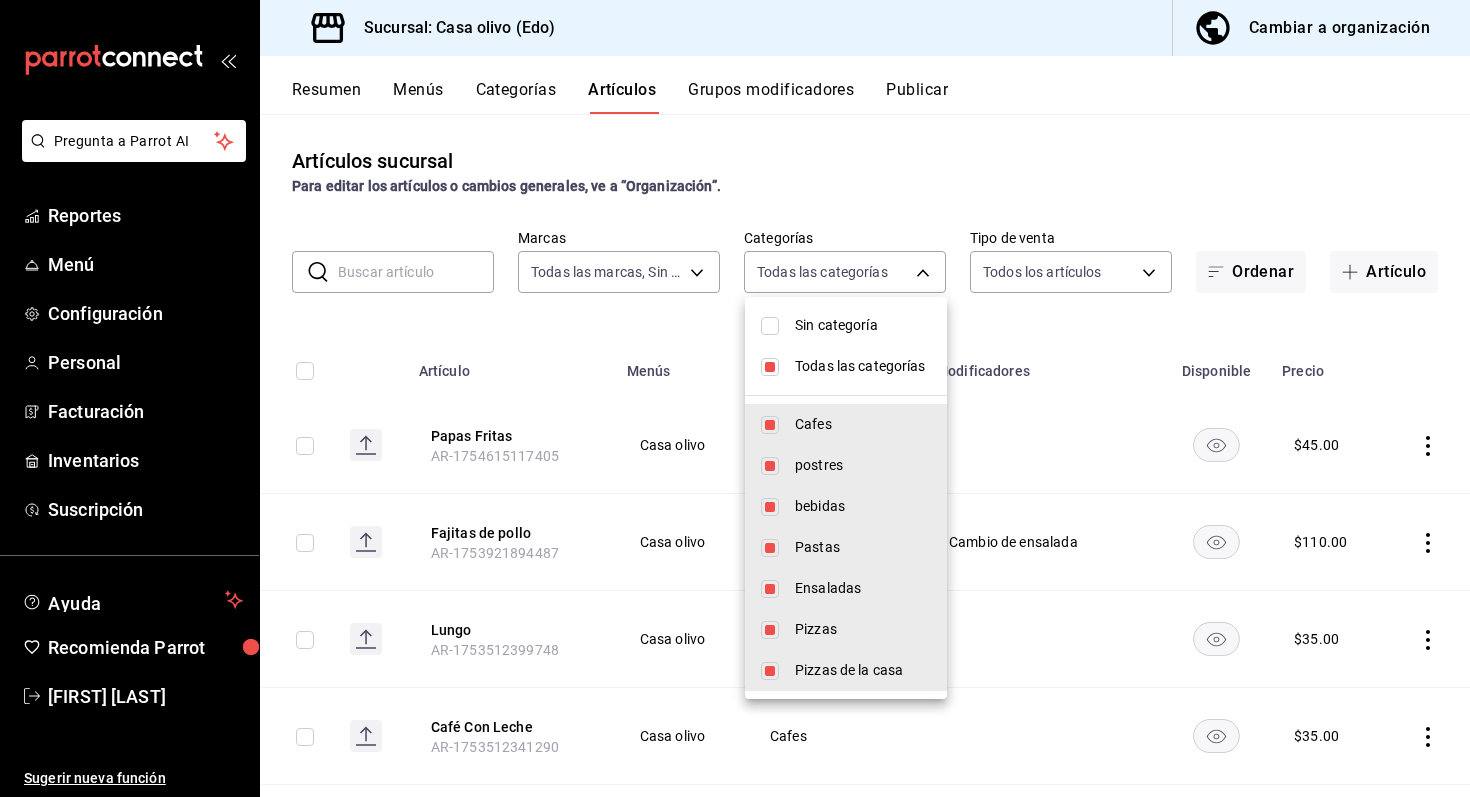 click at bounding box center [735, 398] 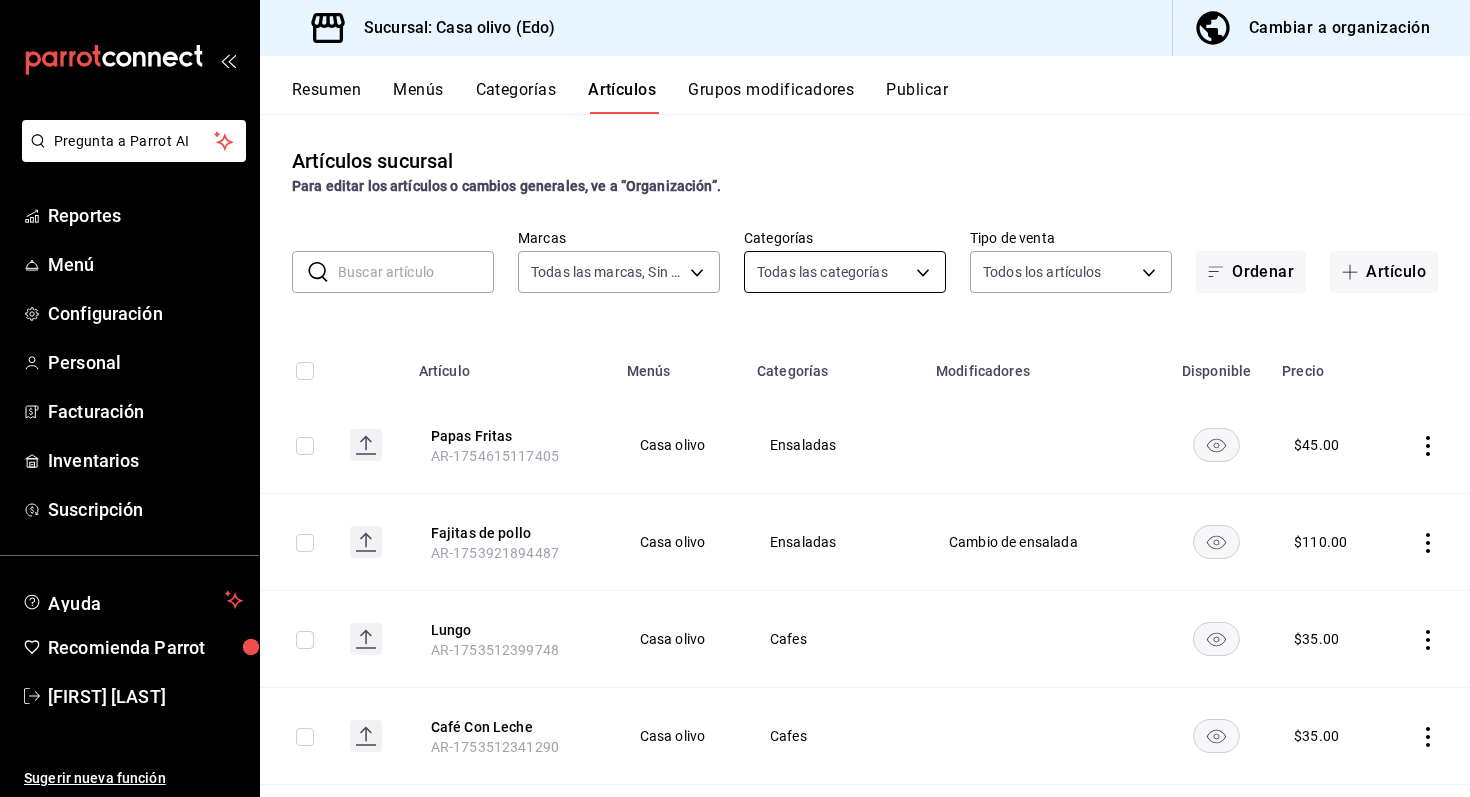 click on "Pregunta a Parrot AI Reportes   Menú   Configuración   Personal   Facturación   Inventarios   Suscripción   Ayuda Recomienda Parrot   [FIRST] [LAST]   Sugerir nueva función   Sucursal: Casa olivo (Edo) Cambiar a organización Resumen Menús Categorías Artículos Grupos modificadores Publicar Artículos sucursal Para editar los artículos o cambios generales, ve a “Organización”. ​ ​ Marcas Todas las marcas, Sin marca 09261786-2630-426b-924a-f43334cfd809 Categorías Todas las categorías, Sin categoría b2ce73ce-ea99-4733-809e-adbc4baf4c67,cb6508e7-f668-4a20-8bff-d9580d89eb13,64376482-fbb5-4a05-8ecc-323176b49448,d44b0a3f-cece-4980-8b33-b66e48ec6426,203a5ee1-b564-419e-8587-d1cd59e3493d,279d2231-0403-4796-b457-ae73b58f7fdc,ceb712bb-0fdb-4006-8a47-ab78c7657bac Tipo de venta Todos los artículos ALL Ordenar Artículo Artículo Menús Categorías Modificadores Disponible Precio Papas Fritas AR-1754615117405 Casa olivo Ensaladas $ 45.00 Fajitas de pollo AR-1753921894487 Casa olivo Ensaladas Cambio de ensalada $ 110.00" at bounding box center [735, 398] 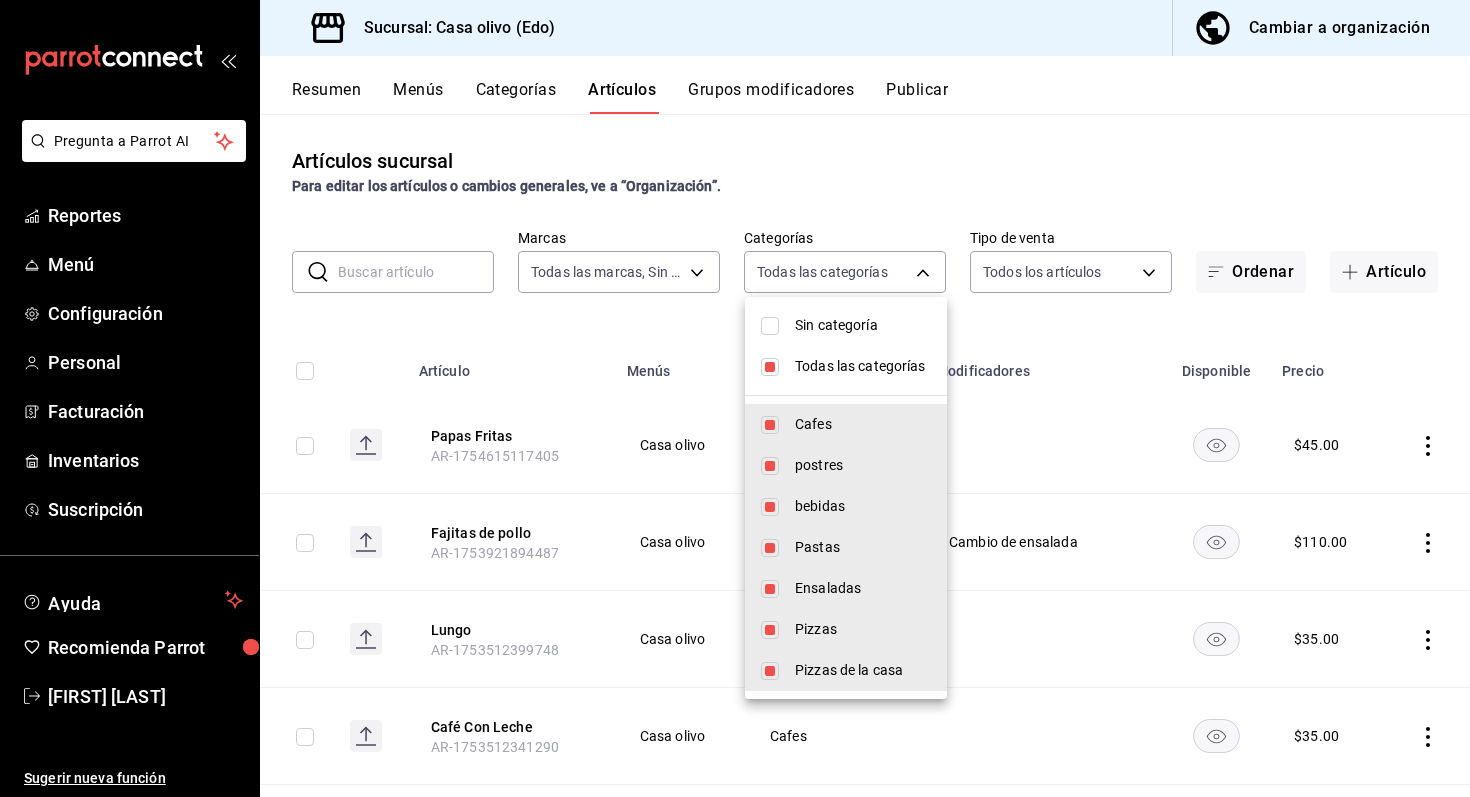 click on "Todas las categorías" at bounding box center [863, 366] 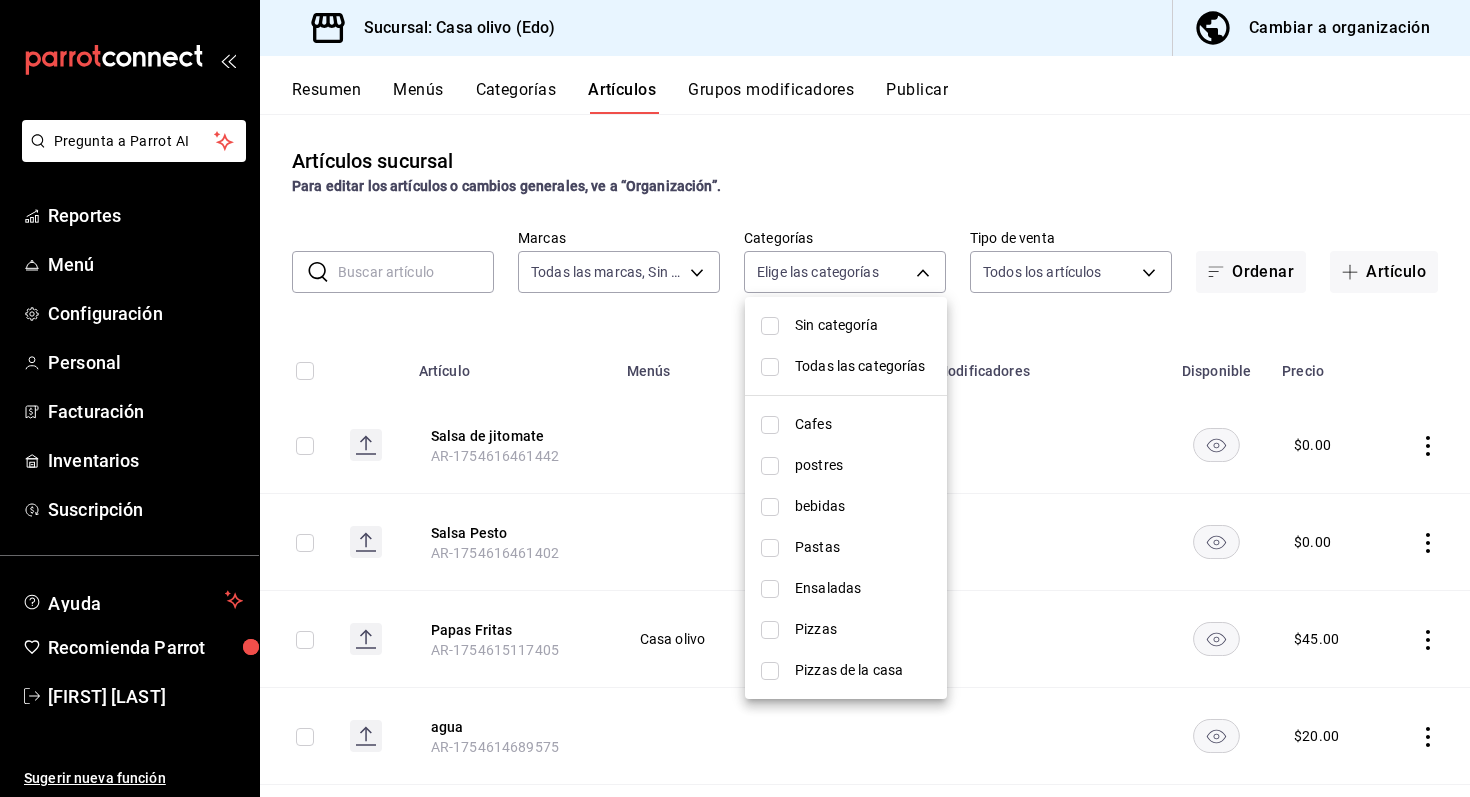 click at bounding box center (770, 507) 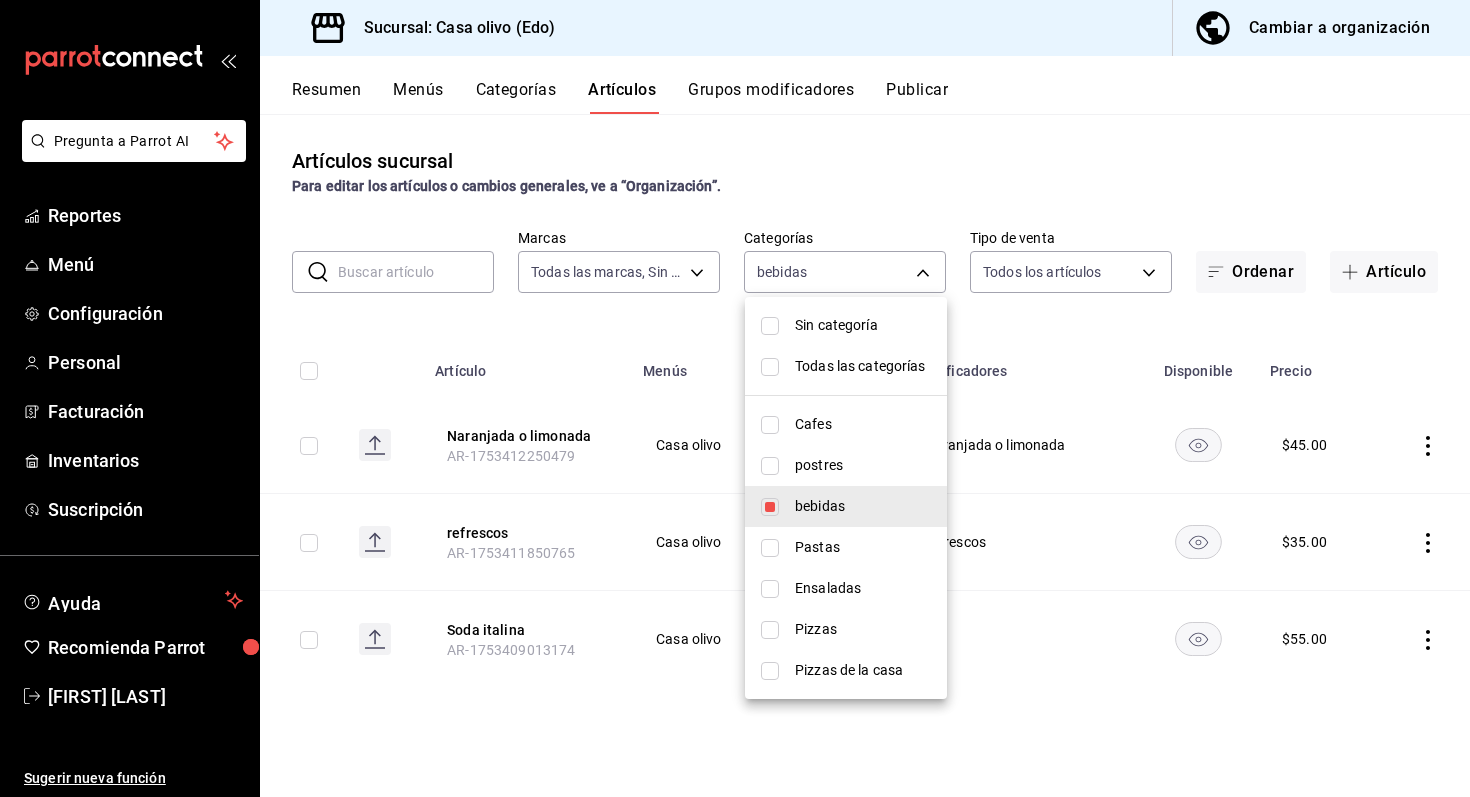 click at bounding box center (735, 398) 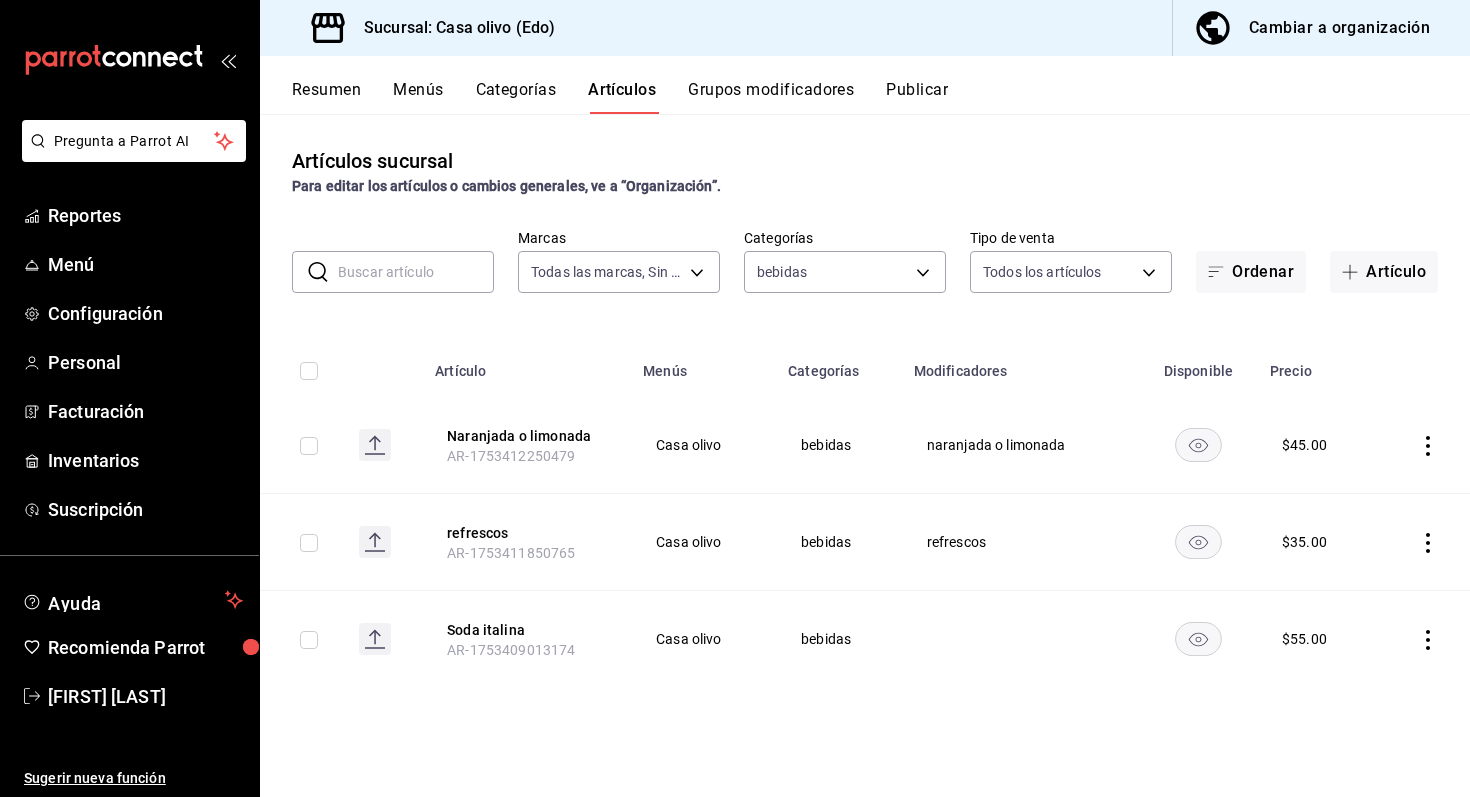 click on "Pregunta a Parrot AI Reportes   Menú   Configuración   Personal   Facturación   Inventarios   Suscripción   Ayuda Recomienda Parrot   Azael Pérez   Sugerir nueva función   Sucursal: Casa olivo (Edo) Cambiar a organización Resumen Menús Categorías Artículos Grupos modificadores Publicar Artículos sucursal Para editar los artículos o cambios generales, ve a “Organización”. ​ ​ Marcas Todas las marcas, Sin marca 09261786-2630-426b-924a-f43334cfd809 Categorías bebidas 64376482-fbb5-4a05-8ecc-323176b49448 Tipo de venta Todos los artículos ALL Ordenar Artículo Artículo Menús Categorías Modificadores Disponible Precio Naranjada o limonada AR-1753412250479 Casa olivo bebidas naranjada o limonada $ 45.00 refrescos AR-1753411850765 Casa olivo bebidas refrescos $ 35.00 Soda italina AR-1753409013174 Casa olivo bebidas $ 55.00 Guardar GANA 1 MES GRATIS EN TU SUSCRIPCIÓN AQUÍ Ver video tutorial Ir a video Pregunta a Parrot AI Reportes   Menú   Configuración   Personal   Facturación" at bounding box center (735, 398) 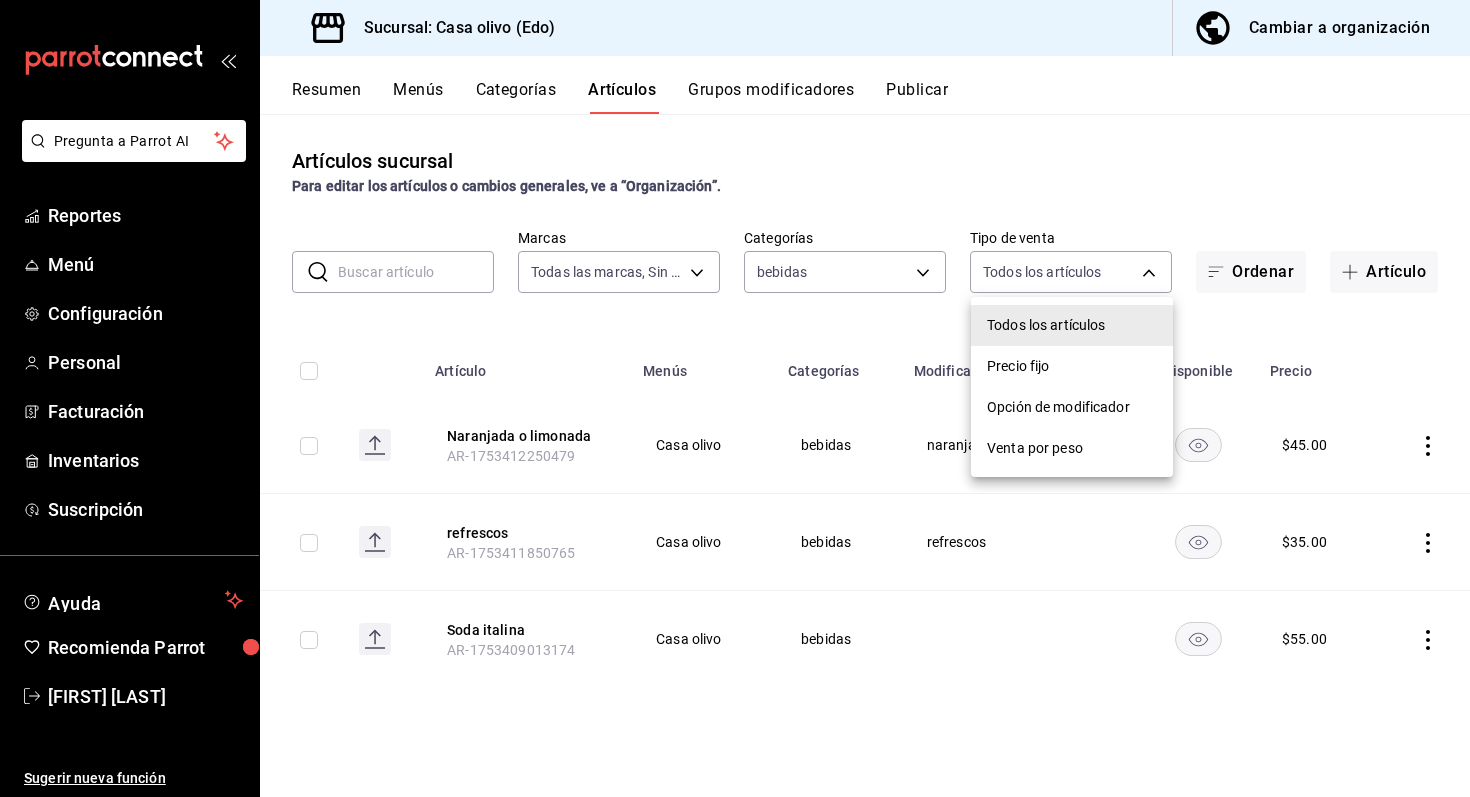 click at bounding box center (735, 398) 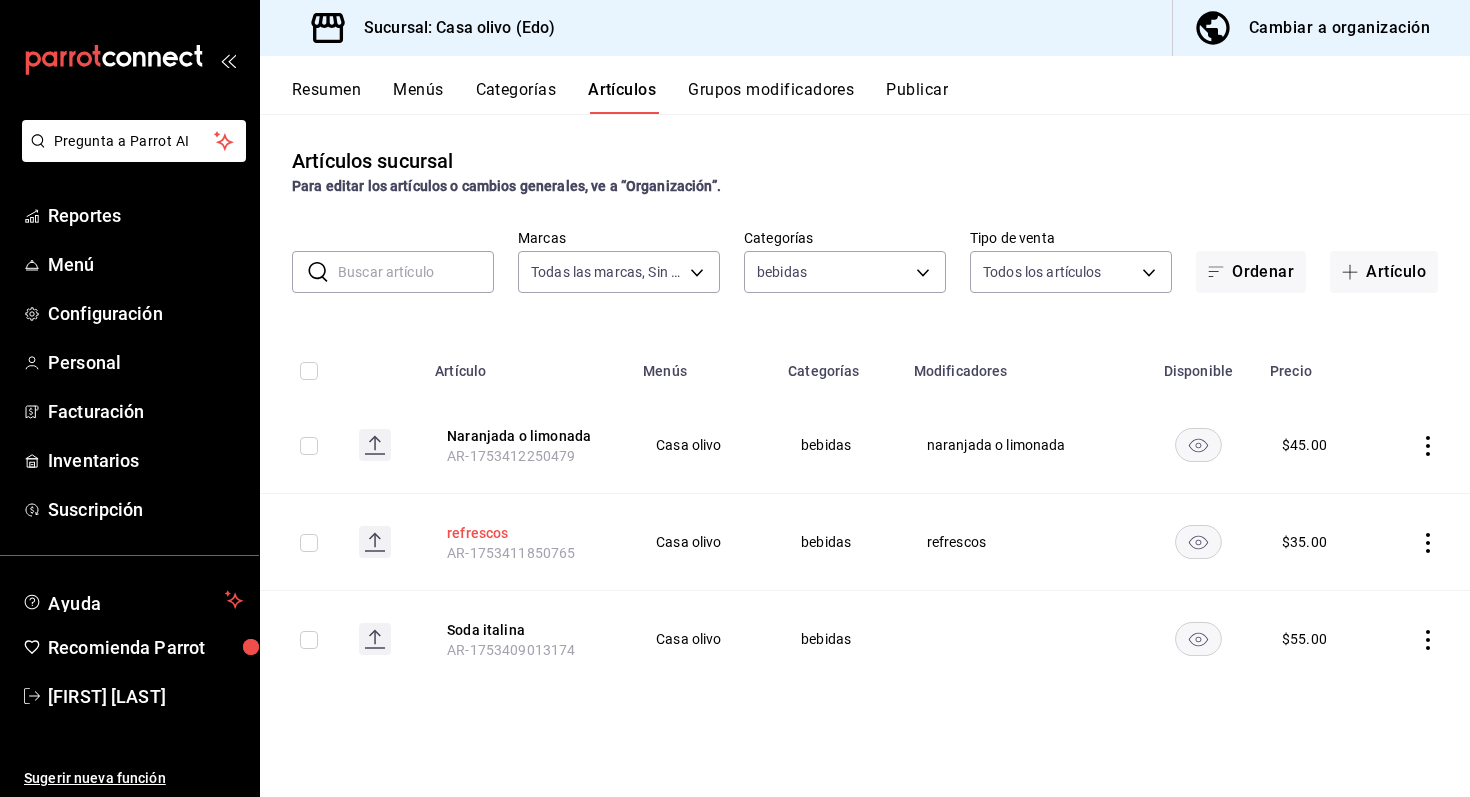 click on "refrescos" at bounding box center (527, 533) 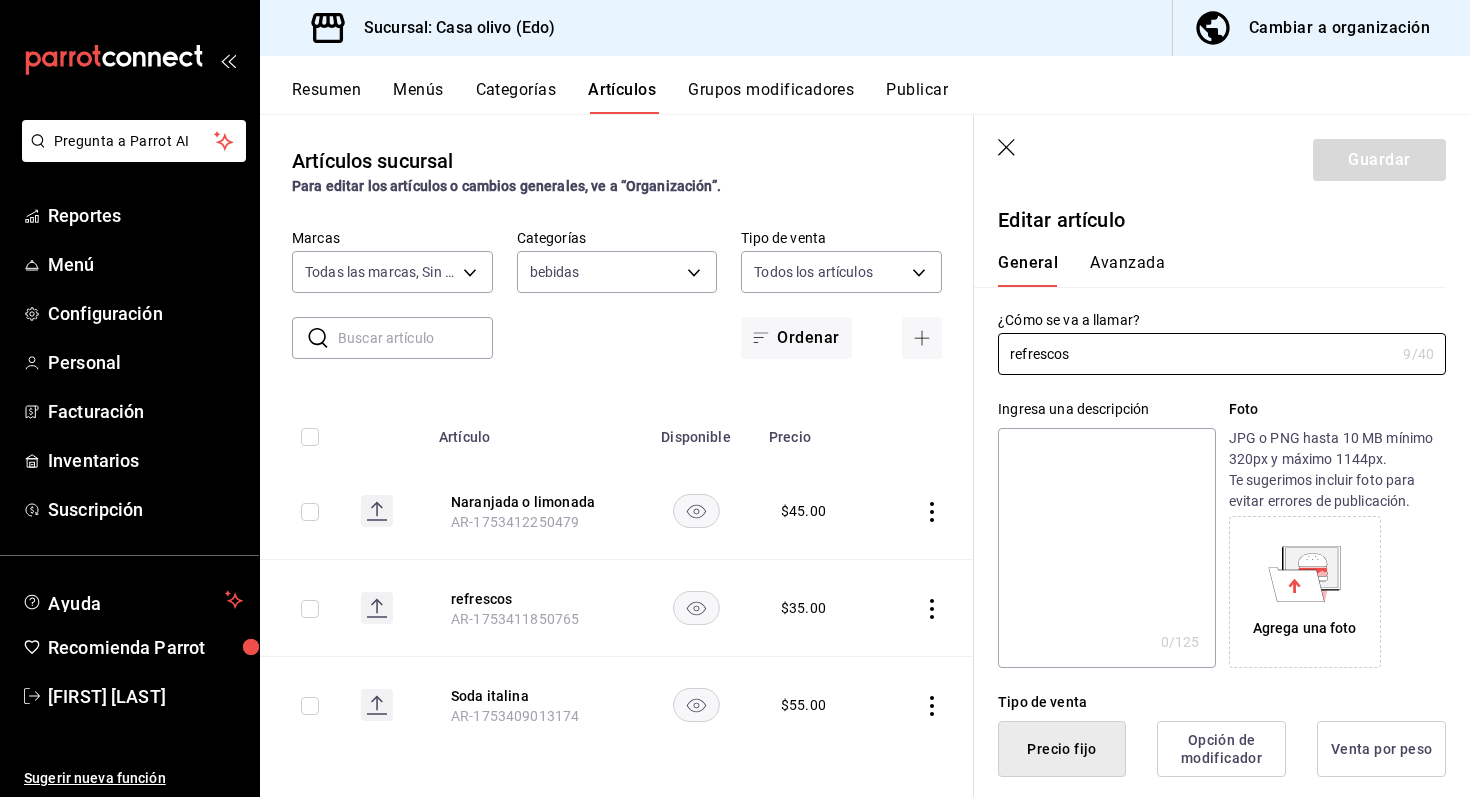 scroll, scrollTop: 5, scrollLeft: 0, axis: vertical 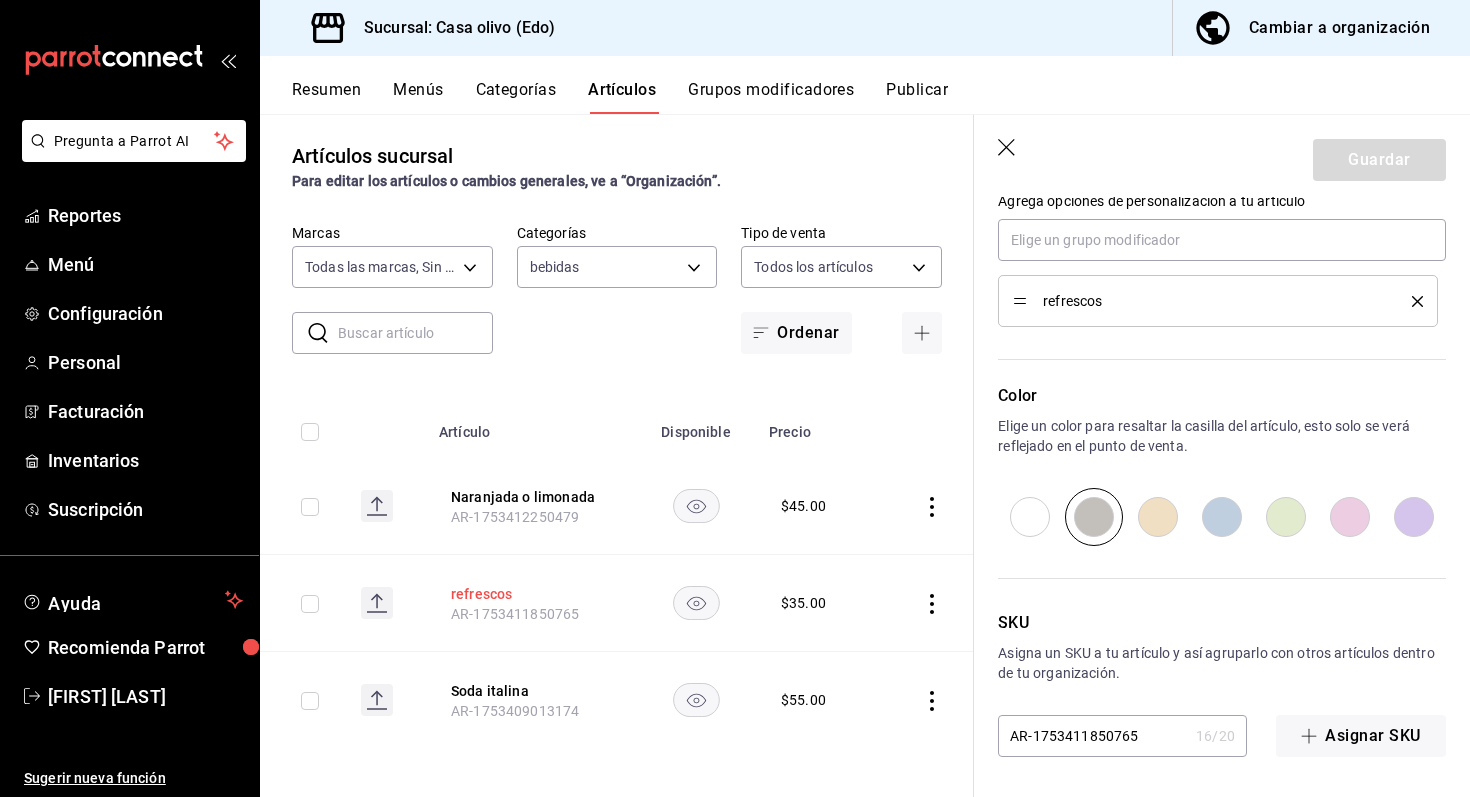 click on "refrescos" at bounding box center [531, 594] 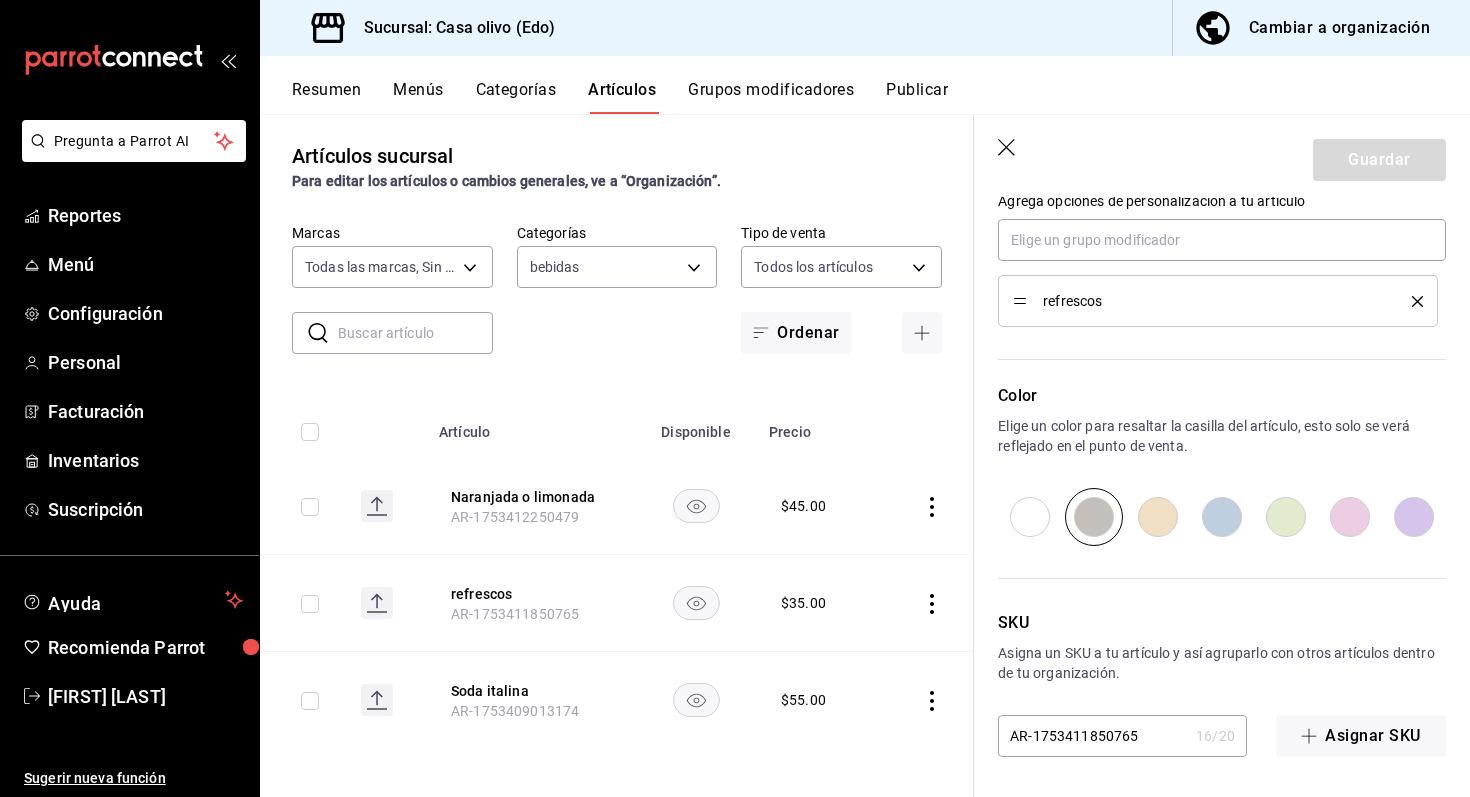 click on "Grupos modificadores" at bounding box center [771, 97] 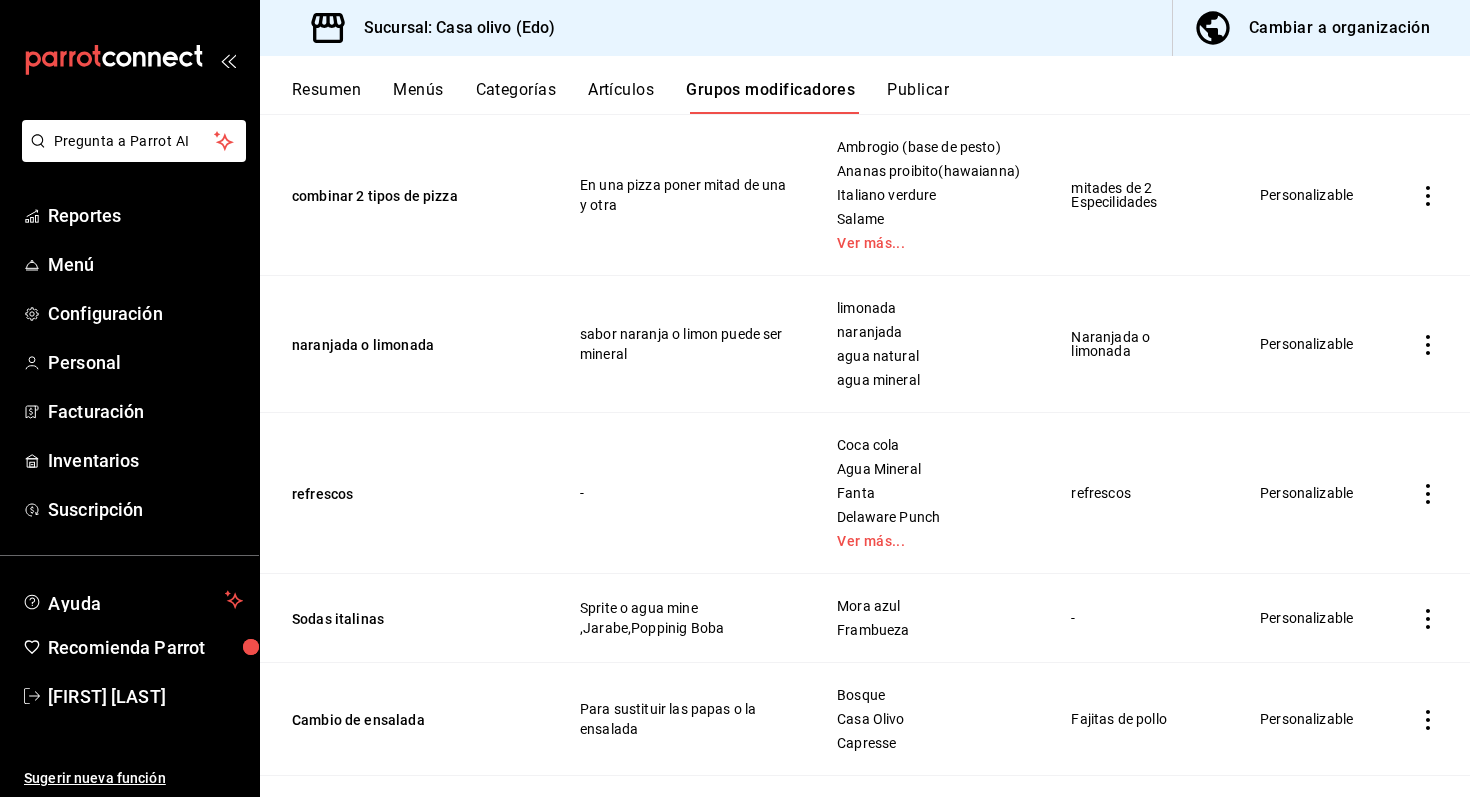 scroll, scrollTop: 378, scrollLeft: 0, axis: vertical 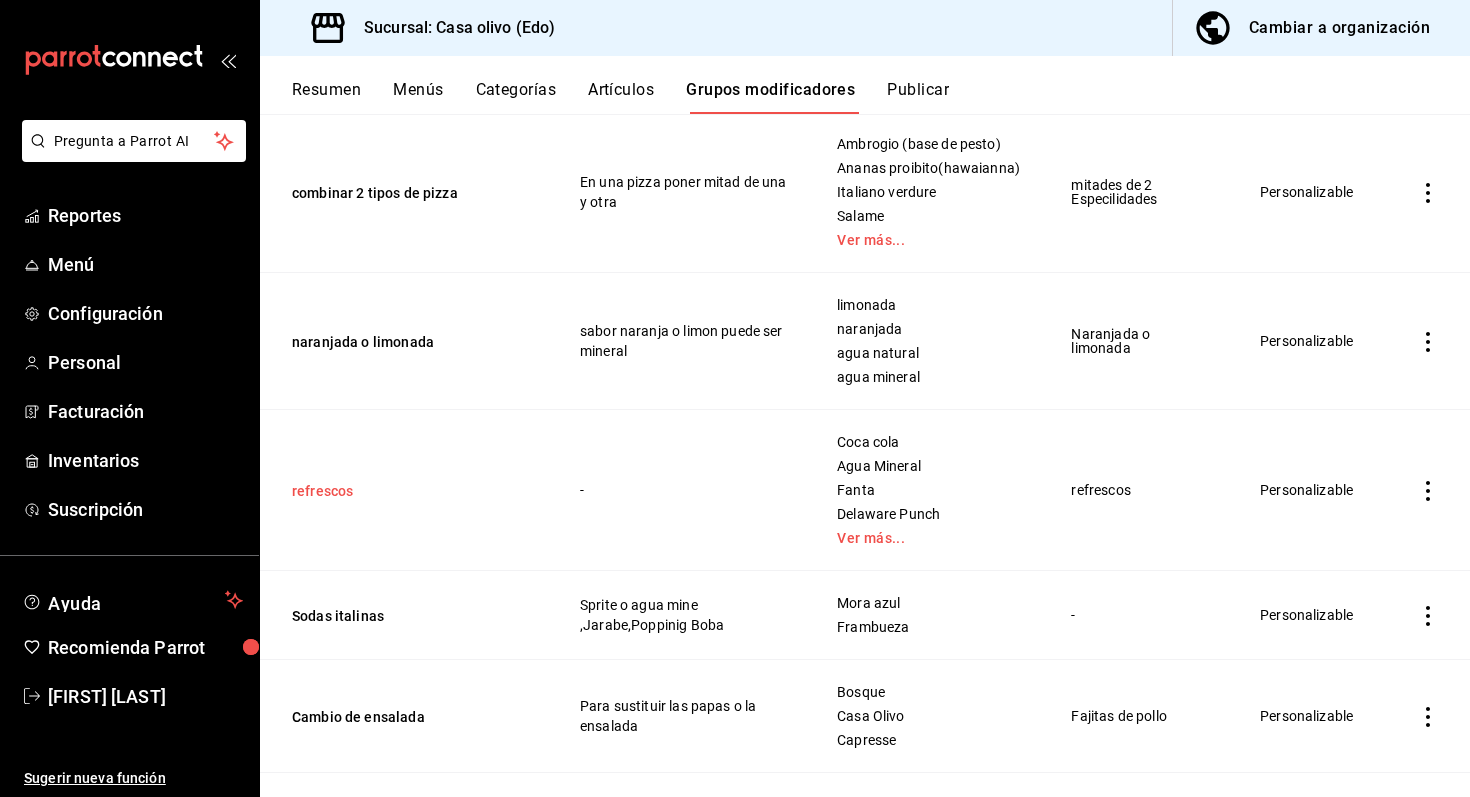click on "refrescos" at bounding box center [412, 491] 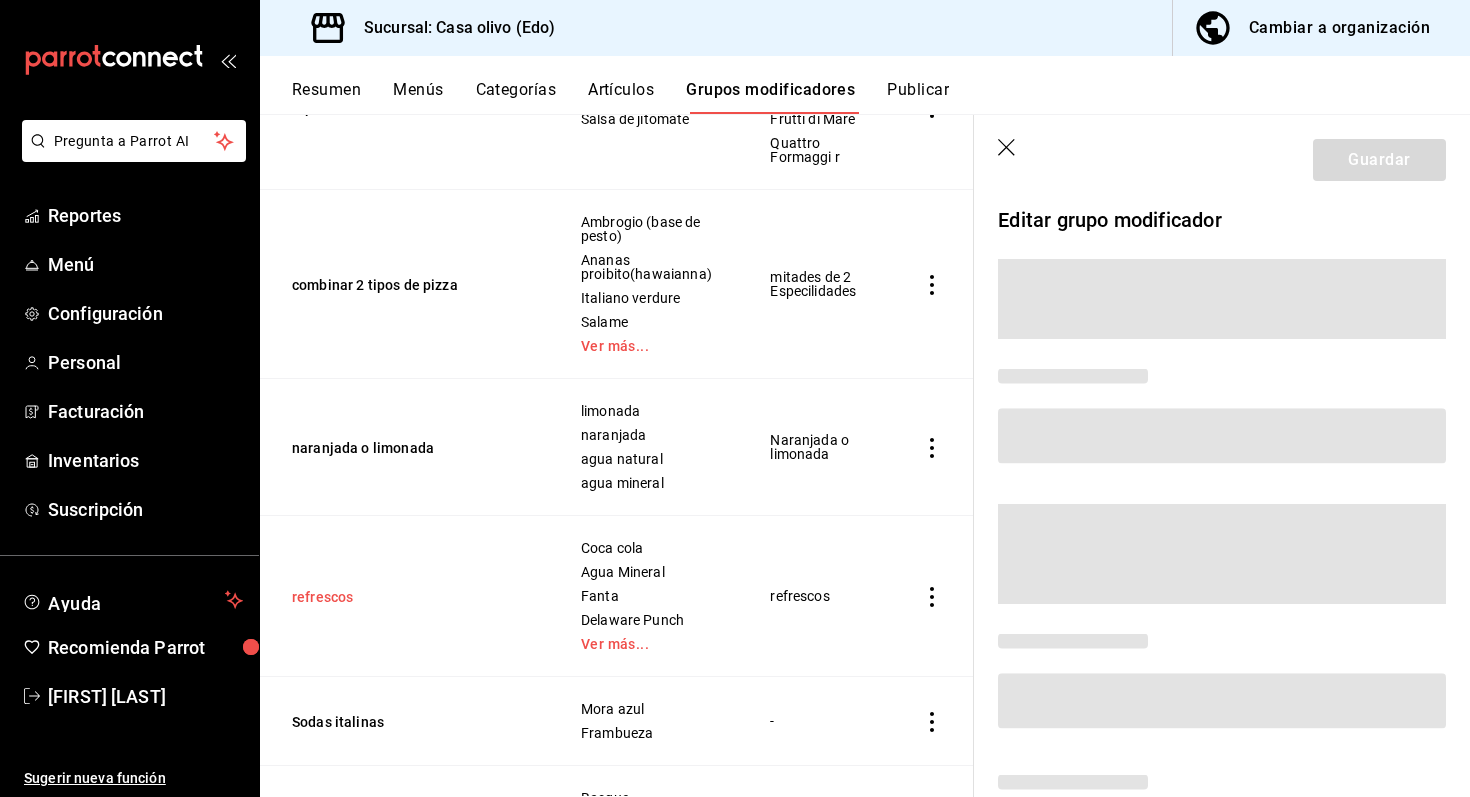 scroll, scrollTop: 361, scrollLeft: 0, axis: vertical 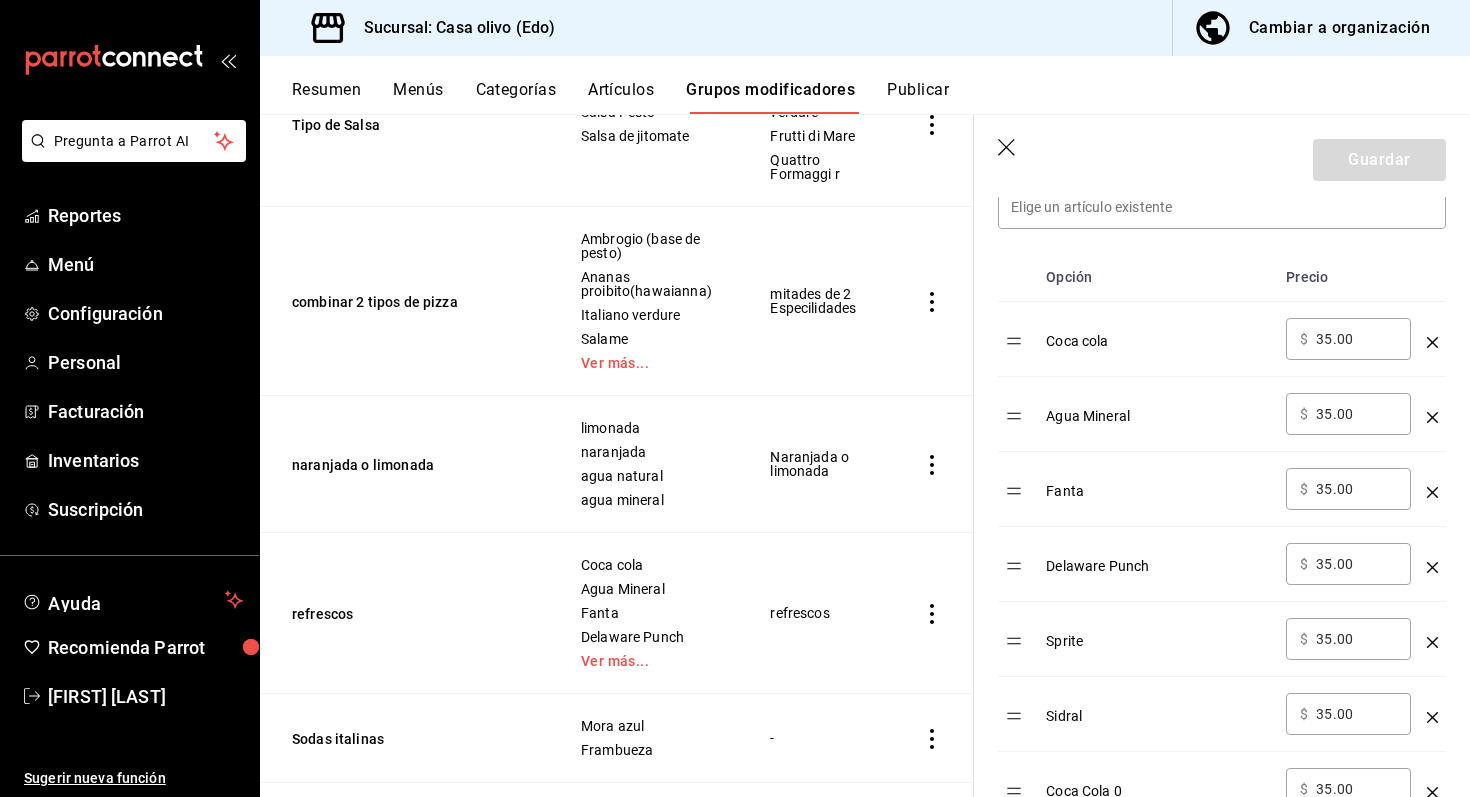 click on "35.00" at bounding box center (1356, 339) 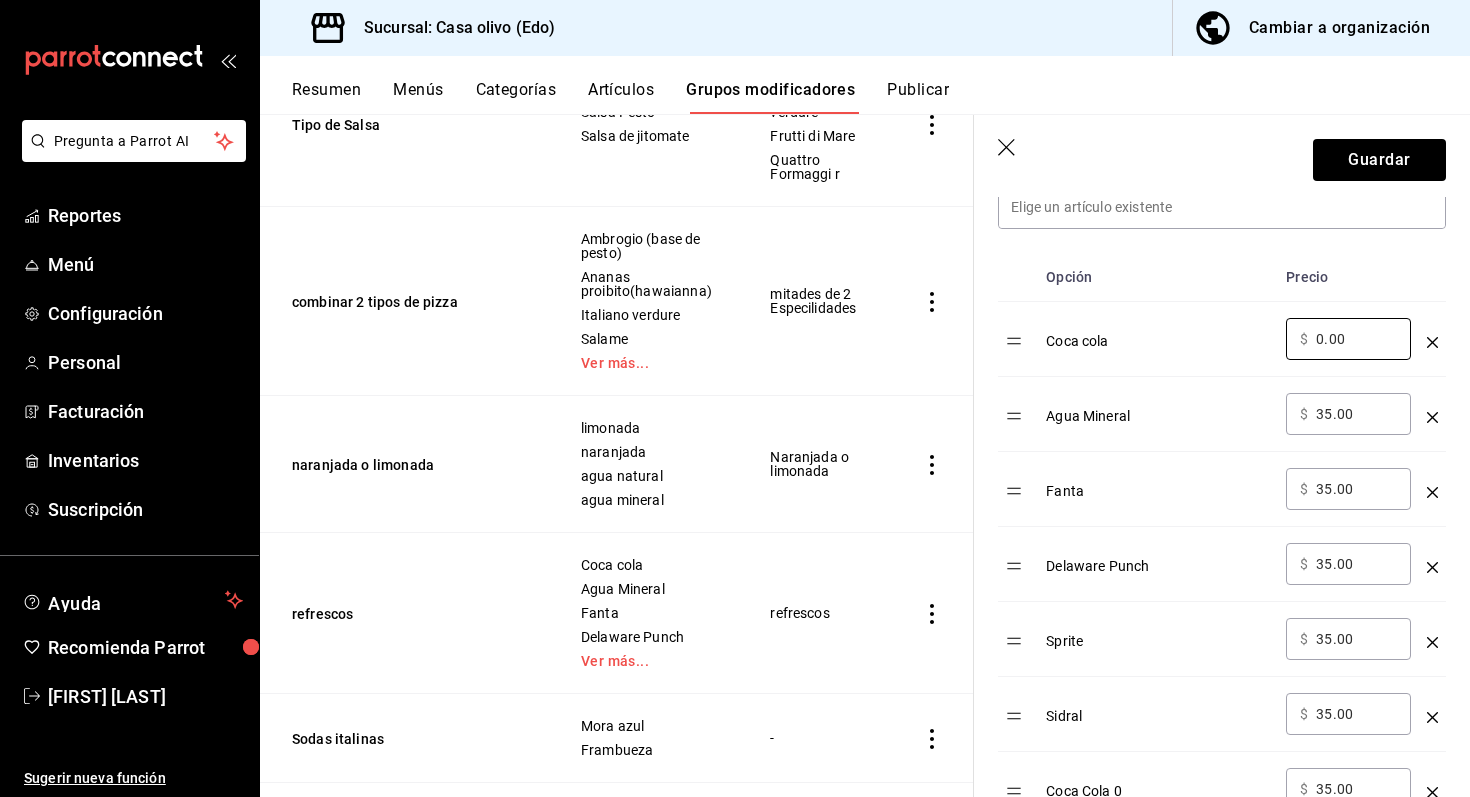 type on "0.00" 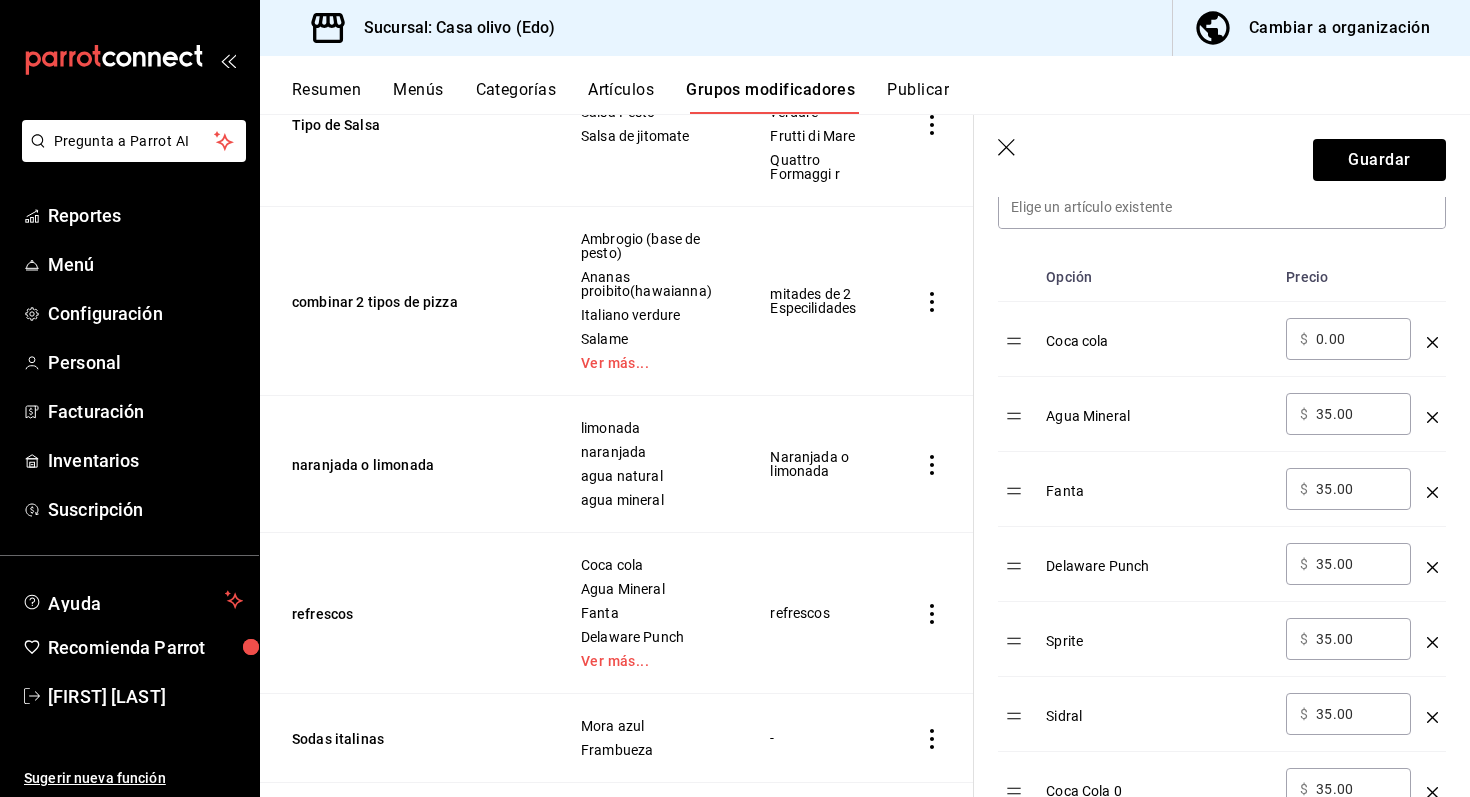 type on "3.00" 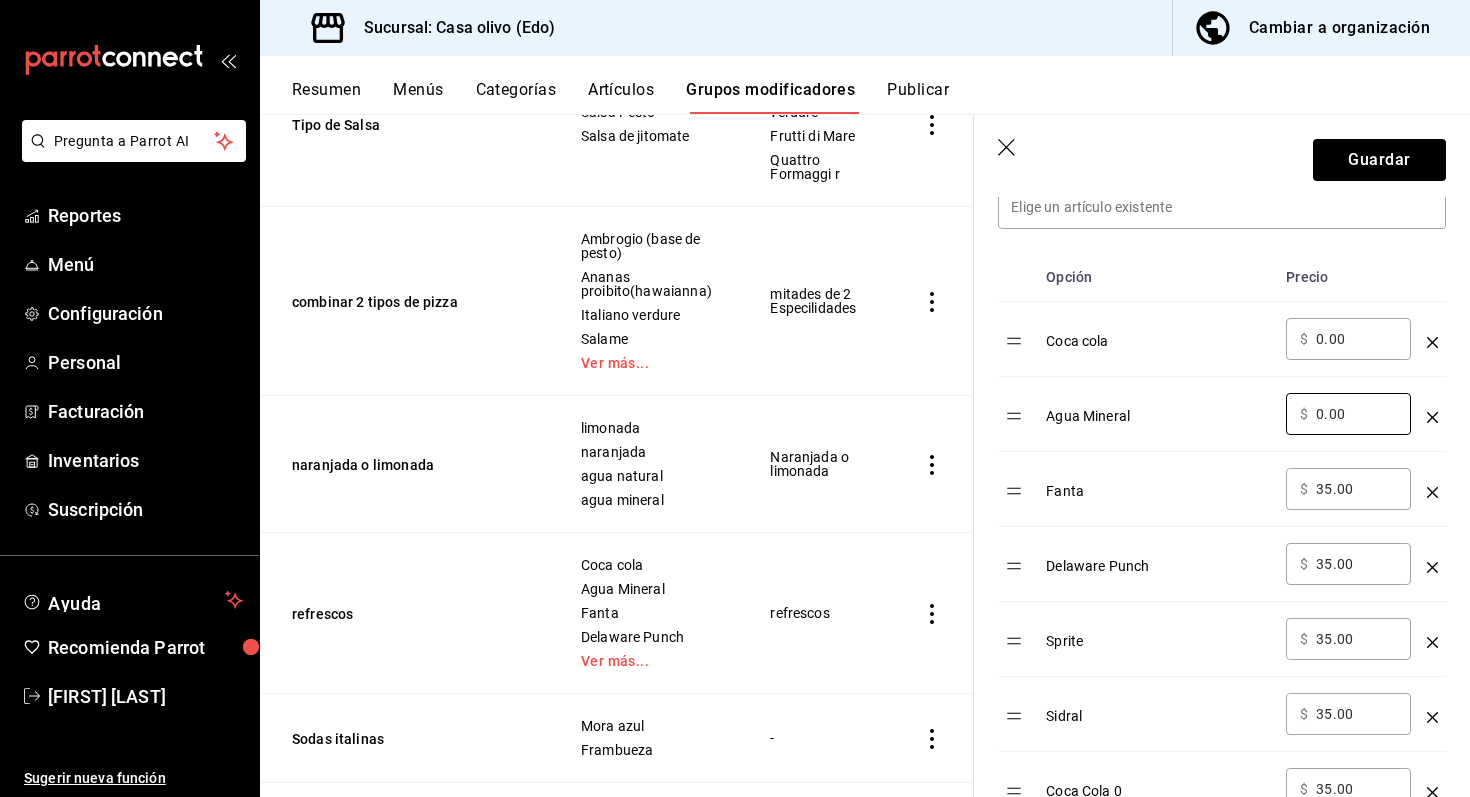type on "0.00" 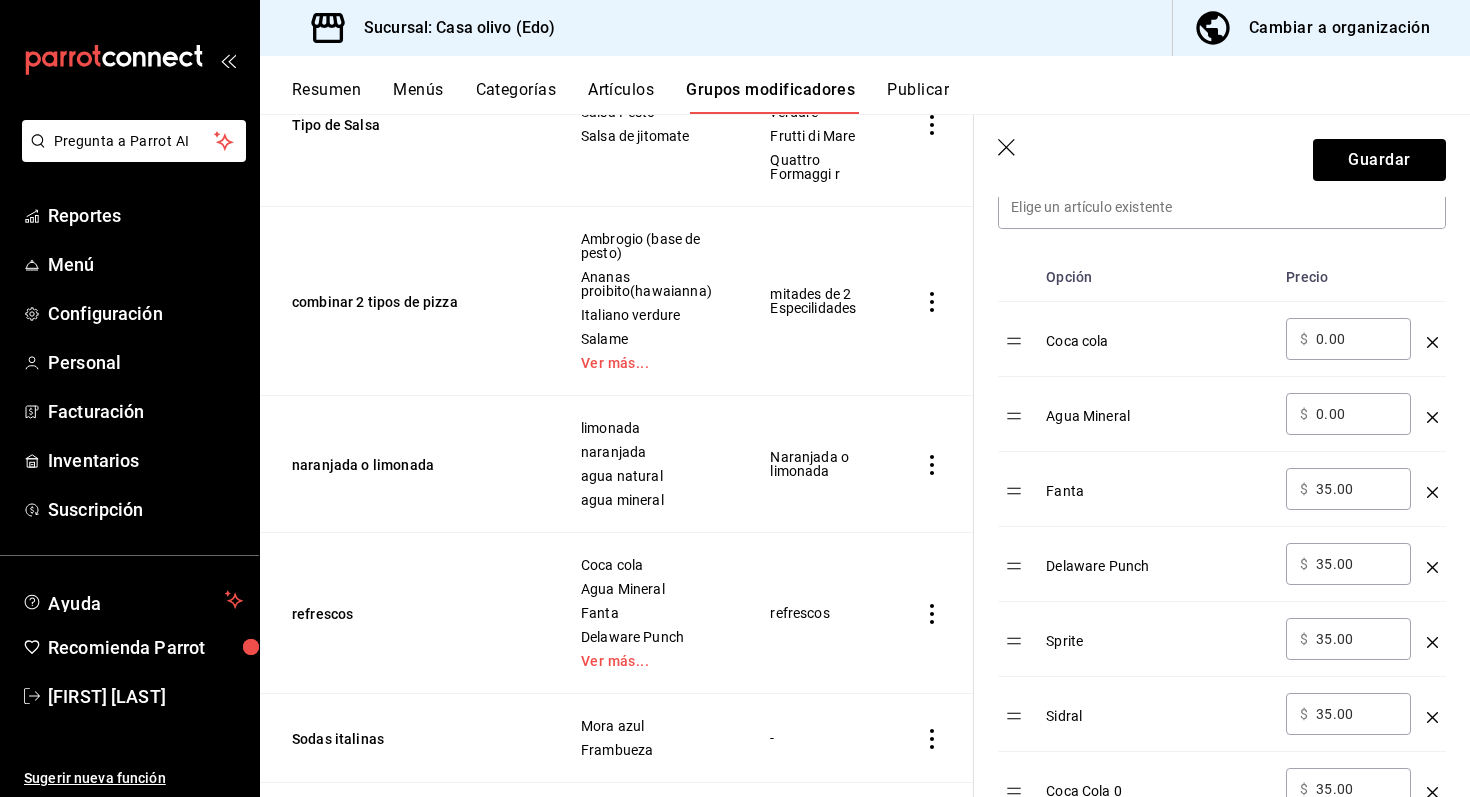 type on "3.00" 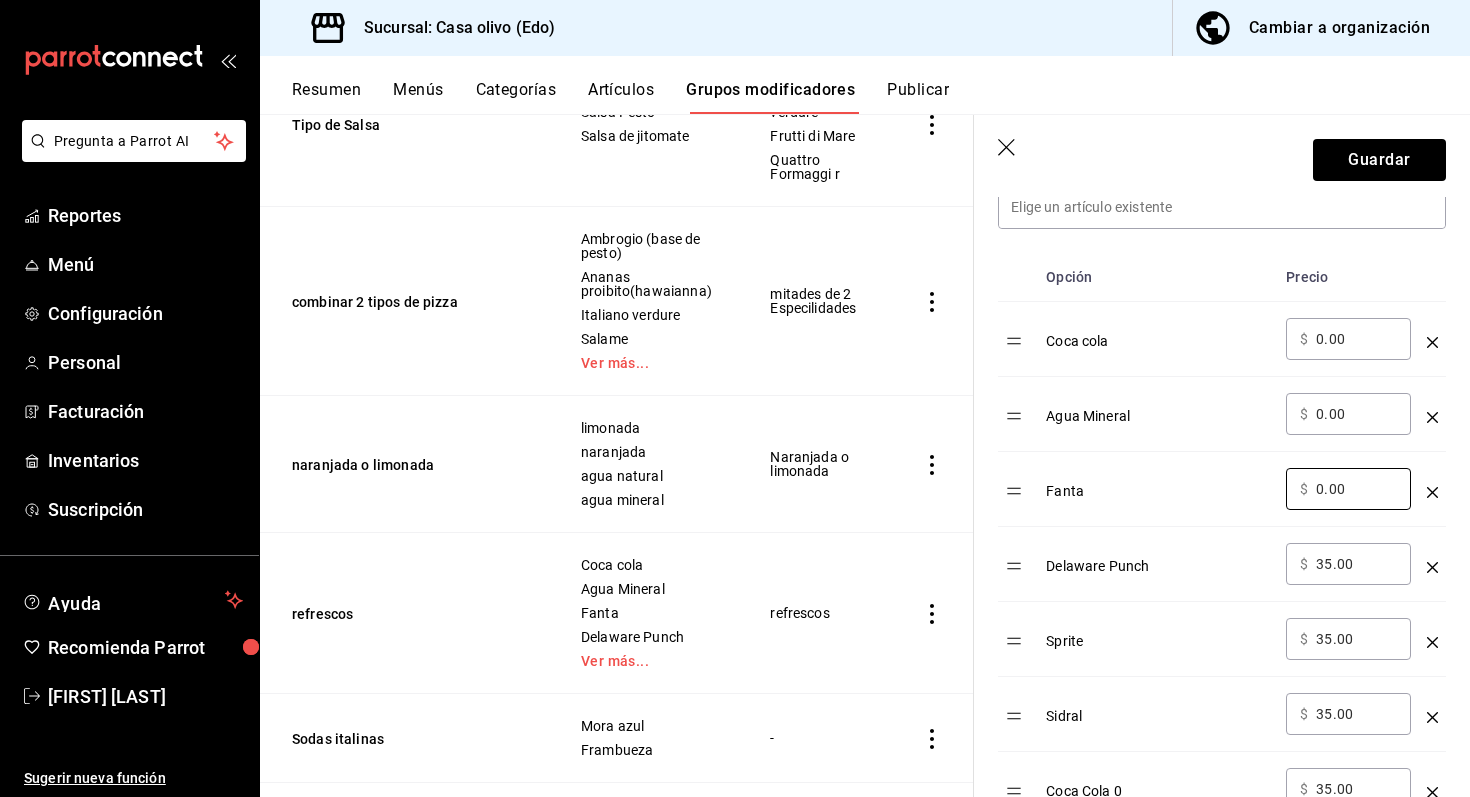 type on "0.00" 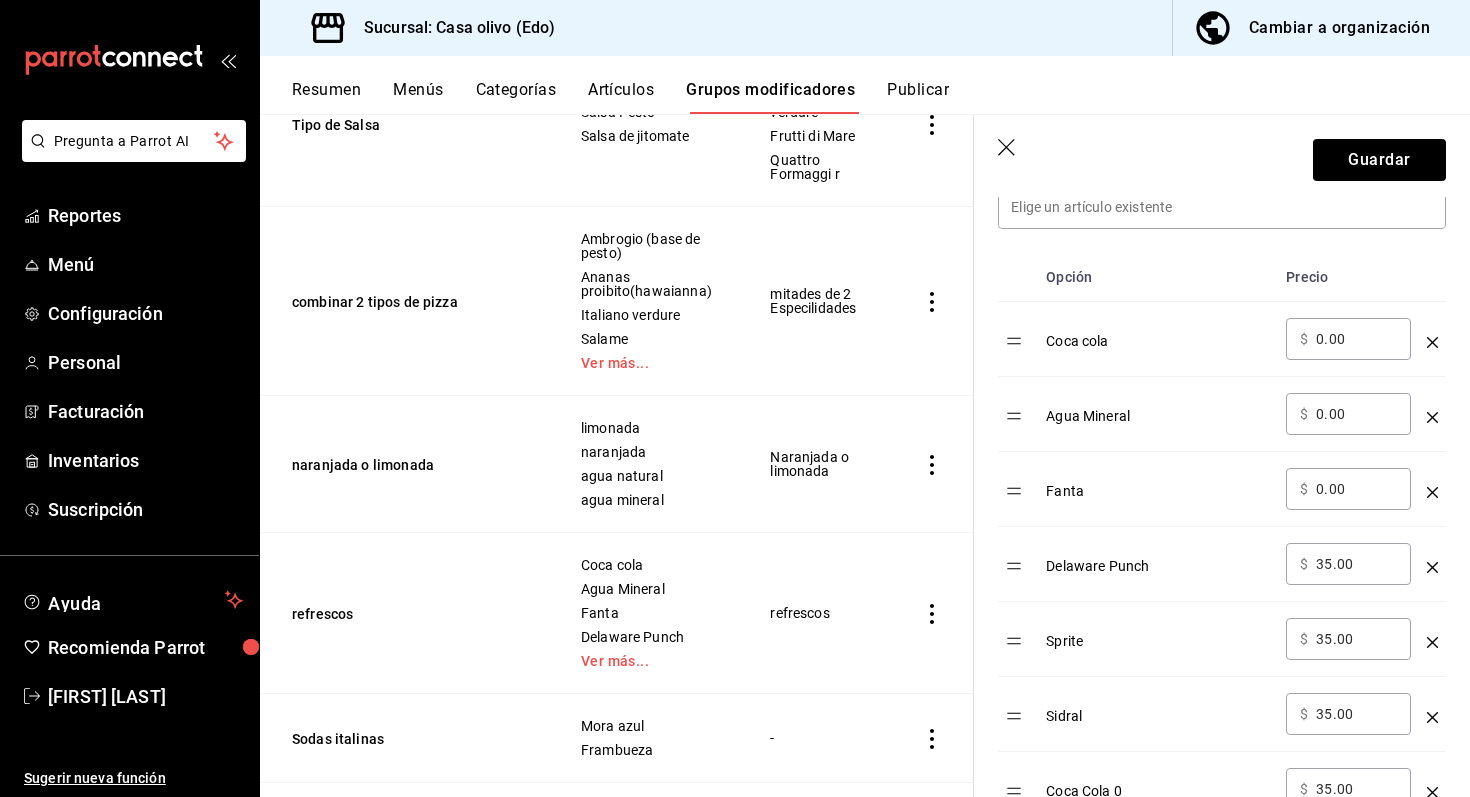 type on "3.00" 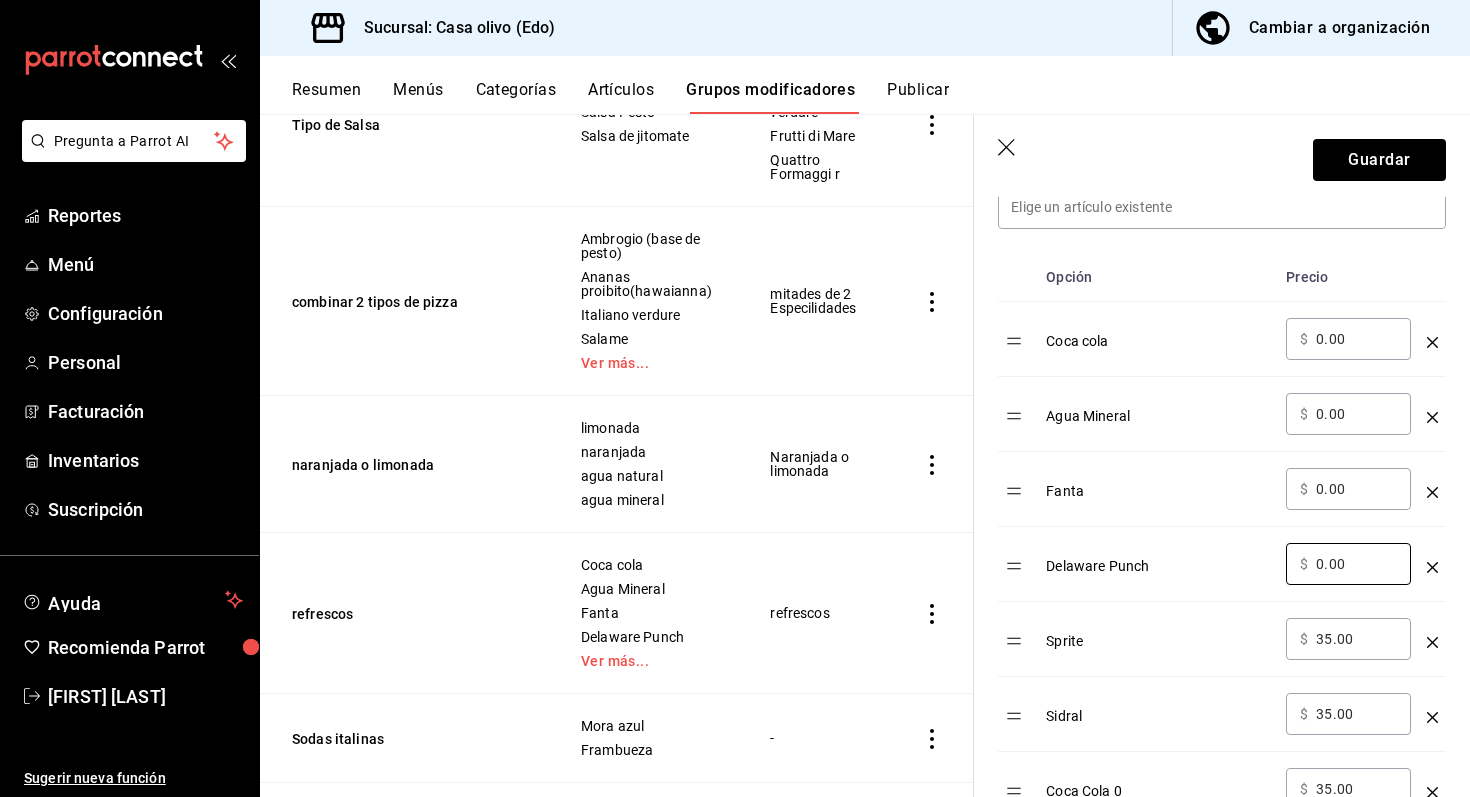 type on "0.00" 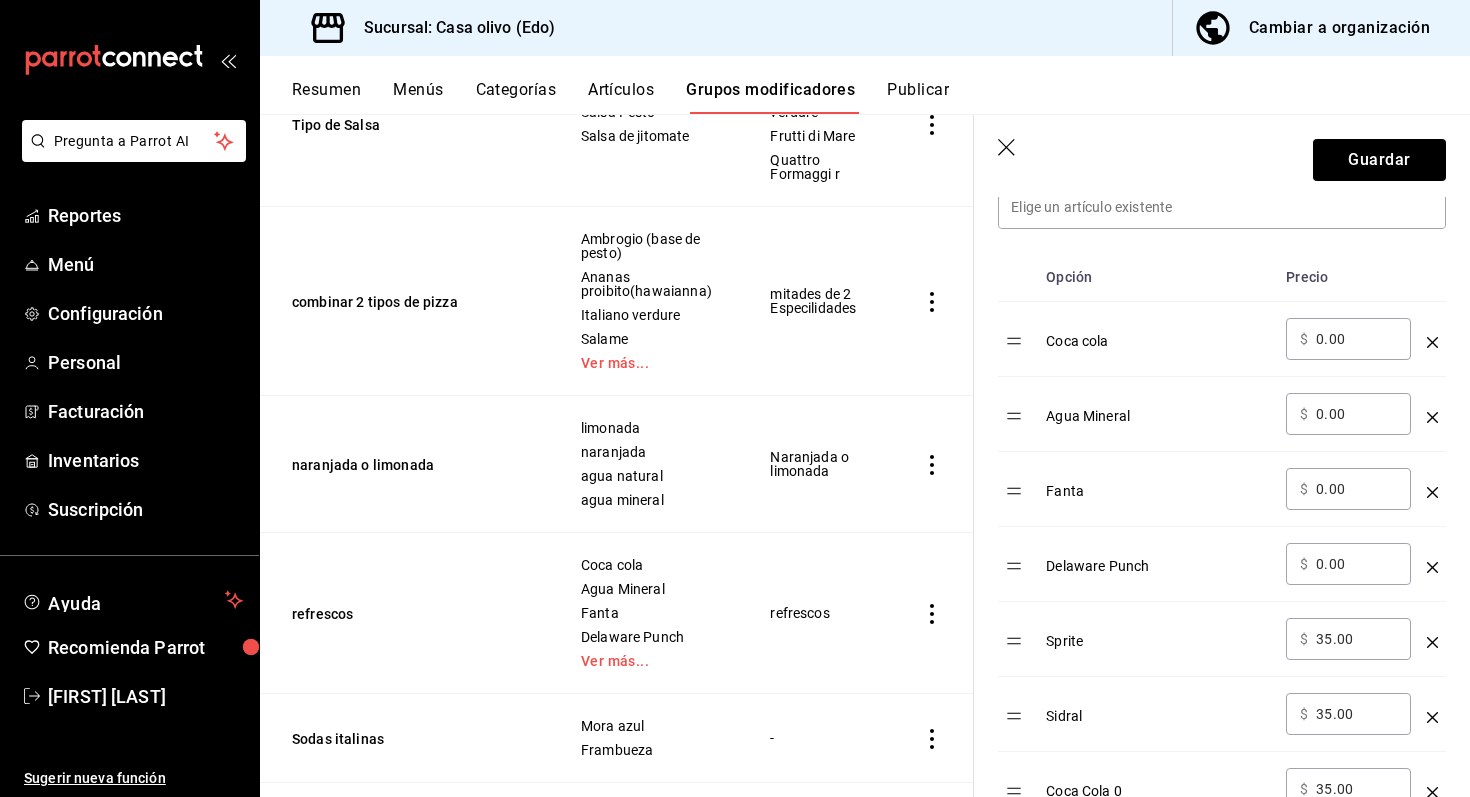 type on "3.00" 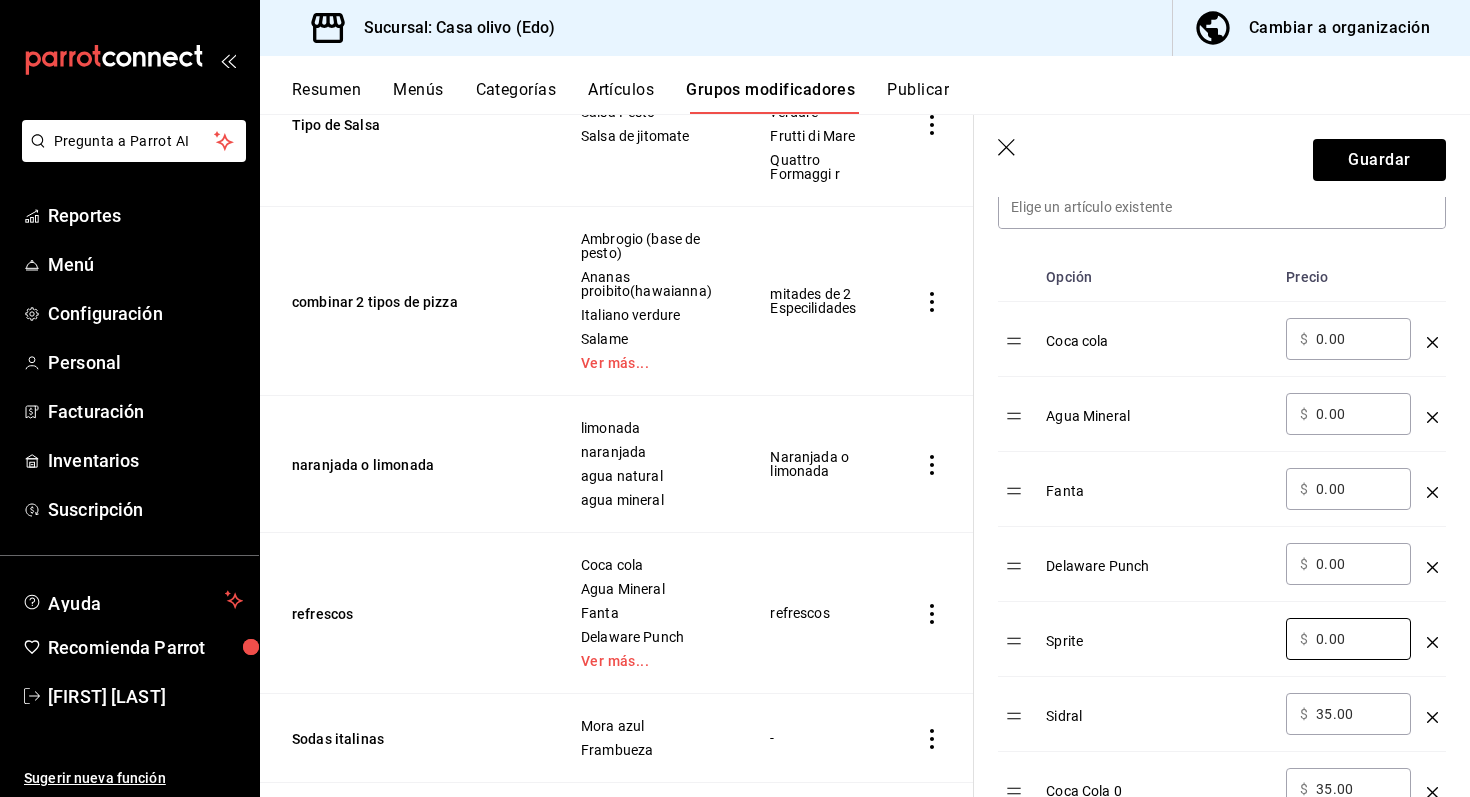 type on "0.00" 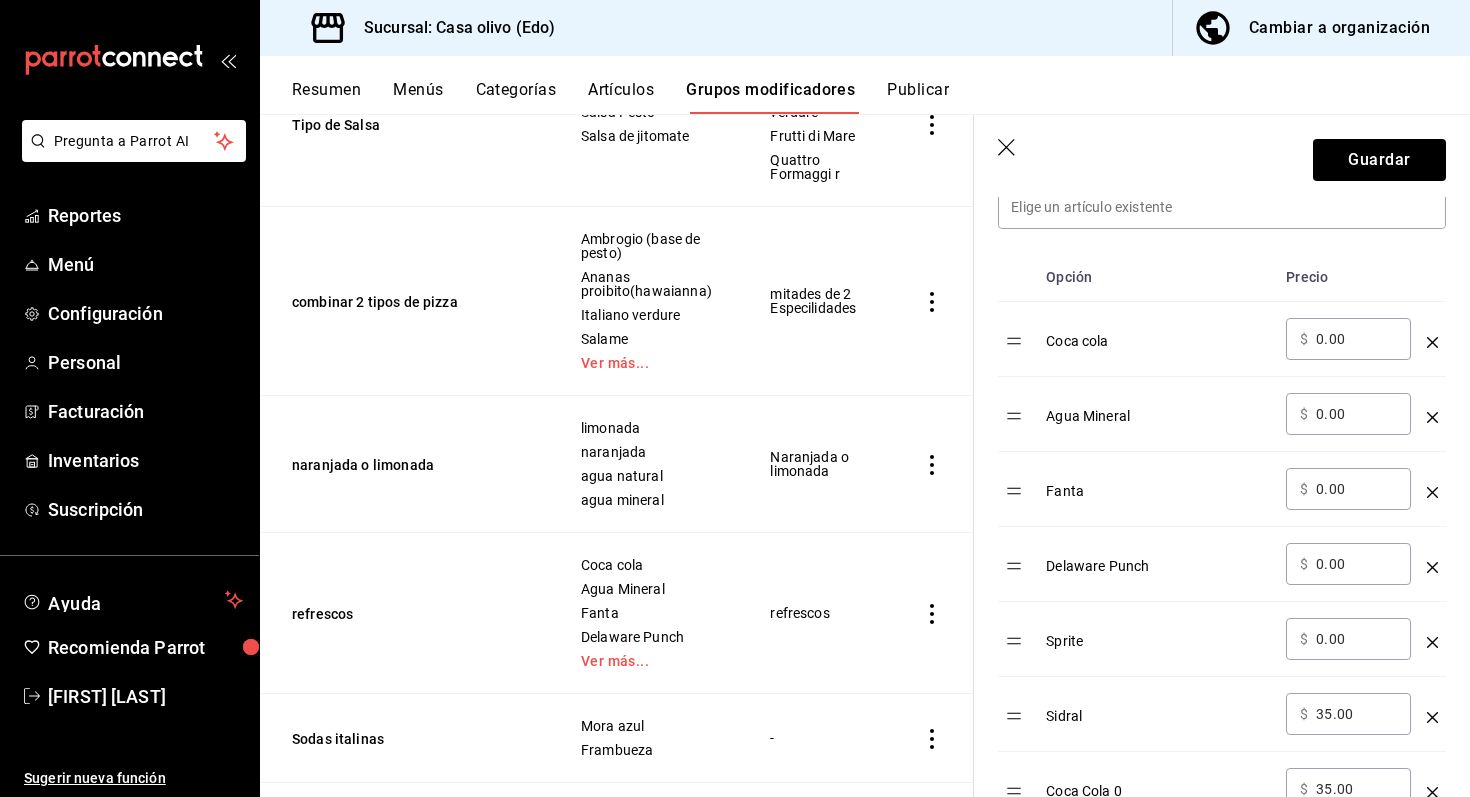 type on "3.00" 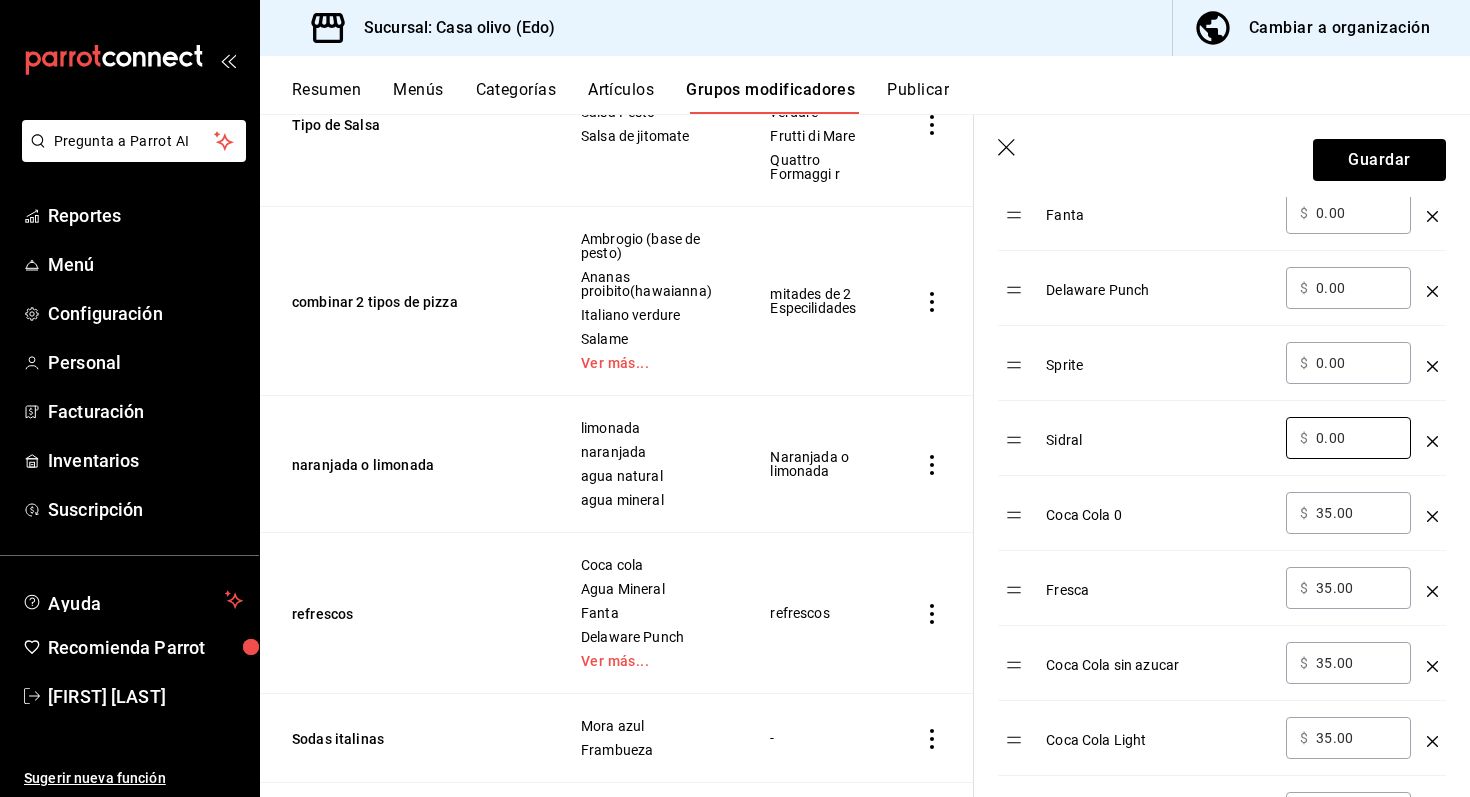 scroll, scrollTop: 883, scrollLeft: 0, axis: vertical 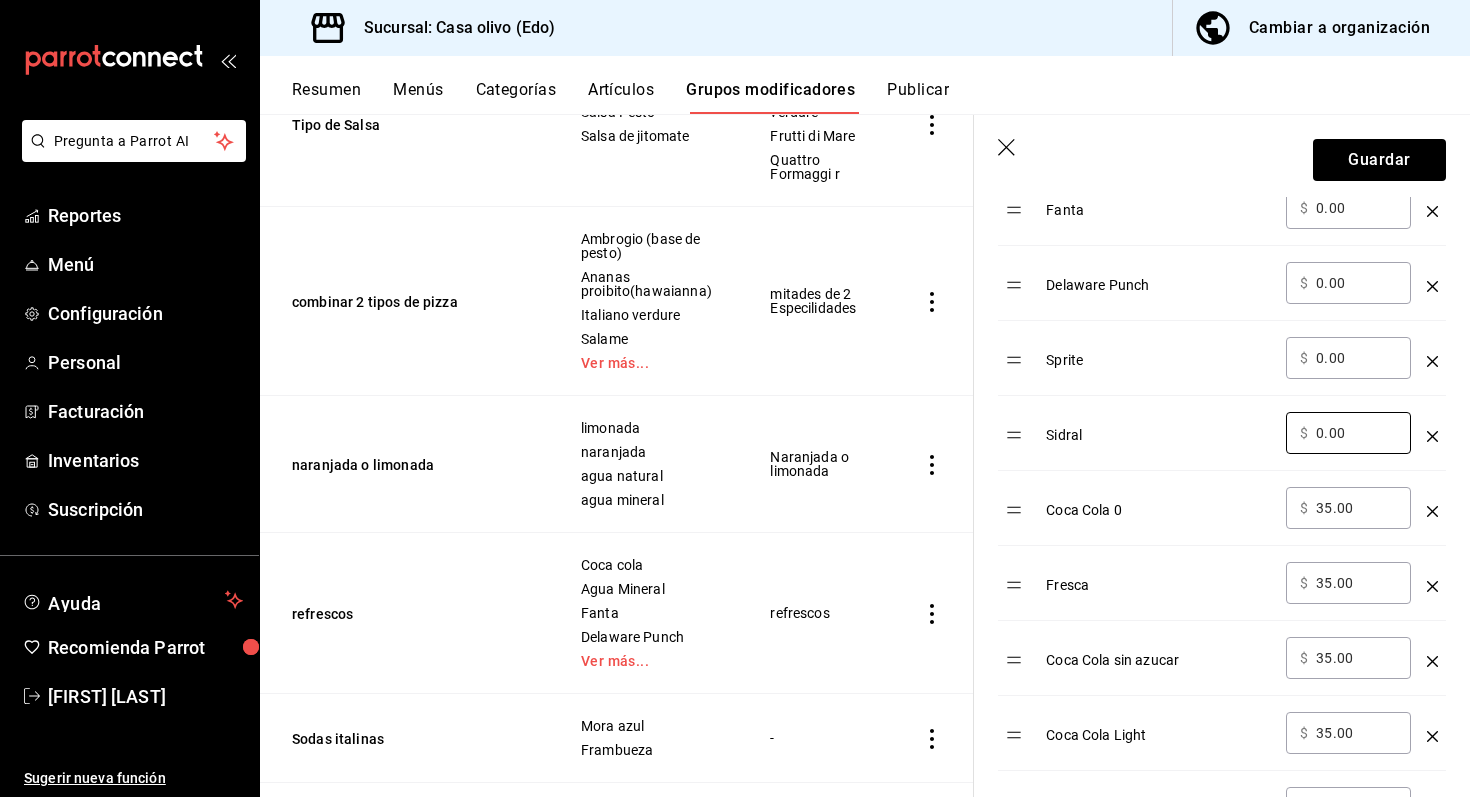 type on "0.00" 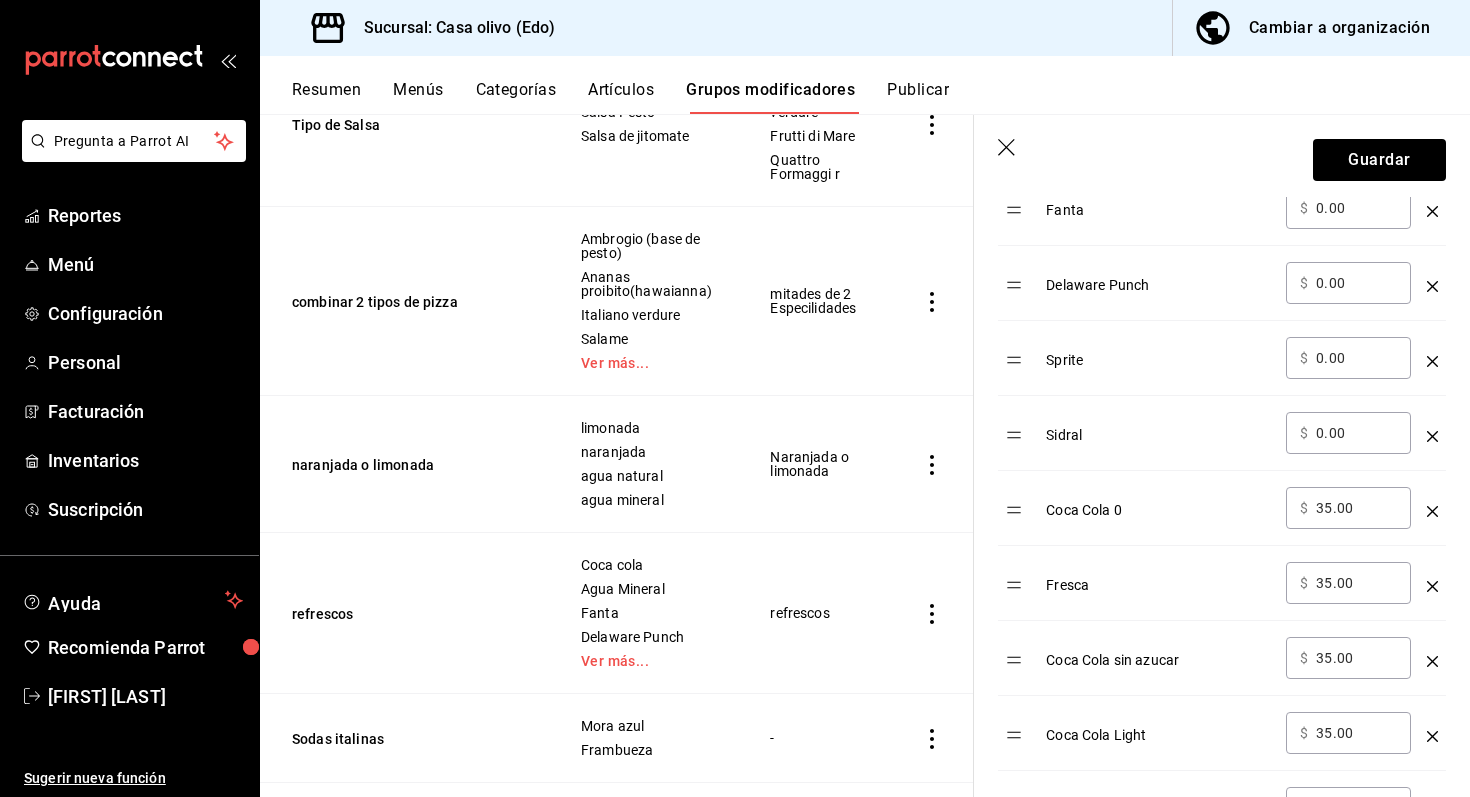 type on "3.00" 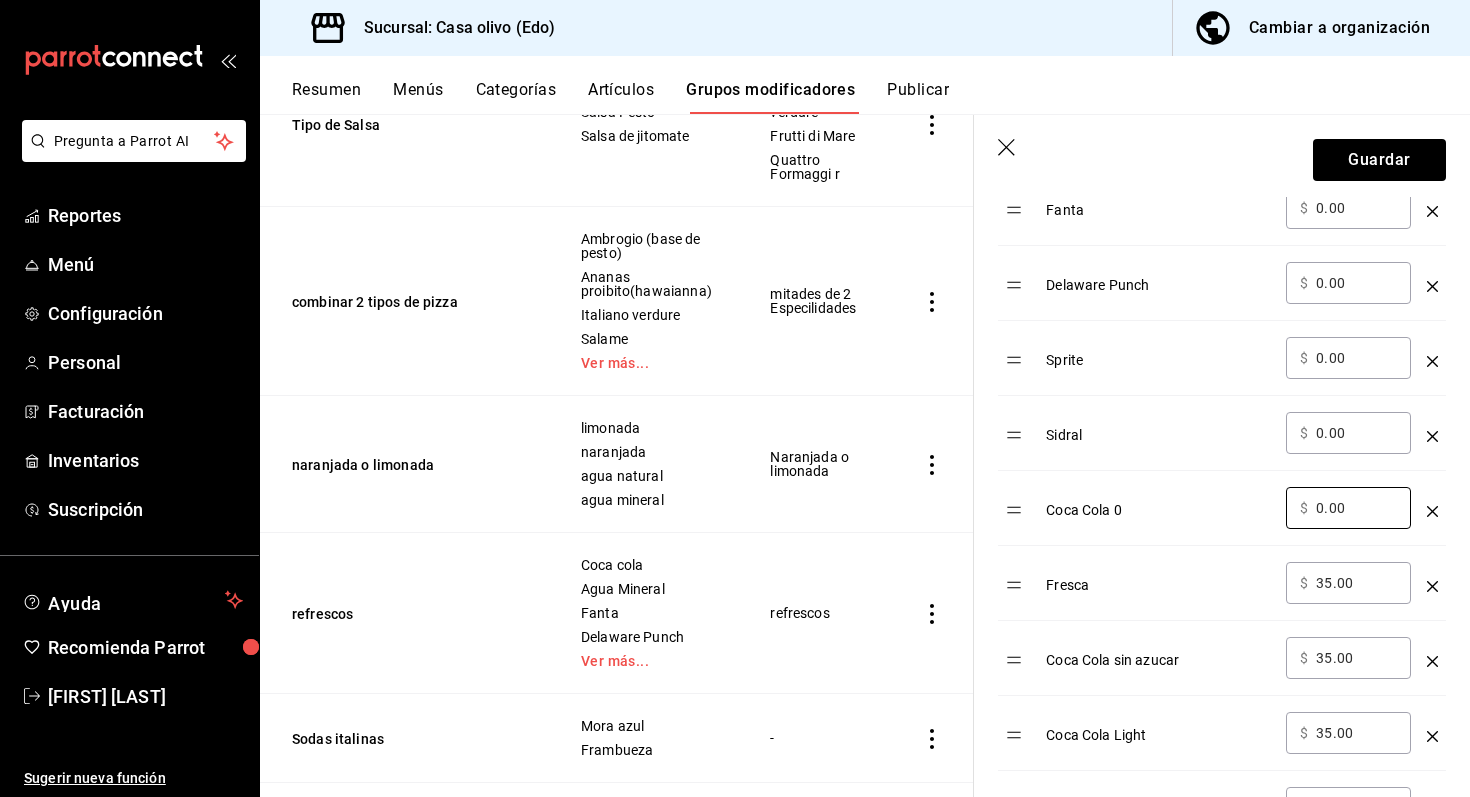 type on "0.00" 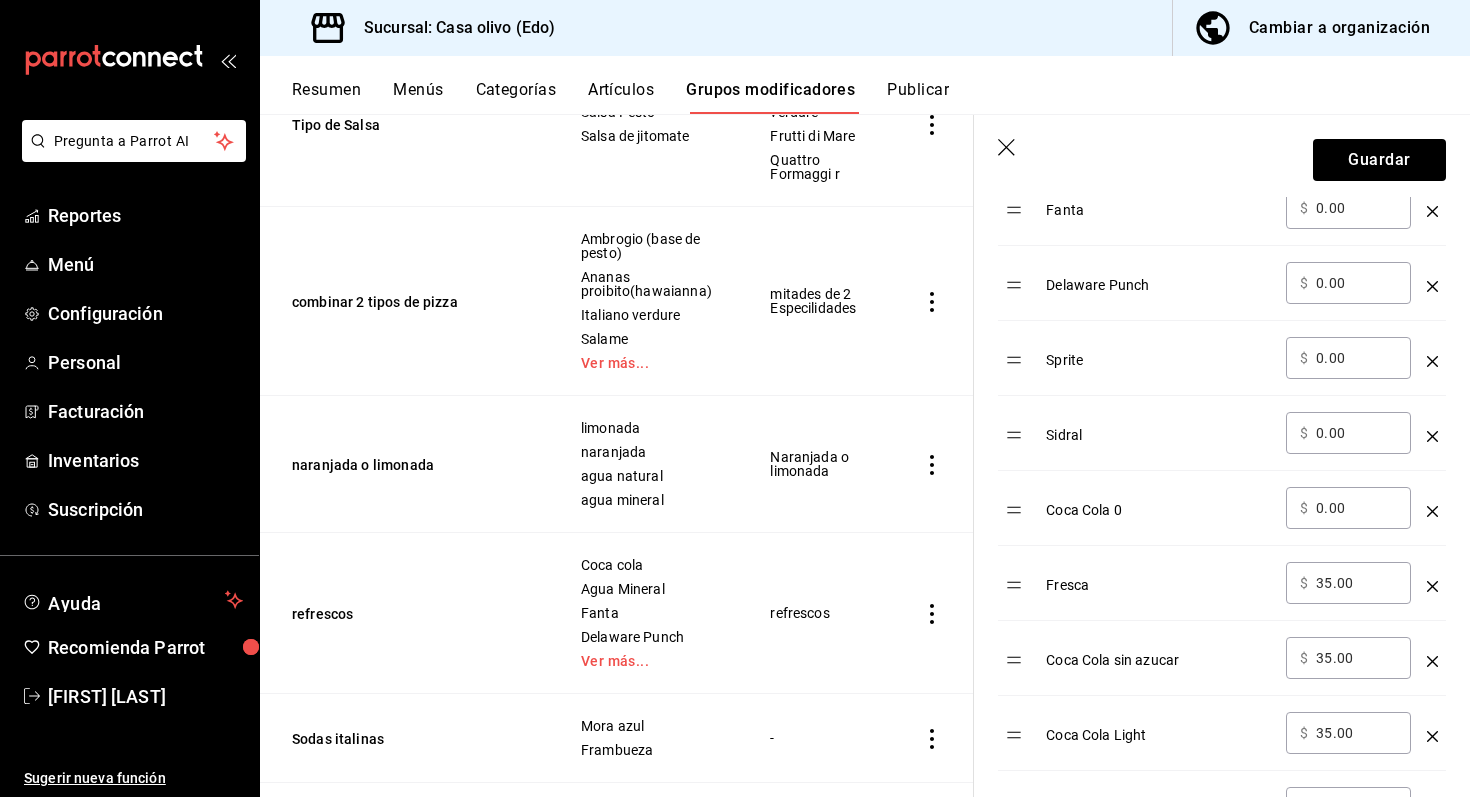 type on "3.00" 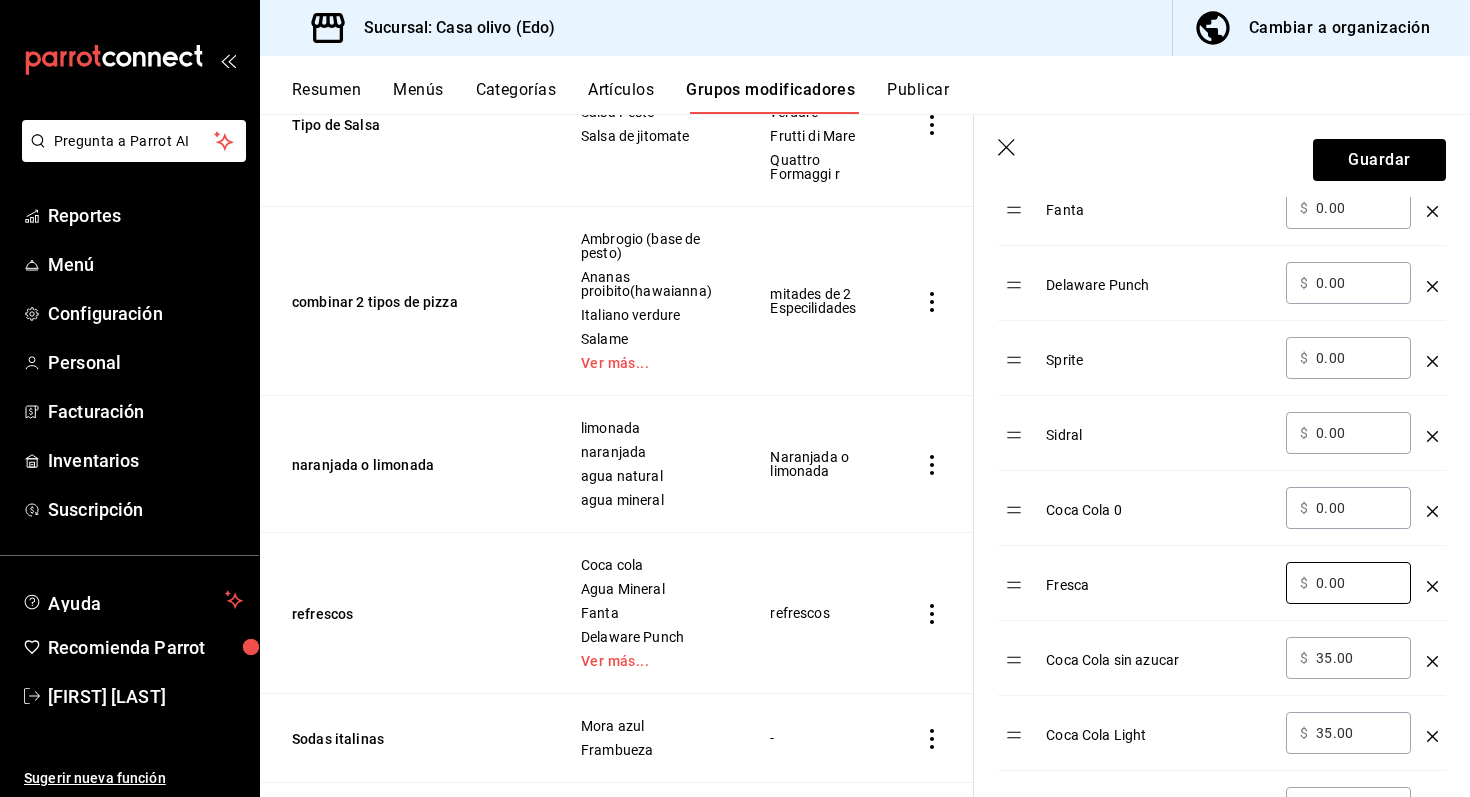 type on "0.00" 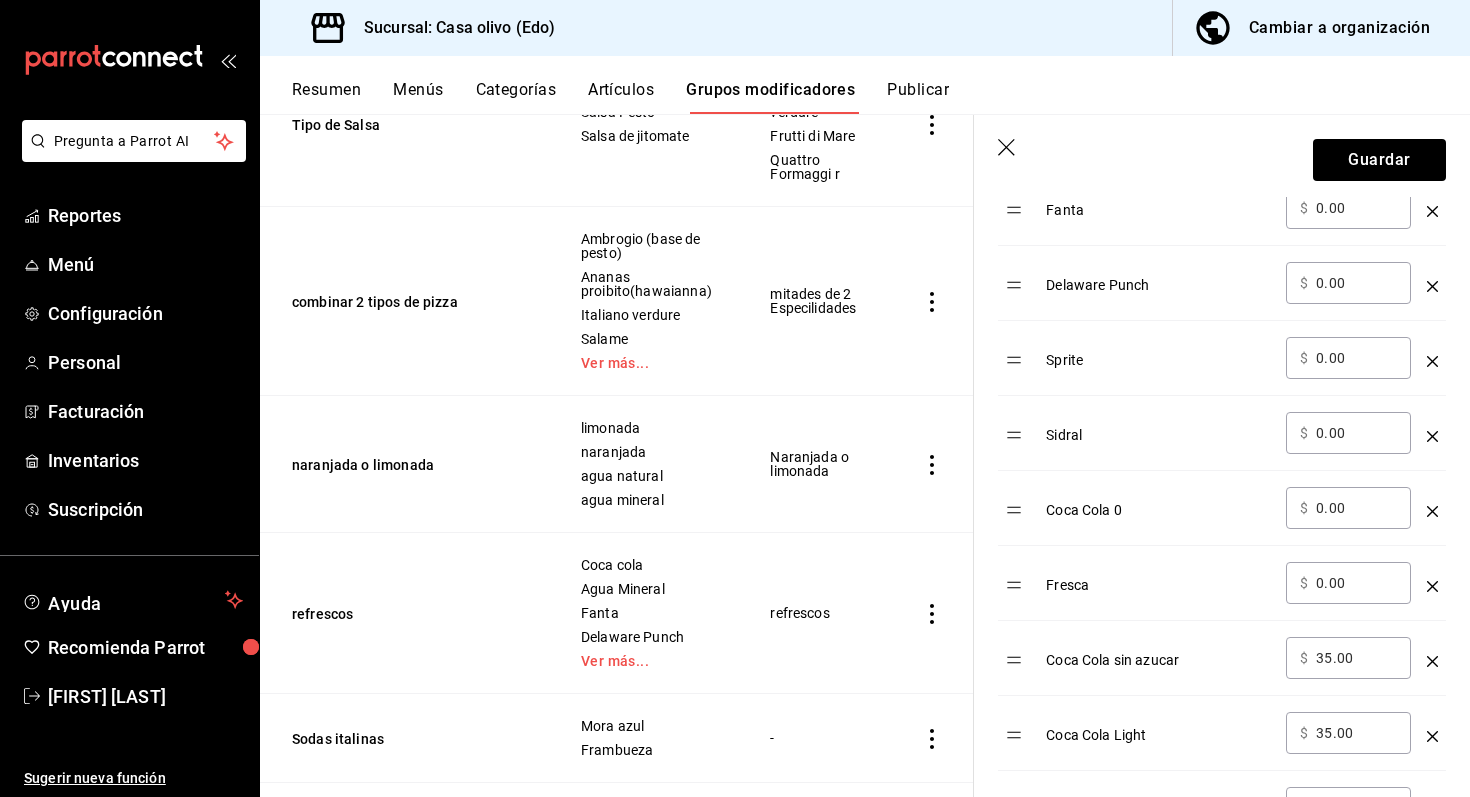 type on "3.00" 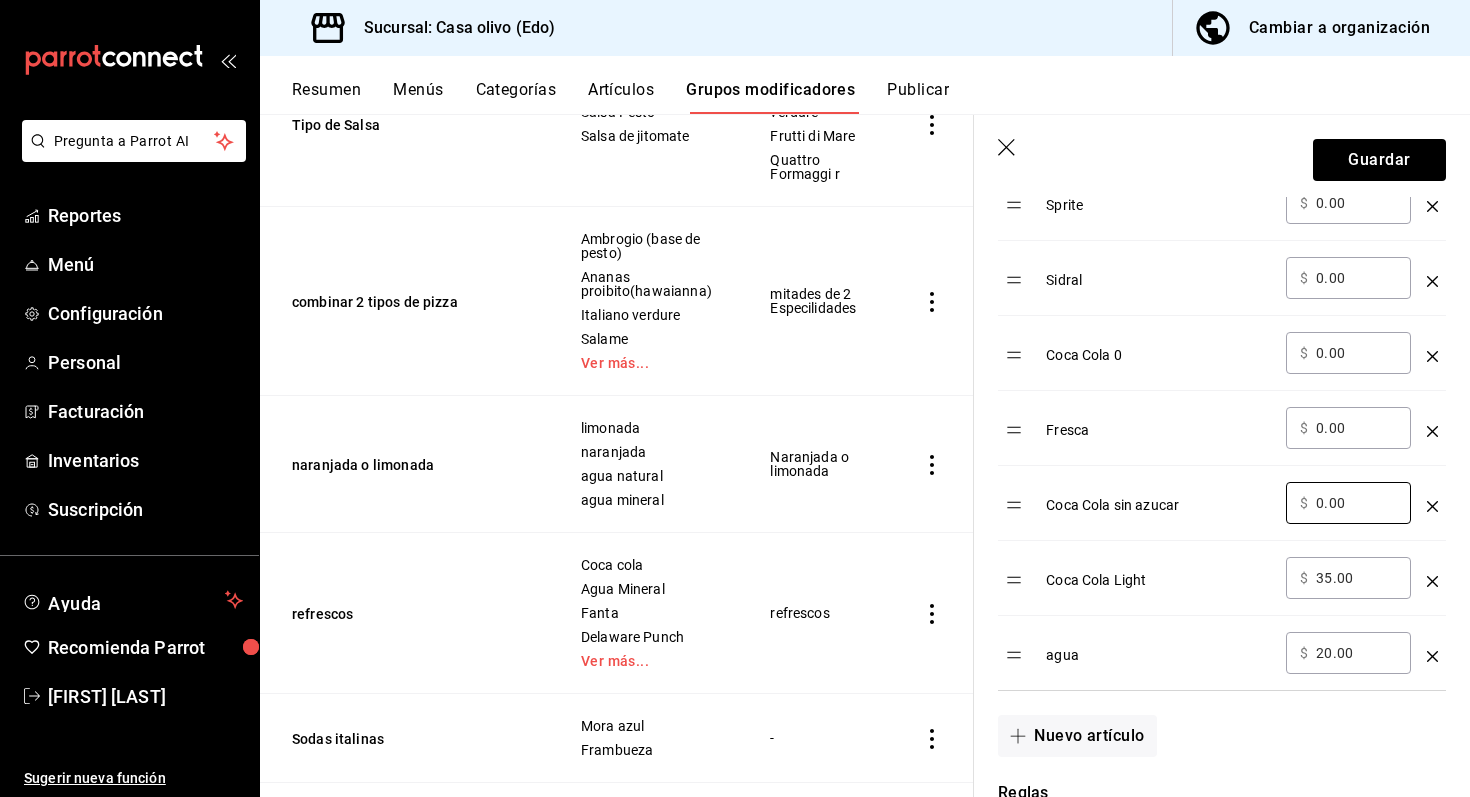 scroll, scrollTop: 1051, scrollLeft: 0, axis: vertical 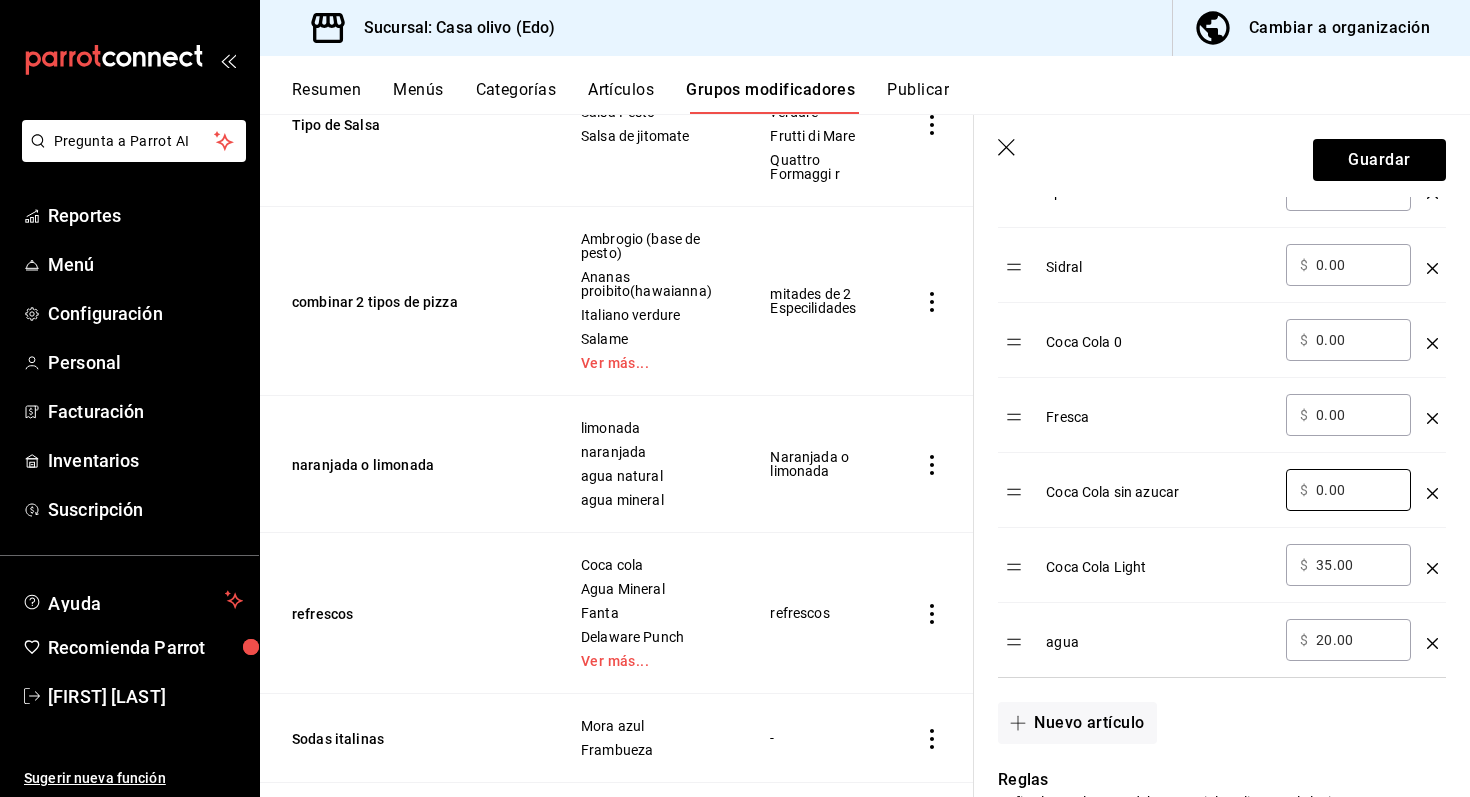 type on "0.00" 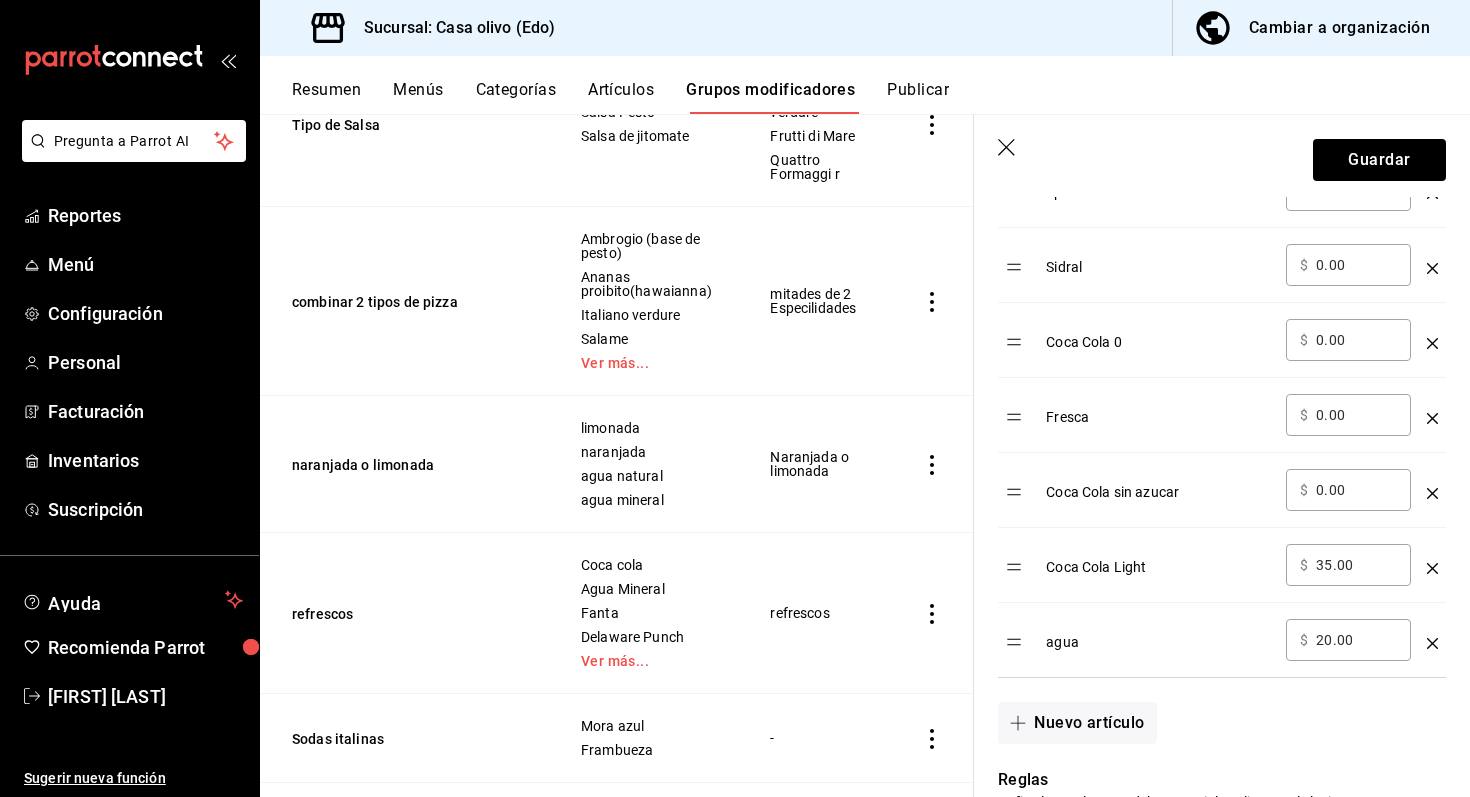 type on "3.00" 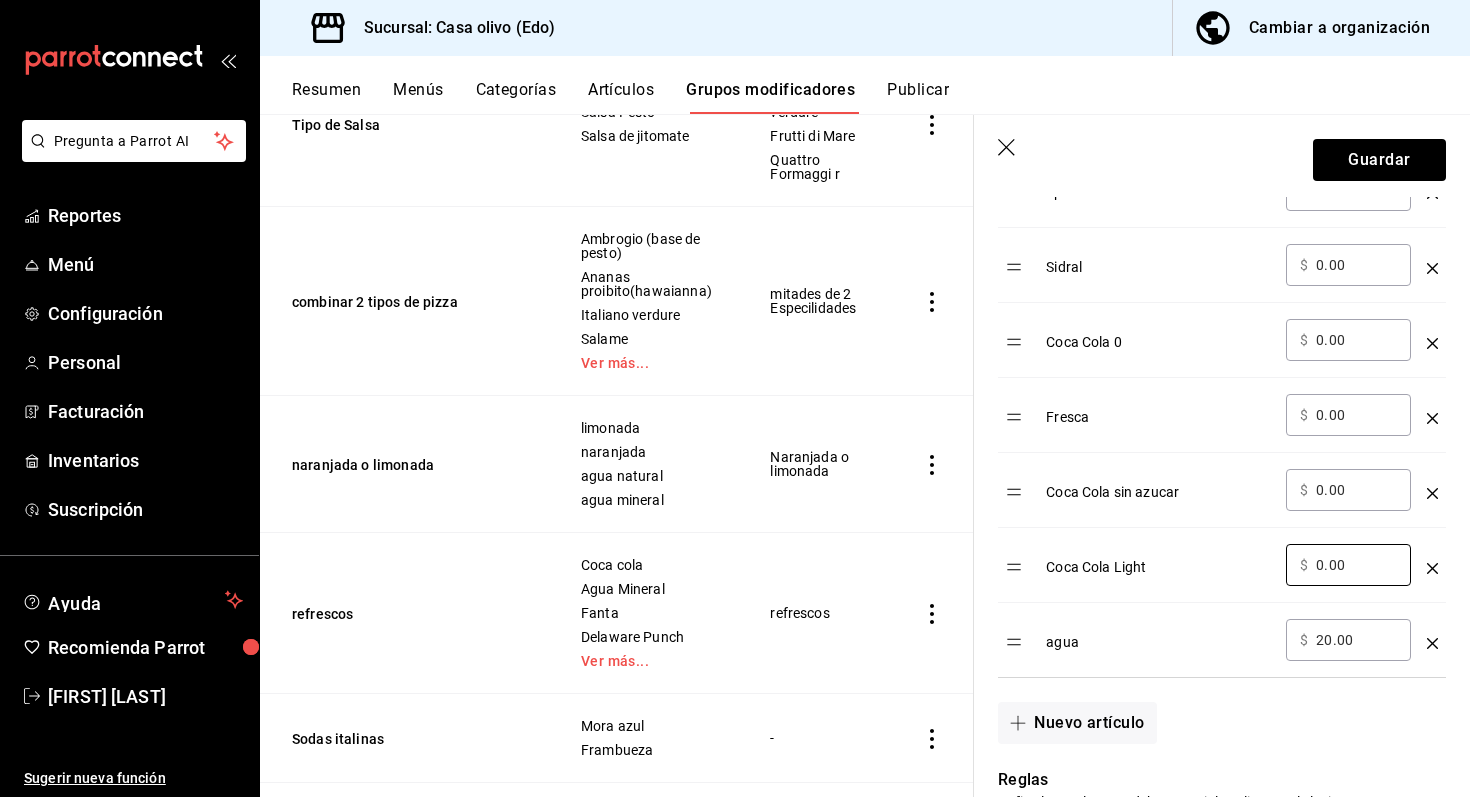 type on "0.00" 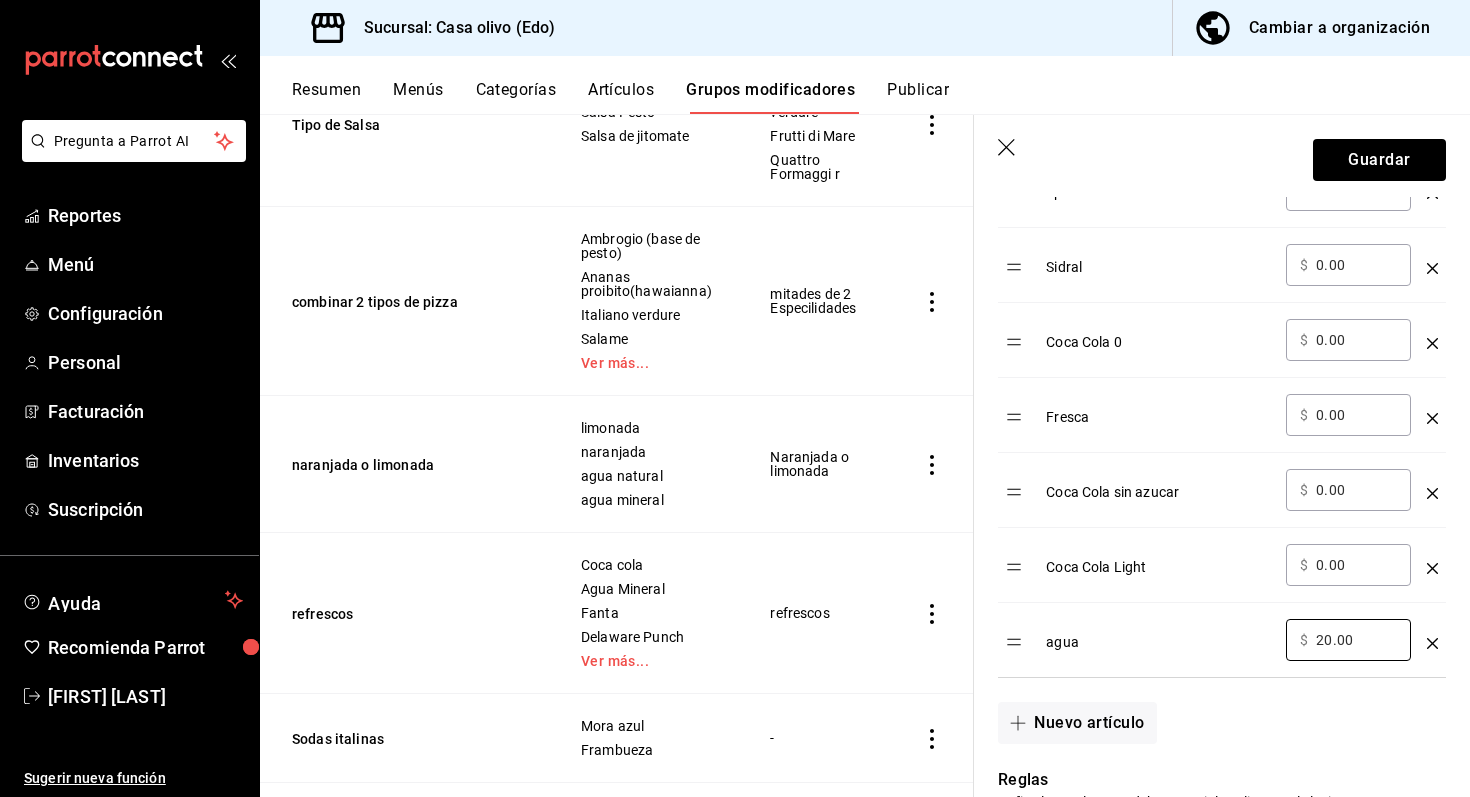 type on "2.00" 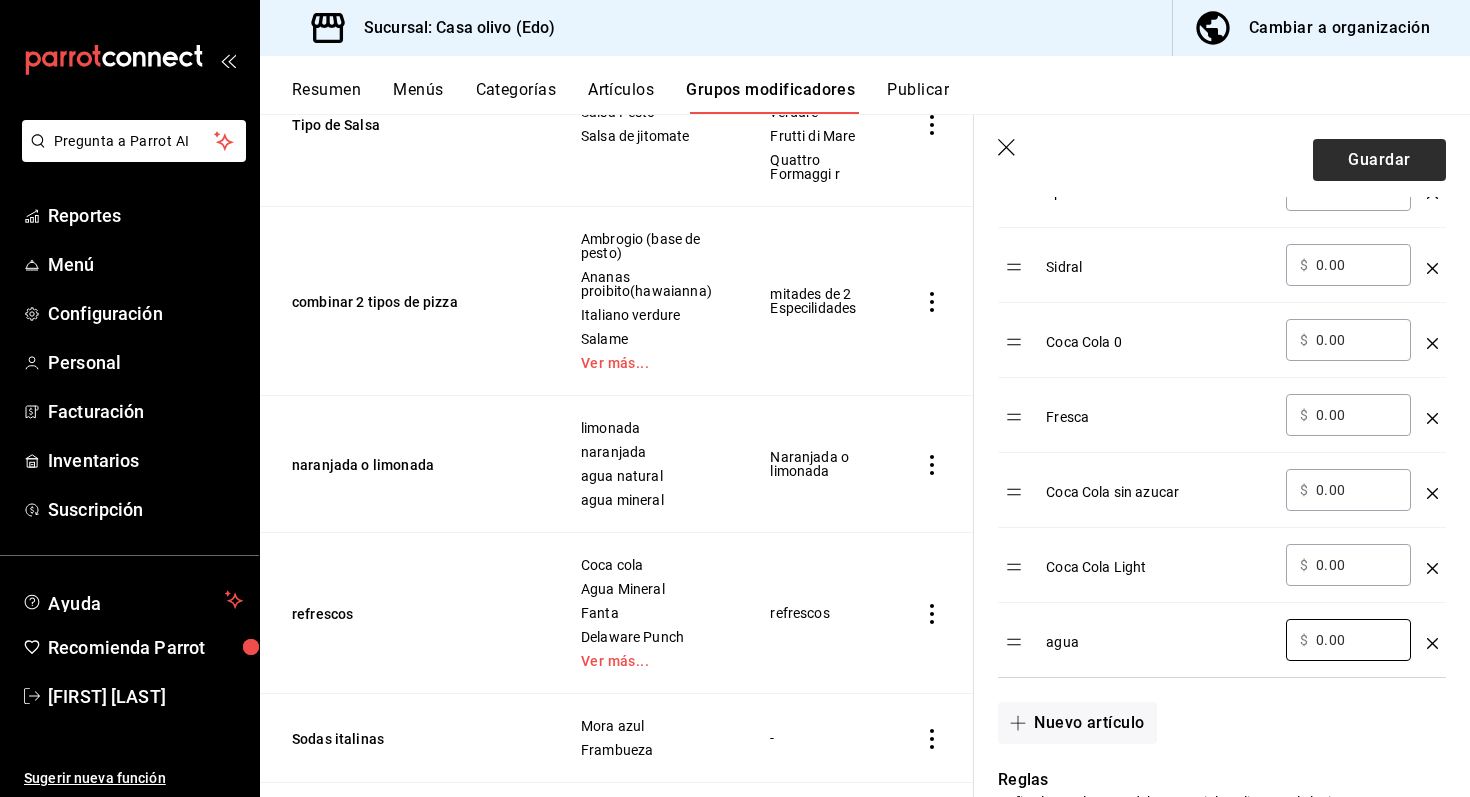 type on "0.00" 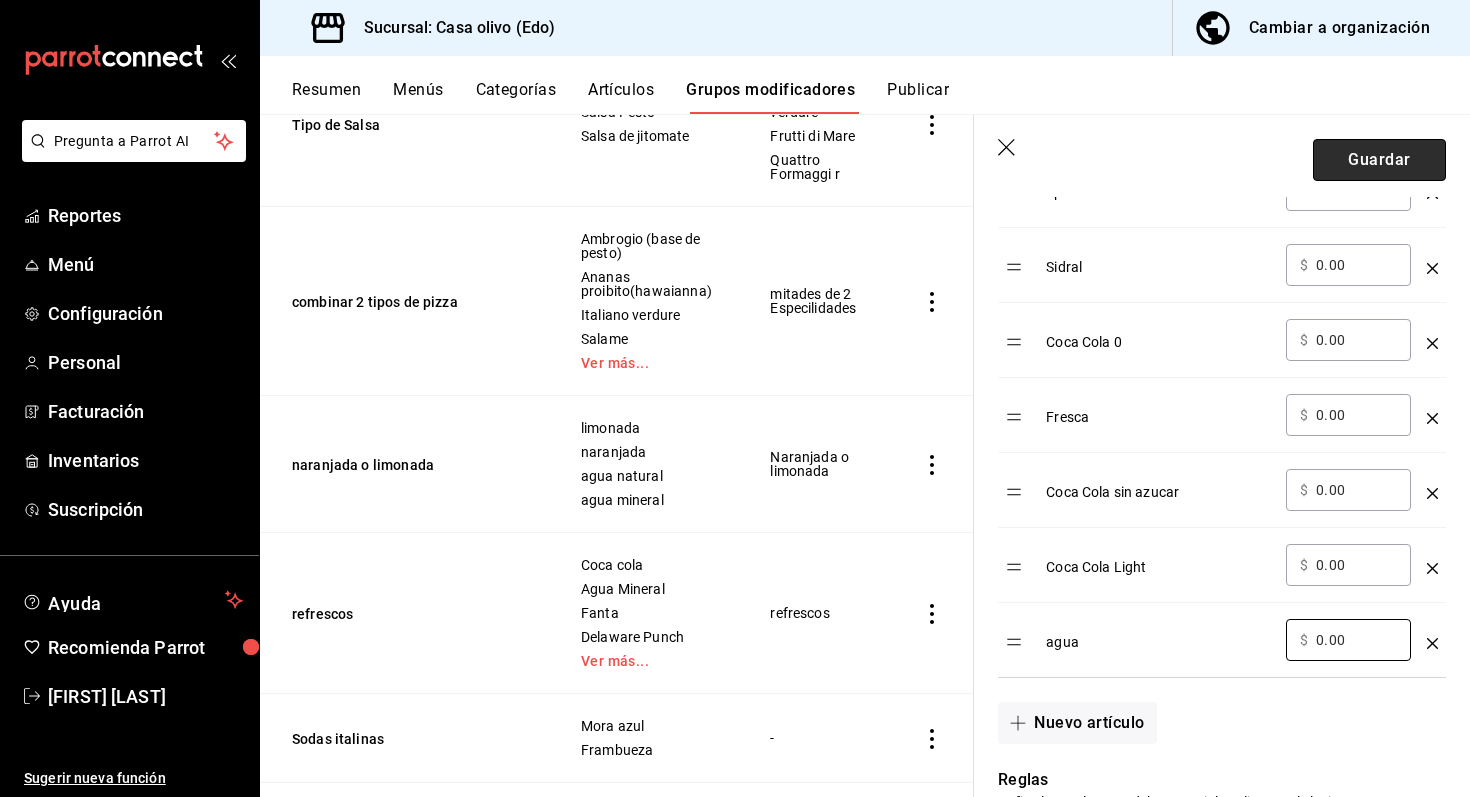 click on "Guardar" at bounding box center (1379, 160) 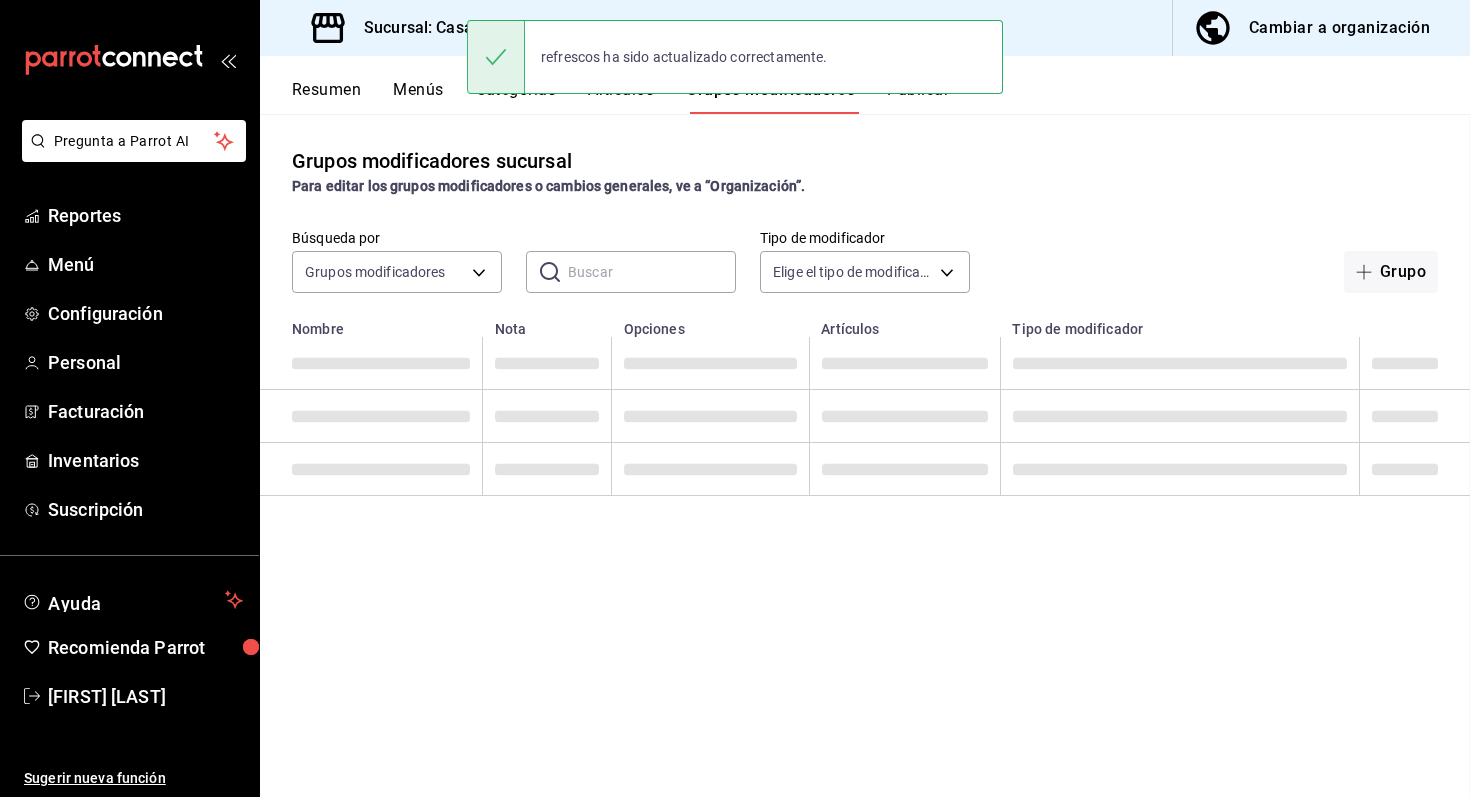 scroll, scrollTop: 0, scrollLeft: 0, axis: both 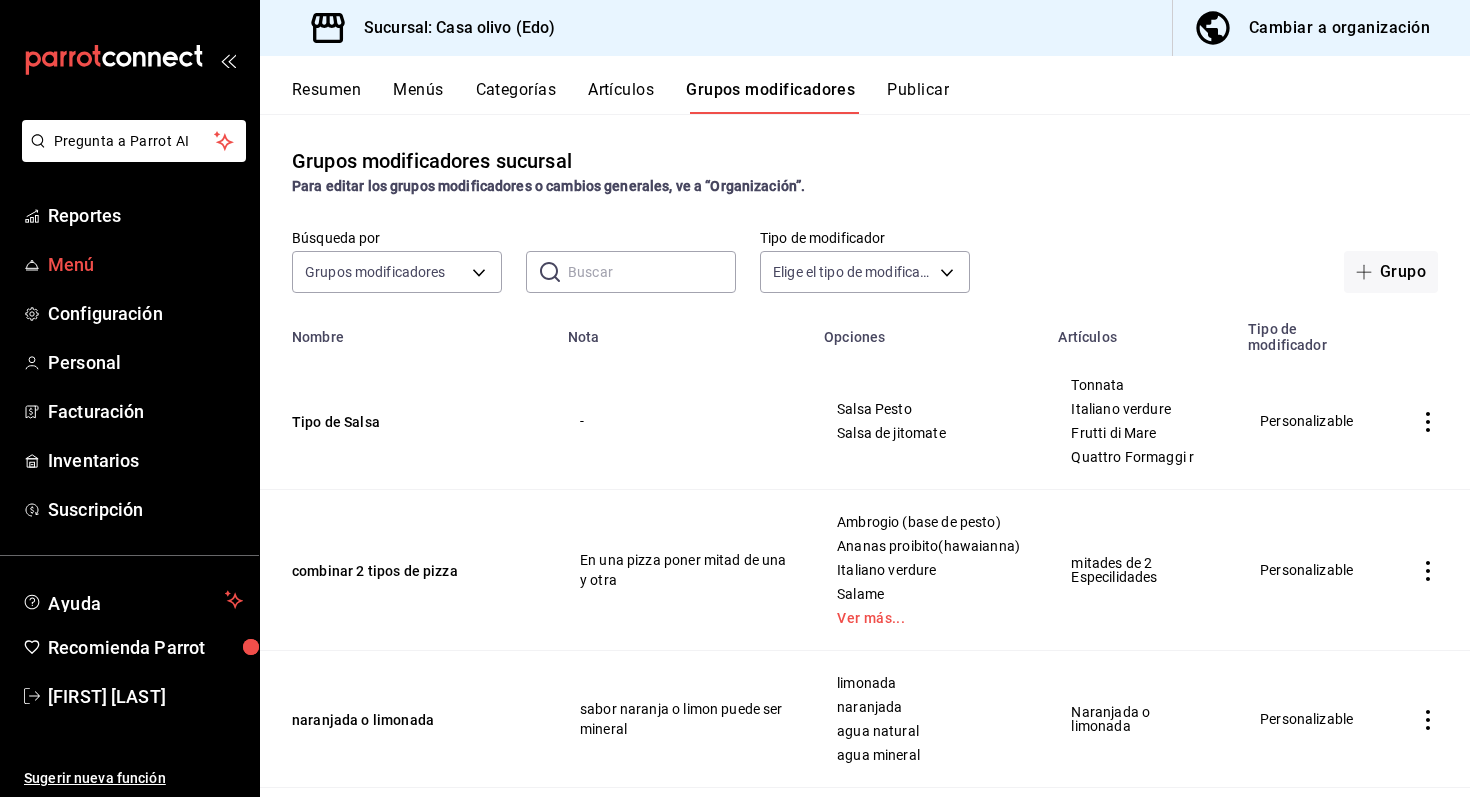click on "Menú" at bounding box center [145, 264] 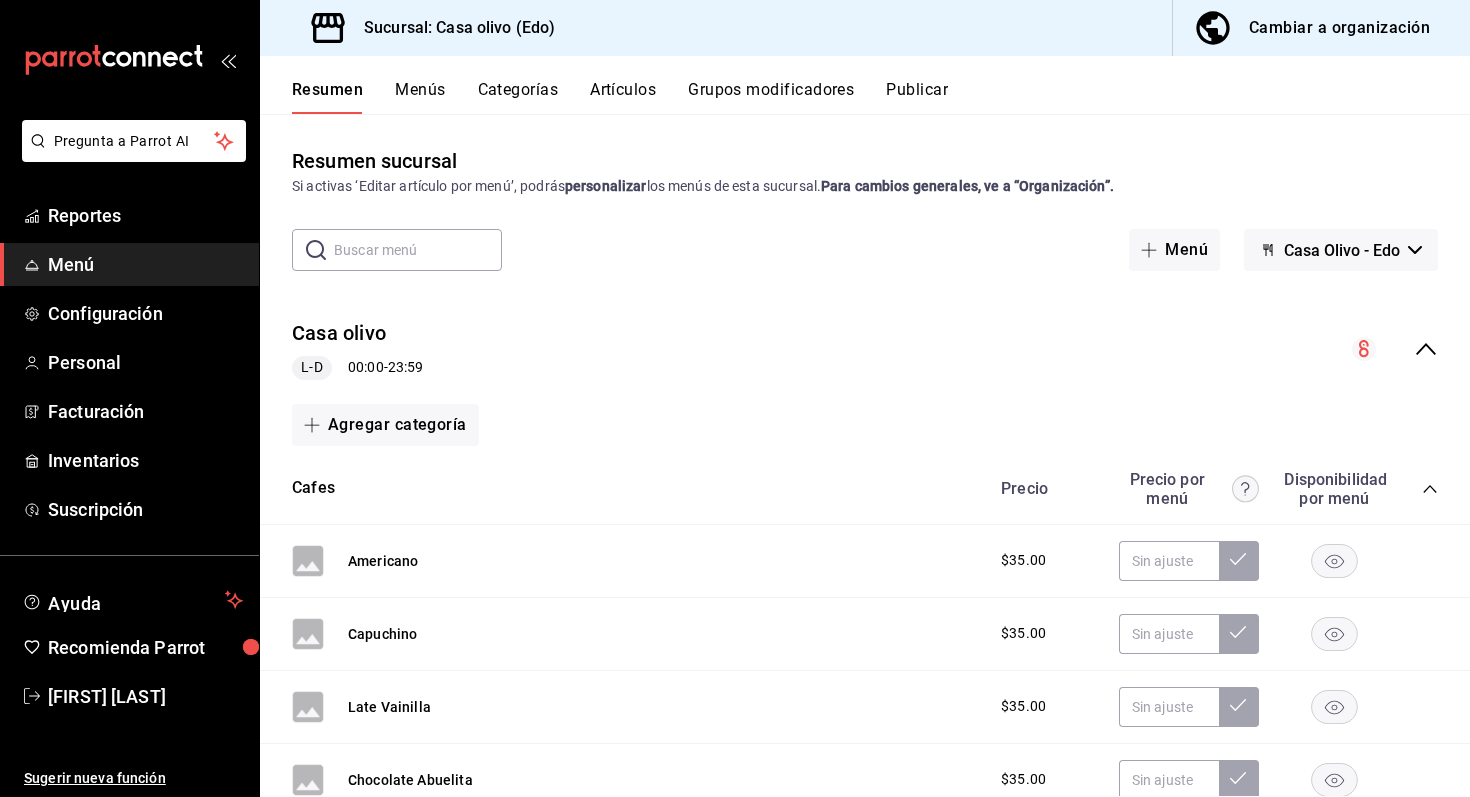 click 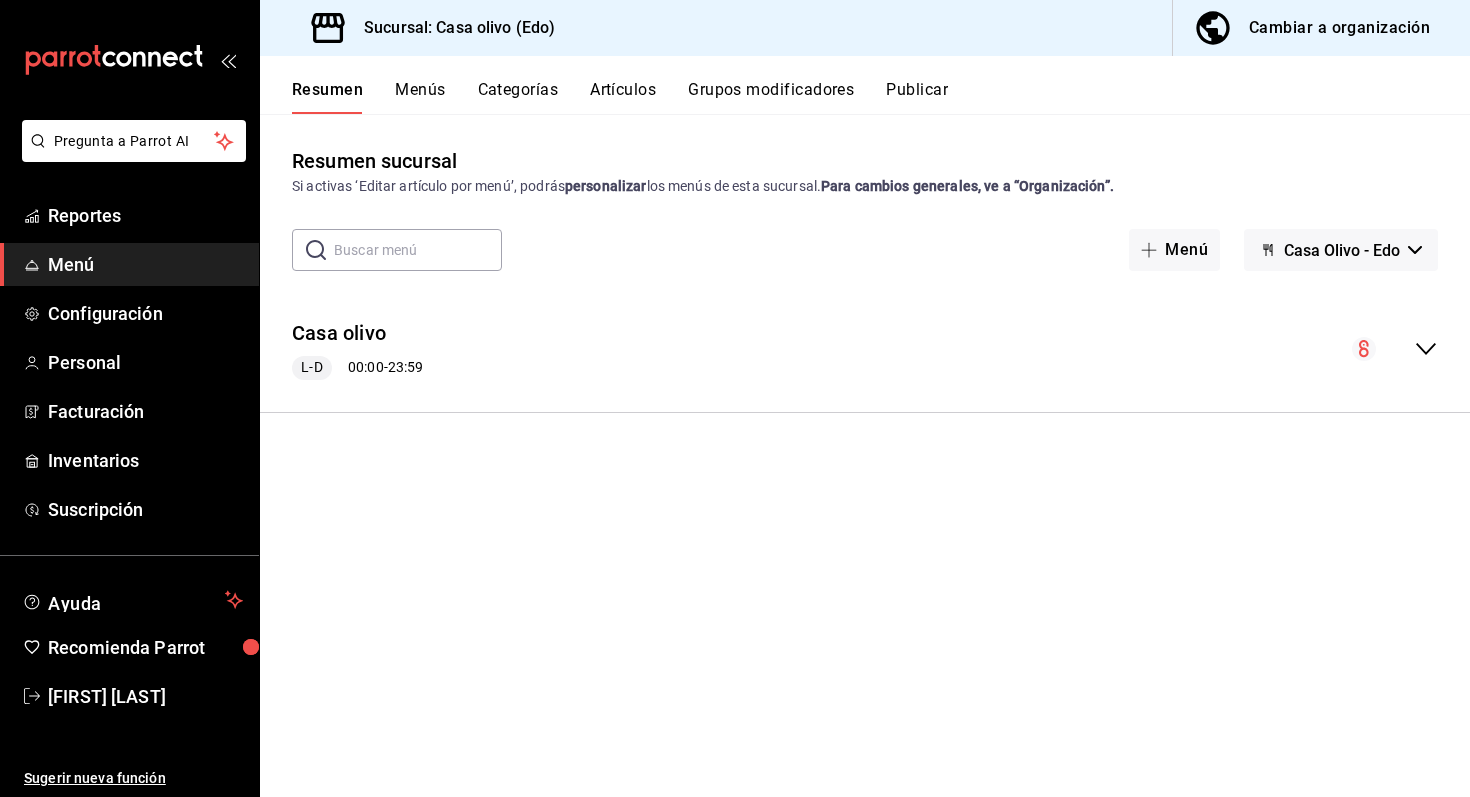 click 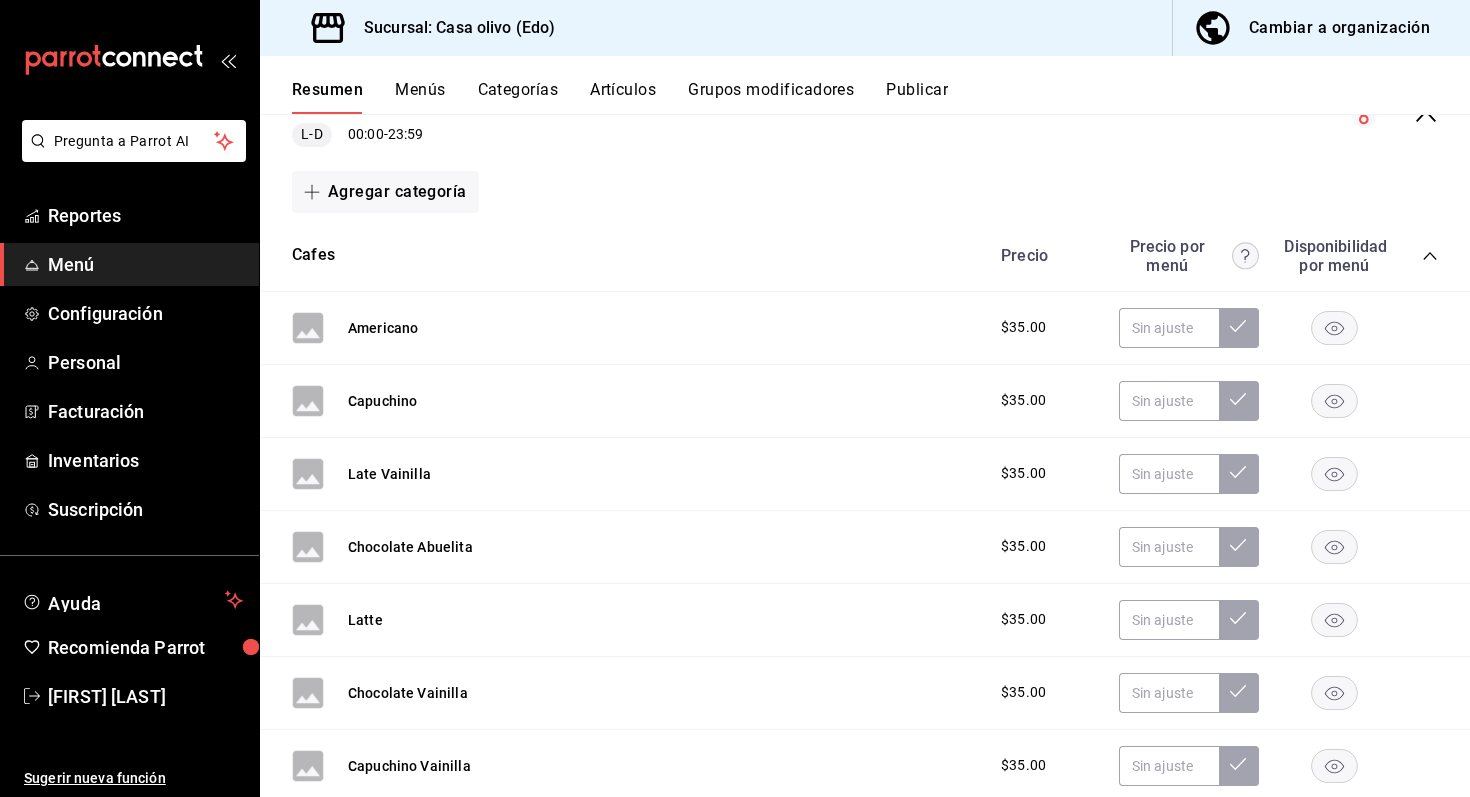 scroll, scrollTop: 0, scrollLeft: 0, axis: both 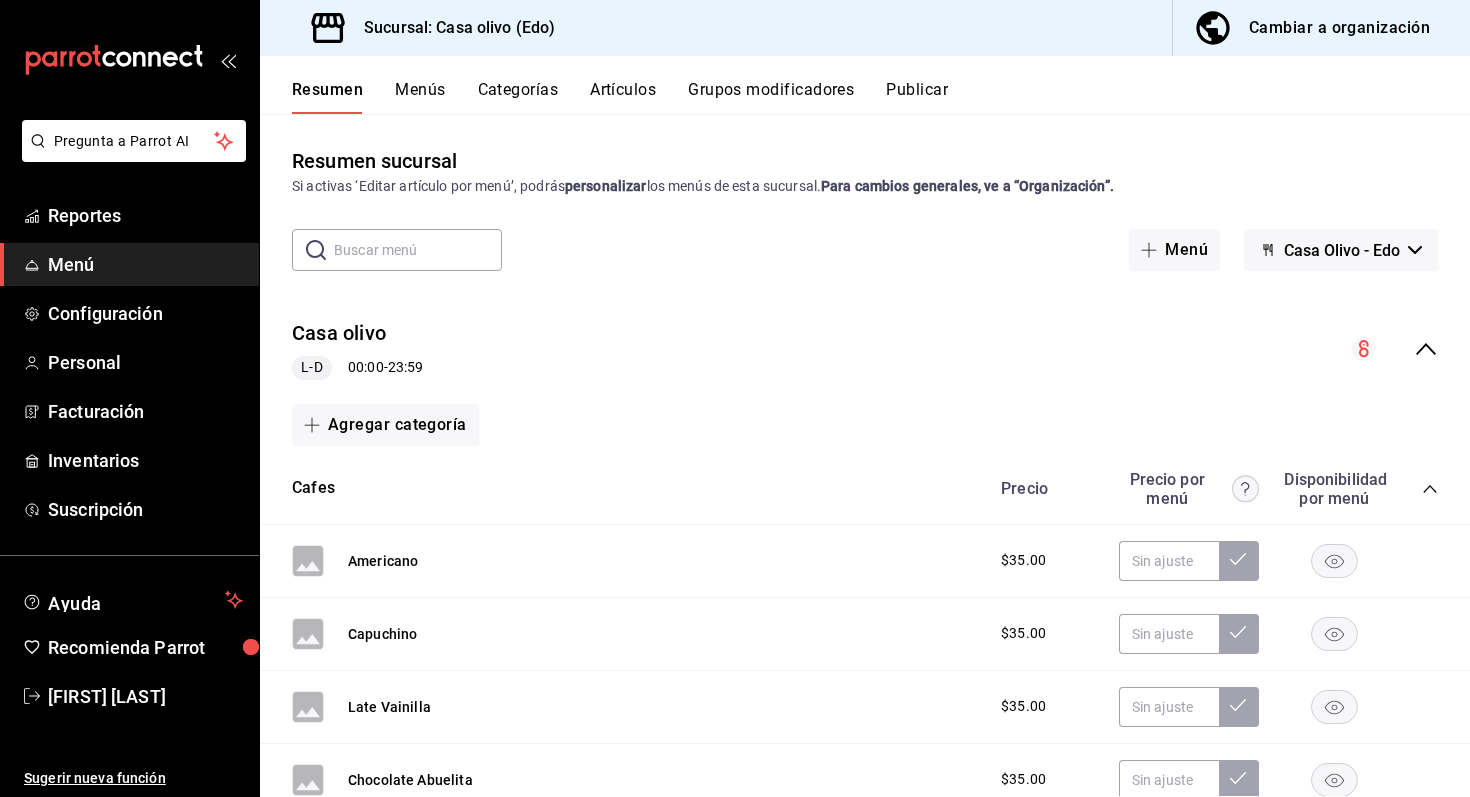 click on "Publicar" at bounding box center [917, 97] 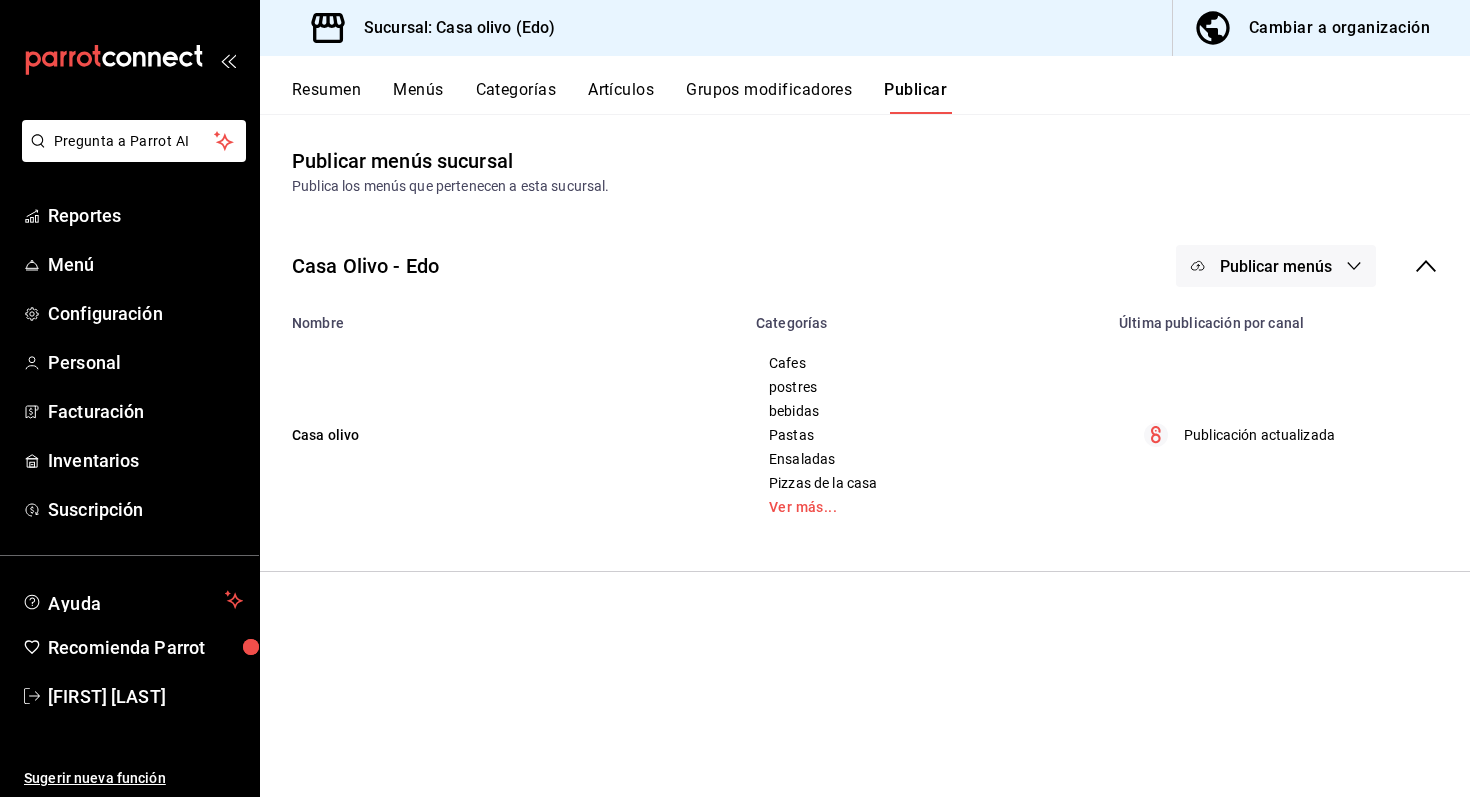click on "Publicar menús" at bounding box center (1276, 266) 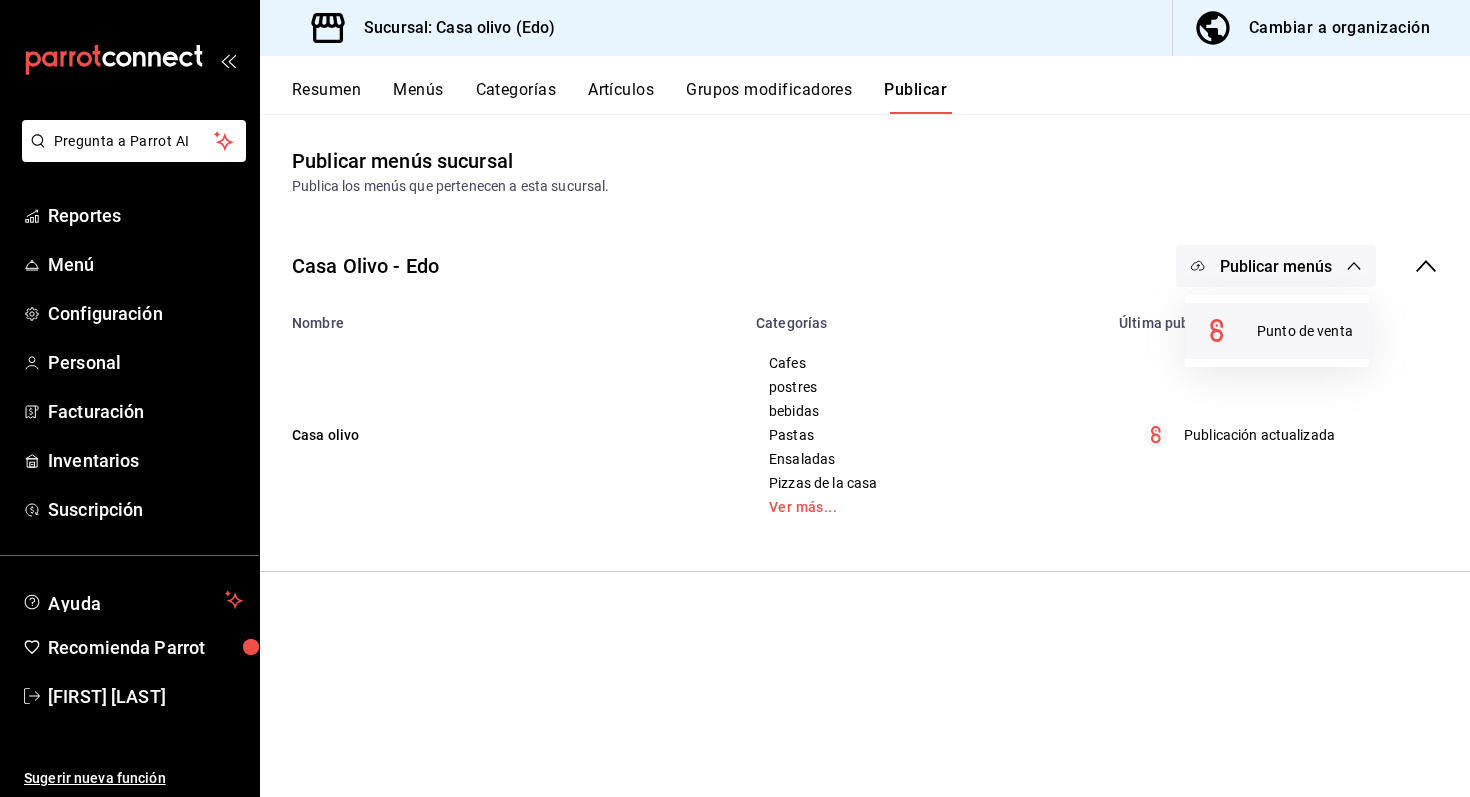 click on "Punto de venta" at bounding box center [1305, 331] 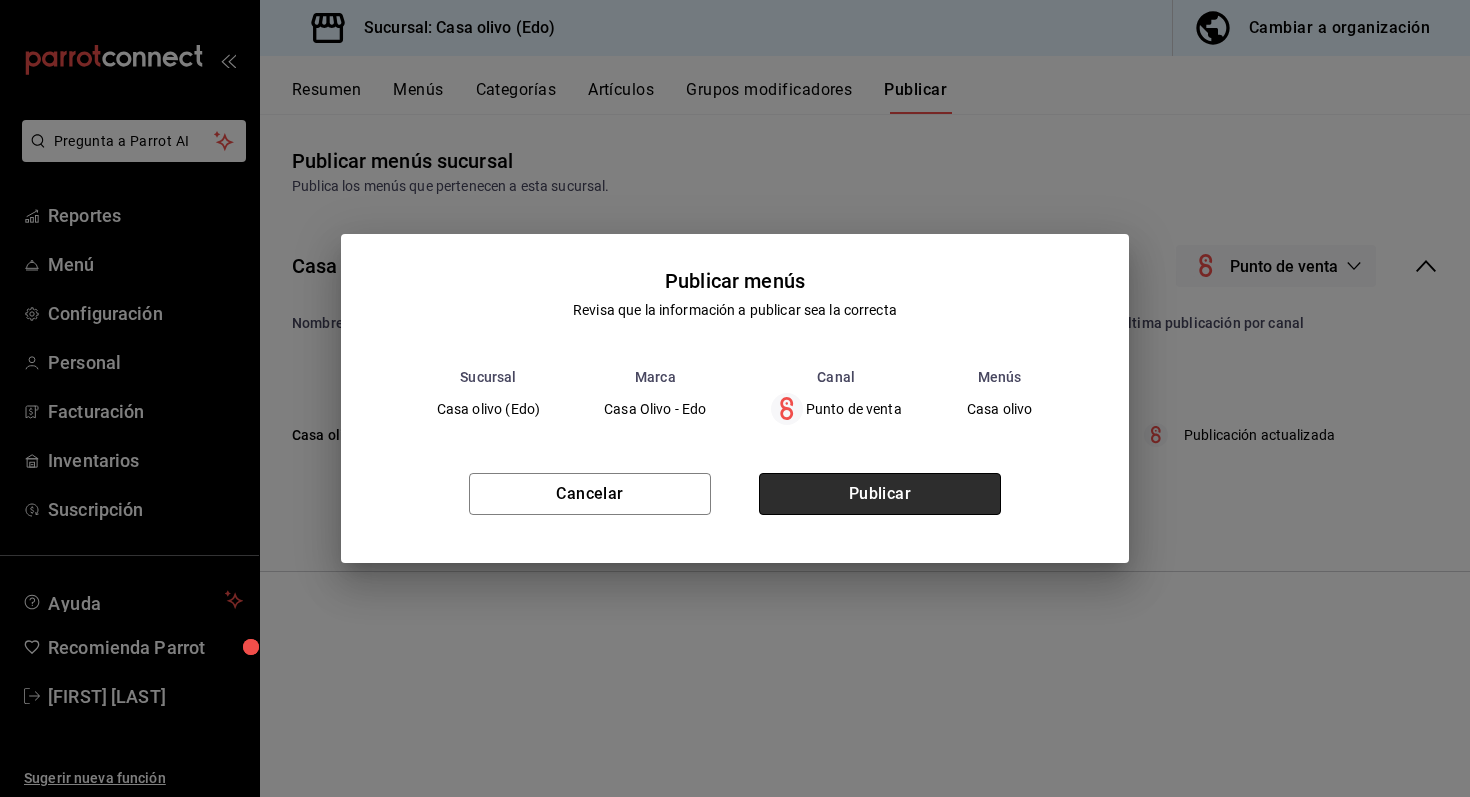 click on "Publicar" at bounding box center [880, 494] 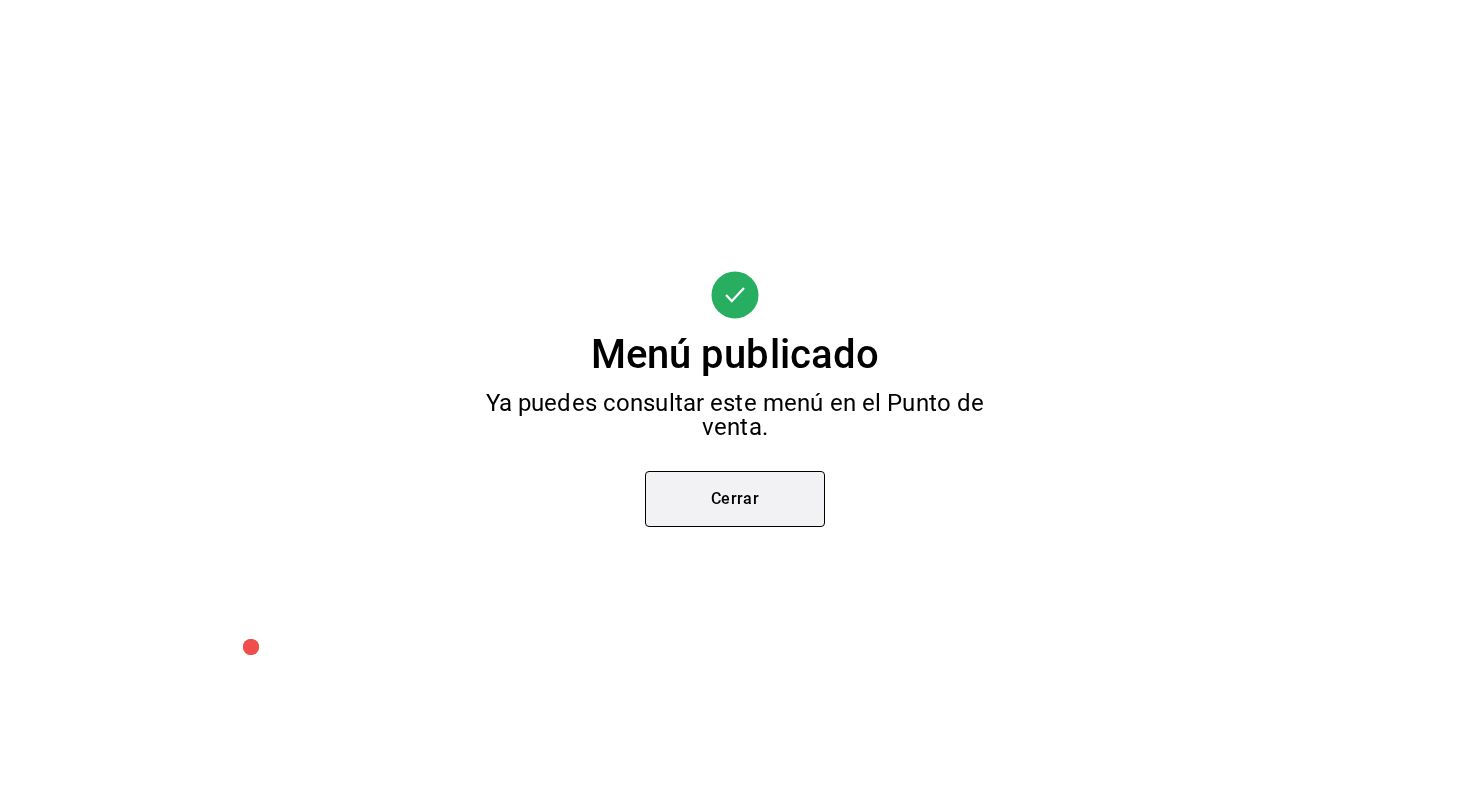 click on "Cerrar" at bounding box center [735, 499] 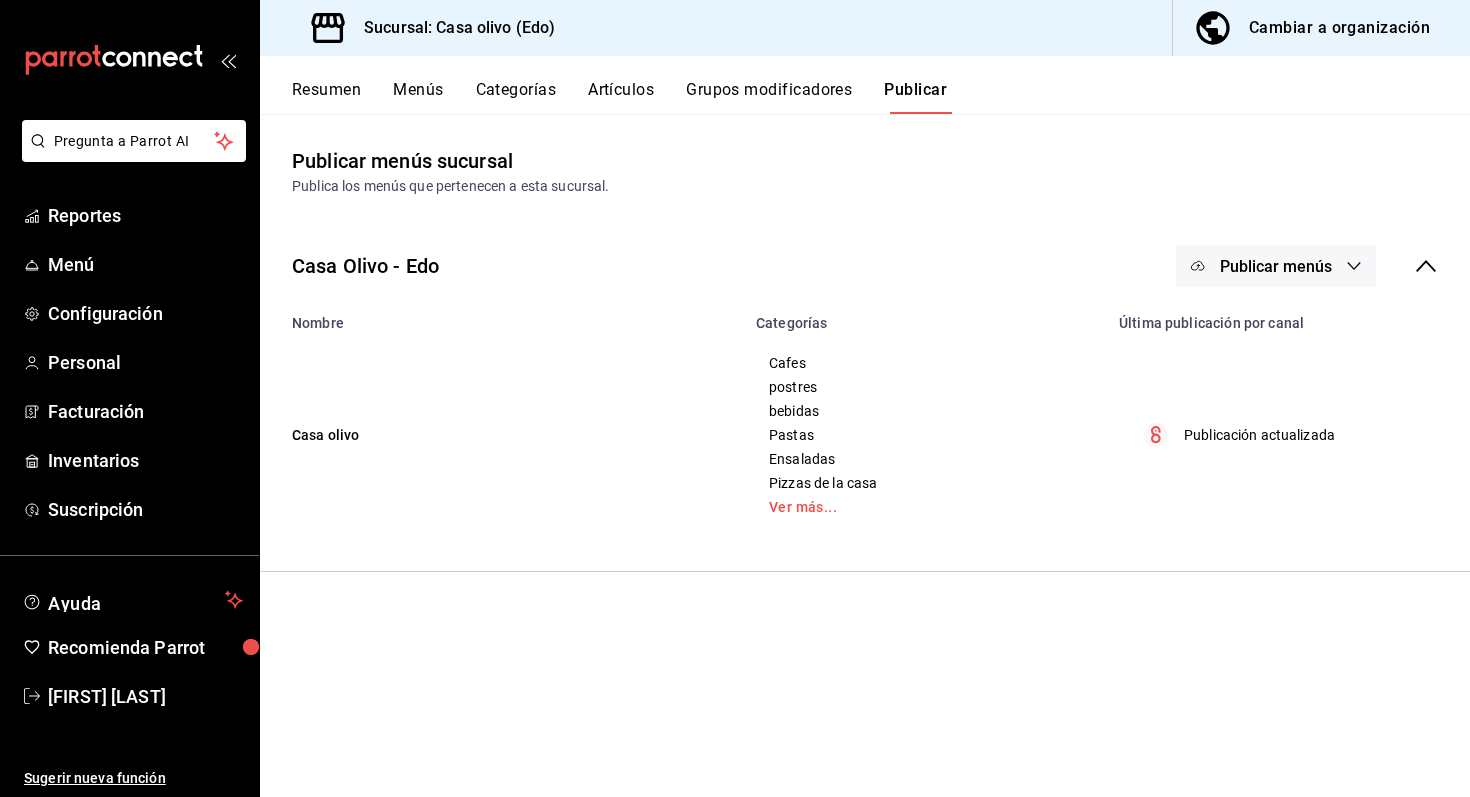 click on "Publicar menús" at bounding box center (1276, 266) 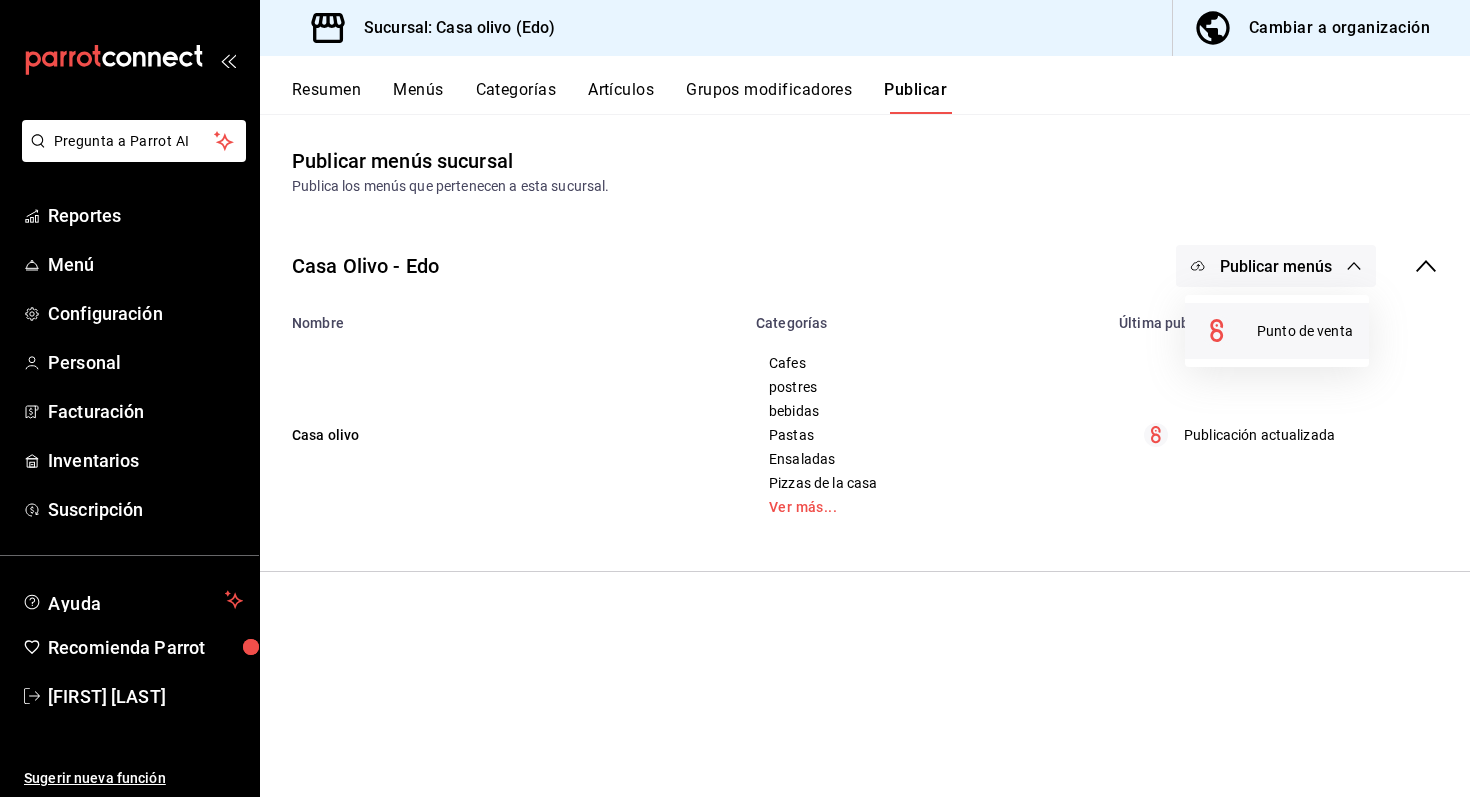 click on "Punto de venta" at bounding box center [1305, 331] 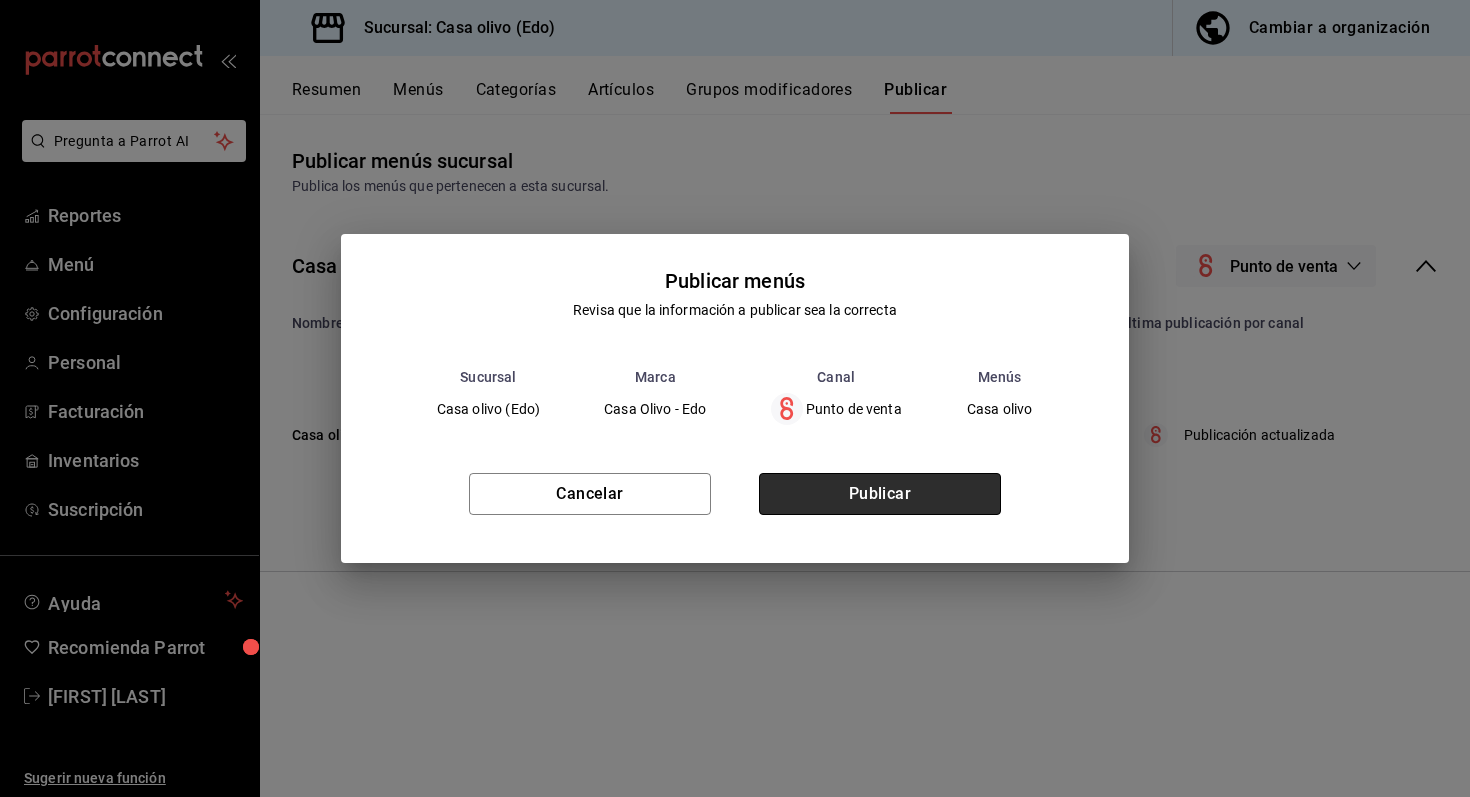 click on "Publicar" at bounding box center [880, 494] 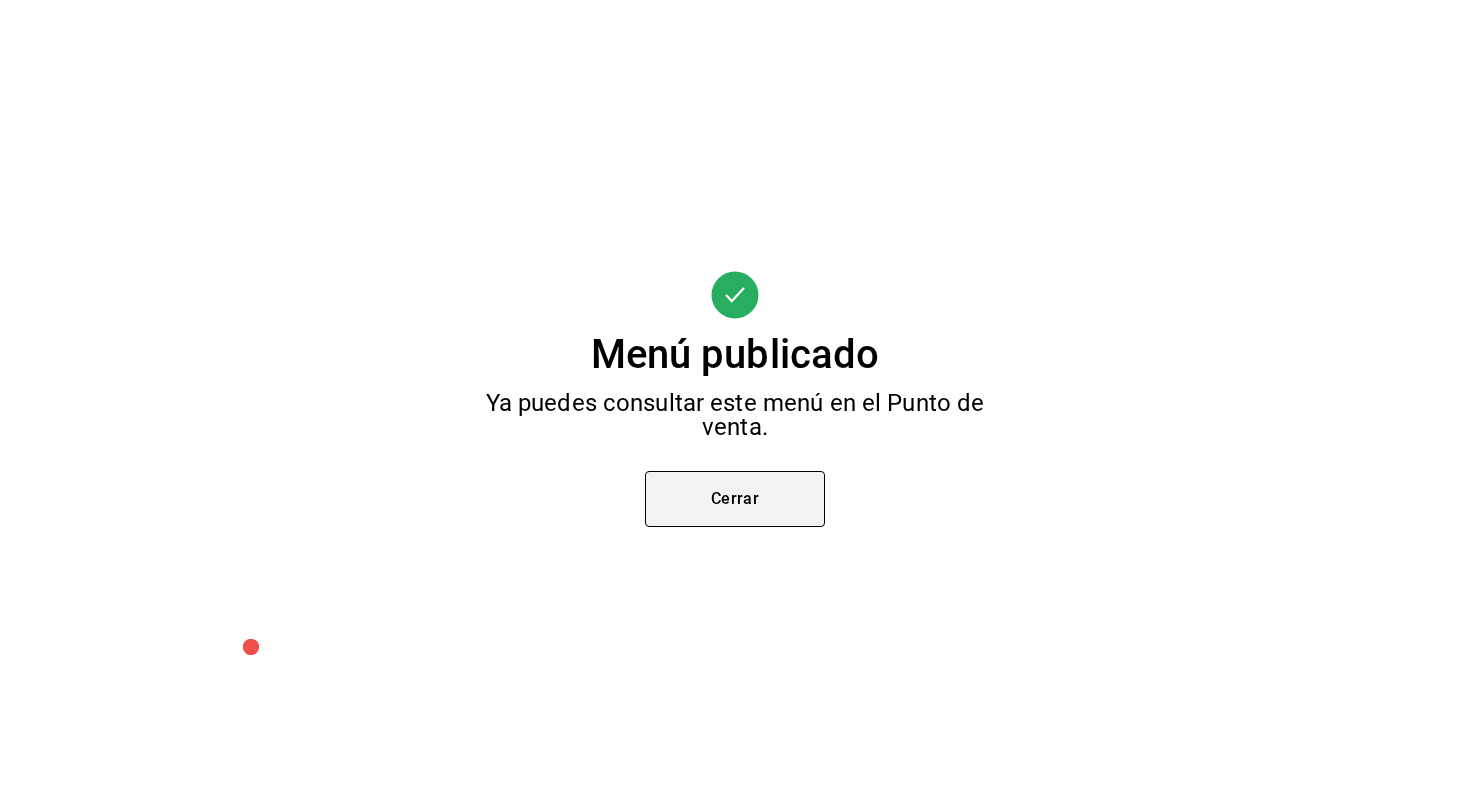 click on "Cerrar" at bounding box center [735, 499] 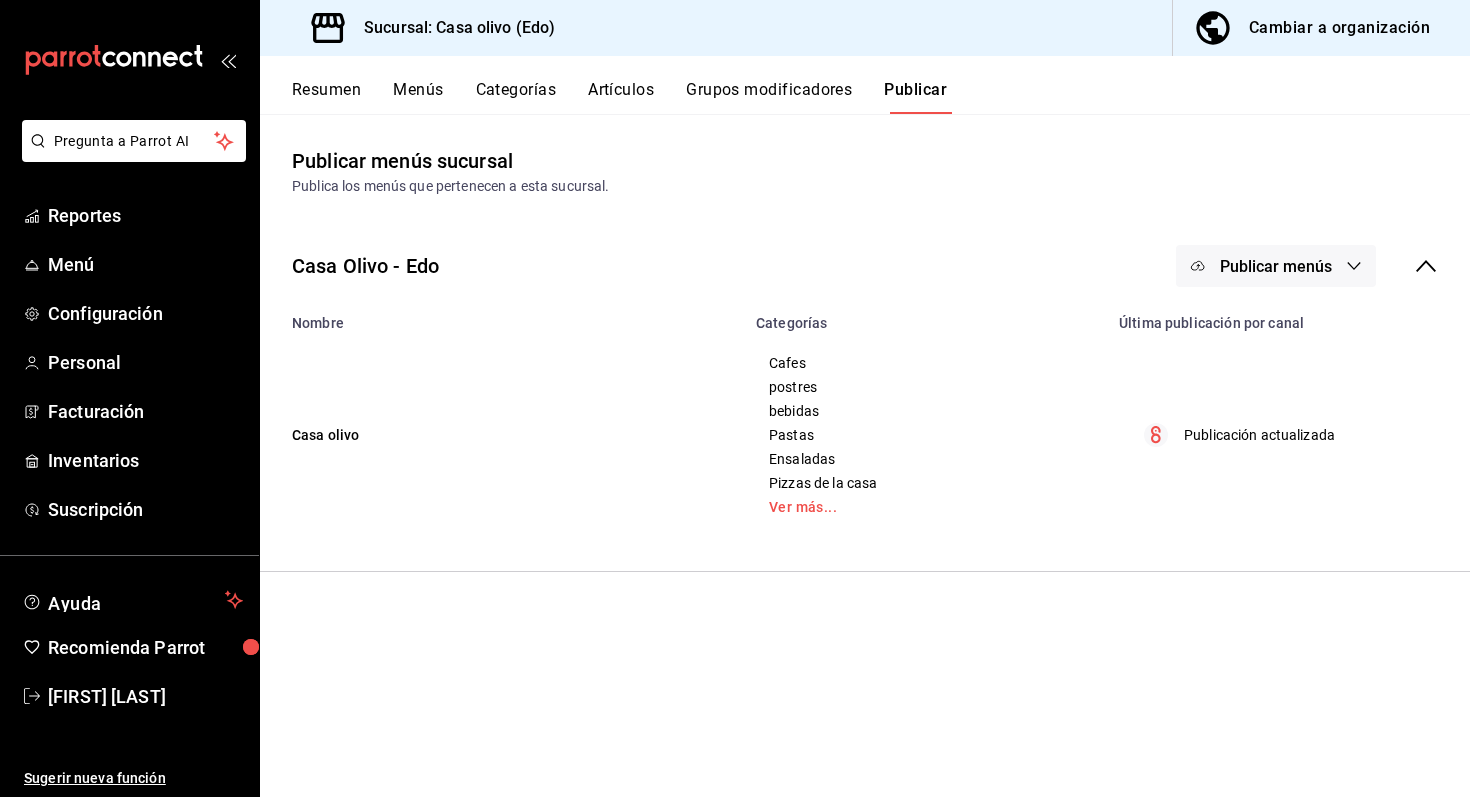 click on "Grupos modificadores" at bounding box center (769, 97) 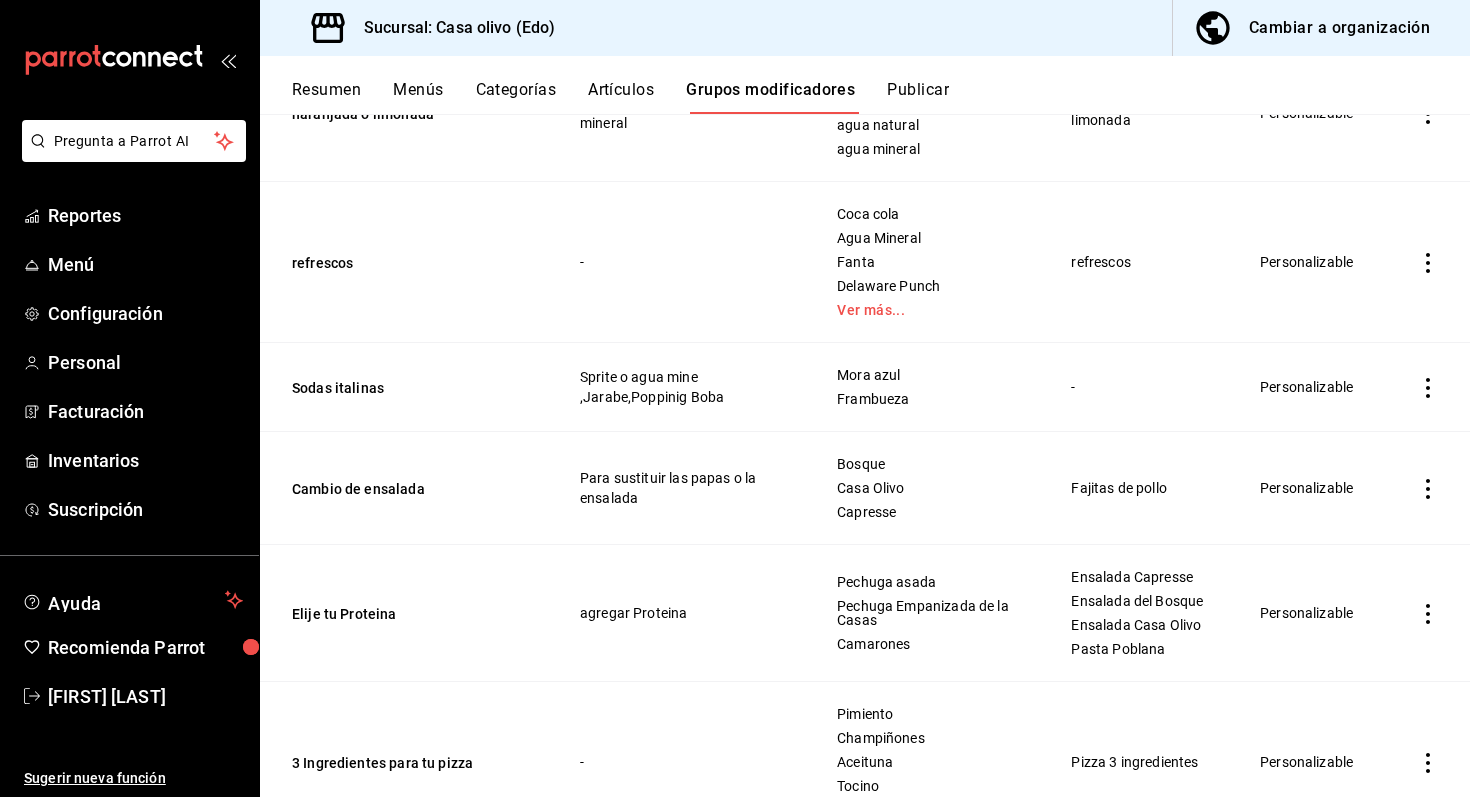 scroll, scrollTop: 0, scrollLeft: 0, axis: both 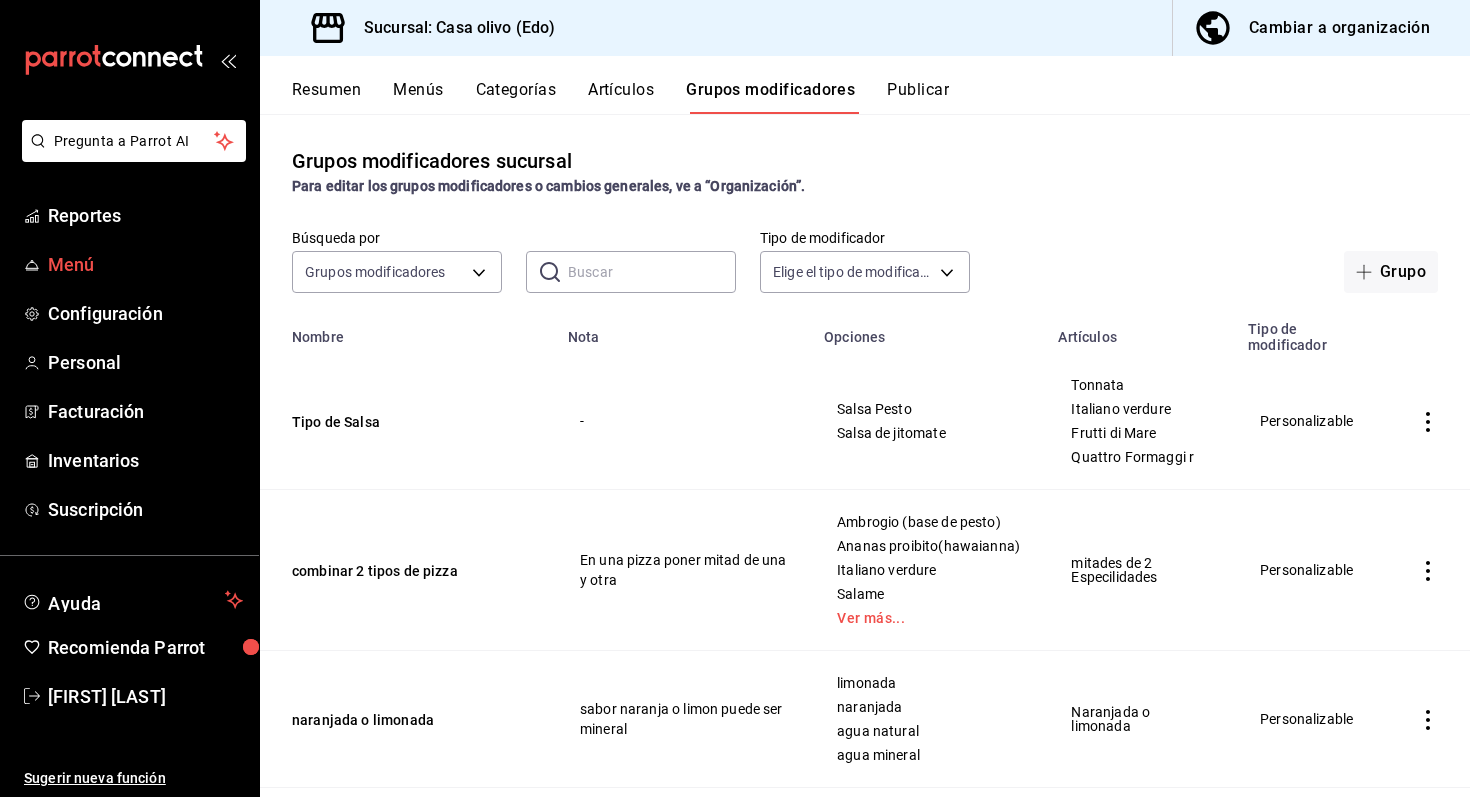 click on "Menú" at bounding box center [145, 264] 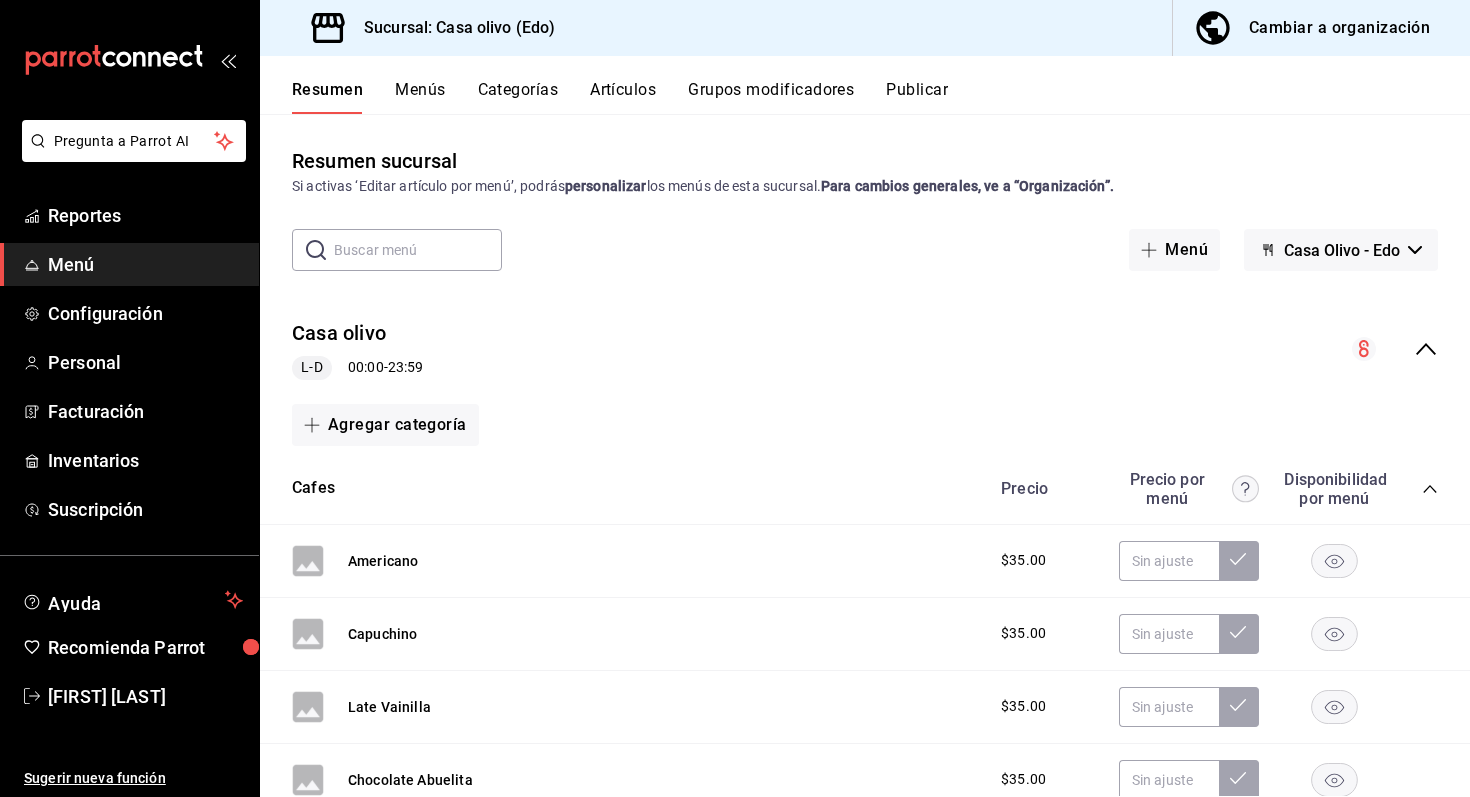 click on "Menús" at bounding box center [420, 97] 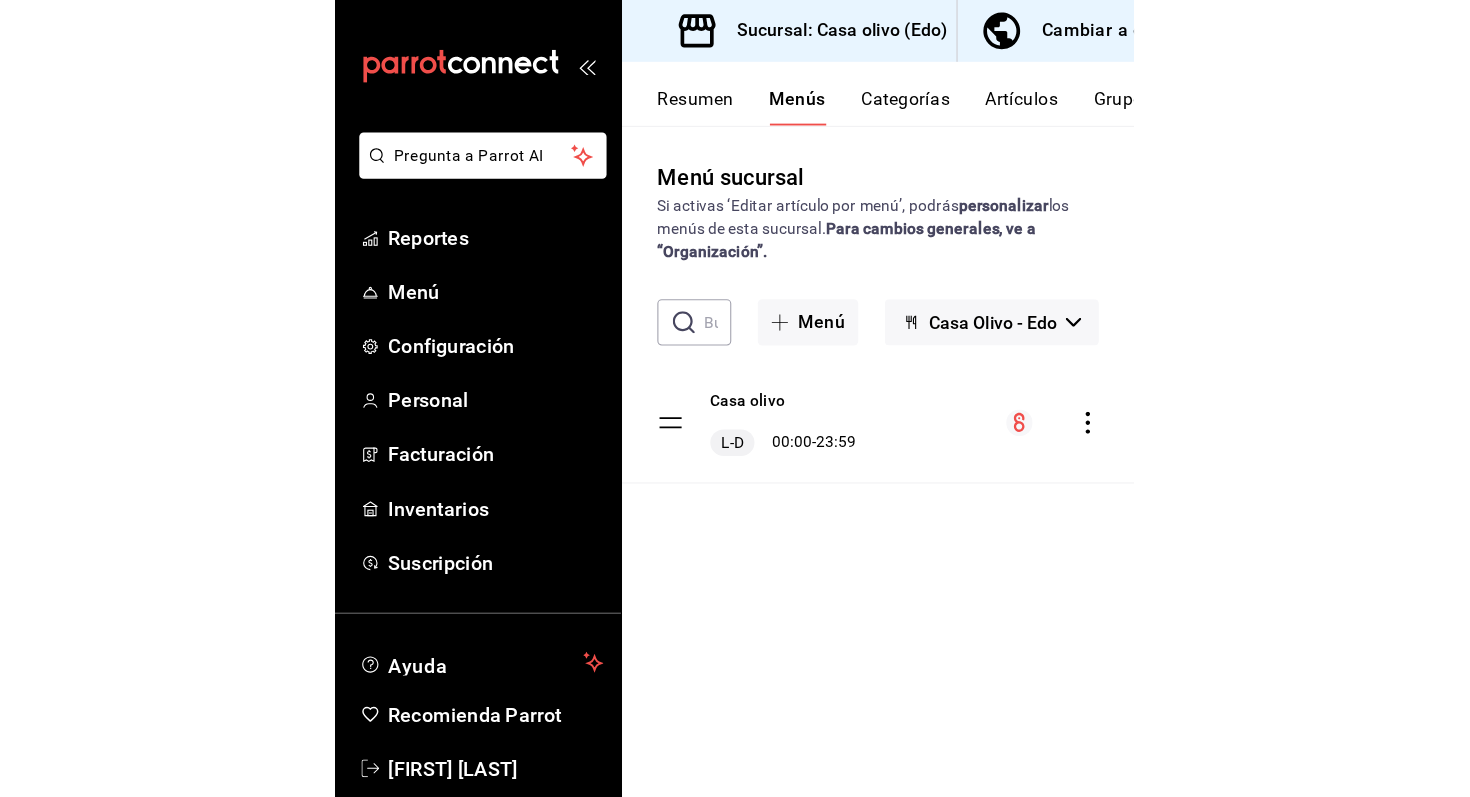scroll, scrollTop: 0, scrollLeft: 0, axis: both 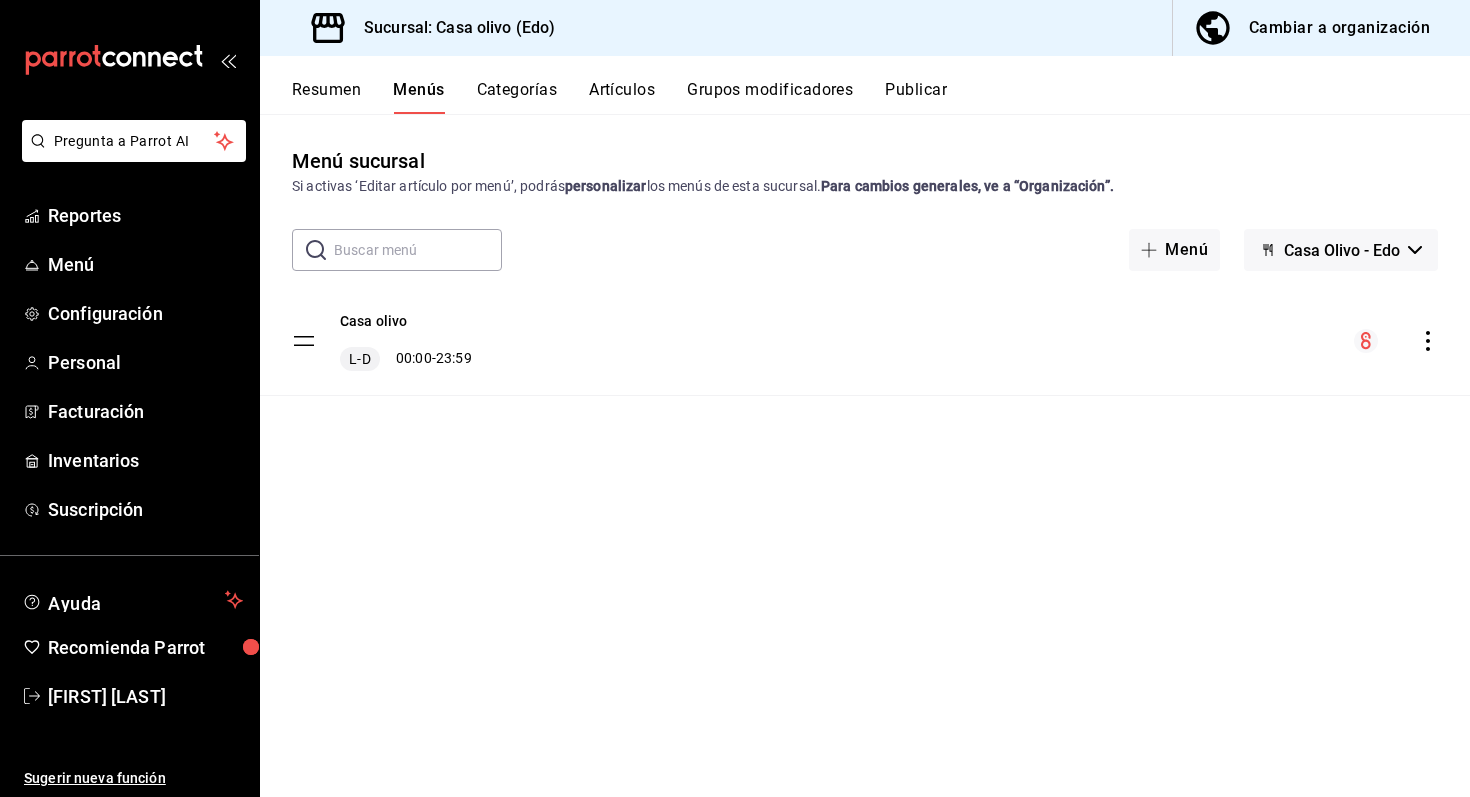 click on "Categorías" at bounding box center [517, 97] 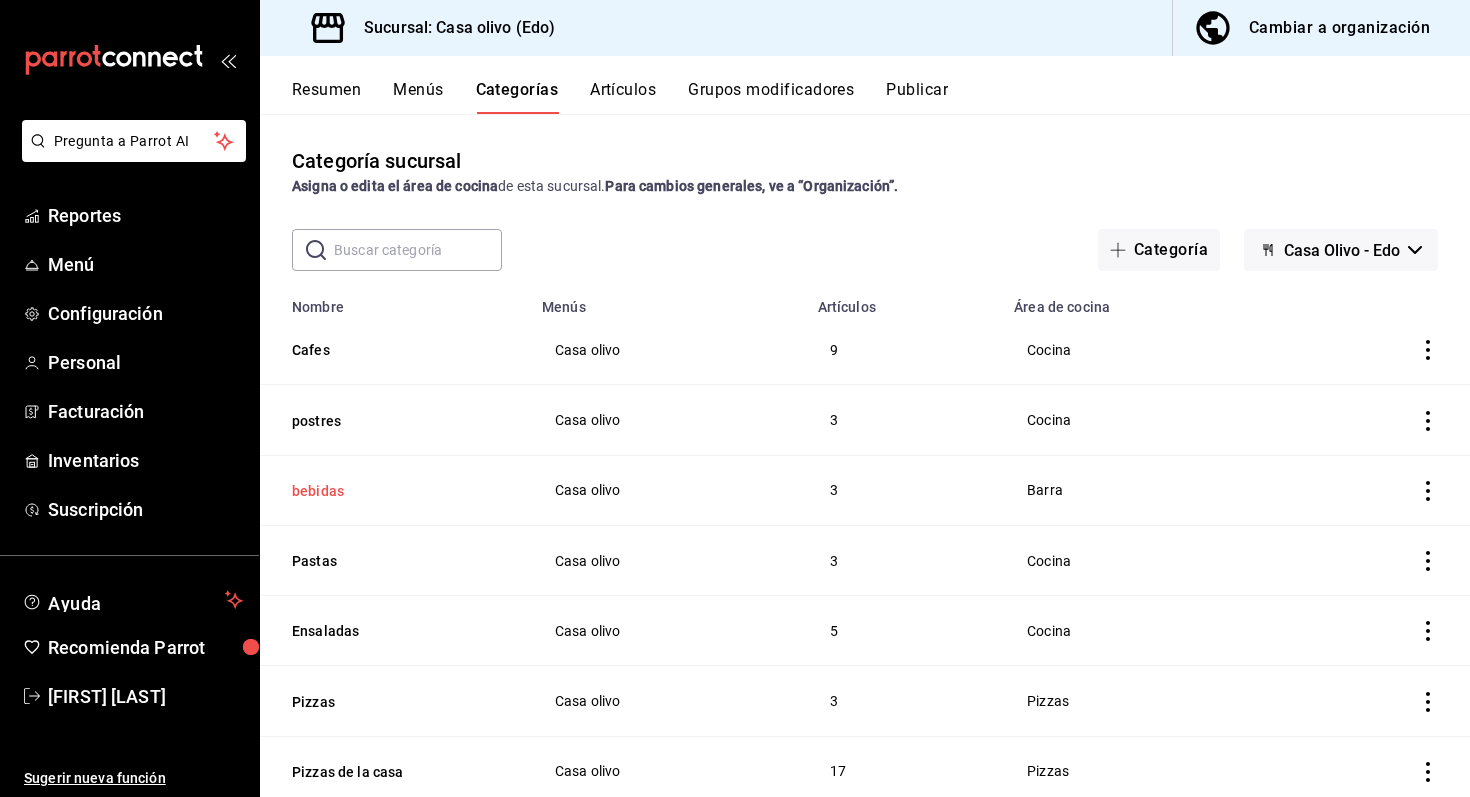 click on "bebidas" at bounding box center [392, 491] 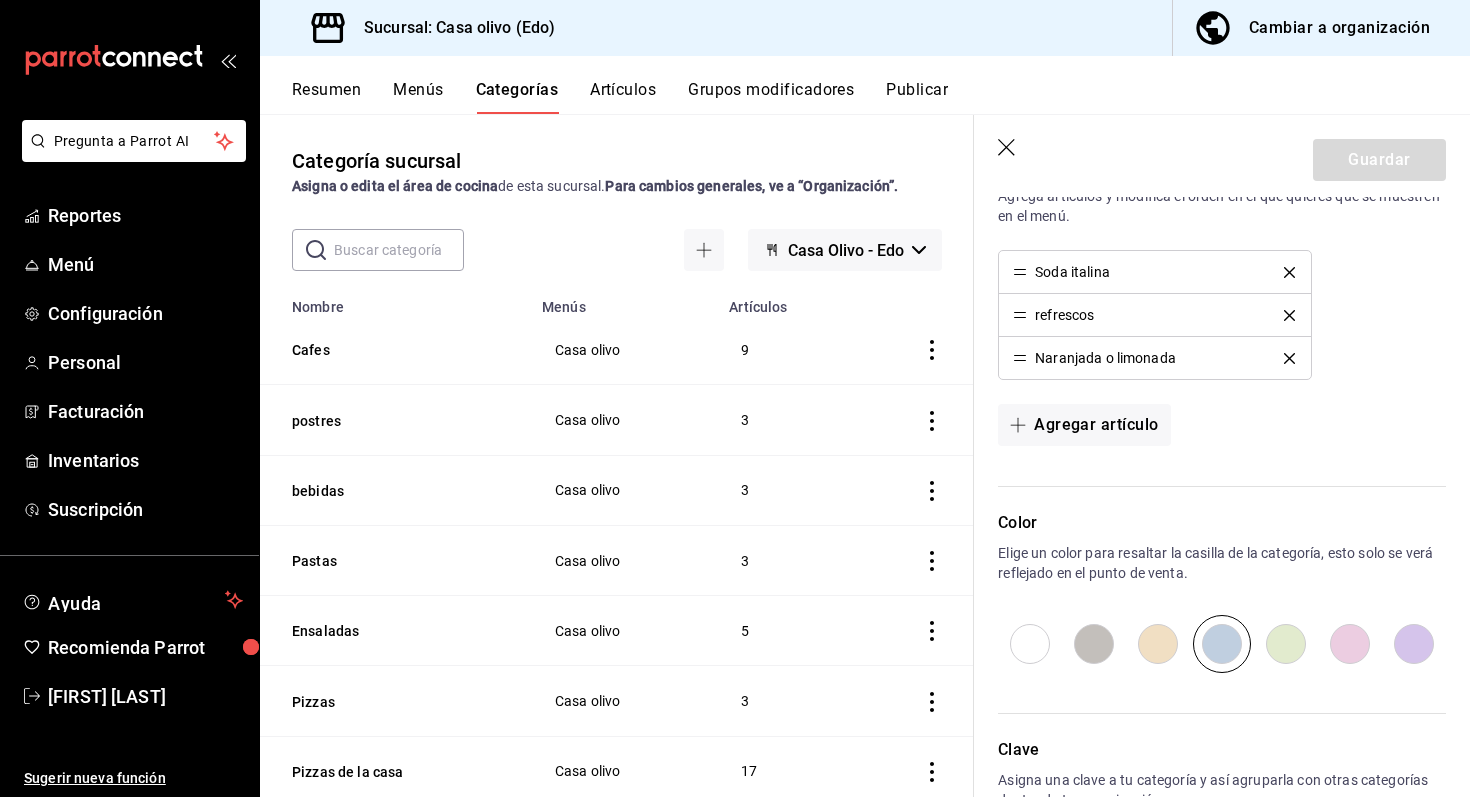 scroll, scrollTop: 525, scrollLeft: 0, axis: vertical 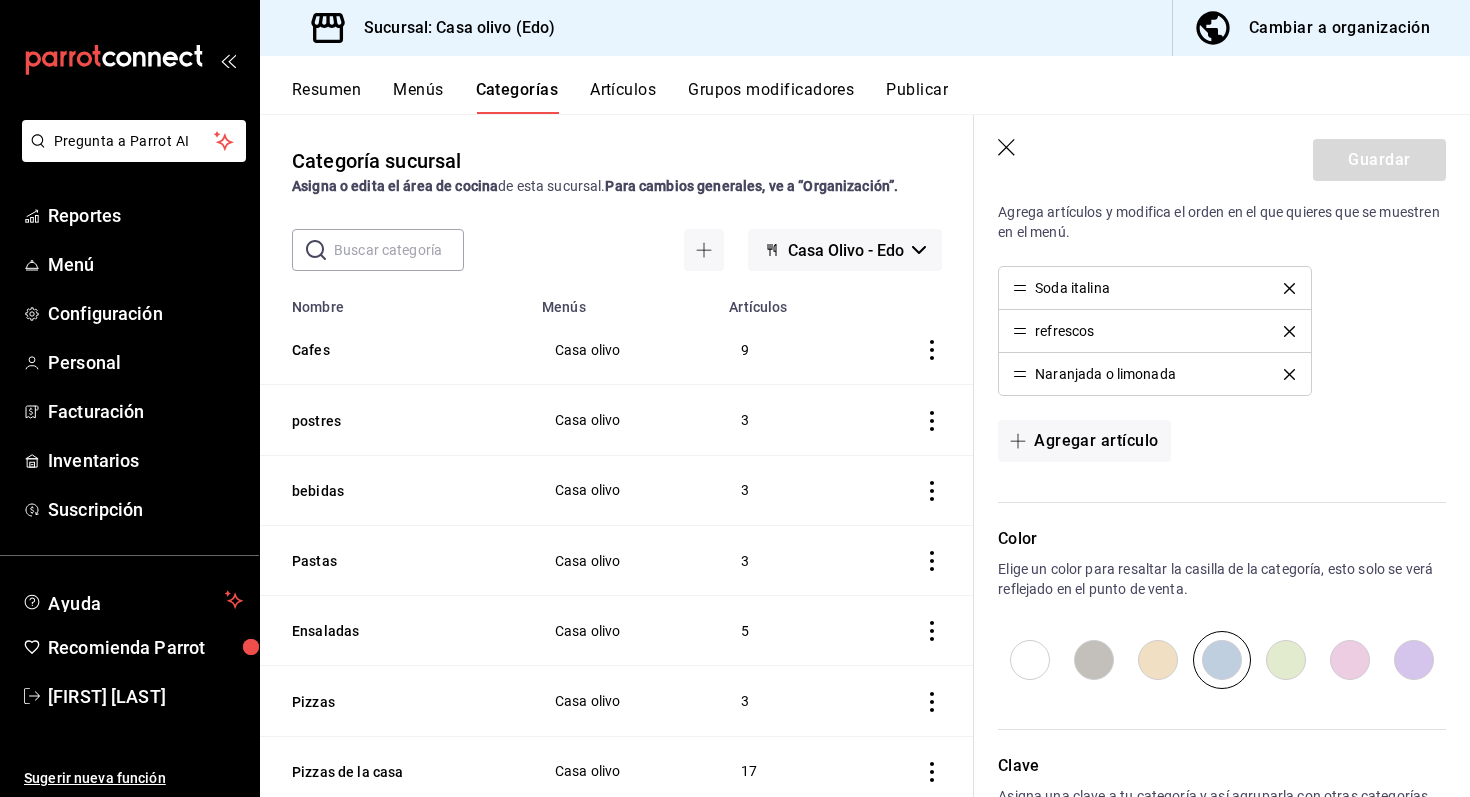 click on "refrescos" at bounding box center [1064, 331] 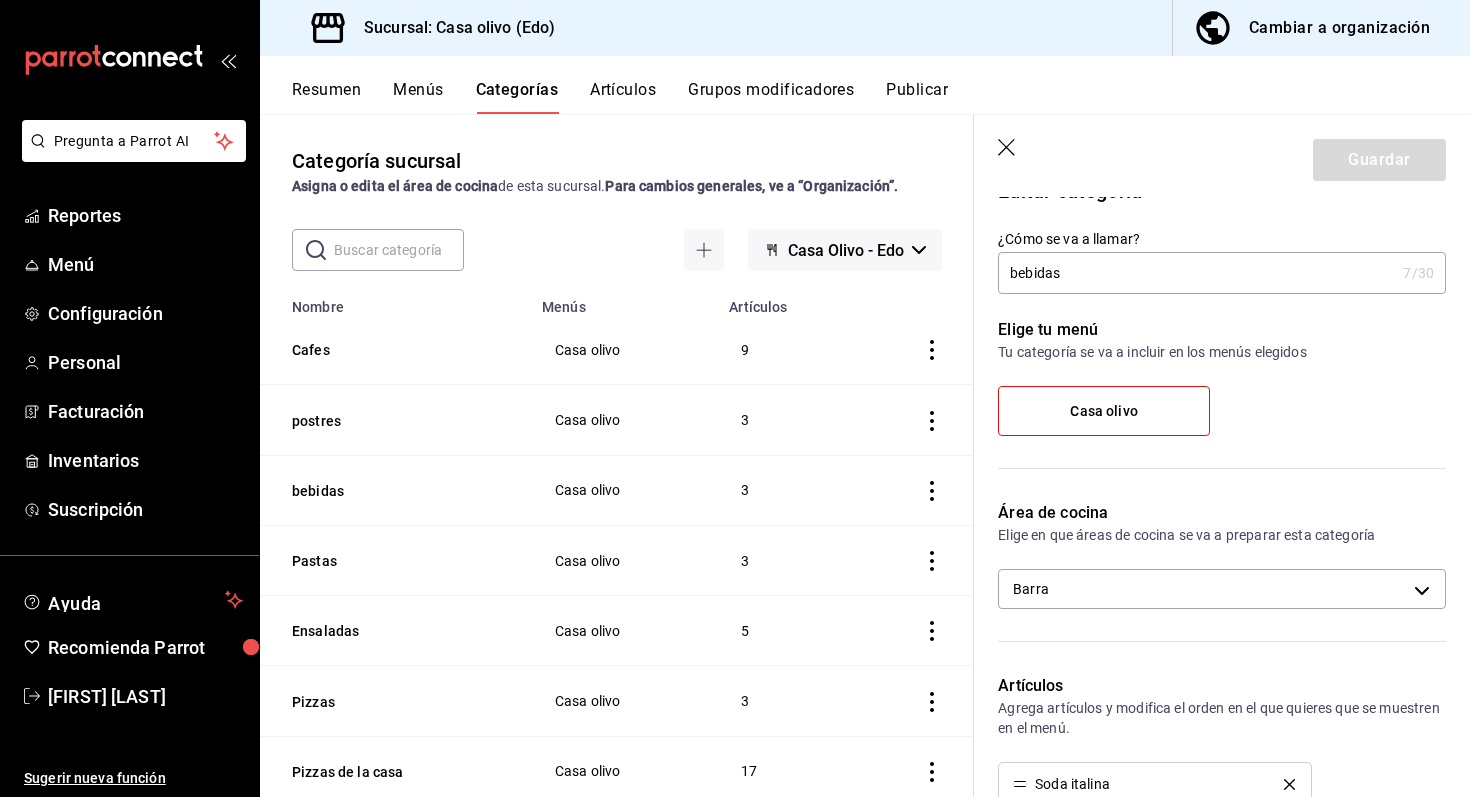 scroll, scrollTop: 0, scrollLeft: 0, axis: both 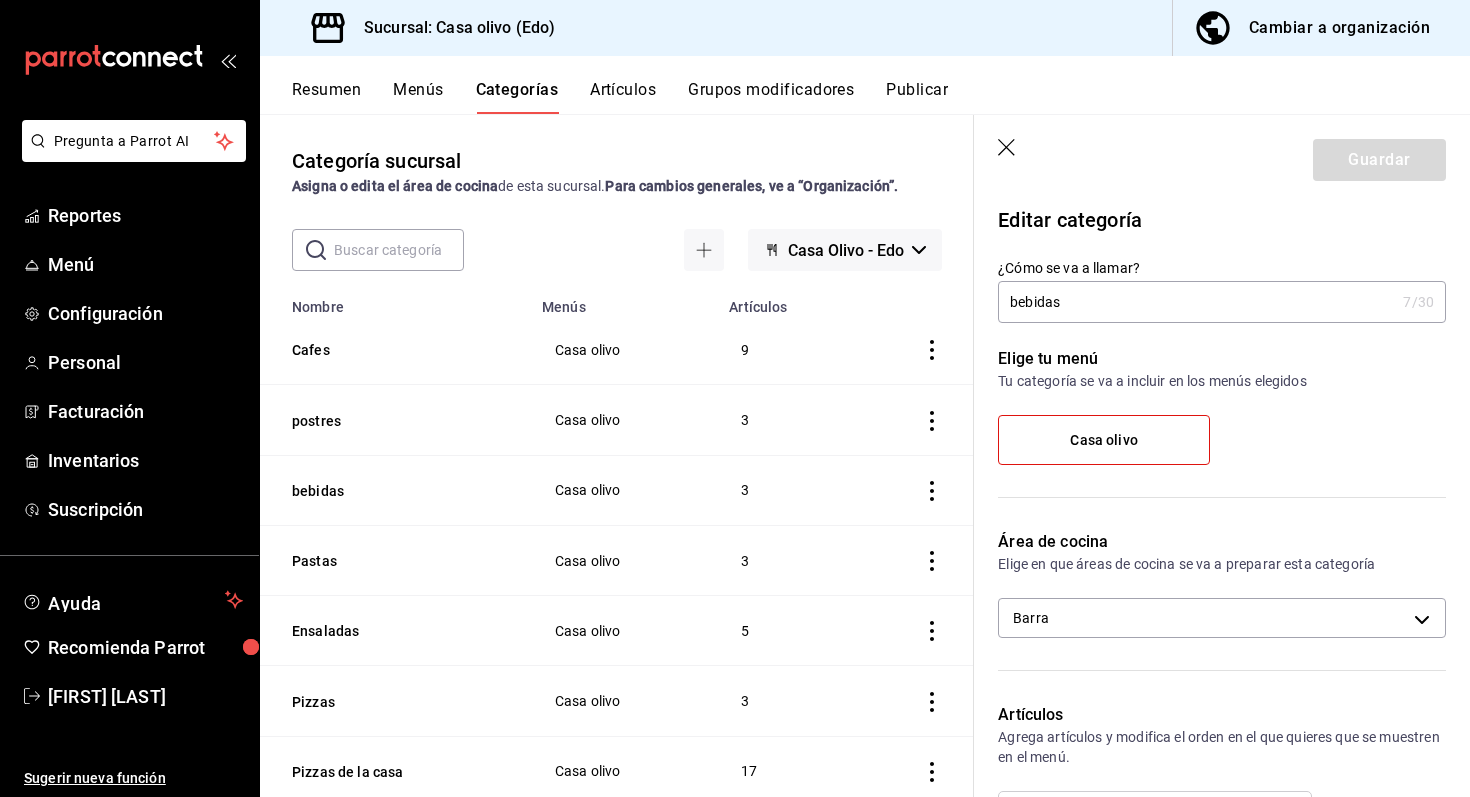 click on "Artículos" at bounding box center [623, 97] 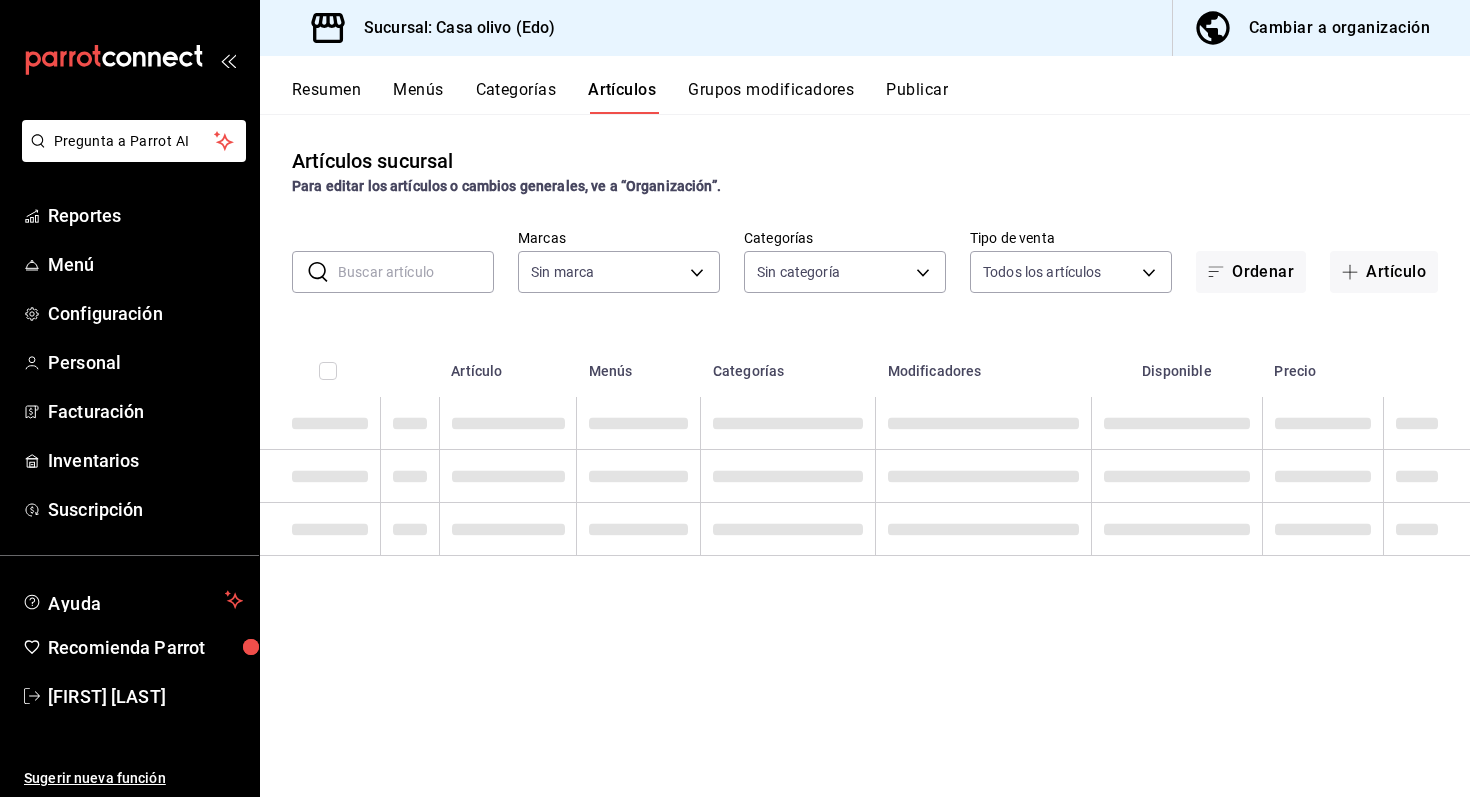 type on "09261786-2630-426b-924a-f43334cfd809" 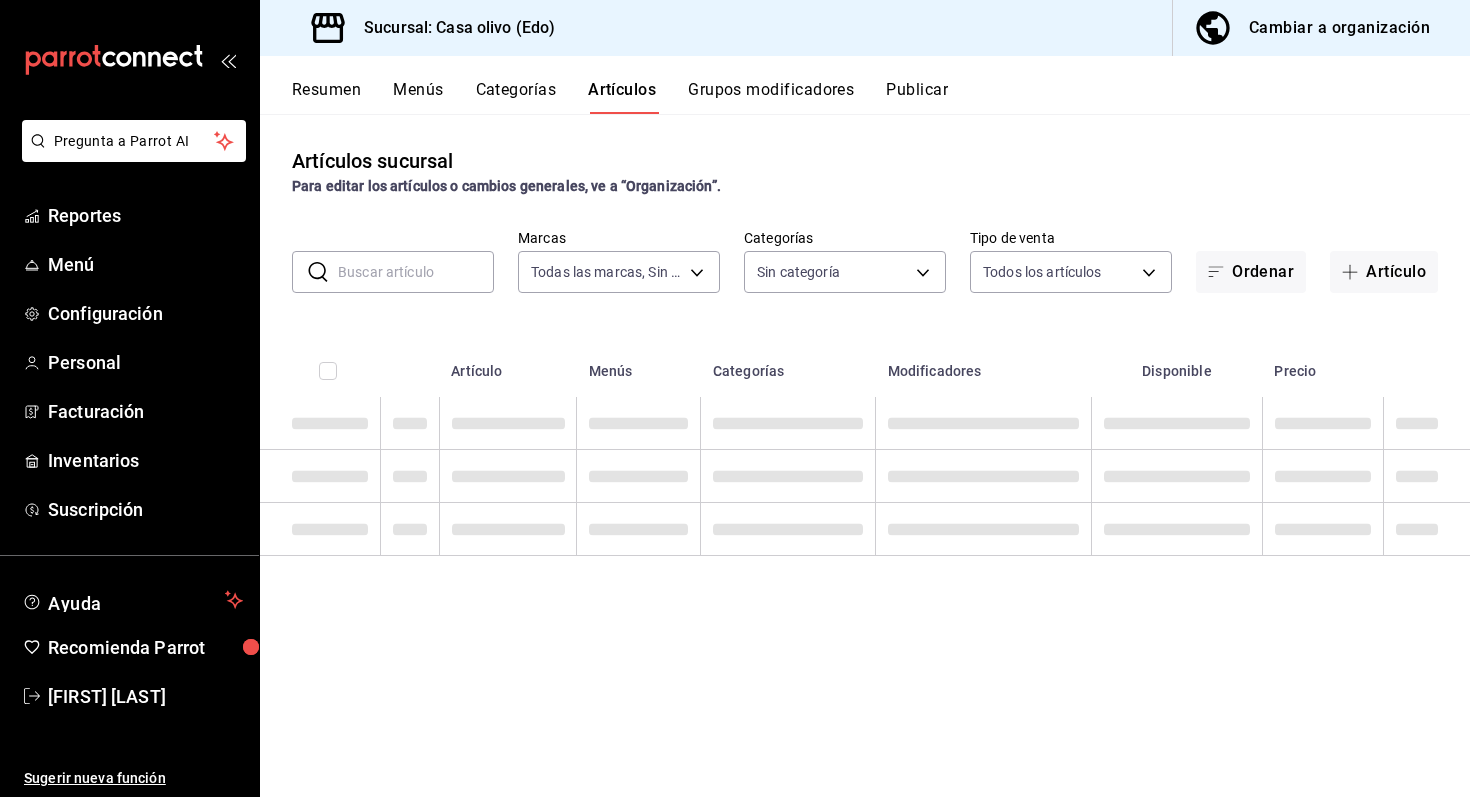type on "b2ce73ce-ea99-4733-809e-adbc4baf4c67,cb6508e7-f668-4a20-8bff-d9580d89eb13,64376482-fbb5-4a05-8ecc-323176b49448,d44b0a3f-cece-4980-8b33-b66e48ec6426,203a5ee1-b564-419e-8587-d1cd59e3493d,279d2231-0403-4796-b457-ae73b58f7fdc,ceb712bb-0fdb-4006-8a47-ab78c7657bac" 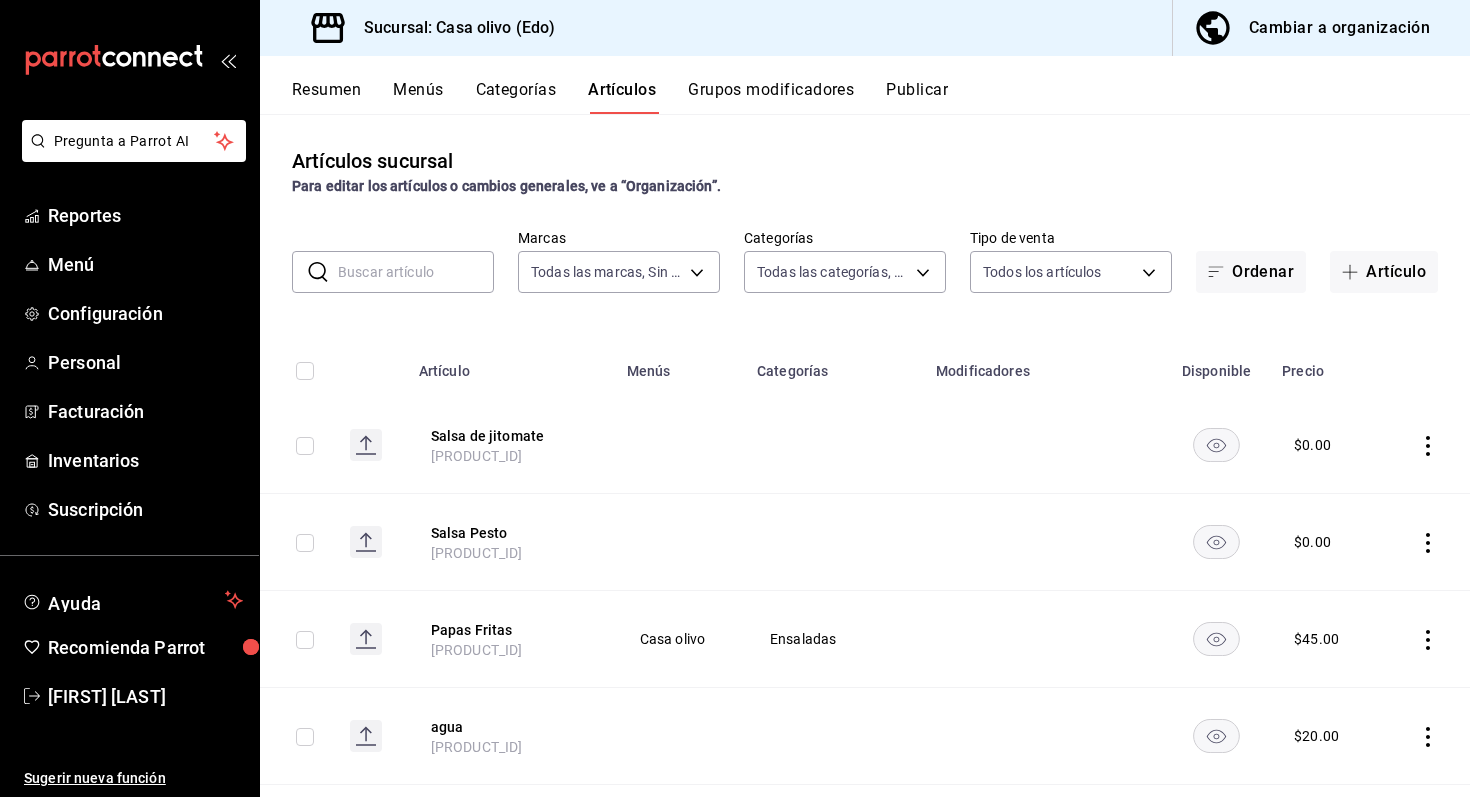 click on "Grupos modificadores" at bounding box center [771, 97] 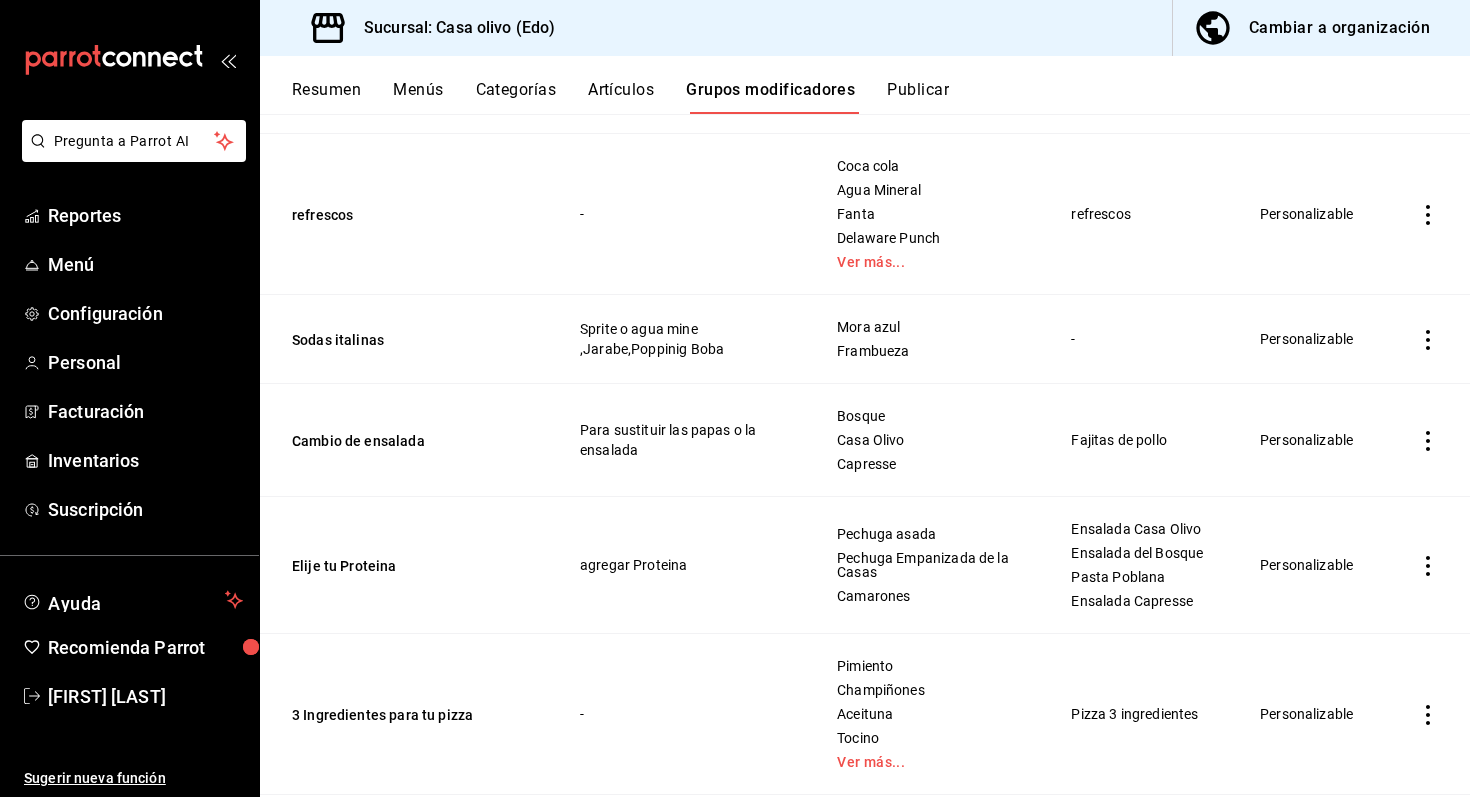 scroll, scrollTop: 646, scrollLeft: 0, axis: vertical 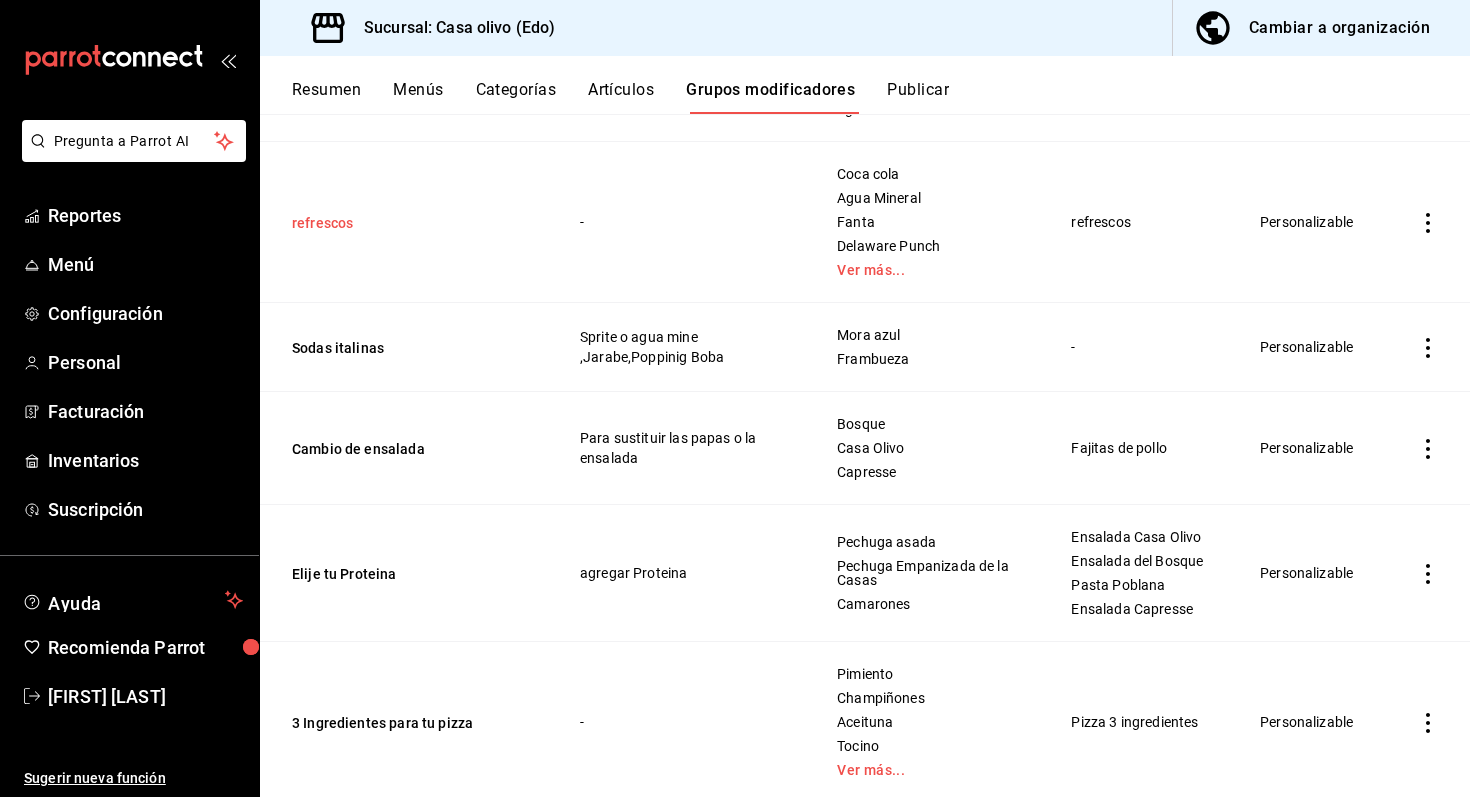 click on "refrescos" at bounding box center (412, 223) 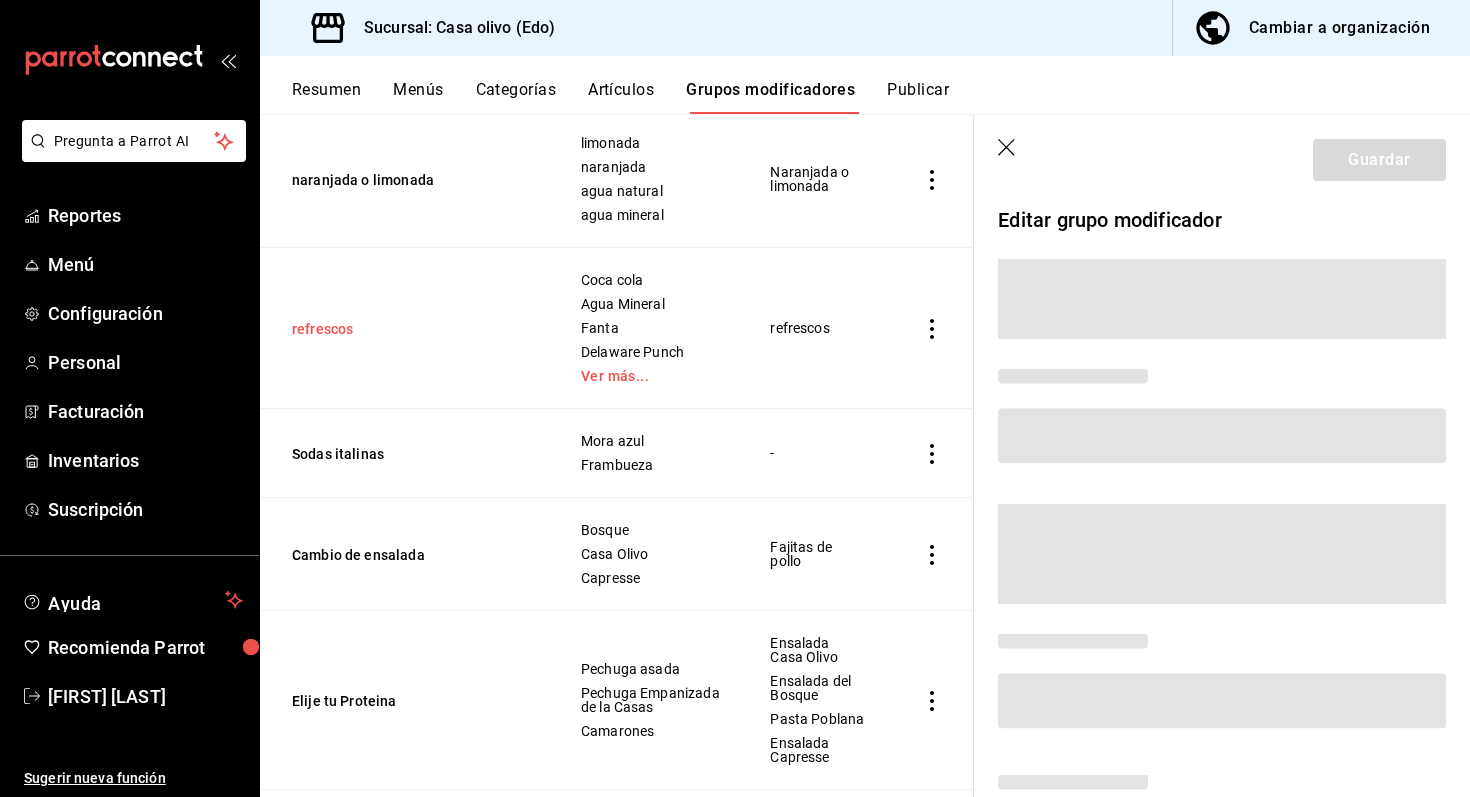scroll, scrollTop: 629, scrollLeft: 0, axis: vertical 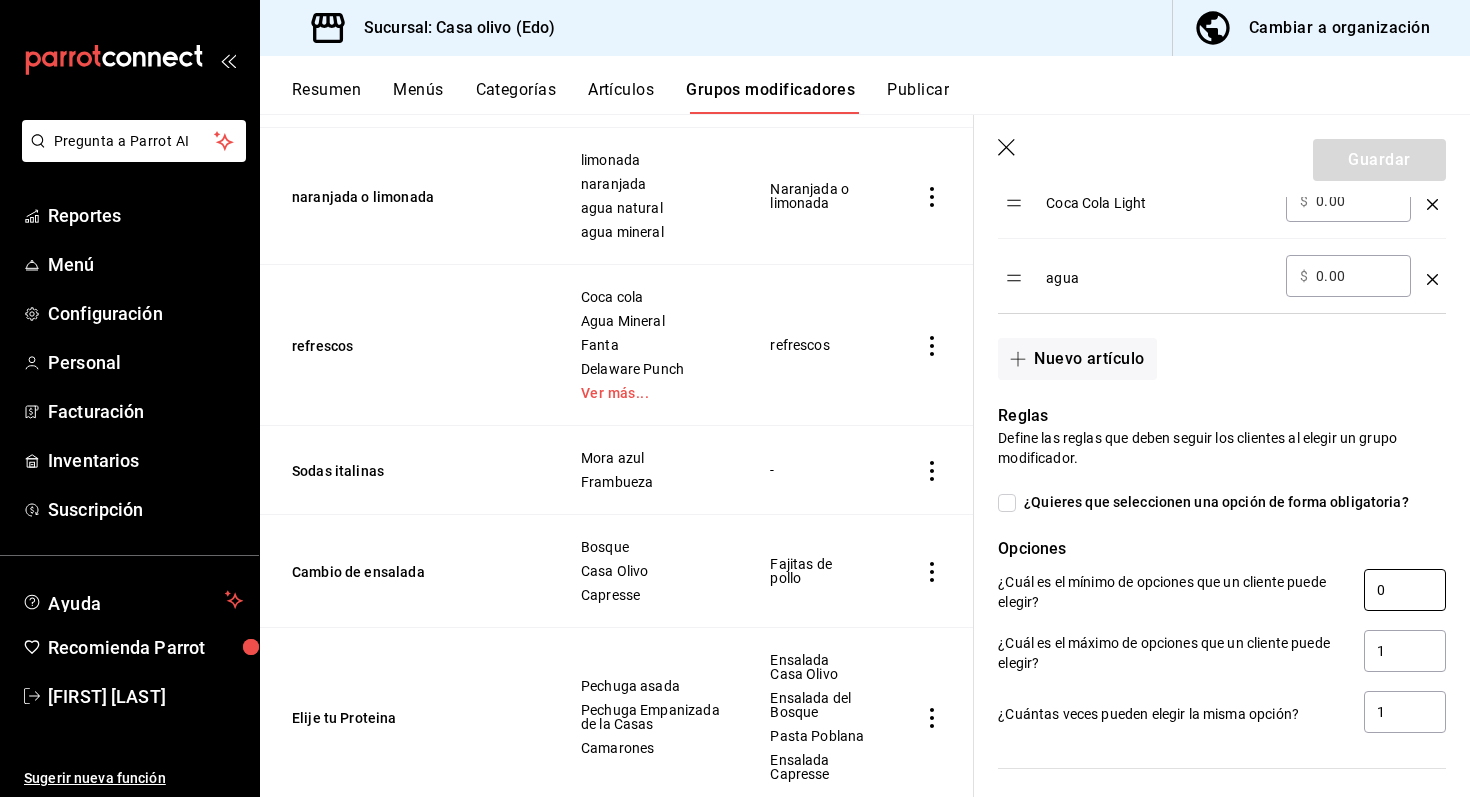 click on "0" at bounding box center [1405, 590] 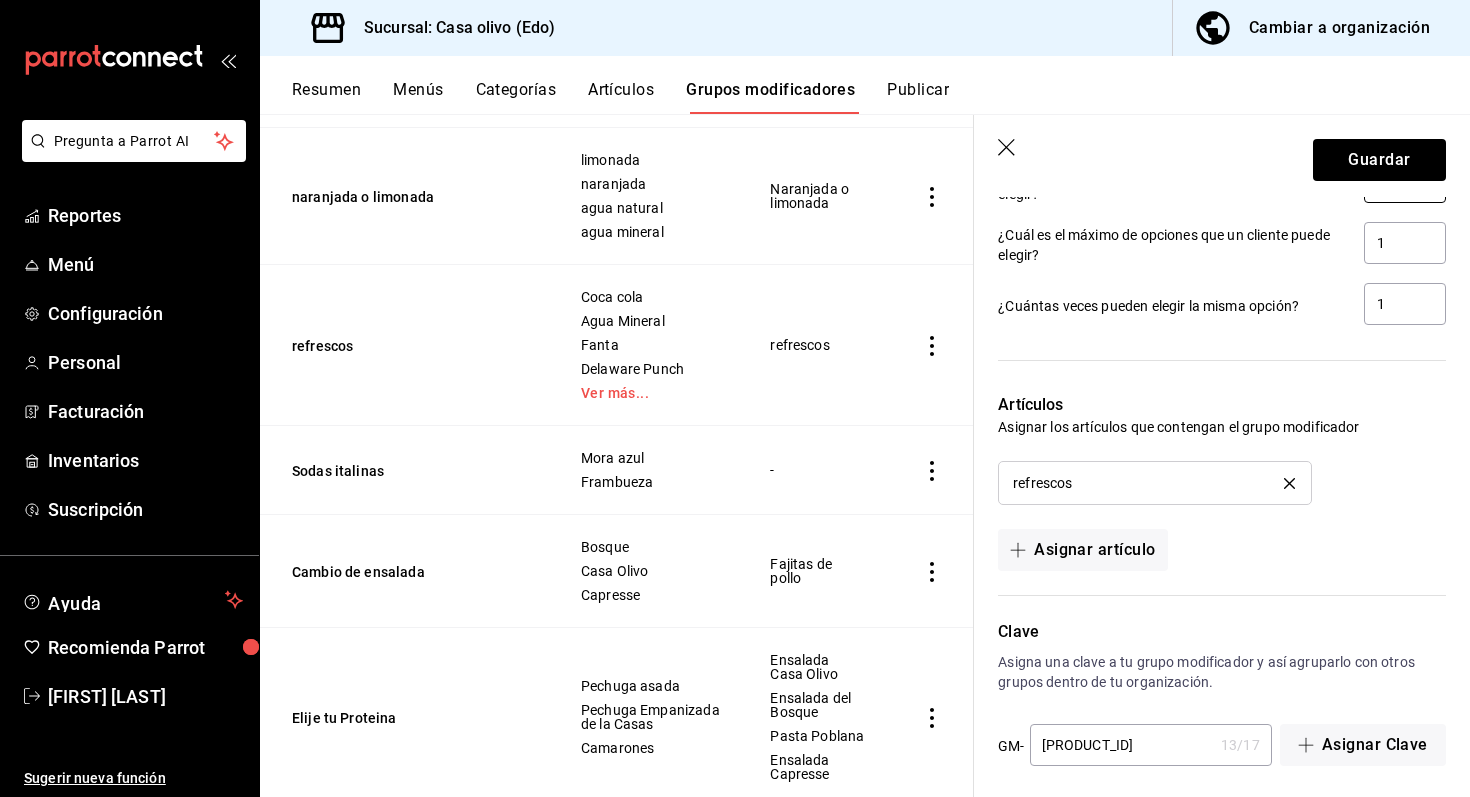 scroll, scrollTop: 1834, scrollLeft: 0, axis: vertical 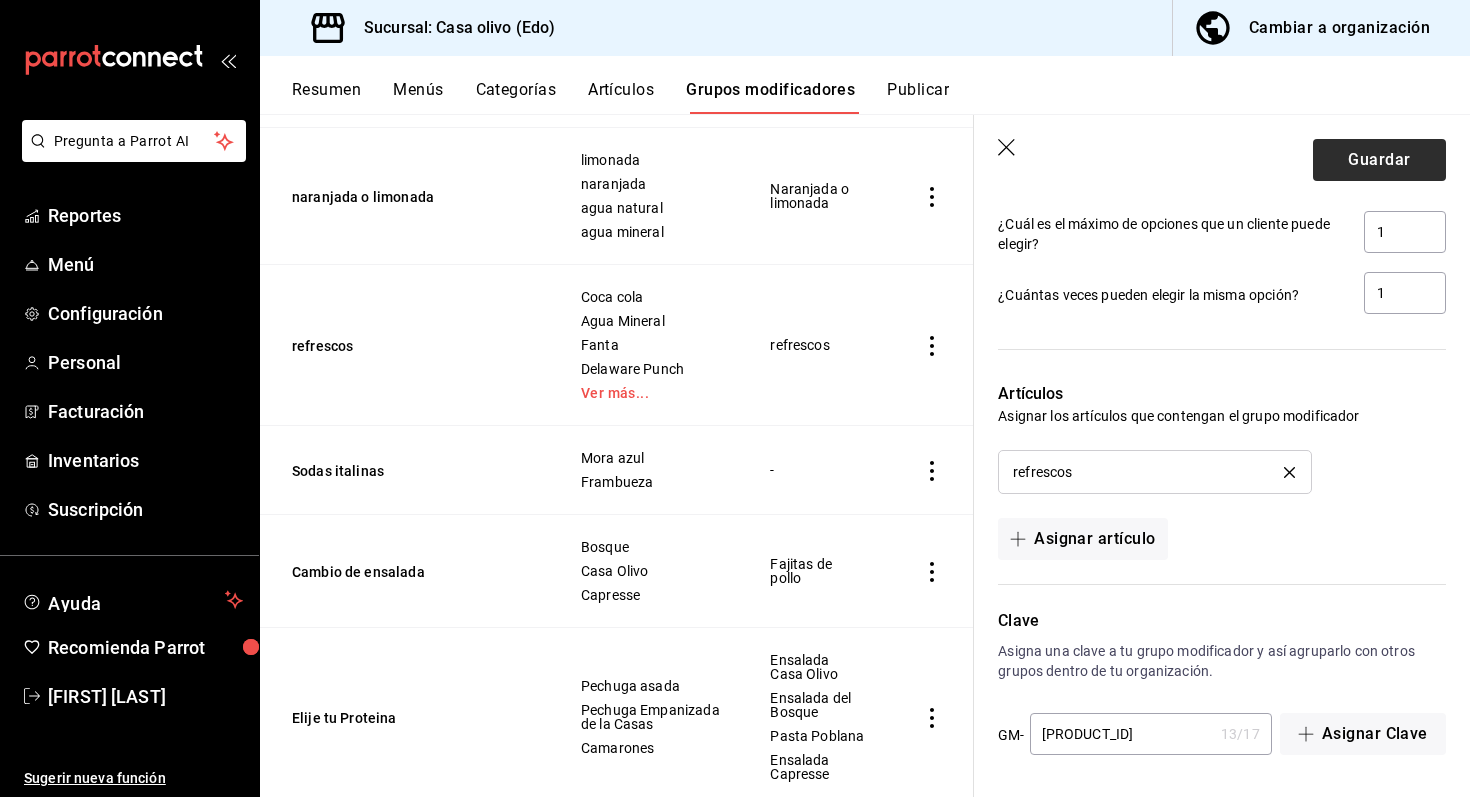 type on "1" 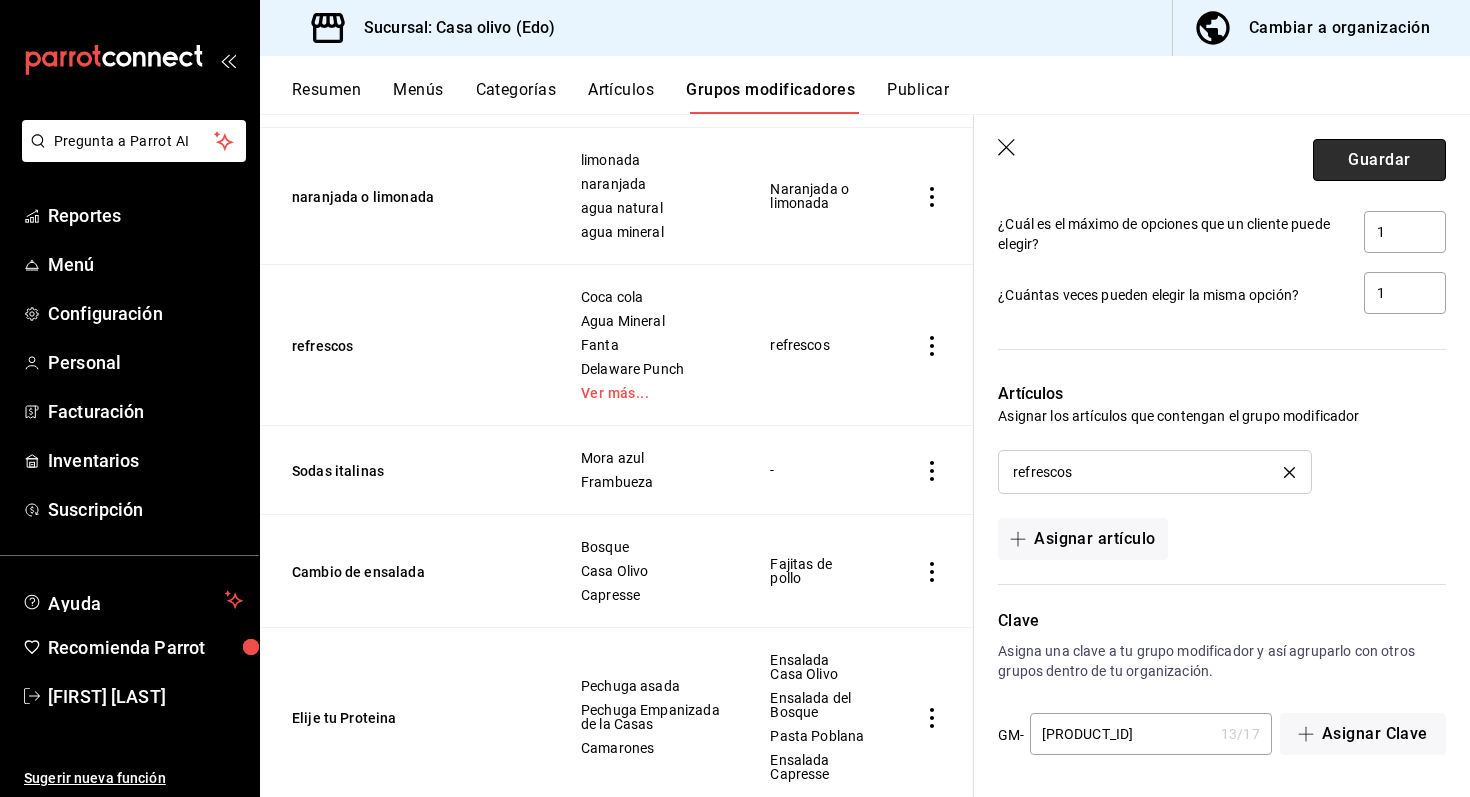 click on "Guardar" at bounding box center (1379, 160) 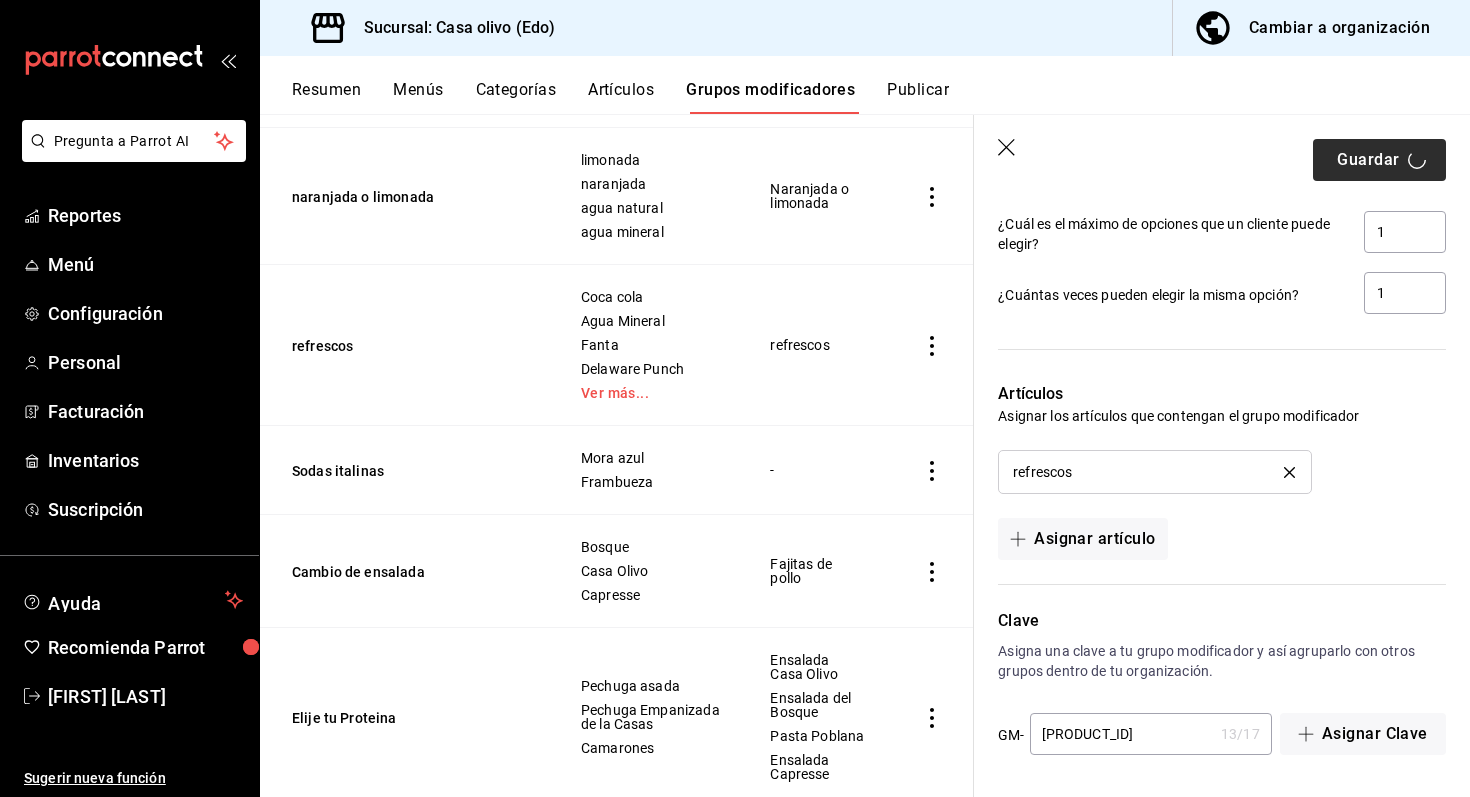 scroll, scrollTop: 0, scrollLeft: 0, axis: both 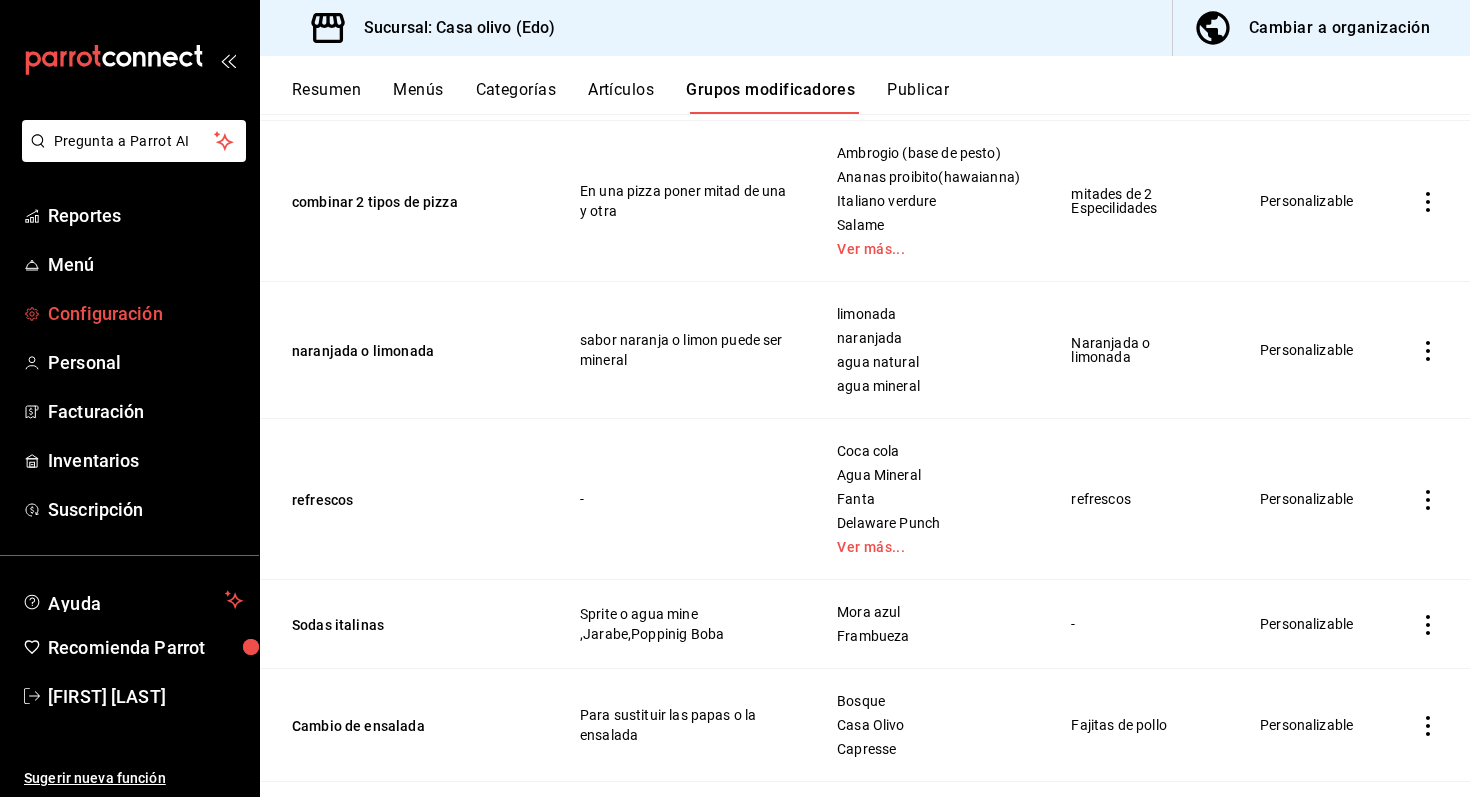 click on "Configuración" at bounding box center [129, 313] 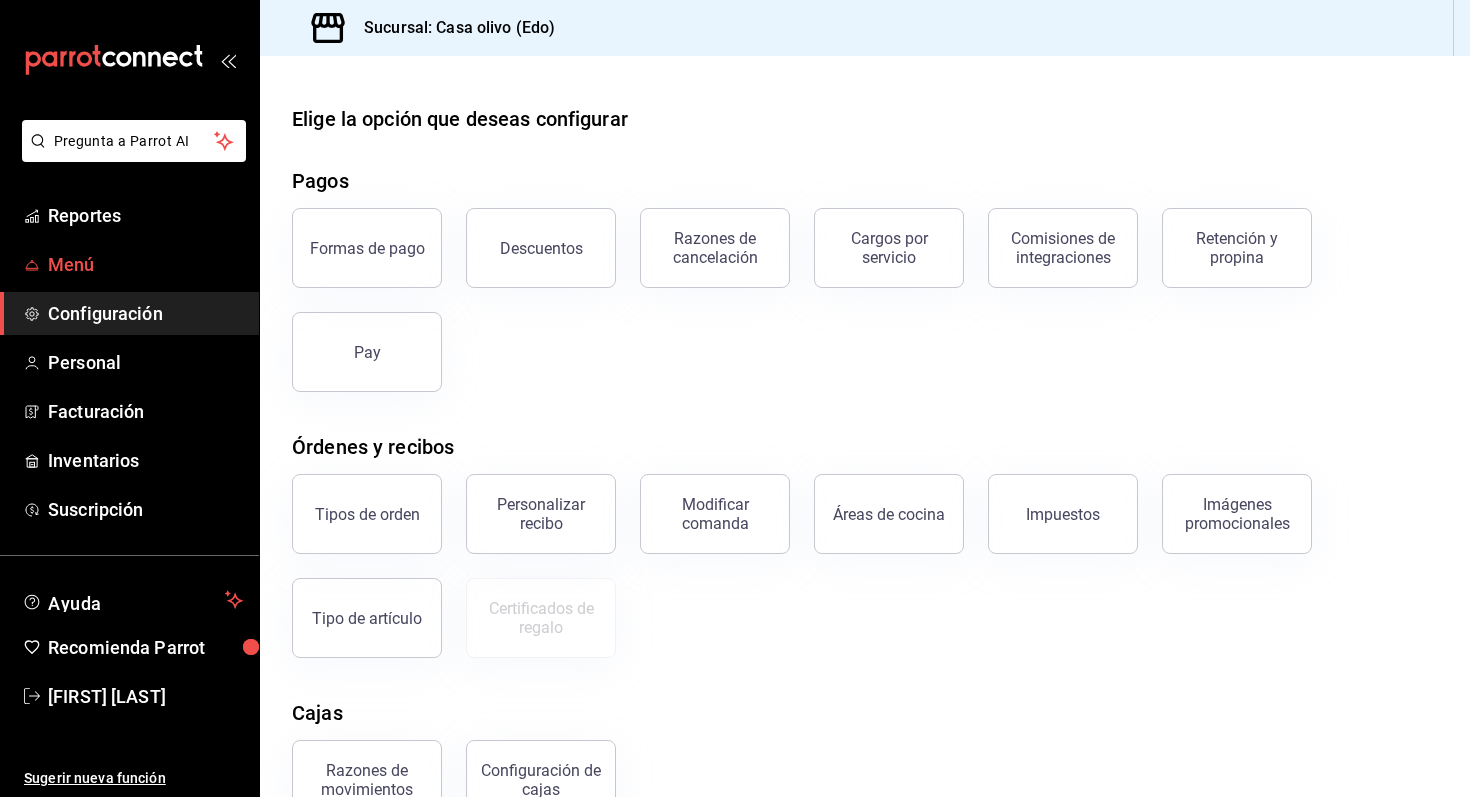 click on "Menú" at bounding box center [145, 264] 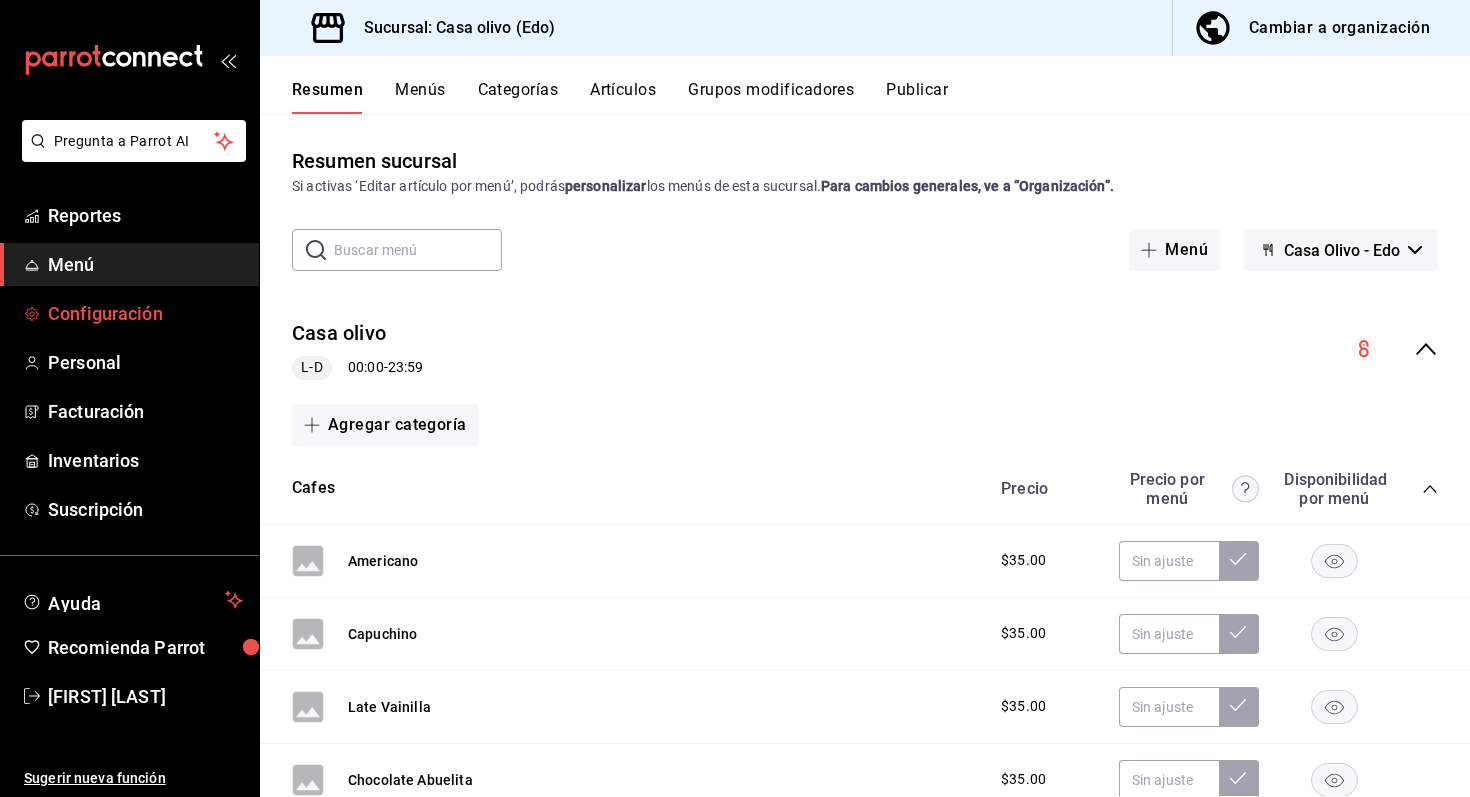 click on "Configuración" at bounding box center [145, 313] 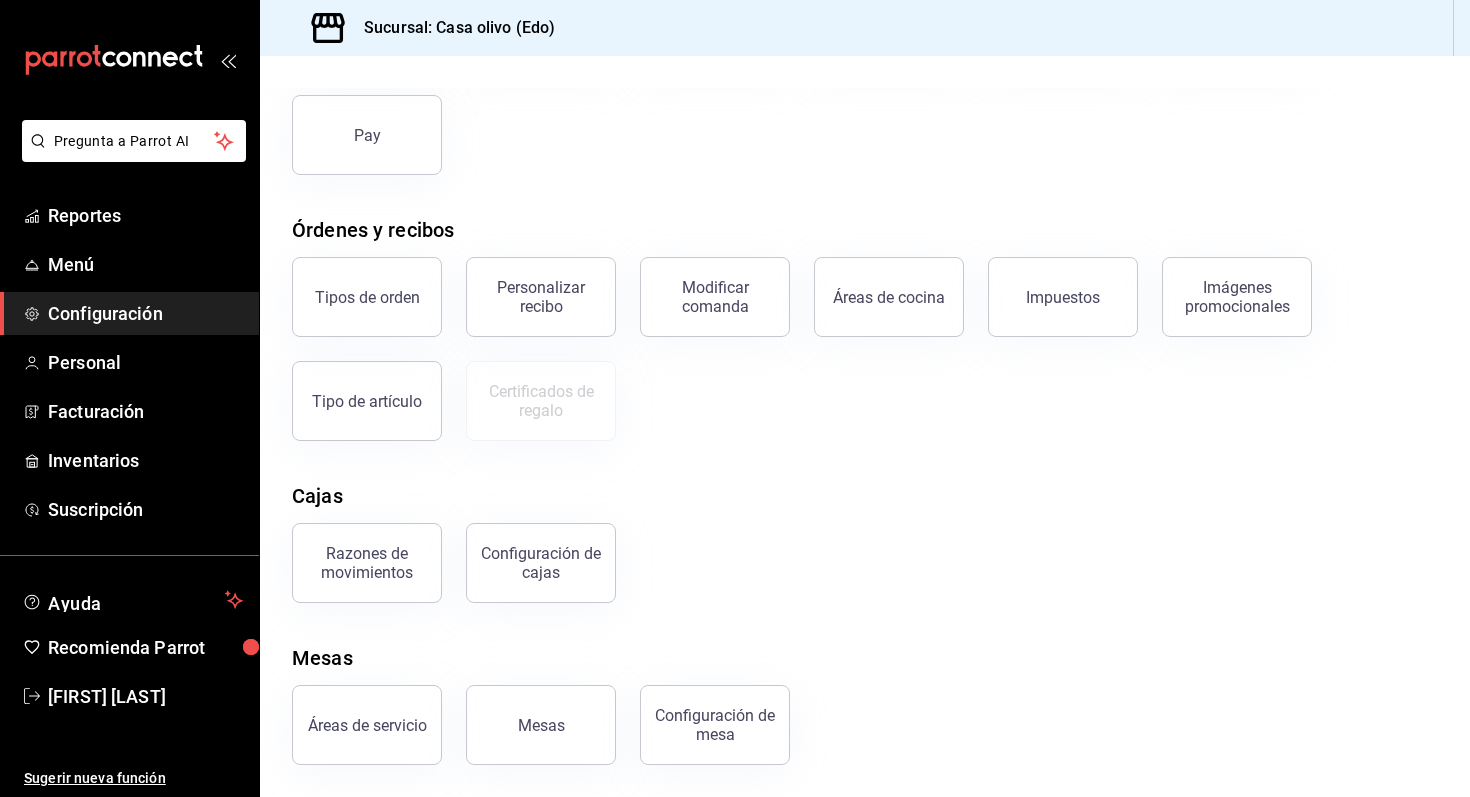 scroll, scrollTop: 0, scrollLeft: 0, axis: both 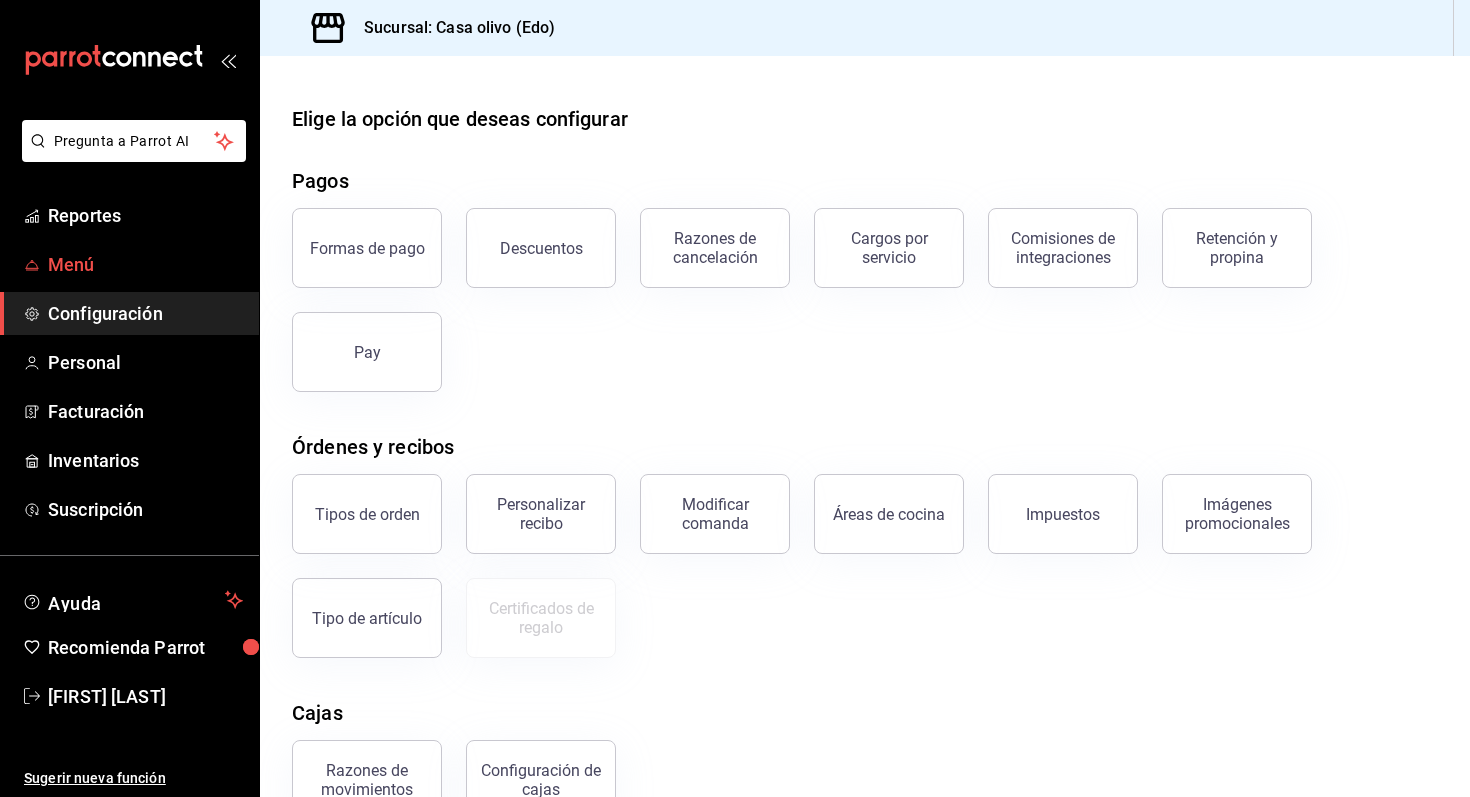 click on "Menú" at bounding box center (145, 264) 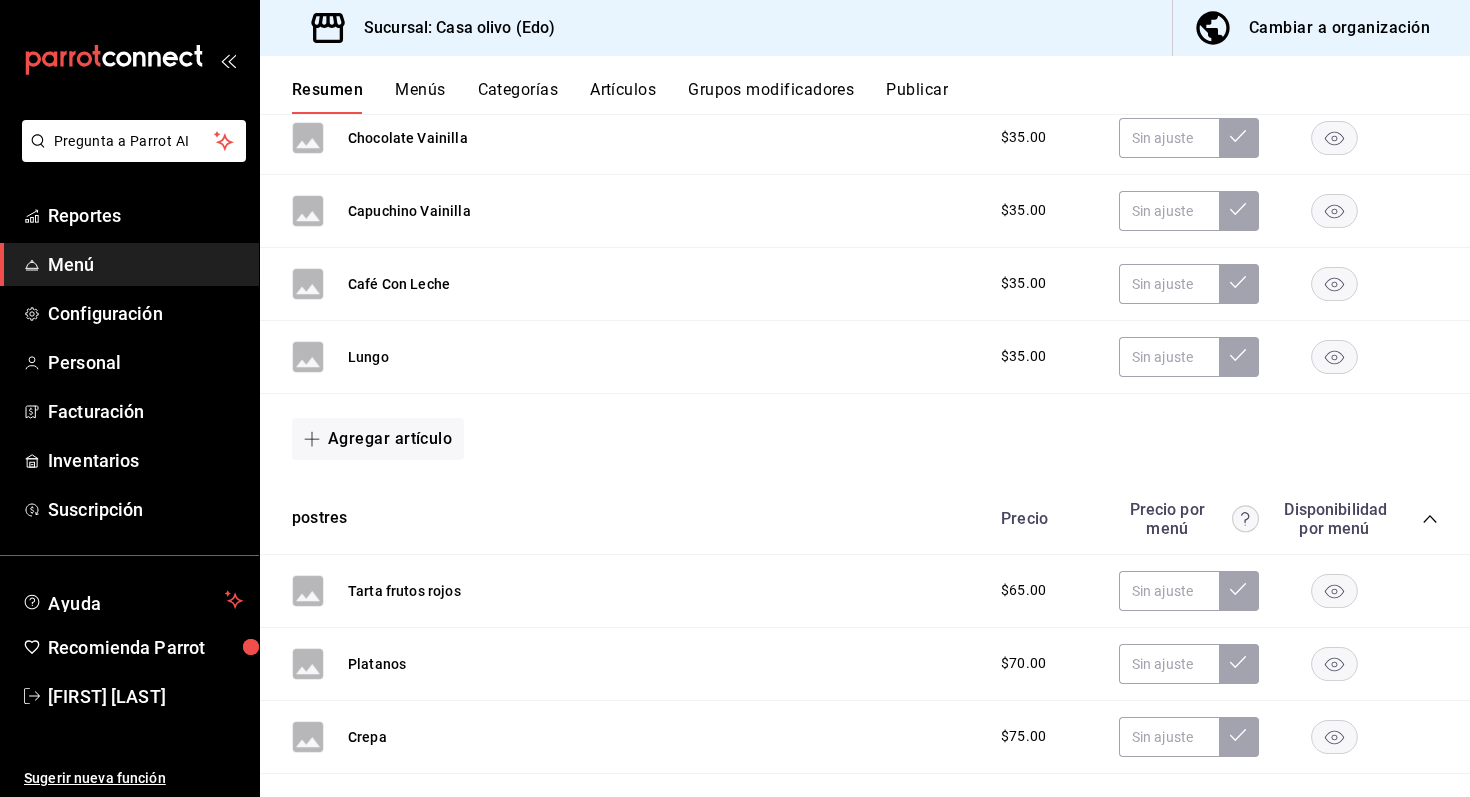 scroll, scrollTop: 1267, scrollLeft: 0, axis: vertical 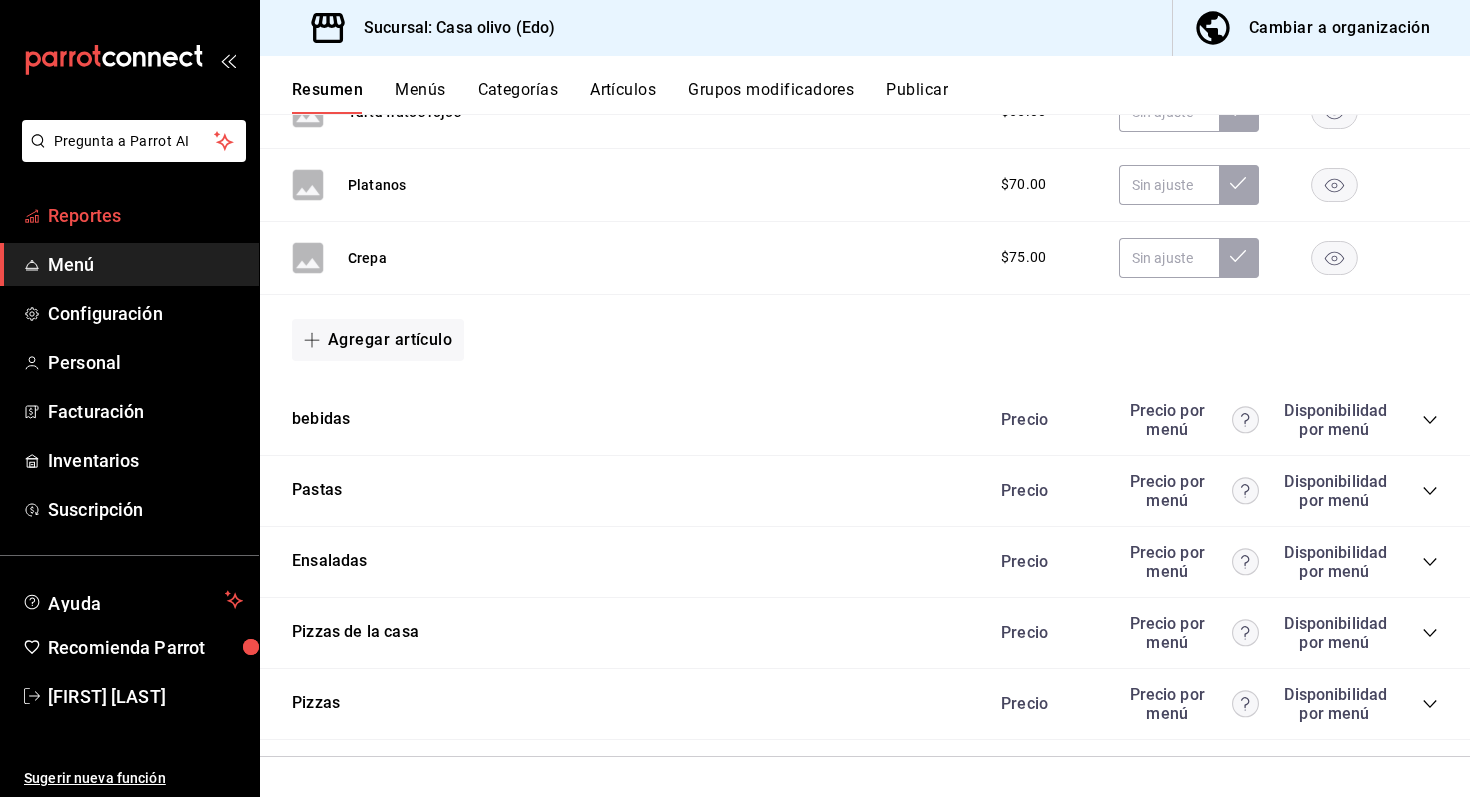 click on "Reportes" at bounding box center (145, 215) 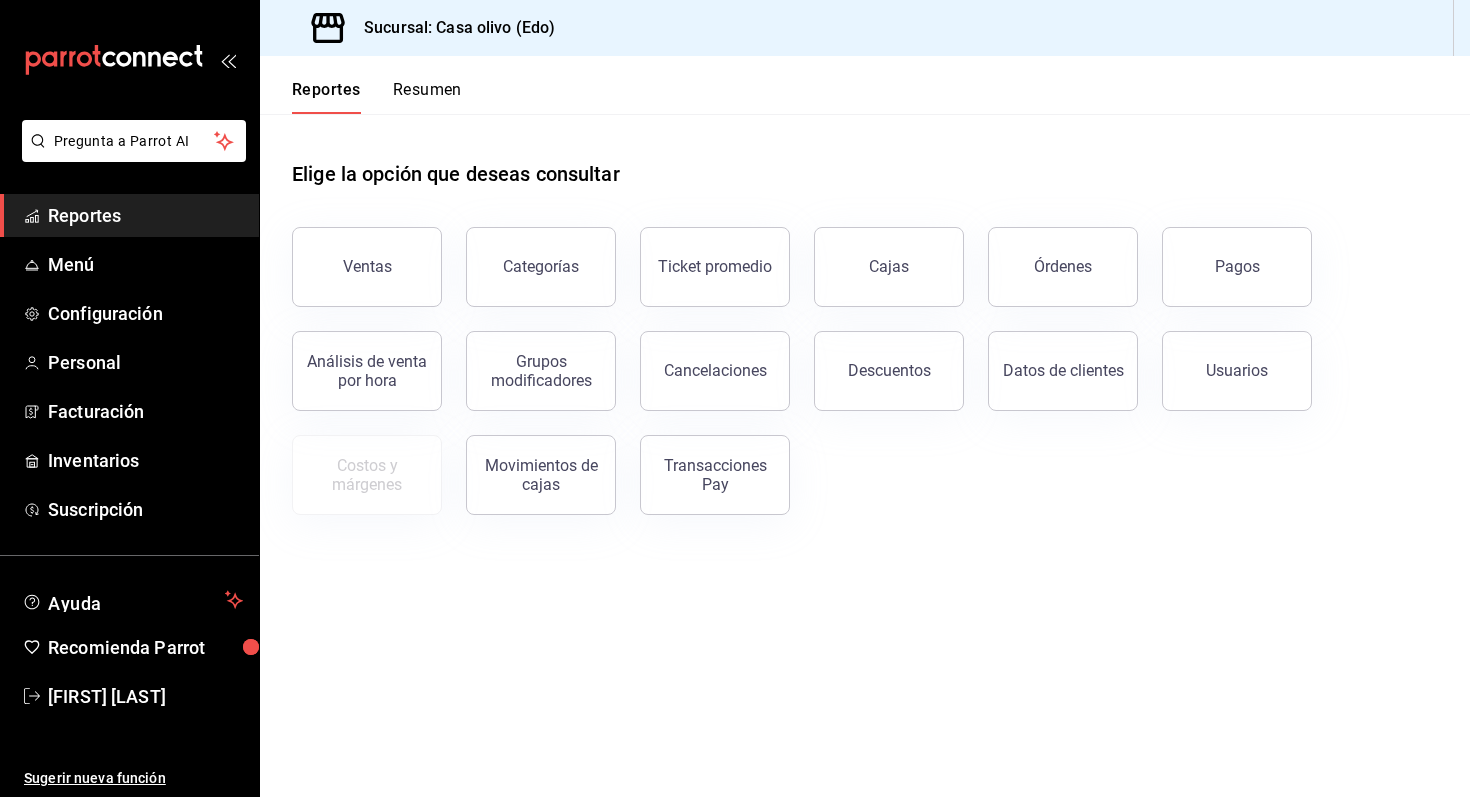 click on "Resumen" at bounding box center (427, 97) 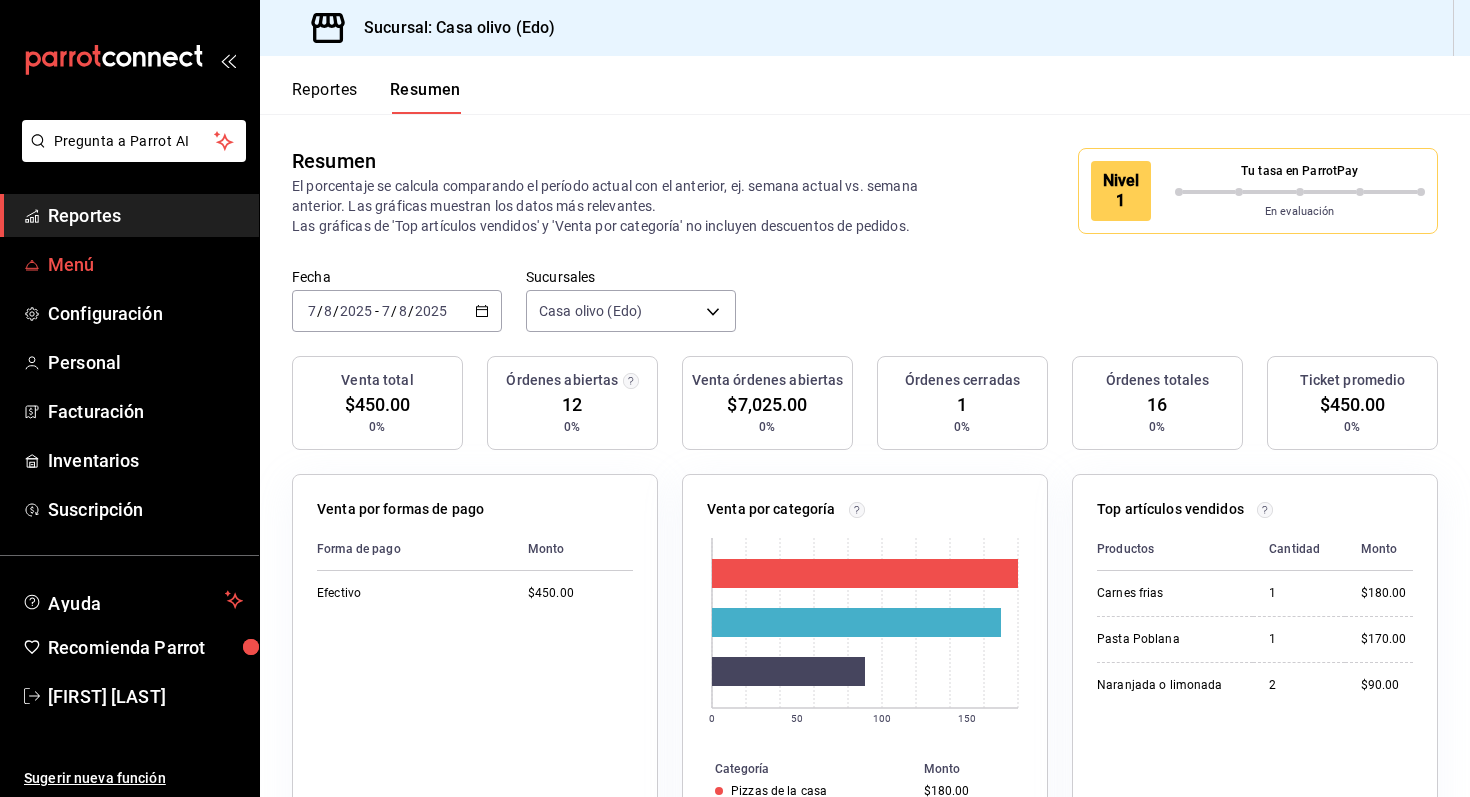 click on "Menú" at bounding box center [145, 264] 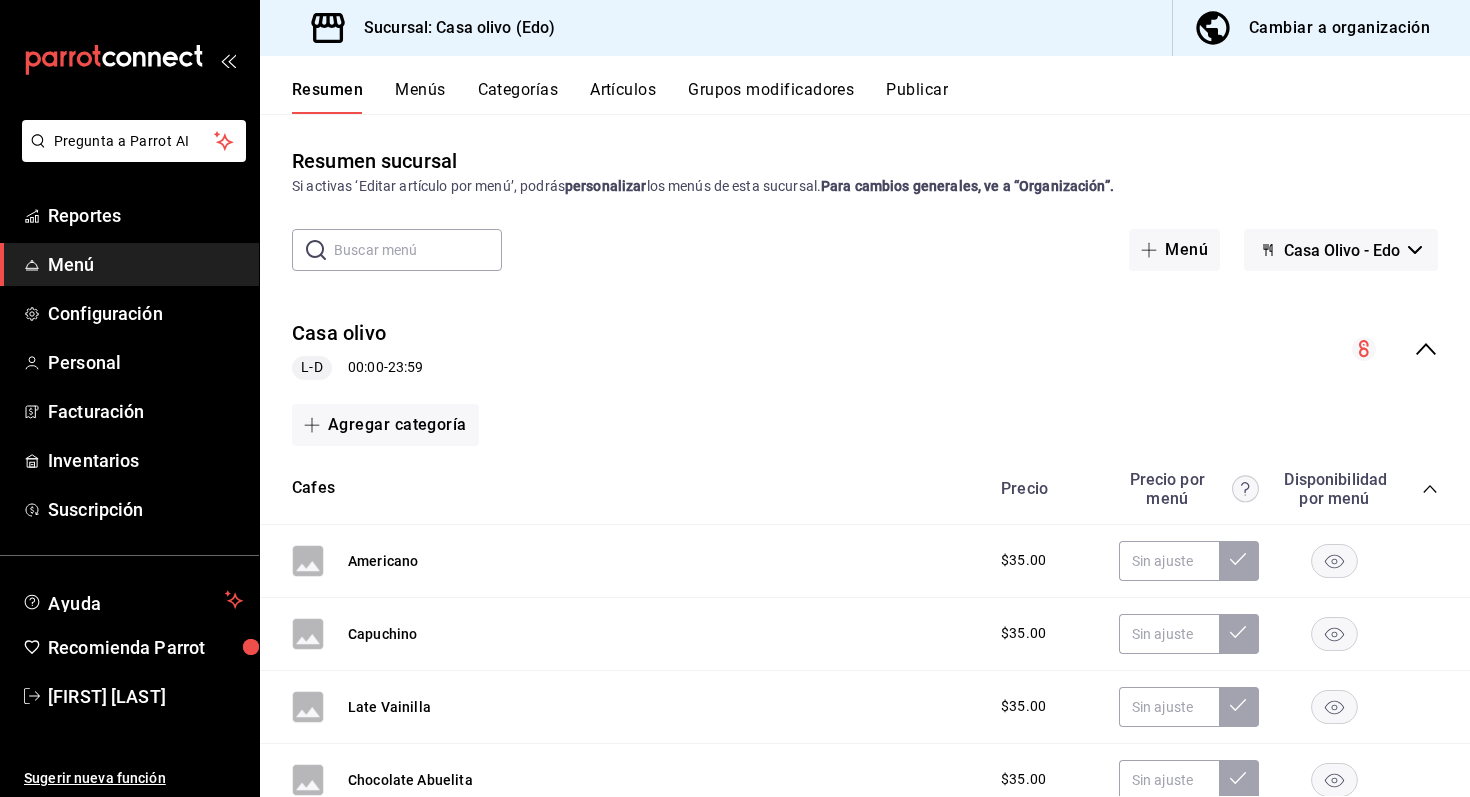 click on "Publicar" at bounding box center [917, 97] 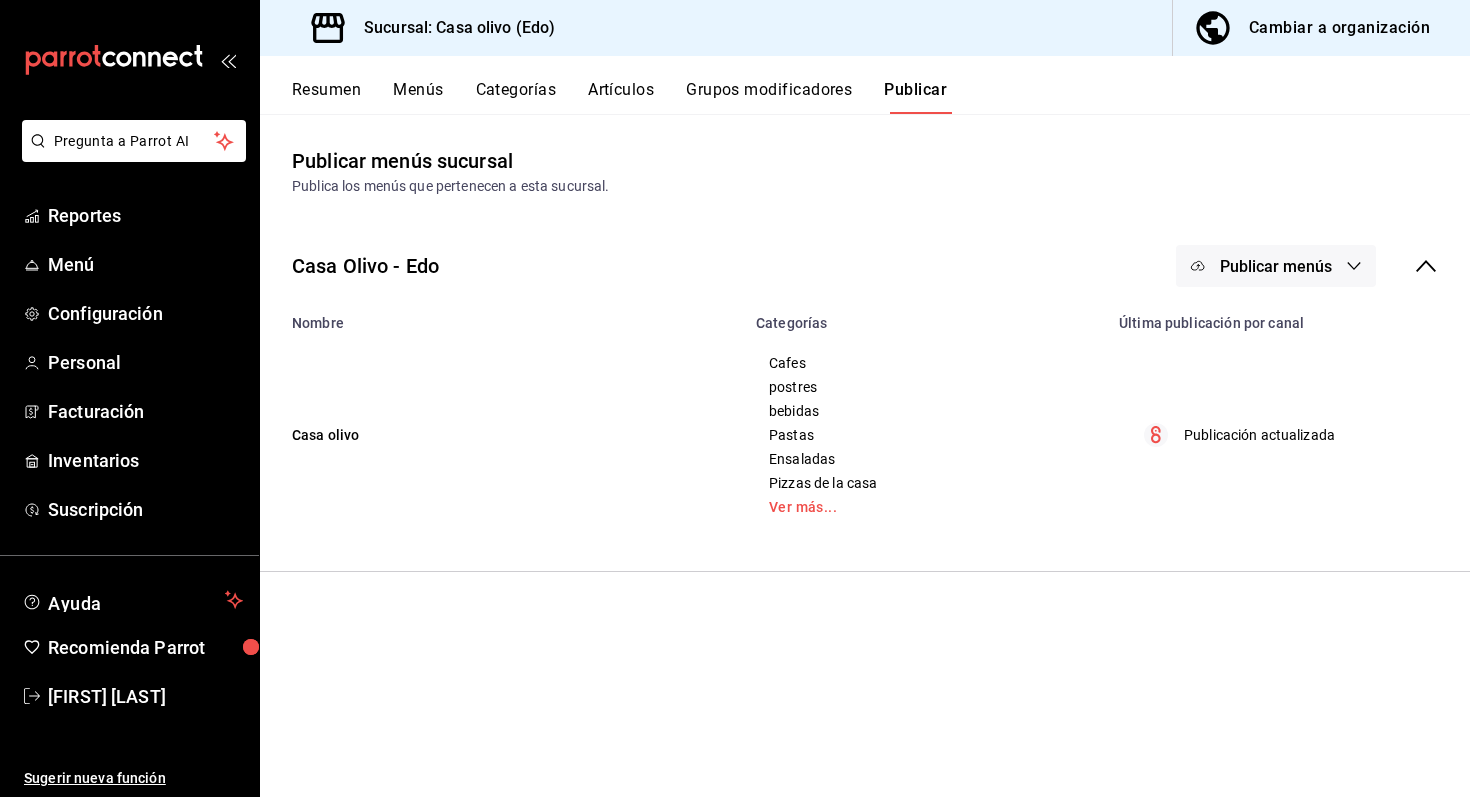 click on "Publicar menús" at bounding box center (1276, 266) 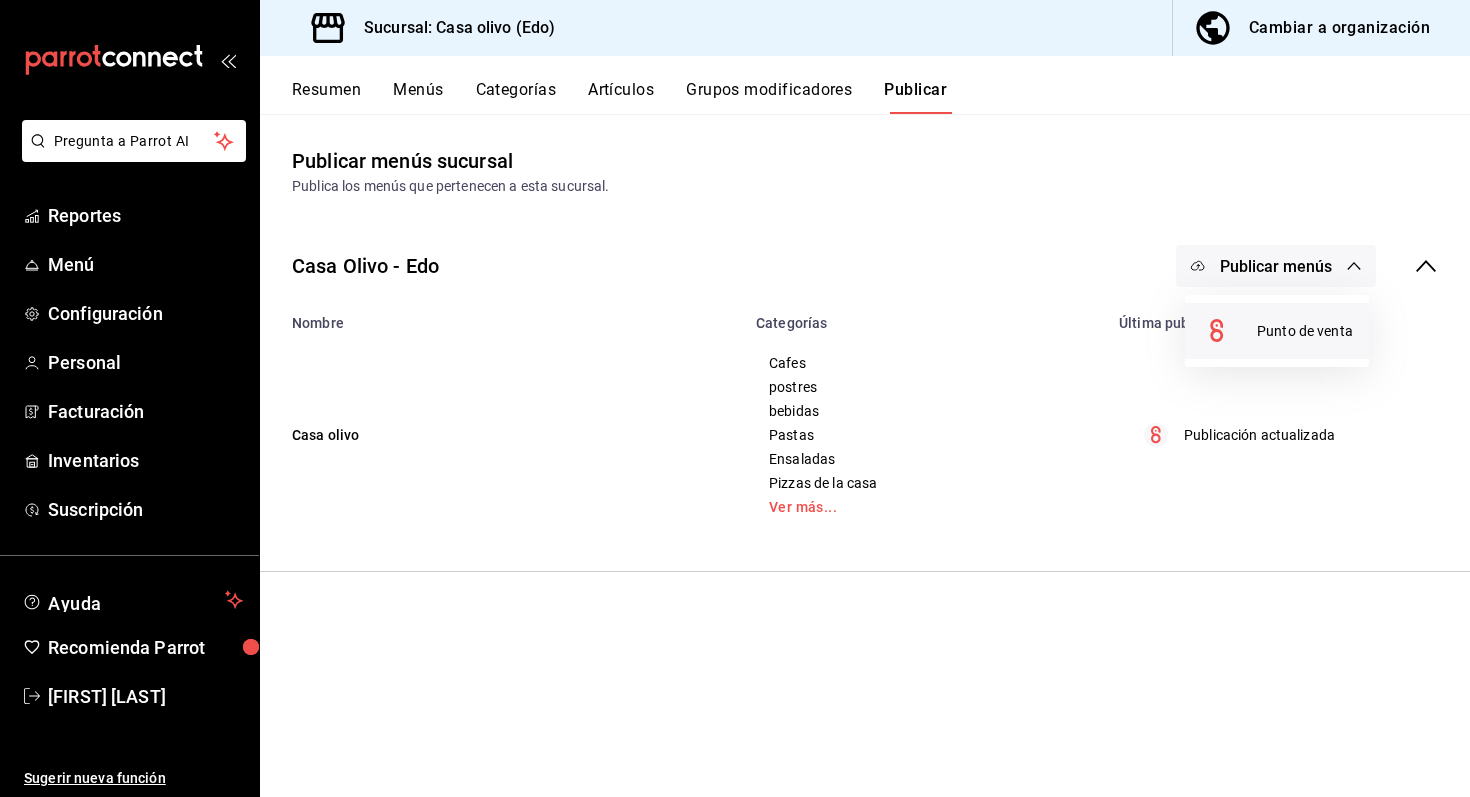 click on "Punto de venta" at bounding box center [1305, 331] 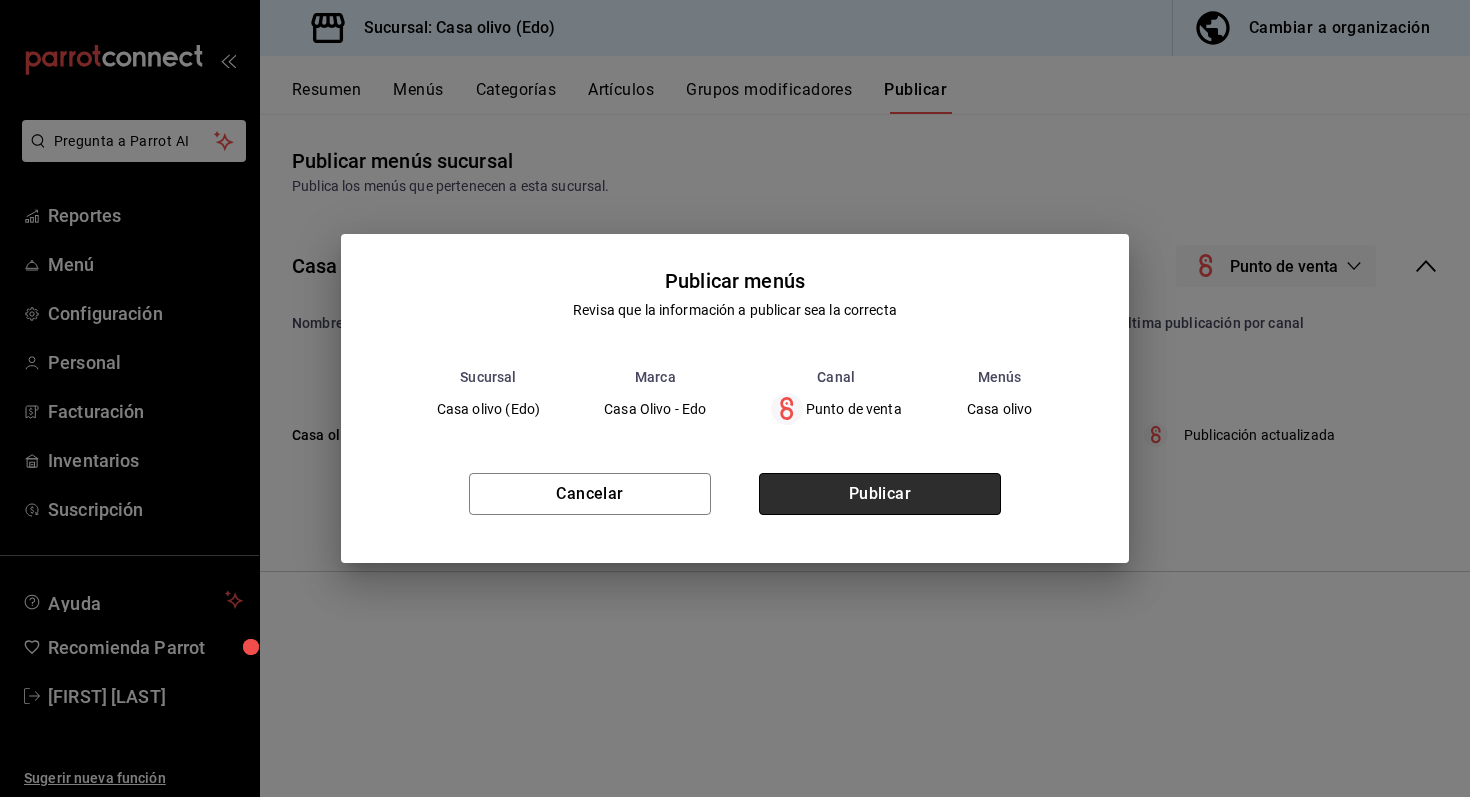 click on "Publicar" at bounding box center (880, 494) 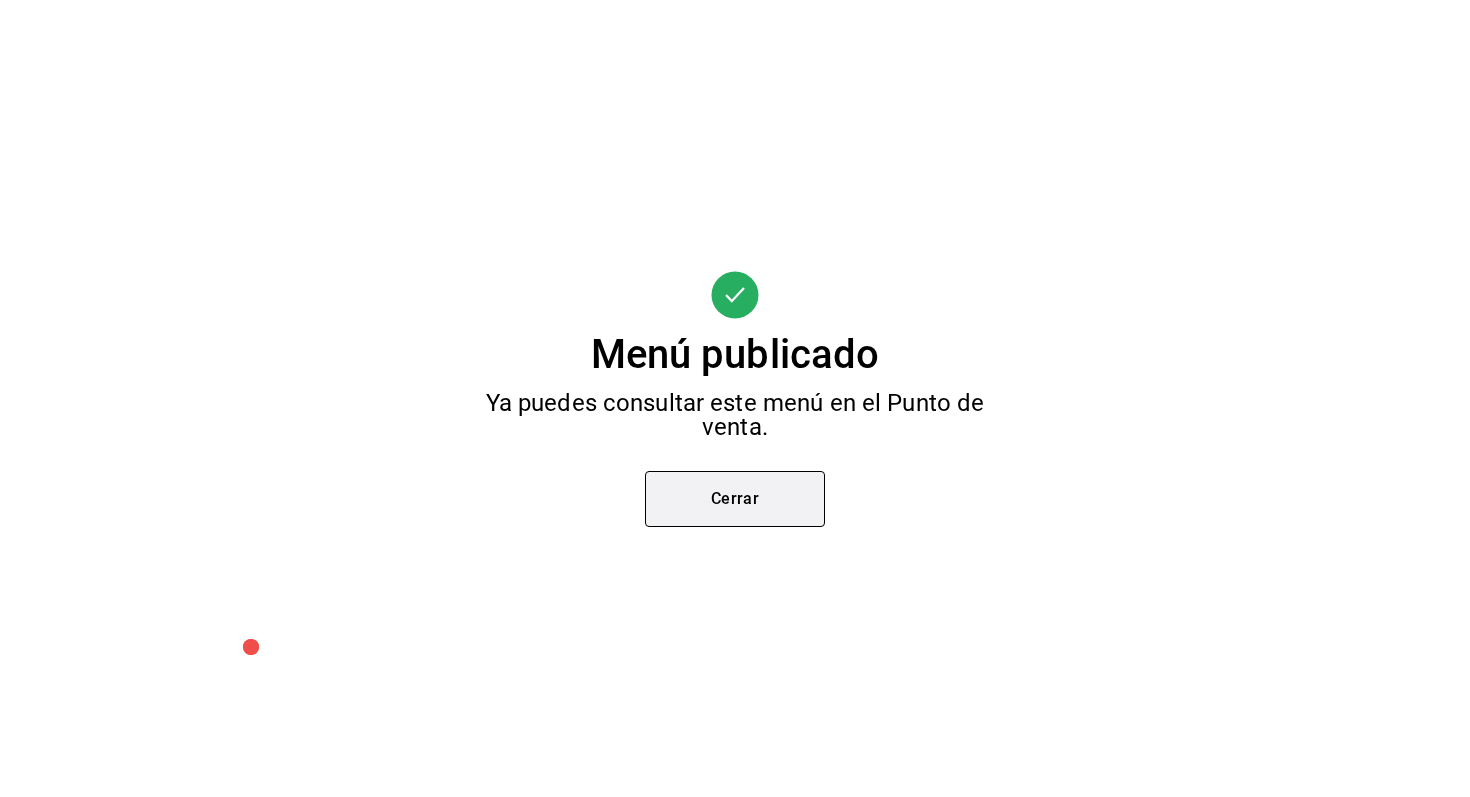 click on "Cerrar" at bounding box center [735, 499] 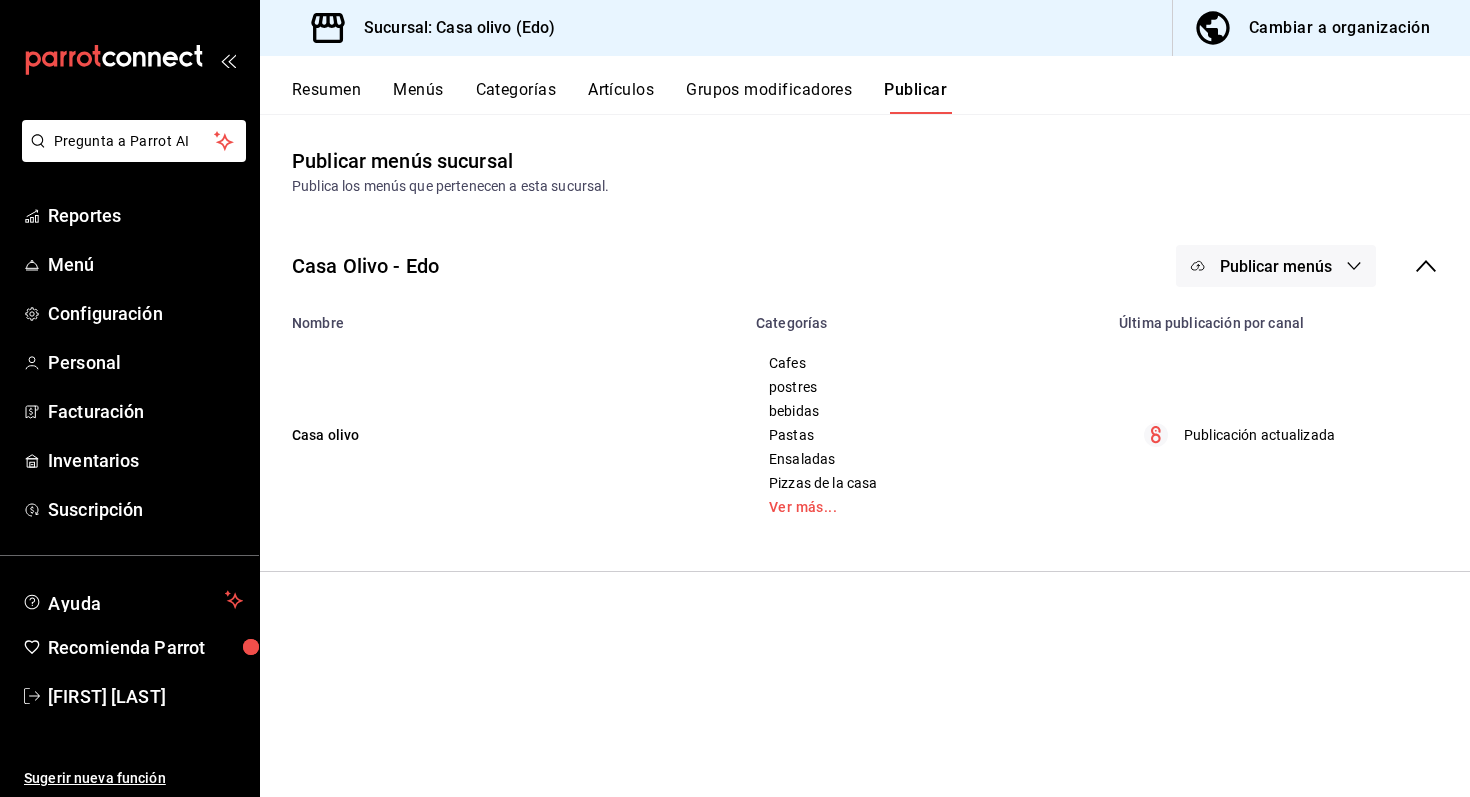 click on "Publicar menús sucursal Publica los menús que pertenecen a esta sucursal. Casa Olivo - Edo Publicar menús Nombre Categorías Última publicación por canal Casa olivo Cafes postres bebidas Pastas Ensaladas Pizzas de la casa Ver más... Publicación actualizada" at bounding box center (865, 455) 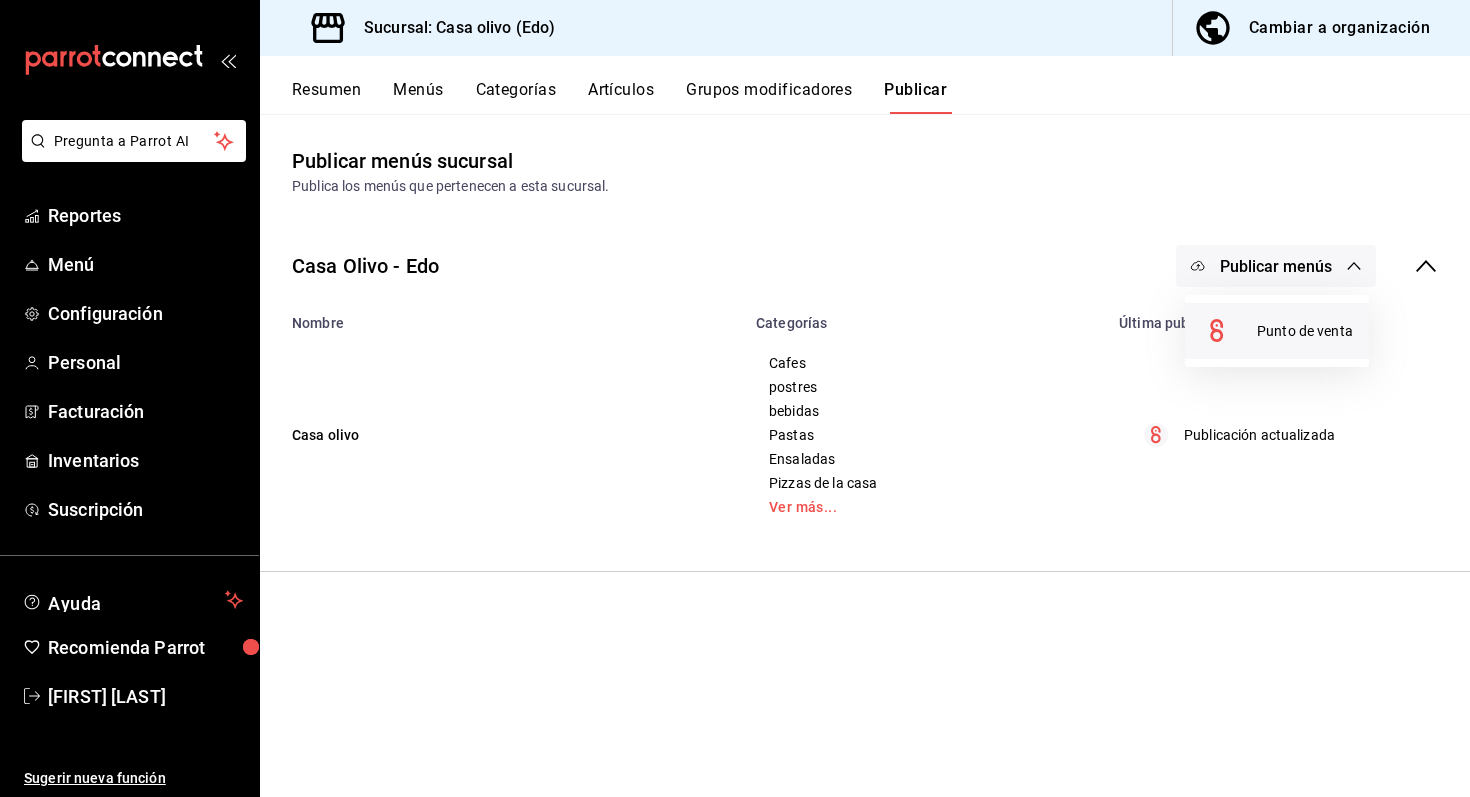 click on "Punto de venta" at bounding box center [1277, 331] 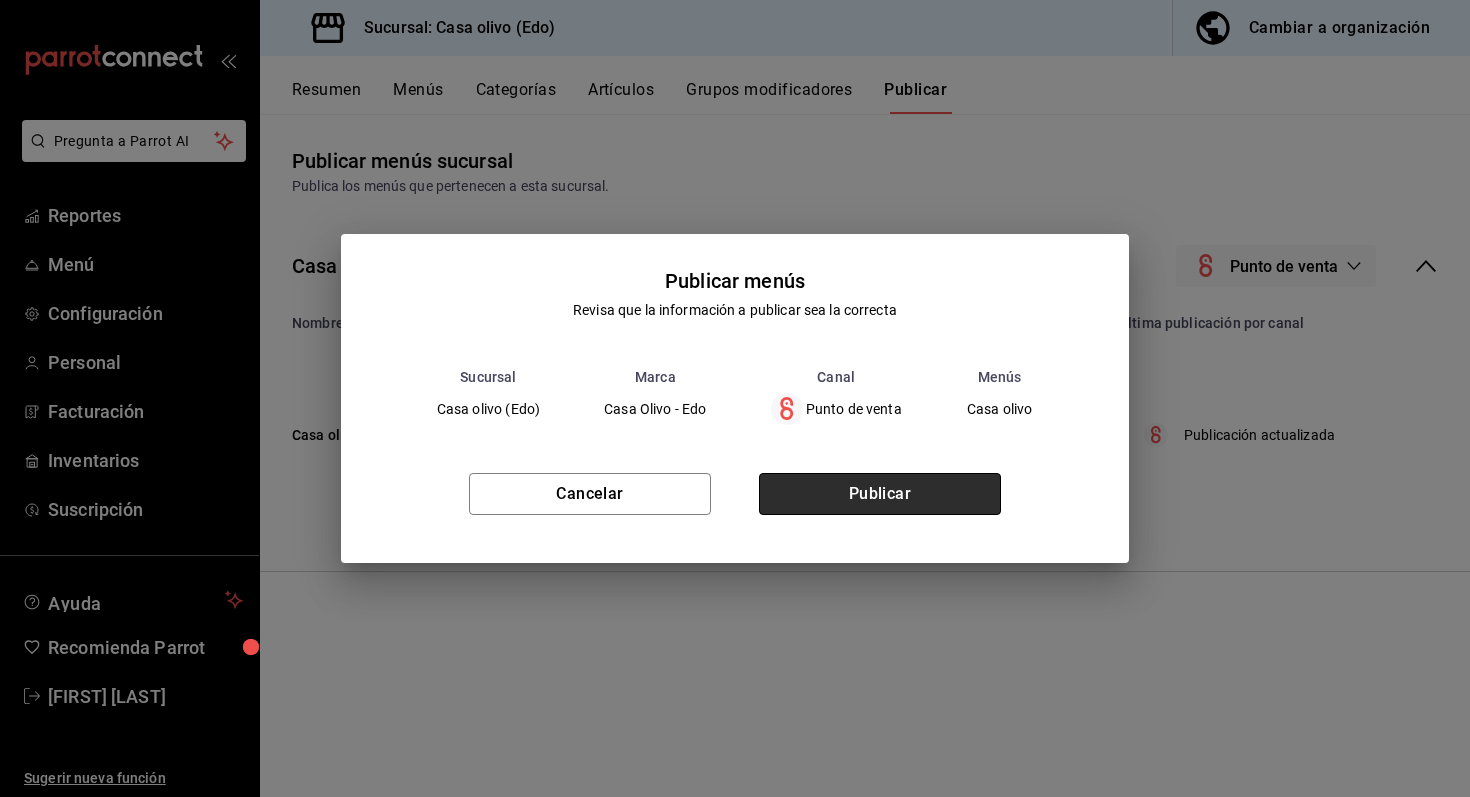 click on "Publicar" at bounding box center [880, 494] 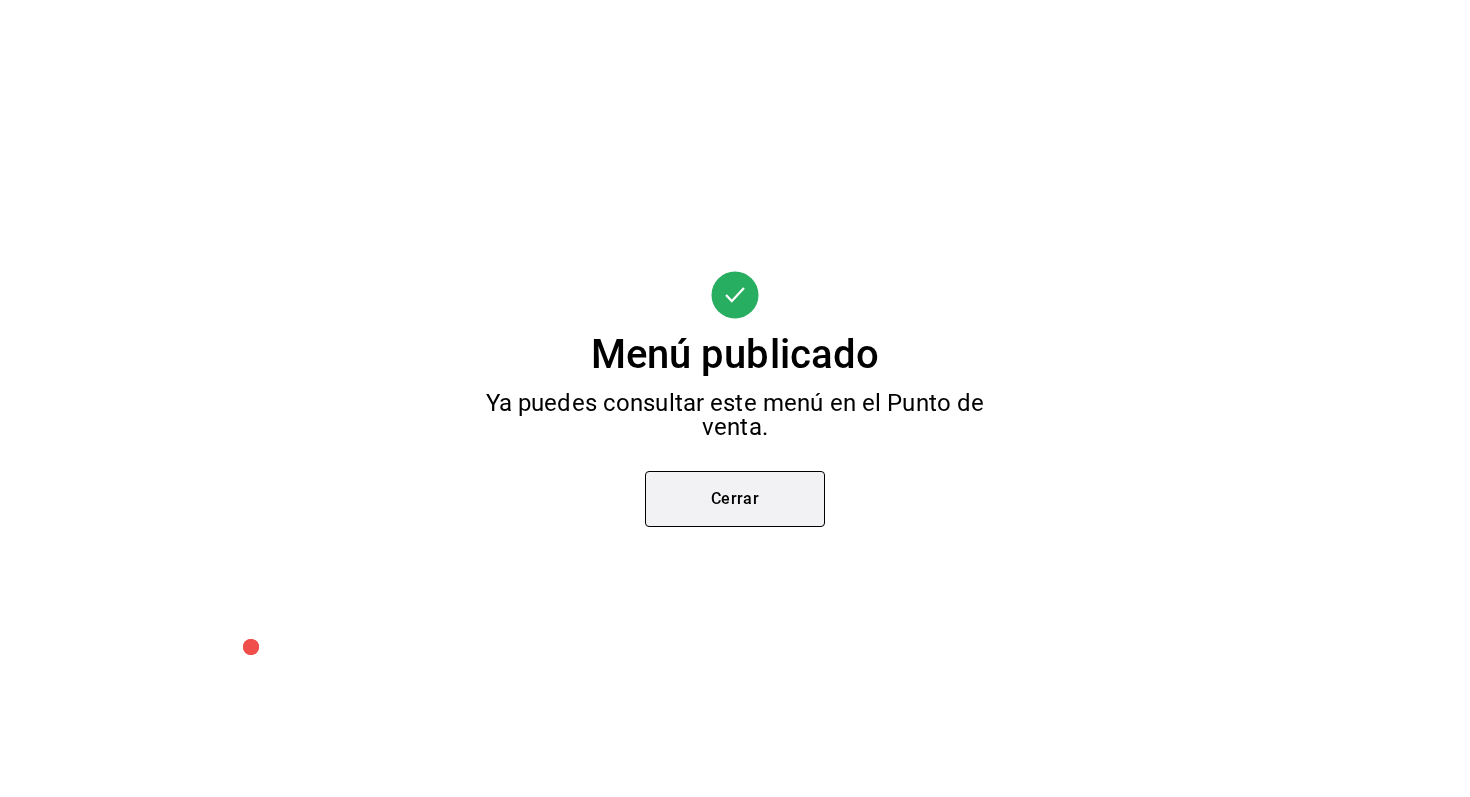 click on "Cerrar" at bounding box center [735, 499] 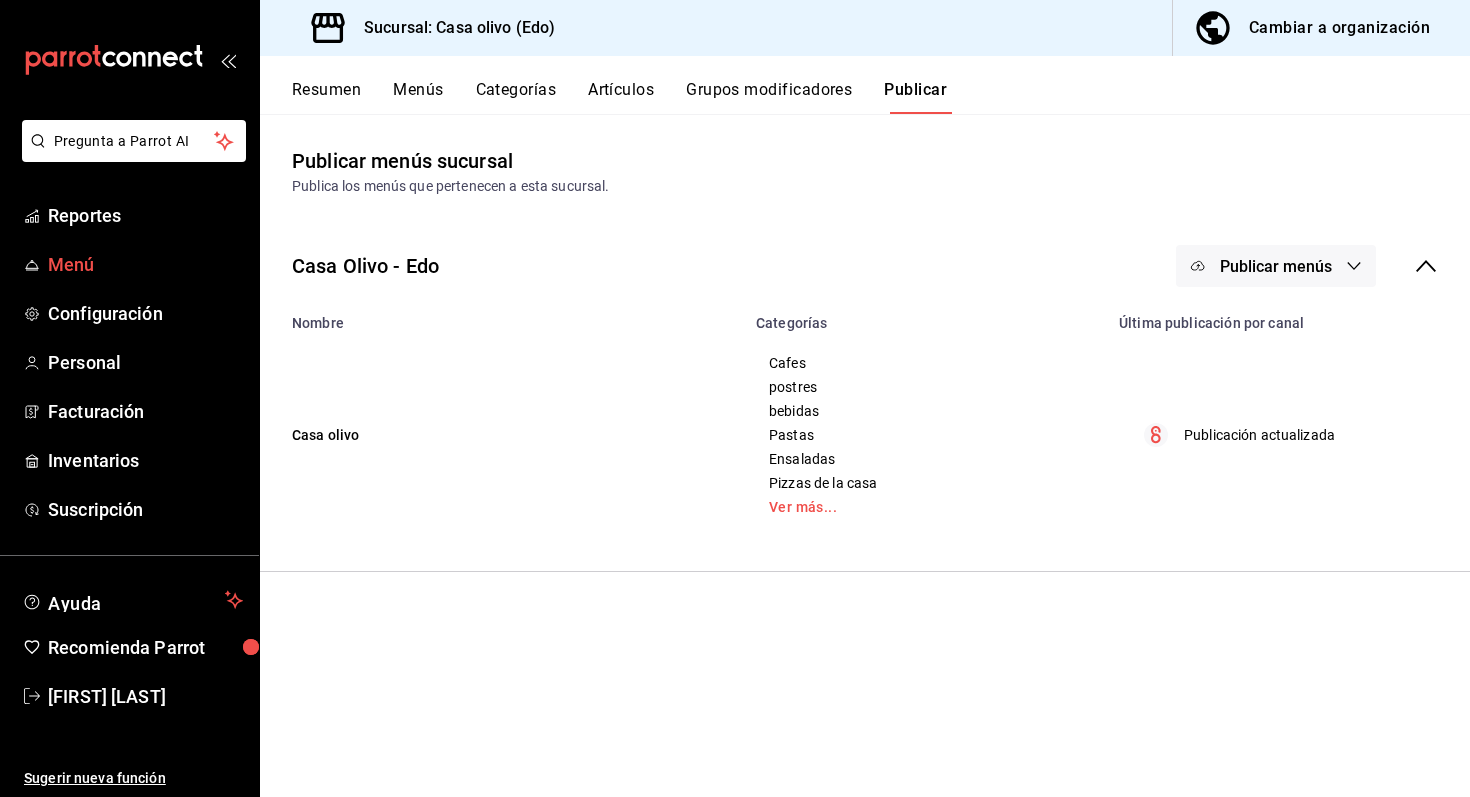 click on "Menú" at bounding box center (145, 264) 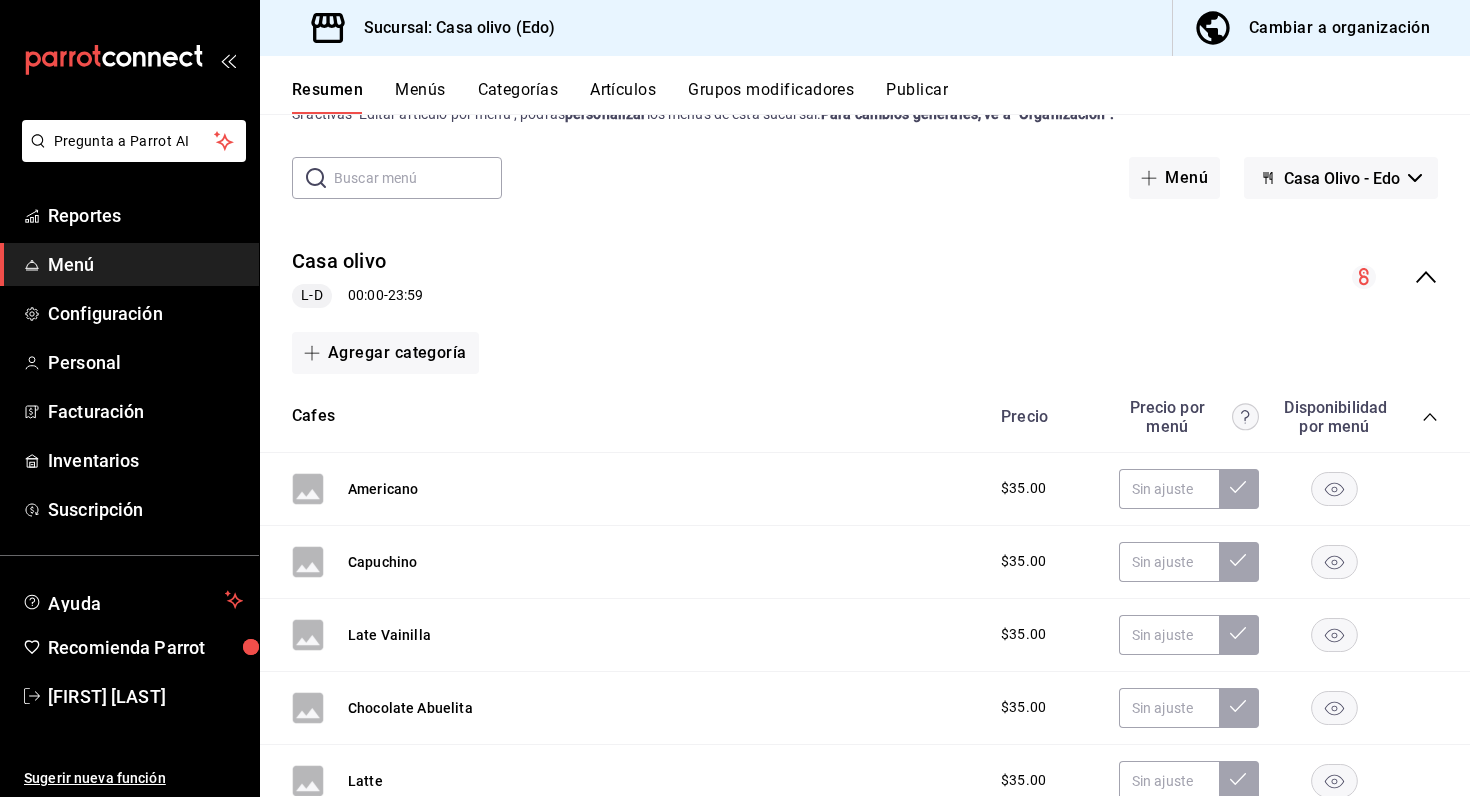 scroll, scrollTop: 75, scrollLeft: 0, axis: vertical 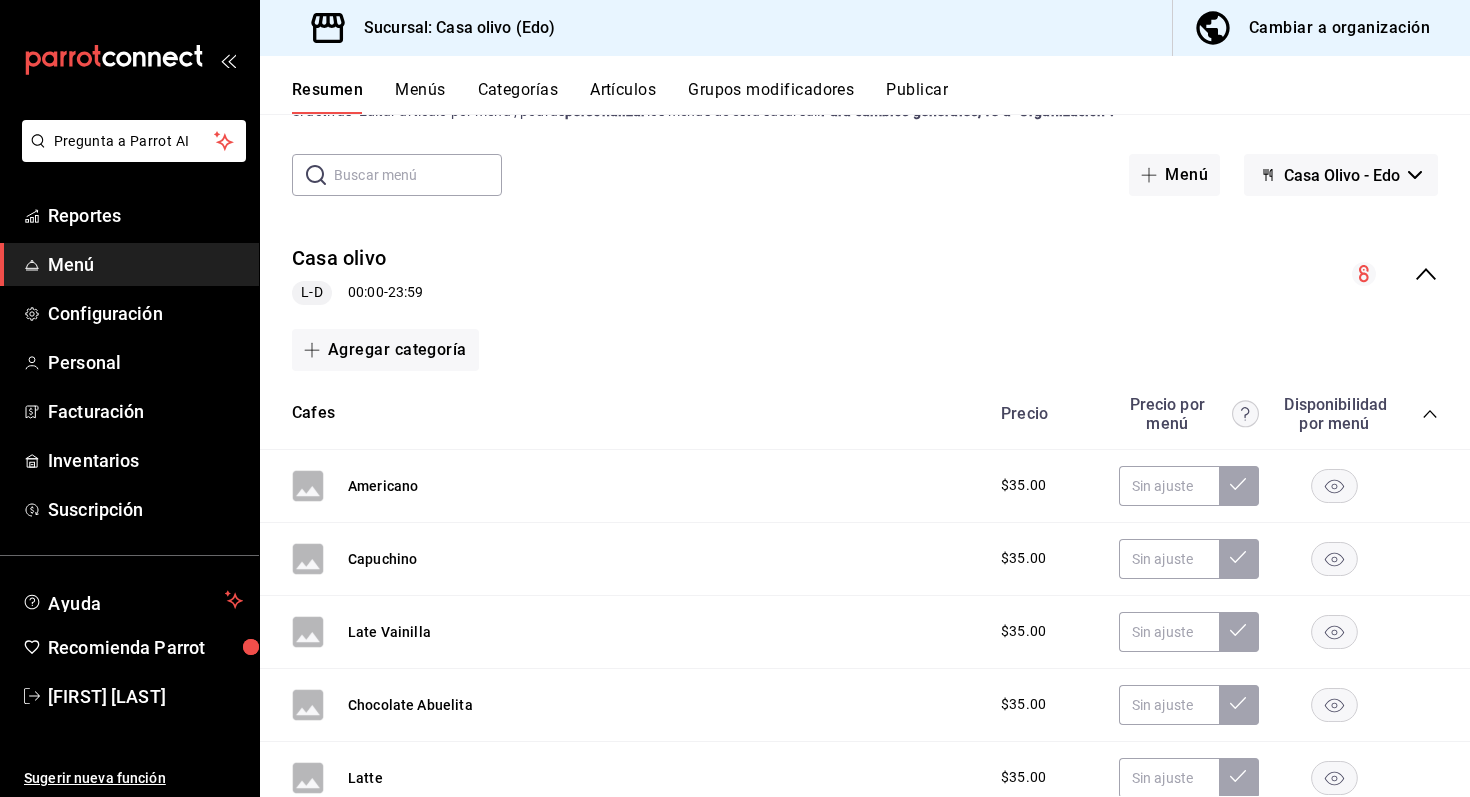 click on "Menús" at bounding box center (420, 97) 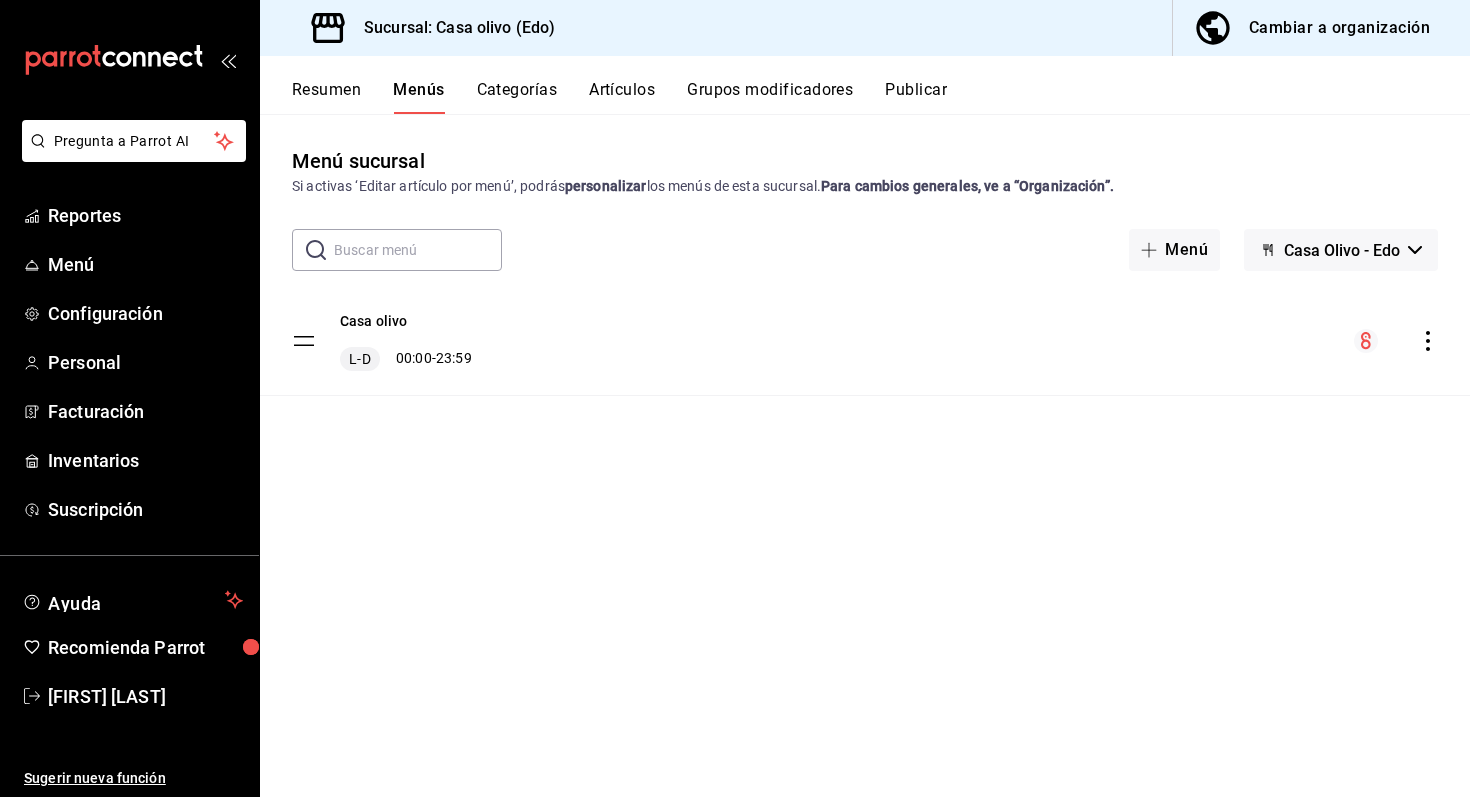click on "Resumen Menús Categorías Artículos Grupos modificadores Publicar" at bounding box center [865, 85] 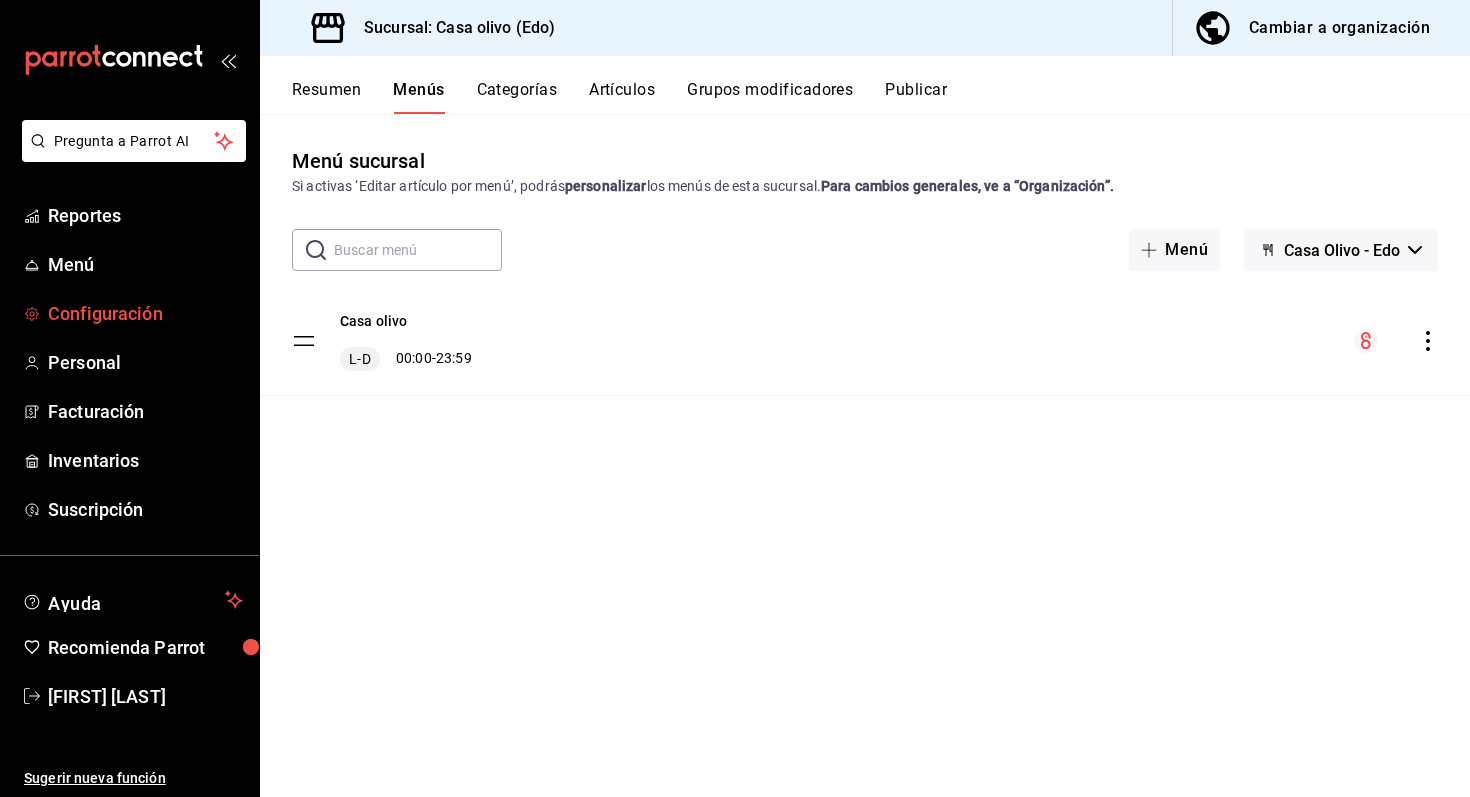 click on "Configuración" at bounding box center (145, 313) 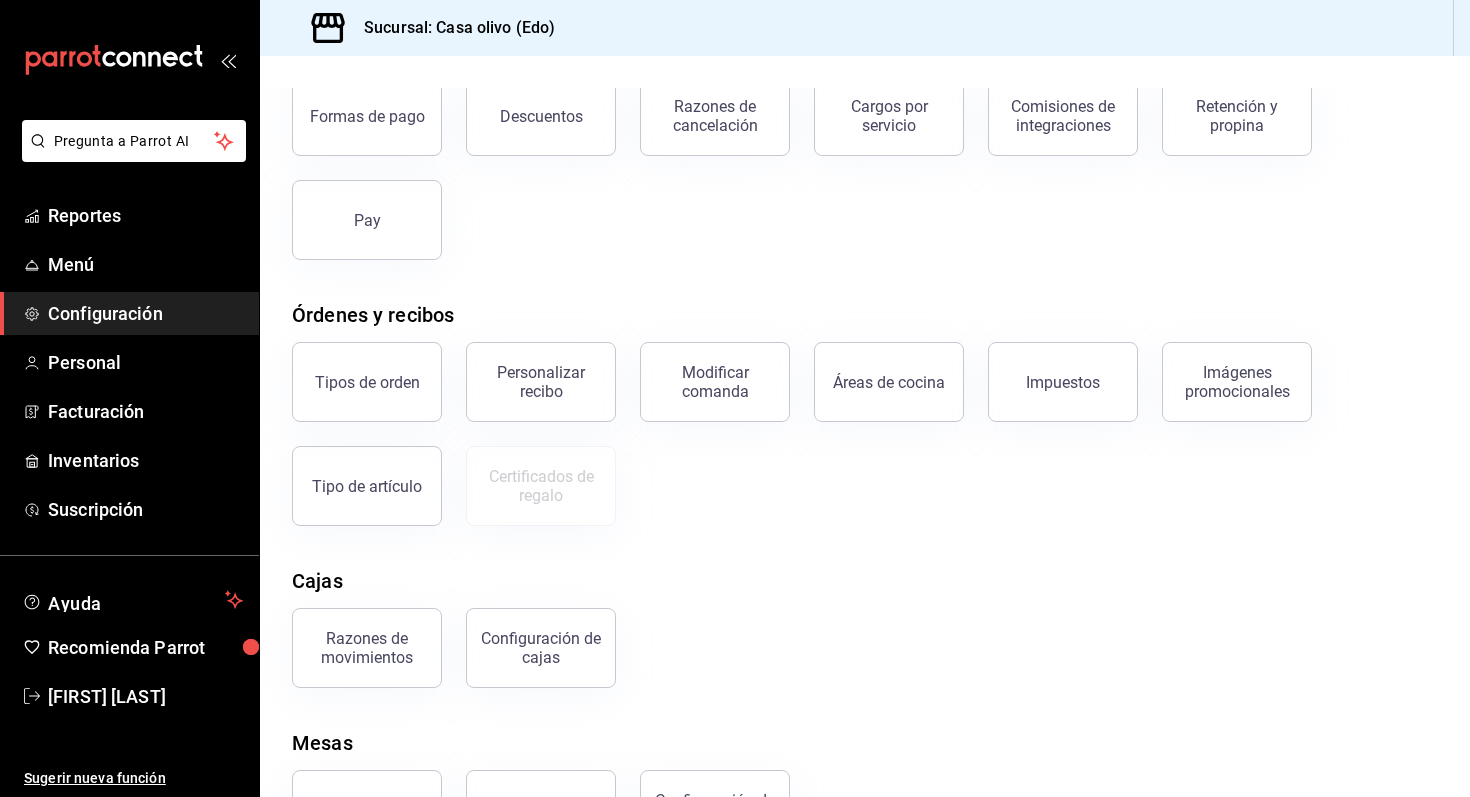 scroll, scrollTop: 217, scrollLeft: 0, axis: vertical 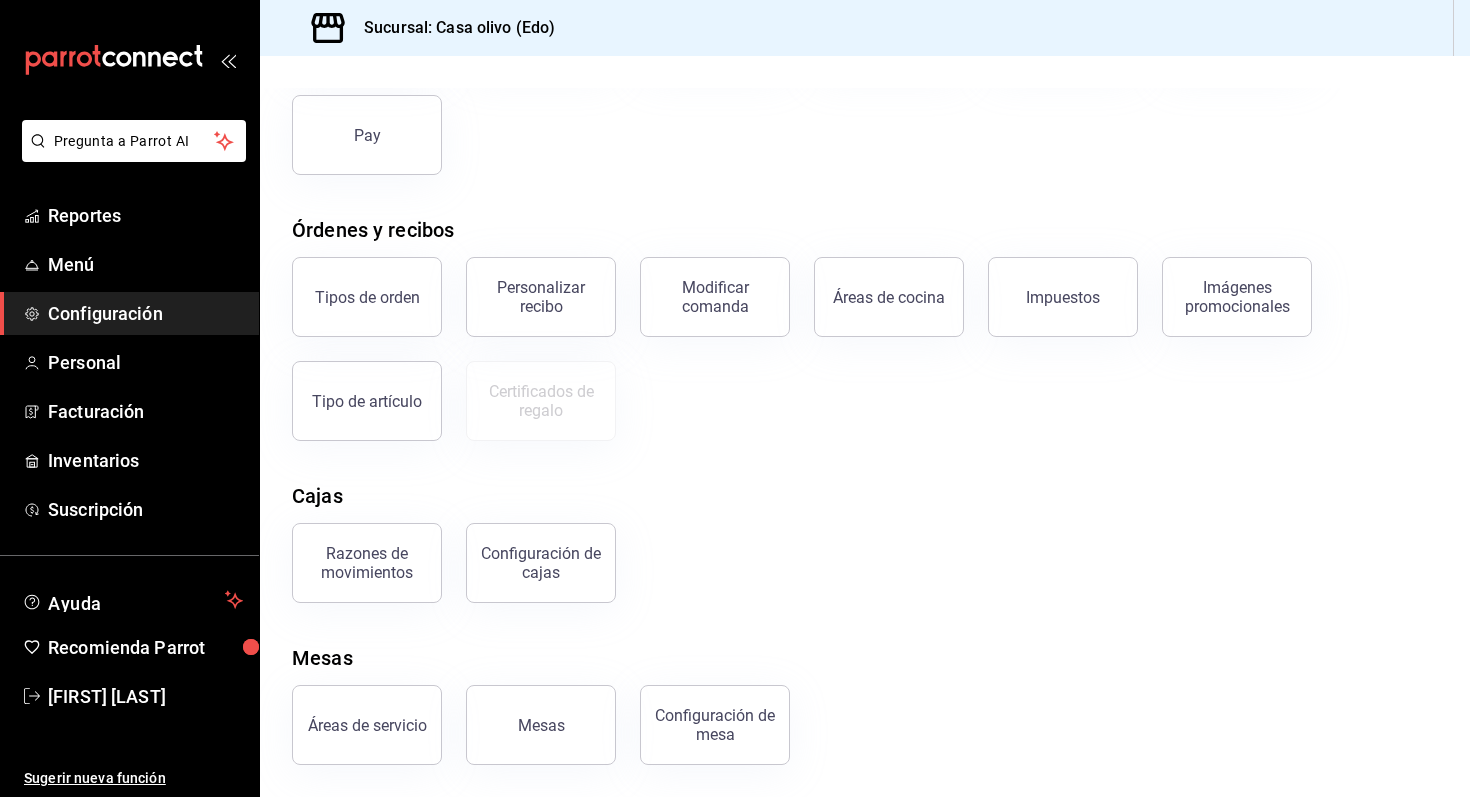 click on "Áreas de servicio Mesas Configuración de mesa" at bounding box center [853, 713] 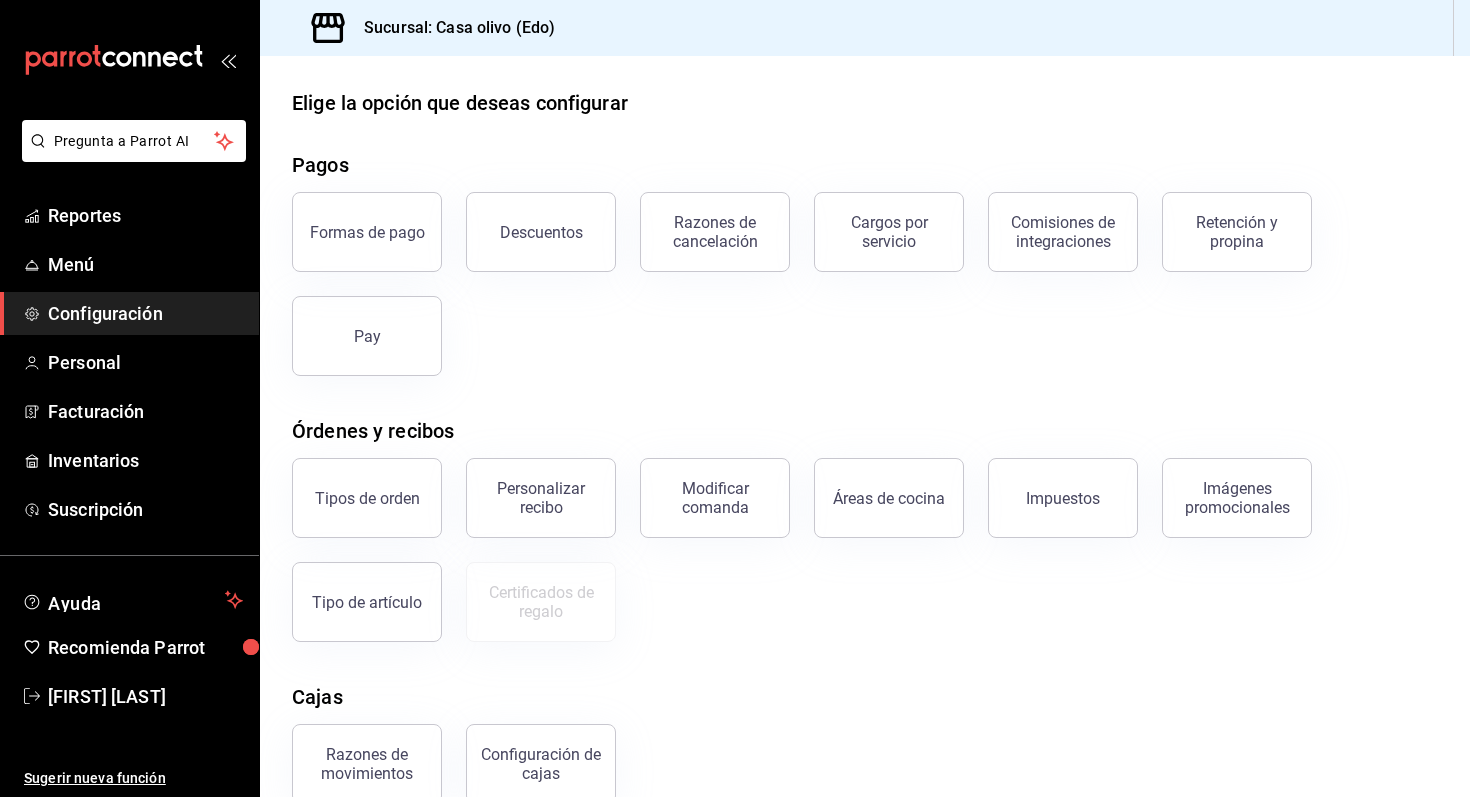scroll, scrollTop: 10, scrollLeft: 0, axis: vertical 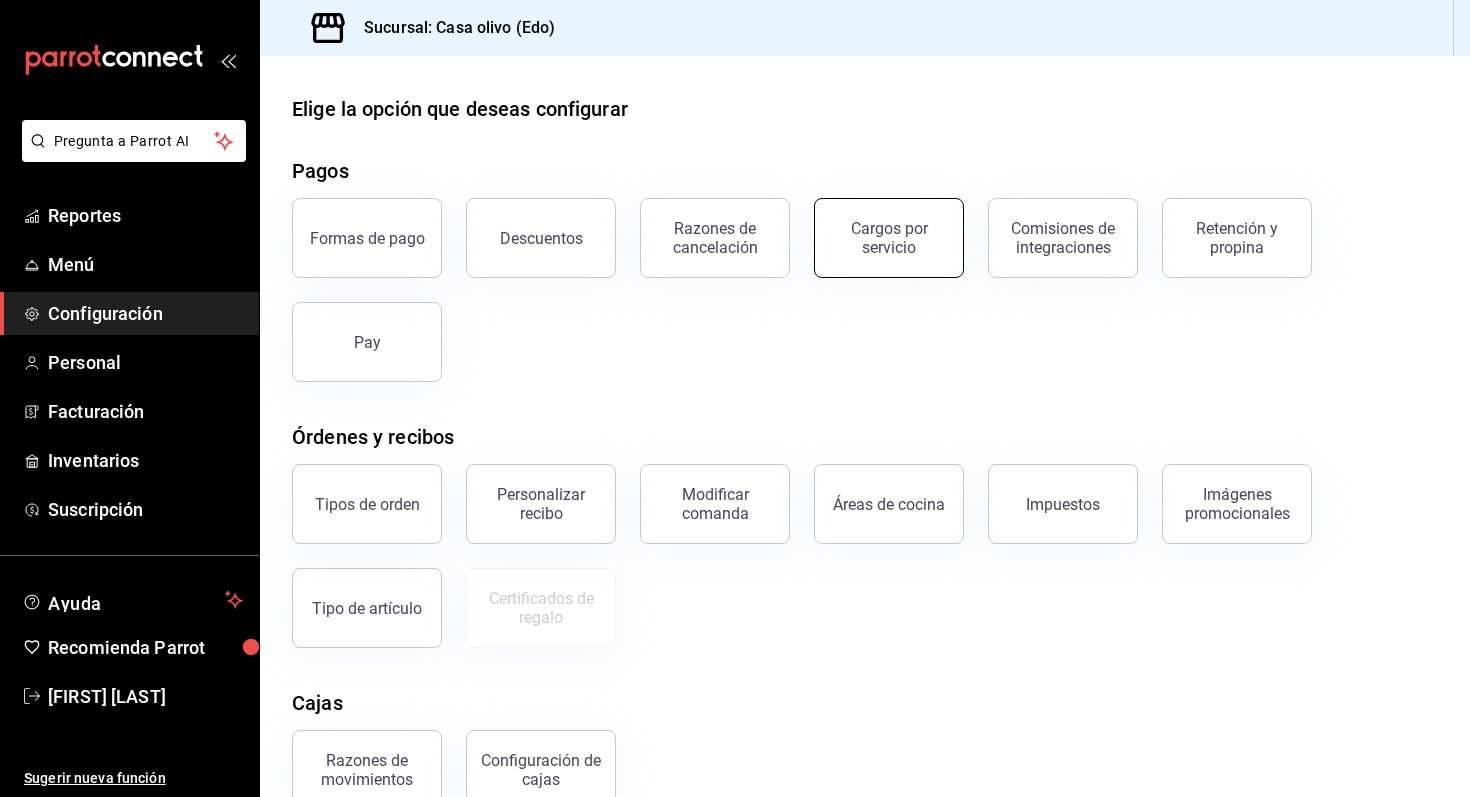 click on "Cargos por servicio" at bounding box center [889, 238] 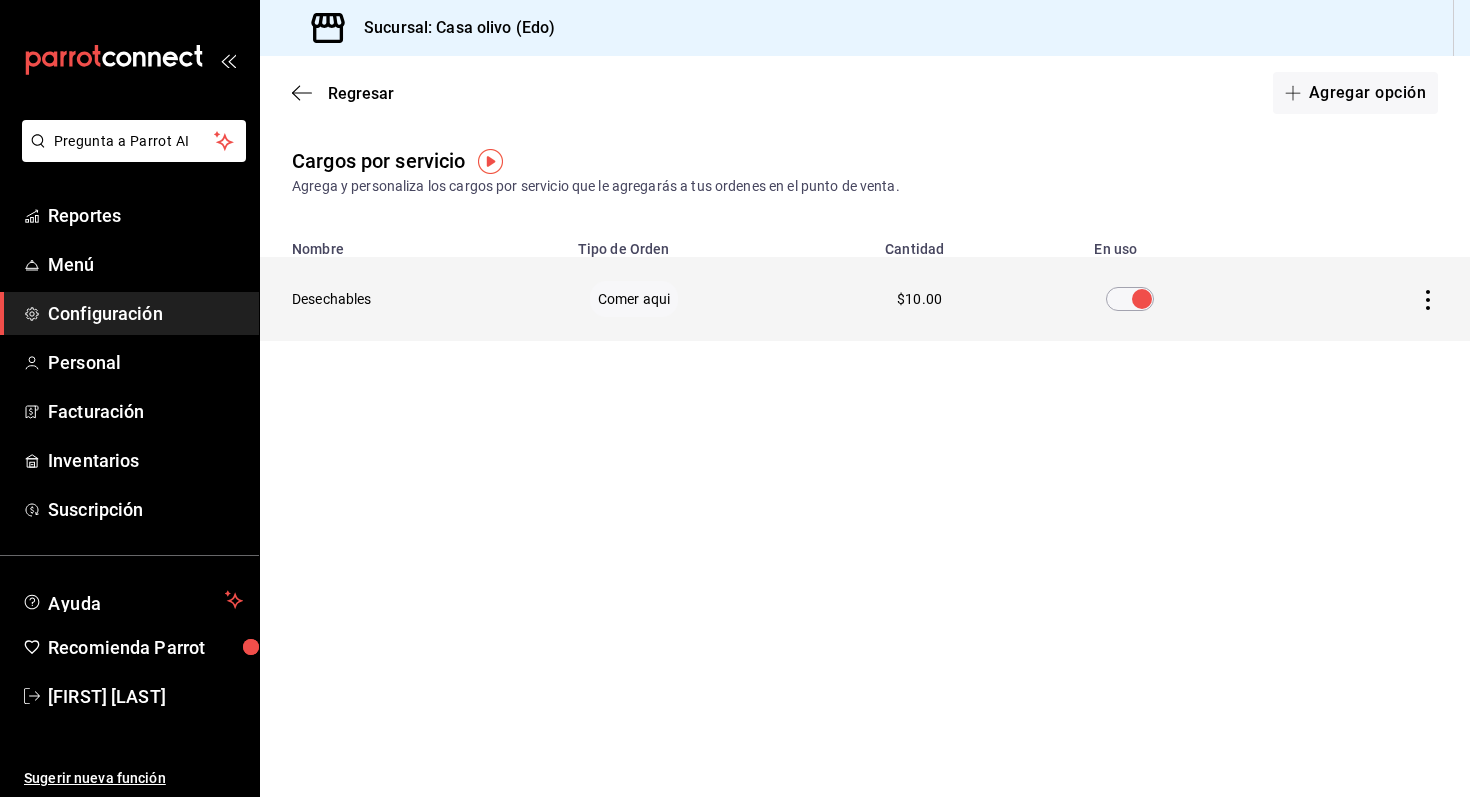 click 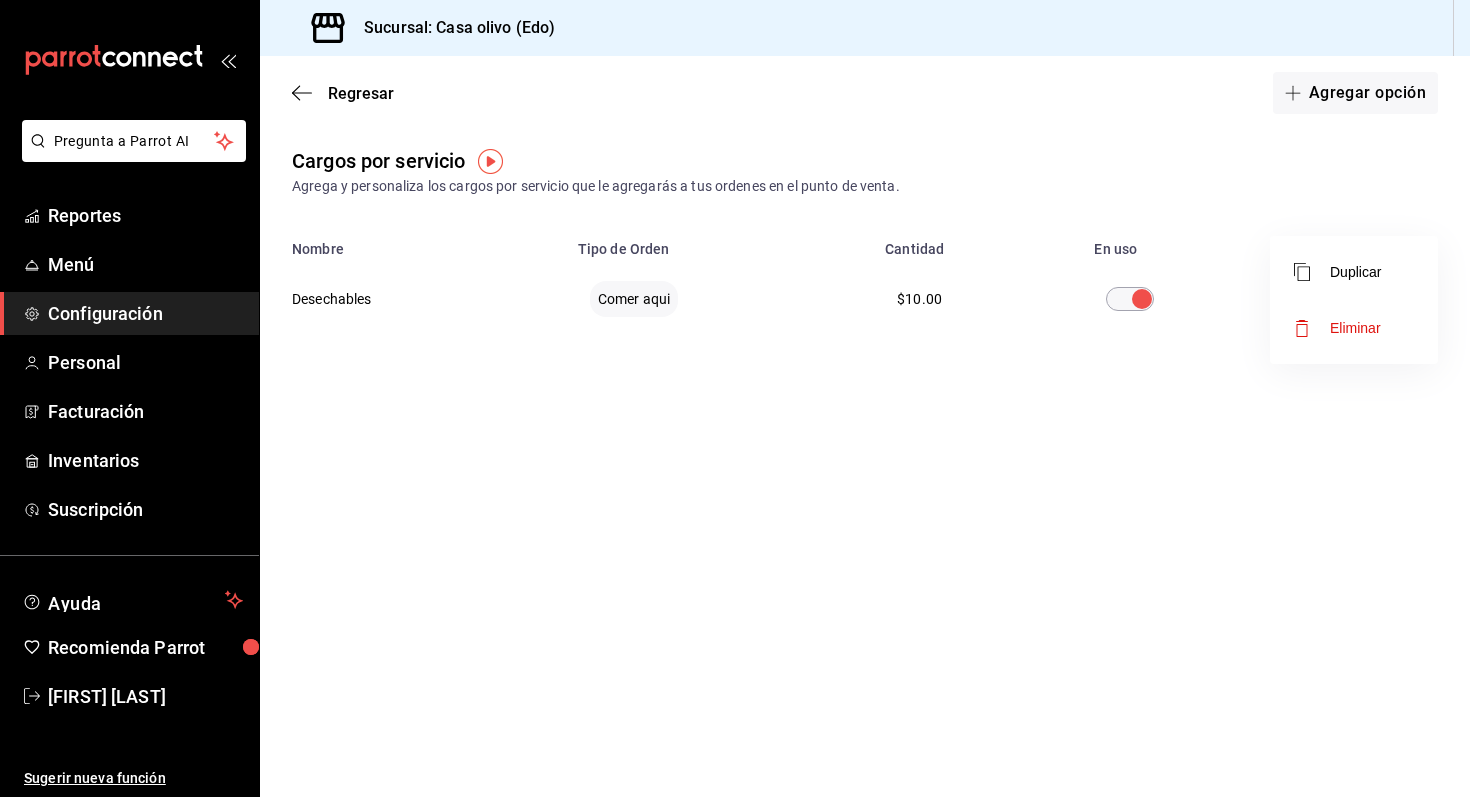 click at bounding box center [735, 398] 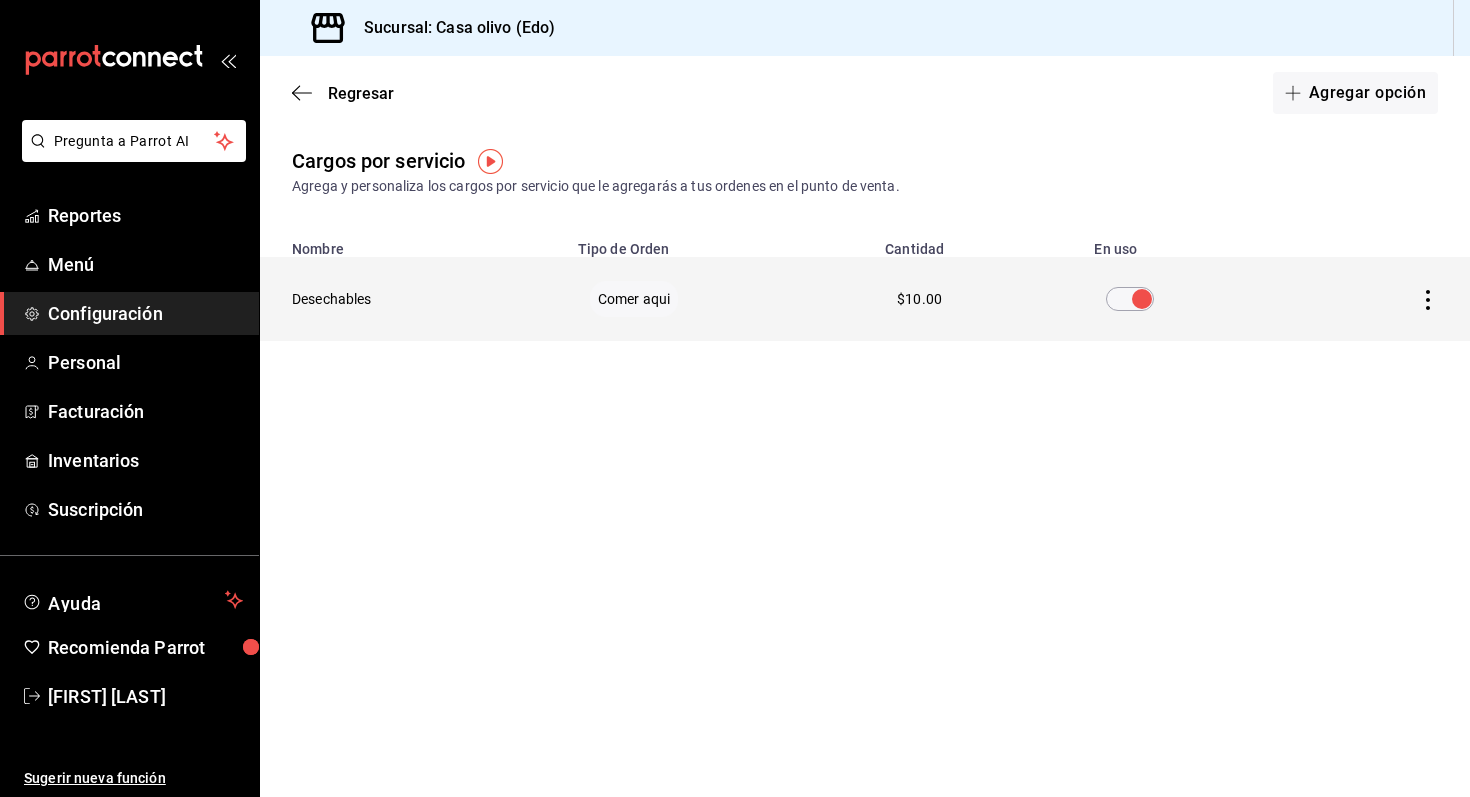 click on "Desechables" at bounding box center (413, 299) 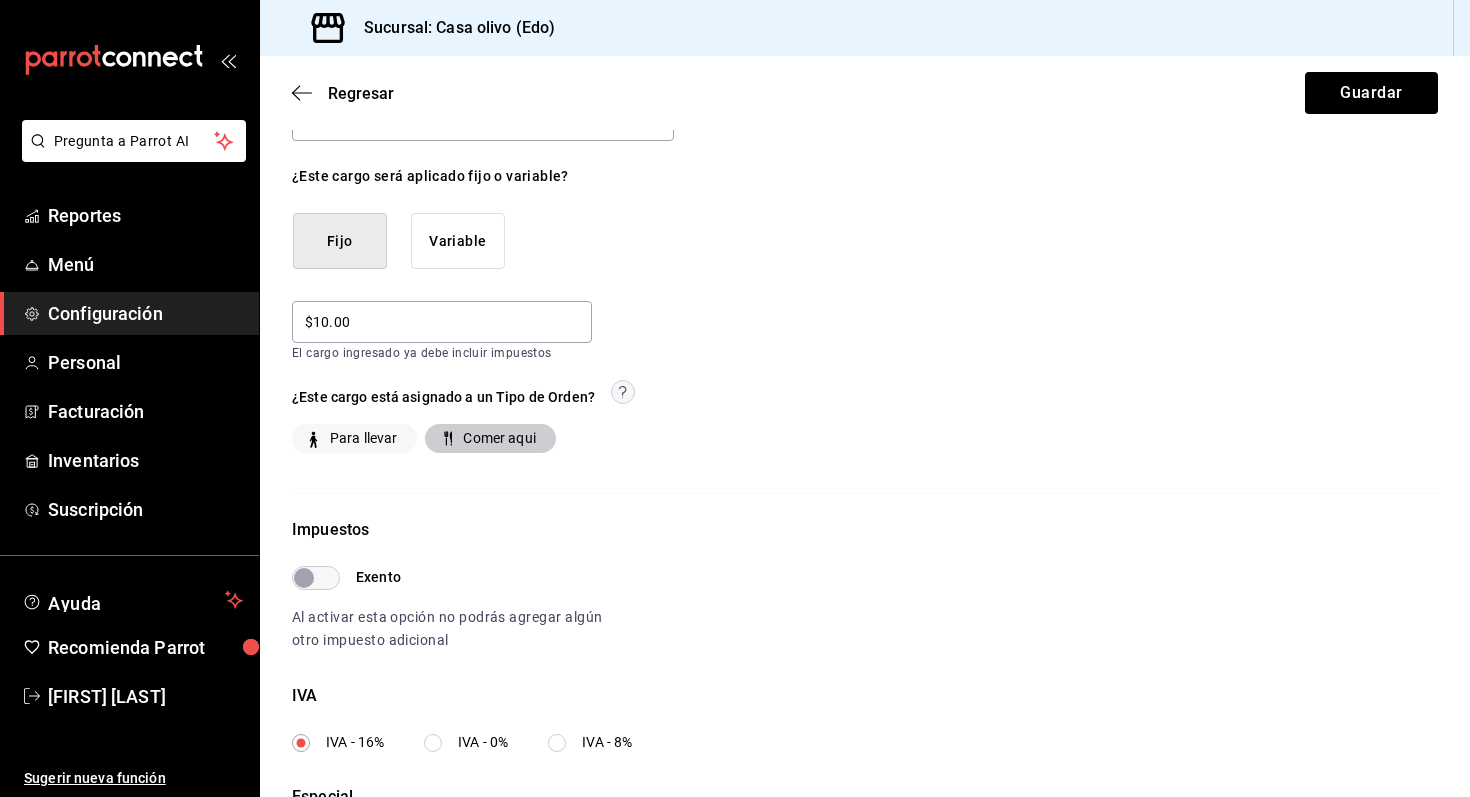 scroll, scrollTop: 0, scrollLeft: 0, axis: both 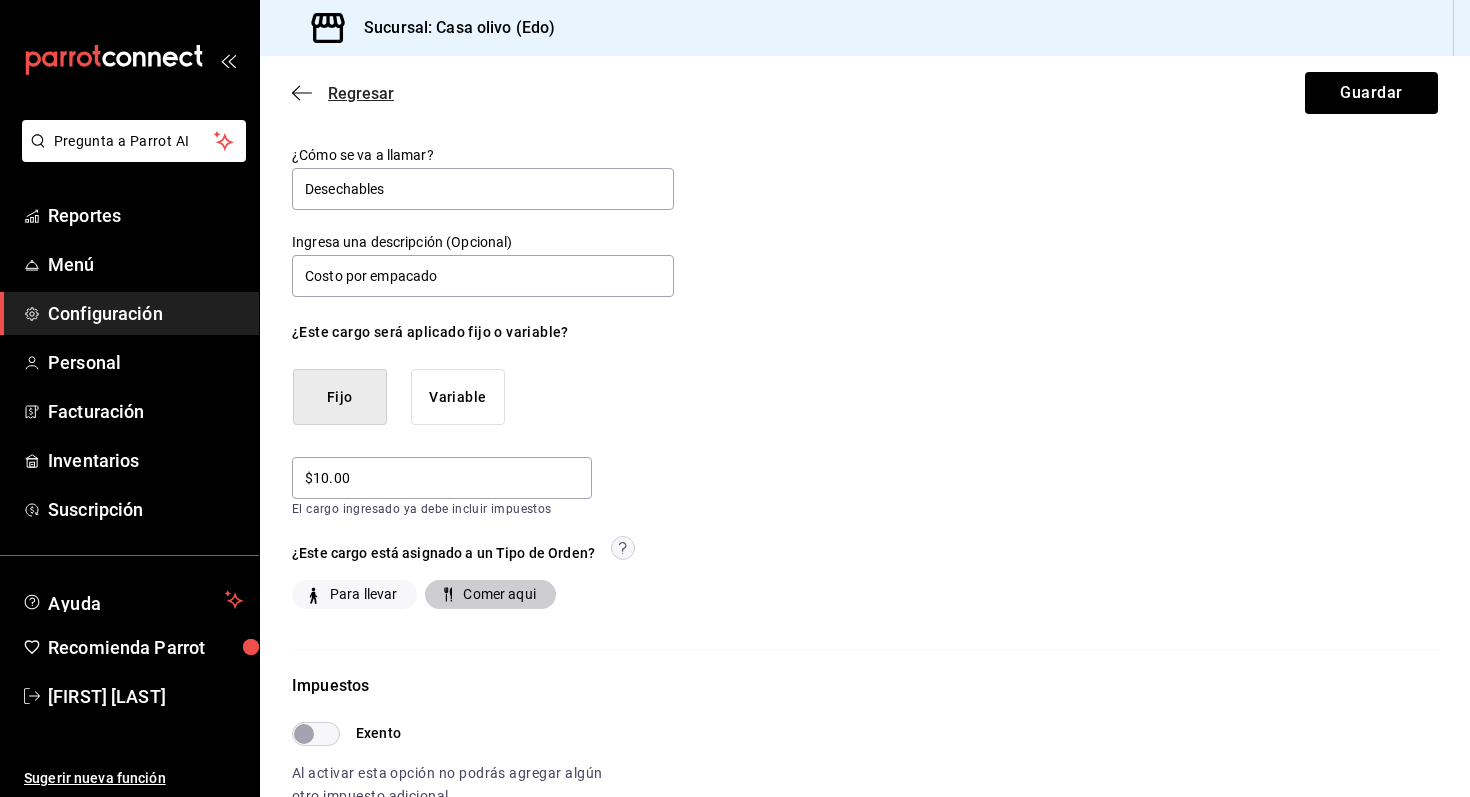 click 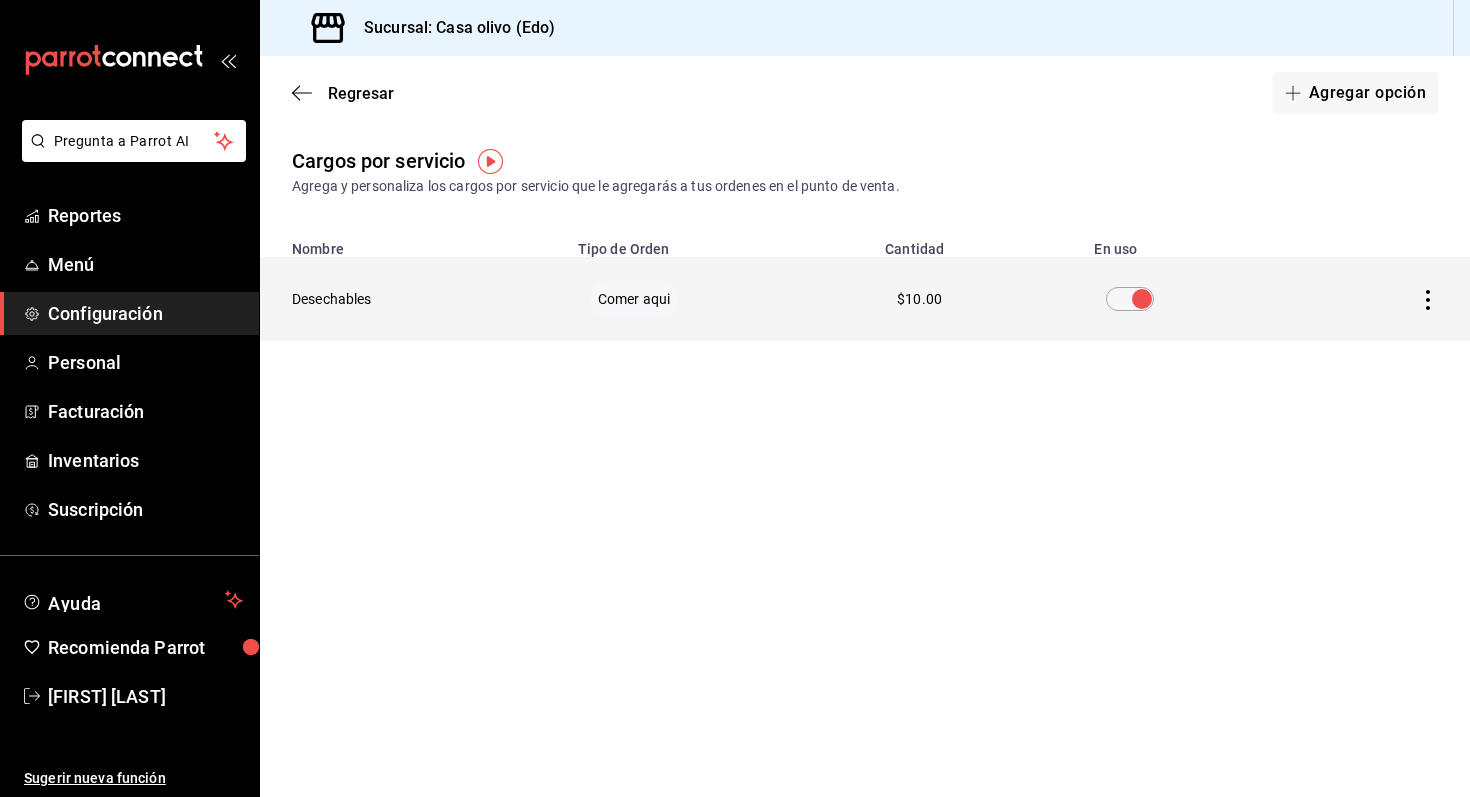click at bounding box center (1190, 299) 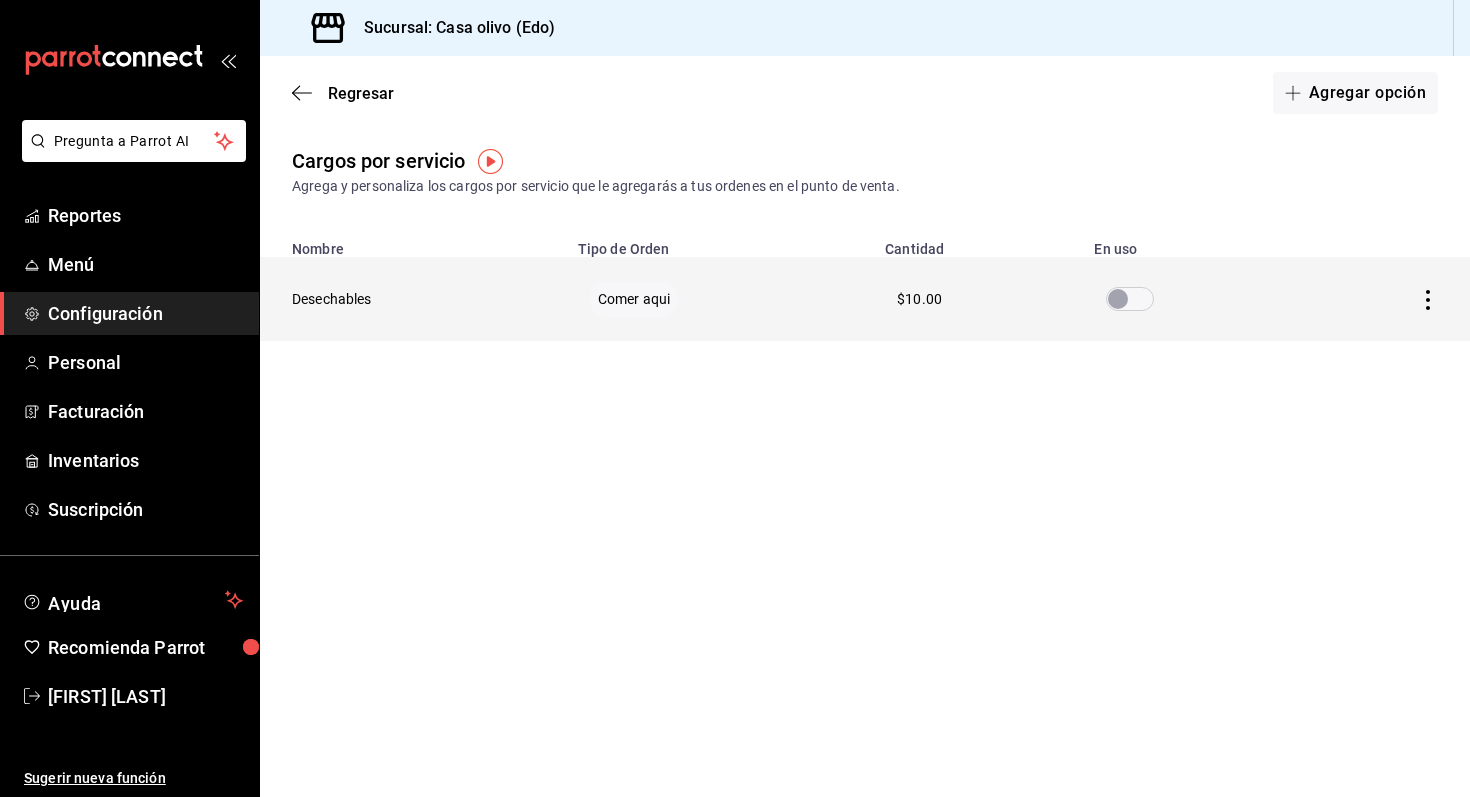 click 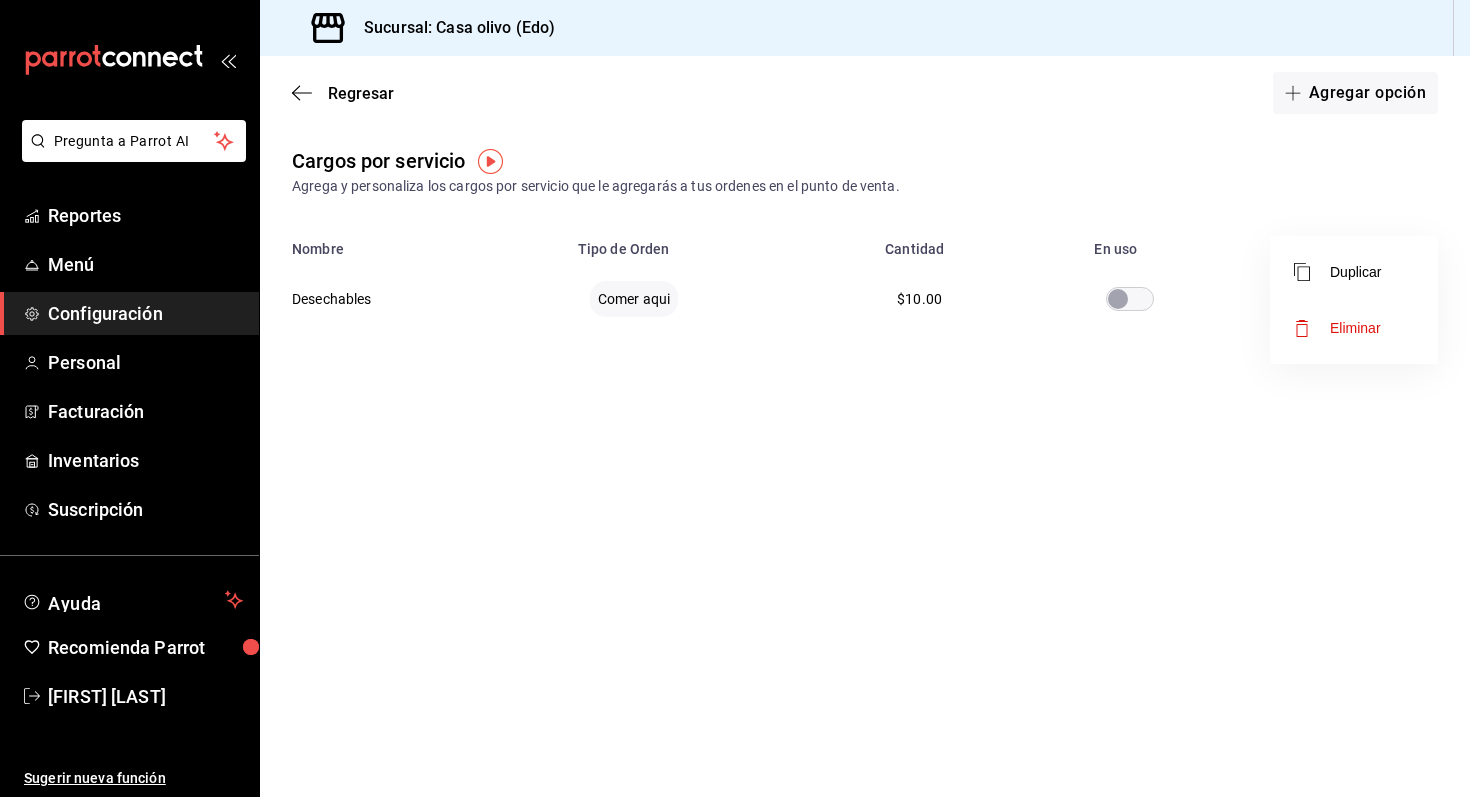 click on "Eliminar" at bounding box center (1355, 328) 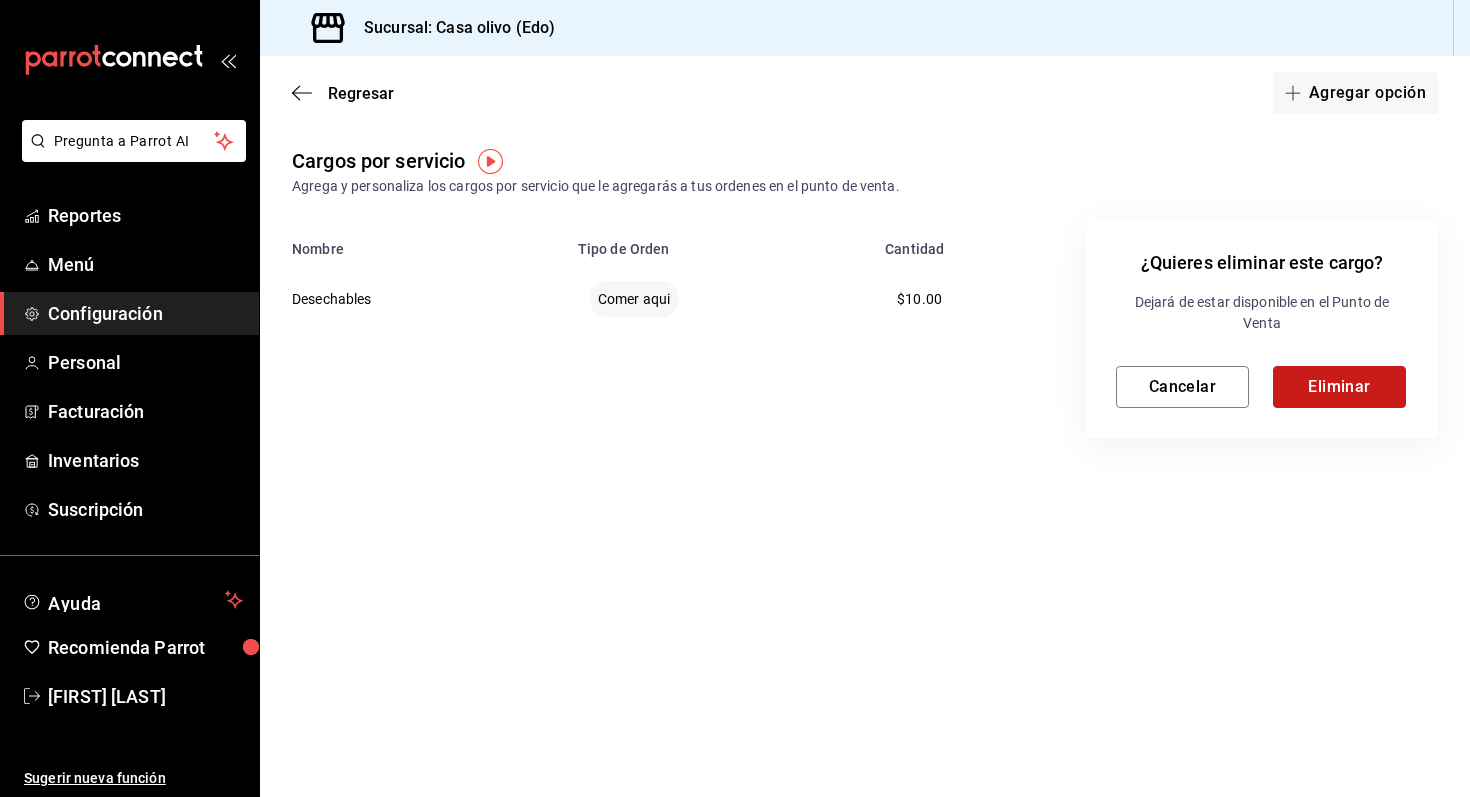 click on "Eliminar" at bounding box center (1339, 387) 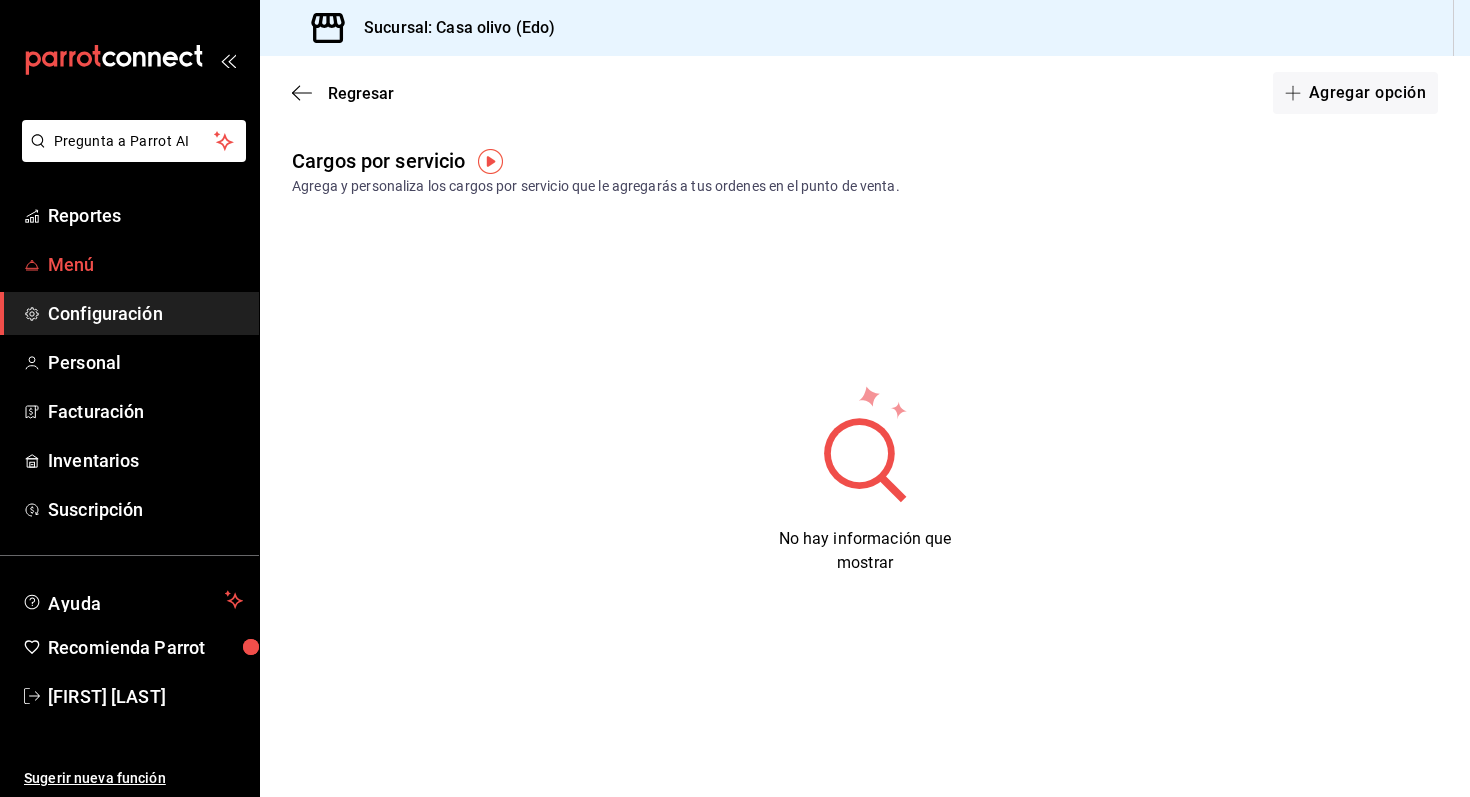 click on "Menú" at bounding box center [145, 264] 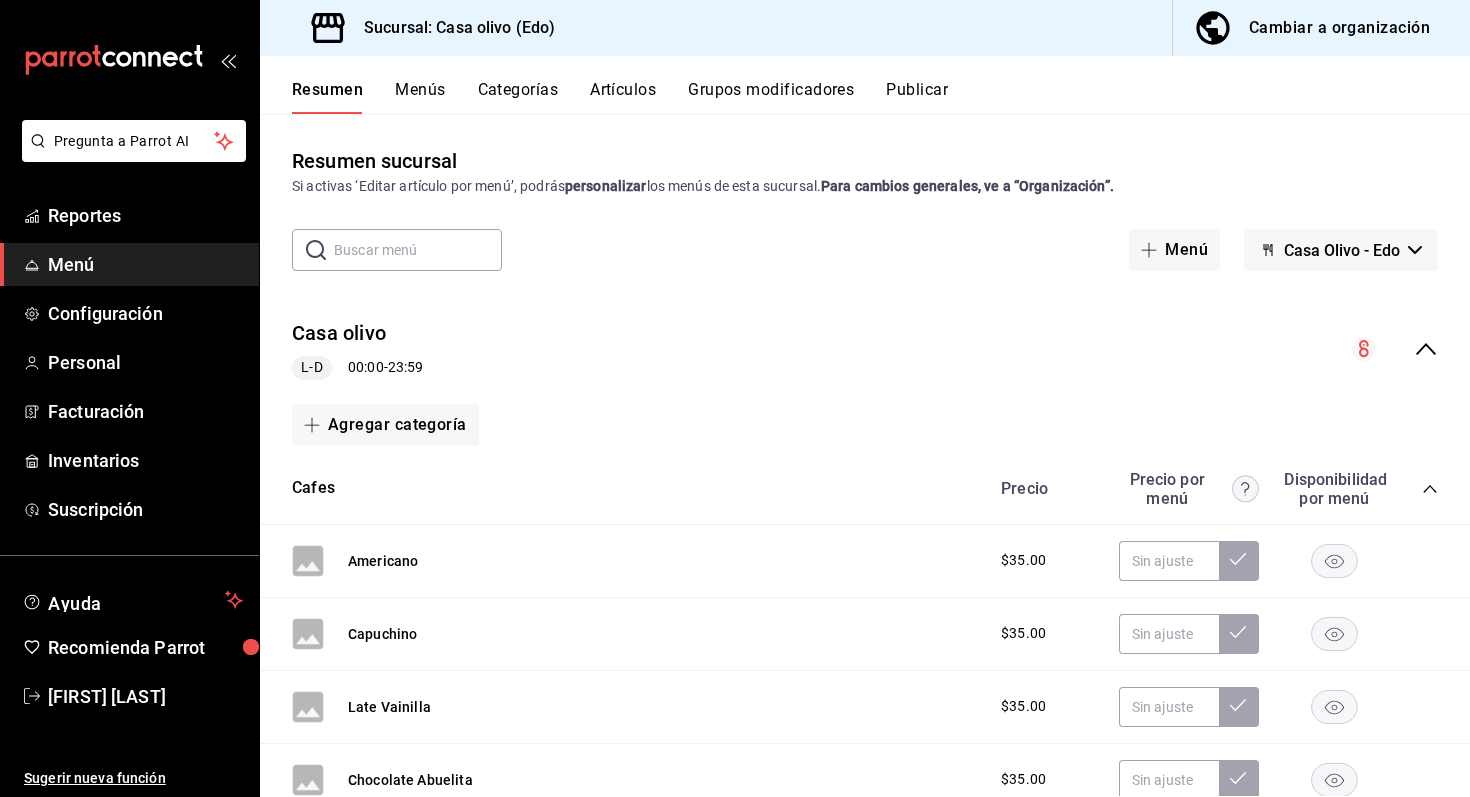 click on "Categorías" at bounding box center [518, 97] 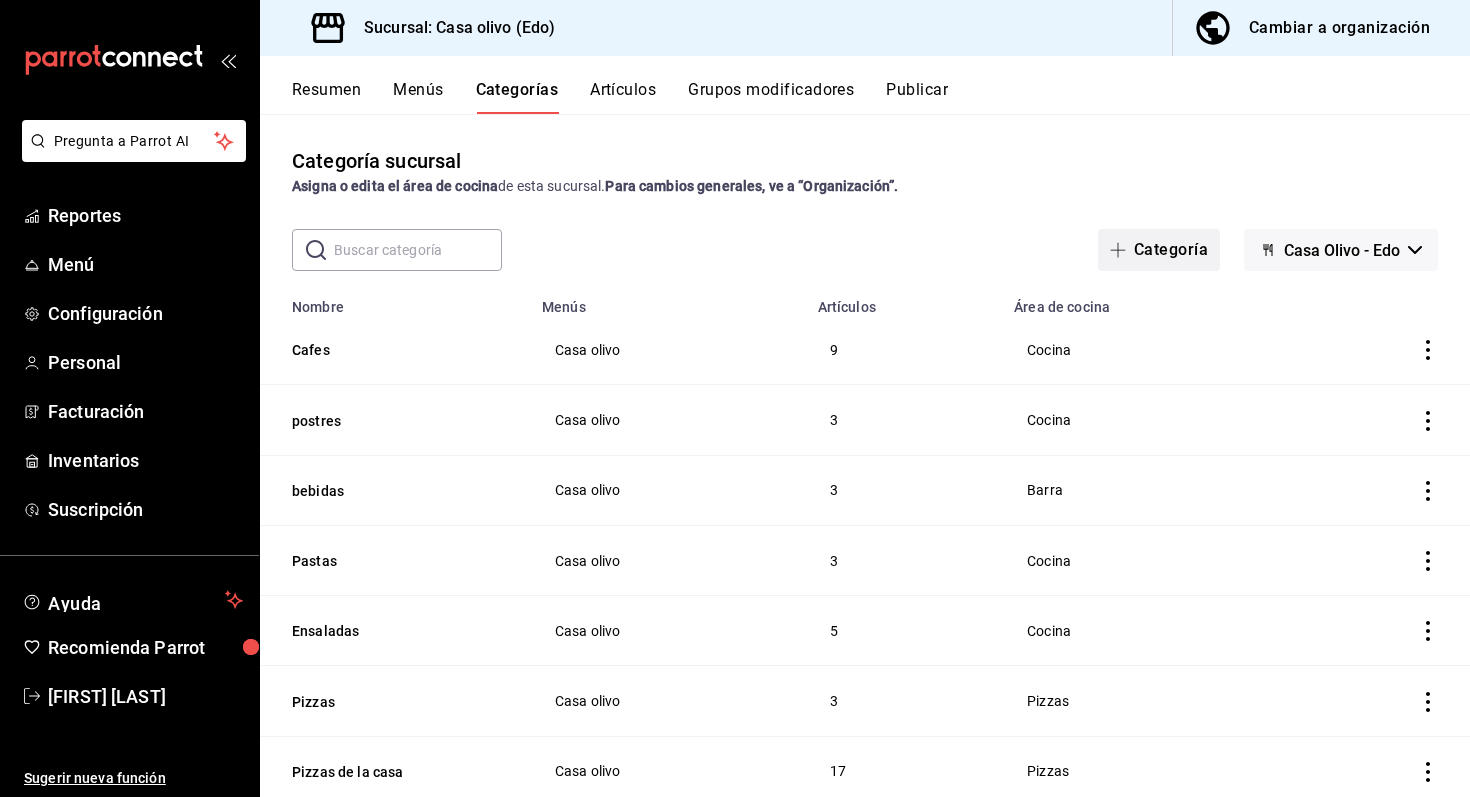 click on "Categoría" at bounding box center (1159, 250) 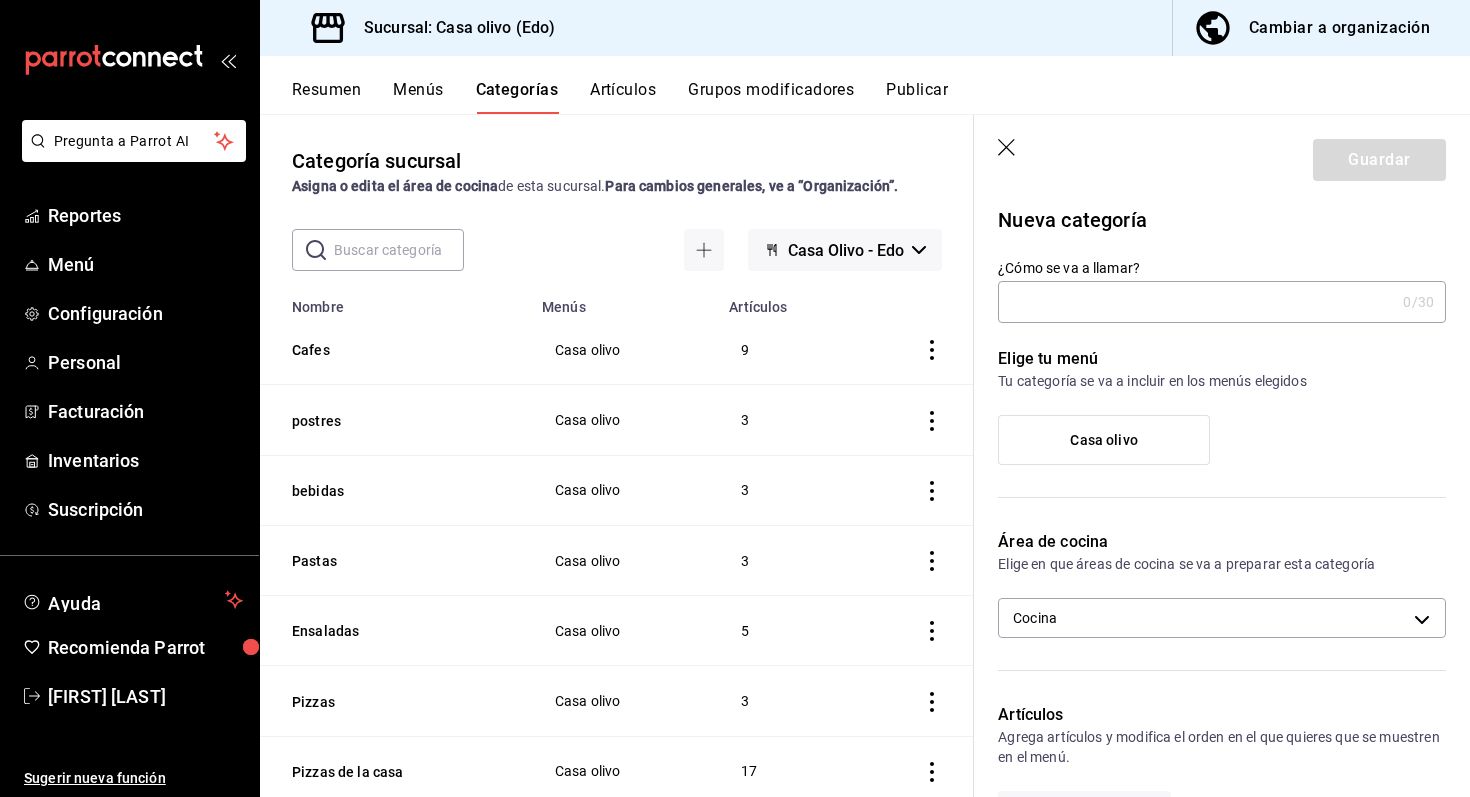 click on "¿Cómo se va a llamar?" at bounding box center [1196, 302] 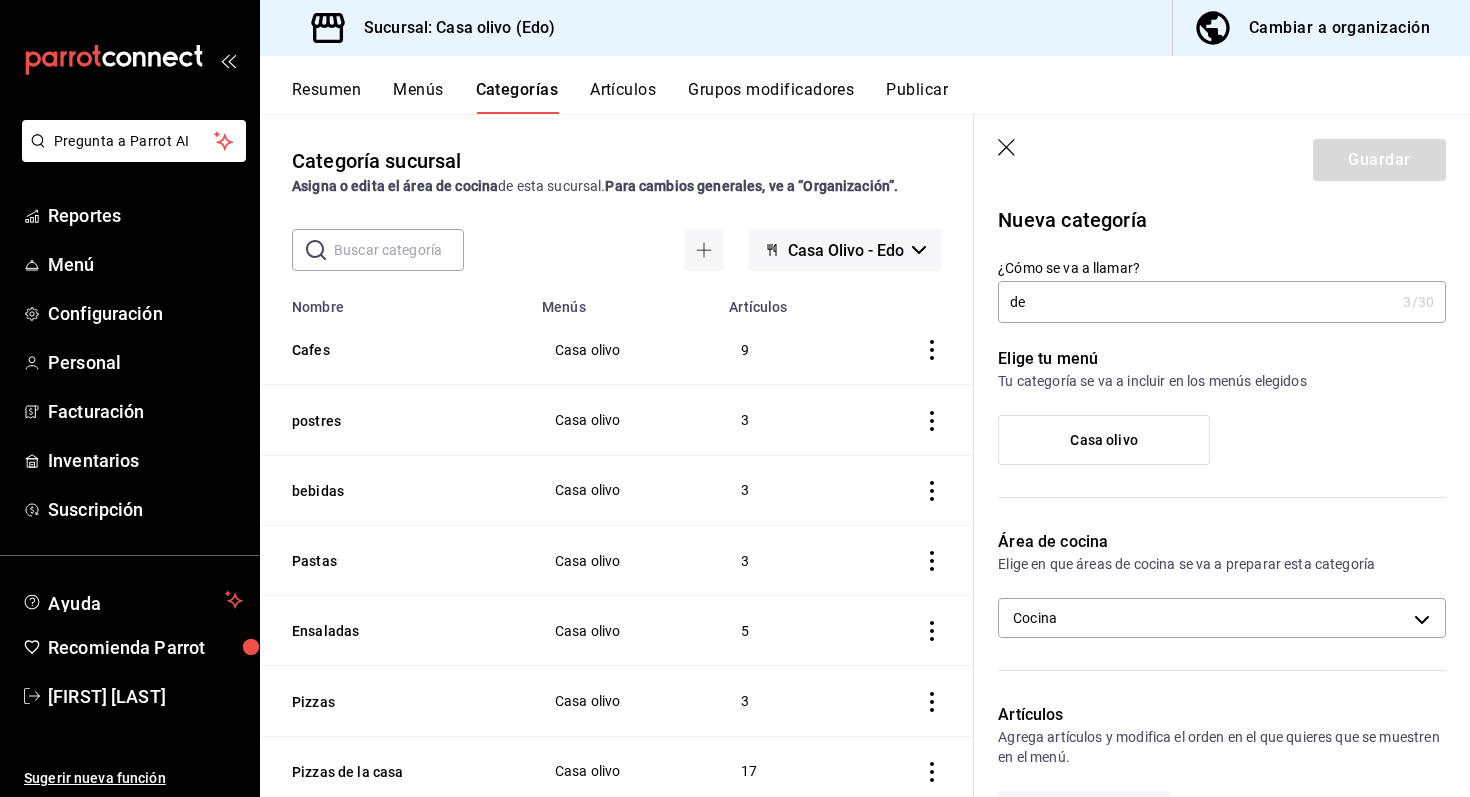 type on "d" 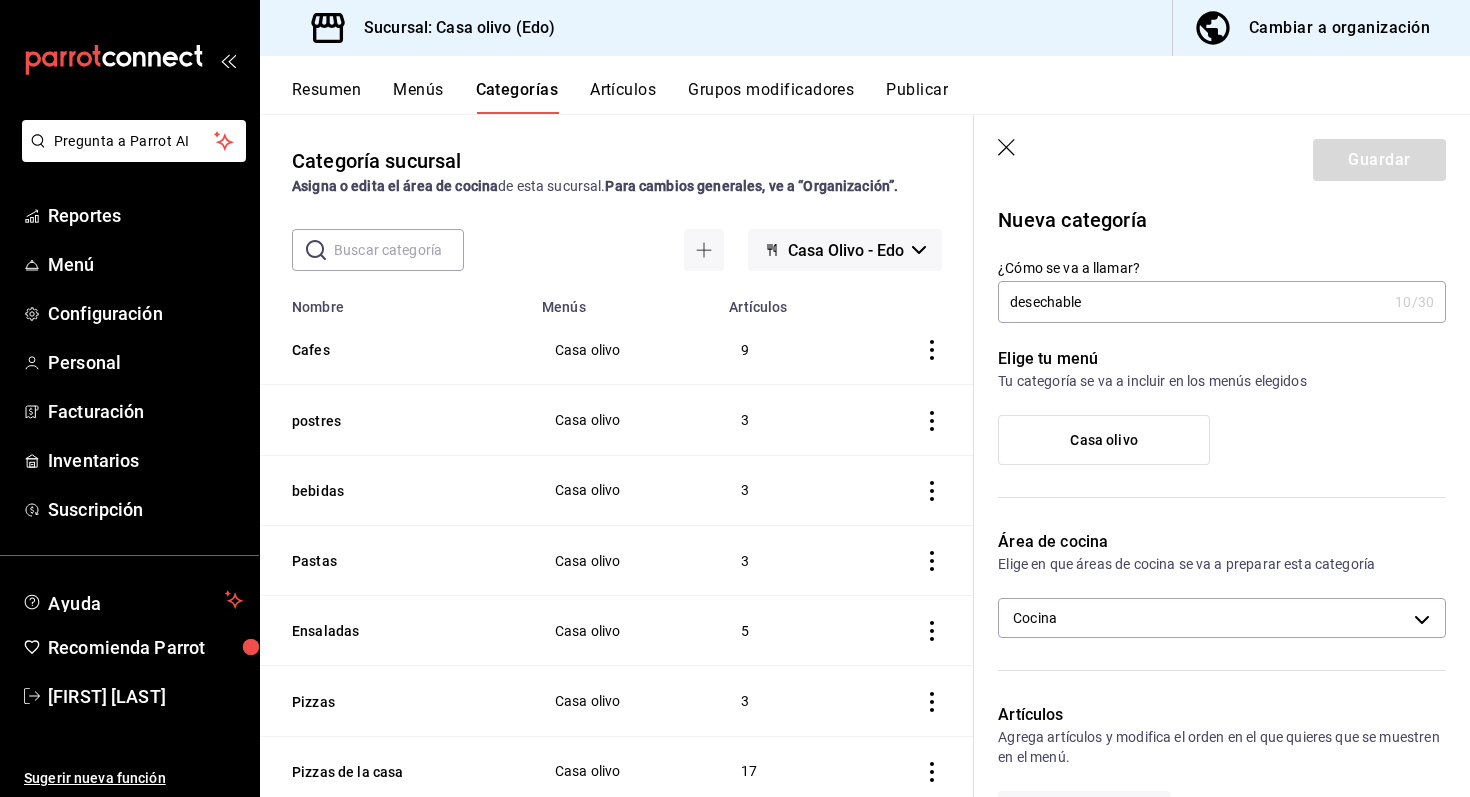 click on "desechable" at bounding box center (1192, 302) 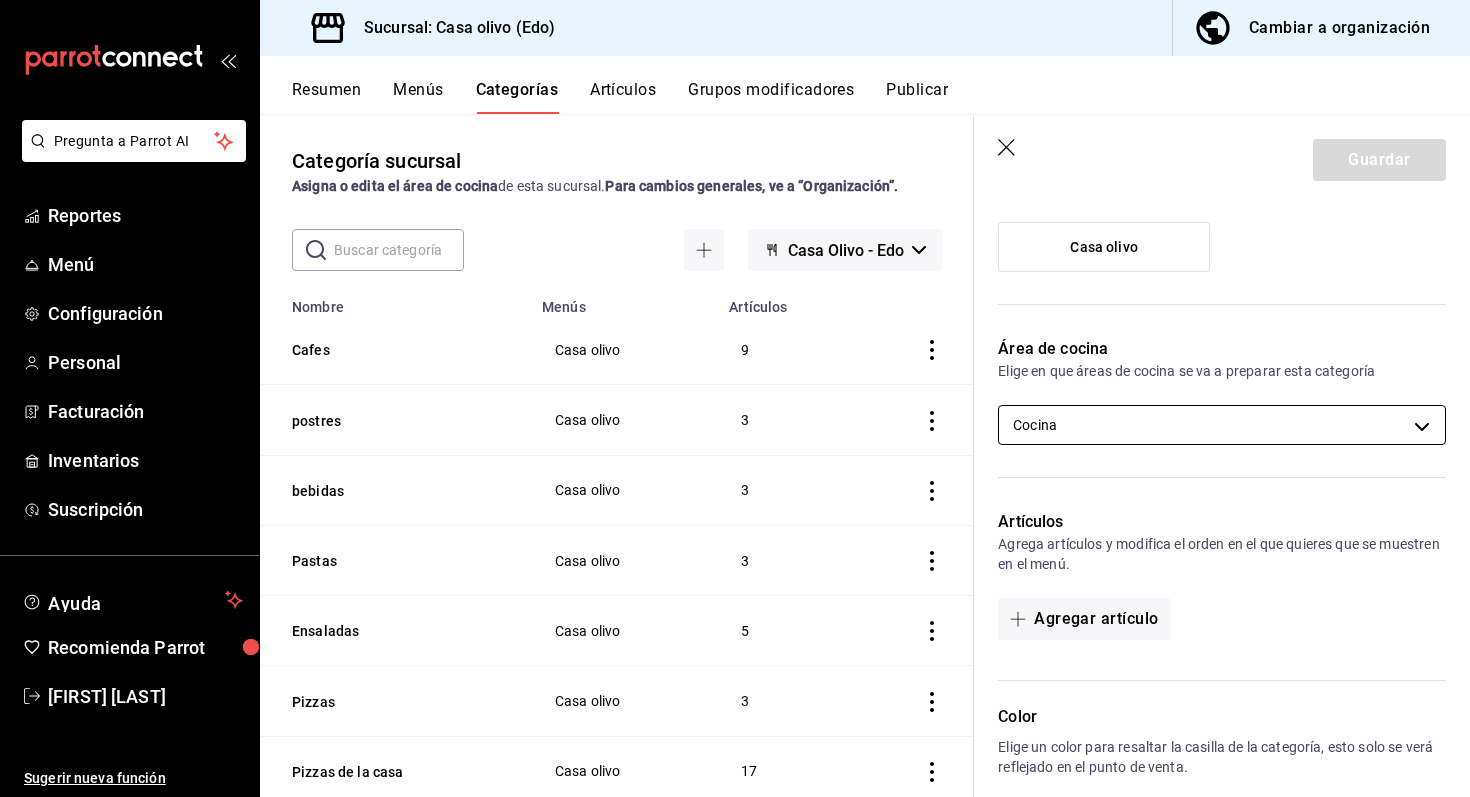 scroll, scrollTop: 197, scrollLeft: 0, axis: vertical 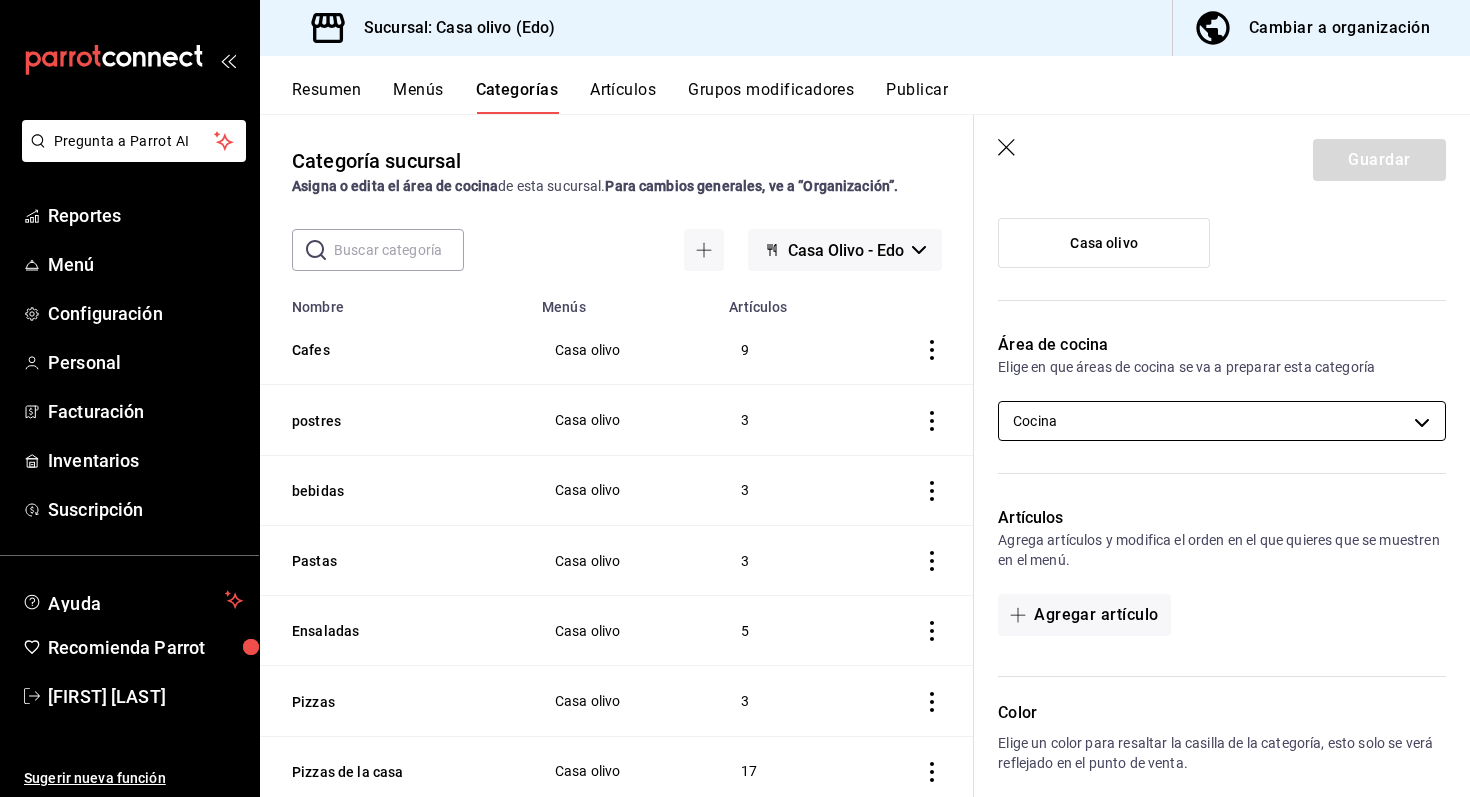 type on "Desechable" 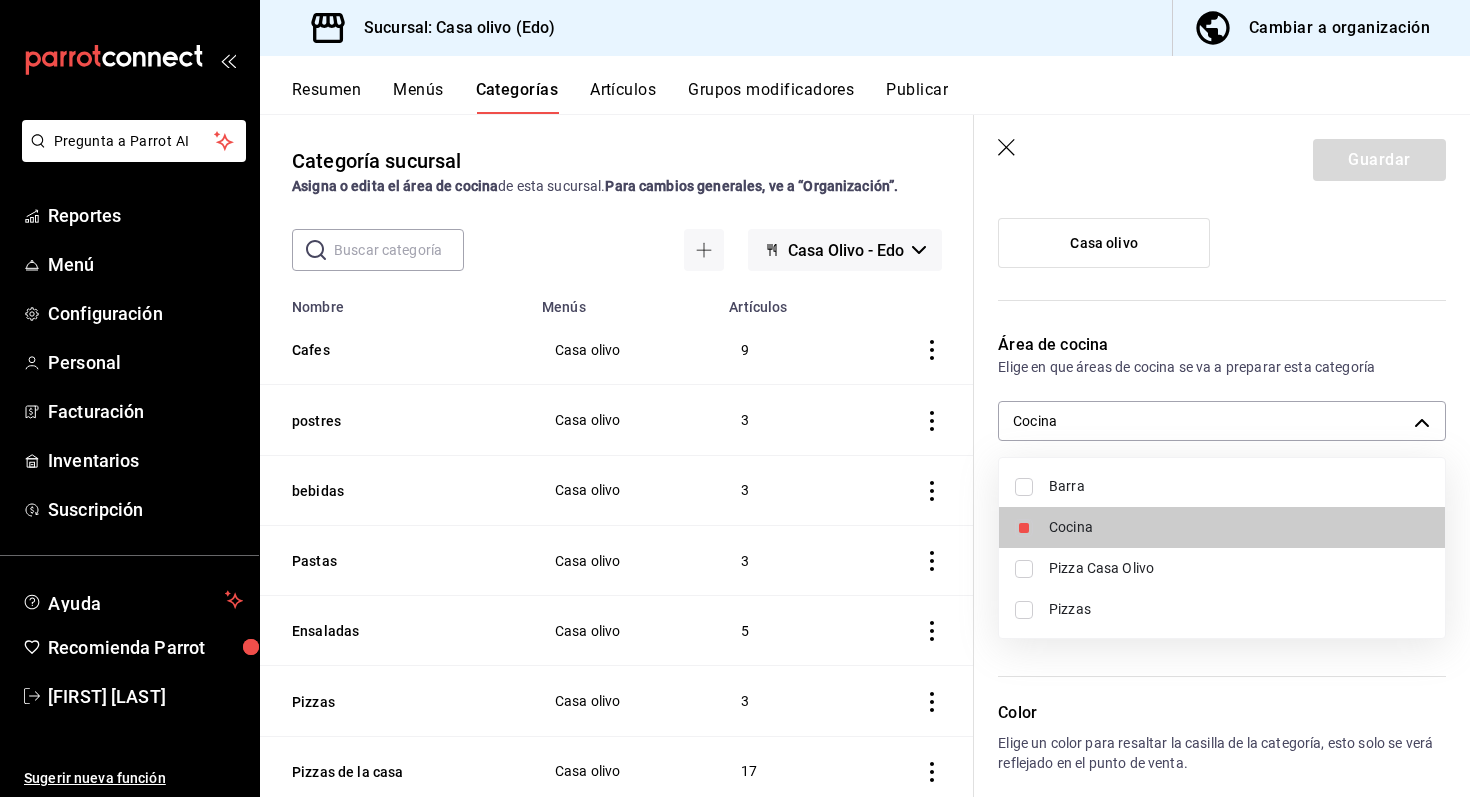 click at bounding box center (735, 398) 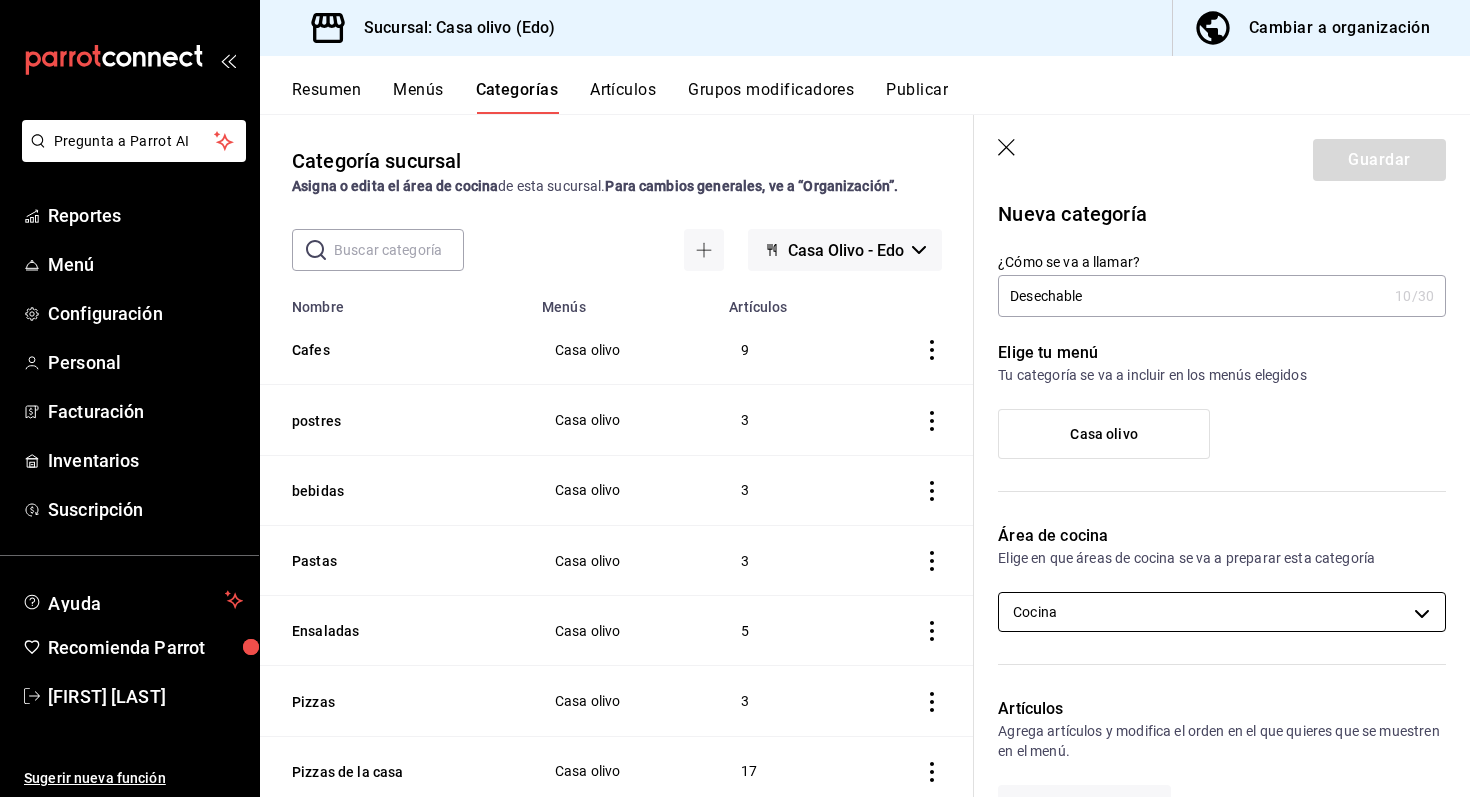 scroll, scrollTop: 0, scrollLeft: 0, axis: both 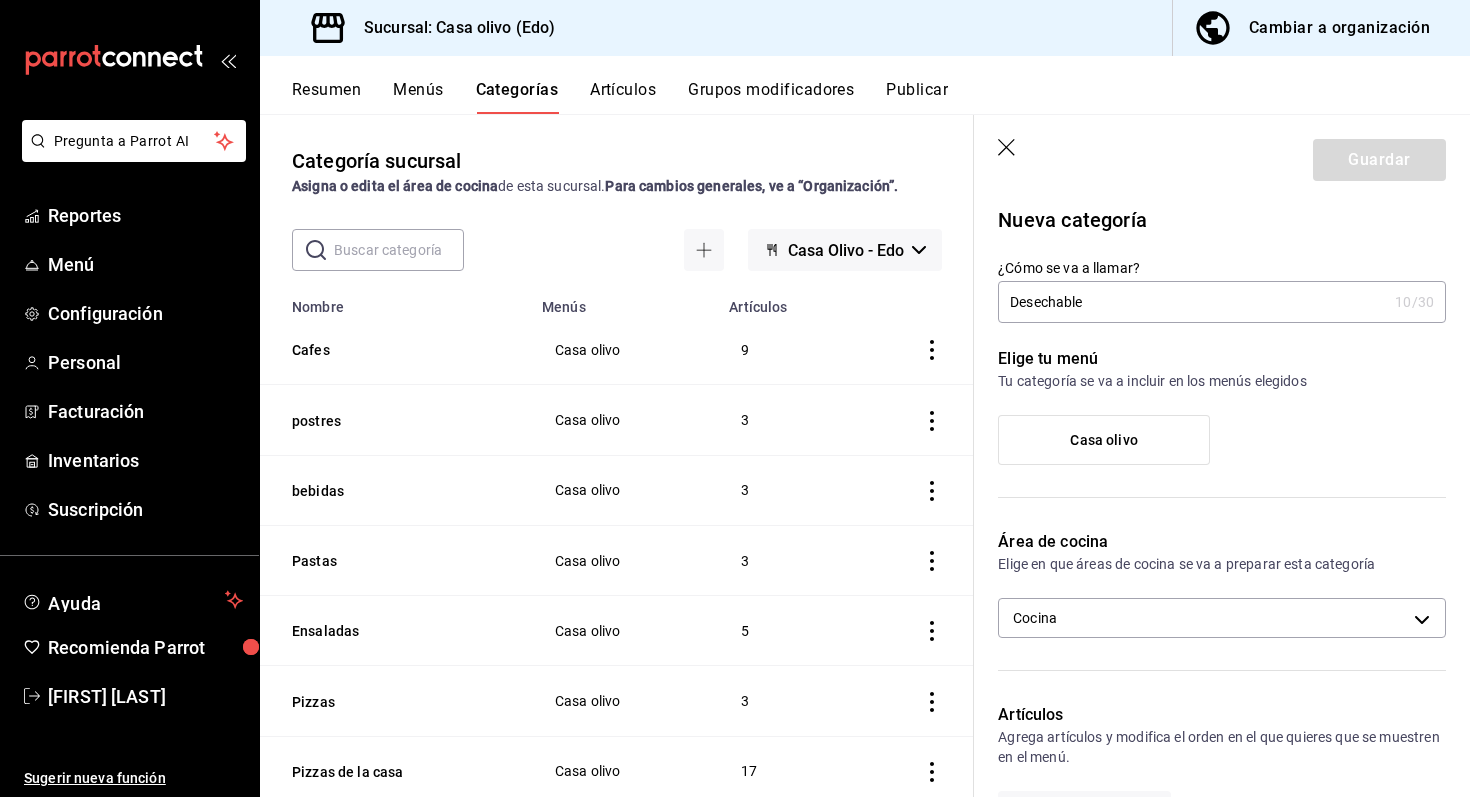 click 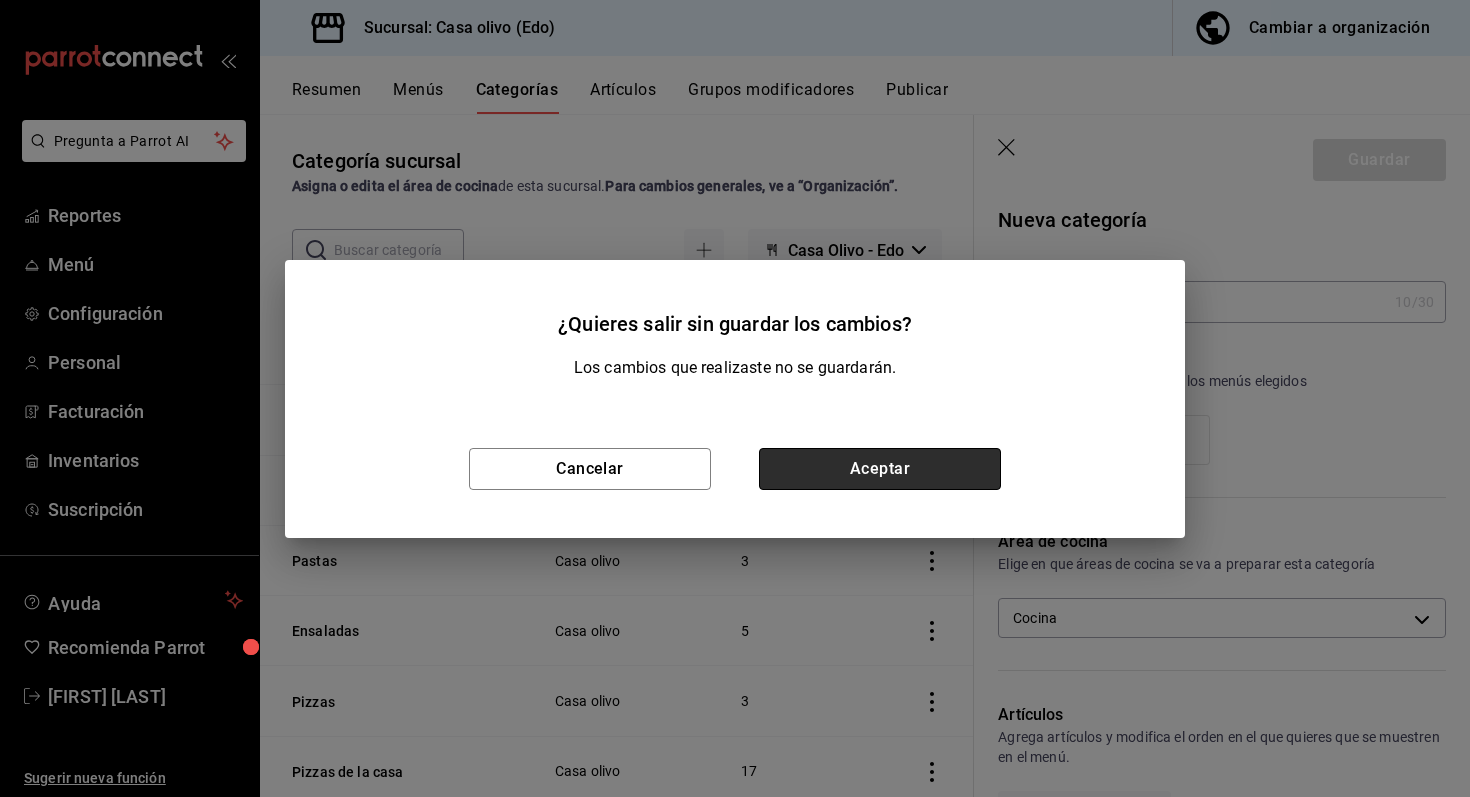 click on "Aceptar" at bounding box center [880, 469] 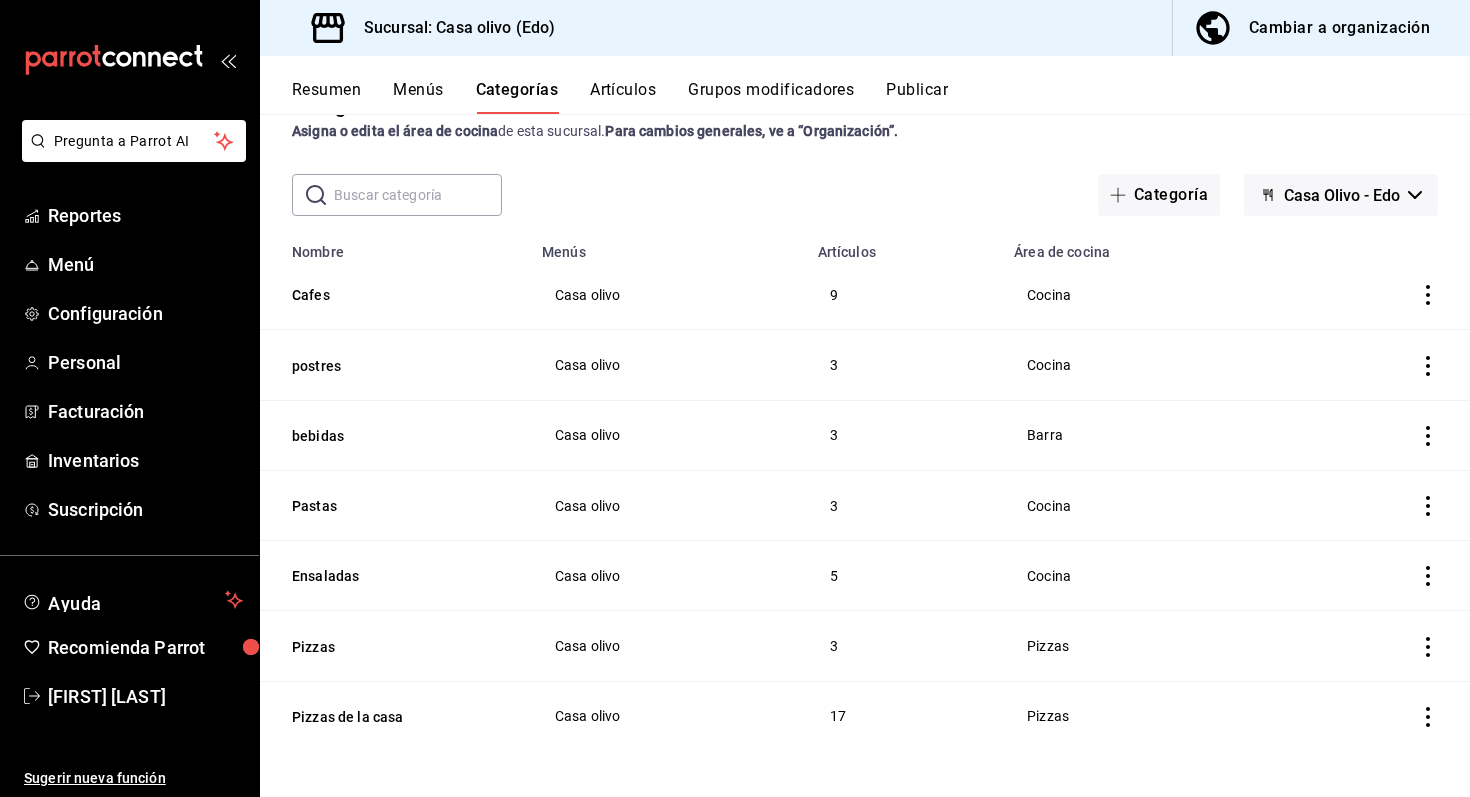 scroll, scrollTop: 0, scrollLeft: 0, axis: both 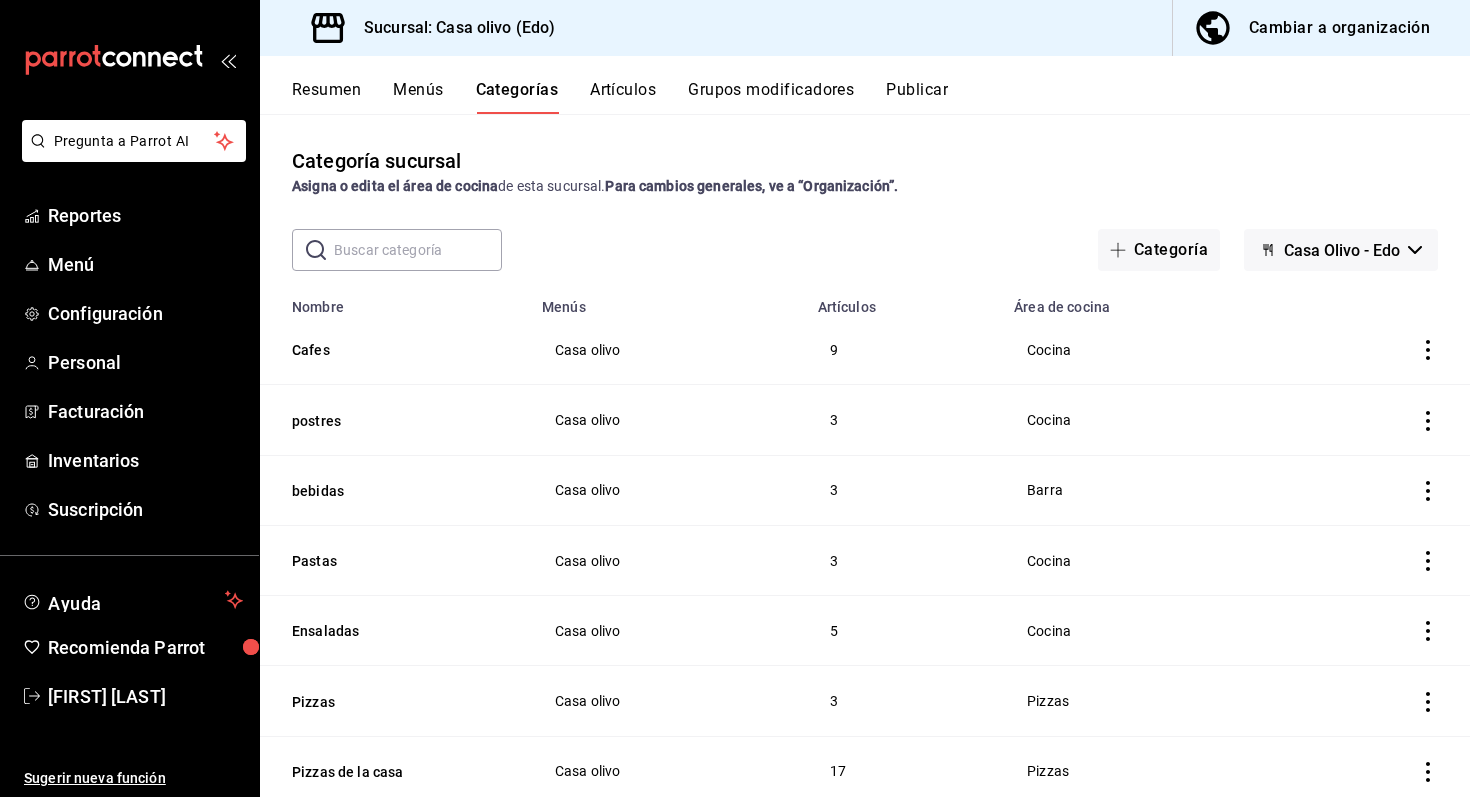 click on "Menús" at bounding box center [418, 97] 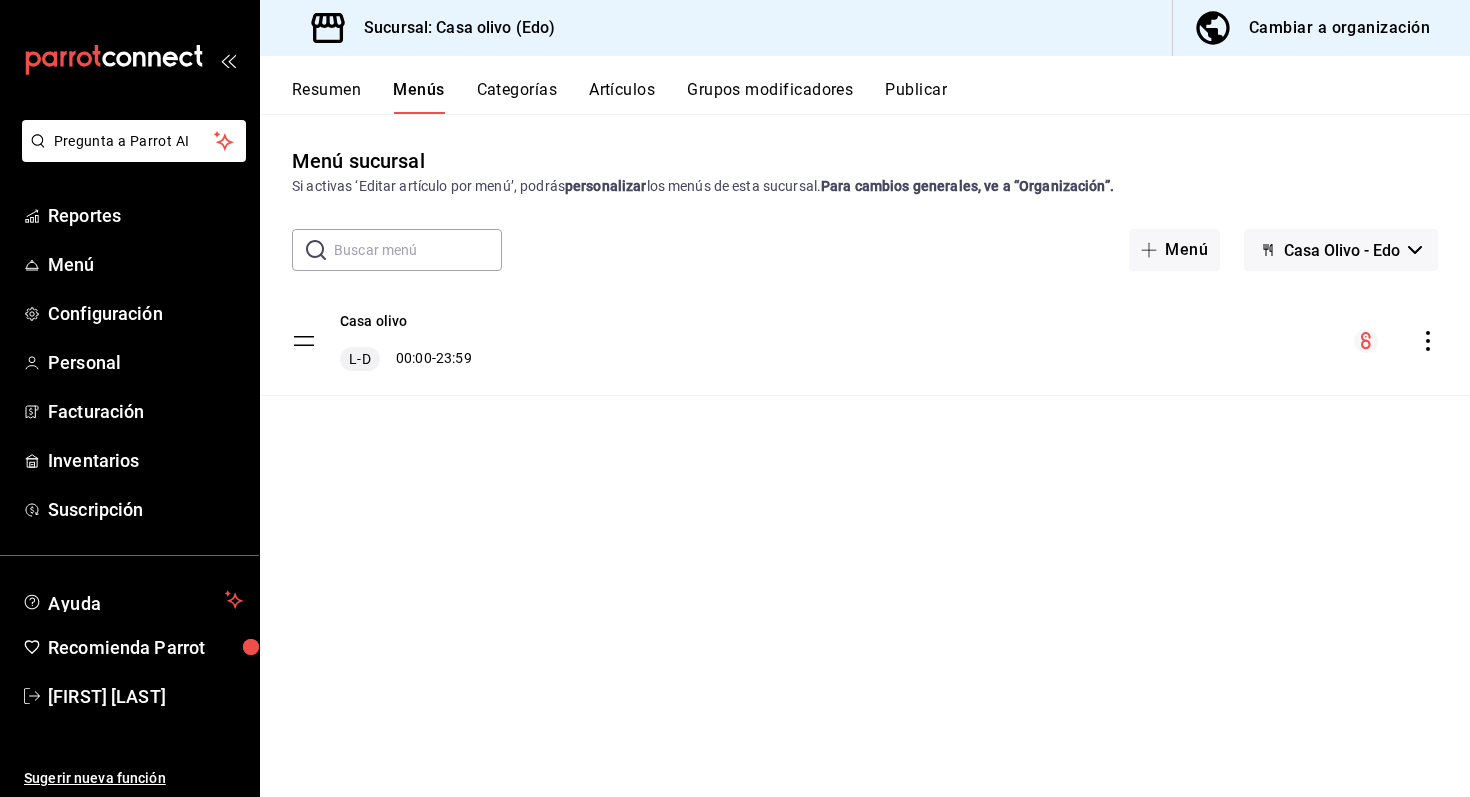click on "Categorías" at bounding box center [517, 97] 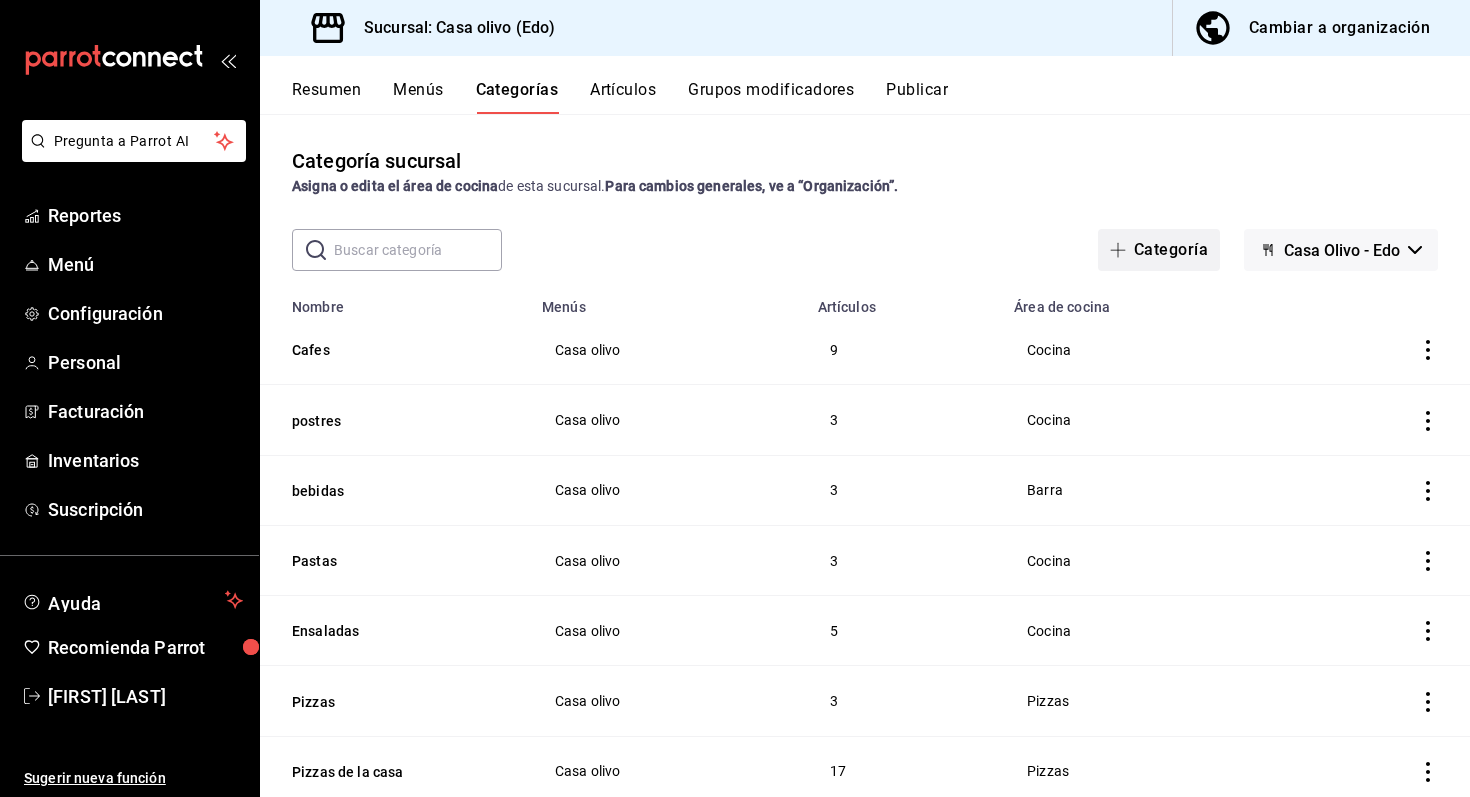 click on "Categoría" at bounding box center [1159, 250] 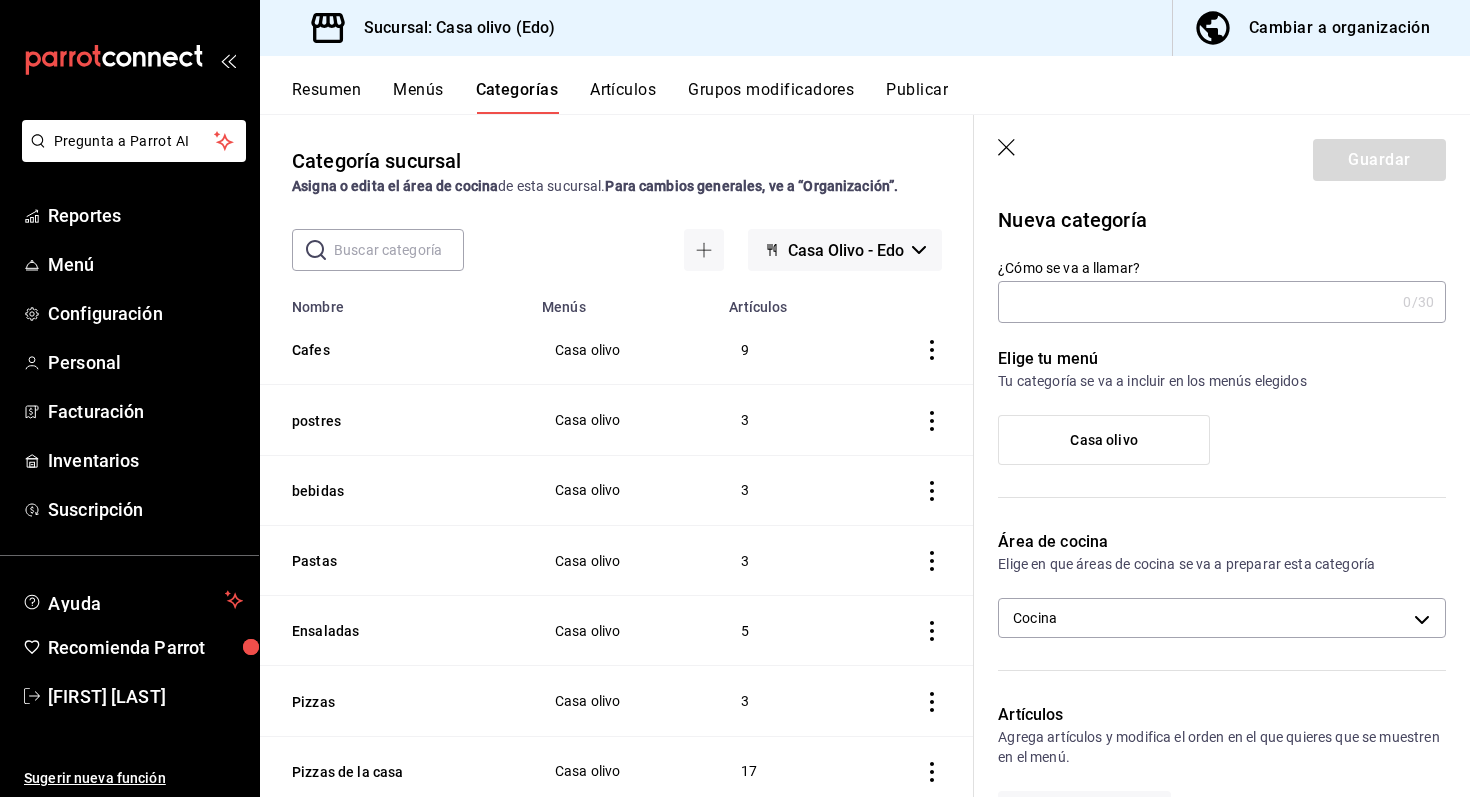 click on "¿Cómo se va a llamar?" at bounding box center [1196, 302] 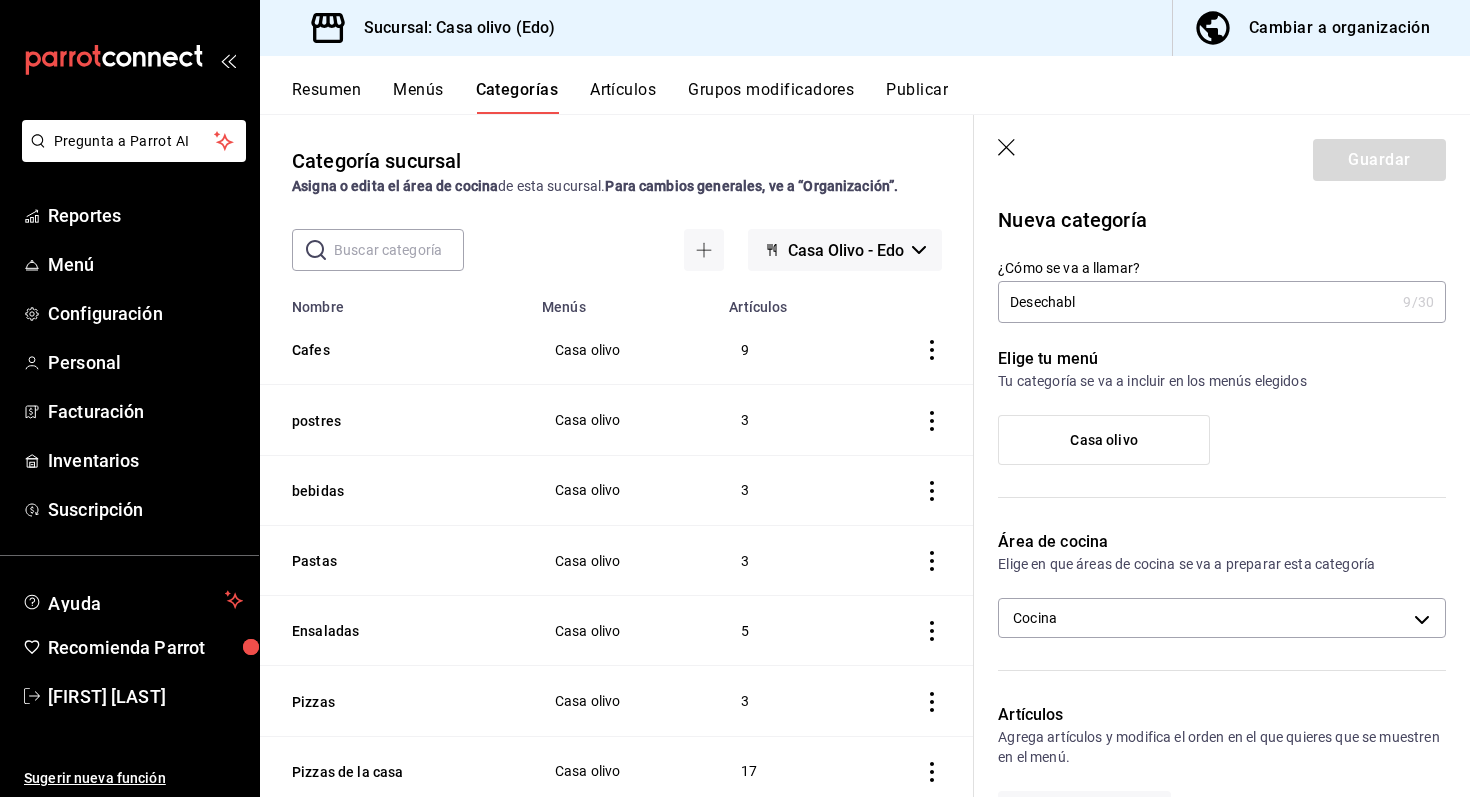 type on "Desechable" 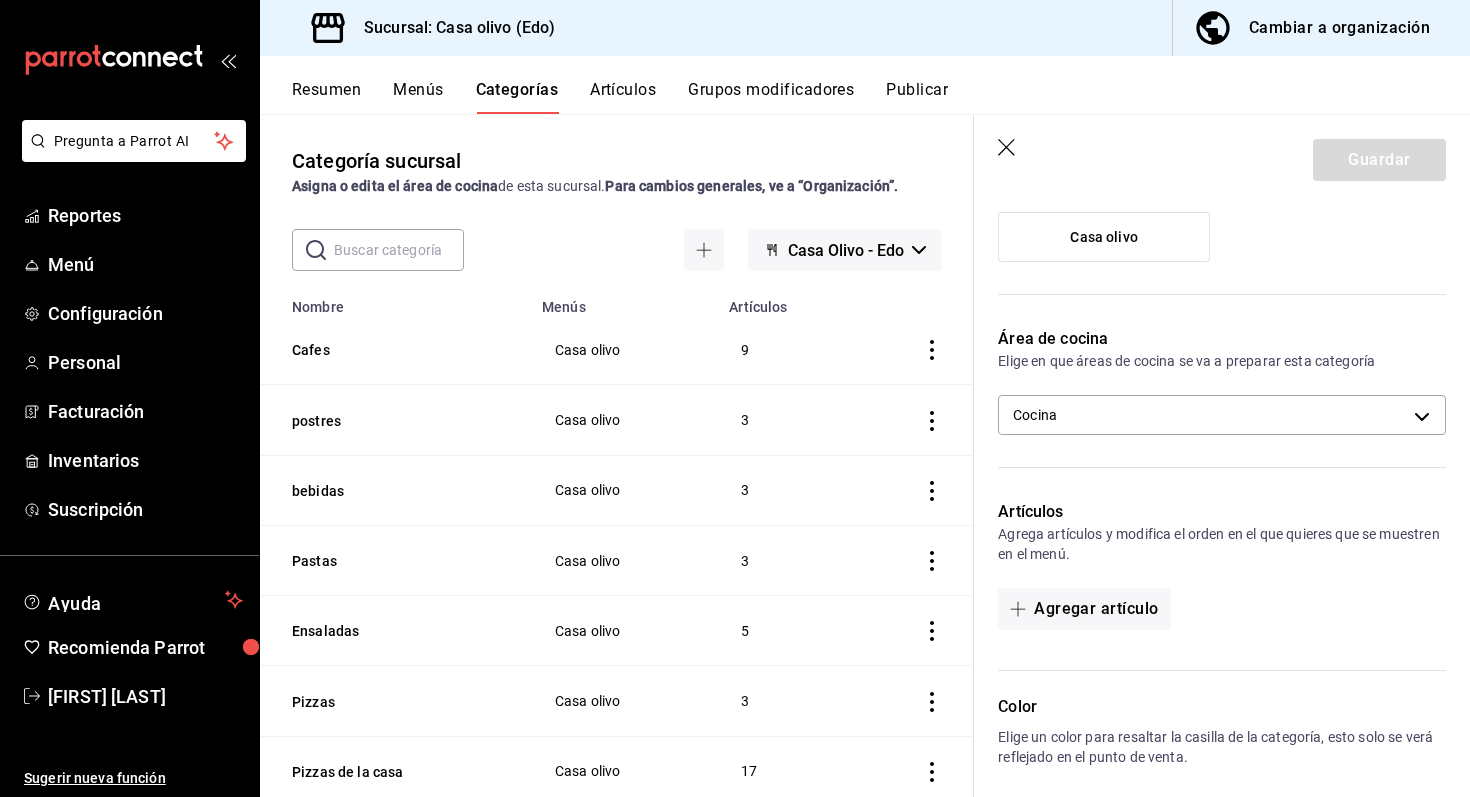 scroll, scrollTop: 209, scrollLeft: 0, axis: vertical 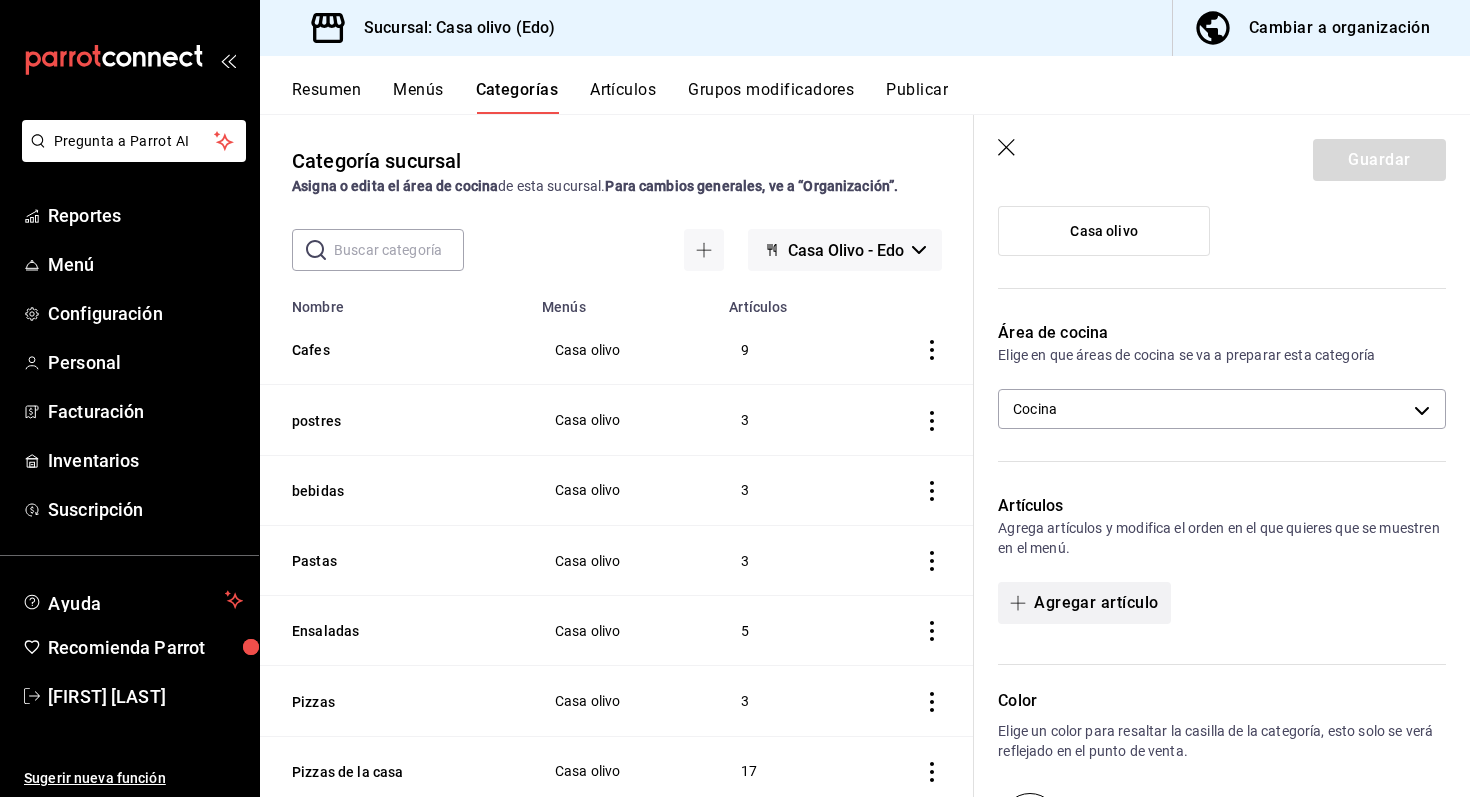 click on "Agregar artículo" at bounding box center (1084, 603) 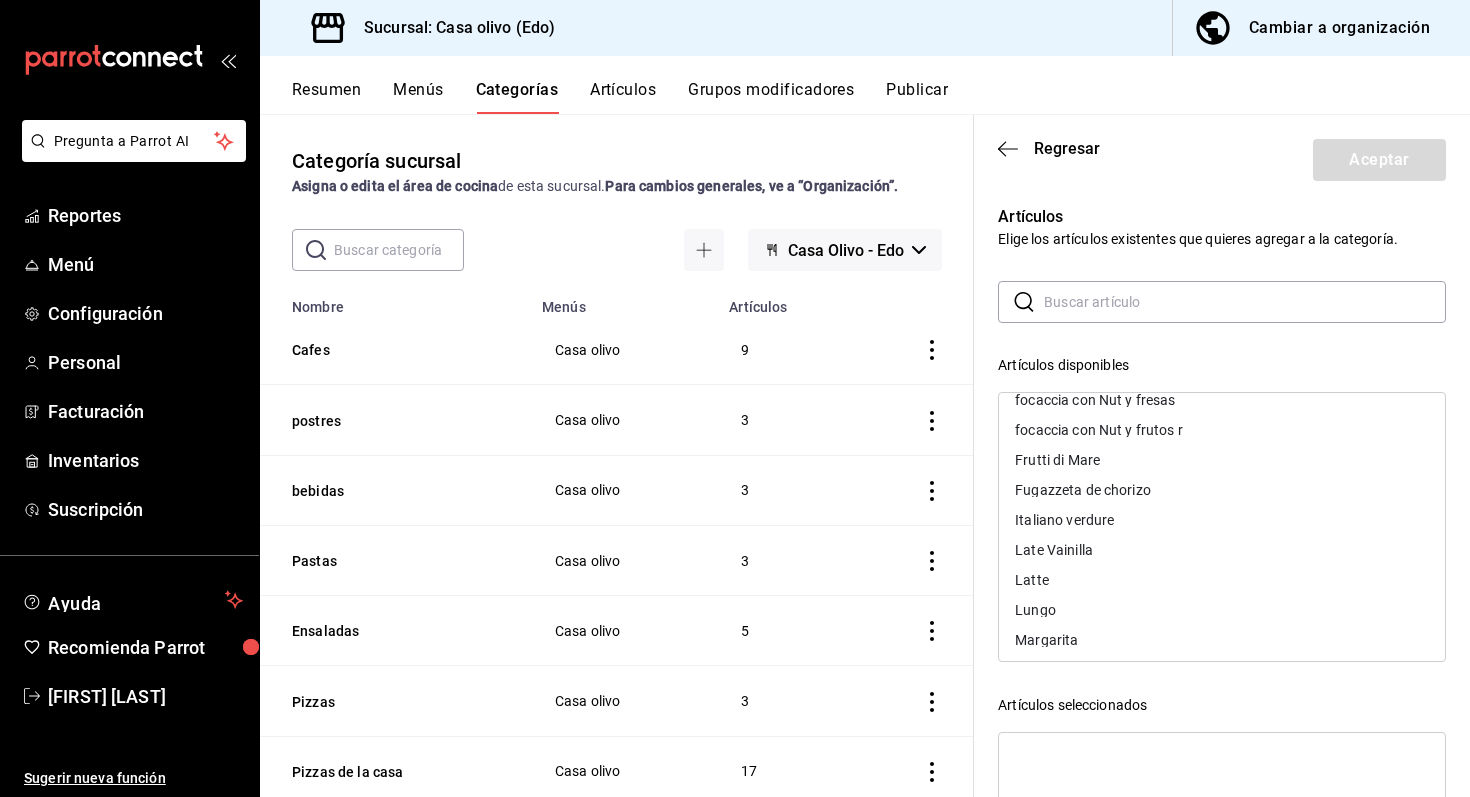 scroll, scrollTop: 642, scrollLeft: 0, axis: vertical 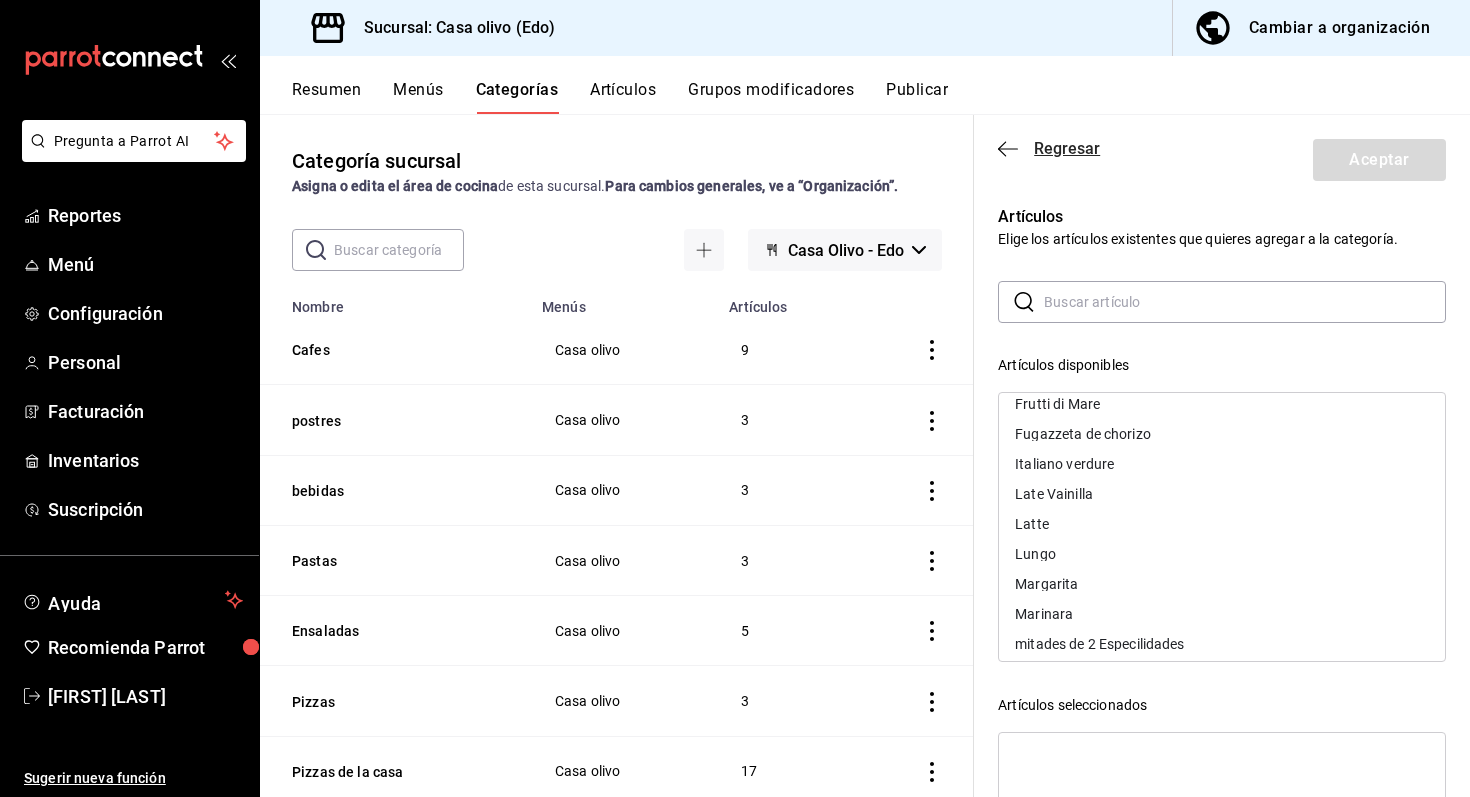 click 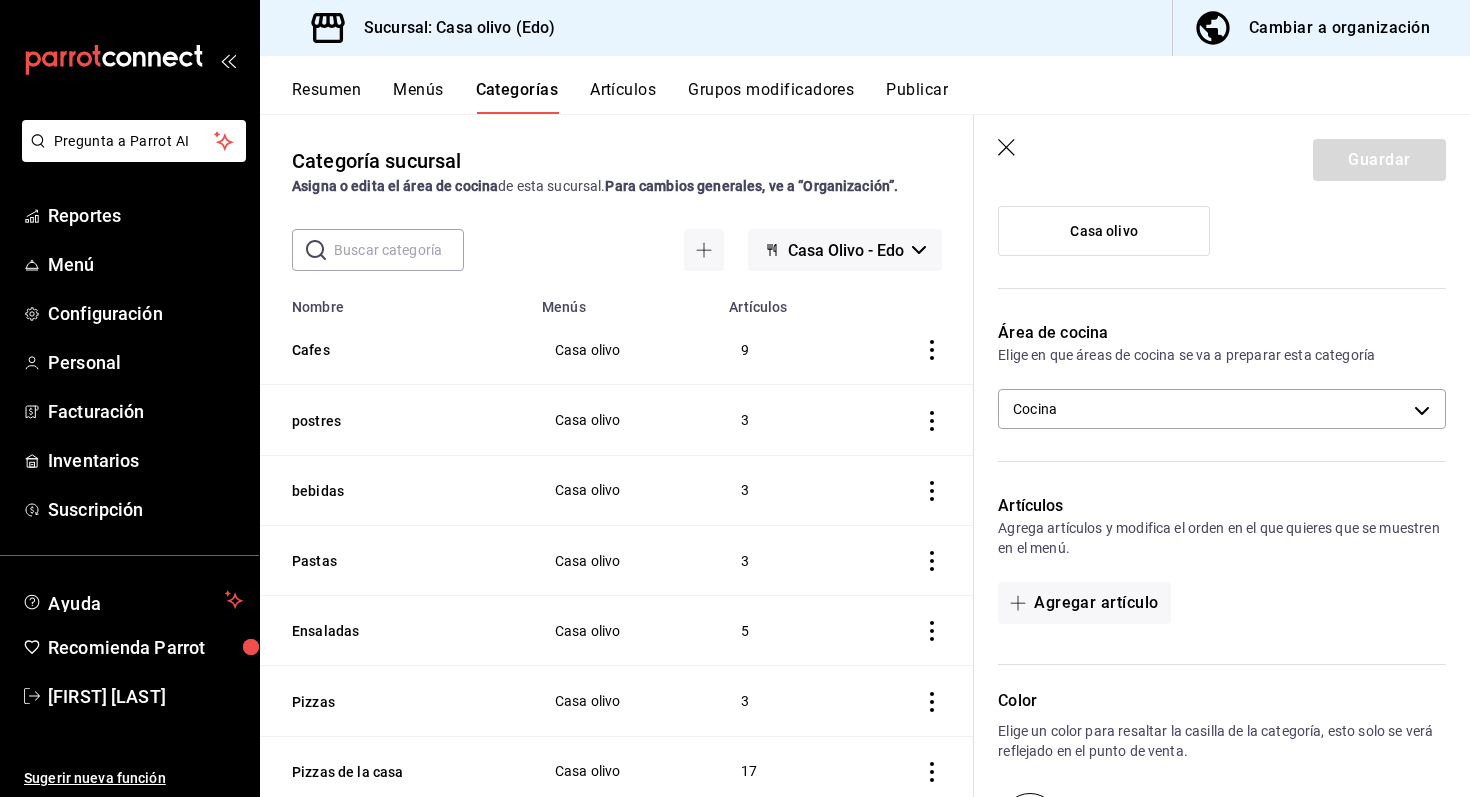 click on "Artículos" at bounding box center (623, 97) 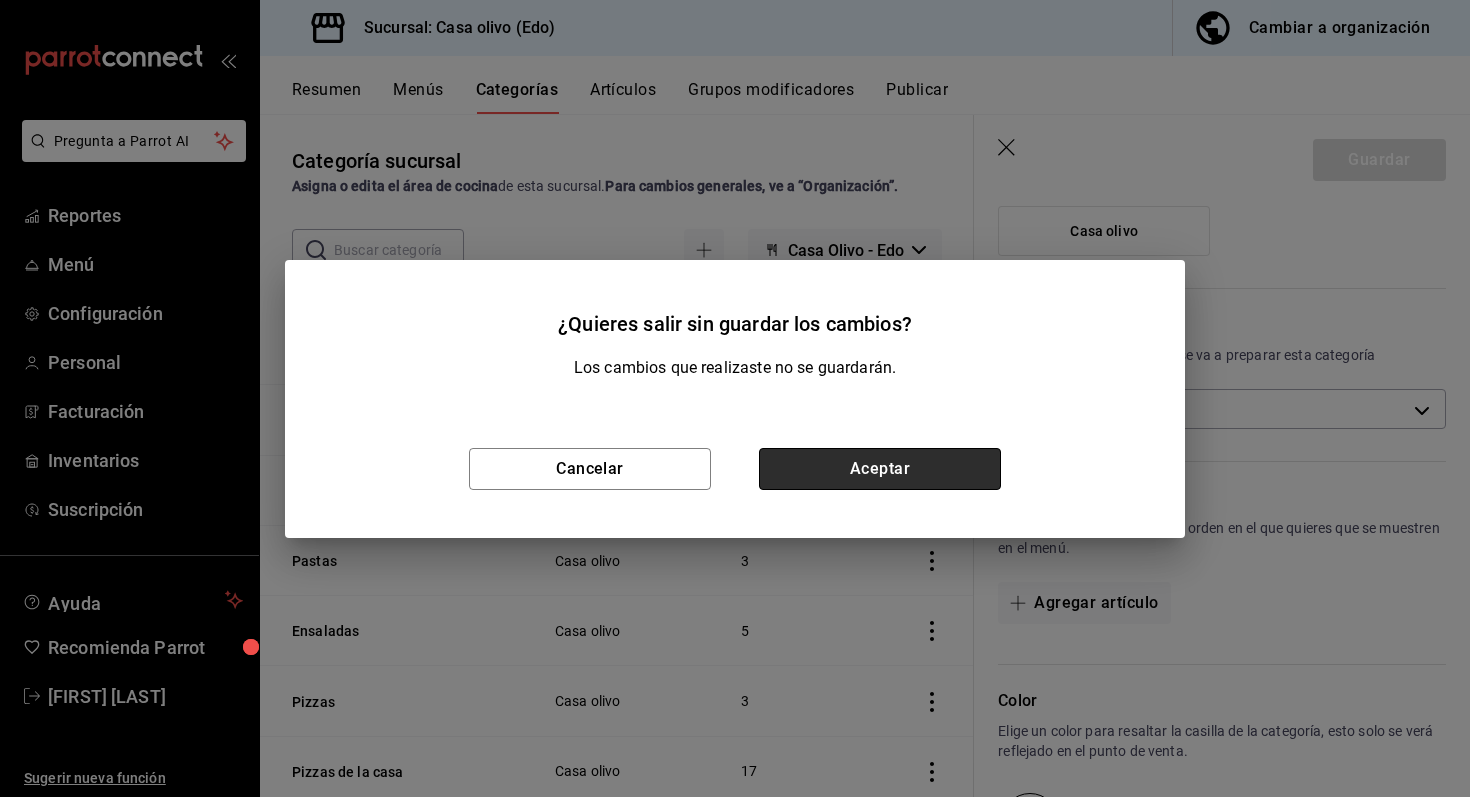 click on "Aceptar" at bounding box center [880, 469] 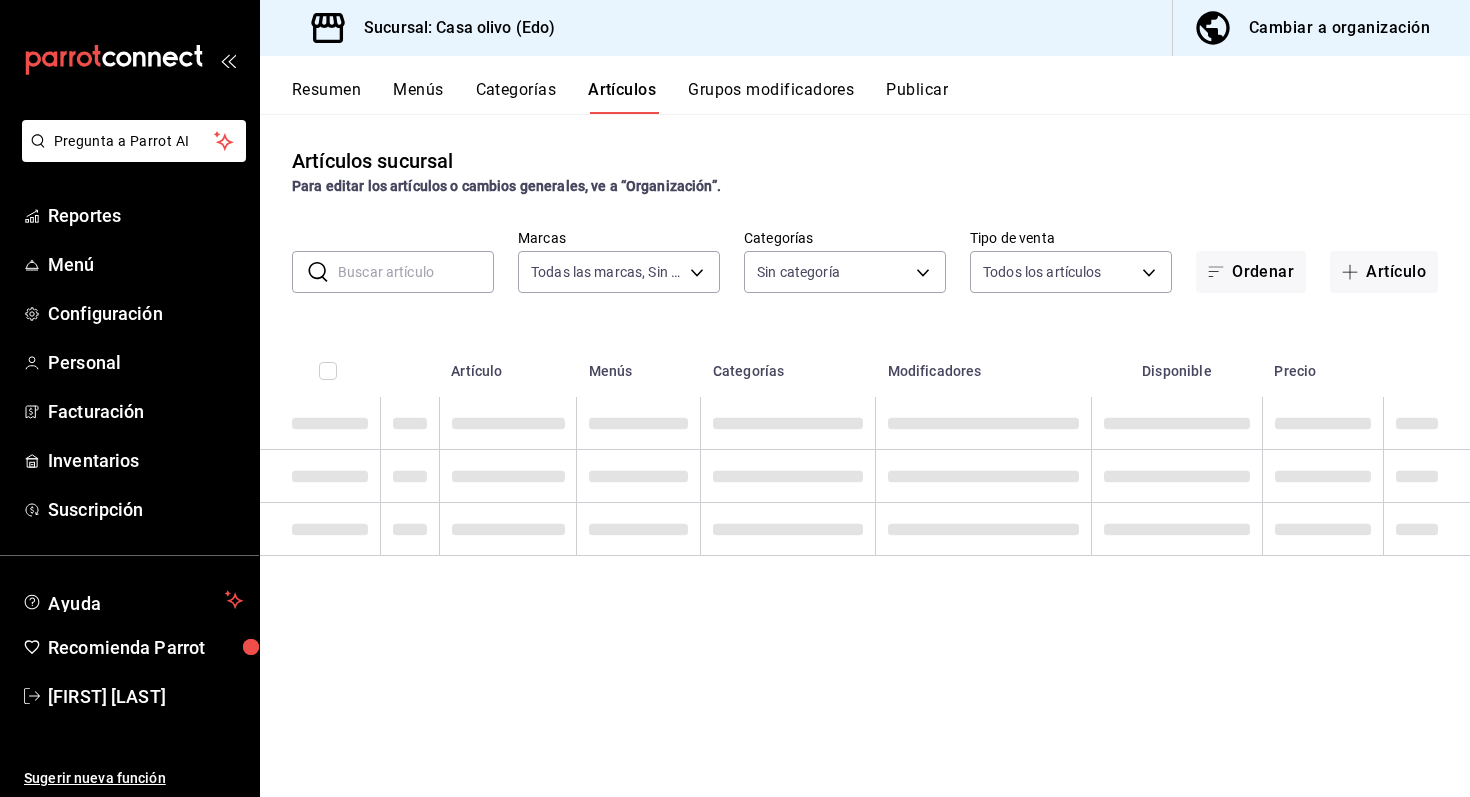 type on "09261786-2630-426b-924a-f43334cfd809" 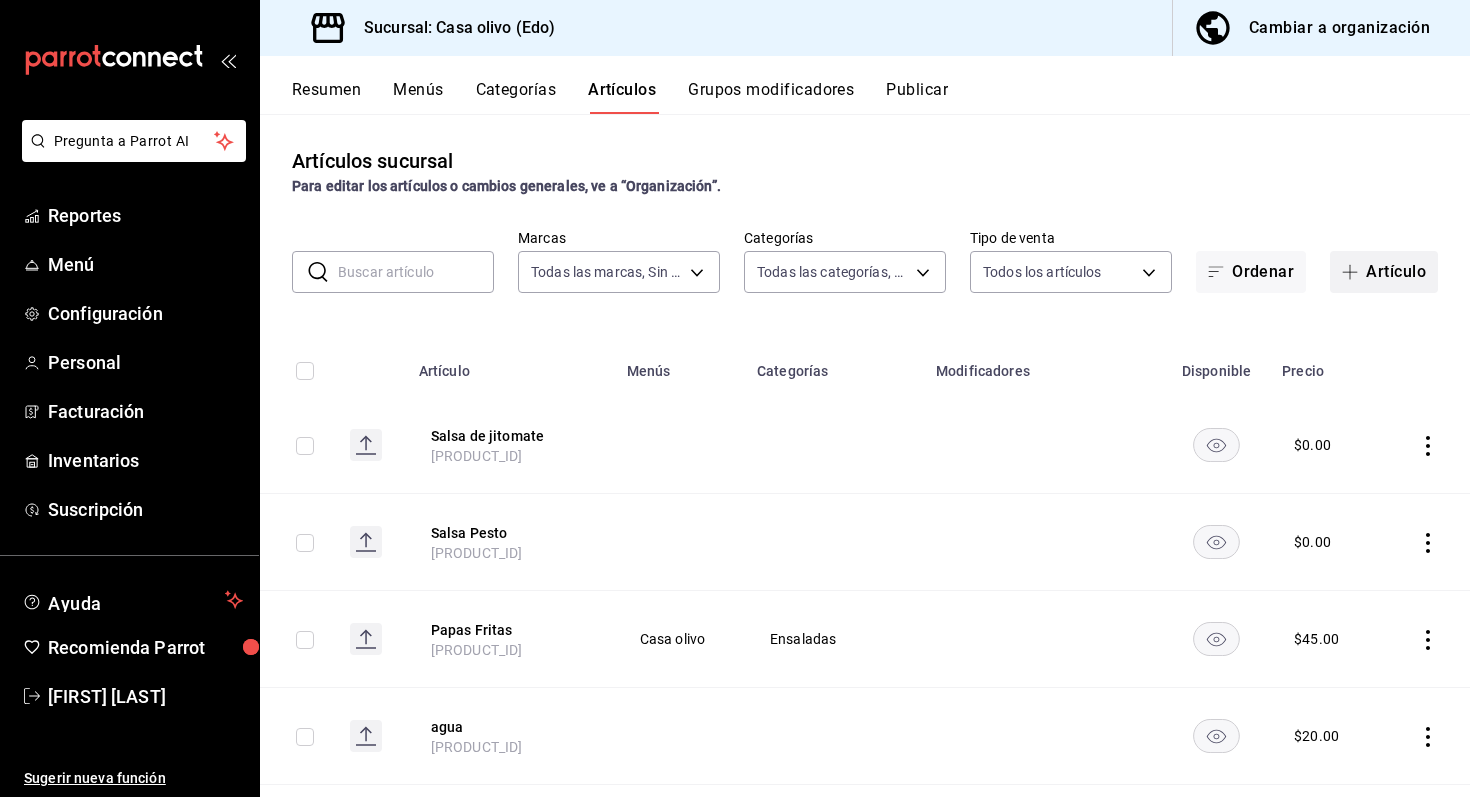 click on "Artículo" at bounding box center [1384, 272] 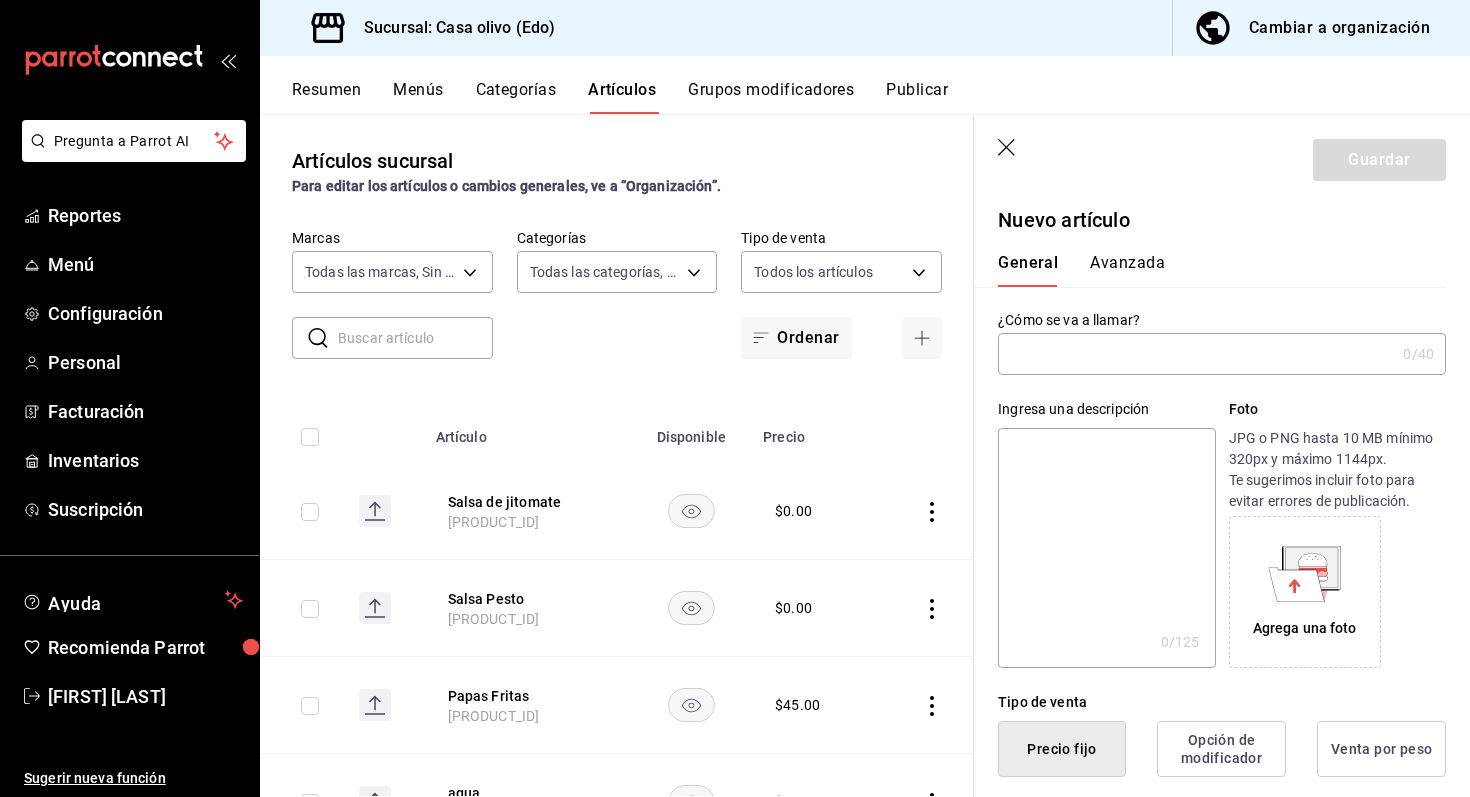 click at bounding box center (1196, 354) 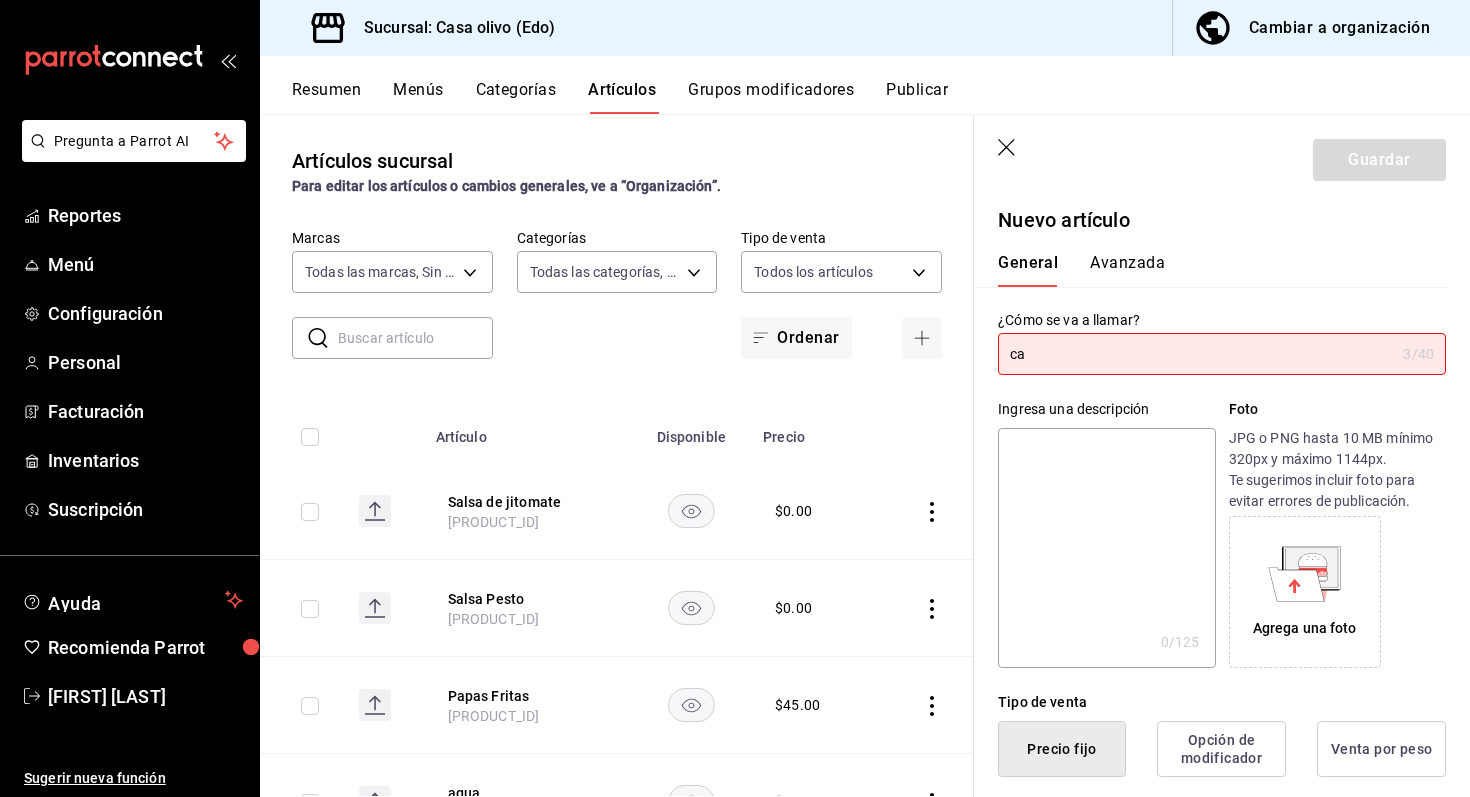 type on "c" 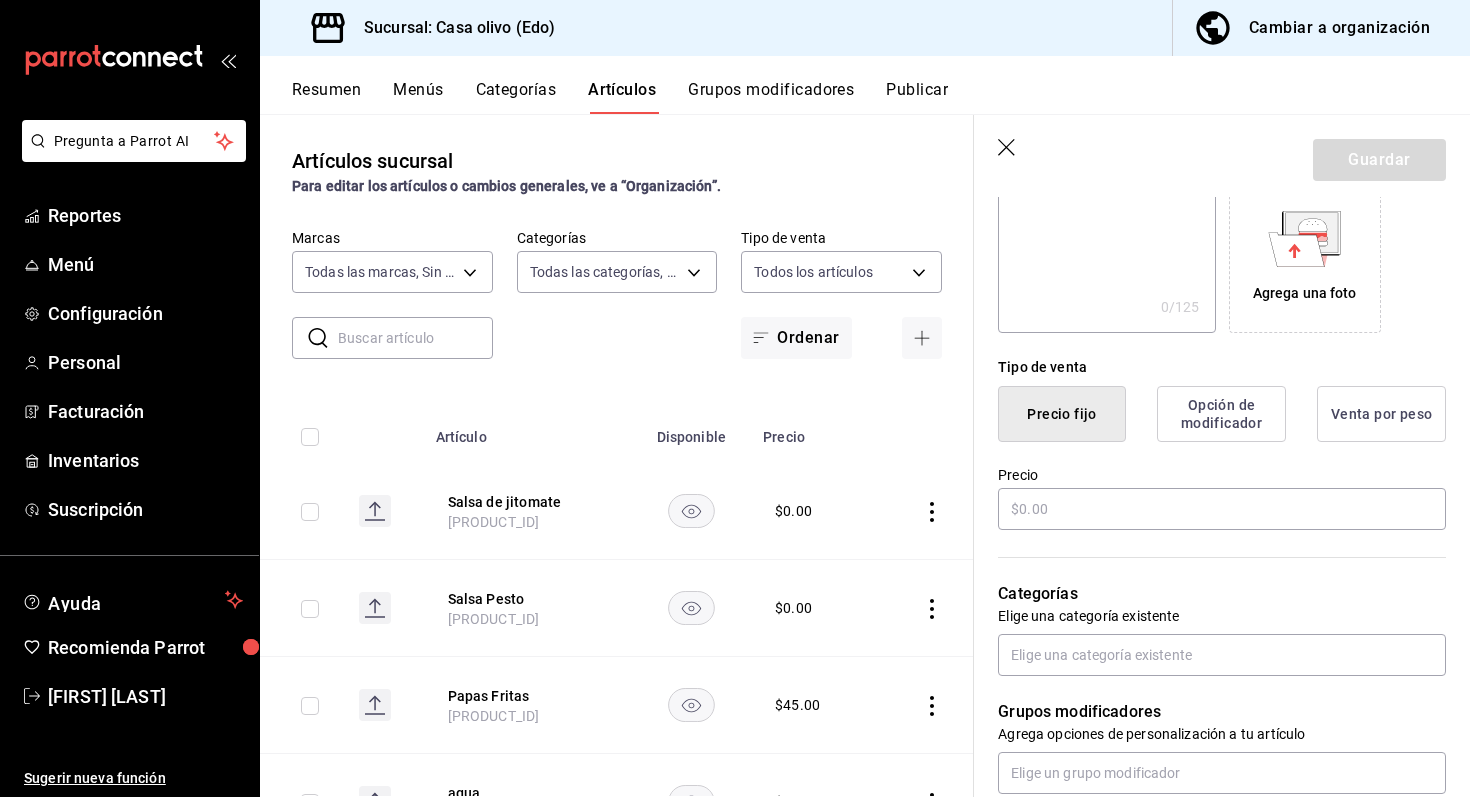 scroll, scrollTop: 343, scrollLeft: 0, axis: vertical 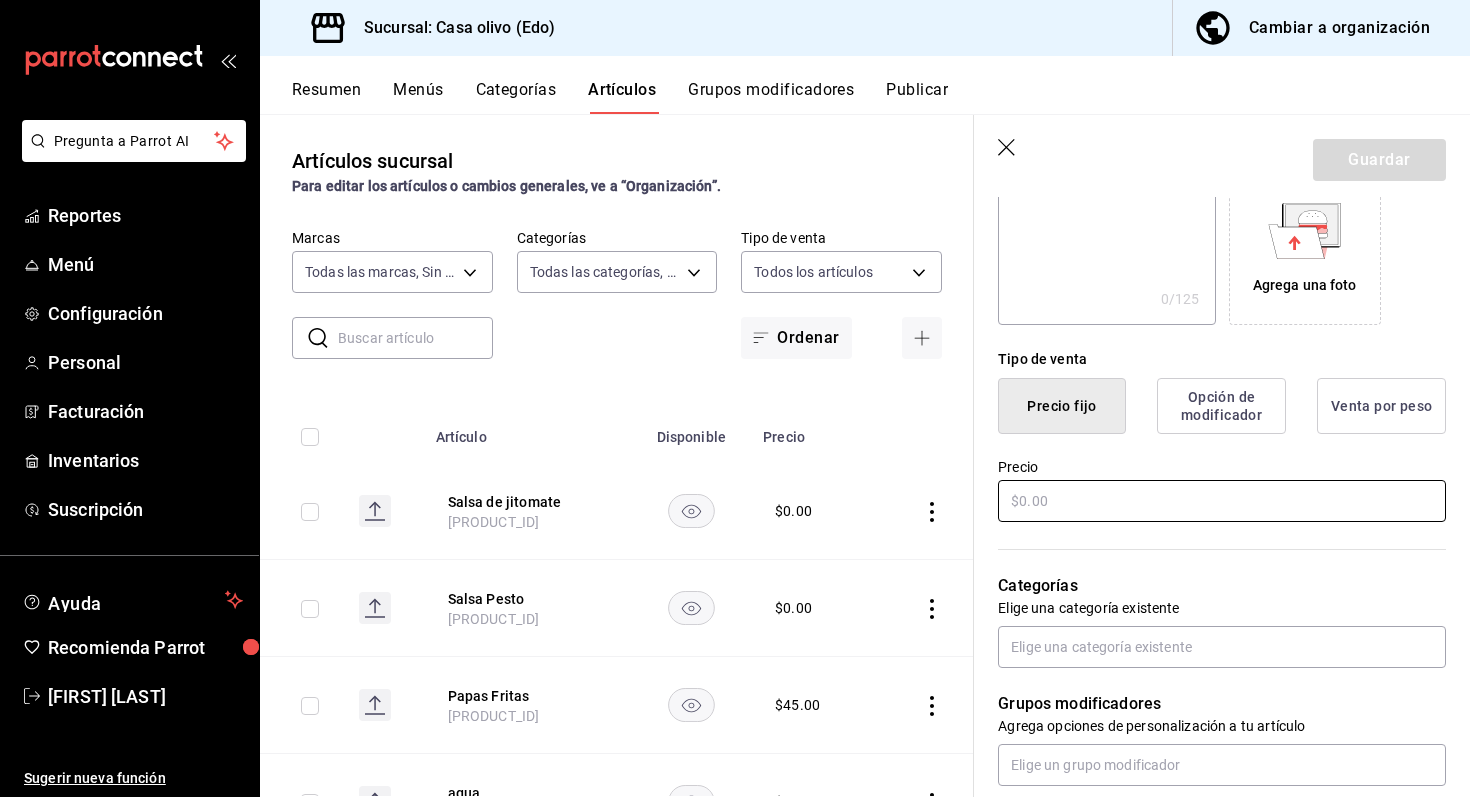 type on "Caja pizza" 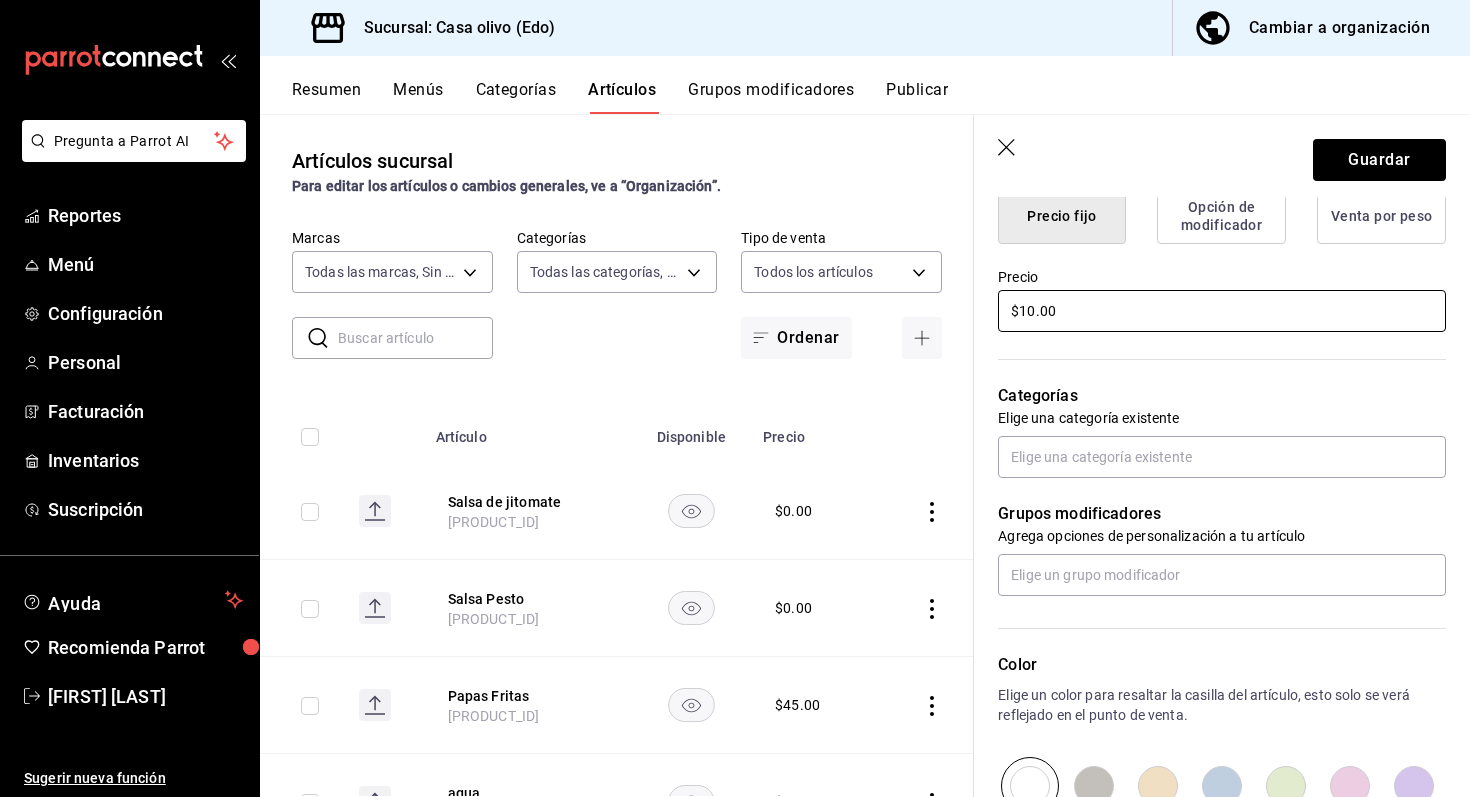 scroll, scrollTop: 544, scrollLeft: 0, axis: vertical 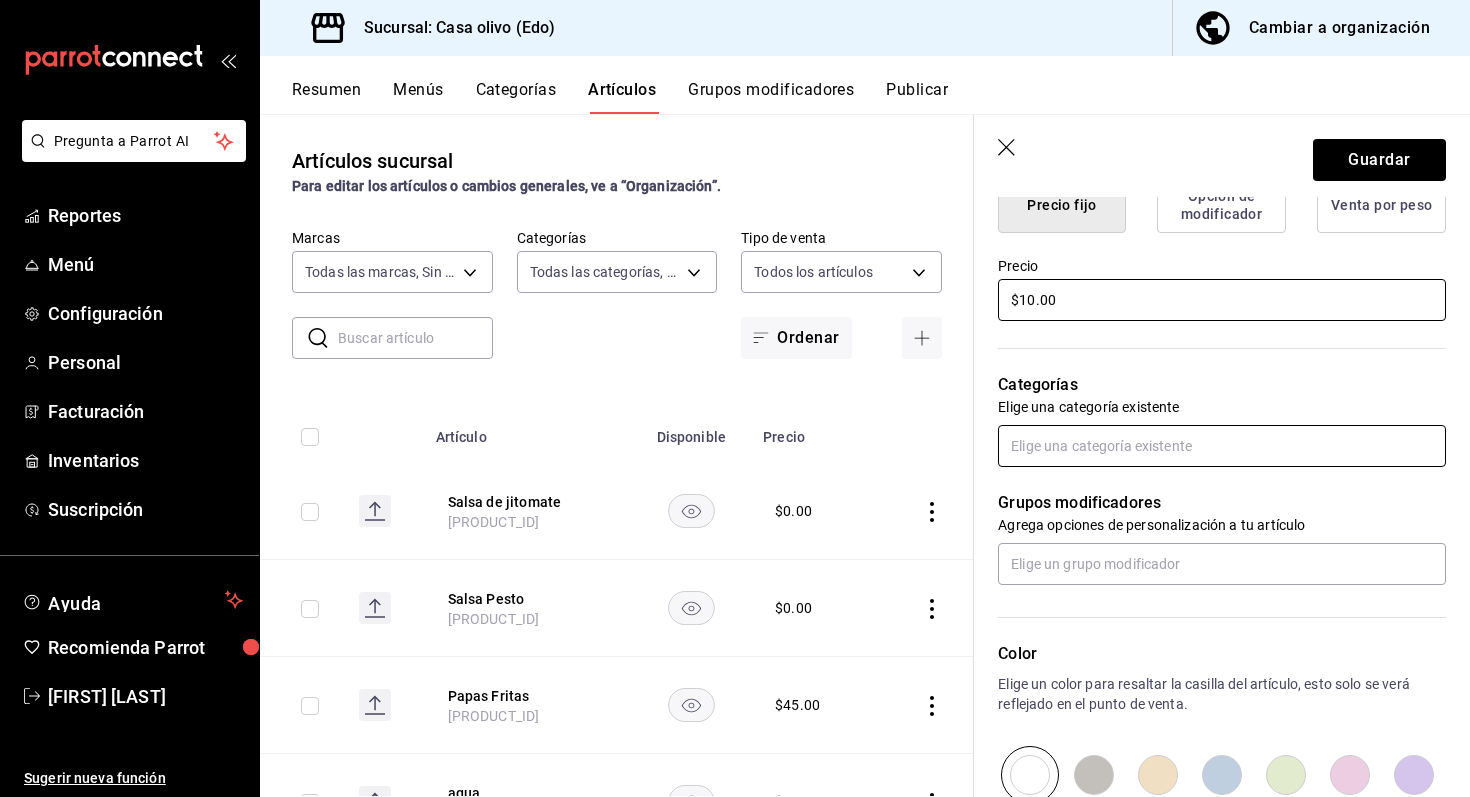 type on "$10.00" 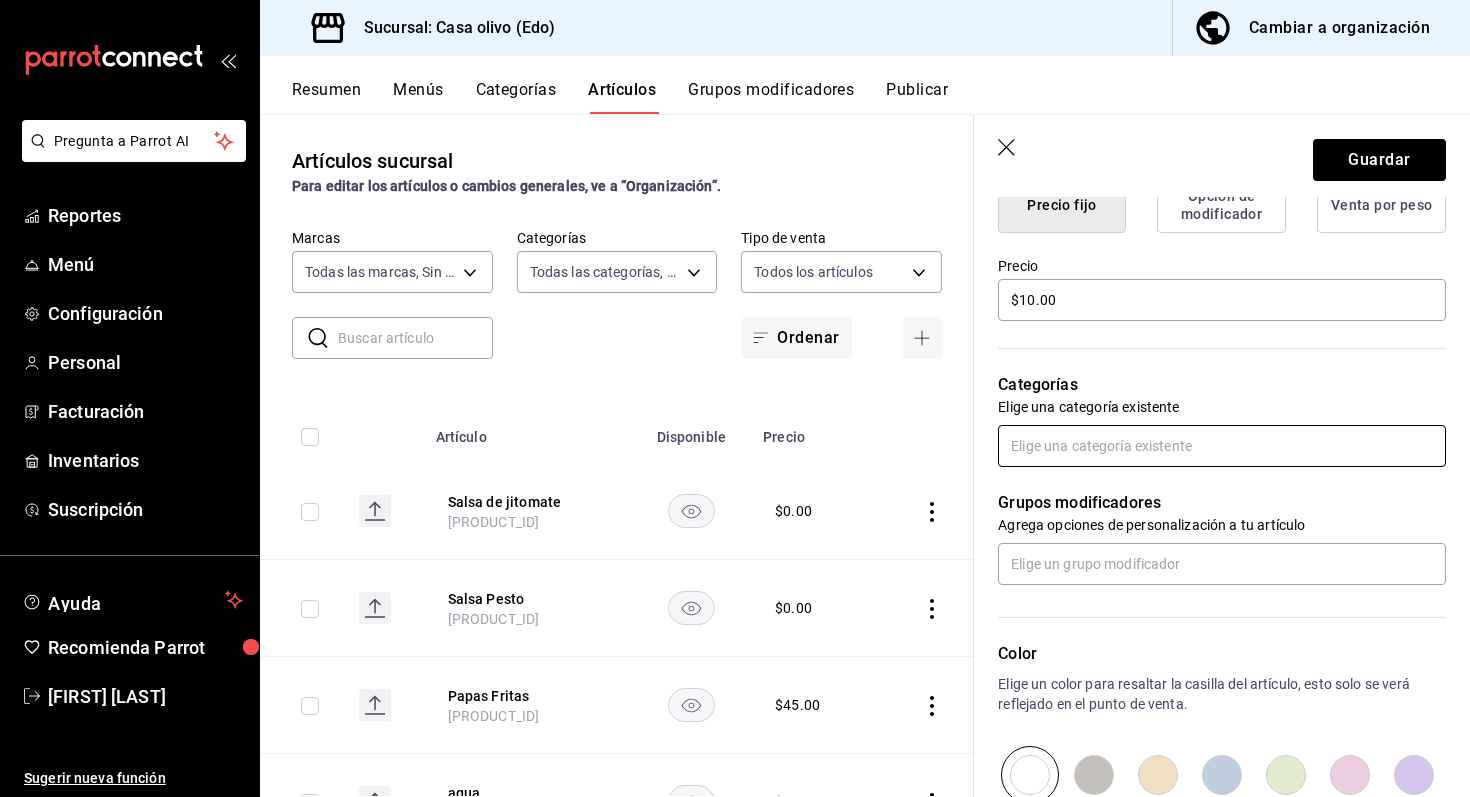 click at bounding box center (1222, 446) 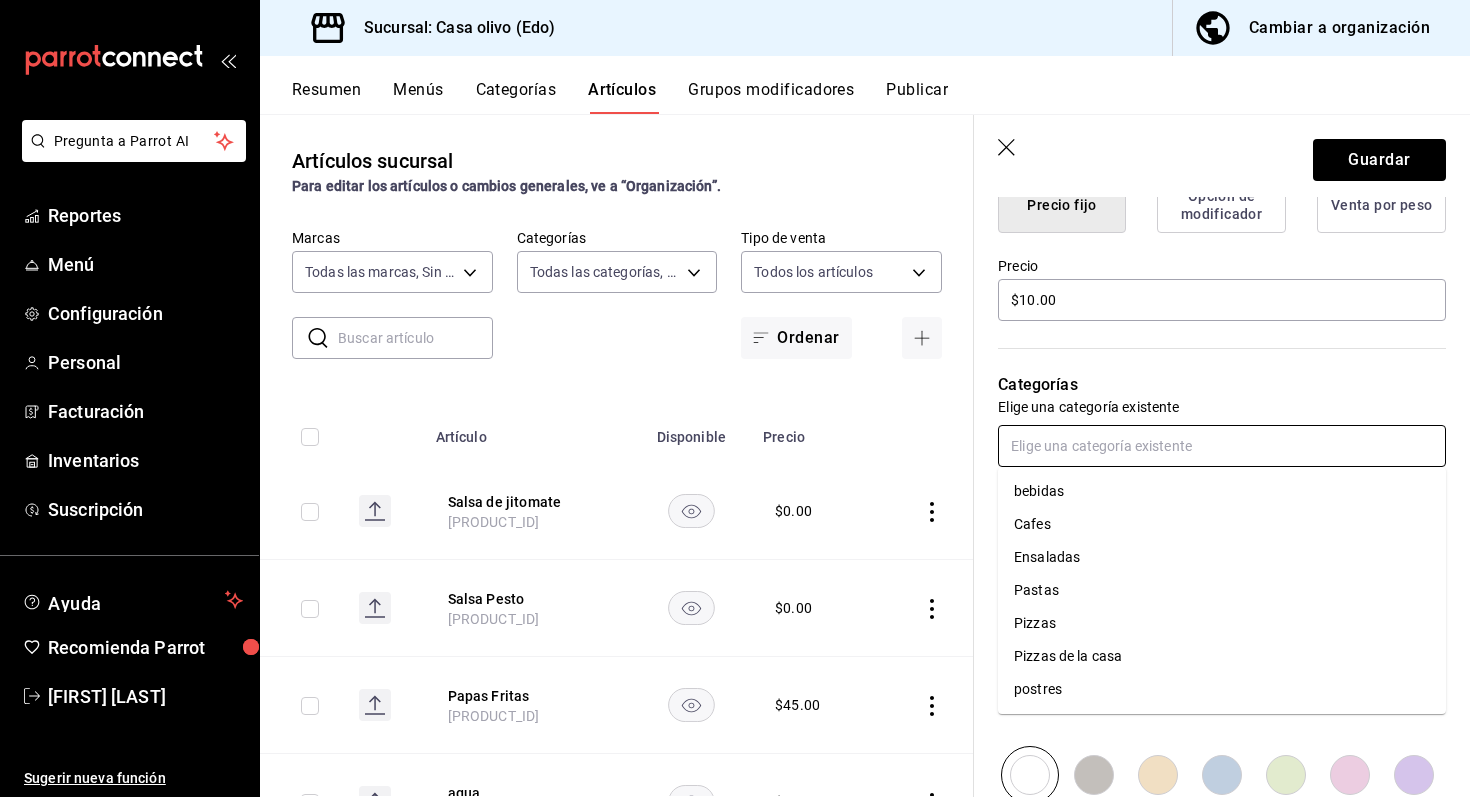 click on "Pizzas de la casa" at bounding box center (1222, 656) 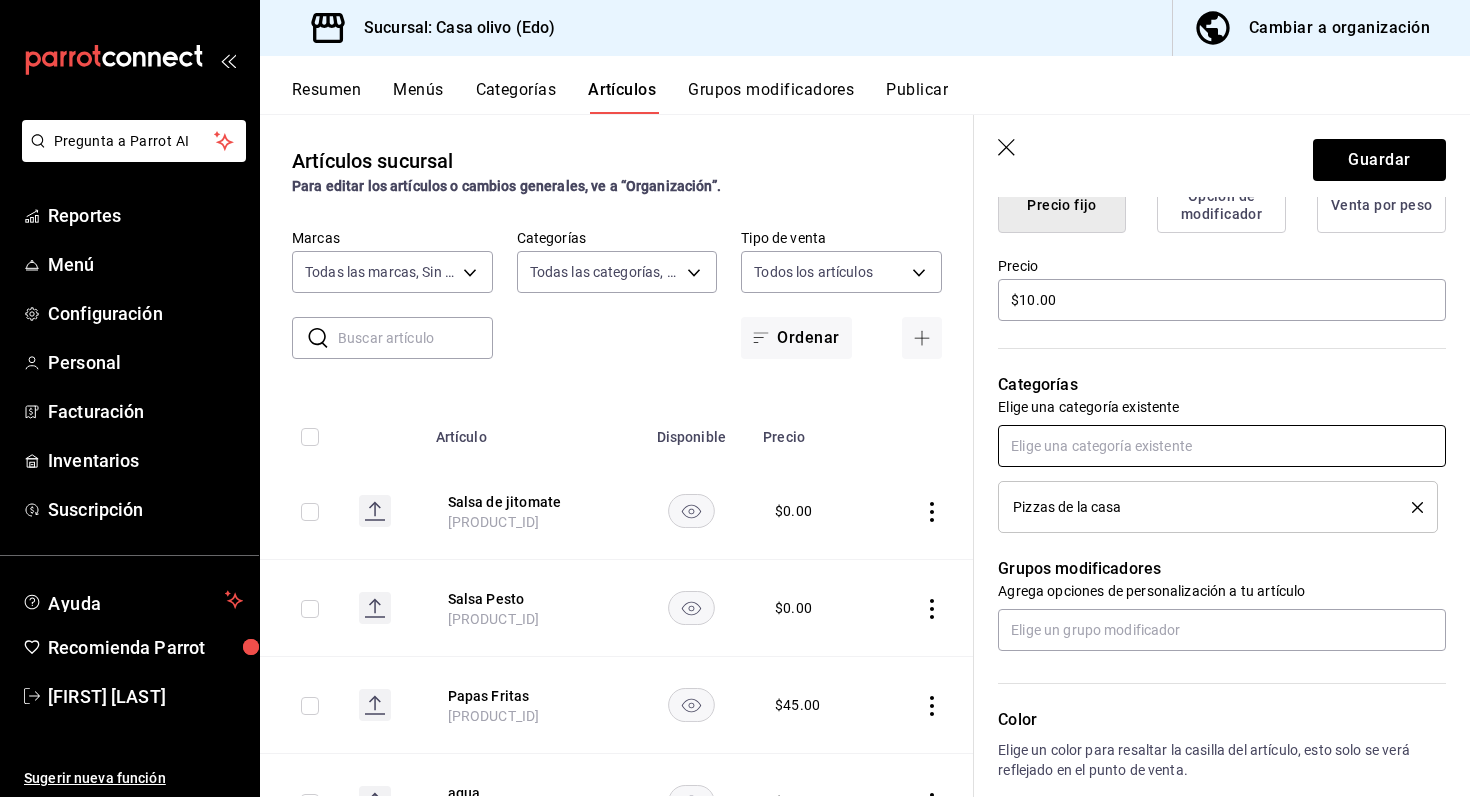 click at bounding box center (1222, 446) 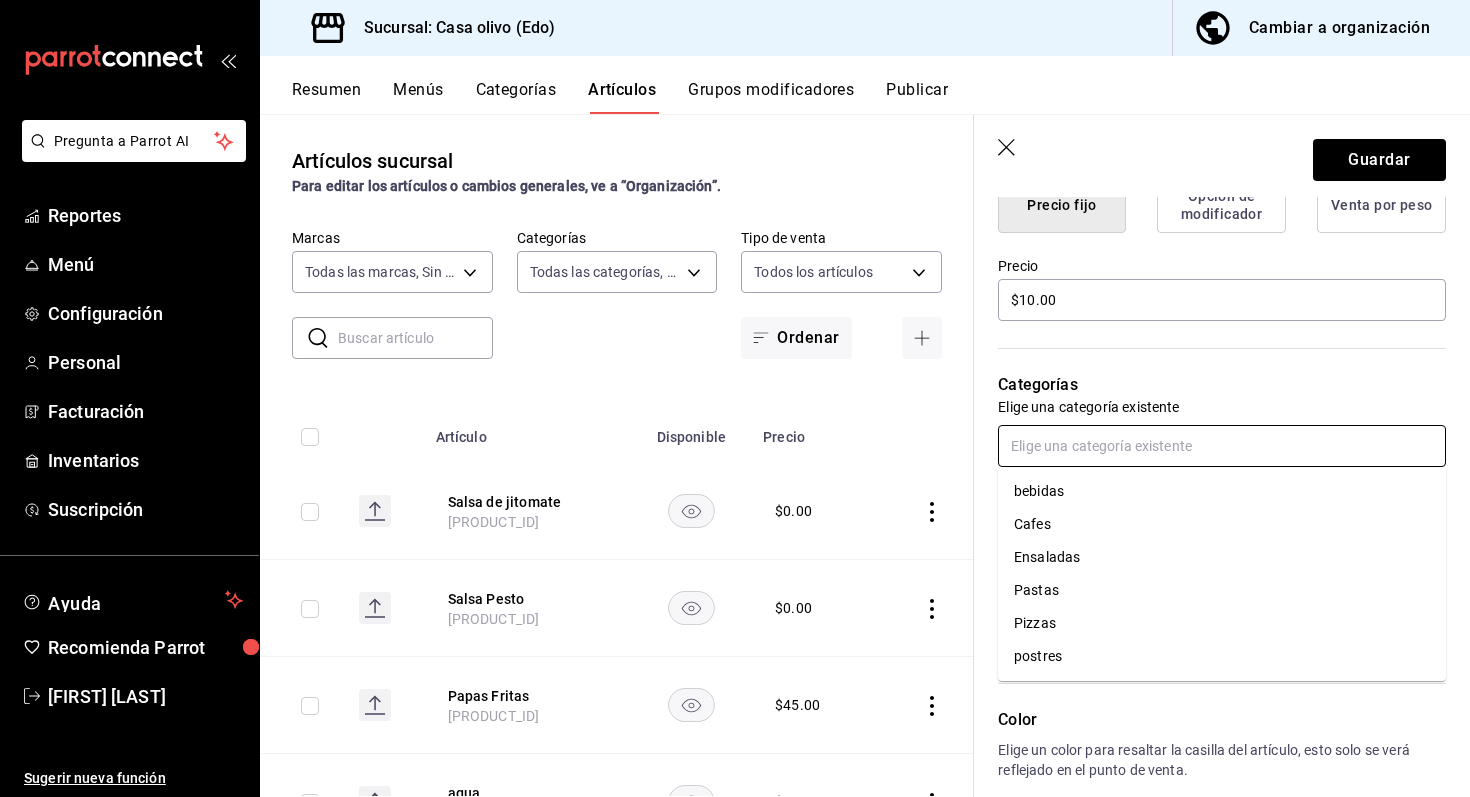 click on "Pizzas" at bounding box center (1222, 623) 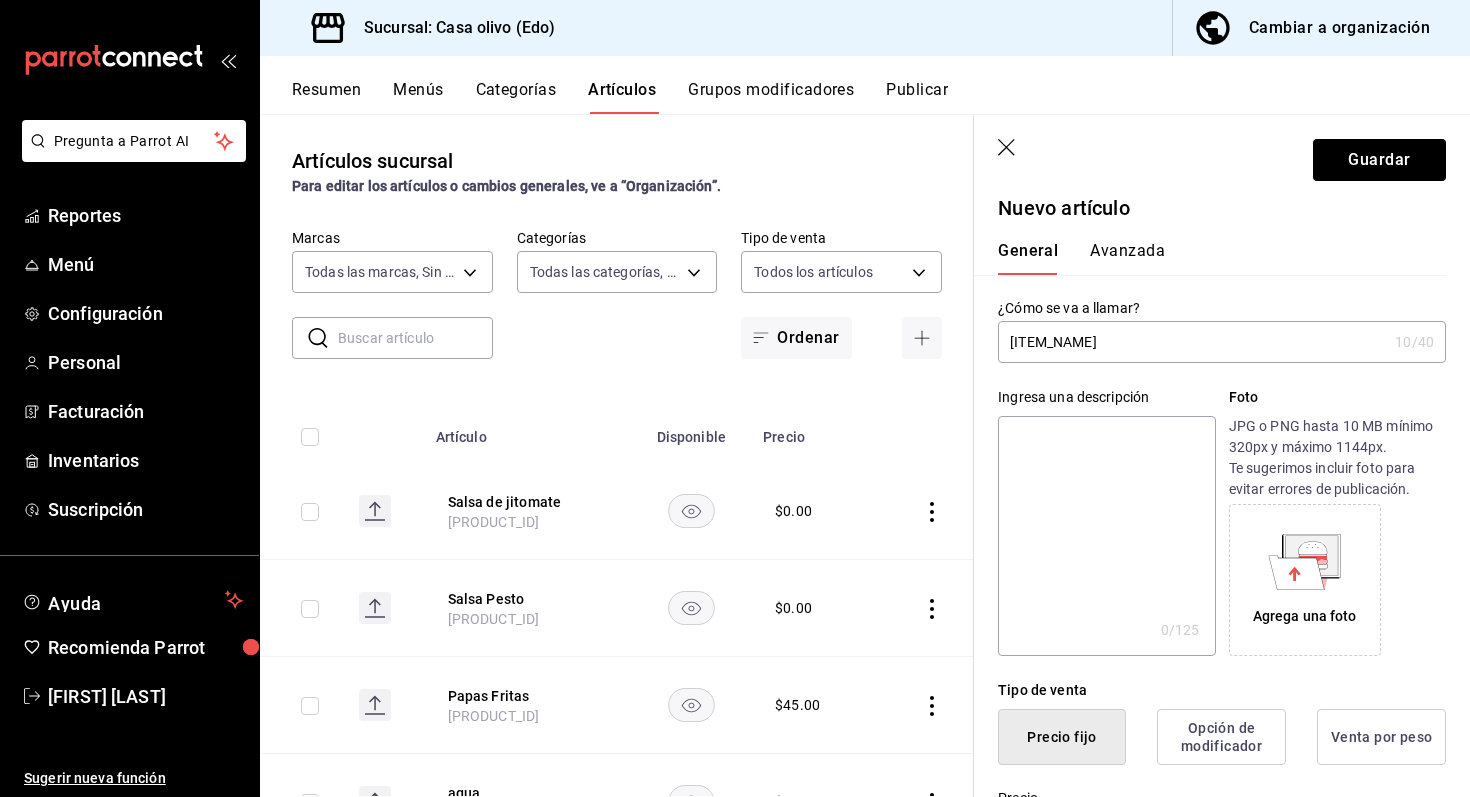 scroll, scrollTop: 0, scrollLeft: 0, axis: both 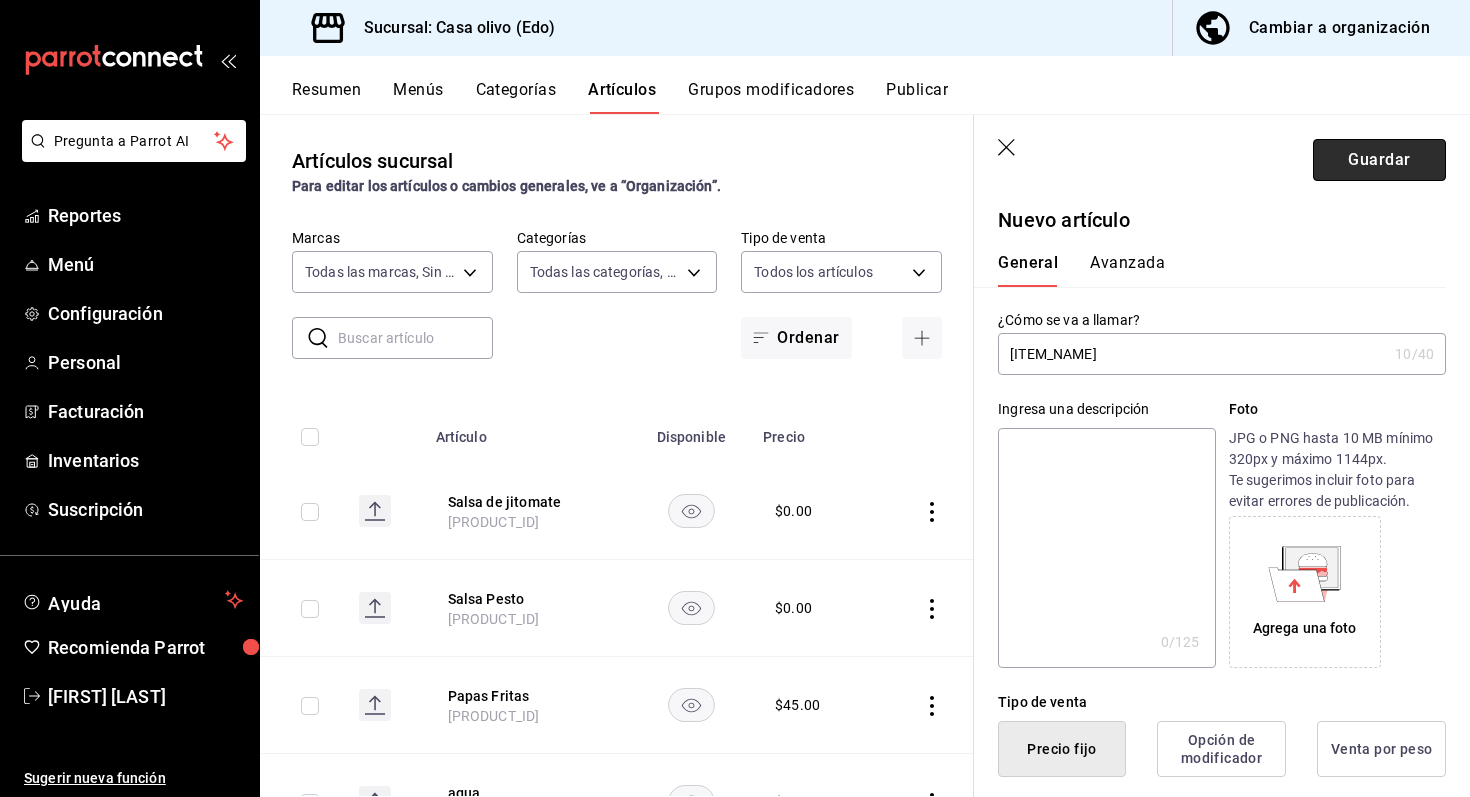 click on "Guardar" at bounding box center [1379, 160] 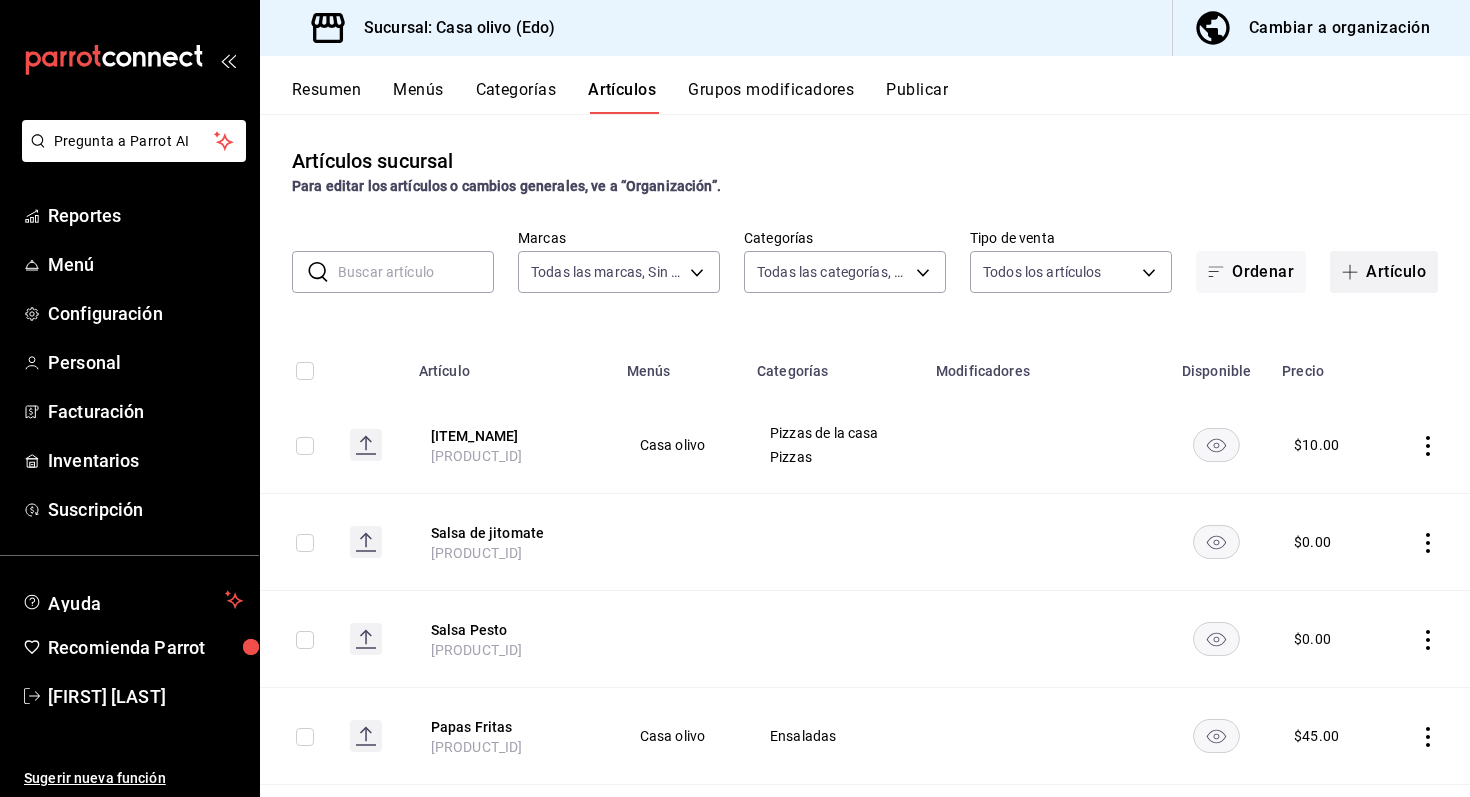 click on "Artículo" at bounding box center [1384, 272] 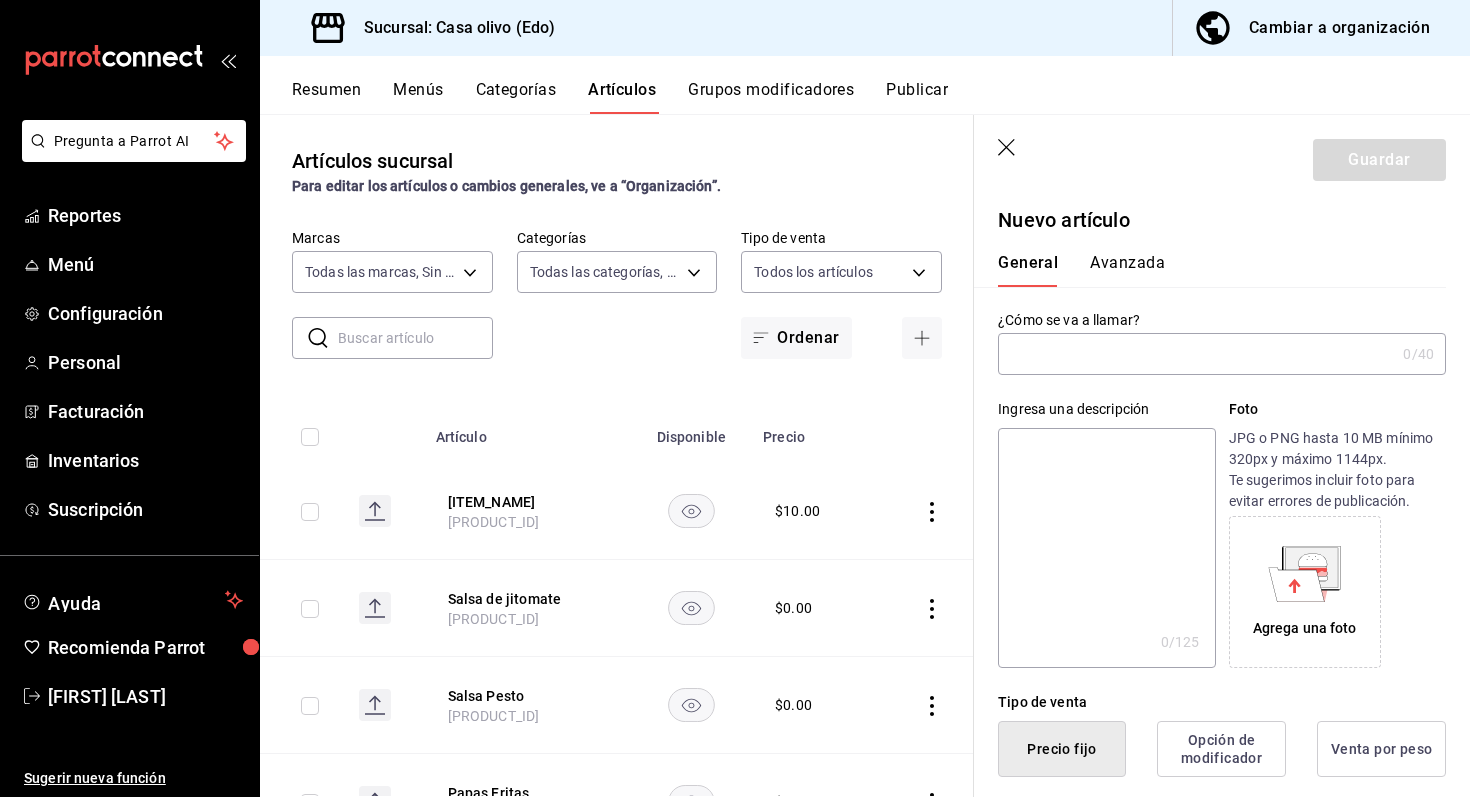 click at bounding box center (1196, 354) 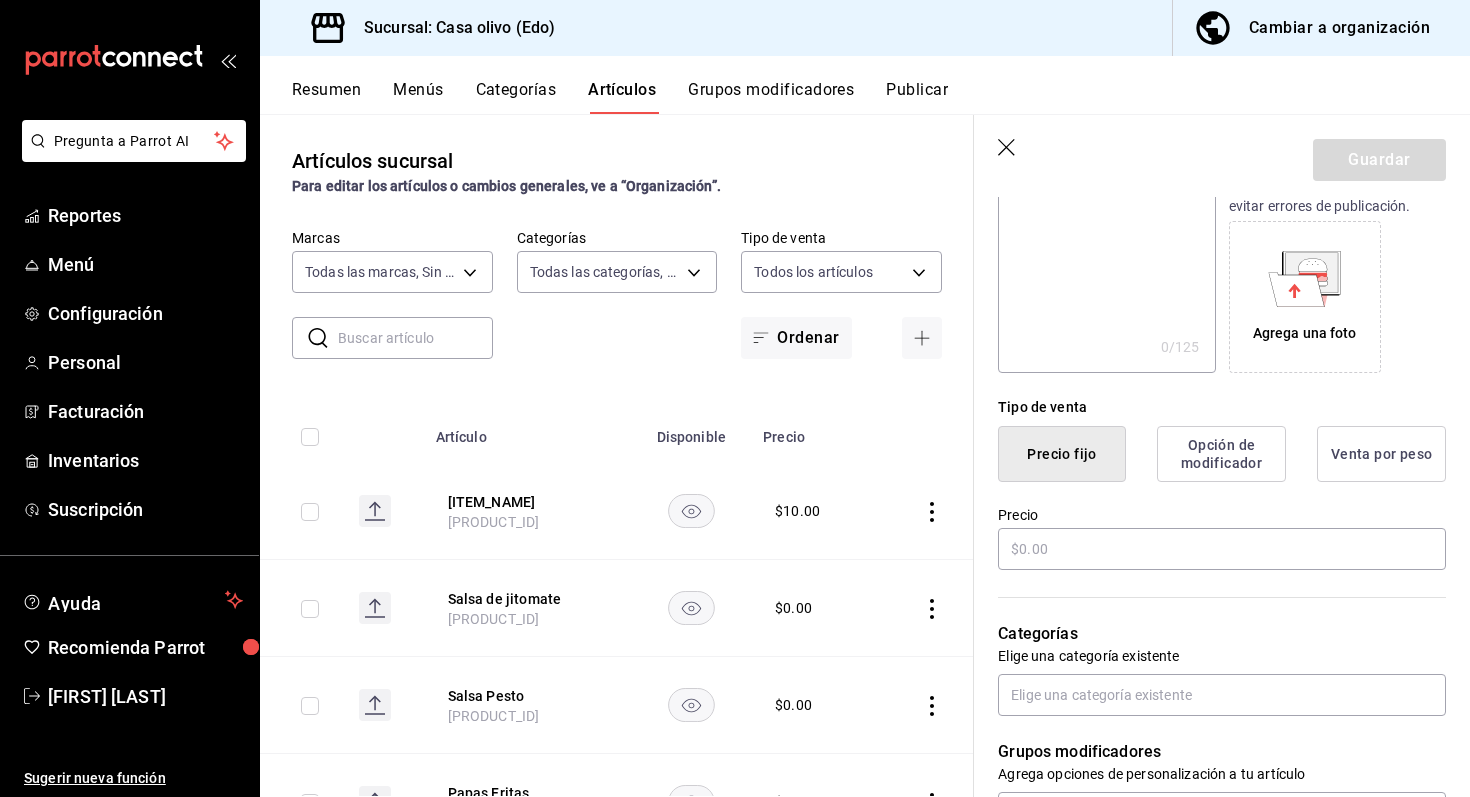 scroll, scrollTop: 308, scrollLeft: 0, axis: vertical 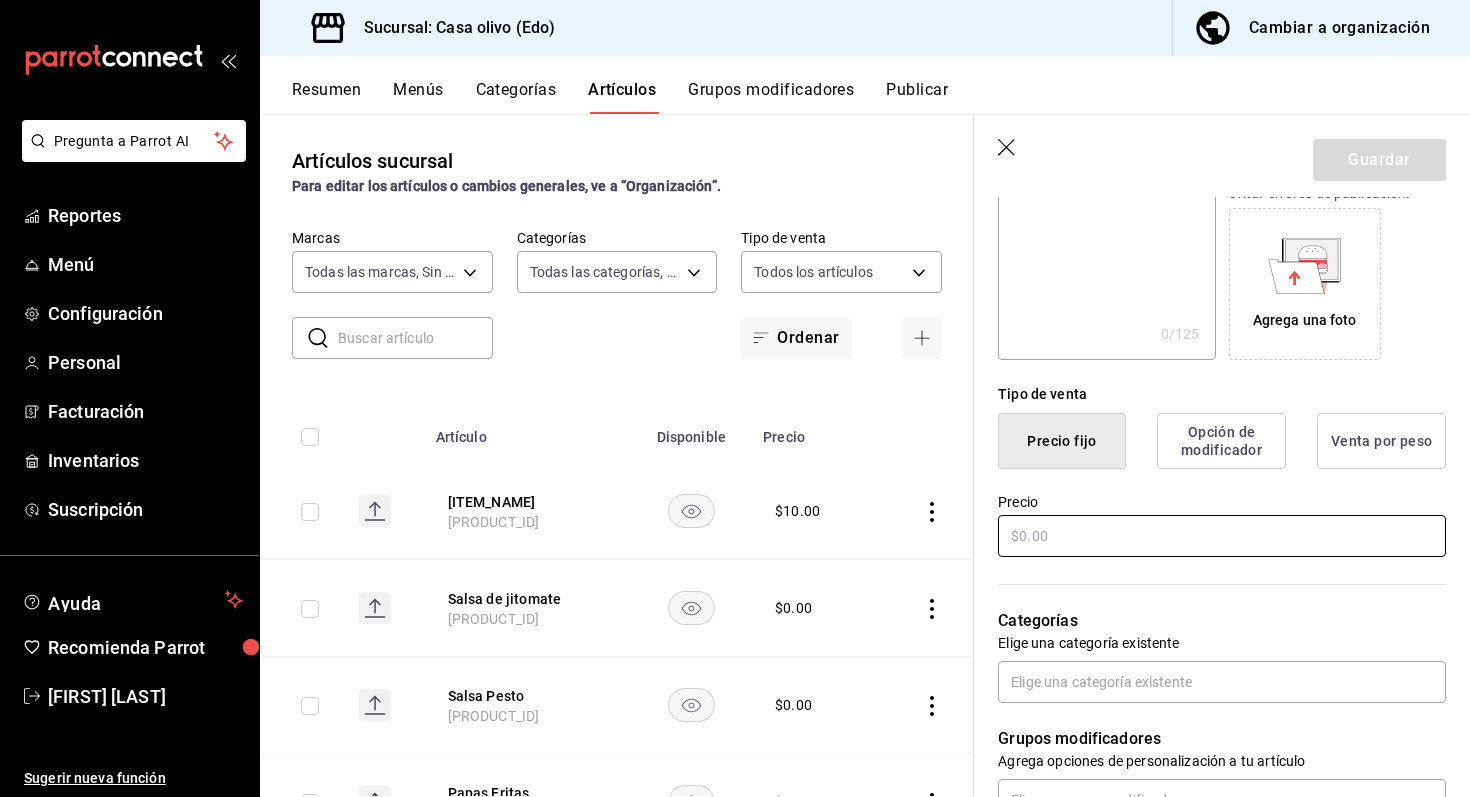 type on "contenedor para llevar" 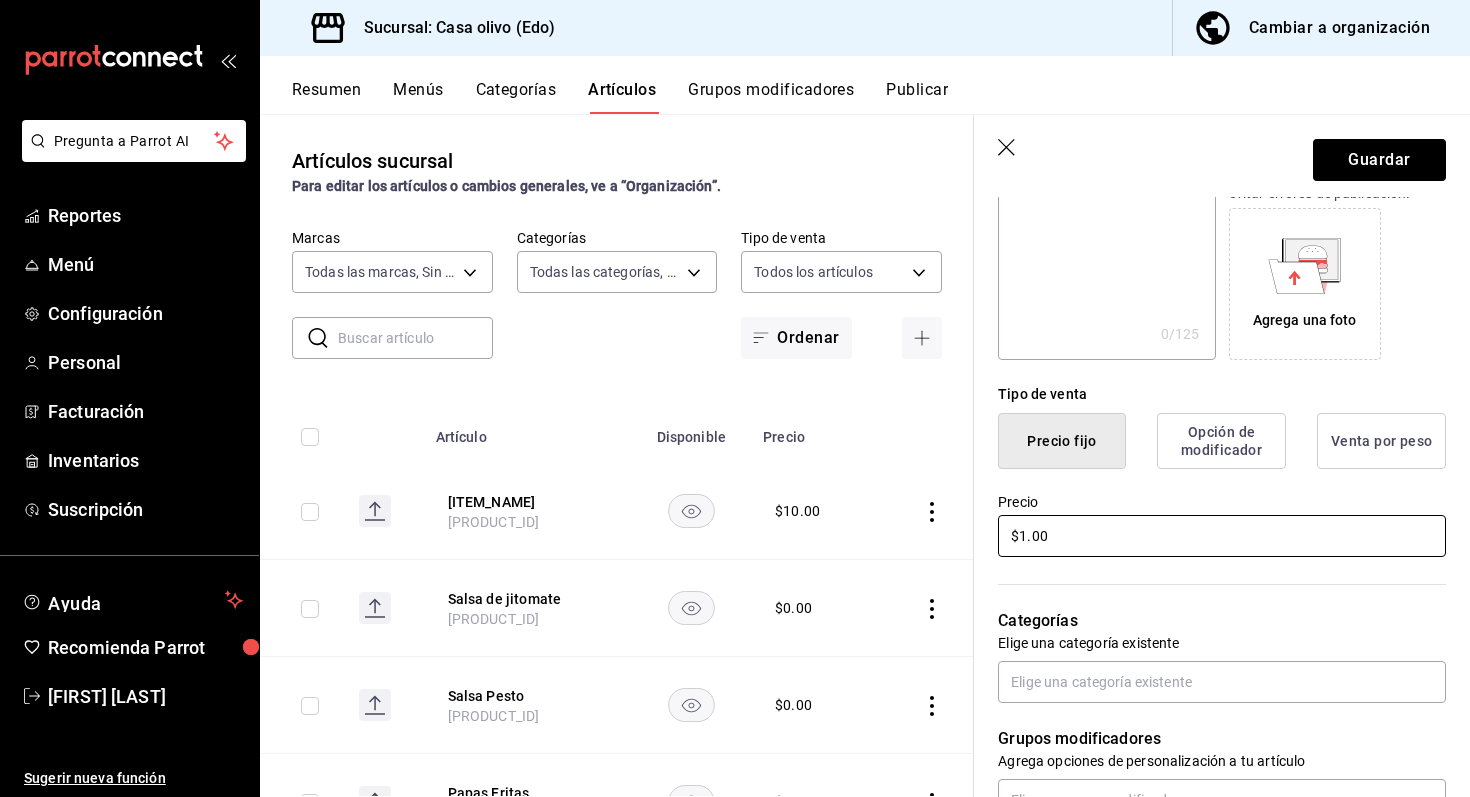 type on "$10.00" 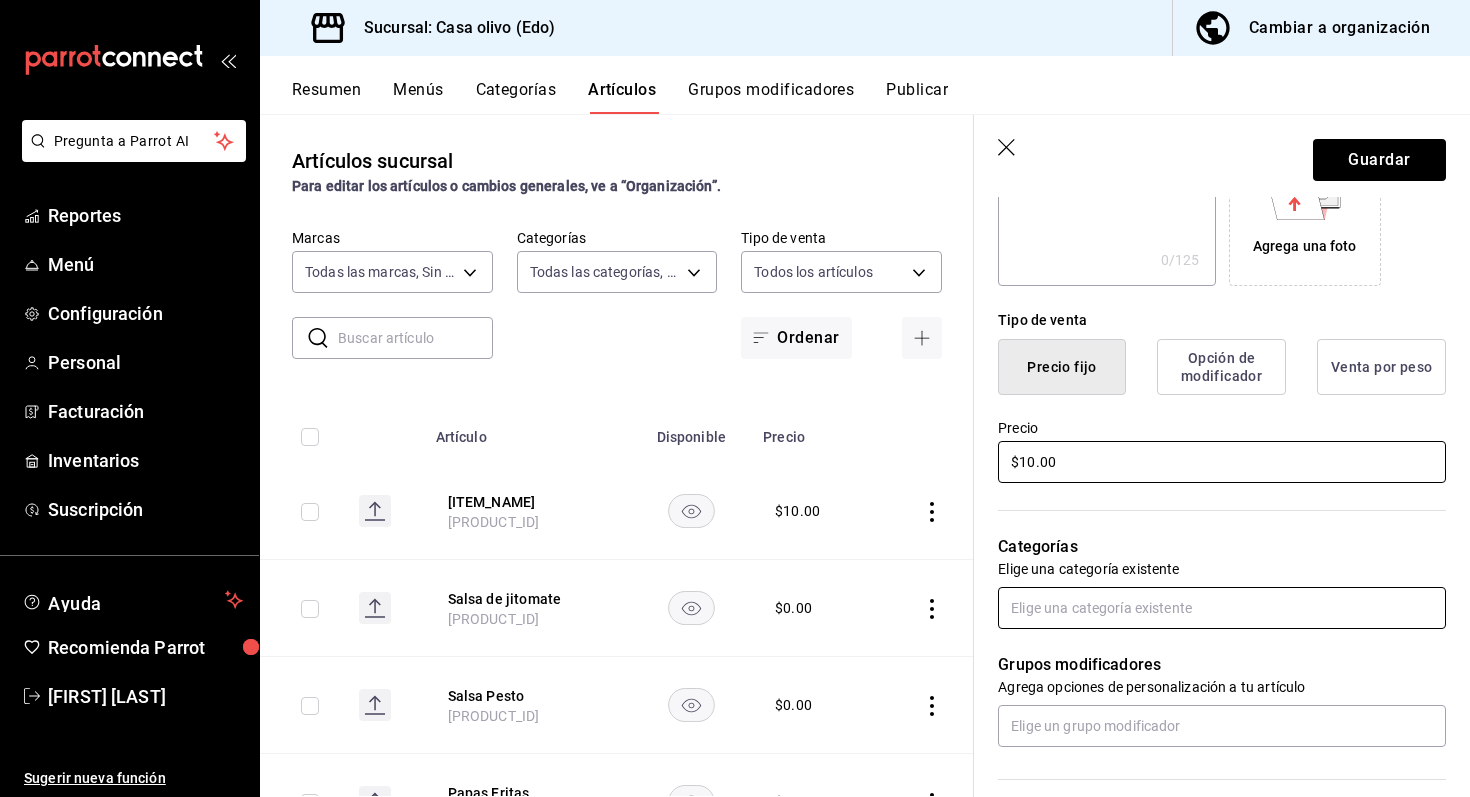 scroll, scrollTop: 0, scrollLeft: 0, axis: both 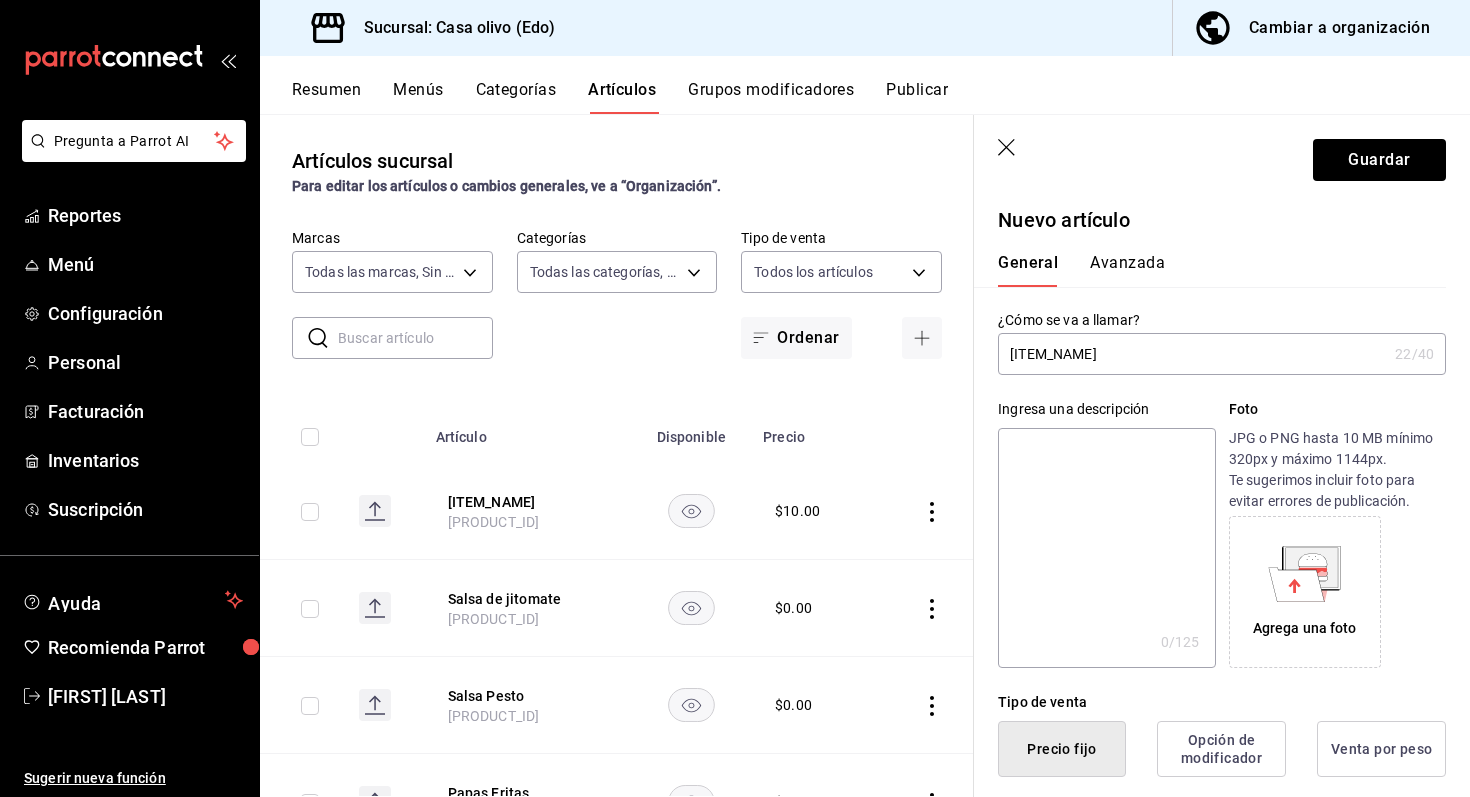 click on "Avanzada" at bounding box center (1127, 270) 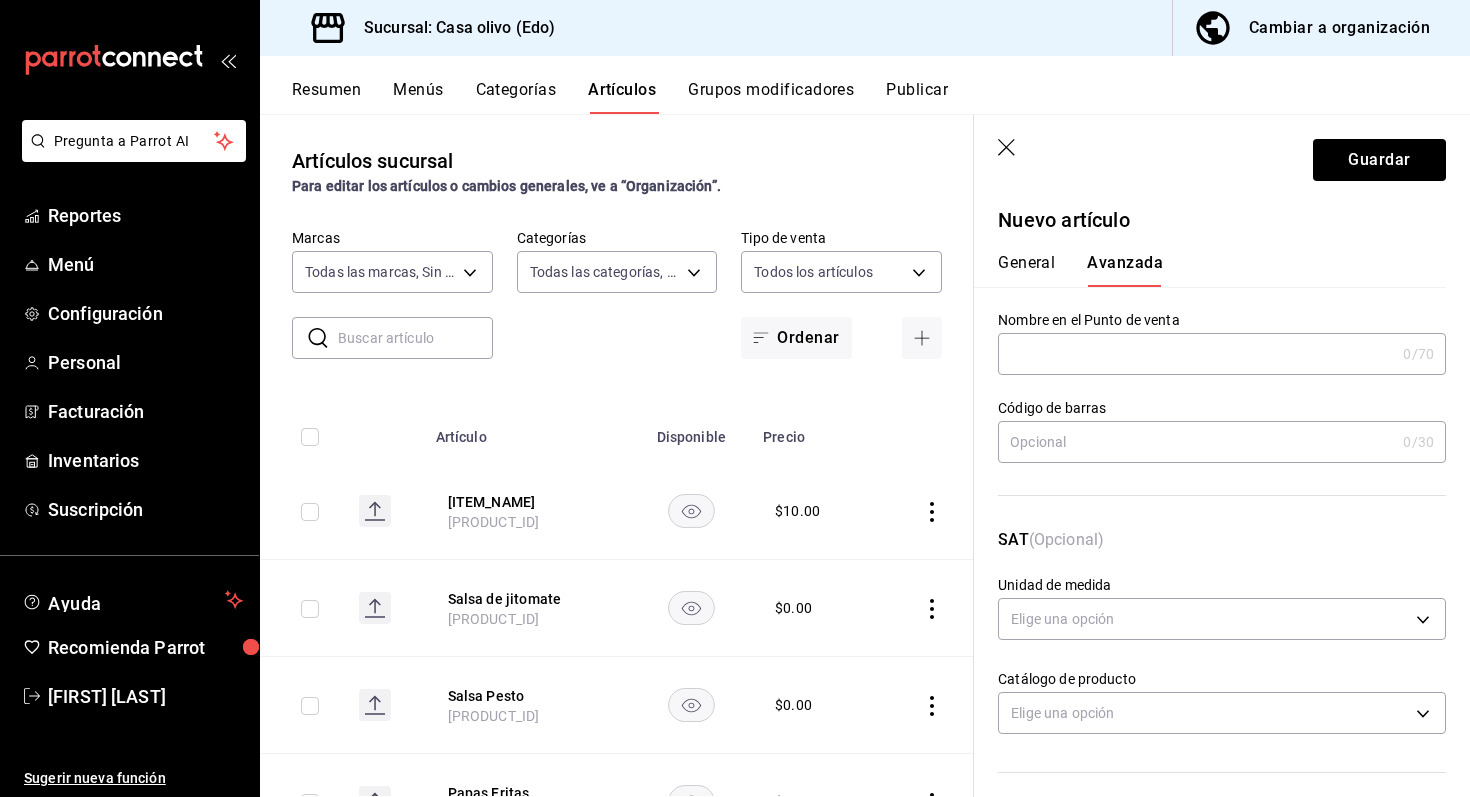 click on "General" at bounding box center [1026, 270] 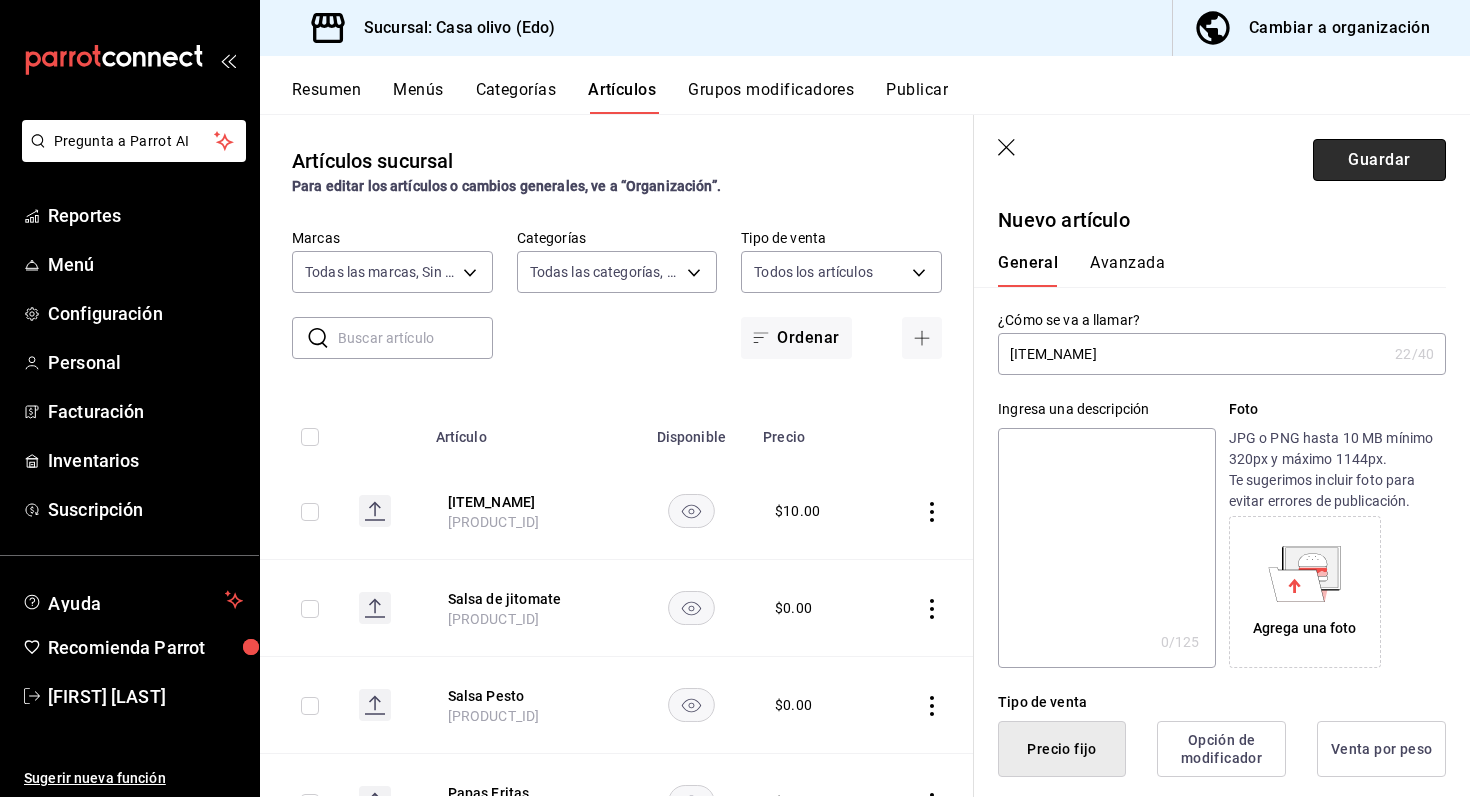 click on "Guardar" at bounding box center [1379, 160] 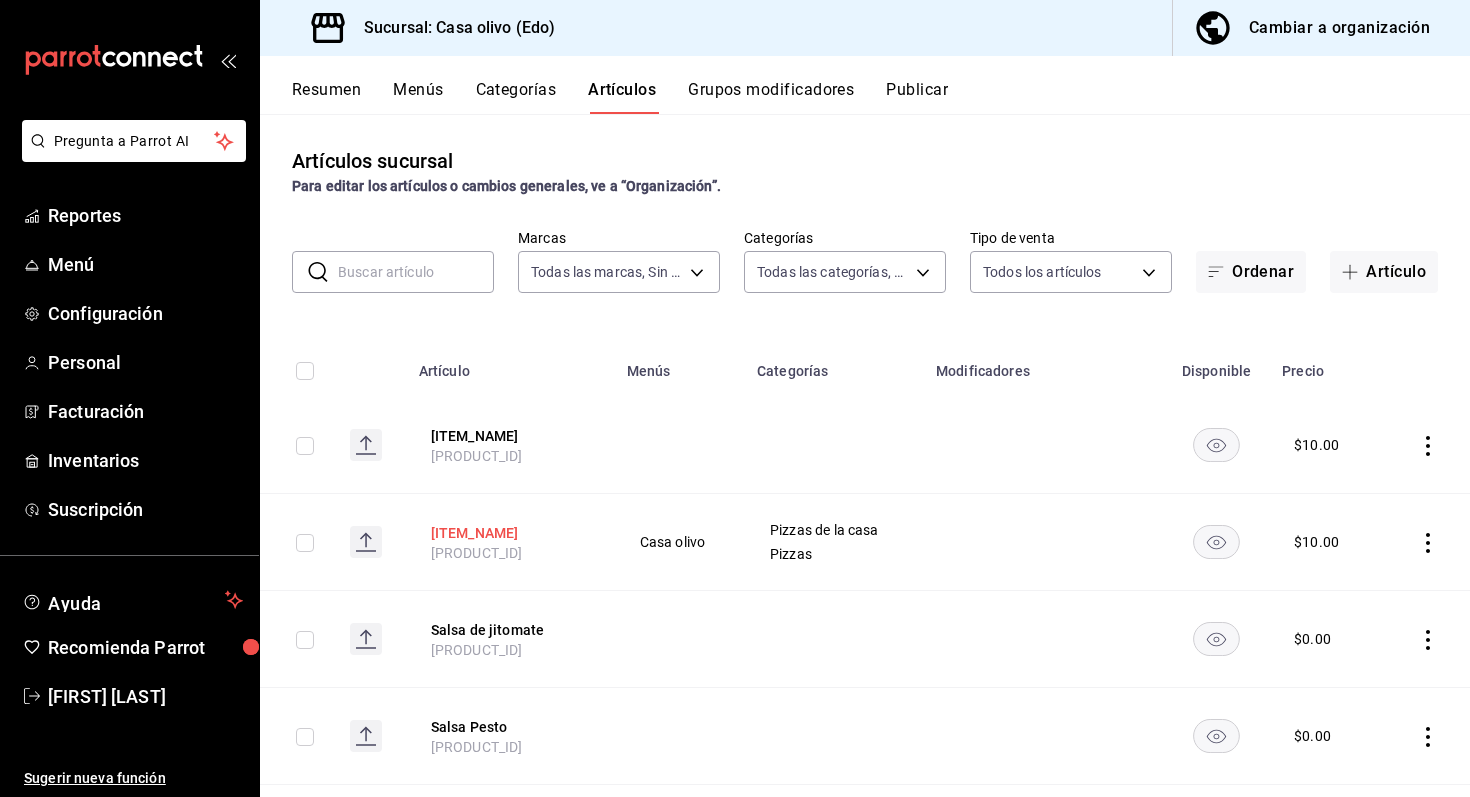 click on "Caja pizza" at bounding box center (511, 533) 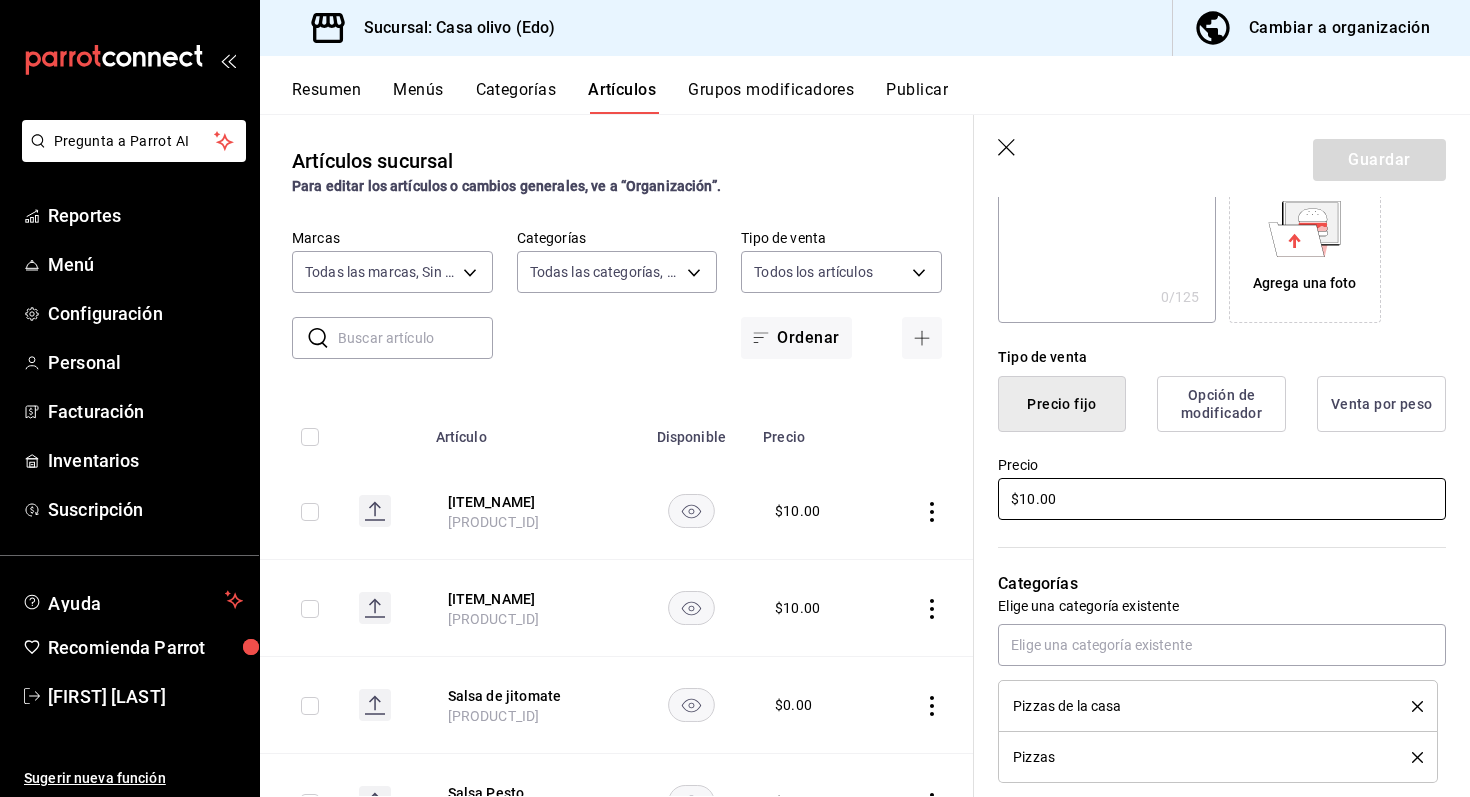 scroll, scrollTop: 352, scrollLeft: 0, axis: vertical 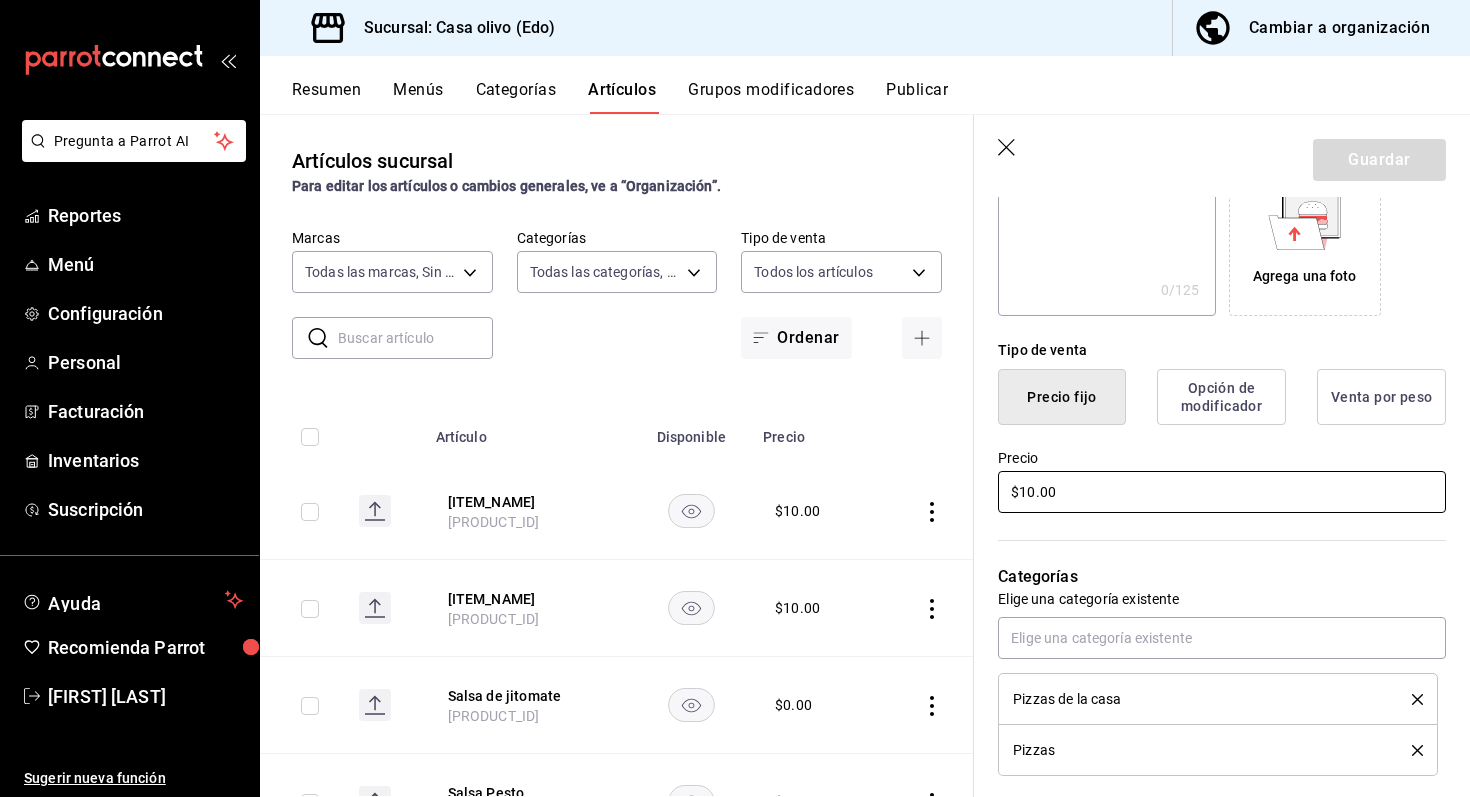 click on "$10.00" at bounding box center (1222, 492) 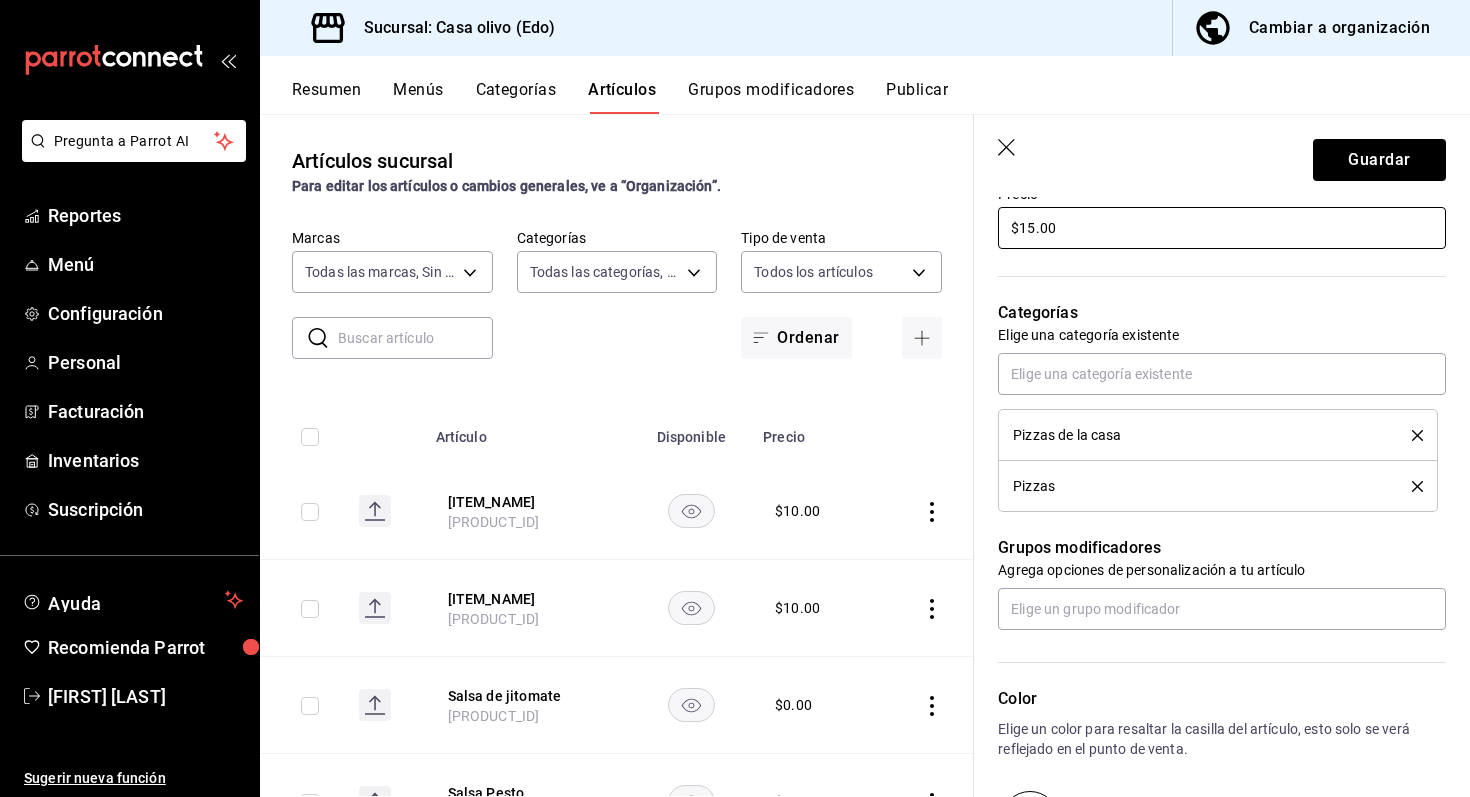 scroll, scrollTop: 618, scrollLeft: 0, axis: vertical 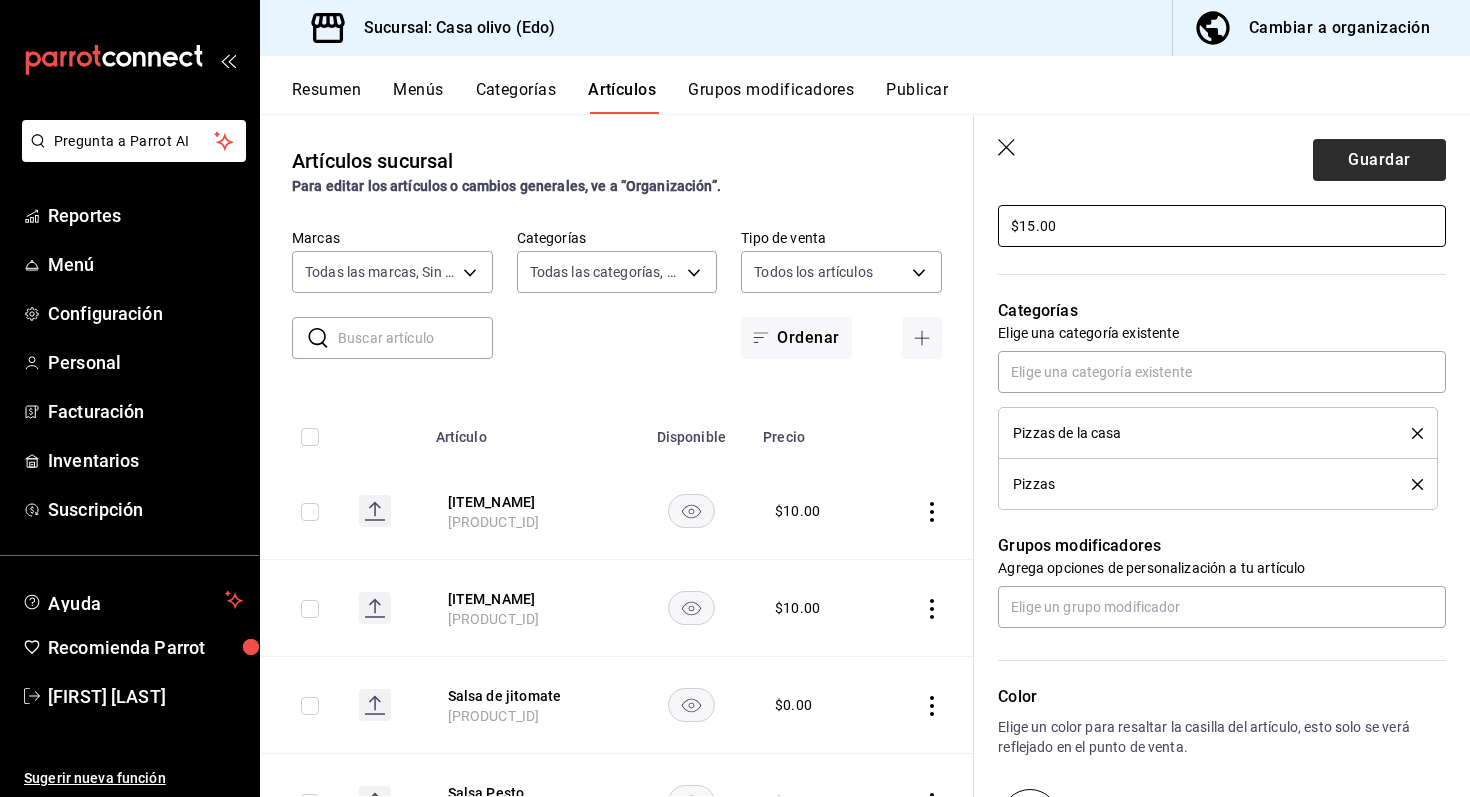 type on "$15.00" 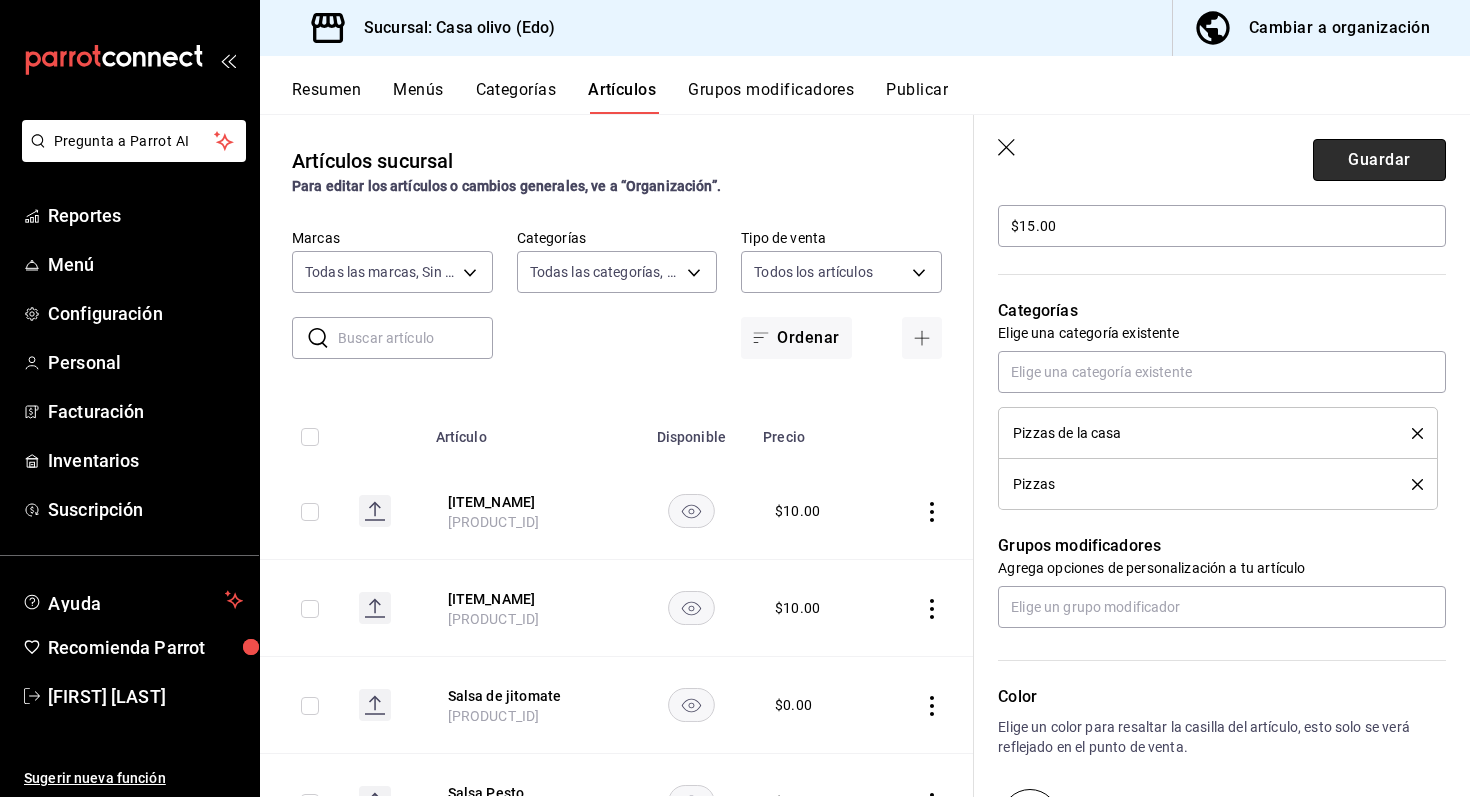click on "Guardar" at bounding box center [1379, 160] 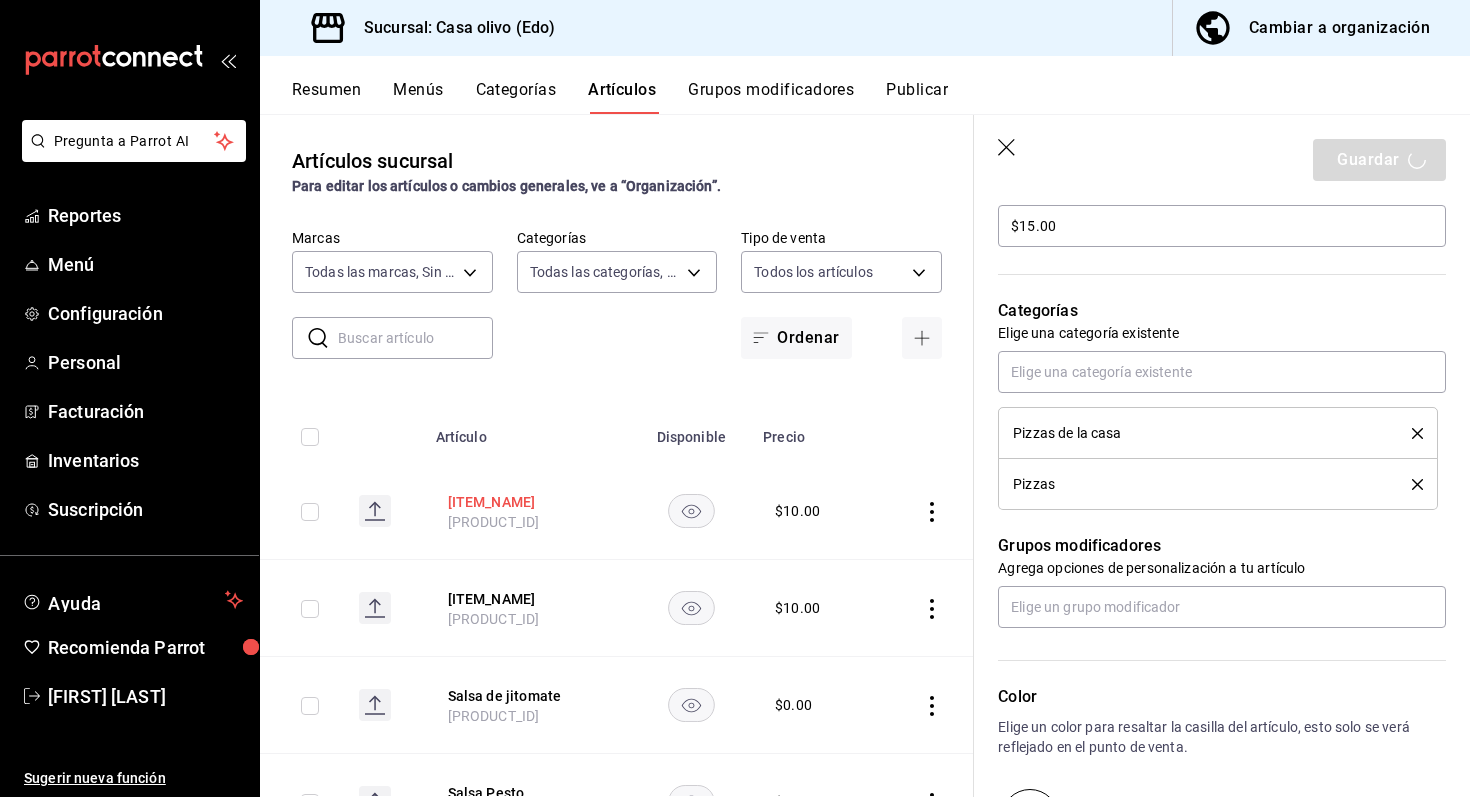 click on "contenedor para llevar" at bounding box center (528, 502) 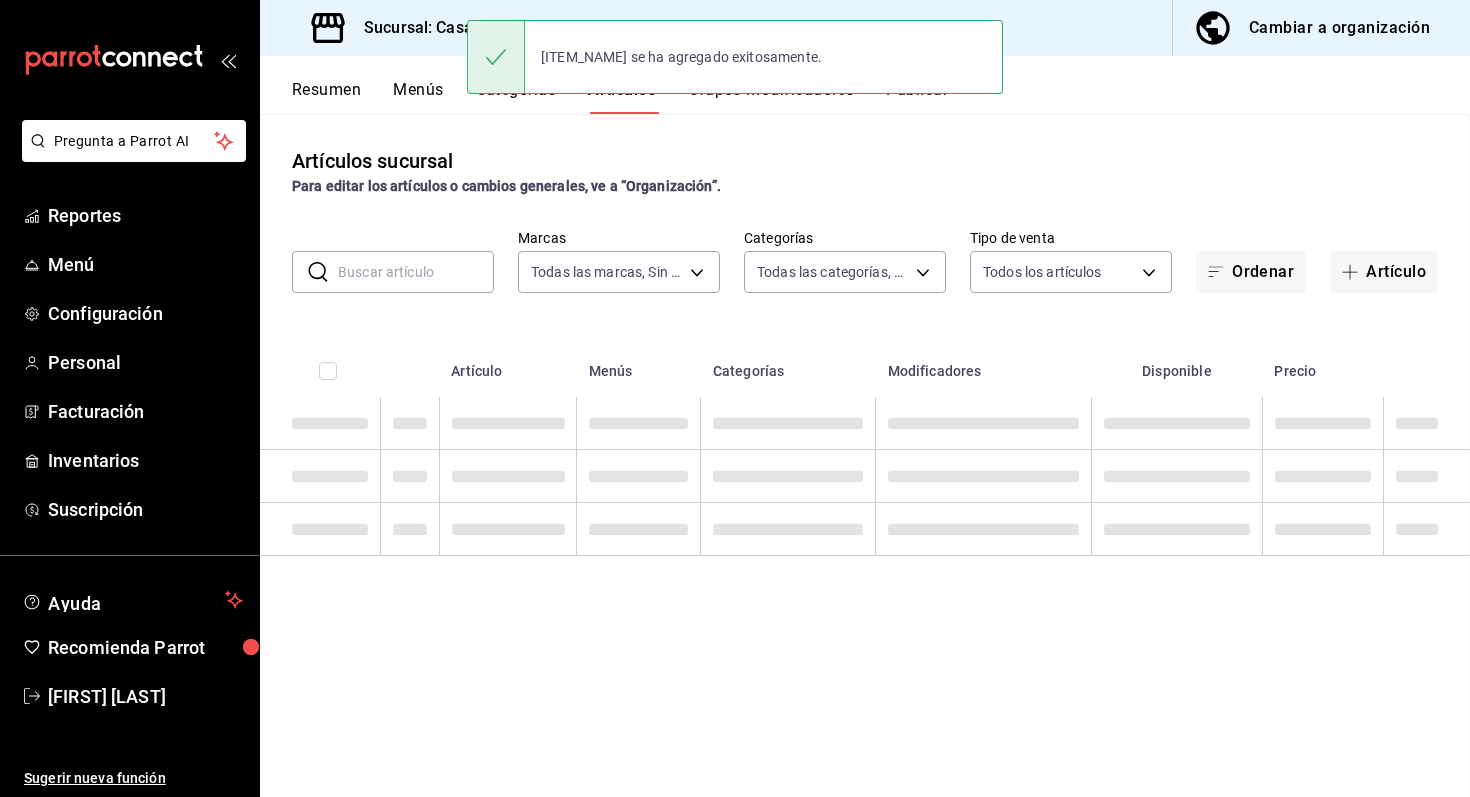 scroll, scrollTop: 0, scrollLeft: 0, axis: both 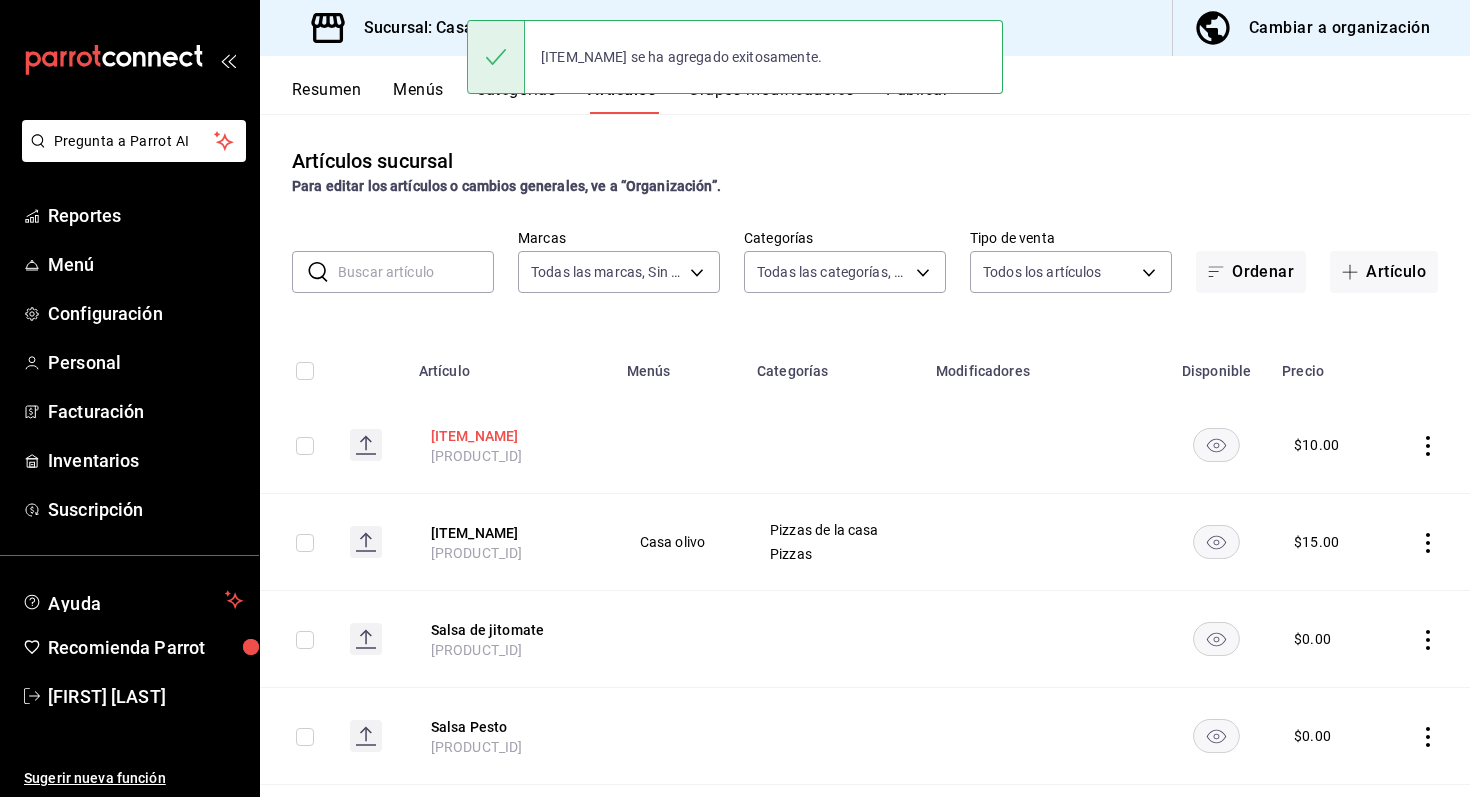 click on "contenedor para llevar" at bounding box center (511, 436) 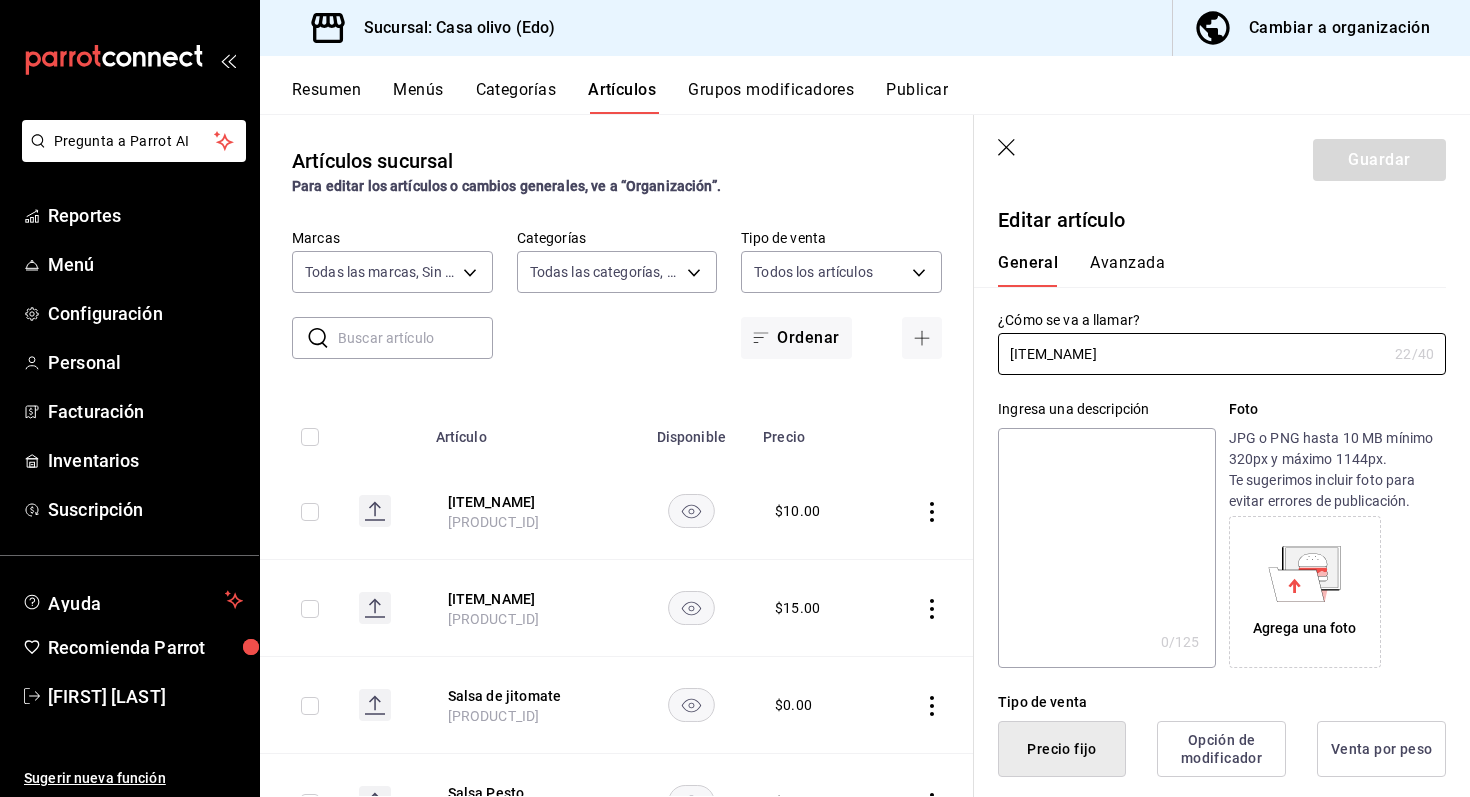 type on "$10.00" 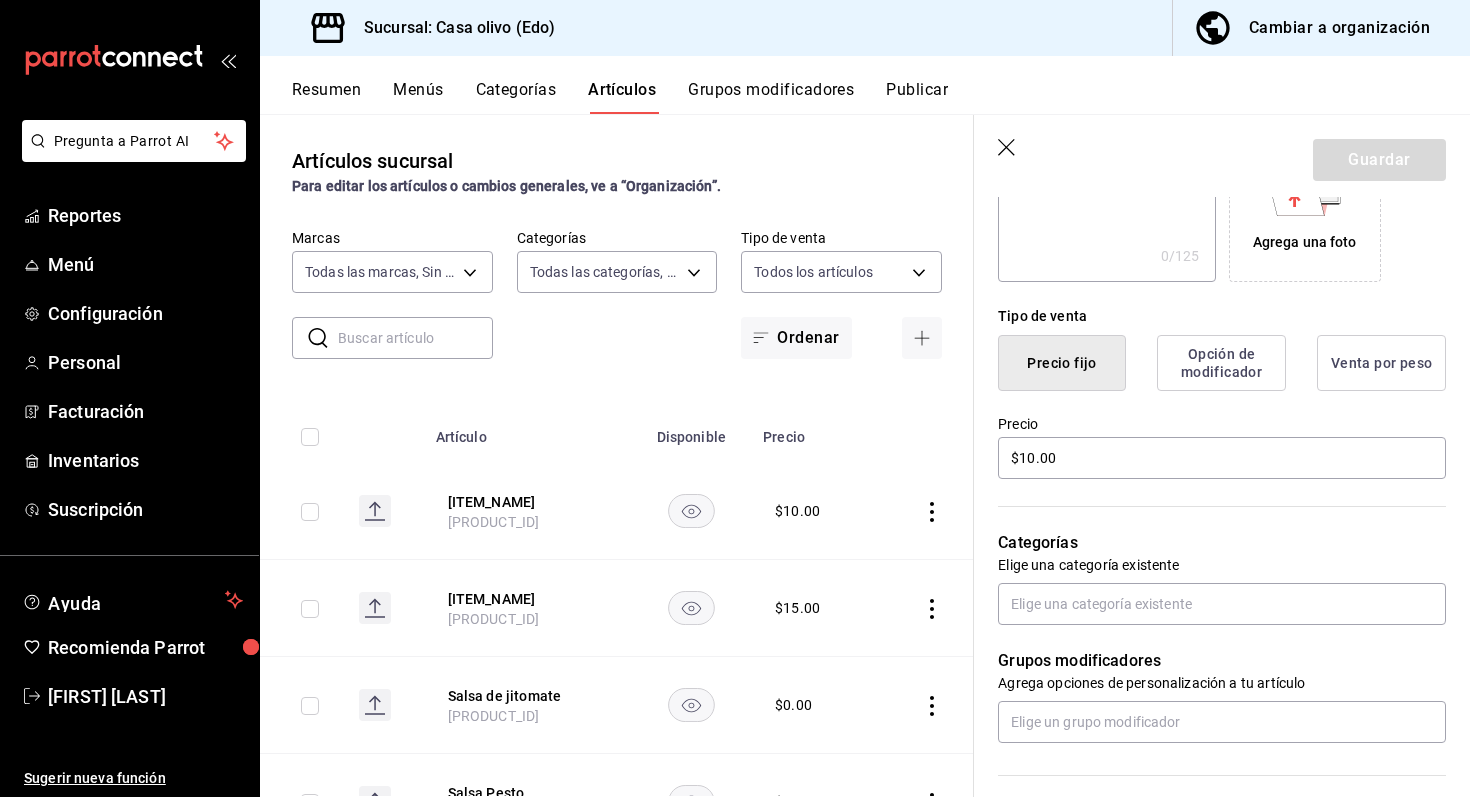 scroll, scrollTop: 519, scrollLeft: 0, axis: vertical 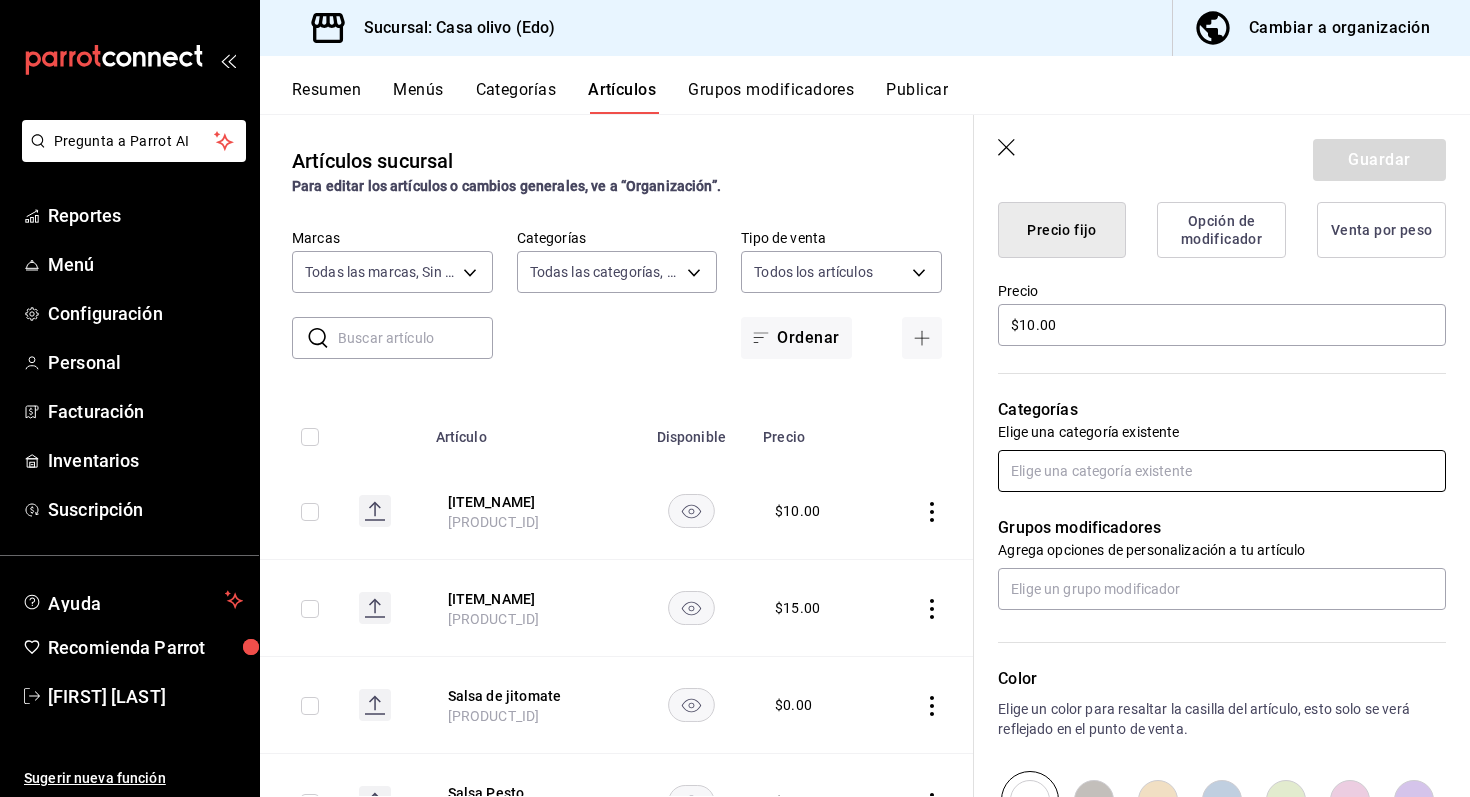 click at bounding box center [1222, 471] 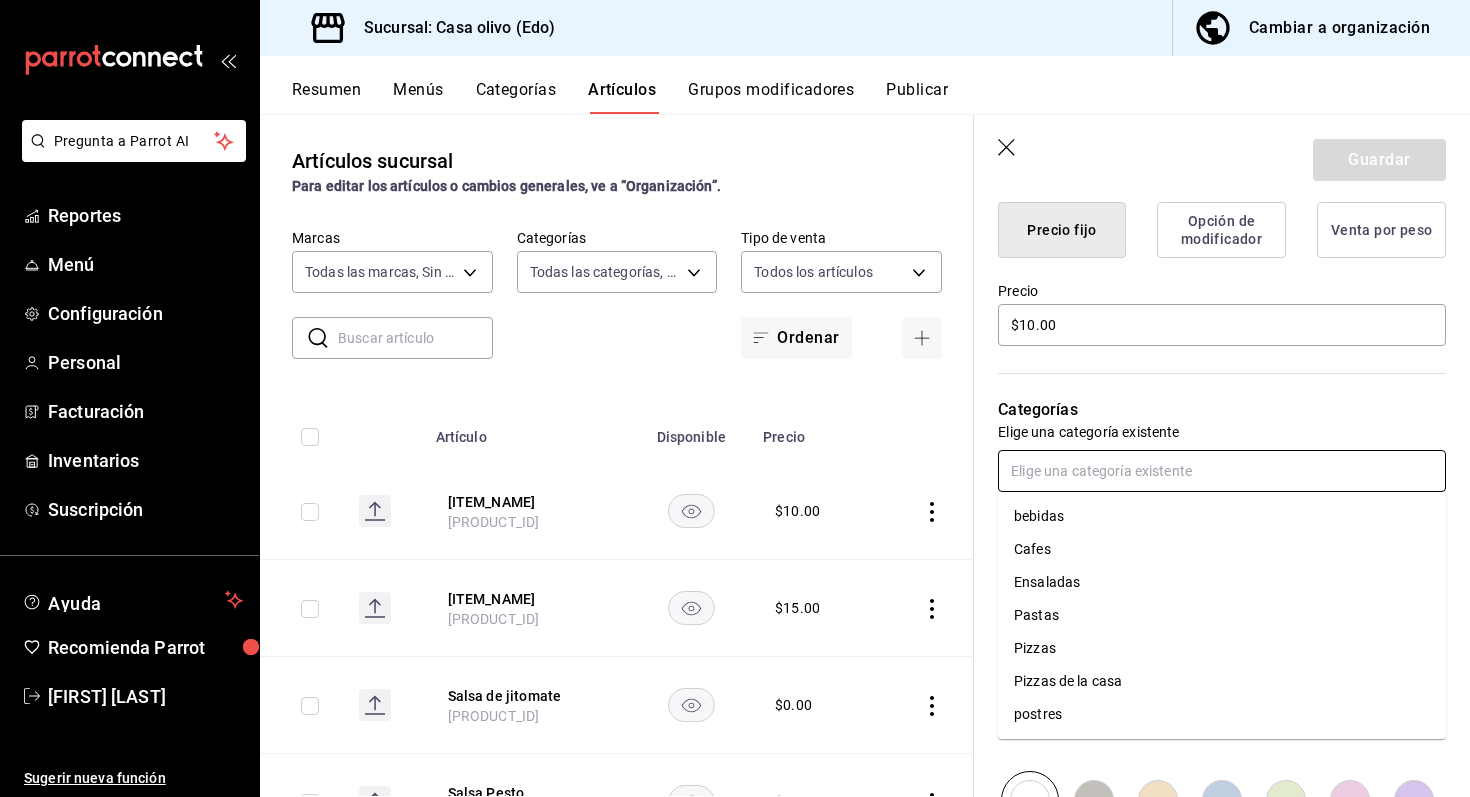click on "Cafes" at bounding box center [1222, 549] 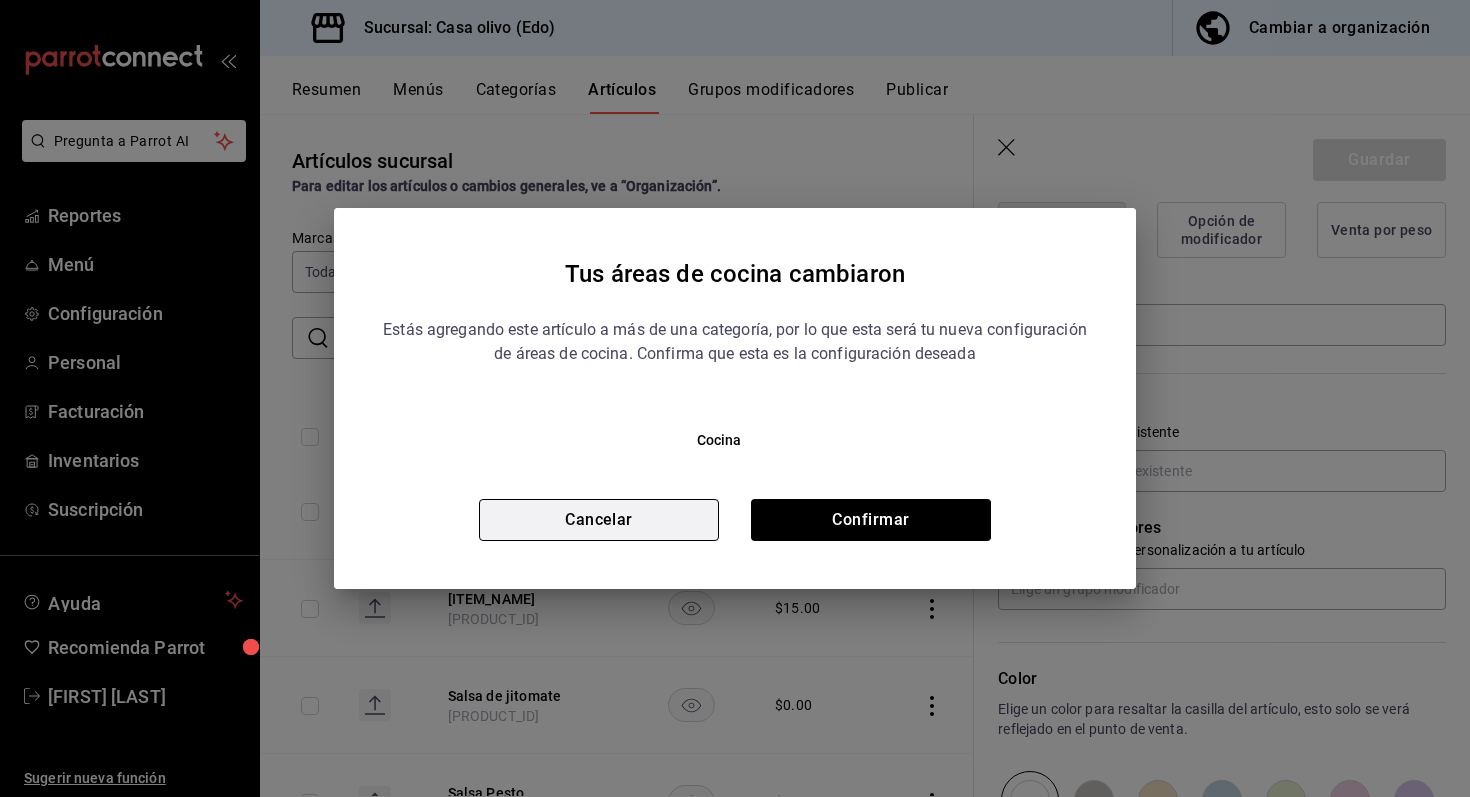 click on "Cancelar" at bounding box center [599, 520] 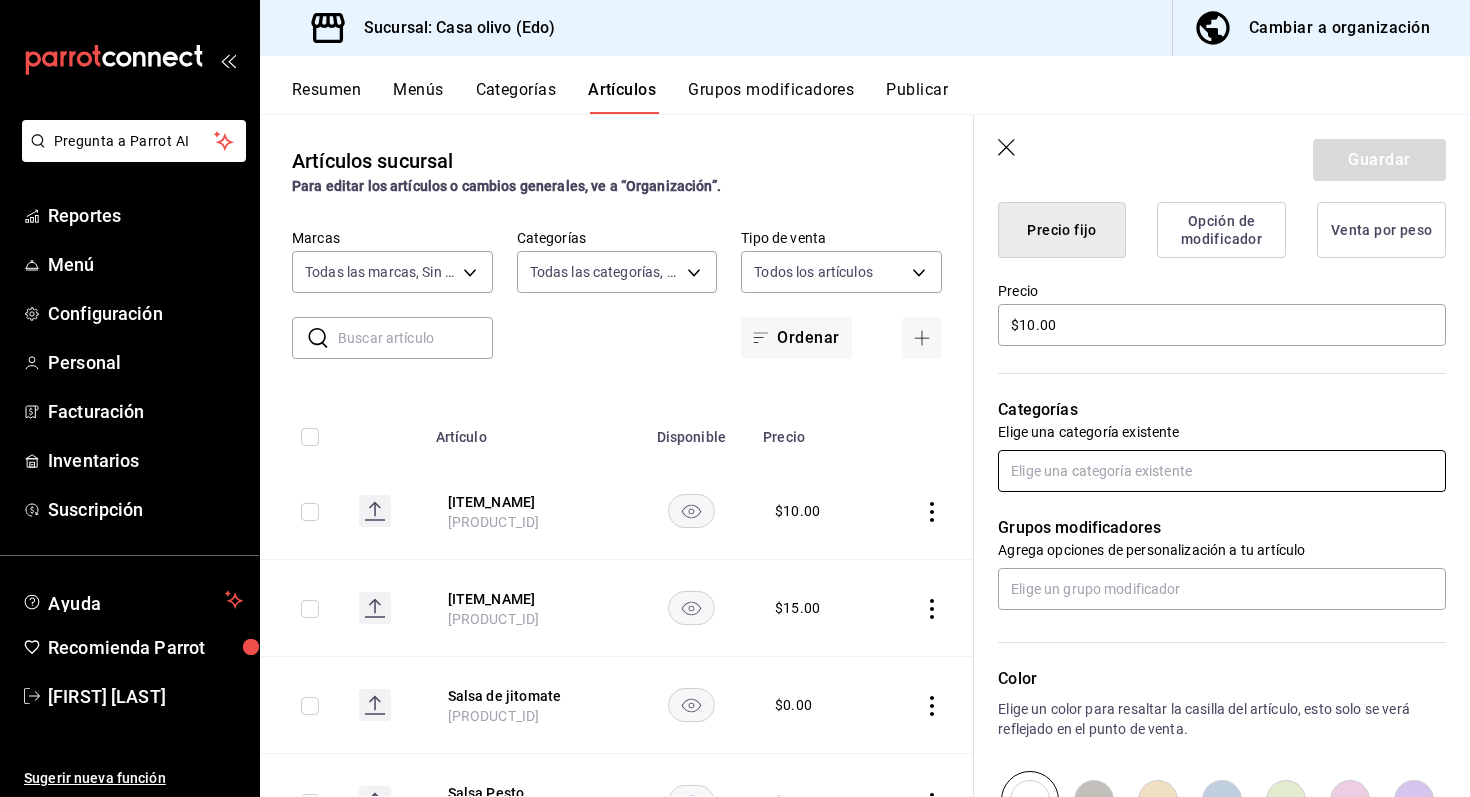click at bounding box center [1222, 471] 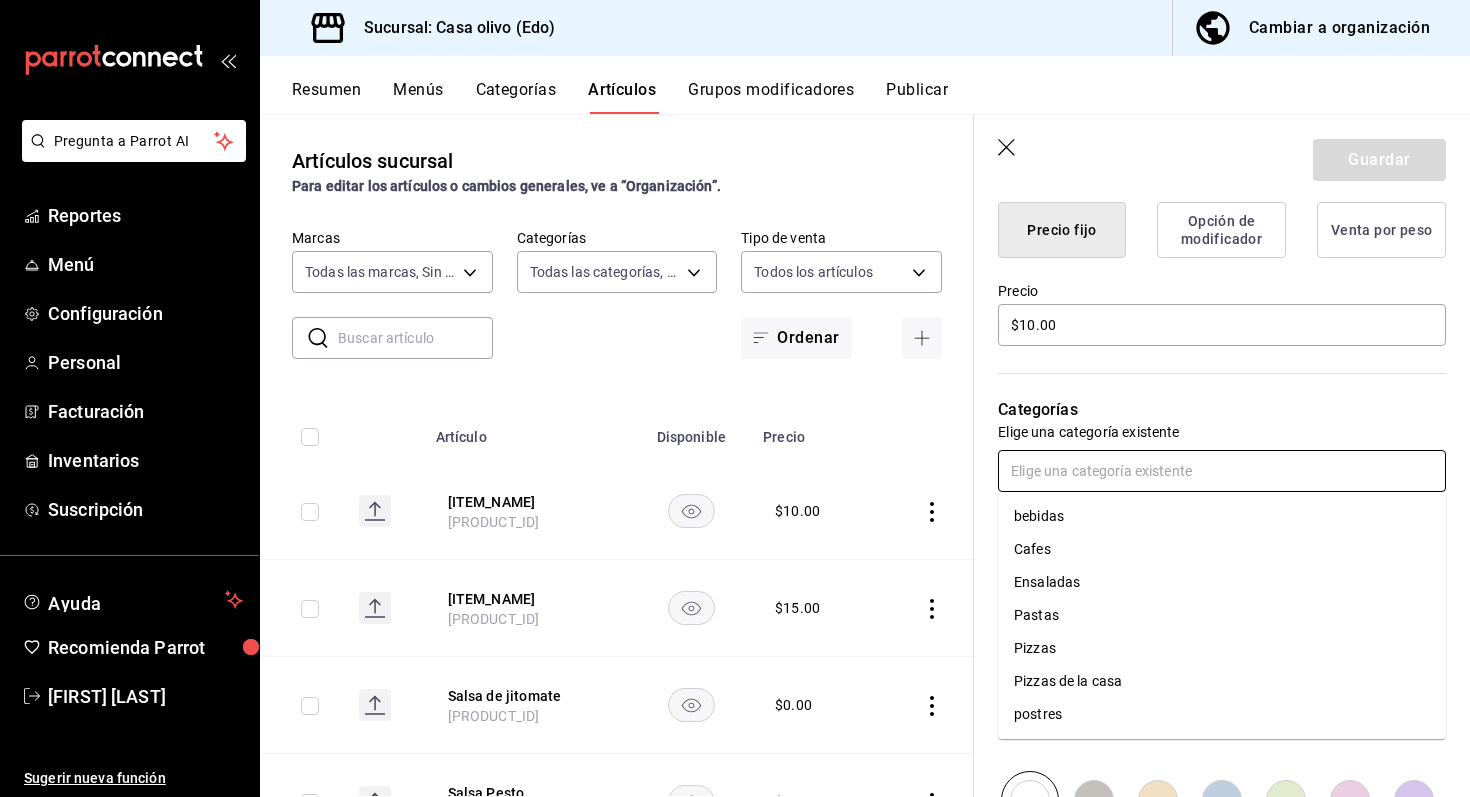 click on "Ensaladas" at bounding box center (1222, 582) 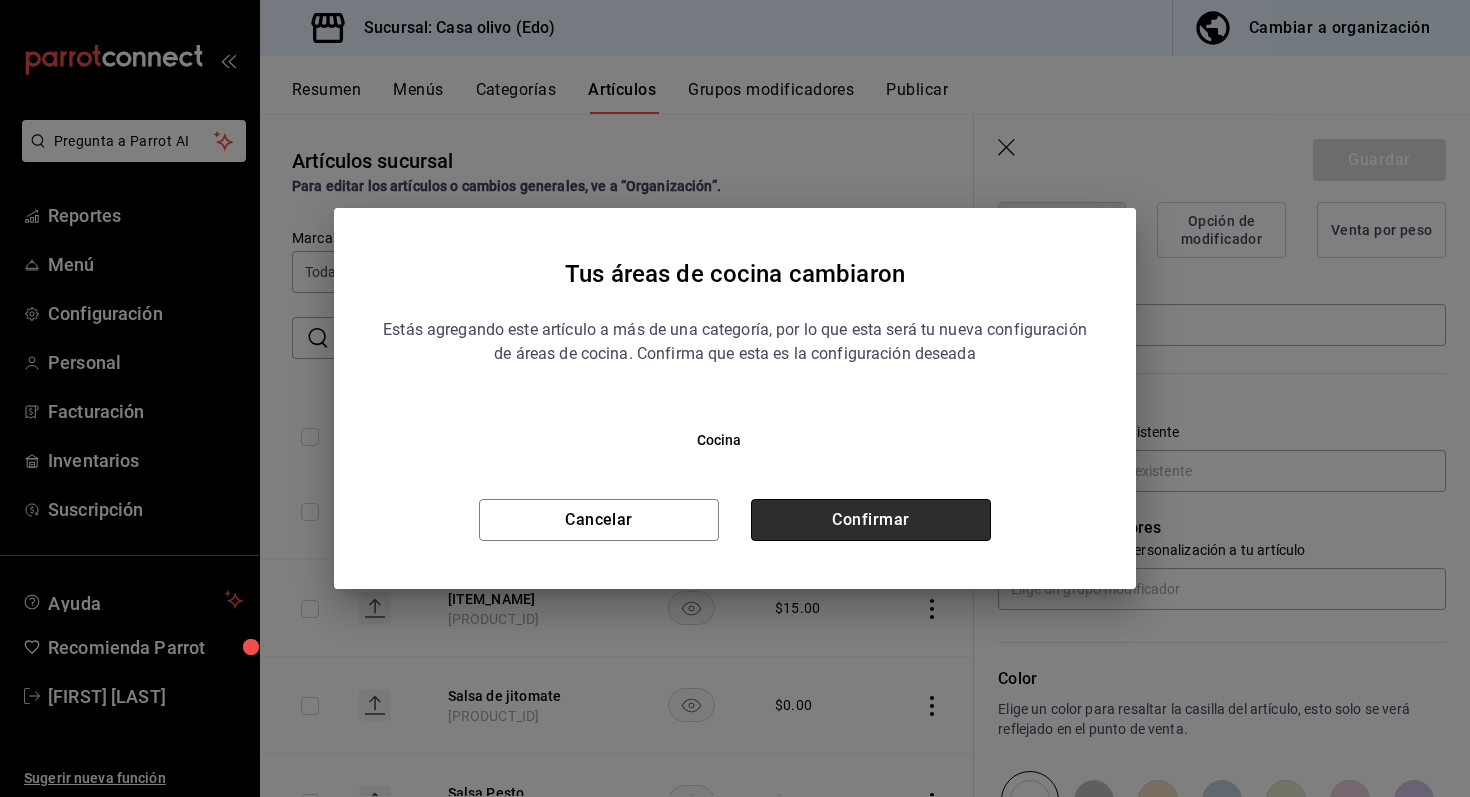 click on "Confirmar" at bounding box center (871, 520) 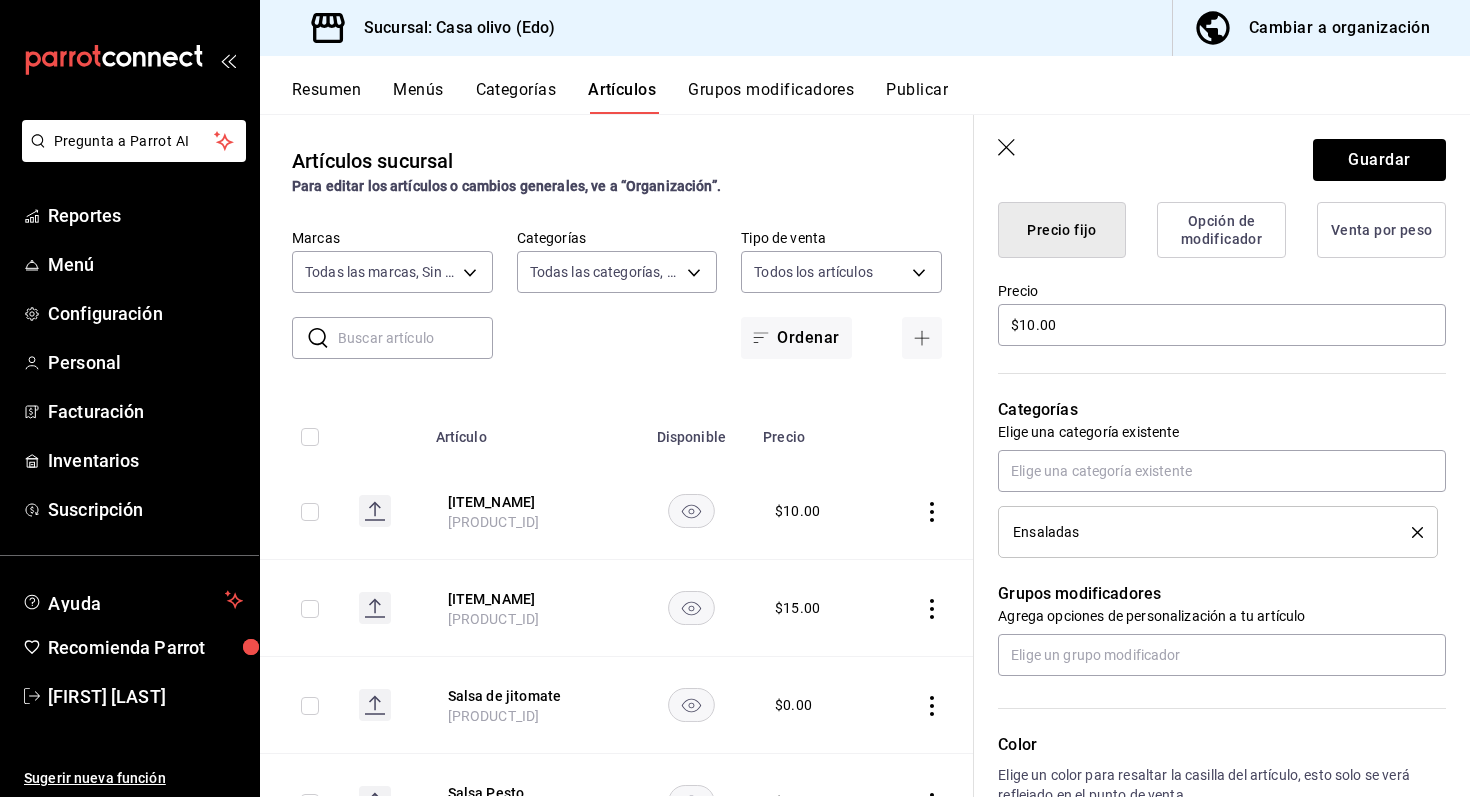 click on "Ensaladas" at bounding box center [1218, 532] 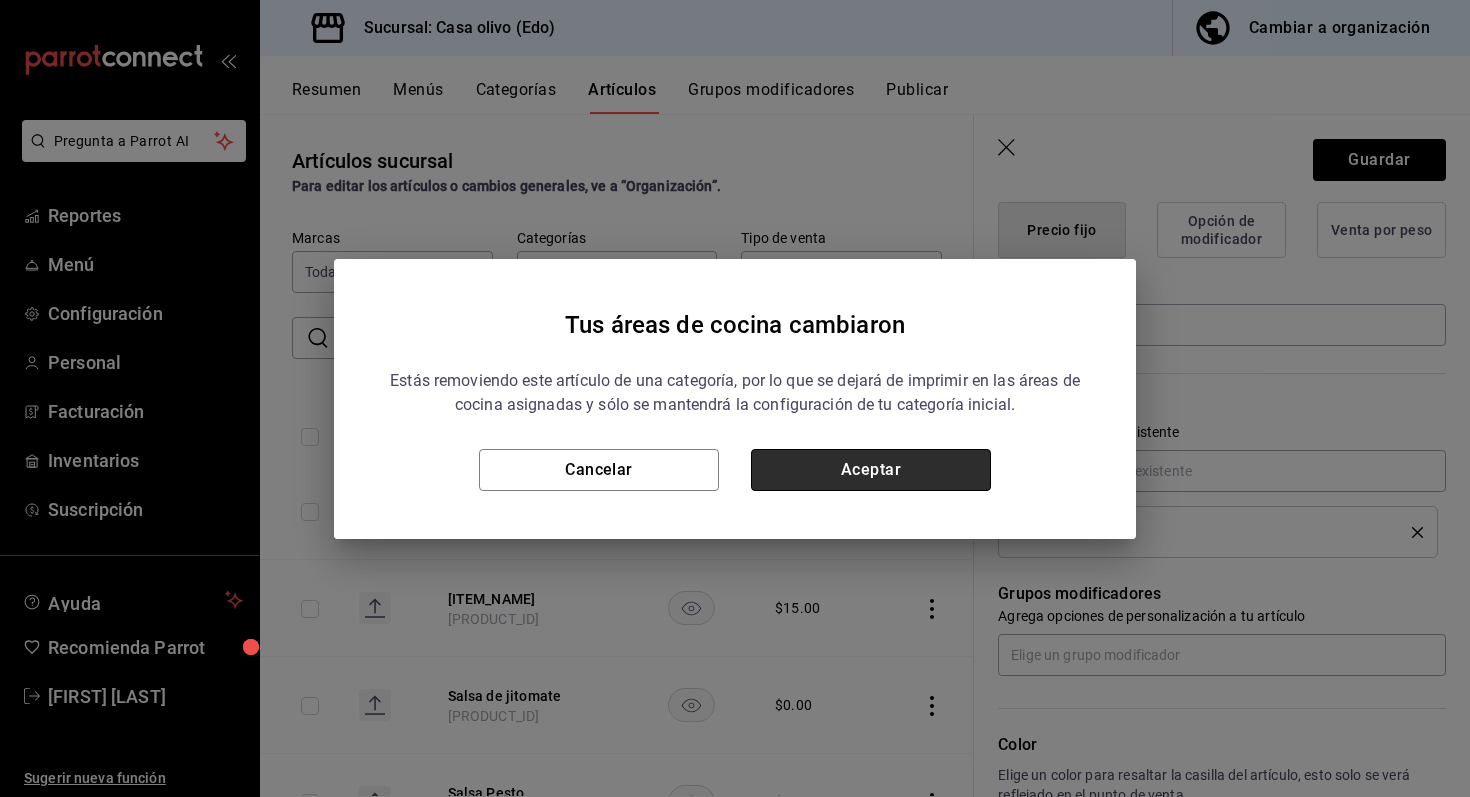click on "Aceptar" at bounding box center [871, 470] 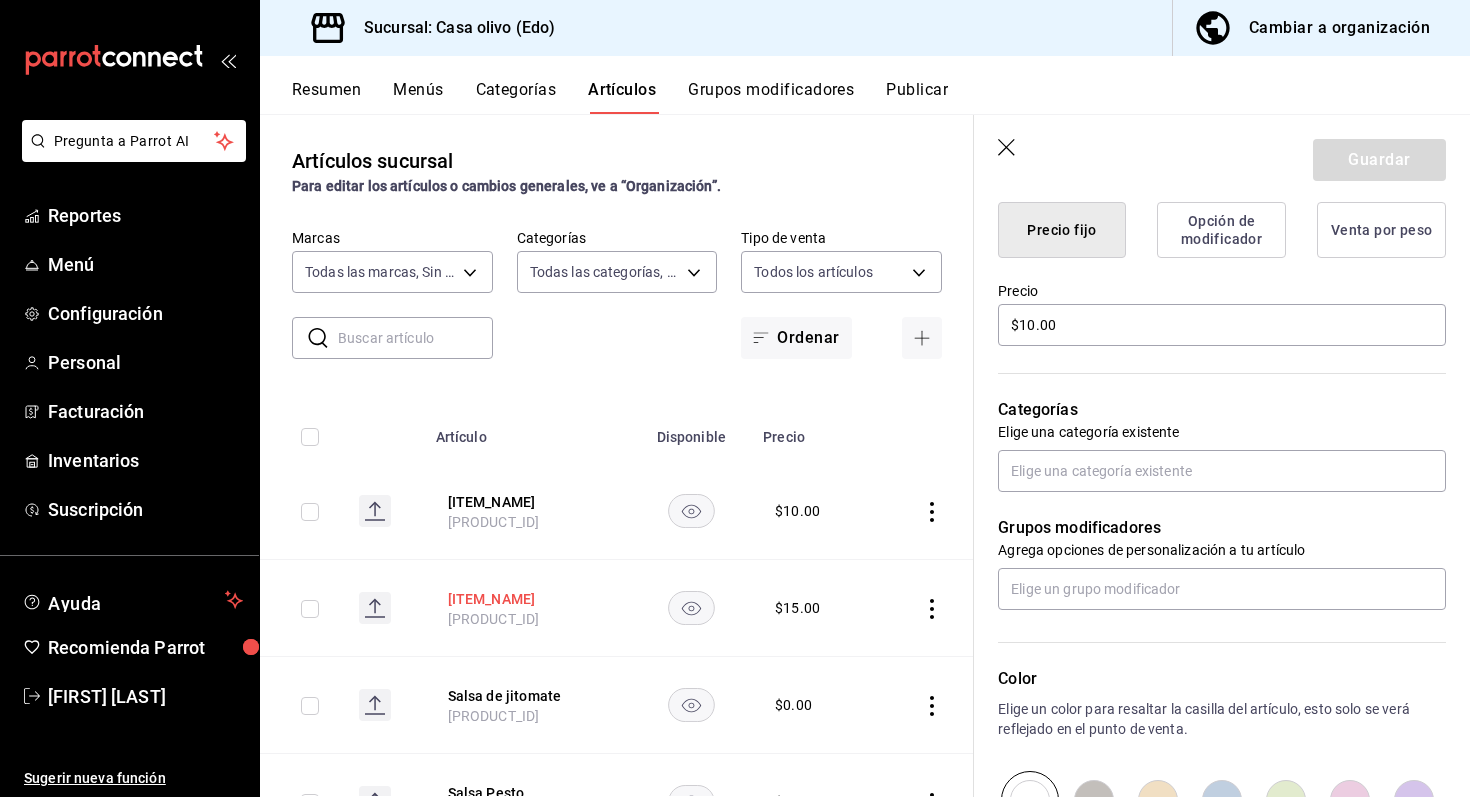 click on "Caja pizza" at bounding box center (528, 599) 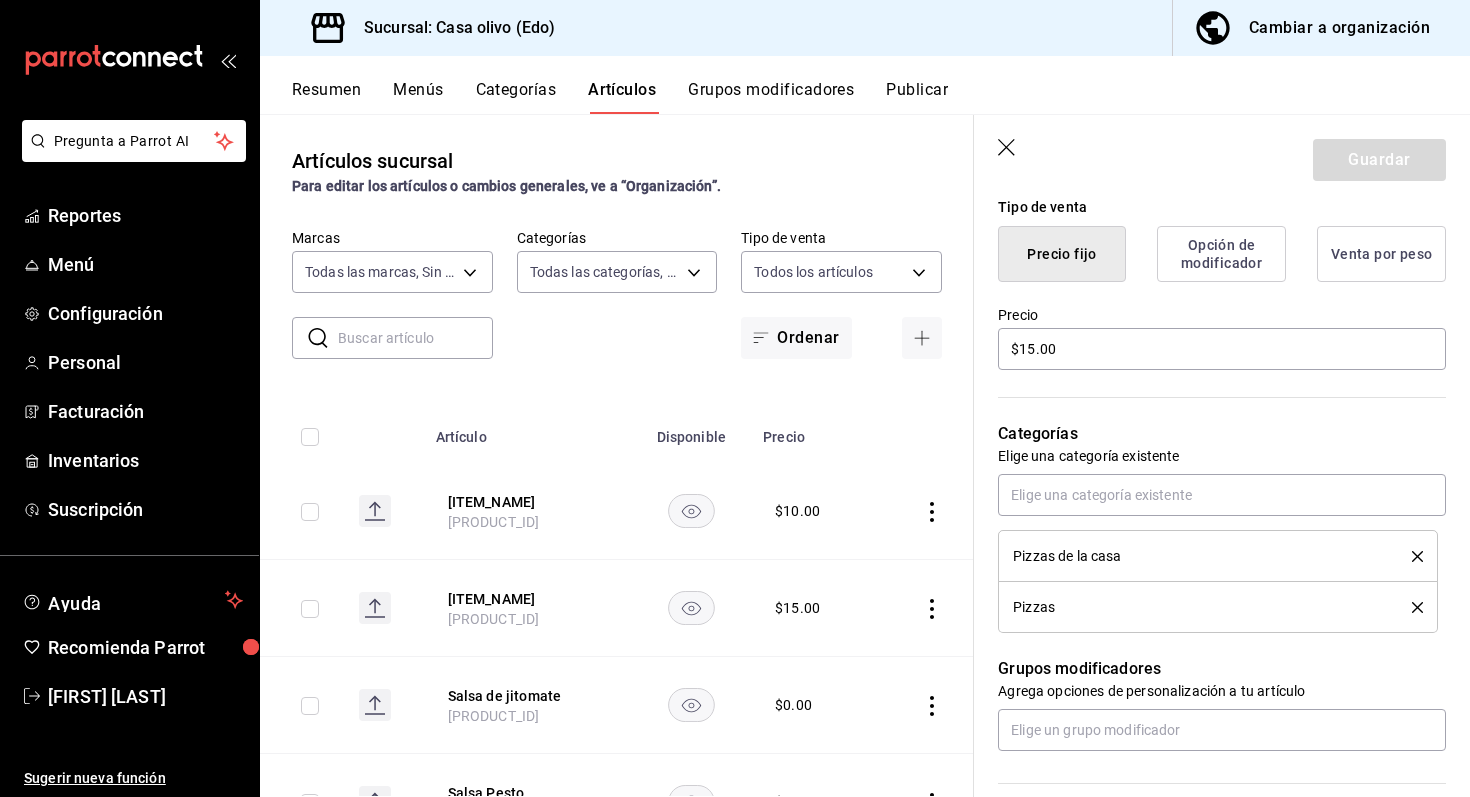 scroll, scrollTop: 496, scrollLeft: 0, axis: vertical 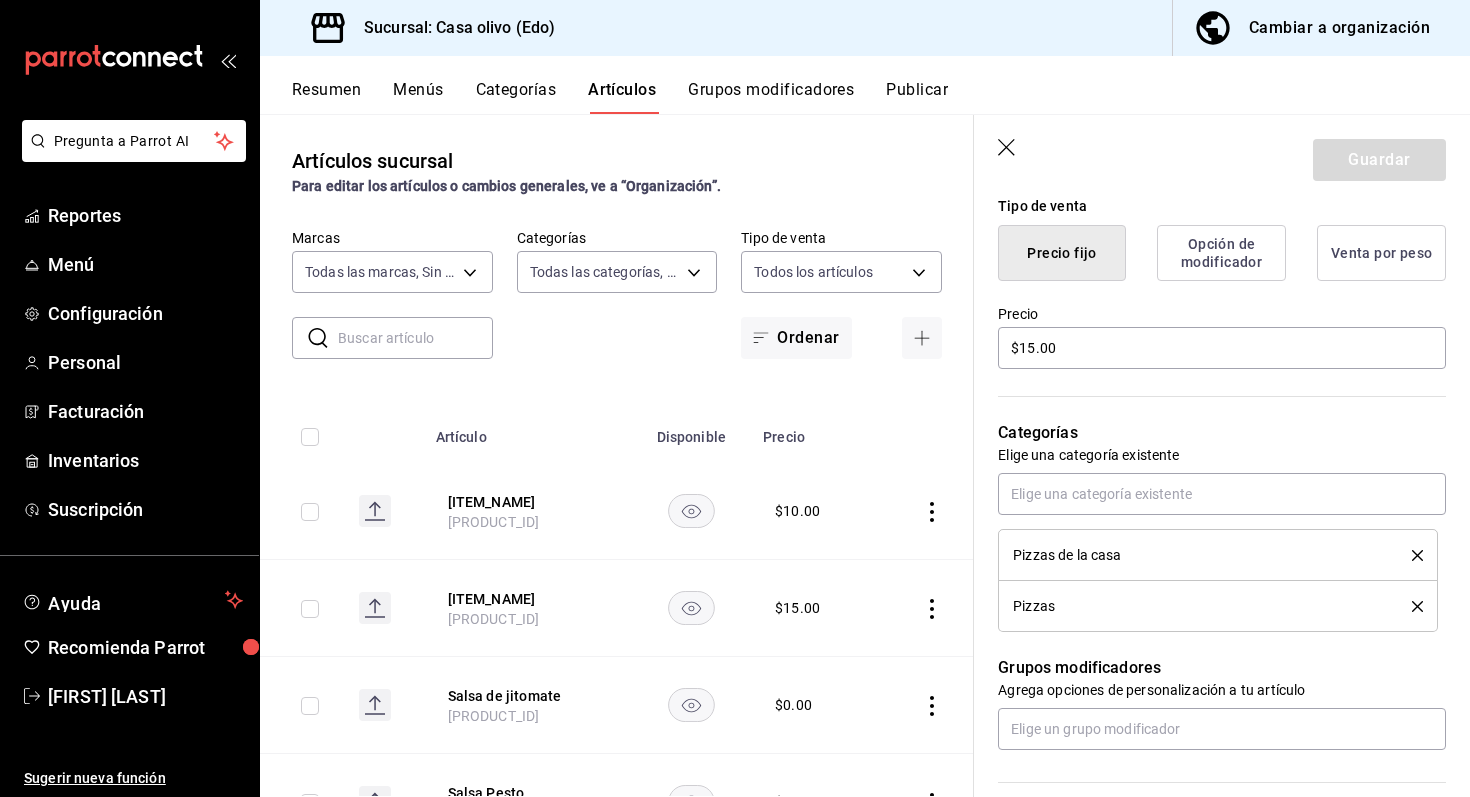 click 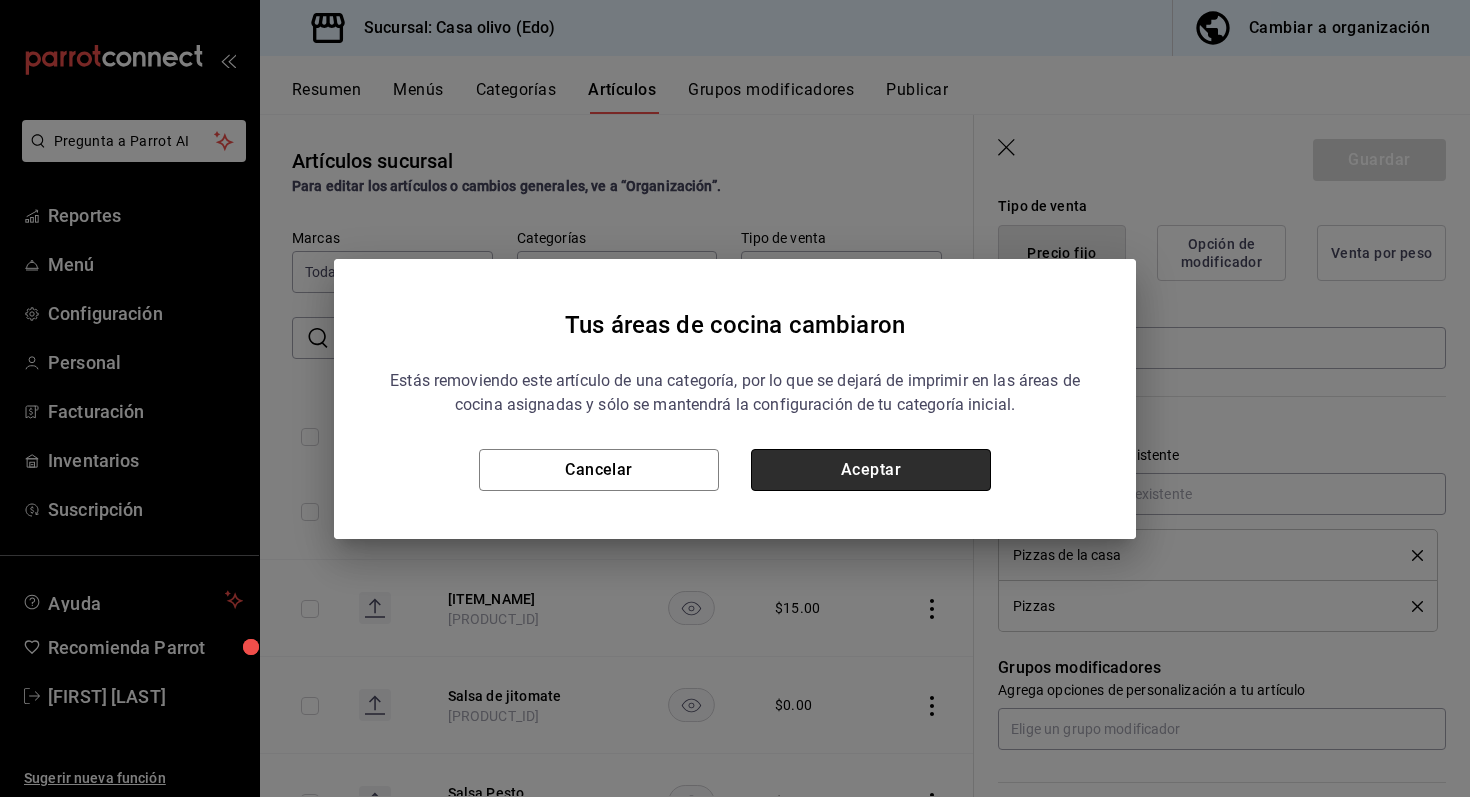 click on "Aceptar" at bounding box center (871, 470) 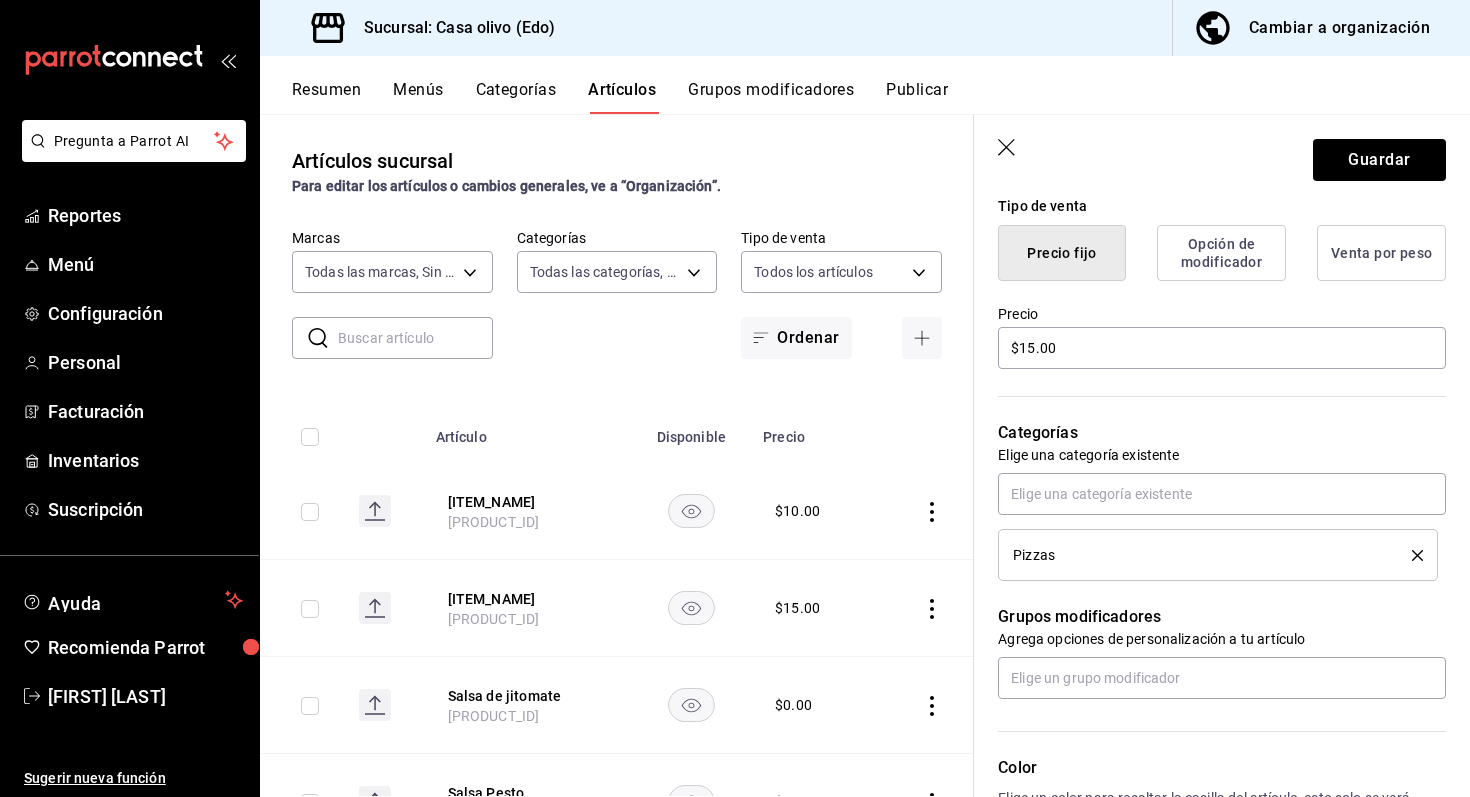 click 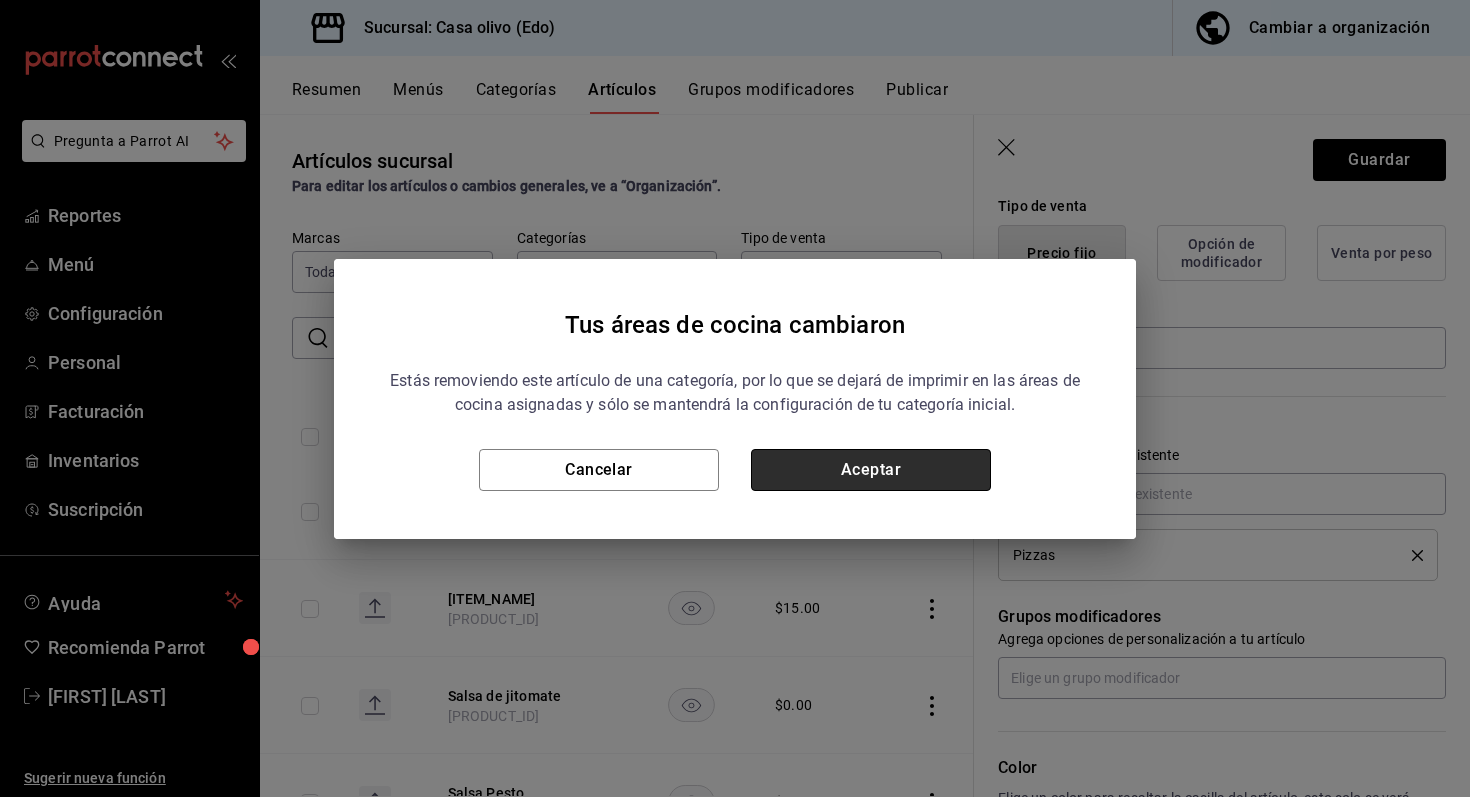 click on "Aceptar" at bounding box center [871, 470] 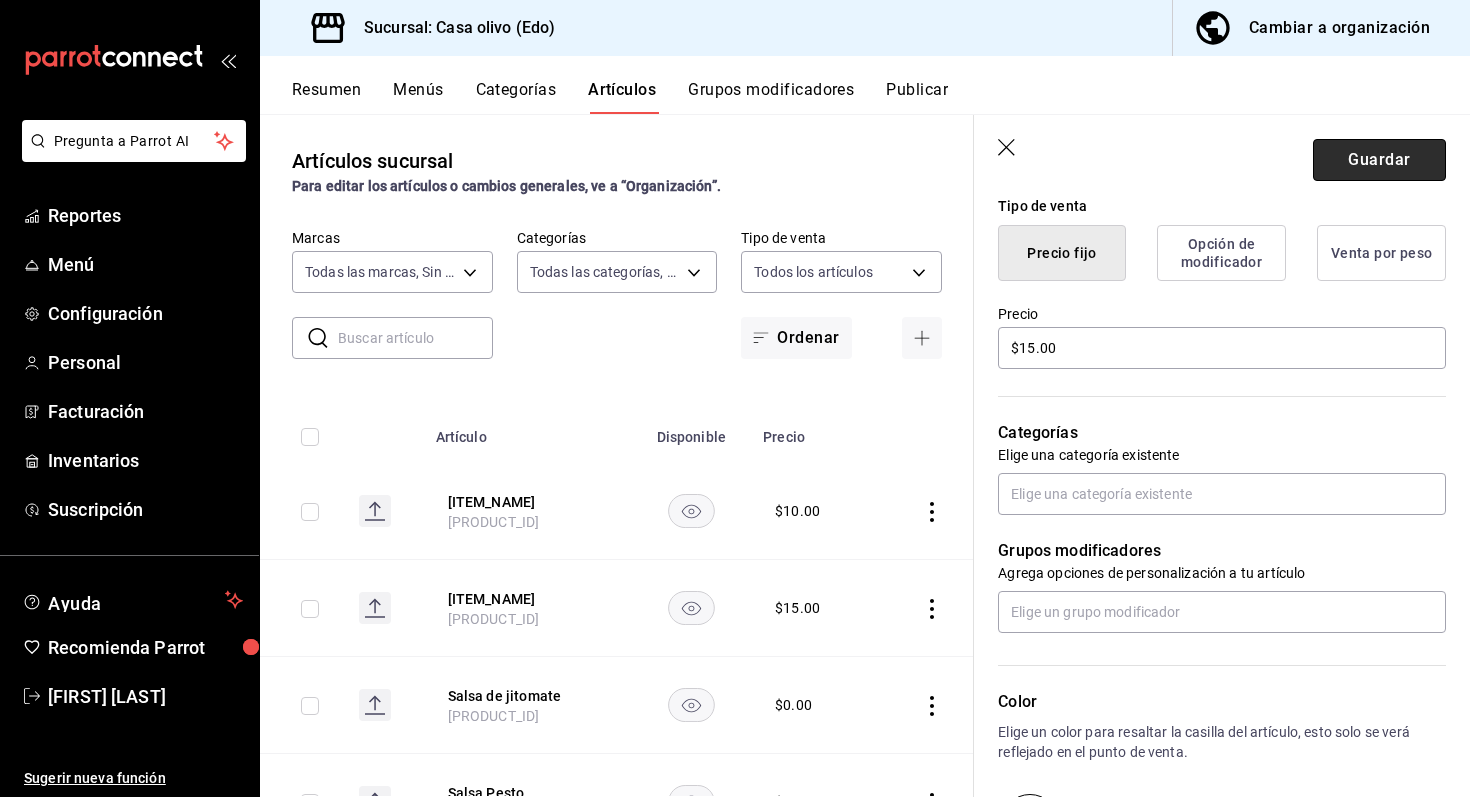 click on "Guardar" at bounding box center [1379, 160] 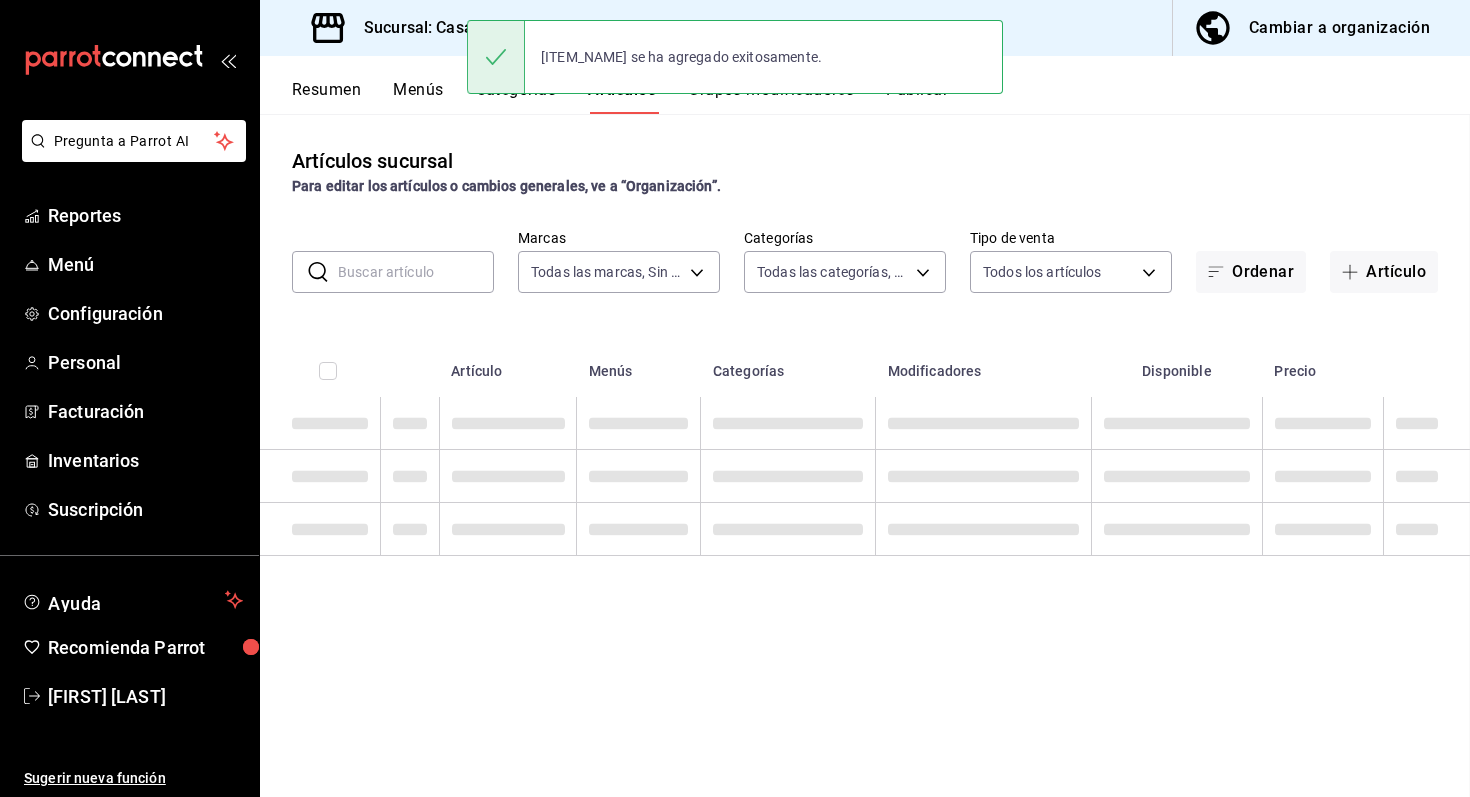 scroll, scrollTop: 0, scrollLeft: 0, axis: both 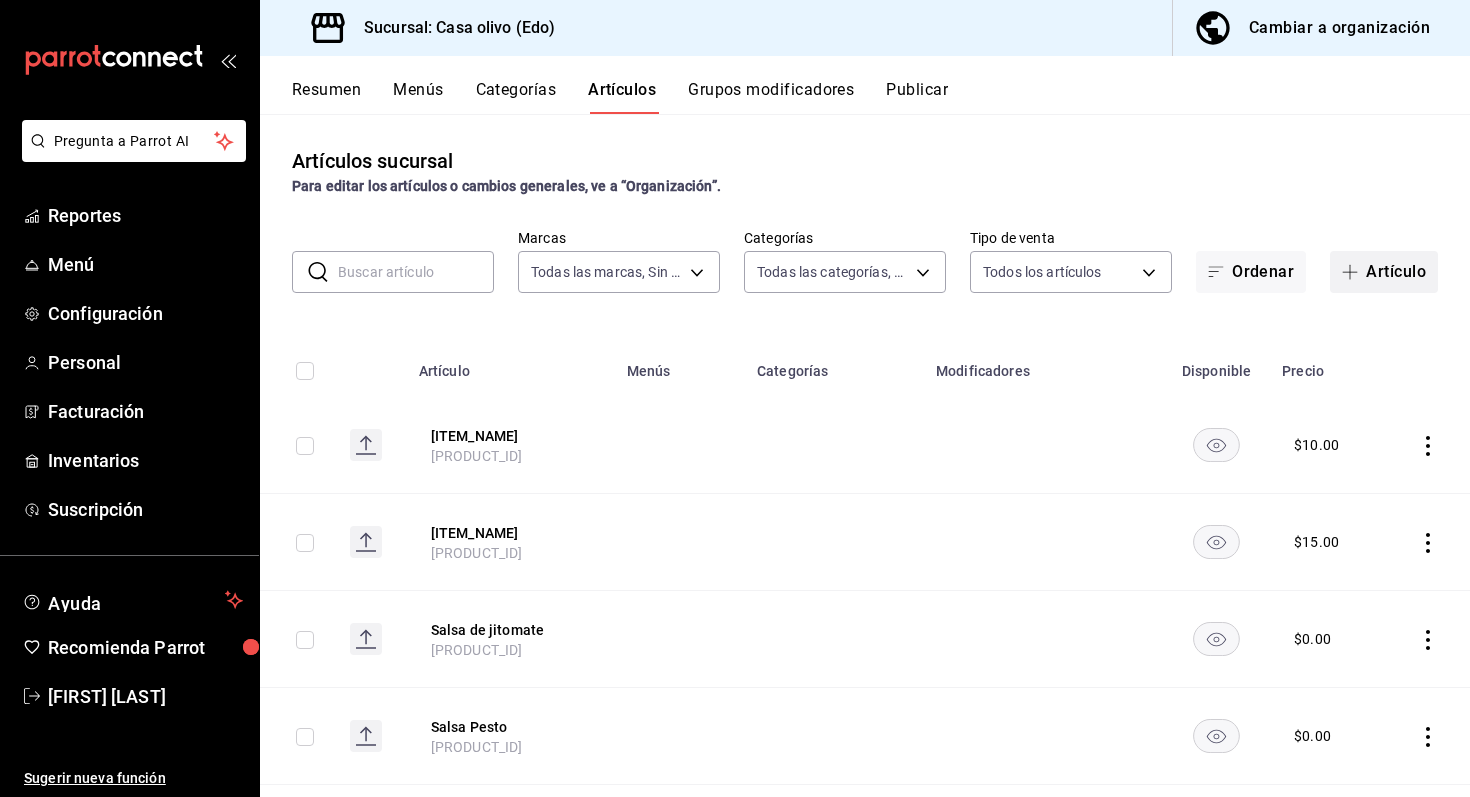 click on "Artículo" at bounding box center (1384, 272) 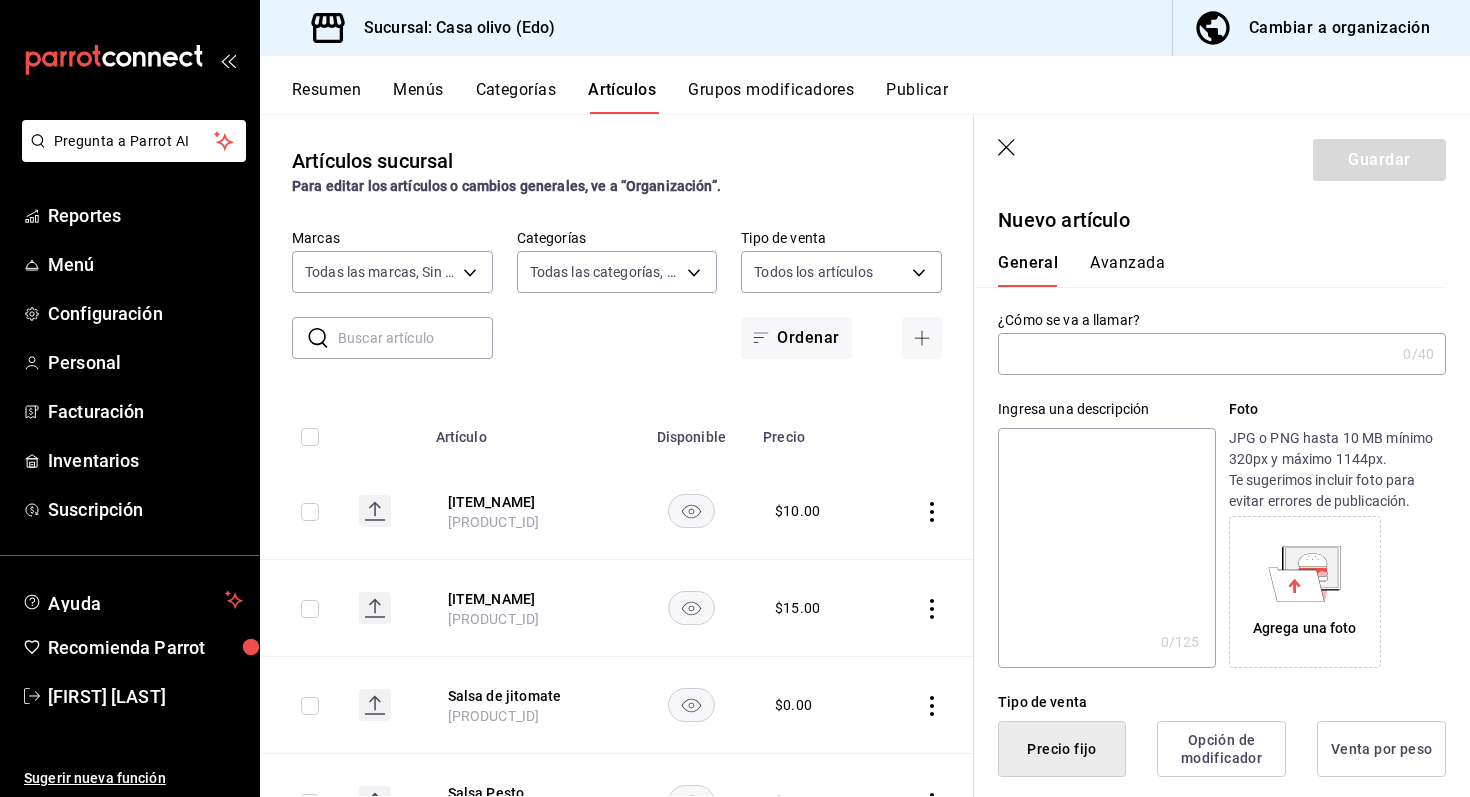 click at bounding box center [1196, 354] 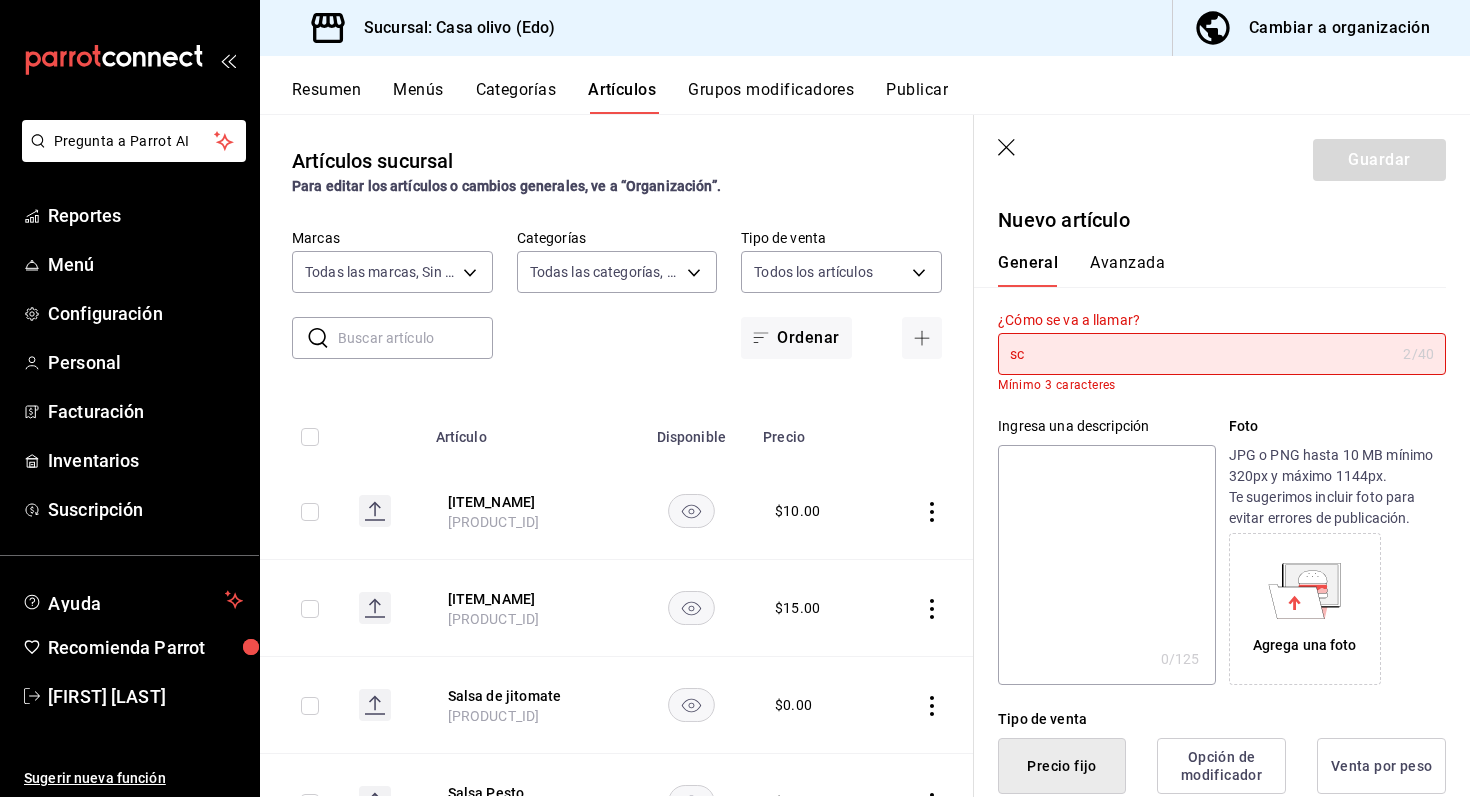 type on "s" 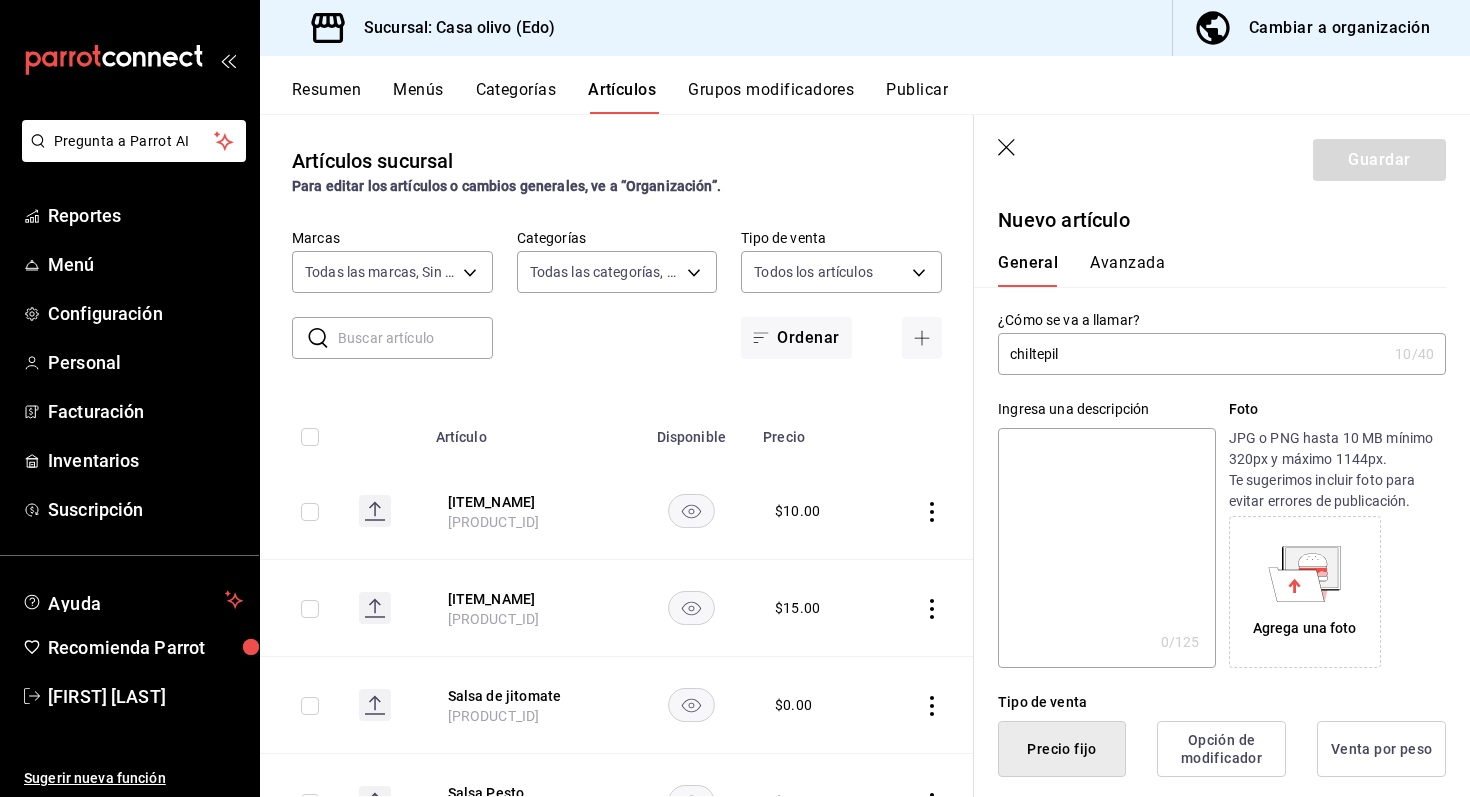 click on "chiltepil" at bounding box center (1192, 354) 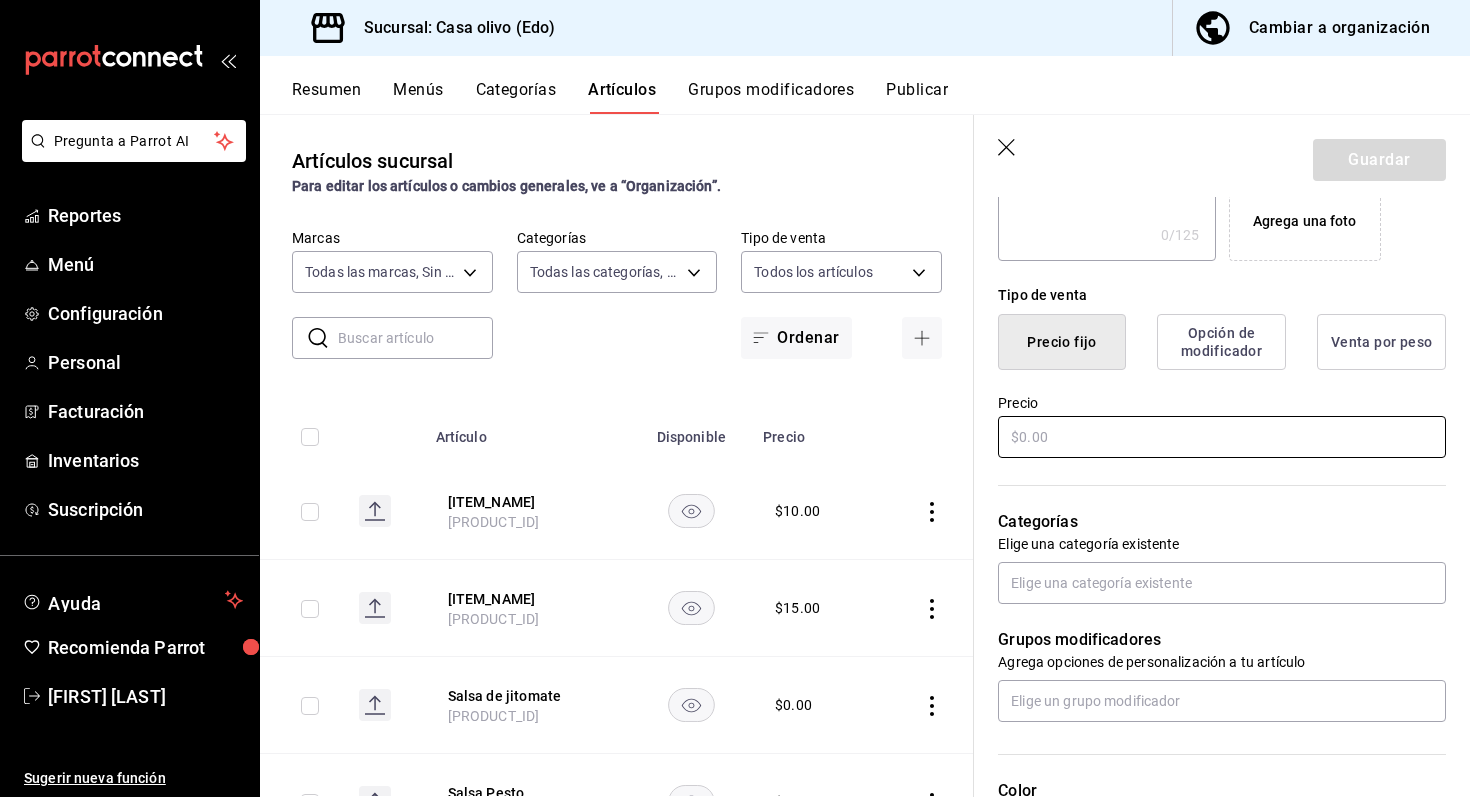 scroll, scrollTop: 411, scrollLeft: 0, axis: vertical 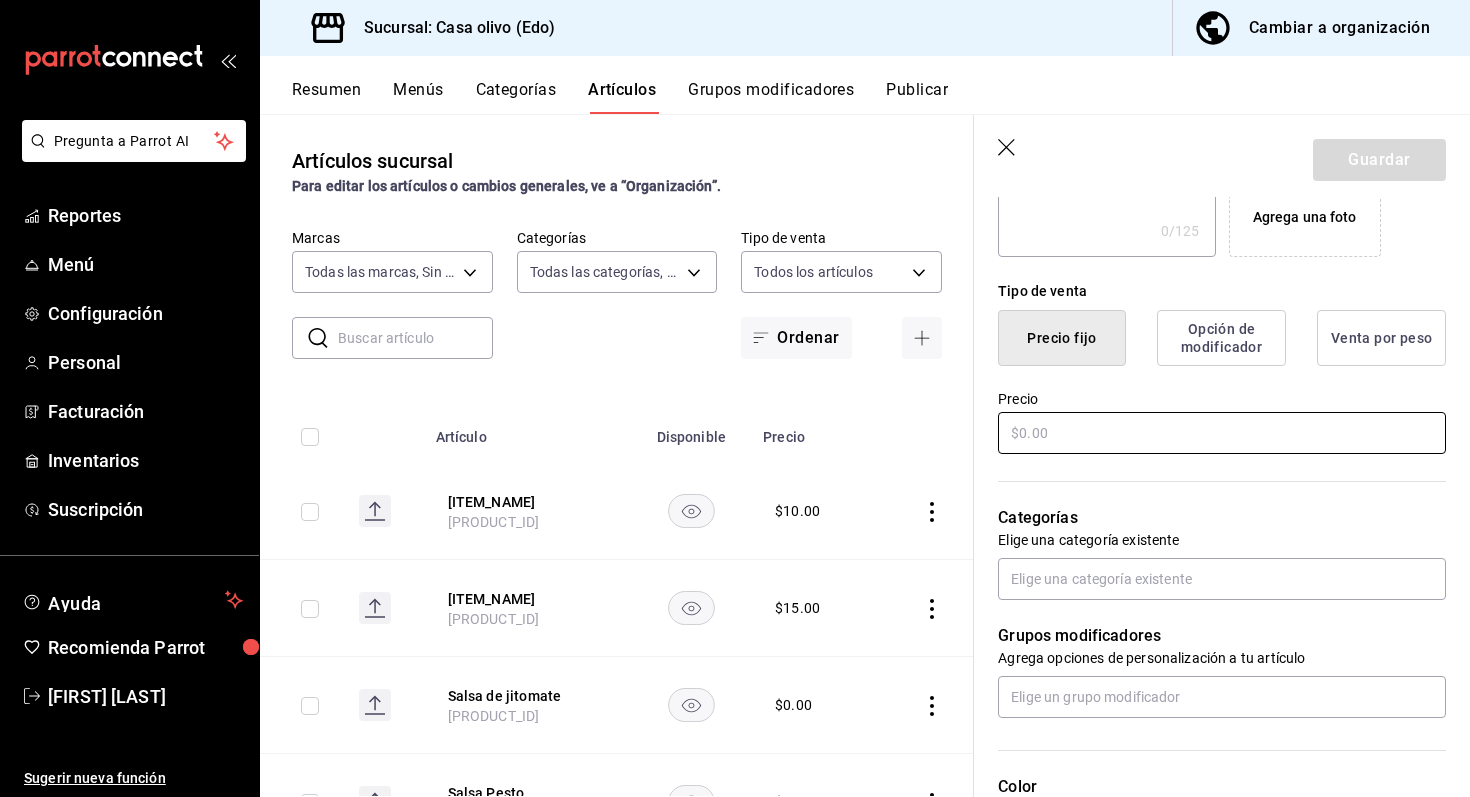 type on "Chiltepil" 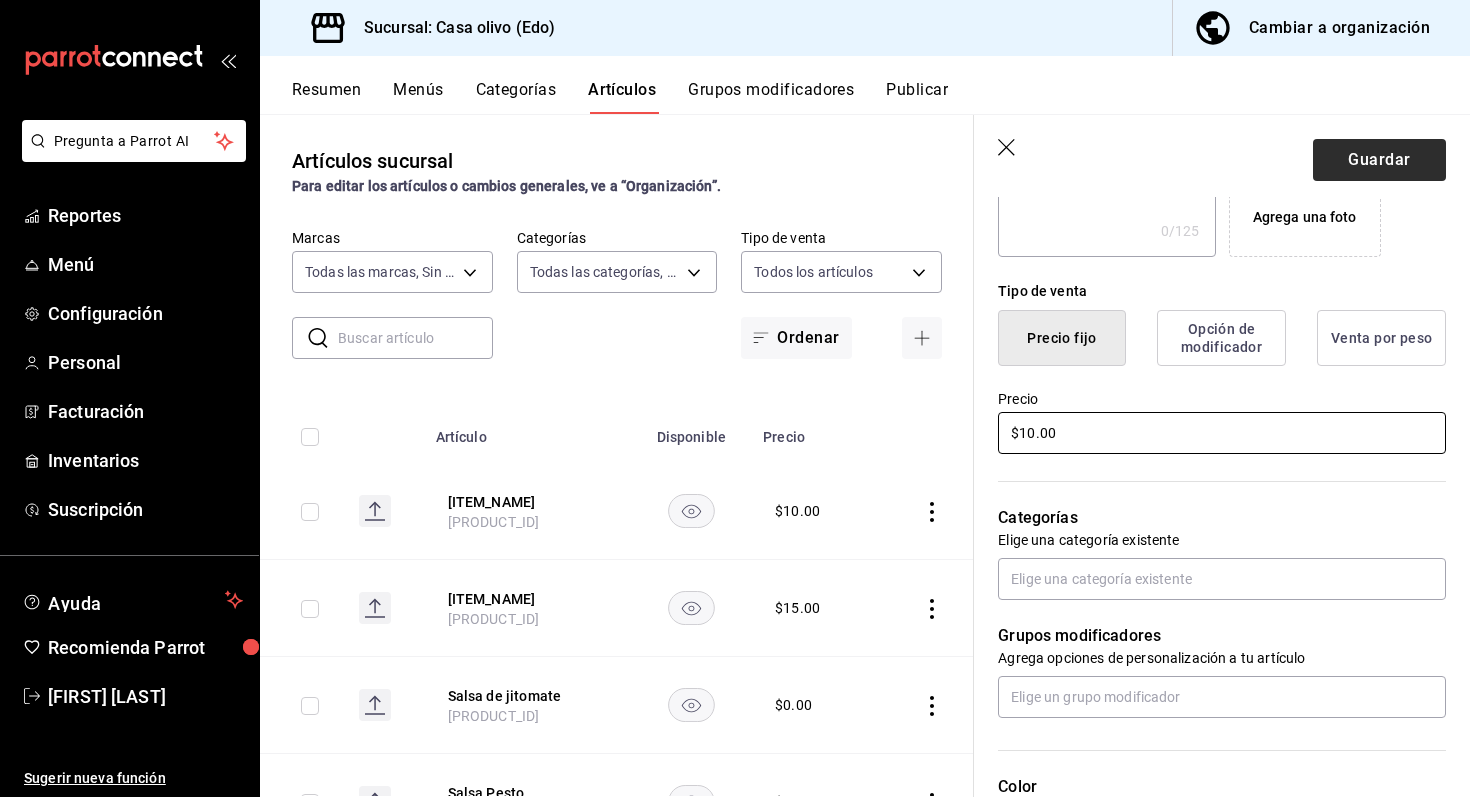 type on "$10.00" 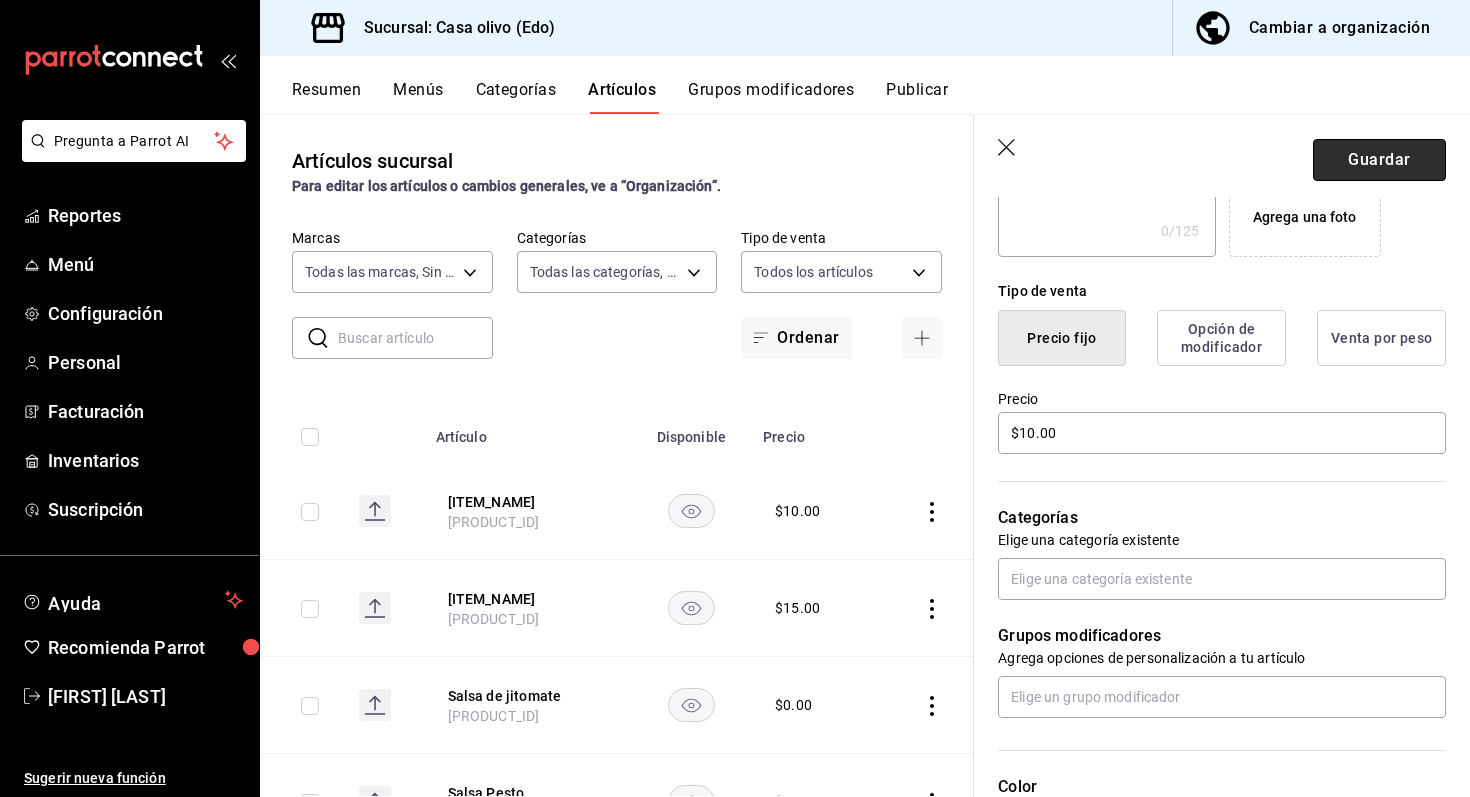 click on "Guardar" at bounding box center [1379, 160] 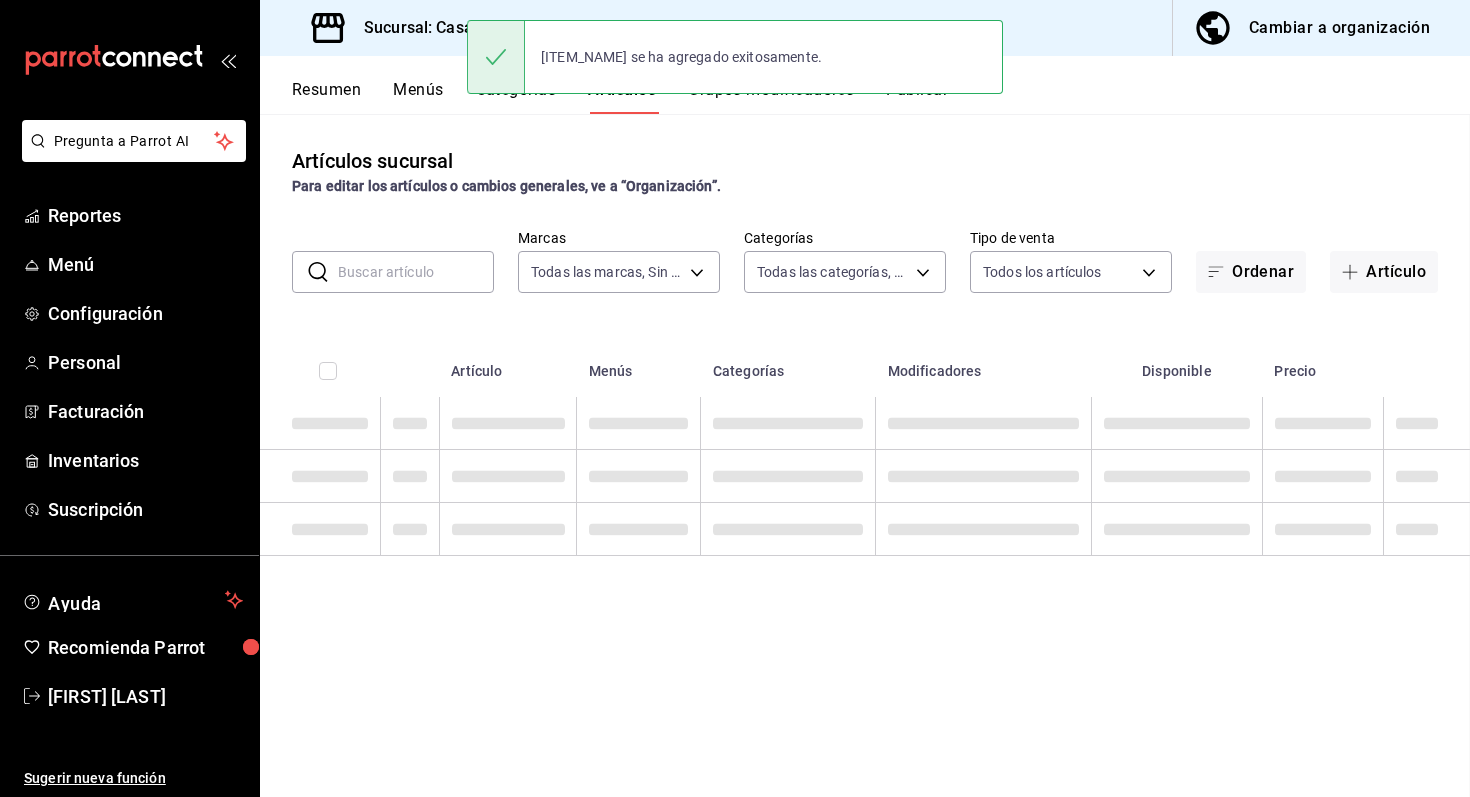 scroll, scrollTop: 0, scrollLeft: 0, axis: both 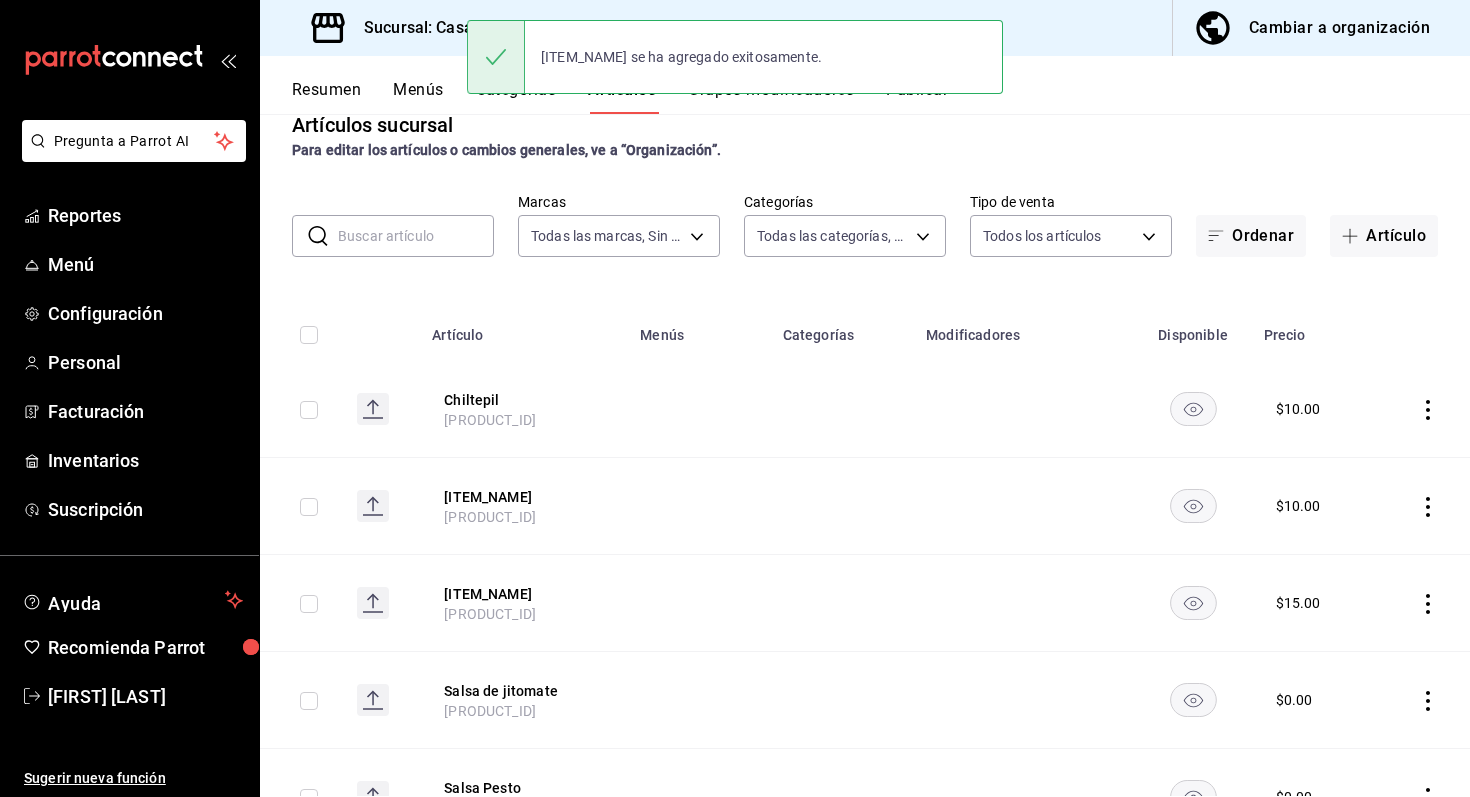 click on "Categorías" at bounding box center [516, 97] 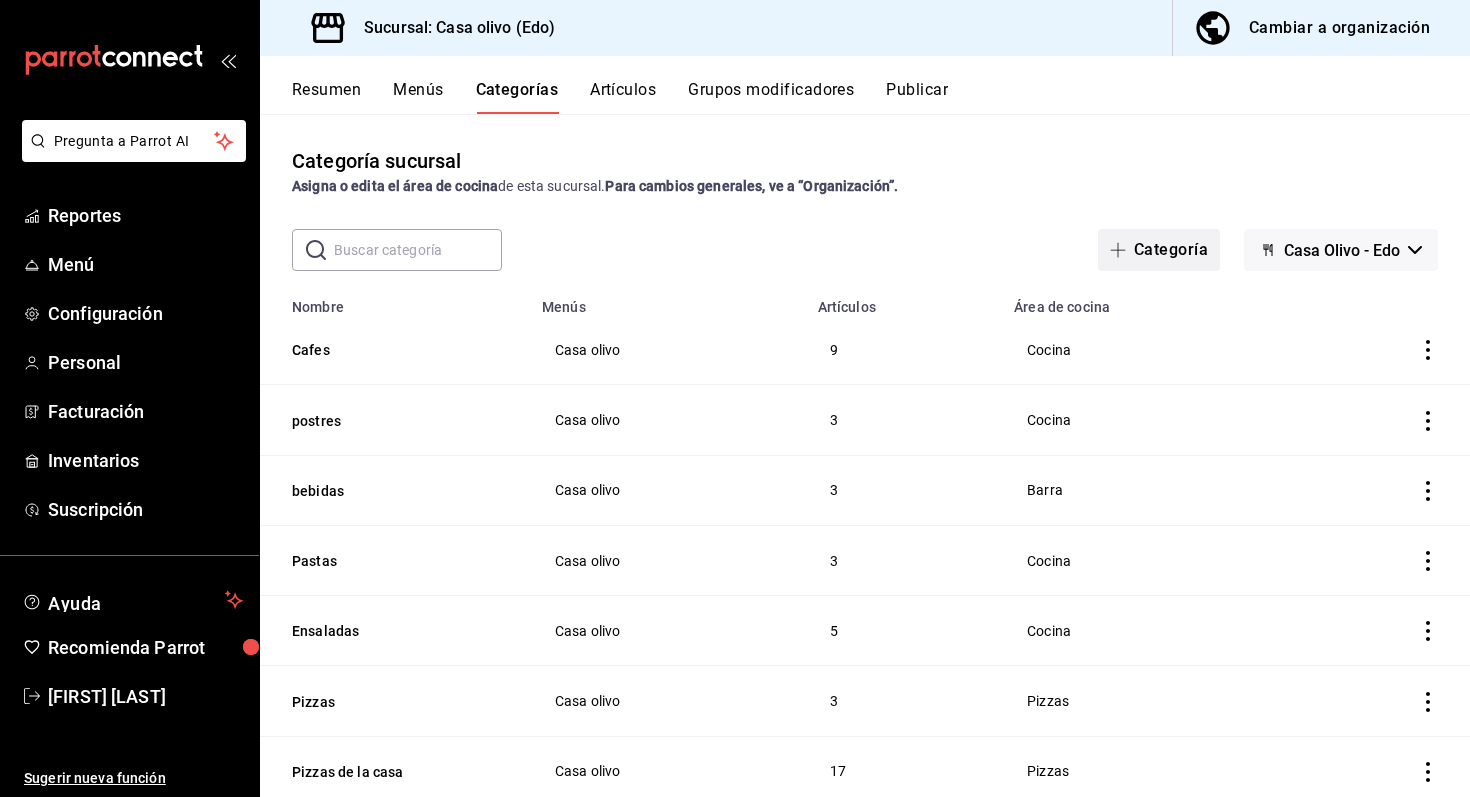 click on "Categoría" at bounding box center [1159, 250] 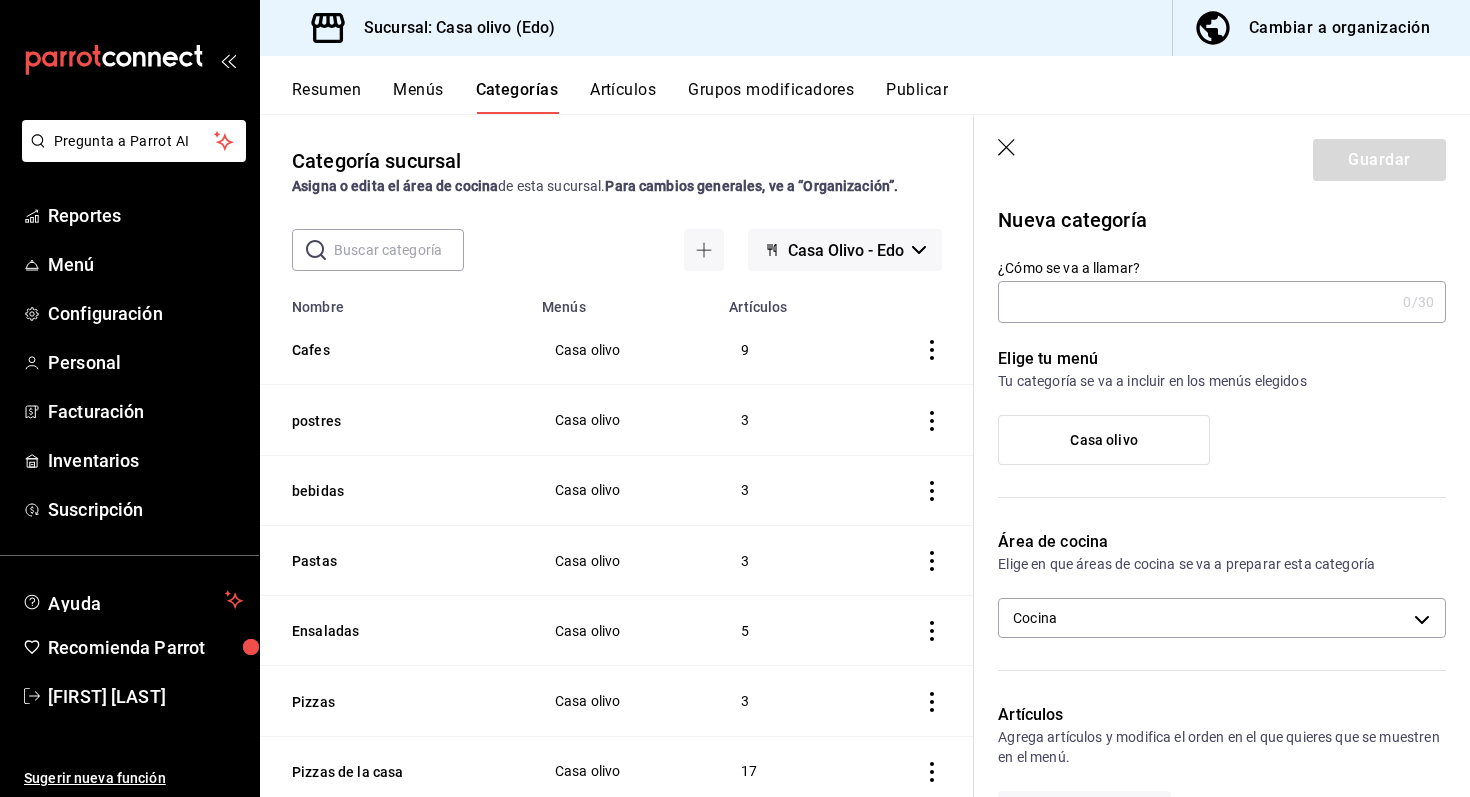 click on "¿Cómo se va a llamar?" at bounding box center [1196, 302] 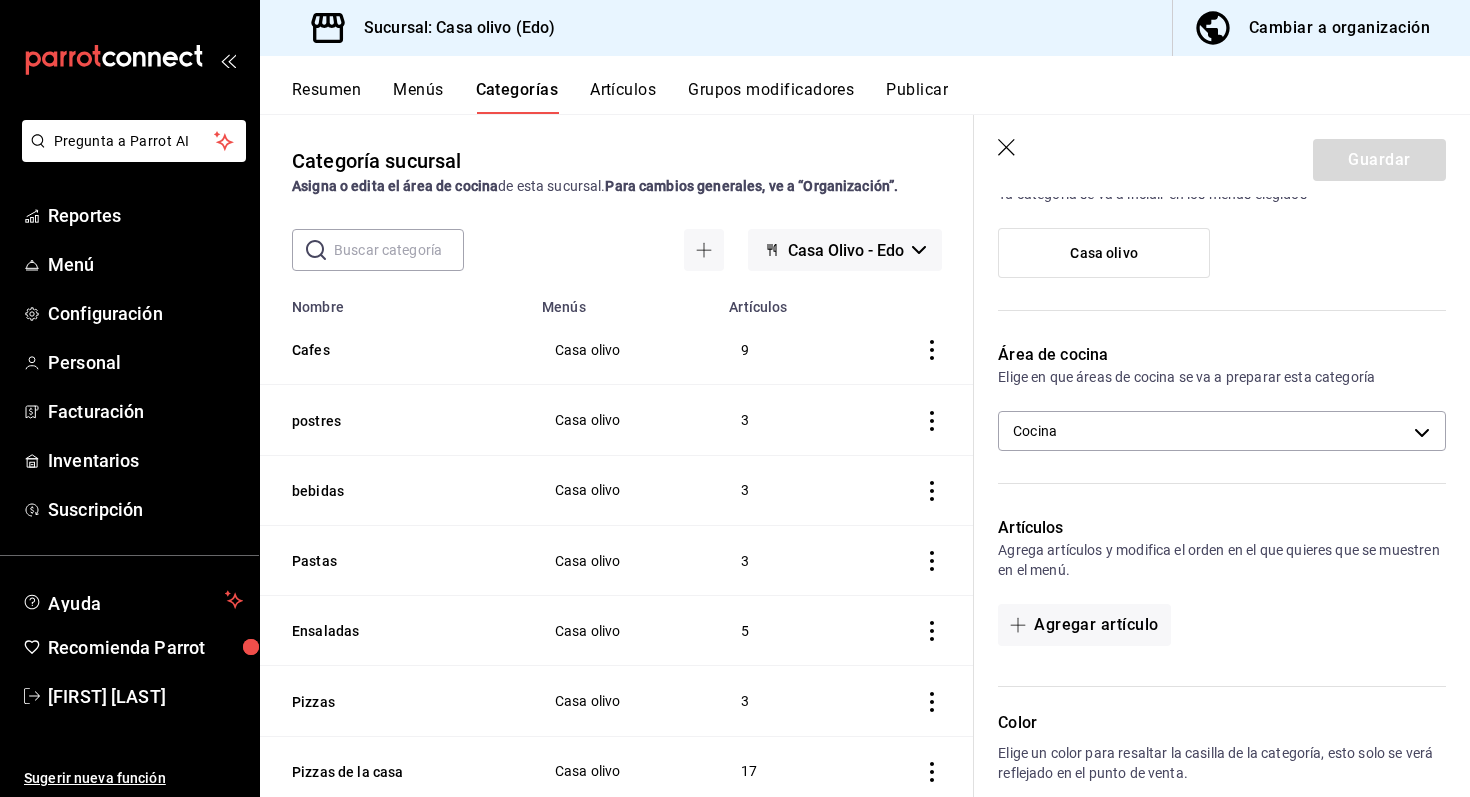 scroll, scrollTop: 232, scrollLeft: 0, axis: vertical 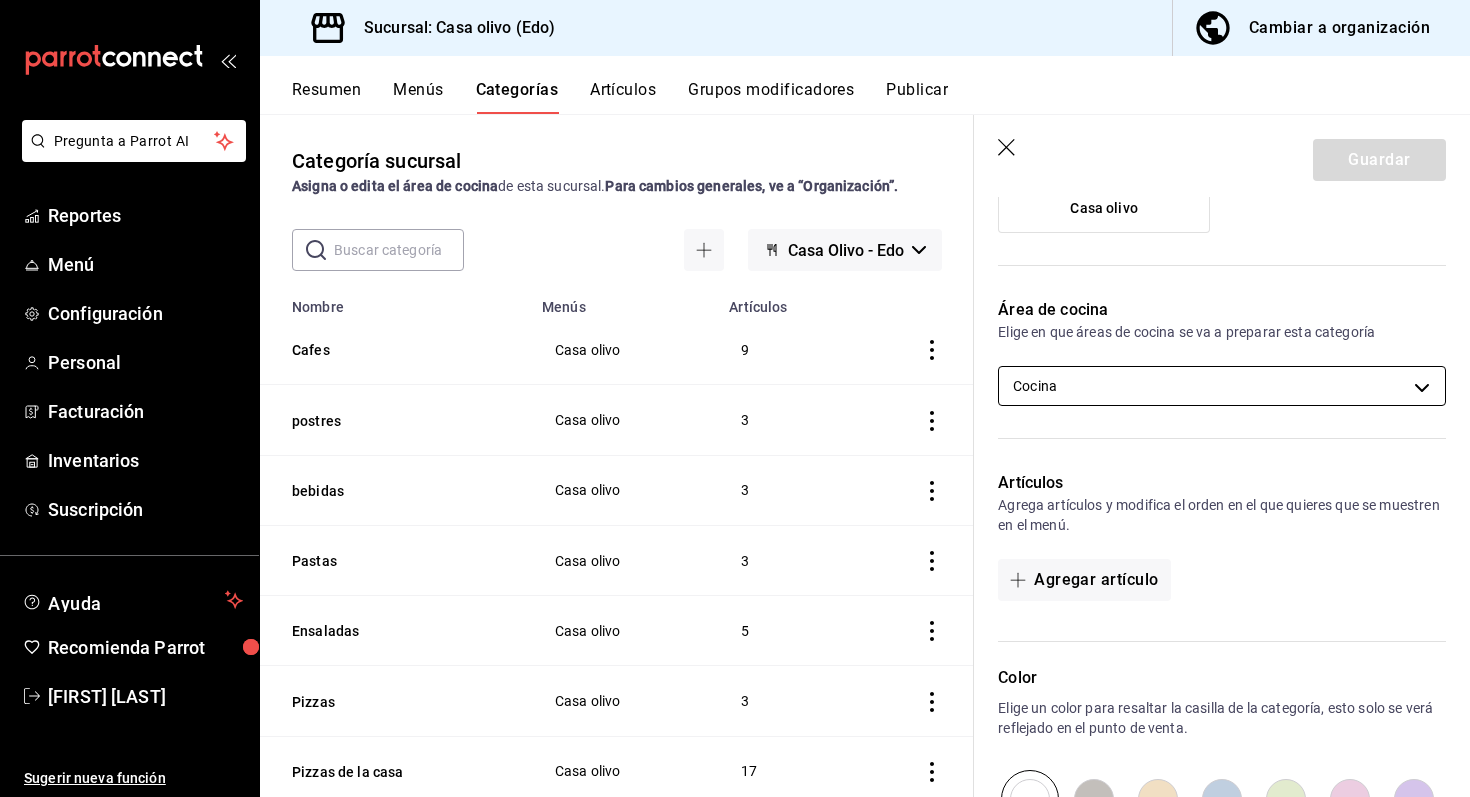 type on "Desechables y para llevar" 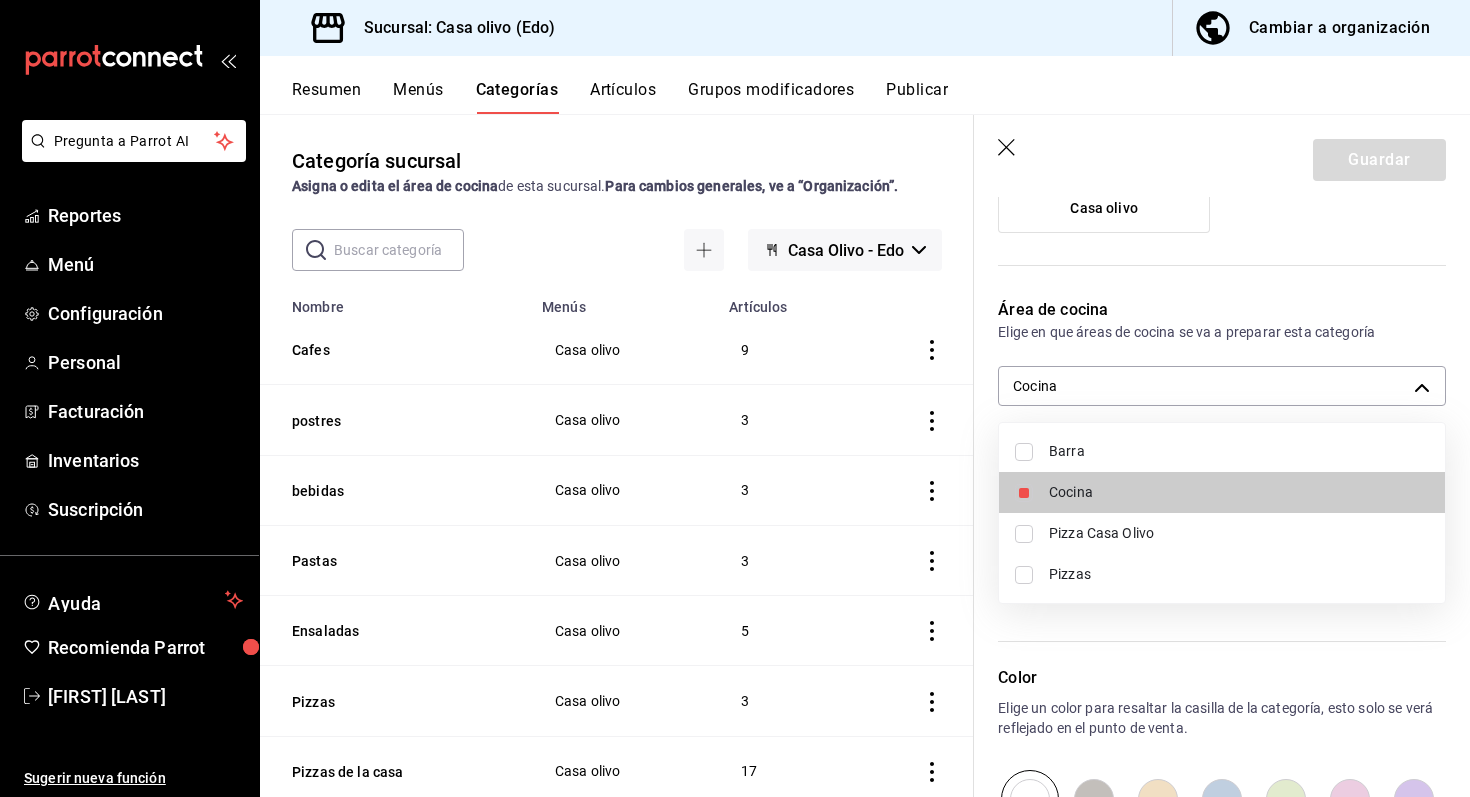 click at bounding box center (735, 398) 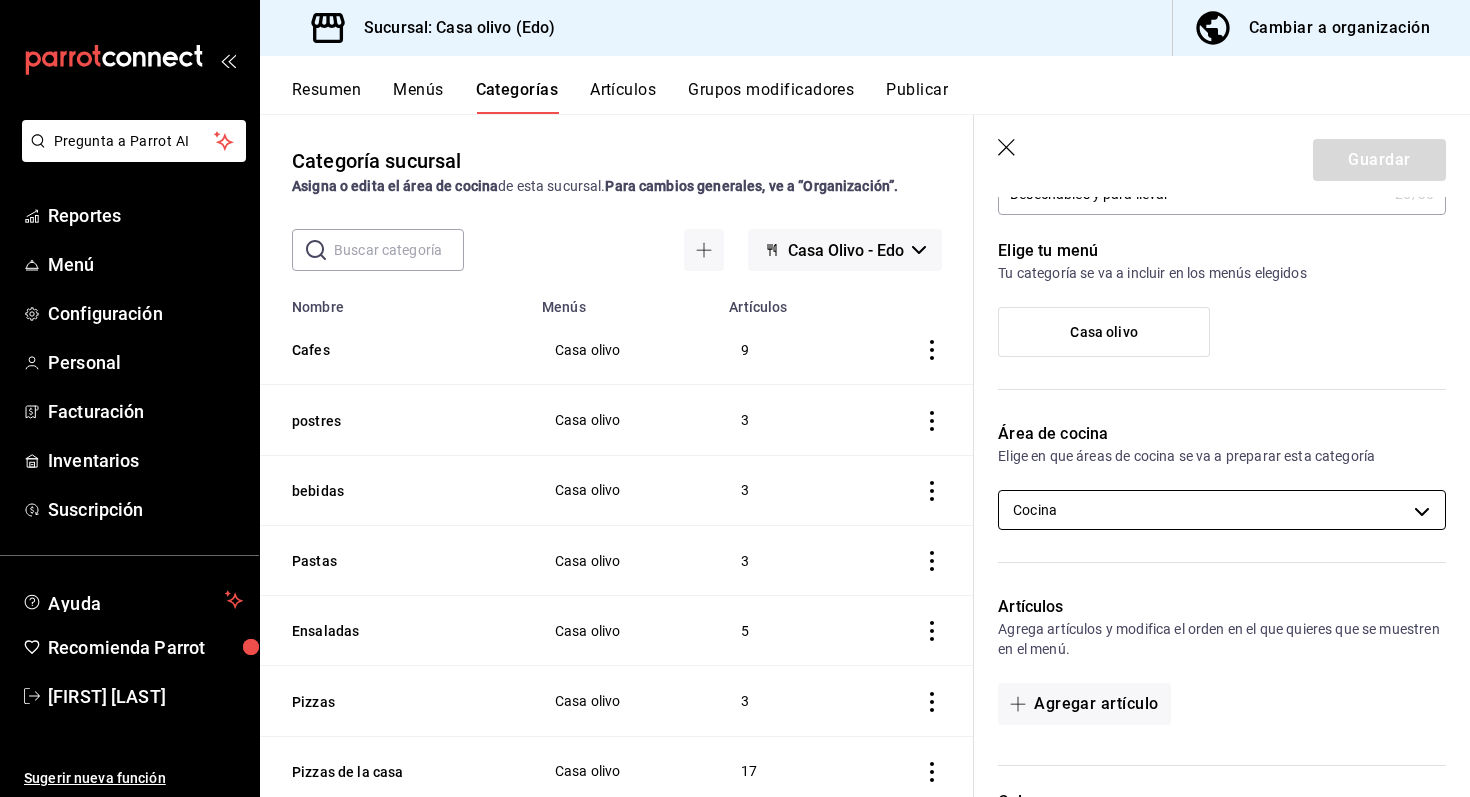 scroll, scrollTop: 0, scrollLeft: 0, axis: both 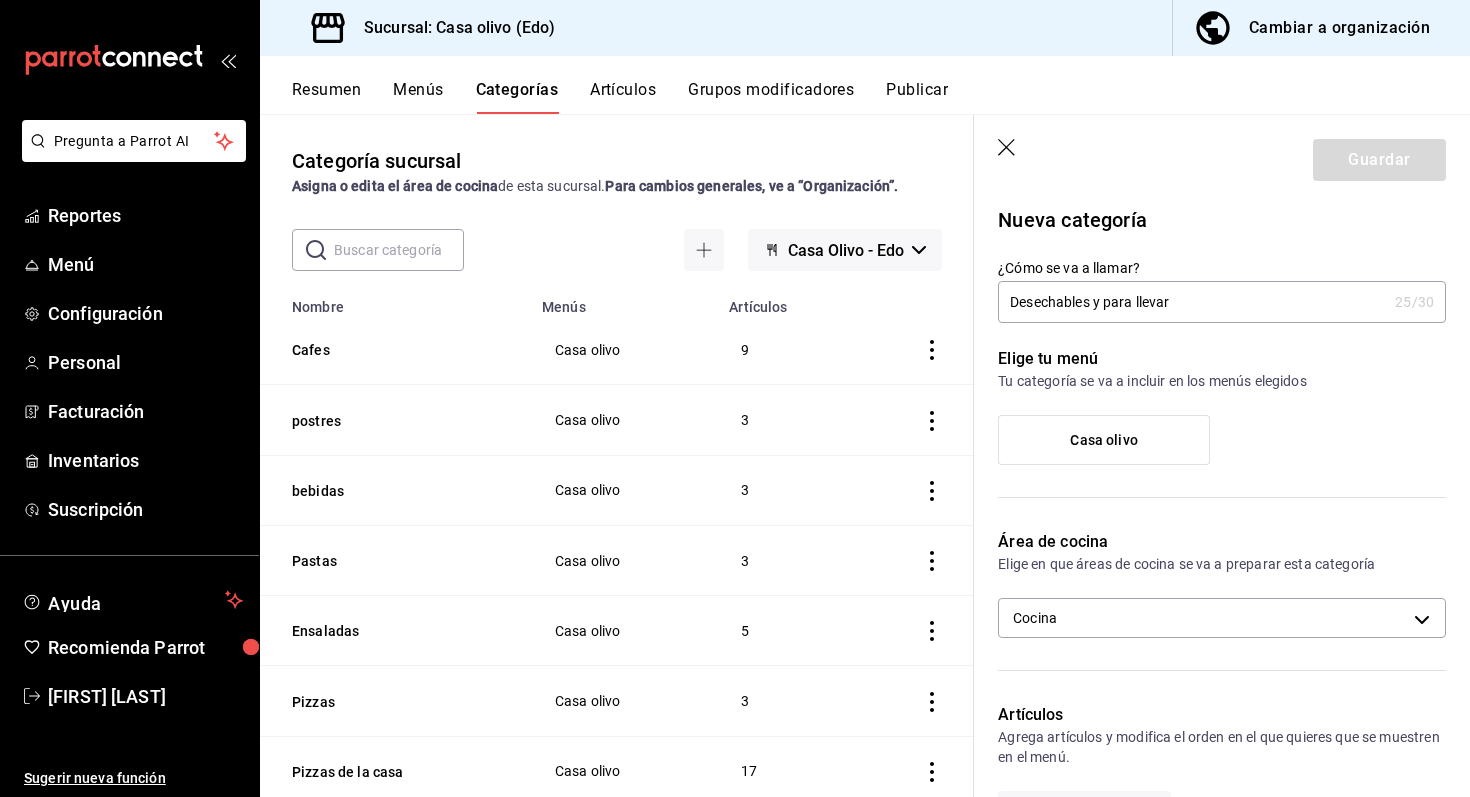 click 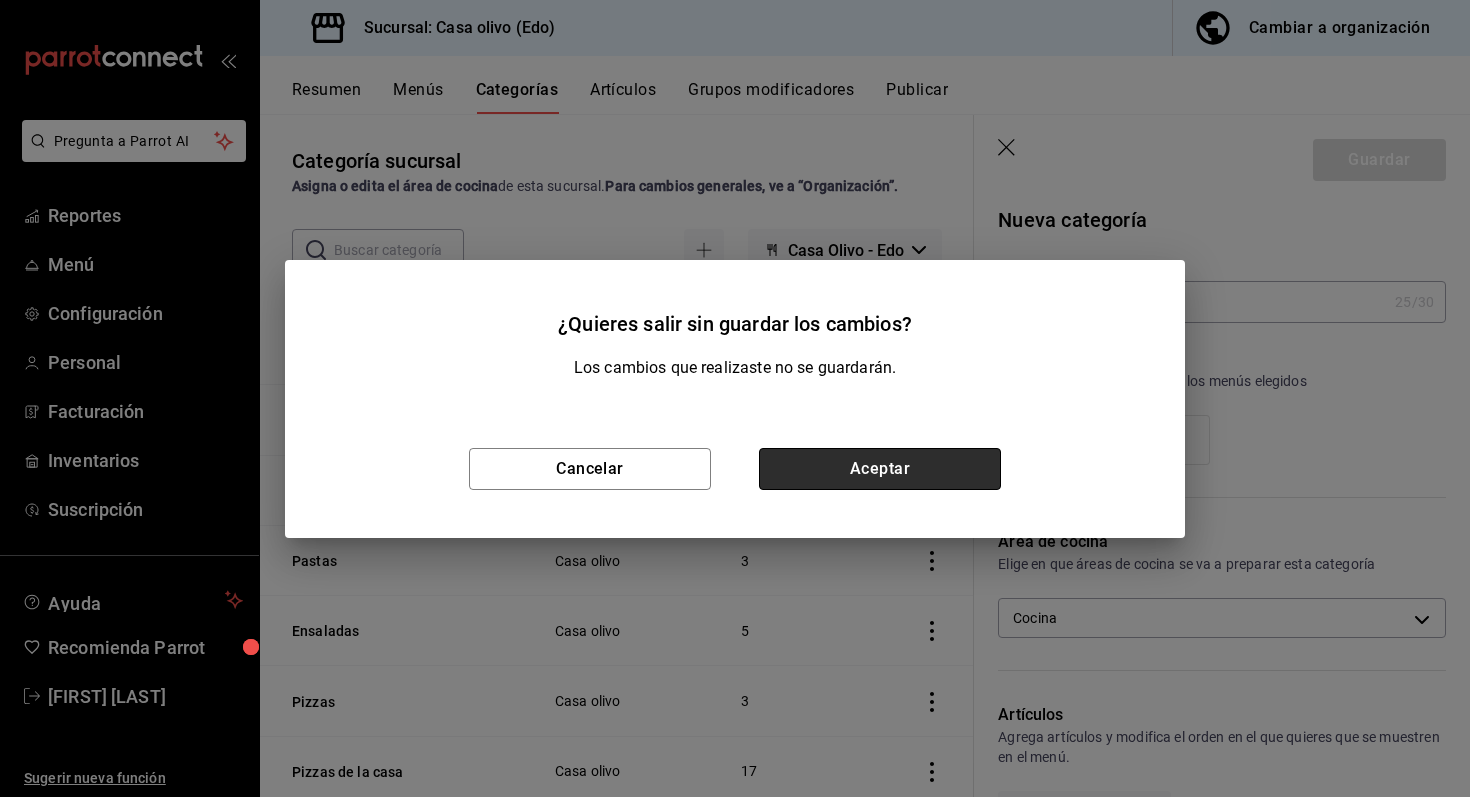 click on "Aceptar" at bounding box center (880, 469) 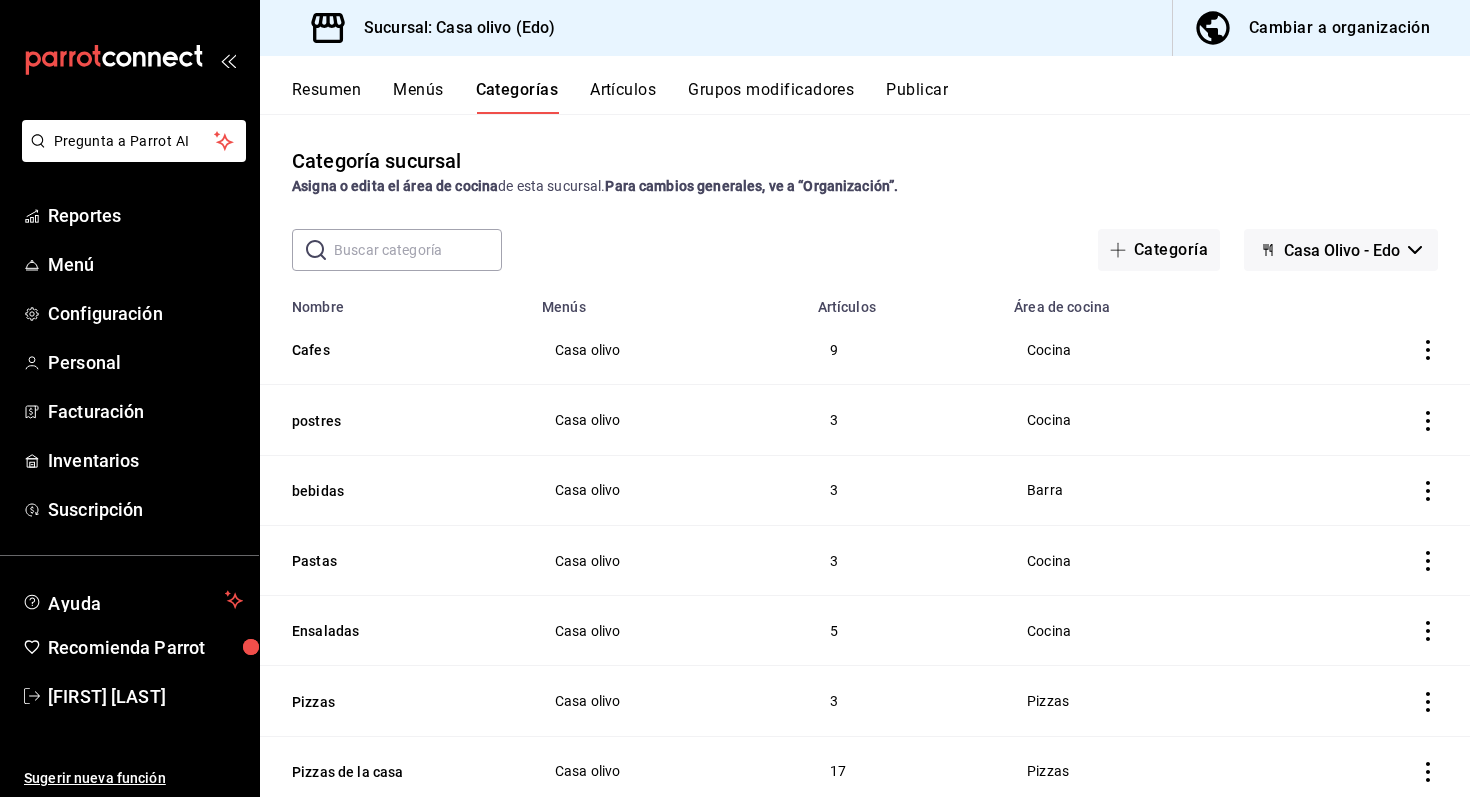 click on "Publicar" at bounding box center [917, 97] 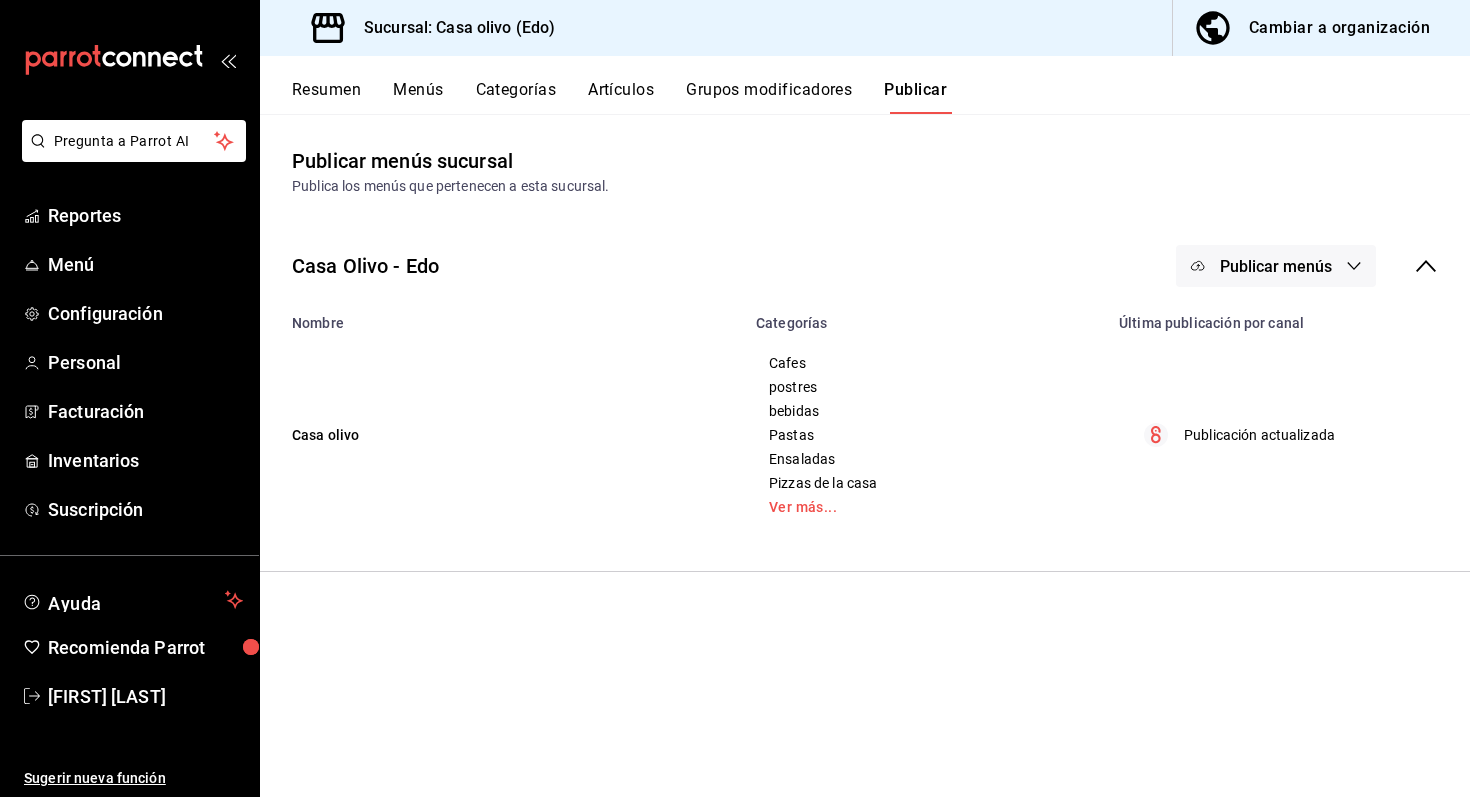 click on "Publicar menús" at bounding box center (1276, 266) 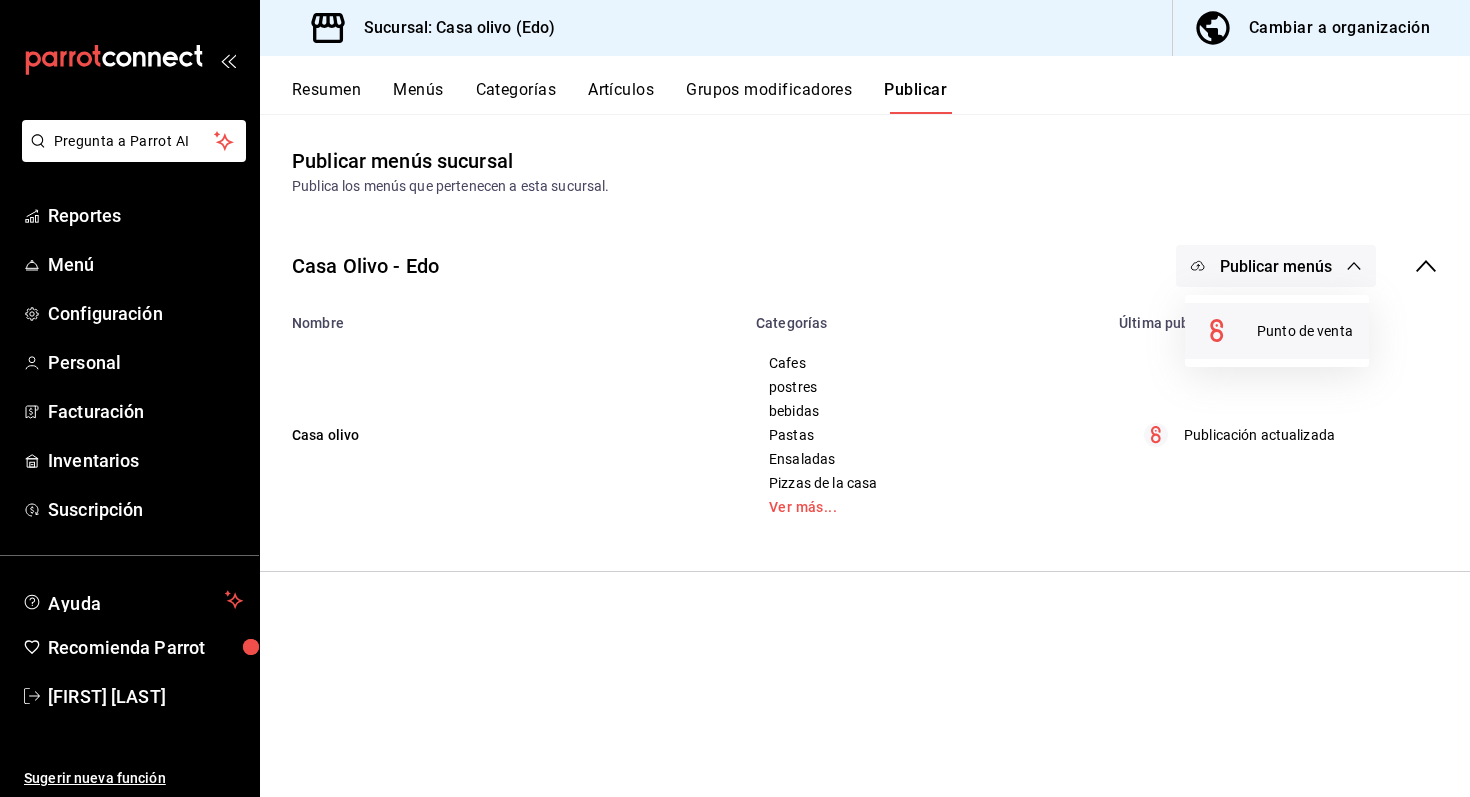 click on "Punto de venta" at bounding box center [1305, 331] 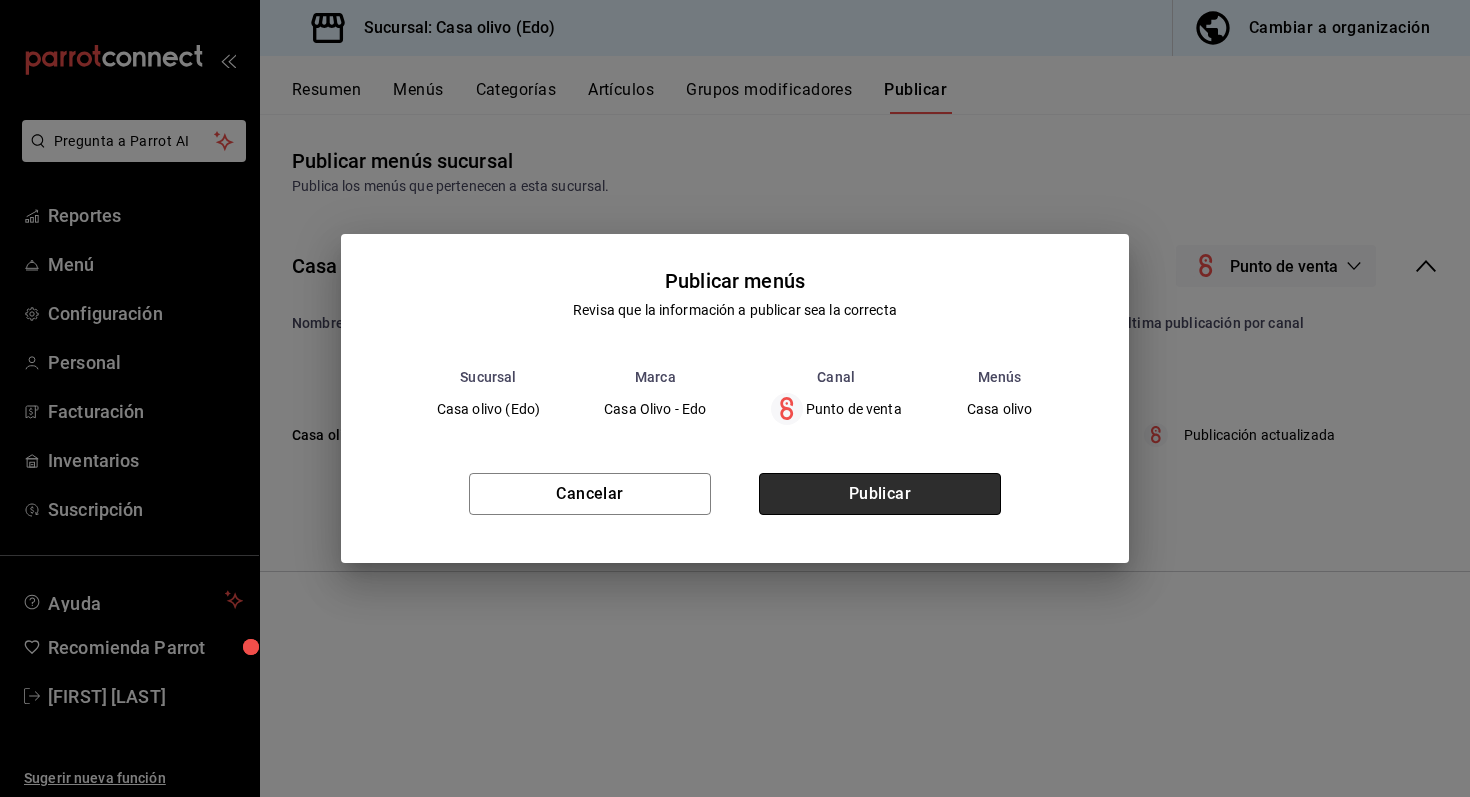 click on "Publicar" at bounding box center (880, 494) 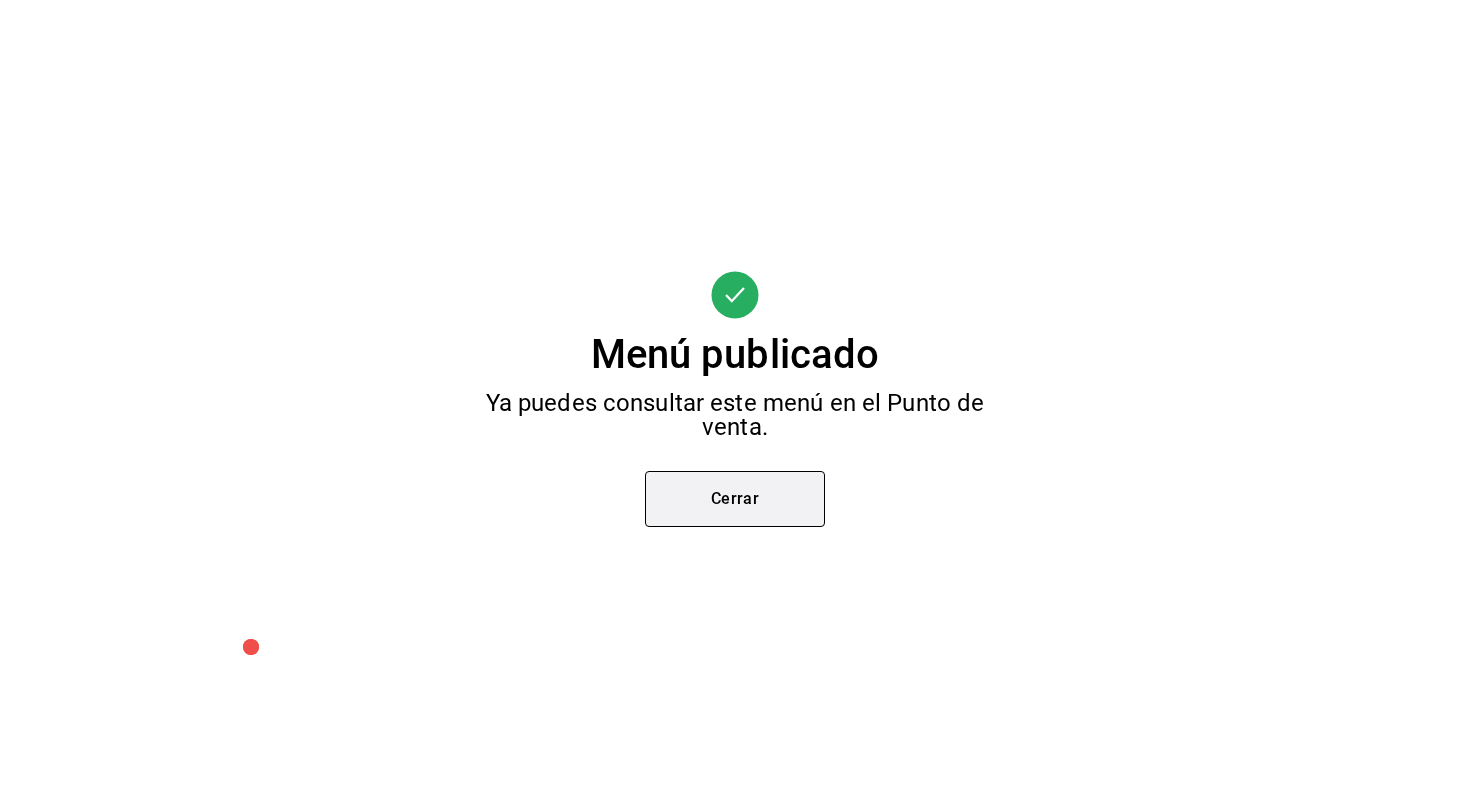 click on "Cerrar" at bounding box center [735, 499] 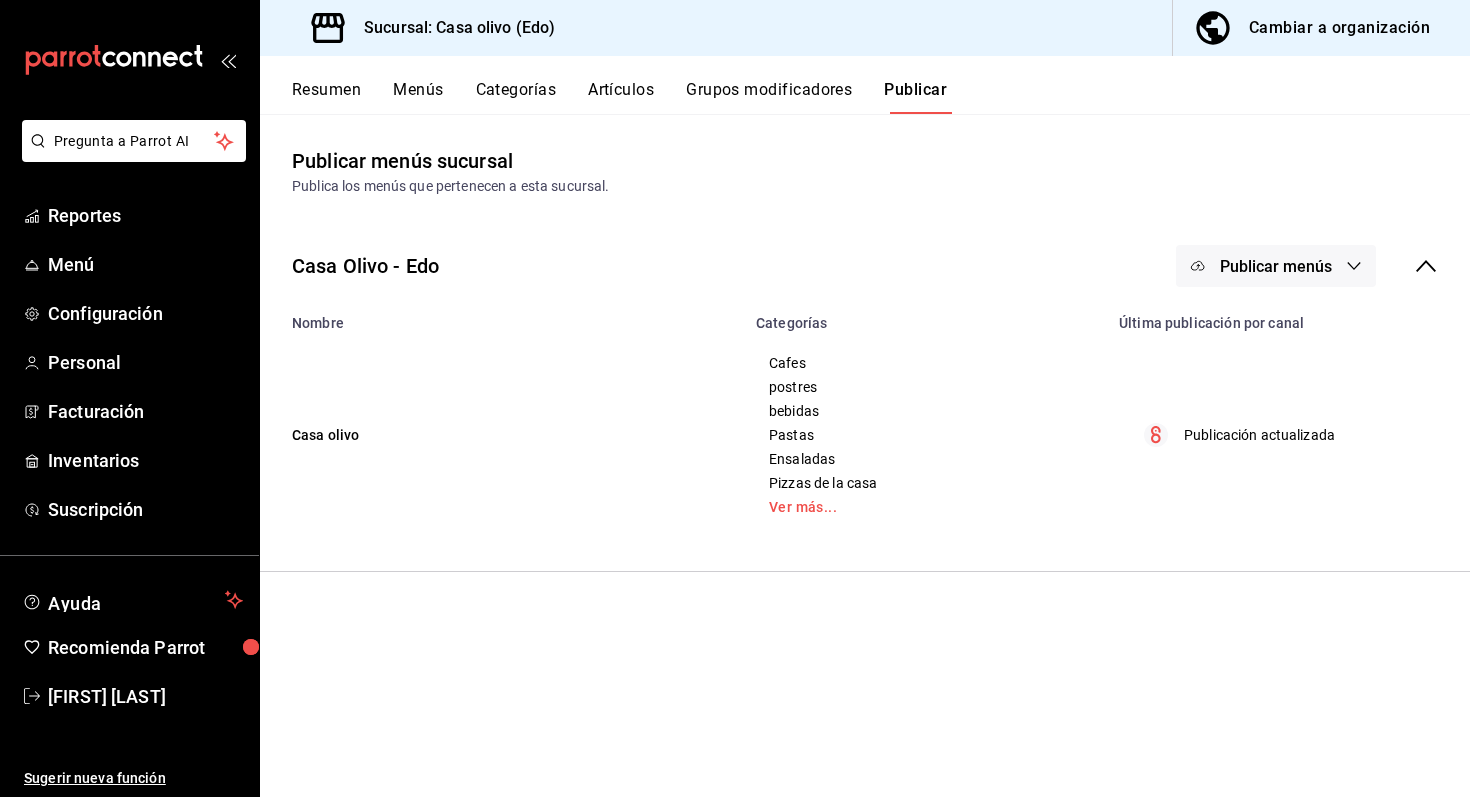 click on "Artículos" at bounding box center [621, 97] 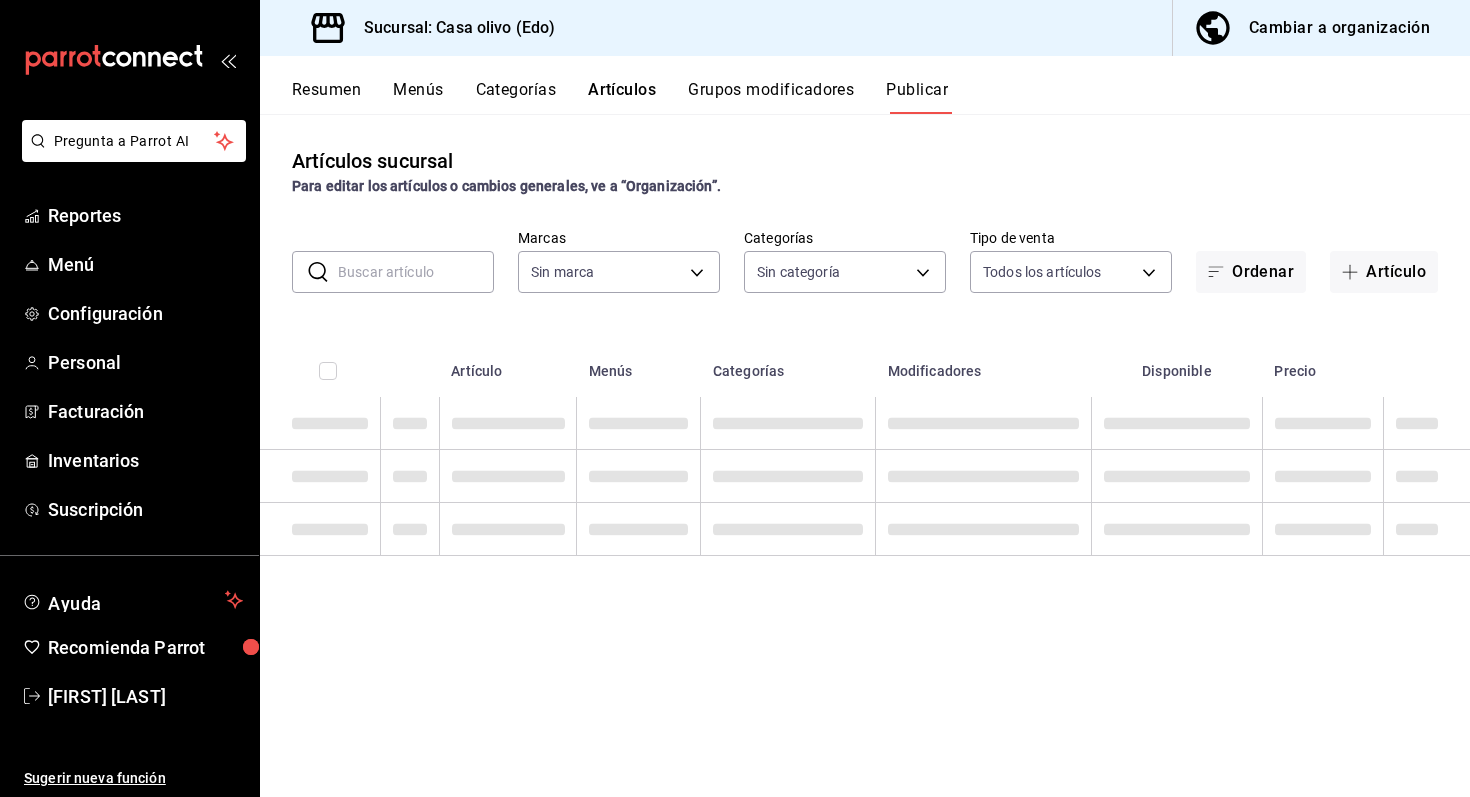 type on "09261786-2630-426b-924a-f43334cfd809" 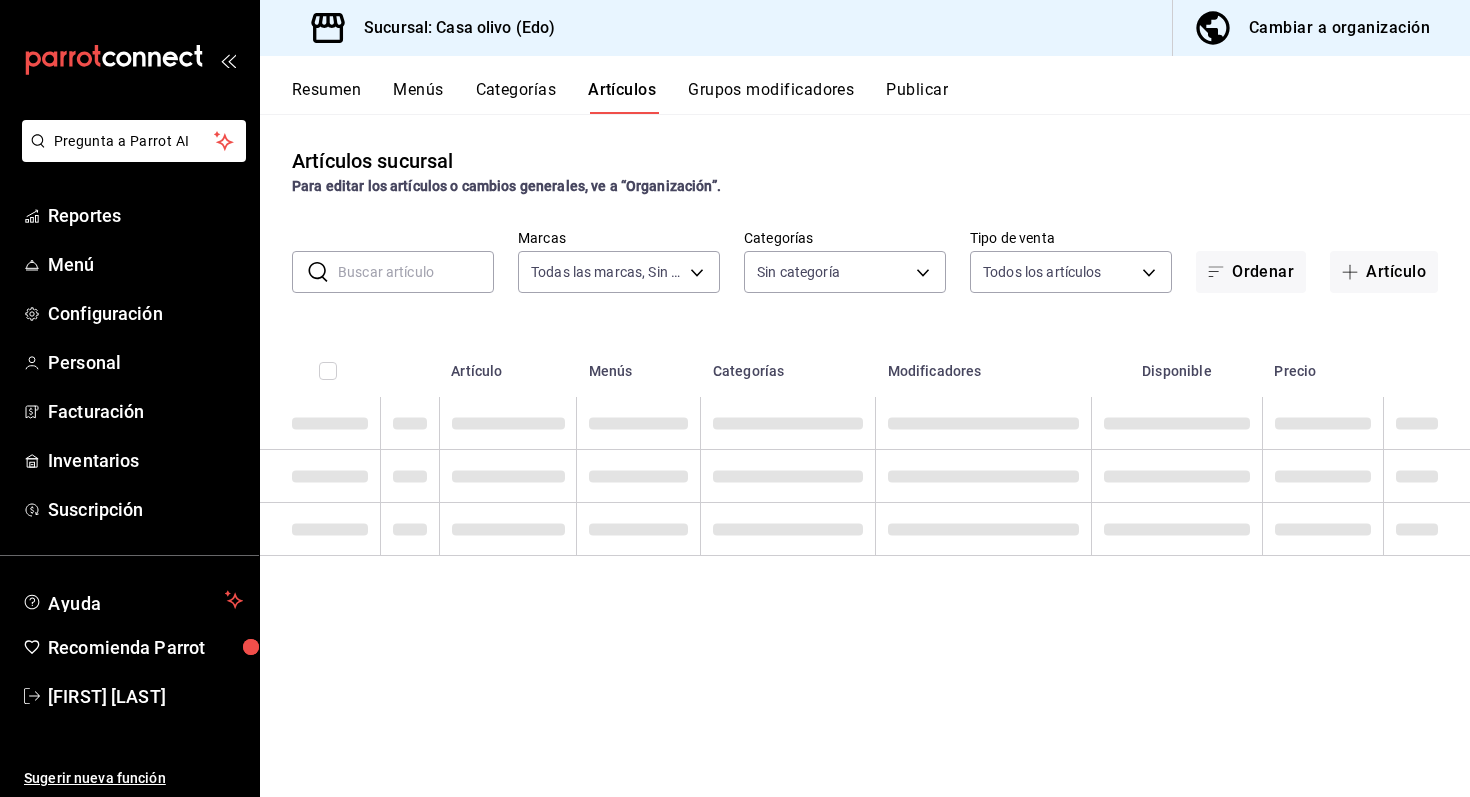type on "09261786-2630-426b-924a-f43334cfd809" 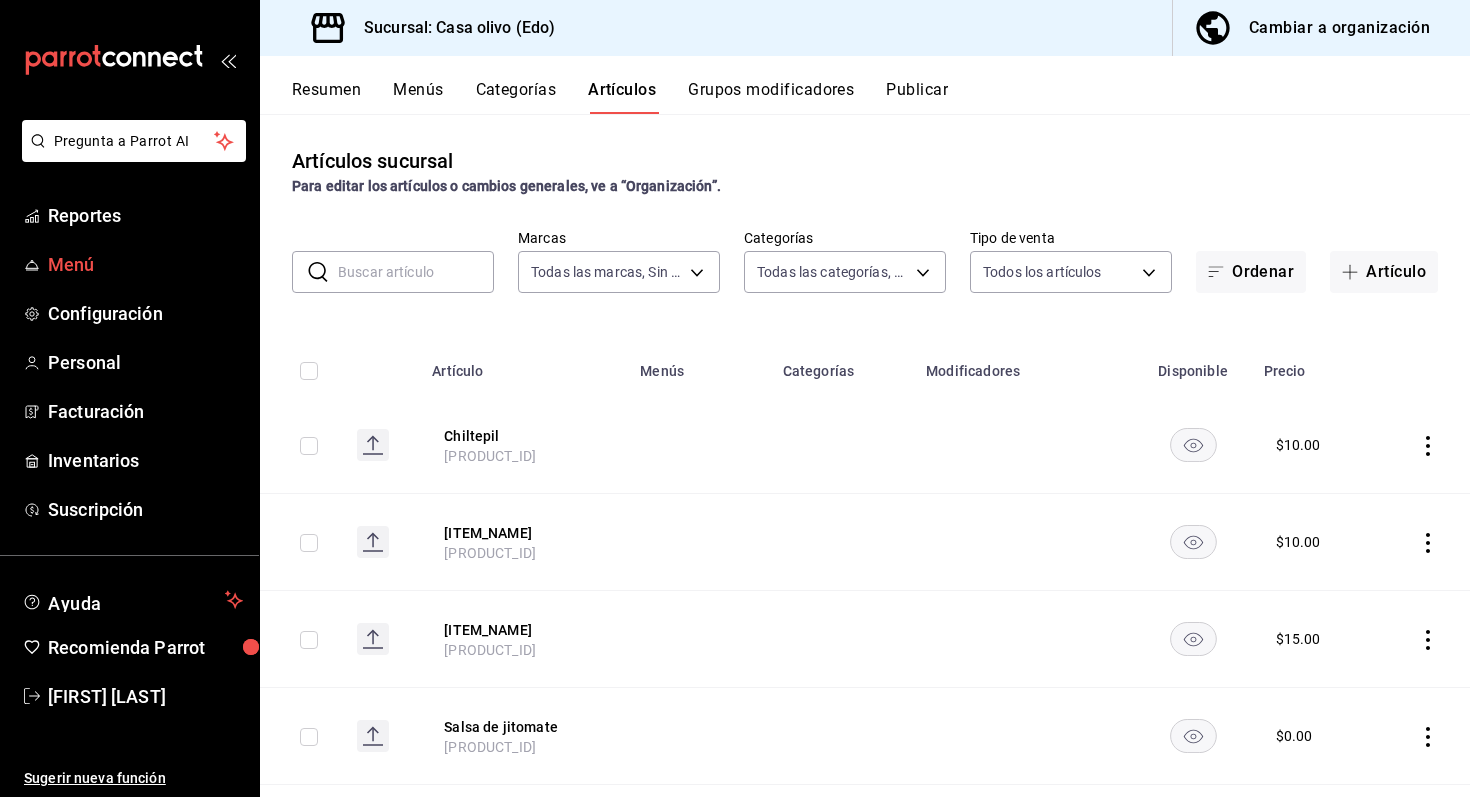click on "Menú" at bounding box center (145, 264) 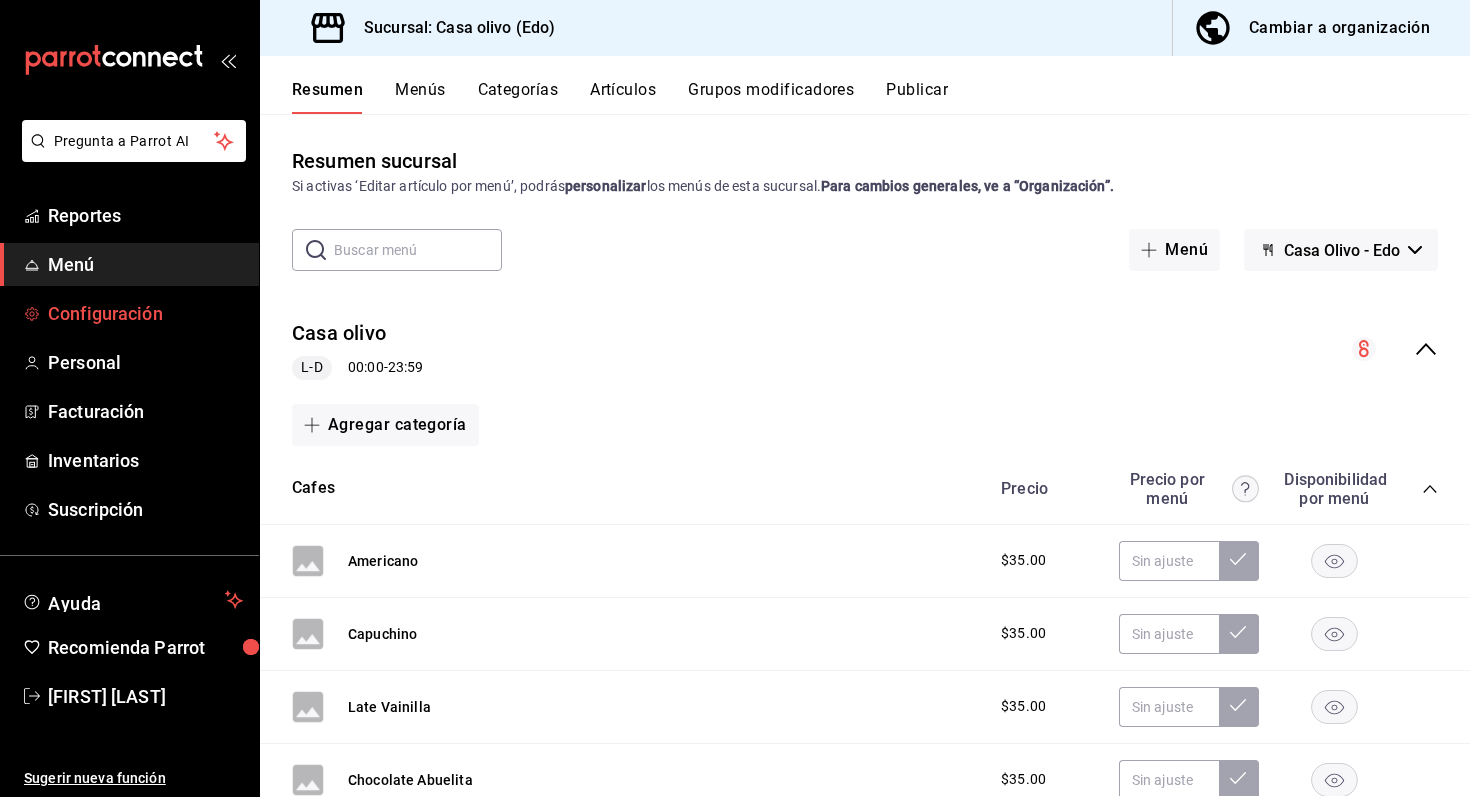 click on "Configuración" at bounding box center [145, 313] 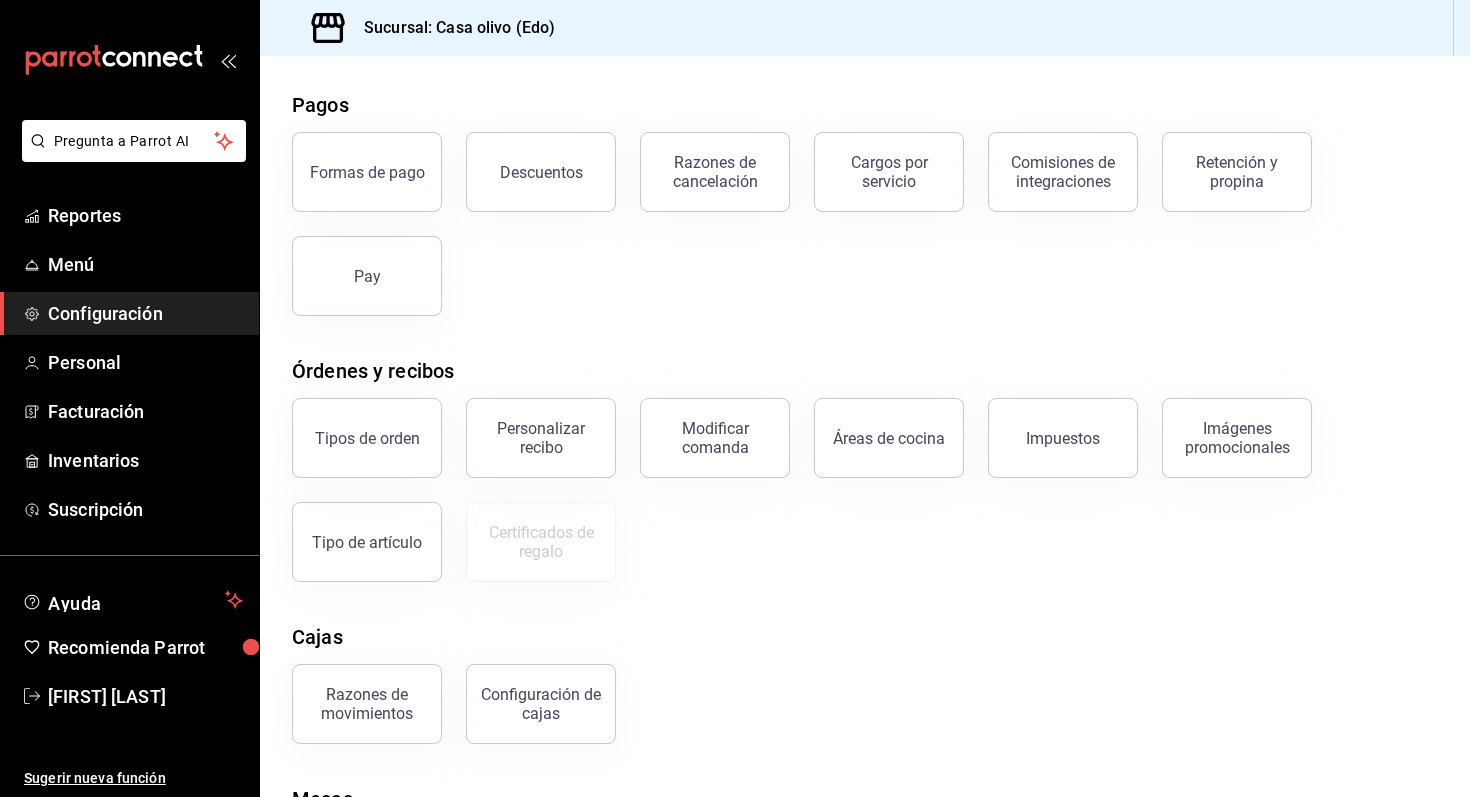 scroll, scrollTop: 69, scrollLeft: 0, axis: vertical 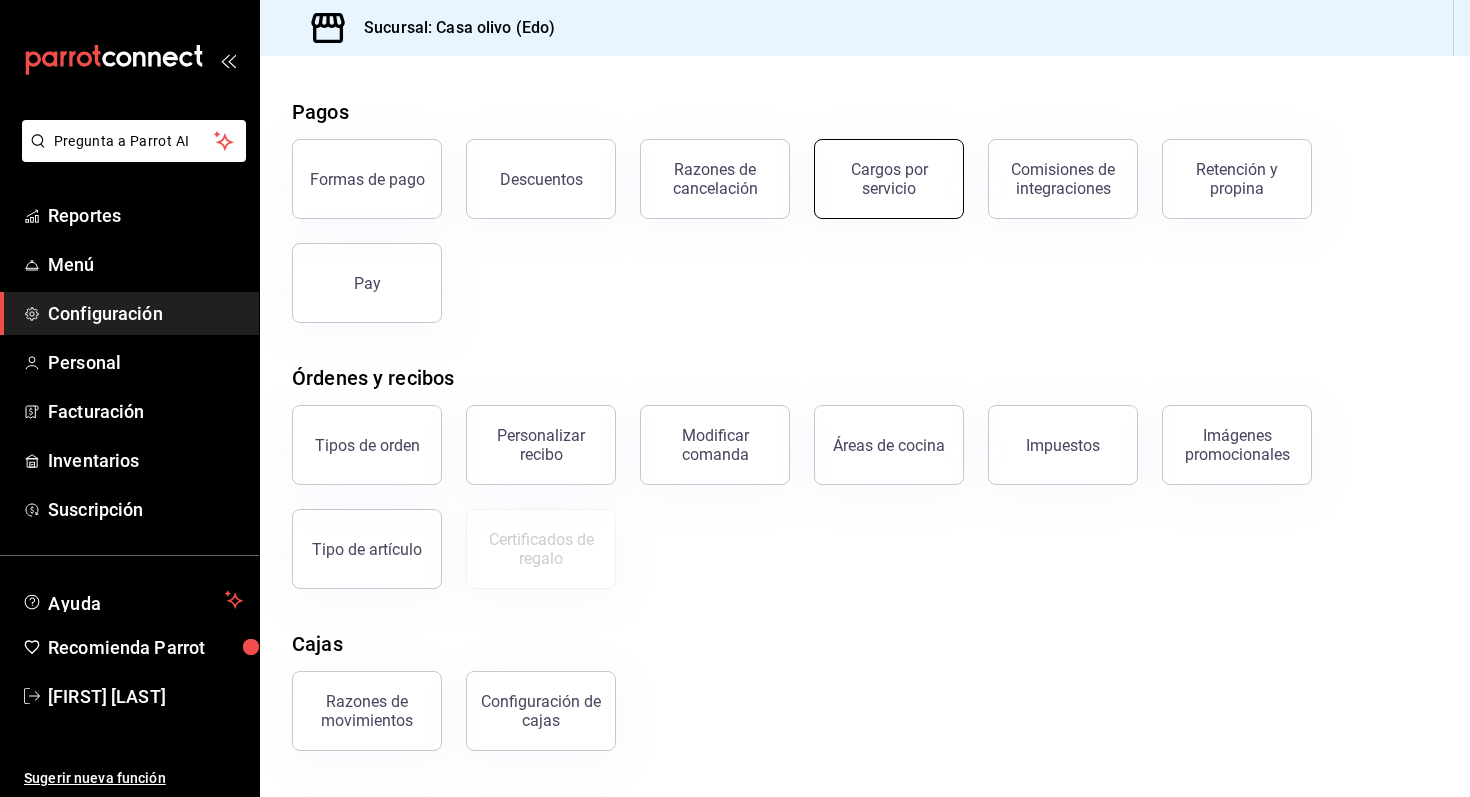 click on "Cargos por servicio" at bounding box center (889, 179) 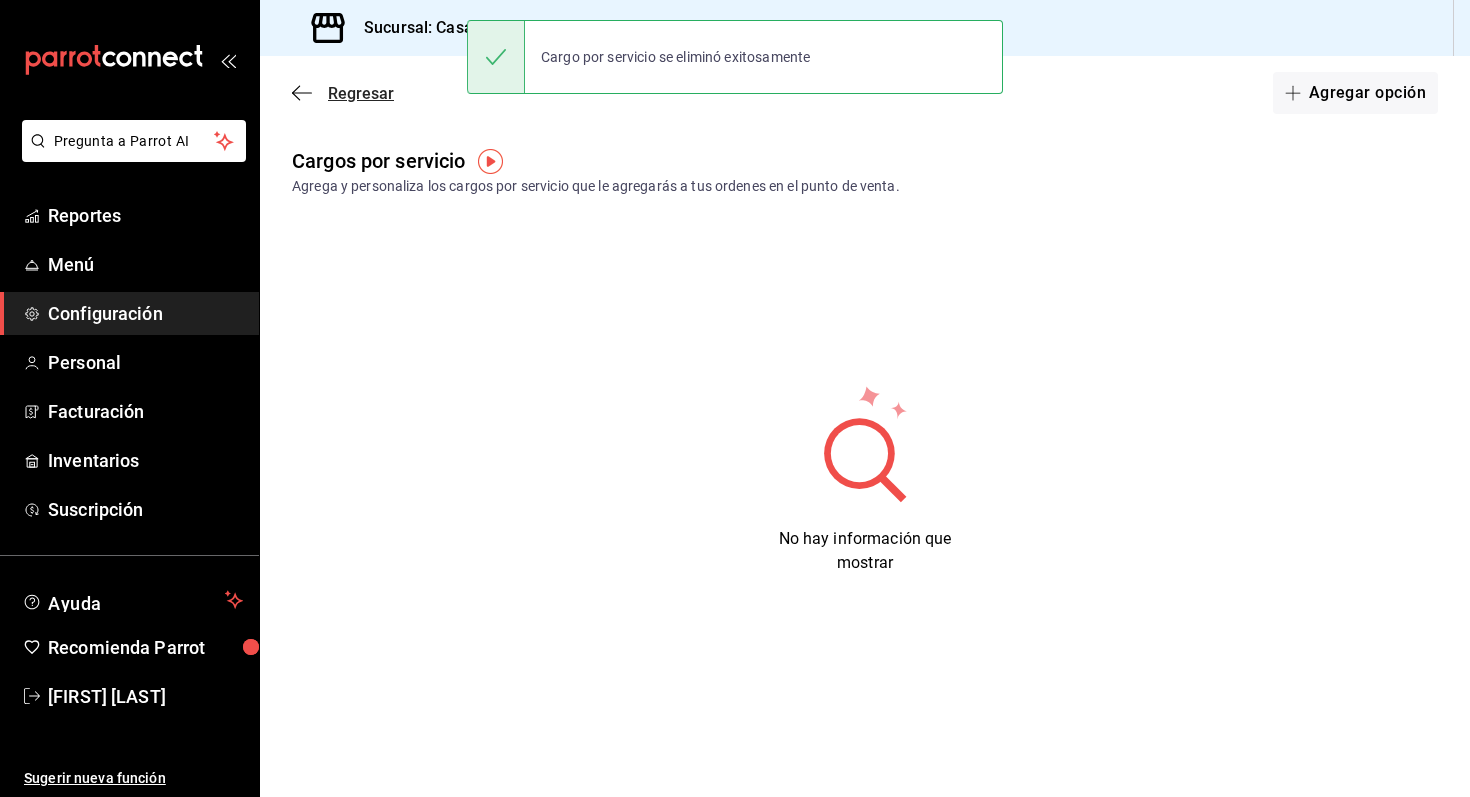 click on "Regresar" at bounding box center [343, 93] 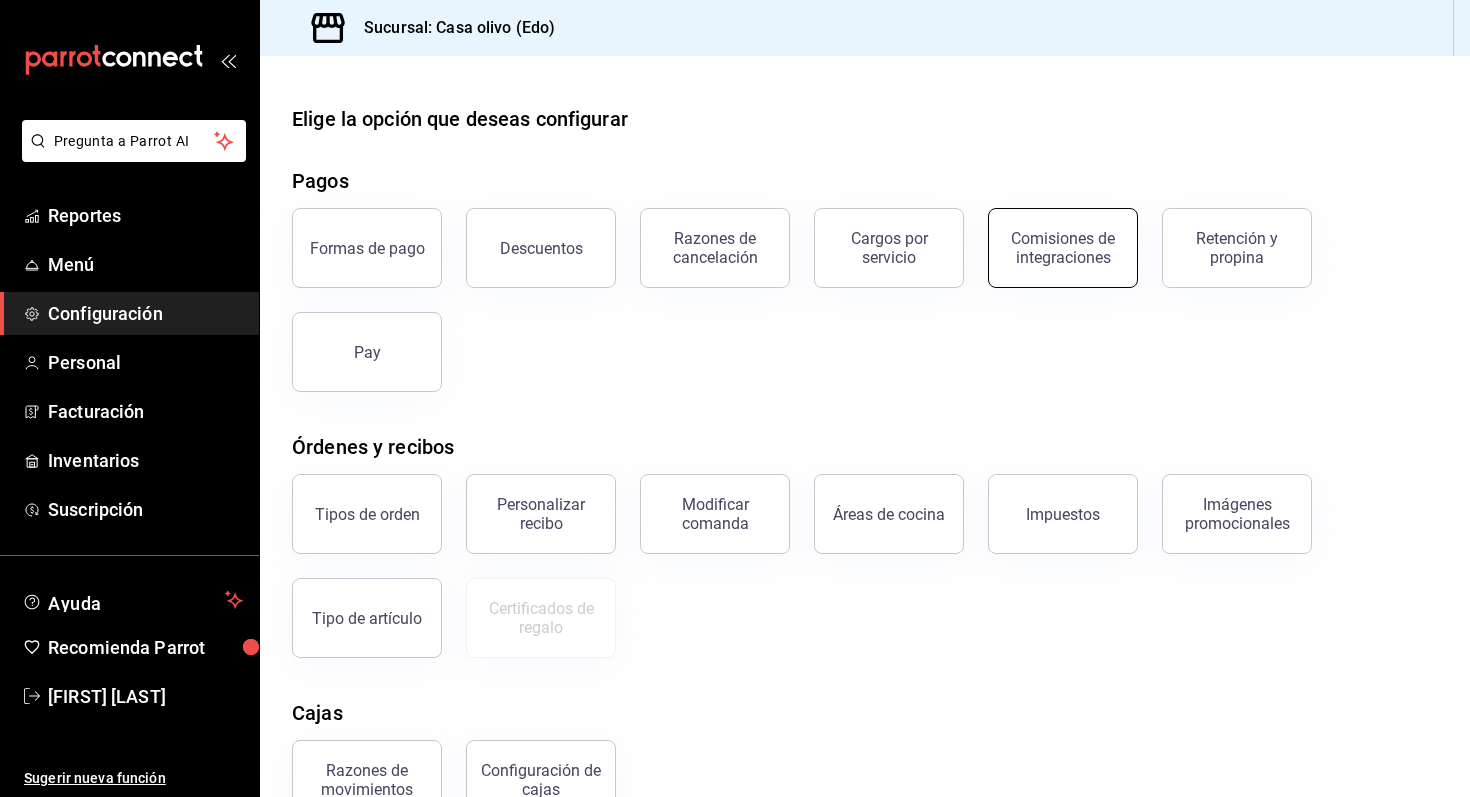 click on "Comisiones de integraciones" at bounding box center (1063, 248) 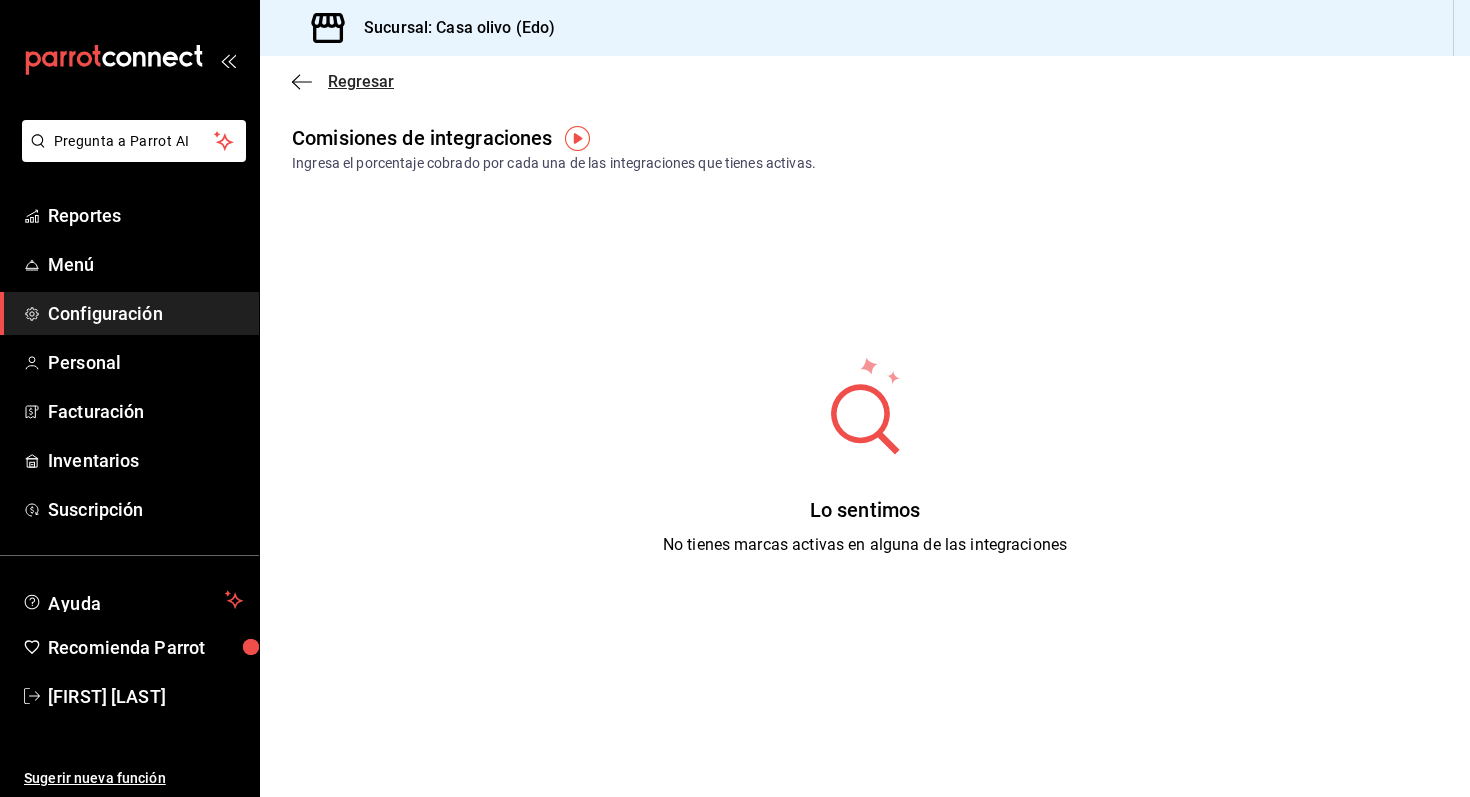 click on "Regresar" at bounding box center [361, 81] 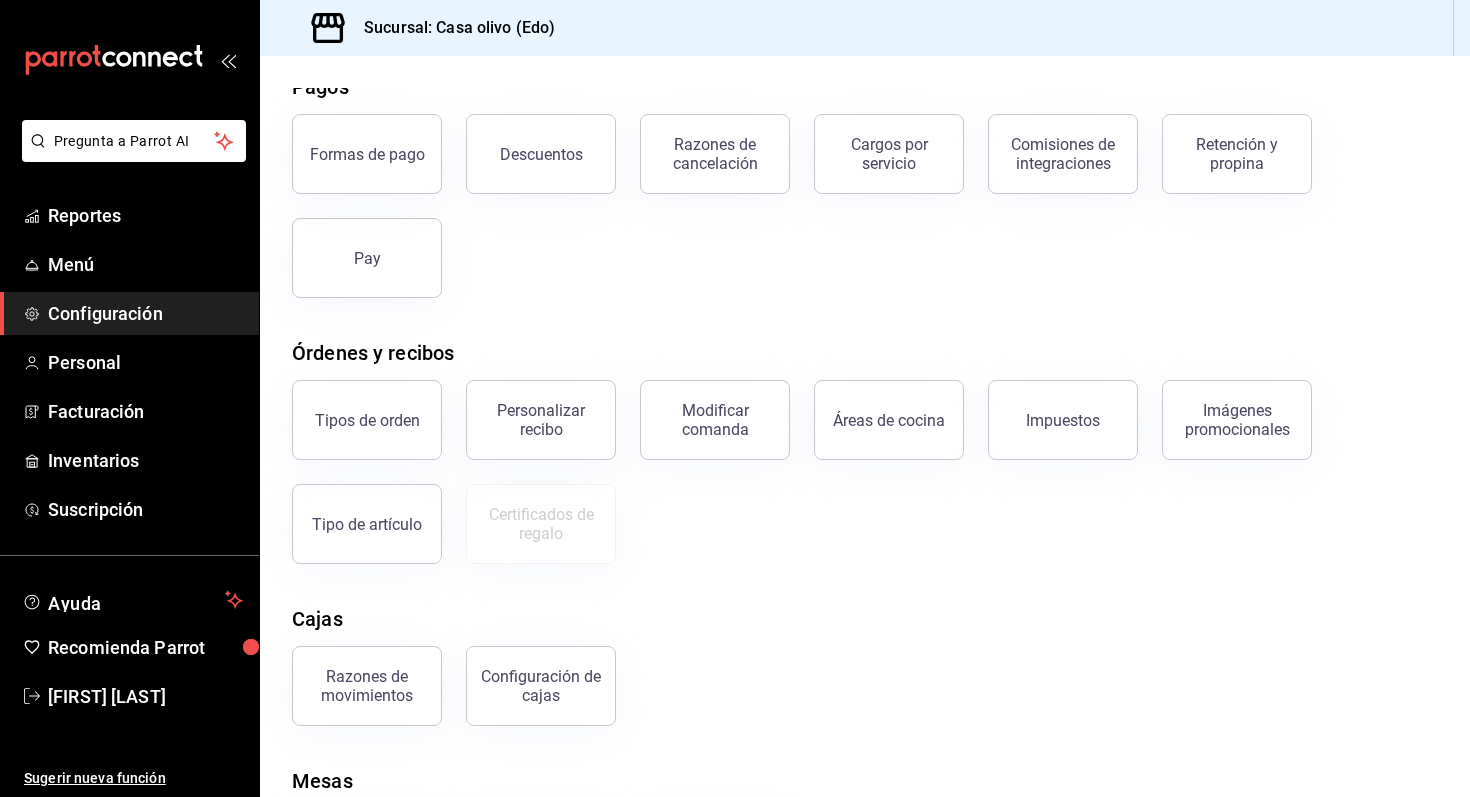 scroll, scrollTop: 103, scrollLeft: 0, axis: vertical 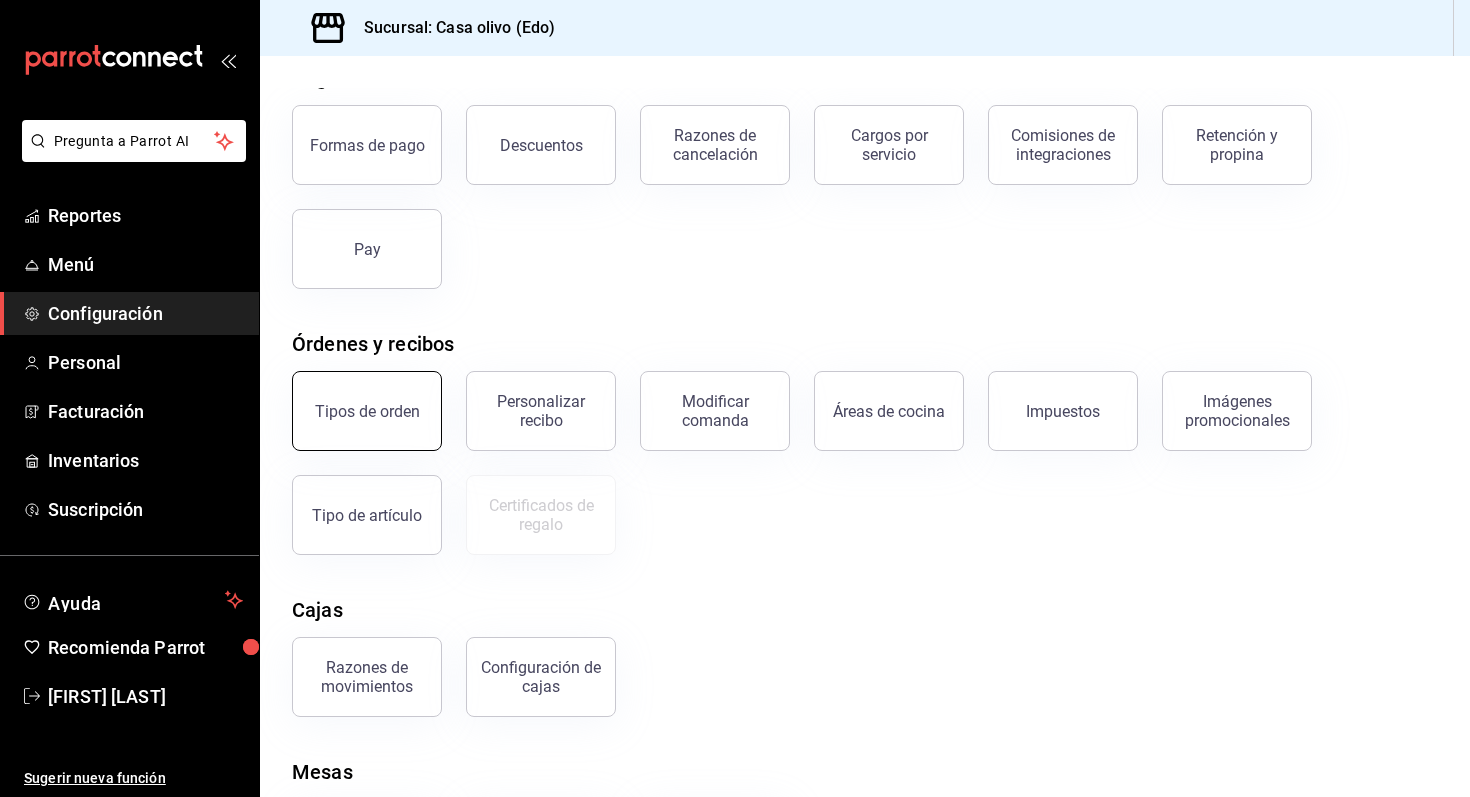 click on "Tipos de orden" at bounding box center (367, 411) 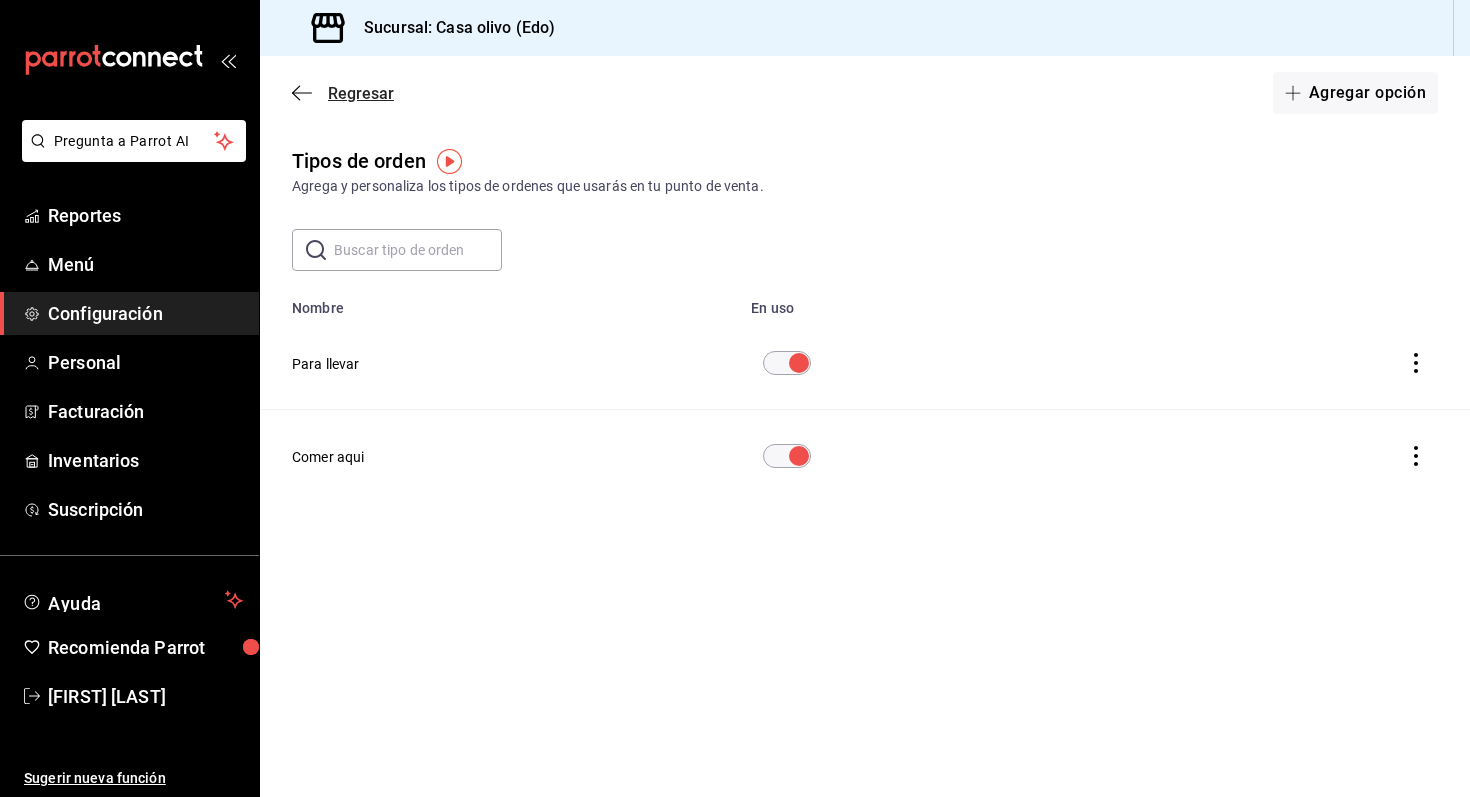 click 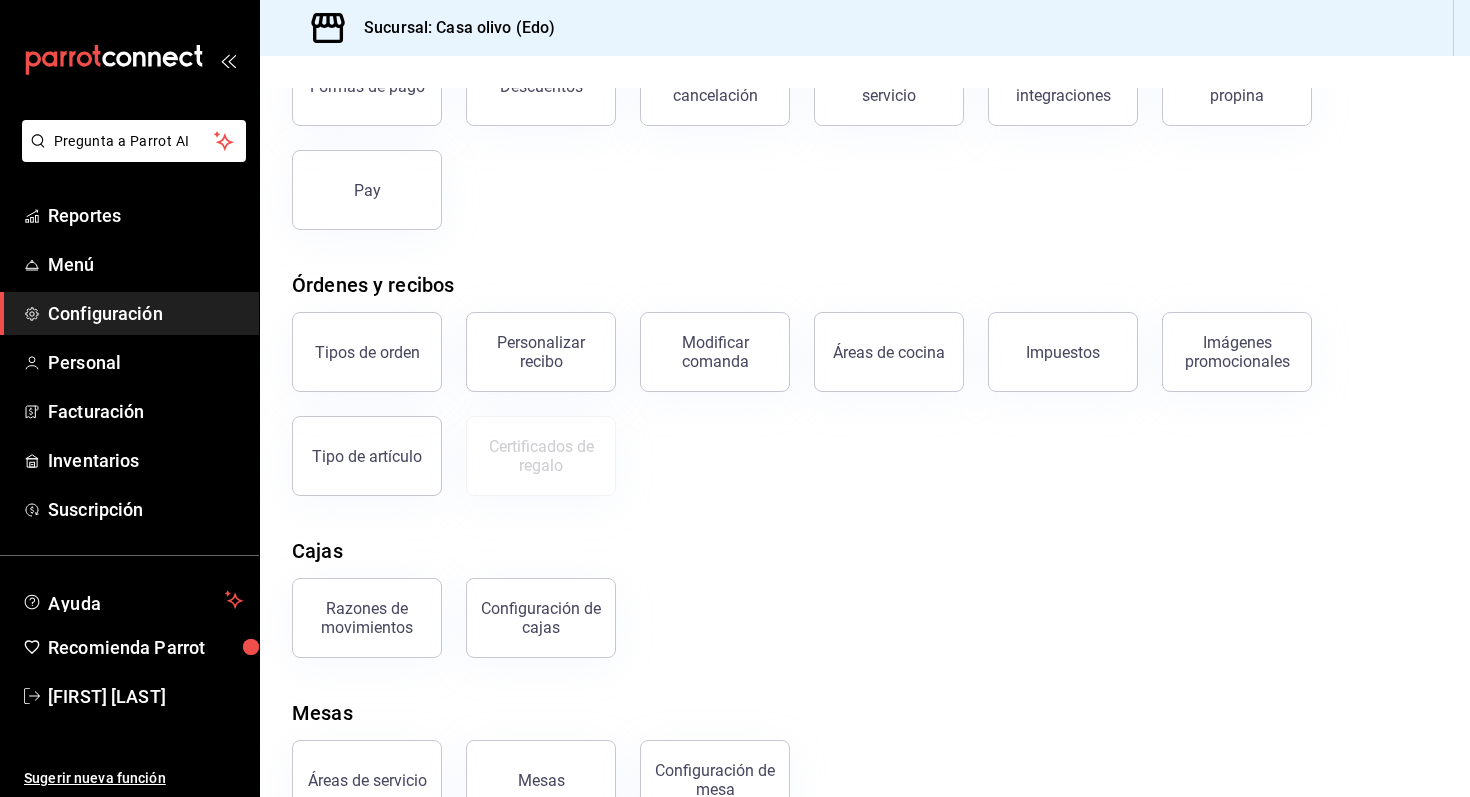 scroll, scrollTop: 217, scrollLeft: 0, axis: vertical 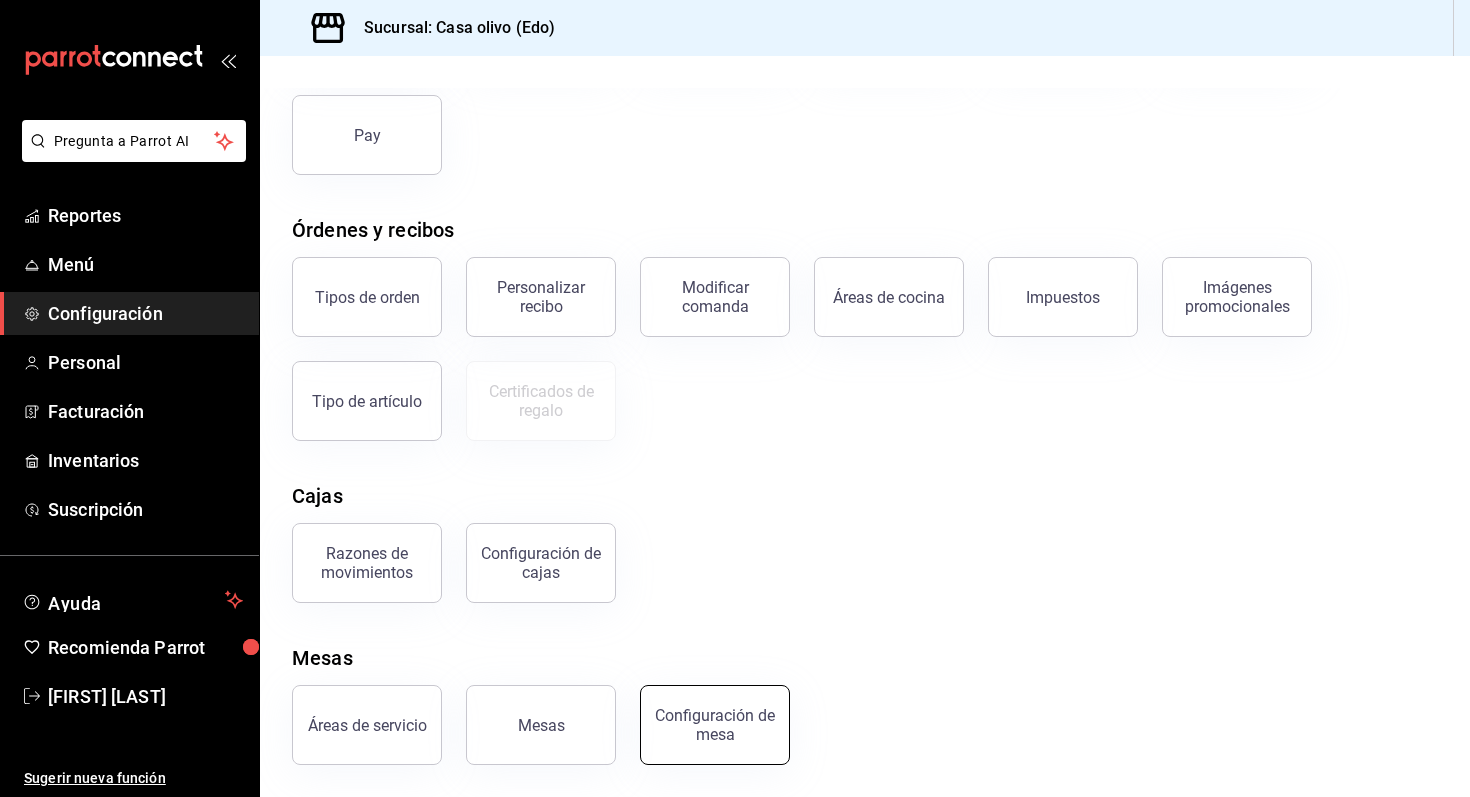 click on "Configuración de mesa" at bounding box center [715, 725] 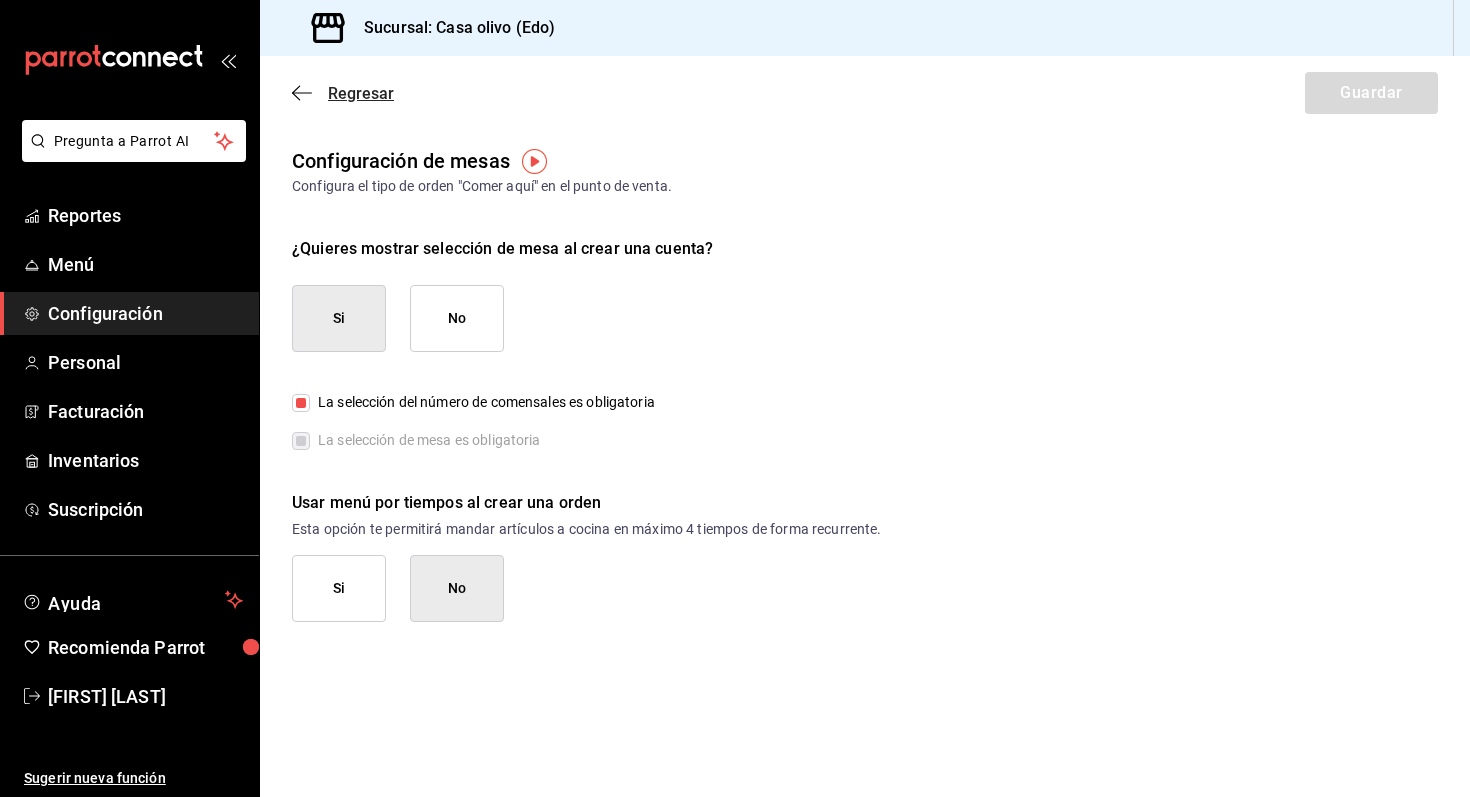 click on "Regresar" at bounding box center [361, 93] 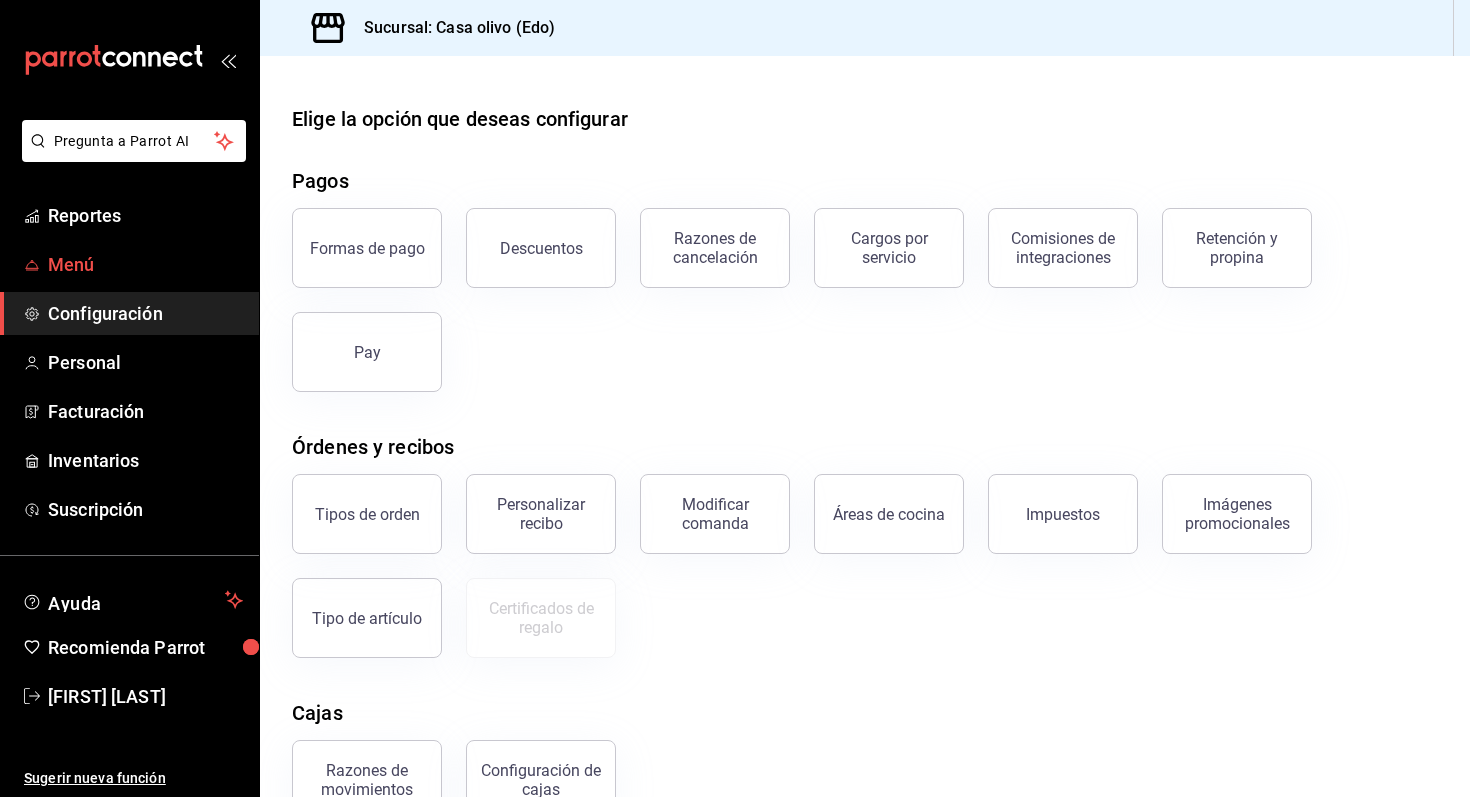 click on "Menú" at bounding box center (145, 264) 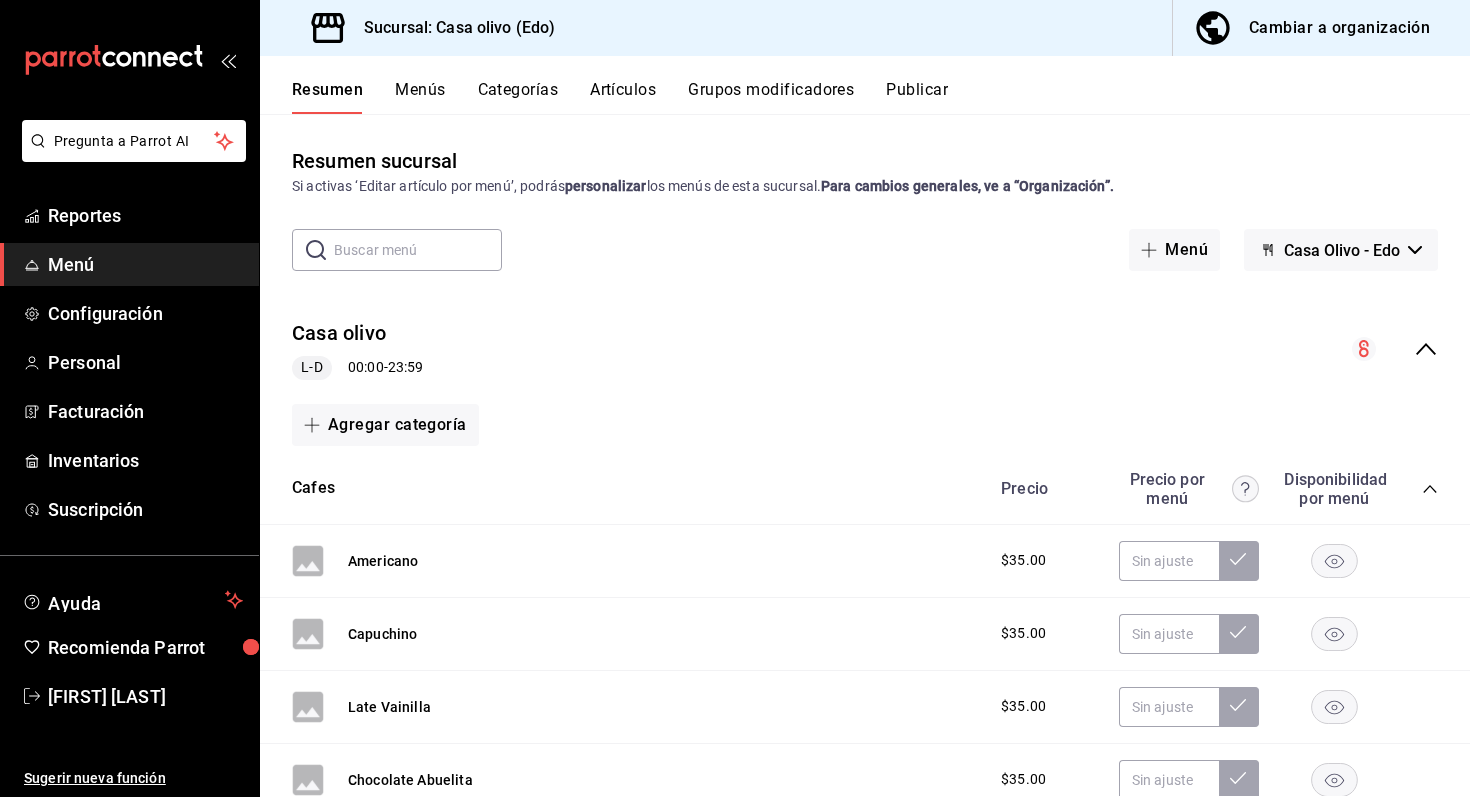 click on "Menús" at bounding box center (420, 97) 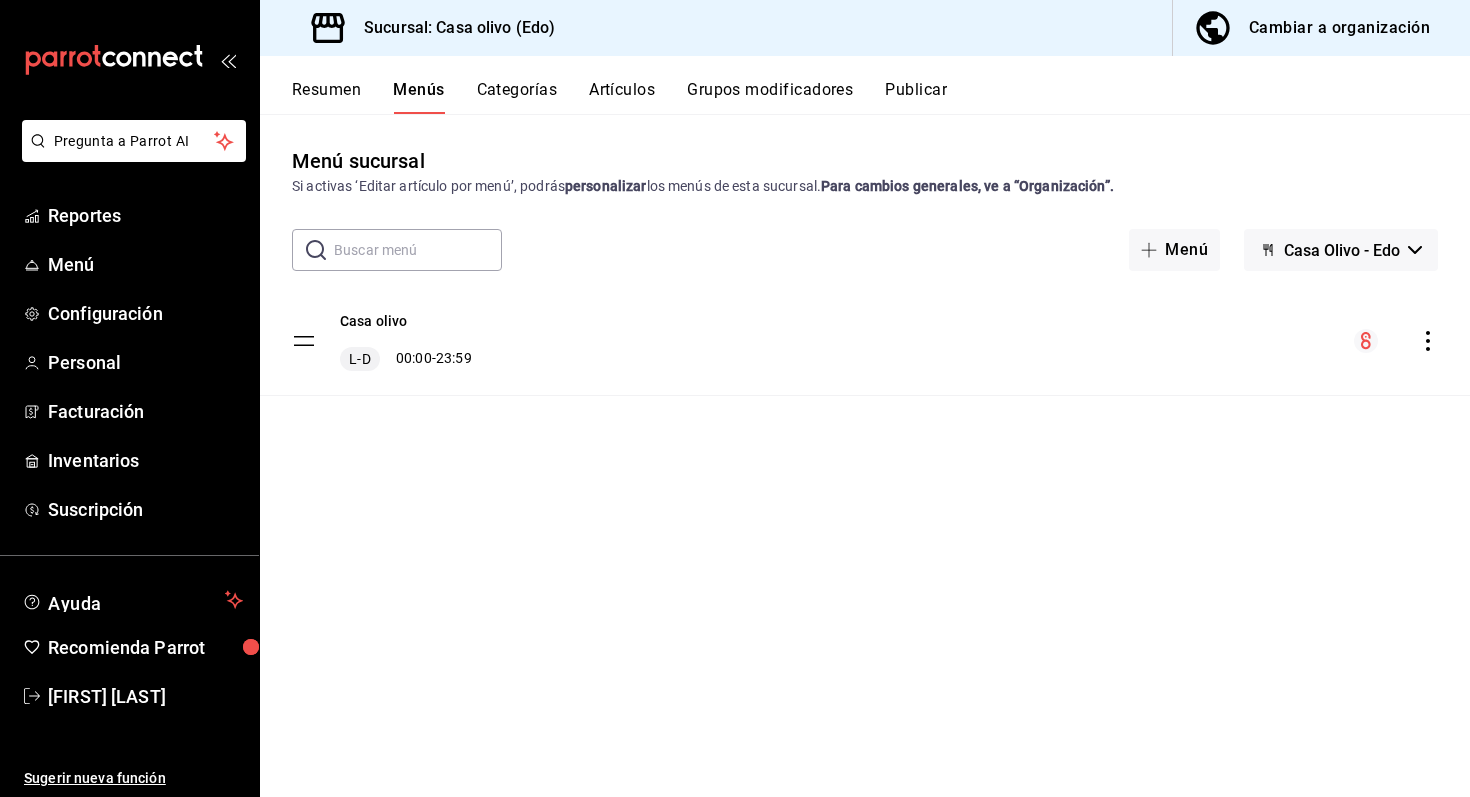 click on "Categorías" at bounding box center (517, 97) 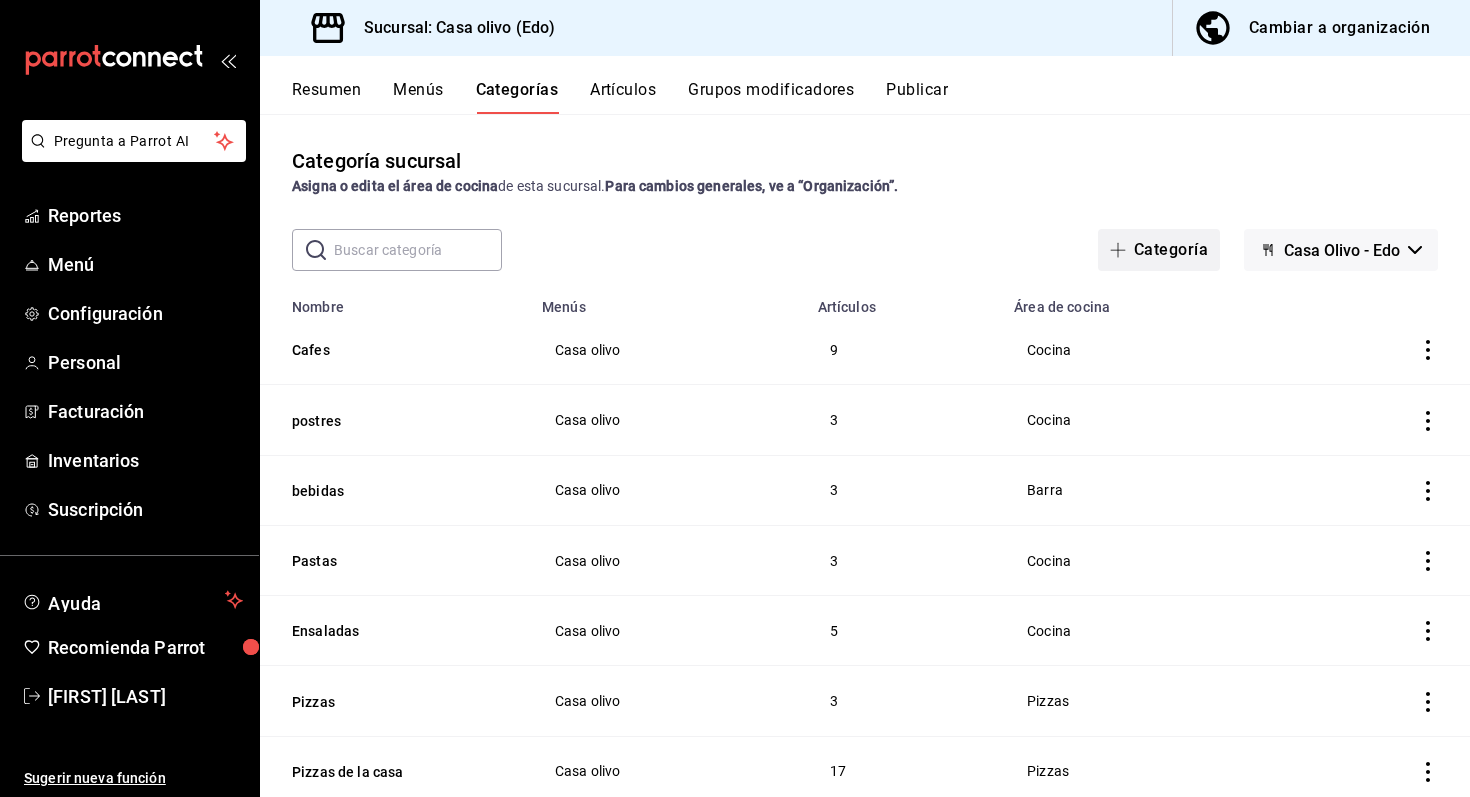click on "Categoría" at bounding box center (1159, 250) 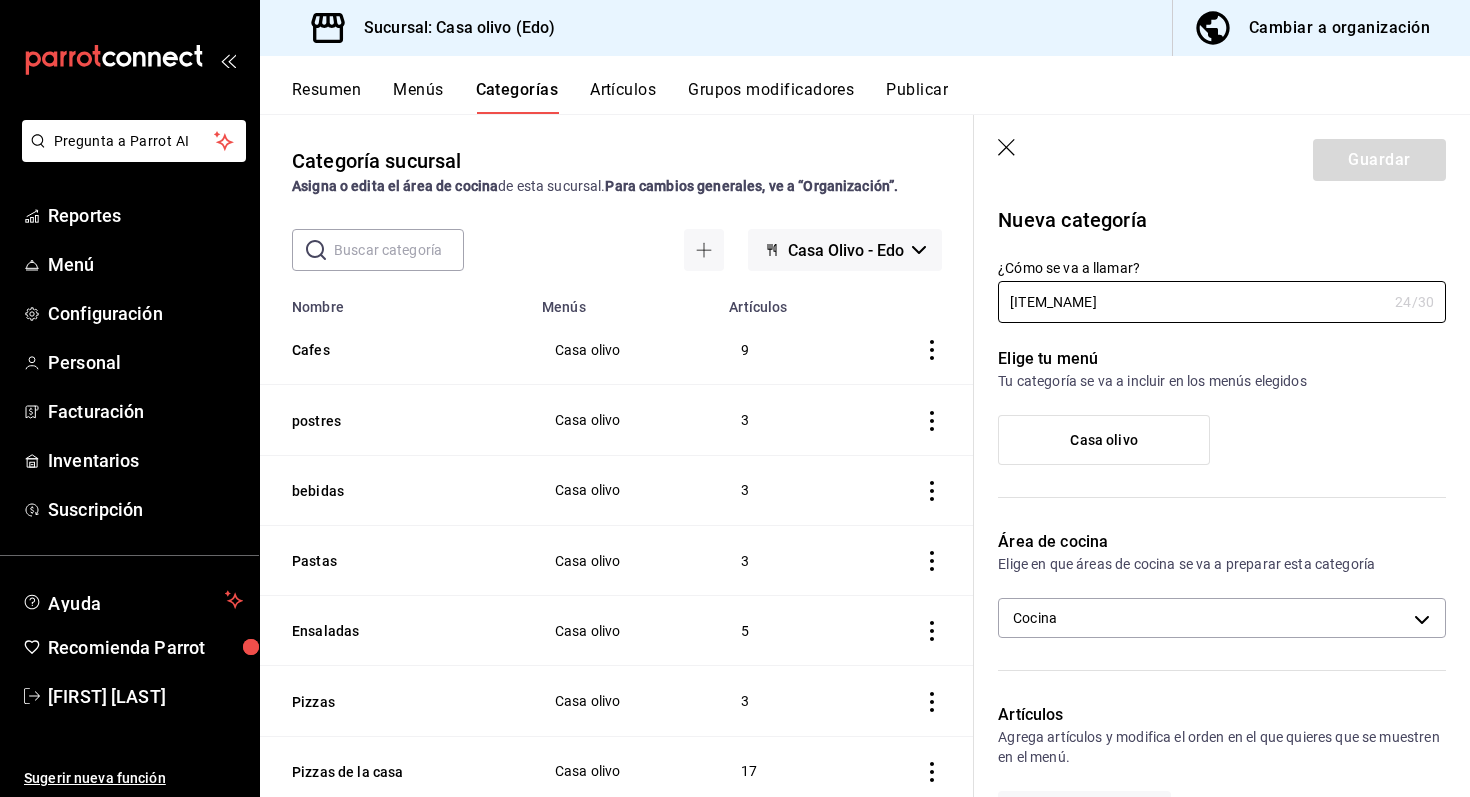 type on "Desachables y para llevar" 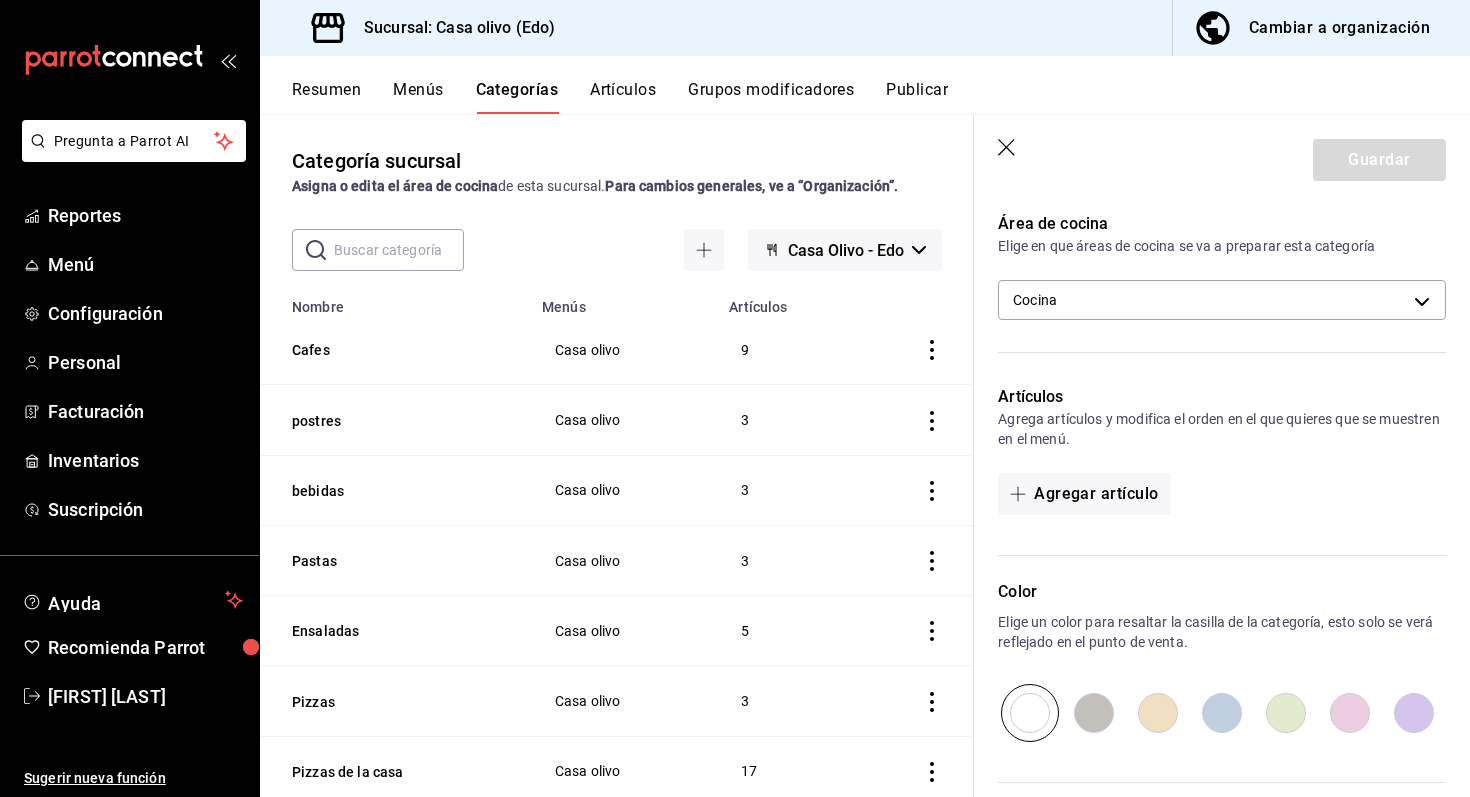 scroll, scrollTop: 327, scrollLeft: 0, axis: vertical 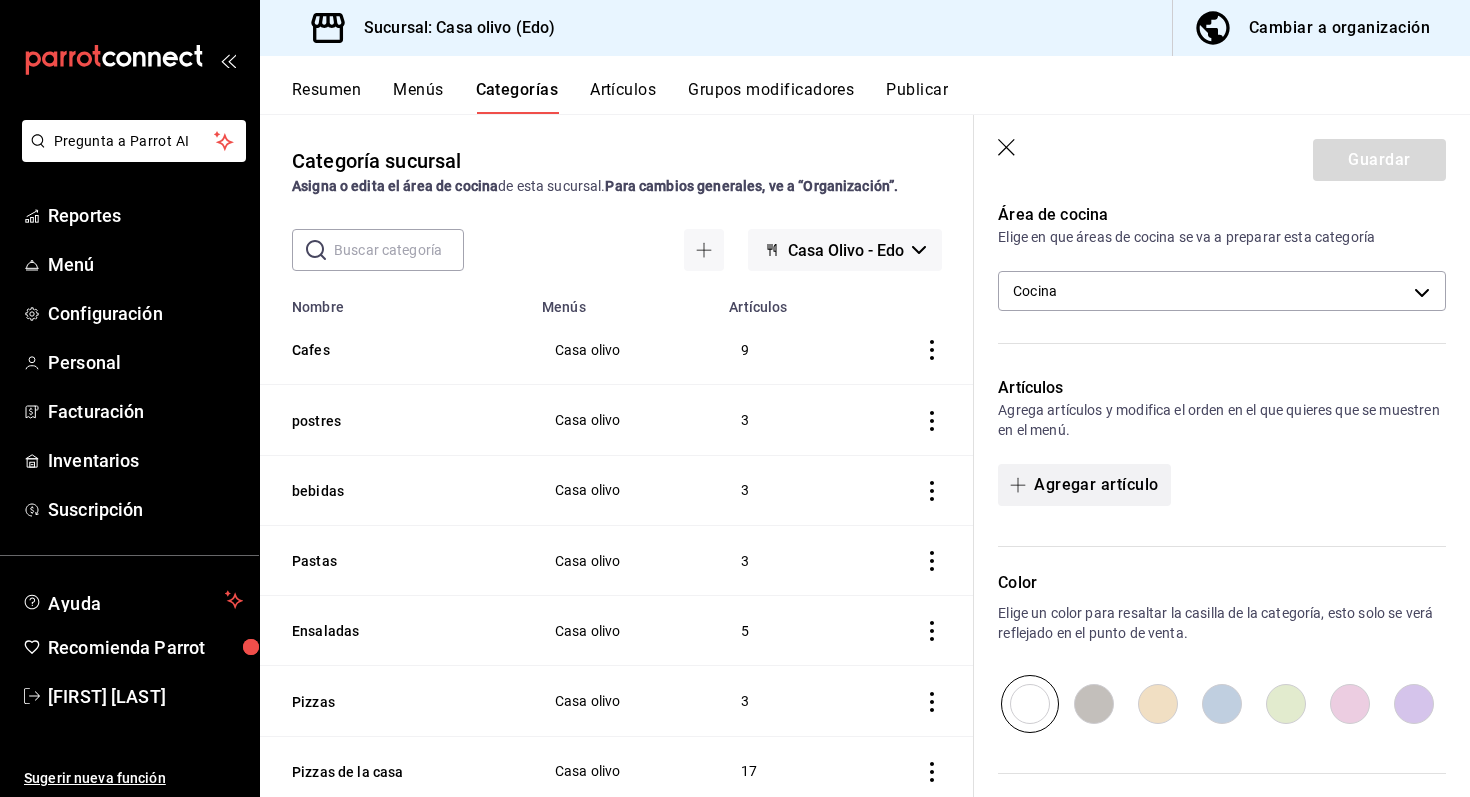 click on "Agregar artículo" at bounding box center [1084, 485] 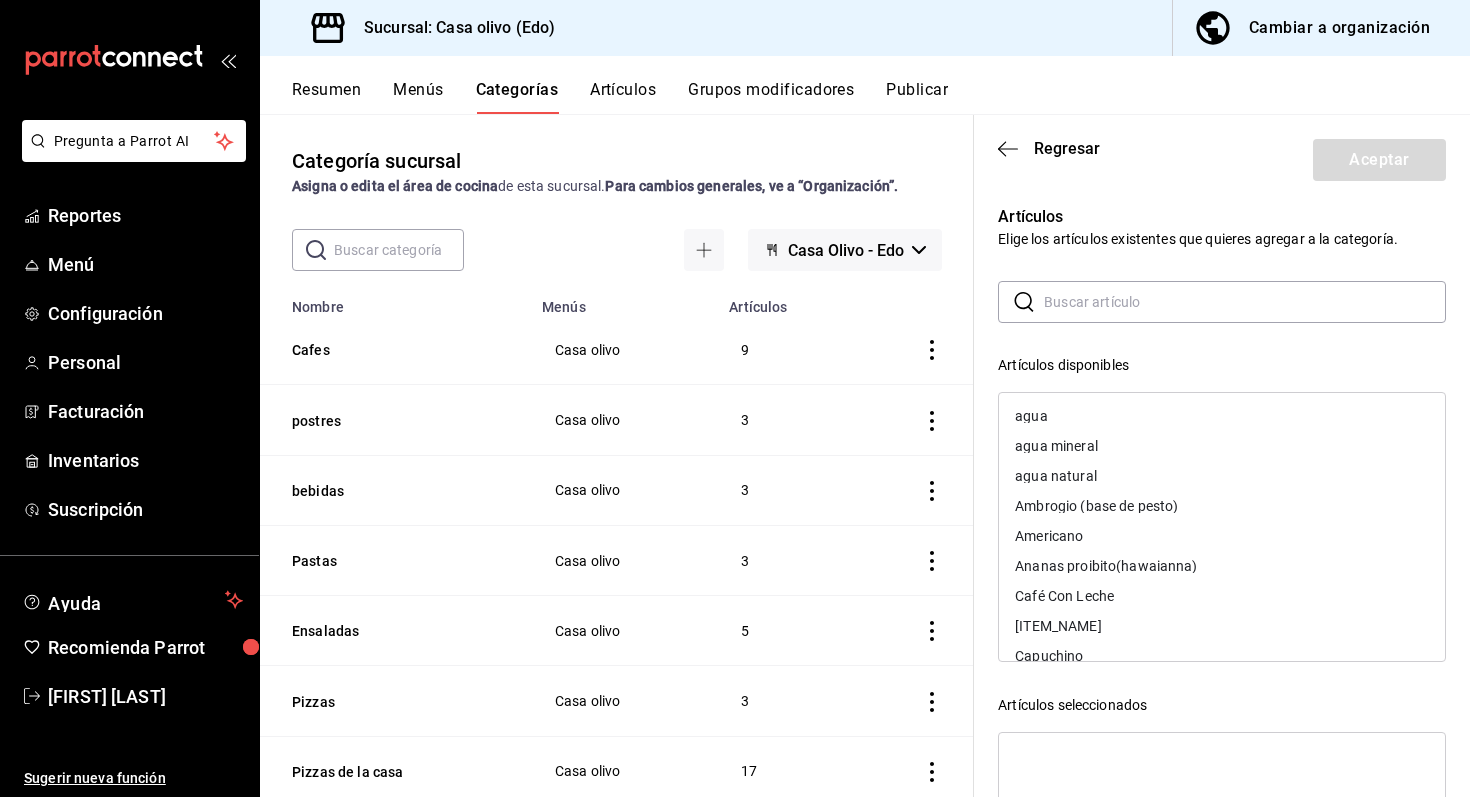 click at bounding box center [1245, 302] 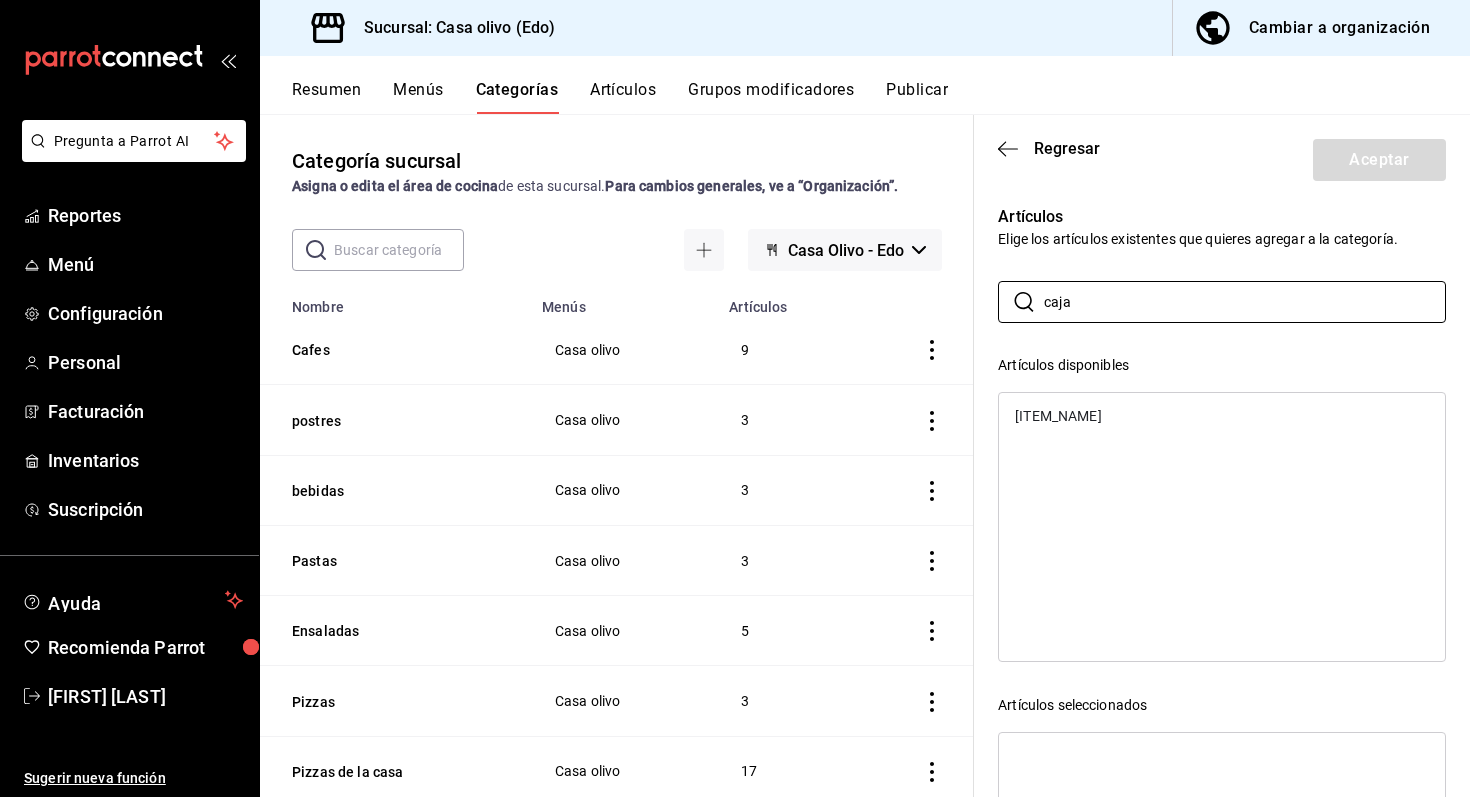 click on "Caja pizza" at bounding box center (1222, 416) 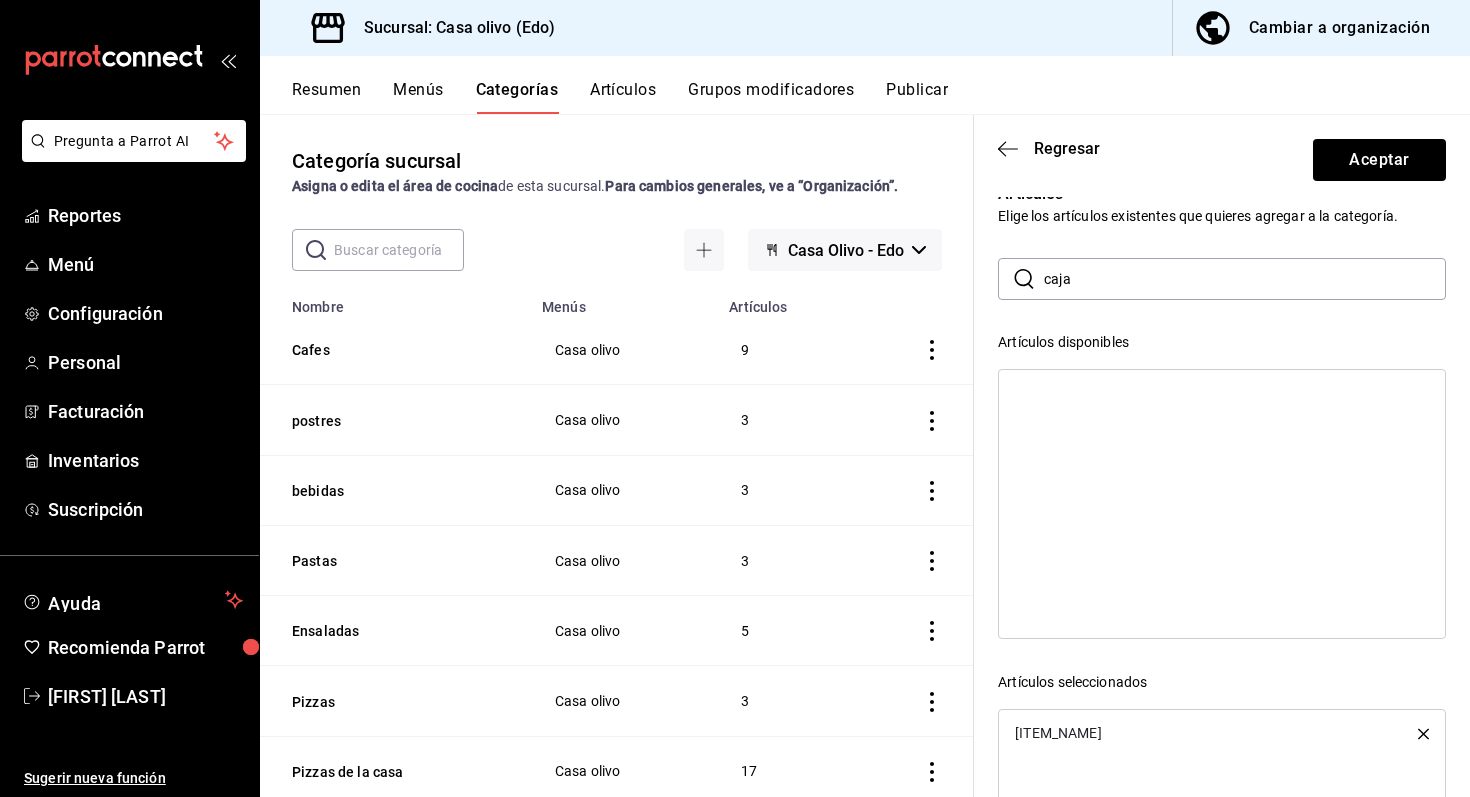 scroll, scrollTop: 5, scrollLeft: 0, axis: vertical 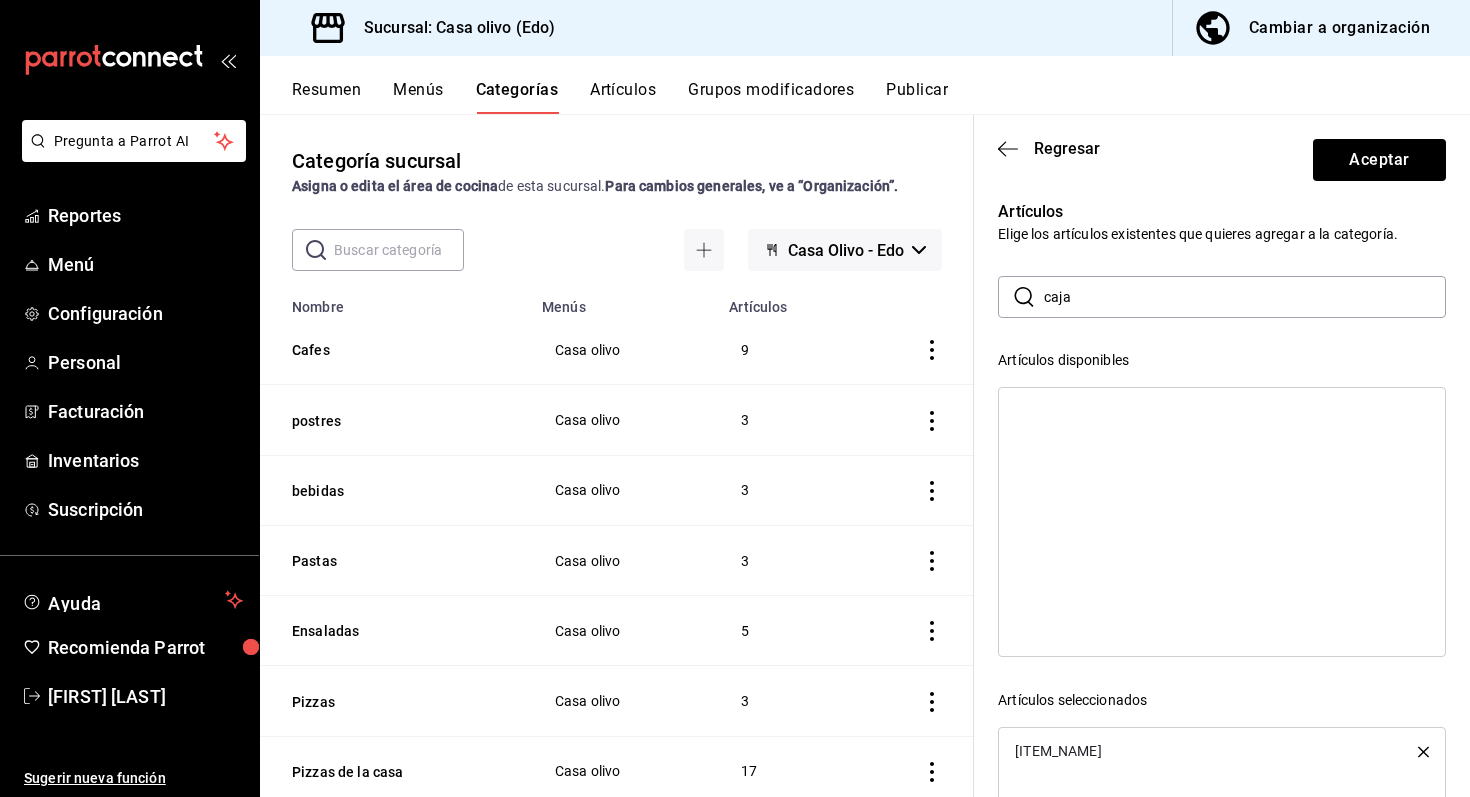 click on "caja" at bounding box center (1245, 297) 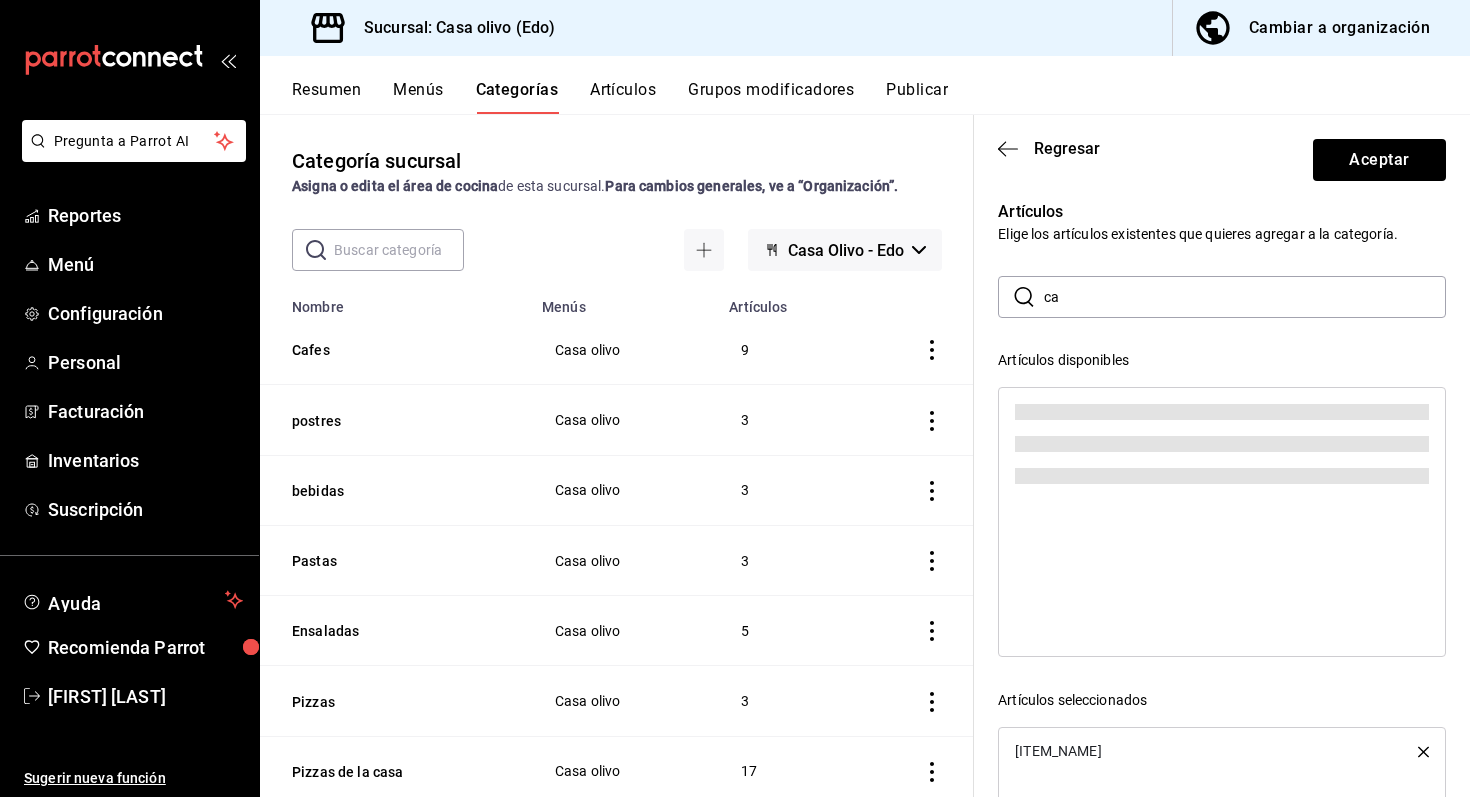 type on "c" 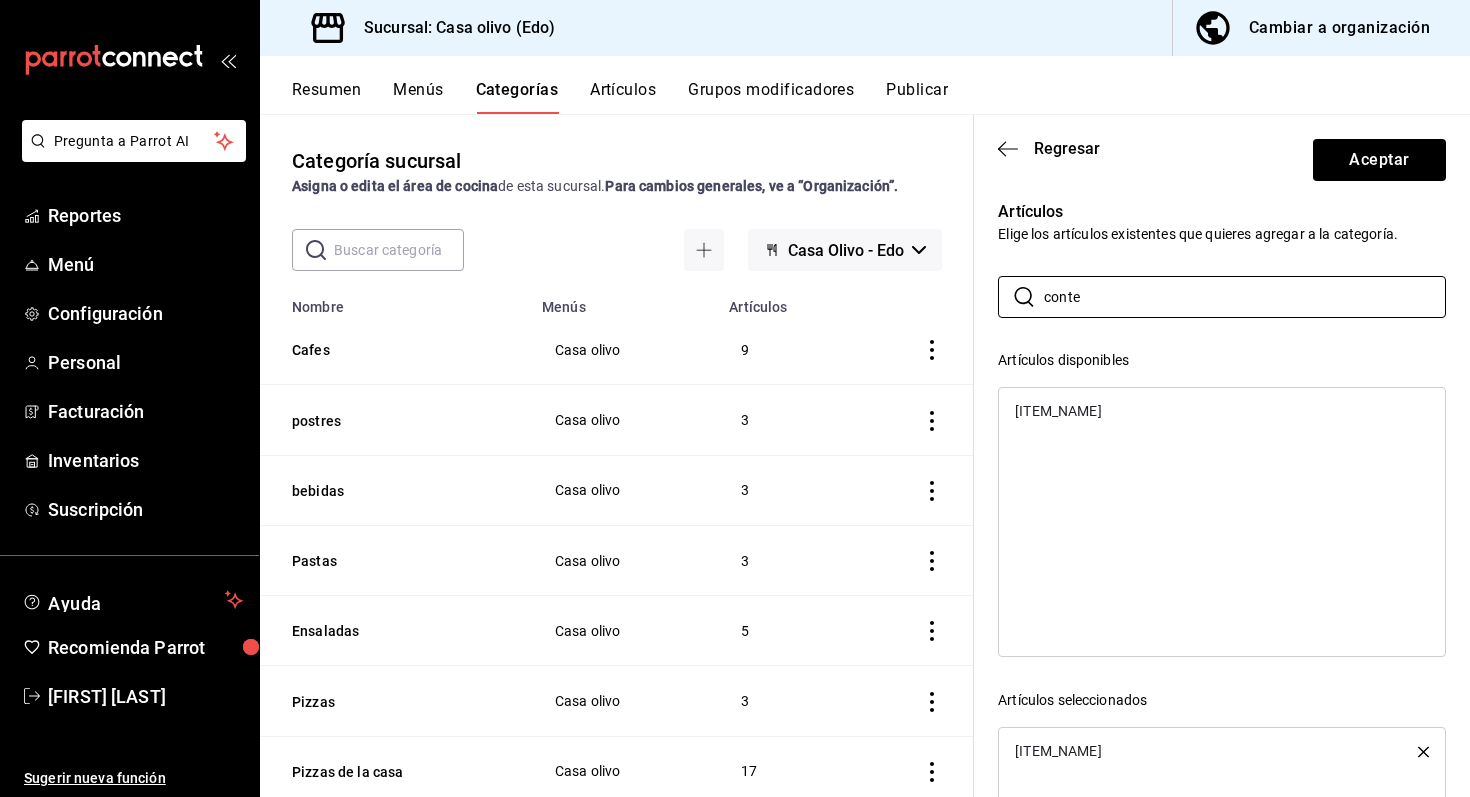 click on "contenedor para llevar" at bounding box center [1058, 411] 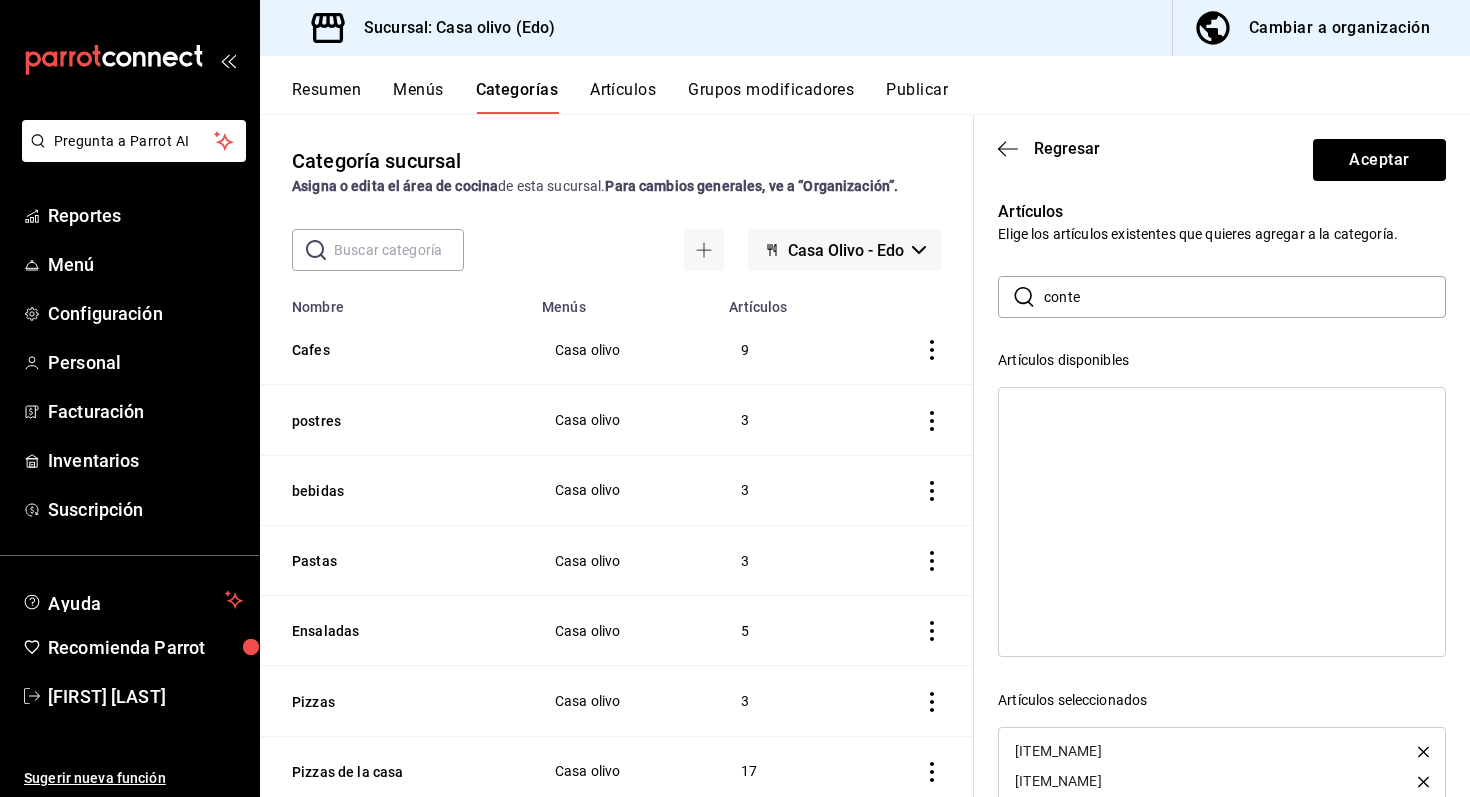 click on "conte" at bounding box center [1245, 297] 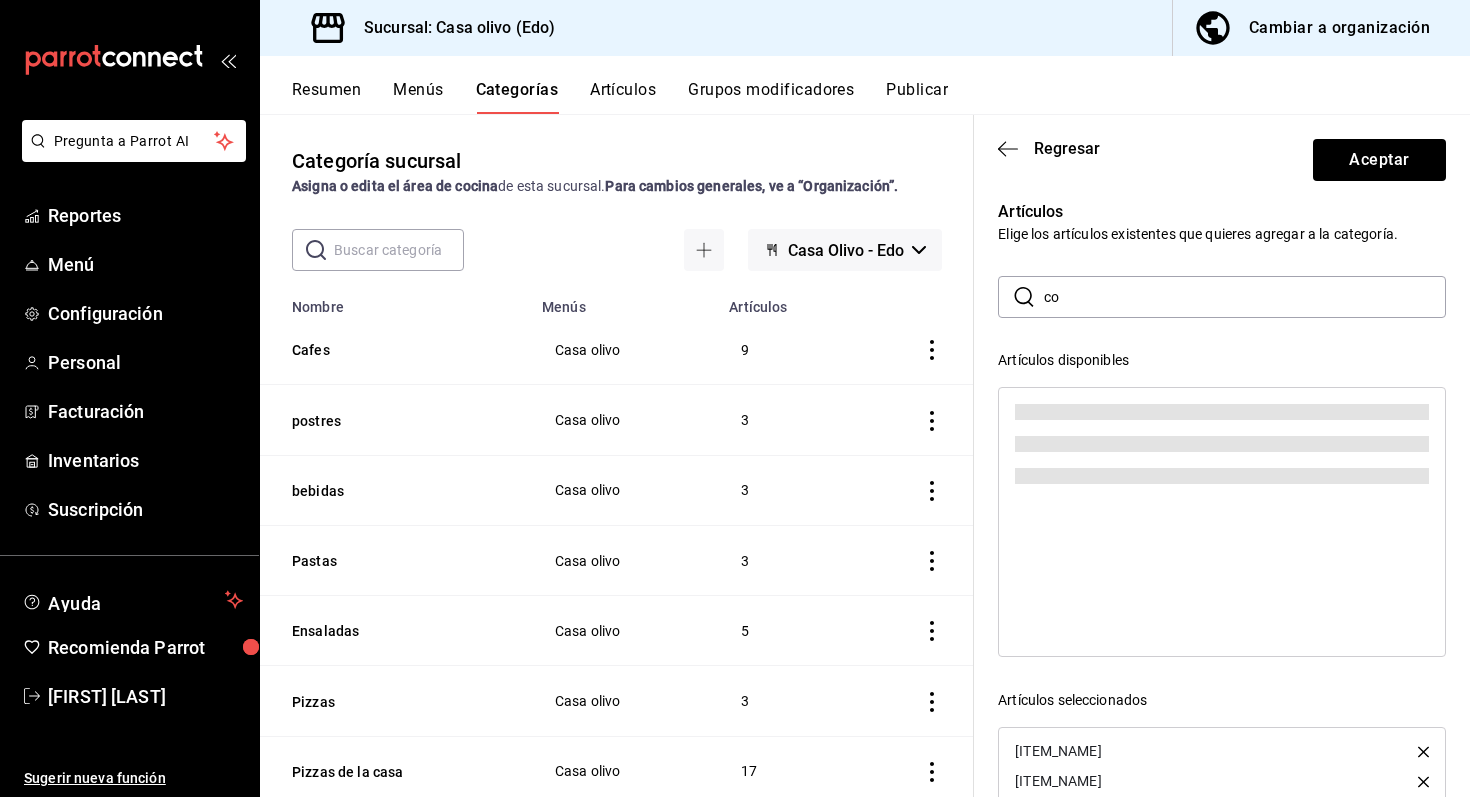 type on "c" 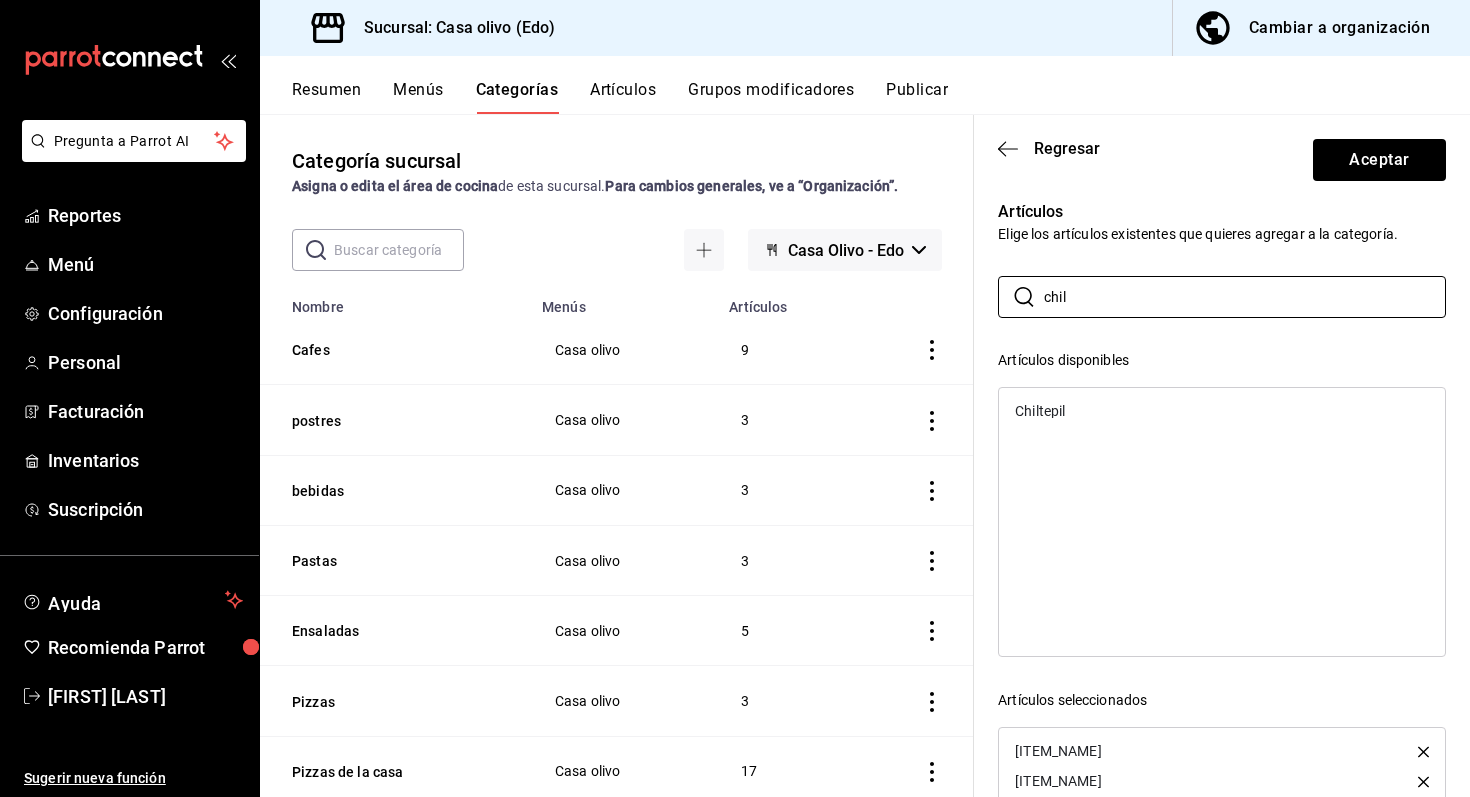 type on "chil" 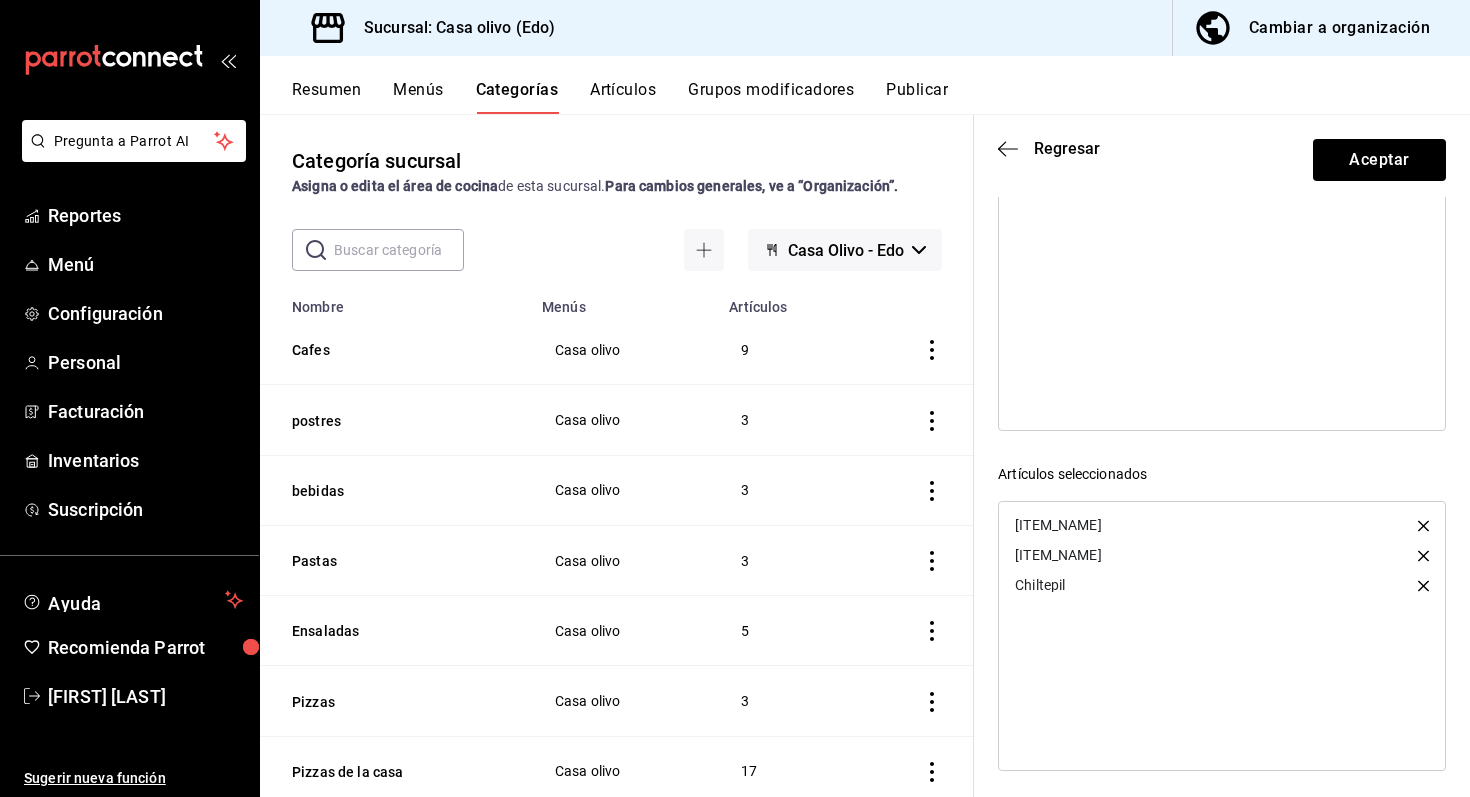 scroll, scrollTop: 238, scrollLeft: 0, axis: vertical 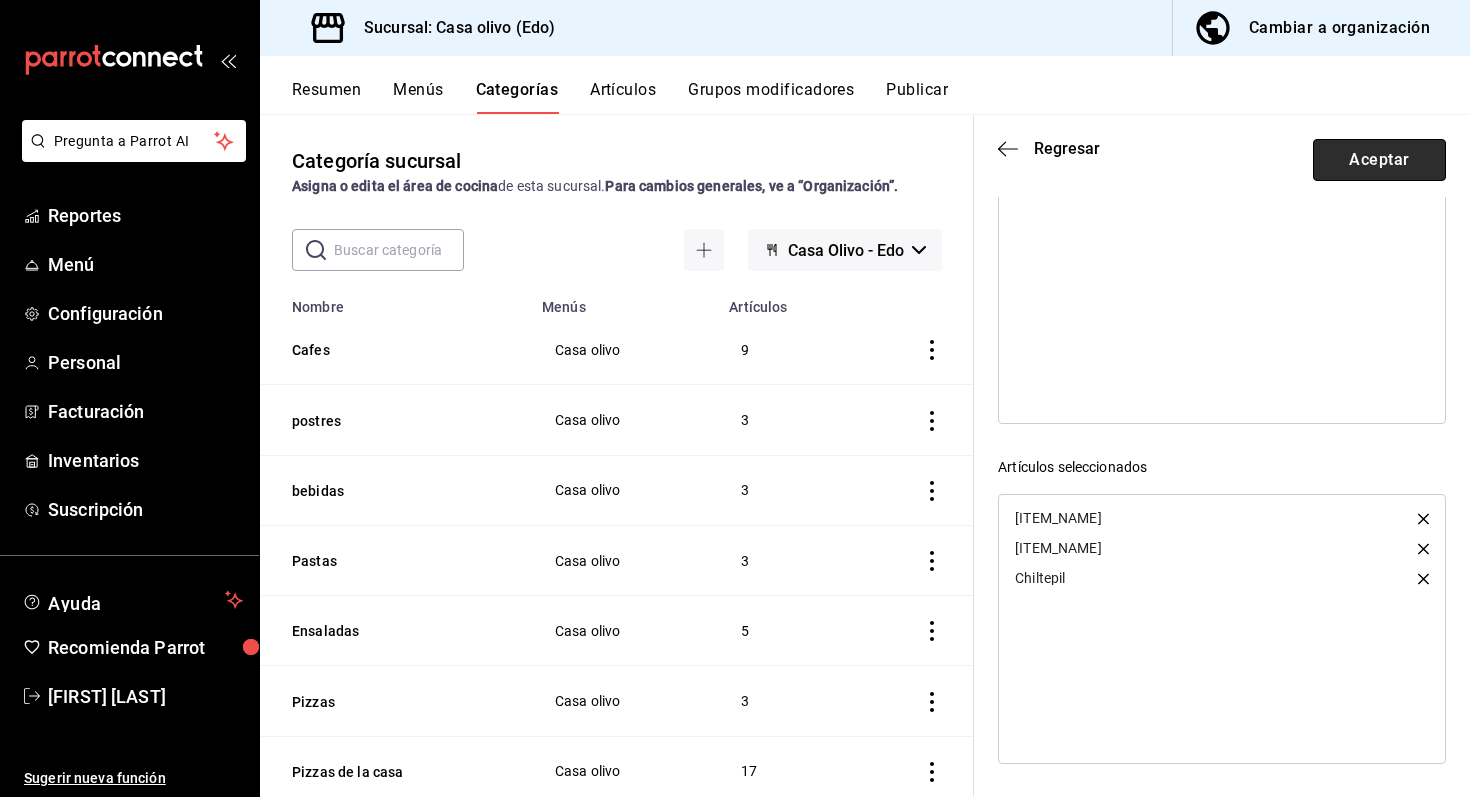 click on "Aceptar" at bounding box center (1379, 160) 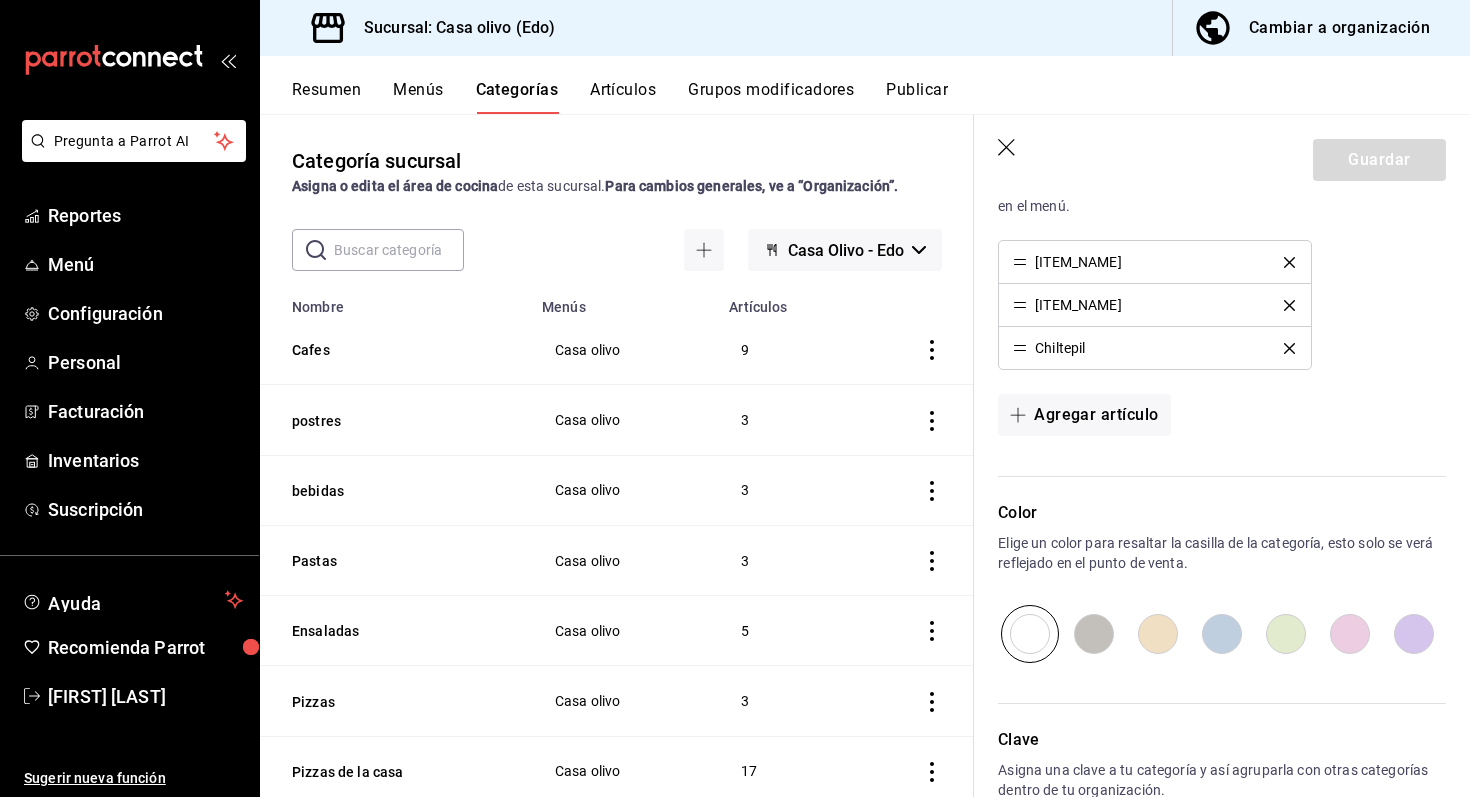 scroll, scrollTop: 670, scrollLeft: 0, axis: vertical 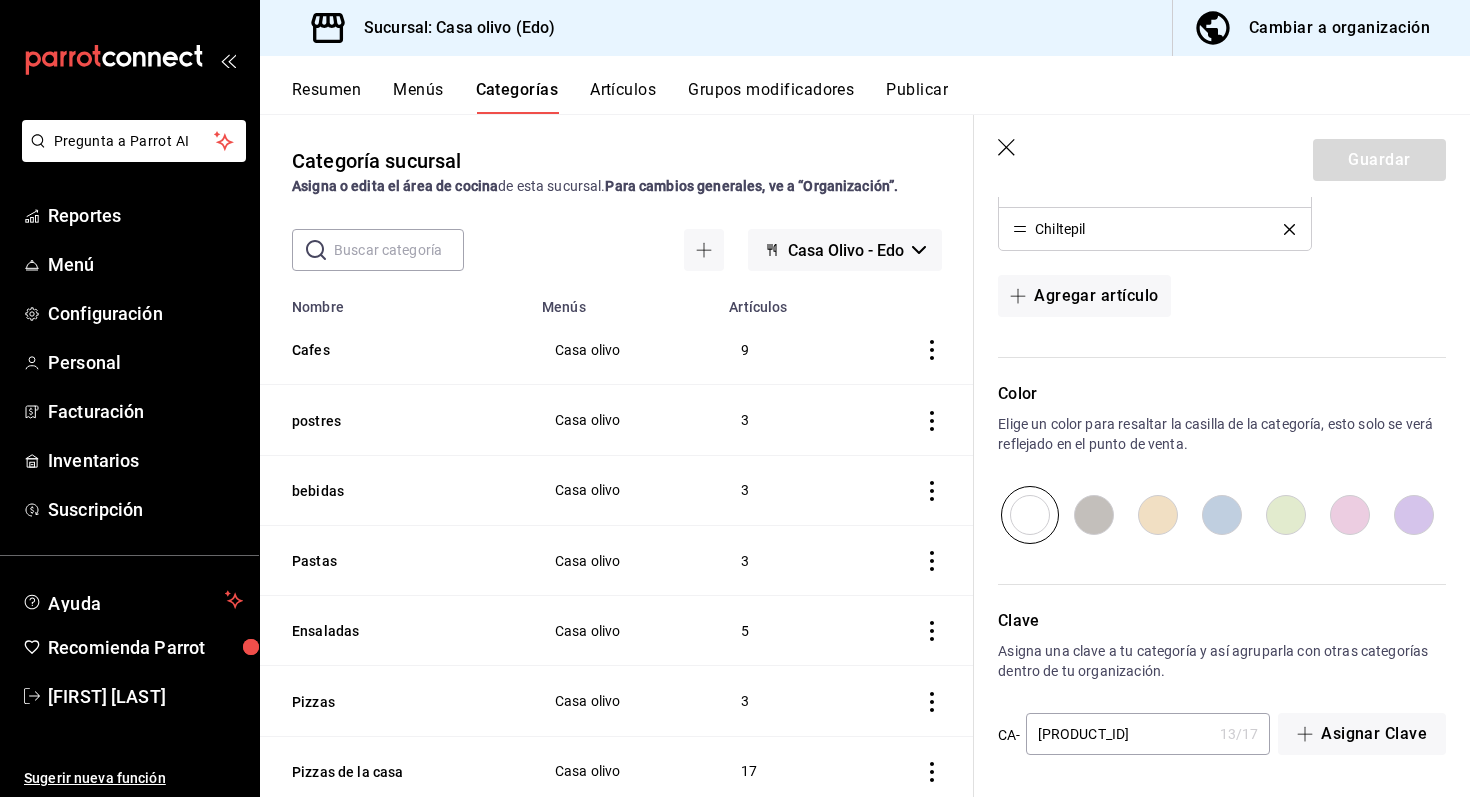 click at bounding box center [1030, 515] 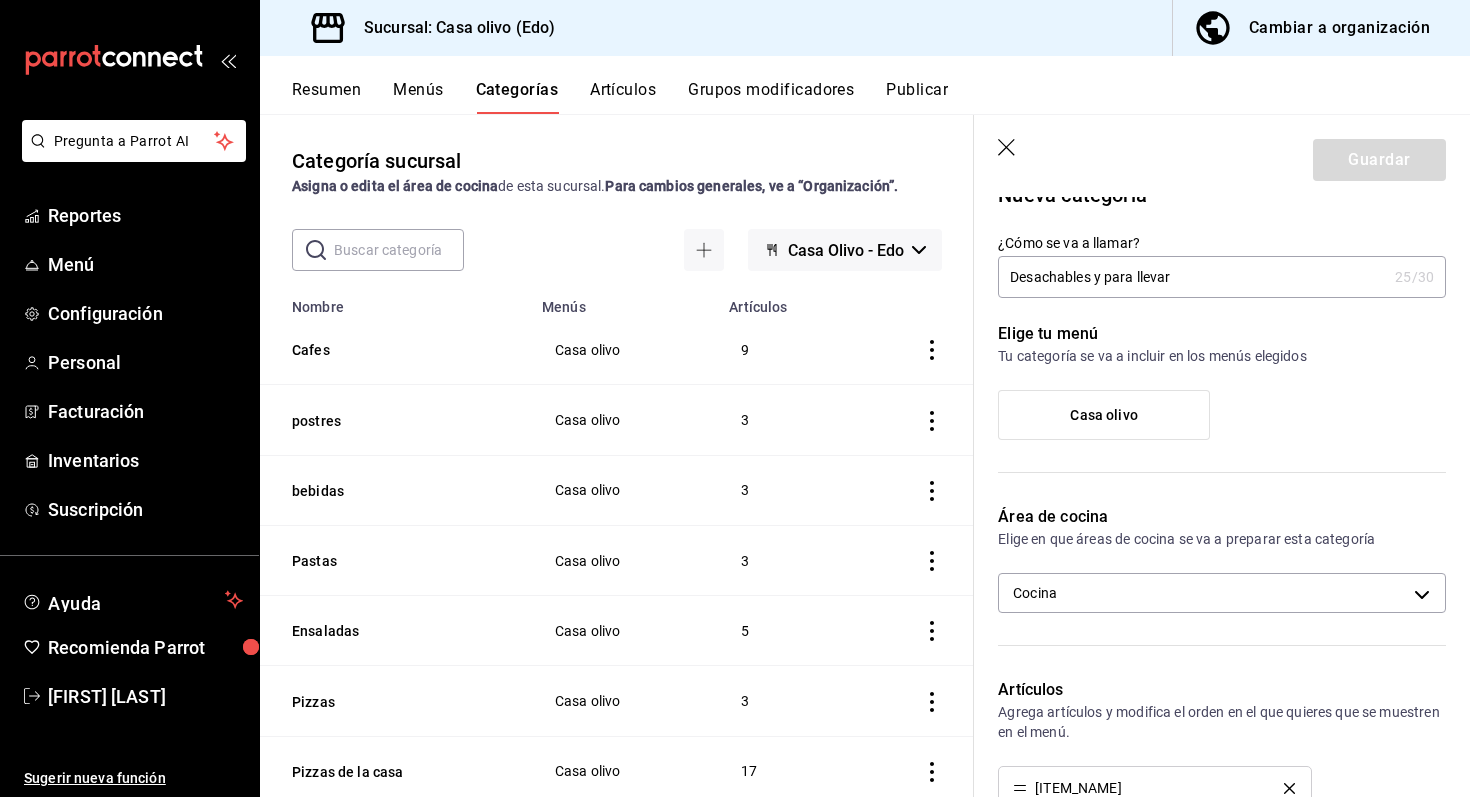 scroll, scrollTop: 0, scrollLeft: 0, axis: both 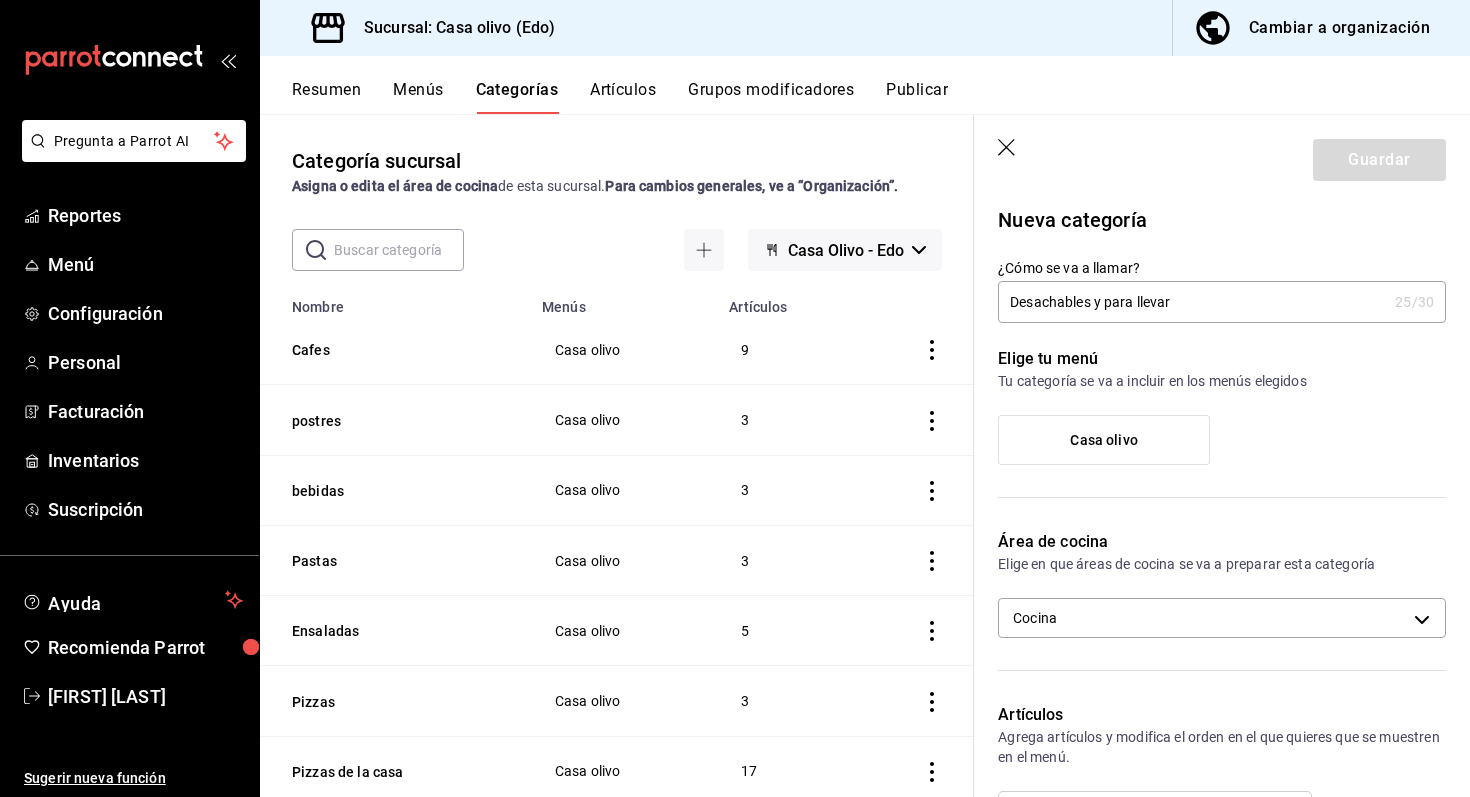 click on "Casa olivo" at bounding box center [1104, 440] 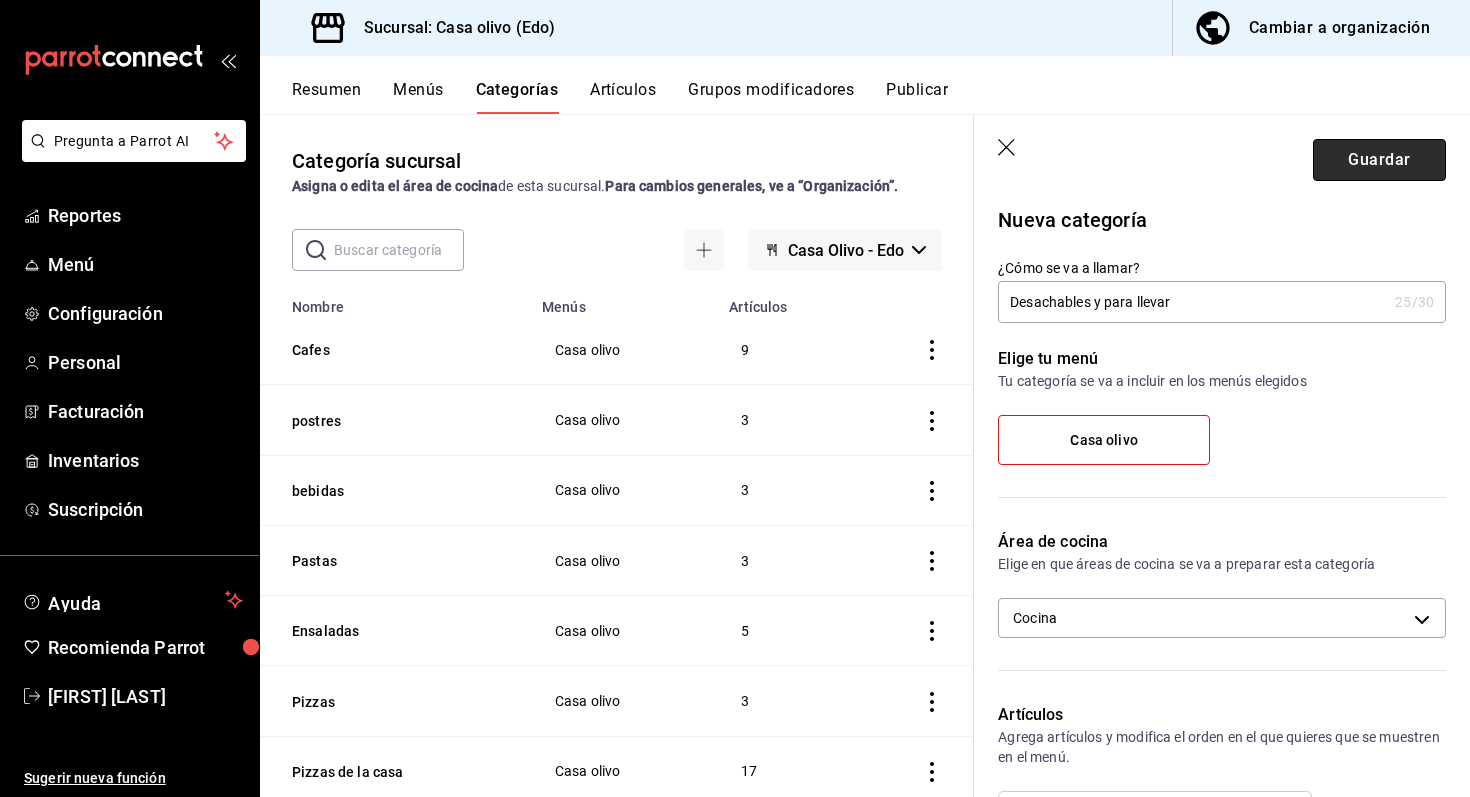 click on "Guardar" at bounding box center (1379, 160) 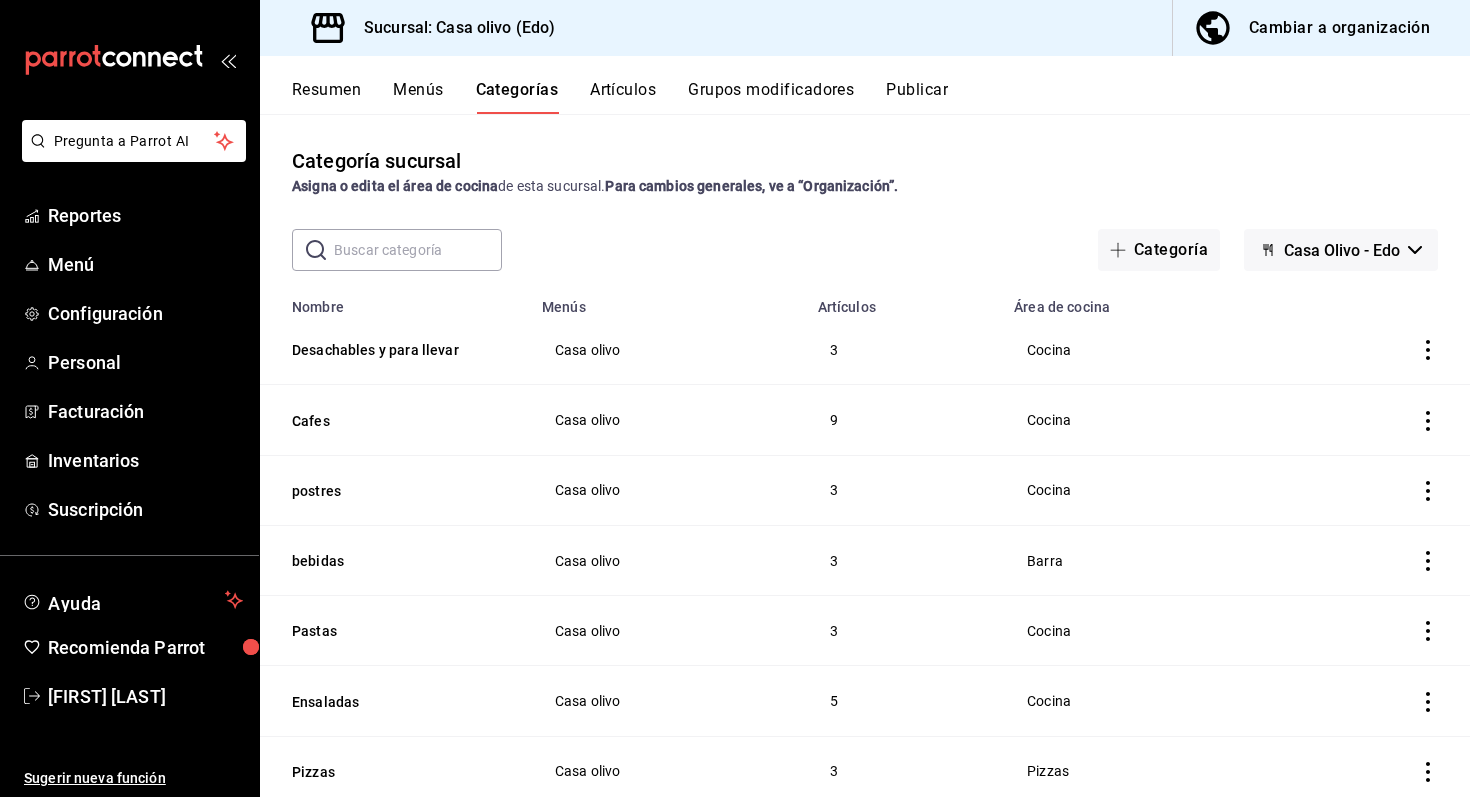 click on "Menús" at bounding box center (418, 97) 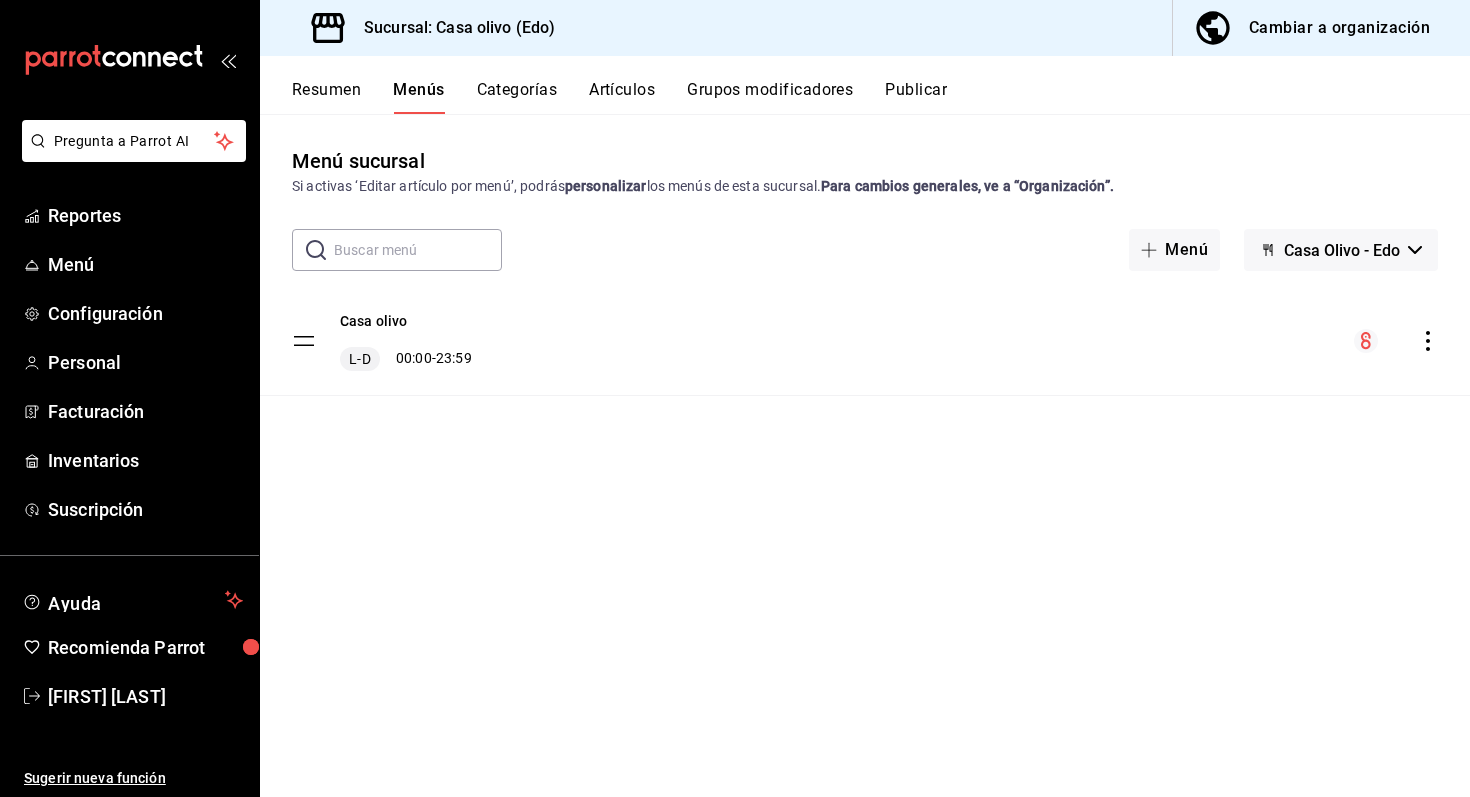 click on "Categorías" at bounding box center (517, 97) 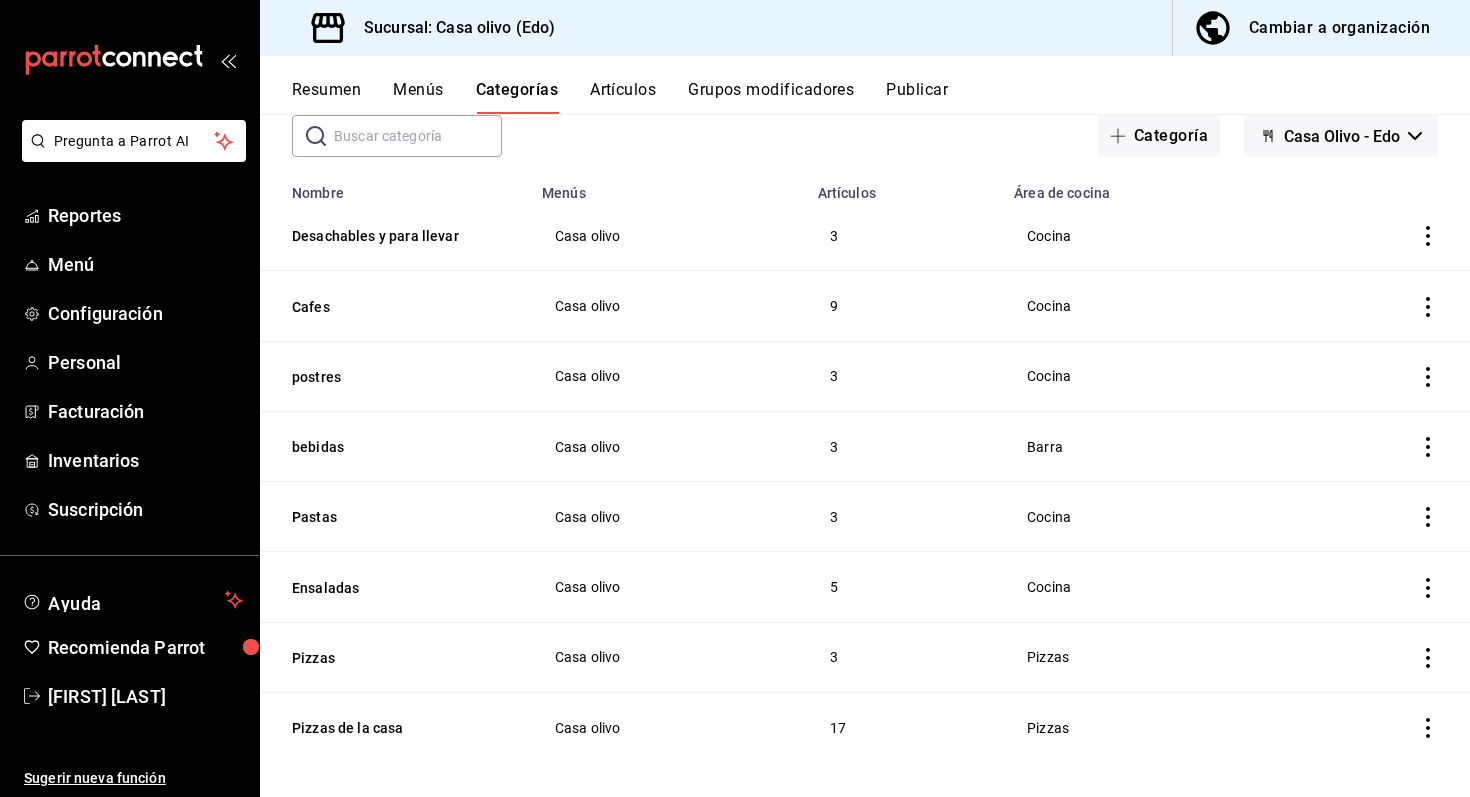 scroll, scrollTop: 125, scrollLeft: 0, axis: vertical 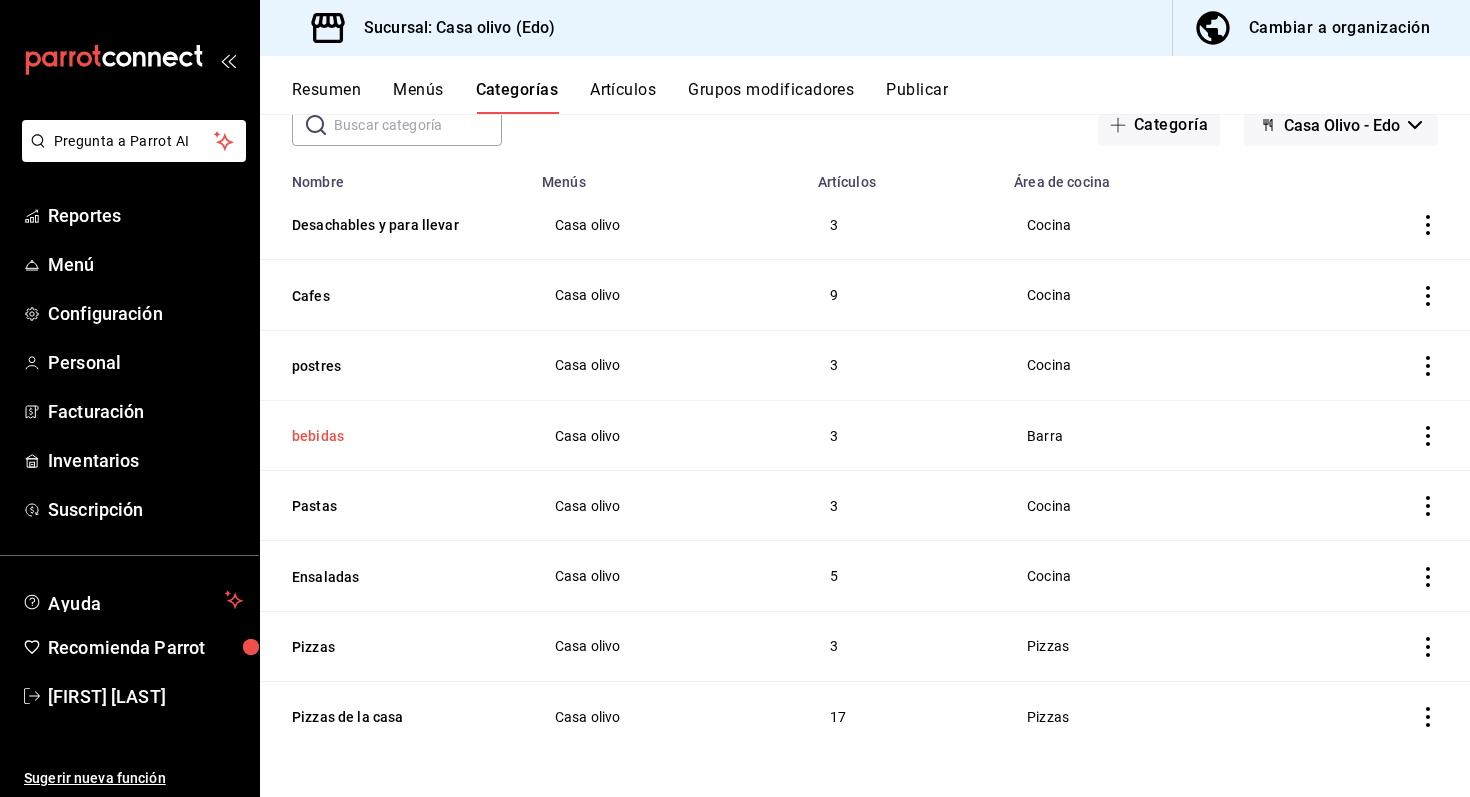 click on "bebidas" at bounding box center [392, 436] 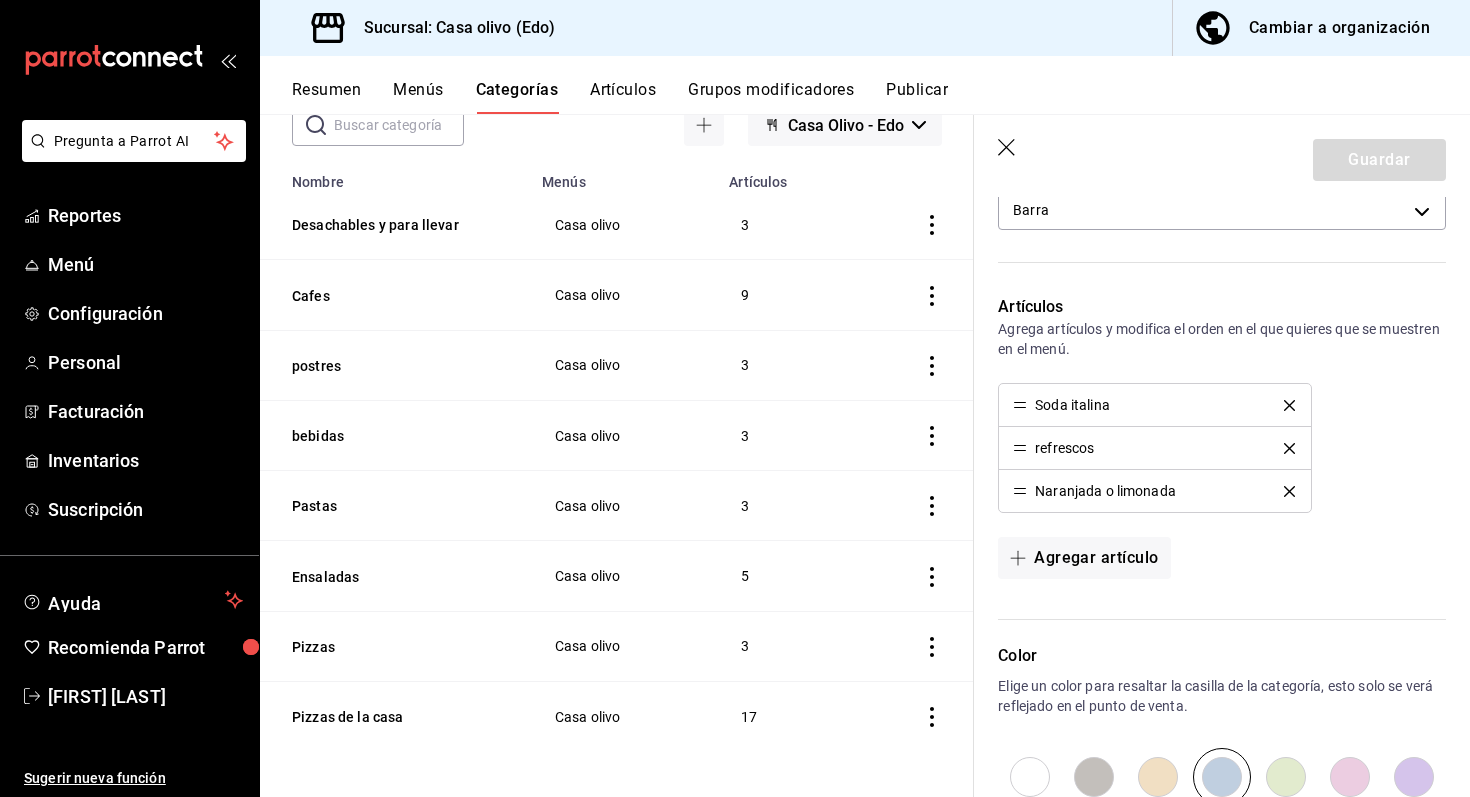 scroll, scrollTop: 410, scrollLeft: 0, axis: vertical 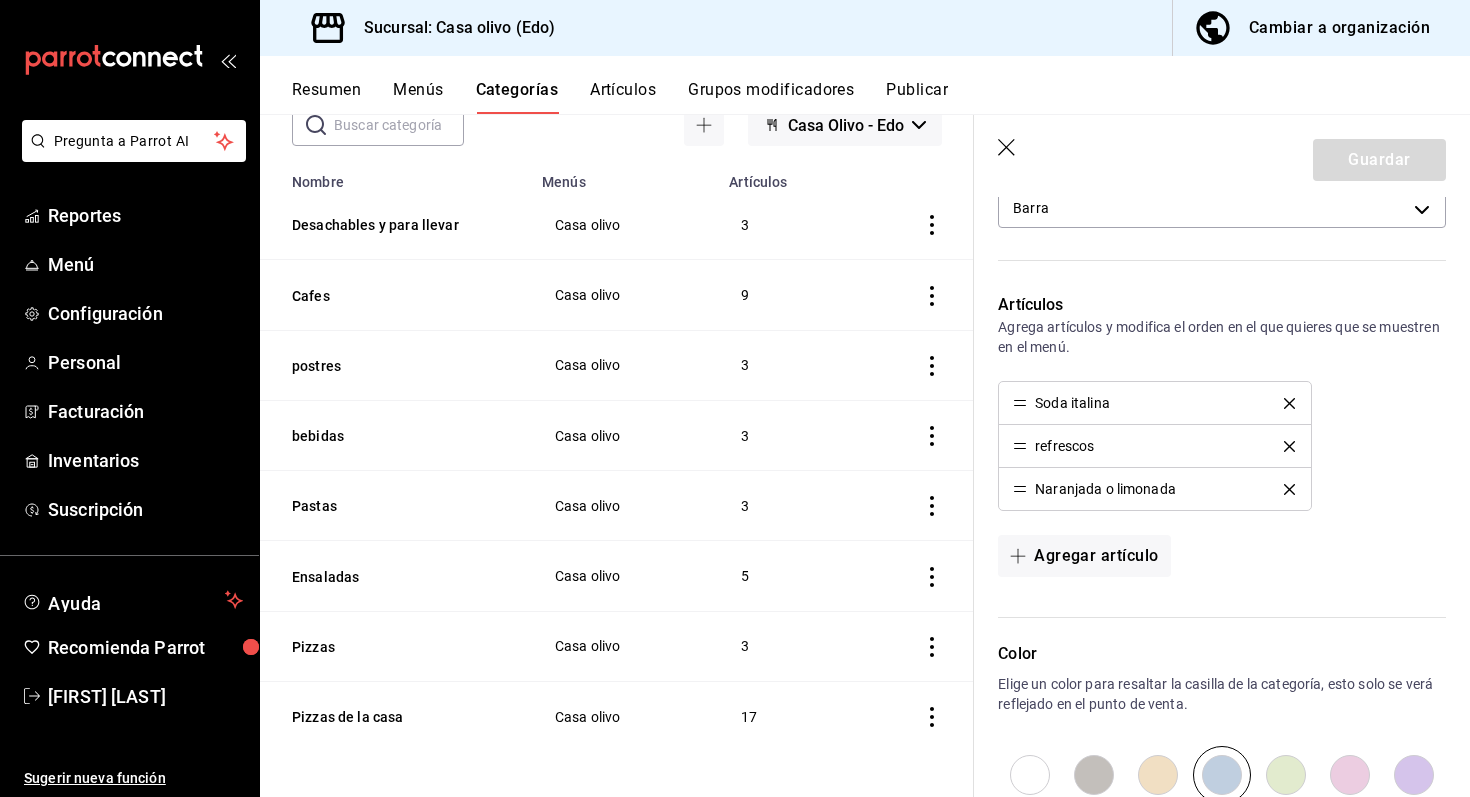 click on "Grupos modificadores" at bounding box center (771, 97) 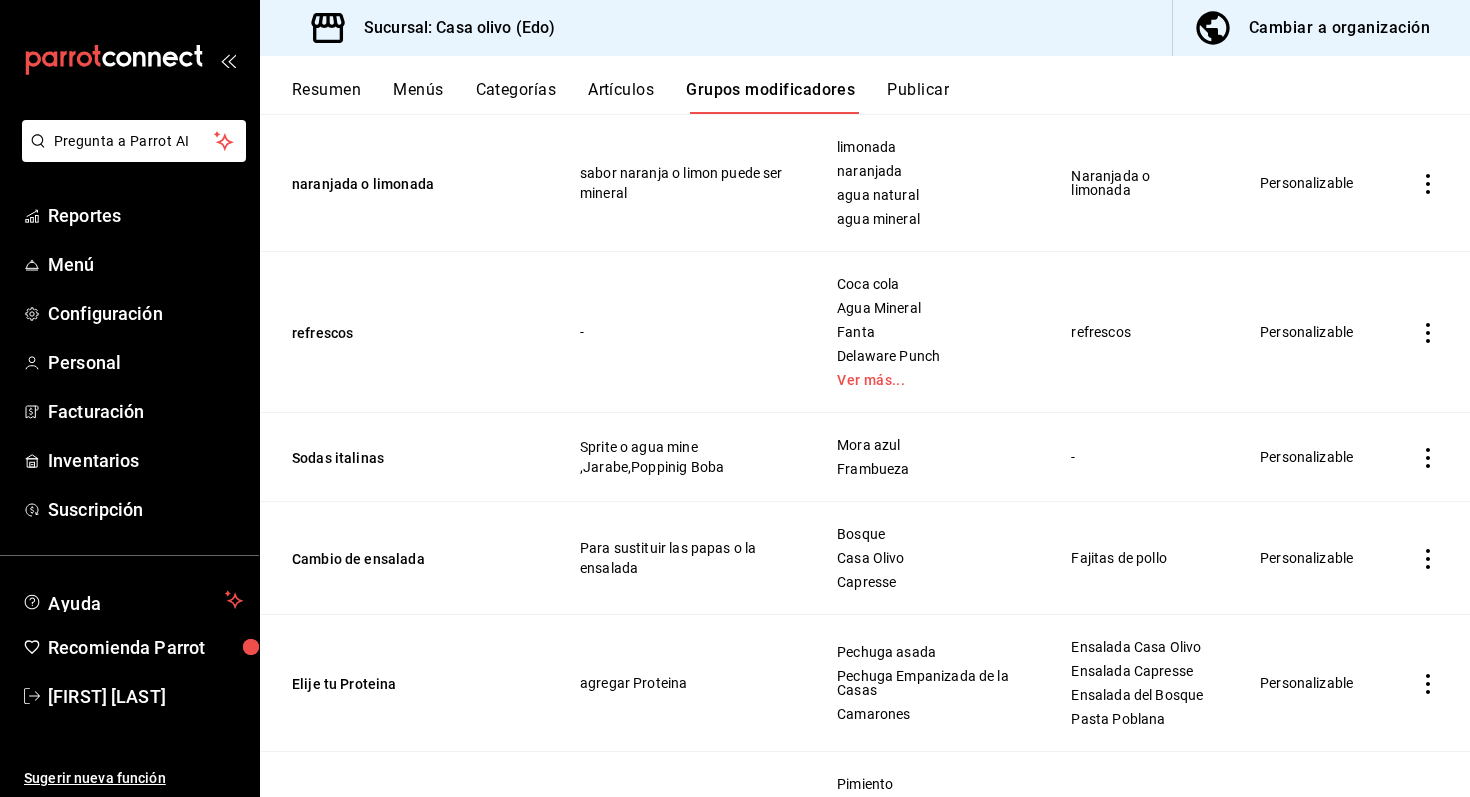 scroll, scrollTop: 519, scrollLeft: 0, axis: vertical 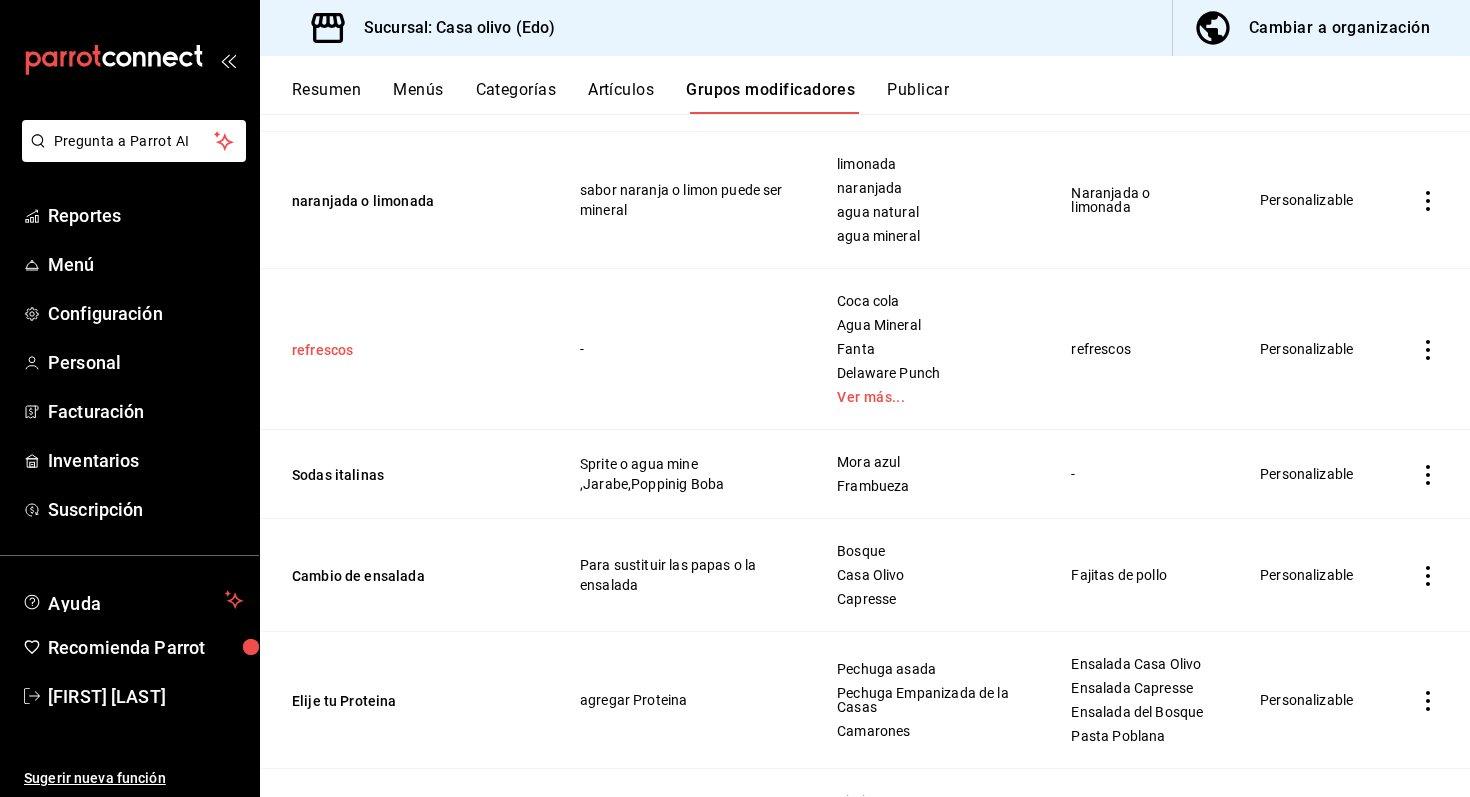 click on "refrescos" at bounding box center [412, 350] 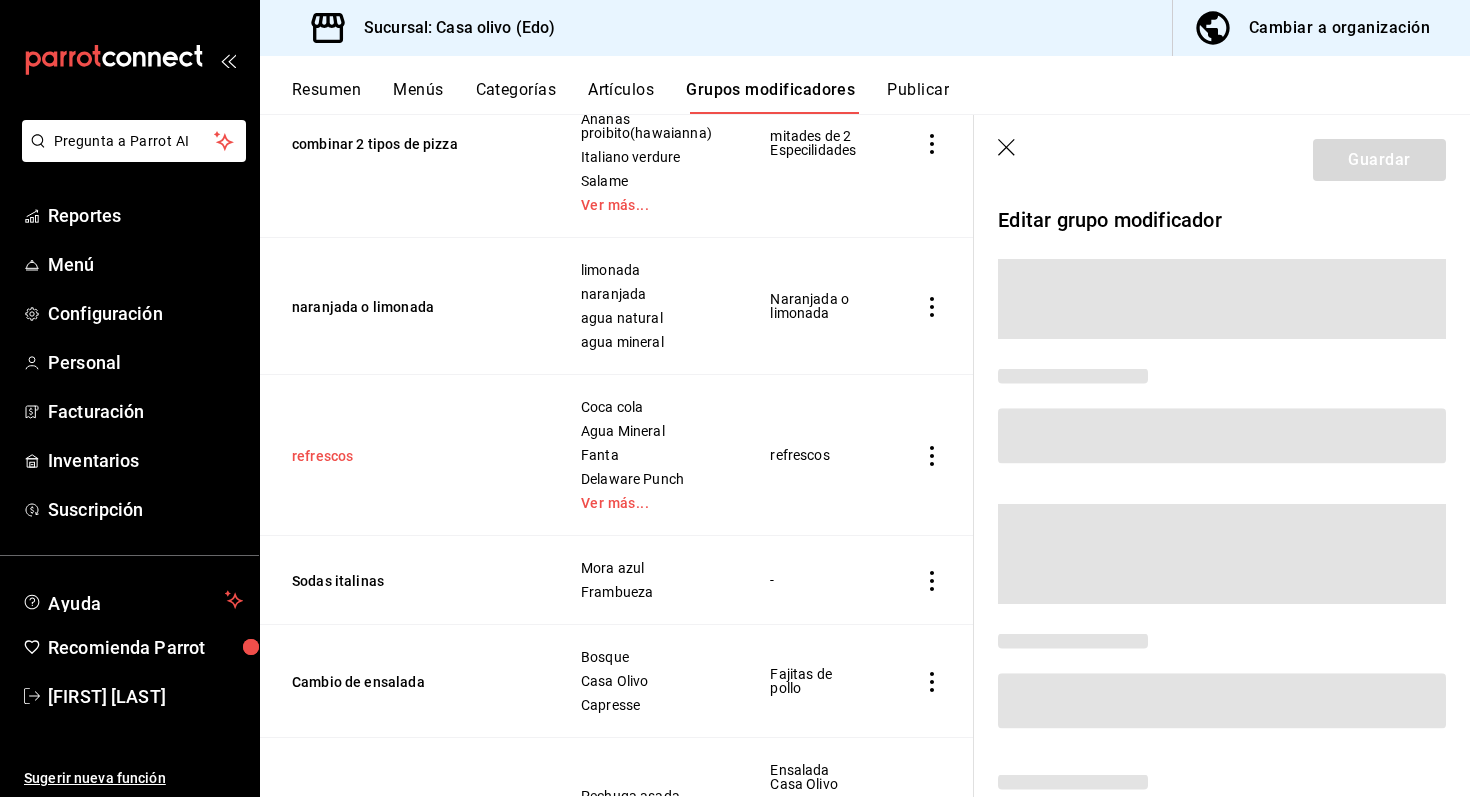 scroll, scrollTop: 502, scrollLeft: 0, axis: vertical 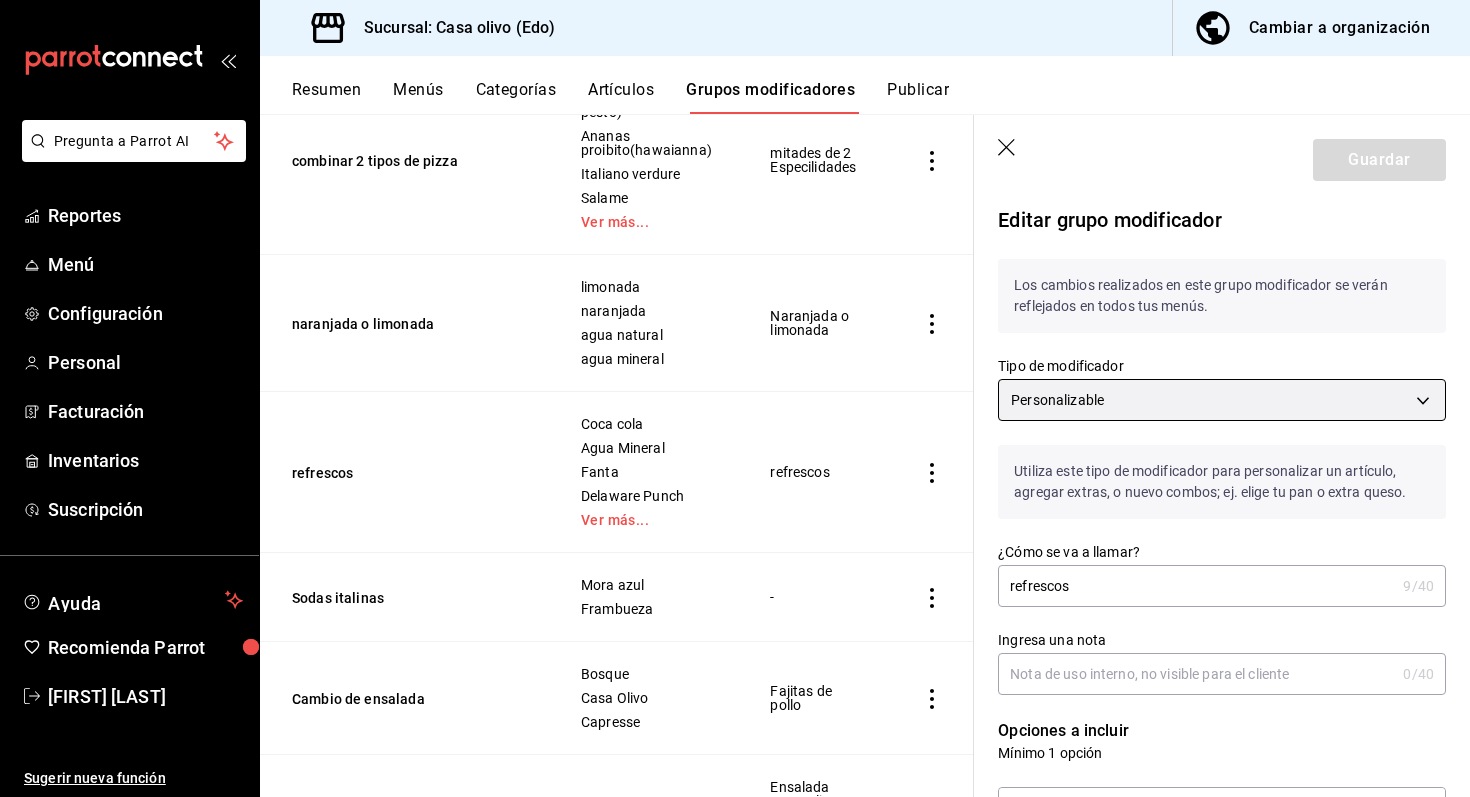 click on "Pregunta a Parrot AI Reportes   Menú   Configuración   Personal   Facturación   Inventarios   Suscripción   Ayuda Recomienda Parrot   Azael Pérez   Sugerir nueva función   Sucursal: Casa olivo (Edo) Cambiar a organización Resumen Menús Categorías Artículos Grupos modificadores Publicar Grupos modificadores sucursal Para editar los grupos modificadores o cambios generales, ve a “Organización”. Búsqueda por Grupos modificadores GROUP ​ ​ Tipo de modificador Elige el tipo de modificador Nombre Opciones Artículos Tipo de Salsa Salsa Pesto Salsa de jitomate Tonnata Italiano verdure Frutti di Mare Quattro Formaggi r combinar 2 tipos de pizza Ambrogio (base de pesto) Ananas proibito(hawaianna) Italiano verdure Salame Ver más... mitades de 2 Especilidades naranjada o limonada limonada naranjada agua natural agua mineral Naranjada o limonada refrescos Coca cola Agua Mineral Fanta Delaware Punch Ver más... refrescos Sodas italinas Mora azul Frambueza - Cambio de ensalada Bosque Casa Olivo Tocino" at bounding box center (735, 398) 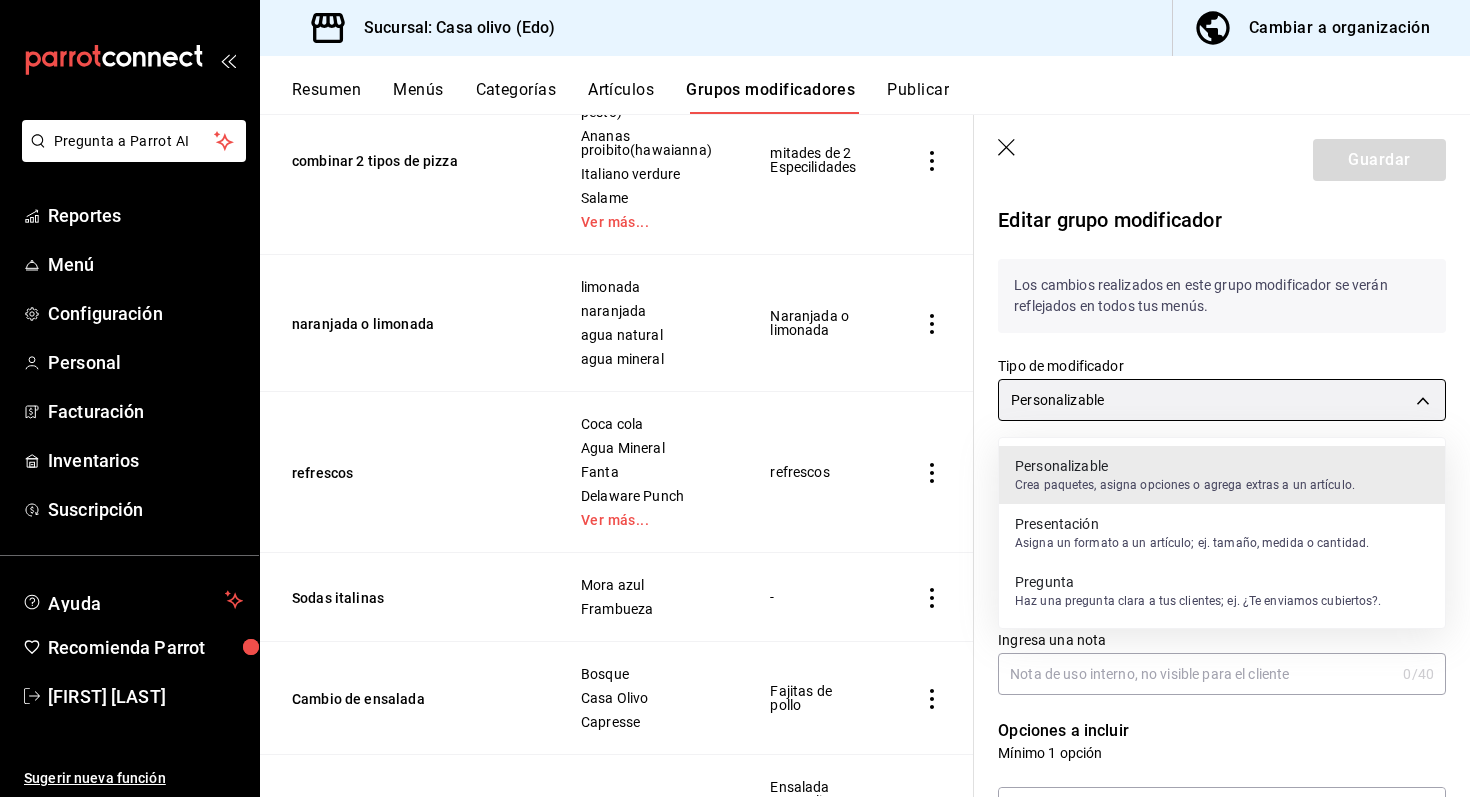 click at bounding box center [735, 398] 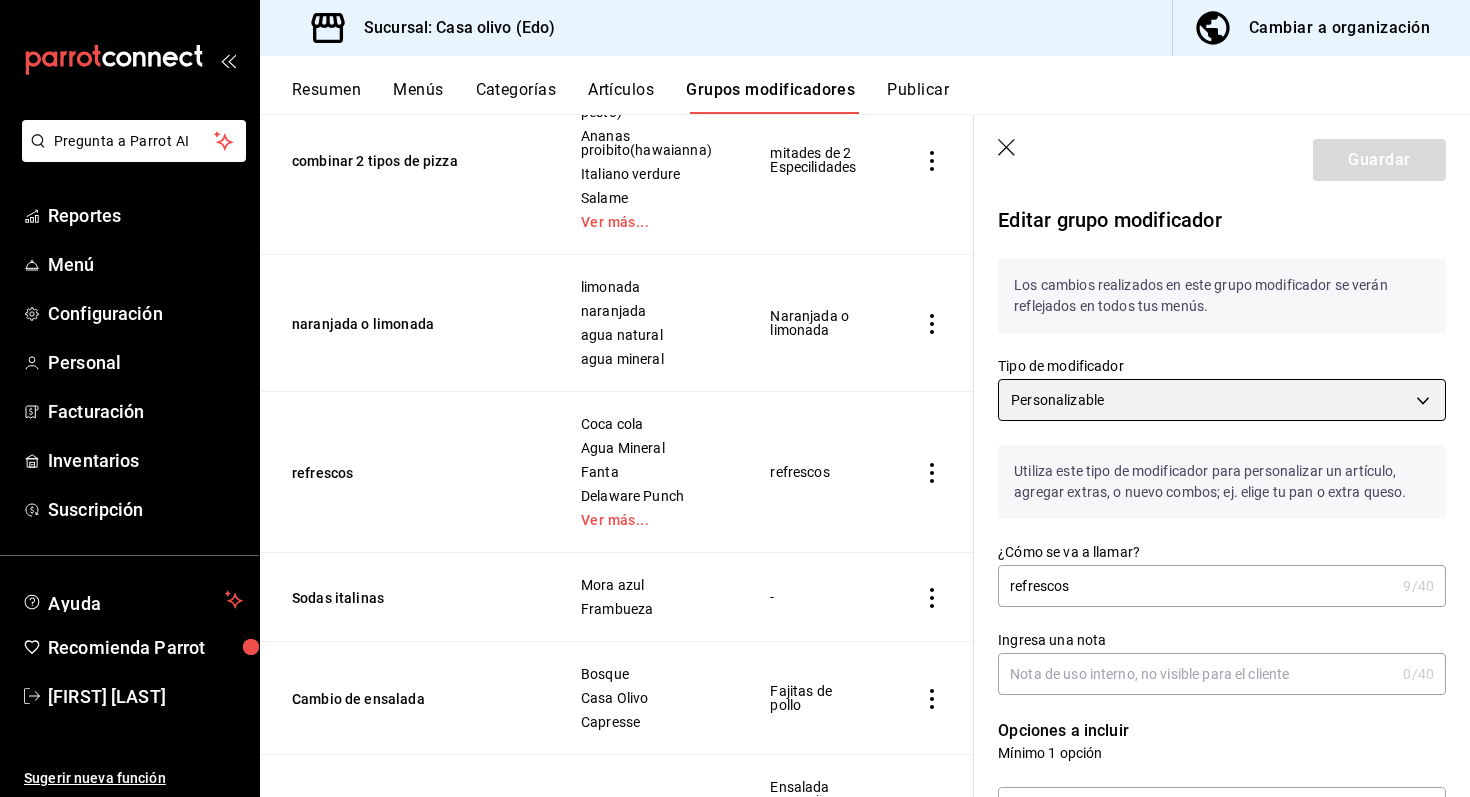 click at bounding box center [735, 398] 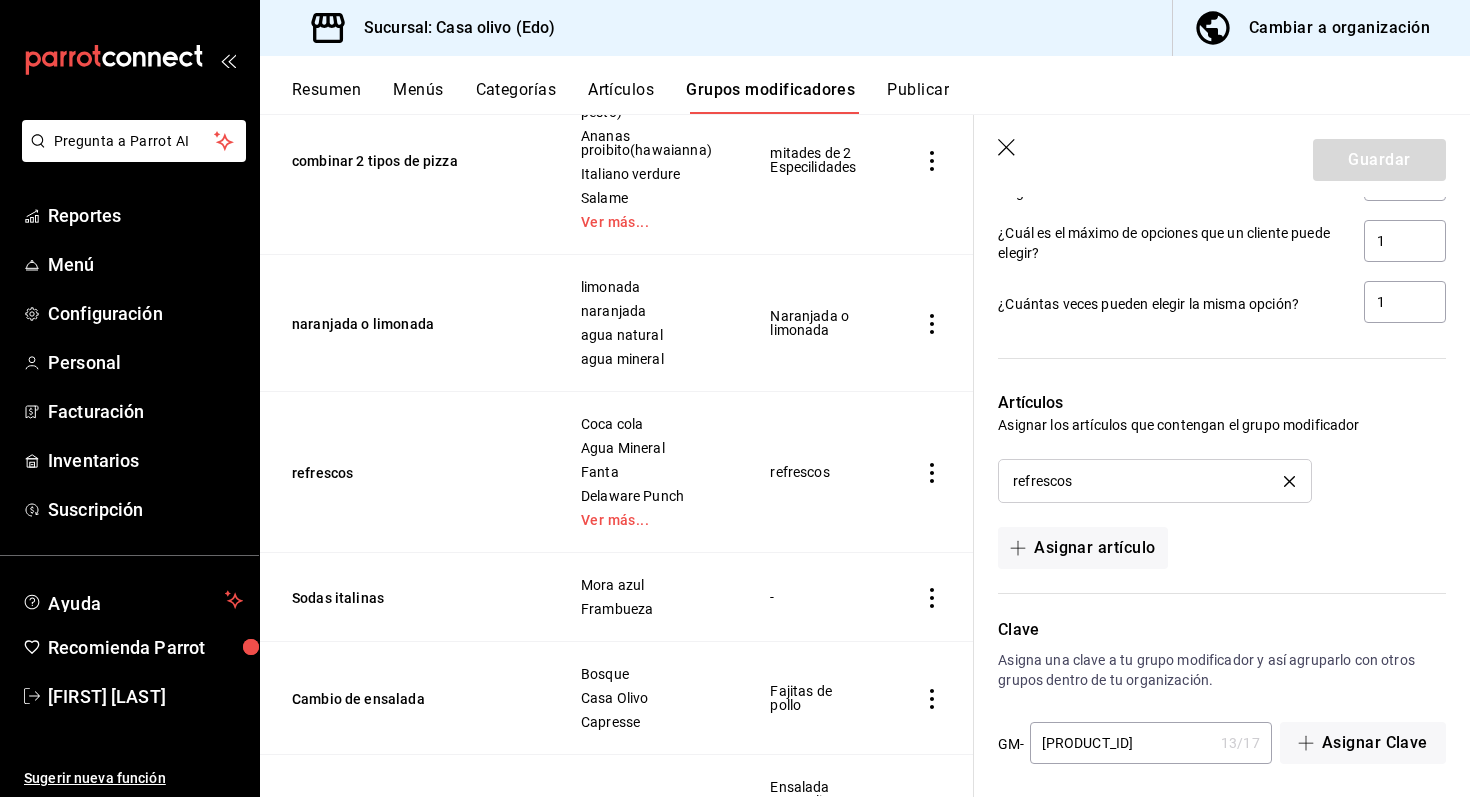 scroll, scrollTop: 1834, scrollLeft: 0, axis: vertical 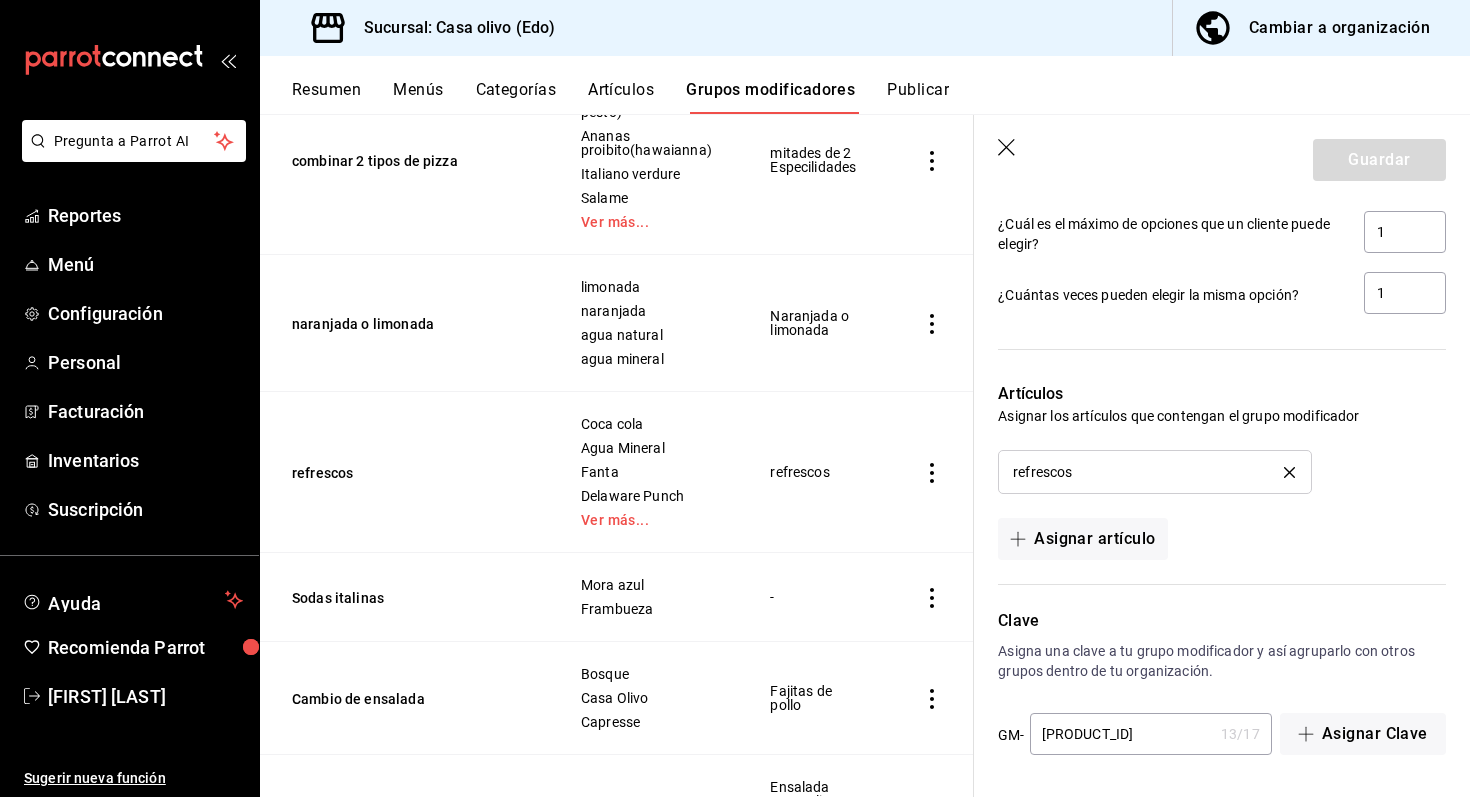 click 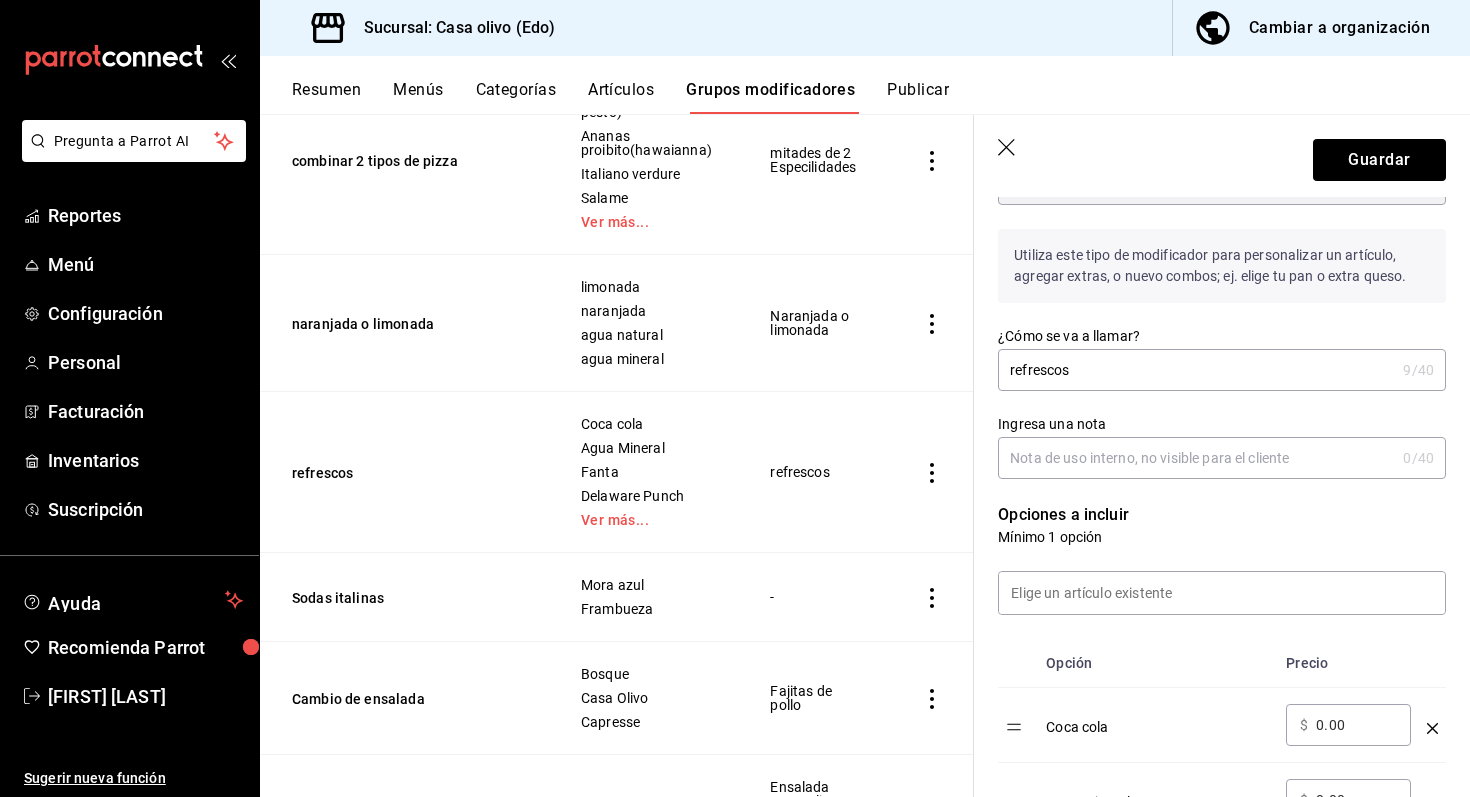 scroll, scrollTop: 0, scrollLeft: 0, axis: both 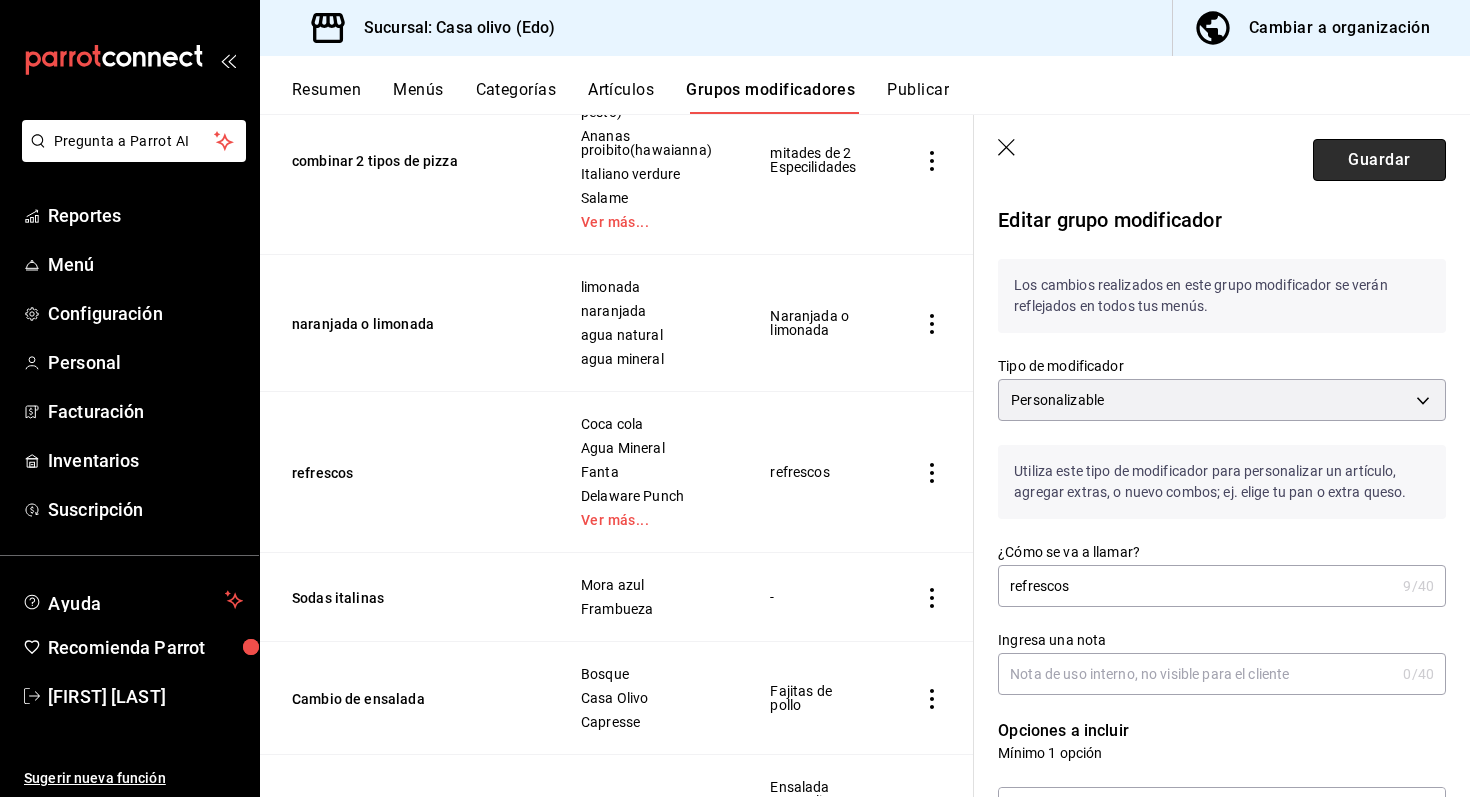 click on "Guardar" at bounding box center [1379, 160] 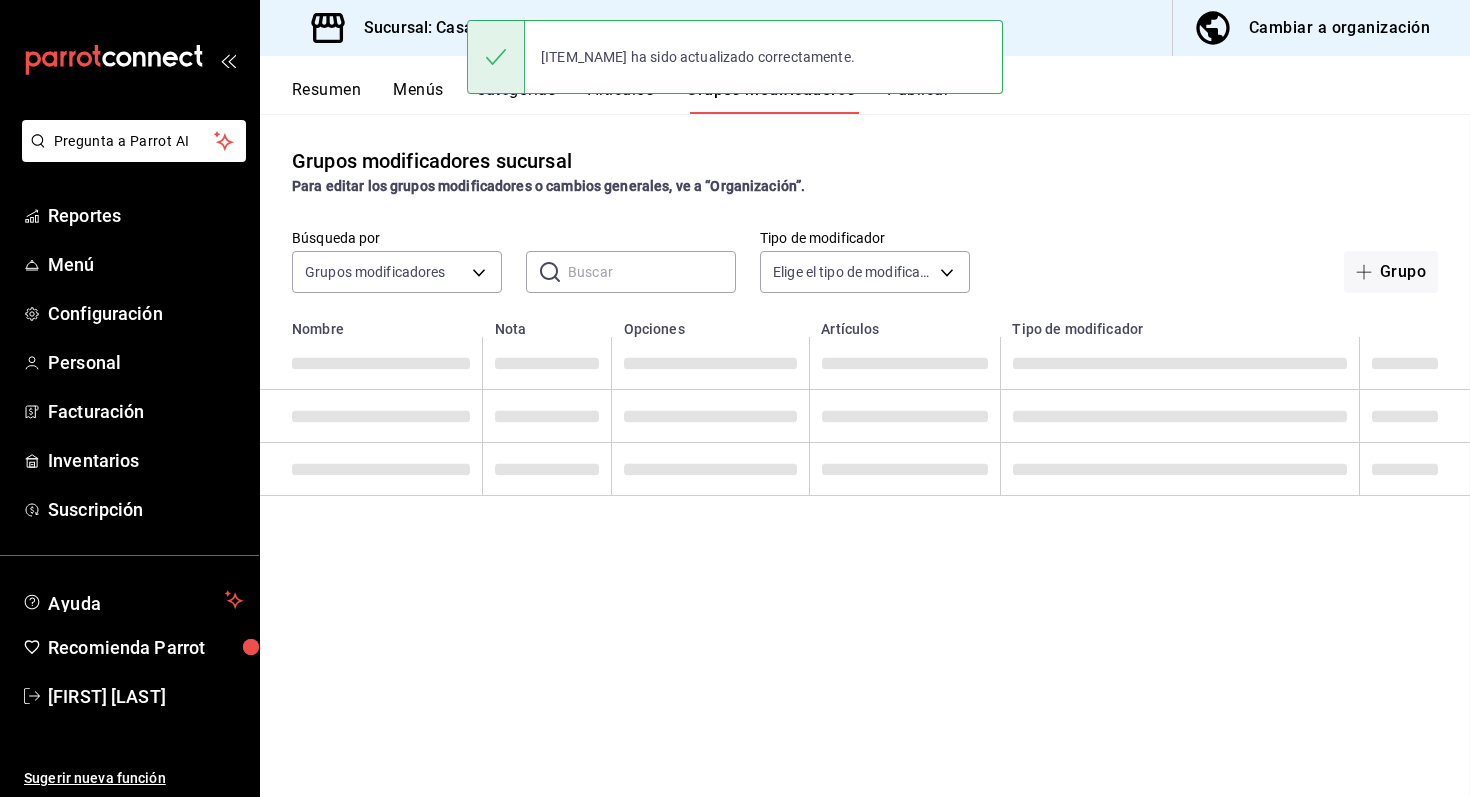 scroll, scrollTop: 0, scrollLeft: 0, axis: both 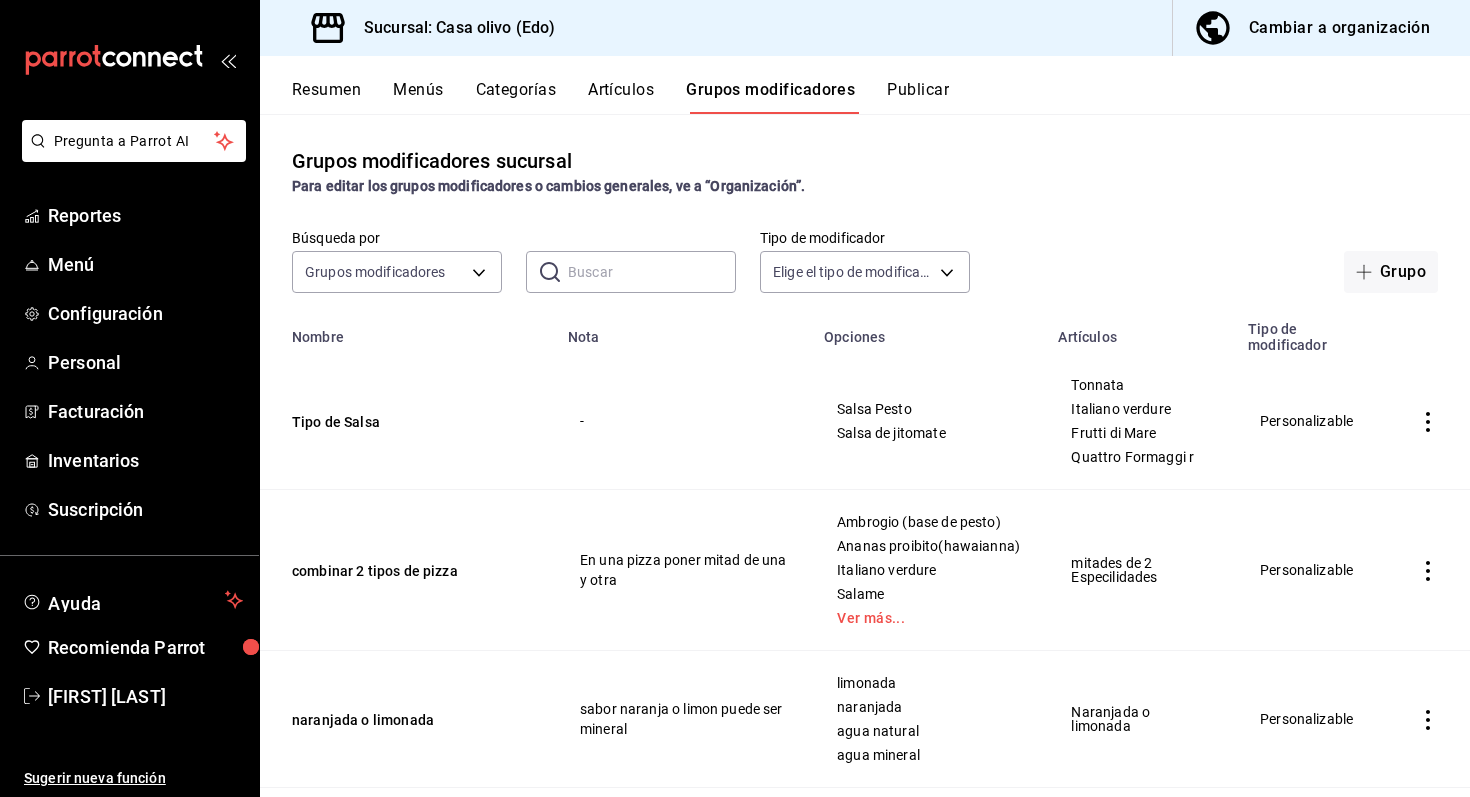 click on "Publicar" at bounding box center [918, 97] 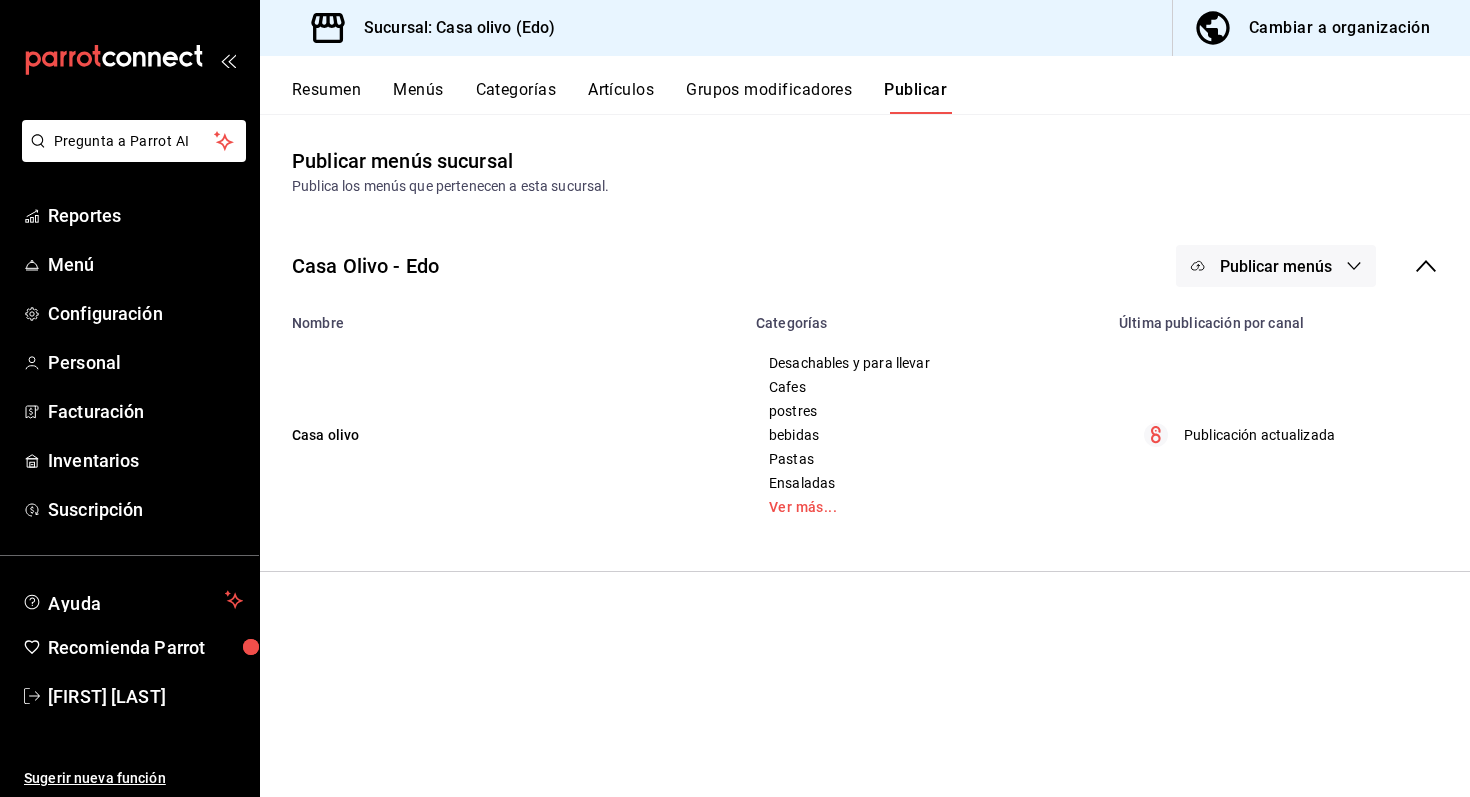 click on "Publicar menús" at bounding box center [1276, 266] 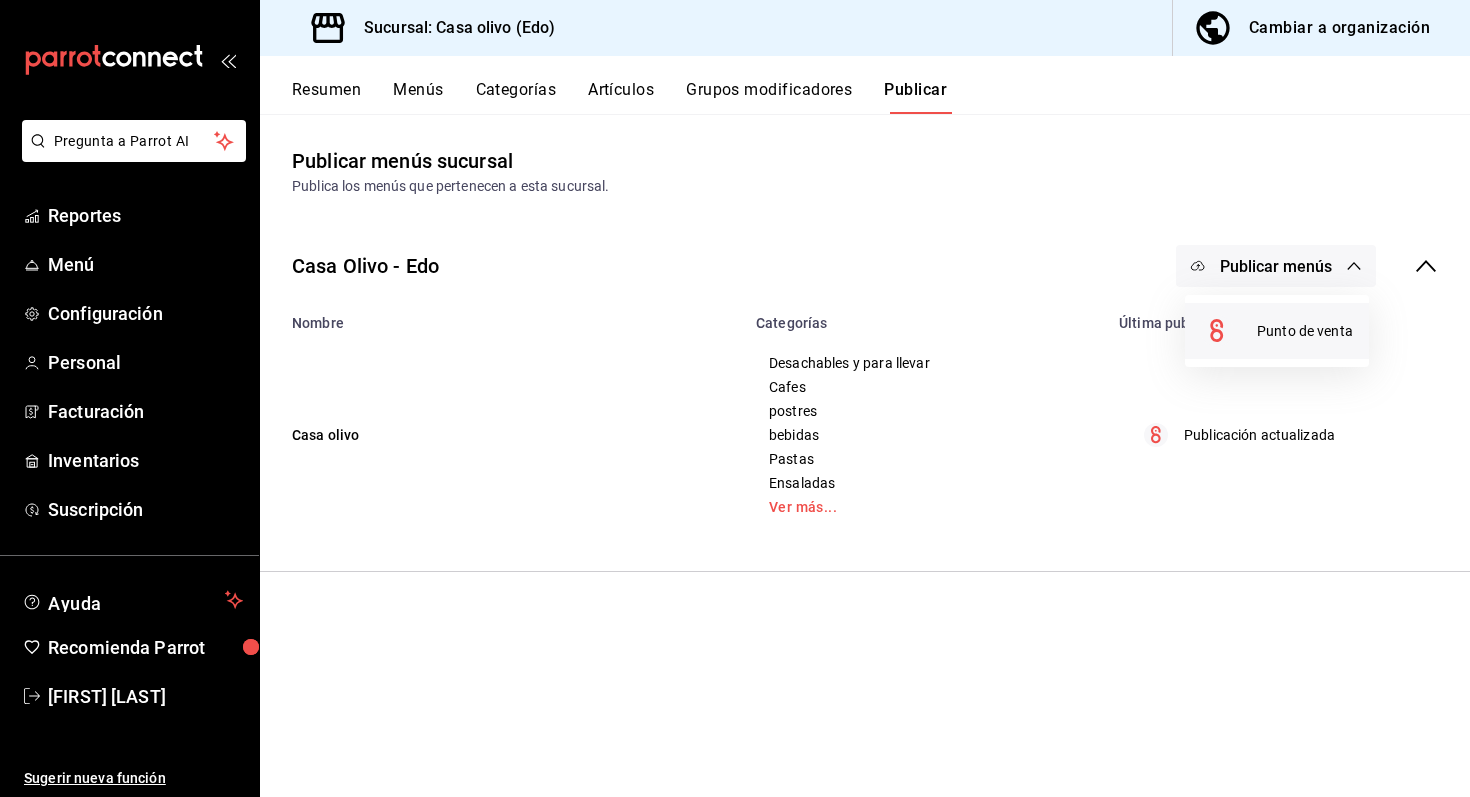 click on "Punto de venta" at bounding box center [1305, 331] 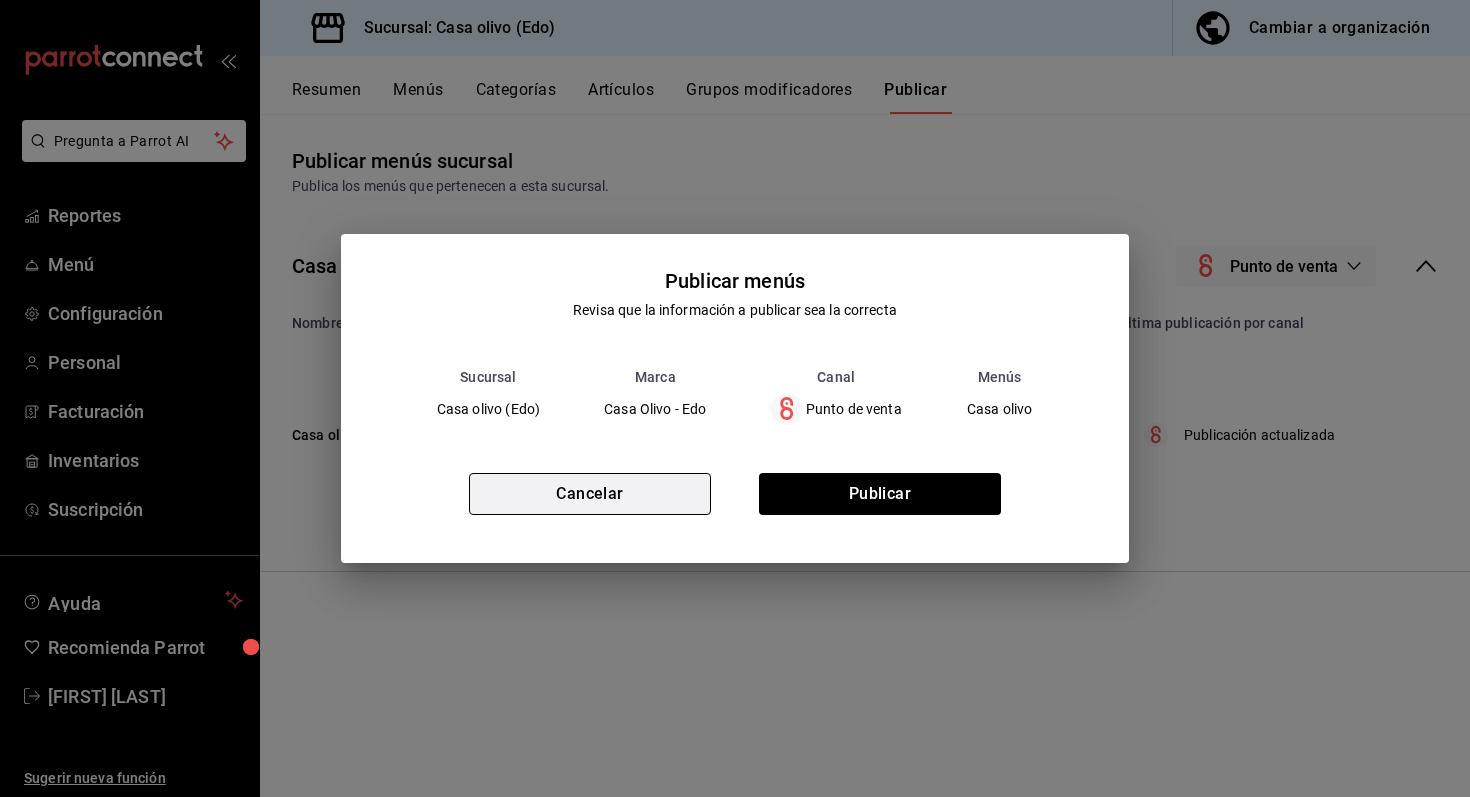click on "Cancelar" at bounding box center (590, 494) 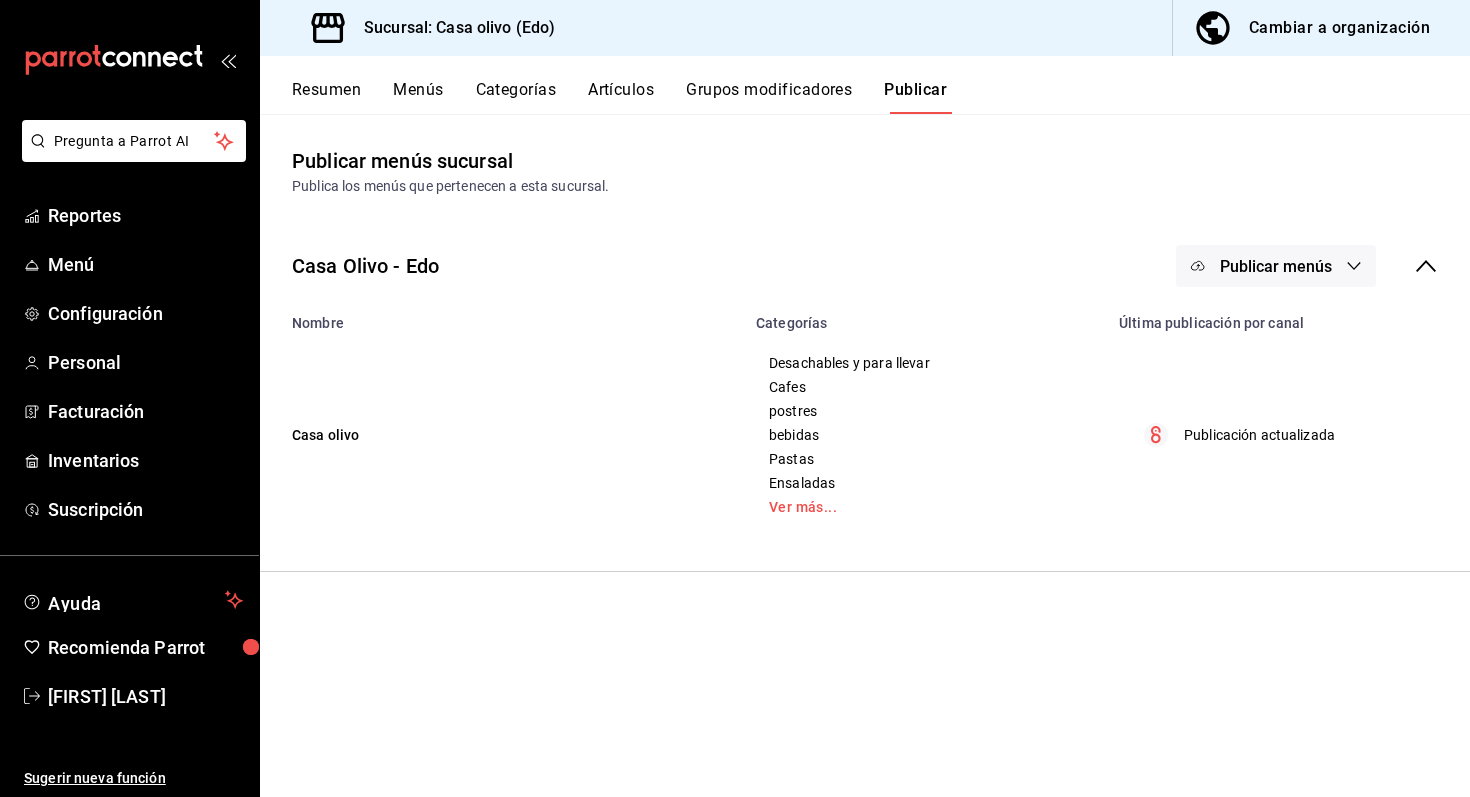 click on "Artículos" at bounding box center [621, 97] 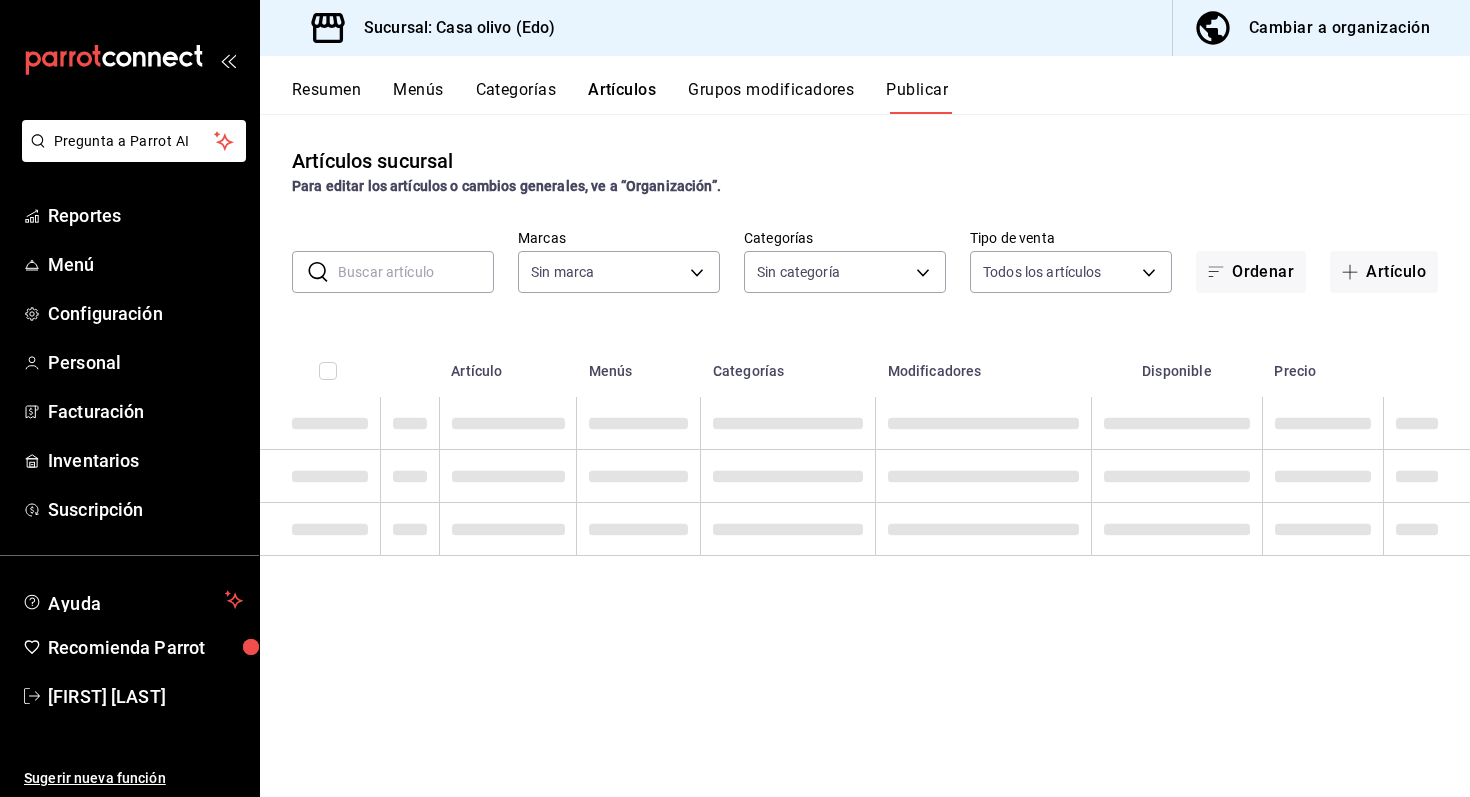 type on "09261786-2630-426b-924a-f43334cfd809" 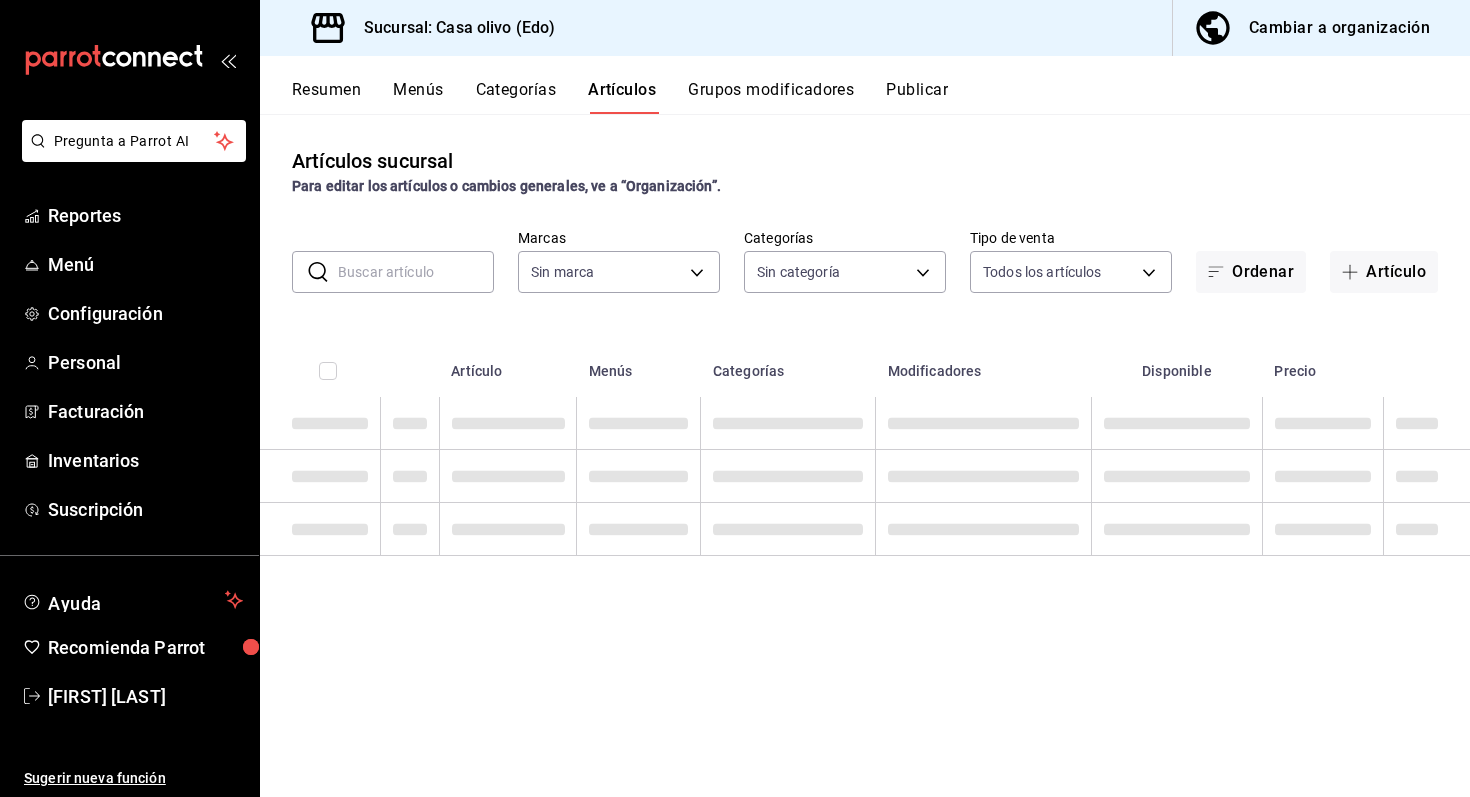 type on "09261786-2630-426b-924a-f43334cfd809" 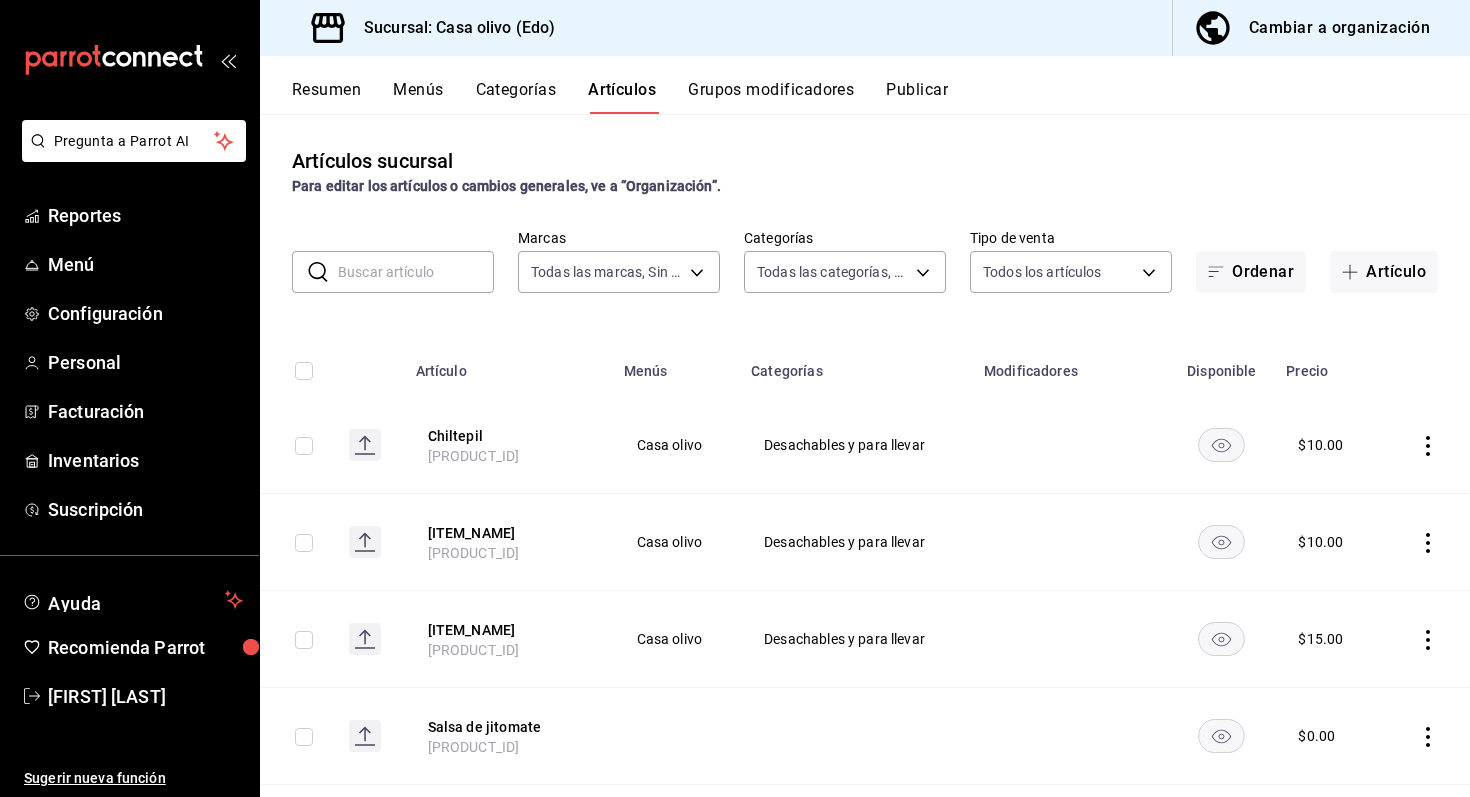 click on "Categorías" at bounding box center [516, 97] 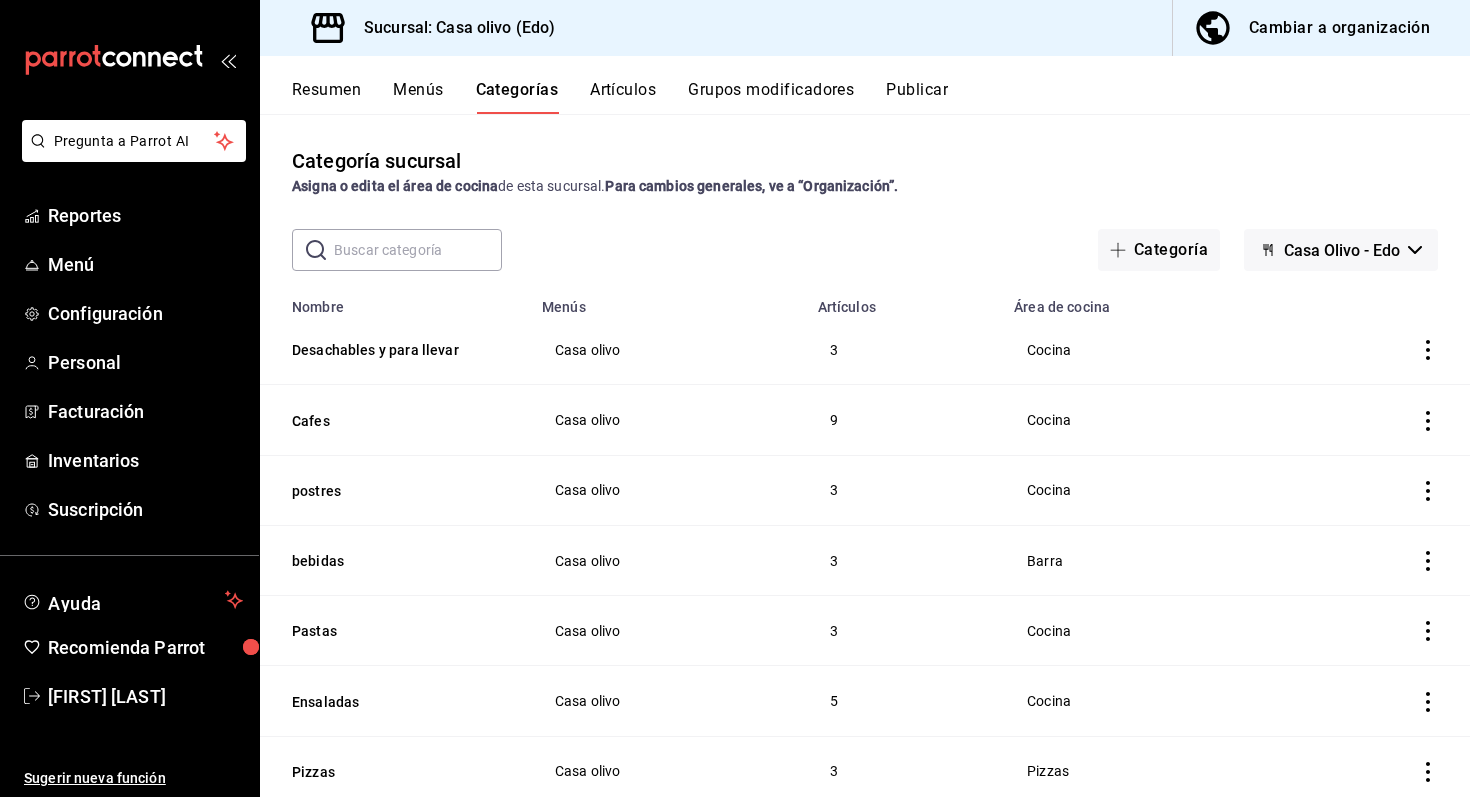 click on "Grupos modificadores" at bounding box center (771, 97) 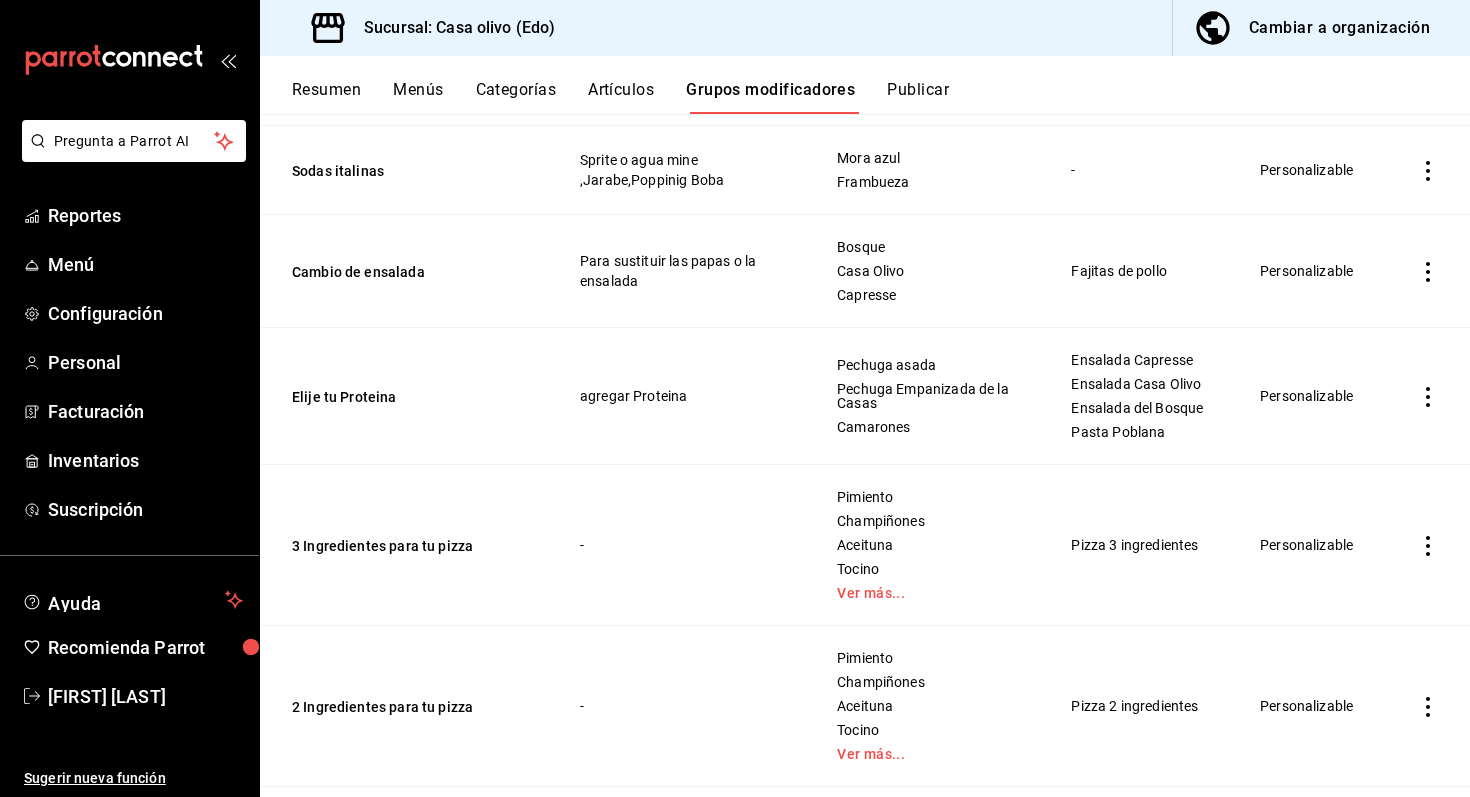 scroll, scrollTop: 841, scrollLeft: 0, axis: vertical 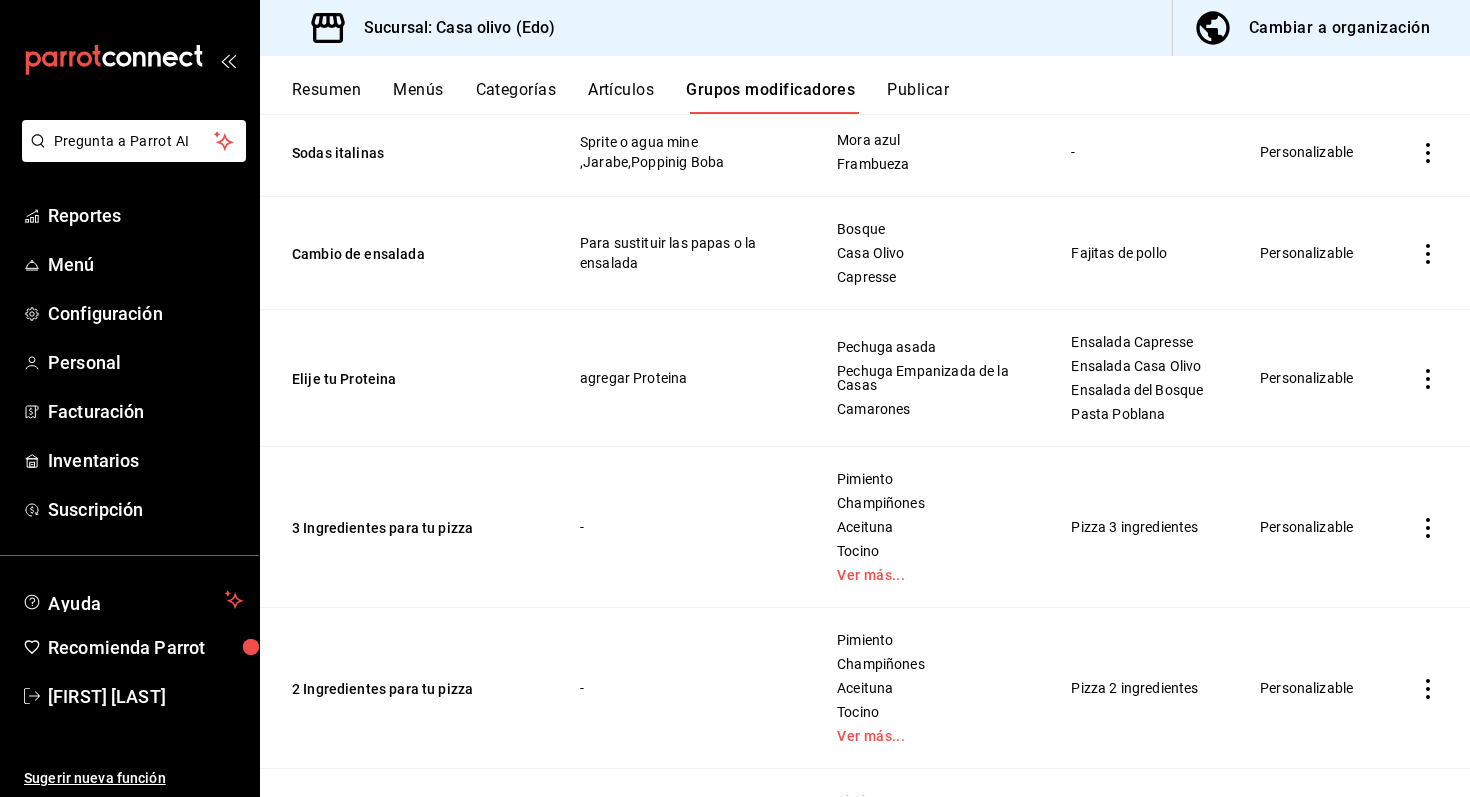 click on "Categorías" at bounding box center (516, 97) 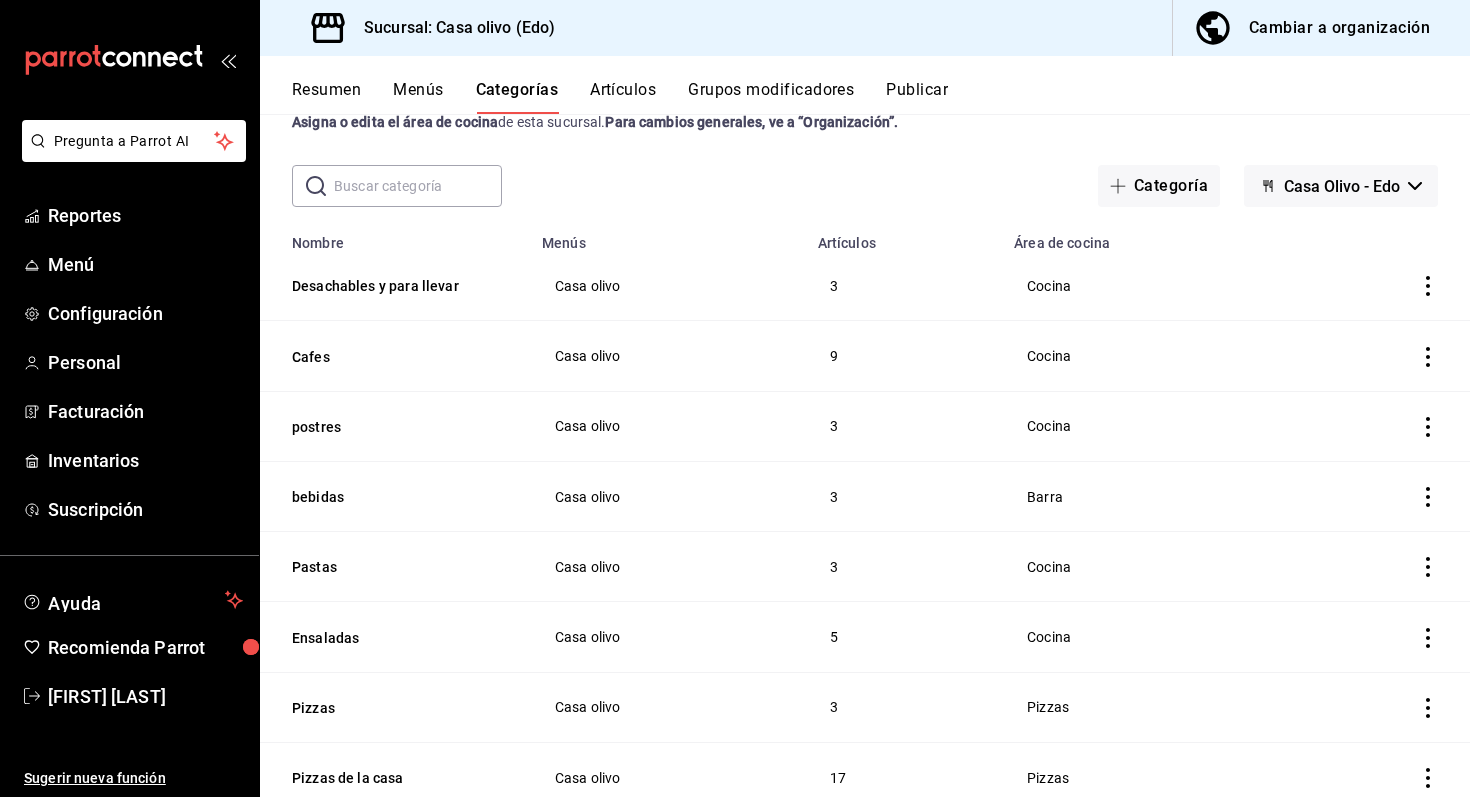 scroll, scrollTop: 75, scrollLeft: 0, axis: vertical 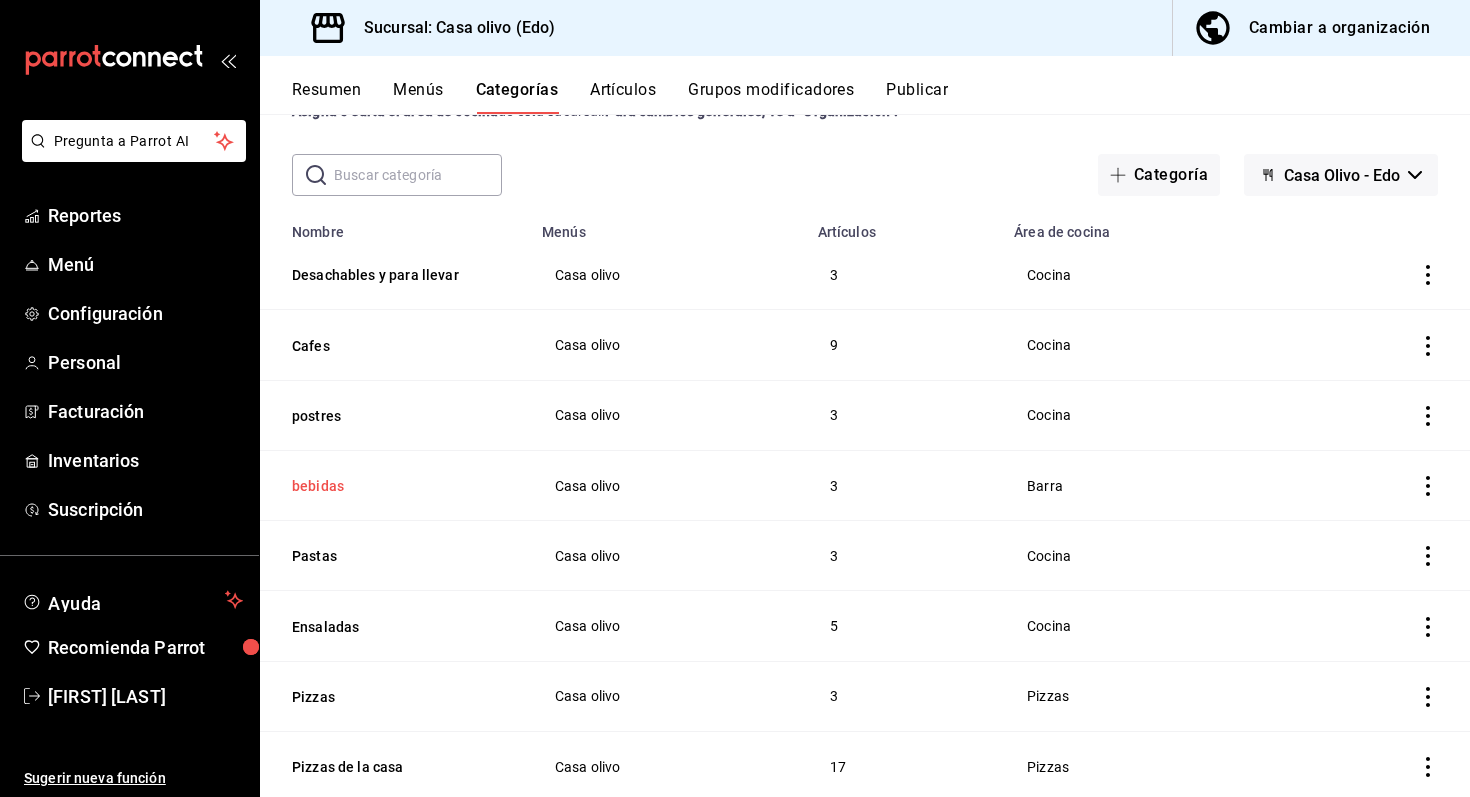 click on "bebidas" at bounding box center (392, 486) 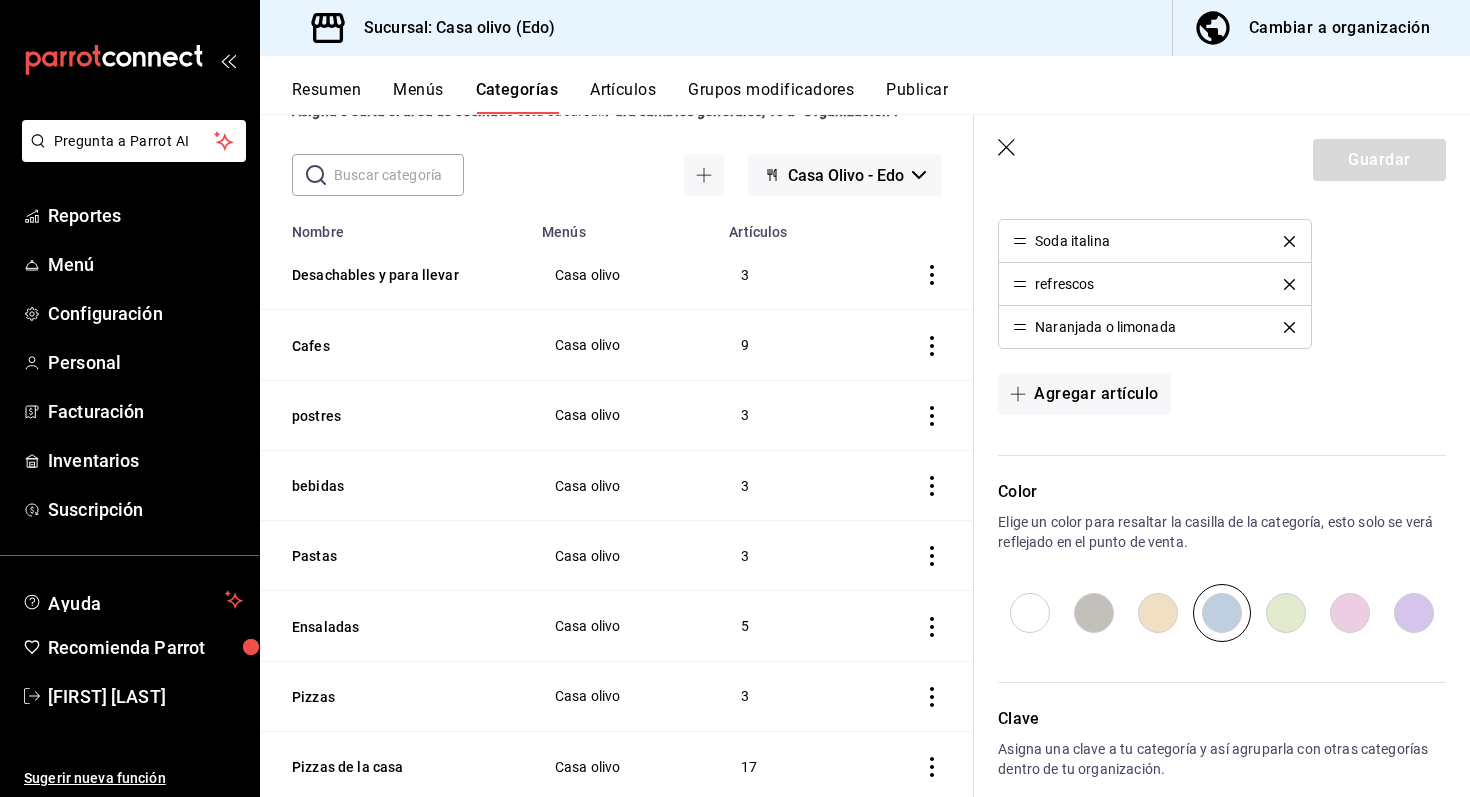 scroll, scrollTop: 565, scrollLeft: 0, axis: vertical 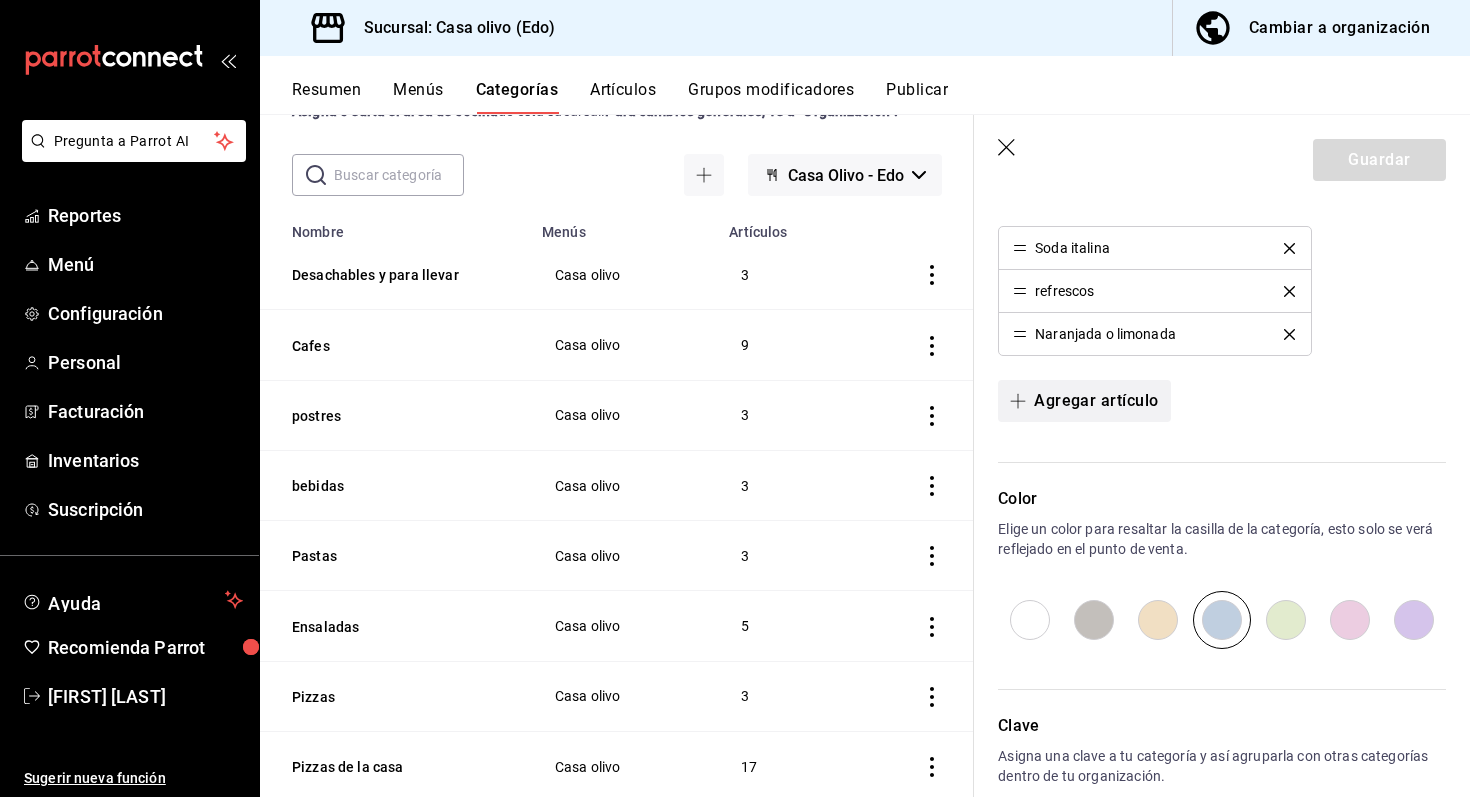 click on "Agregar artículo" at bounding box center [1084, 401] 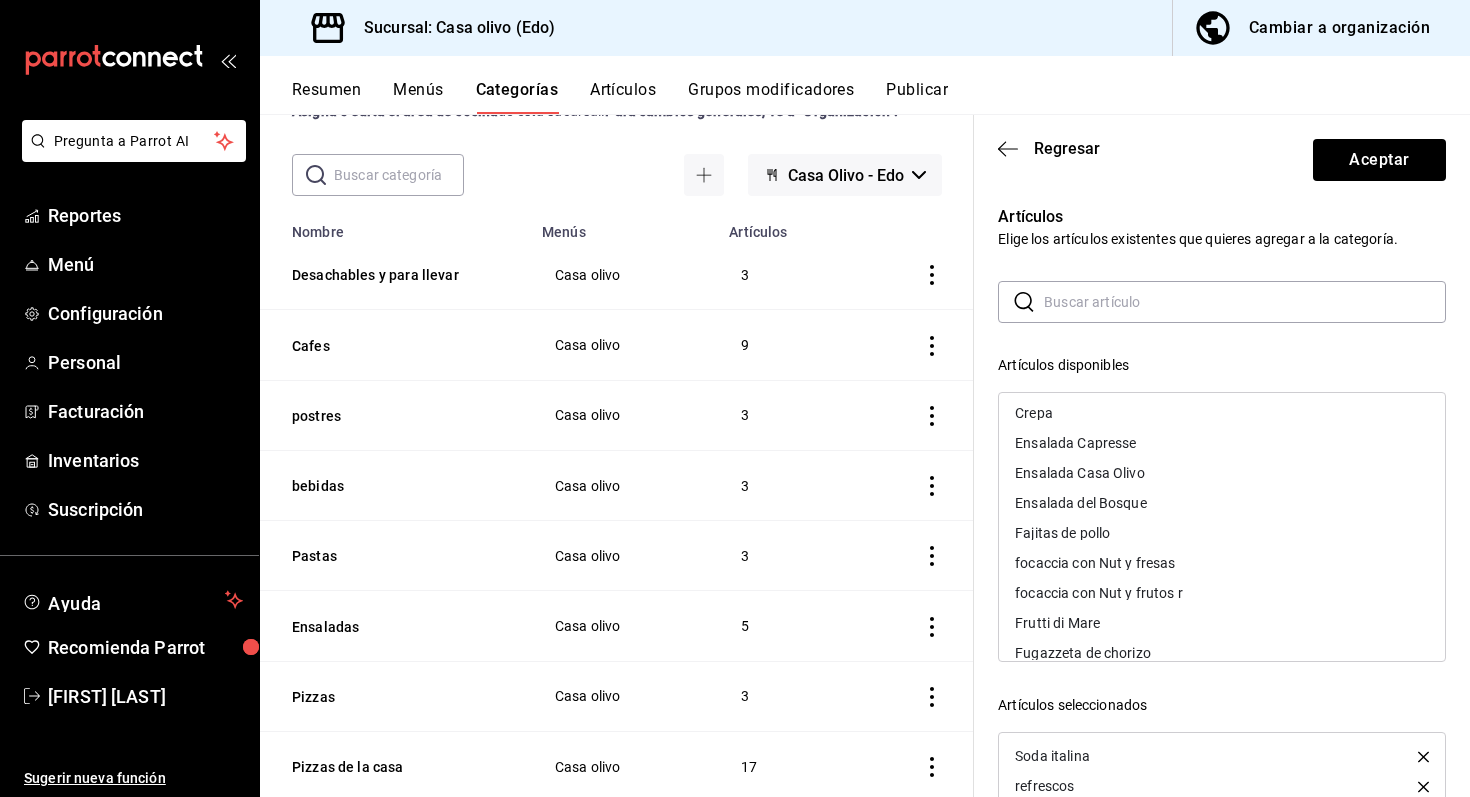 scroll, scrollTop: 528, scrollLeft: 0, axis: vertical 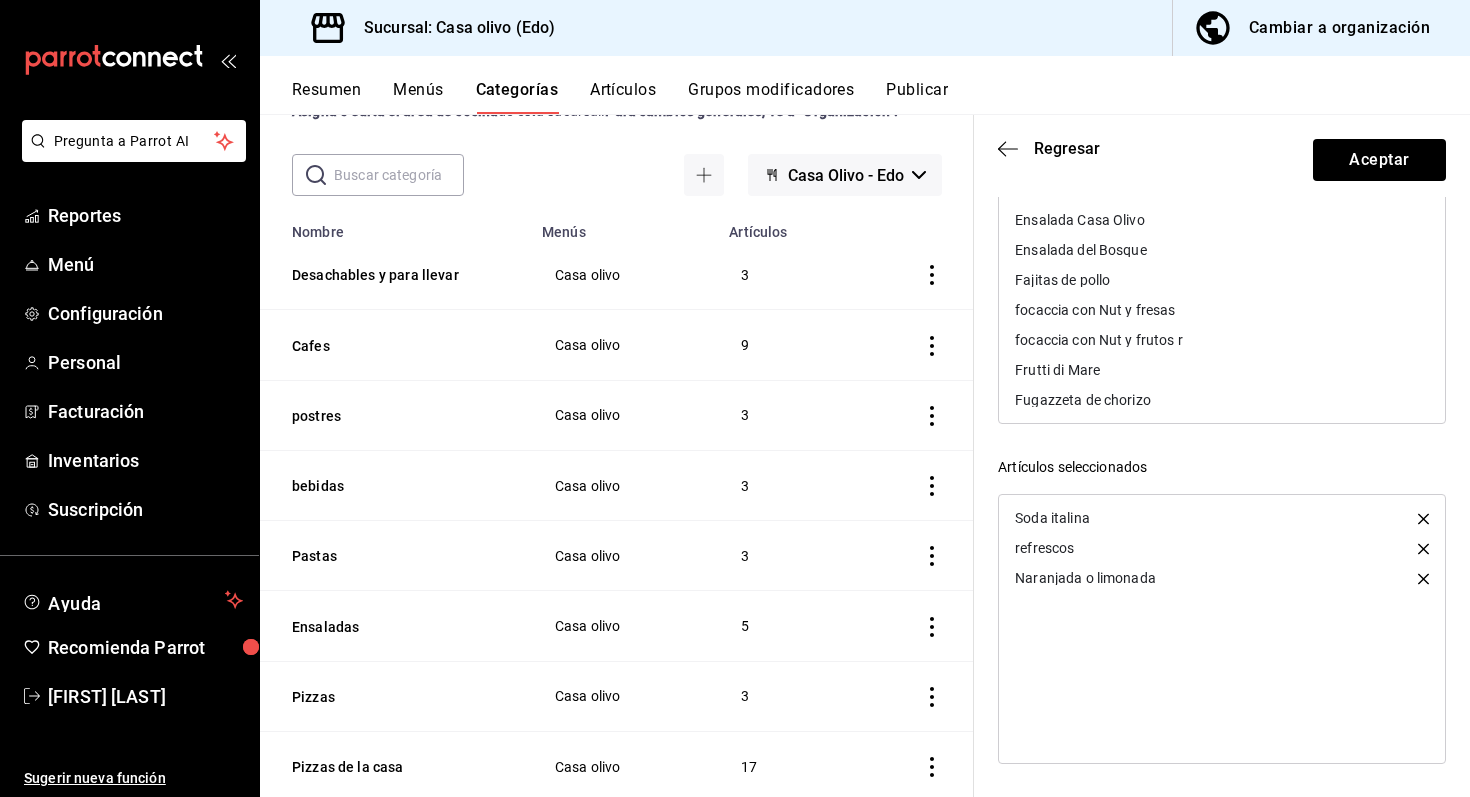 click on "Regresar Aceptar" at bounding box center [1222, 156] 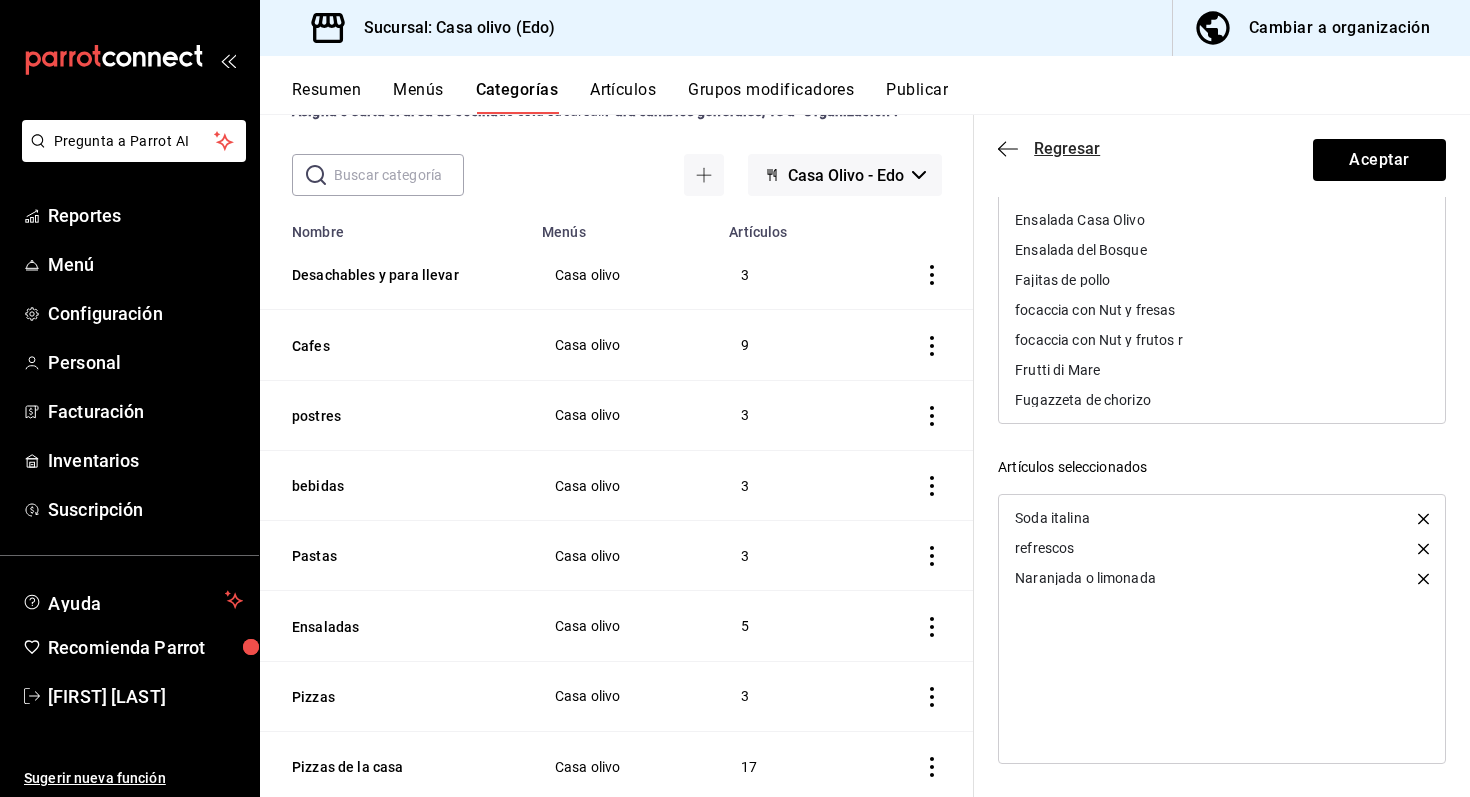 click 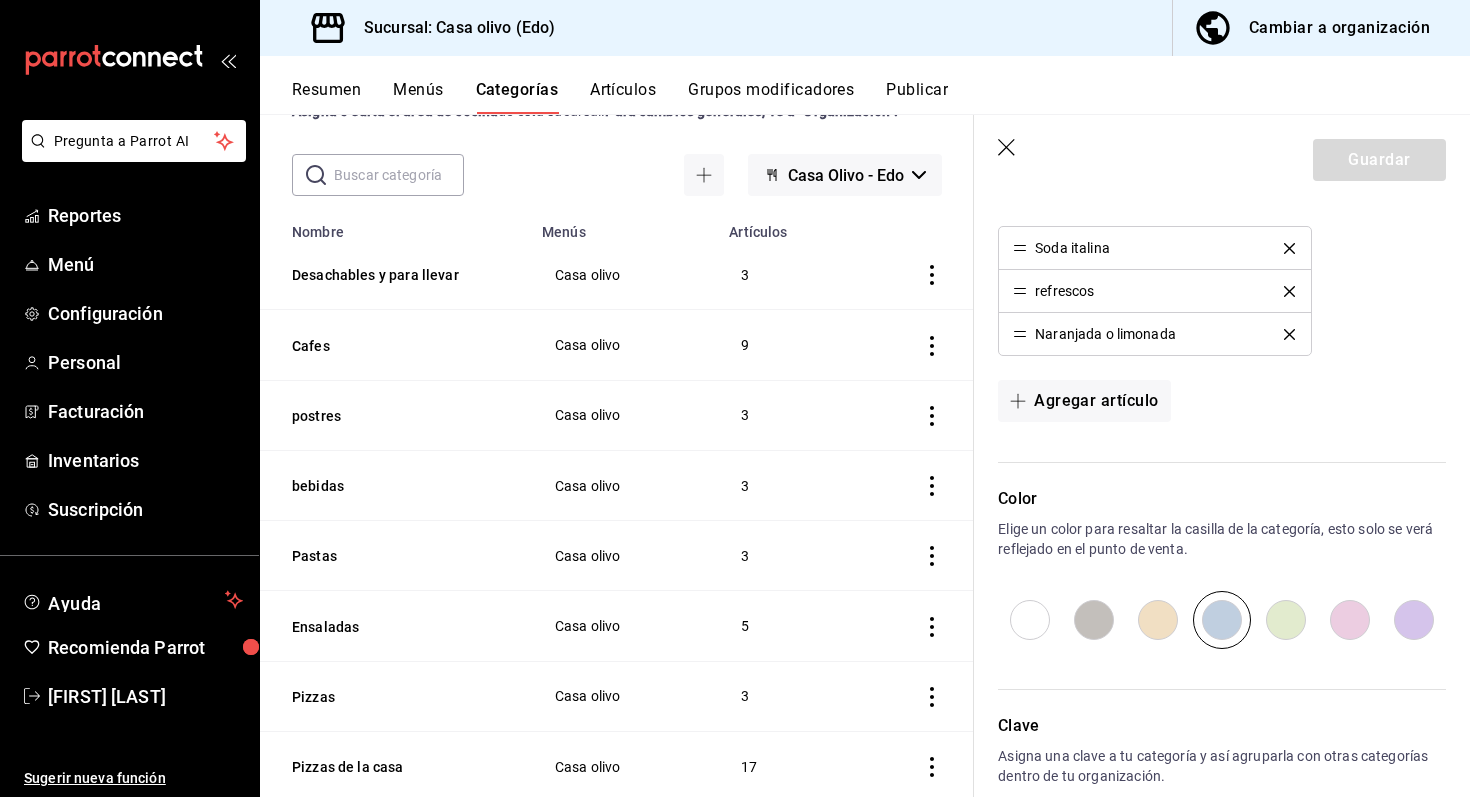 click on "Artículos" at bounding box center (623, 97) 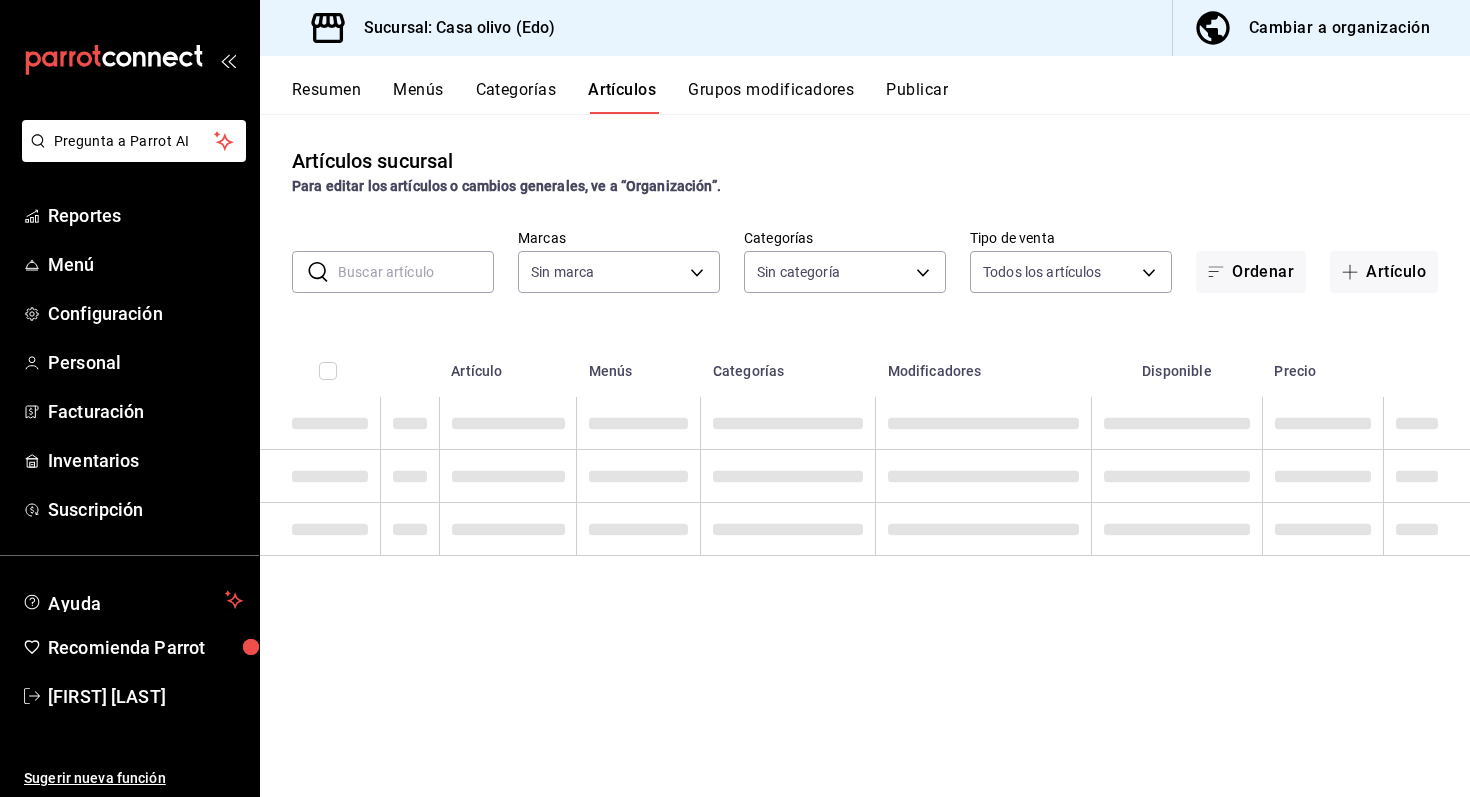 type on "09261786-2630-426b-924a-f43334cfd809" 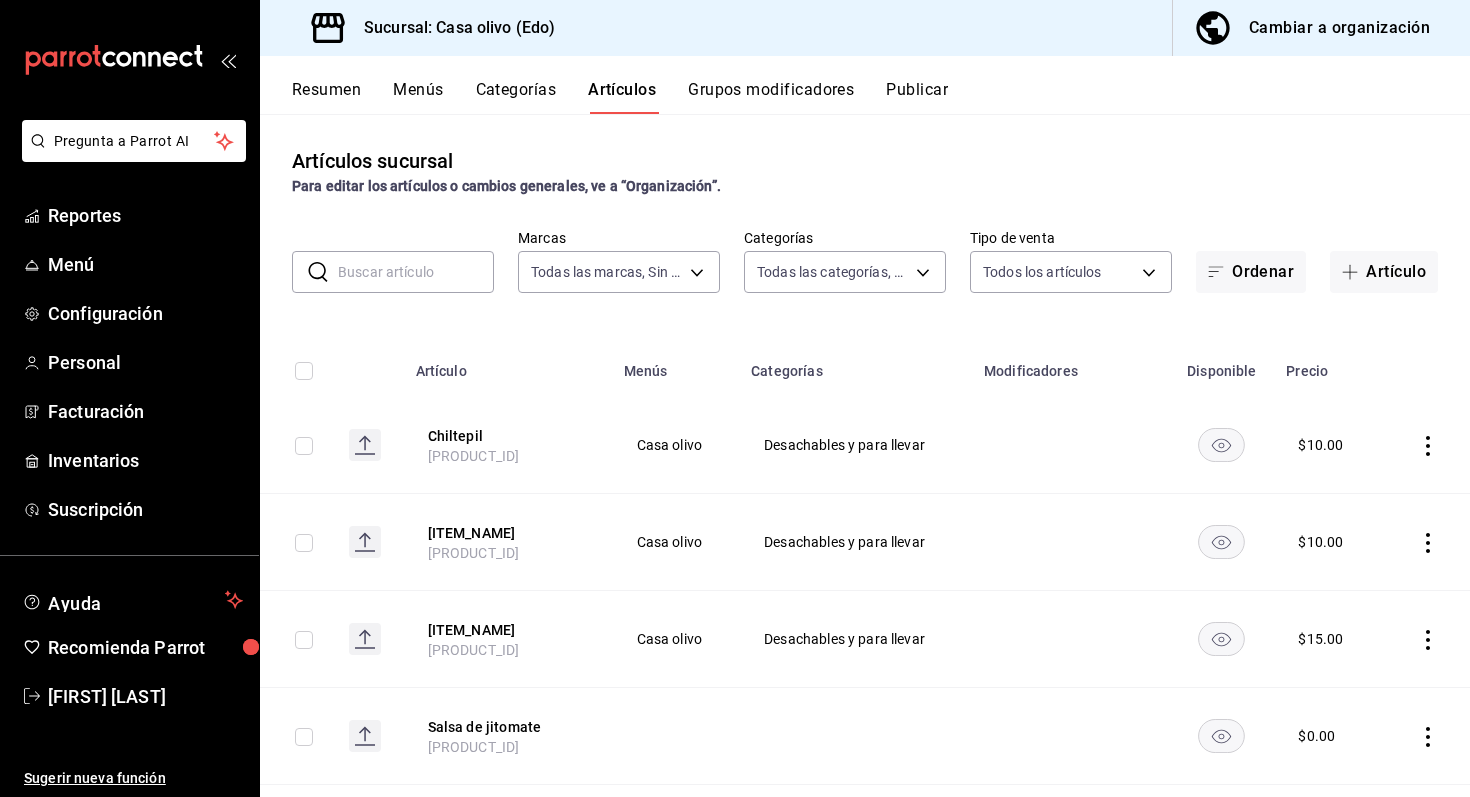 type on "1ee059ae-76c2-4970-ba02-4bf11fe26c74,b2ce73ce-ea99-4733-809e-adbc4baf4c67,cb6508e7-f668-4a20-8bff-d9580d89eb13,64376482-fbb5-4a05-8ecc-323176b49448,d44b0a3f-cece-4980-8b33-b66e48ec6426,203a5ee1-b564-419e-8587-d1cd59e3493d,279d2231-0403-4796-b457-ae73b58f7fdc,ceb712bb-0fdb-4006-8a47-ab78c7657bac" 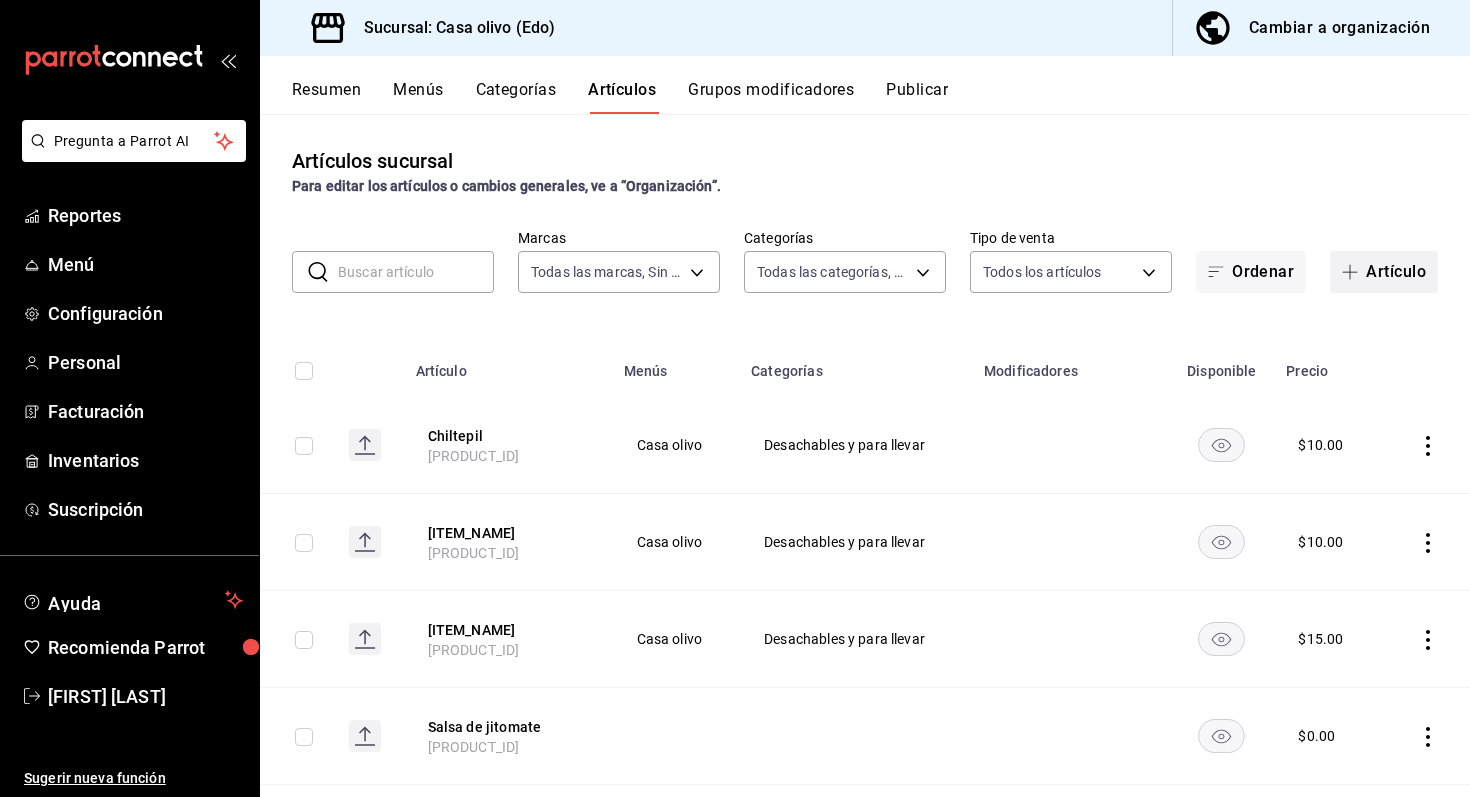 click on "Artículo" at bounding box center [1384, 272] 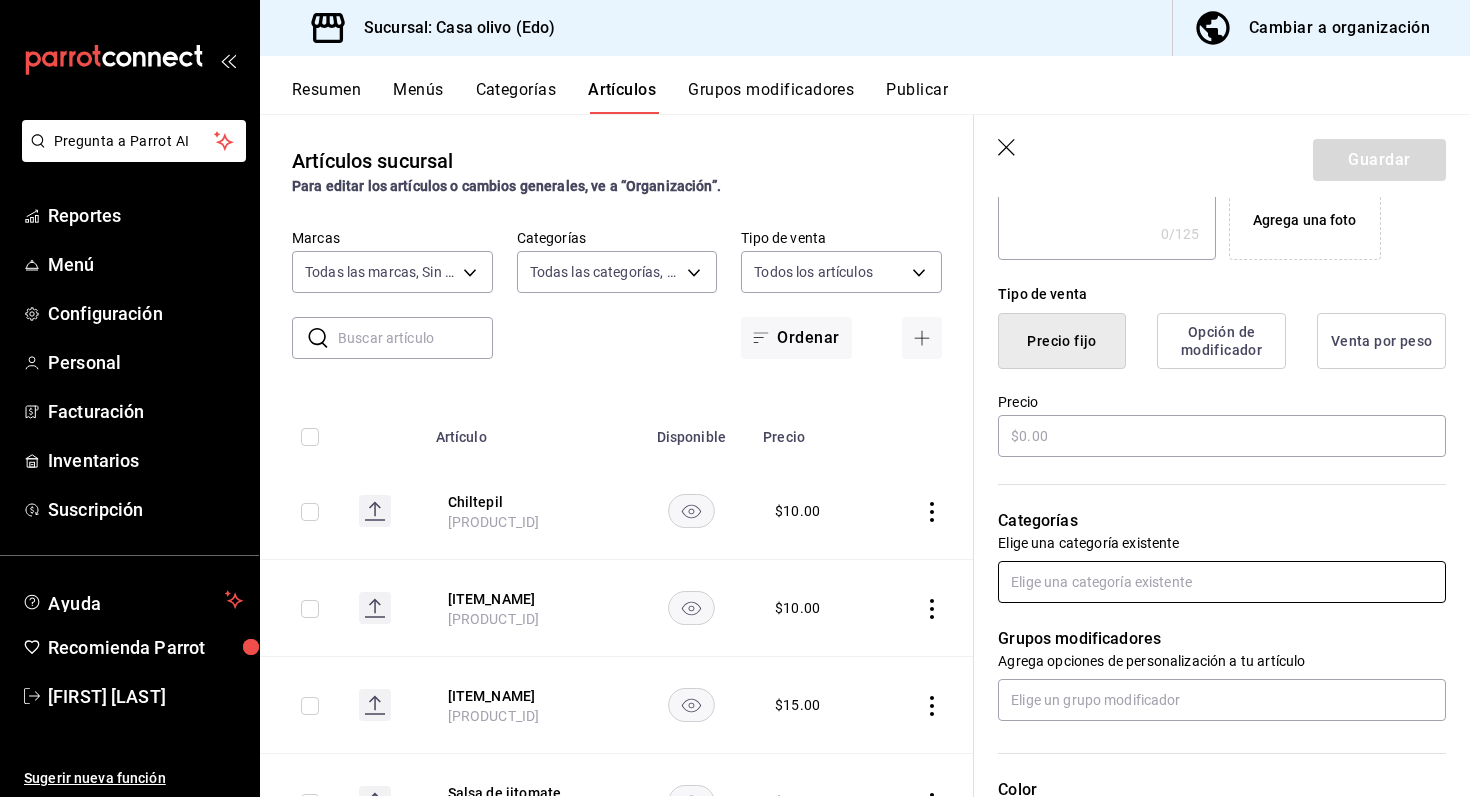 scroll, scrollTop: 409, scrollLeft: 0, axis: vertical 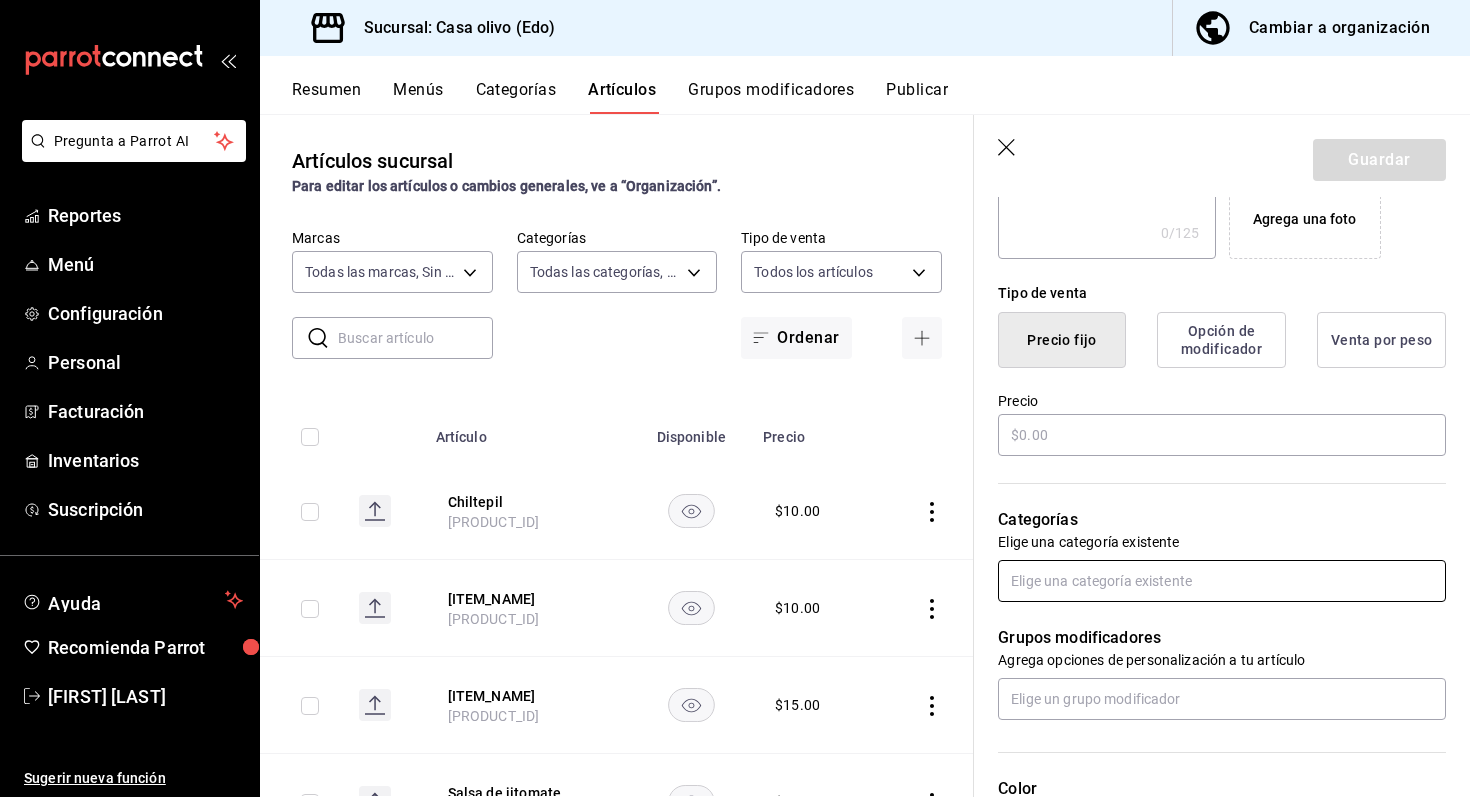 type on "vaso de agua" 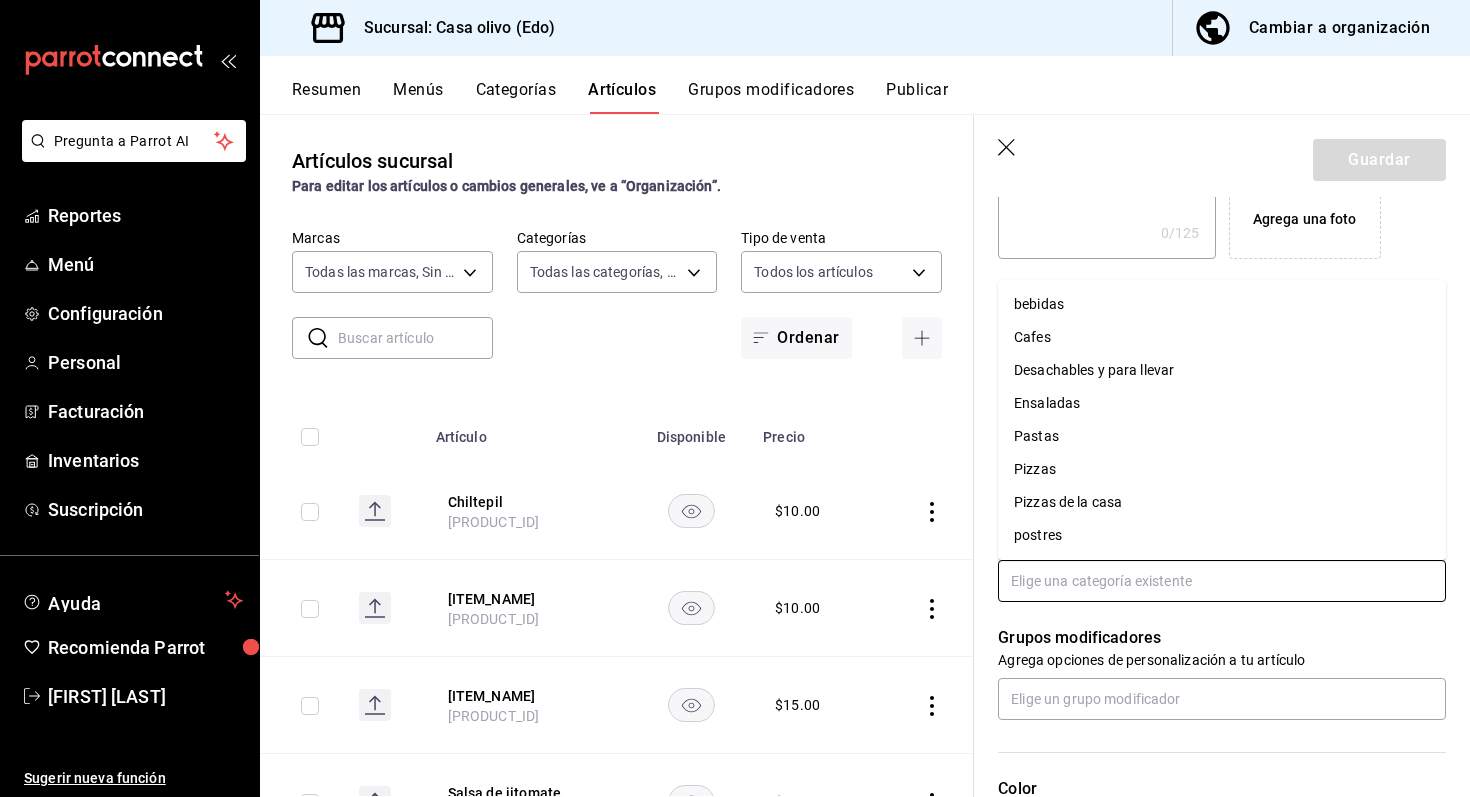 click on "bebidas" at bounding box center (1222, 304) 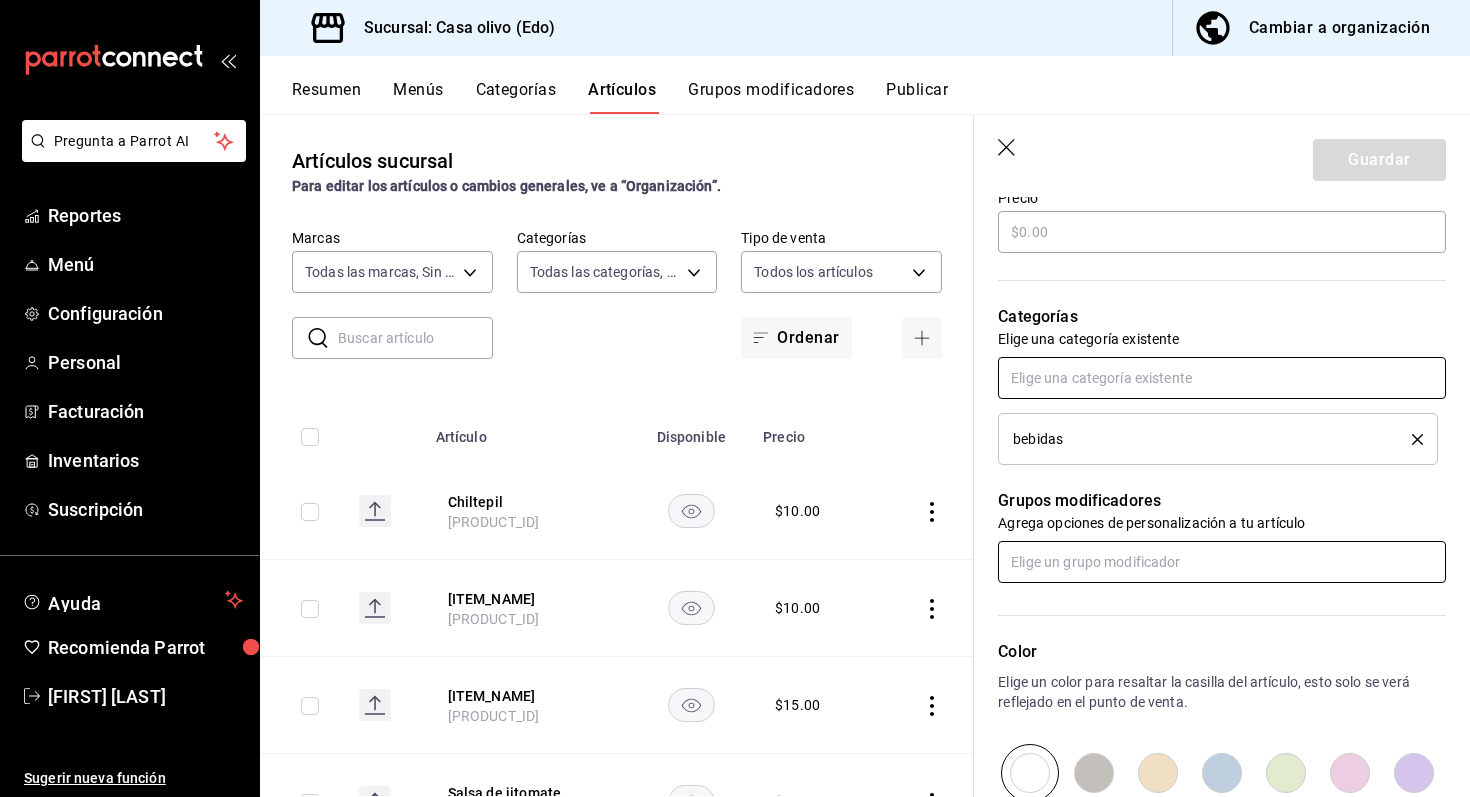 scroll, scrollTop: 616, scrollLeft: 0, axis: vertical 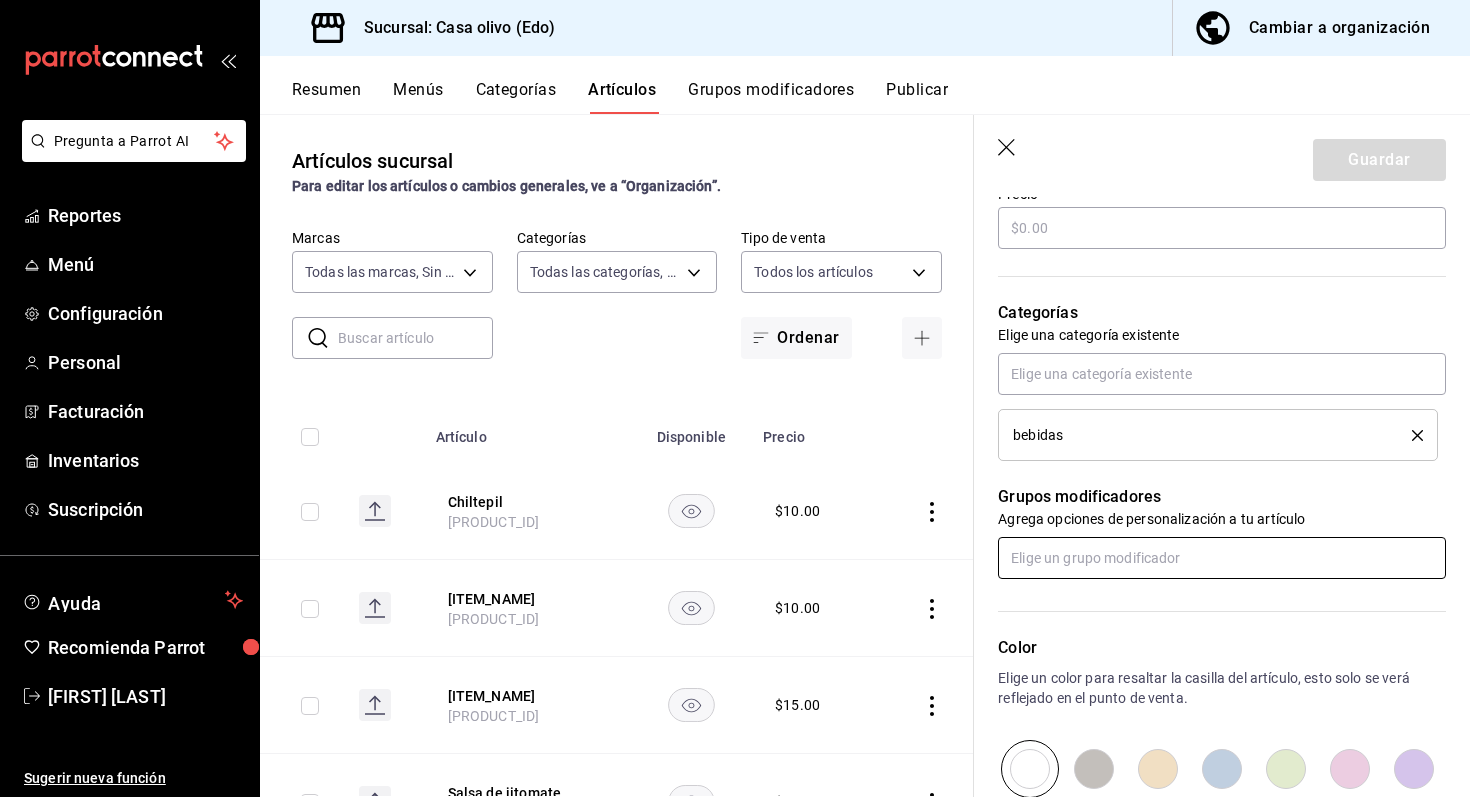 click at bounding box center (1222, 558) 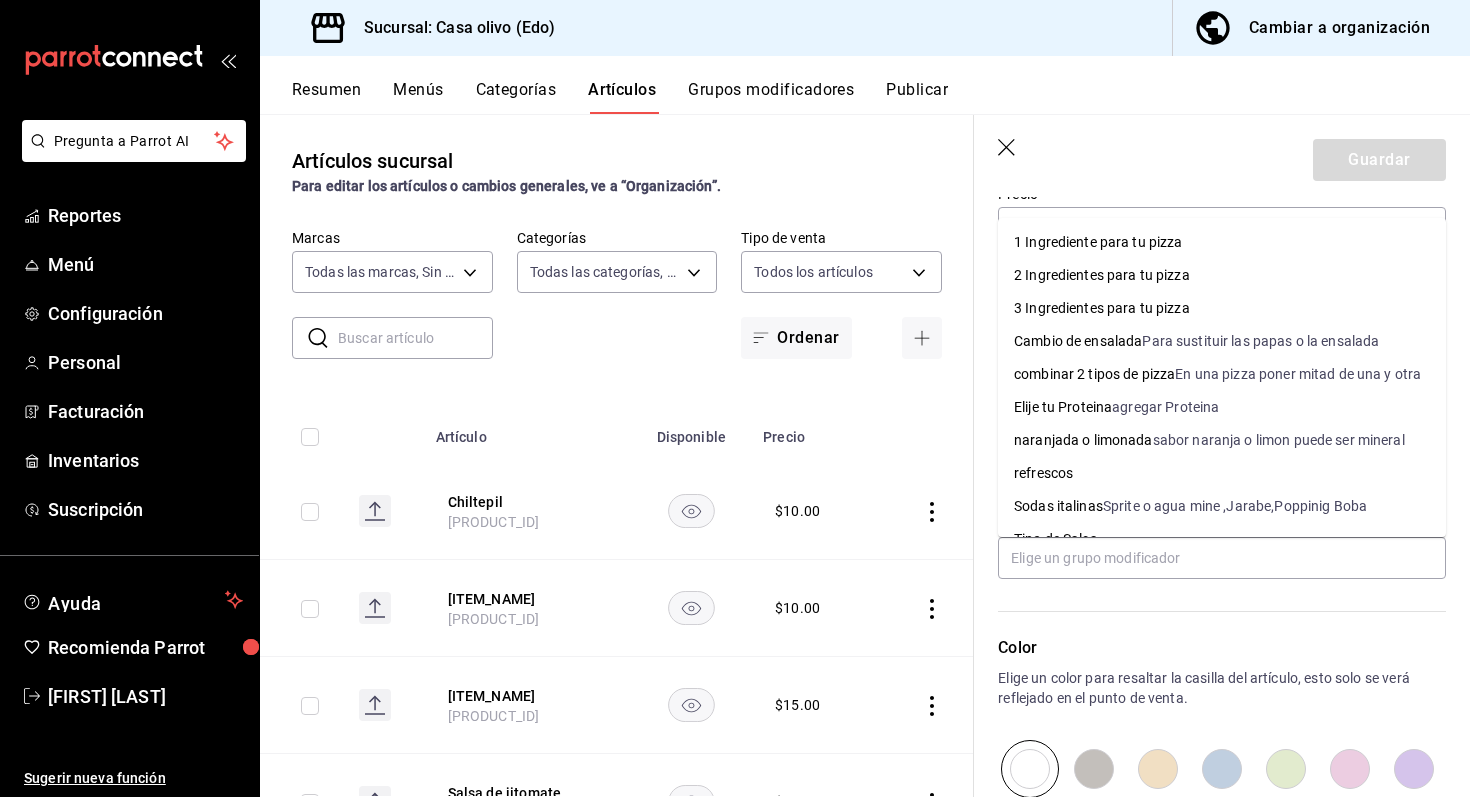 click on "Color Elige un color para resaltar la casilla del artículo, esto solo se verá reflejado en el punto de venta." at bounding box center [1210, 688] 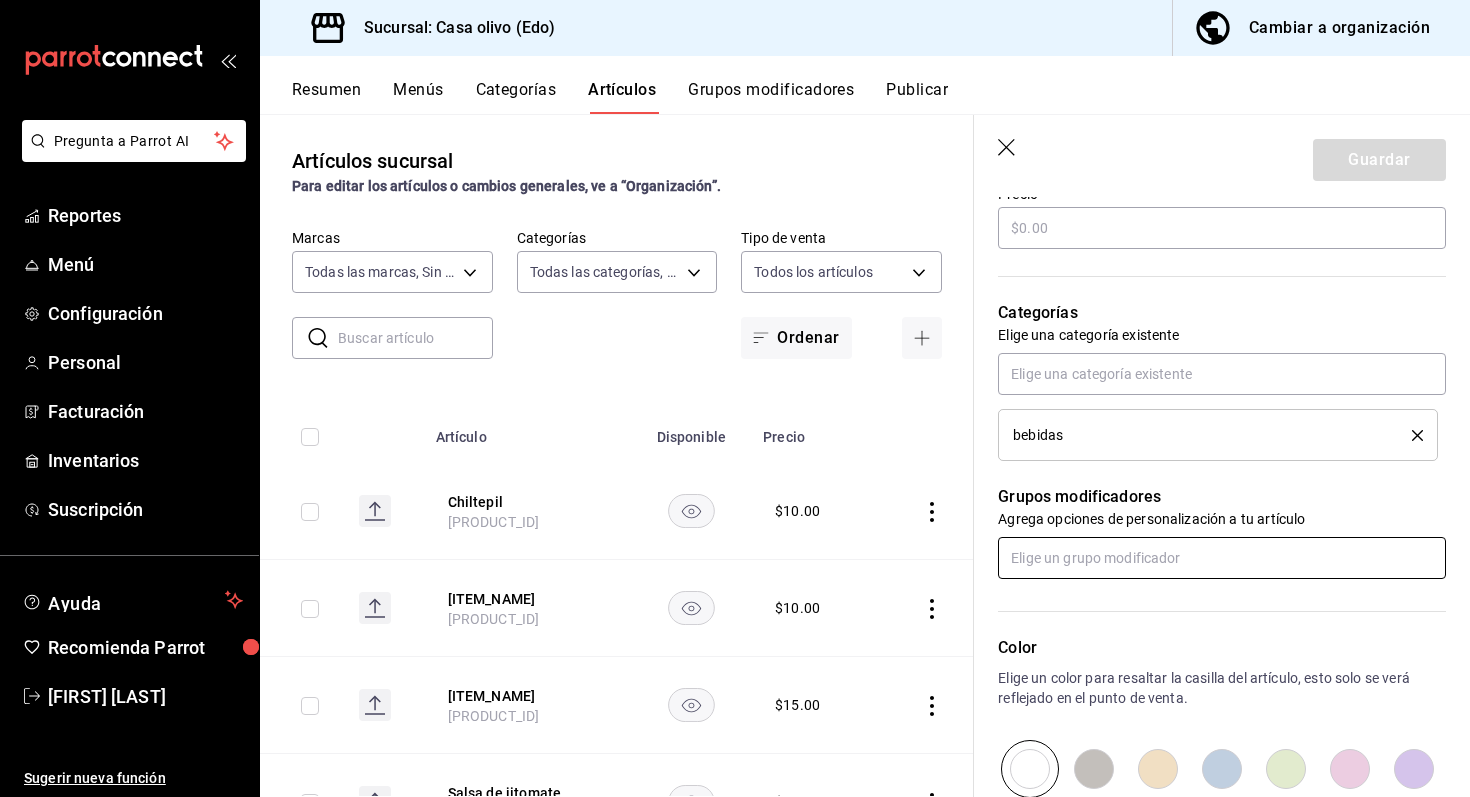 click at bounding box center [1222, 558] 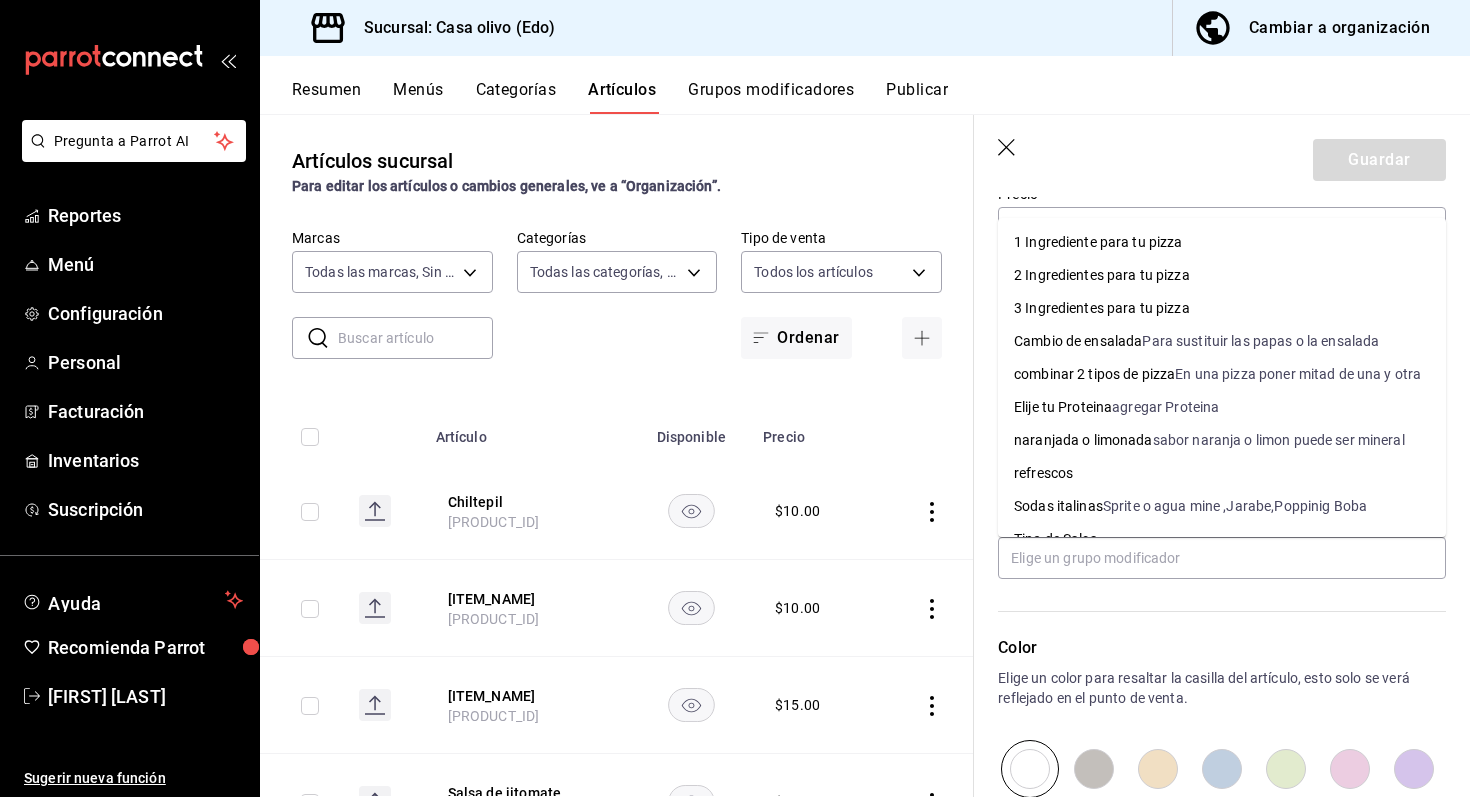 click on "Color Elige un color para resaltar la casilla del artículo, esto solo se verá reflejado en el punto de venta." at bounding box center (1210, 688) 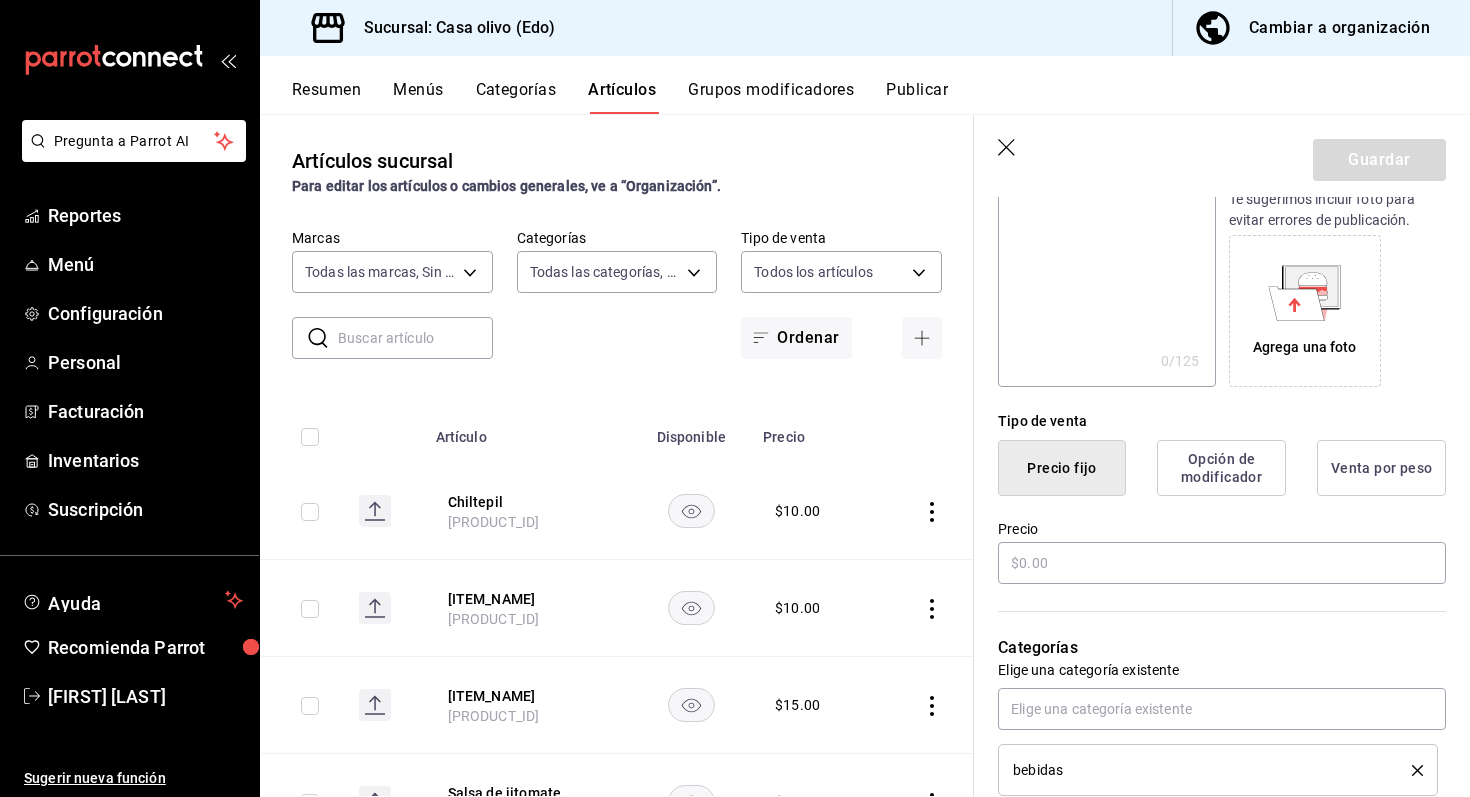 scroll, scrollTop: 298, scrollLeft: 0, axis: vertical 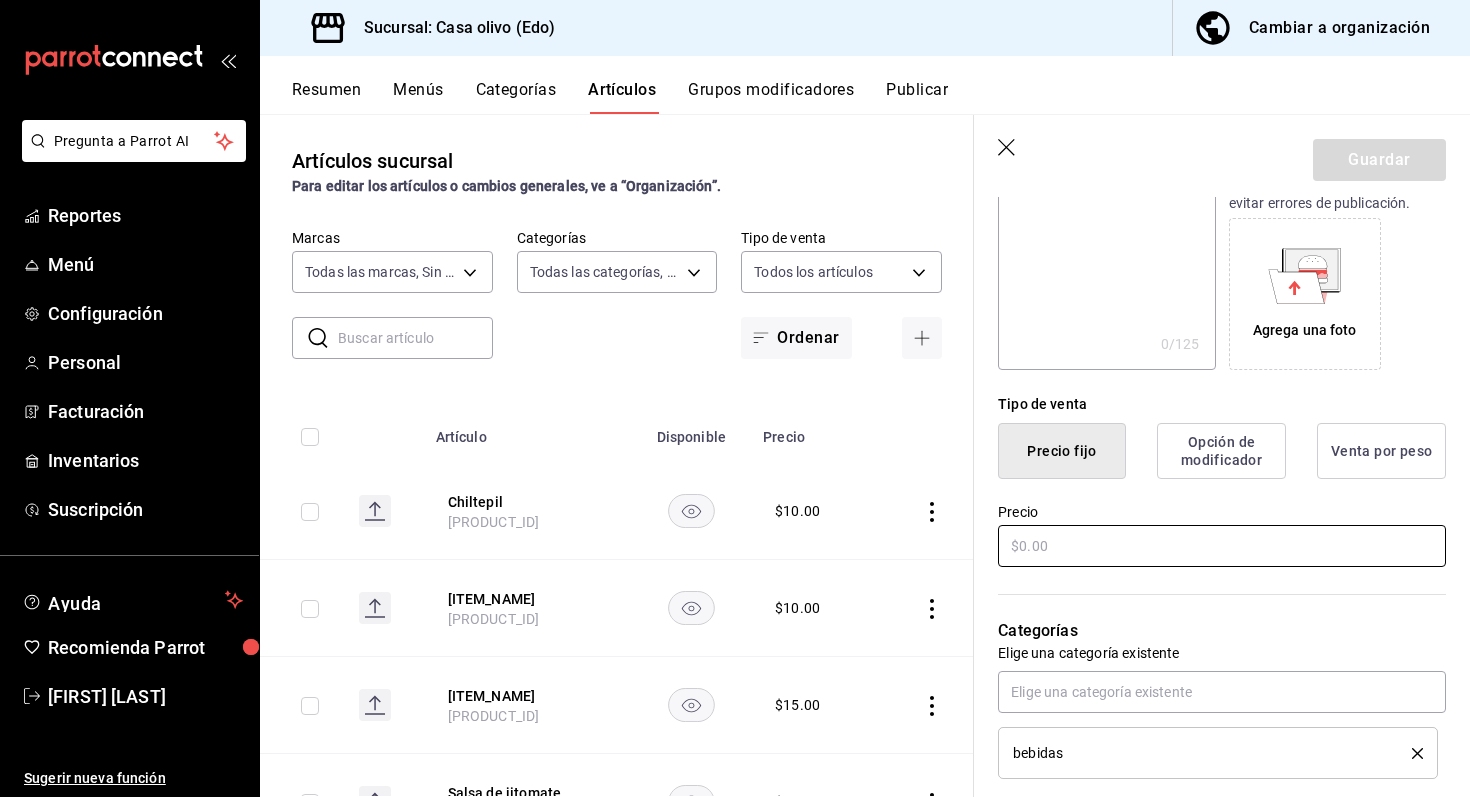 click at bounding box center (1222, 546) 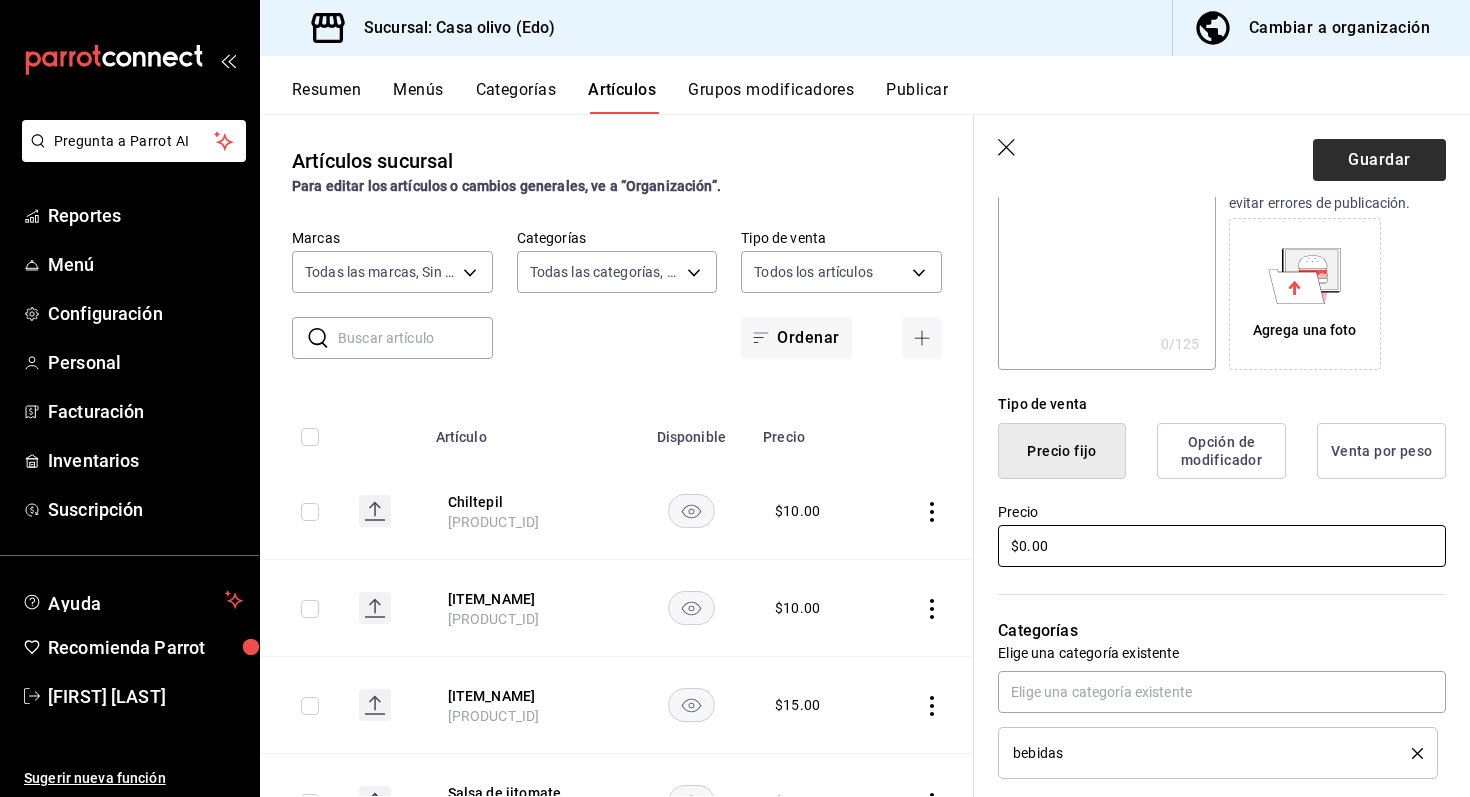 type on "$0.00" 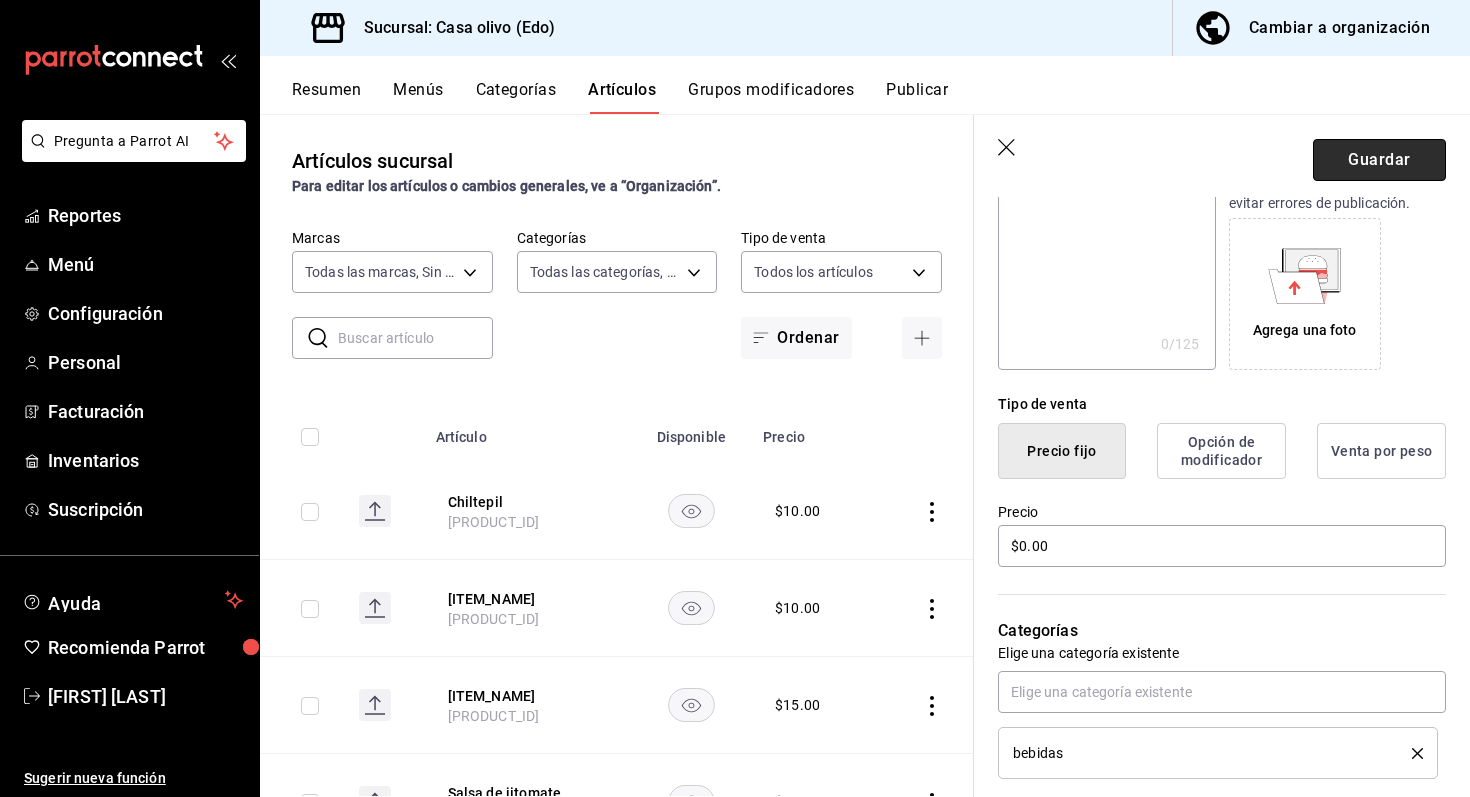 click on "Guardar" at bounding box center (1379, 160) 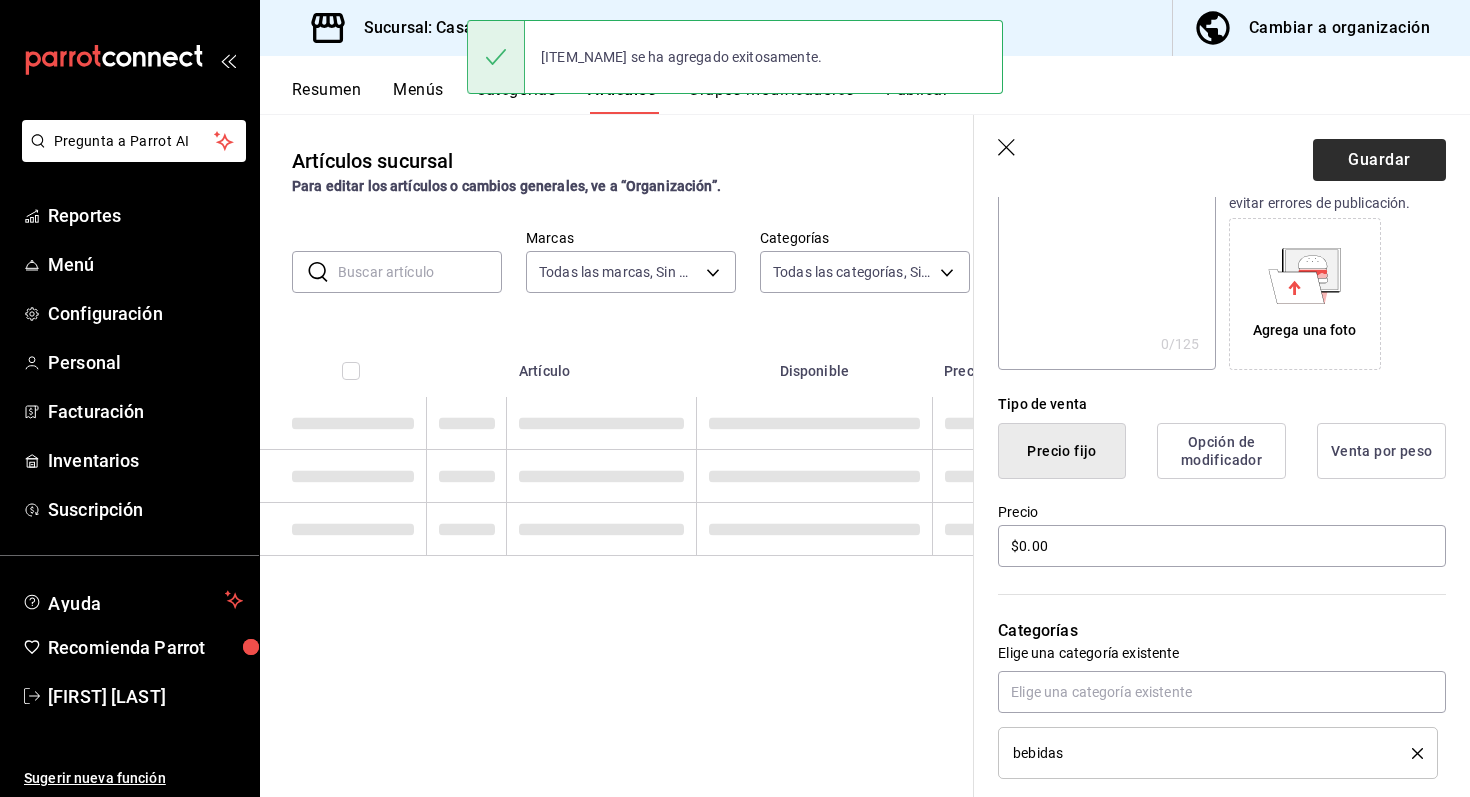 scroll, scrollTop: 0, scrollLeft: 0, axis: both 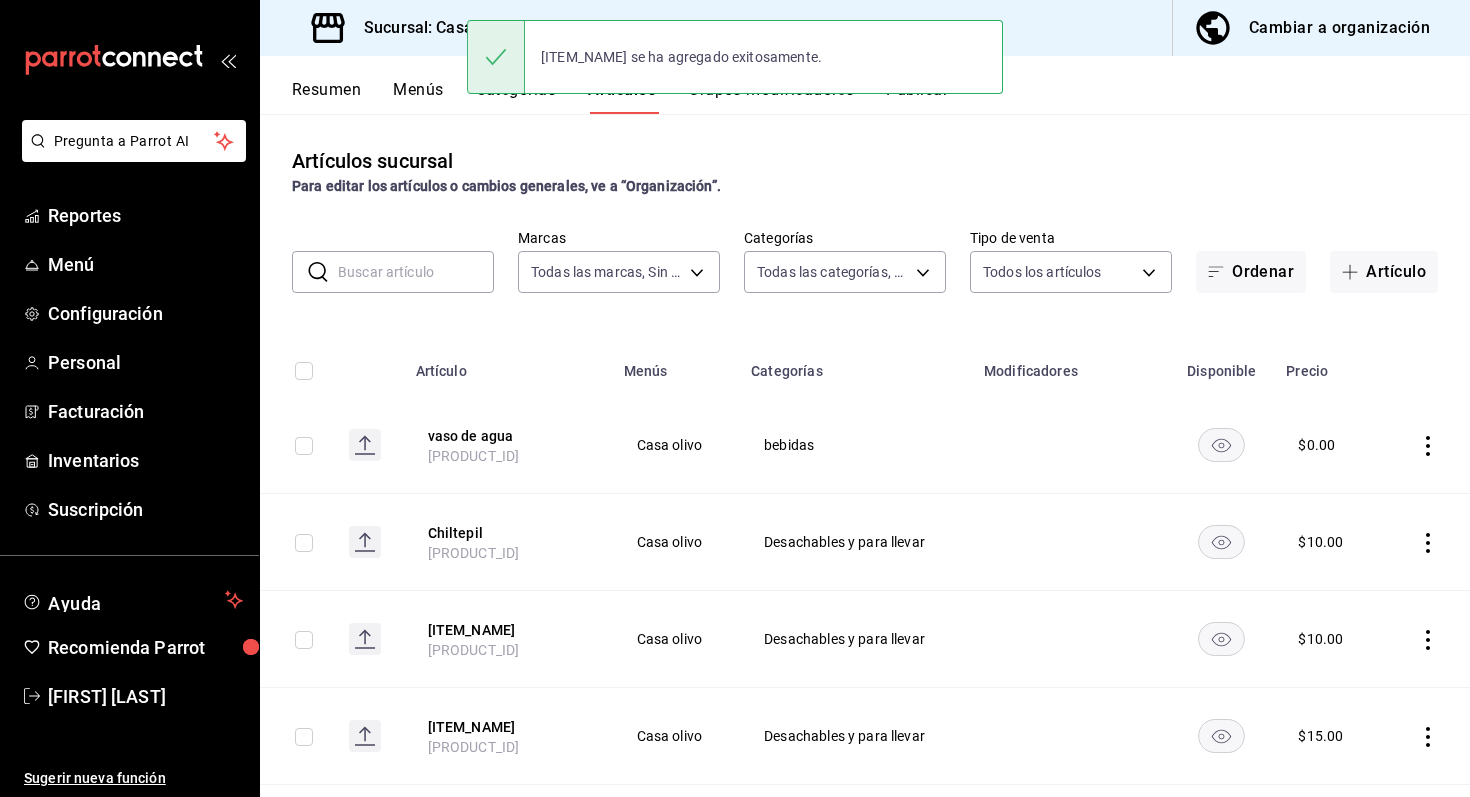 click on "Artículos sucursal Para editar los artículos o cambios generales, ve a “Organización”. ​ ​ Marcas Todas las marcas, Sin marca 09261786-2630-426b-924a-f43334cfd809 Categorías Todas las categorías, Sin categoría 1ee059ae-76c2-4970-ba02-4bf11fe26c74,b2ce73ce-ea99-4733-809e-adbc4baf4c67,cb6508e7-f668-4a20-8bff-d9580d89eb13,64376482-fbb5-4a05-8ecc-323176b49448,d44b0a3f-cece-4980-8b33-b66e48ec6426,203a5ee1-b564-419e-8587-d1cd59e3493d,279d2231-0403-4796-b457-ae73b58f7fdc,ceb712bb-0fdb-4006-8a47-ab78c7657bac Tipo de venta Todos los artículos ALL Ordenar Artículo Artículo Menús Categorías Modificadores Disponible Precio vaso de agua AR-1754620934061 Casa olivo bebidas $ 0.00 Chiltepil AR-1754619827851 Casa olivo Desachables y para llevar $ 10.00 contenedor para llevar AR-1754619261517 Casa olivo Desachables y para llevar $ 10.00 Caja pizza AR-1754619214188 Casa olivo Desachables y para llevar $ 15.00 Salsa de jitomate AR-1754616461442 $ 0.00 Salsa Pesto AR-1754616461402 $ 0.00 Papas Fritas Ensaladas" at bounding box center (865, 455) 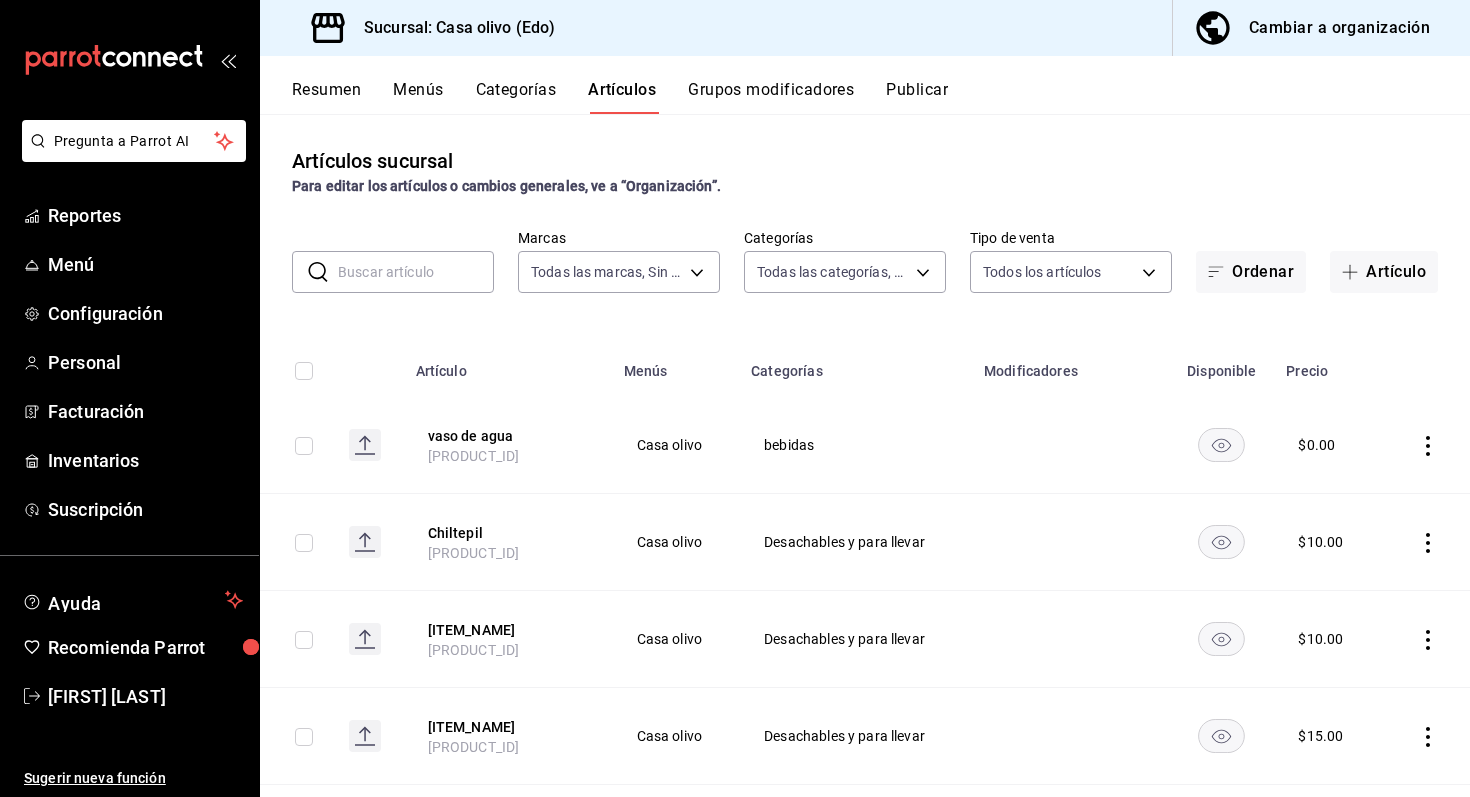 click on "Publicar" at bounding box center [917, 97] 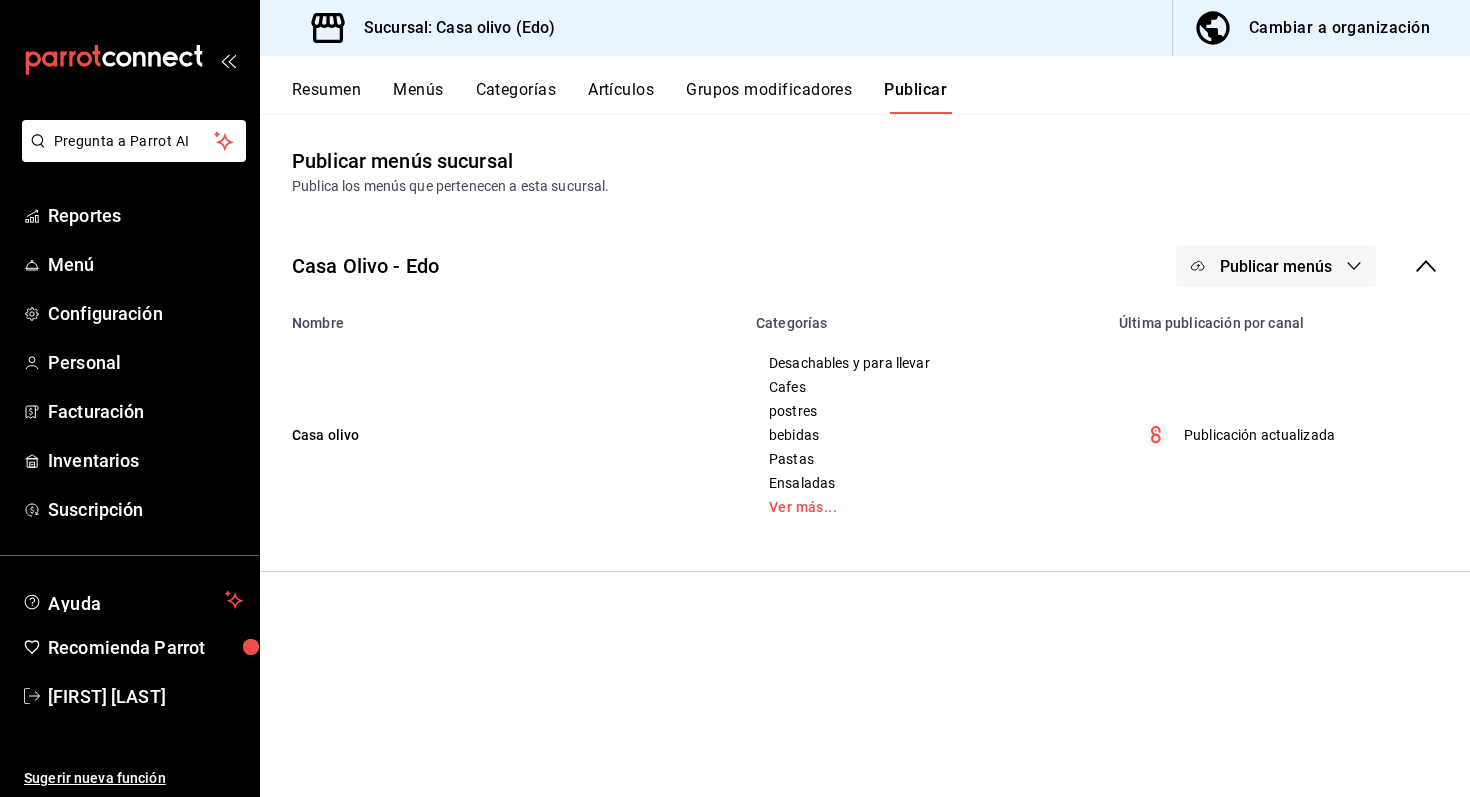 click on "Publicar menús" at bounding box center [1276, 266] 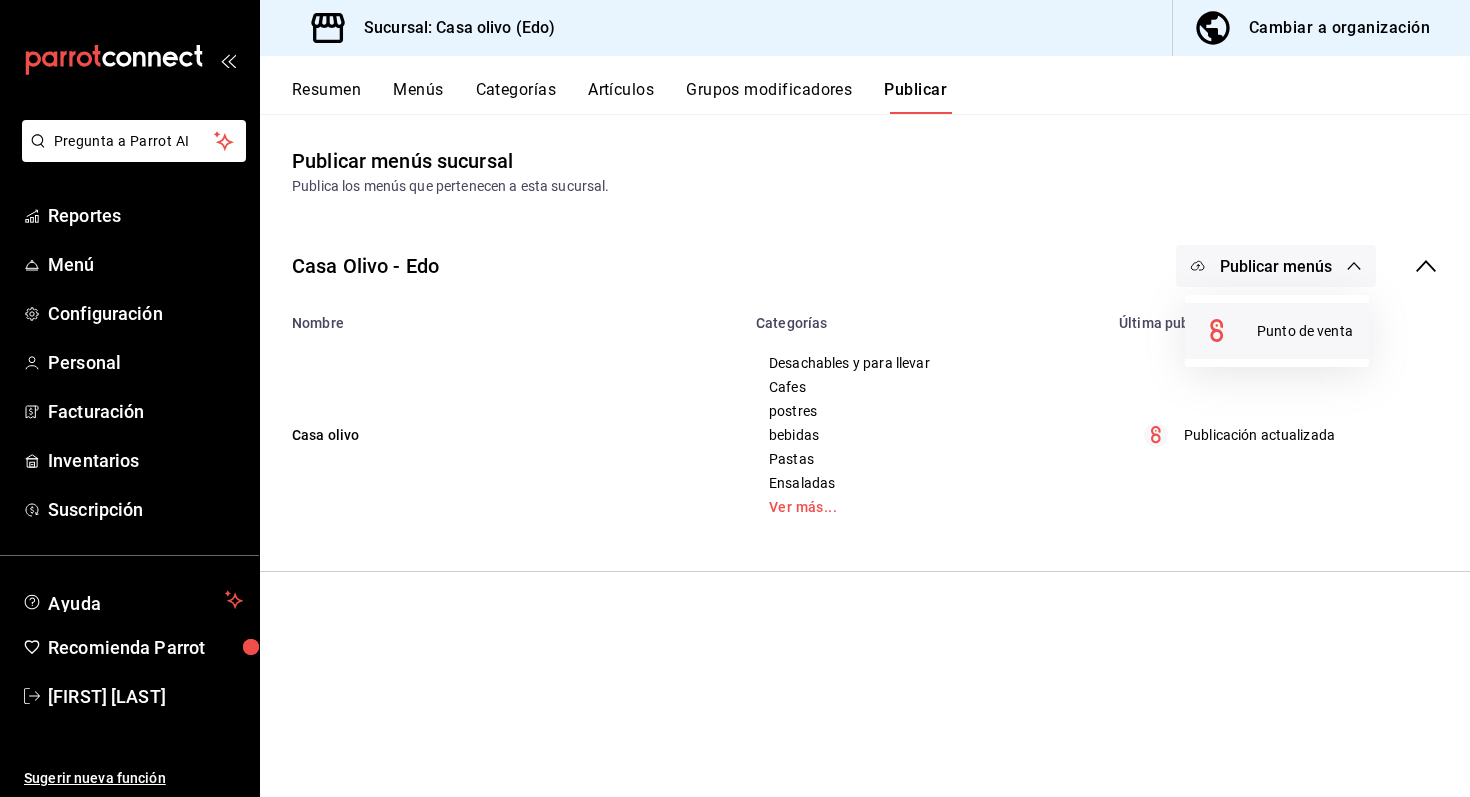 click on "Punto de venta" at bounding box center (1305, 331) 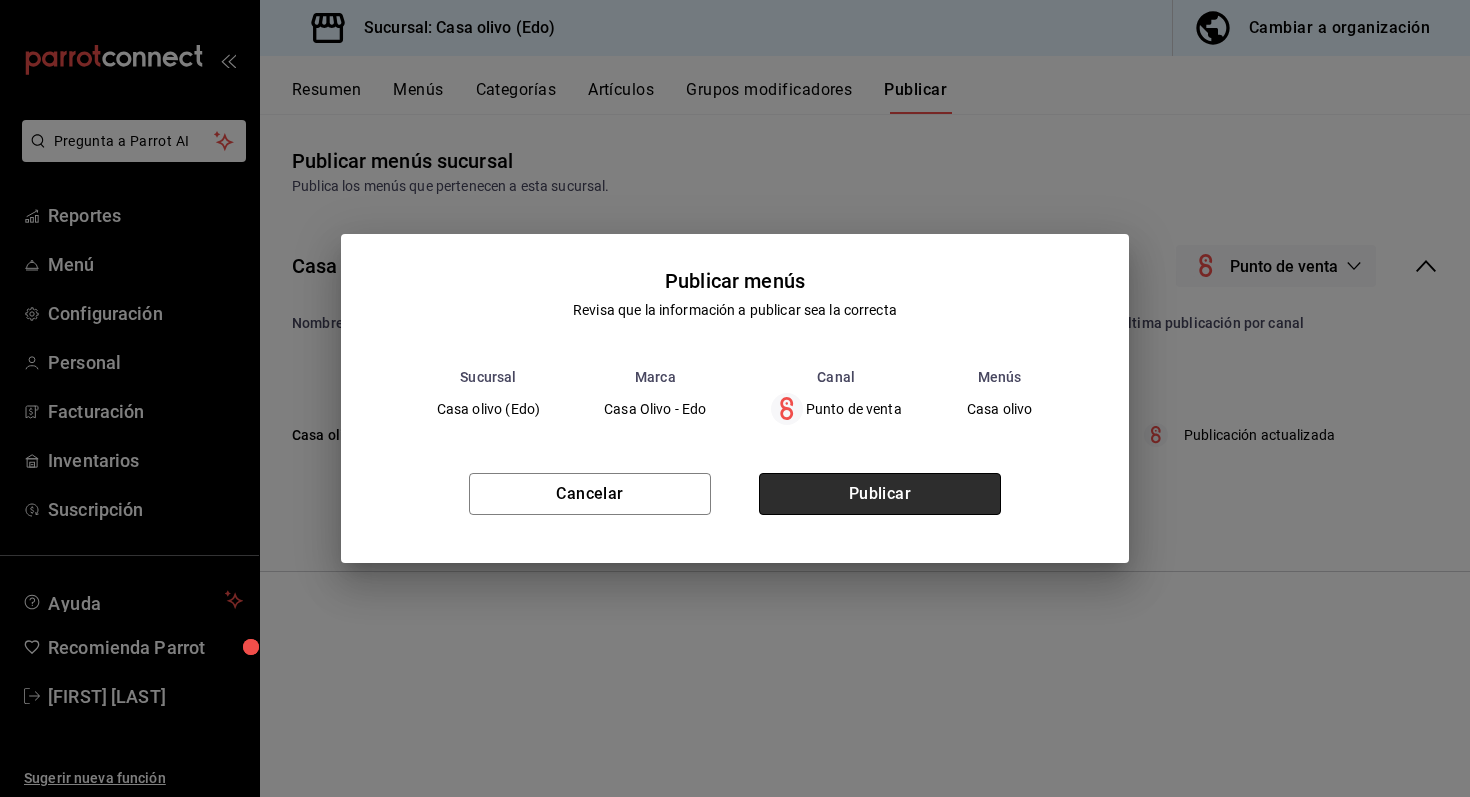 click on "Publicar" at bounding box center (880, 494) 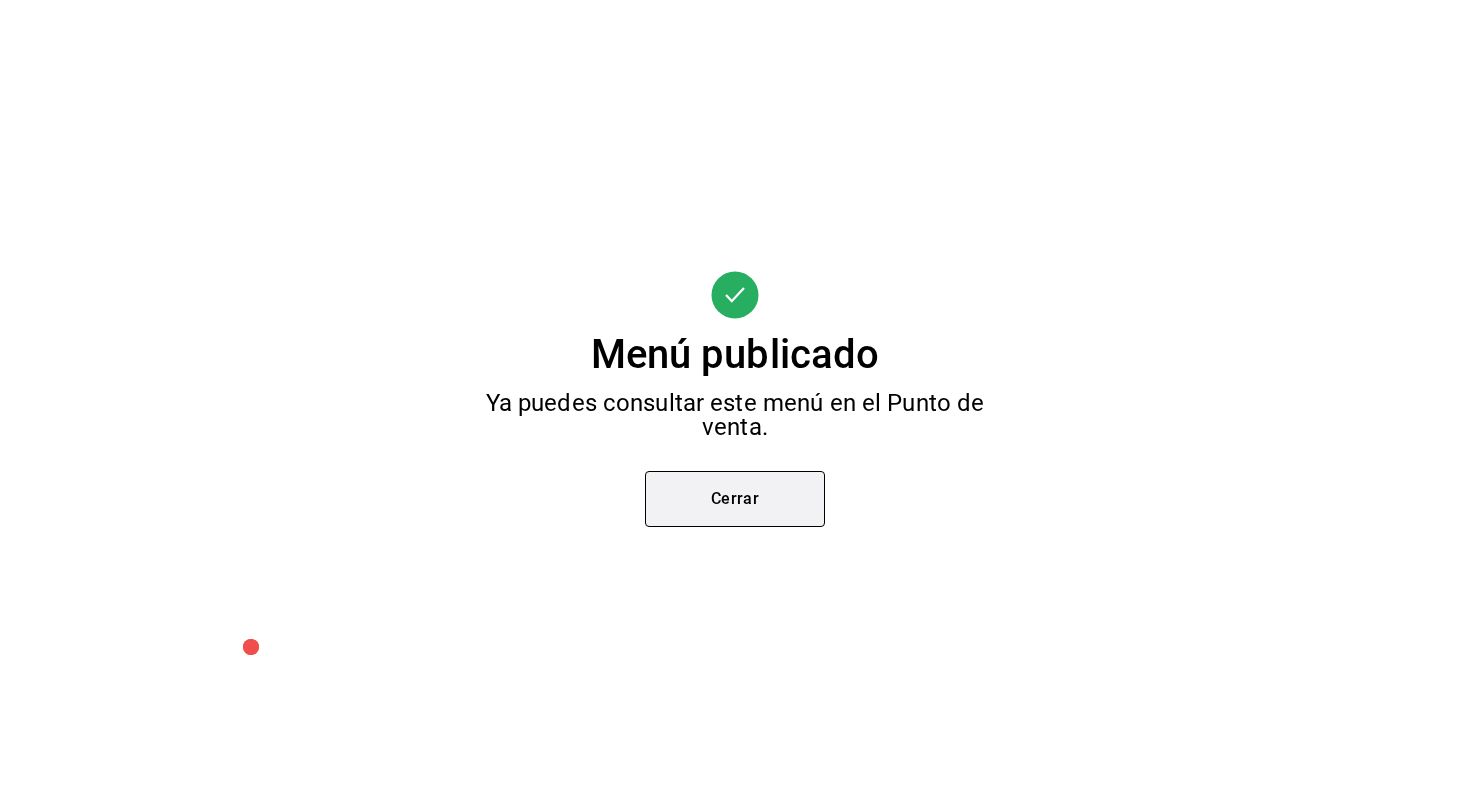 click on "Cerrar" at bounding box center [735, 499] 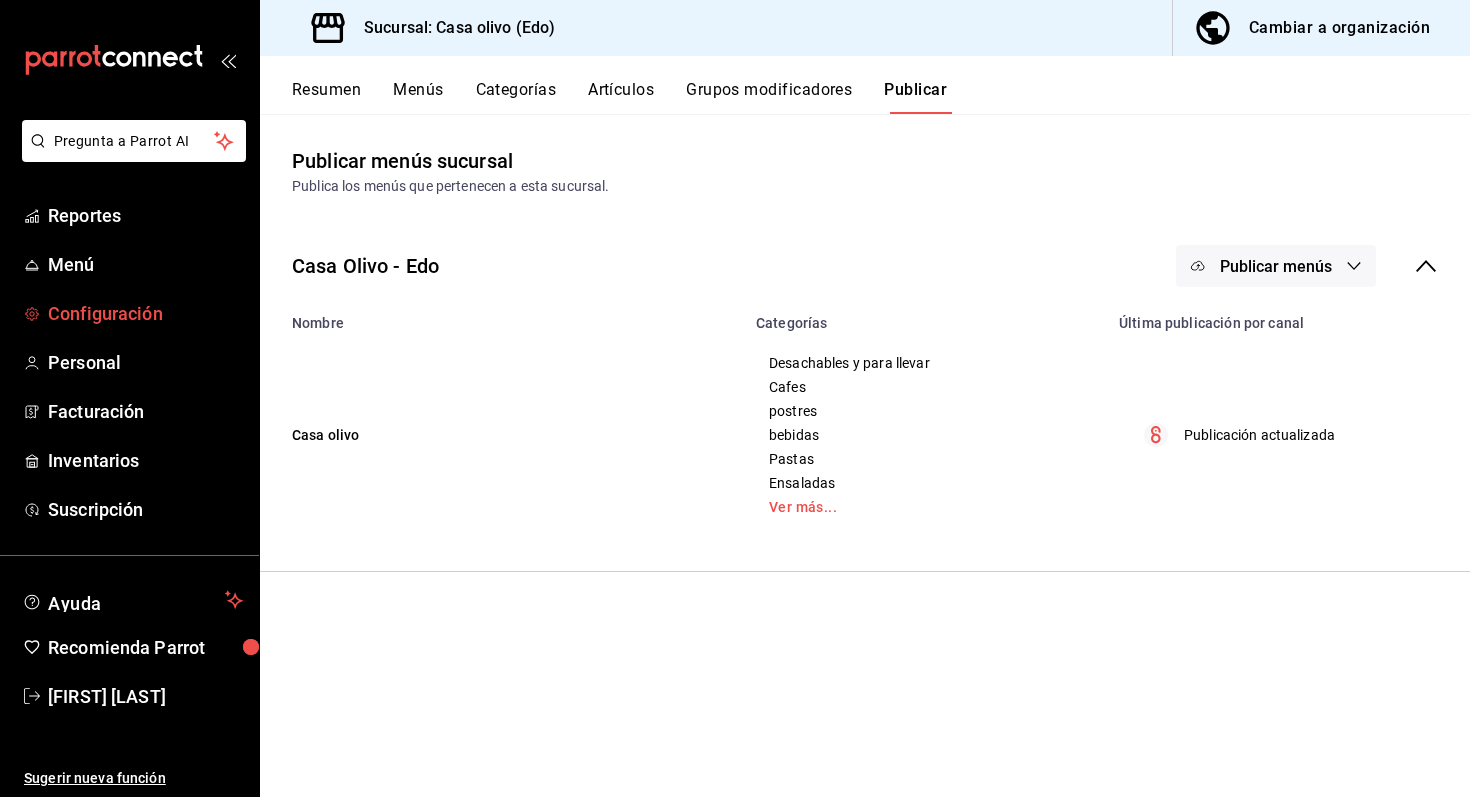 click on "Configuración" at bounding box center (145, 313) 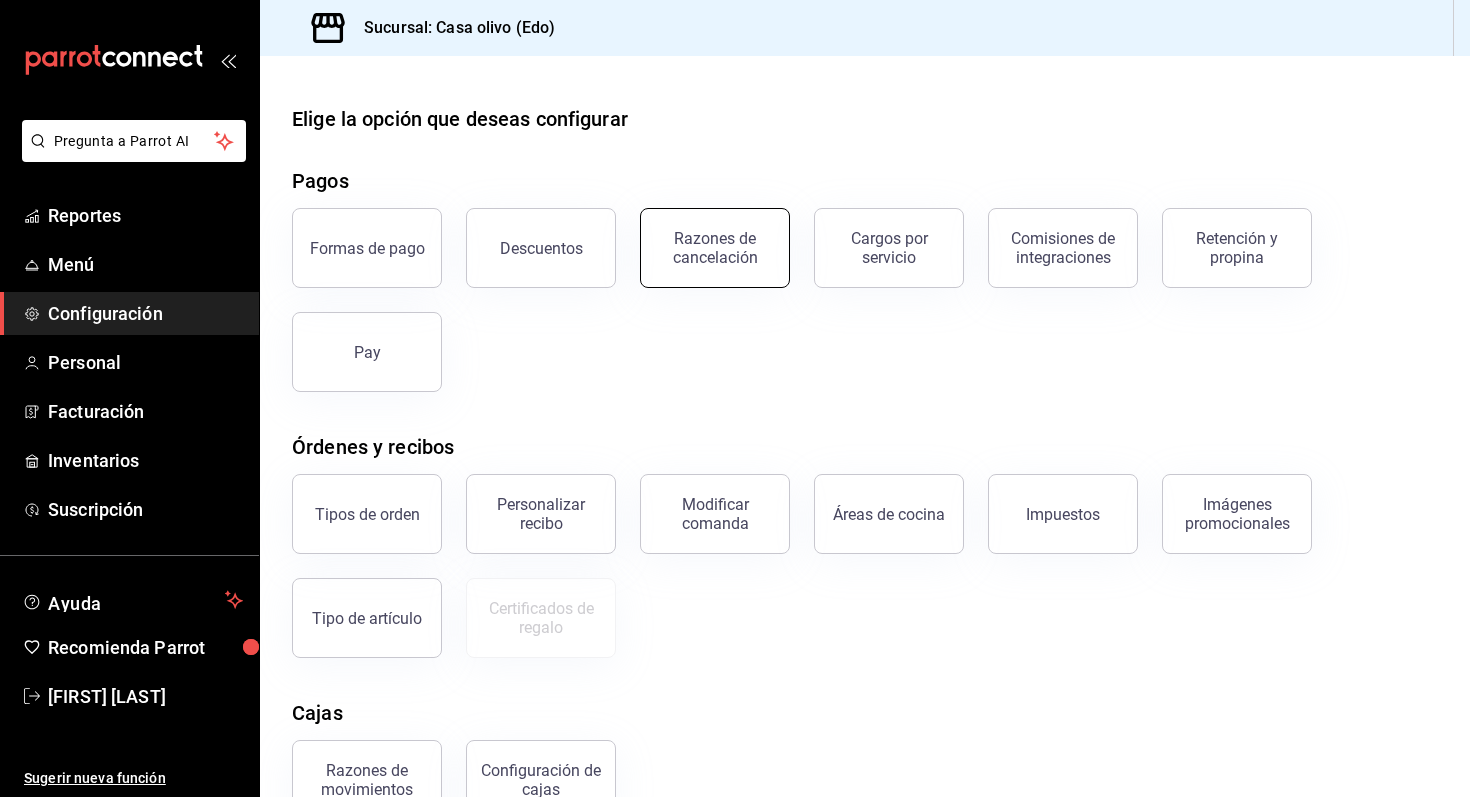 click on "Razones de cancelación" at bounding box center (715, 248) 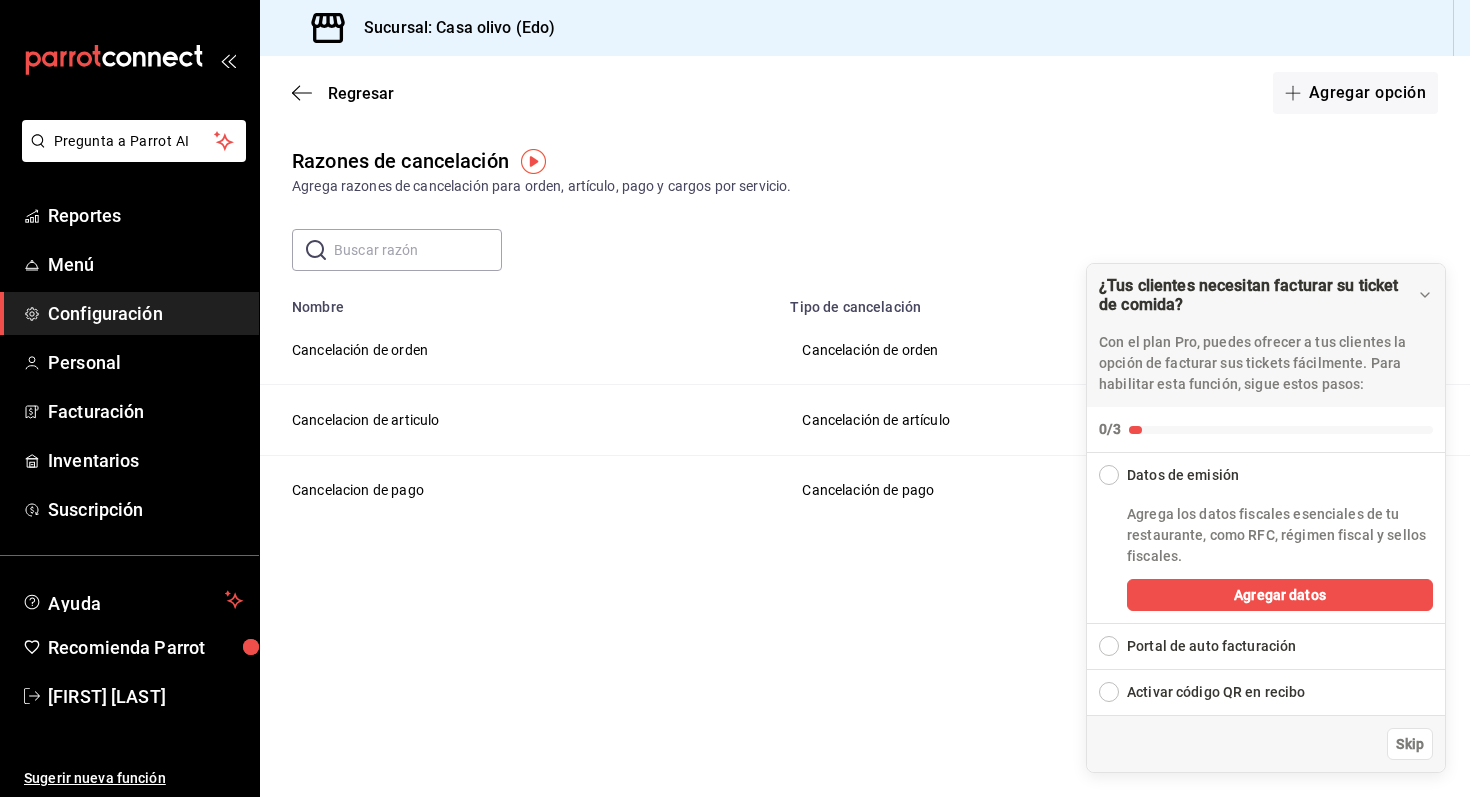 click at bounding box center [1109, 475] 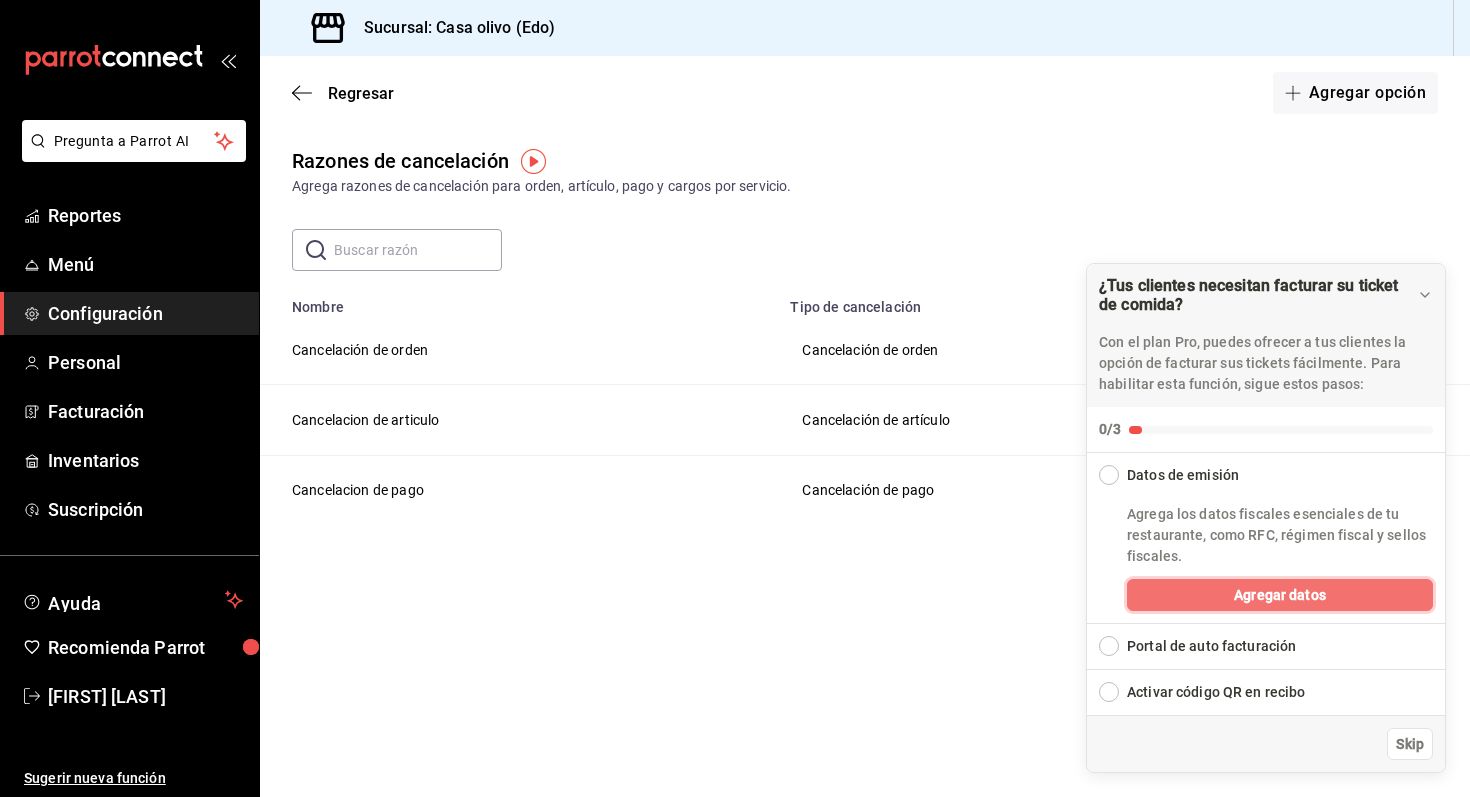 click on "Agregar datos" at bounding box center (1280, 595) 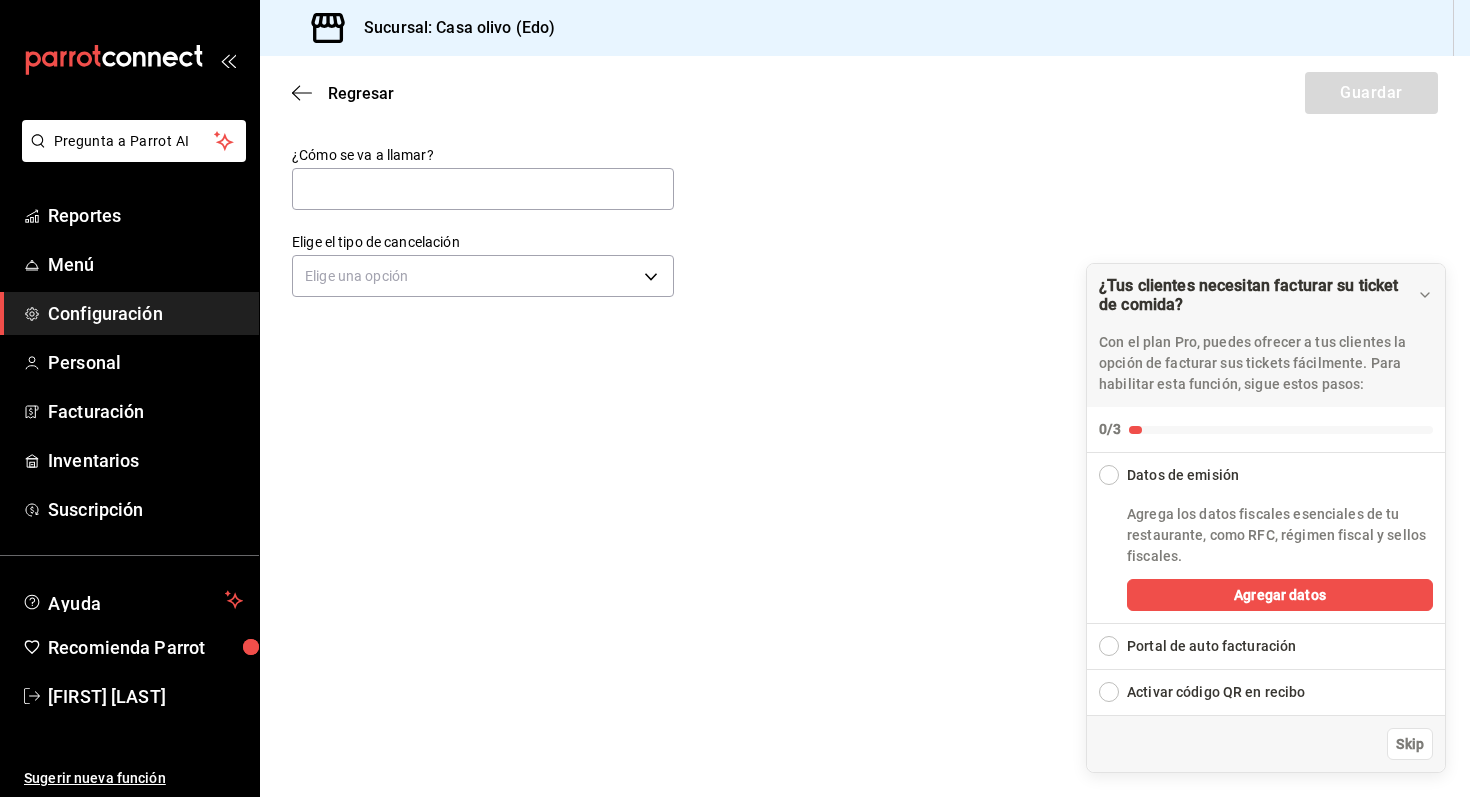 click at bounding box center [1109, 475] 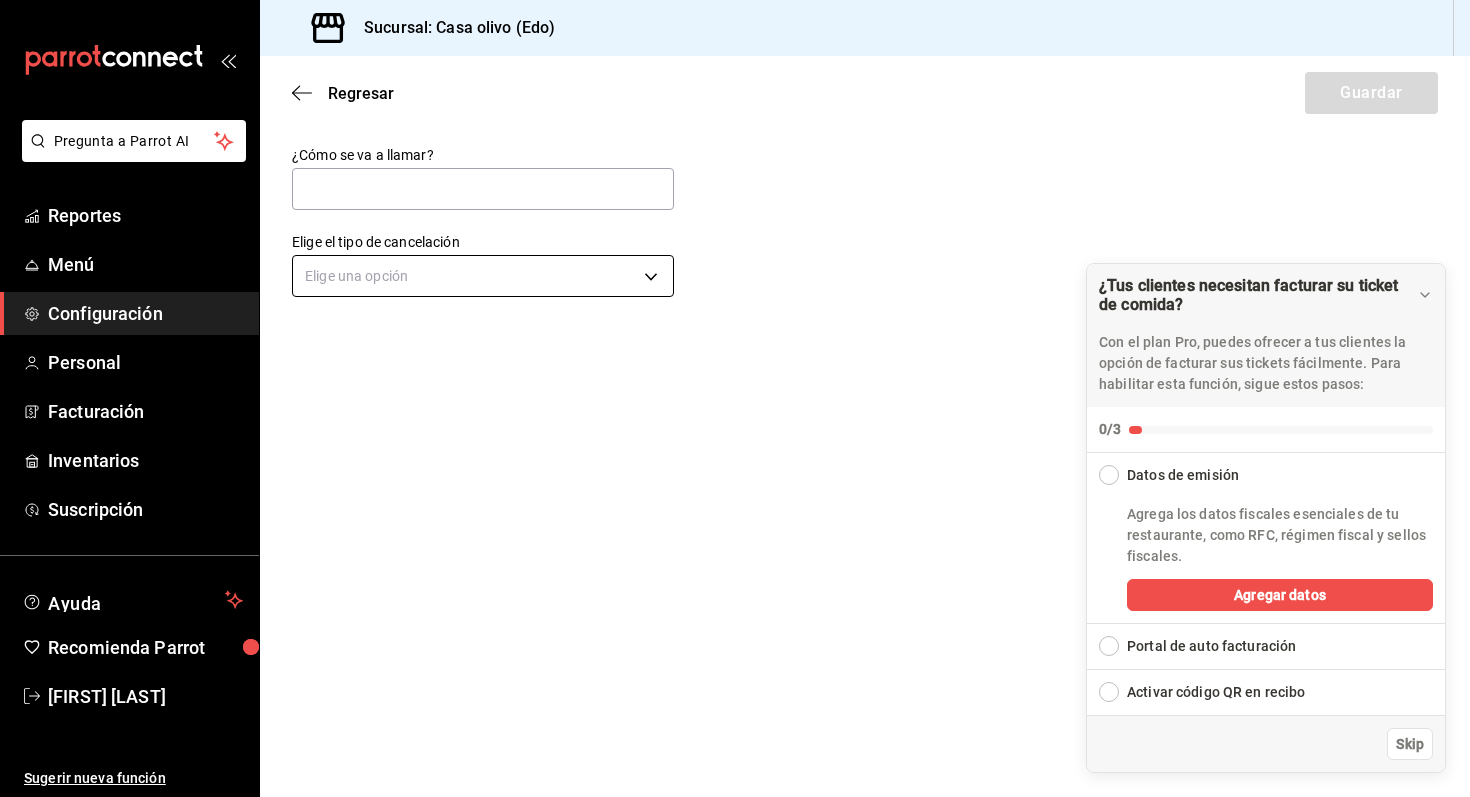 click on "Pregunta a Parrot AI Reportes   Menú   Configuración   Personal   Facturación   Inventarios   Suscripción   Ayuda Recomienda Parrot   Azael Pérez   Sugerir nueva función   Sucursal: Casa olivo (Edo) Regresar Guardar ¿Cómo se va a llamar? Elige el tipo de cancelación Elige una opción ¿Tus clientes necesitan facturar su ticket de comida? Con el plan Pro, puedes ofrecer a tus clientes la opción de facturar sus tickets fácilmente. Para habilitar esta función, sigue estos pasos: 0/3 Datos de emisión Agrega los datos fiscales esenciales de tu restaurante, como RFC, régimen fiscal y sellos fiscales. Agregar datos Portal de auto facturación Configura tu portal para que los clientes generen sus facturas su ticket. Configura tu portal Activar código QR en recibo Activa el QR en el recibo desde configuración del portal. Ir a Personalizar recibo Skip GANA 1 MES GRATIS EN TU SUSCRIPCIÓN AQUÍ Ver video tutorial Ir a video Pregunta a Parrot AI Reportes   Menú   Configuración   Personal   Facturación" at bounding box center [735, 398] 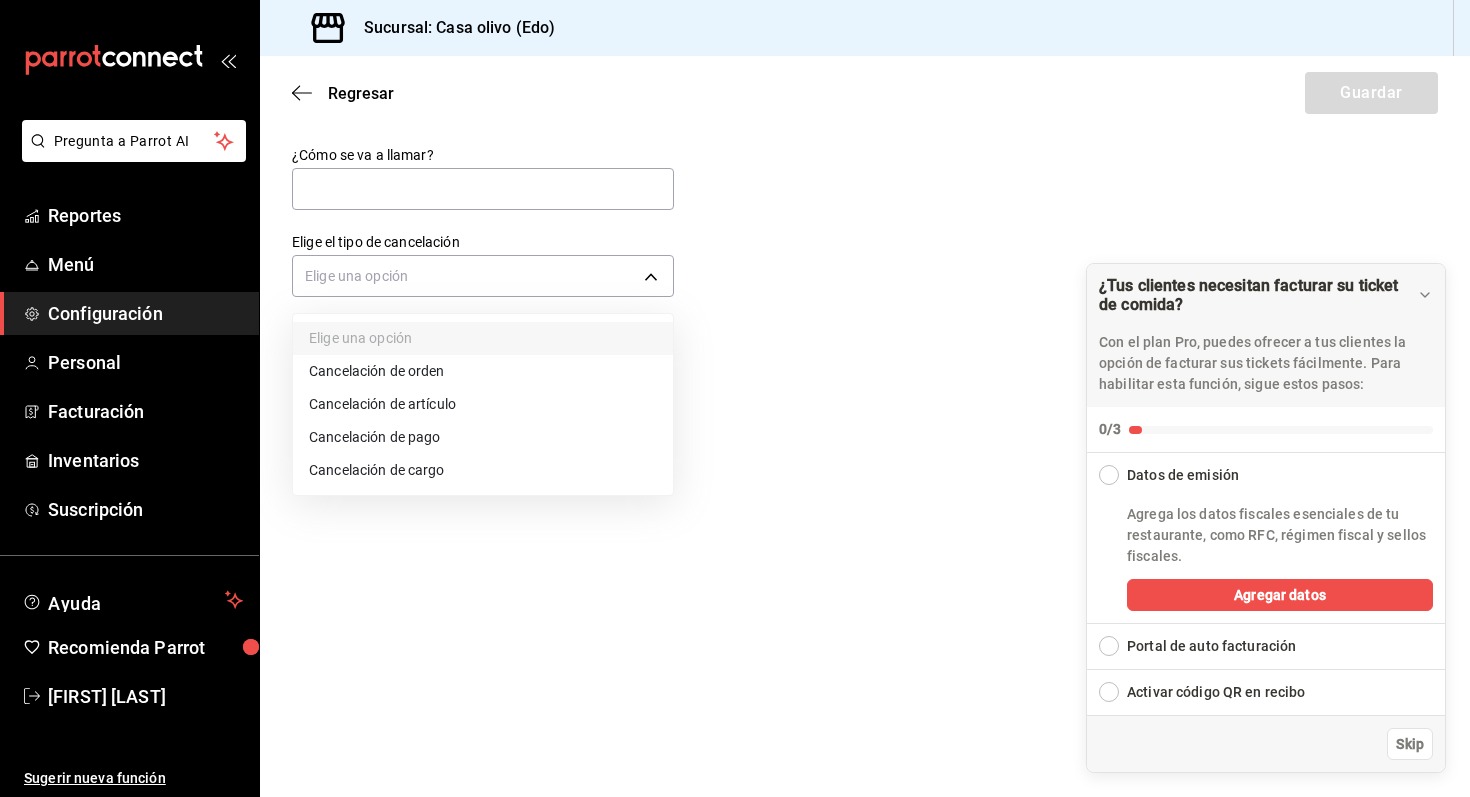click on "Cancelación de cargo" at bounding box center (483, 470) 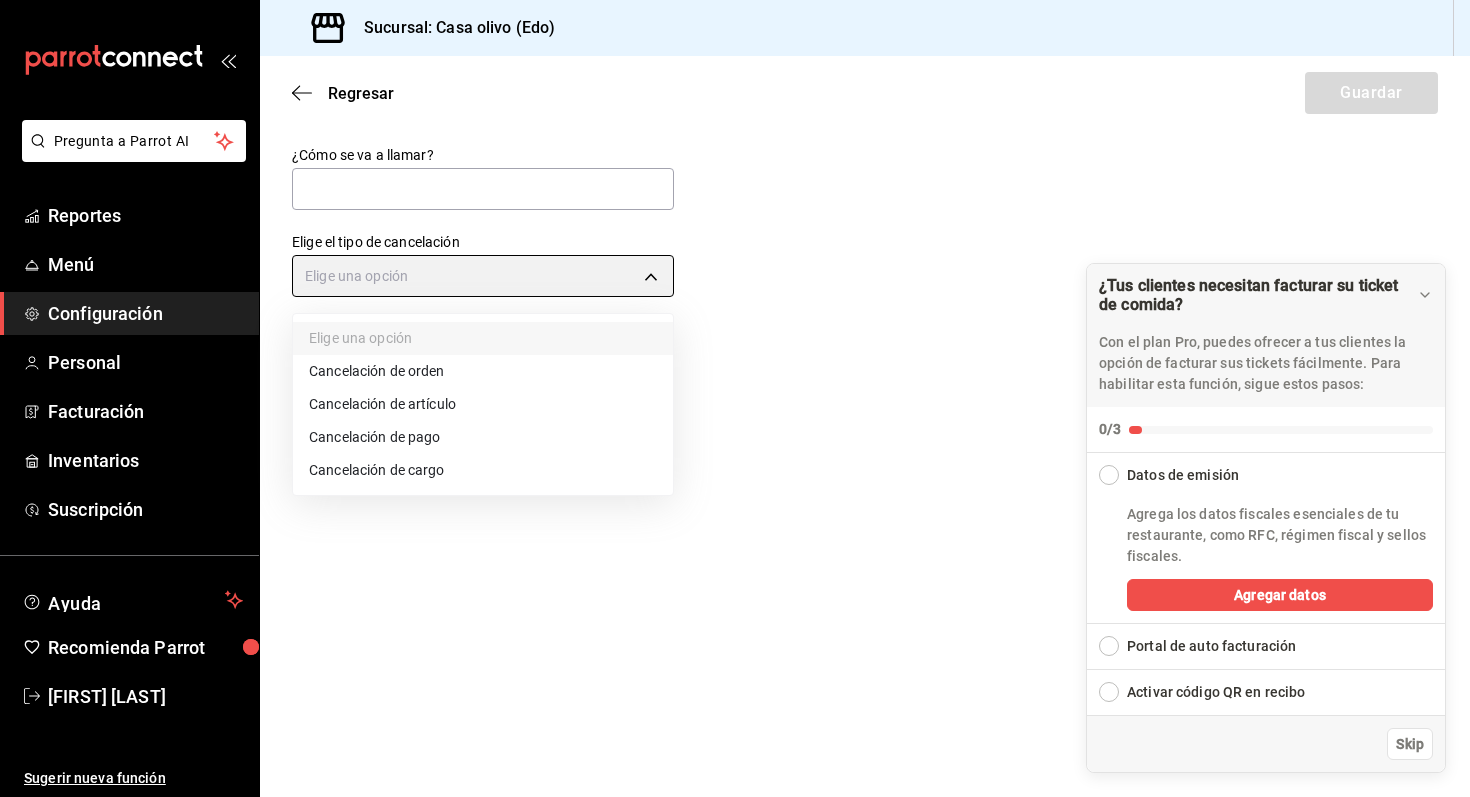 type on "SERVICE_CHARGE" 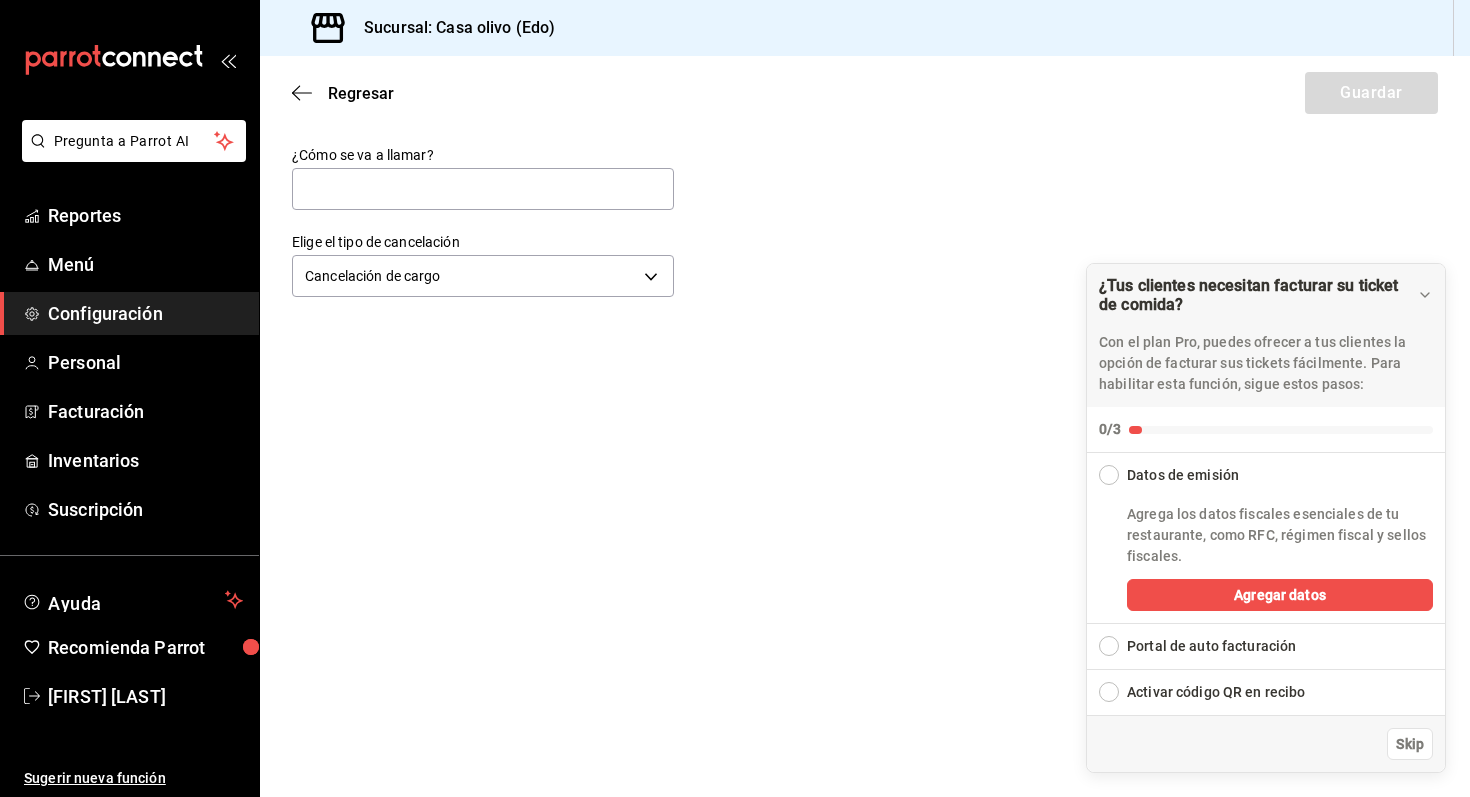 click on "Regresar Guardar ¿Cómo se va a llamar? Elige el tipo de cancelación Cancelación de cargo SERVICE_CHARGE" at bounding box center (865, 426) 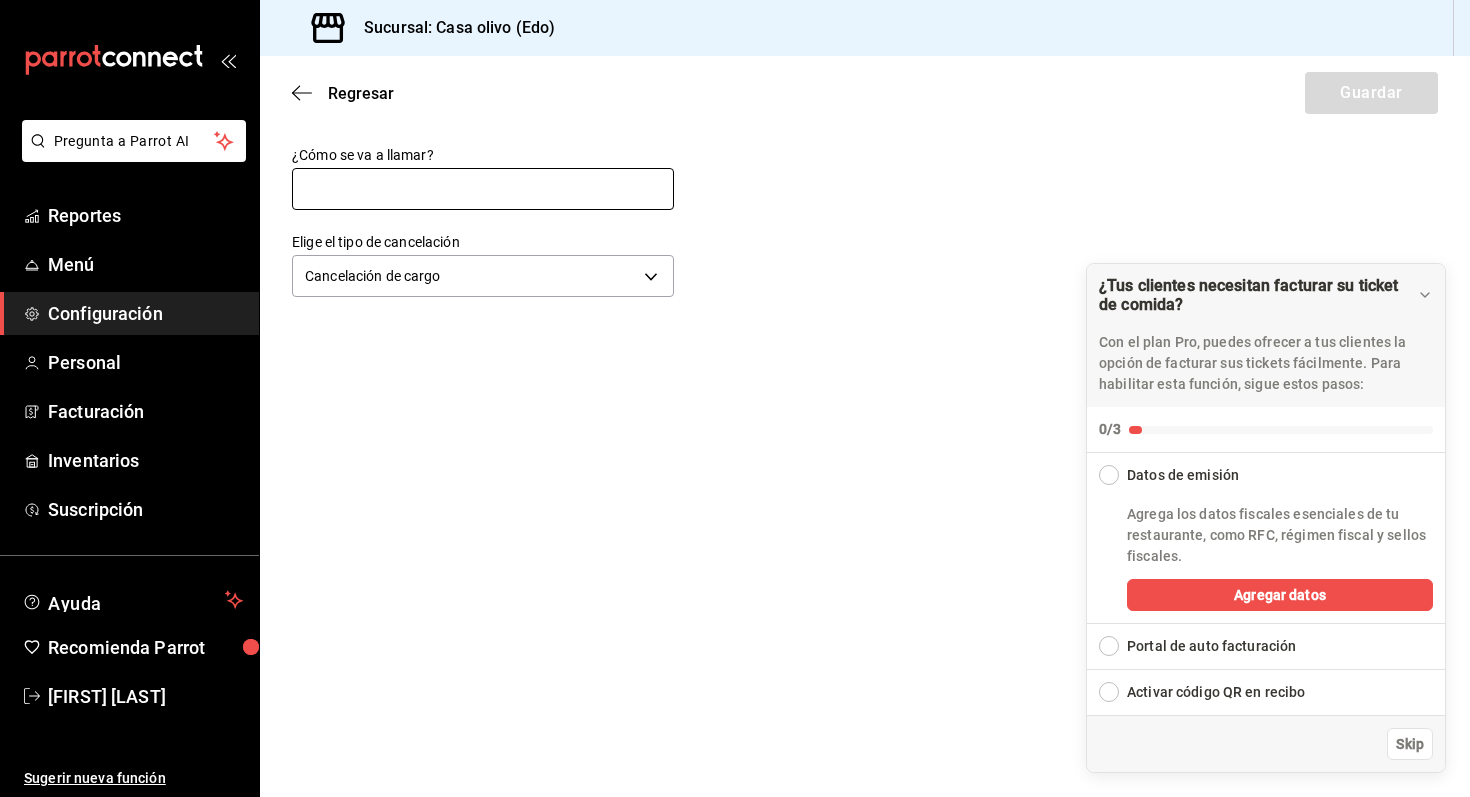 click at bounding box center (483, 189) 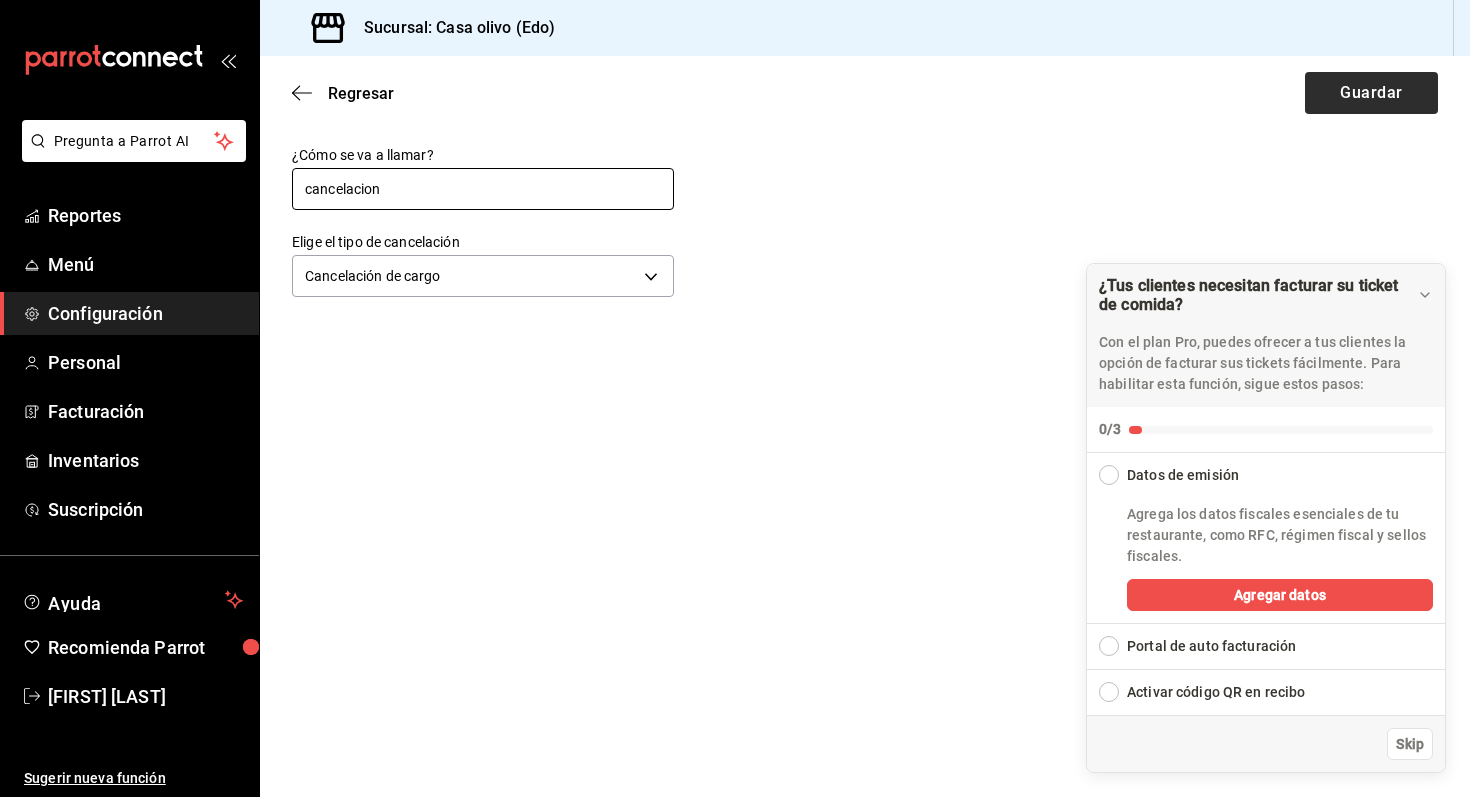 type on "cancelacion" 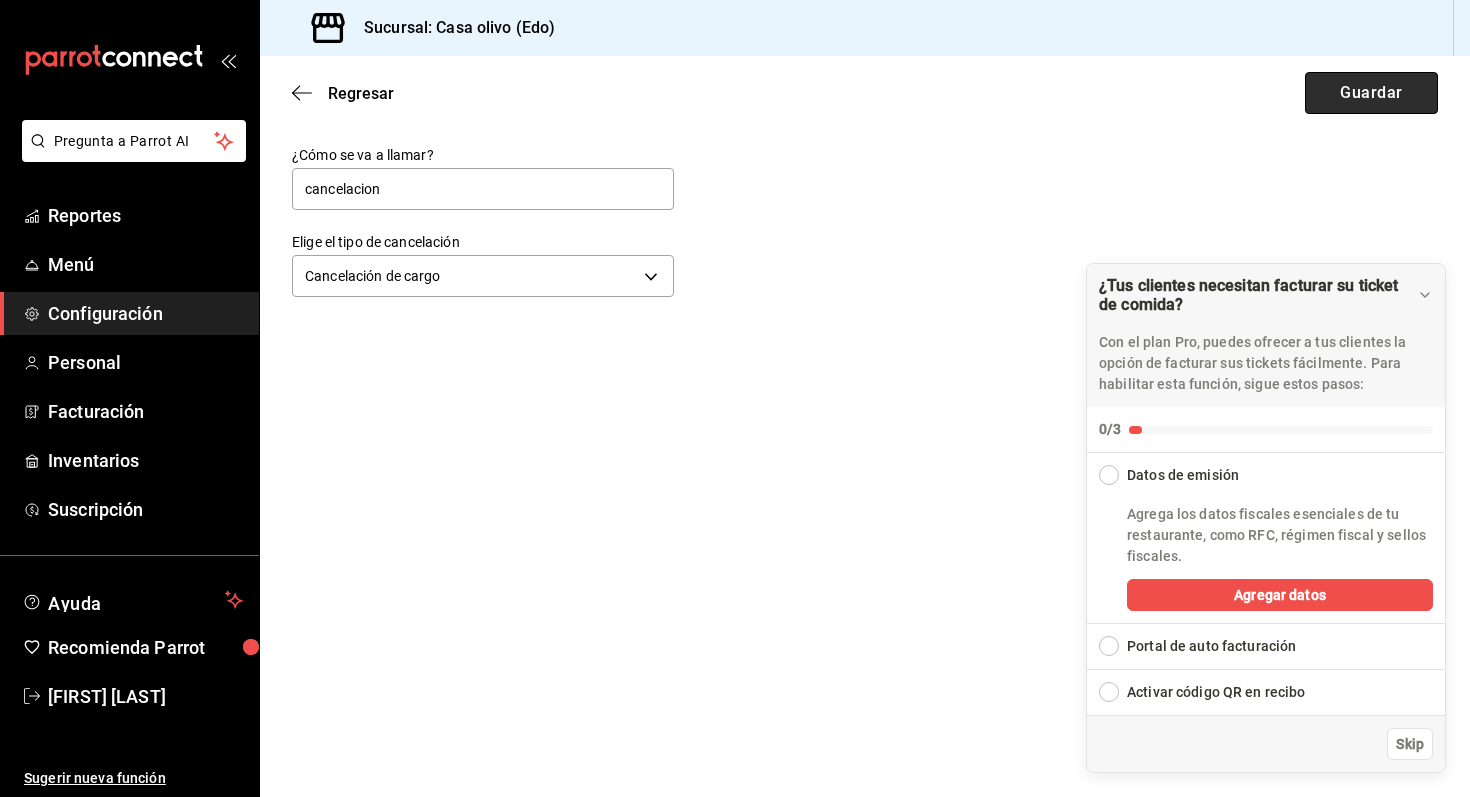 click on "Guardar" at bounding box center (1371, 93) 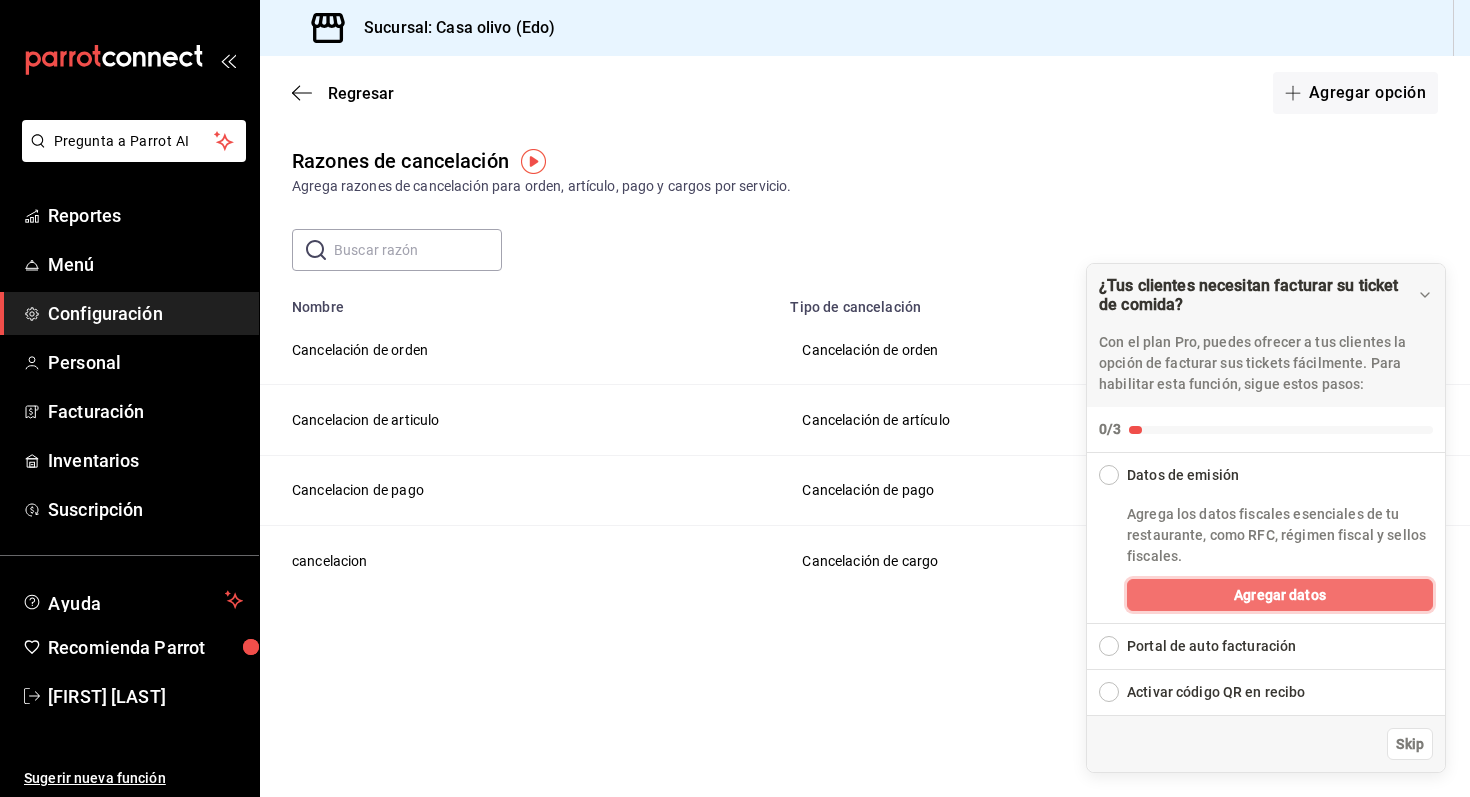 click on "Agregar datos" at bounding box center [1280, 595] 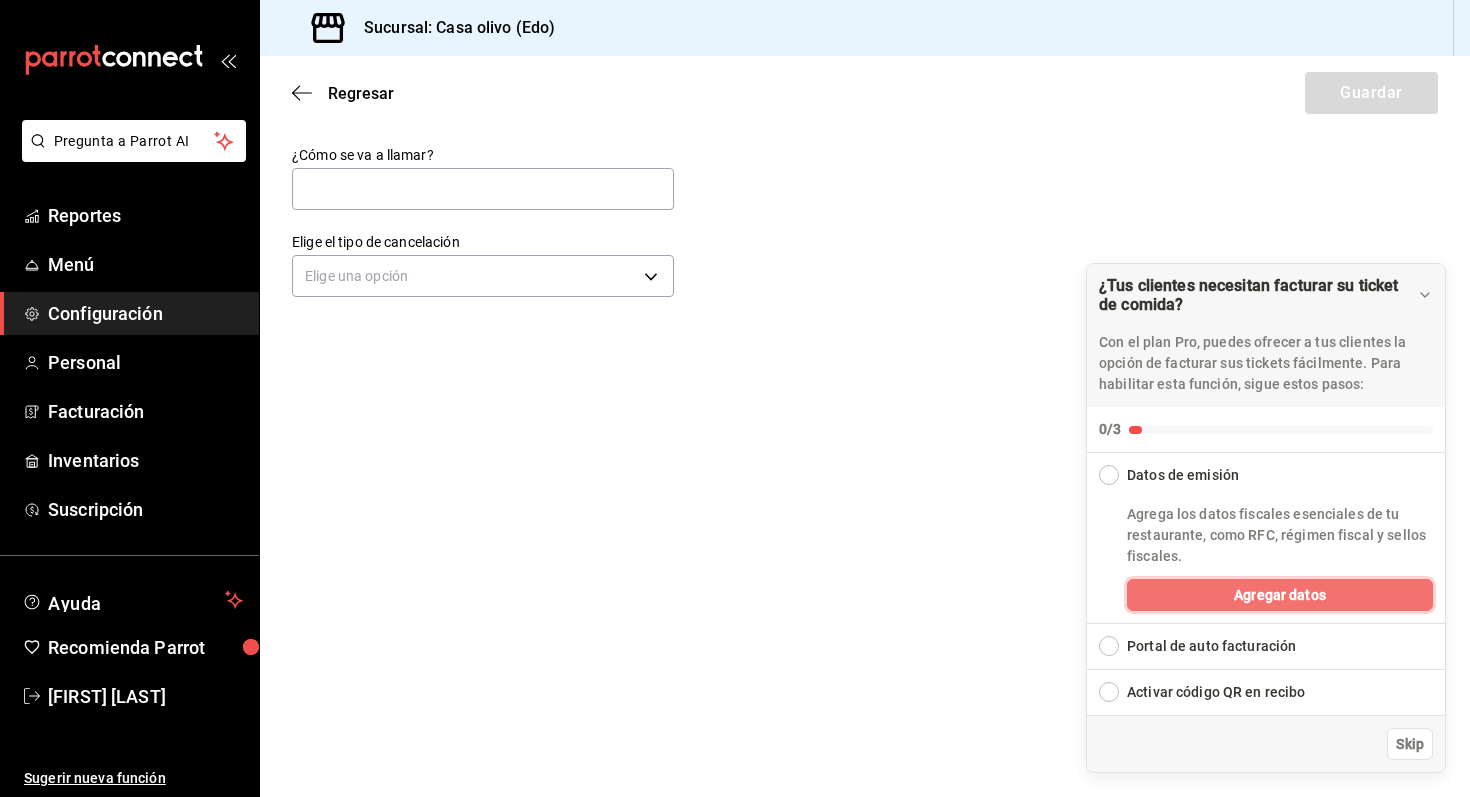 click on "Agregar datos" at bounding box center (1280, 595) 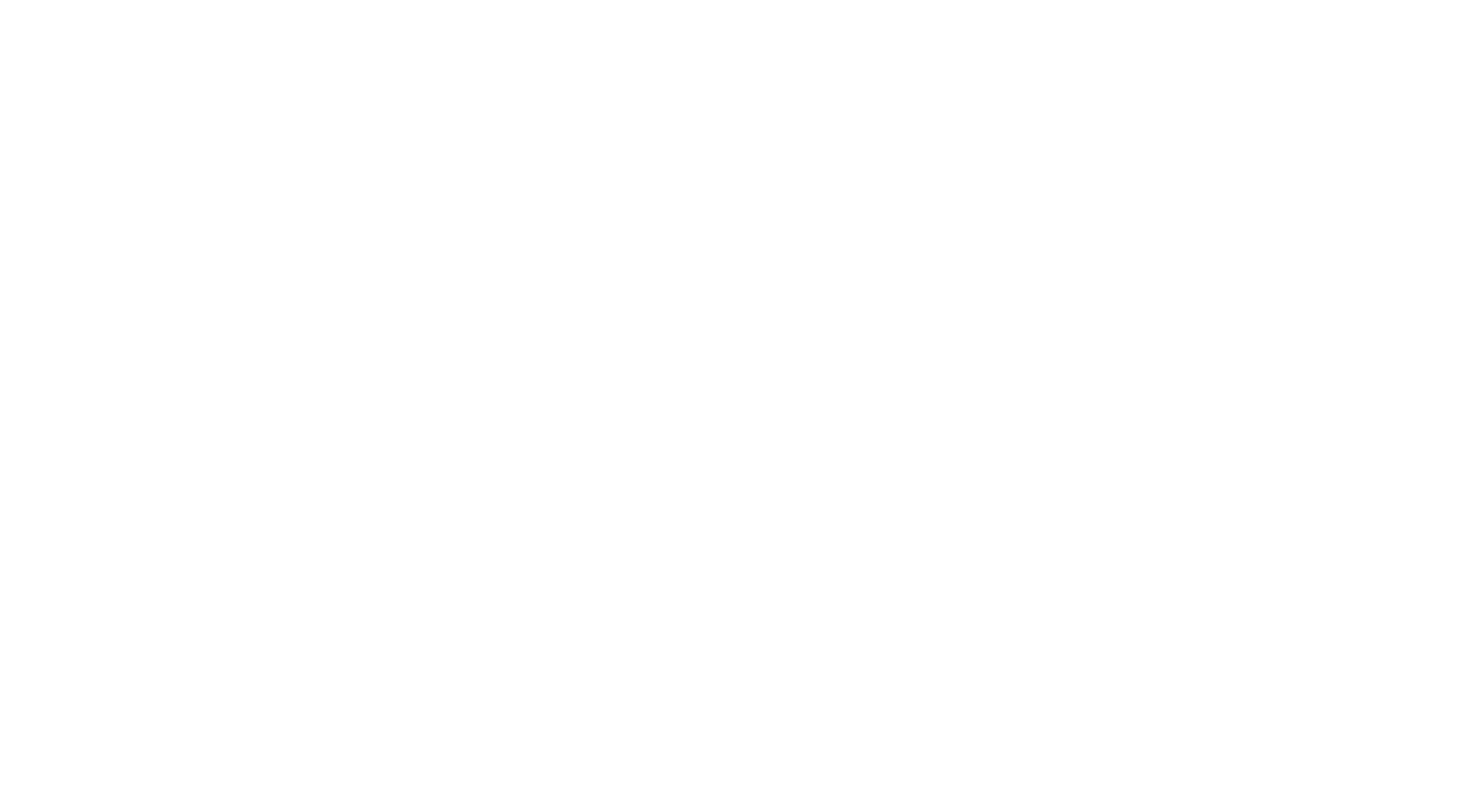 scroll, scrollTop: 0, scrollLeft: 0, axis: both 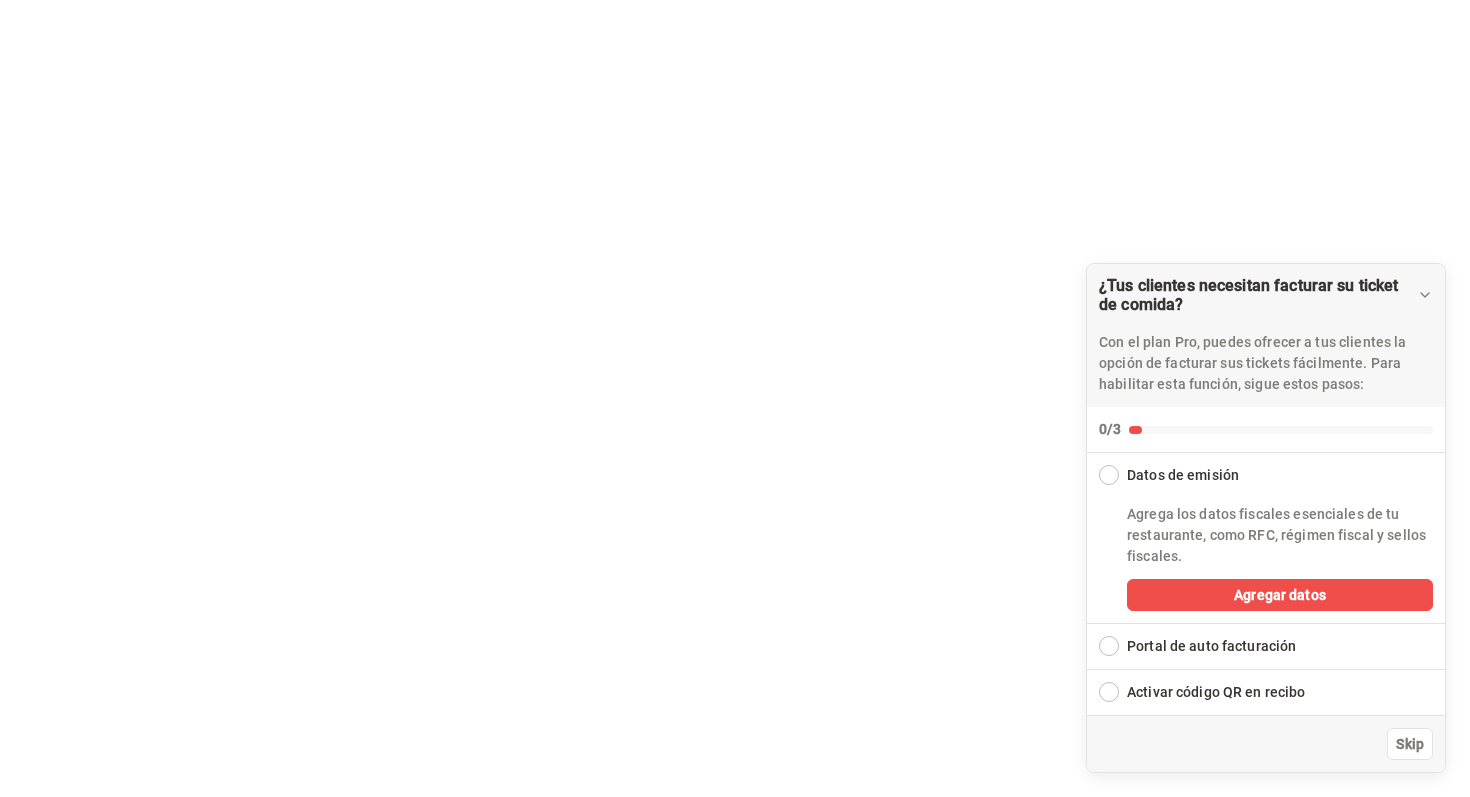 click on "Portal de auto facturación" at bounding box center (1211, 646) 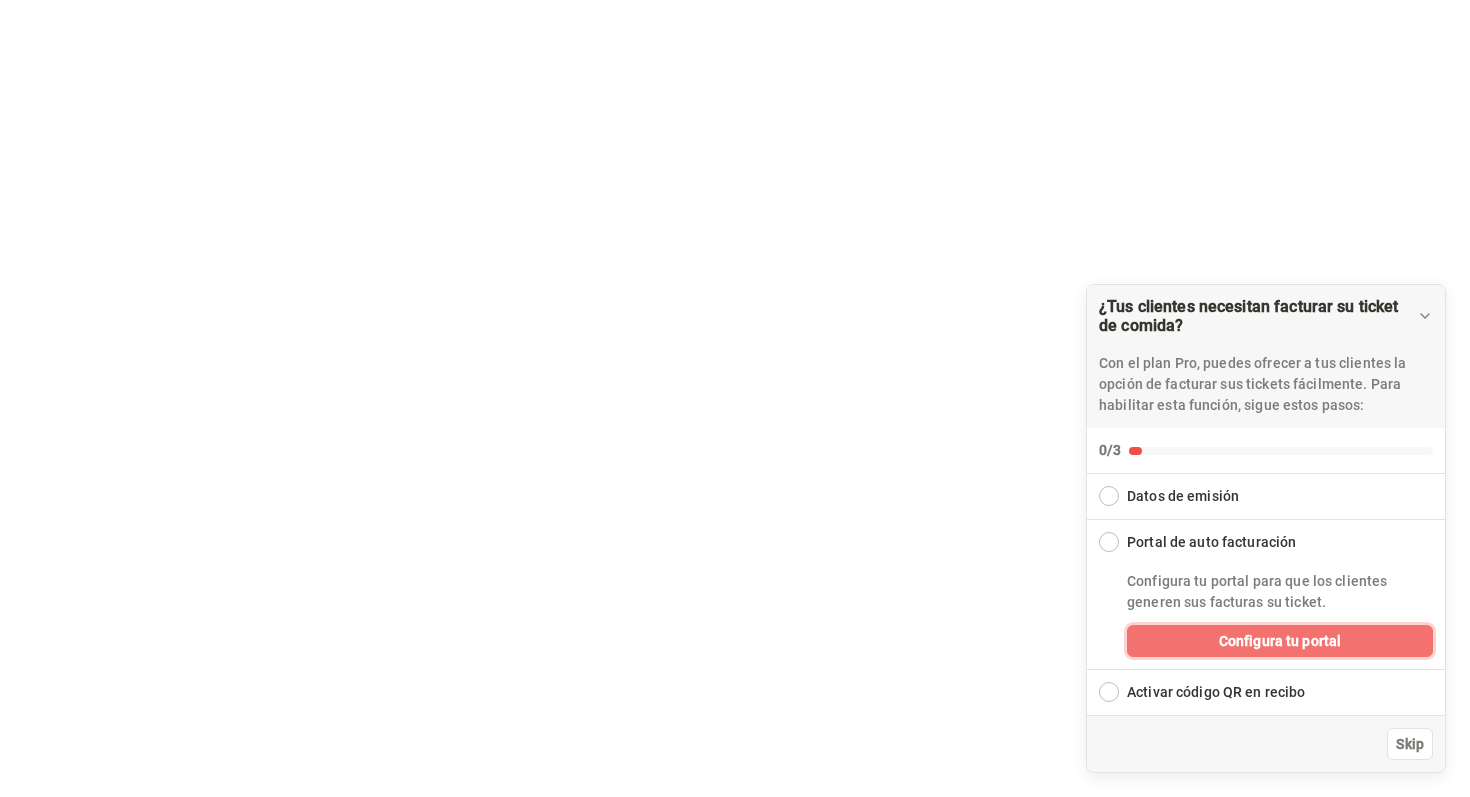 click on "Configura tu portal" at bounding box center (1280, 641) 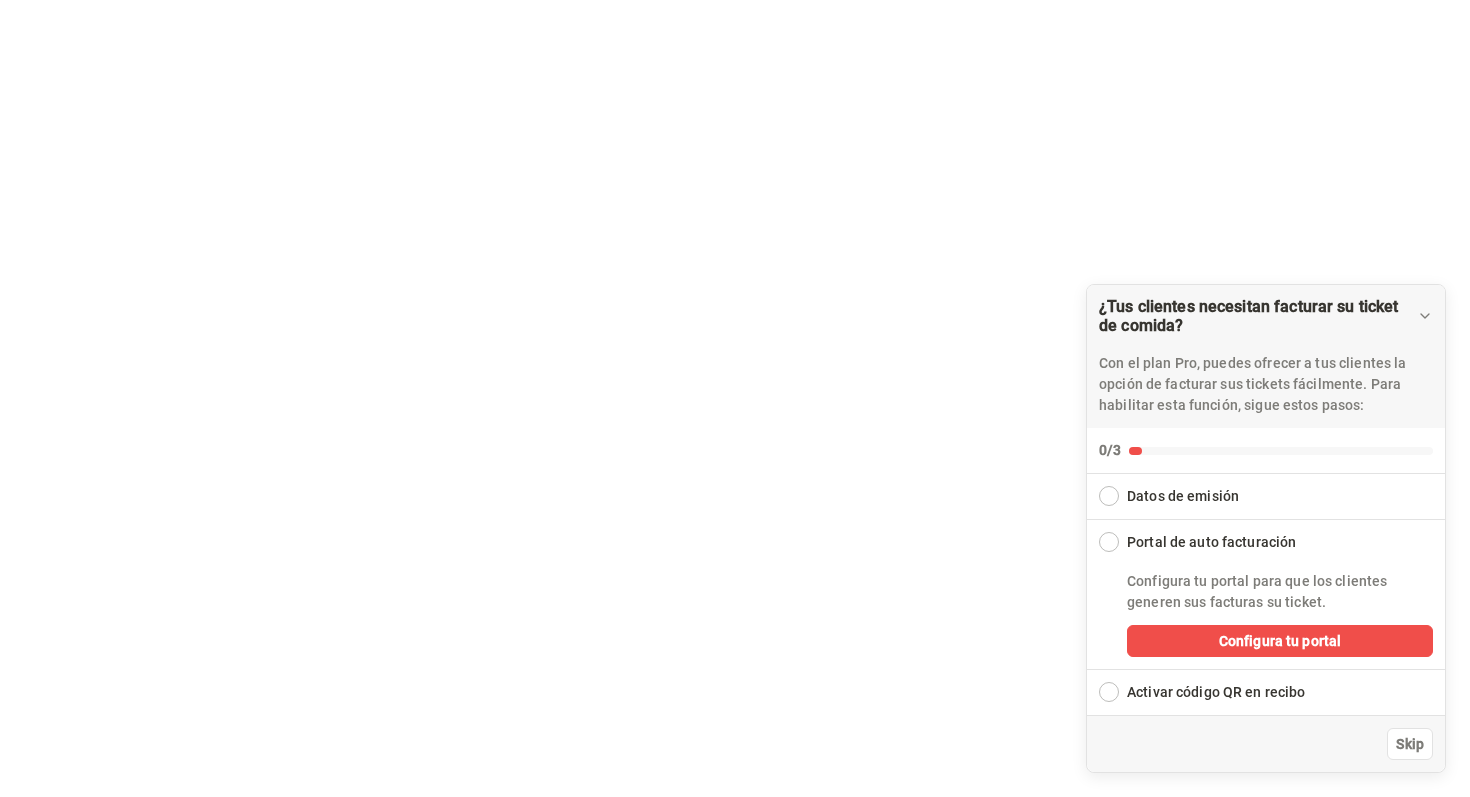 click on "Activar código QR en recibo" at bounding box center (1216, 692) 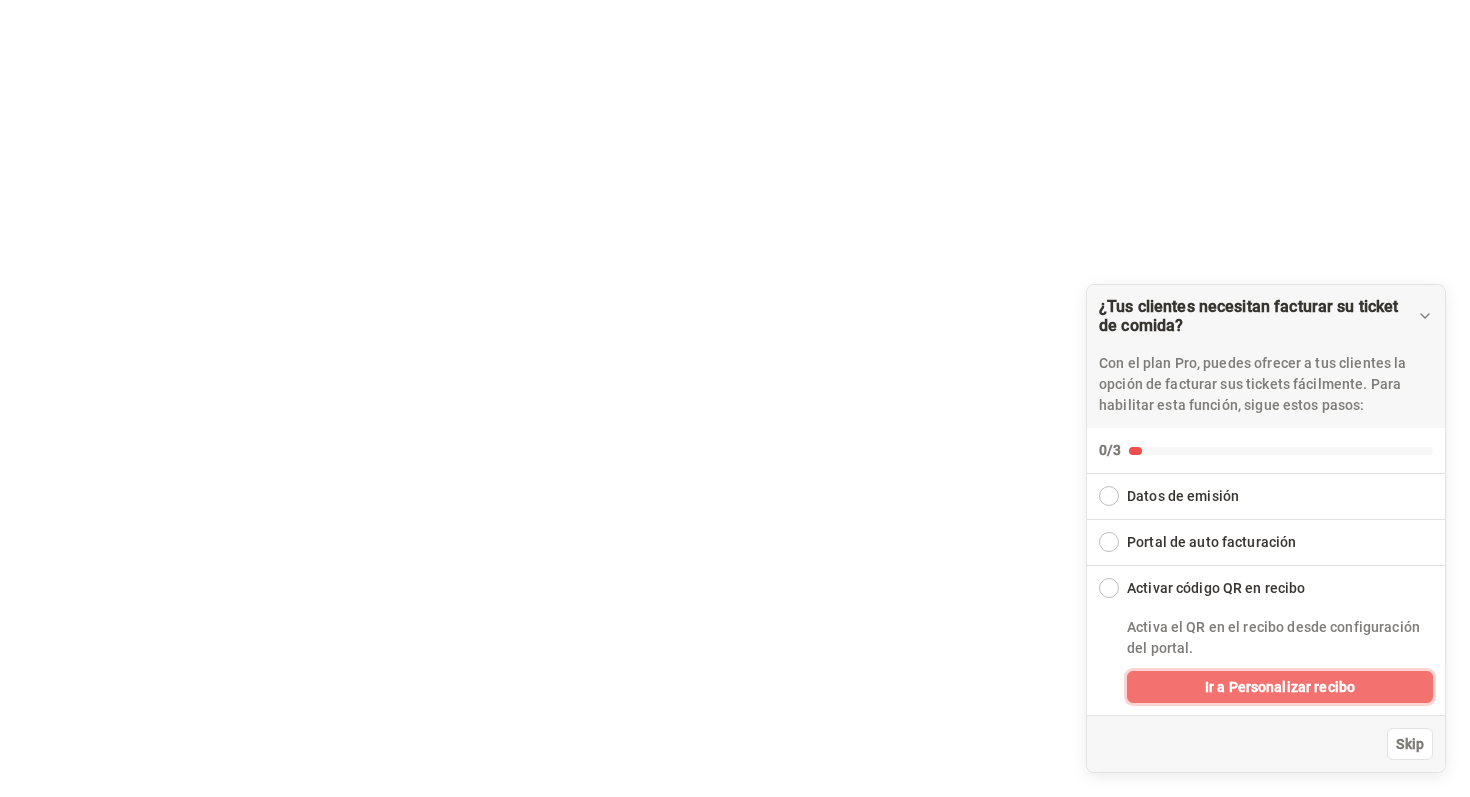 click on "Ir a Personalizar recibo" at bounding box center [1280, 687] 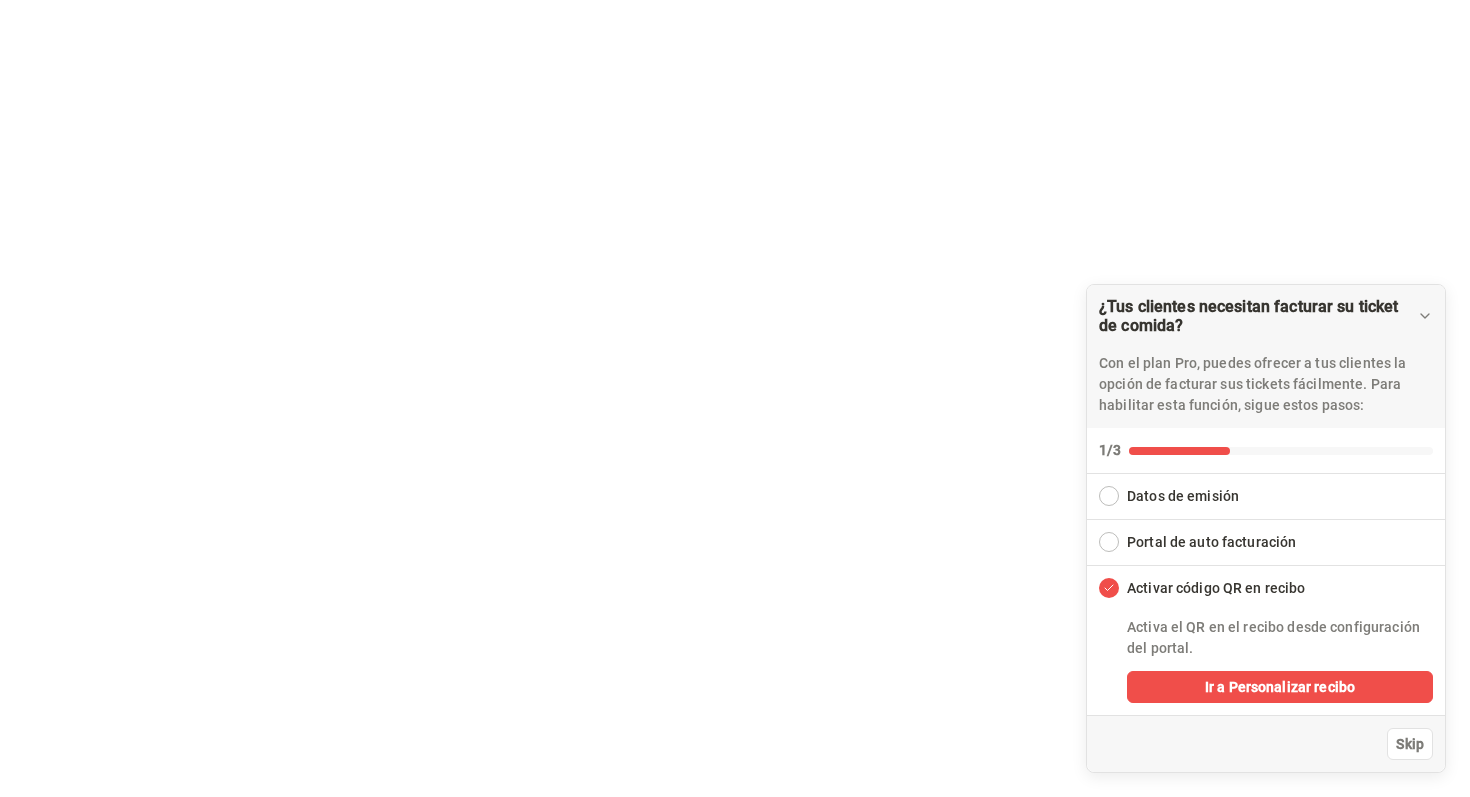 click at bounding box center (1109, 542) 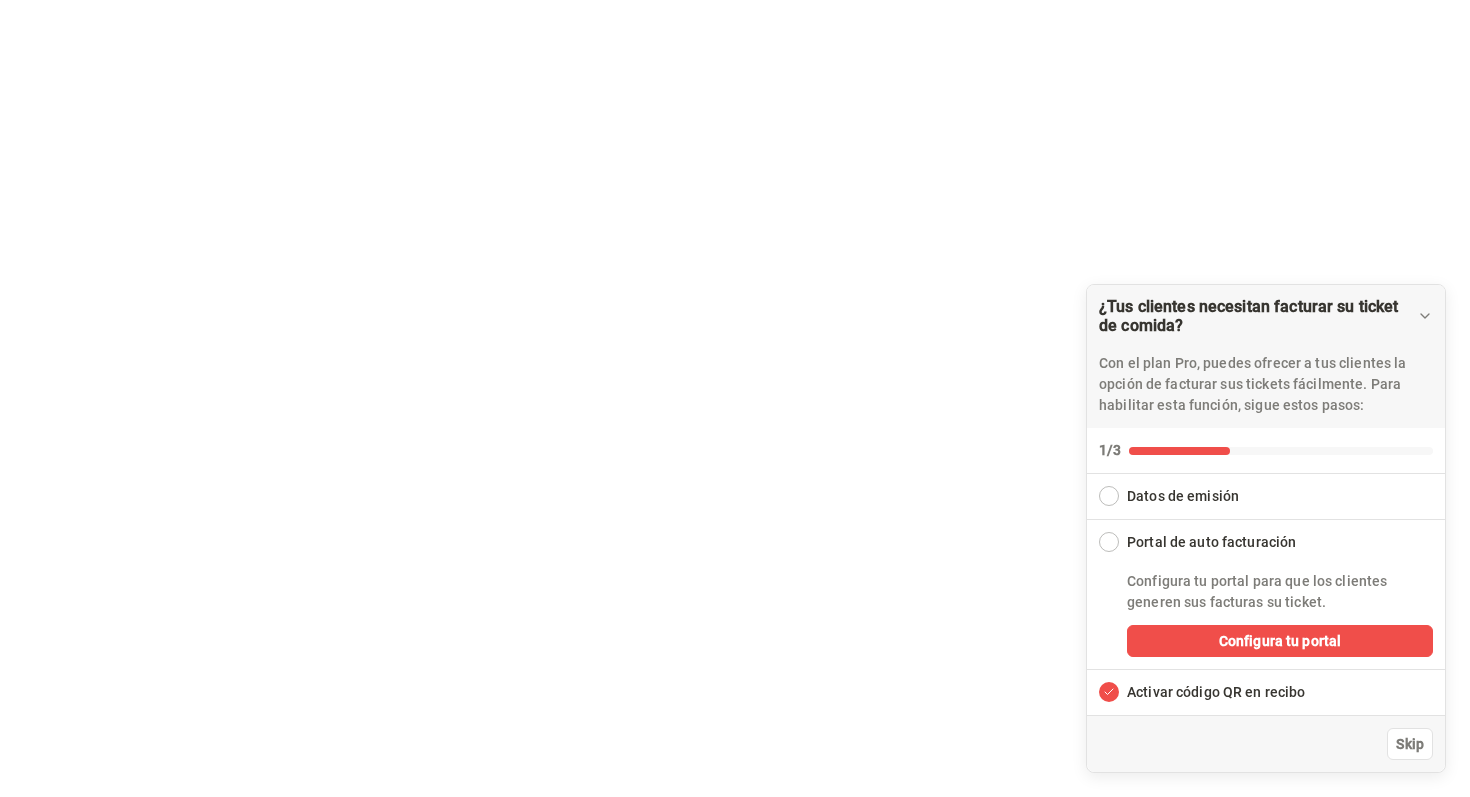 click at bounding box center (1109, 542) 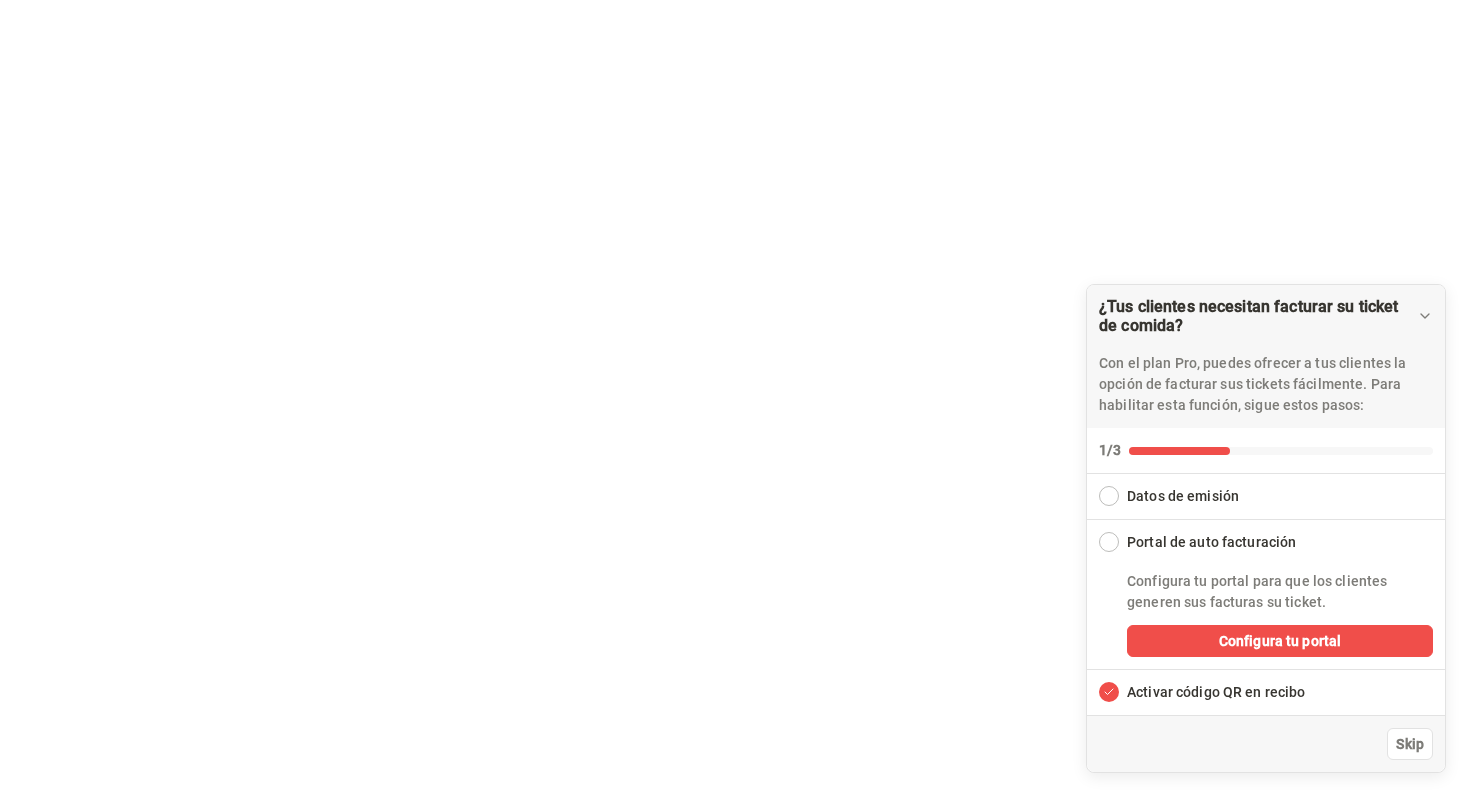 click at bounding box center (1109, 542) 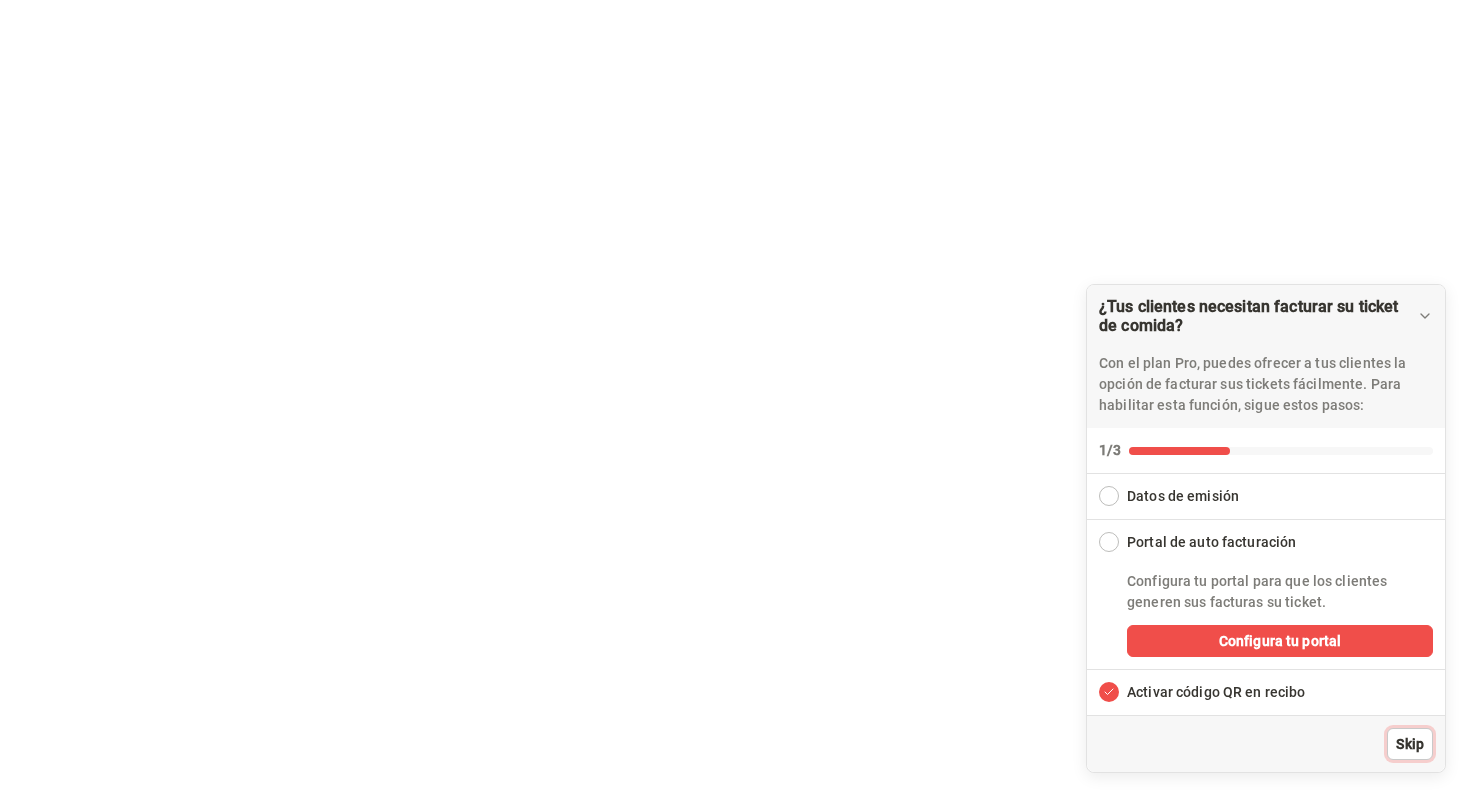 click on "Skip" at bounding box center [1410, 744] 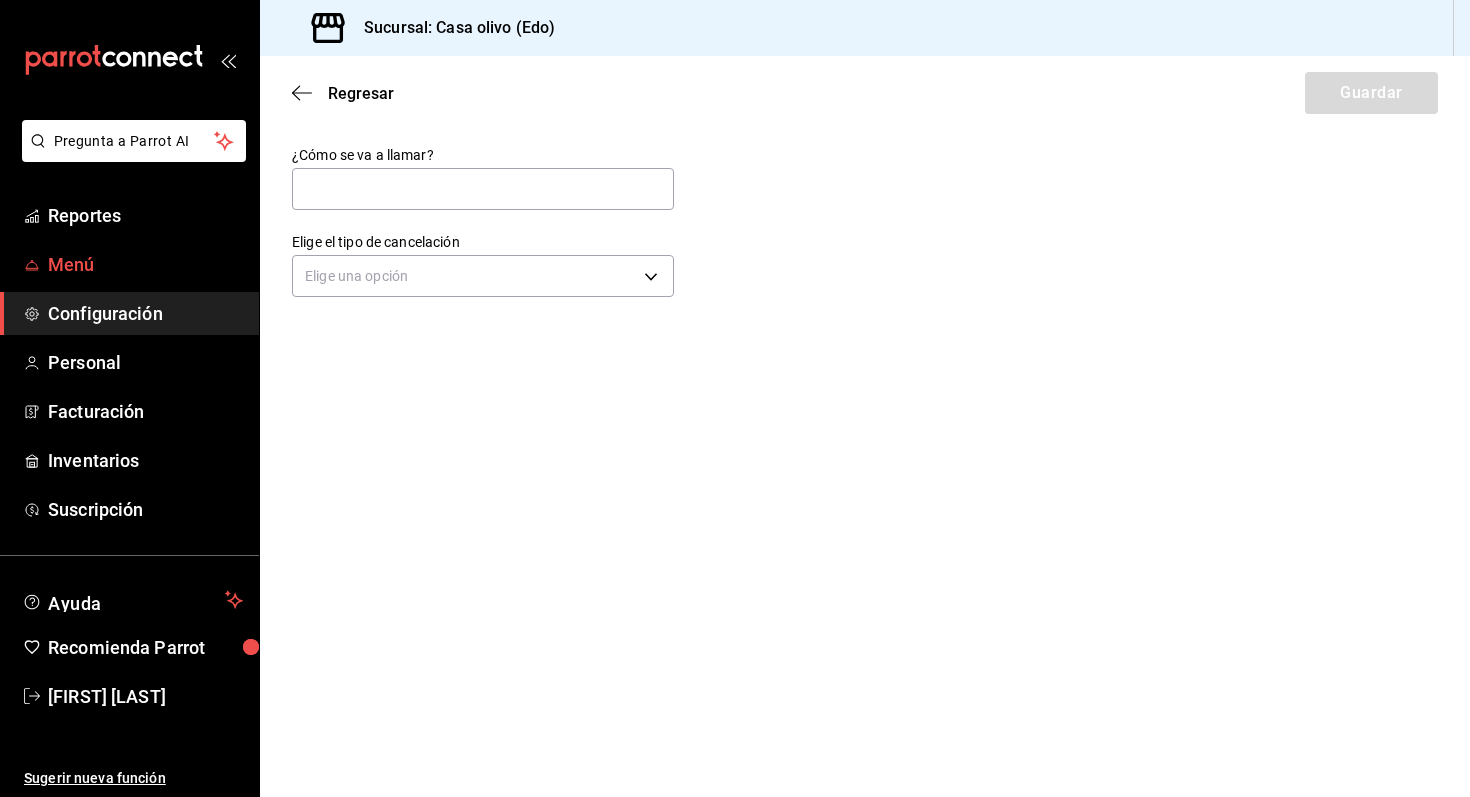 click on "Menú" at bounding box center (145, 264) 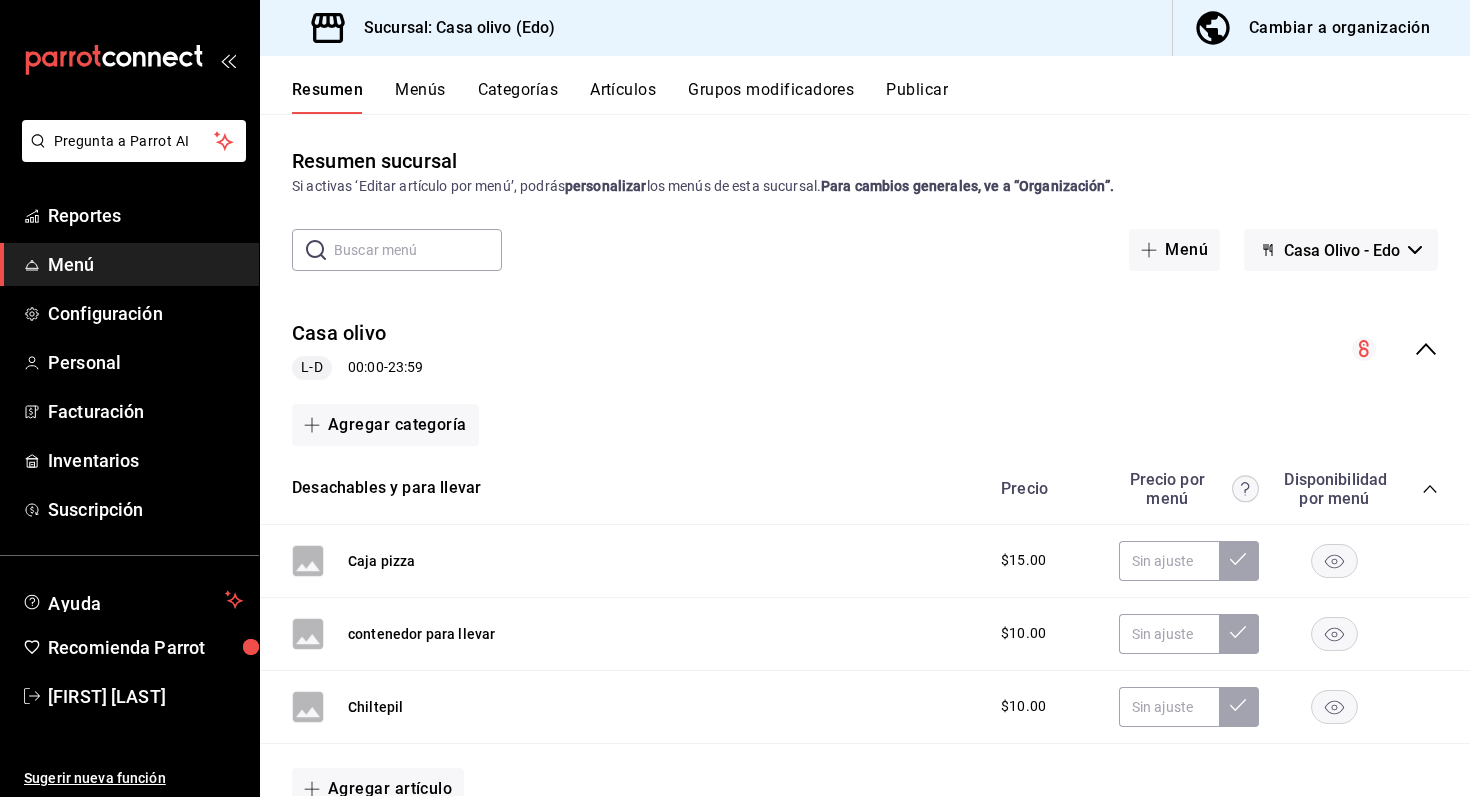 click on "Publicar" at bounding box center [917, 97] 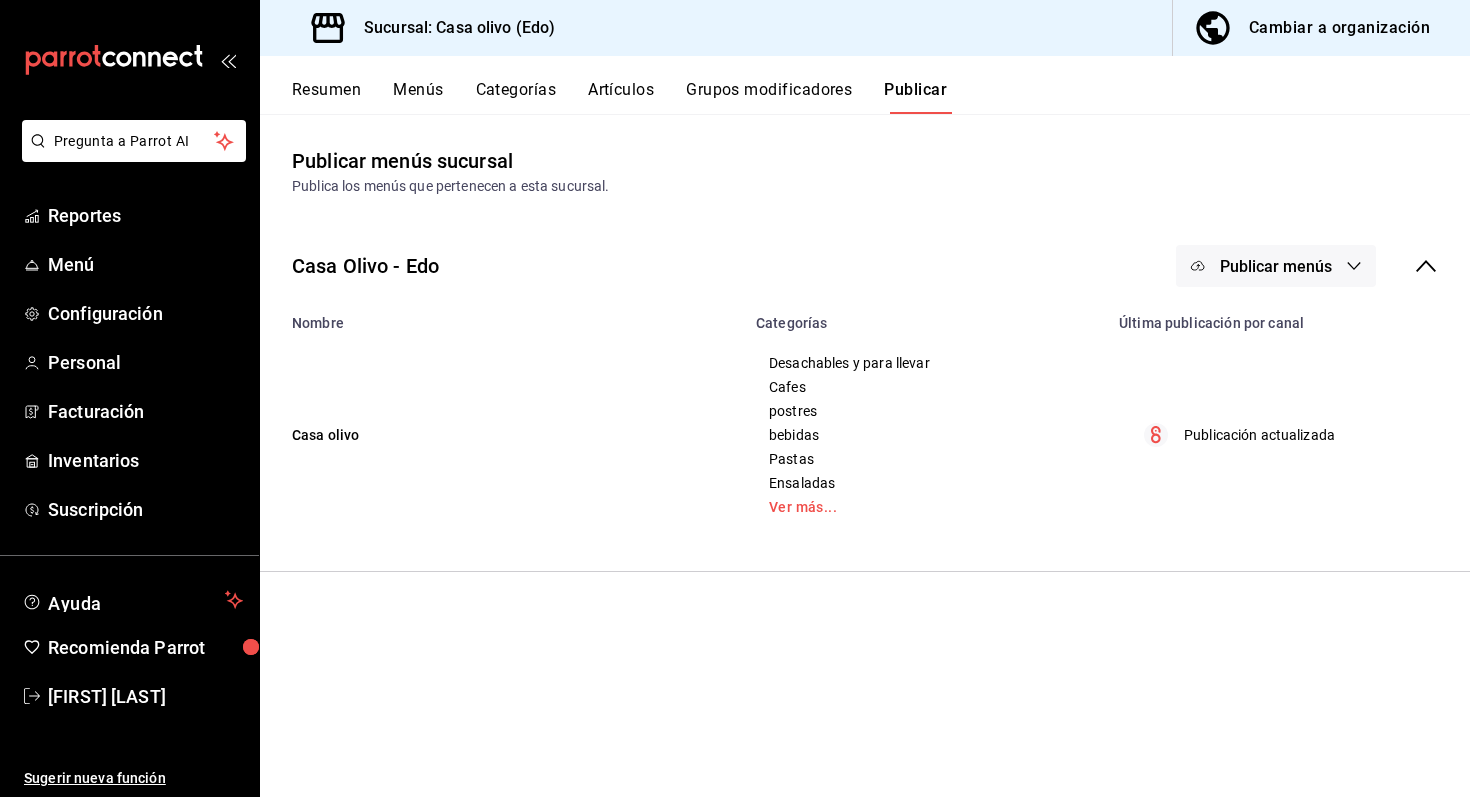 click on "Publicar menús" at bounding box center [1276, 266] 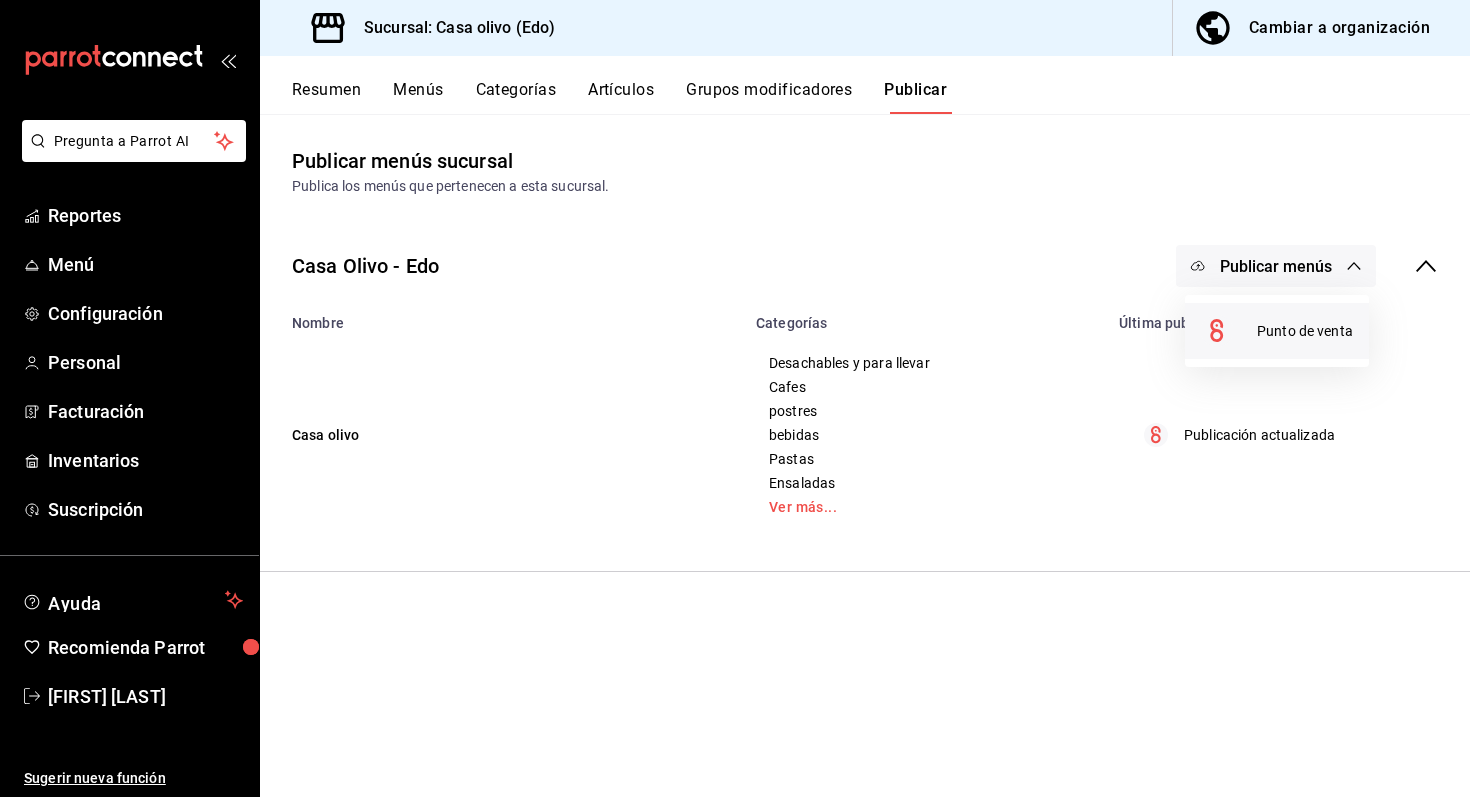 click on "Punto de venta" at bounding box center (1305, 331) 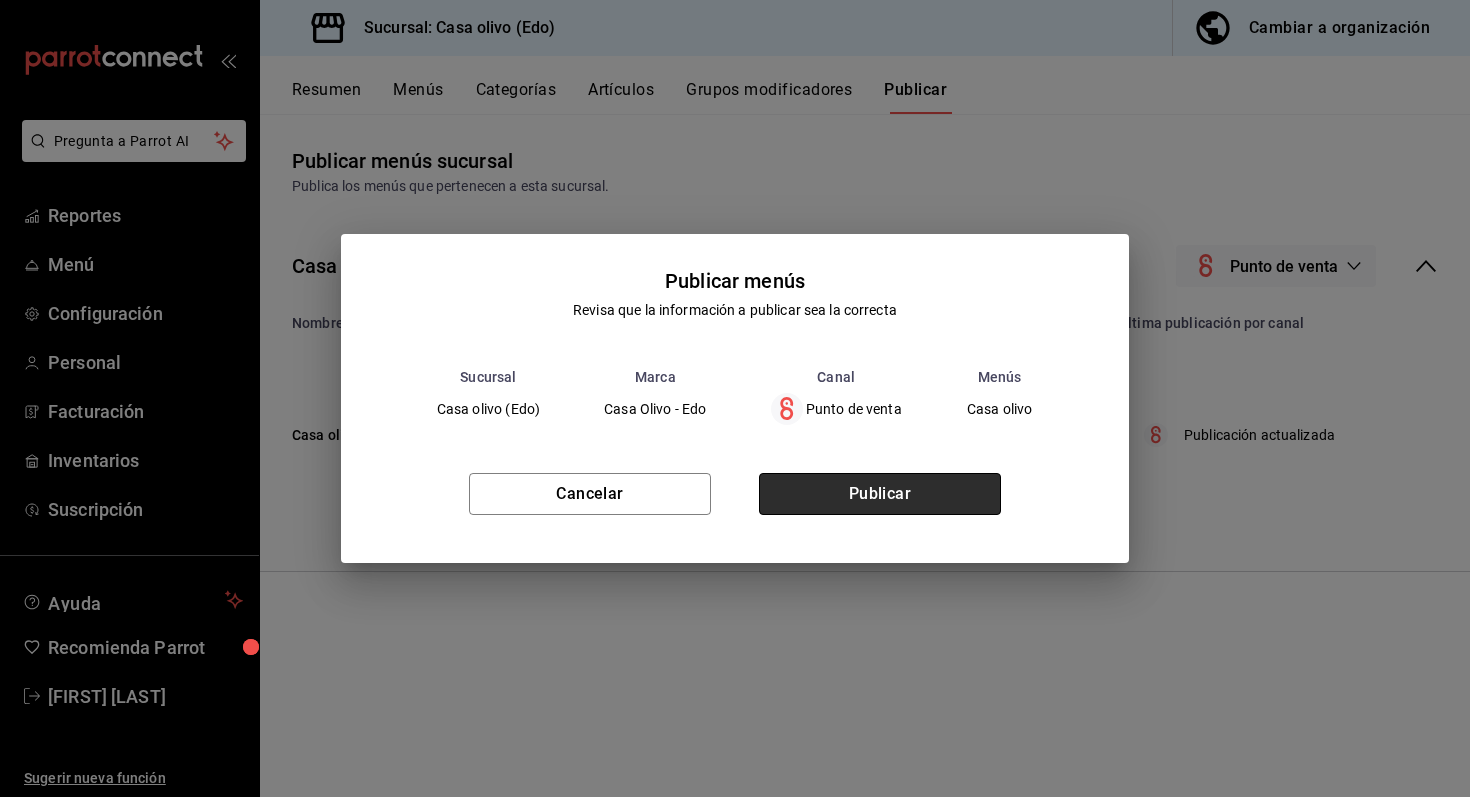 click on "Publicar" at bounding box center [880, 494] 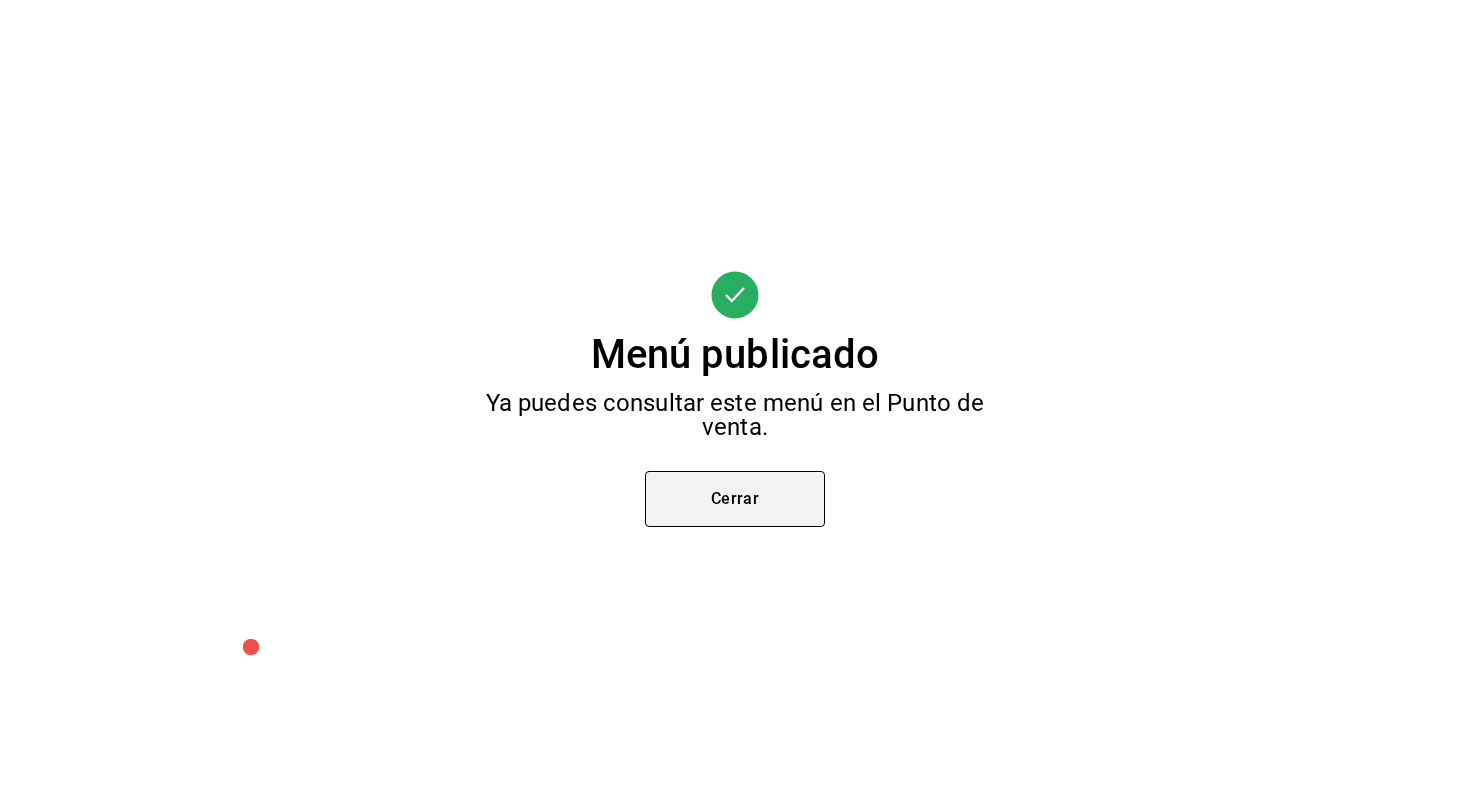 click on "Cerrar" at bounding box center (735, 499) 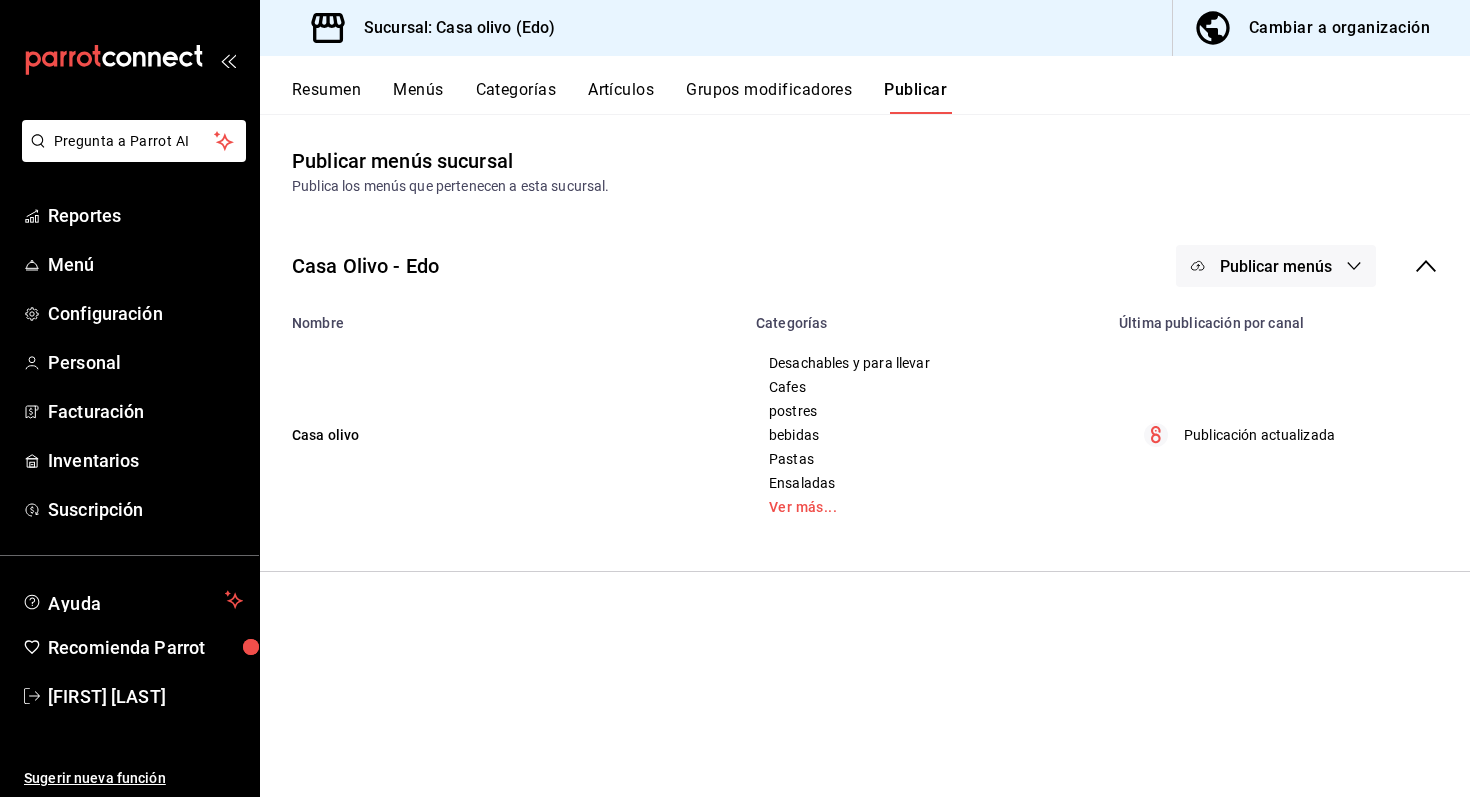 click on "Categorías" at bounding box center [516, 97] 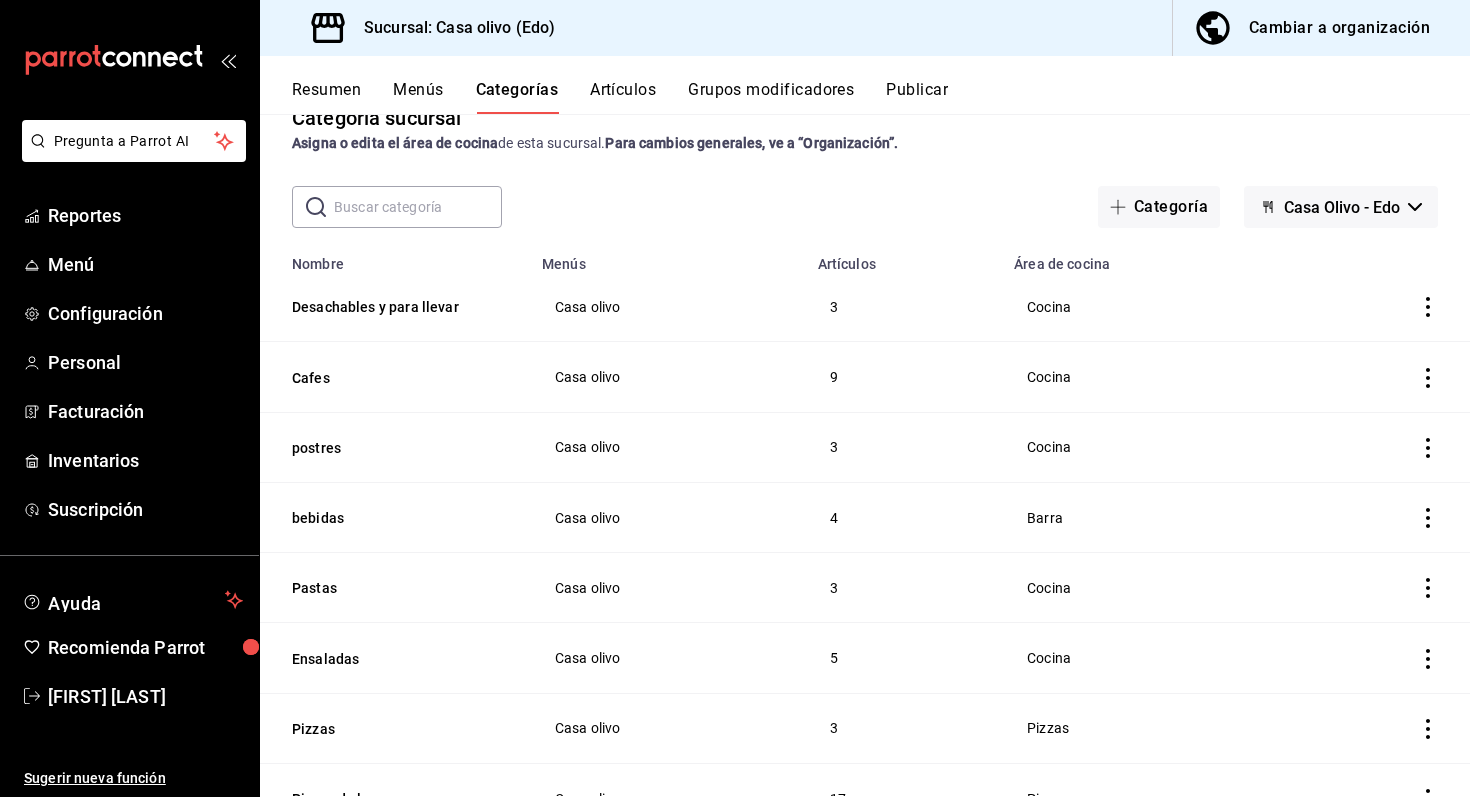 scroll, scrollTop: 51, scrollLeft: 0, axis: vertical 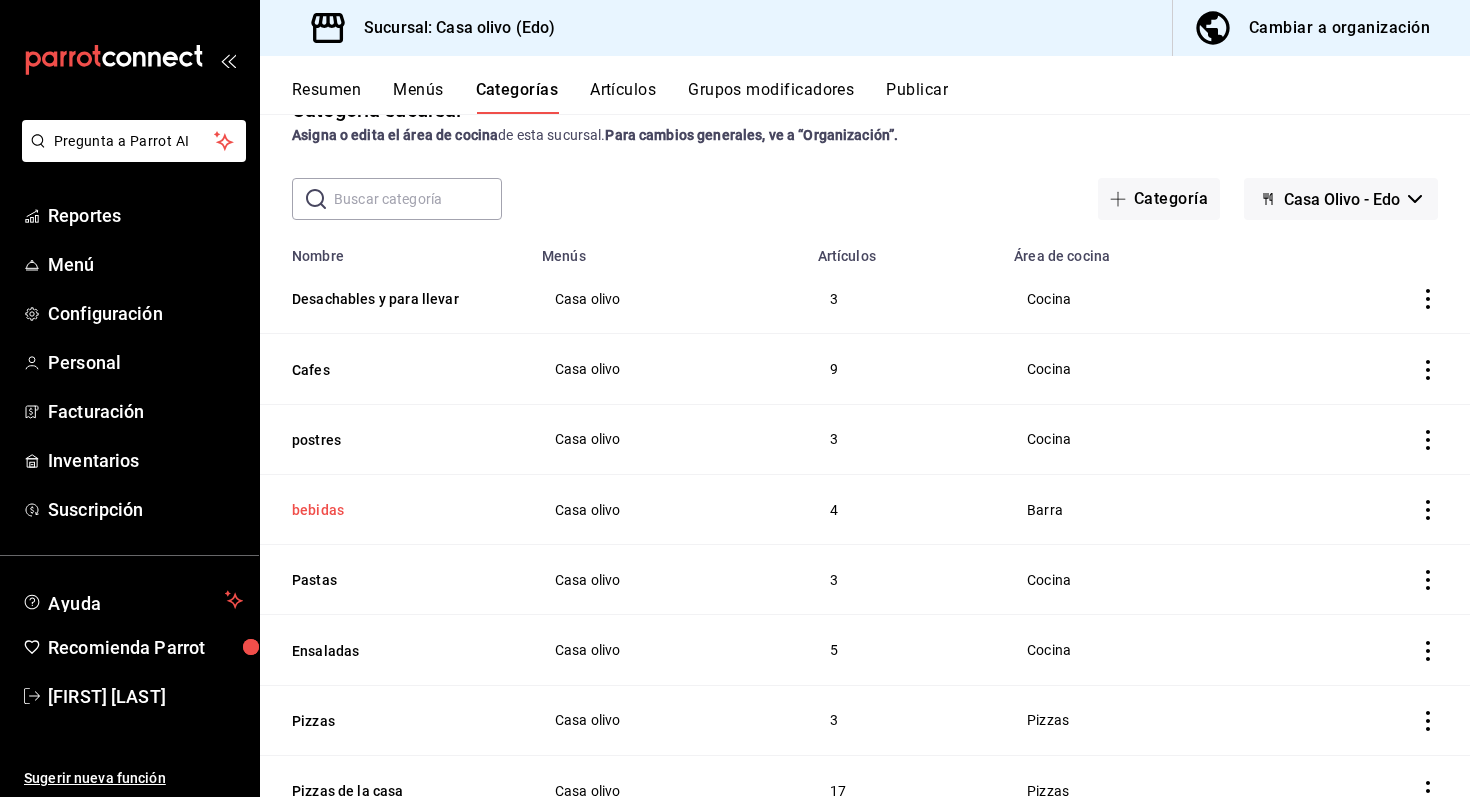 click on "bebidas" at bounding box center [392, 510] 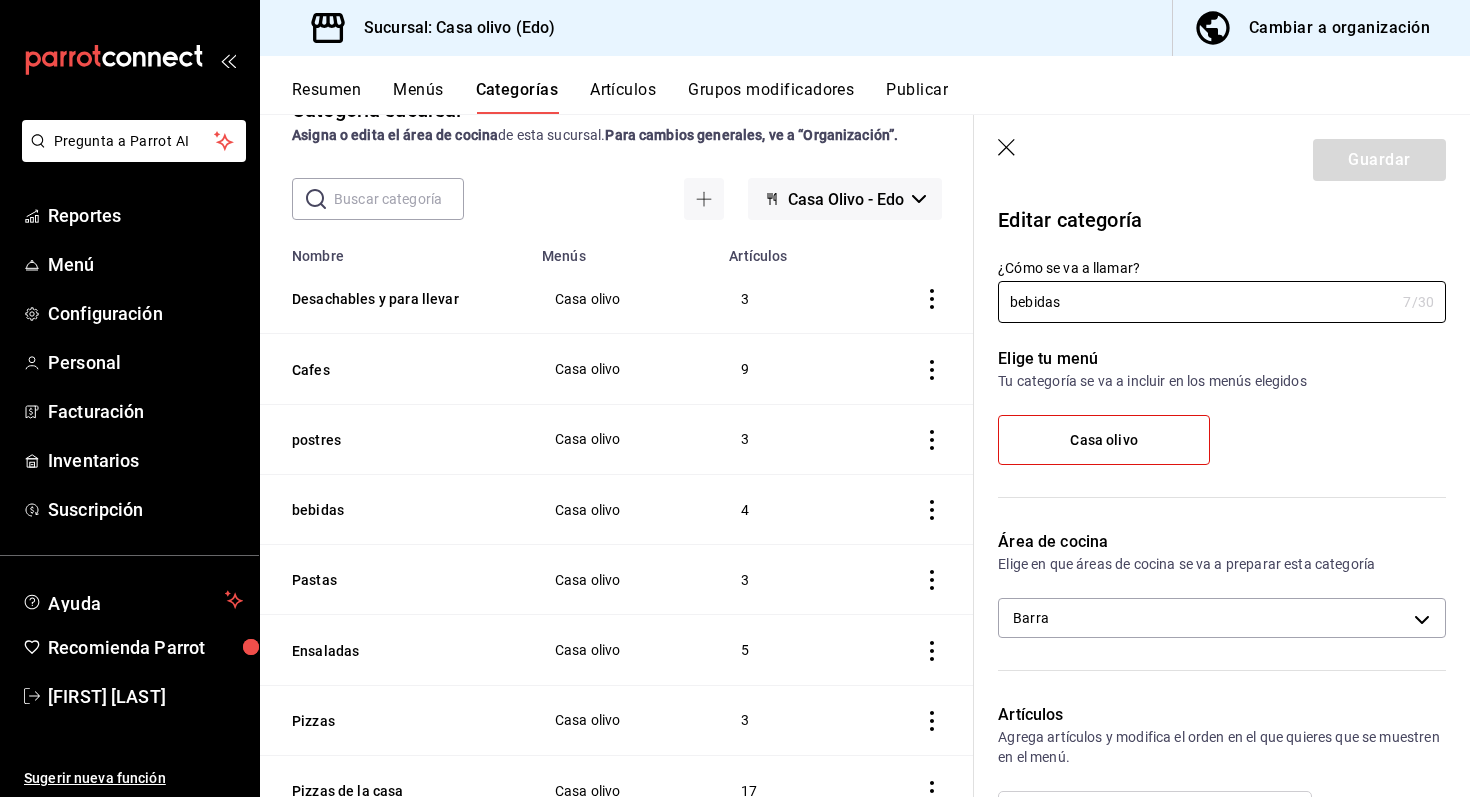 scroll, scrollTop: 125, scrollLeft: 0, axis: vertical 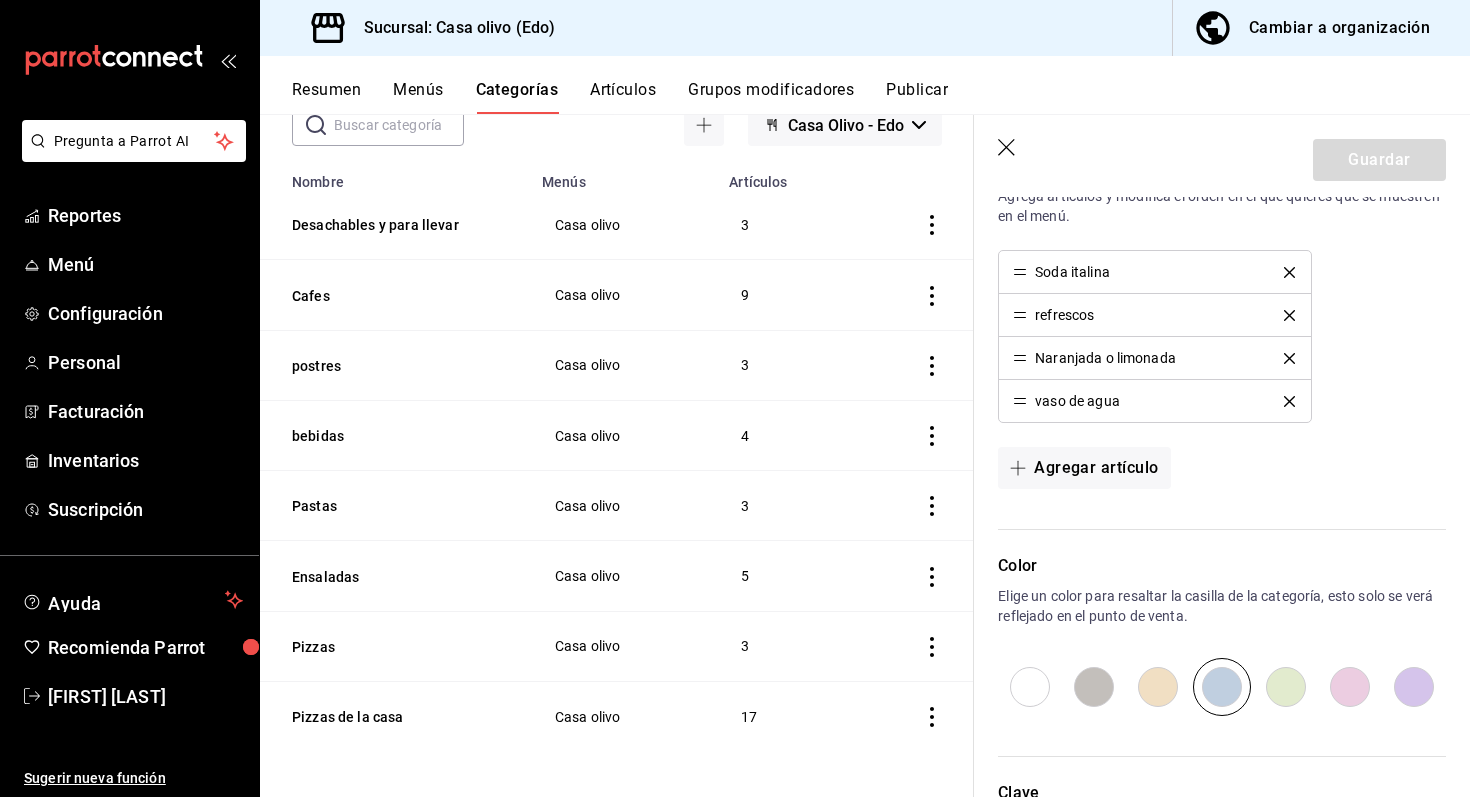 click on "Grupos modificadores" at bounding box center [771, 97] 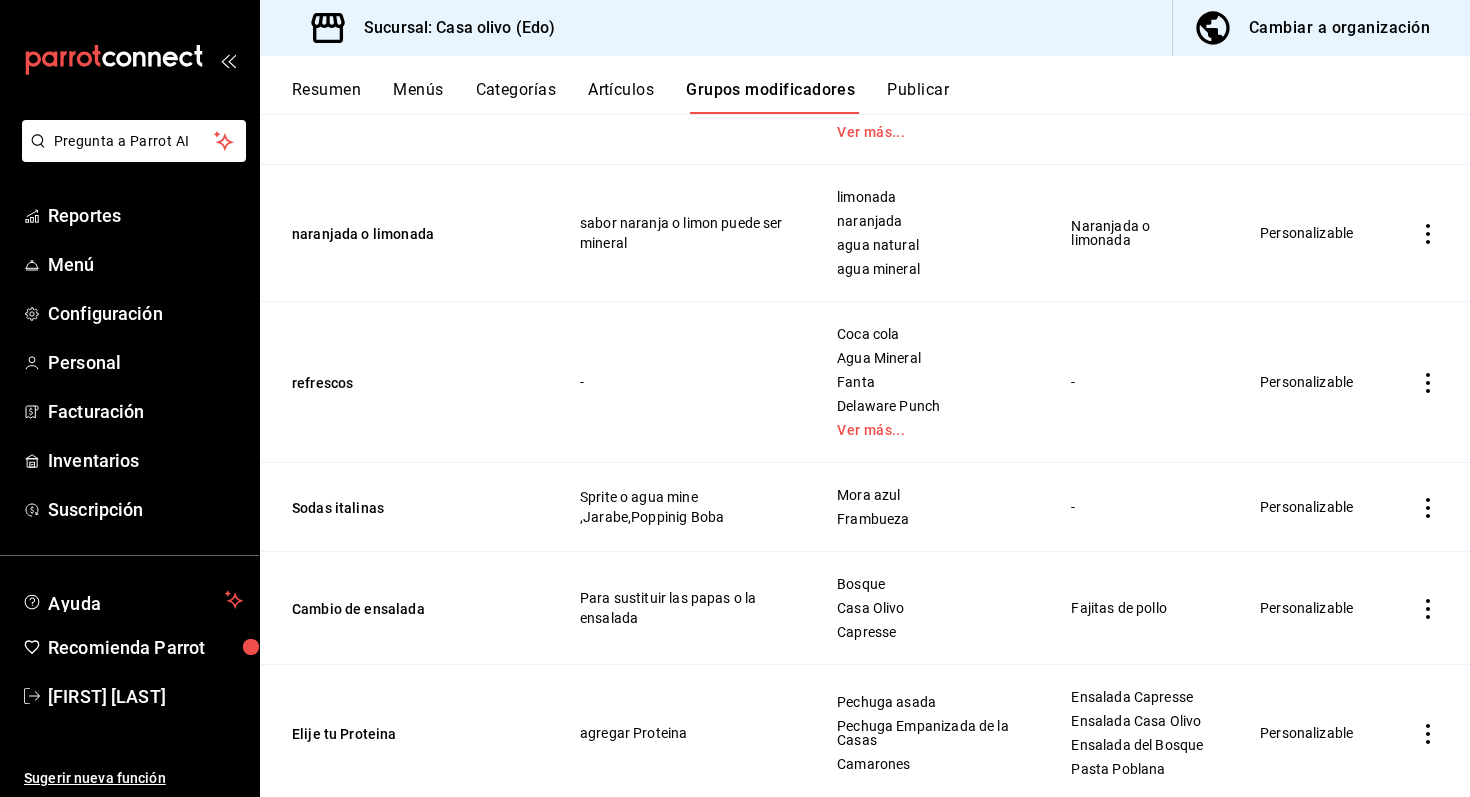 scroll, scrollTop: 489, scrollLeft: 0, axis: vertical 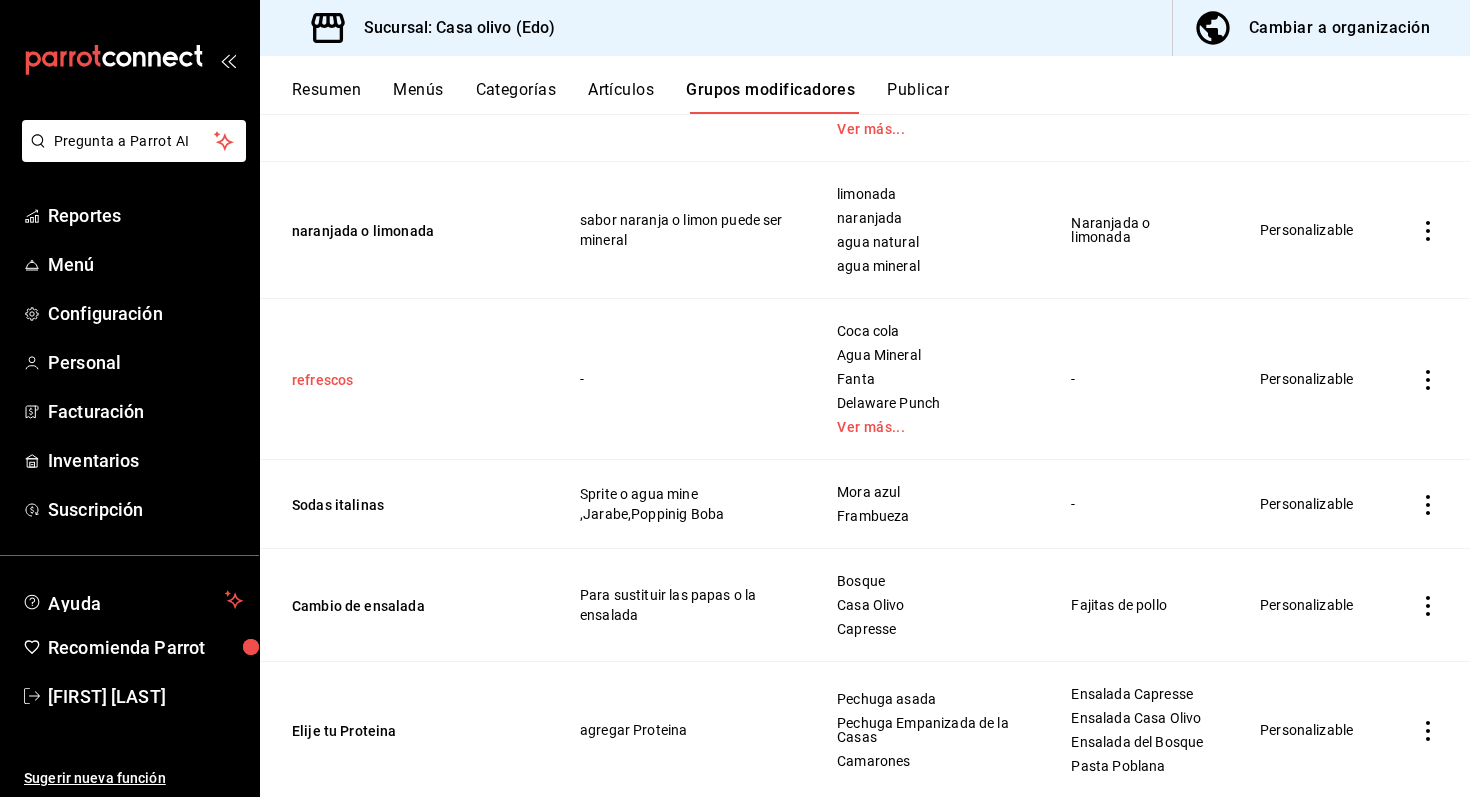 click on "refrescos" at bounding box center [412, 380] 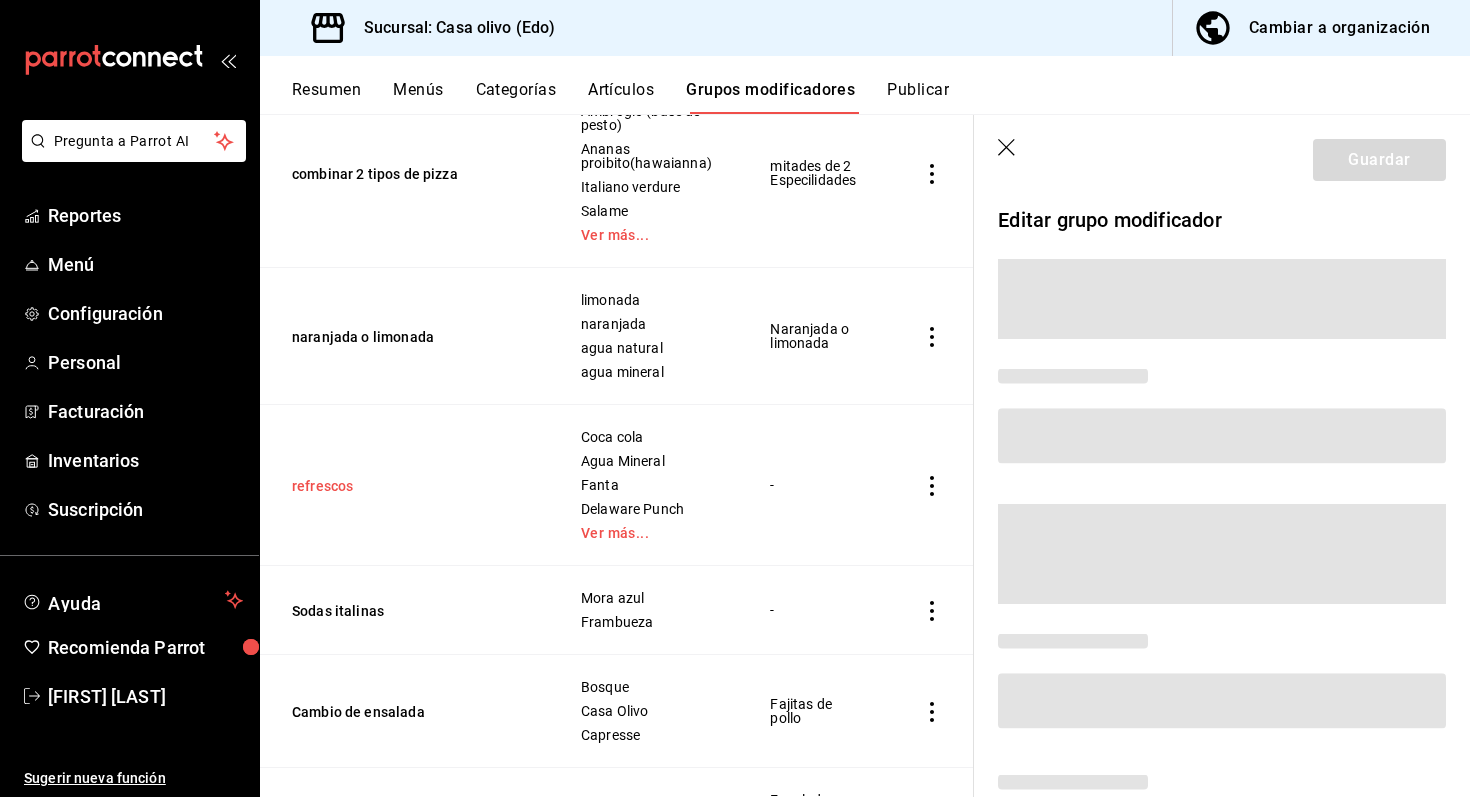 scroll, scrollTop: 472, scrollLeft: 0, axis: vertical 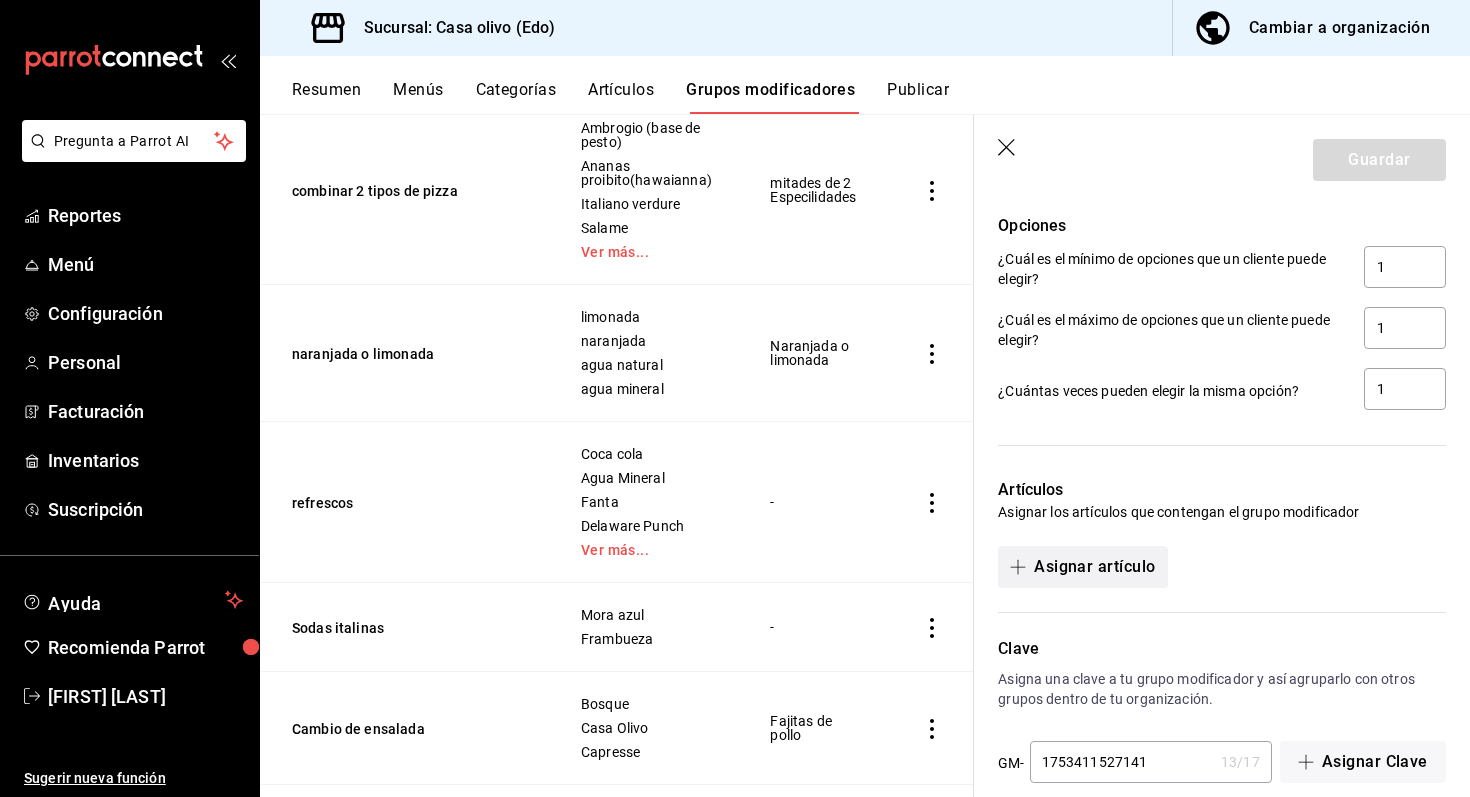 click on "Asignar artículo" at bounding box center [1082, 567] 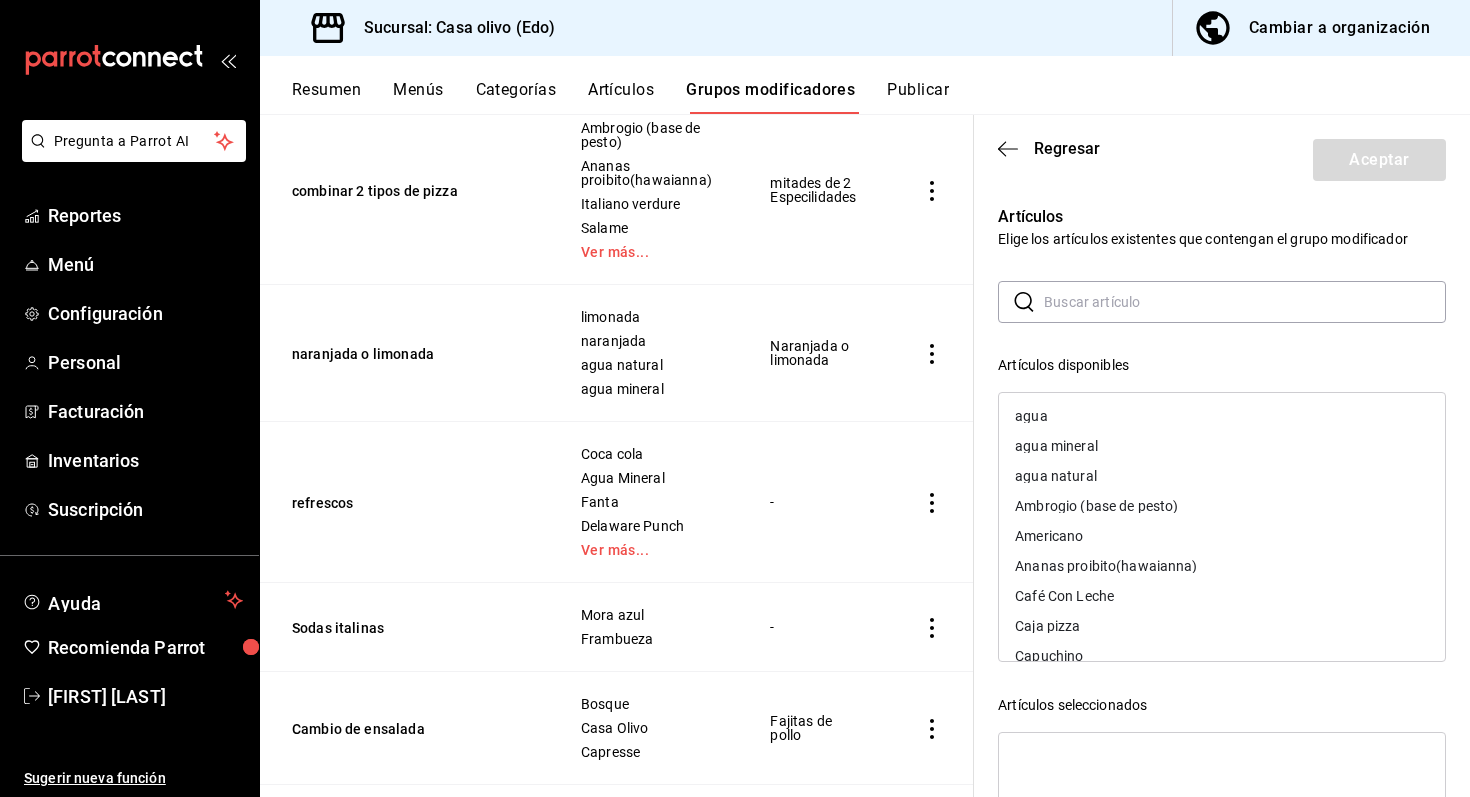 click at bounding box center [1245, 302] 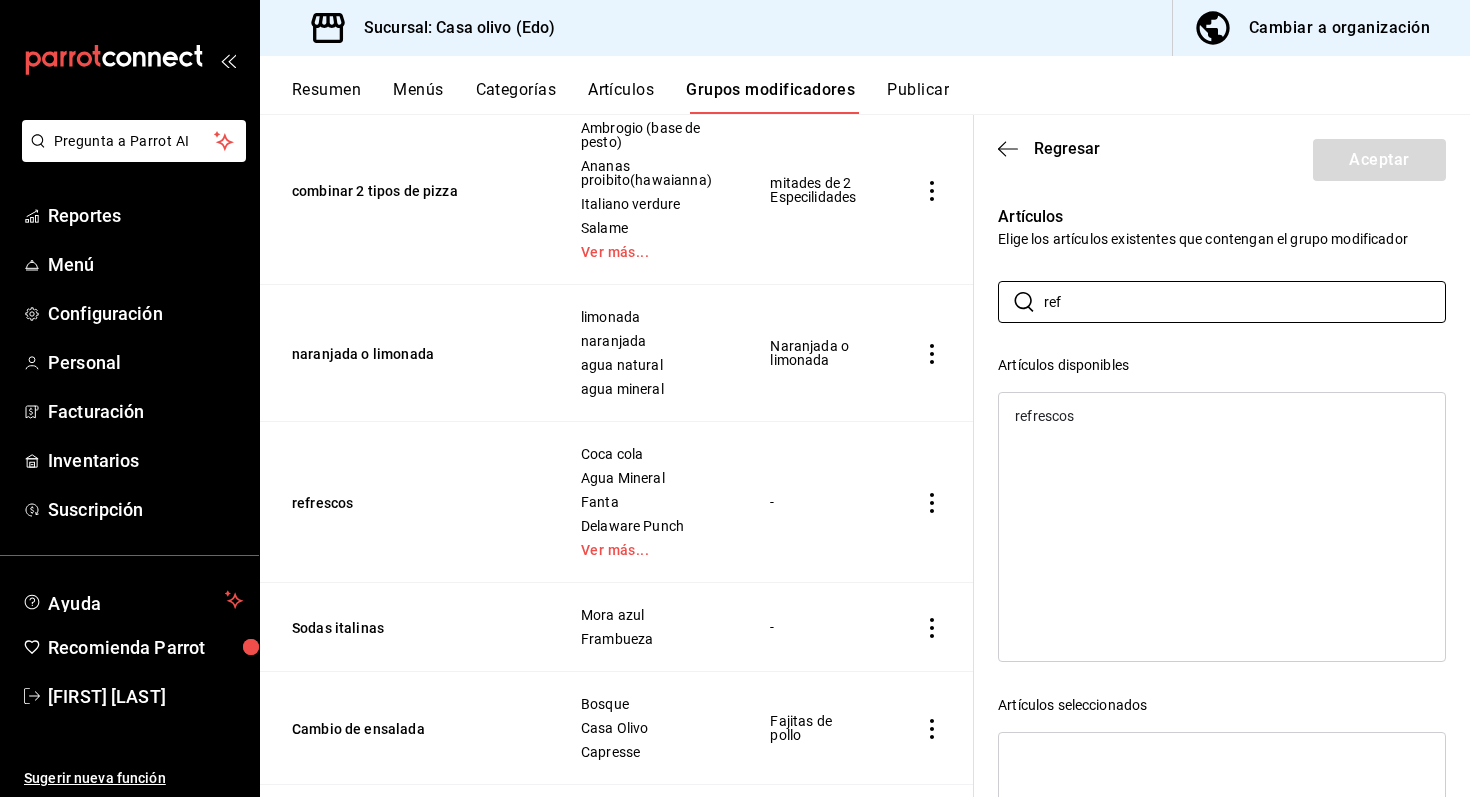 type on "ref" 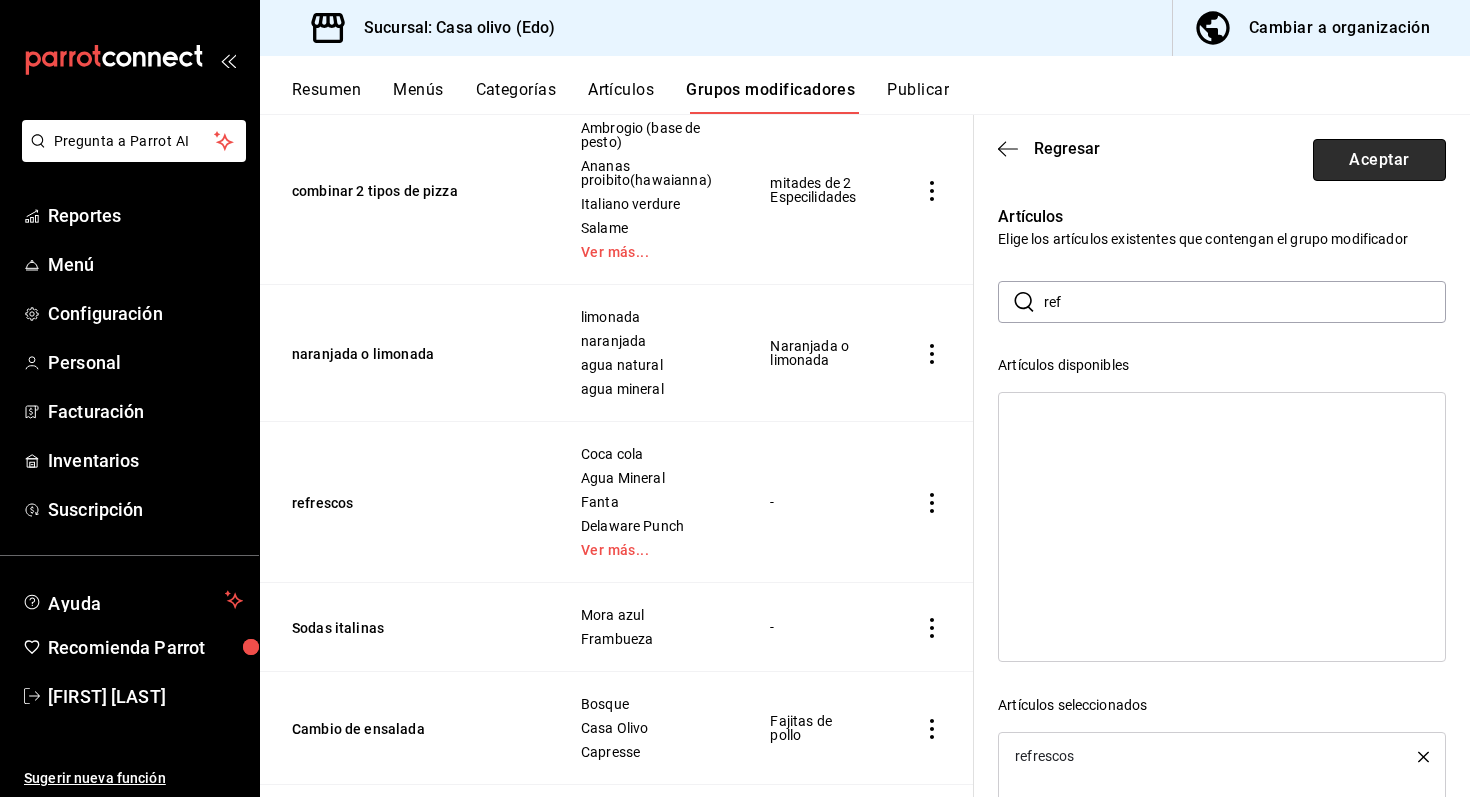 click on "Aceptar" at bounding box center (1379, 160) 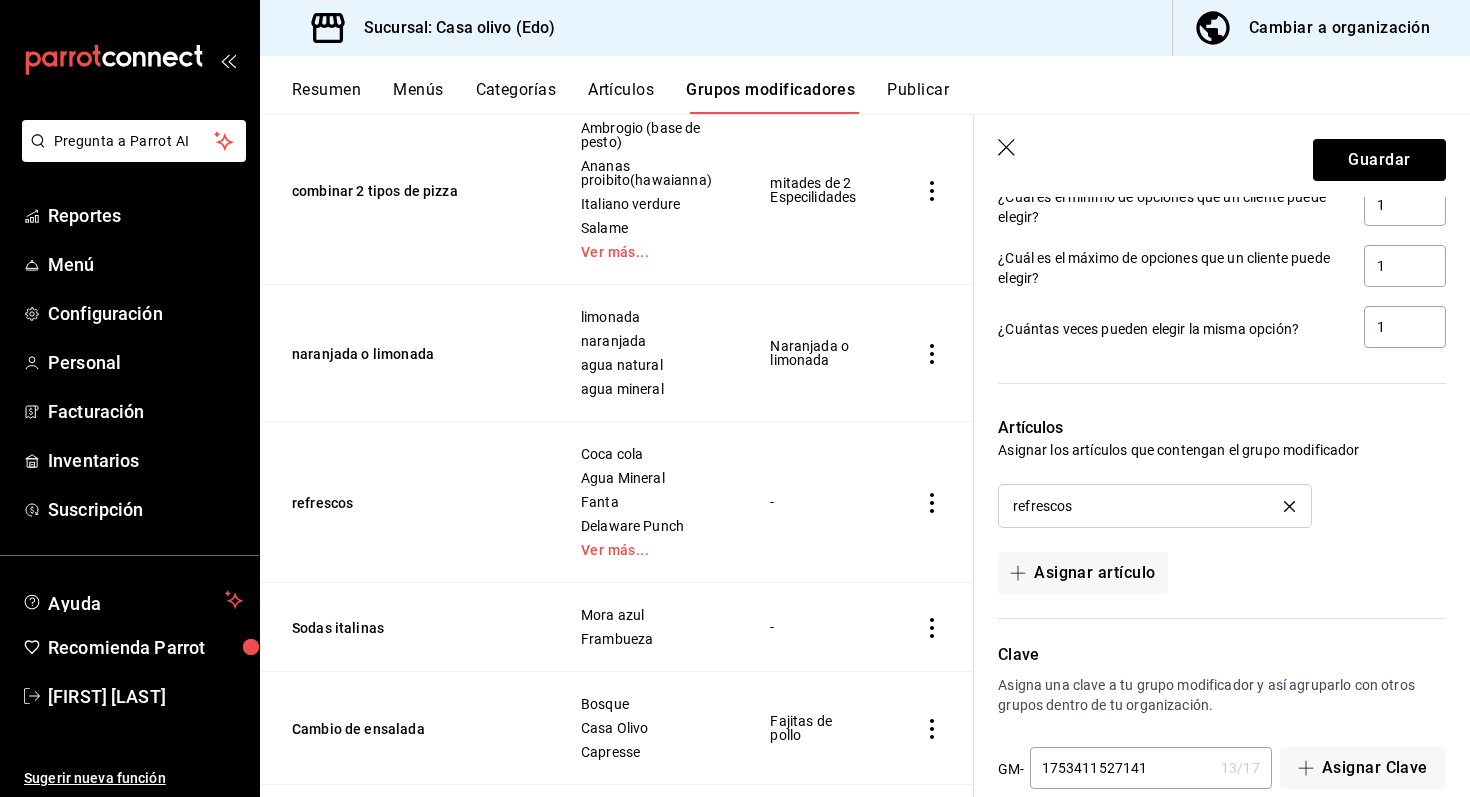 scroll, scrollTop: 1834, scrollLeft: 0, axis: vertical 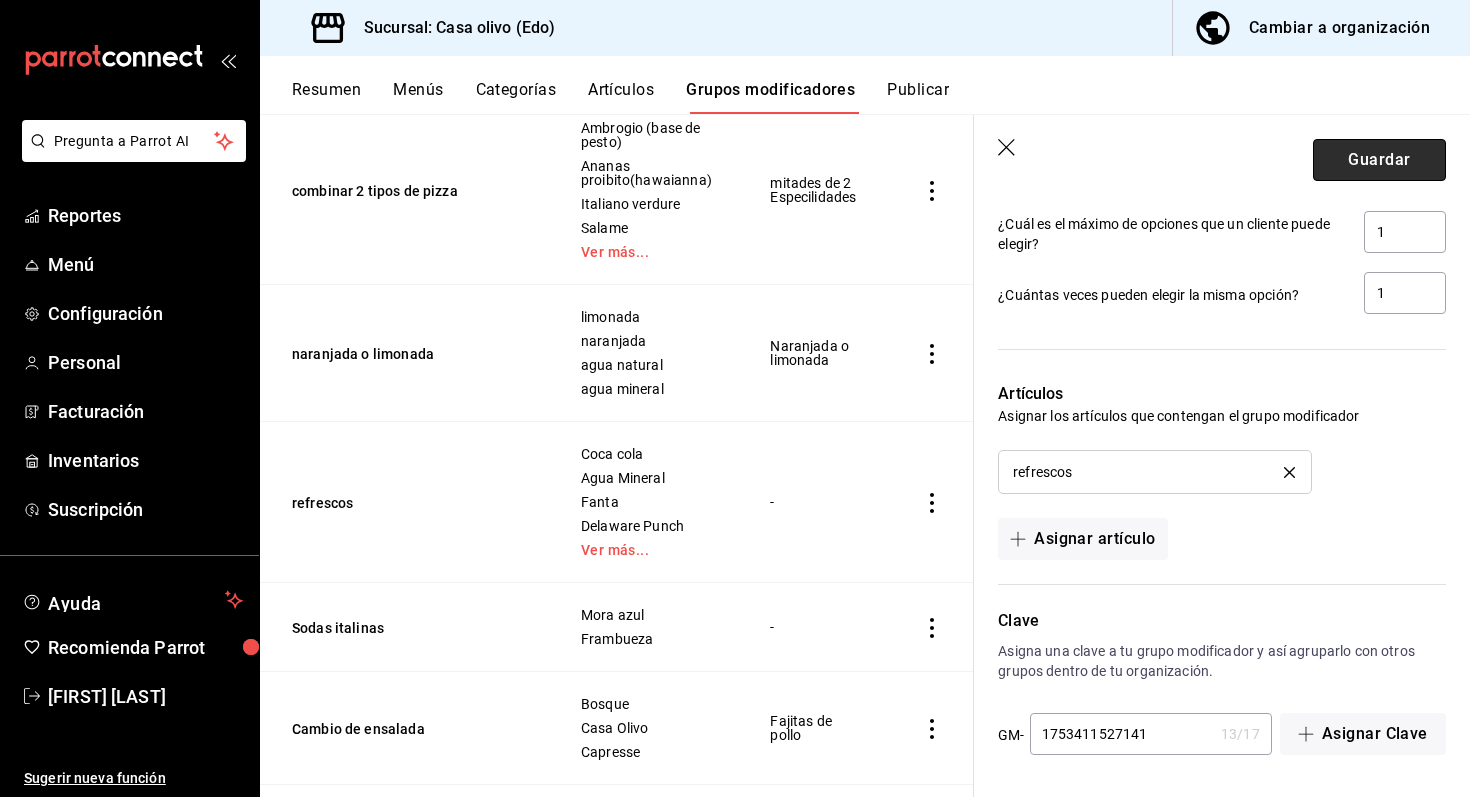 click on "Guardar" at bounding box center (1379, 160) 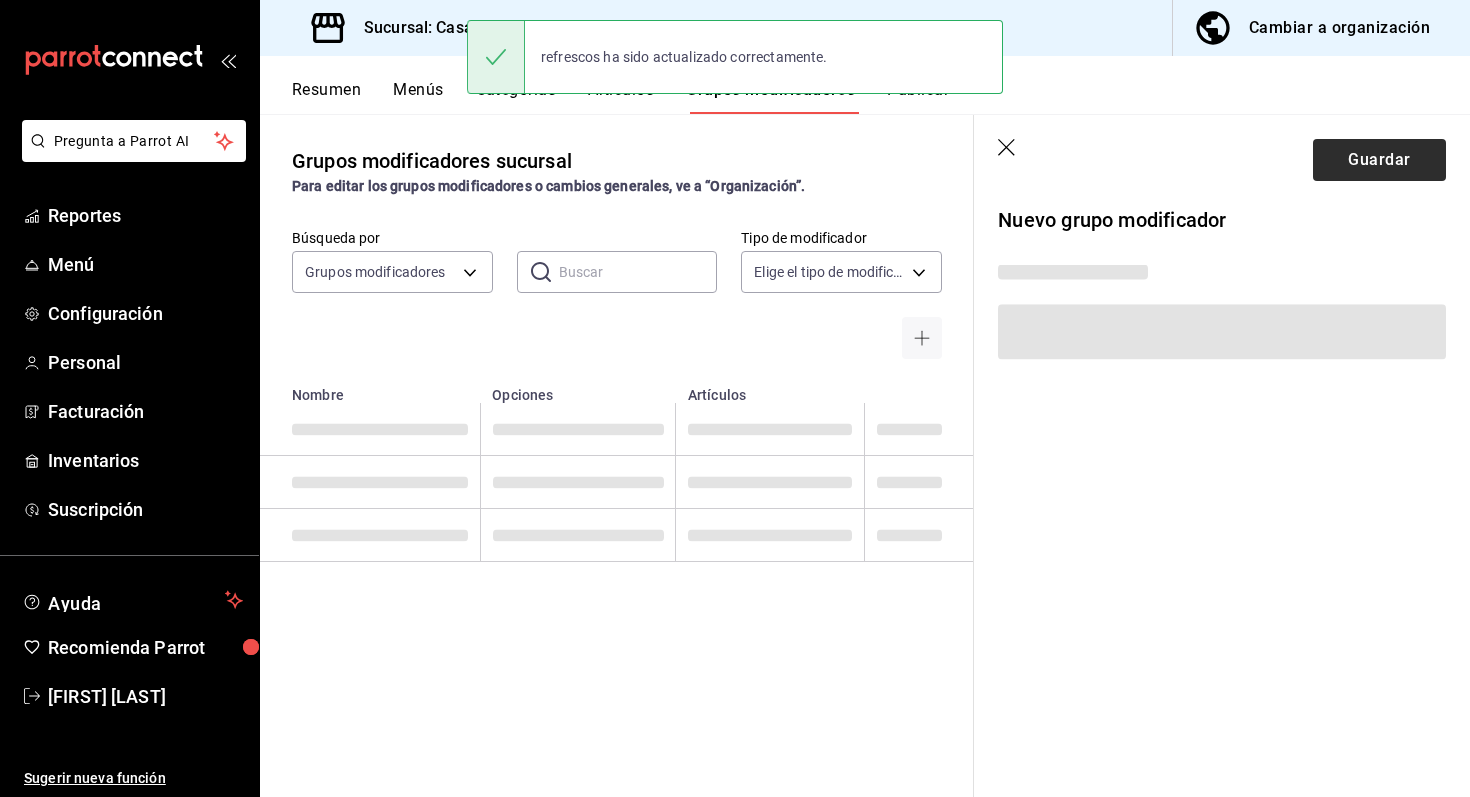 scroll, scrollTop: 0, scrollLeft: 0, axis: both 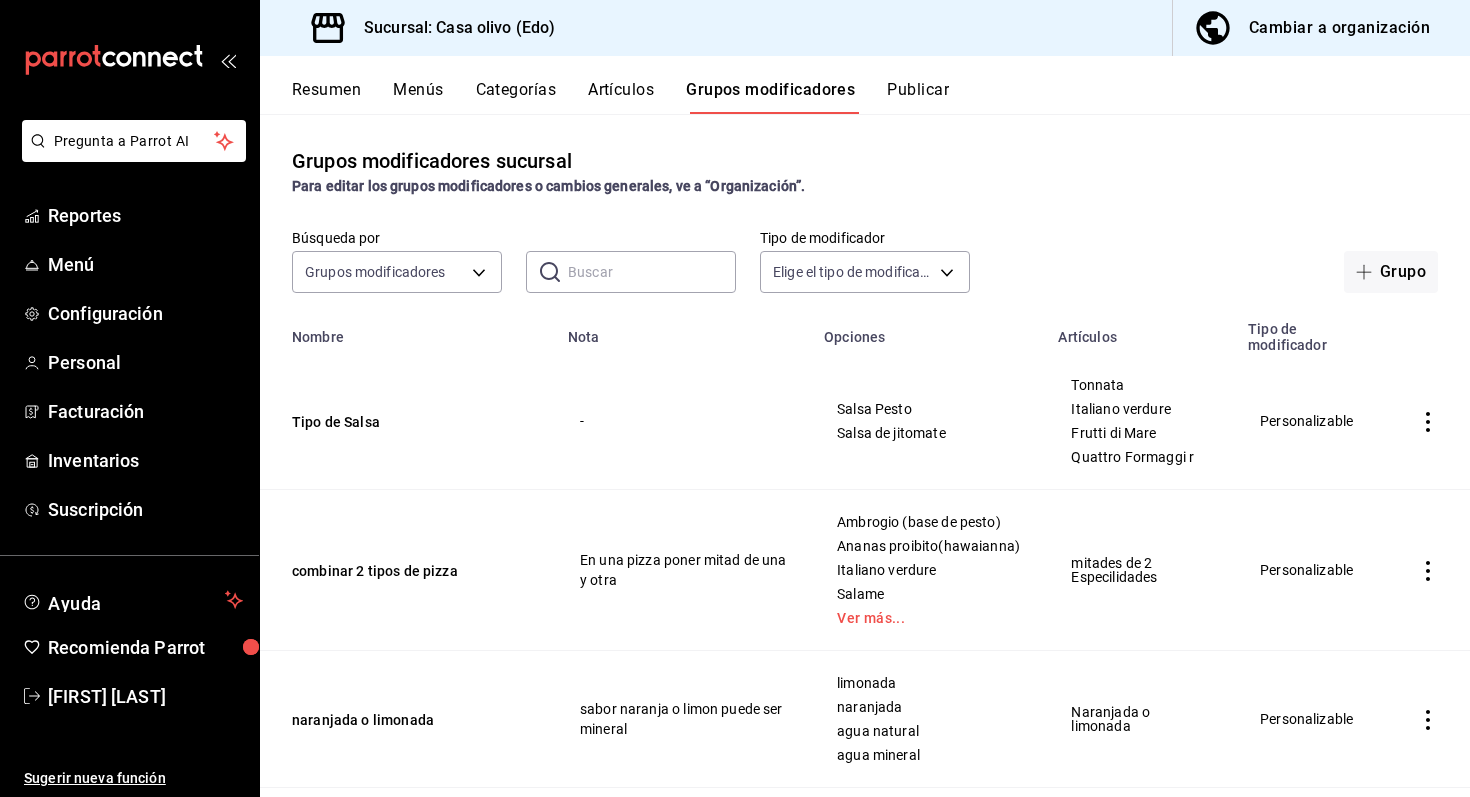 click on "Publicar" at bounding box center (918, 97) 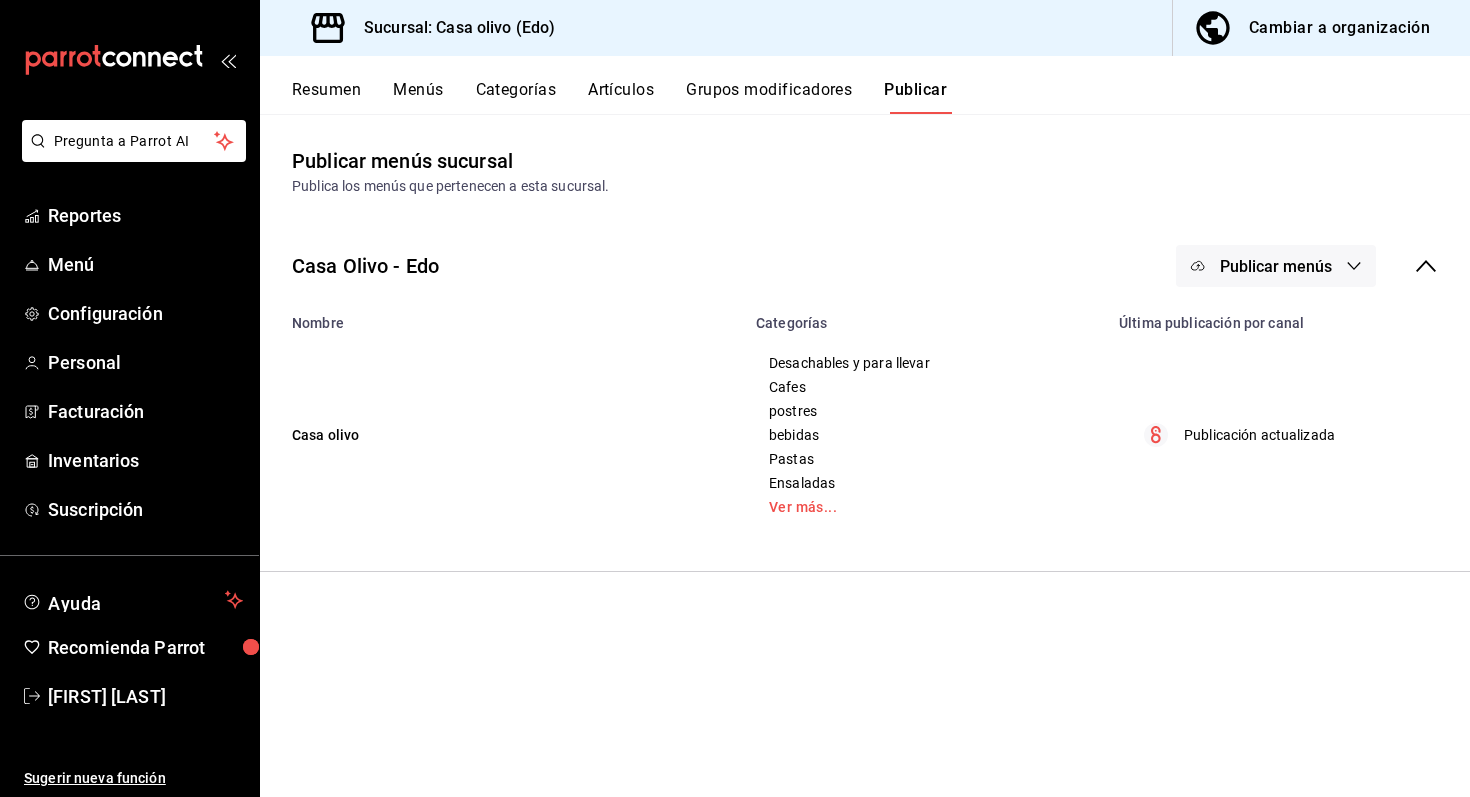 click on "Publicar menús" at bounding box center [1276, 266] 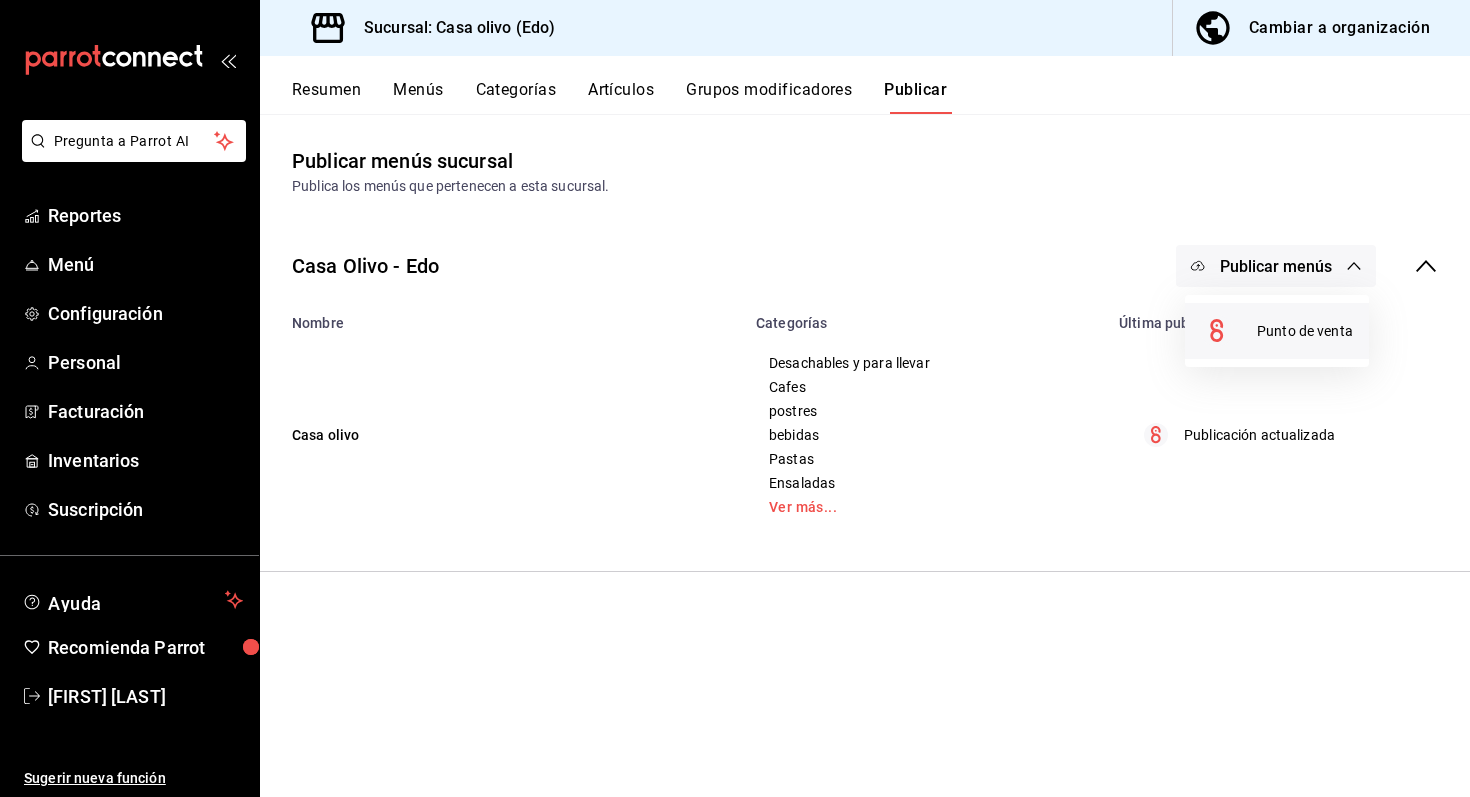 click on "Punto de venta" at bounding box center [1277, 331] 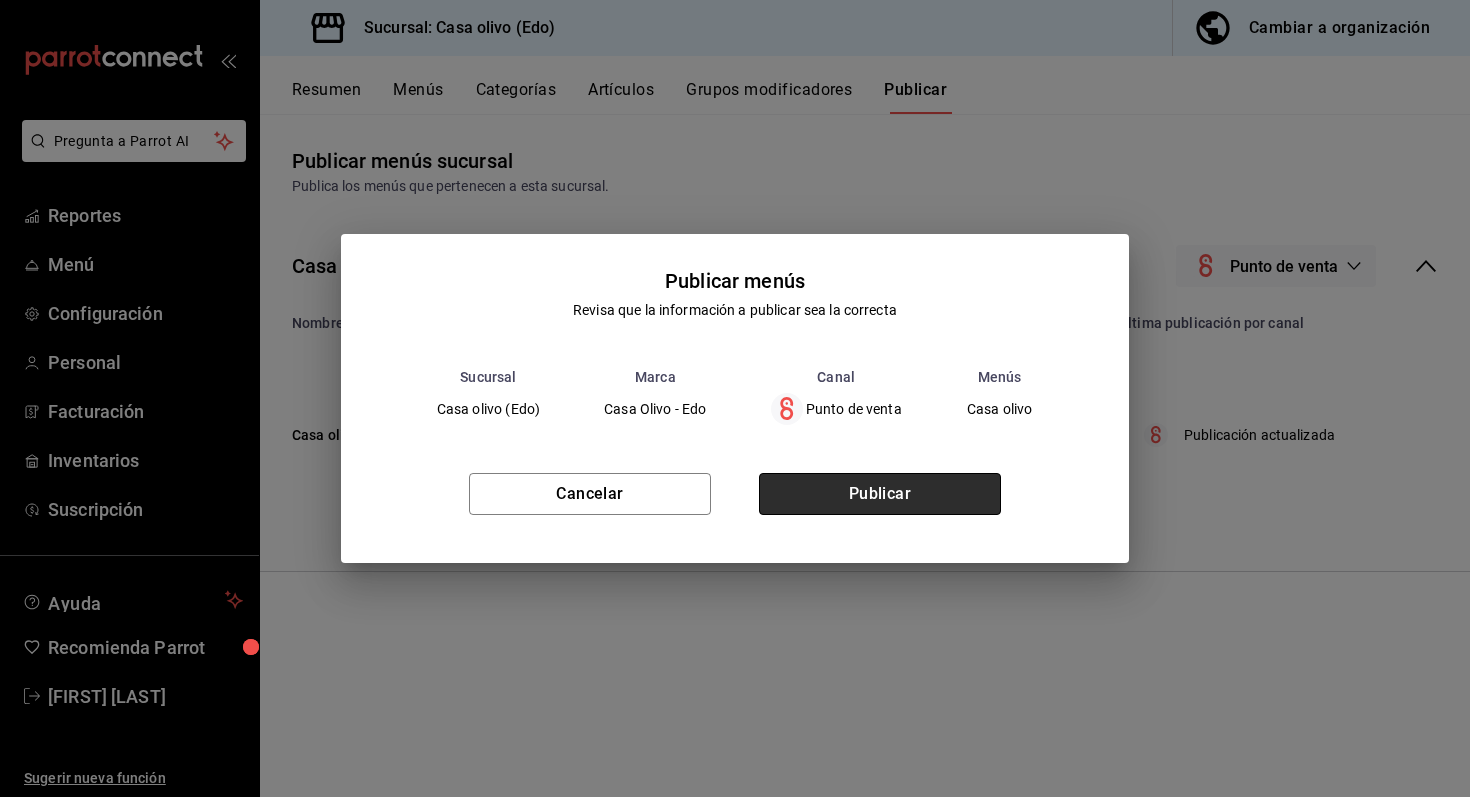 click on "Publicar" at bounding box center [880, 494] 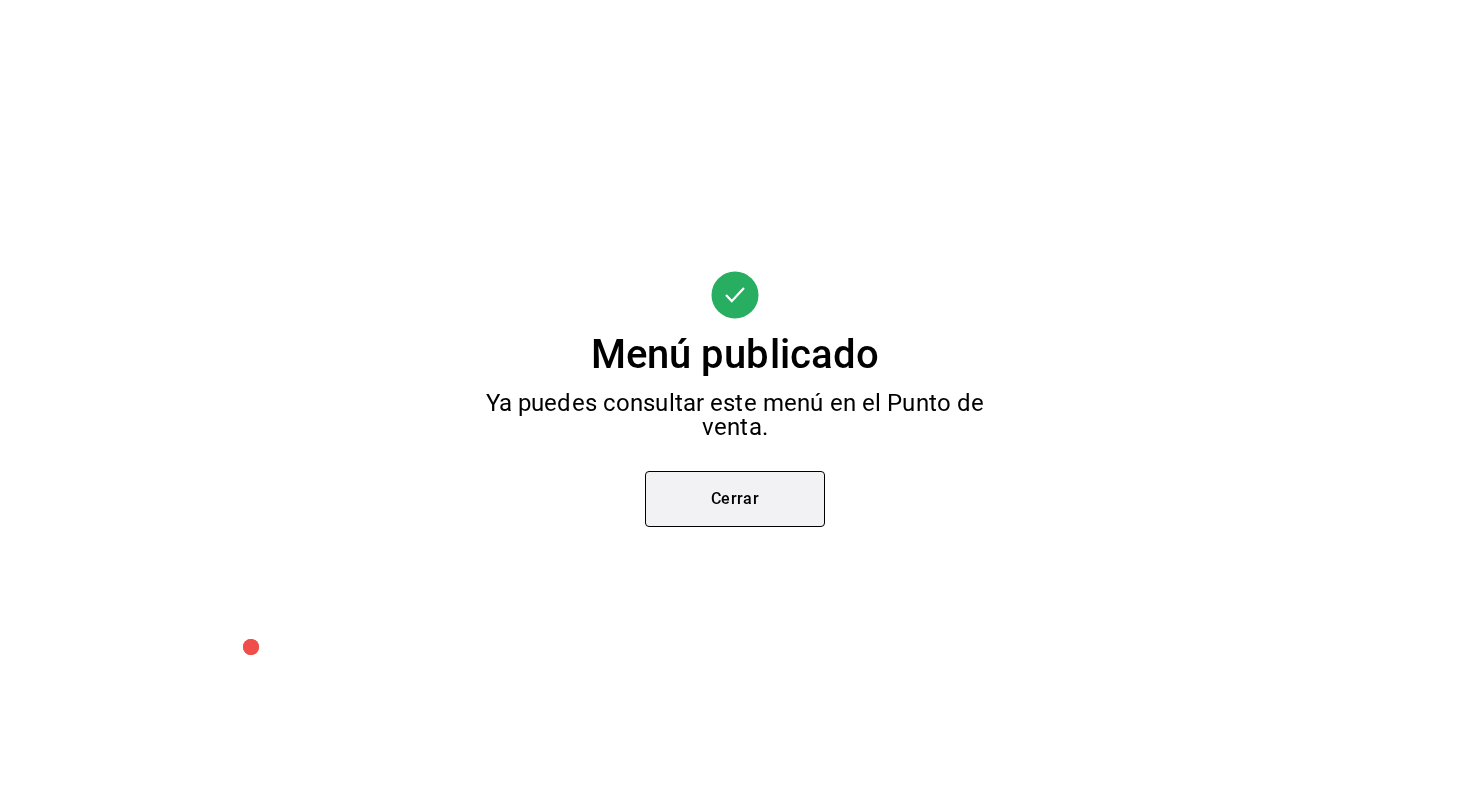 click on "Cerrar" at bounding box center (735, 499) 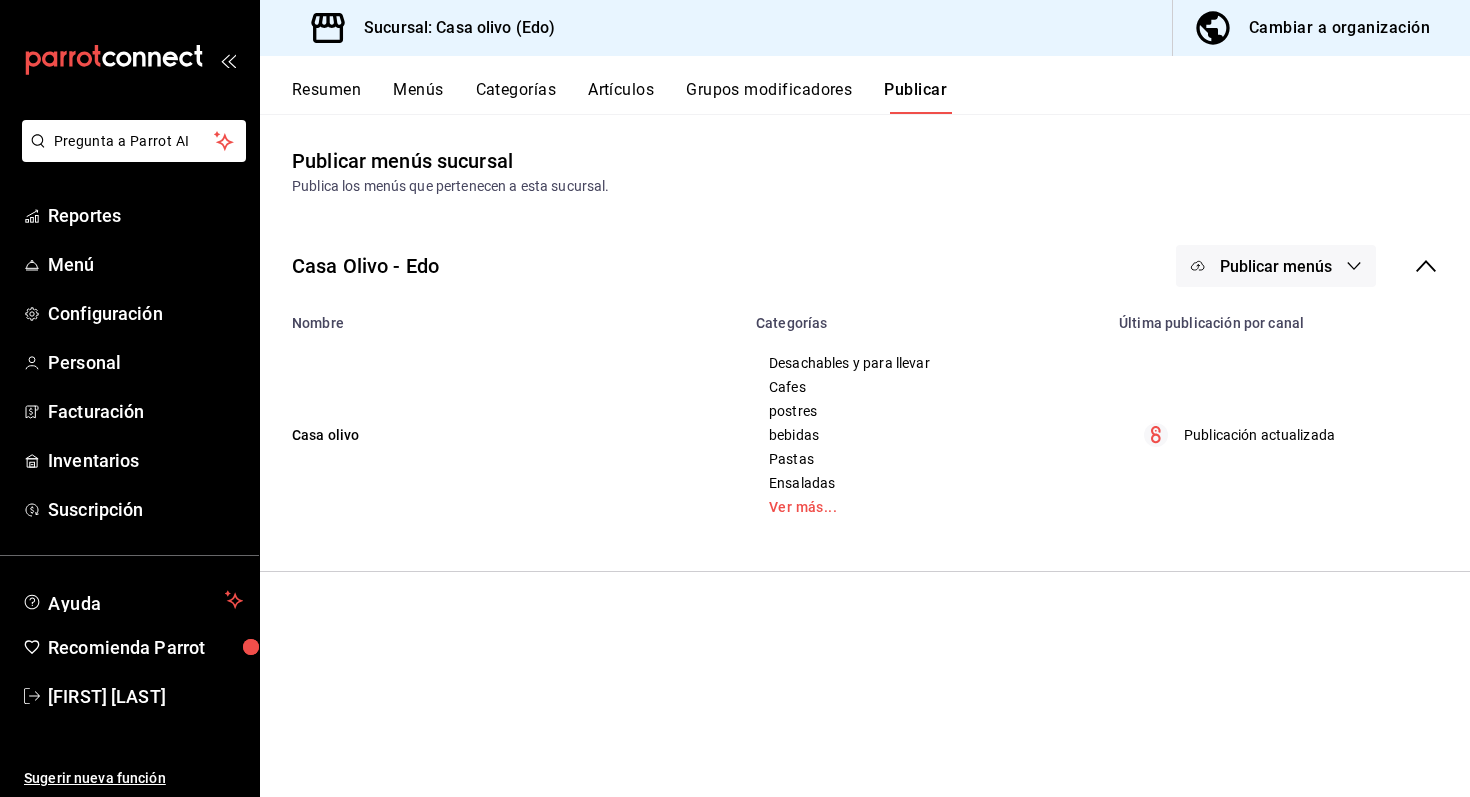 click on "Artículos" at bounding box center [621, 97] 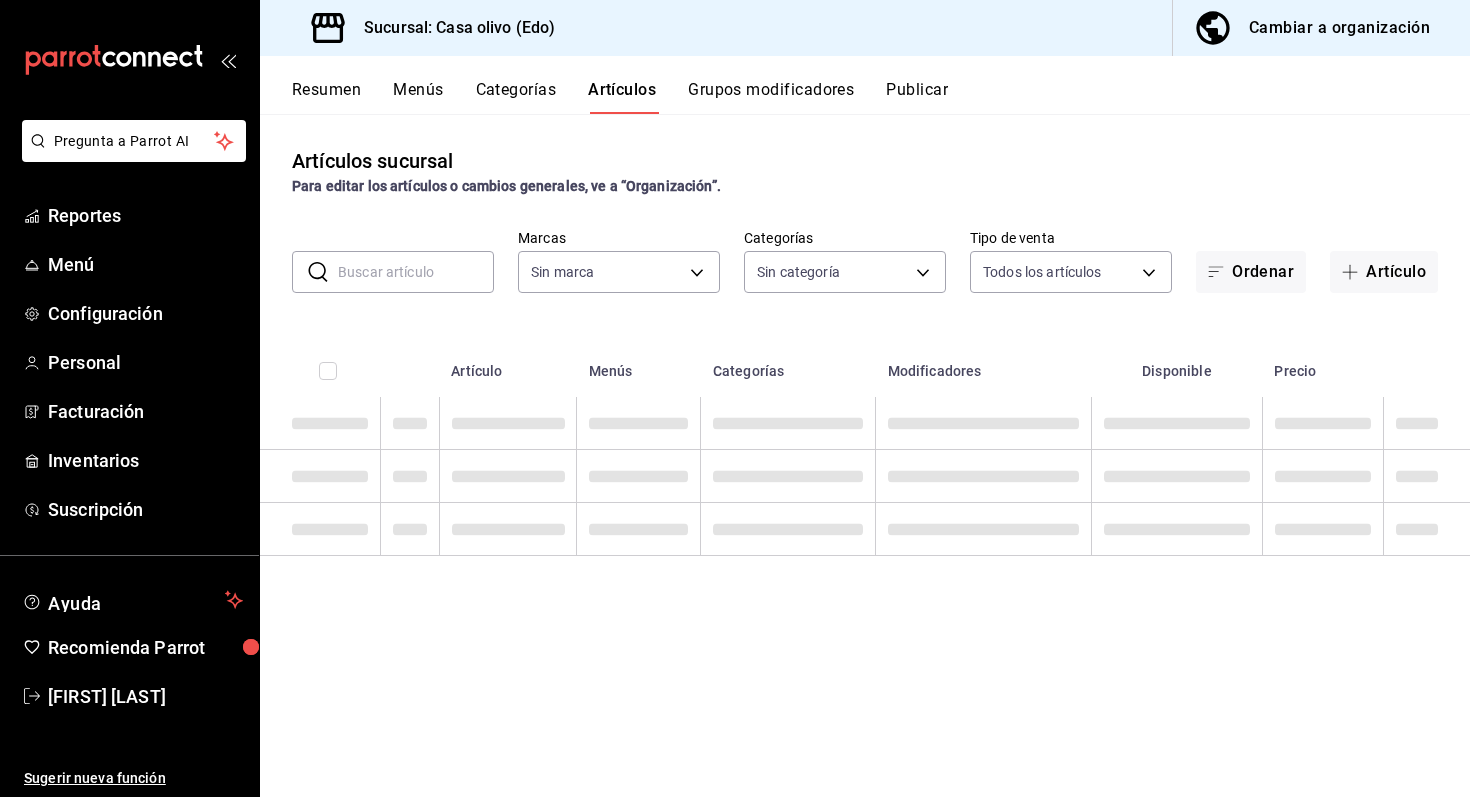 type on "1ee059ae-76c2-4970-ba02-4bf11fe26c74,b2ce73ce-ea99-4733-809e-adbc4baf4c67,cb6508e7-f668-4a20-8bff-d9580d89eb13,64376482-fbb5-4a05-8ecc-323176b49448,d44b0a3f-cece-4980-8b33-b66e48ec6426,203a5ee1-b564-419e-8587-d1cd59e3493d,279d2231-0403-4796-b457-ae73b58f7fdc,ceb712bb-0fdb-4006-8a47-ab78c7657bac" 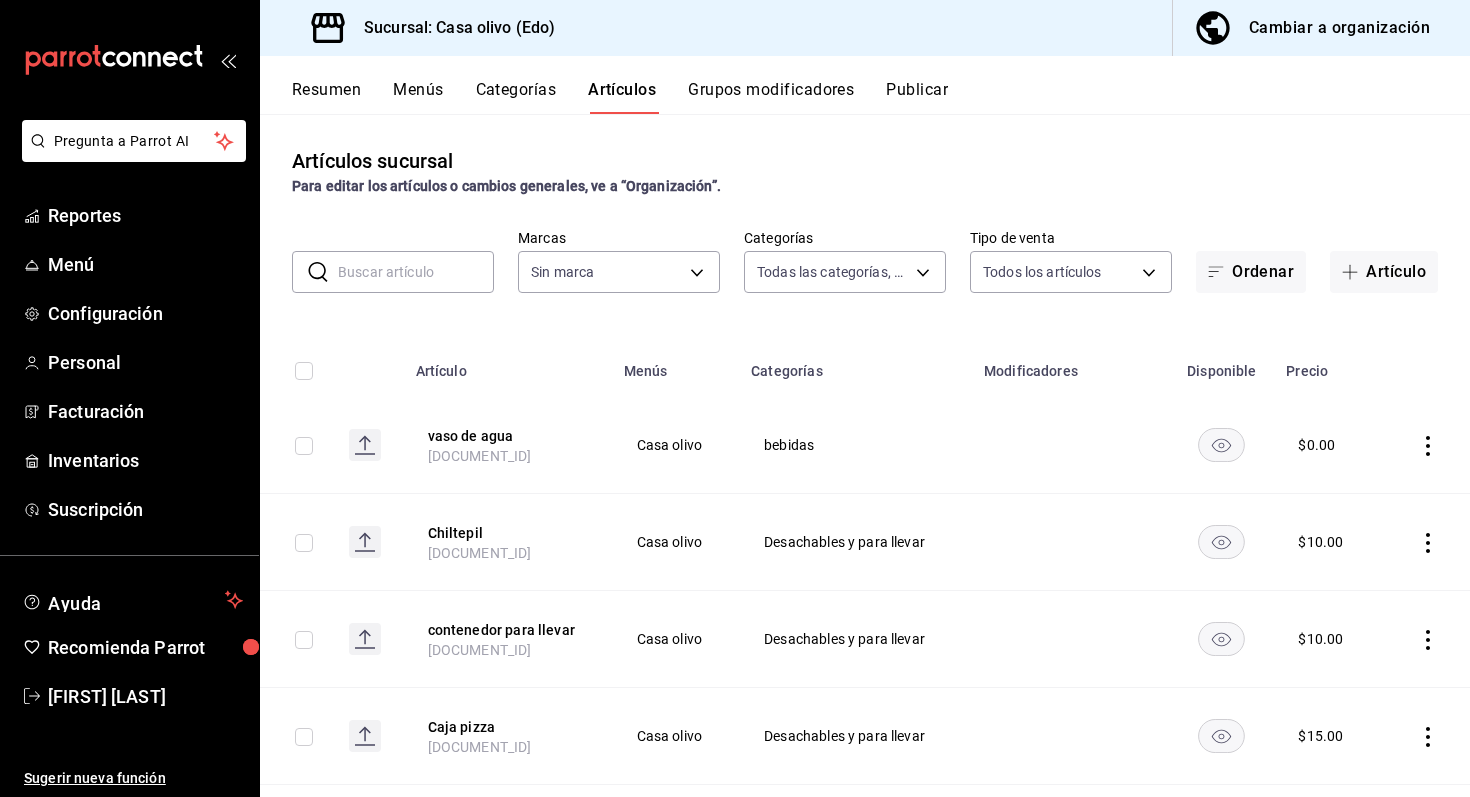 type on "09261786-2630-426b-924a-f43334cfd809" 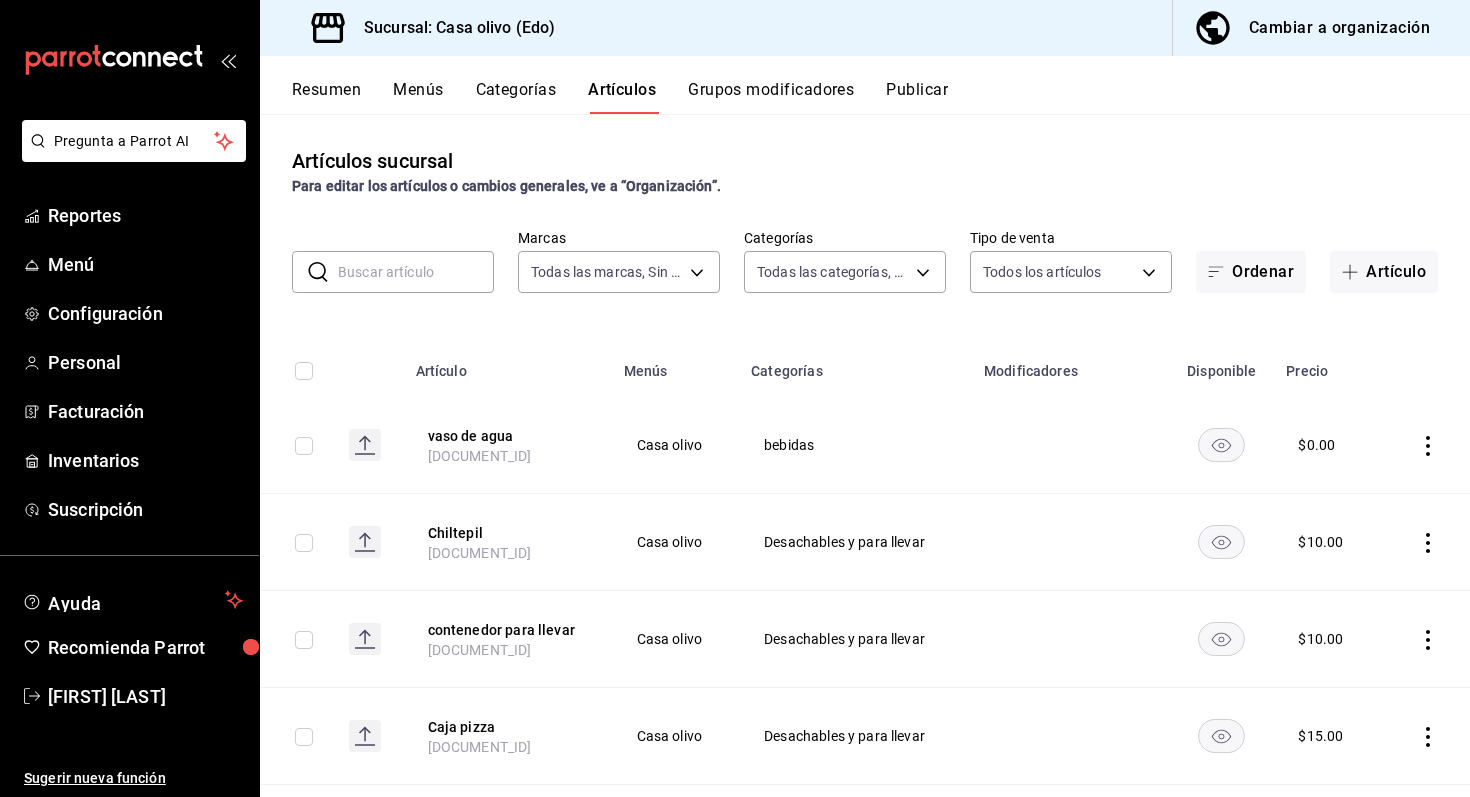 click on "Categorías" at bounding box center (516, 97) 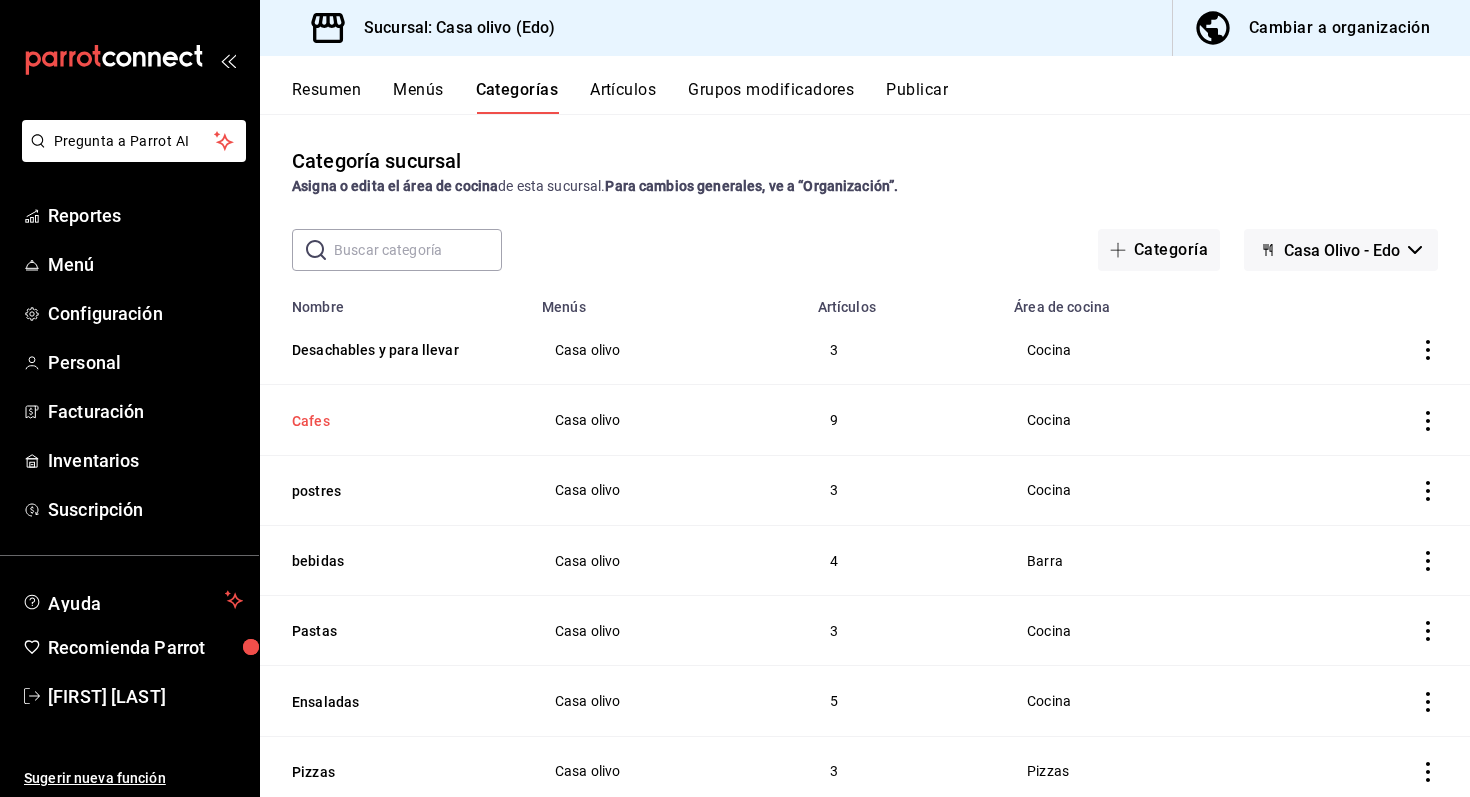 click on "Cafes" at bounding box center (392, 421) 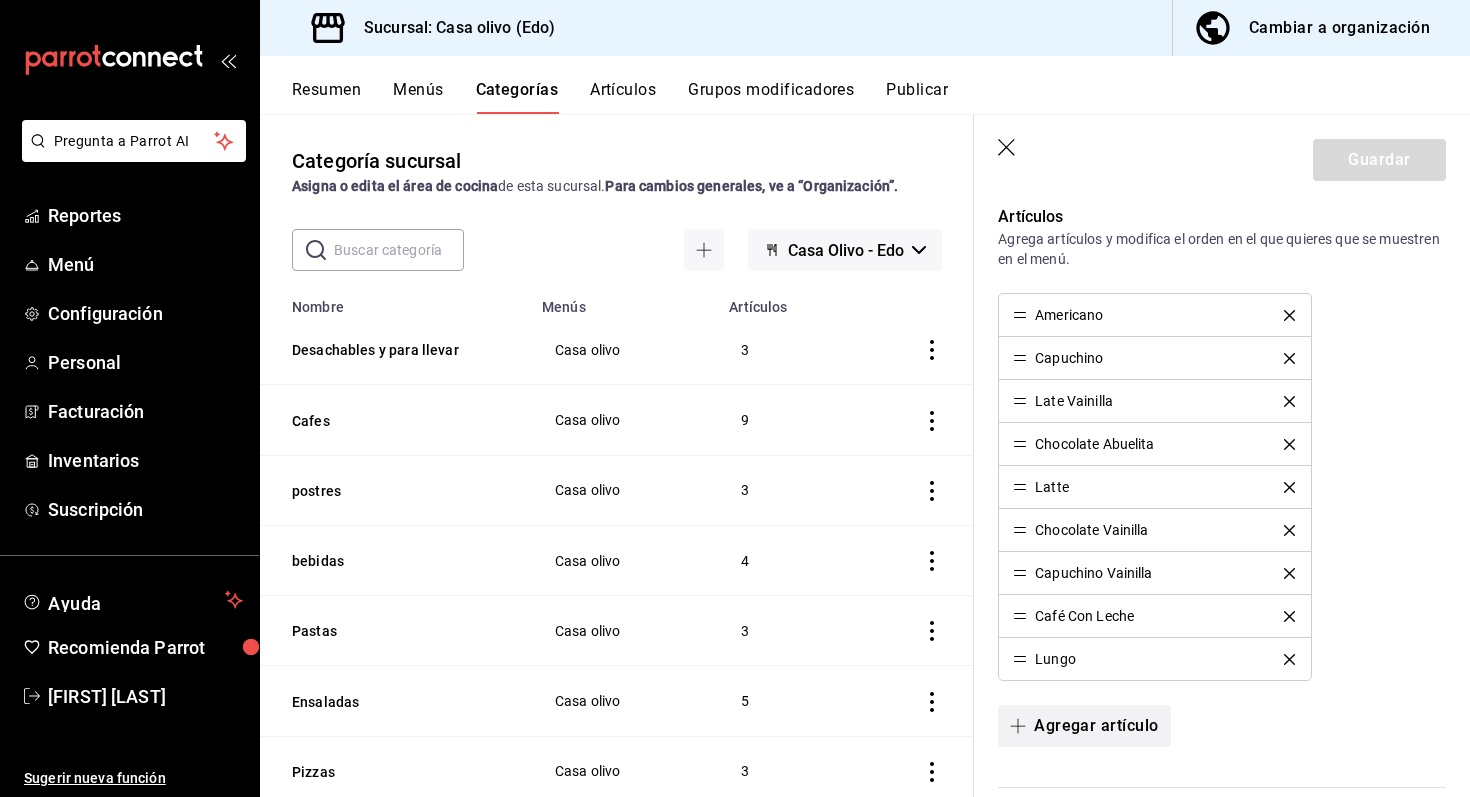 scroll, scrollTop: 490, scrollLeft: 0, axis: vertical 